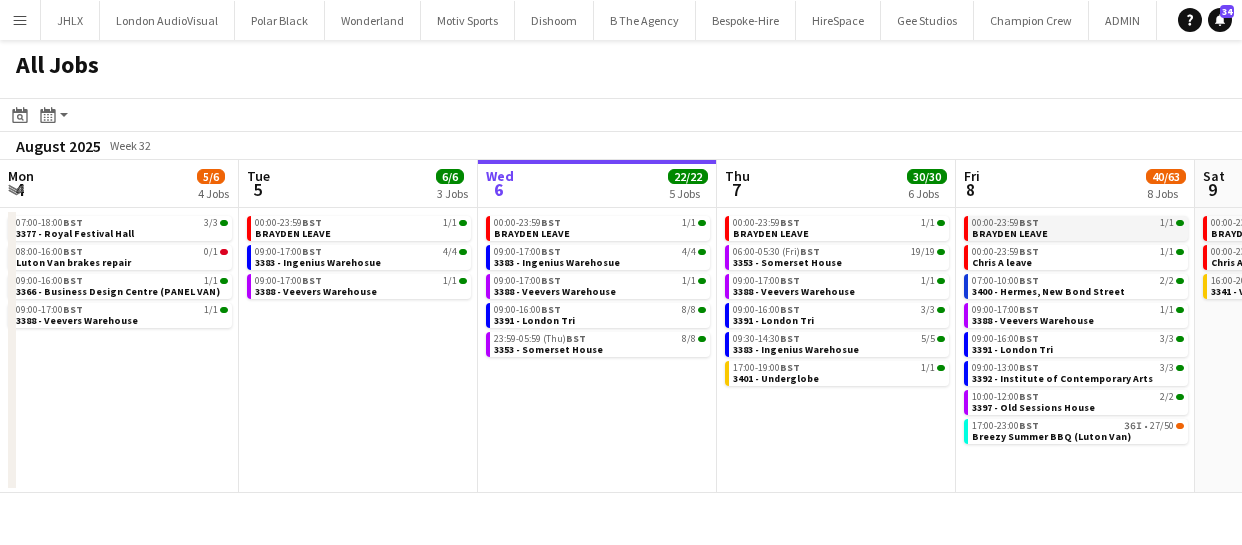 scroll, scrollTop: 0, scrollLeft: 0, axis: both 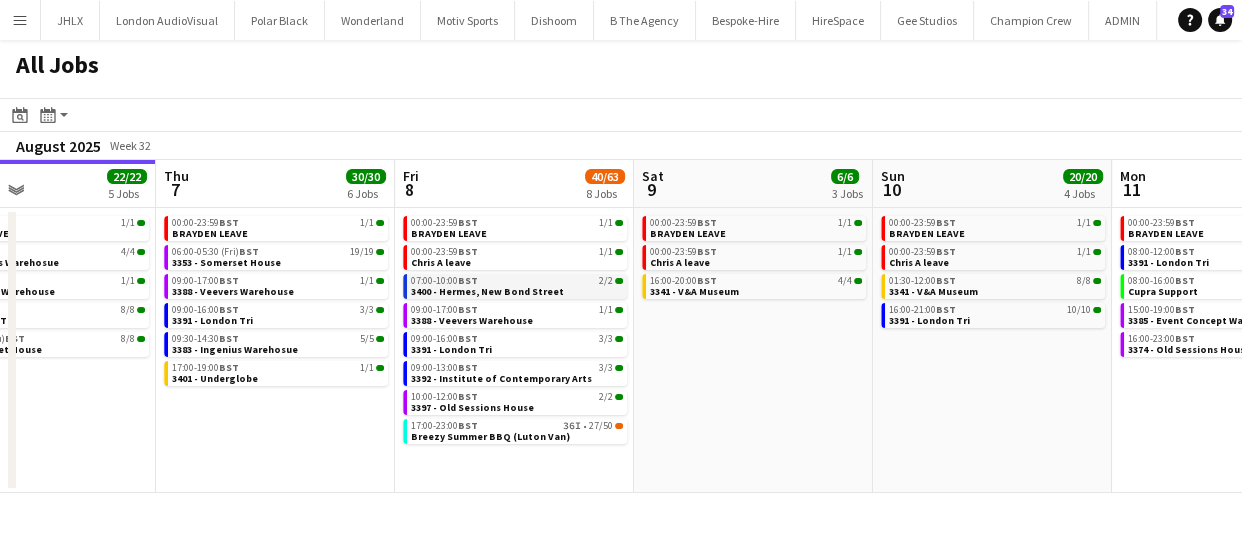 click on "3400 - Hermes, New Bond Street" at bounding box center [487, 291] 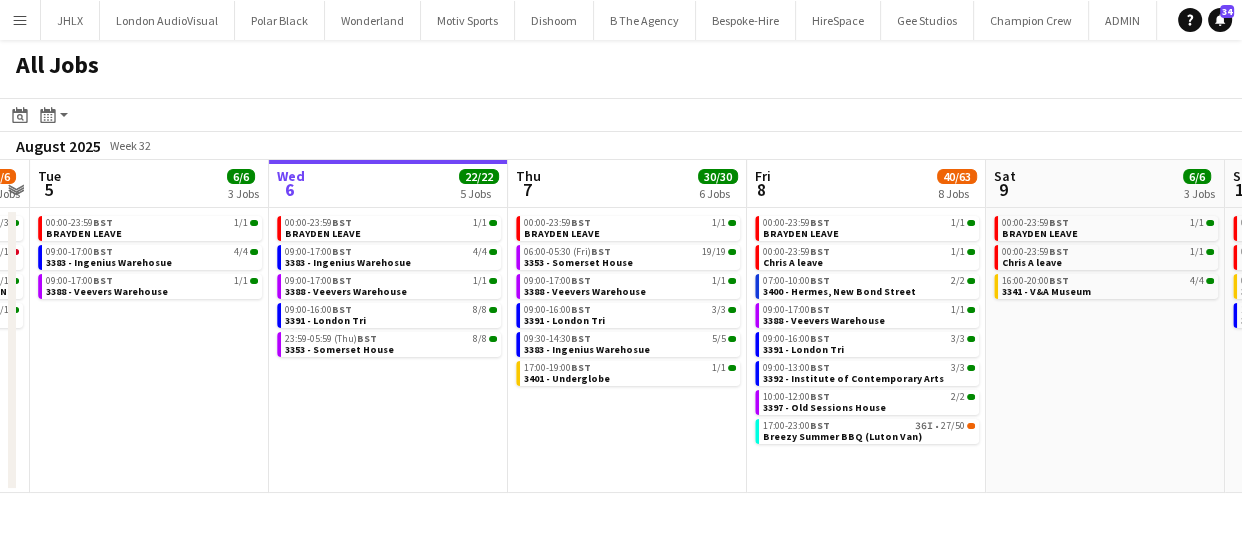 scroll, scrollTop: 0, scrollLeft: 478, axis: horizontal 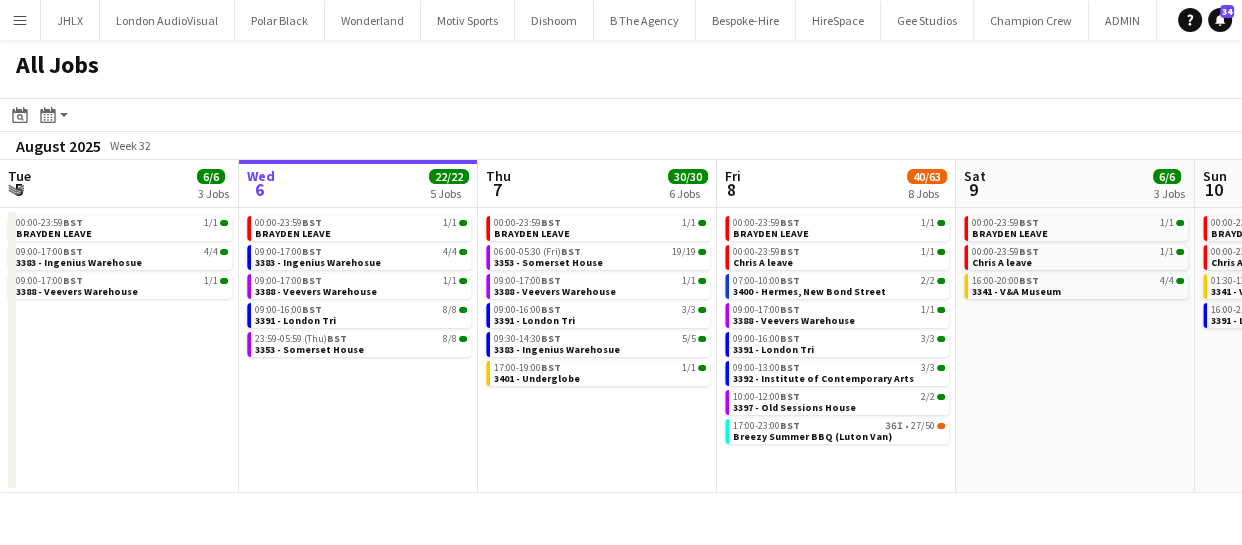 drag, startPoint x: 354, startPoint y: 395, endPoint x: 677, endPoint y: 382, distance: 323.2615 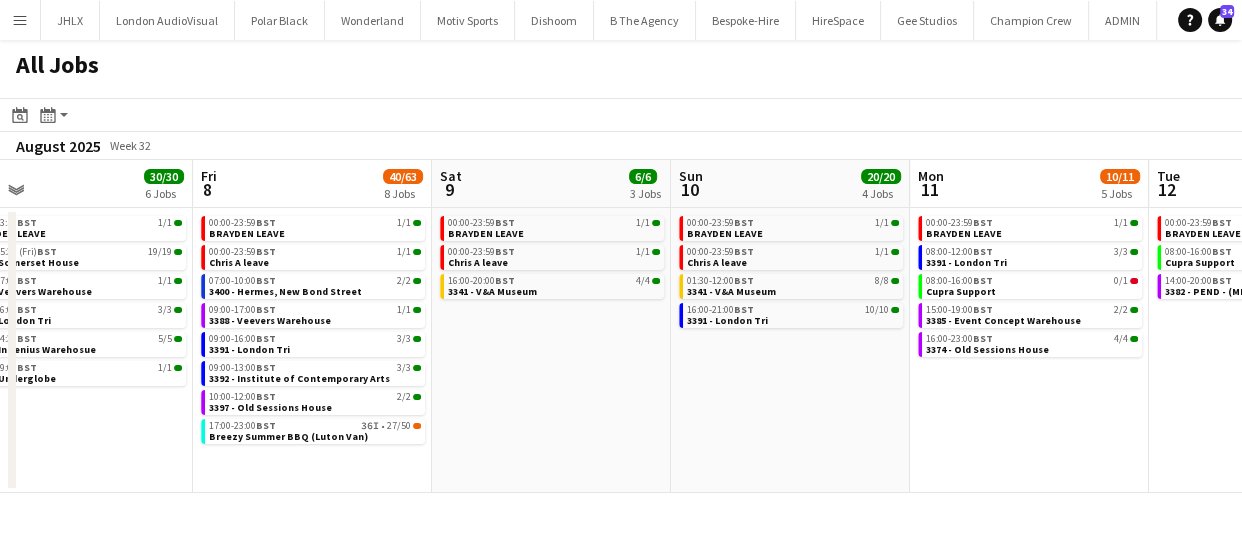 drag, startPoint x: 624, startPoint y: 459, endPoint x: 100, endPoint y: 423, distance: 525.23517 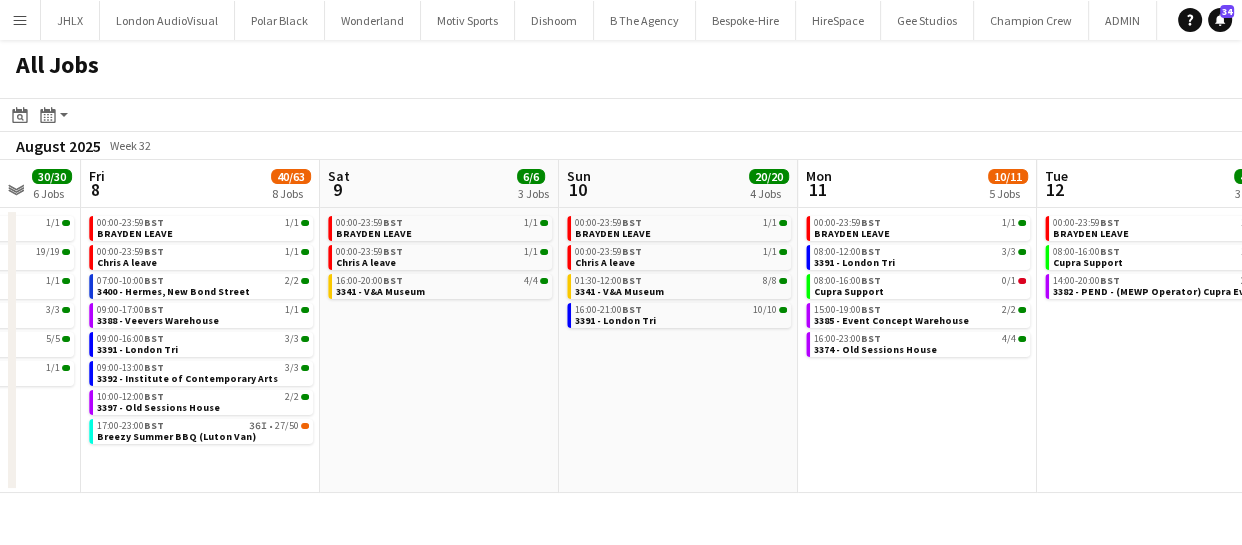 scroll, scrollTop: 0, scrollLeft: 792, axis: horizontal 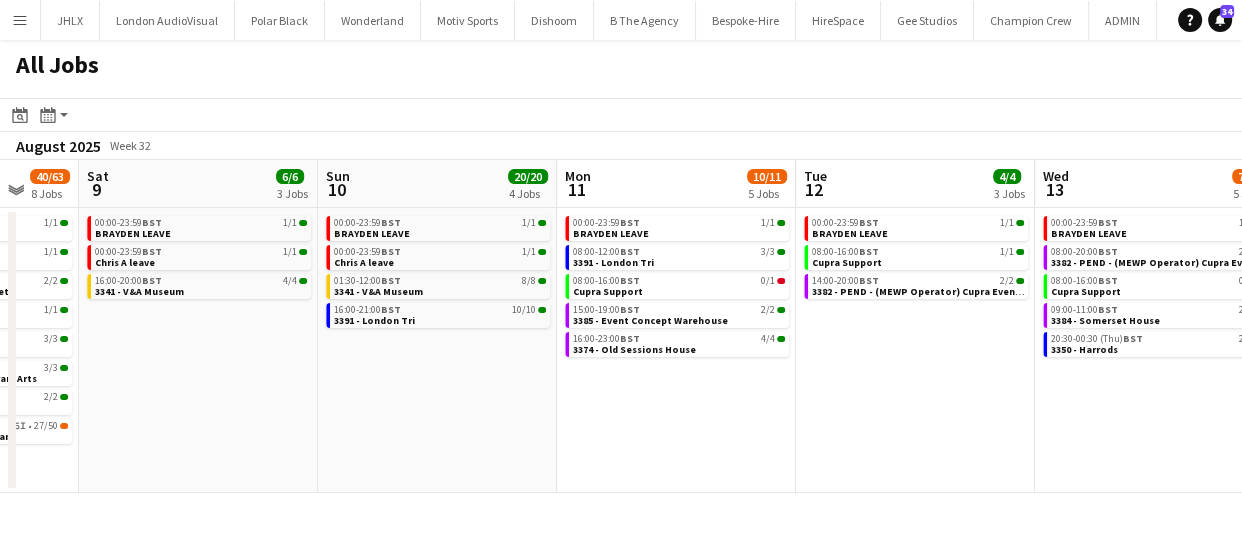 drag, startPoint x: 516, startPoint y: 405, endPoint x: 232, endPoint y: 380, distance: 285.09824 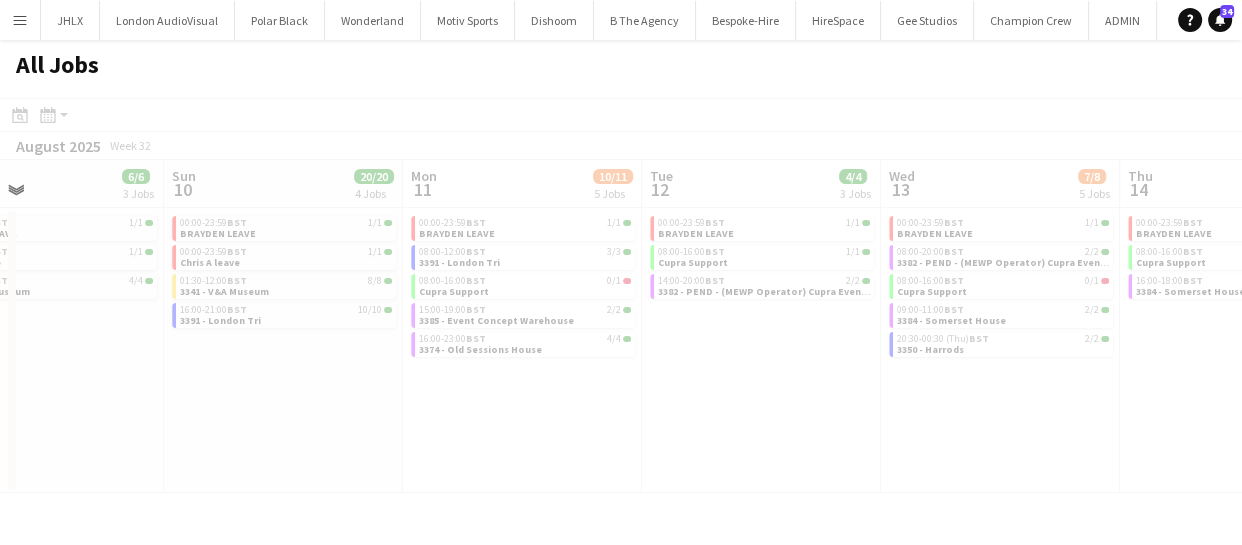 drag, startPoint x: 655, startPoint y: 390, endPoint x: 492, endPoint y: 393, distance: 163.0276 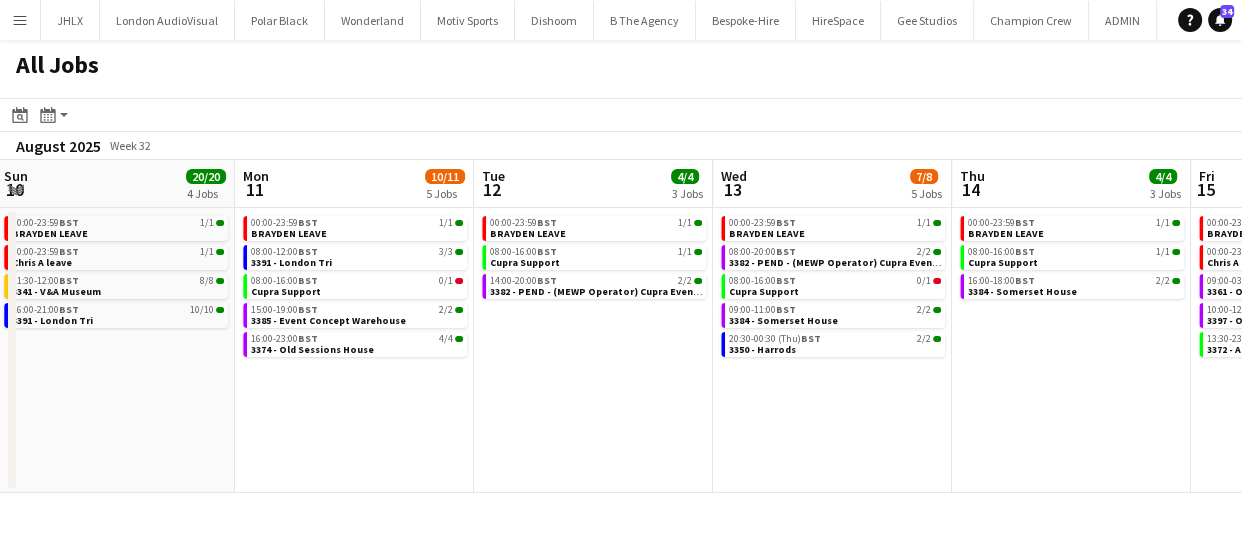 scroll, scrollTop: 0, scrollLeft: 806, axis: horizontal 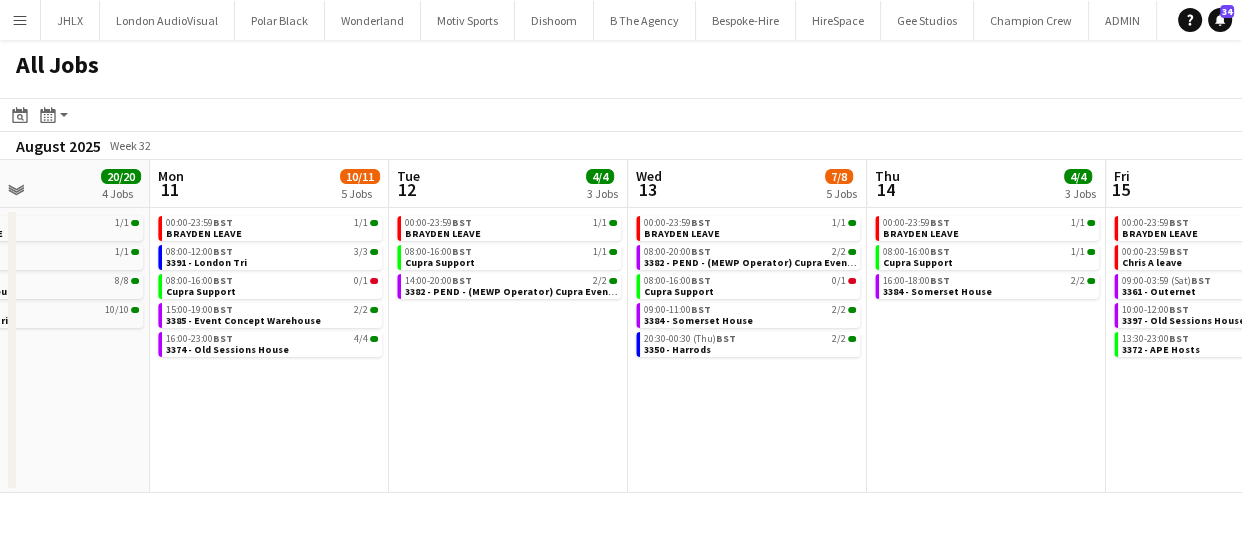 drag, startPoint x: 682, startPoint y: 365, endPoint x: 437, endPoint y: 352, distance: 245.34465 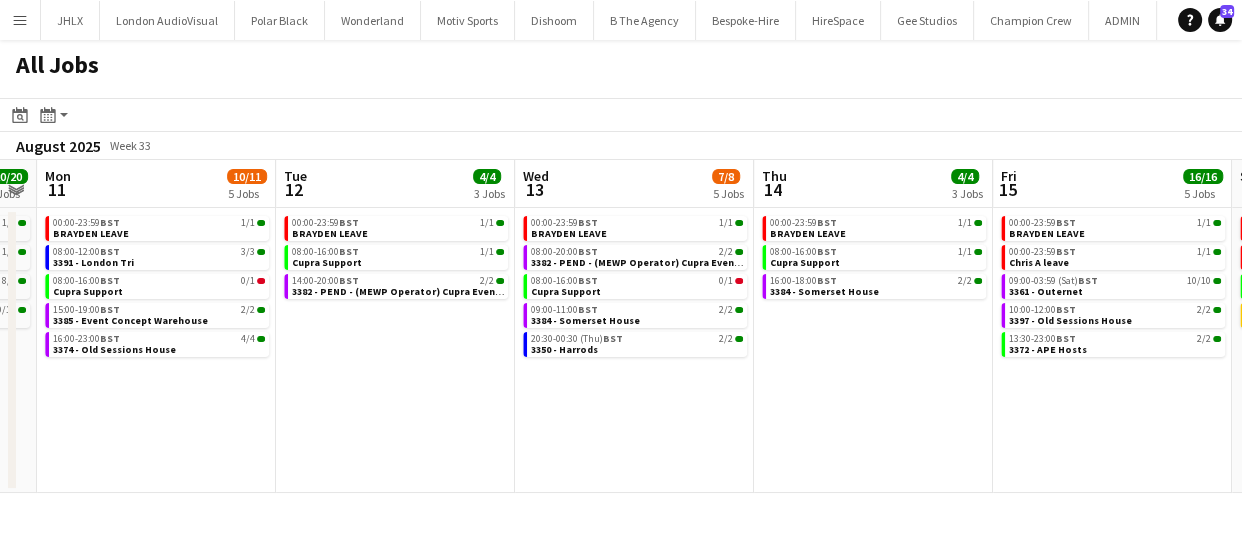 scroll, scrollTop: 0, scrollLeft: 978, axis: horizontal 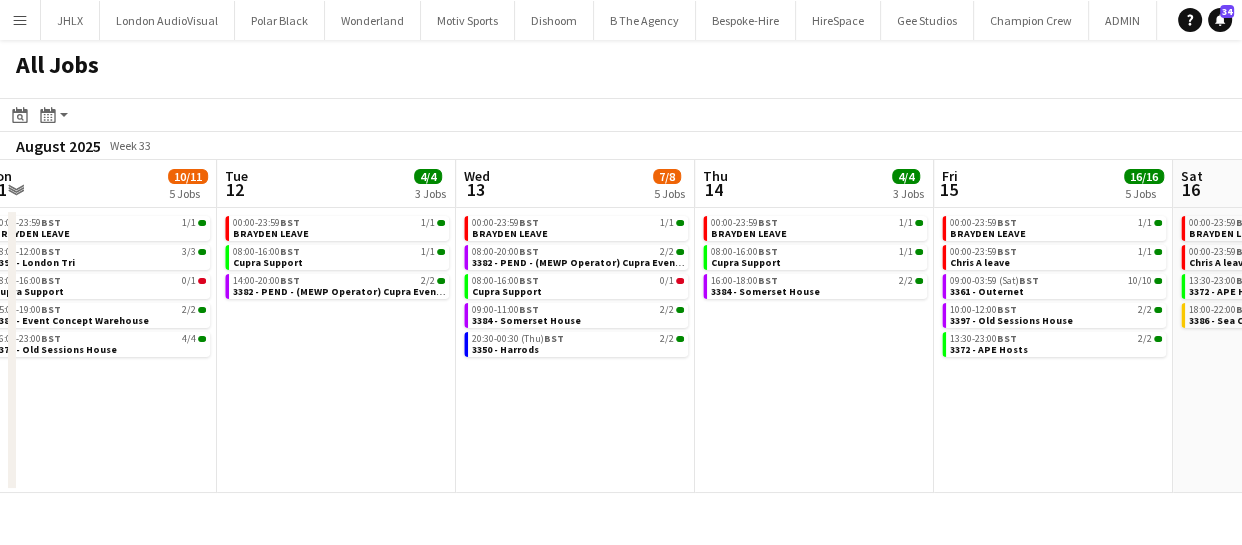 drag, startPoint x: 603, startPoint y: 357, endPoint x: 431, endPoint y: 384, distance: 174.1063 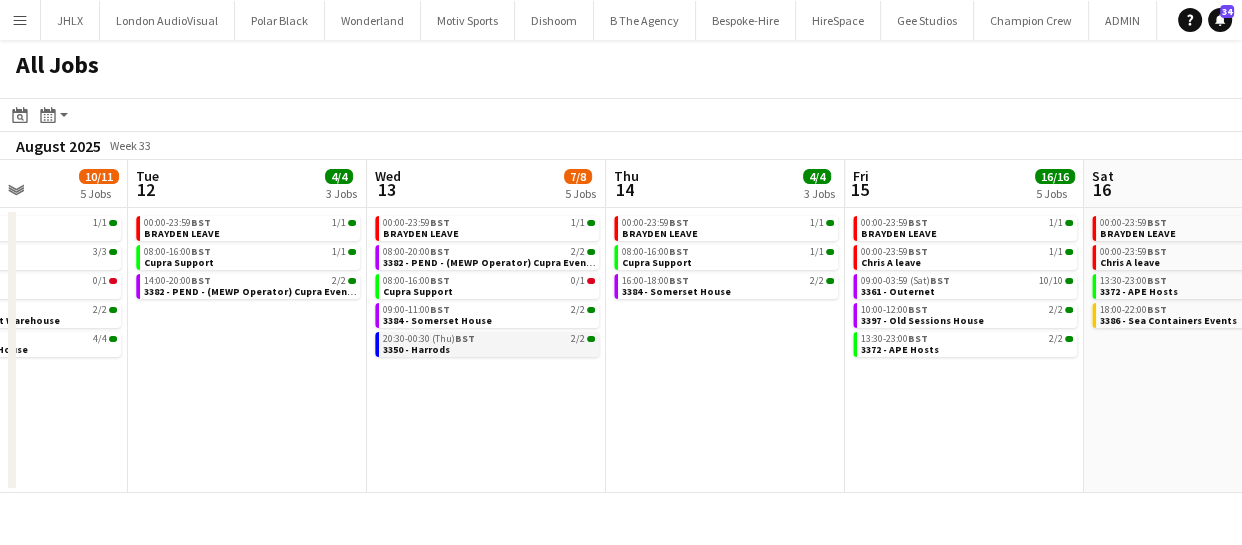 drag, startPoint x: 801, startPoint y: 359, endPoint x: 557, endPoint y: 350, distance: 244.16592 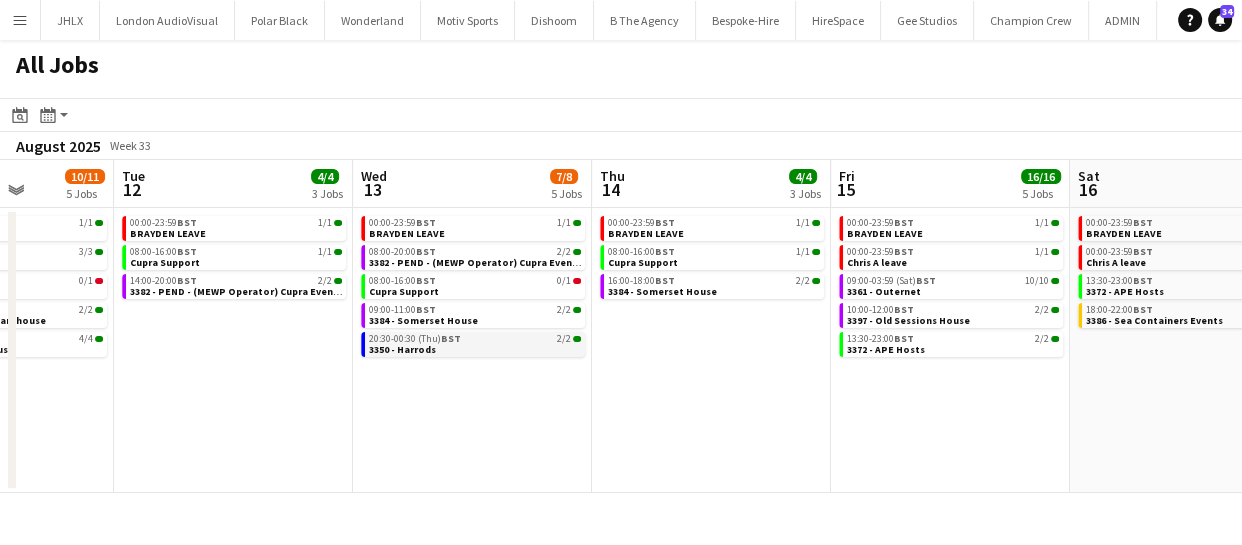 click on "20:30-00:30 (Thu)   BST   2/2   3350 - Harrods" at bounding box center (475, 343) 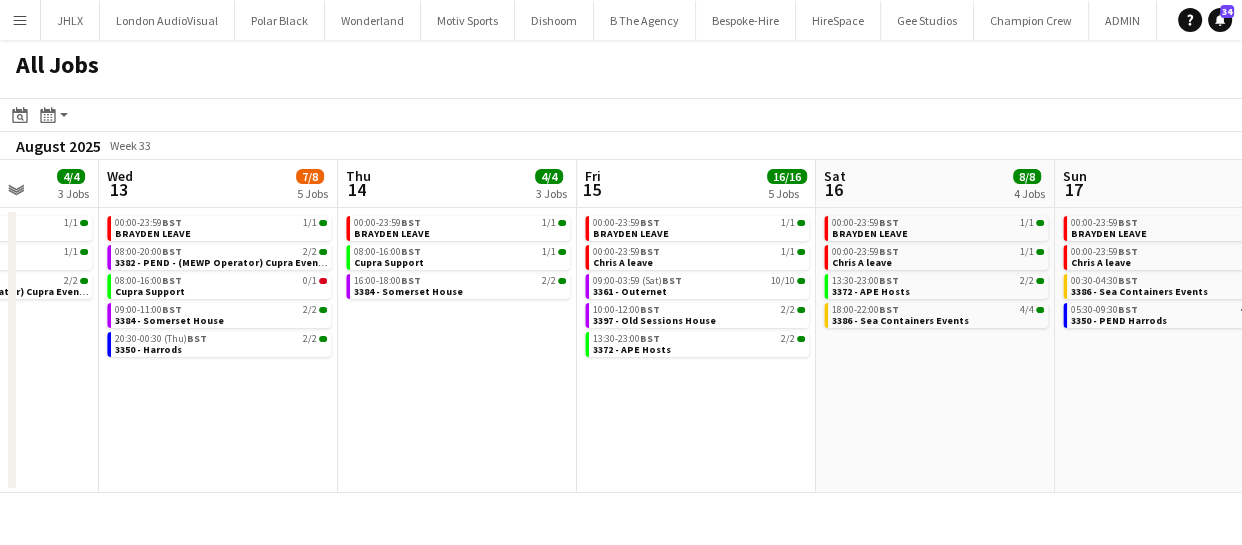 scroll, scrollTop: 0, scrollLeft: 881, axis: horizontal 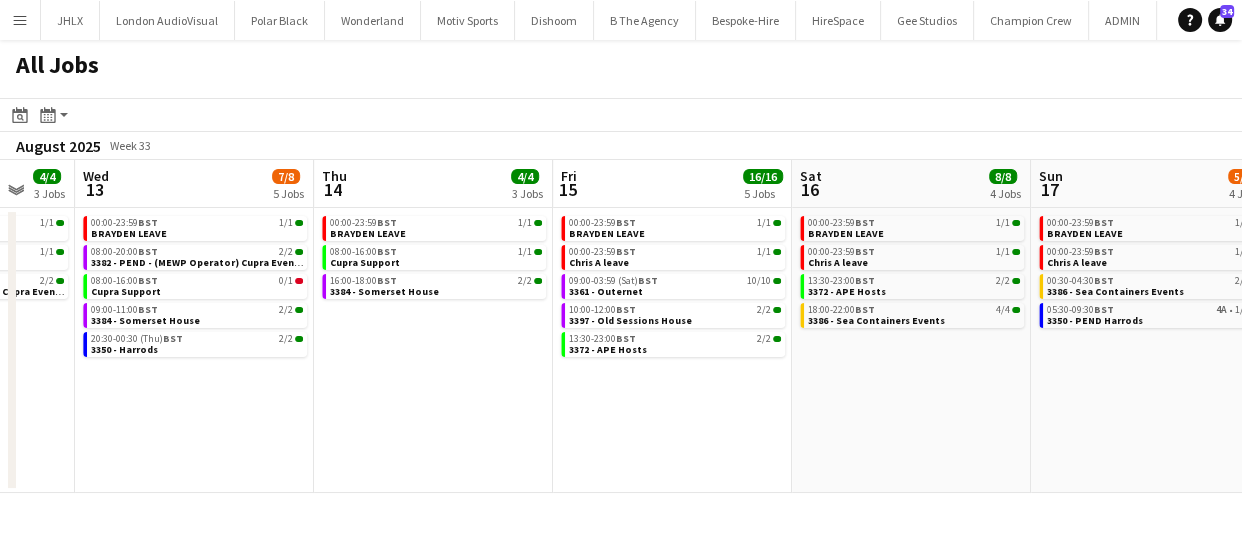 drag, startPoint x: 723, startPoint y: 432, endPoint x: 445, endPoint y: 429, distance: 278.01617 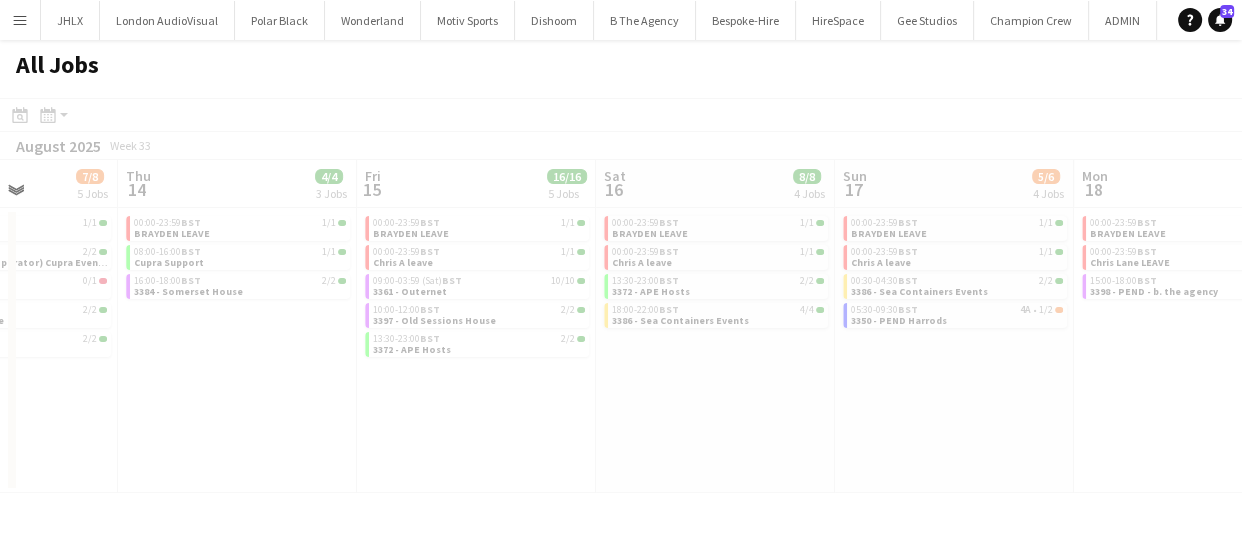 drag, startPoint x: 775, startPoint y: 439, endPoint x: 580, endPoint y: 432, distance: 195.1256 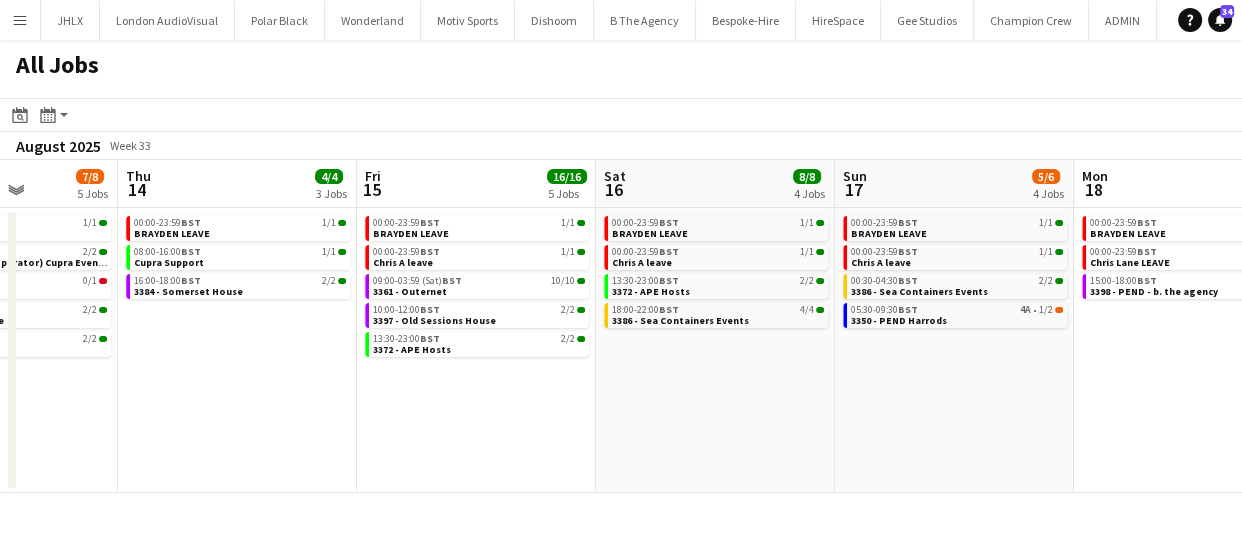 click on "Mon   11   10/11   5 Jobs   Tue   12   4/4   3 Jobs   Wed   13   7/8   5 Jobs   Thu   14   4/4   3 Jobs   Fri   15   16/16   5 Jobs   Sat   16   8/8   4 Jobs   Sun   17   5/6   4 Jobs   Mon   18   2/3   3 Jobs   Tue   19   5/8   4 Jobs   Wed   20   5/7   4 Jobs   Thu   21   1/2   2 Jobs   00:00-23:59    BST   1/1   BRAYDEN LEAVE   08:00-12:00    BST   3/3   3391 - London Tri   08:00-16:00    BST   0/1   Cupra Support   15:00-19:00    BST   2/2   3385 - Event Concept Warehouse   16:00-23:00    BST   4/4   3374 - Old Sessions House   00:00-23:59    BST   1/1   BRAYDEN LEAVE   08:00-16:00    BST   1/1   Cupra Support   14:00-20:00    BST   2/2   3382 - PEND -  (MEWP Operator) Cupra Event Day   00:00-23:59    BST   1/1   BRAYDEN LEAVE   08:00-20:00    BST   2/2   3382 - PEND -  (MEWP Operator) Cupra Event Day   08:00-16:00    BST   0/1   Cupra Support   09:00-11:00    BST   2/2   3384 - Somerset House    20:30-00:30 (Thu)   BST   2/2   3350 - Harrods   00:00-23:59    BST   1/1   BRAYDEN LEAVE   08:00-16:00" at bounding box center [621, 326] 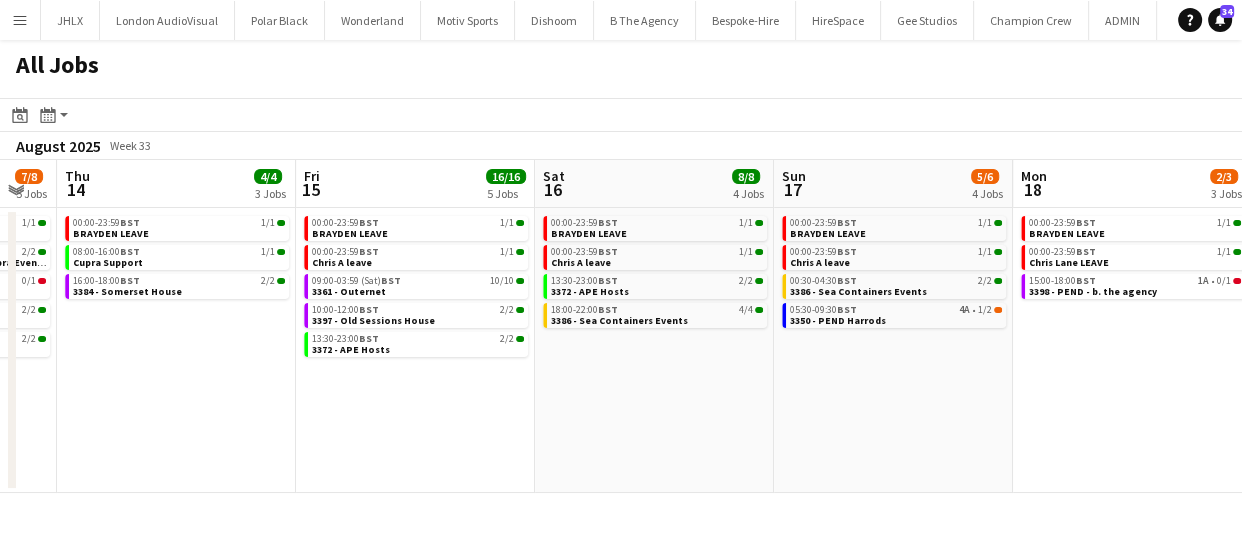 drag, startPoint x: 734, startPoint y: 427, endPoint x: 652, endPoint y: 424, distance: 82.05486 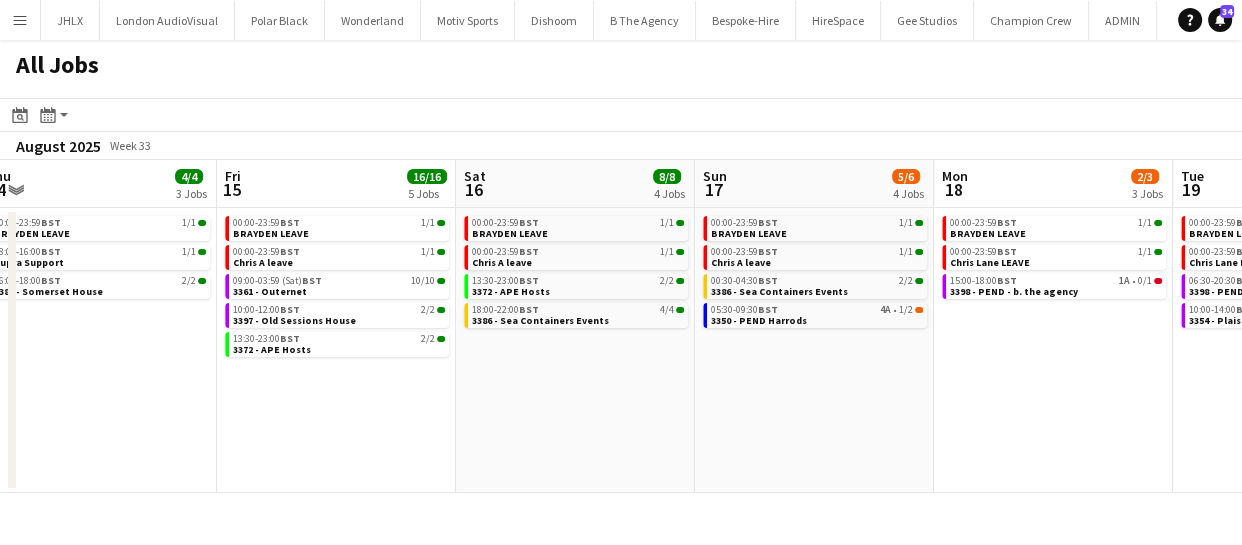 drag, startPoint x: 717, startPoint y: 430, endPoint x: 673, endPoint y: 429, distance: 44.011364 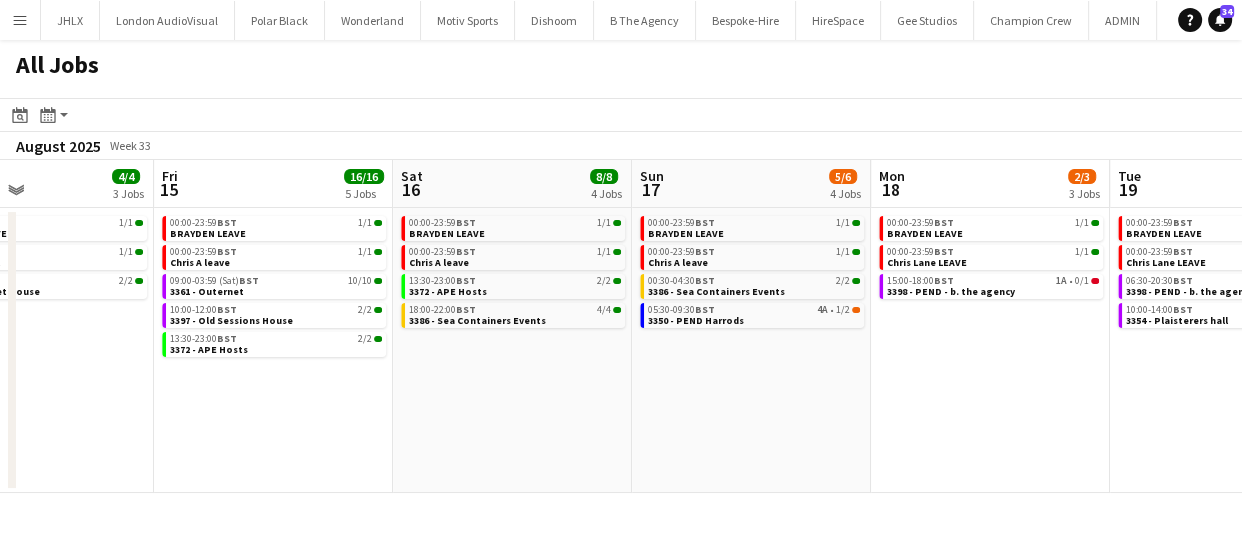 click on "Mon   11   10/11   5 Jobs   Tue   12   4/4   3 Jobs   Wed   13   7/8   5 Jobs   Thu   14   4/4   3 Jobs   Fri   15   16/16   5 Jobs   Sat   16   8/8   4 Jobs   Sun   17   5/6   4 Jobs   Mon   18   2/3   3 Jobs   Tue   19   5/8   4 Jobs   Wed   20   5/7   4 Jobs   Thu   21   1/2   2 Jobs   00:00-23:59    BST   1/1   BRAYDEN LEAVE   08:00-12:00    BST   3/3   3391 - London Tri   08:00-16:00    BST   0/1   Cupra Support   15:00-19:00    BST   2/2   3385 - Event Concept Warehouse   16:00-23:00    BST   4/4   3374 - Old Sessions House   00:00-23:59    BST   1/1   BRAYDEN LEAVE   08:00-16:00    BST   1/1   Cupra Support   14:00-20:00    BST   2/2   3382 - PEND -  (MEWP Operator) Cupra Event Day   00:00-23:59    BST   1/1   BRAYDEN LEAVE   08:00-20:00    BST   2/2   3382 - PEND -  (MEWP Operator) Cupra Event Day   08:00-16:00    BST   0/1   Cupra Support   09:00-11:00    BST   2/2   3384 - Somerset House    20:30-00:30 (Thu)   BST   2/2   3350 - Harrods   00:00-23:59    BST   1/1   BRAYDEN LEAVE   08:00-16:00" at bounding box center [621, 326] 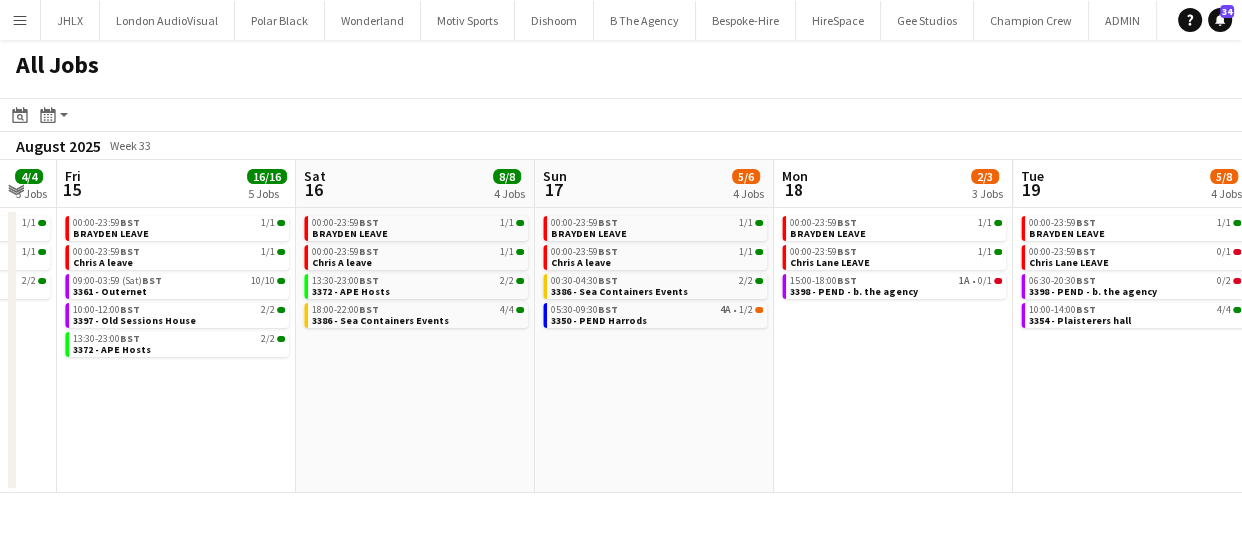 click on "Mon   11   10/11   5 Jobs   Tue   12   4/4   3 Jobs   Wed   13   7/8   5 Jobs   Thu   14   4/4   3 Jobs   Fri   15   16/16   5 Jobs   Sat   16   8/8   4 Jobs   Sun   17   5/6   4 Jobs   Mon   18   2/3   3 Jobs   Tue   19   5/8   4 Jobs   Wed   20   5/7   4 Jobs   Thu   21   1/2   2 Jobs   00:00-23:59    BST   1/1   BRAYDEN LEAVE   08:00-12:00    BST   3/3   3391 - London Tri   08:00-16:00    BST   0/1   Cupra Support   15:00-19:00    BST   2/2   3385 - Event Concept Warehouse   16:00-23:00    BST   4/4   3374 - Old Sessions House   00:00-23:59    BST   1/1   BRAYDEN LEAVE   08:00-16:00    BST   1/1   Cupra Support   14:00-20:00    BST   2/2   3382 - PEND -  (MEWP Operator) Cupra Event Day   00:00-23:59    BST   1/1   BRAYDEN LEAVE   08:00-20:00    BST   2/2   3382 - PEND -  (MEWP Operator) Cupra Event Day   08:00-16:00    BST   0/1   Cupra Support   09:00-11:00    BST   2/2   3384 - Somerset House    20:30-00:30 (Thu)   BST   2/2   3350 - Harrods   00:00-23:59    BST   1/1   BRAYDEN LEAVE   08:00-16:00" at bounding box center (621, 326) 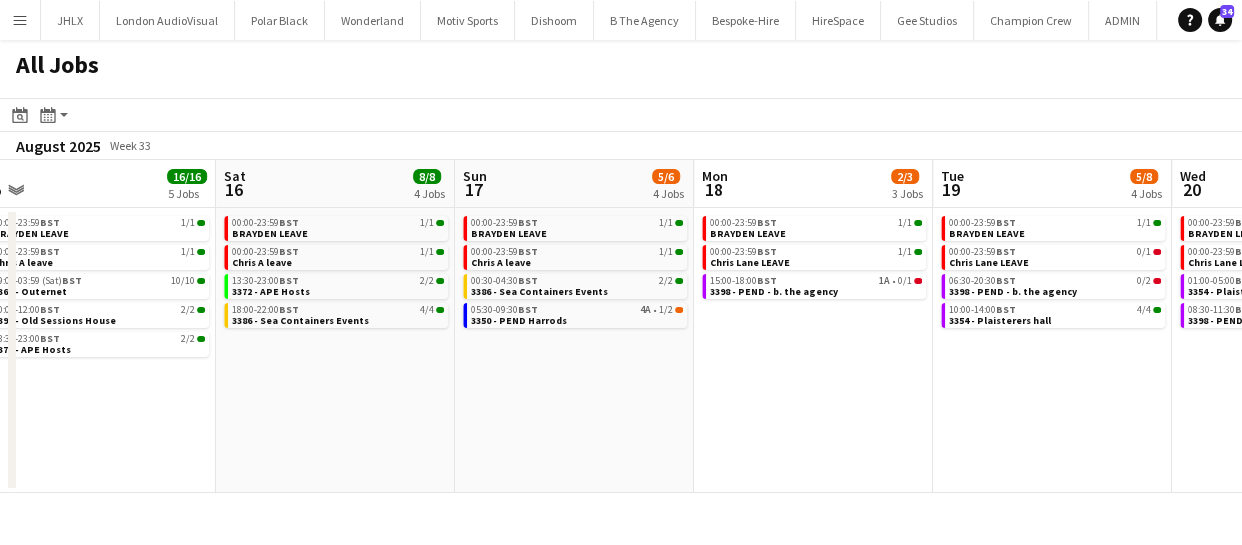 click on "Mon   11   10/11   5 Jobs   Tue   12   4/4   3 Jobs   Wed   13   7/8   5 Jobs   Thu   14   4/4   3 Jobs   Fri   15   16/16   5 Jobs   Sat   16   8/8   4 Jobs   Sun   17   5/6   4 Jobs   Mon   18   2/3   3 Jobs   Tue   19   5/8   4 Jobs   Wed   20   5/7   4 Jobs   Thu   21   1/2   2 Jobs   00:00-23:59    BST   1/1   BRAYDEN LEAVE   08:00-12:00    BST   3/3   3391 - London Tri   08:00-16:00    BST   0/1   Cupra Support   15:00-19:00    BST   2/2   3385 - Event Concept Warehouse   16:00-23:00    BST   4/4   3374 - Old Sessions House   00:00-23:59    BST   1/1   BRAYDEN LEAVE   08:00-16:00    BST   1/1   Cupra Support   14:00-20:00    BST   2/2   3382 - PEND -  (MEWP Operator) Cupra Event Day   00:00-23:59    BST   1/1   BRAYDEN LEAVE   08:00-20:00    BST   2/2   3382 - PEND -  (MEWP Operator) Cupra Event Day   08:00-16:00    BST   0/1   Cupra Support   09:00-11:00    BST   2/2   3384 - Somerset House    20:30-00:30 (Thu)   BST   2/2   3350 - Harrods   00:00-23:59    BST   1/1   BRAYDEN LEAVE   08:00-16:00" at bounding box center [621, 326] 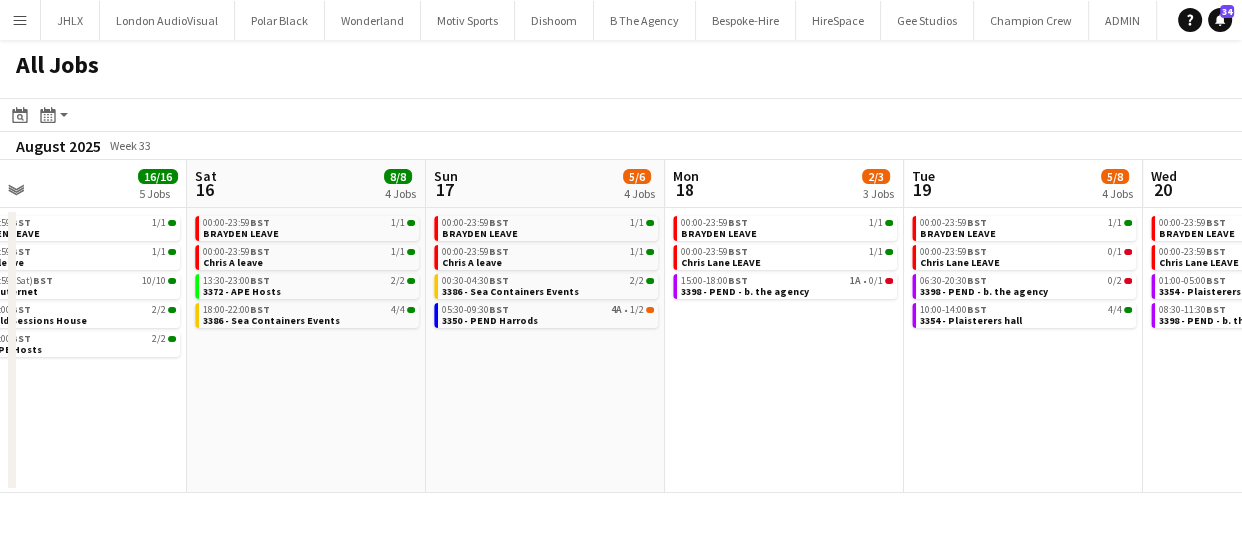 drag, startPoint x: 680, startPoint y: 426, endPoint x: 648, endPoint y: 420, distance: 32.55764 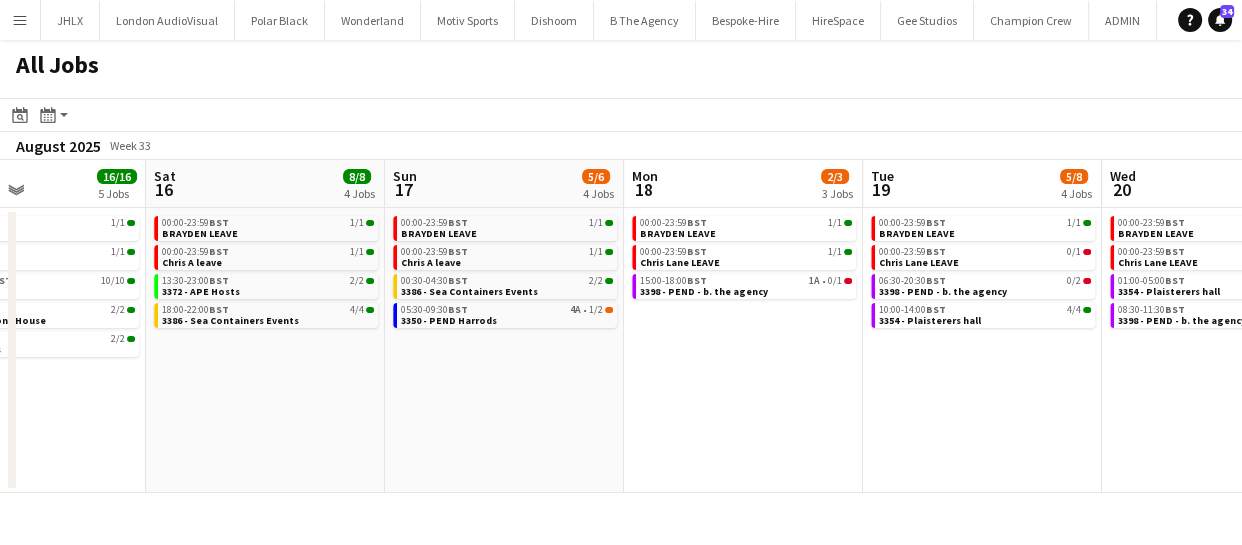 click on "Wed   13   7/8   5 Jobs   Thu   14   4/4   3 Jobs   Fri   15   16/16   5 Jobs   Sat   16   8/8   4 Jobs   Sun   17   5/6   4 Jobs   Mon   18   2/3   3 Jobs   Tue   19   5/8   4 Jobs   Wed   20   5/7   4 Jobs   Thu   21   1/2   2 Jobs   Fri   22   3/3   2 Jobs   Sat   23   4/6   3 Jobs   00:00-23:59    BST   1/1   BRAYDEN LEAVE   08:00-20:00    BST   2/2   3382 - PEND -  (MEWP Operator) Cupra Event Day   08:00-16:00    BST   0/1   Cupra Support   09:00-11:00    BST   2/2   3384 - Somerset House    20:30-00:30 (Thu)   BST   2/2   3350 - Harrods   00:00-23:59    BST   1/1   BRAYDEN LEAVE   08:00-16:00    BST   1/1   Cupra Support   16:00-18:00    BST   2/2   3384 - Somerset House    00:00-23:59    BST   1/1   BRAYDEN LEAVE   00:00-23:59    BST   1/1   Chris A leave   09:00-03:59 (Sat)   BST   10/10   3361 - Outernet   10:00-12:00    BST   2/2   3397 - Old Sessions House   13:30-23:00    BST   2/2   3372 - APE Hosts   00:00-23:59    BST   1/1   BRAYDEN LEAVE   00:00-23:59    BST   1/1   Chris A leave   BST   4A" at bounding box center [621, 326] 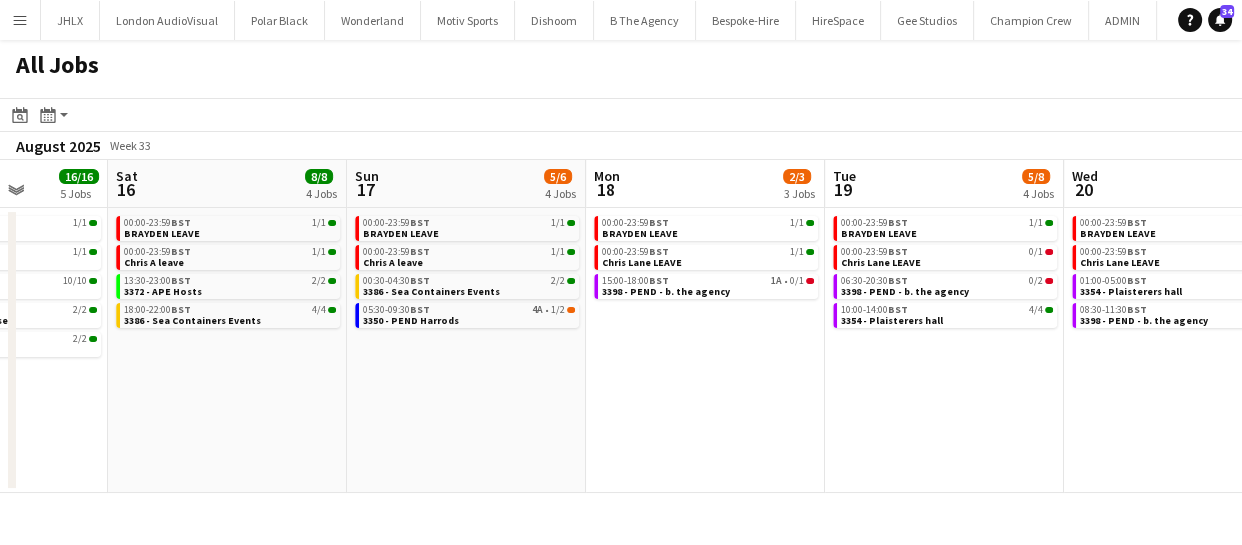 click on "Wed   13   7/8   5 Jobs   Thu   14   4/4   3 Jobs   Fri   15   16/16   5 Jobs   Sat   16   8/8   4 Jobs   Sun   17   5/6   4 Jobs   Mon   18   2/3   3 Jobs   Tue   19   5/8   4 Jobs   Wed   20   5/7   4 Jobs   Thu   21   1/2   2 Jobs   Fri   22   3/3   2 Jobs   Sat   23   4/6   3 Jobs   00:00-23:59    BST   1/1   BRAYDEN LEAVE   08:00-20:00    BST   2/2   3382 - PEND -  (MEWP Operator) Cupra Event Day   08:00-16:00    BST   0/1   Cupra Support   09:00-11:00    BST   2/2   3384 - Somerset House    20:30-00:30 (Thu)   BST   2/2   3350 - Harrods   00:00-23:59    BST   1/1   BRAYDEN LEAVE   08:00-16:00    BST   1/1   Cupra Support   16:00-18:00    BST   2/2   3384 - Somerset House    00:00-23:59    BST   1/1   BRAYDEN LEAVE   00:00-23:59    BST   1/1   Chris A leave   09:00-03:59 (Sat)   BST   10/10   3361 - Outernet   10:00-12:00    BST   2/2   3397 - Old Sessions House   13:30-23:00    BST   2/2   3372 - APE Hosts   00:00-23:59    BST   1/1   BRAYDEN LEAVE   00:00-23:59    BST   1/1   Chris A leave   BST   4A" at bounding box center (621, 326) 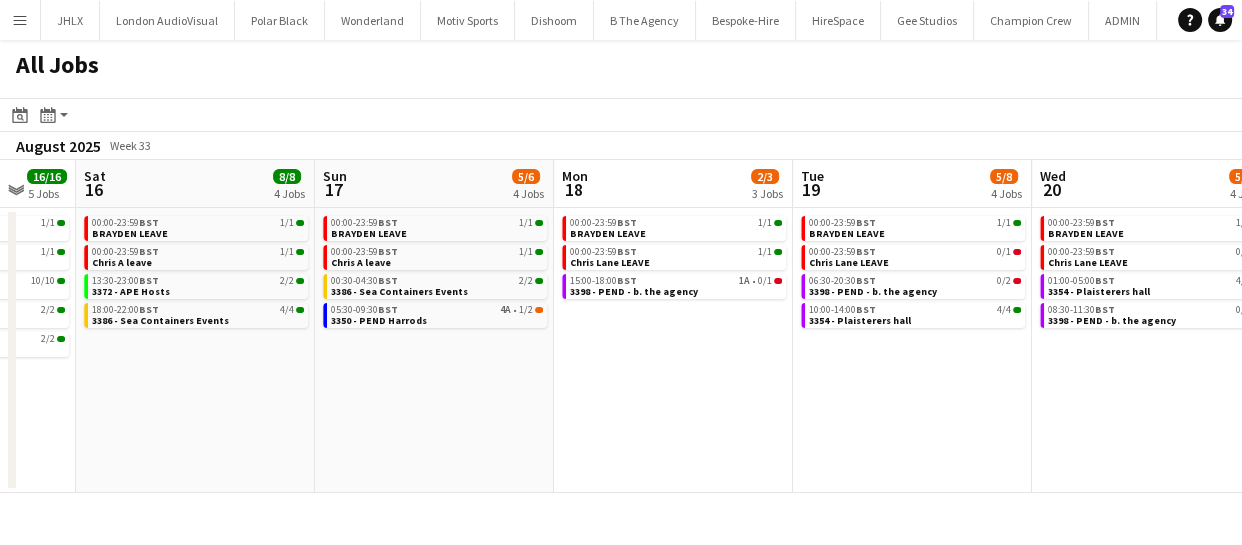 click on "Wed   13   7/8   5 Jobs   Thu   14   4/4   3 Jobs   Fri   15   16/16   5 Jobs   Sat   16   8/8   4 Jobs   Sun   17   5/6   4 Jobs   Mon   18   2/3   3 Jobs   Tue   19   5/8   4 Jobs   Wed   20   5/7   4 Jobs   Thu   21   1/2   2 Jobs   Fri   22   3/3   2 Jobs   Sat   23   4/6   3 Jobs   00:00-23:59    BST   1/1   BRAYDEN LEAVE   08:00-20:00    BST   2/2   3382 - PEND -  (MEWP Operator) Cupra Event Day   08:00-16:00    BST   0/1   Cupra Support   09:00-11:00    BST   2/2   3384 - Somerset House    20:30-00:30 (Thu)   BST   2/2   3350 - Harrods   00:00-23:59    BST   1/1   BRAYDEN LEAVE   08:00-16:00    BST   1/1   Cupra Support   16:00-18:00    BST   2/2   3384 - Somerset House    00:00-23:59    BST   1/1   BRAYDEN LEAVE   00:00-23:59    BST   1/1   Chris A leave   09:00-03:59 (Sat)   BST   10/10   3361 - Outernet   10:00-12:00    BST   2/2   3397 - Old Sessions House   13:30-23:00    BST   2/2   3372 - APE Hosts   00:00-23:59    BST   1/1   BRAYDEN LEAVE   00:00-23:59    BST   1/1   Chris A leave   BST   4A" at bounding box center [621, 326] 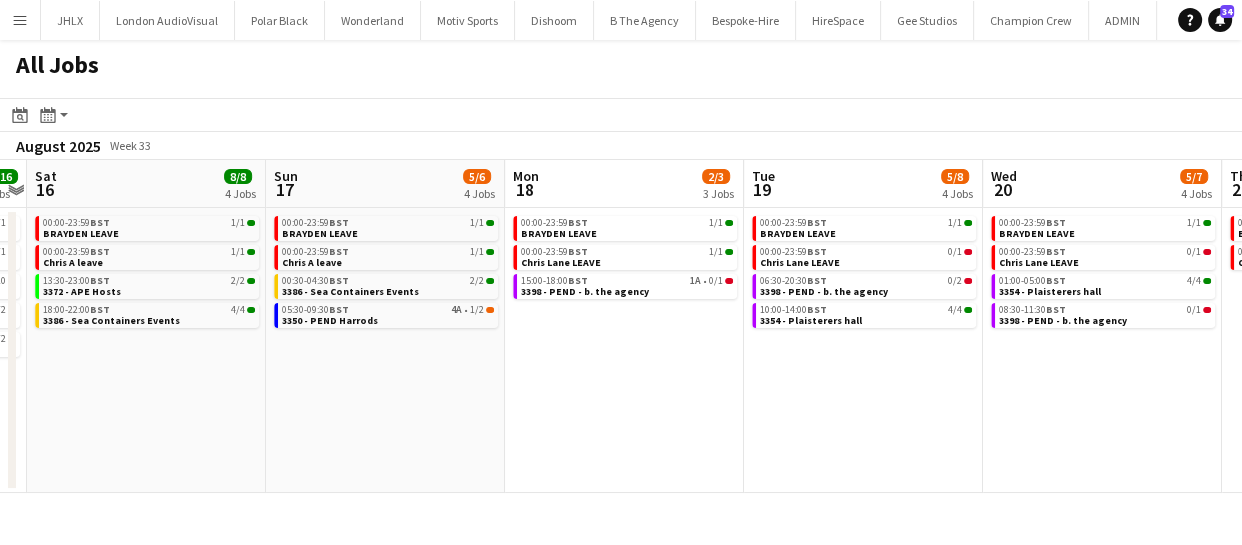 click on "Wed   13   7/8   5 Jobs   Thu   14   4/4   3 Jobs   Fri   15   16/16   5 Jobs   Sat   16   8/8   4 Jobs   Sun   17   5/6   4 Jobs   Mon   18   2/3   3 Jobs   Tue   19   5/8   4 Jobs   Wed   20   5/7   4 Jobs   Thu   21   1/2   2 Jobs   Fri   22   3/3   2 Jobs   Sat   23   4/6   3 Jobs   00:00-23:59    BST   1/1   BRAYDEN LEAVE   08:00-20:00    BST   2/2   3382 - PEND -  (MEWP Operator) Cupra Event Day   08:00-16:00    BST   0/1   Cupra Support   09:00-11:00    BST   2/2   3384 - Somerset House    20:30-00:30 (Thu)   BST   2/2   3350 - Harrods   00:00-23:59    BST   1/1   BRAYDEN LEAVE   08:00-16:00    BST   1/1   Cupra Support   16:00-18:00    BST   2/2   3384 - Somerset House    00:00-23:59    BST   1/1   BRAYDEN LEAVE   00:00-23:59    BST   1/1   Chris A leave   09:00-03:59 (Sat)   BST   10/10   3361 - Outernet   10:00-12:00    BST   2/2   3397 - Old Sessions House   13:30-23:00    BST   2/2   3372 - APE Hosts   00:00-23:59    BST   1/1   BRAYDEN LEAVE   00:00-23:59    BST   1/1   Chris A leave   BST   4A" at bounding box center (621, 326) 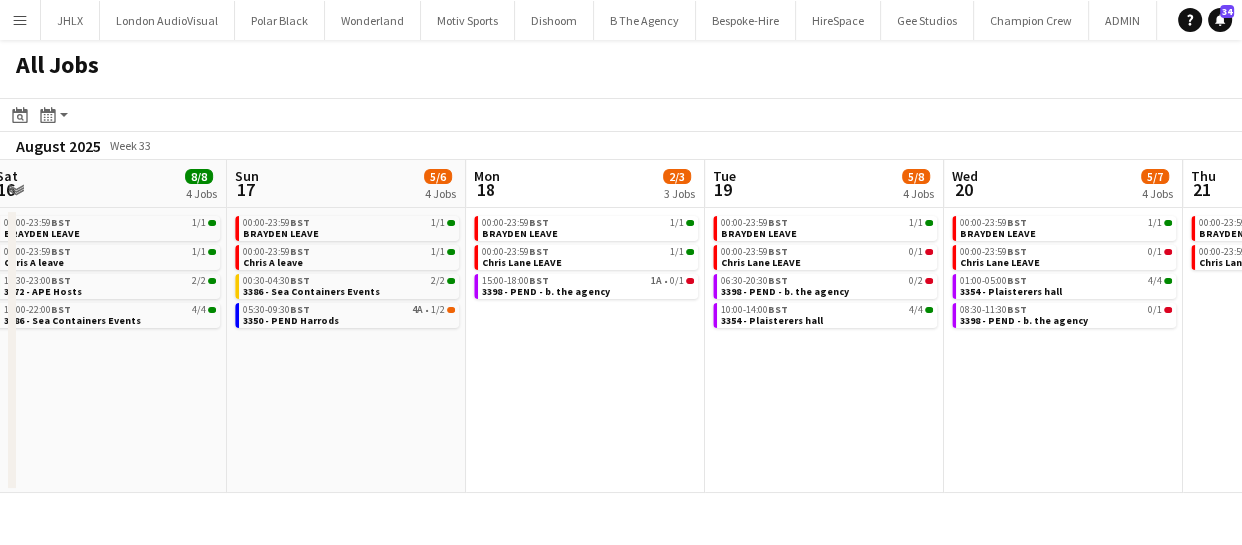 drag, startPoint x: 594, startPoint y: 408, endPoint x: 700, endPoint y: 421, distance: 106.7942 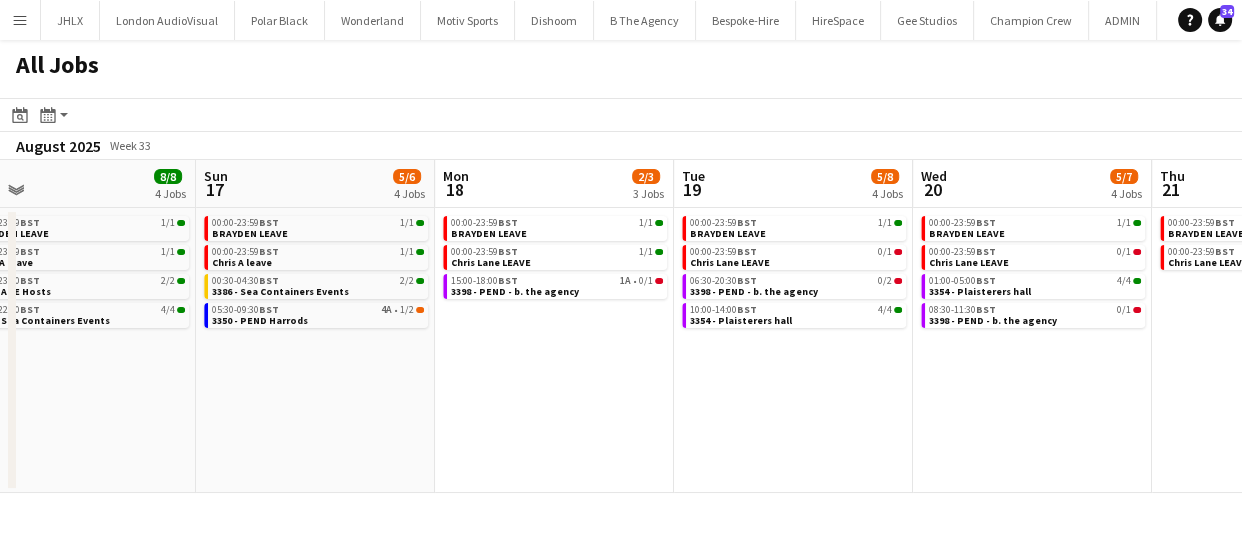 click on "Wed   13   7/8   5 Jobs   Thu   14   4/4   3 Jobs   Fri   15   16/16   5 Jobs   Sat   16   8/8   4 Jobs   Sun   17   5/6   4 Jobs   Mon   18   2/3   3 Jobs   Tue   19   5/8   4 Jobs   Wed   20   5/7   4 Jobs   Thu   21   1/2   2 Jobs   Fri   22   3/3   2 Jobs   Sat   23   4/6   3 Jobs   00:00-23:59    BST   1/1   BRAYDEN LEAVE   08:00-20:00    BST   2/2   3382 - PEND -  (MEWP Operator) Cupra Event Day   08:00-16:00    BST   0/1   Cupra Support   09:00-11:00    BST   2/2   3384 - Somerset House    20:30-00:30 (Thu)   BST   2/2   3350 - Harrods   00:00-23:59    BST   1/1   BRAYDEN LEAVE   08:00-16:00    BST   1/1   Cupra Support   16:00-18:00    BST   2/2   3384 - Somerset House    00:00-23:59    BST   1/1   BRAYDEN LEAVE   00:00-23:59    BST   1/1   Chris A leave   09:00-03:59 (Sat)   BST   10/10   3361 - Outernet   10:00-12:00    BST   2/2   3397 - Old Sessions House   13:30-23:00    BST   2/2   3372 - APE Hosts   00:00-23:59    BST   1/1   BRAYDEN LEAVE   00:00-23:59    BST   1/1   Chris A leave   BST   4A" at bounding box center [621, 326] 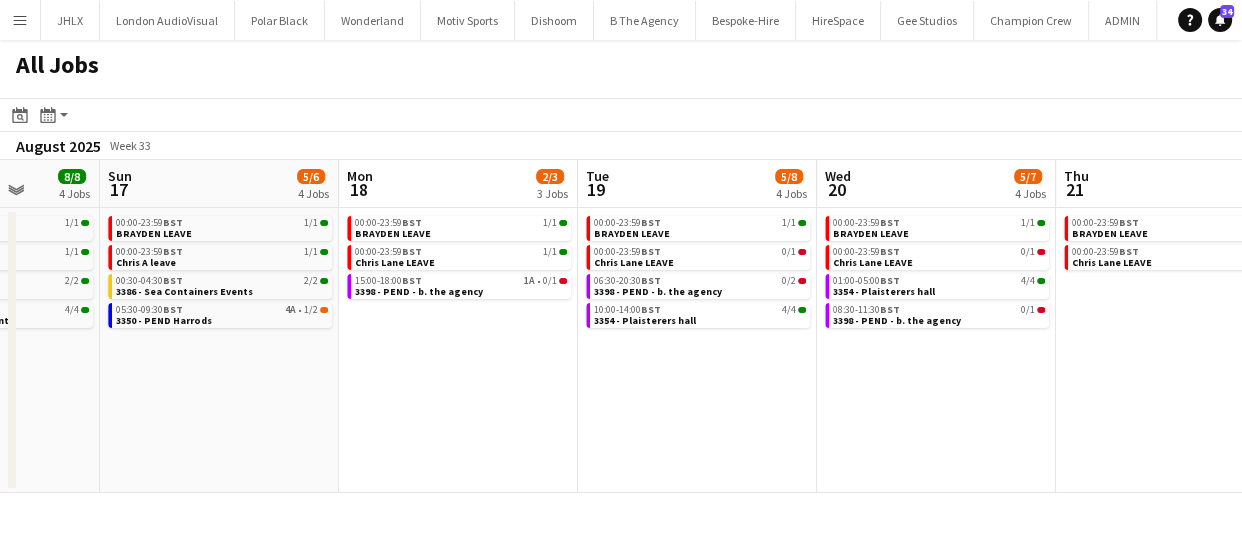 drag, startPoint x: 671, startPoint y: 434, endPoint x: 824, endPoint y: 451, distance: 153.94154 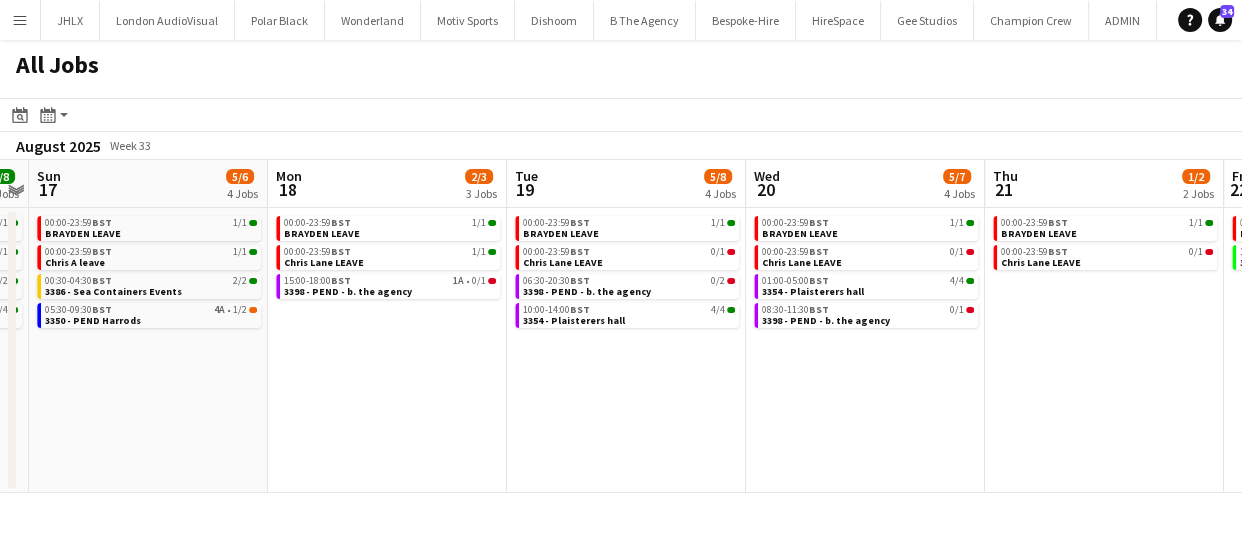 click on "All Jobs
Date picker
AUG 2025 AUG 2025 Monday M Tuesday T Wednesday W Thursday T Friday F Saturday S Sunday S  AUG   1   2   3   4   5   6   7   8   9   10   11   12   13   14   15   16   17   18   19   20   21   22   23   24   25   26   27   28   29   30   31
Comparison range
Comparison range
Today
Month view / Day view
Day view by Board Day view by Job Month view  August 2025   Week 33
Expand/collapse
Wed   13   7/8   5 Jobs   Thu   14   4/4   3 Jobs   Fri   15   16/16   5 Jobs   Sat   16   8/8   4 Jobs   Sun   17   5/6   4 Jobs   Mon   18   2/3   3 Jobs   Tue   19   5/8   4 Jobs   Wed   20   5/7   4 Jobs   Thu   21   1/2   2 Jobs   Fri   22   3/3   2 Jobs   Sat   23   4/6   3 Jobs   00:00-23:59    BST   1/1   BRAYDEN LEAVE   08:00-20:00    BST   2/2   3382 - PEND -  (MEWP Operator) Cupra Event Day   08:00-16:00    BST   0/1   BST" 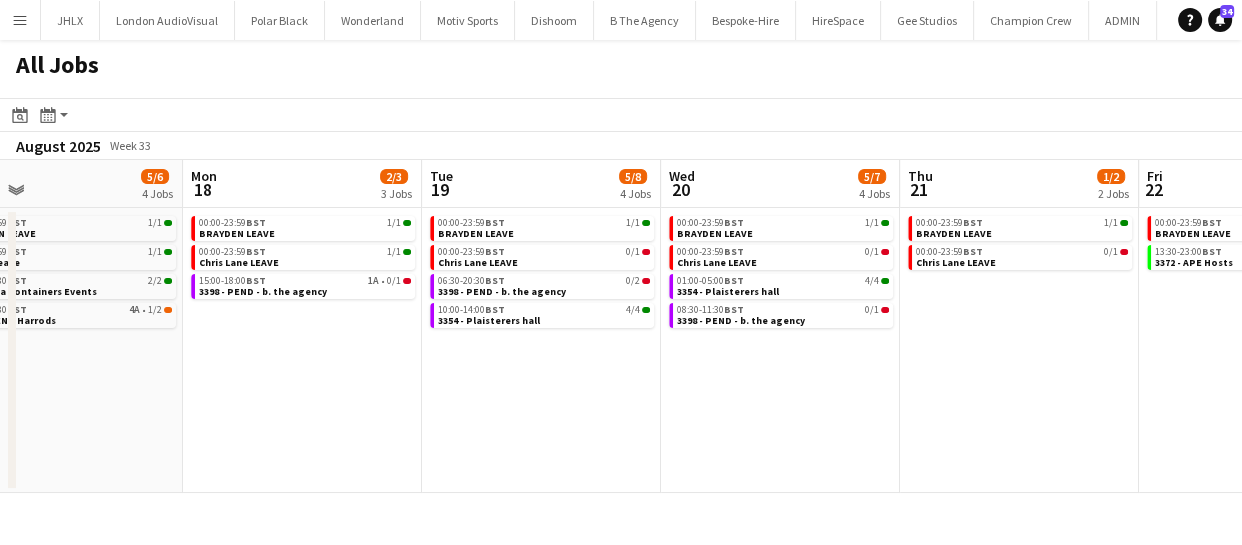 click on "Fri   15   16/16   5 Jobs   Sat   16   8/8   4 Jobs   Sun   17   5/6   4 Jobs   Mon   18   2/3   3 Jobs   Tue   19   5/8   4 Jobs   Wed   20   5/7   4 Jobs   Thu   21   1/2   2 Jobs   Fri   22   3/3   2 Jobs   Sat   23   4/6   3 Jobs   Sun   24   3/3   2 Jobs   Mon   25   2/2   2 Jobs   00:00-23:59    BST   1/1   BRAYDEN LEAVE   00:00-23:59    BST   1/1   Chris A leave   09:00-03:59 (Sat)   BST   10/10   3361 - Outernet   10:00-12:00    BST   2/2   3397 - Old Sessions House   13:30-23:00    BST   2/2   3372 - APE Hosts   00:00-23:59    BST   1/1   BRAYDEN LEAVE   00:00-23:59    BST   1/1   Chris A leave   13:30-23:00    BST   2/2   3372 - APE Hosts   18:00-22:00    BST   4/4   3386 - Sea Containers Events   00:00-23:59    BST   1/1   BRAYDEN LEAVE   00:00-23:59    BST   1/1   Chris A leave   00:30-04:30    BST   2/2   3386 - Sea Containers Events   05:30-09:30    BST   4A   •   1/2   3350 - PEND Harrods   00:00-23:59    BST   1/1   BRAYDEN LEAVE   00:00-23:59    BST   1/1   Chris Lane LEAVE   15:00-18:00" at bounding box center [621, 326] 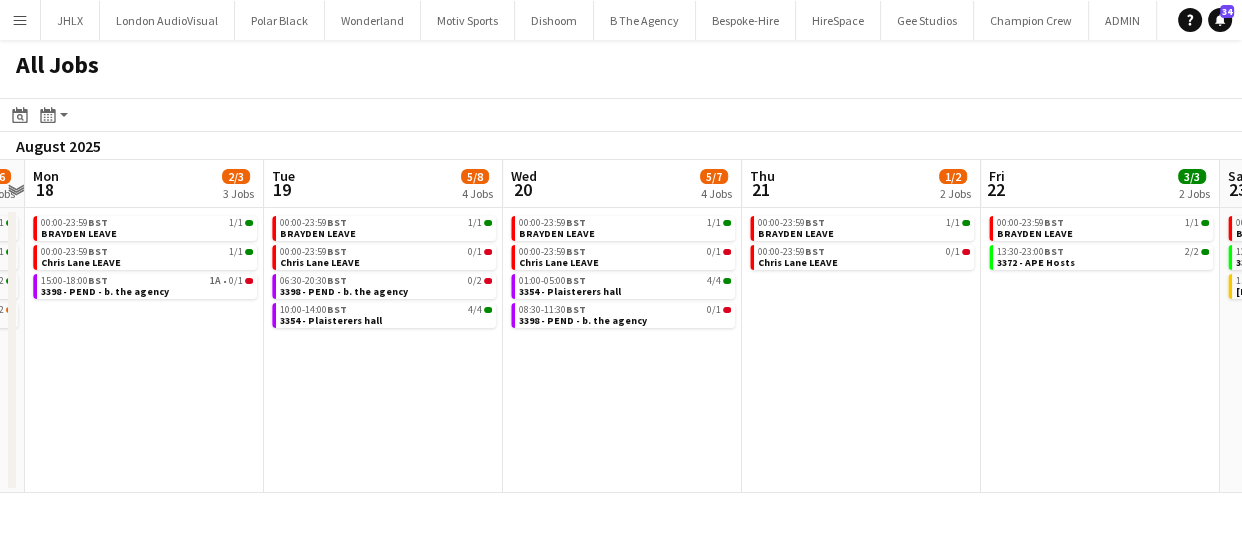 drag, startPoint x: 704, startPoint y: 415, endPoint x: 761, endPoint y: 410, distance: 57.21888 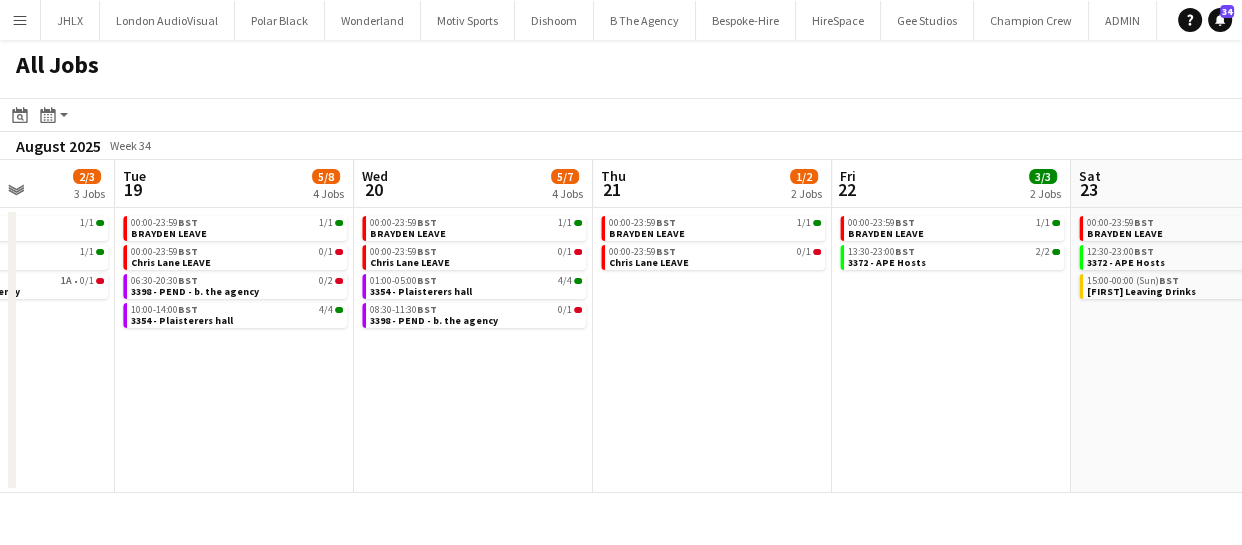 drag, startPoint x: 737, startPoint y: 410, endPoint x: 674, endPoint y: 399, distance: 63.953106 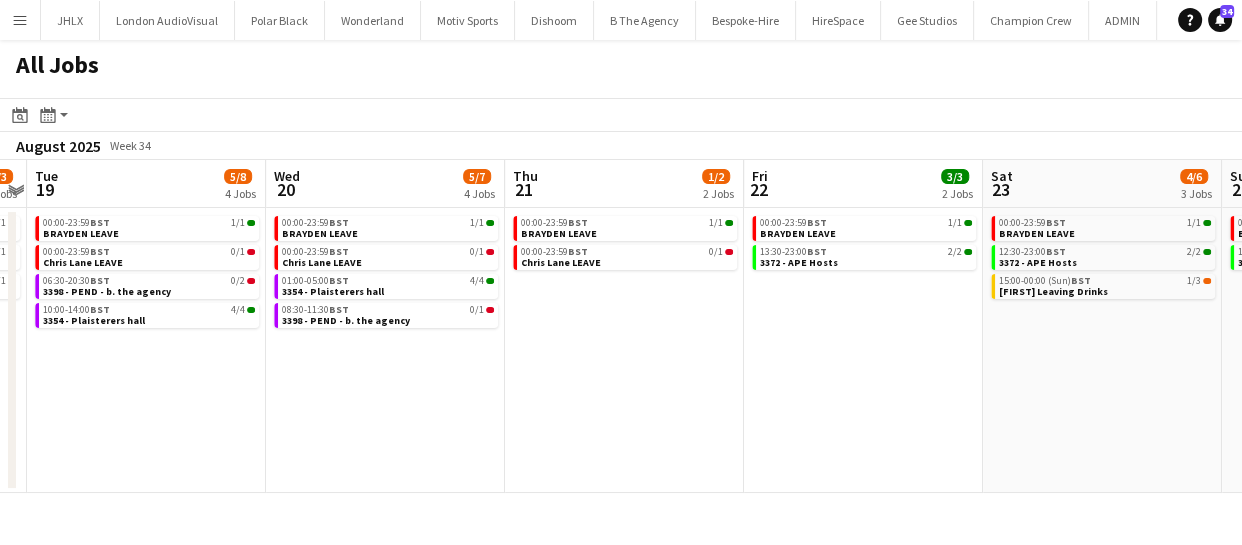 drag, startPoint x: 730, startPoint y: 406, endPoint x: 783, endPoint y: 403, distance: 53.08484 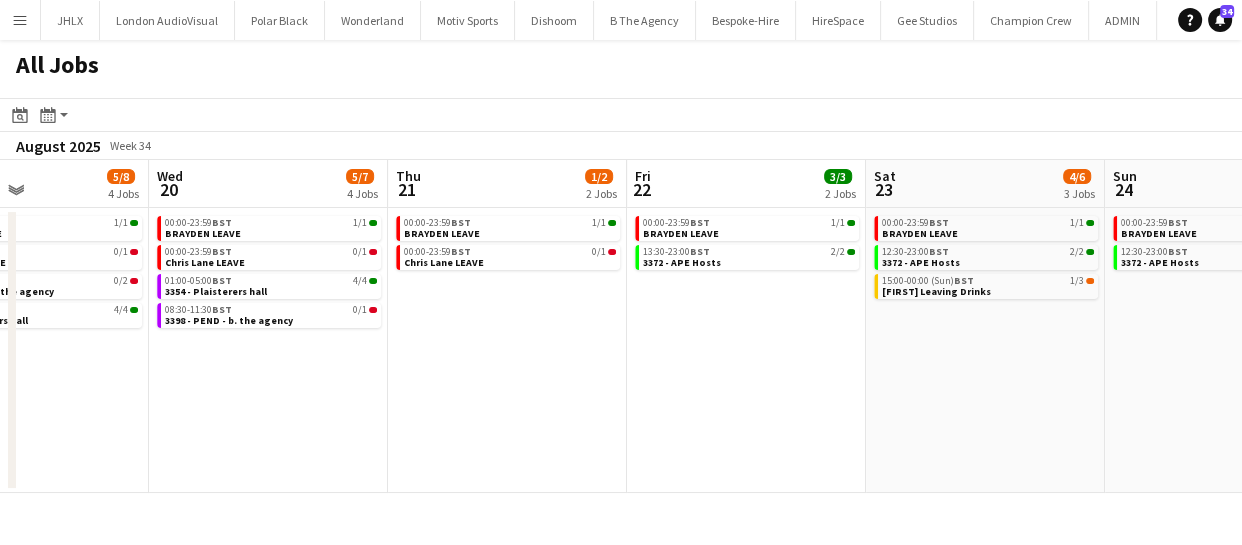 drag, startPoint x: 783, startPoint y: 403, endPoint x: 694, endPoint y: 380, distance: 91.92388 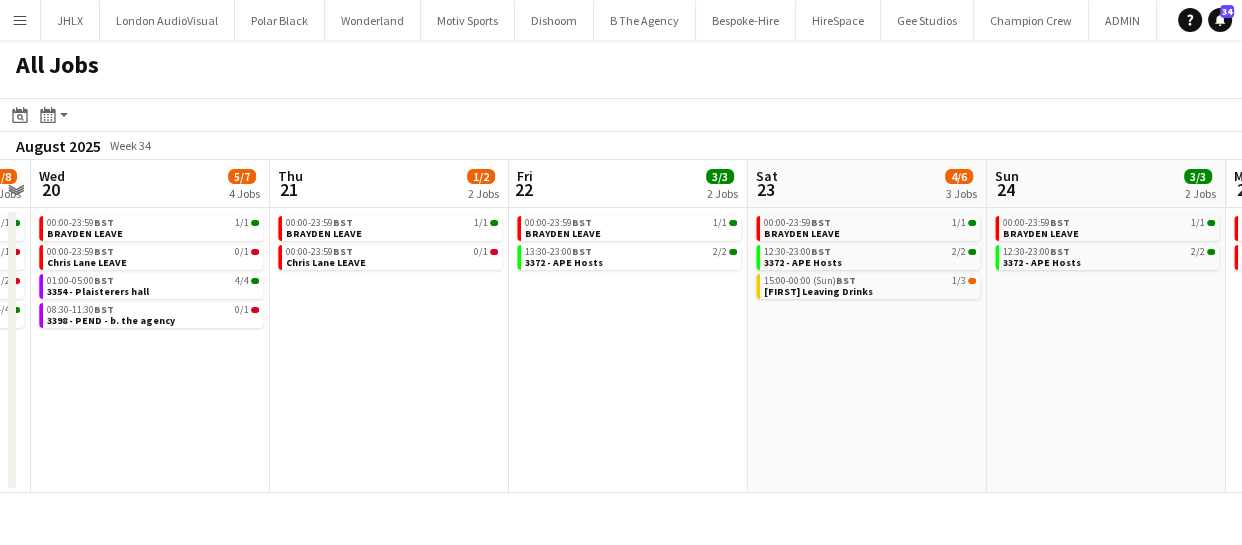 drag, startPoint x: 669, startPoint y: 380, endPoint x: 566, endPoint y: 369, distance: 103.58572 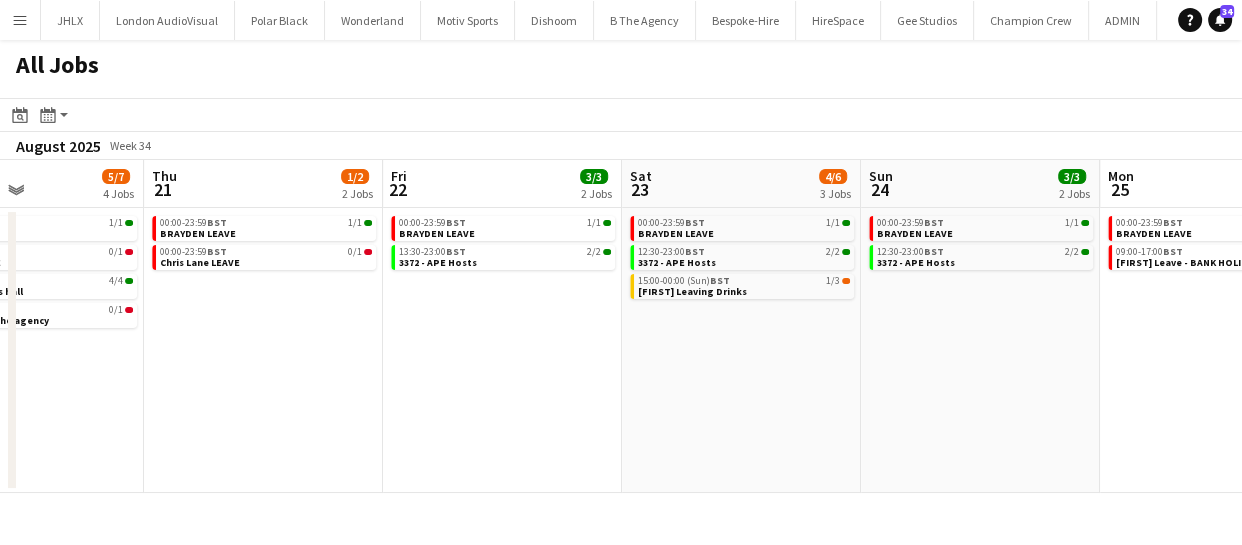 click on "Sun   17   5/6   4 Jobs   Mon   18   2/3   3 Jobs   Tue   19   5/8   4 Jobs   Wed   20   5/7   4 Jobs   Thu   21   1/2   2 Jobs   Fri   22   3/3   2 Jobs   Sat   23   4/6   3 Jobs   Sun   24   3/3   2 Jobs   Mon   25   2/2   2 Jobs   Tue   26   3/3   2 Jobs   Wed   27   2/3   3 Jobs   00:00-23:59    BST   1/1   BRAYDEN LEAVE   00:00-23:59    BST   1/1   Chris A leave   00:30-04:30    BST   2/2   3386 - Sea Containers Events   05:30-09:30    BST   4A   •   1/2   3350 - PEND Harrods   00:00-23:59    BST   1/1   BRAYDEN LEAVE   00:00-23:59    BST   1/1   Chris Lane LEAVE   15:00-18:00    BST   1A   •   0/1   3398 - PEND - b. the agency   00:00-23:59    BST   1/1   BRAYDEN LEAVE   00:00-23:59    BST   0/1   Chris Lane LEAVE   06:30-20:30    BST   0/2   3398 - PEND - b. the agency   10:00-14:00    BST   4/4   3354 - Plaisterers hall   00:00-23:59    BST   1/1   BRAYDEN LEAVE   00:00-23:59    BST   0/1   Chris Lane LEAVE   01:00-05:00    BST   4/4   3354 - Plaisterers hall   08:30-11:30    BST   0/1   BST" at bounding box center (621, 326) 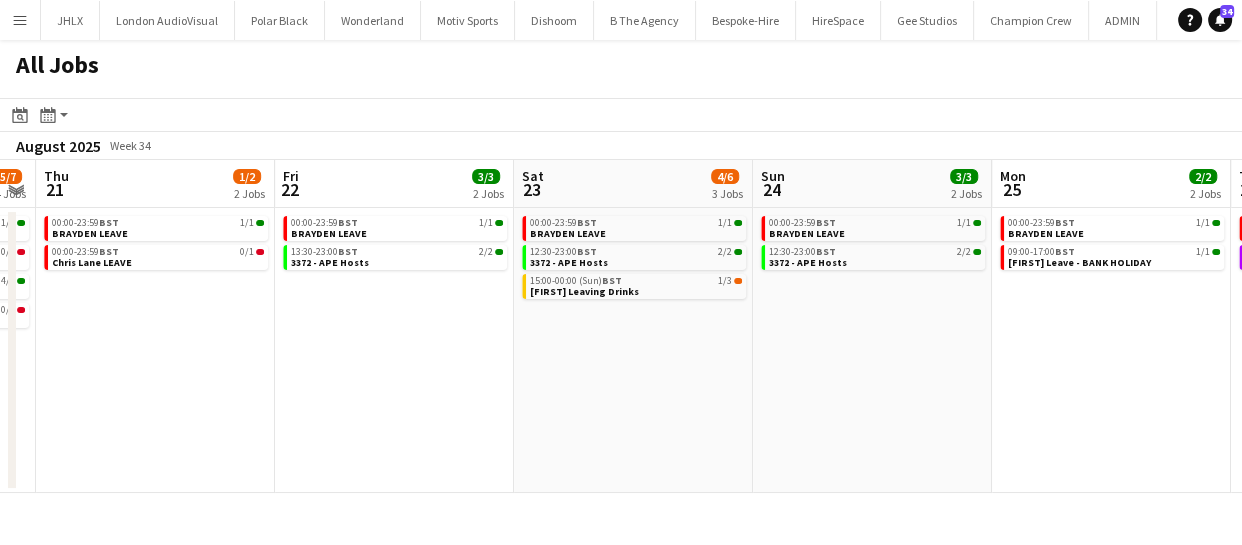 click on "All Jobs
Date picker
AUG 2025 AUG 2025 Monday M Tuesday T Wednesday W Thursday T Friday F Saturday S Sunday S  AUG   1   2   3   4   5   6   7   8   9   10   11   12   13   14   15   16   17   18   19   20   21   22   23   24   25   26   27   28   29   30   31
Comparison range
Comparison range
Today
Month view / Day view
Day view by Board Day view by Job Month view  August 2025   Week 34
Expand/collapse
Sun   17   5/6   4 Jobs   Mon   18   2/3   3 Jobs   Tue   19   5/8   4 Jobs   Wed   20   5/7   4 Jobs   Thu   21   1/2   2 Jobs   Fri   22   3/3   2 Jobs   Sat   23   4/6   3 Jobs   Sun   24   3/3   2 Jobs   Mon   25   2/2   2 Jobs   Tue   26   3/3   2 Jobs   Wed   27   2/3   3 Jobs   00:00-23:59    BST   1/1   BRAYDEN LEAVE   00:00-23:59    BST   1/1   Chris A leave   00:30-04:30    BST   2/2   3386 - Sea Containers Events   BST   4A" 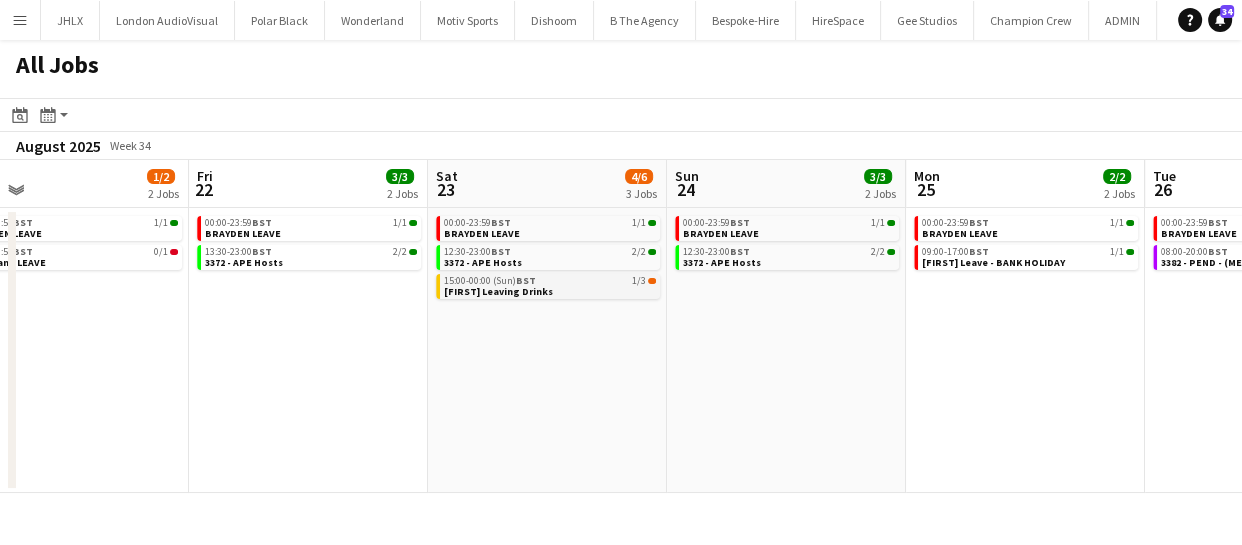 click on "Lee Leaving Drinks" at bounding box center (498, 291) 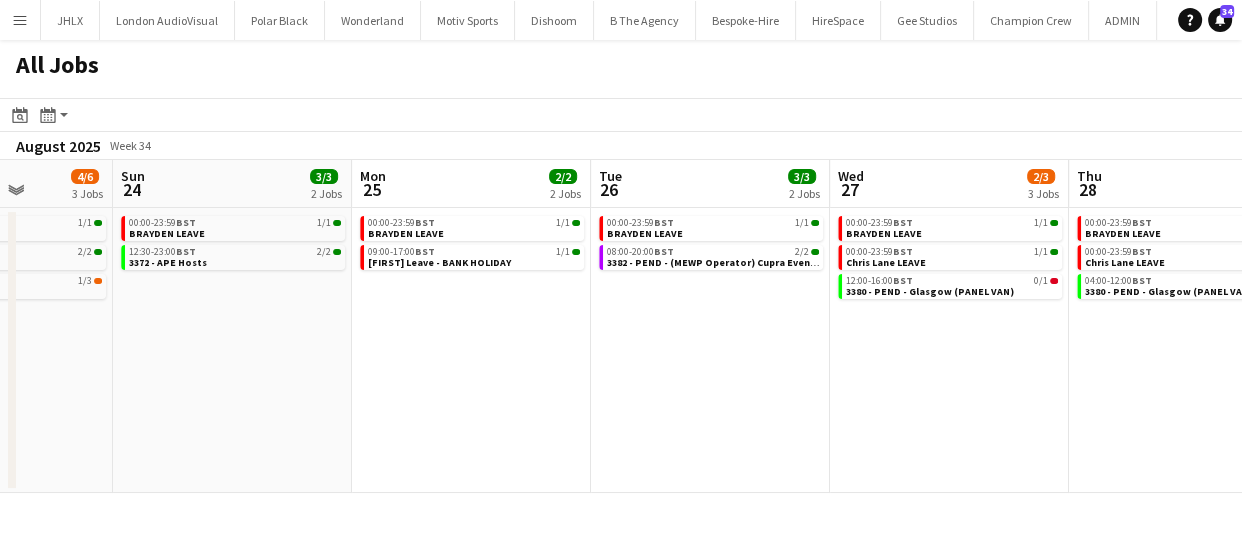 drag, startPoint x: 999, startPoint y: 381, endPoint x: 445, endPoint y: 363, distance: 554.29236 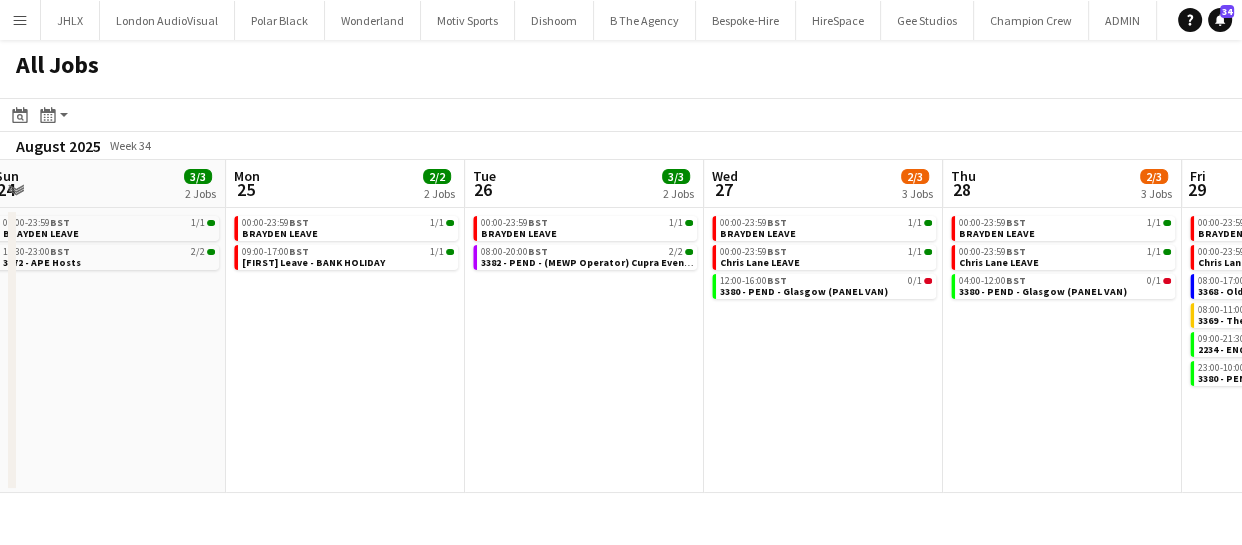 click on "Thu   21   1/2   2 Jobs   Fri   22   3/3   2 Jobs   Sat   23   4/6   3 Jobs   Sun   24   3/3   2 Jobs   Mon   25   2/2   2 Jobs   Tue   26   3/3   2 Jobs   Wed   27   2/3   3 Jobs   Thu   28   2/3   3 Jobs   Fri   29   8/21   6 Jobs   Sat   30   2/14   4 Jobs   Sun   31   2/10   3 Jobs   00:00-23:59    BST   1/1   BRAYDEN LEAVE   00:00-23:59    BST   0/1   Chris Lane LEAVE   00:00-23:59    BST   1/1   BRAYDEN LEAVE   13:30-23:00    BST   2/2   3372 - APE Hosts   00:00-23:59    BST   1/1   BRAYDEN LEAVE   12:30-23:00    BST   2/2   3372 - APE Hosts   15:00-00:00 (Sun)   BST   1/3   Lee Leaving Drinks   00:00-23:59    BST   1/1   BRAYDEN LEAVE   12:30-23:00    BST   2/2   3372 - APE Hosts   00:00-23:59    BST   1/1   BRAYDEN LEAVE   09:00-17:00    BST   1/1   Andy Leave - BANK HOLIDAY   00:00-23:59    BST   1/1   BRAYDEN LEAVE   08:00-20:00    BST   2/2   3382 - PEND -  (MEWP Operator) Cupra Event Day   00:00-23:59    BST   1/1   BRAYDEN LEAVE   00:00-23:59    BST   1/1   Chris Lane LEAVE   12:00-16:00    BST" at bounding box center [621, 326] 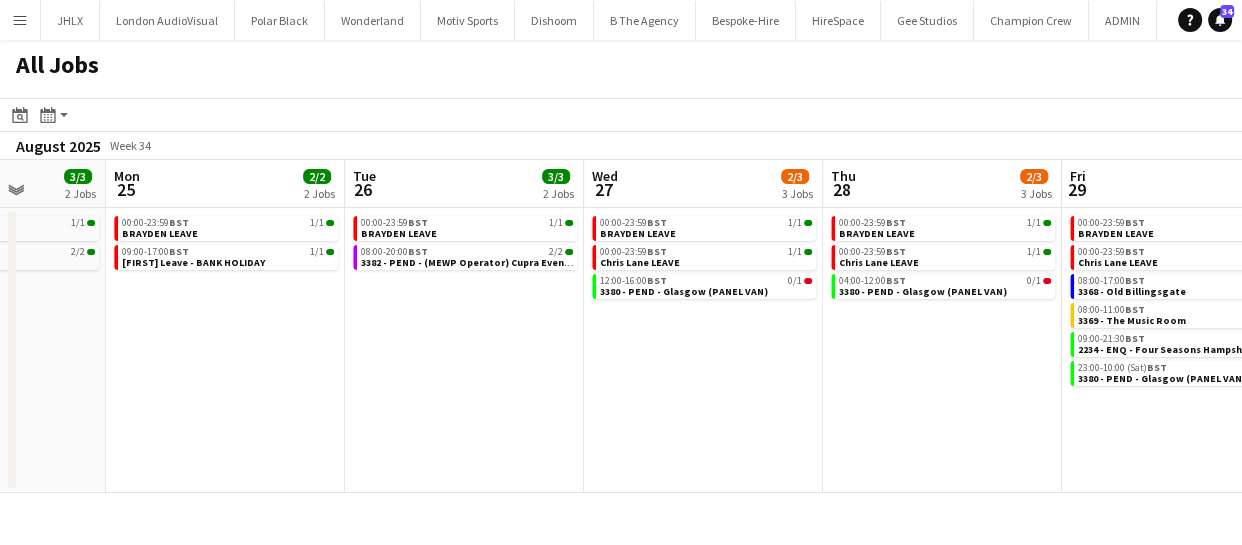 click on "Thu   21   1/2   2 Jobs   Fri   22   3/3   2 Jobs   Sat   23   4/6   3 Jobs   Sun   24   3/3   2 Jobs   Mon   25   2/2   2 Jobs   Tue   26   3/3   2 Jobs   Wed   27   2/3   3 Jobs   Thu   28   2/3   3 Jobs   Fri   29   8/21   6 Jobs   Sat   30   2/14   4 Jobs   Sun   31   2/10   3 Jobs   00:00-23:59    BST   1/1   BRAYDEN LEAVE   00:00-23:59    BST   0/1   Chris Lane LEAVE   00:00-23:59    BST   1/1   BRAYDEN LEAVE   13:30-23:00    BST   2/2   3372 - APE Hosts   00:00-23:59    BST   1/1   BRAYDEN LEAVE   12:30-23:00    BST   2/2   3372 - APE Hosts   15:00-00:00 (Sun)   BST   1/3   Lee Leaving Drinks   00:00-23:59    BST   1/1   BRAYDEN LEAVE   12:30-23:00    BST   2/2   3372 - APE Hosts   00:00-23:59    BST   1/1   BRAYDEN LEAVE   09:00-17:00    BST   1/1   Andy Leave - BANK HOLIDAY   00:00-23:59    BST   1/1   BRAYDEN LEAVE   08:00-20:00    BST   2/2   3382 - PEND -  (MEWP Operator) Cupra Event Day   00:00-23:59    BST   1/1   BRAYDEN LEAVE   00:00-23:59    BST   1/1   Chris Lane LEAVE   12:00-16:00    BST" at bounding box center [621, 326] 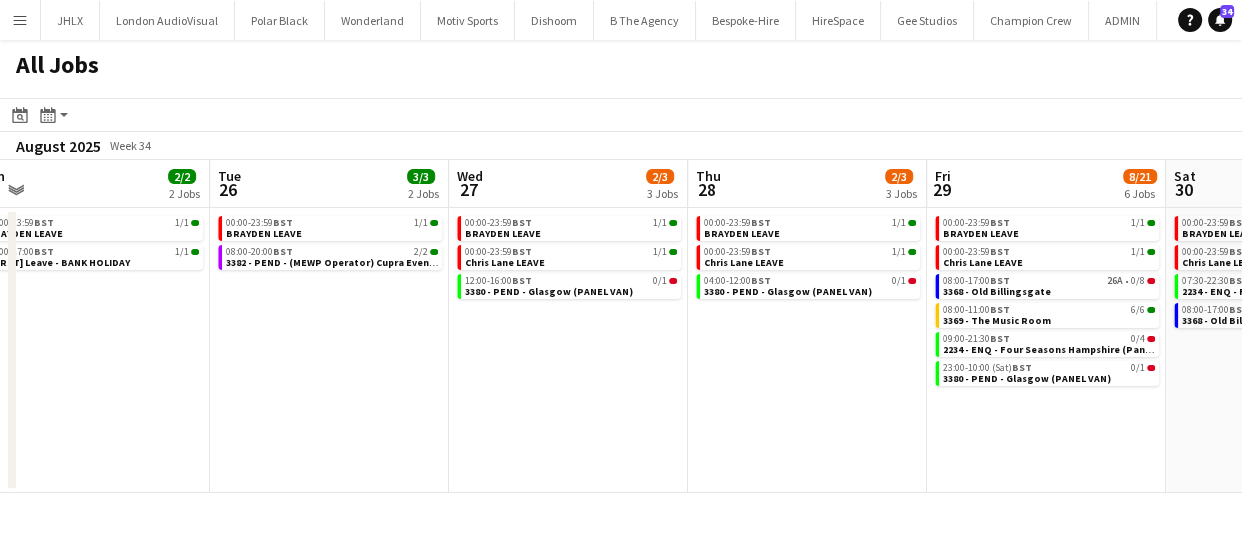 click on "All Jobs
Date picker
AUG 2025 AUG 2025 Monday M Tuesday T Wednesday W Thursday T Friday F Saturday S Sunday S  AUG   1   2   3   4   5   6   7   8   9   10   11   12   13   14   15   16   17   18   19   20   21   22   23   24   25   26   27   28   29   30   31
Comparison range
Comparison range
Today
Month view / Day view
Day view by Board Day view by Job Month view  August 2025   Week 34
Expand/collapse
Thu   21   1/2   2 Jobs   Fri   22   3/3   2 Jobs   Sat   23   4/6   3 Jobs   Sun   24   3/3   2 Jobs   Mon   25   2/2   2 Jobs   Tue   26   3/3   2 Jobs   Wed   27   2/3   3 Jobs   Thu   28   2/3   3 Jobs   Fri   29   8/21   6 Jobs   Sat   30   2/14   4 Jobs   Sun   31   2/10   3 Jobs   00:00-23:59    BST   1/1   BRAYDEN LEAVE   00:00-23:59    BST   0/1   Chris Lane LEAVE   00:00-23:59    BST   1/1   BRAYDEN LEAVE   13:30-23:00    BST" 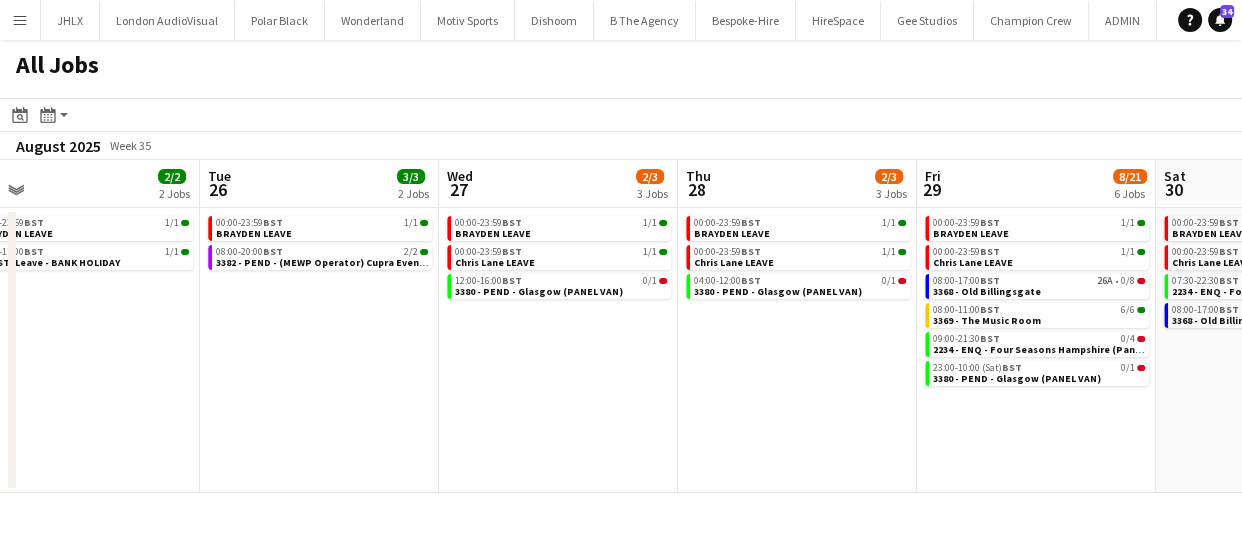 click on "Sat   23   4/6   3 Jobs   Sun   24   3/3   2 Jobs   Mon   25   2/2   2 Jobs   Tue   26   3/3   2 Jobs   Wed   27   2/3   3 Jobs   Thu   28   2/3   3 Jobs   Fri   29   8/21   6 Jobs   Sat   30   2/14   4 Jobs   Sun   31   2/10   3 Jobs   Mon   1   2/14   4 Jobs   Tue   2   2/6   3 Jobs   00:00-23:59    BST   1/1   BRAYDEN LEAVE   12:30-23:00    BST   2/2   3372 - APE Hosts   15:00-00:00 (Sun)   BST   1/3   Lee Leaving Drinks   00:00-23:59    BST   1/1   BRAYDEN LEAVE   12:30-23:00    BST   2/2   3372 - APE Hosts   00:00-23:59    BST   1/1   BRAYDEN LEAVE   09:00-17:00    BST   1/1   Andy Leave - BANK HOLIDAY   00:00-23:59    BST   1/1   BRAYDEN LEAVE   08:00-20:00    BST   2/2   3382 - PEND -  (MEWP Operator) Cupra Event Day   00:00-23:59    BST   1/1   BRAYDEN LEAVE   00:00-23:59    BST   1/1   Chris Lane LEAVE   12:00-16:00    BST   0/1   3380 - PEND - Glasgow (PANEL VAN)   00:00-23:59    BST   1/1   BRAYDEN LEAVE   00:00-23:59    BST   1/1   Chris Lane LEAVE   04:00-12:00    BST   0/1   00:00-23:59    BST" at bounding box center [621, 326] 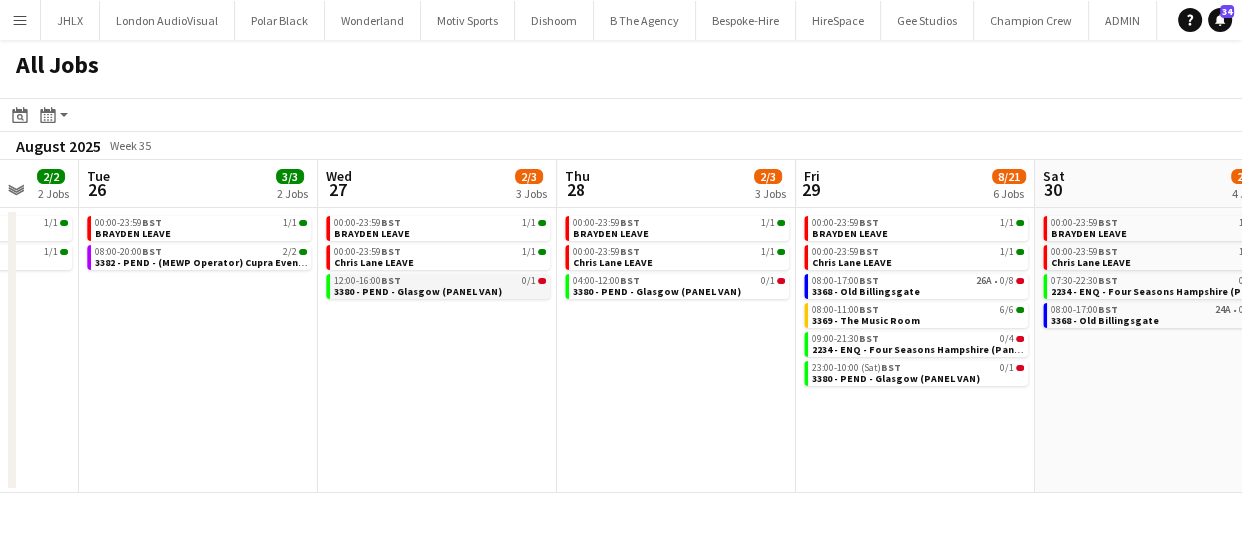 click on "3380 - PEND - Glasgow (PANEL VAN)" at bounding box center [418, 291] 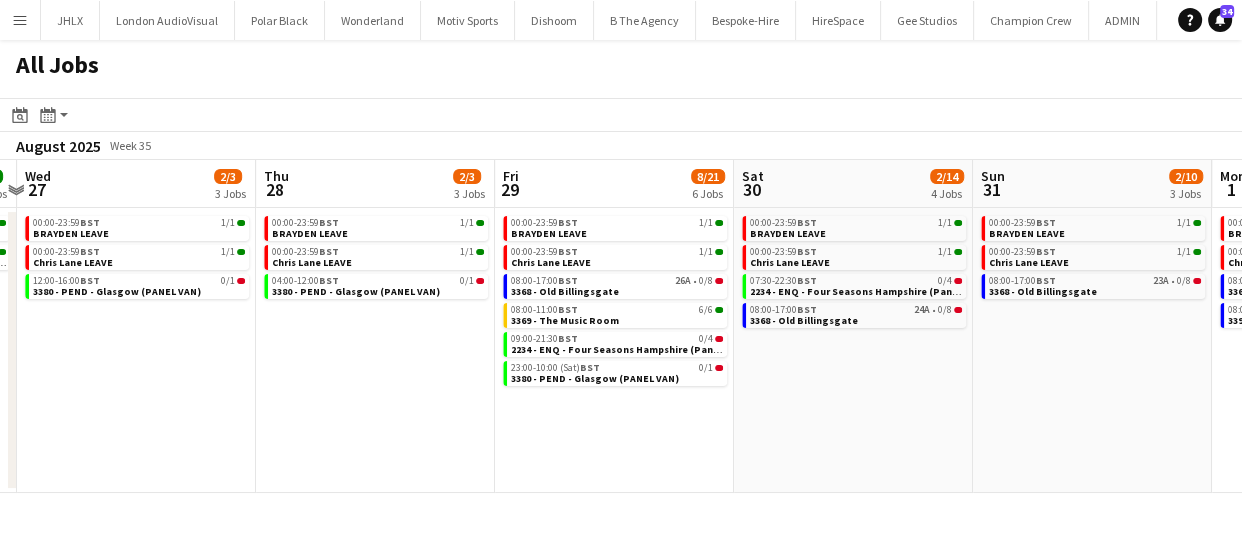 scroll, scrollTop: 0, scrollLeft: 588, axis: horizontal 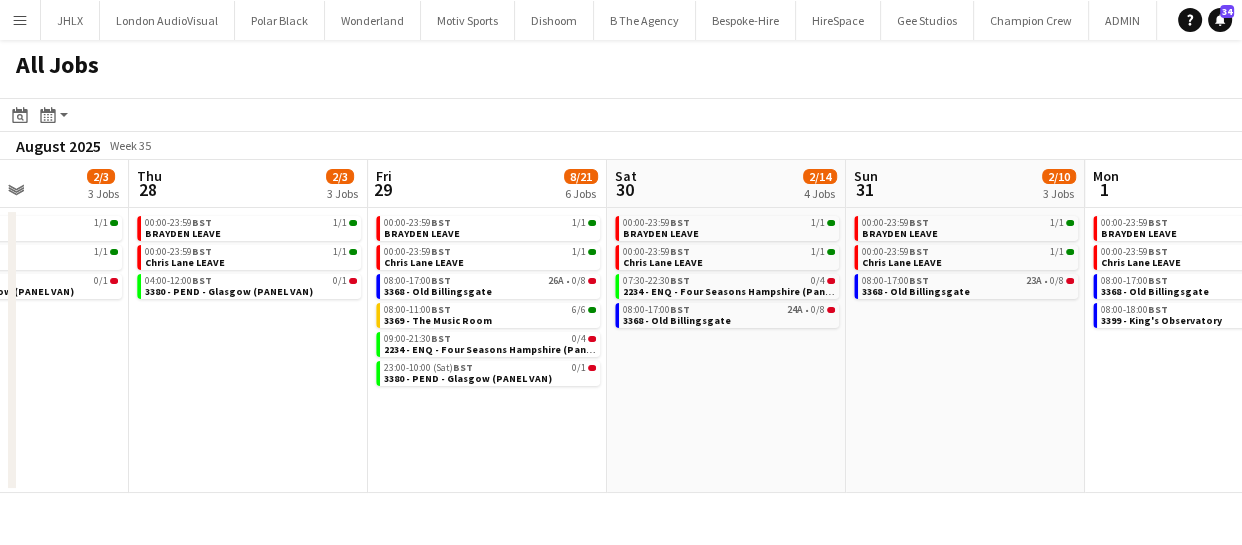 drag, startPoint x: 750, startPoint y: 387, endPoint x: 322, endPoint y: 350, distance: 429.5963 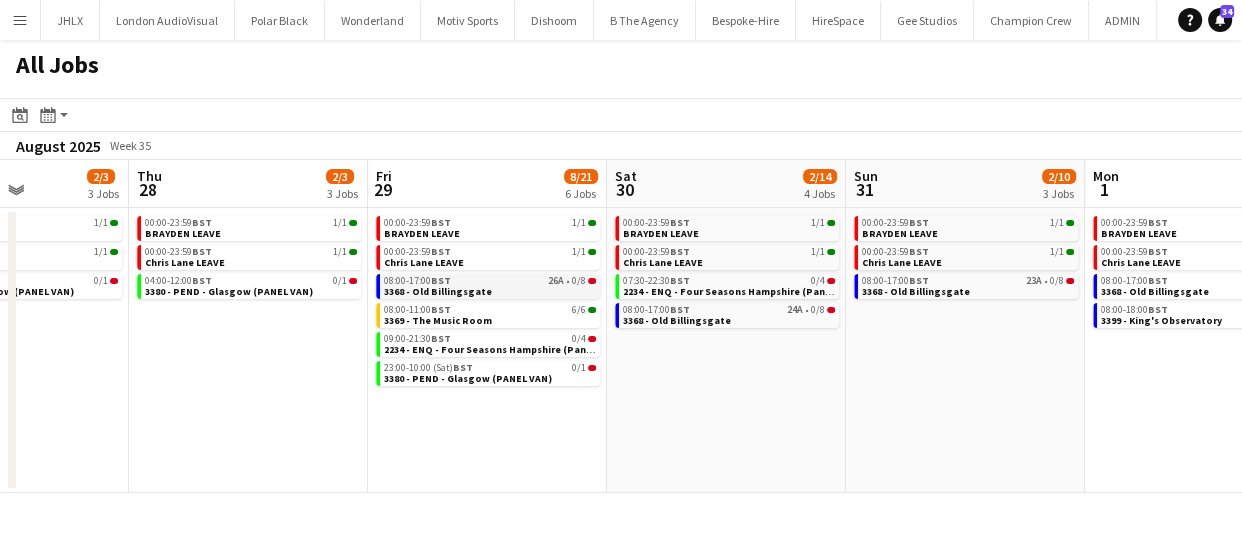 click on "3368 - Old Billingsgate" at bounding box center (438, 291) 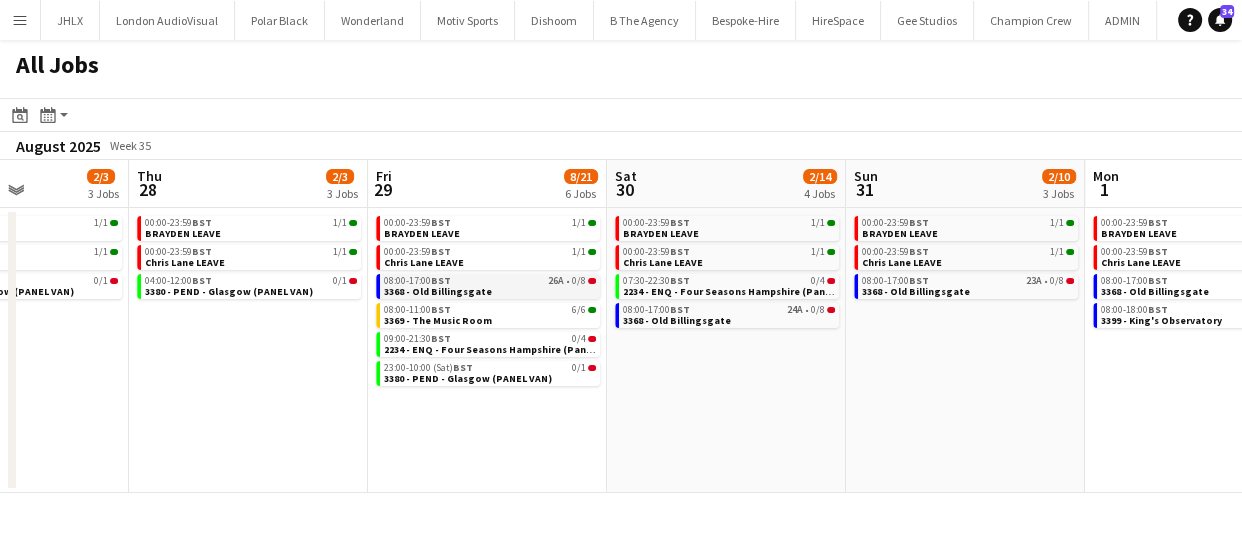 click on "3368 - Old Billingsgate" at bounding box center (438, 291) 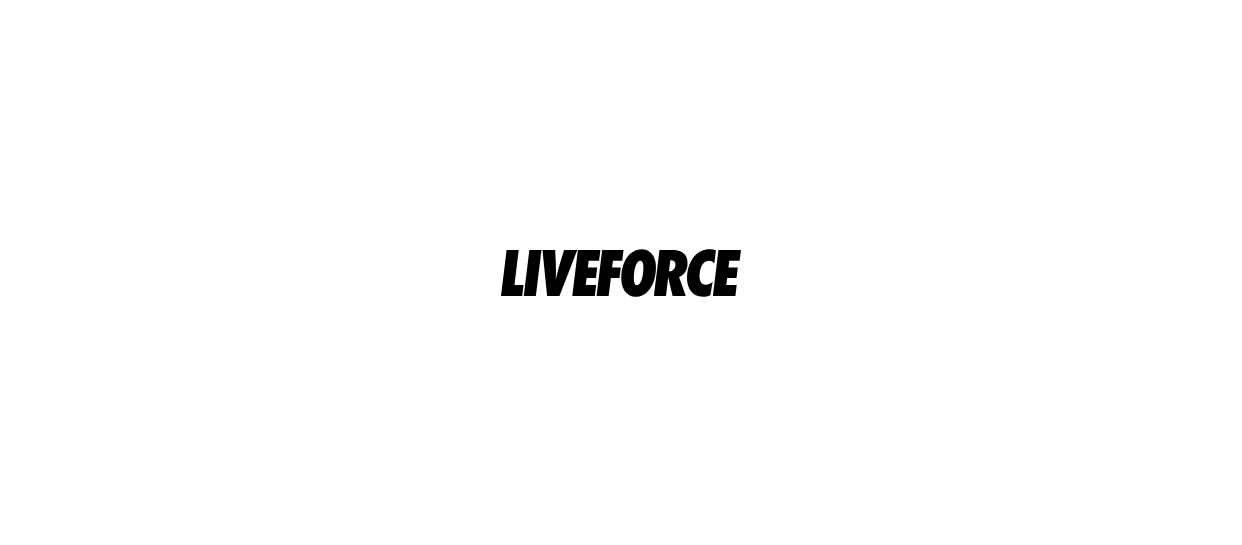 scroll, scrollTop: 0, scrollLeft: 0, axis: both 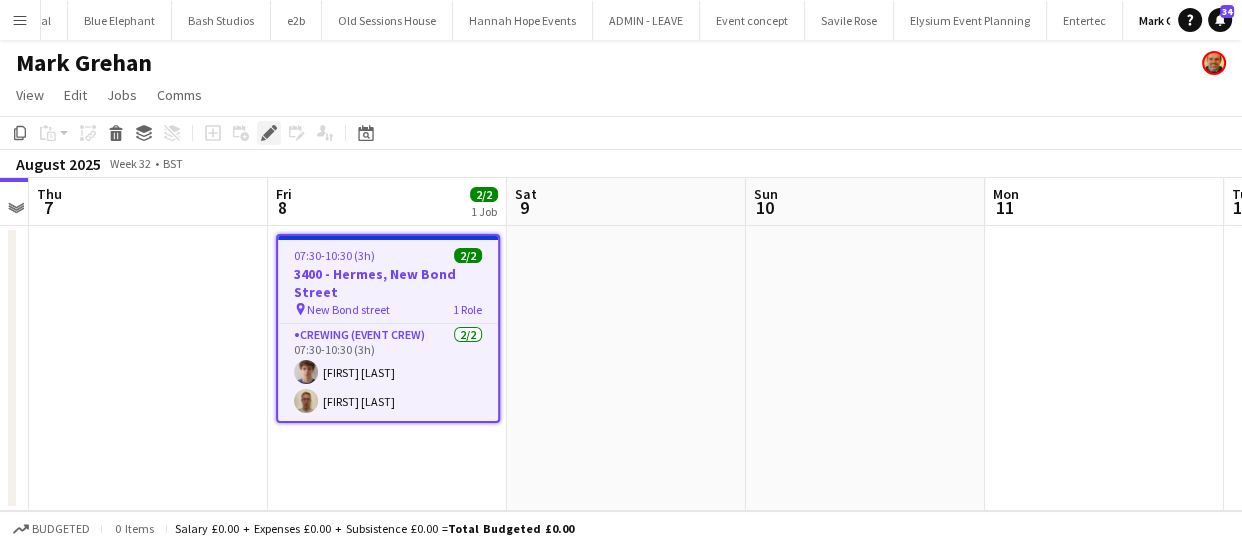 click on "Edit" 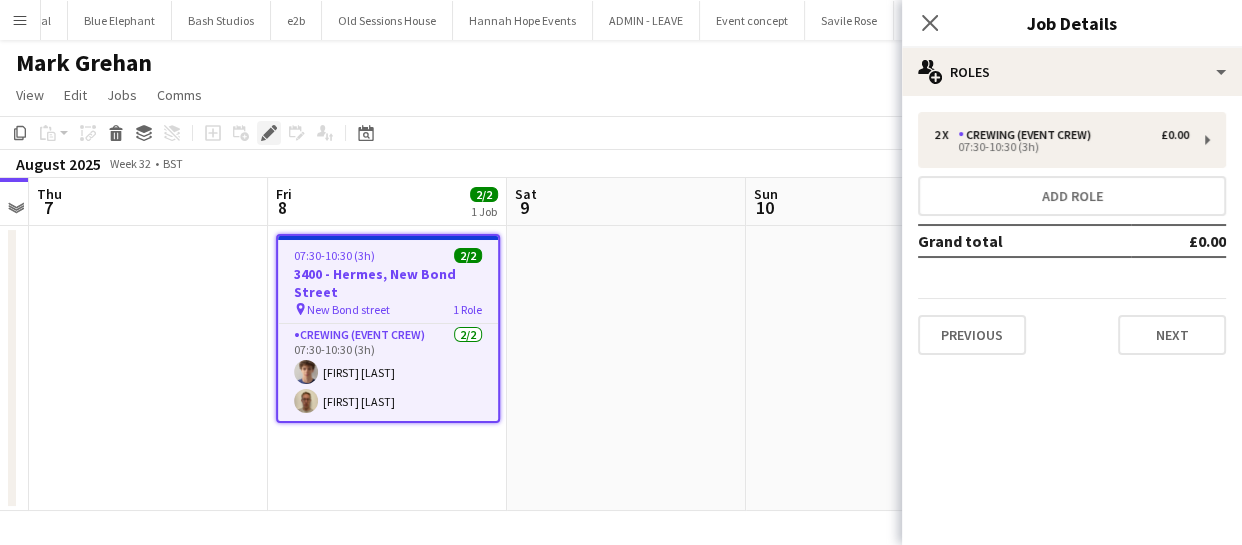 click 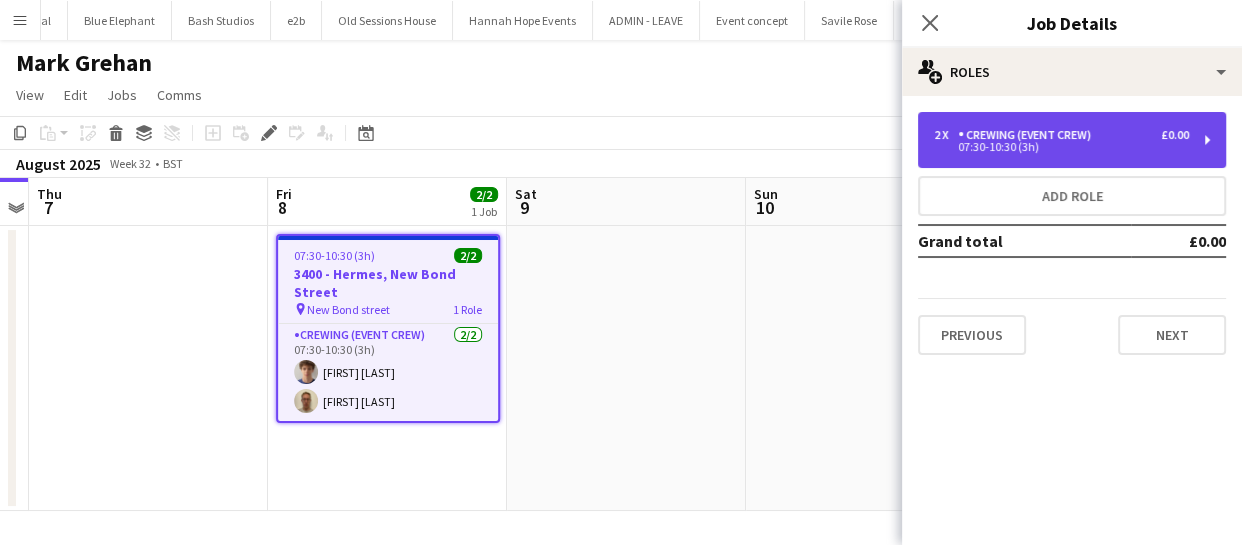 click on "07:30-10:30 (3h)" at bounding box center [1061, 147] 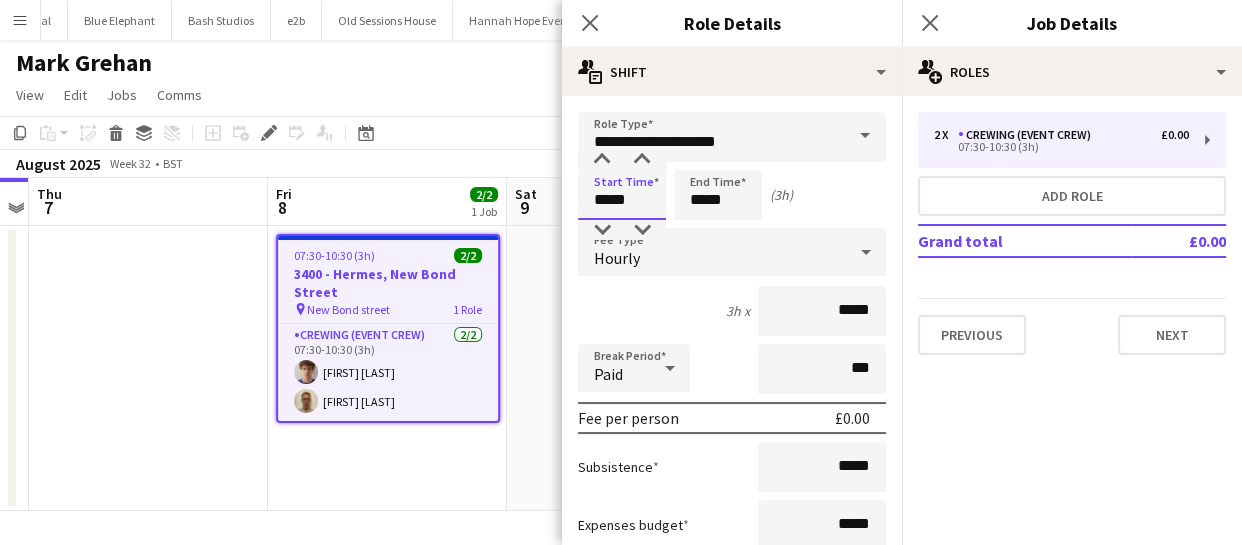 drag, startPoint x: 642, startPoint y: 190, endPoint x: 490, endPoint y: 200, distance: 152.3286 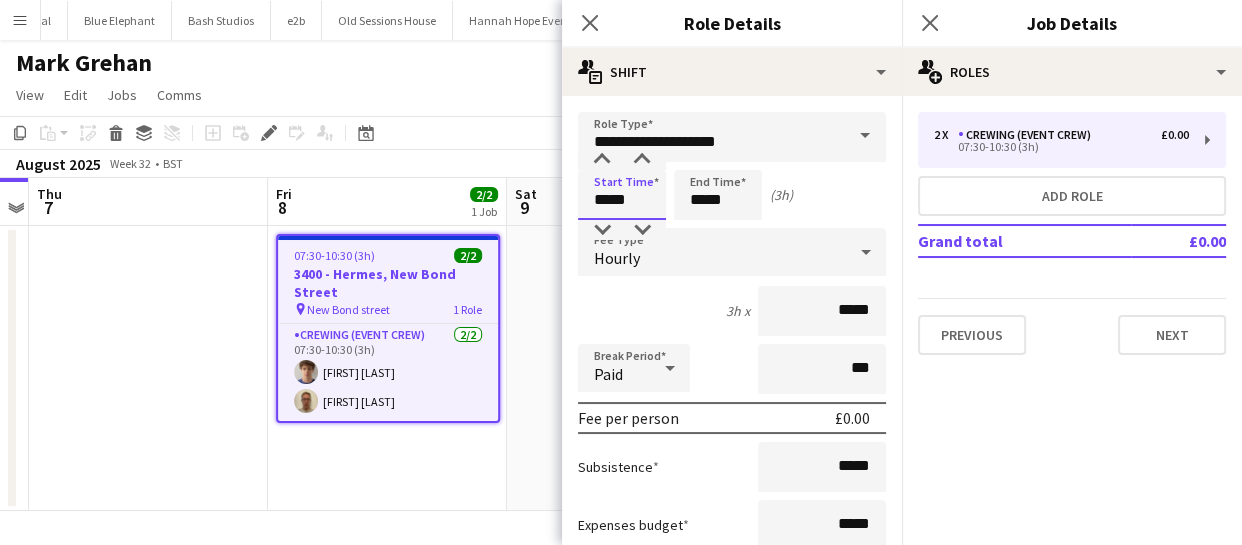 click on "Menu
Boards
Boards   Boards   All jobs   Status
Workforce
Workforce   My Workforce   Recruiting
Comms
Comms
Pay
Pay   Approvals   Payments   Reports
Platform Settings
Platform Settings   App settings   Your settings   Profiles
Training Academy
Training Academy
Knowledge Base
Knowledge Base
Product Updates
Product Updates   Log Out   Privacy   JHLX
Close
London AudioVisual
Close
Polar Black
Close
Wonderland
Close
Motiv Sports
Close
Dishoom
Close
B The Agency
Close
Bespoke-Hire
Close
HireSpace
Close
Gee Studios
Close" at bounding box center [621, 272] 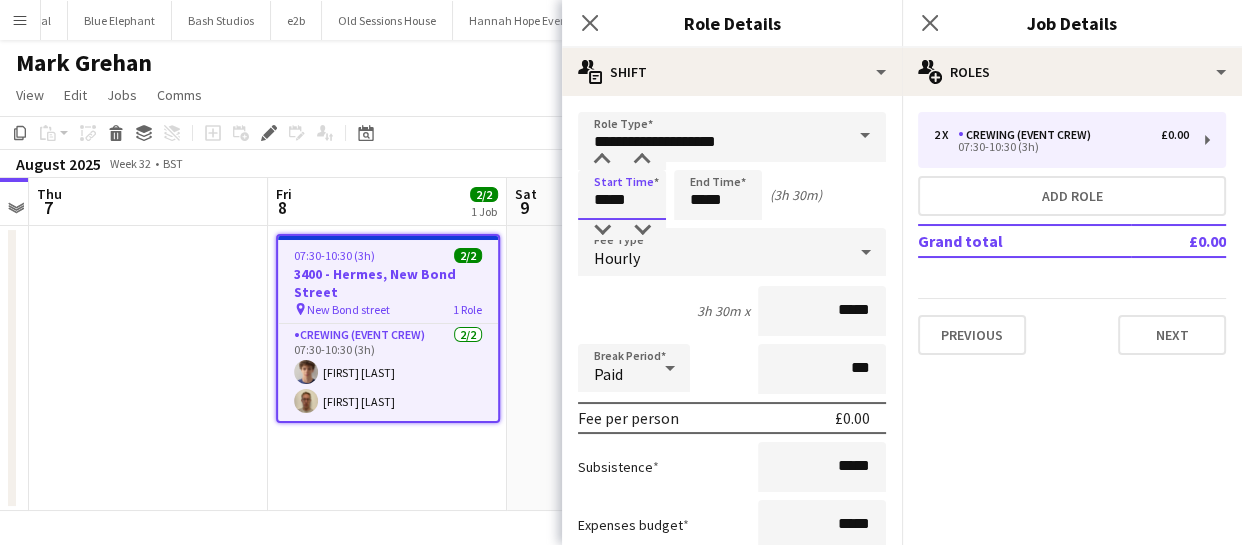 type on "*****" 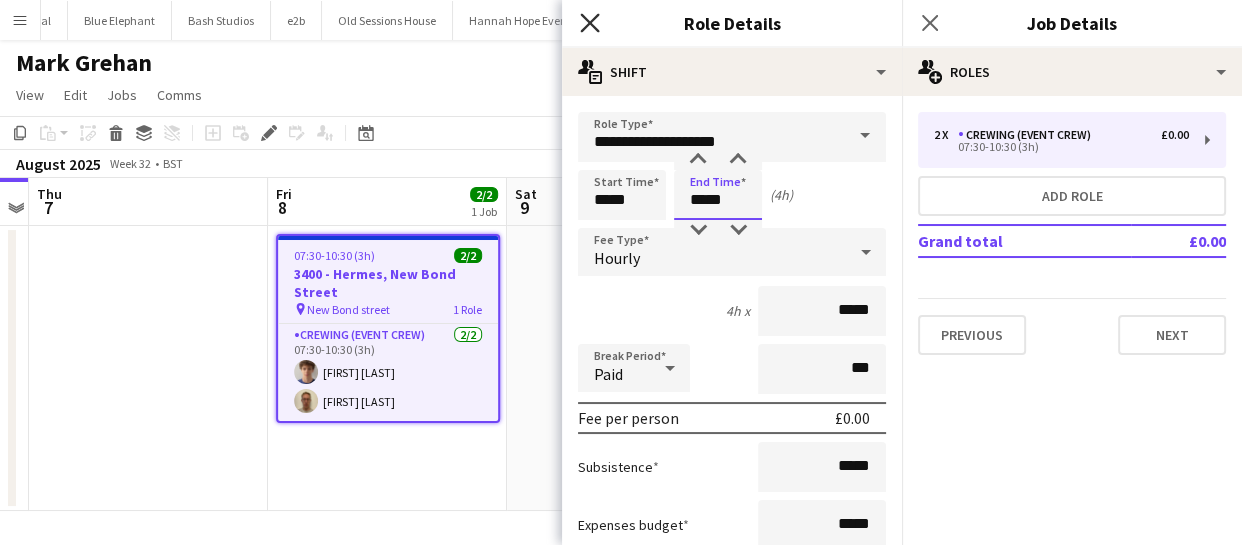 type on "*****" 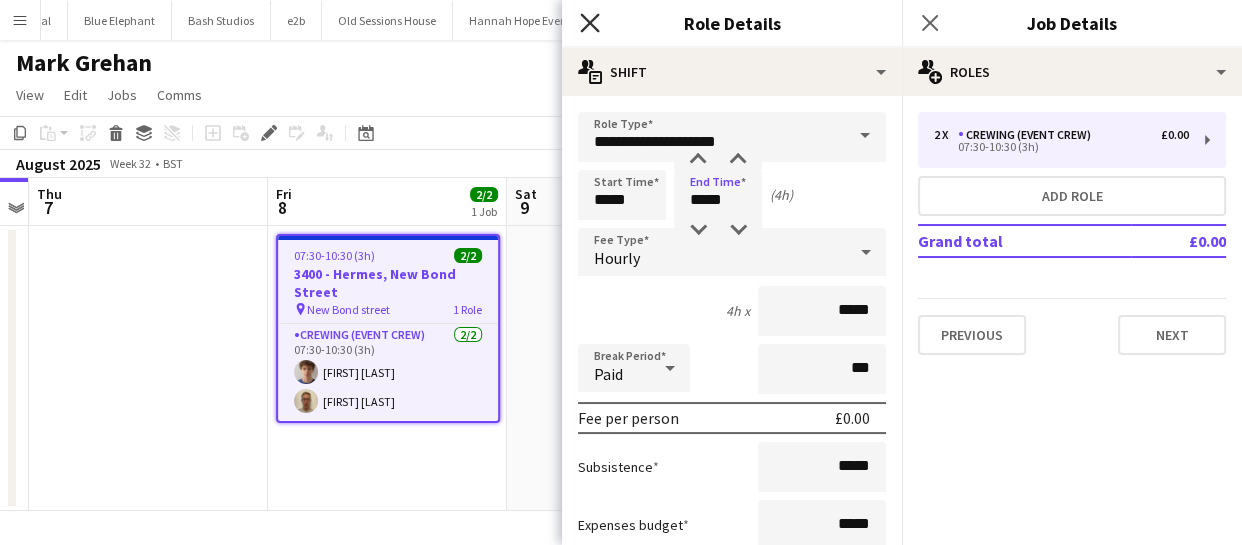 click on "Close pop-in" 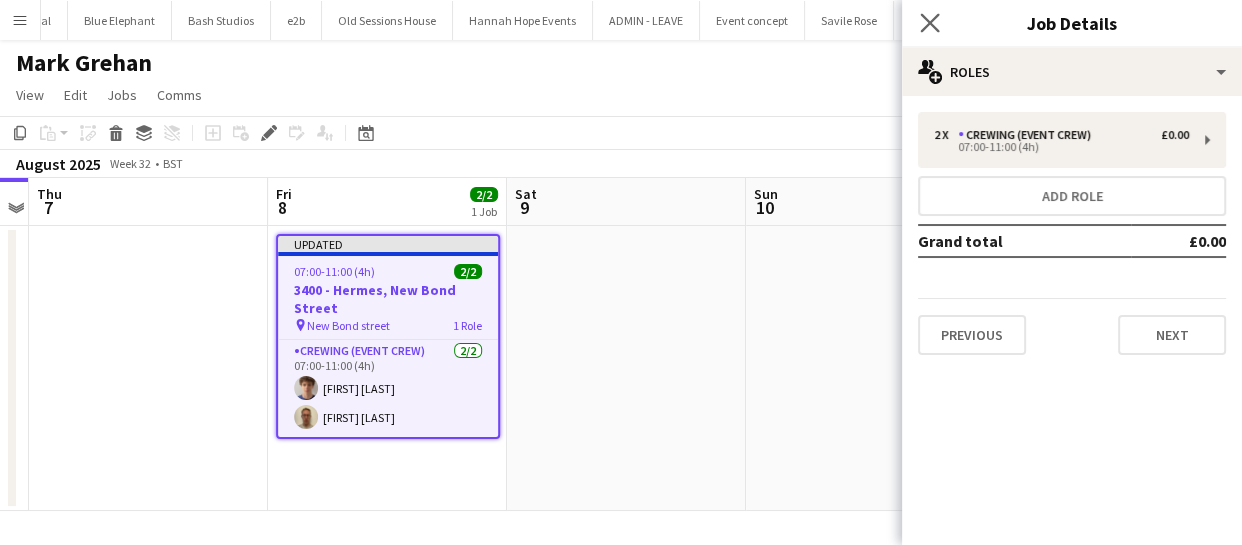 click on "Close pop-in" 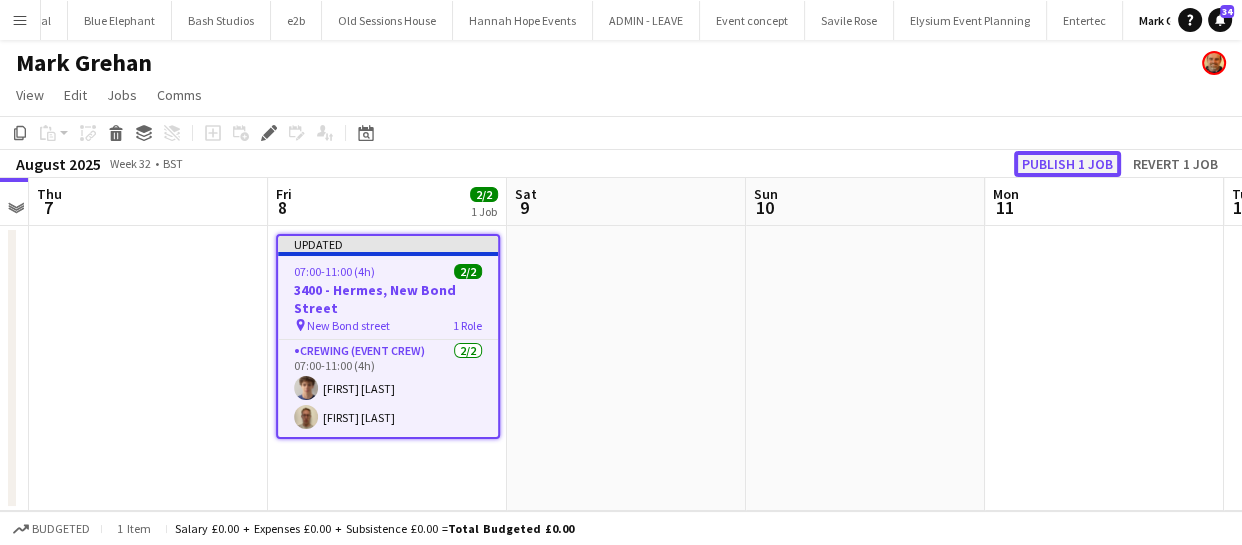 click on "Publish 1 job" 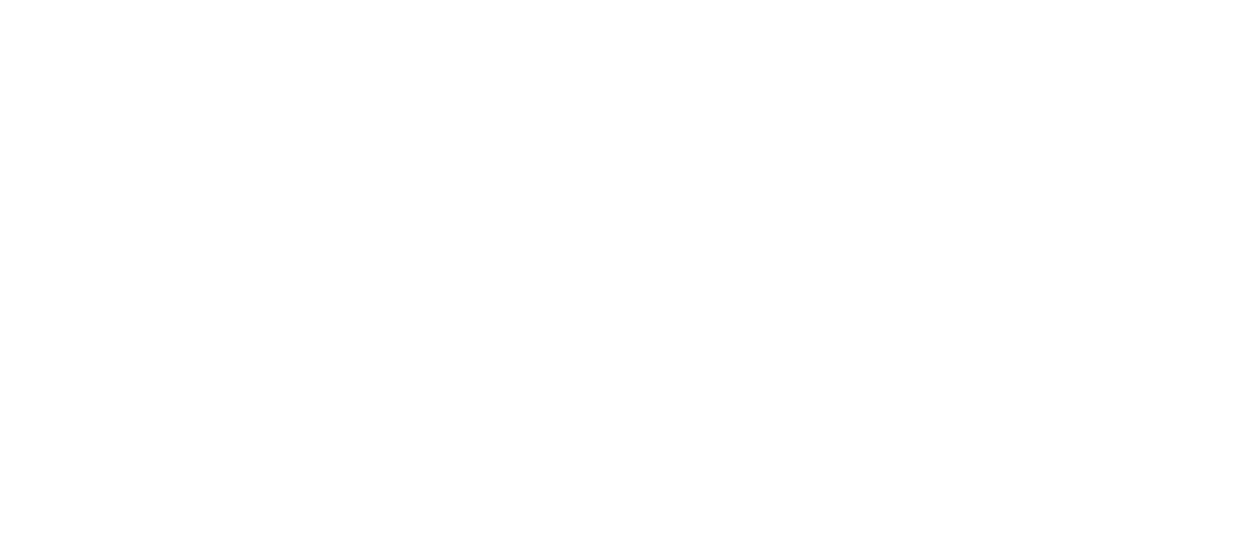 scroll, scrollTop: 0, scrollLeft: 0, axis: both 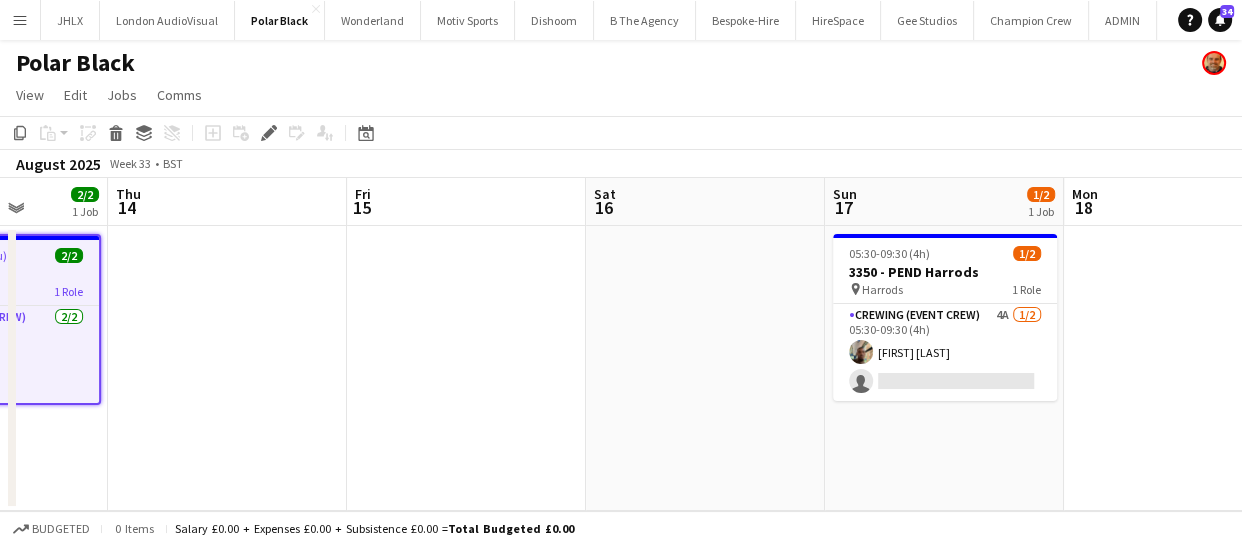 drag, startPoint x: 745, startPoint y: 394, endPoint x: 346, endPoint y: 345, distance: 401.9975 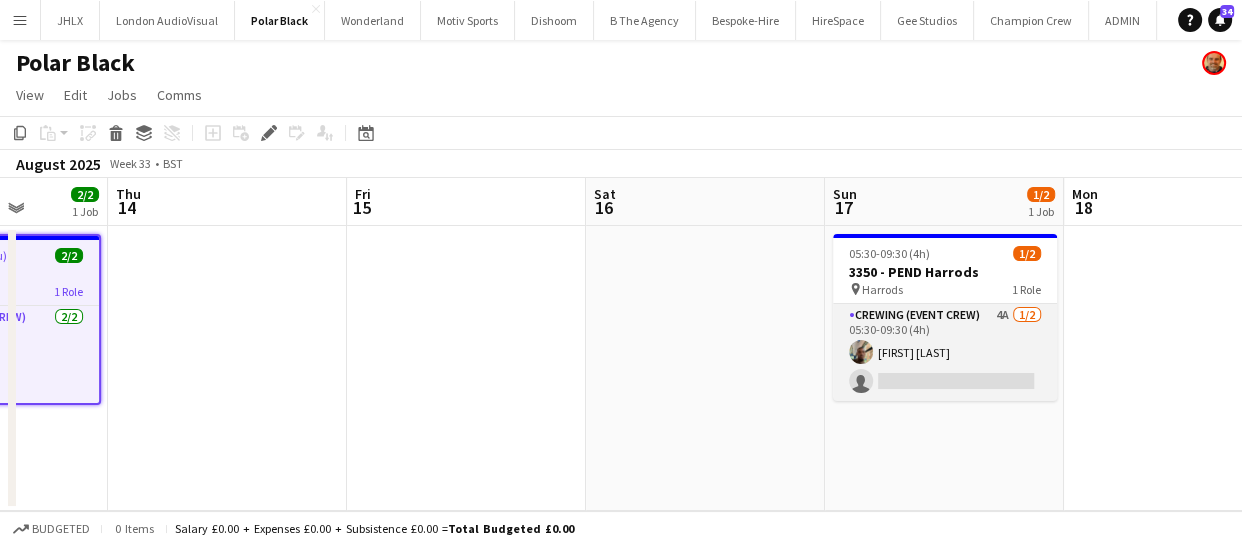 click on "Crewing (Event Crew)   4A   1/2   05:30-09:30 (4h)
[FIRST] [LAST]
single-neutral-actions" at bounding box center [945, 352] 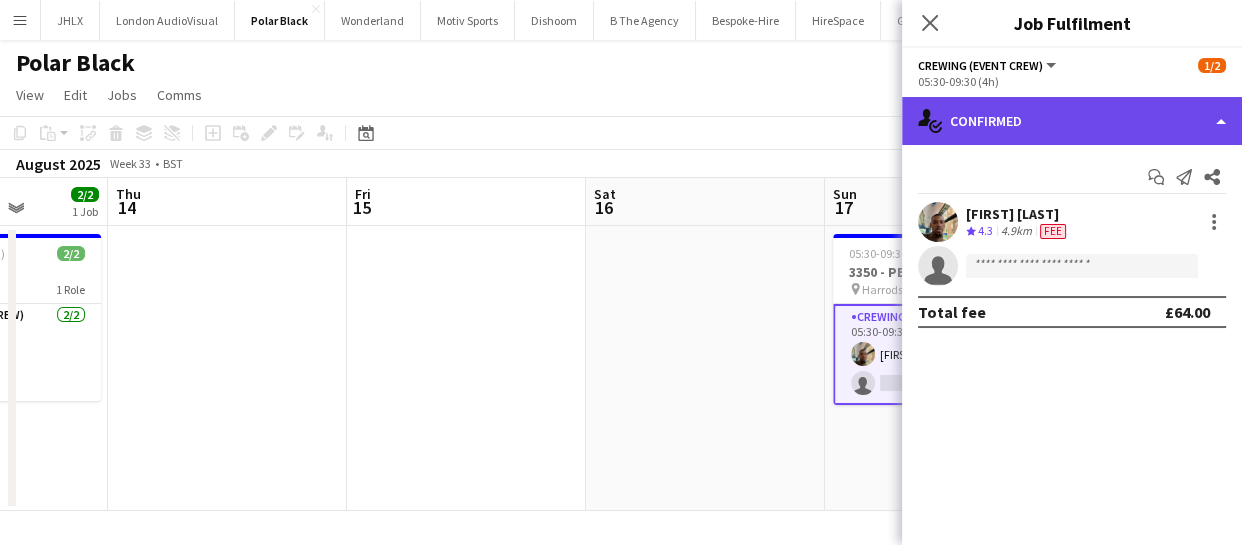 click on "single-neutral-actions-check-2
Confirmed" 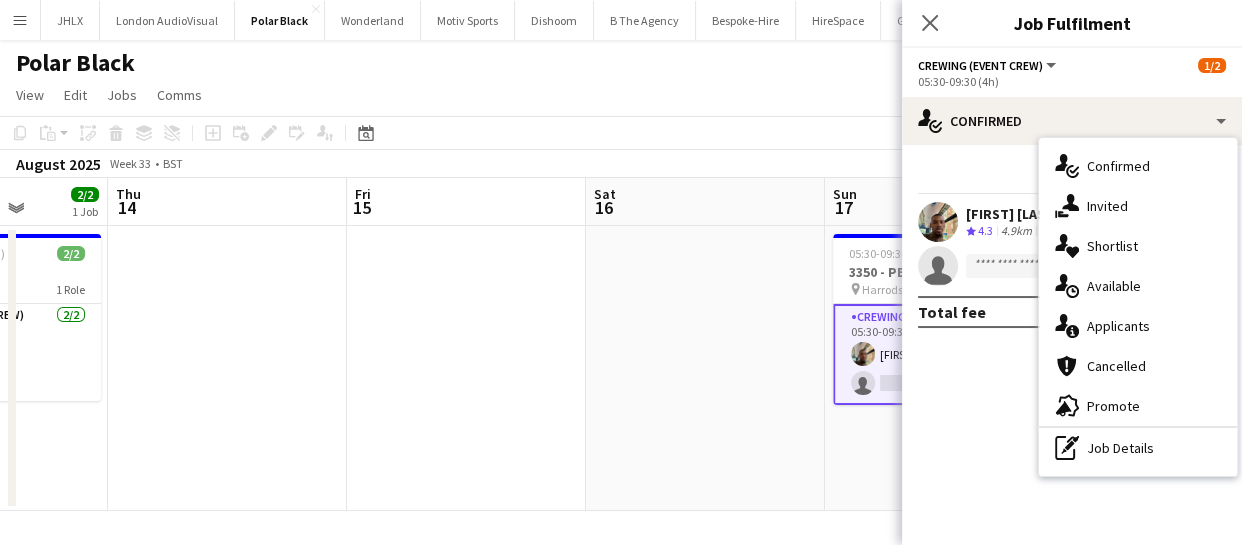 click on "single-neutral-actions-information
Applicants" at bounding box center (1138, 326) 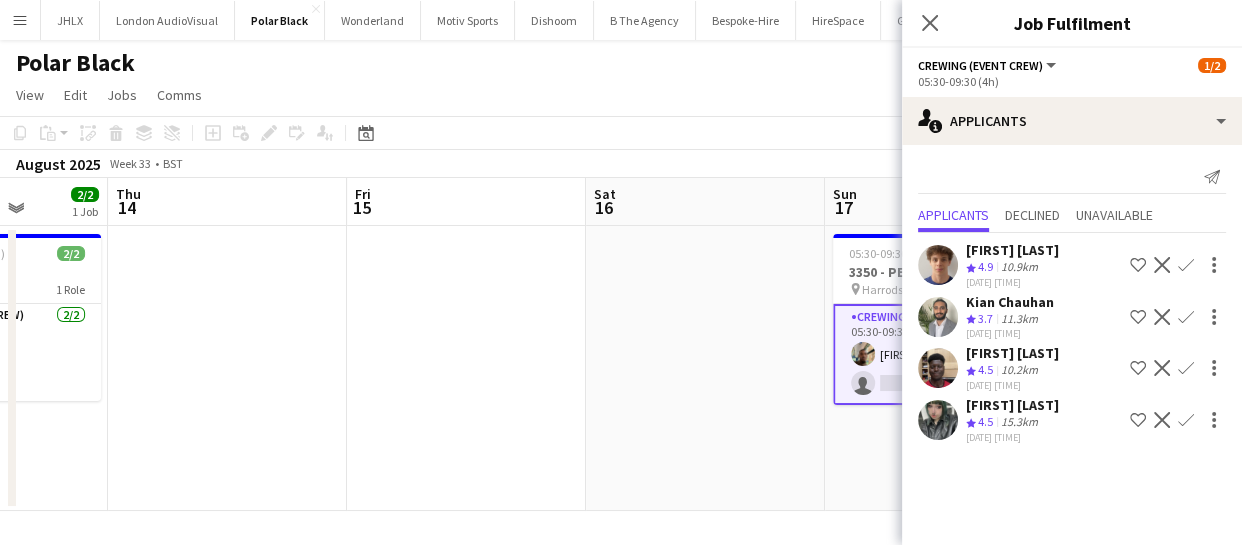 click on "Confirm" at bounding box center (1186, 317) 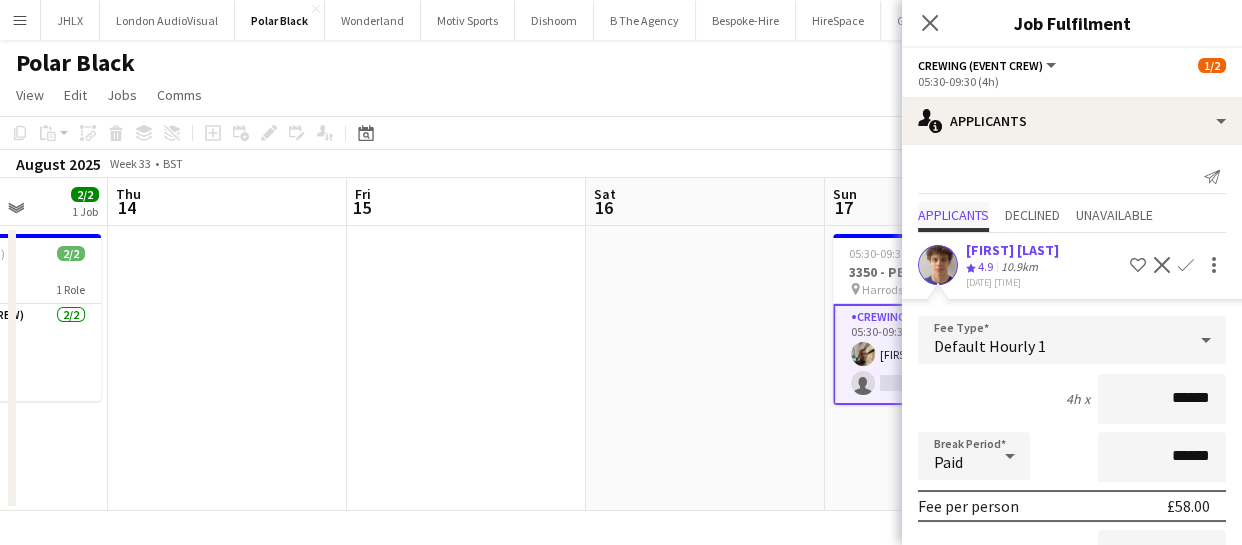 click on "Applicants" at bounding box center (953, 215) 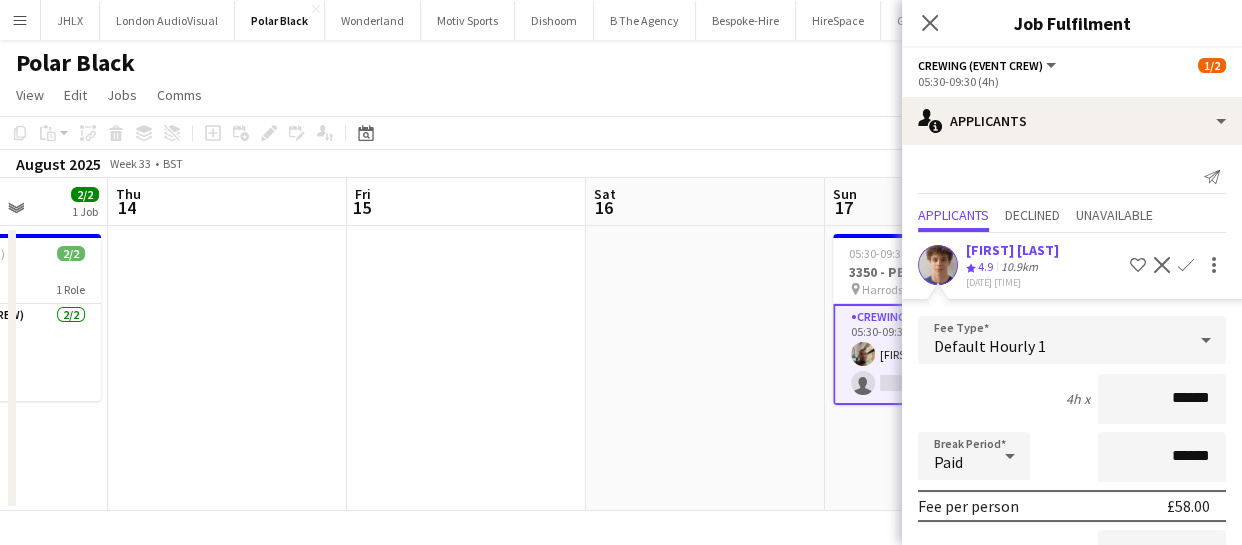 click on "Crewing (Event Crew)   4A   1/2   05:30-09:30 (4h)
Stephon Johnson
single-neutral-actions" at bounding box center [945, 354] 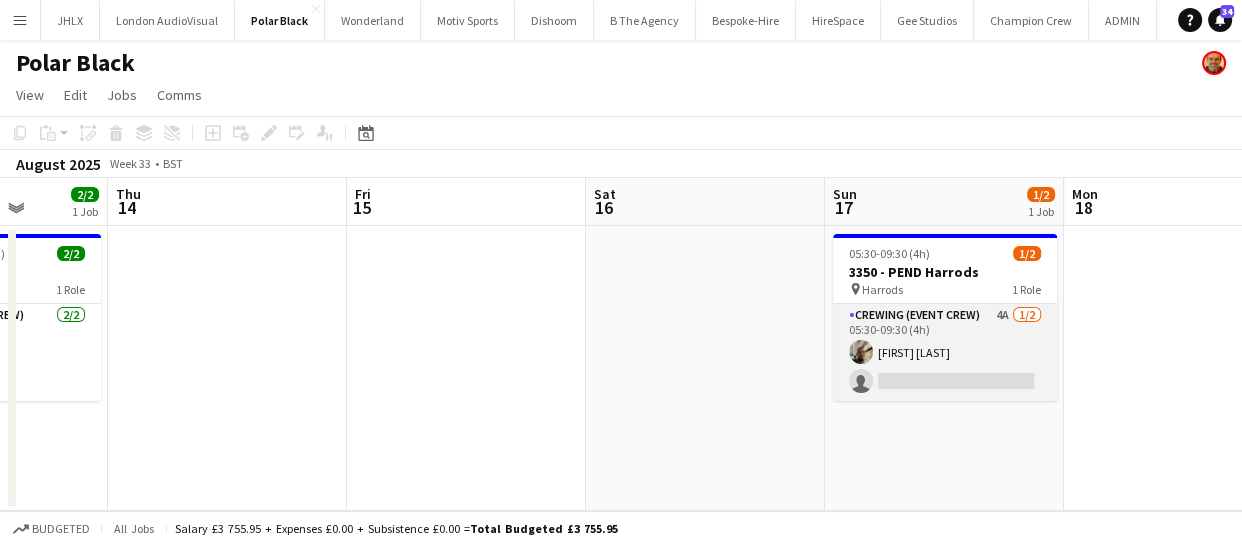 click on "Crewing (Event Crew)   4A   1/2   05:30-09:30 (4h)
Stephon Johnson
single-neutral-actions" at bounding box center (945, 352) 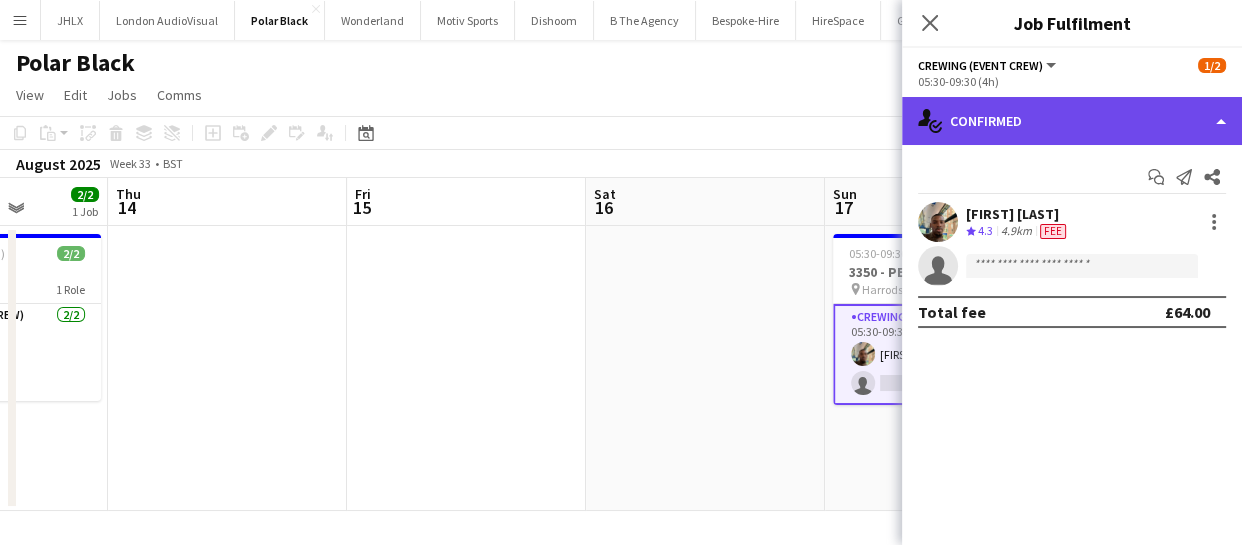 click on "single-neutral-actions-check-2
Confirmed" 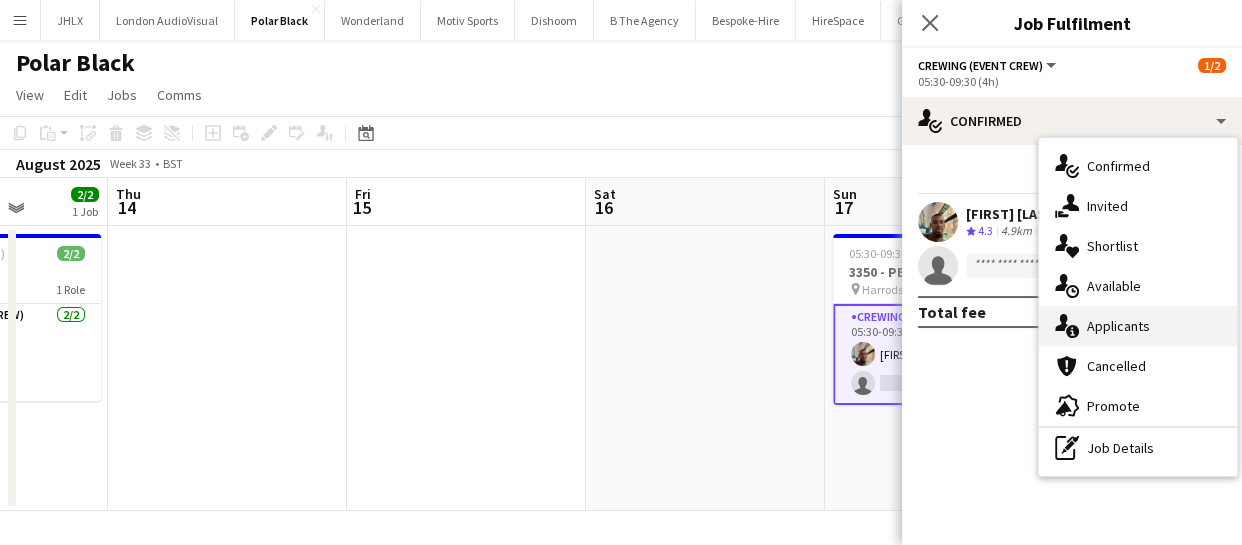 click on "single-neutral-actions-information
Applicants" at bounding box center (1138, 326) 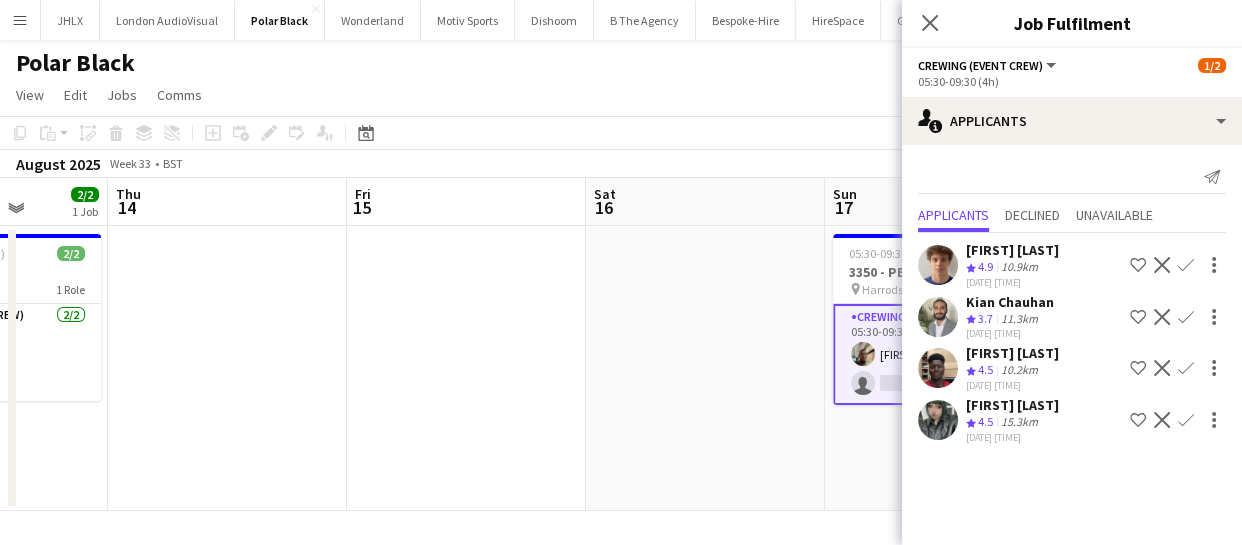 click on "Confirm" at bounding box center (1186, 420) 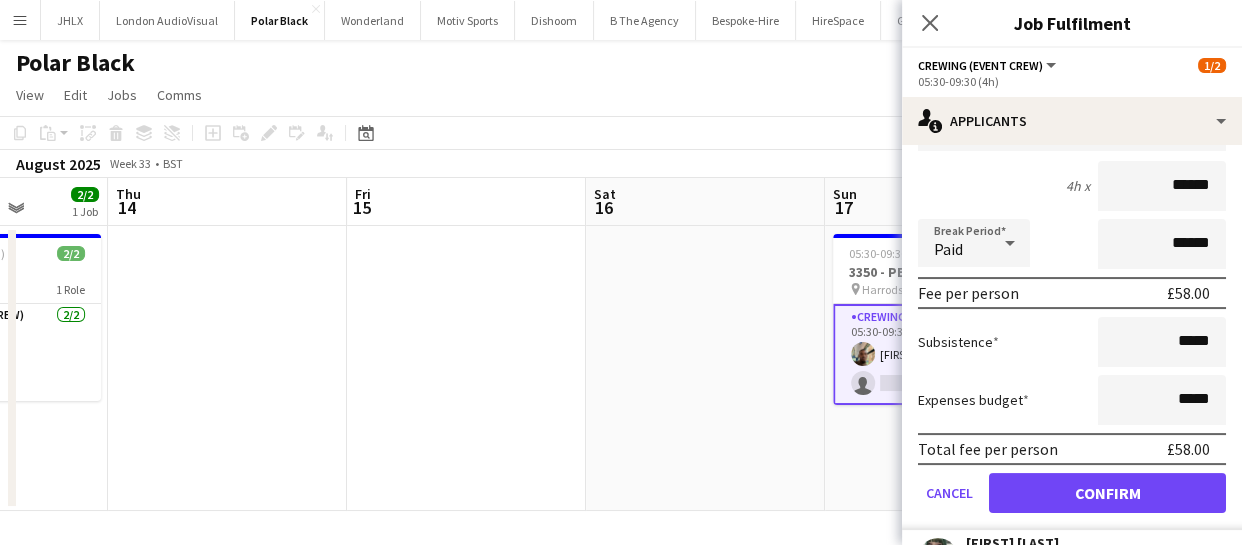 scroll, scrollTop: 363, scrollLeft: 0, axis: vertical 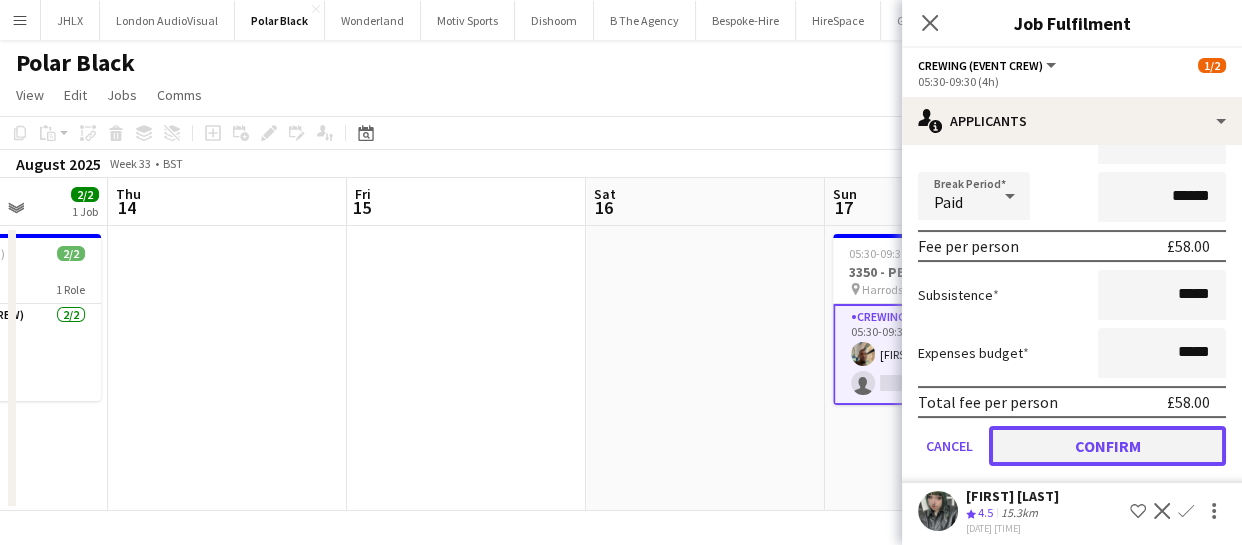 click on "Confirm" 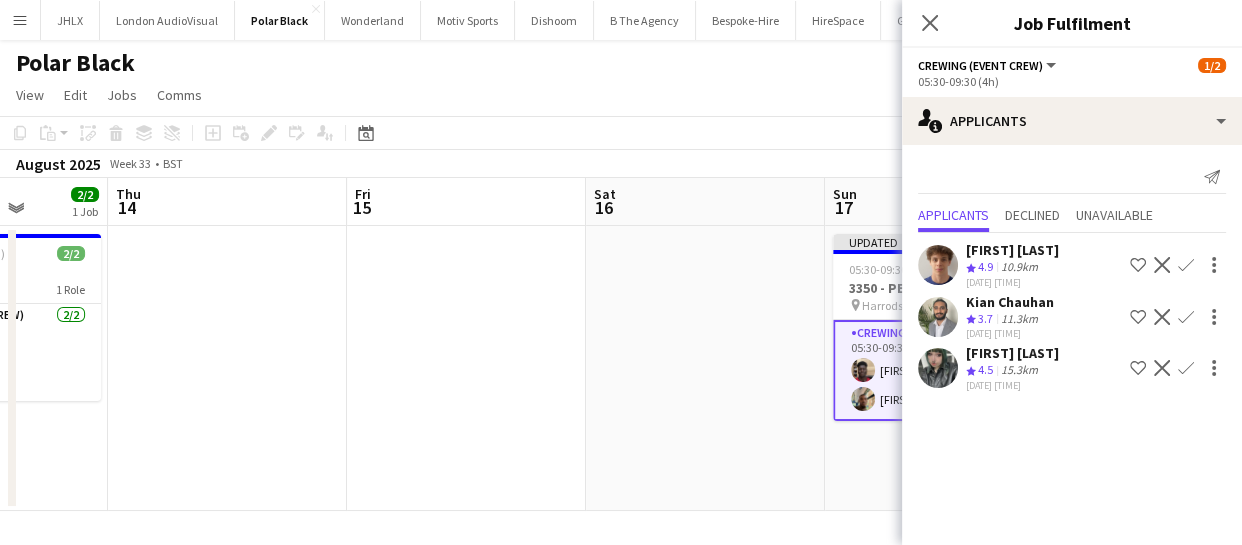 scroll, scrollTop: 0, scrollLeft: 0, axis: both 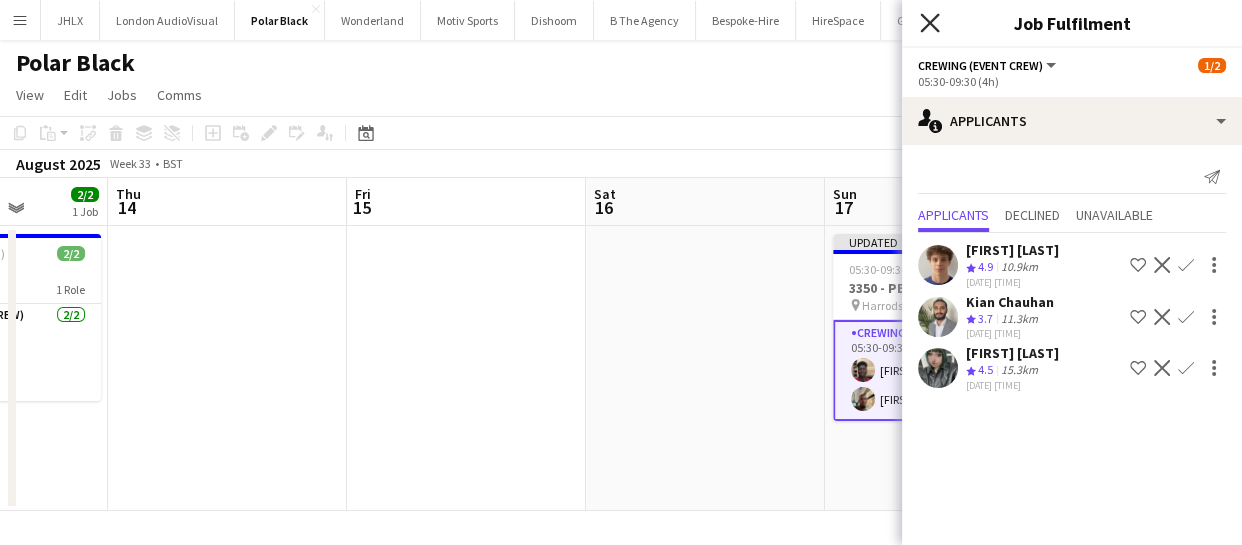 click on "Close pop-in" 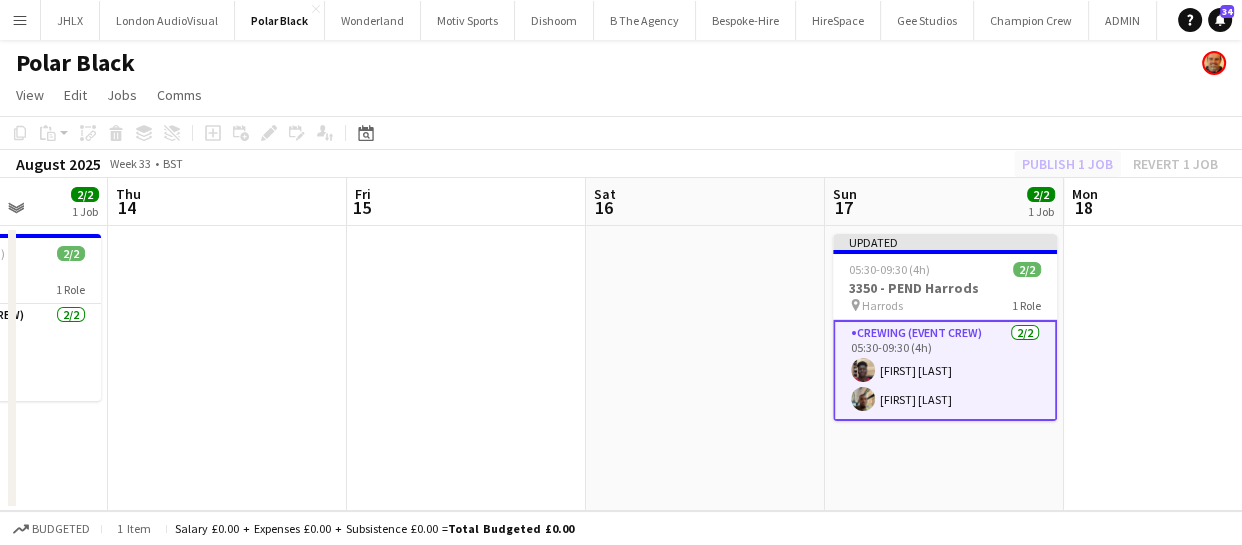 click on "Publish 1 job   Revert 1 job" 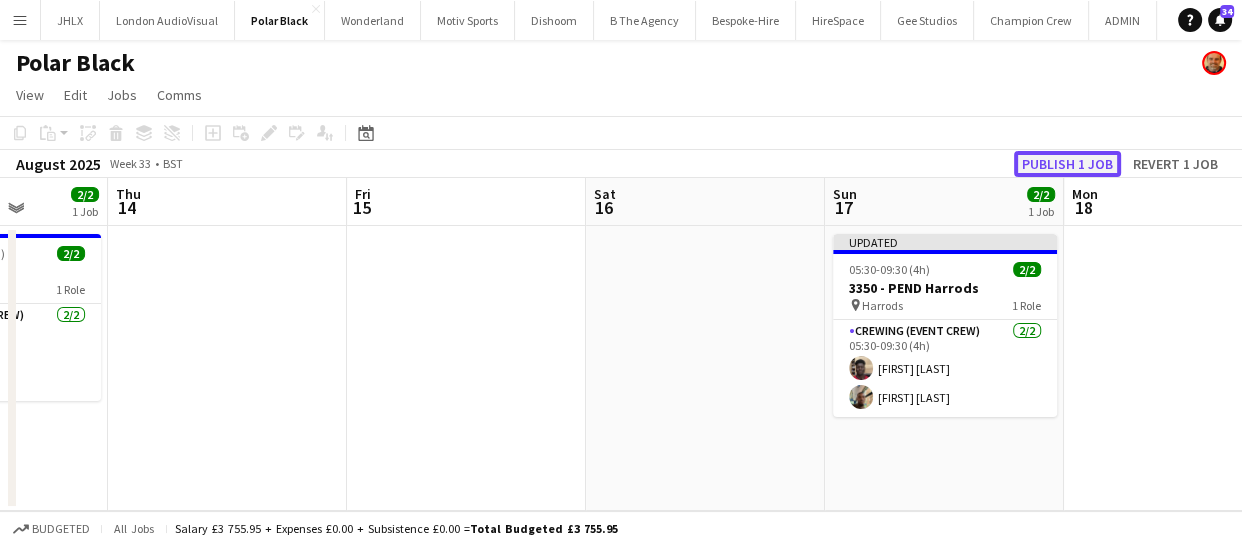 click on "Publish 1 job" 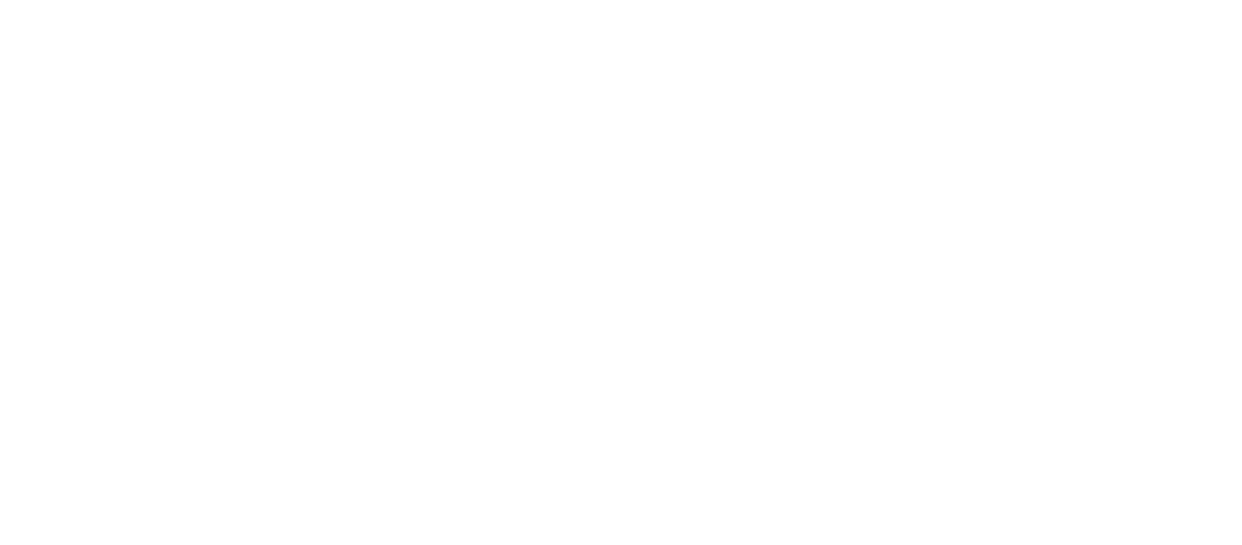 scroll, scrollTop: 0, scrollLeft: 0, axis: both 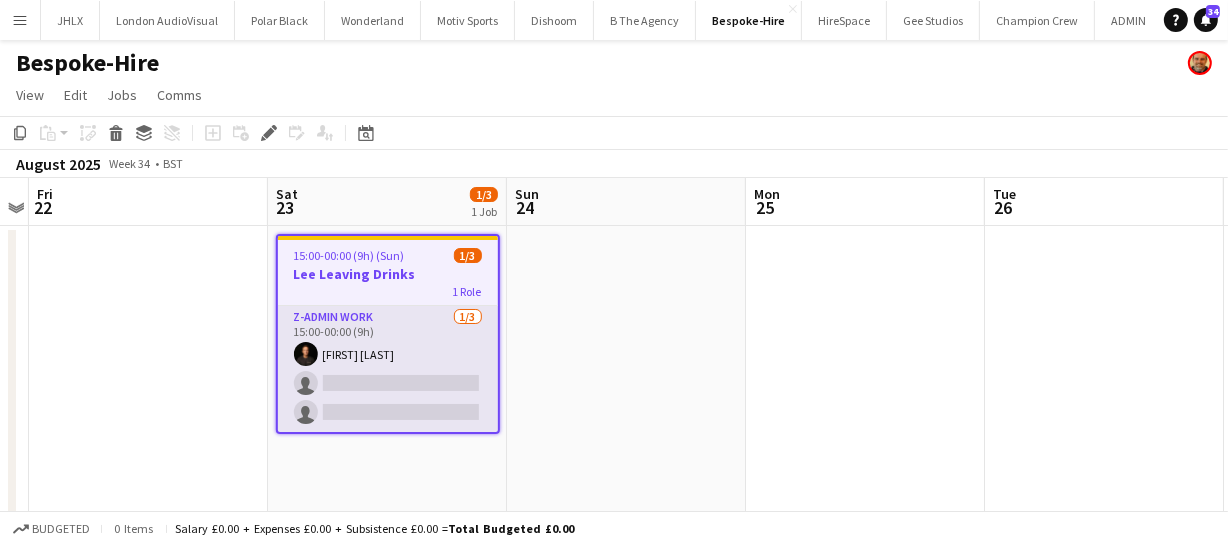 click on "z-Admin Work   1/3   15:00-00:00 (9h)
Ash Grimmer
single-neutral-actions
single-neutral-actions" at bounding box center [388, 369] 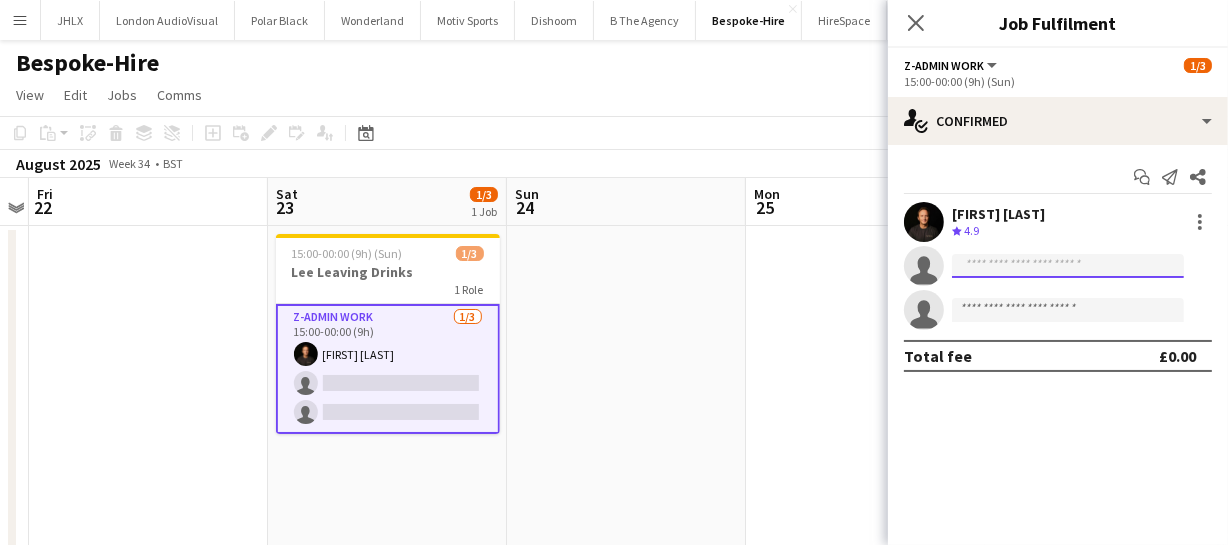 click at bounding box center (1068, 310) 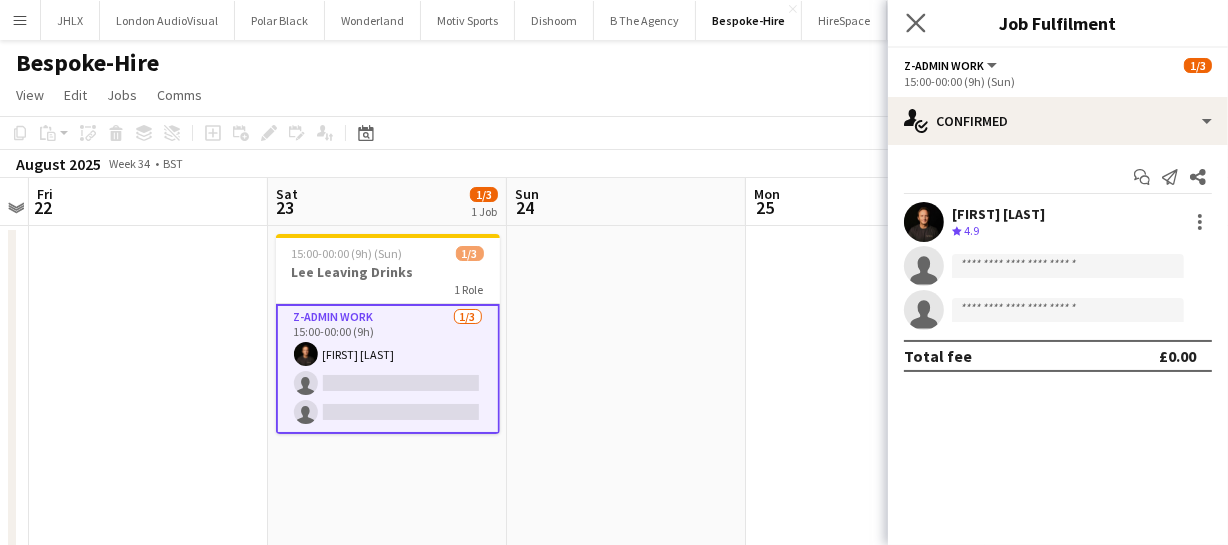 click on "Close pop-in" 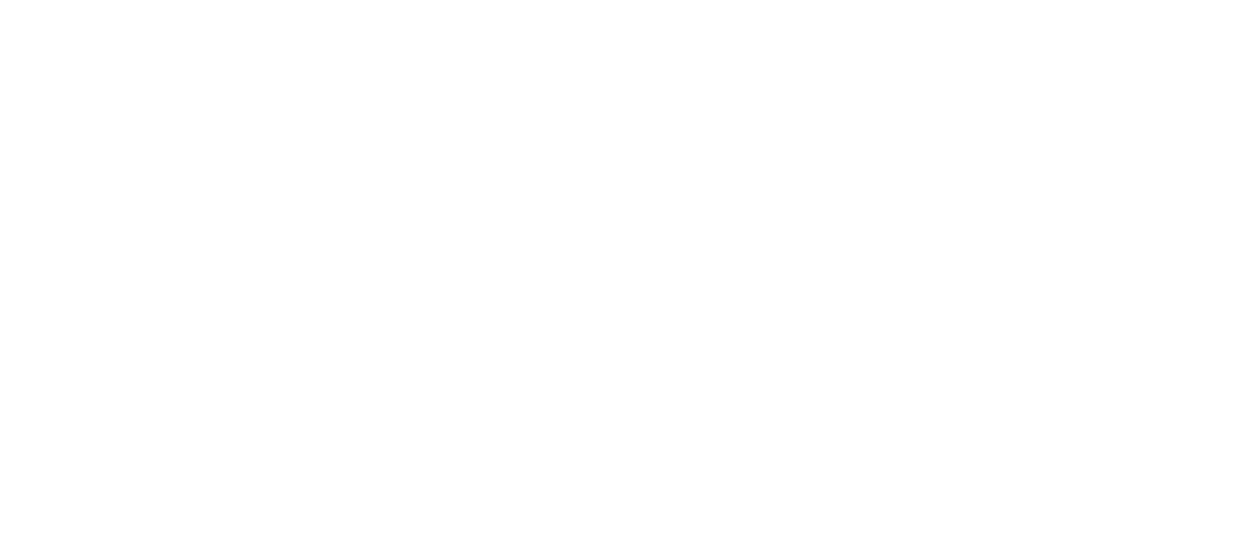 scroll, scrollTop: 0, scrollLeft: 0, axis: both 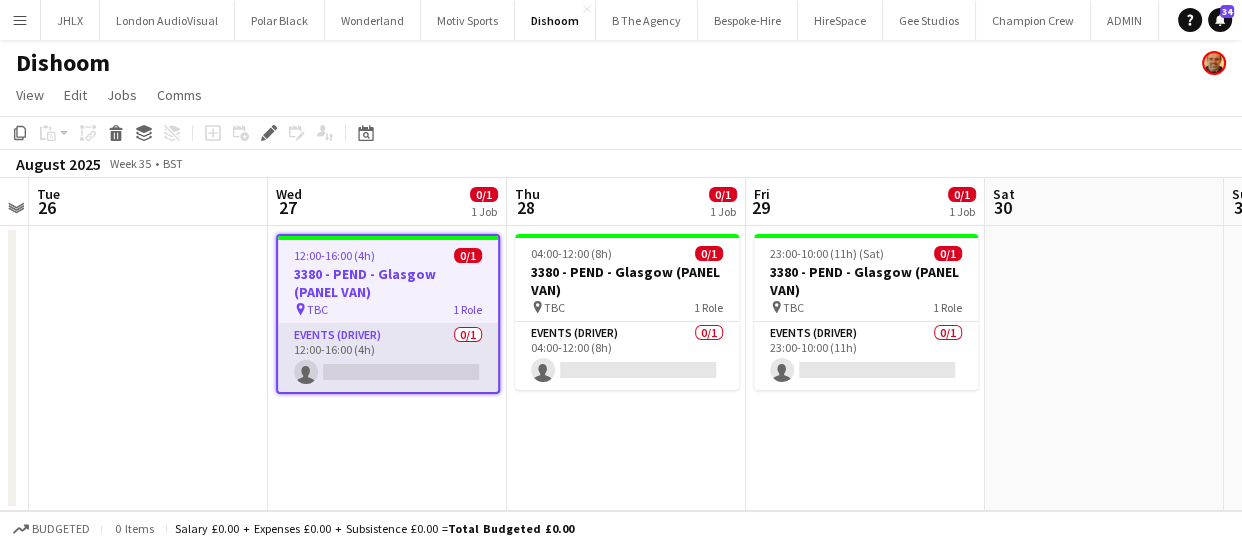 click on "Events (Driver)   0/1   [TIME]-[TIME] ([DURATION])
single-neutral-actions" at bounding box center [388, 358] 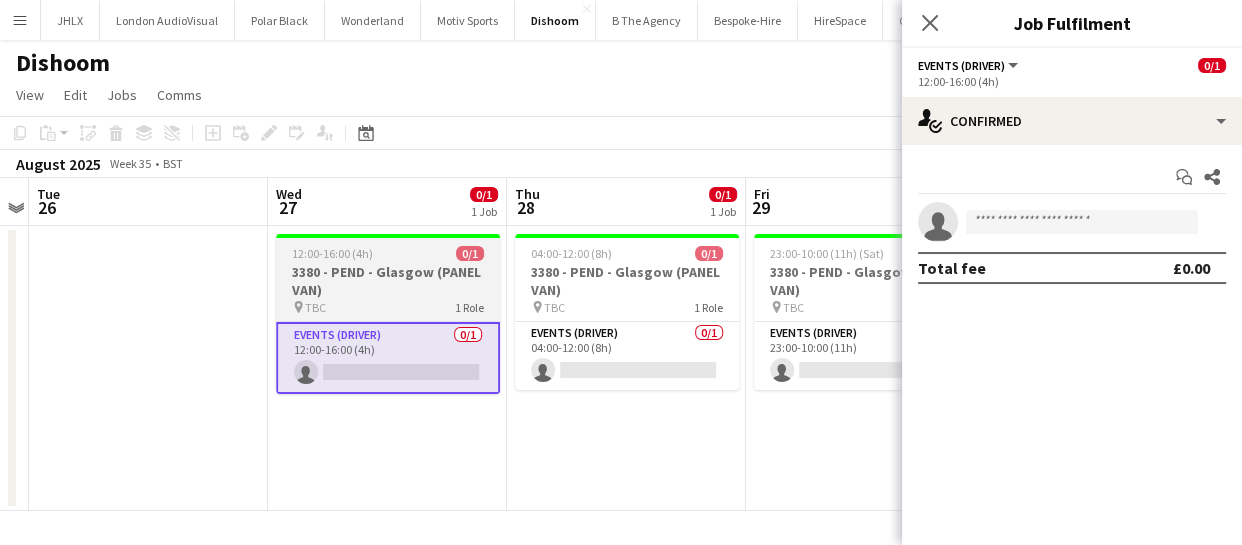 click on "3380 - PEND - Glasgow (PANEL VAN)" at bounding box center [388, 281] 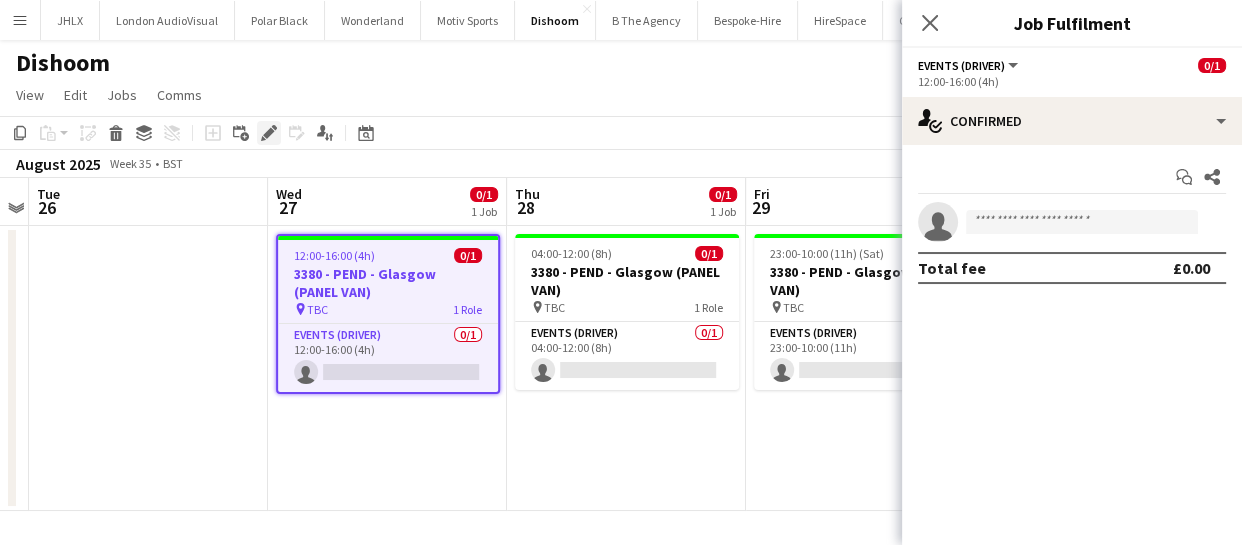 click 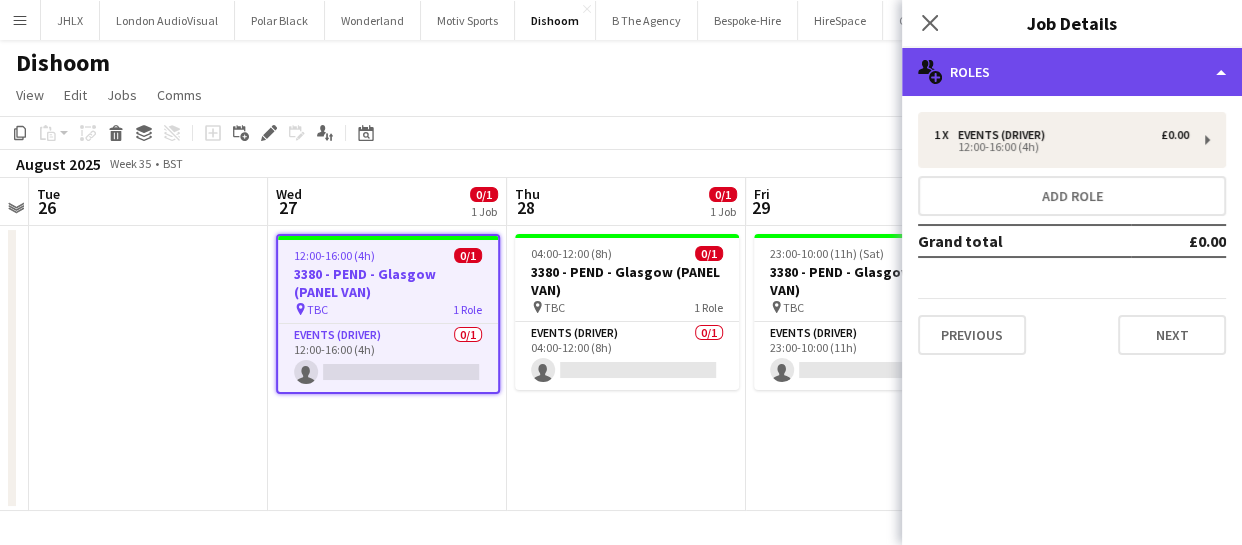 click on "multiple-users-add
Roles" 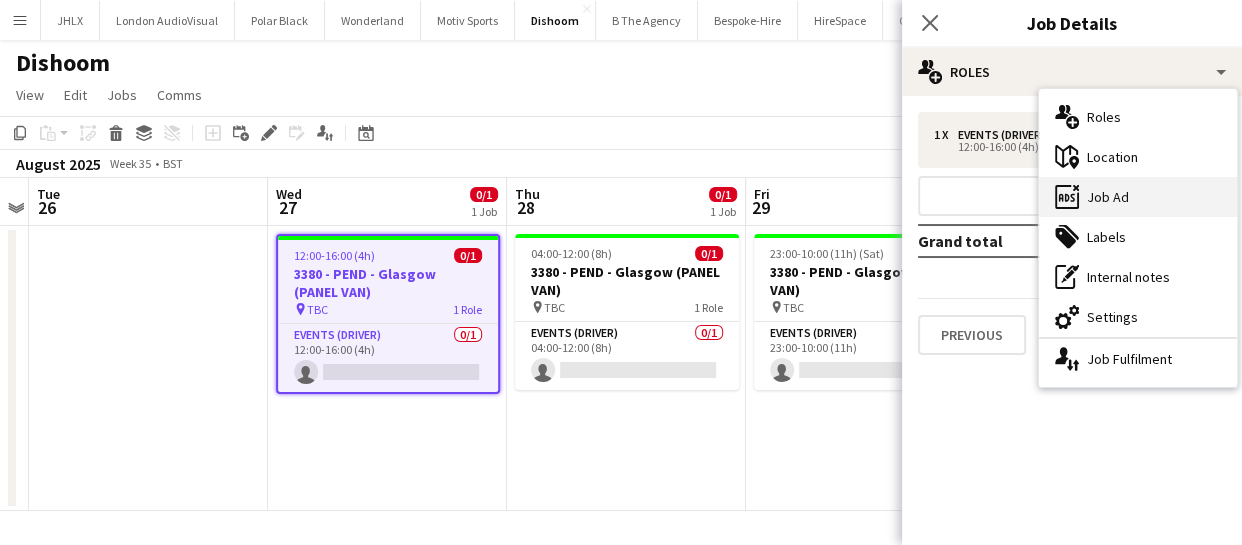 click on "ads-window
Job Ad" at bounding box center (1138, 197) 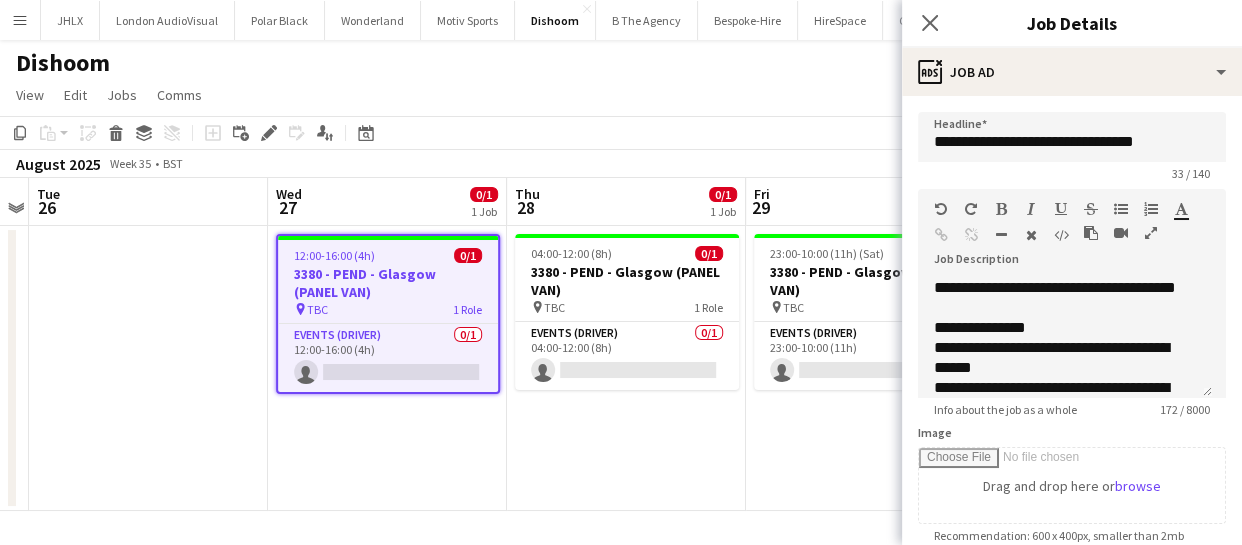 scroll, scrollTop: 55, scrollLeft: 0, axis: vertical 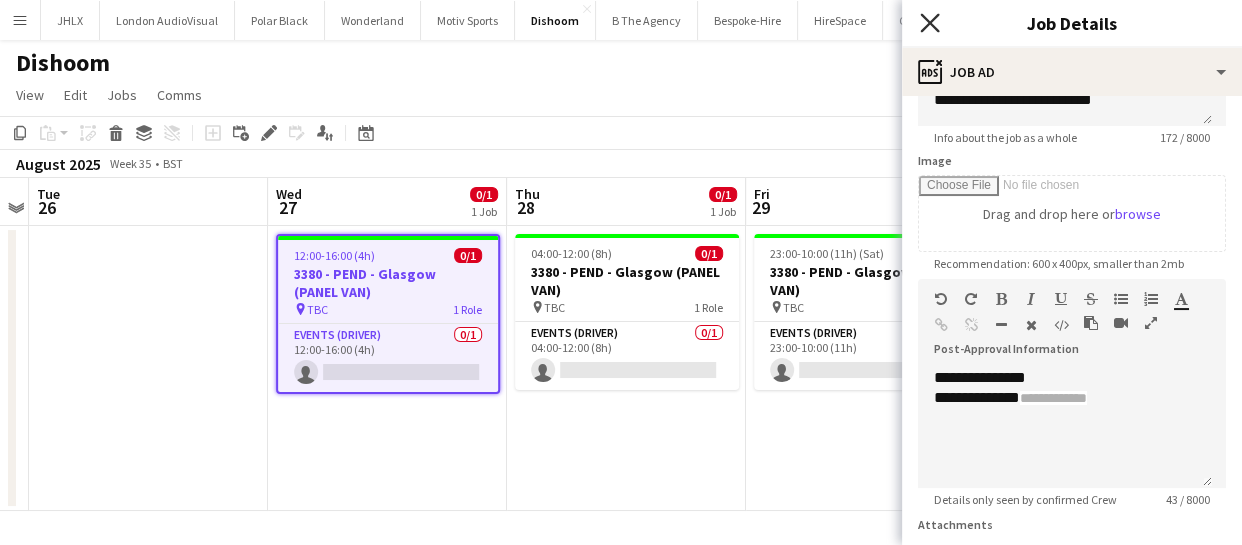 click on "Close pop-in" 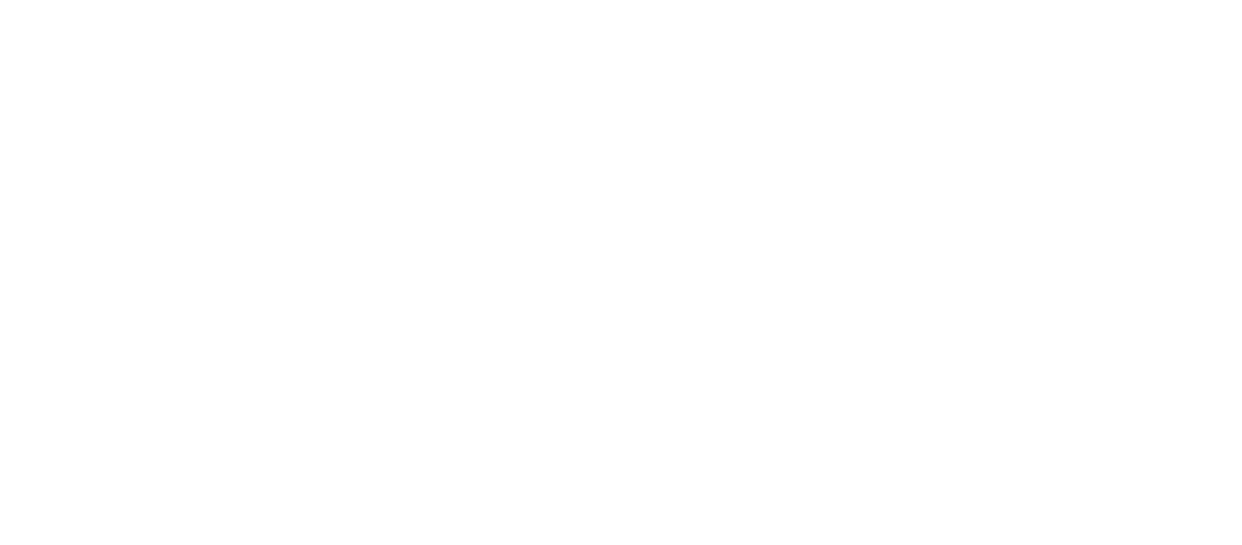 scroll, scrollTop: 0, scrollLeft: 0, axis: both 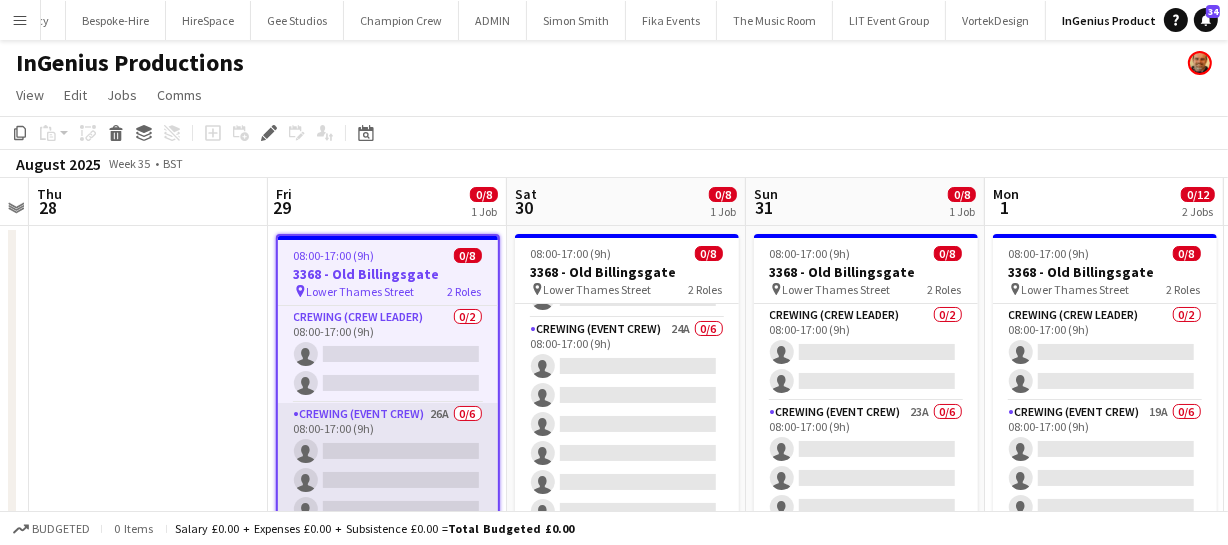 click on "Crewing (Event Crew)   26A   0/6   08:00-17:00 (9h)
single-neutral-actions
single-neutral-actions
single-neutral-actions
single-neutral-actions
single-neutral-actions
single-neutral-actions" at bounding box center [388, 509] 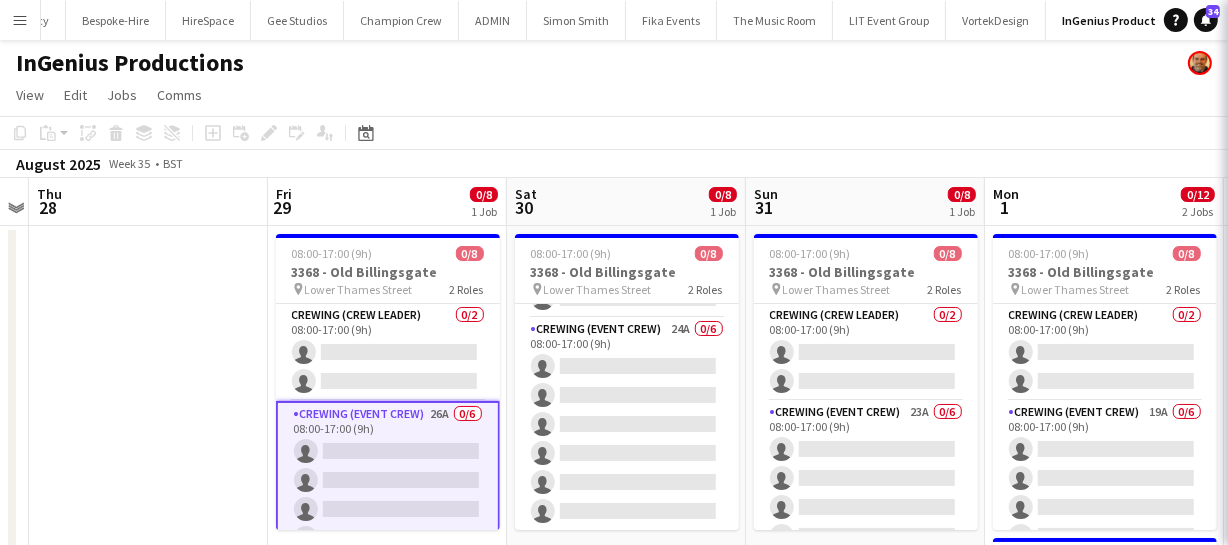 scroll, scrollTop: 0, scrollLeft: 687, axis: horizontal 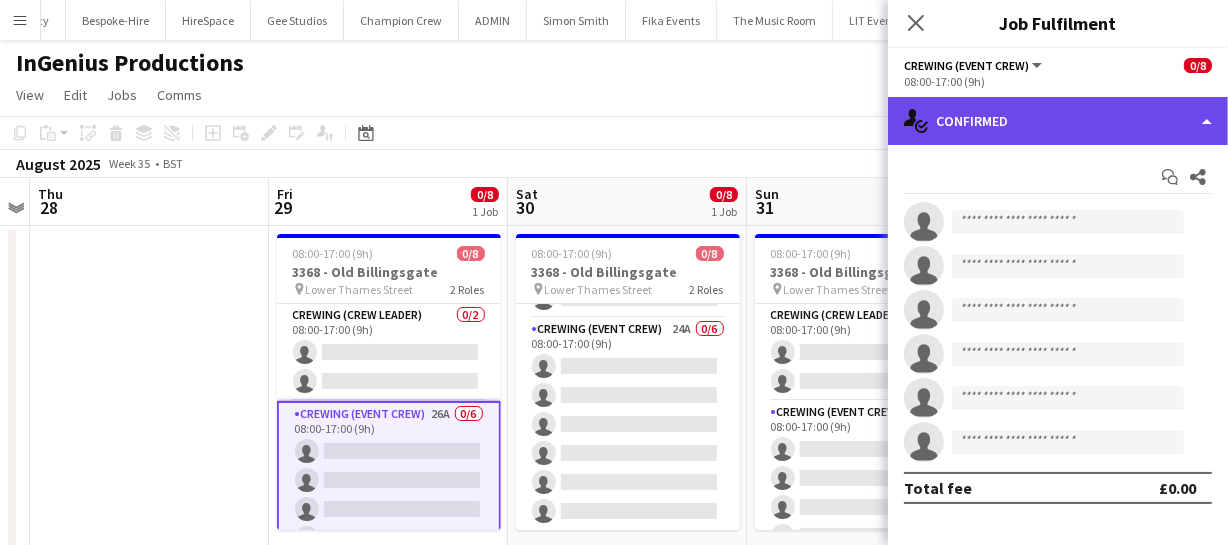 click on "single-neutral-actions-check-2
Confirmed" 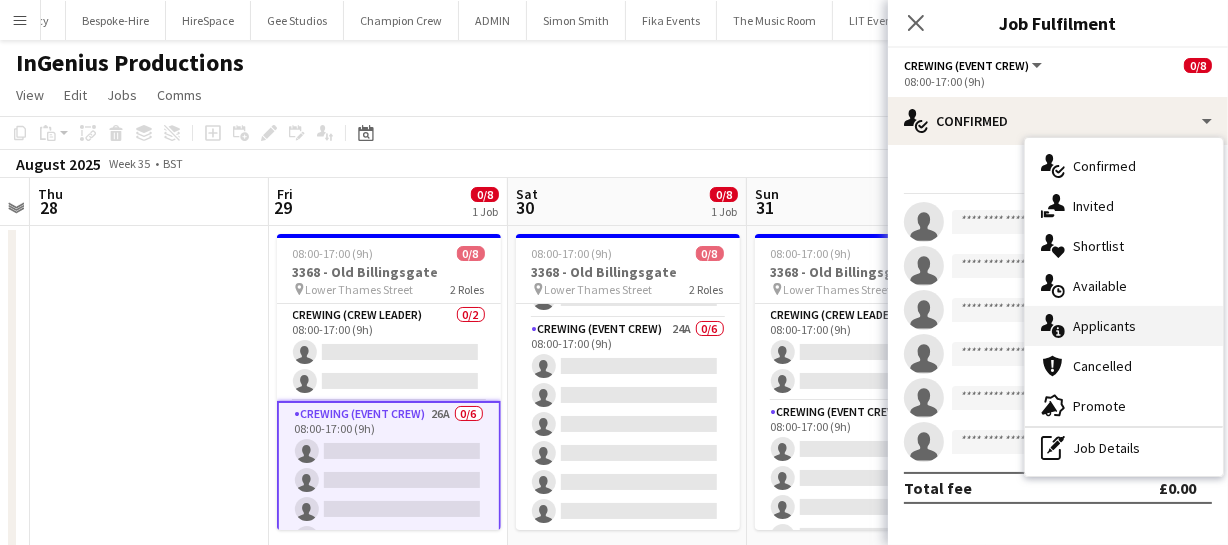 click on "single-neutral-actions-information
Applicants" at bounding box center (1124, 326) 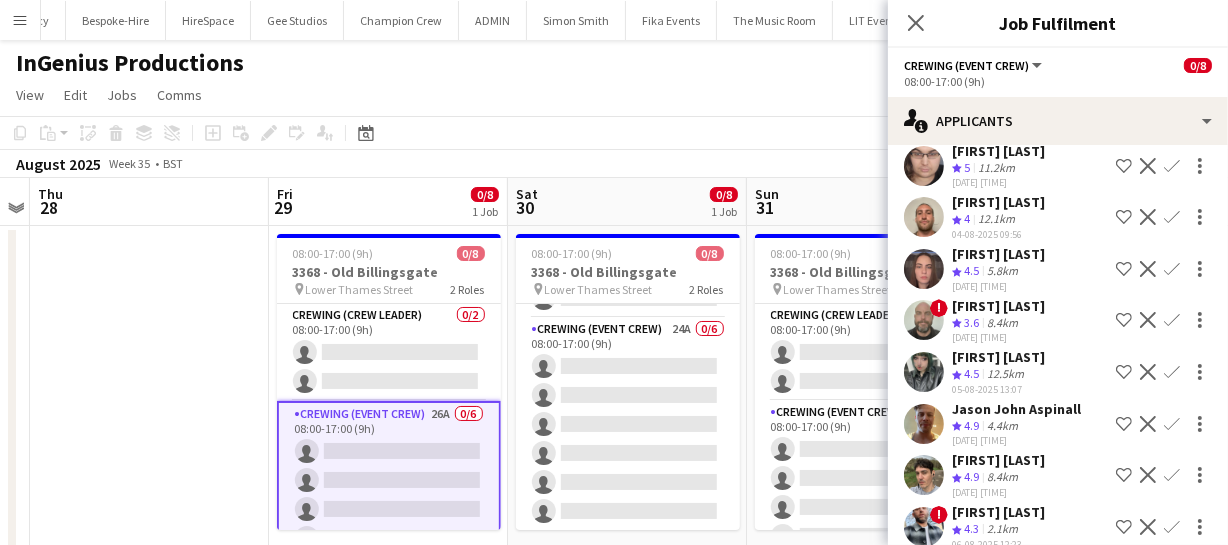 scroll, scrollTop: 832, scrollLeft: 0, axis: vertical 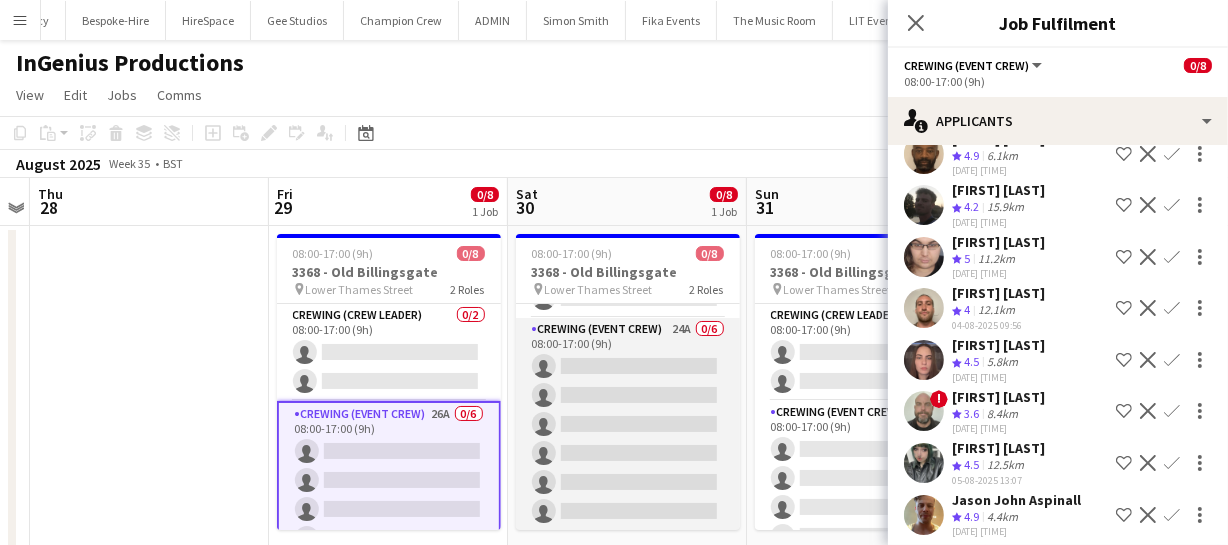 click on "Crewing (Event Crew)   24A   0/6   08:00-17:00 (9h)
single-neutral-actions
single-neutral-actions
single-neutral-actions
single-neutral-actions
single-neutral-actions
single-neutral-actions" at bounding box center (628, 424) 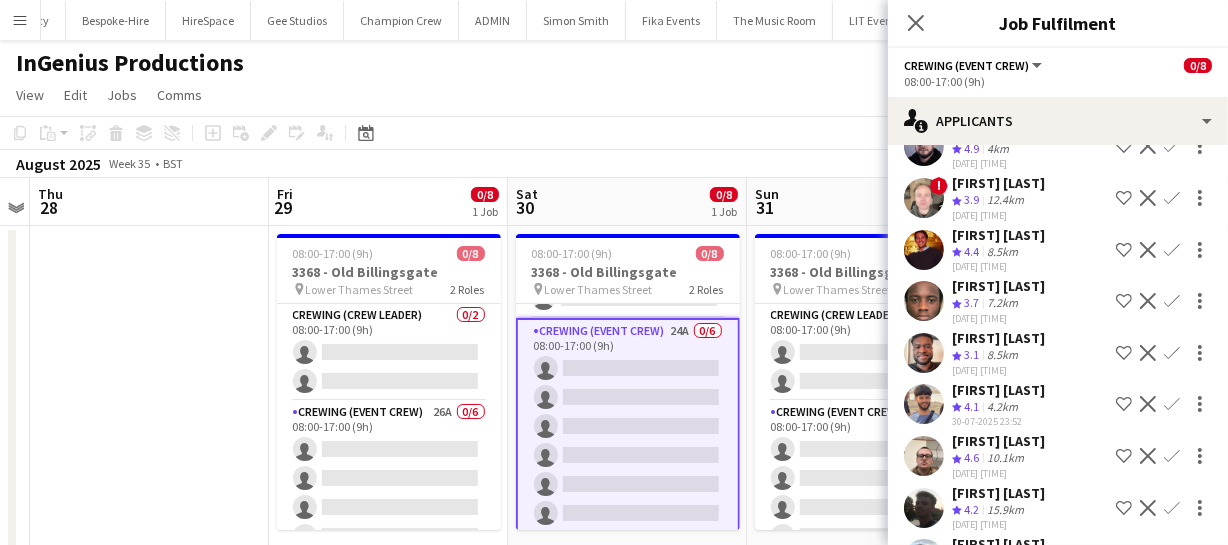 scroll, scrollTop: 378, scrollLeft: 0, axis: vertical 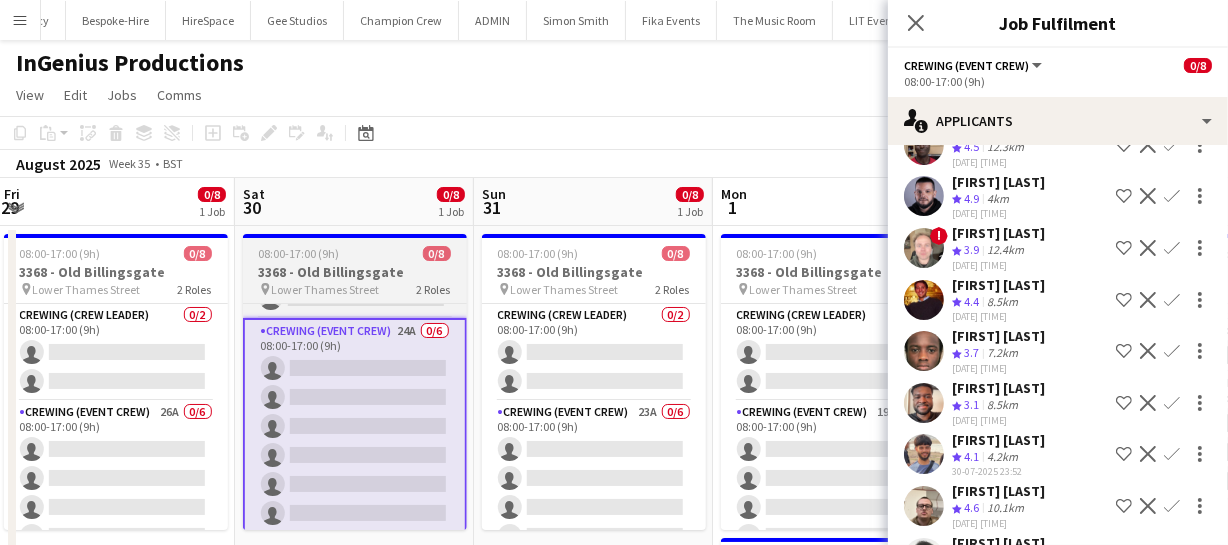 drag, startPoint x: 692, startPoint y: 412, endPoint x: 412, endPoint y: 383, distance: 281.49777 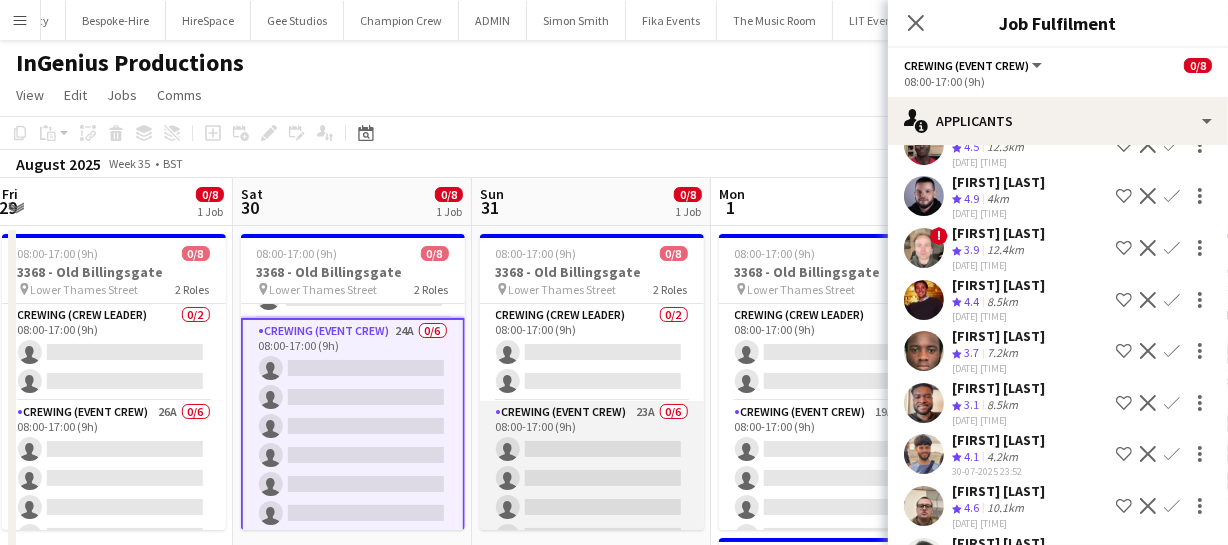 click on "Crewing (Event Crew)   23A   0/6   08:00-17:00 (9h)
single-neutral-actions
single-neutral-actions
single-neutral-actions
single-neutral-actions
single-neutral-actions
single-neutral-actions" at bounding box center [592, 507] 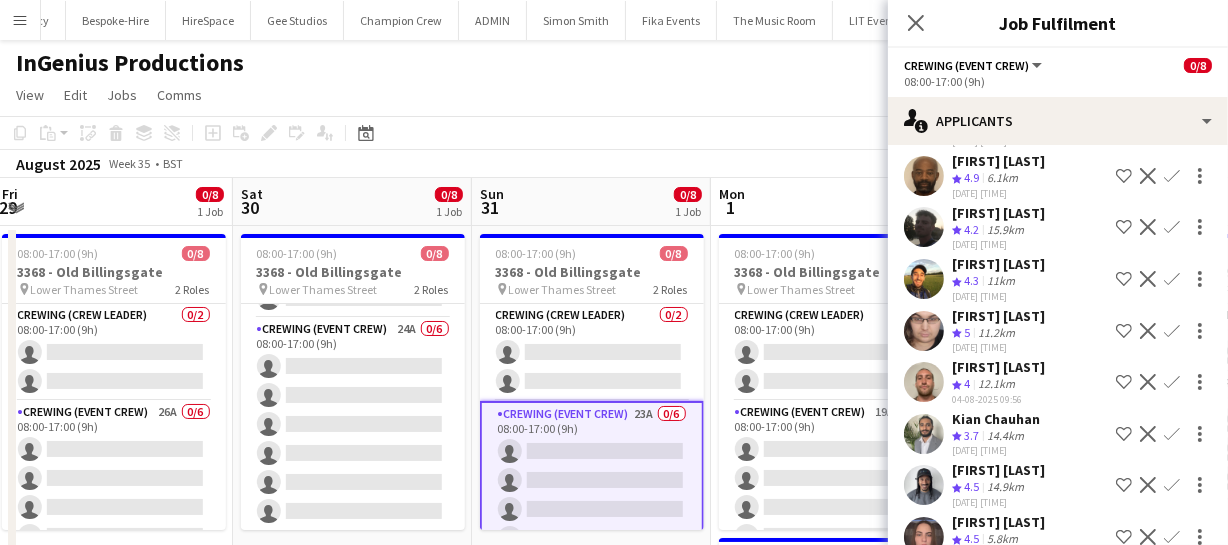 scroll, scrollTop: 636, scrollLeft: 0, axis: vertical 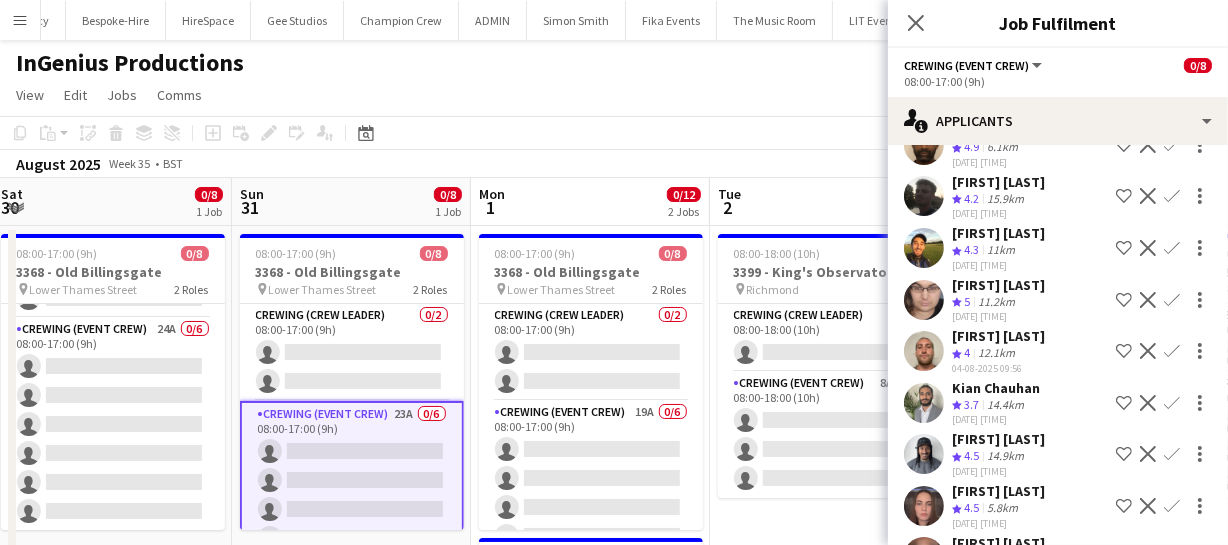 drag, startPoint x: 583, startPoint y: 469, endPoint x: 343, endPoint y: 459, distance: 240.20824 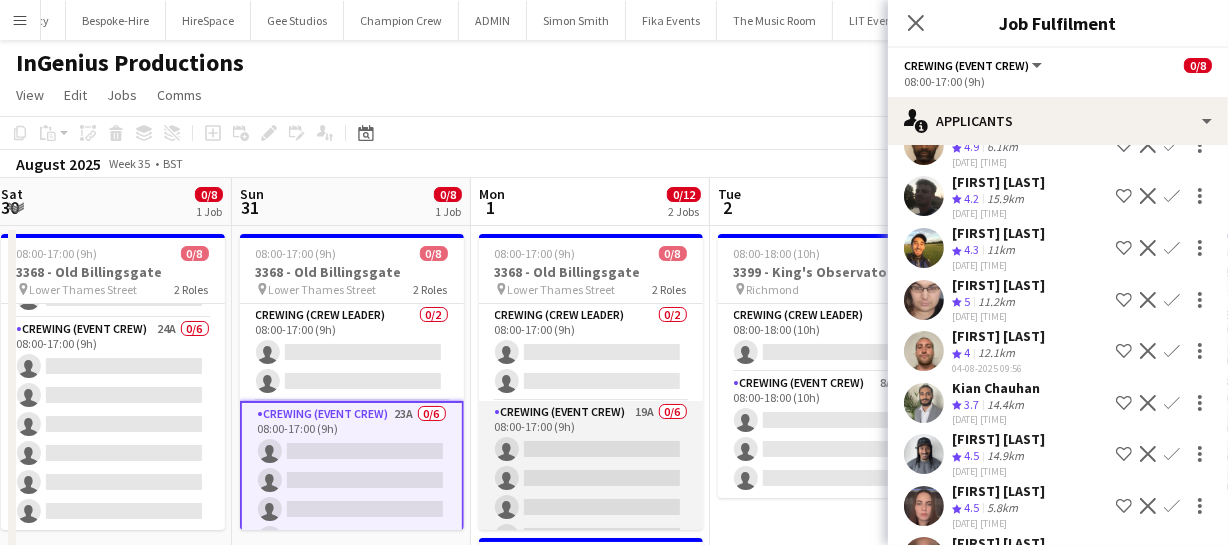 scroll, scrollTop: 83, scrollLeft: 0, axis: vertical 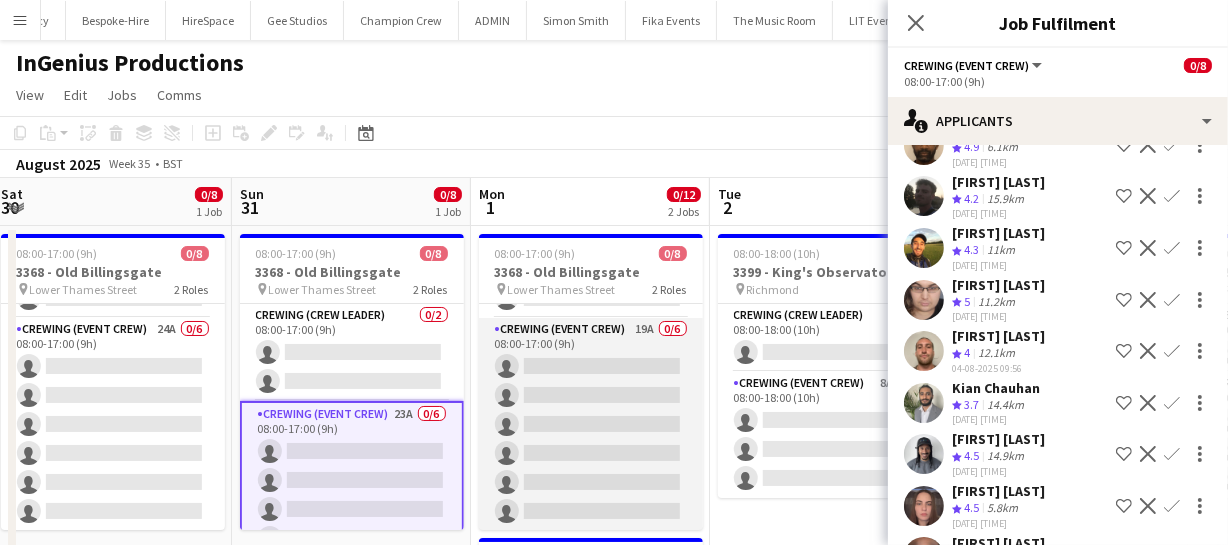 click on "Crewing (Event Crew)   19A   0/6   08:00-17:00 (9h)
single-neutral-actions
single-neutral-actions
single-neutral-actions
single-neutral-actions
single-neutral-actions
single-neutral-actions" at bounding box center [591, 424] 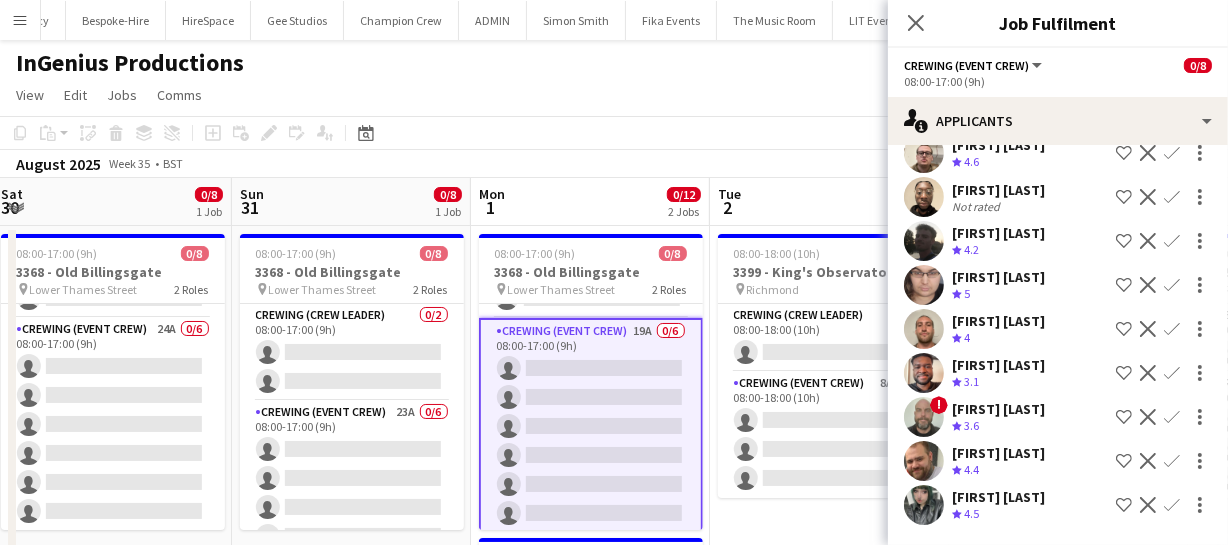 scroll, scrollTop: 0, scrollLeft: 0, axis: both 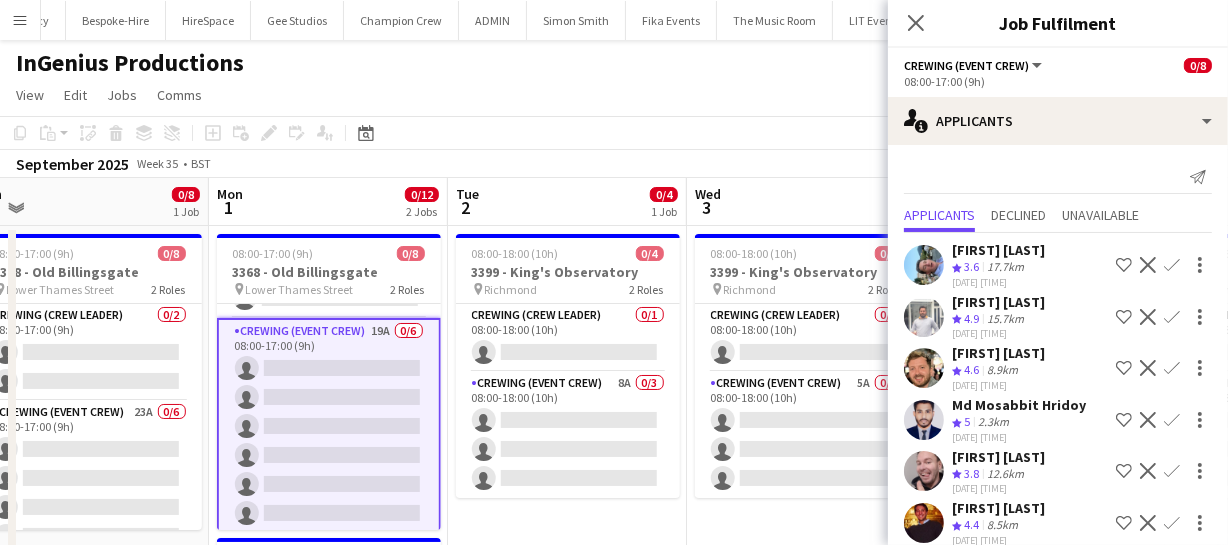 drag, startPoint x: 823, startPoint y: 445, endPoint x: 561, endPoint y: 446, distance: 262.00192 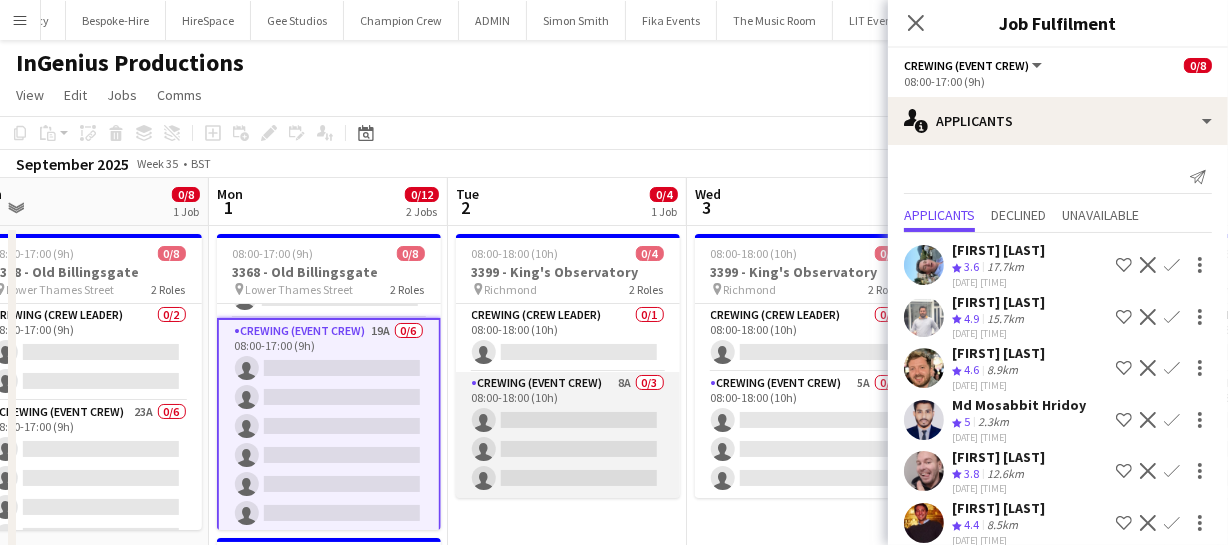 click on "Crewing (Event Crew)   8A   0/3   08:00-18:00 (10h)
single-neutral-actions
single-neutral-actions
single-neutral-actions" at bounding box center (568, 435) 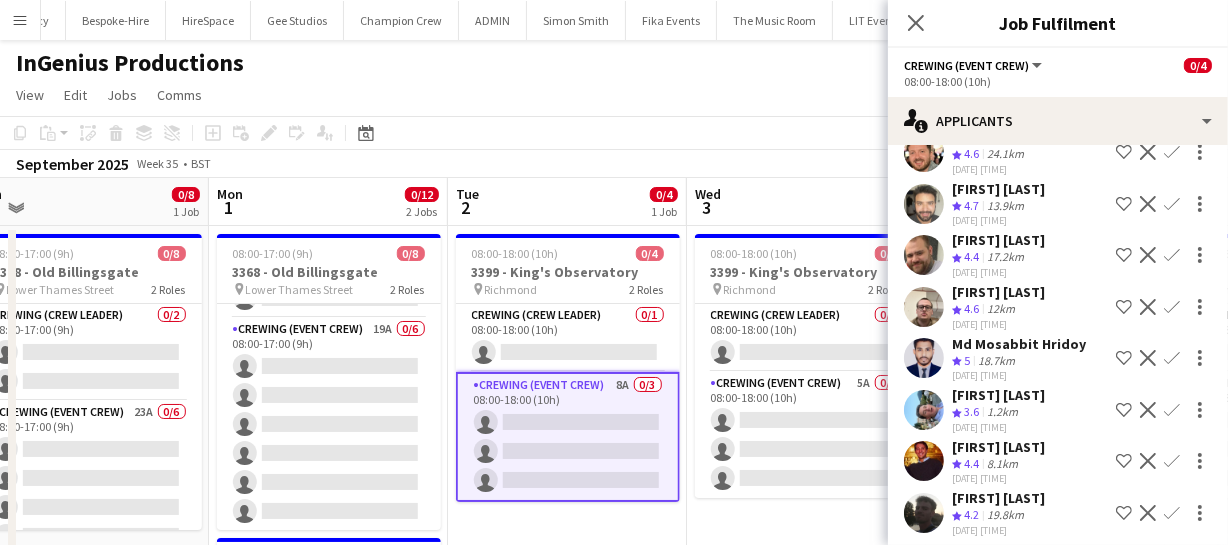 scroll, scrollTop: 116, scrollLeft: 0, axis: vertical 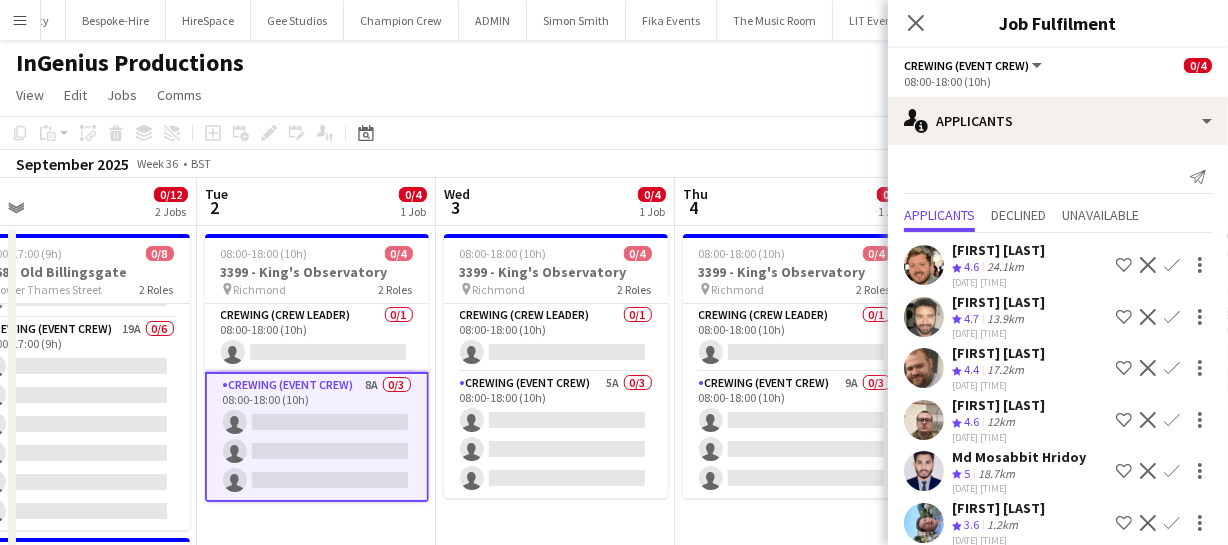 drag, startPoint x: 706, startPoint y: 444, endPoint x: 455, endPoint y: 443, distance: 251.002 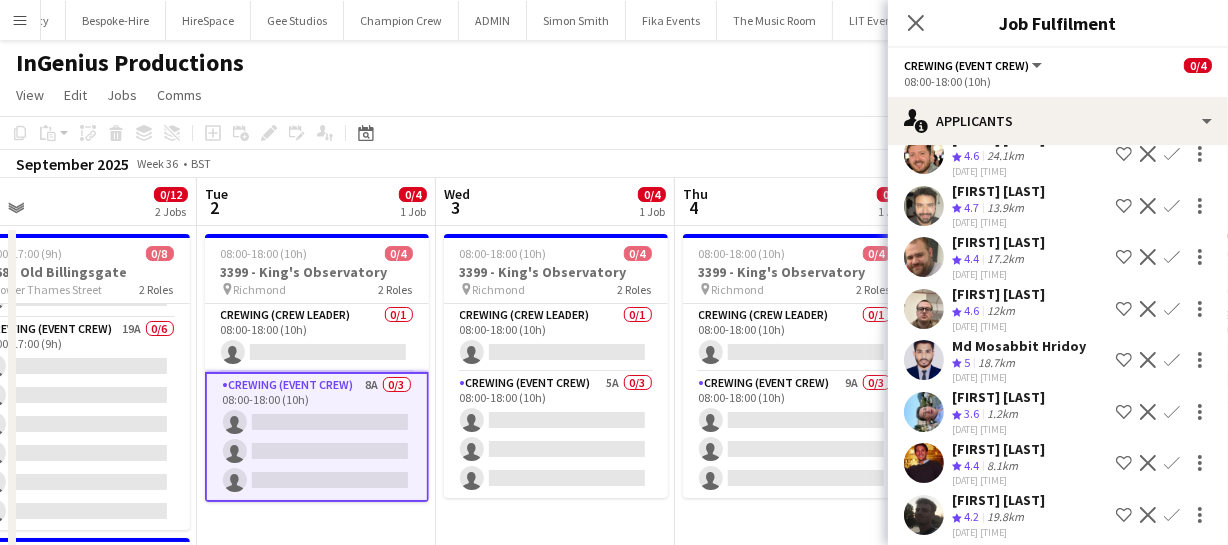 scroll, scrollTop: 116, scrollLeft: 0, axis: vertical 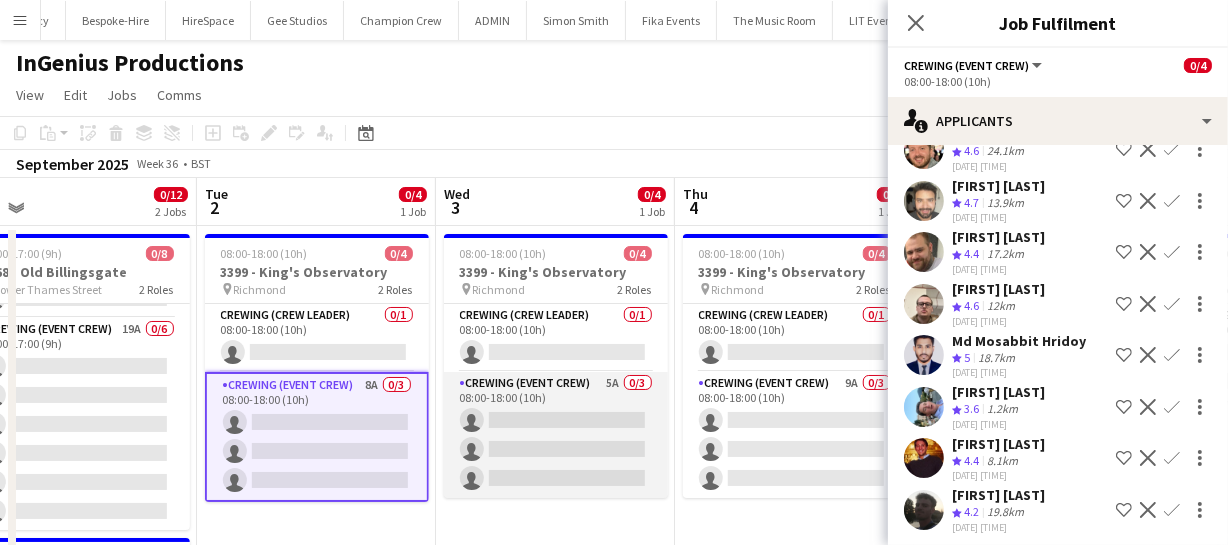 click on "Crewing (Event Crew)   5A   0/3   08:00-18:00 (10h)
single-neutral-actions
single-neutral-actions
single-neutral-actions" at bounding box center (556, 435) 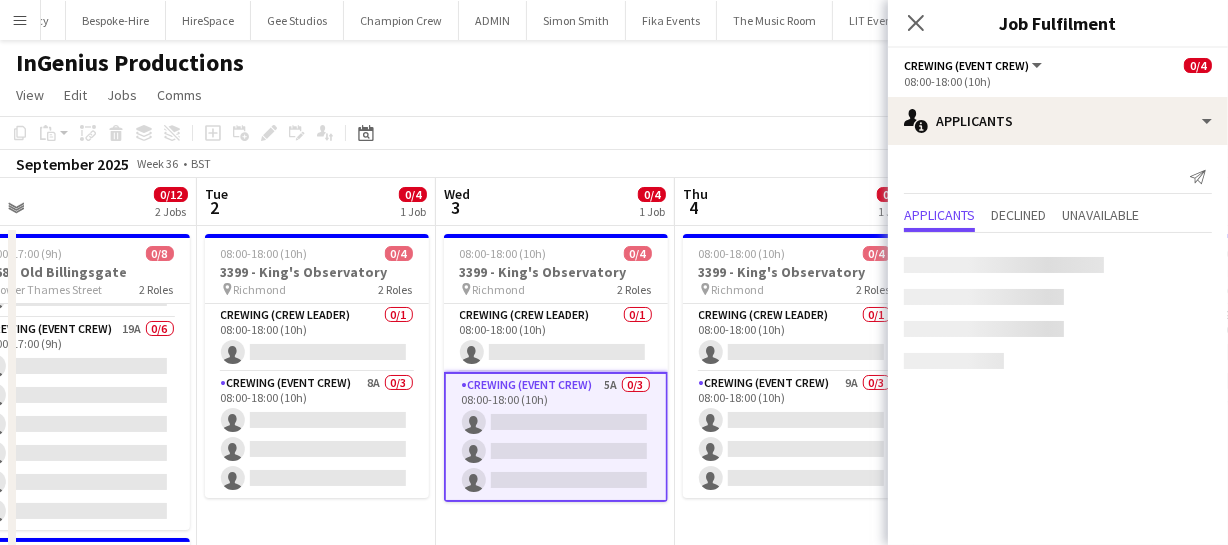 scroll, scrollTop: 0, scrollLeft: 0, axis: both 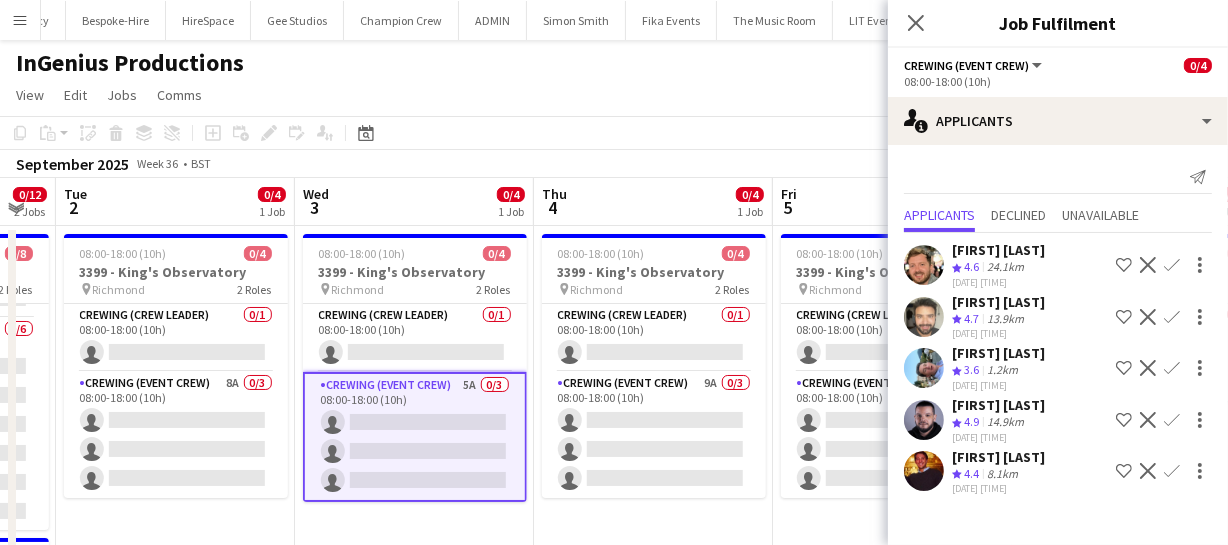 drag, startPoint x: 811, startPoint y: 439, endPoint x: 669, endPoint y: 439, distance: 142 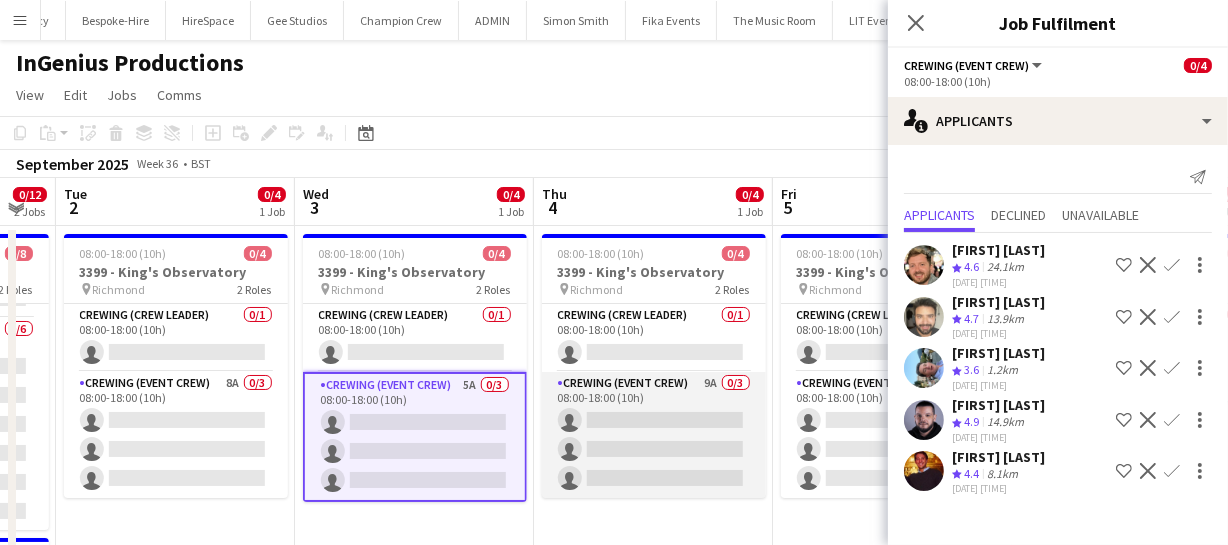 click on "Crewing (Event Crew)   9A   0/3   08:00-18:00 (10h)
single-neutral-actions
single-neutral-actions
single-neutral-actions" at bounding box center (654, 435) 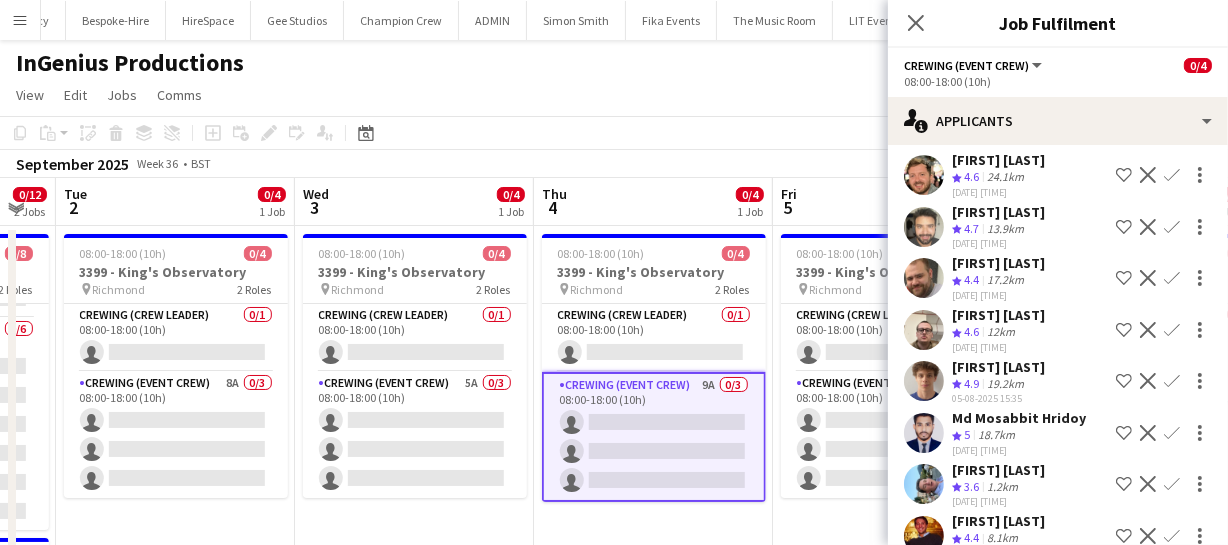 scroll, scrollTop: 166, scrollLeft: 0, axis: vertical 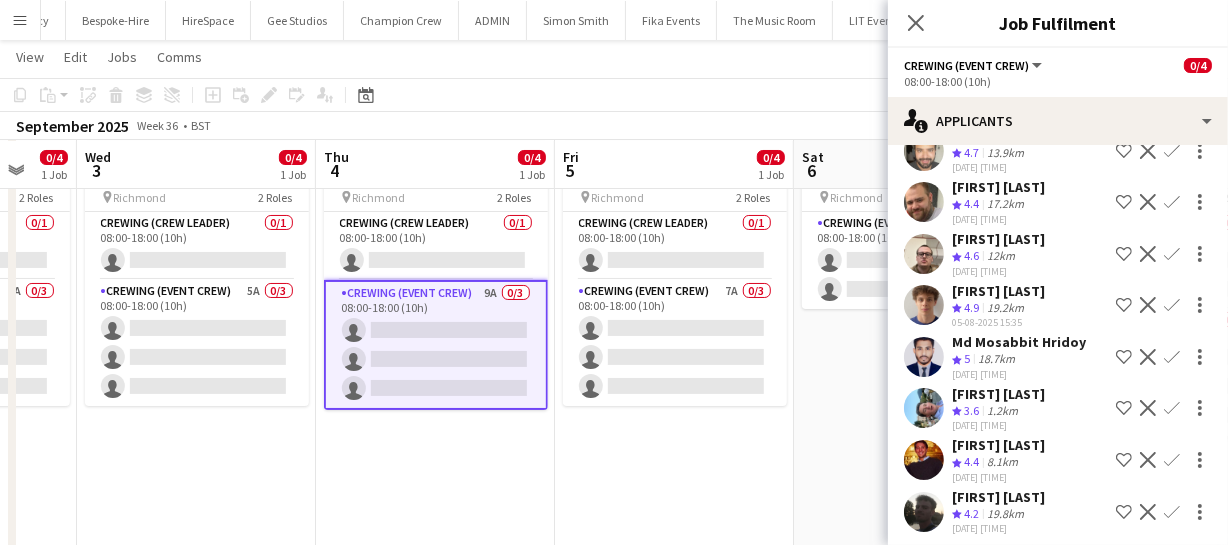 drag, startPoint x: 802, startPoint y: 405, endPoint x: 584, endPoint y: 402, distance: 218.02065 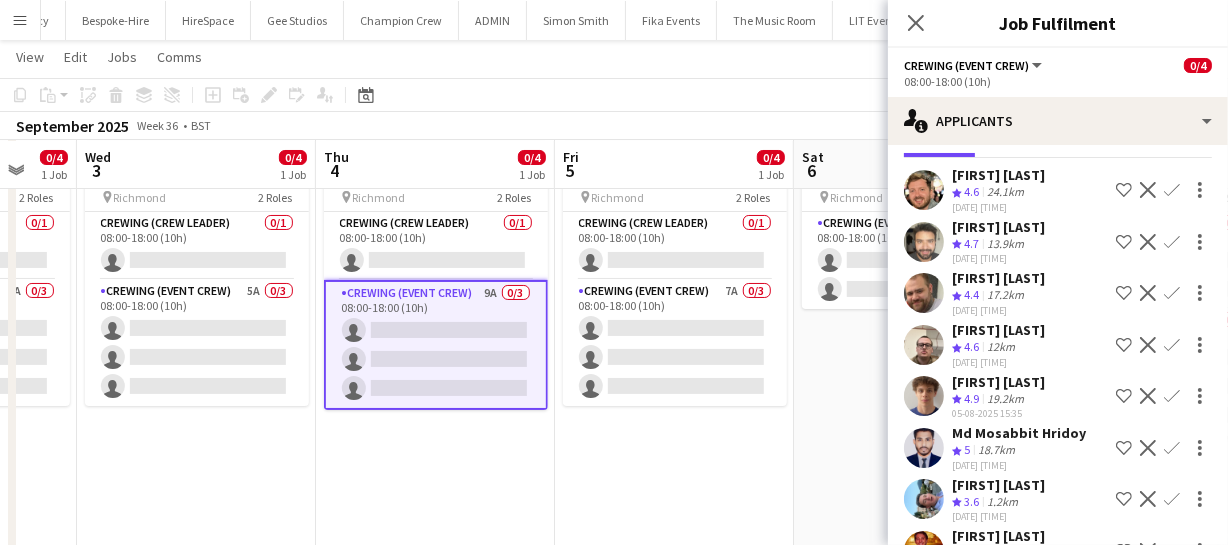 scroll, scrollTop: 0, scrollLeft: 0, axis: both 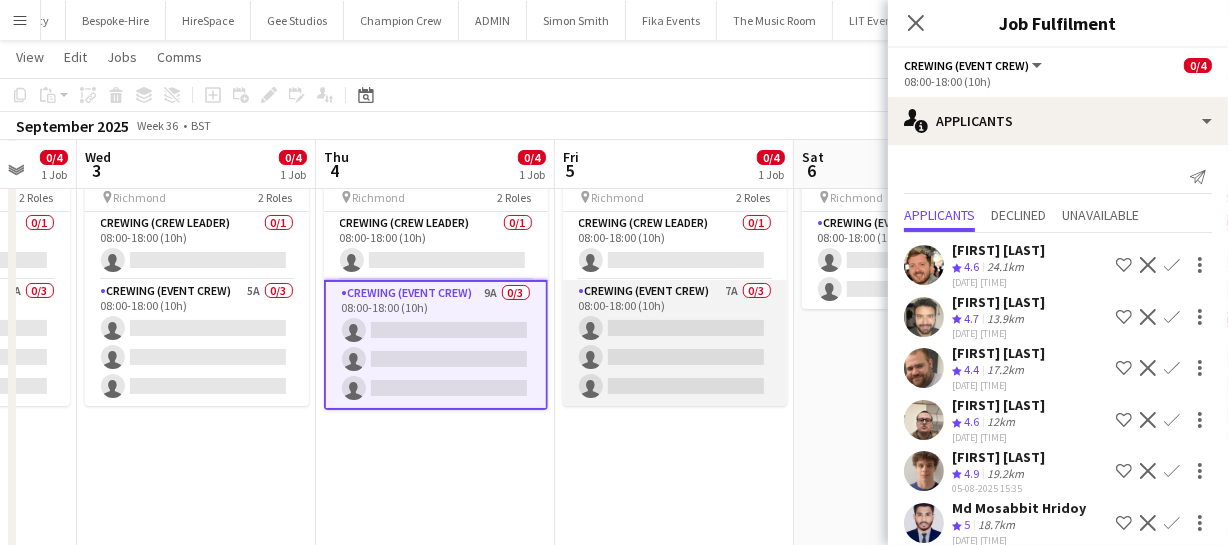 click on "Crewing (Event Crew)   7A   0/3   08:00-18:00 (10h)
single-neutral-actions
single-neutral-actions
single-neutral-actions" at bounding box center [675, 343] 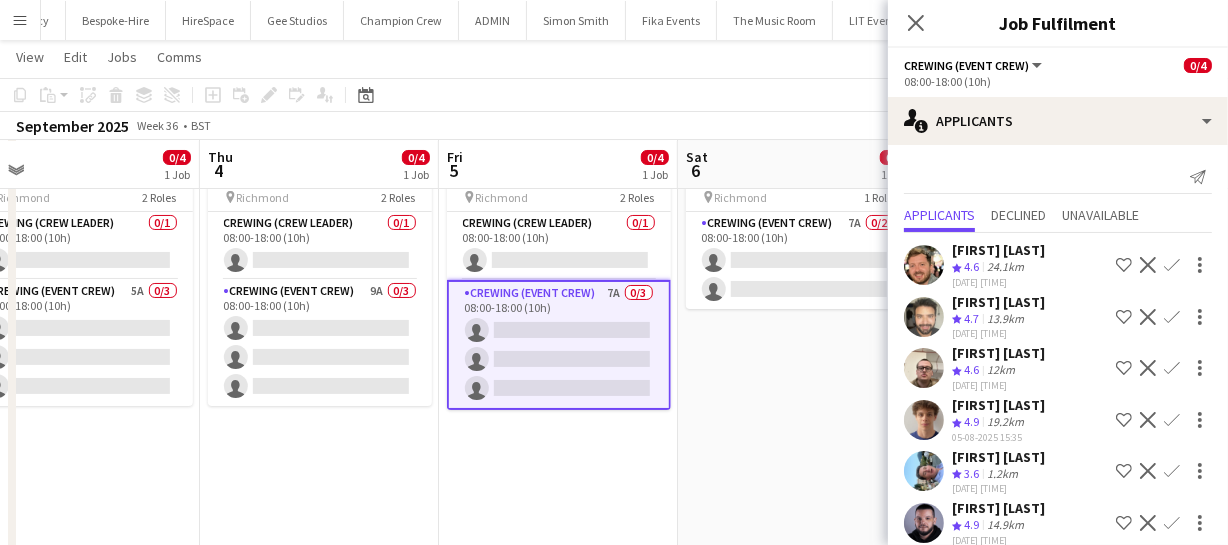 drag, startPoint x: 835, startPoint y: 458, endPoint x: 741, endPoint y: 462, distance: 94.08507 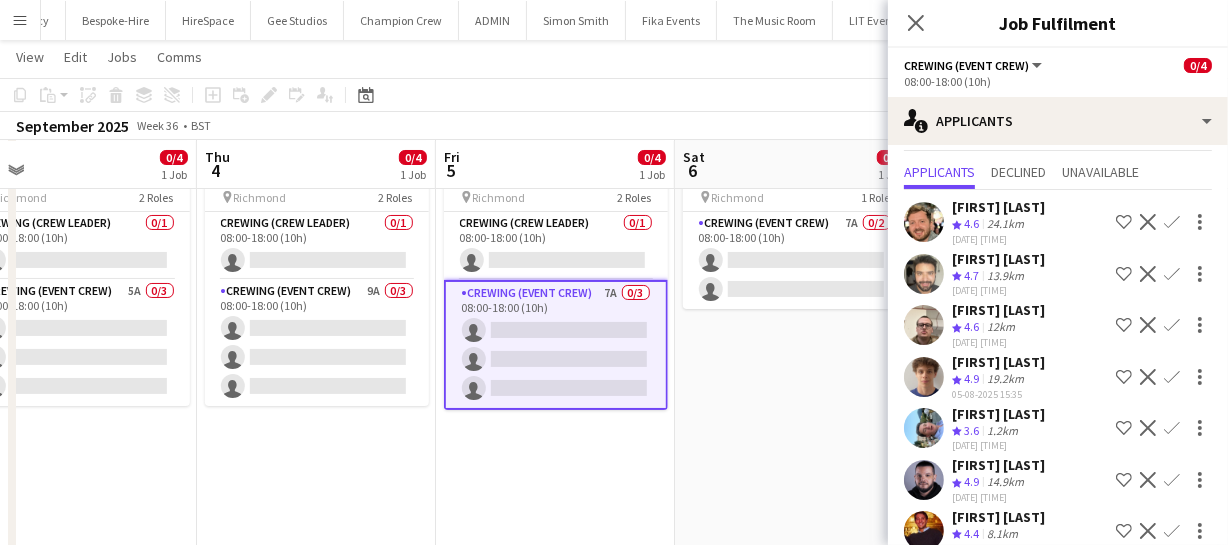 scroll, scrollTop: 65, scrollLeft: 0, axis: vertical 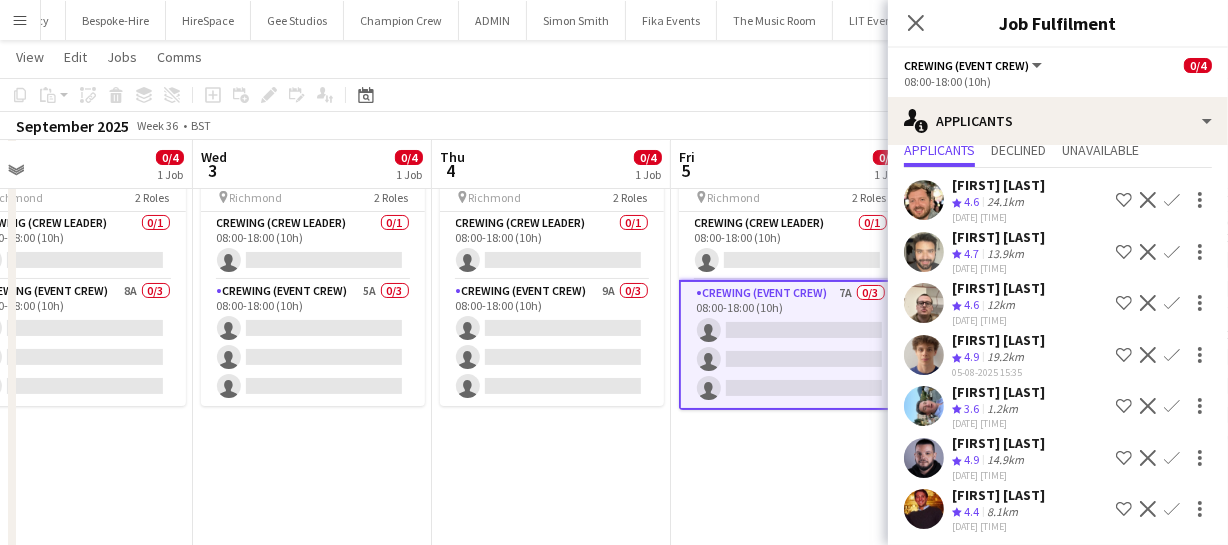 drag, startPoint x: 813, startPoint y: 359, endPoint x: 570, endPoint y: 371, distance: 243.29611 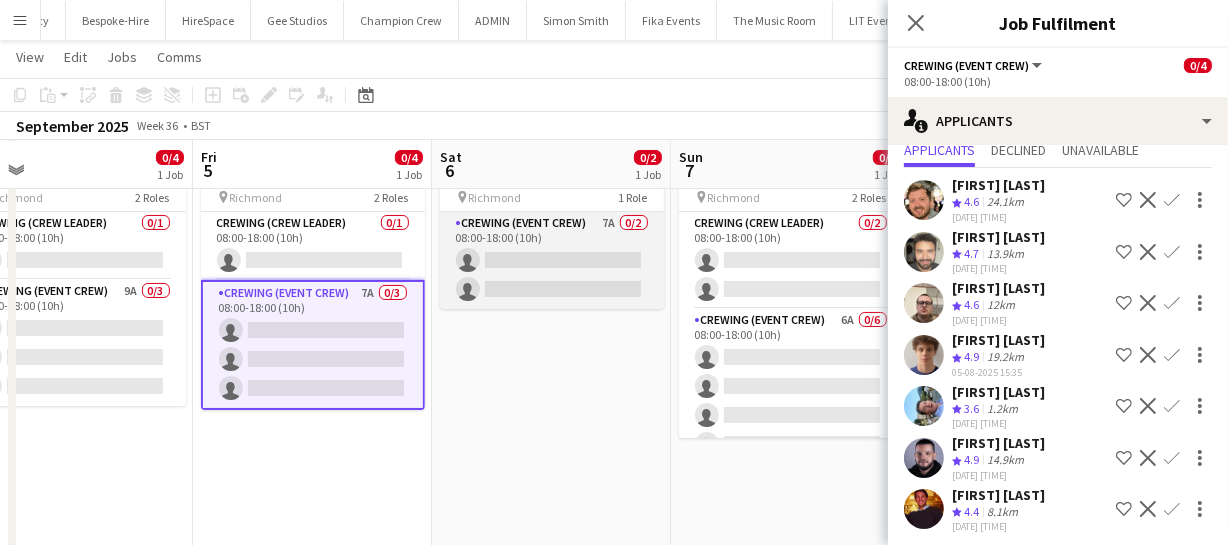 click on "Crewing (Event Crew)   7A   0/2   08:00-18:00 (10h)
single-neutral-actions
single-neutral-actions" at bounding box center [552, 260] 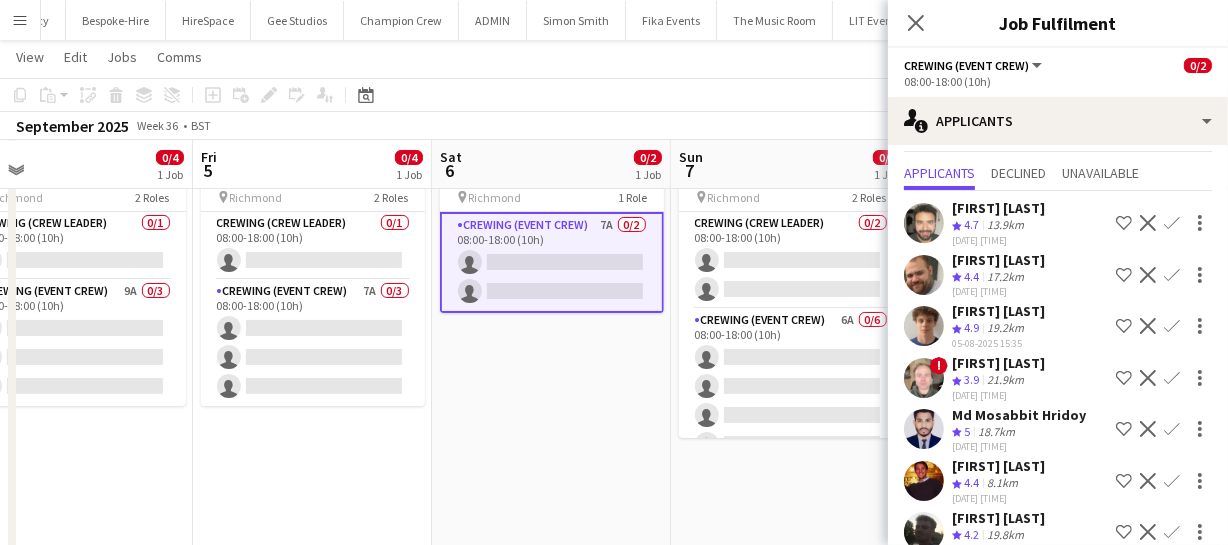 scroll, scrollTop: 65, scrollLeft: 0, axis: vertical 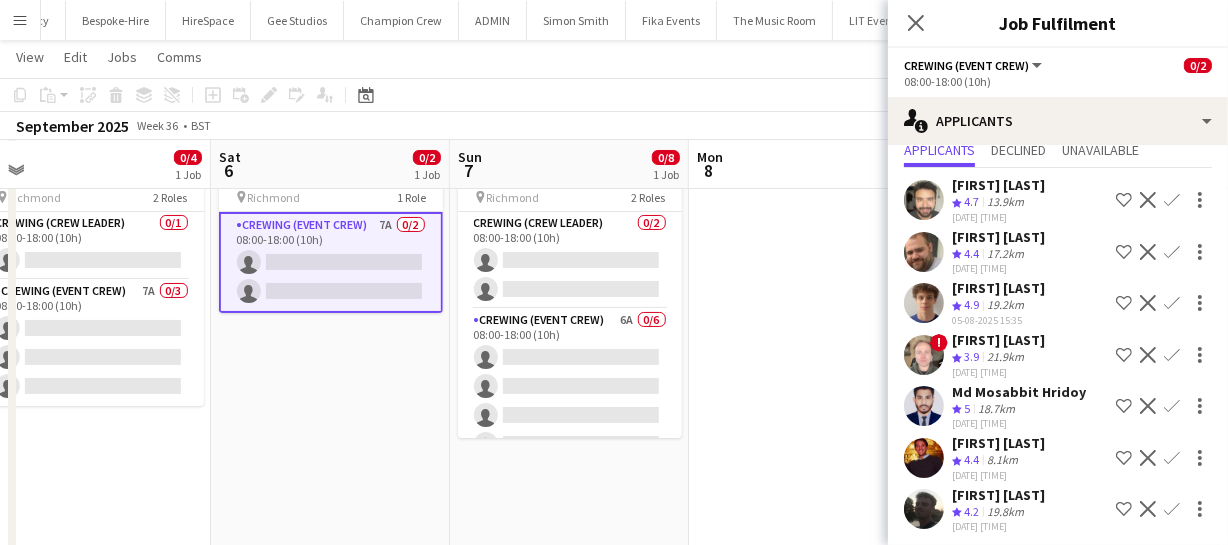 drag, startPoint x: 715, startPoint y: 417, endPoint x: 561, endPoint y: 416, distance: 154.00325 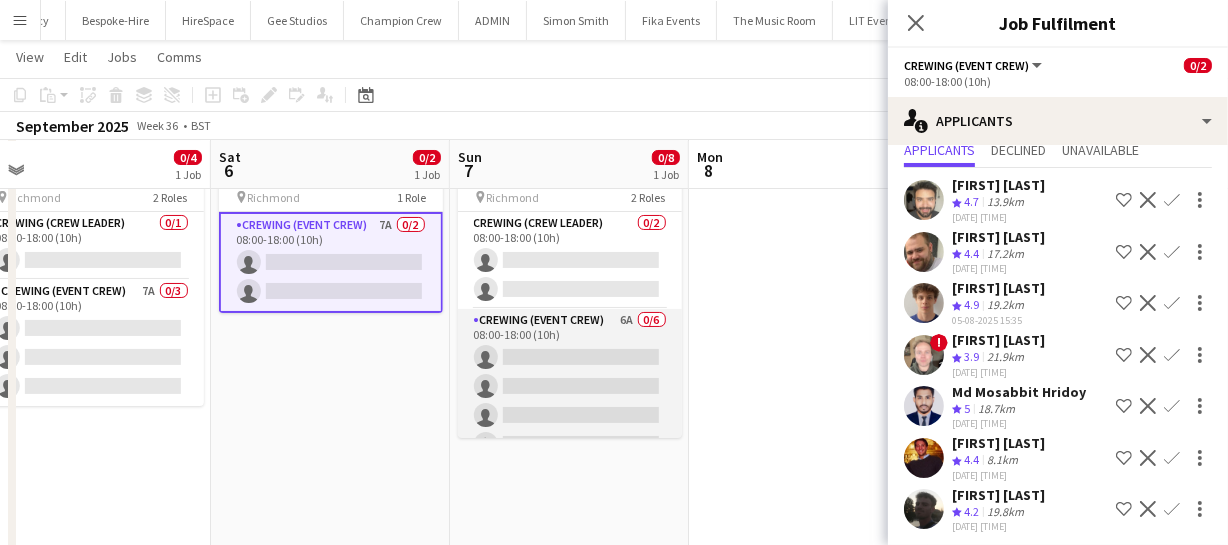 click on "Crewing (Event Crew)   6A   0/6   08:00-18:00 (10h)
single-neutral-actions
single-neutral-actions
single-neutral-actions
single-neutral-actions
single-neutral-actions
single-neutral-actions" at bounding box center [570, 415] 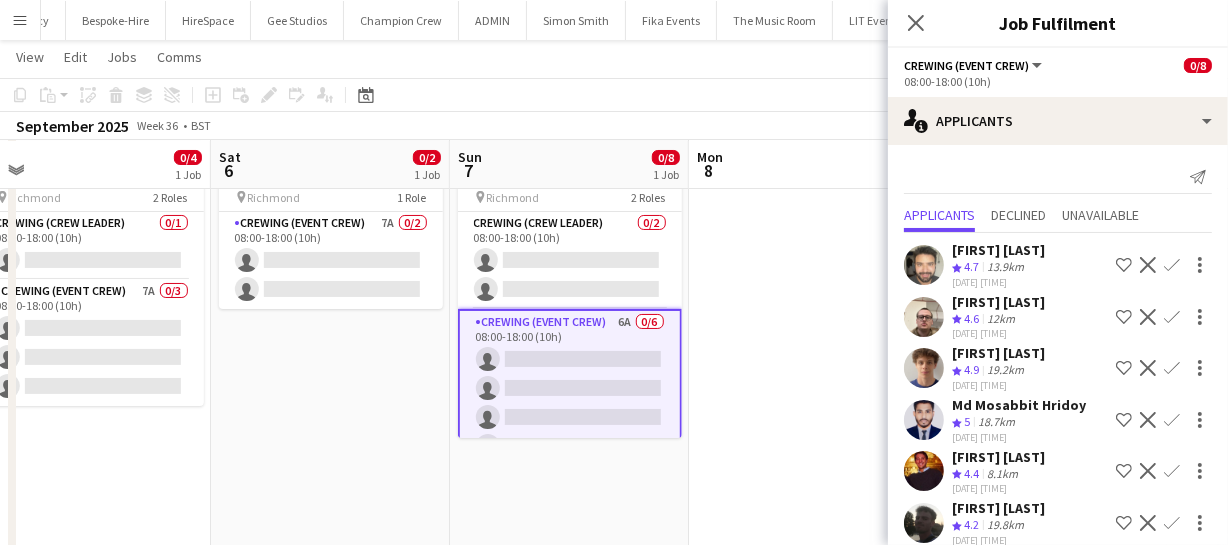 scroll, scrollTop: 15, scrollLeft: 0, axis: vertical 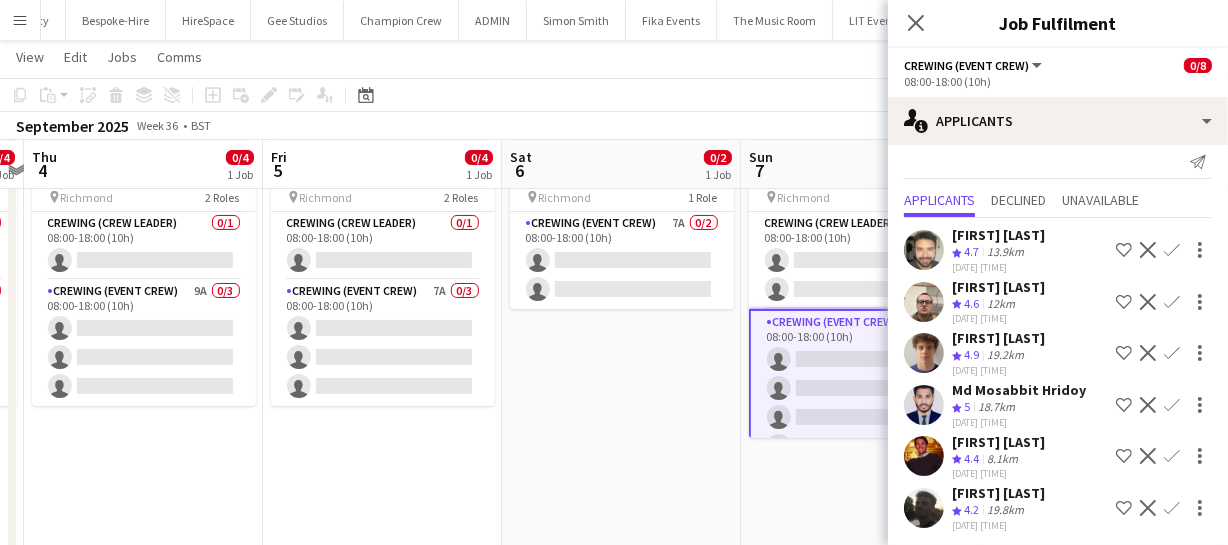 drag, startPoint x: 381, startPoint y: 381, endPoint x: 640, endPoint y: 371, distance: 259.193 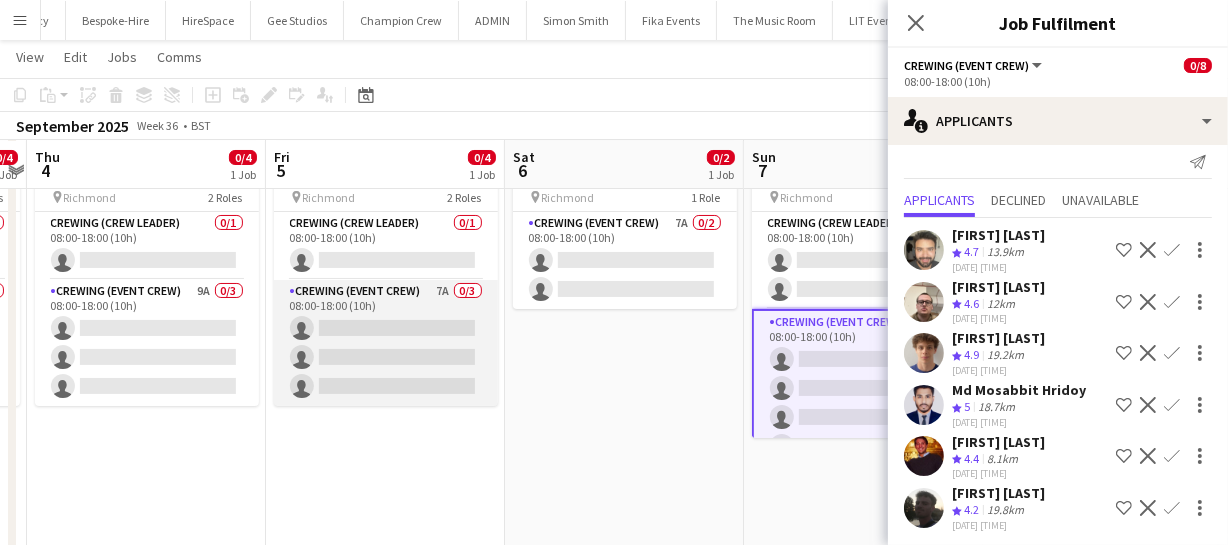 click on "Tue   2   0/4   1 Job   Wed   3   0/4   1 Job   Thu   4   0/4   1 Job   Fri   5   0/4   1 Job   Sat   6   0/2   1 Job   Sun   7   0/8   1 Job   Mon   8   Tue   9   Wed   10   Thu   11   Fri   12      08:00-18:00 (10h)    0/4   3399 - King's Observatory
pin
Richmond   2 Roles   Crewing (Crew Leader)   0/1   08:00-18:00 (10h)
single-neutral-actions
Crewing (Event Crew)   8A   0/3   08:00-18:00 (10h)
single-neutral-actions
single-neutral-actions
single-neutral-actions
08:00-18:00 (10h)    0/4   3399 - King's Observatory
pin
Richmond   2 Roles   Crewing (Crew Leader)   0/1   08:00-18:00 (10h)
single-neutral-actions
Crewing (Event Crew)   5A   0/3   08:00-18:00 (10h)
single-neutral-actions" at bounding box center (614, 379) 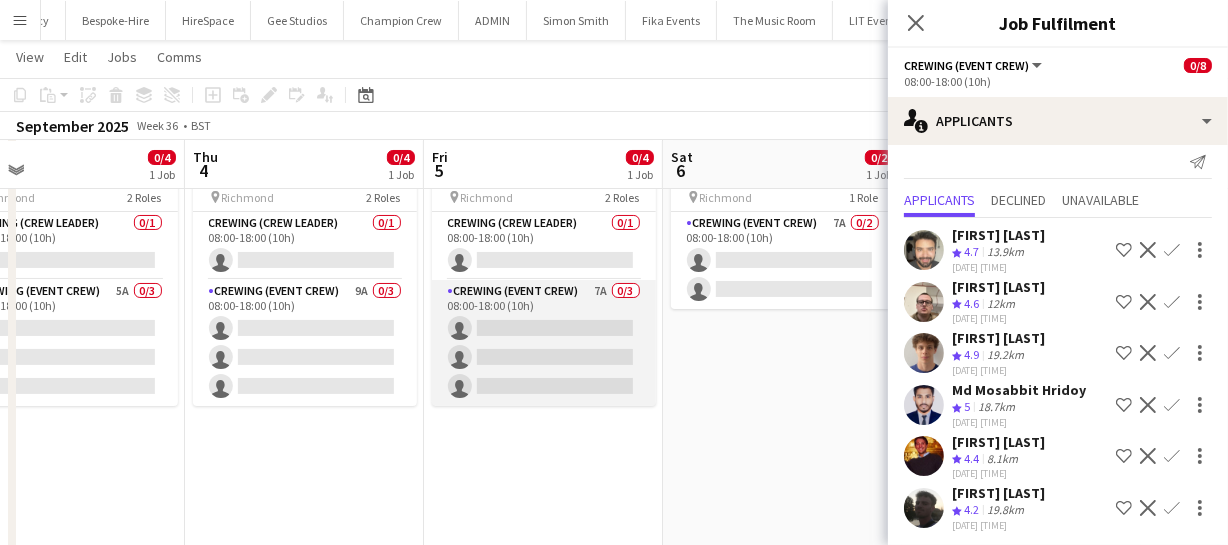 click on "Mon   1   0/12   2 Jobs   Tue   2   0/4   1 Job   Wed   3   0/4   1 Job   Thu   4   0/4   1 Job   Fri   5   0/4   1 Job   Sat   6   0/2   1 Job   Sun   7   0/8   1 Job   Mon   8   Tue   9   Wed   10   Thu   11      08:00-17:00 (9h)    0/8   3368 - Old Billingsgate
pin
Lower Thames Street   2 Roles   Crewing (Crew Leader)   0/2   08:00-17:00 (9h)
single-neutral-actions
single-neutral-actions
Crewing (Event Crew)   19A   0/6   08:00-17:00 (9h)
single-neutral-actions
single-neutral-actions
single-neutral-actions
single-neutral-actions
single-neutral-actions
single-neutral-actions
08:00-18:00 (10h)    0/4   3399 - King's Observatory
pin
Richmond" at bounding box center [614, 379] 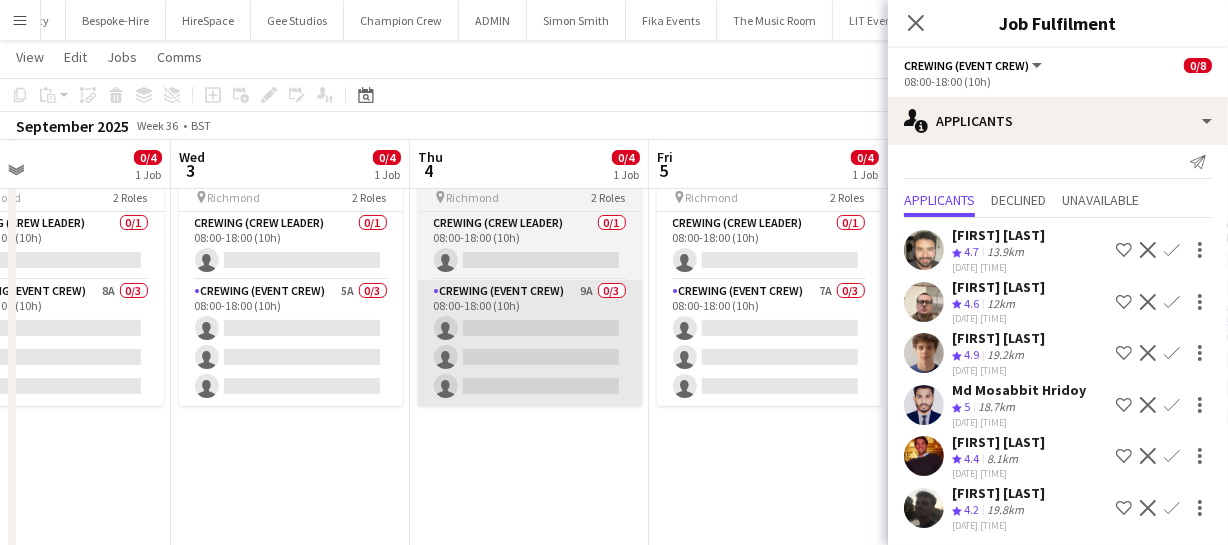 drag, startPoint x: 585, startPoint y: 386, endPoint x: 734, endPoint y: 389, distance: 149.0302 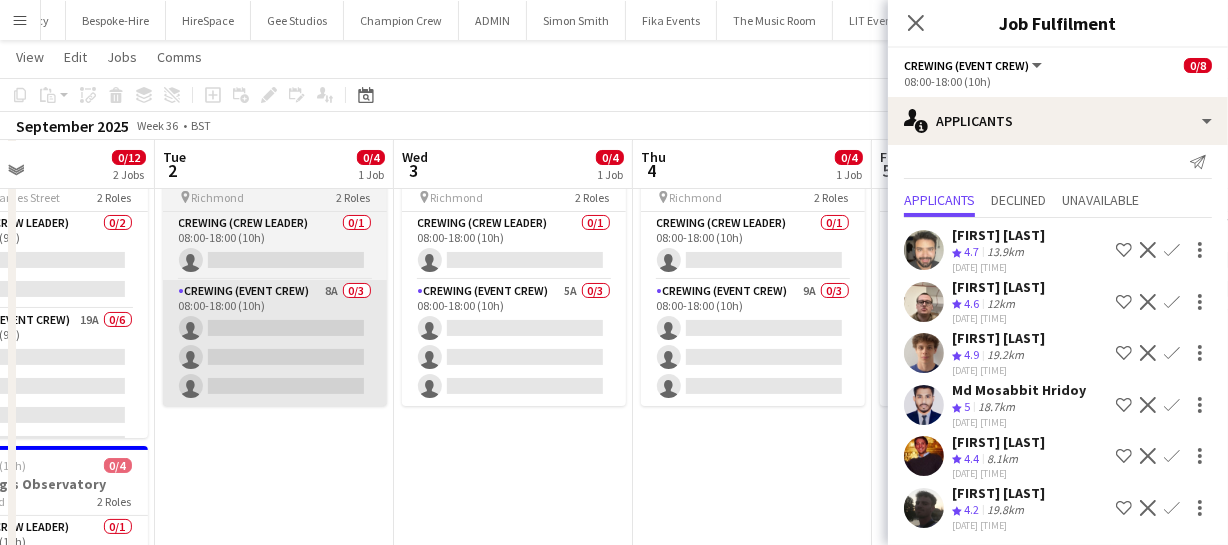 drag, startPoint x: 674, startPoint y: 383, endPoint x: 561, endPoint y: 403, distance: 114.75626 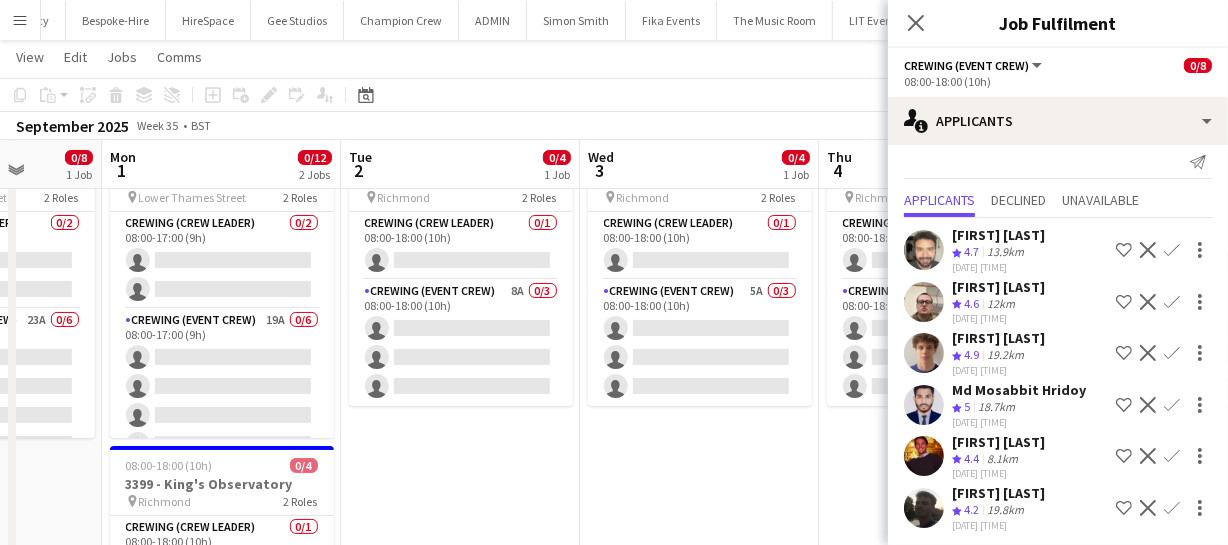 click on "Fri   29   0/8   1 Job   Sat   30   0/8   1 Job   Sun   31   0/8   1 Job   Mon   1   0/12   2 Jobs   Tue   2   0/4   1 Job   Wed   3   0/4   1 Job   Thu   4   0/4   1 Job   Fri   5   0/4   1 Job   Sat   6   0/2   1 Job   Sun   7   0/8   1 Job   Mon   8      08:00-17:00 (9h)    0/8   3368 - Old Billingsgate
pin
Lower Thames Street   2 Roles   Crewing (Crew Leader)   0/2   08:00-17:00 (9h)
single-neutral-actions
single-neutral-actions
Crewing (Event Crew)   26A   0/6   08:00-17:00 (9h)
single-neutral-actions
single-neutral-actions
single-neutral-actions
single-neutral-actions
single-neutral-actions
single-neutral-actions
08:00-17:00 (9h)    0/8   3368 - Old Billingsgate
pin" at bounding box center (614, 379) 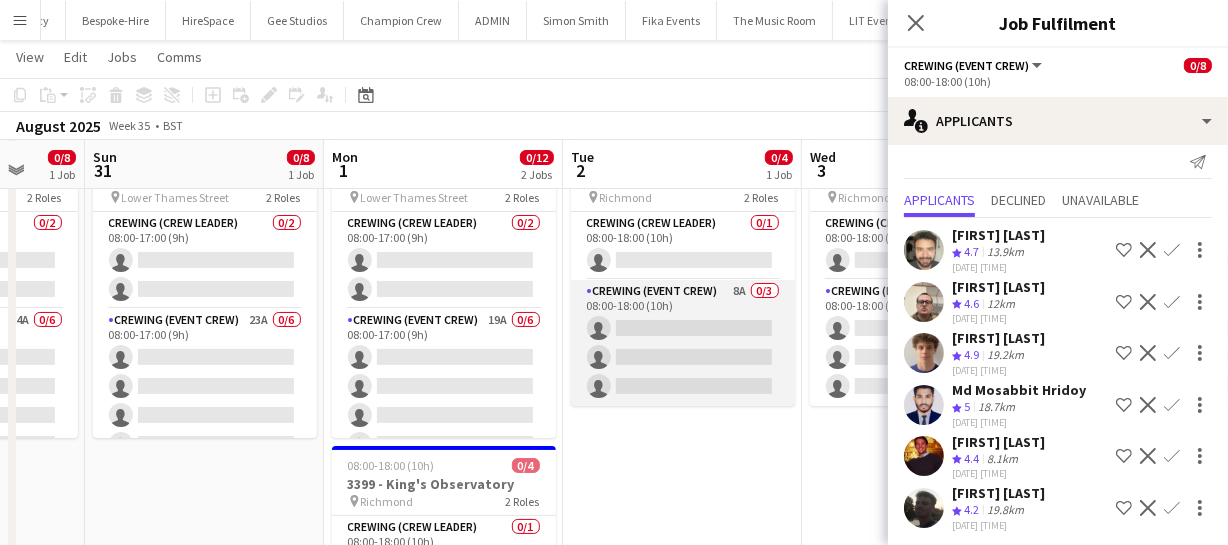 click on "Thu   28   Fri   29   0/8   1 Job   Sat   30   0/8   1 Job   Sun   31   0/8   1 Job   Mon   1   0/12   2 Jobs   Tue   2   0/4   1 Job   Wed   3   0/4   1 Job   Thu   4   0/4   1 Job   Fri   5   0/4   1 Job   Sat   6   0/2   1 Job   Sun   7   0/8   1 Job      08:00-17:00 (9h)    0/8   3368 - Old Billingsgate
pin
Lower Thames Street   2 Roles   Crewing (Crew Leader)   0/2   08:00-17:00 (9h)
single-neutral-actions
single-neutral-actions
Crewing (Event Crew)   26A   0/6   08:00-17:00 (9h)
single-neutral-actions
single-neutral-actions
single-neutral-actions
single-neutral-actions
single-neutral-actions
single-neutral-actions
08:00-17:00 (9h)    0/8   3368 - Old Billingsgate
pin" at bounding box center (614, 379) 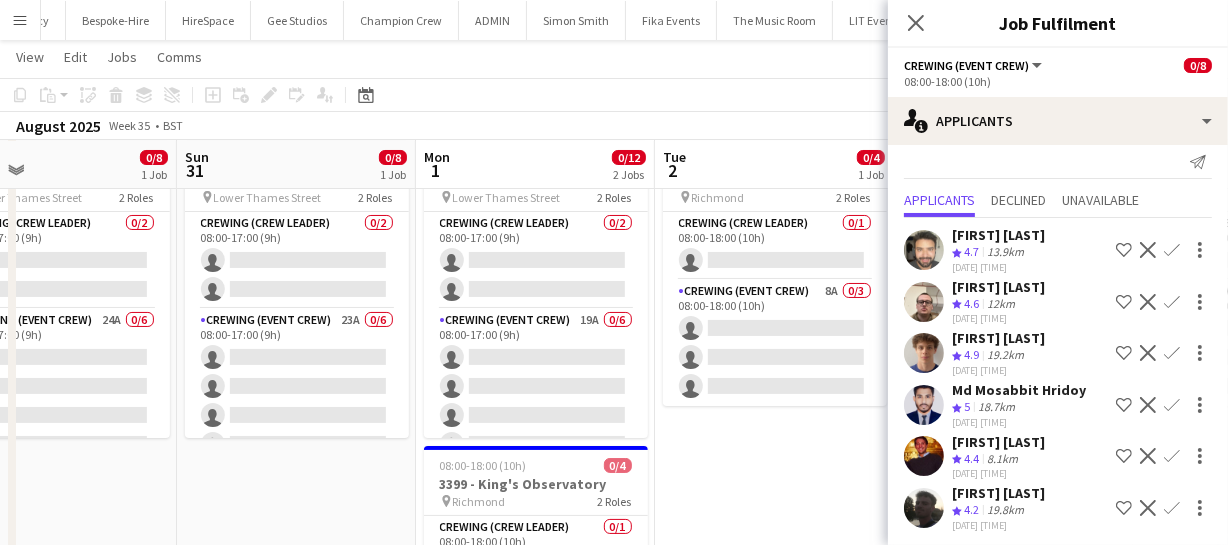 drag, startPoint x: 773, startPoint y: 350, endPoint x: 787, endPoint y: 350, distance: 14 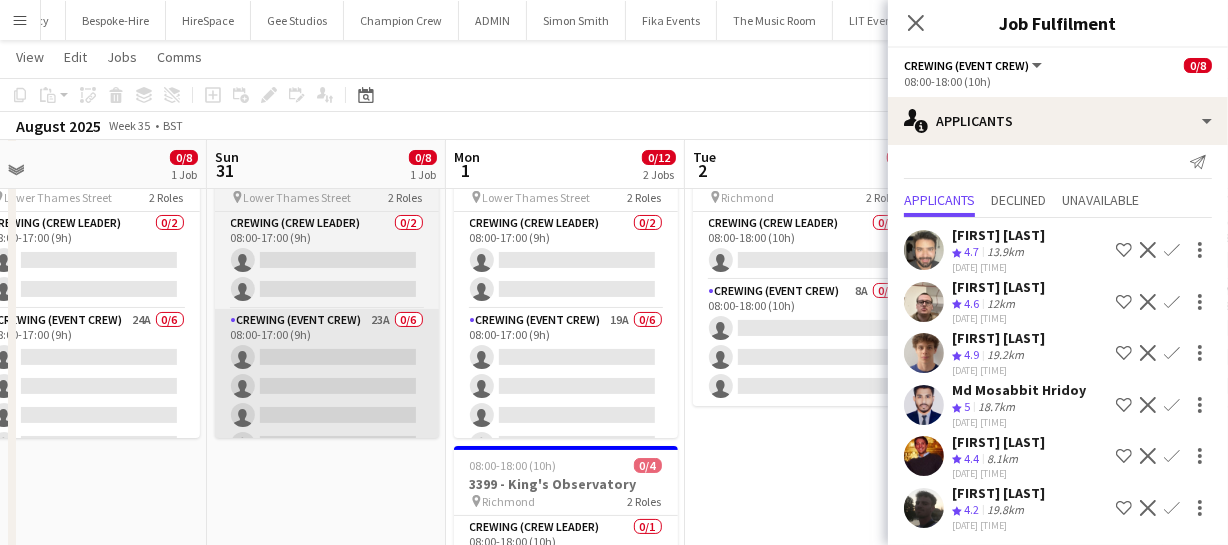 drag, startPoint x: 376, startPoint y: 433, endPoint x: 532, endPoint y: 428, distance: 156.08011 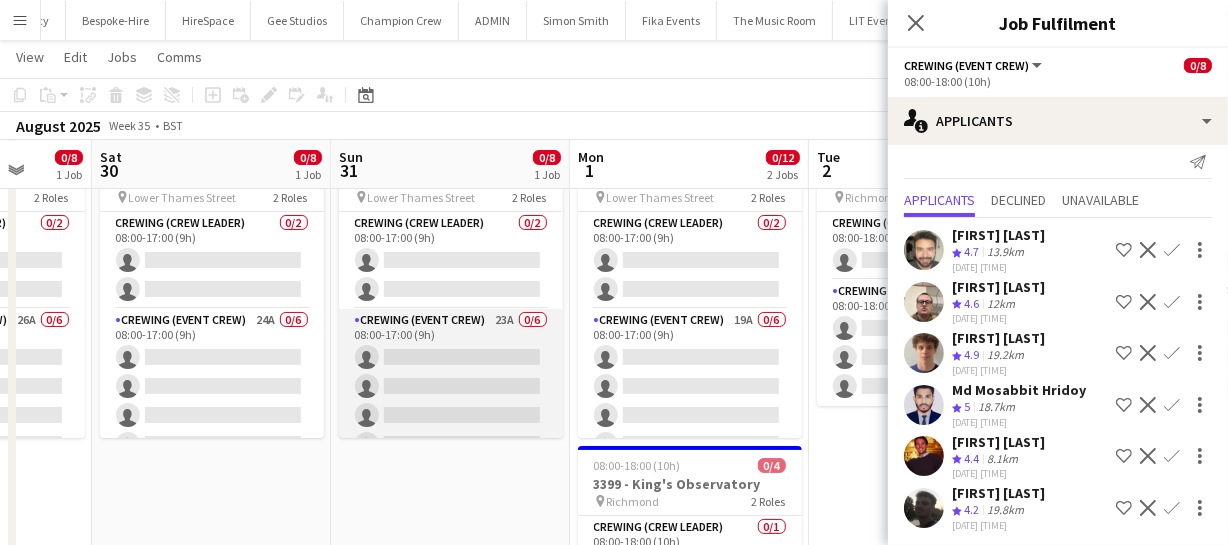 drag, startPoint x: 393, startPoint y: 432, endPoint x: 619, endPoint y: 421, distance: 226.26755 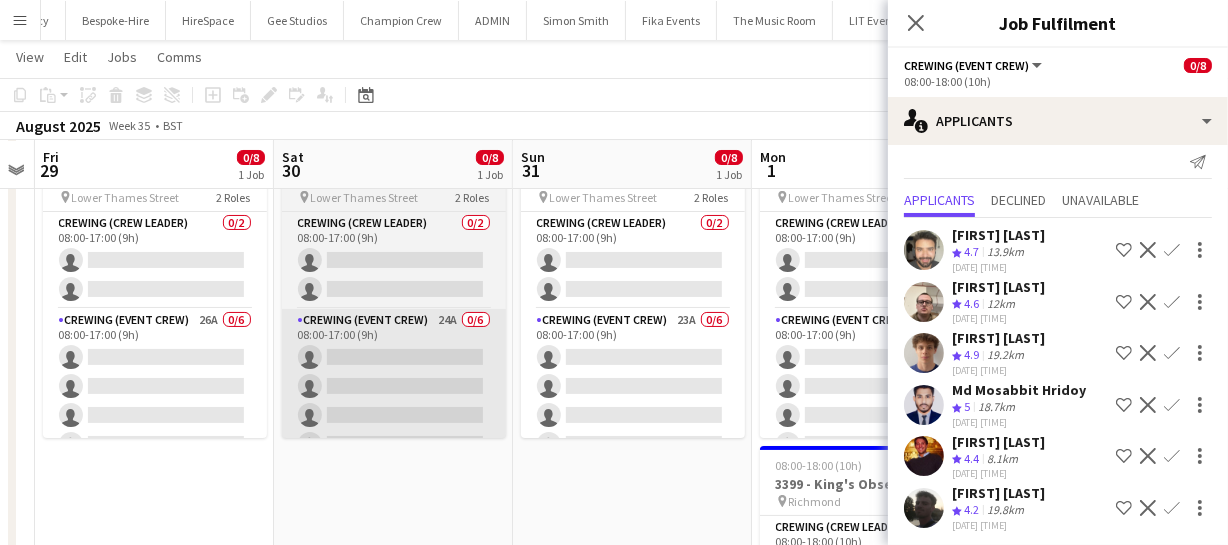drag, startPoint x: 426, startPoint y: 435, endPoint x: 576, endPoint y: 430, distance: 150.08331 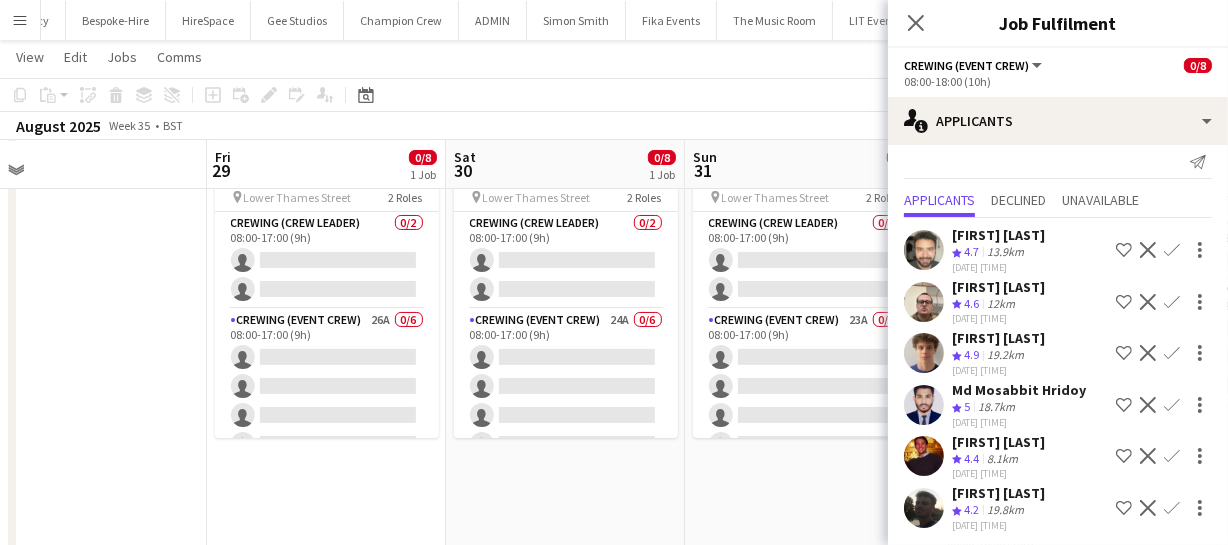 click on "Tue   26   Wed   27   Thu   28   Fri   29   0/8   1 Job   Sat   30   0/8   1 Job   Sun   31   0/8   1 Job   Mon   1   0/12   2 Jobs   Tue   2   0/4   1 Job   Wed   3   0/4   1 Job   Thu   4   0/4   1 Job   Fri   5   0/4   1 Job      08:00-17:00 (9h)    0/8   3368 - Old Billingsgate
pin
Lower Thames Street   2 Roles   Crewing (Crew Leader)   0/2   08:00-17:00 (9h)
single-neutral-actions
single-neutral-actions
Crewing (Event Crew)   26A   0/6   08:00-17:00 (9h)
single-neutral-actions
single-neutral-actions
single-neutral-actions
single-neutral-actions
single-neutral-actions
single-neutral-actions
08:00-17:00 (9h)    0/8   3368 - Old Billingsgate
pin" at bounding box center [614, 379] 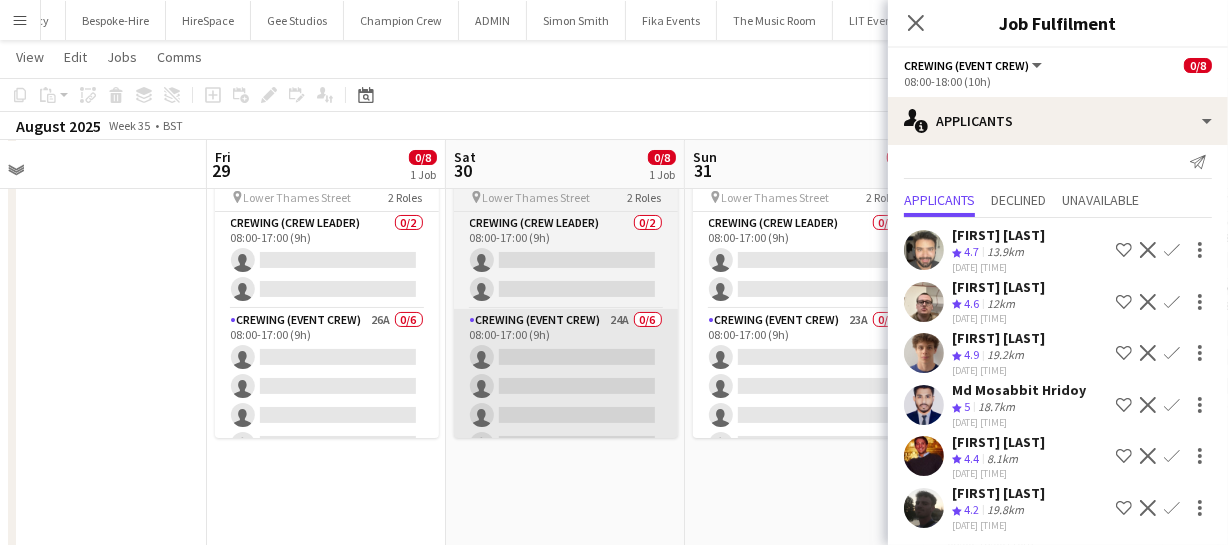 scroll, scrollTop: 0, scrollLeft: 412, axis: horizontal 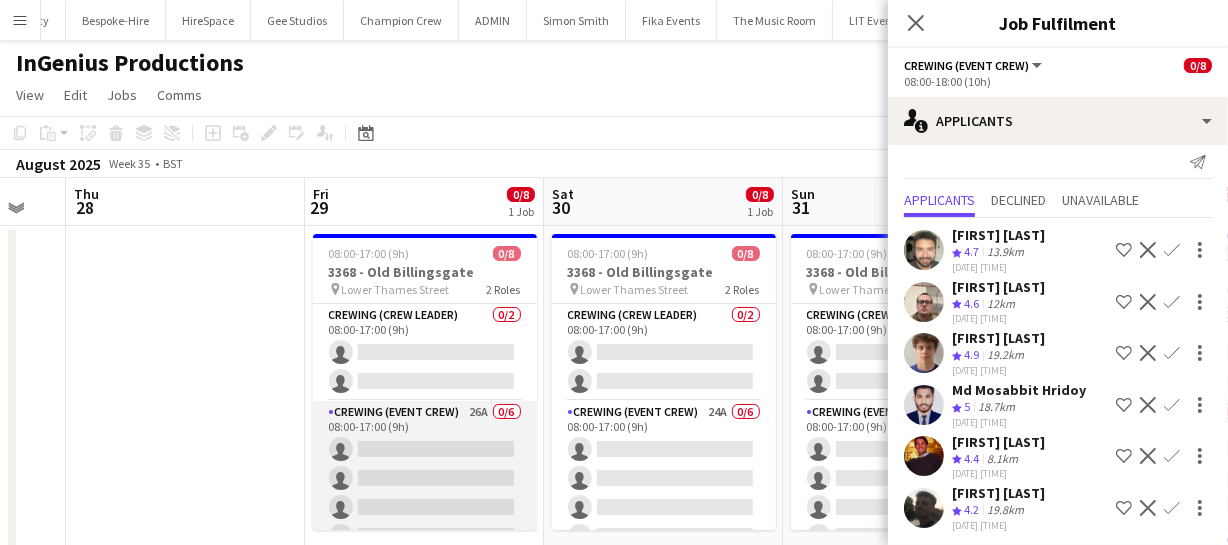 click on "Crewing (Event Crew)   26A   0/6   08:00-17:00 (9h)
single-neutral-actions
single-neutral-actions
single-neutral-actions
single-neutral-actions
single-neutral-actions
single-neutral-actions" at bounding box center (425, 507) 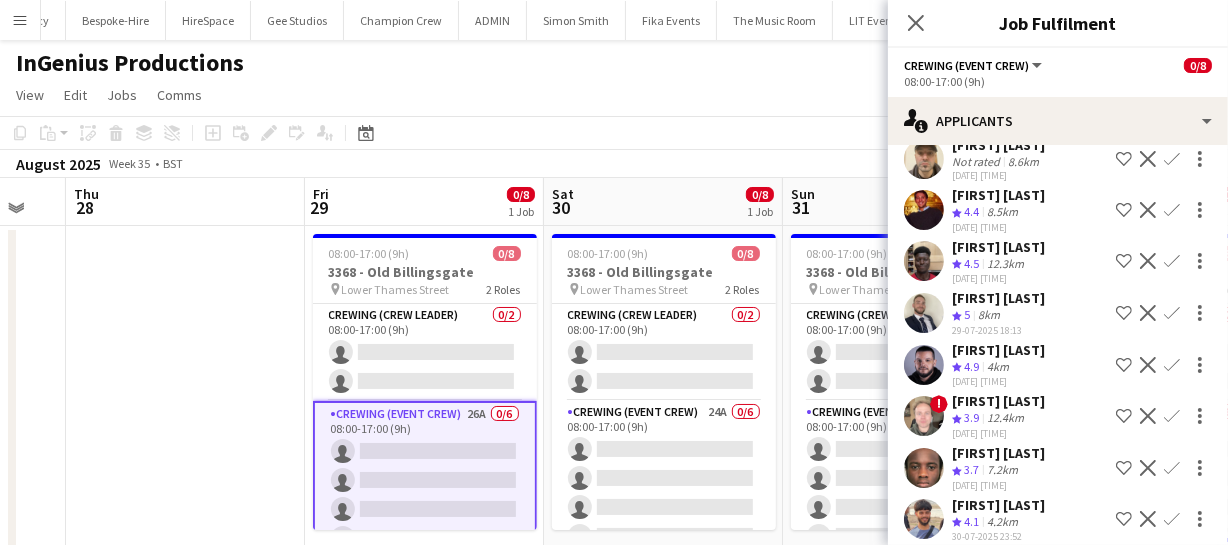 scroll, scrollTop: 454, scrollLeft: 0, axis: vertical 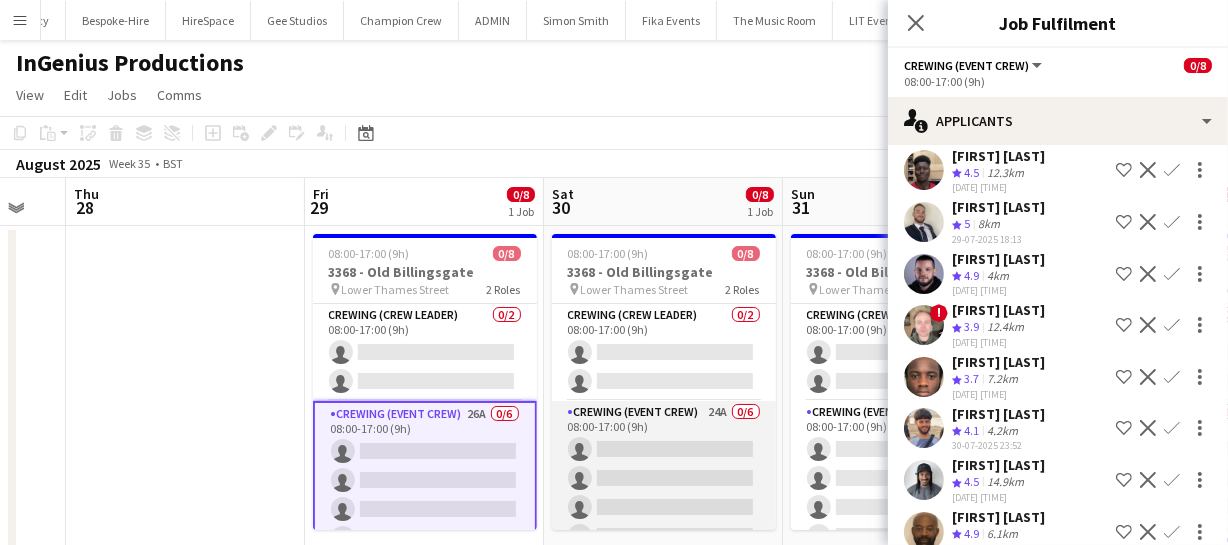 click on "Crewing (Event Crew)   24A   0/6   08:00-17:00 (9h)
single-neutral-actions
single-neutral-actions
single-neutral-actions
single-neutral-actions
single-neutral-actions
single-neutral-actions" at bounding box center [664, 507] 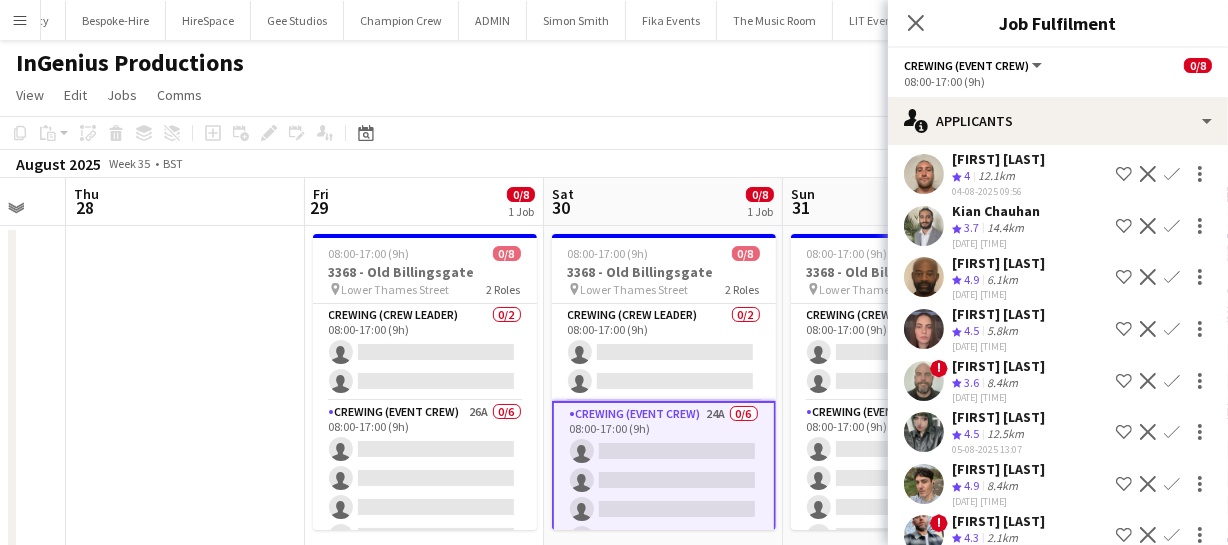 scroll, scrollTop: 923, scrollLeft: 0, axis: vertical 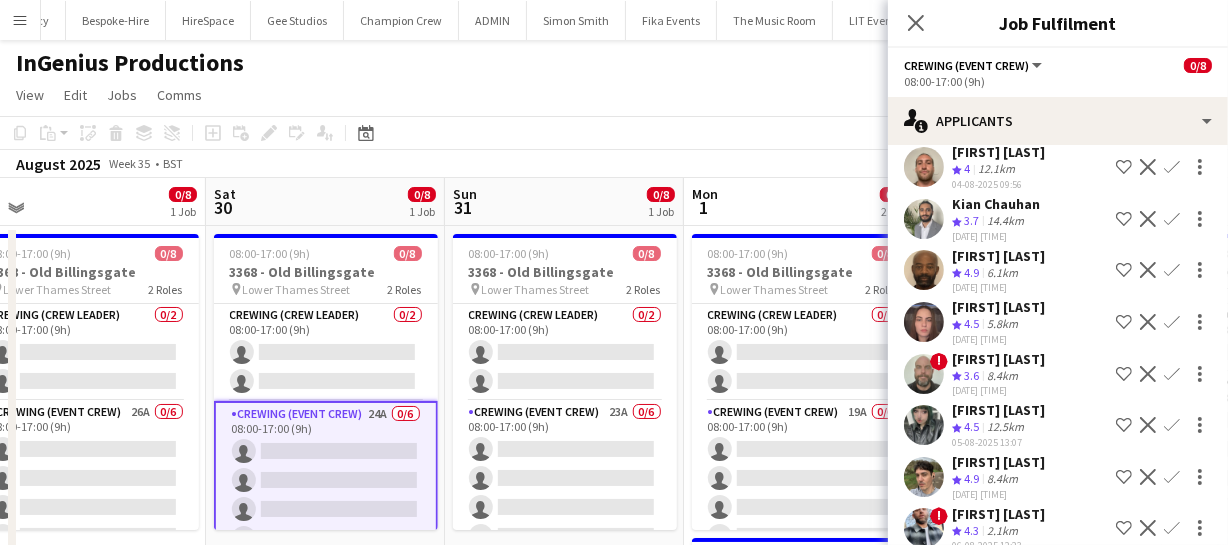 drag, startPoint x: 812, startPoint y: 484, endPoint x: 477, endPoint y: 464, distance: 335.5965 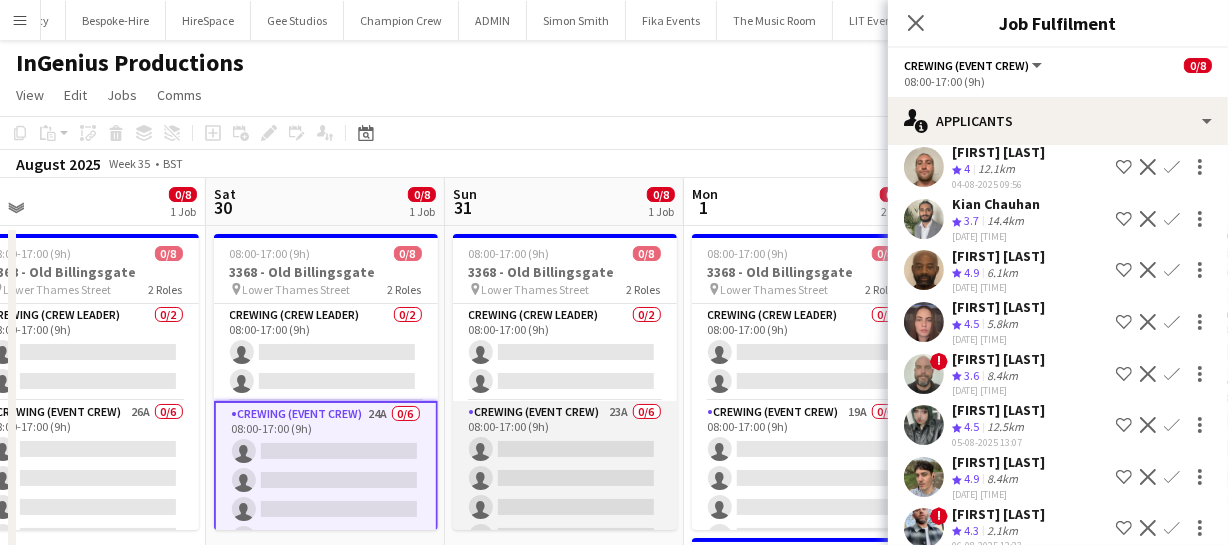 click on "Crewing (Event Crew)   23A   0/6   08:00-17:00 (9h)
single-neutral-actions
single-neutral-actions
single-neutral-actions
single-neutral-actions
single-neutral-actions
single-neutral-actions" at bounding box center [565, 507] 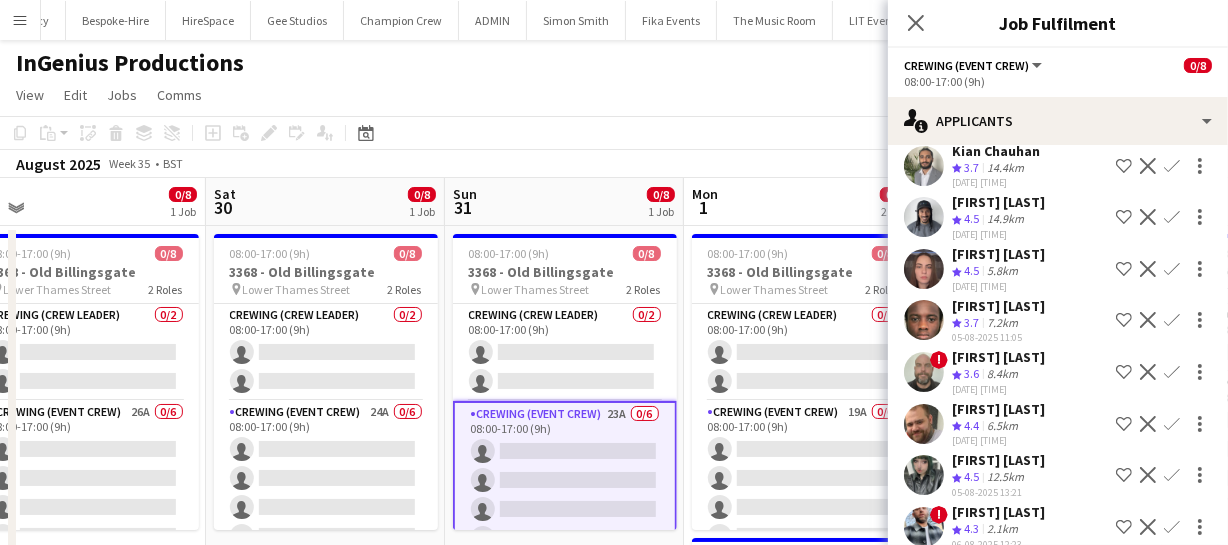 scroll, scrollTop: 782, scrollLeft: 0, axis: vertical 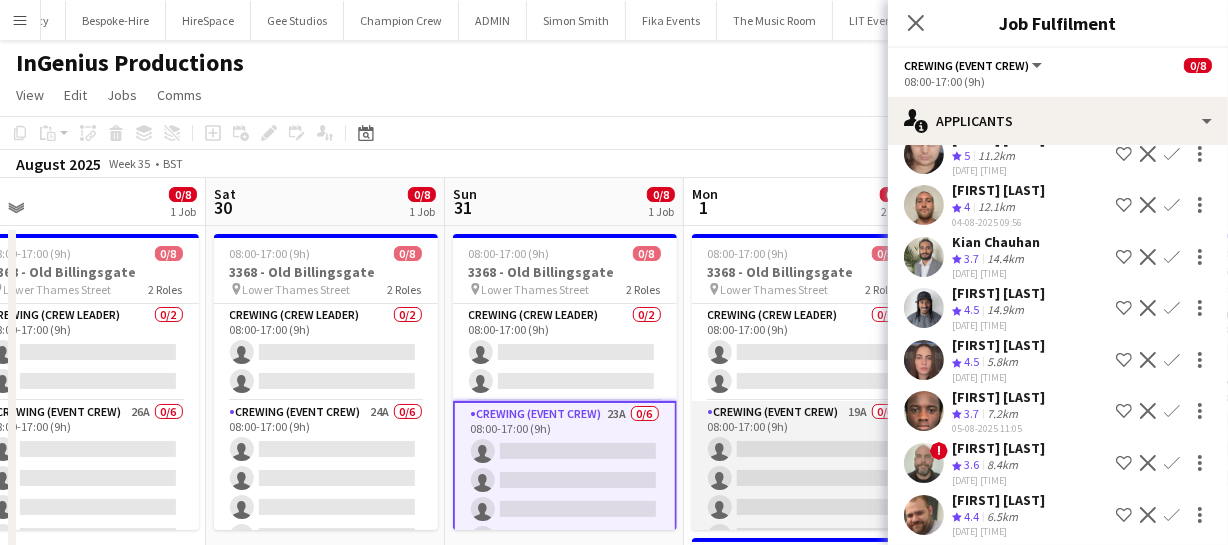 click on "Crewing (Event Crew)   19A   0/6   08:00-17:00 (9h)
single-neutral-actions
single-neutral-actions
single-neutral-actions
single-neutral-actions
single-neutral-actions
single-neutral-actions" at bounding box center (804, 507) 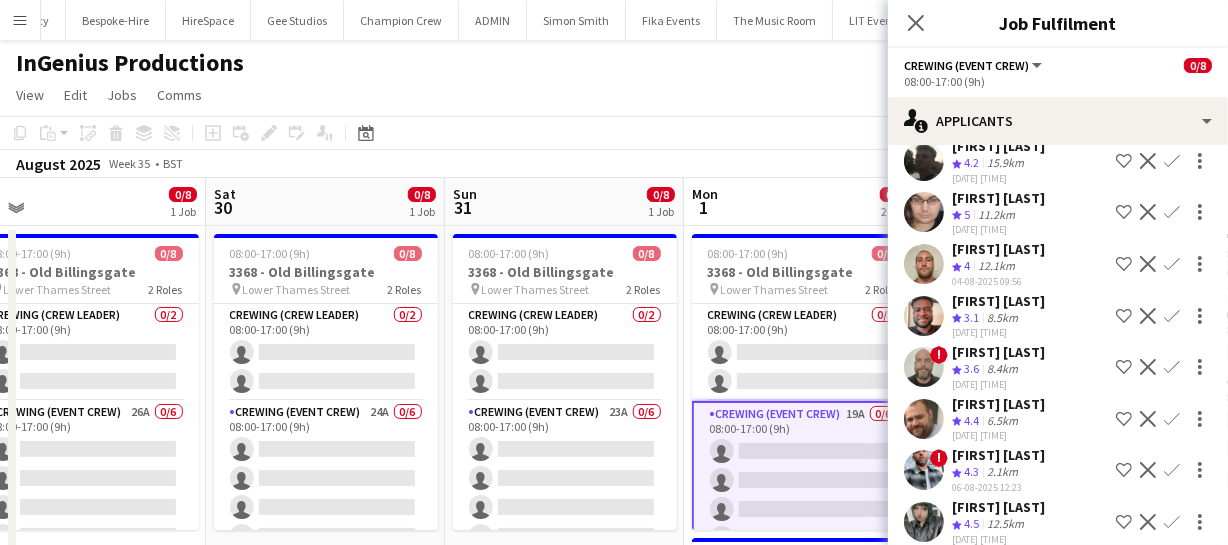 scroll, scrollTop: 689, scrollLeft: 0, axis: vertical 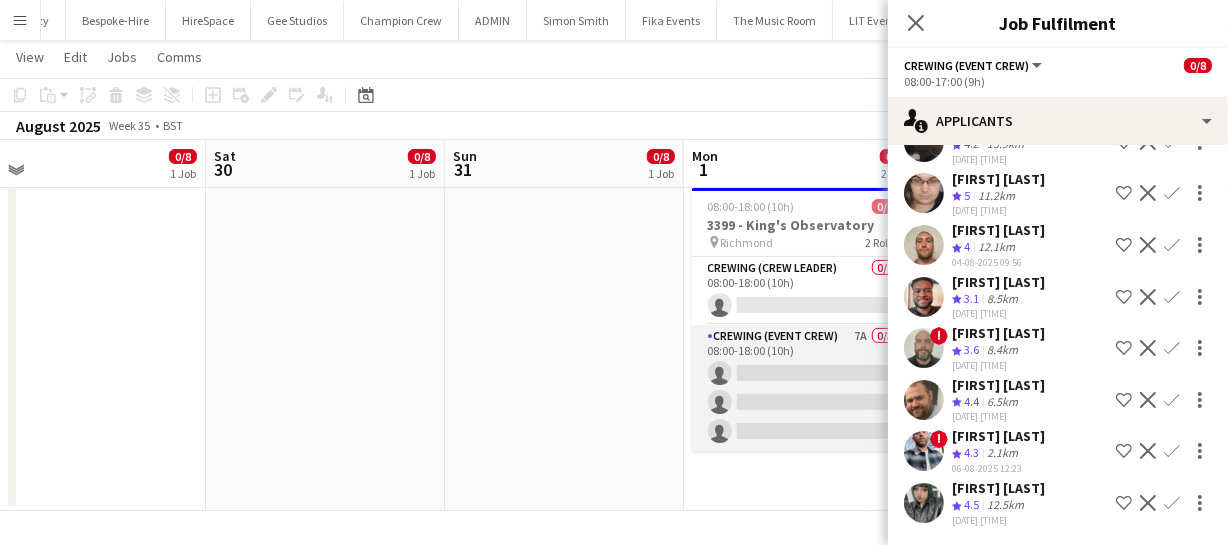 click on "Crewing (Event Crew)   7A   0/3   08:00-18:00 (10h)
single-neutral-actions
single-neutral-actions
single-neutral-actions" at bounding box center [804, 388] 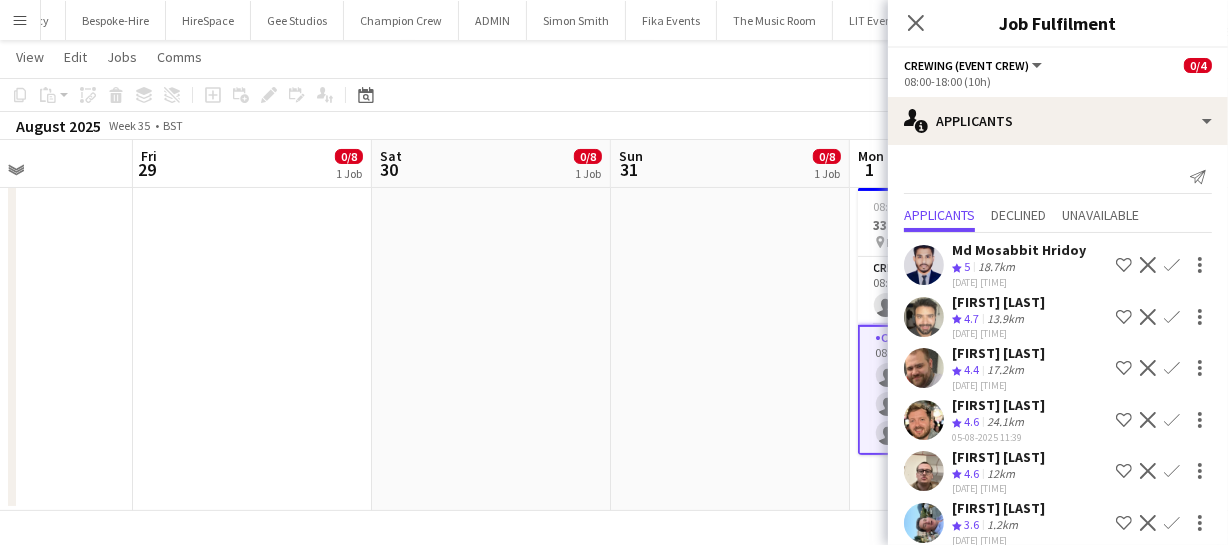scroll, scrollTop: 0, scrollLeft: 592, axis: horizontal 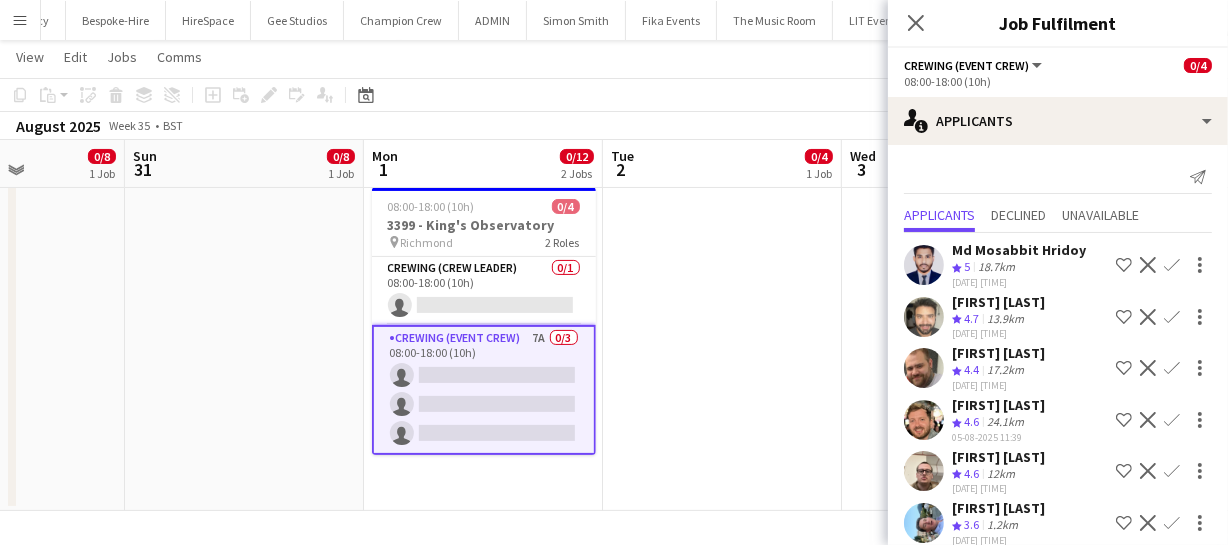 drag, startPoint x: 819, startPoint y: 424, endPoint x: 499, endPoint y: 423, distance: 320.00156 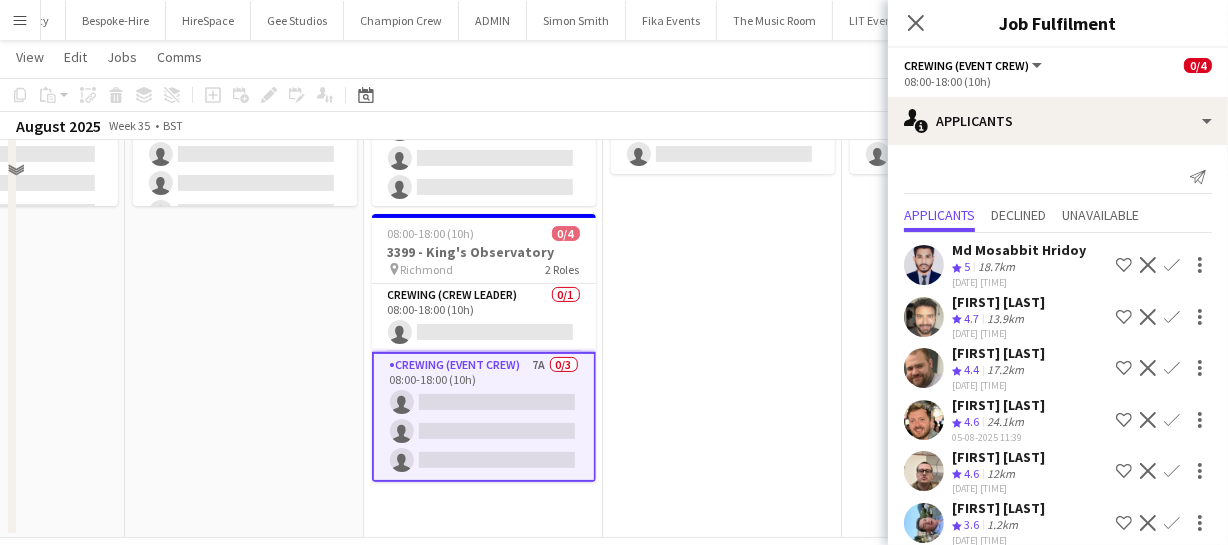 scroll, scrollTop: 349, scrollLeft: 0, axis: vertical 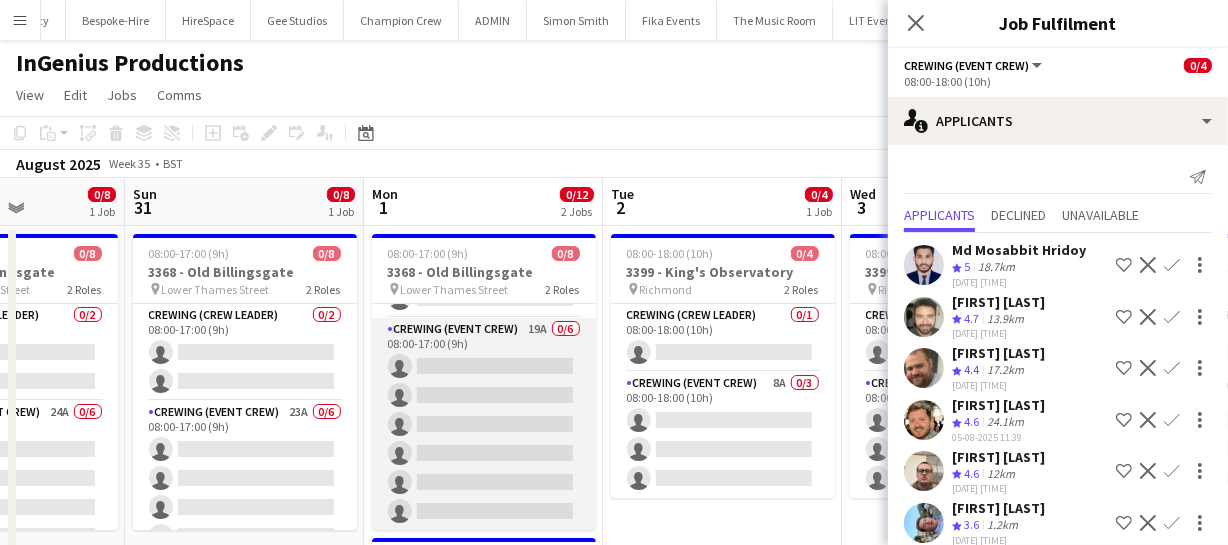 click on "Crewing (Event Crew)   19A   0/6   08:00-17:00 (9h)
single-neutral-actions
single-neutral-actions
single-neutral-actions
single-neutral-actions
single-neutral-actions
single-neutral-actions" at bounding box center [484, 424] 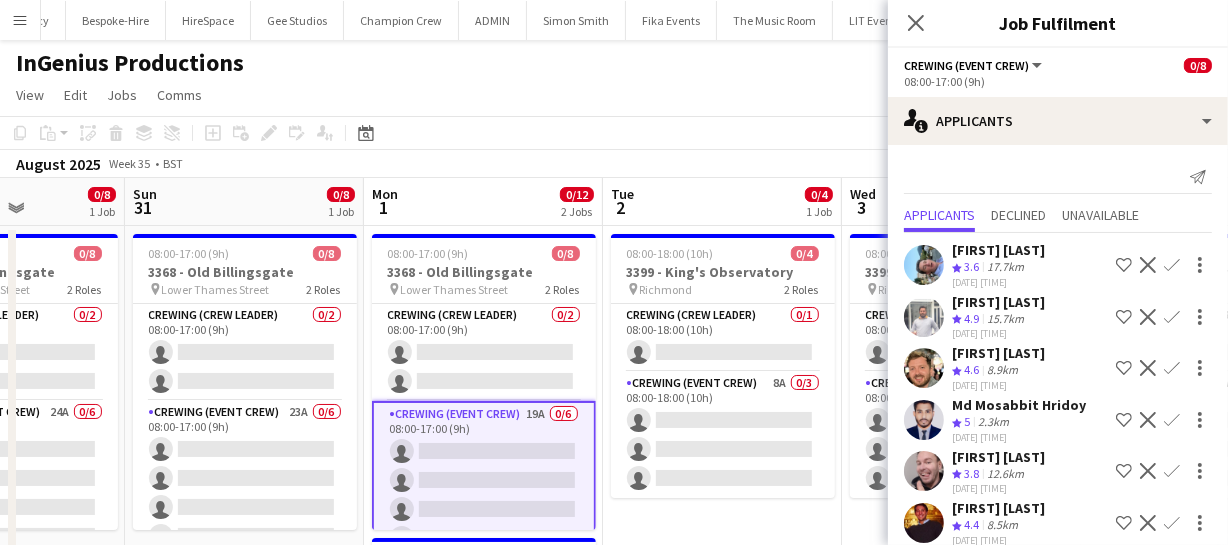 scroll, scrollTop: 87, scrollLeft: 0, axis: vertical 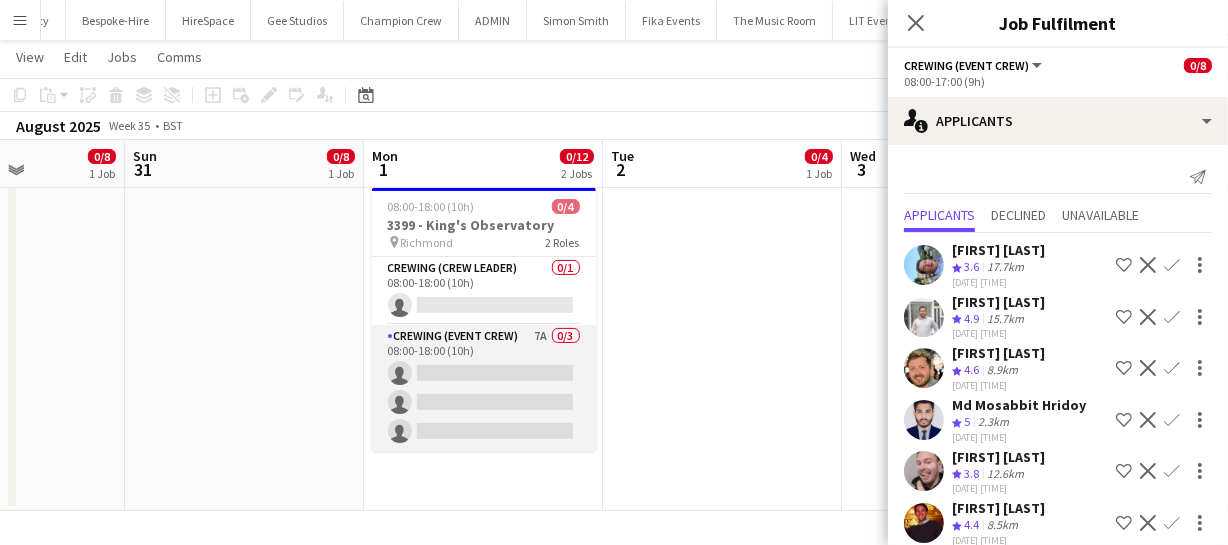 click on "Crewing (Event Crew)   7A   0/3   08:00-18:00 (10h)
single-neutral-actions
single-neutral-actions
single-neutral-actions" at bounding box center [484, 388] 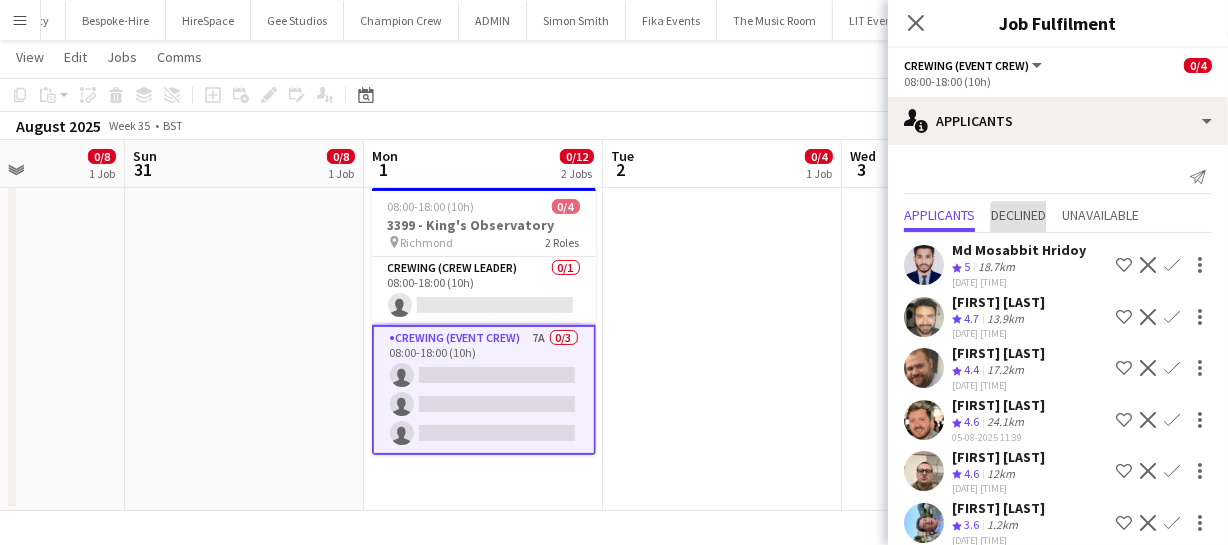 click on "Declined" at bounding box center (1018, 215) 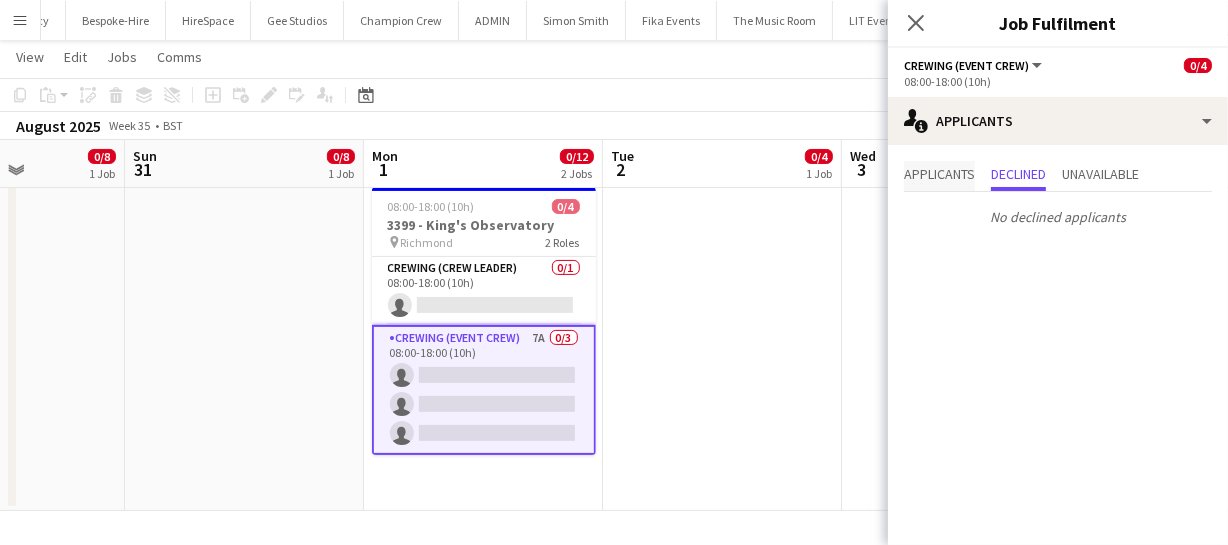 click on "Applicants" at bounding box center [939, 176] 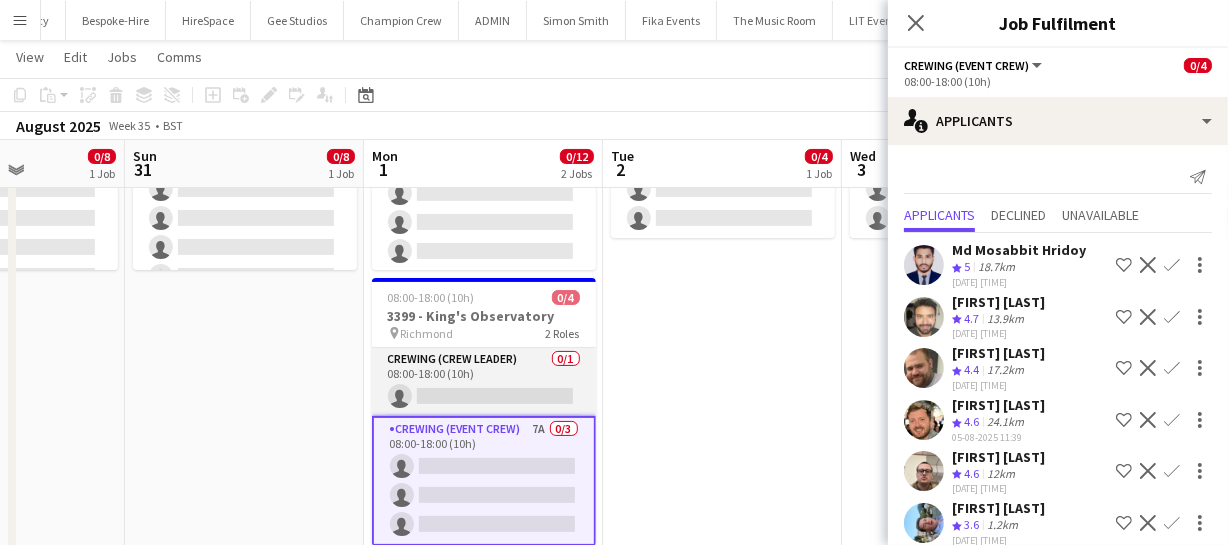 click on "Crewing (Crew Leader)   0/1   08:00-18:00 (10h)
single-neutral-actions" at bounding box center [484, 382] 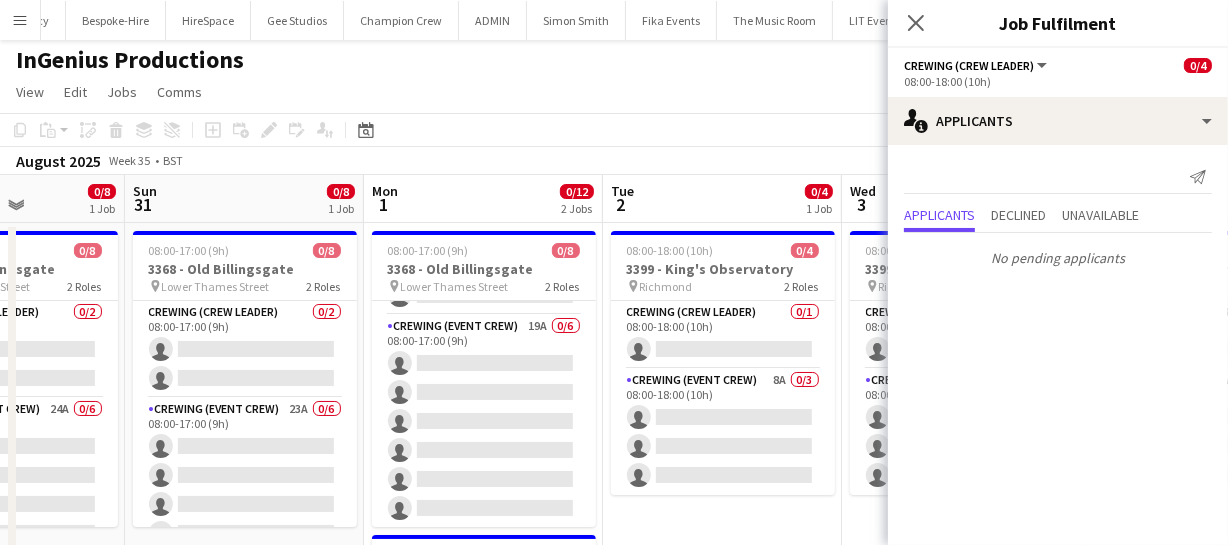 scroll, scrollTop: 0, scrollLeft: 0, axis: both 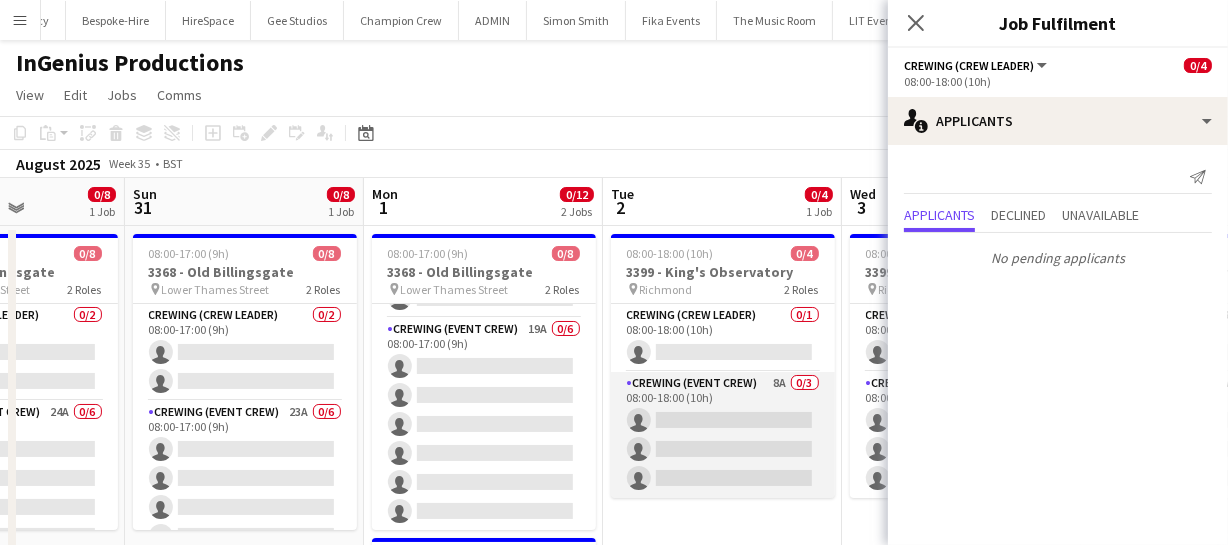 click on "Crewing (Event Crew)   8A   0/3   08:00-18:00 (10h)
single-neutral-actions
single-neutral-actions
single-neutral-actions" at bounding box center [723, 435] 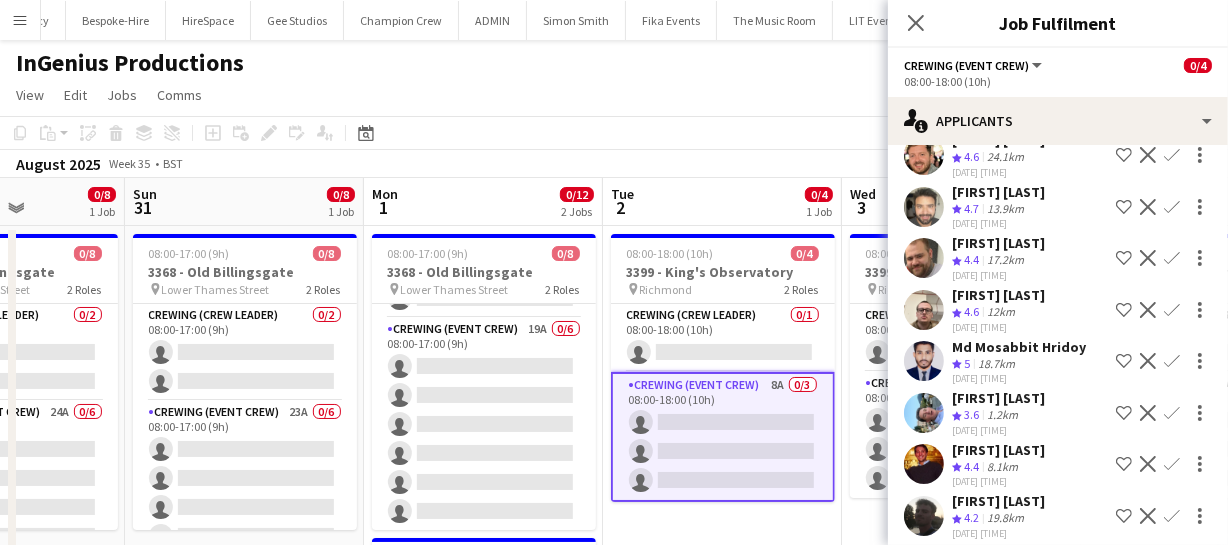 scroll, scrollTop: 116, scrollLeft: 0, axis: vertical 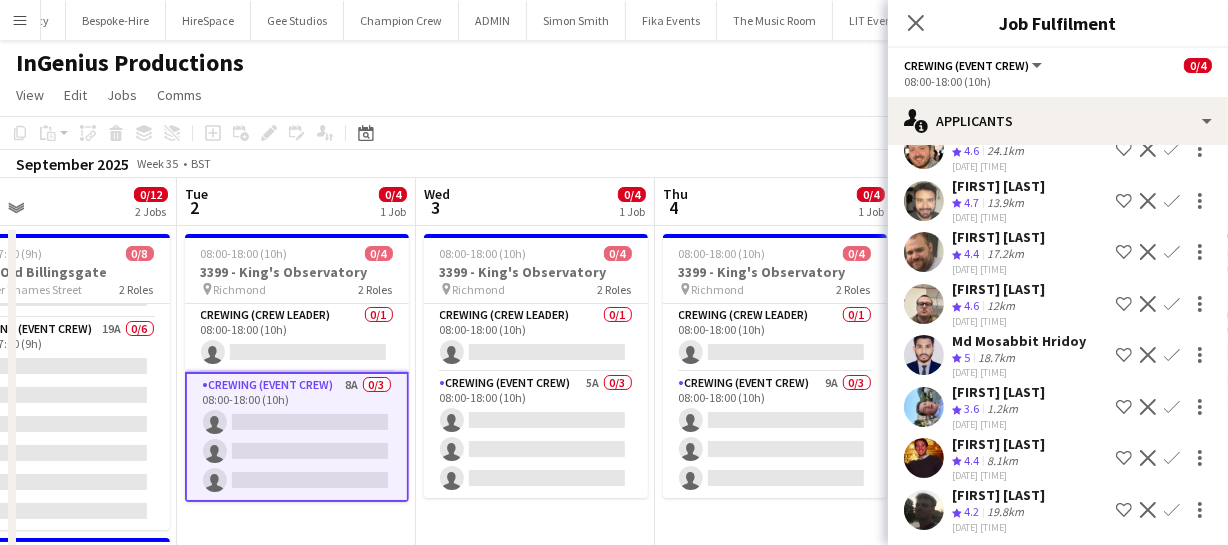 drag, startPoint x: 805, startPoint y: 437, endPoint x: 379, endPoint y: 439, distance: 426.0047 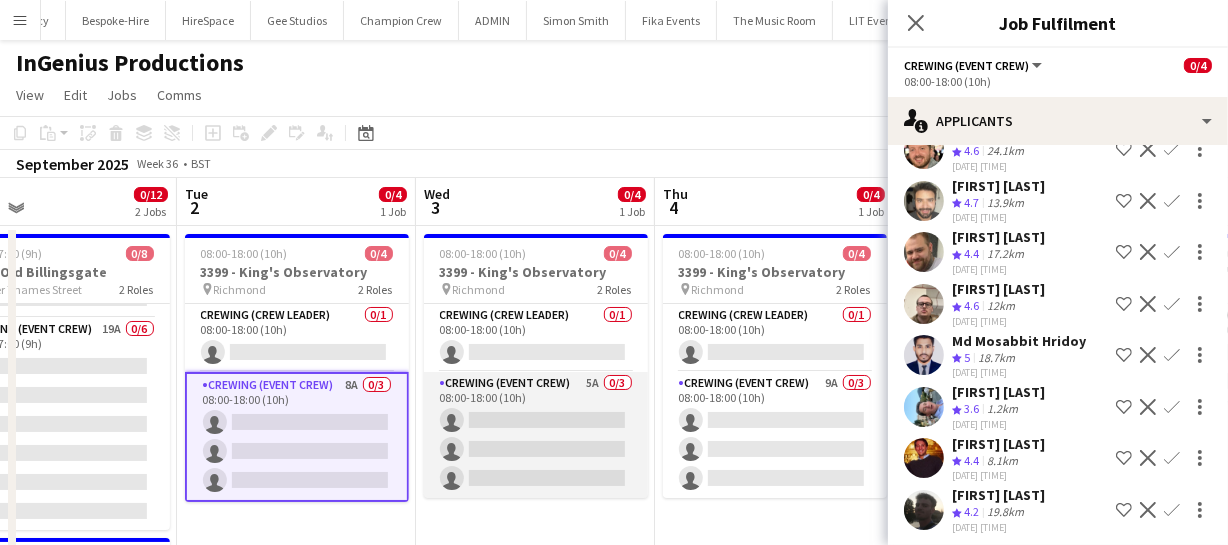click on "Crewing (Event Crew)   5A   0/3   08:00-18:00 (10h)
single-neutral-actions
single-neutral-actions
single-neutral-actions" at bounding box center [536, 435] 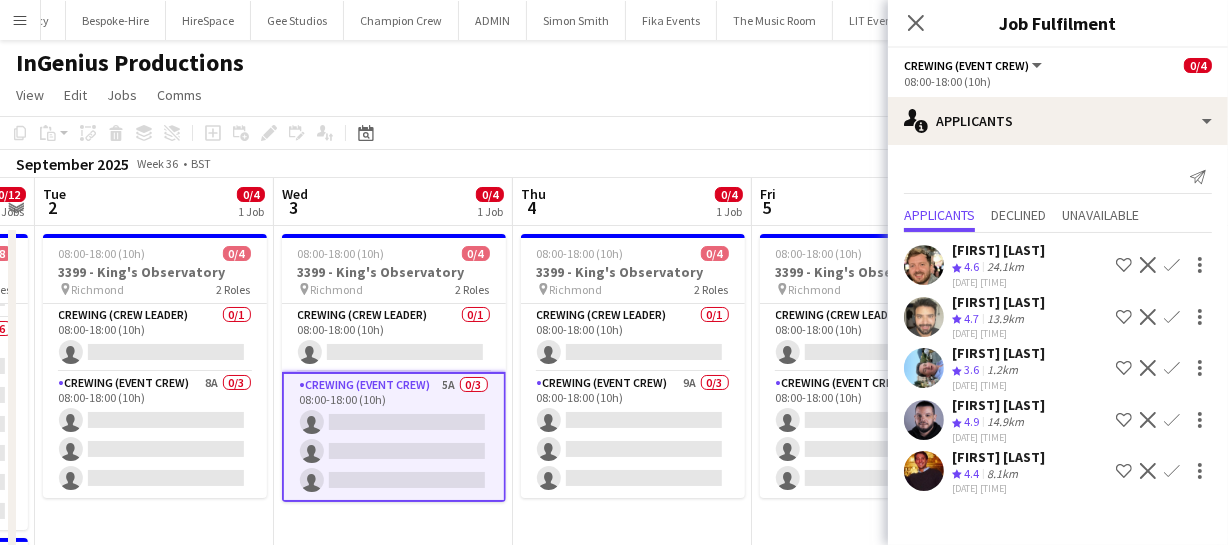 scroll, scrollTop: 0, scrollLeft: 700, axis: horizontal 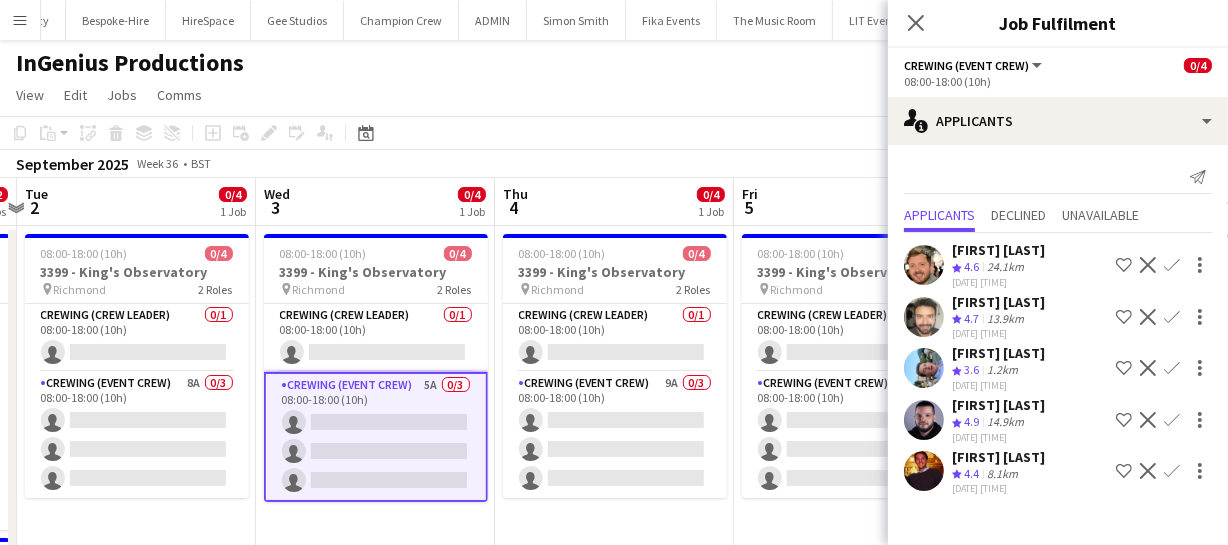 drag, startPoint x: 788, startPoint y: 420, endPoint x: 628, endPoint y: 422, distance: 160.0125 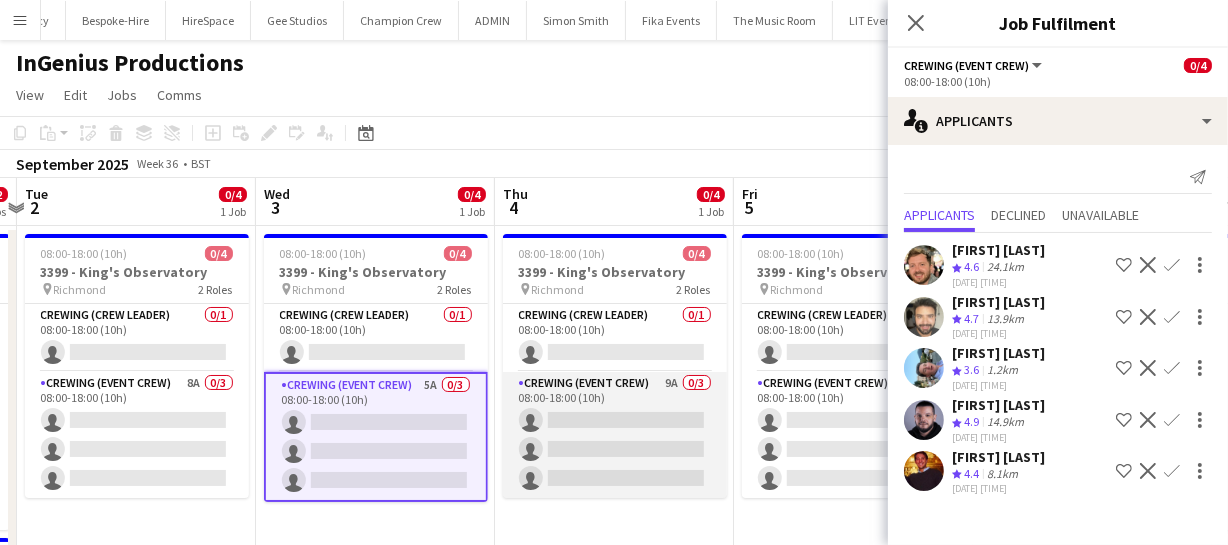 click on "Crewing (Event Crew)   9A   0/3   08:00-18:00 (10h)
single-neutral-actions
single-neutral-actions
single-neutral-actions" at bounding box center (615, 435) 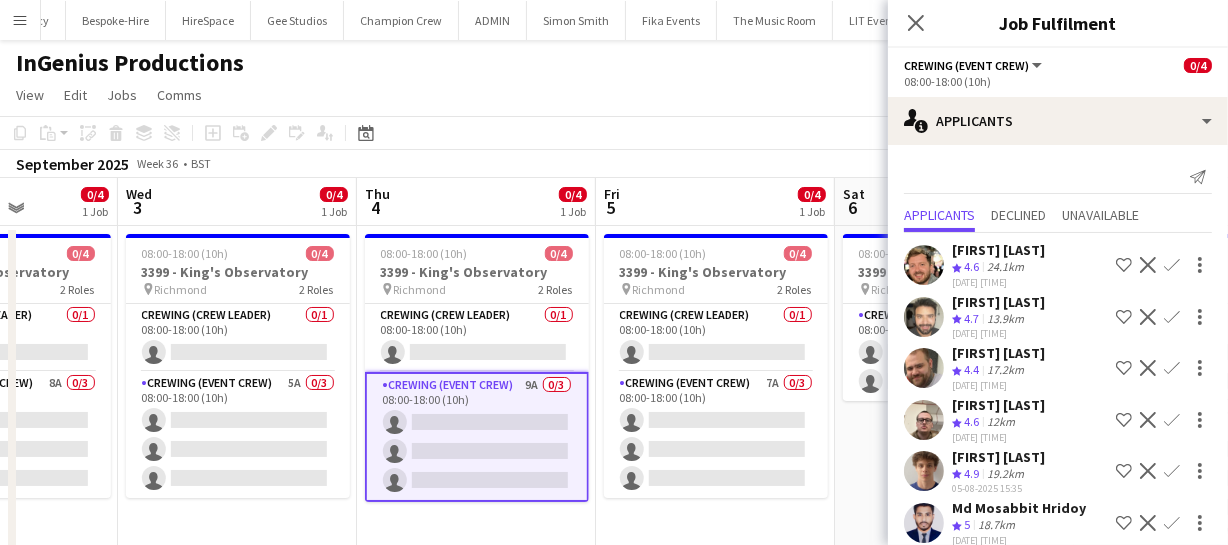 scroll, scrollTop: 0, scrollLeft: 959, axis: horizontal 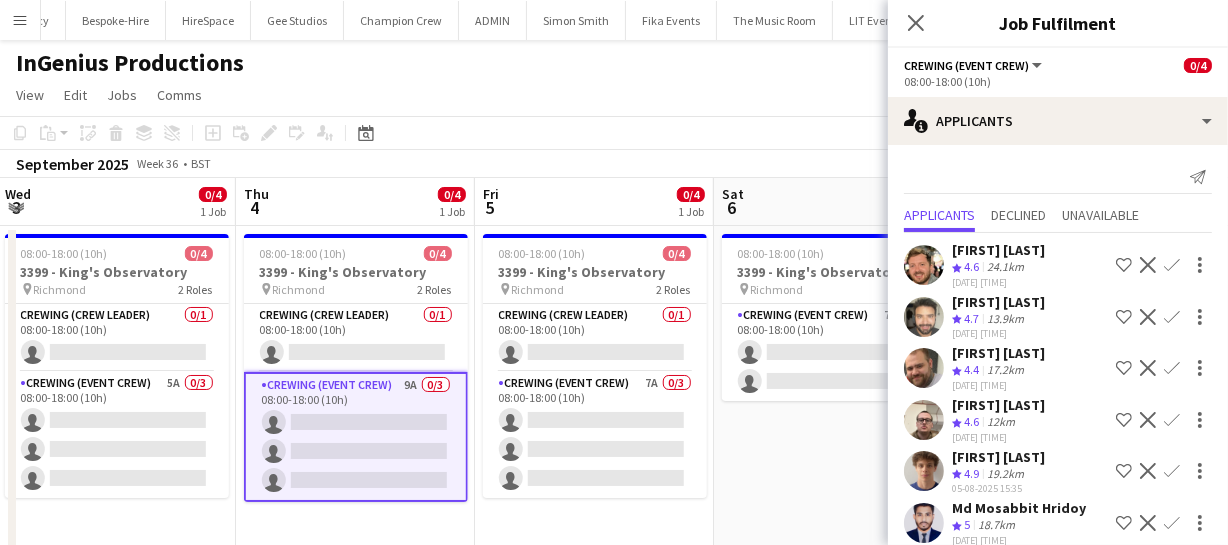 drag, startPoint x: 692, startPoint y: 424, endPoint x: 479, endPoint y: 425, distance: 213.00235 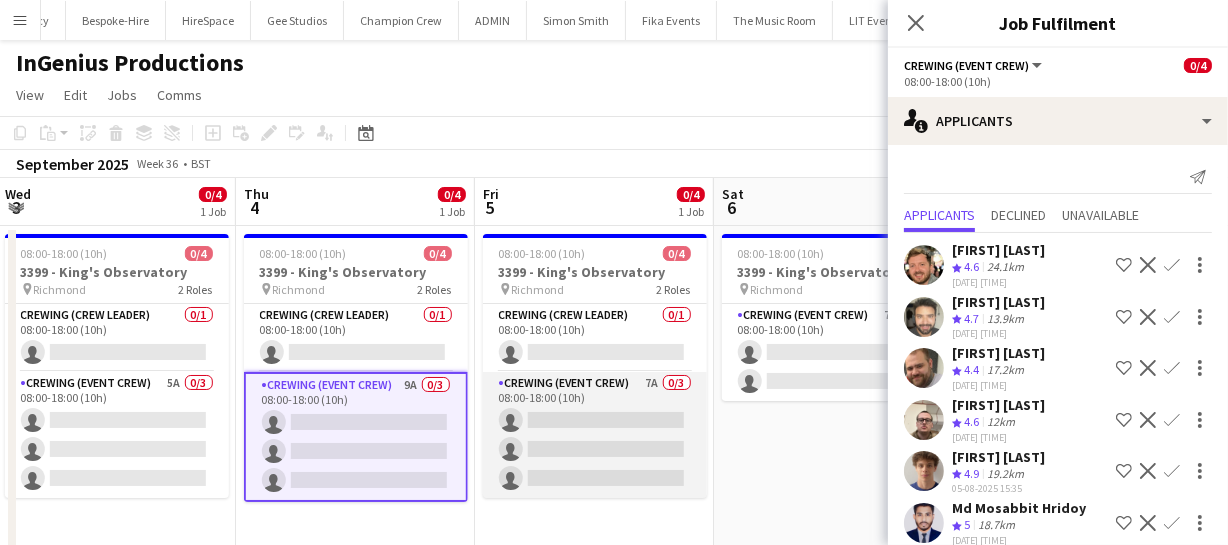 click on "Crewing (Event Crew)   7A   0/3   08:00-18:00 (10h)
single-neutral-actions
single-neutral-actions
single-neutral-actions" at bounding box center [595, 435] 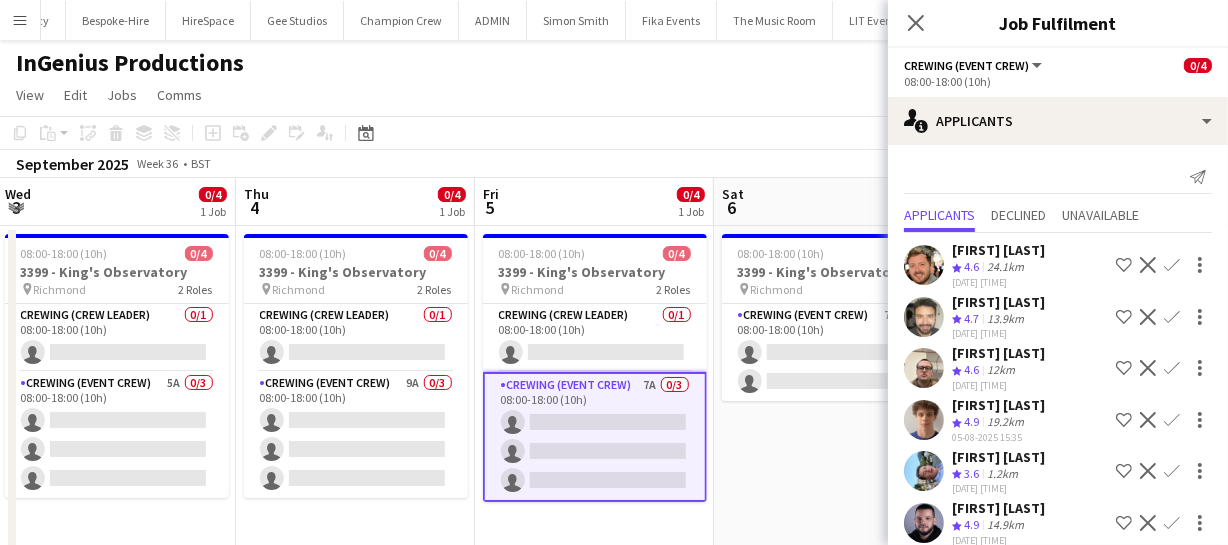 click on "Sat   30   0/8   1 Job   Sun   31   0/8   1 Job   Mon   1   0/12   2 Jobs   Tue   2   0/4   1 Job   Wed   3   0/4   1 Job   Thu   4   0/4   1 Job   Fri   5   0/4   1 Job   Sat   6   0/2   1 Job   Sun   7   0/8   1 Job   Mon   8   Tue   9      08:00-17:00 (9h)    0/8   3368 - Old Billingsgate
pin
Lower Thames Street   2 Roles   Crewing (Crew Leader)   0/2   08:00-17:00 (9h)
single-neutral-actions
single-neutral-actions
Crewing (Event Crew)   24A   0/6   08:00-17:00 (9h)
single-neutral-actions
single-neutral-actions
single-neutral-actions
single-neutral-actions
single-neutral-actions
single-neutral-actions
08:00-17:00 (9h)    0/8   3368 - Old Billingsgate
pin" at bounding box center (614, 520) 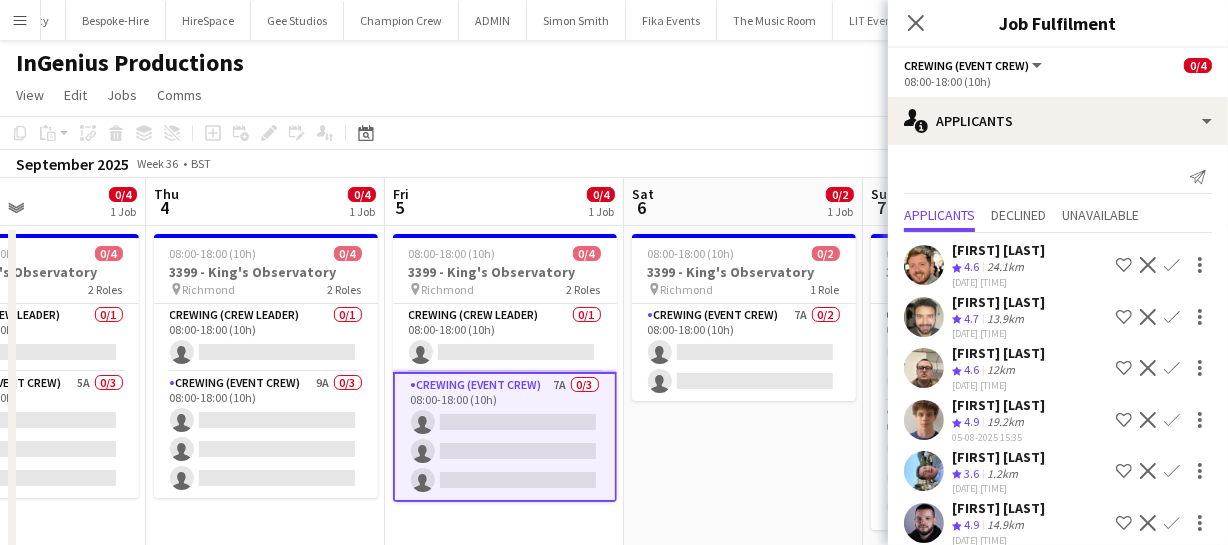 click on "Mon   1   0/12   2 Jobs   Tue   2   0/4   1 Job   Wed   3   0/4   1 Job   Thu   4   0/4   1 Job   Fri   5   0/4   1 Job   Sat   6   0/2   1 Job   Sun   7   0/8   1 Job   Mon   8   Tue   9   Wed   10   Thu   11      08:00-17:00 (9h)    0/8   3368 - Old Billingsgate
pin
Lower Thames Street   2 Roles   Crewing (Crew Leader)   0/2   08:00-17:00 (9h)
single-neutral-actions
single-neutral-actions
Crewing (Event Crew)   19A   0/6   08:00-17:00 (9h)
single-neutral-actions
single-neutral-actions
single-neutral-actions
single-neutral-actions
single-neutral-actions
single-neutral-actions
08:00-18:00 (10h)    0/4   3399 - King's Observatory
pin
Richmond" at bounding box center (614, 520) 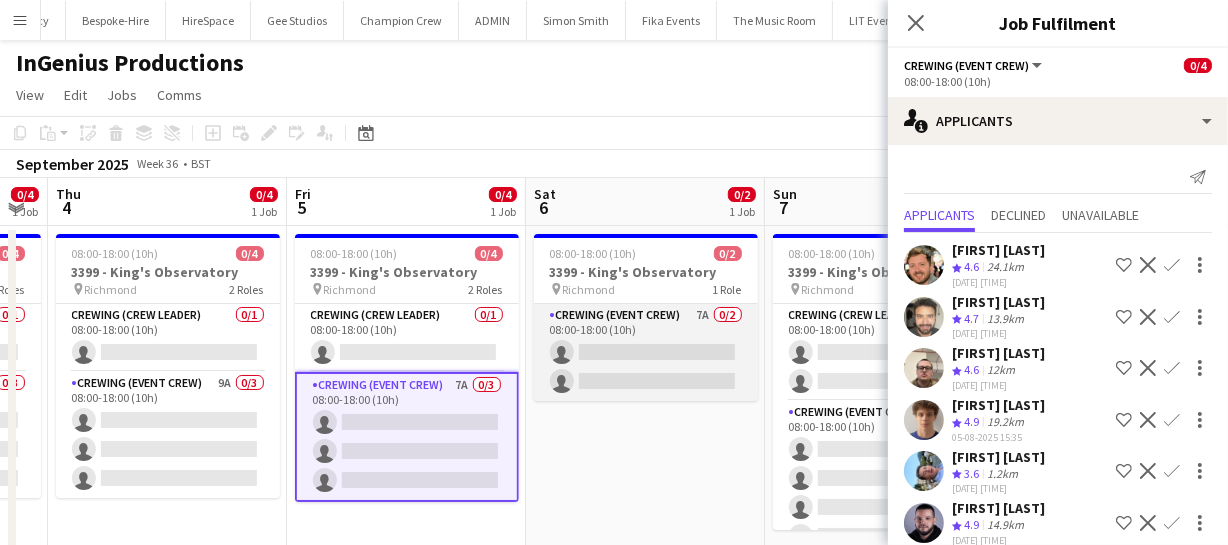 click on "Crewing (Event Crew)   7A   0/2   08:00-18:00 (10h)
single-neutral-actions
single-neutral-actions" at bounding box center [646, 352] 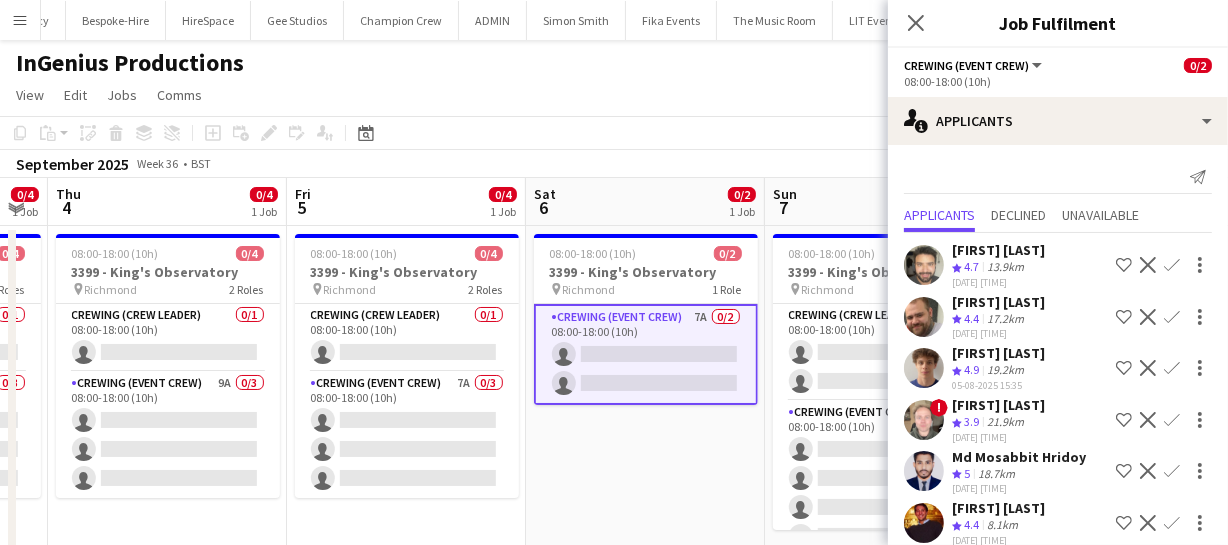 scroll, scrollTop: 65, scrollLeft: 0, axis: vertical 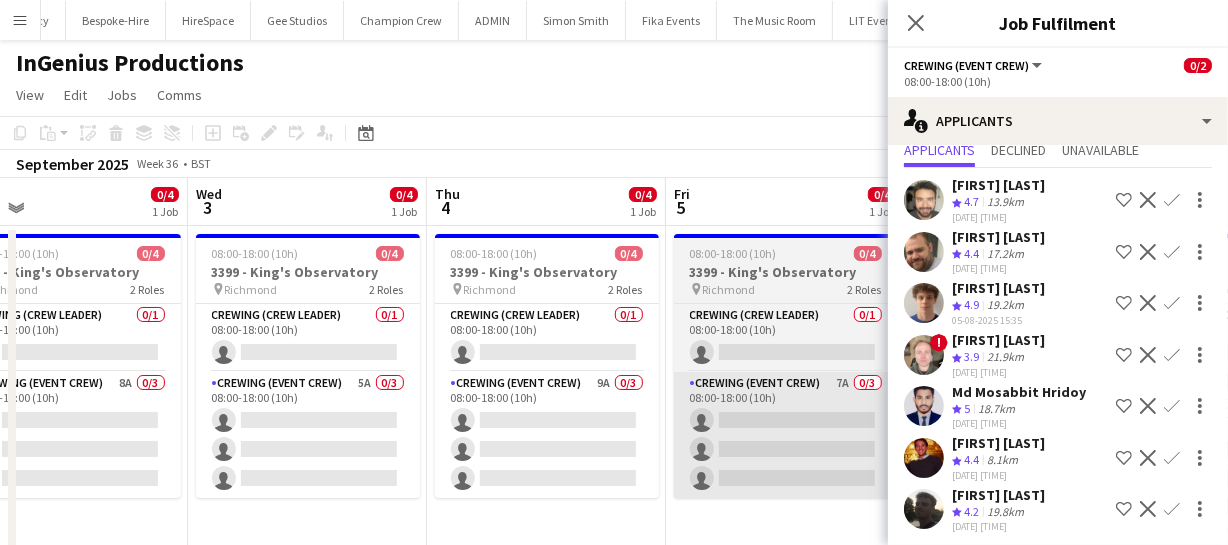 drag, startPoint x: 387, startPoint y: 451, endPoint x: 764, endPoint y: 427, distance: 377.76315 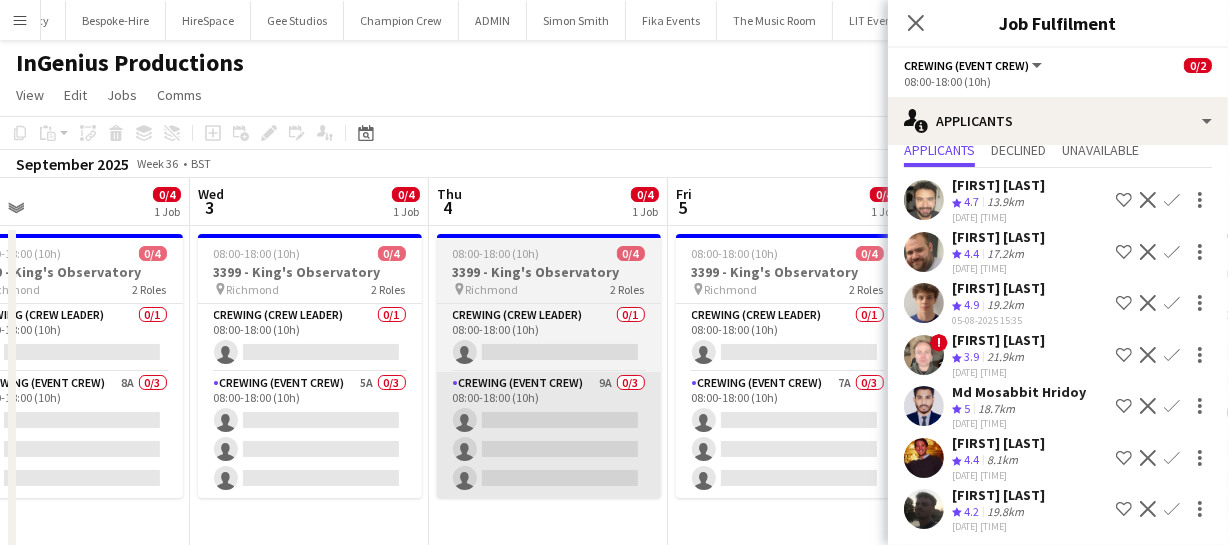 drag, startPoint x: 558, startPoint y: 434, endPoint x: 690, endPoint y: 408, distance: 134.53624 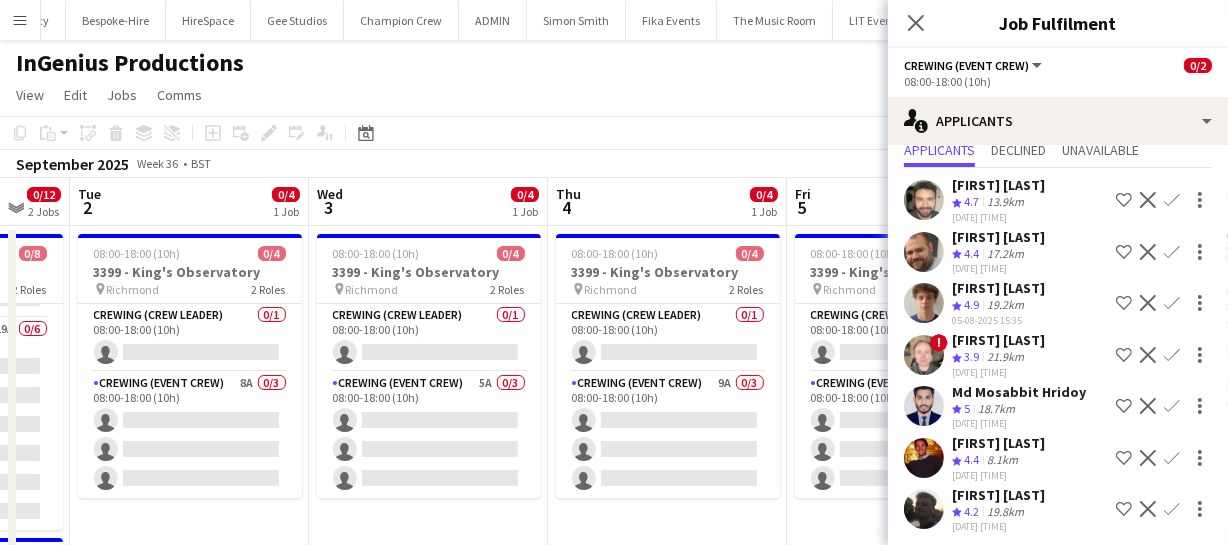 click on "Sun   31   0/8   1 Job   Mon   1   0/12   2 Jobs   Tue   2   0/4   1 Job   Wed   3   0/4   1 Job   Thu   4   0/4   1 Job   Fri   5   0/4   1 Job   Sat   6   0/2   1 Job   Sun   7   0/8   1 Job   Mon   8   Tue   9   Wed   10      08:00-17:00 (9h)    0/8   3368 - Old Billingsgate
pin
Lower Thames Street   2 Roles   Crewing (Crew Leader)   0/2   08:00-17:00 (9h)
single-neutral-actions
single-neutral-actions
Crewing (Event Crew)   23A   0/6   08:00-17:00 (9h)
single-neutral-actions
single-neutral-actions
single-neutral-actions
single-neutral-actions
single-neutral-actions
single-neutral-actions
08:00-17:00 (9h)    0/8   3368 - Old Billingsgate
pin" at bounding box center [614, 520] 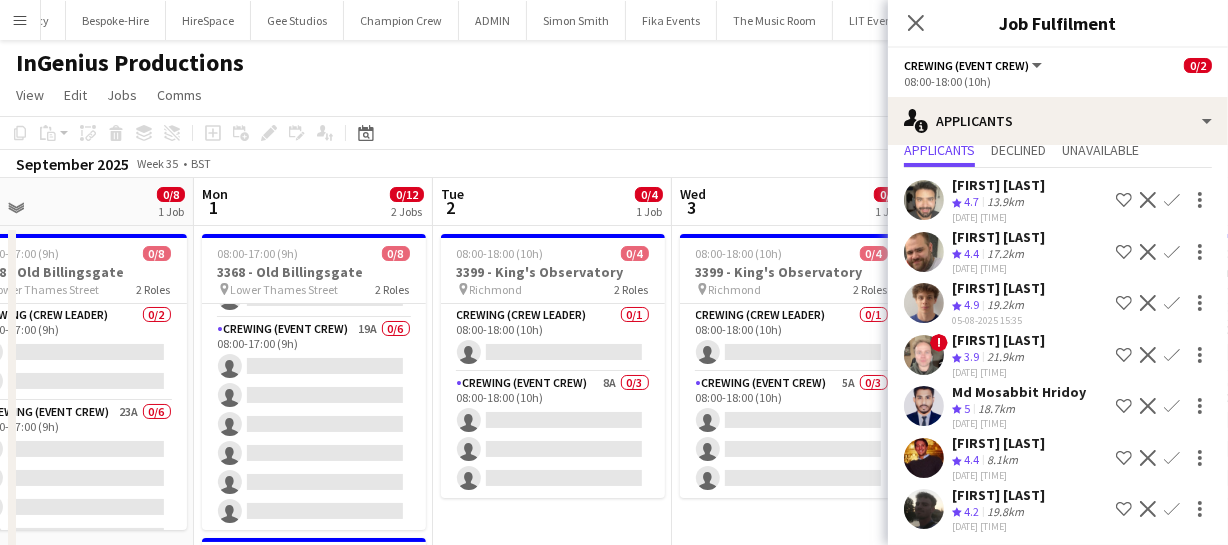 drag, startPoint x: 465, startPoint y: 408, endPoint x: 680, endPoint y: 385, distance: 216.22673 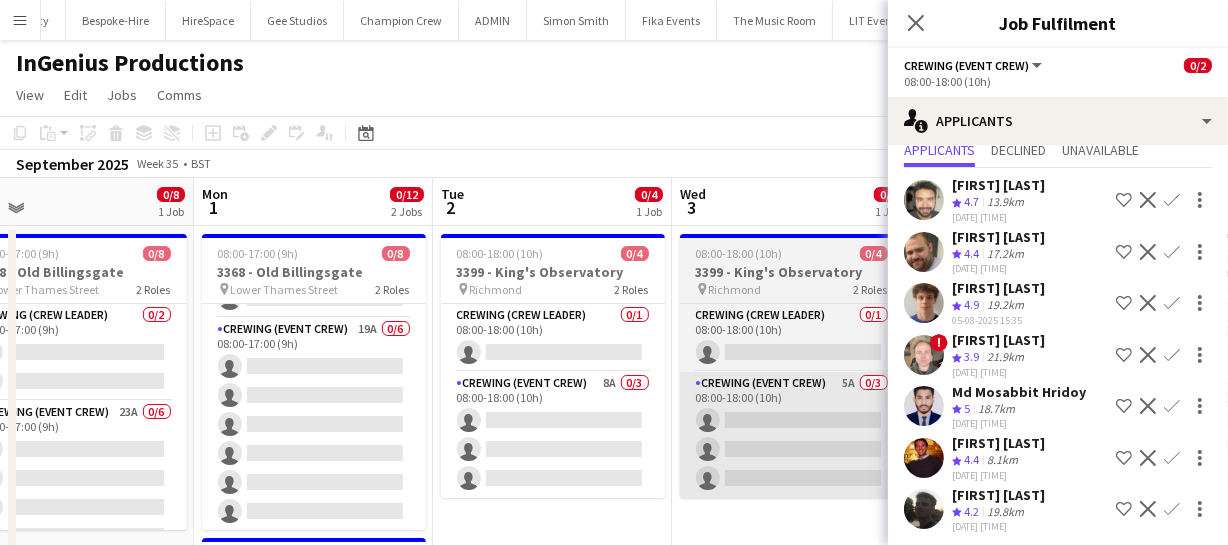 scroll, scrollTop: 0, scrollLeft: 511, axis: horizontal 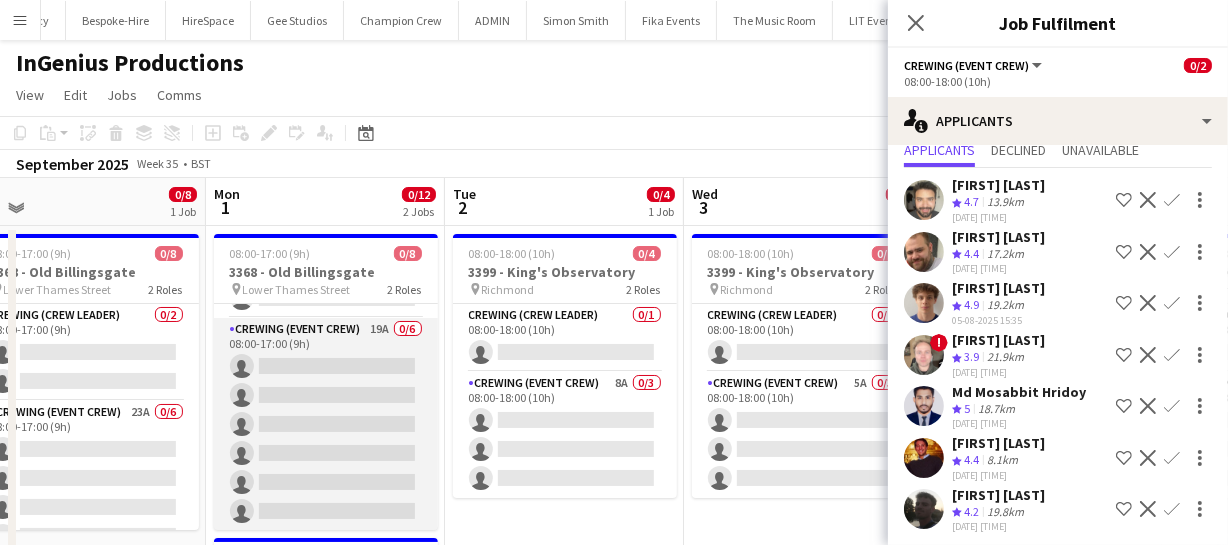 click on "Crewing (Event Crew)   19A   0/6   08:00-17:00 (9h)
single-neutral-actions
single-neutral-actions
single-neutral-actions
single-neutral-actions
single-neutral-actions
single-neutral-actions" at bounding box center (326, 424) 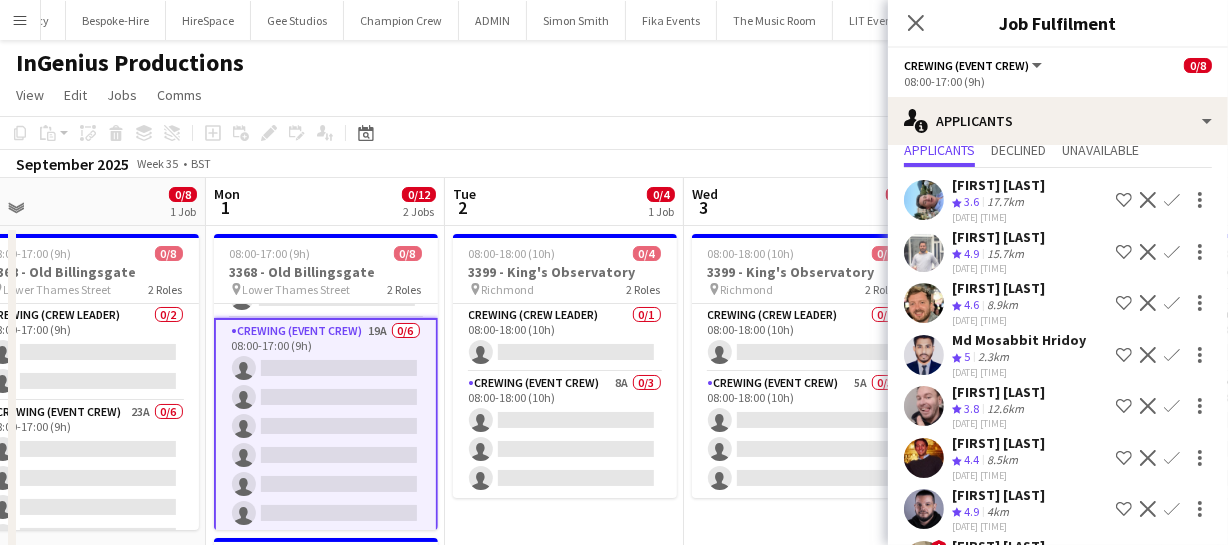 scroll, scrollTop: 0, scrollLeft: 0, axis: both 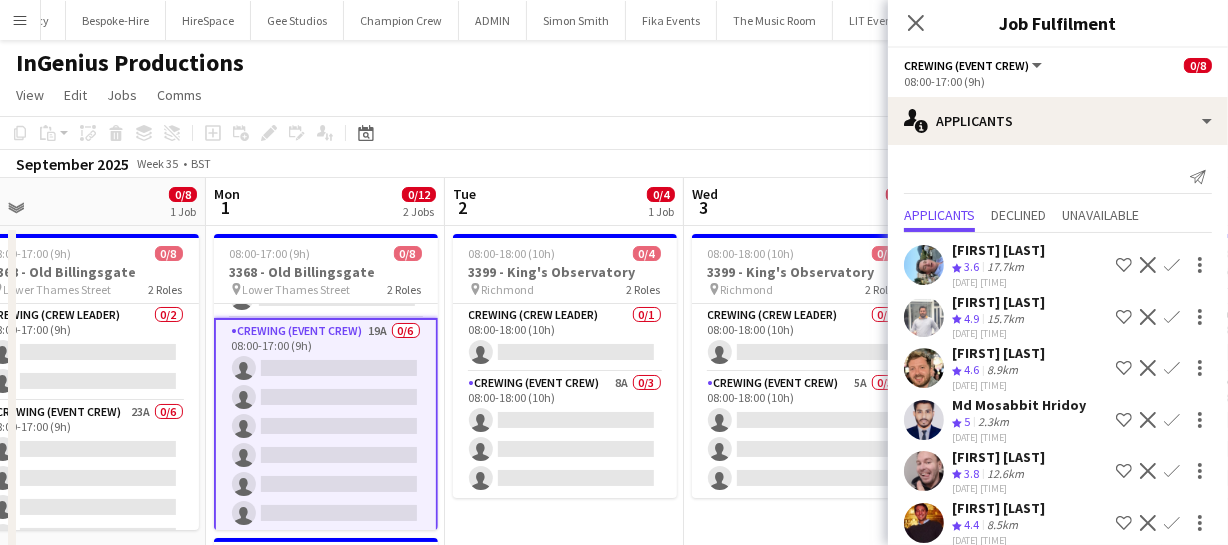 click at bounding box center [924, 368] 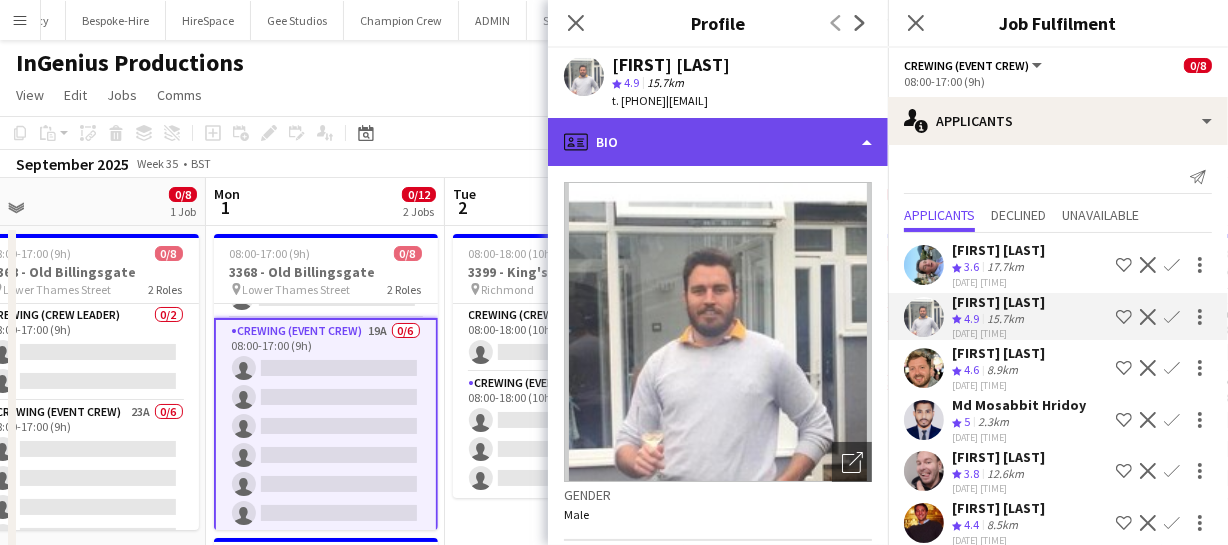 click on "profile
Bio" 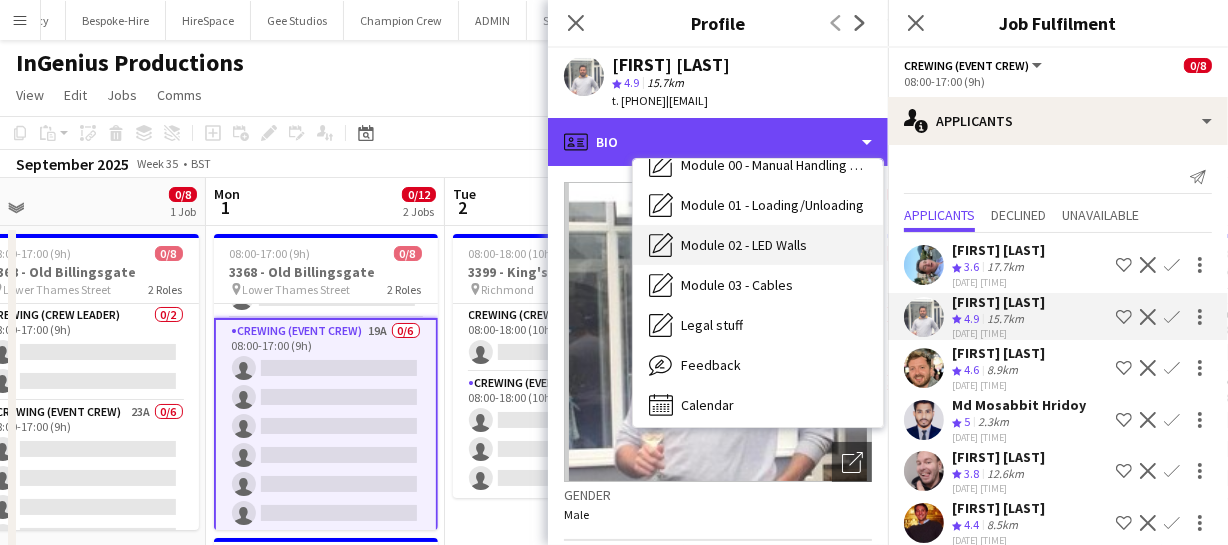 scroll, scrollTop: 387, scrollLeft: 0, axis: vertical 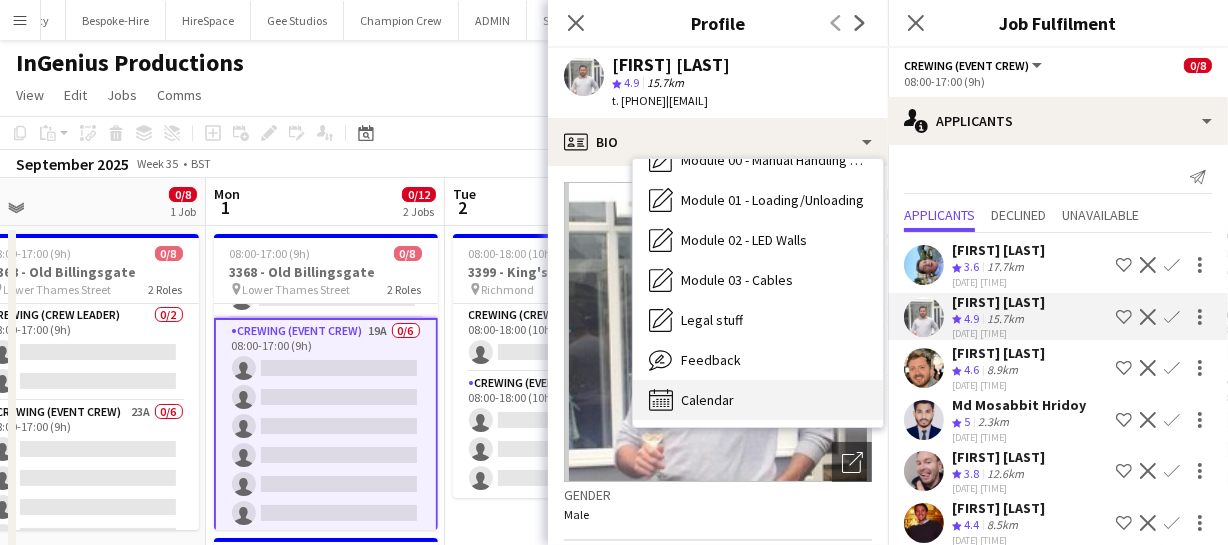 click on "Calendar
Calendar" at bounding box center [758, 400] 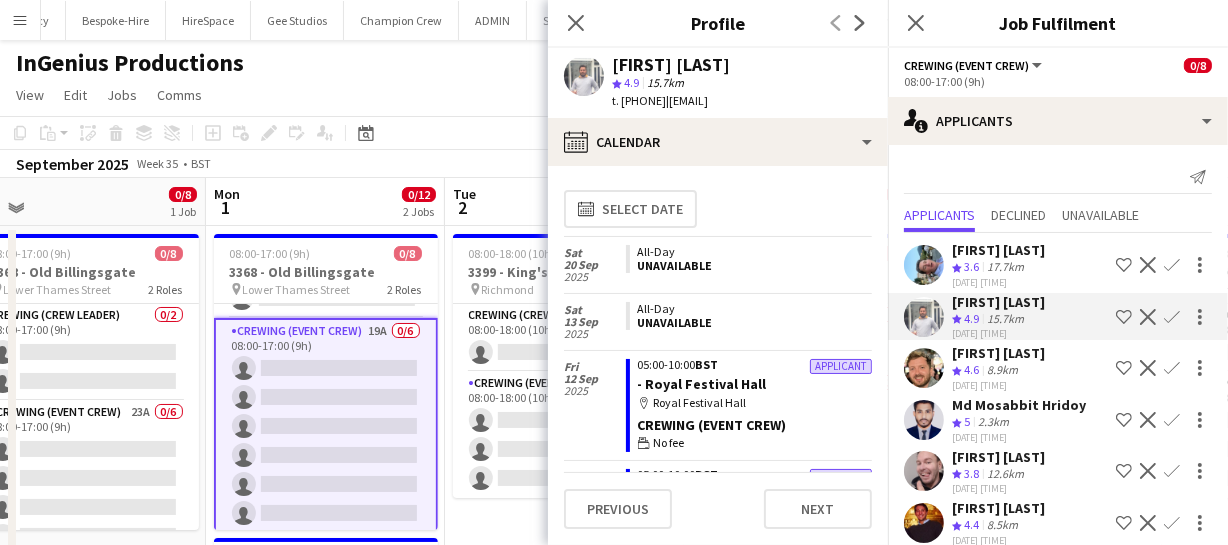 scroll, scrollTop: 90, scrollLeft: 0, axis: vertical 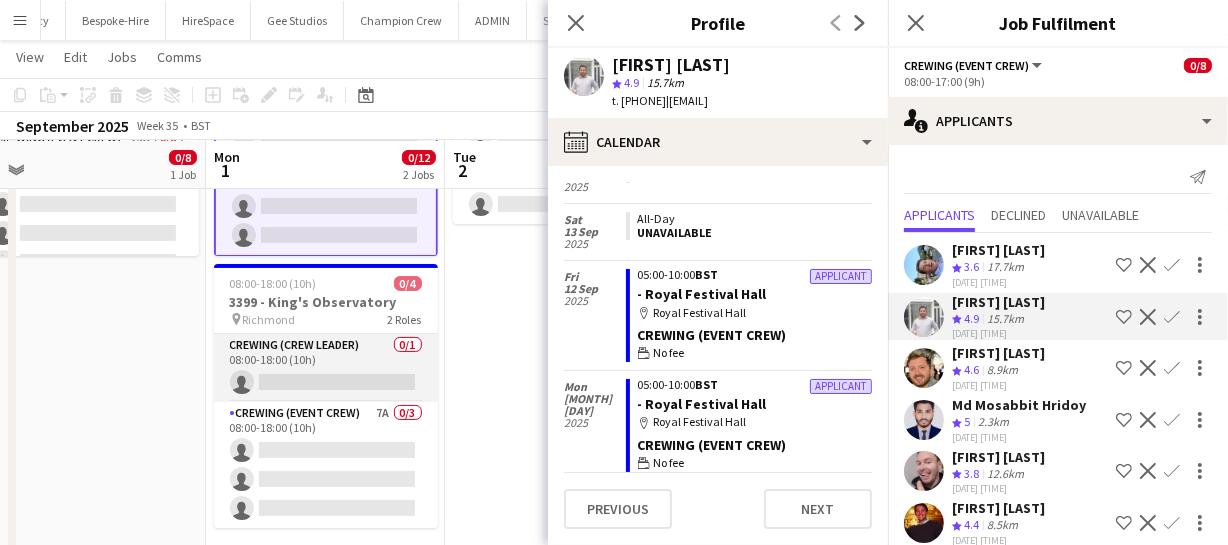 click on "Crewing (Crew Leader)   0/1   08:00-18:00 (10h)
single-neutral-actions" at bounding box center [326, 368] 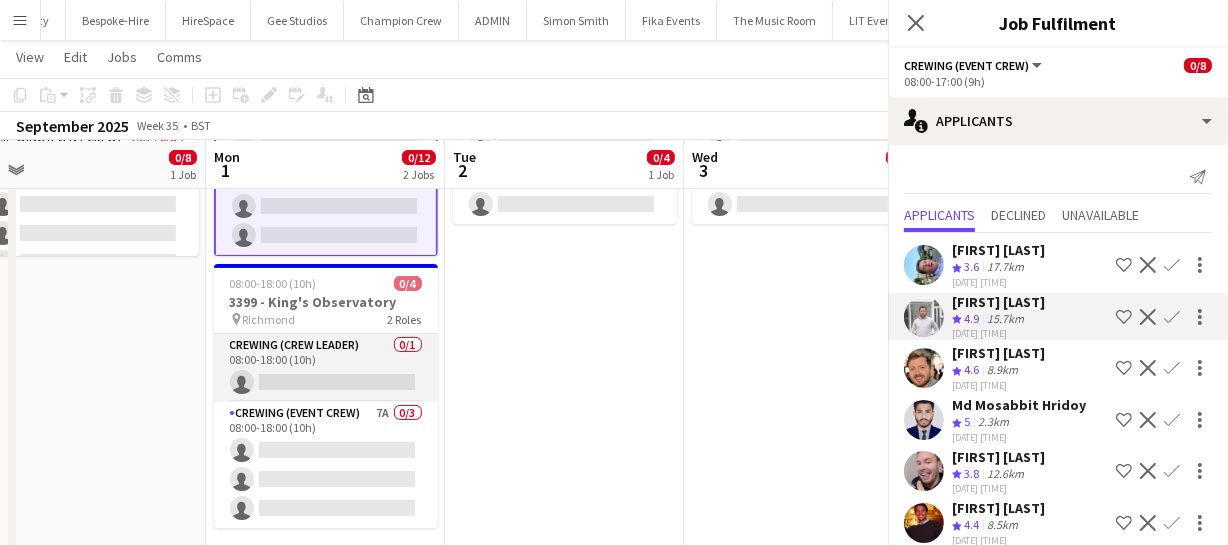 scroll, scrollTop: 83, scrollLeft: 0, axis: vertical 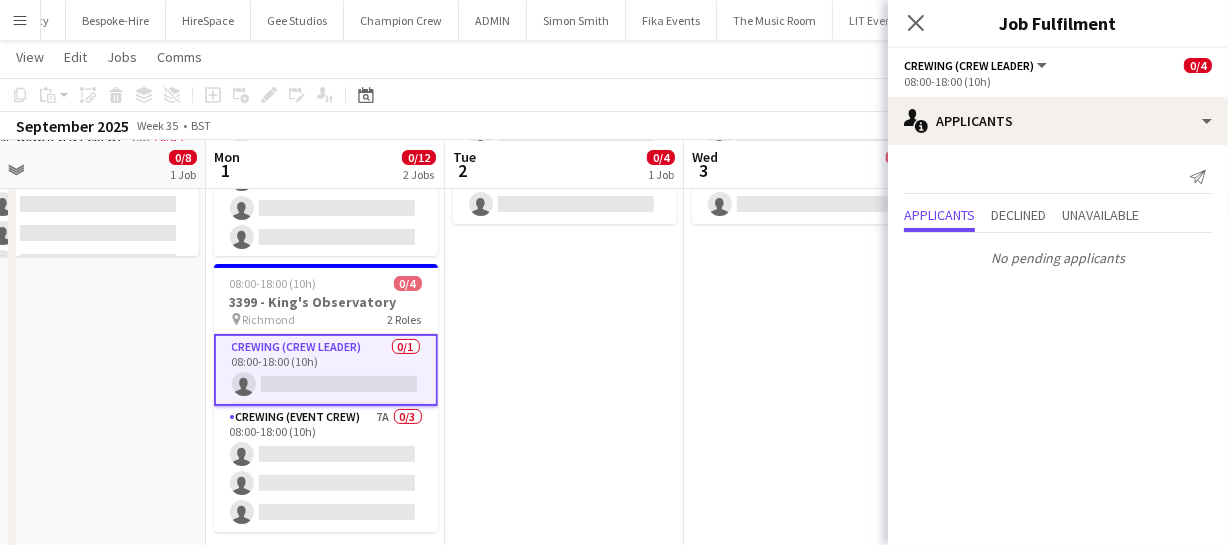 click on "Crewing (Crew Leader)   0/1   08:00-18:00 (10h)
single-neutral-actions" at bounding box center [326, 370] 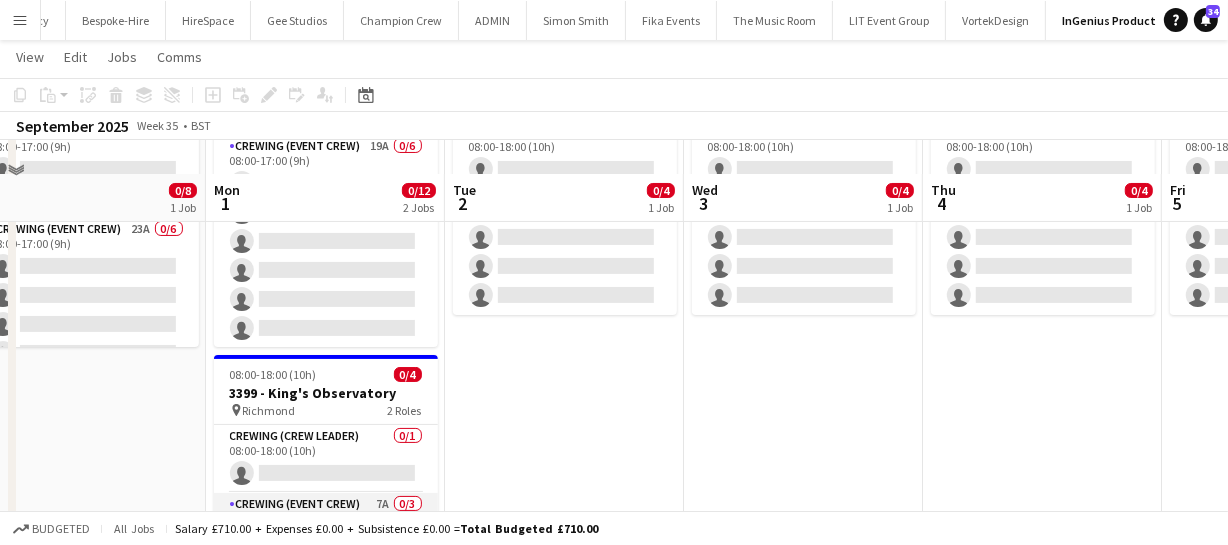scroll, scrollTop: 272, scrollLeft: 0, axis: vertical 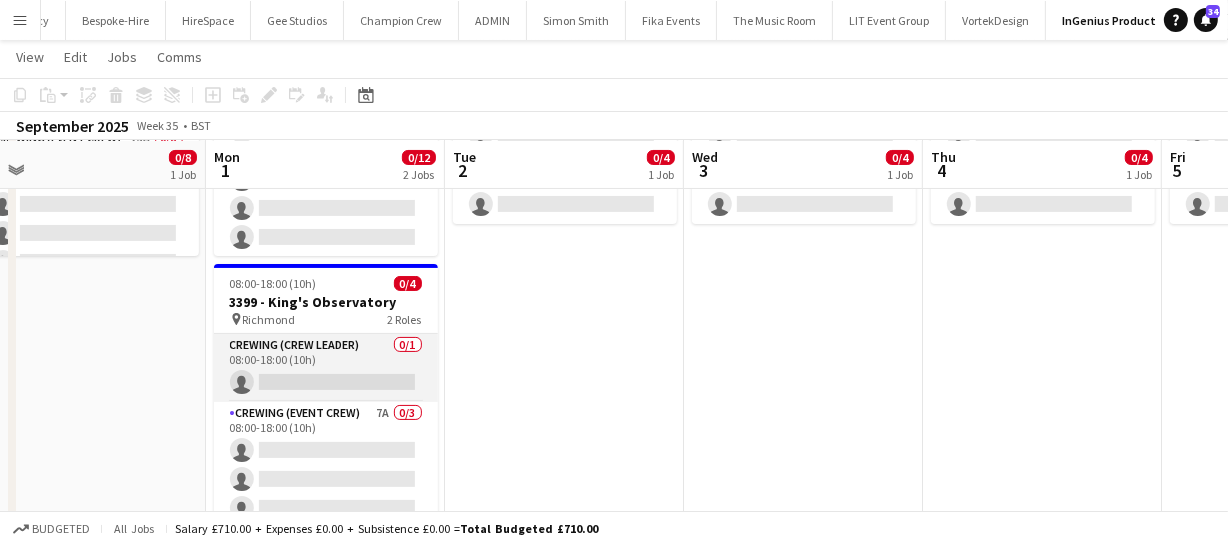 click on "Crewing (Crew Leader)   0/1   08:00-18:00 (10h)
single-neutral-actions" at bounding box center [326, 368] 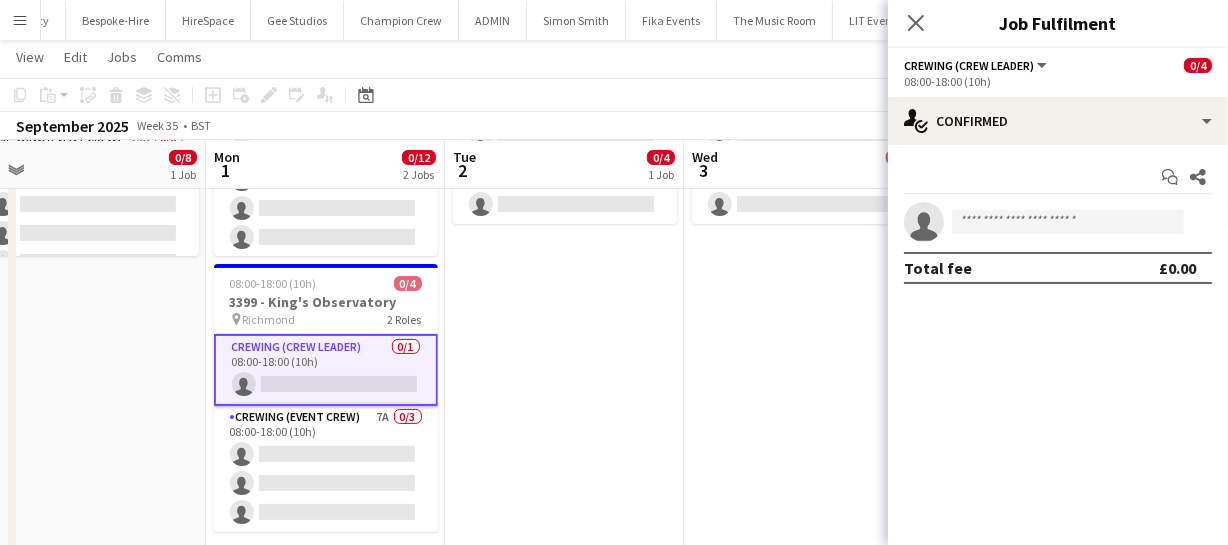 click on "Crewing (Crew Leader)   0/1   08:00-18:00 (10h)
single-neutral-actions" at bounding box center (326, 370) 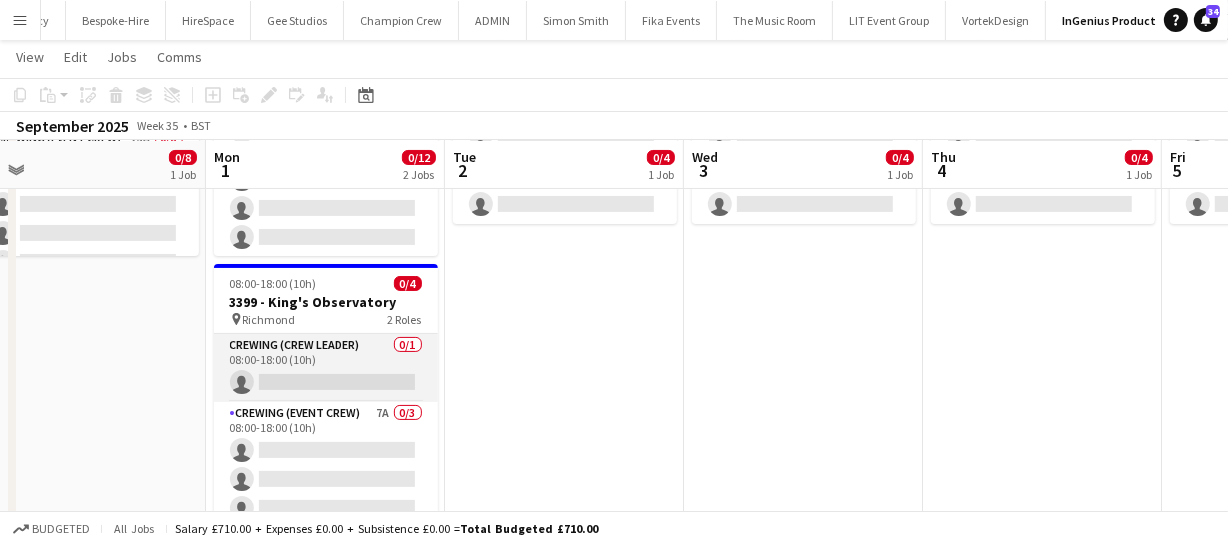 click on "Crewing (Crew Leader)   0/1   08:00-18:00 (10h)
single-neutral-actions" at bounding box center (326, 368) 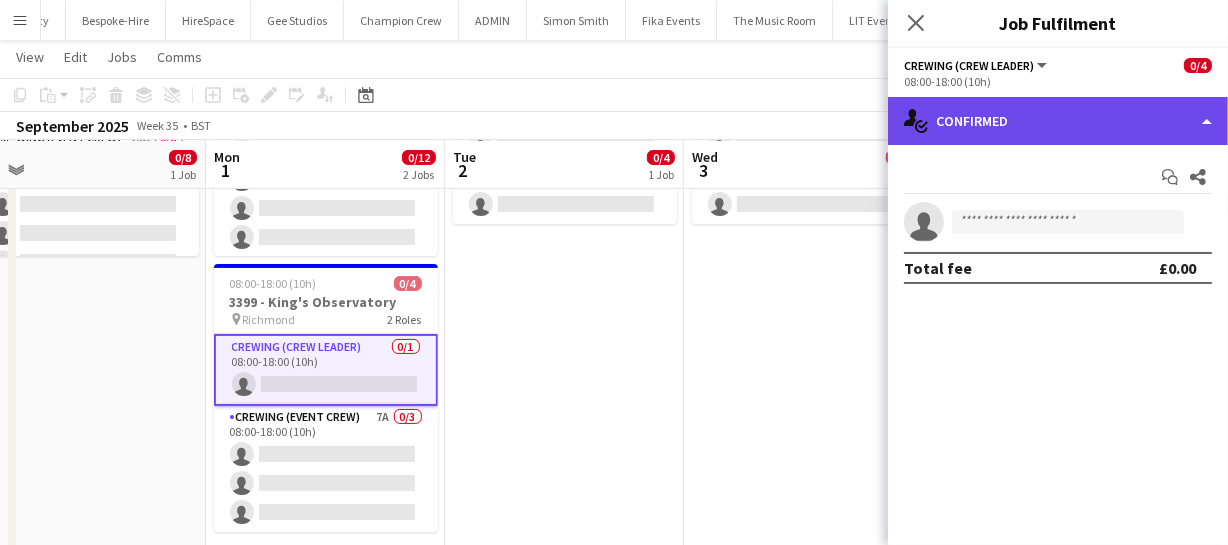 click on "single-neutral-actions-check-2
Confirmed" 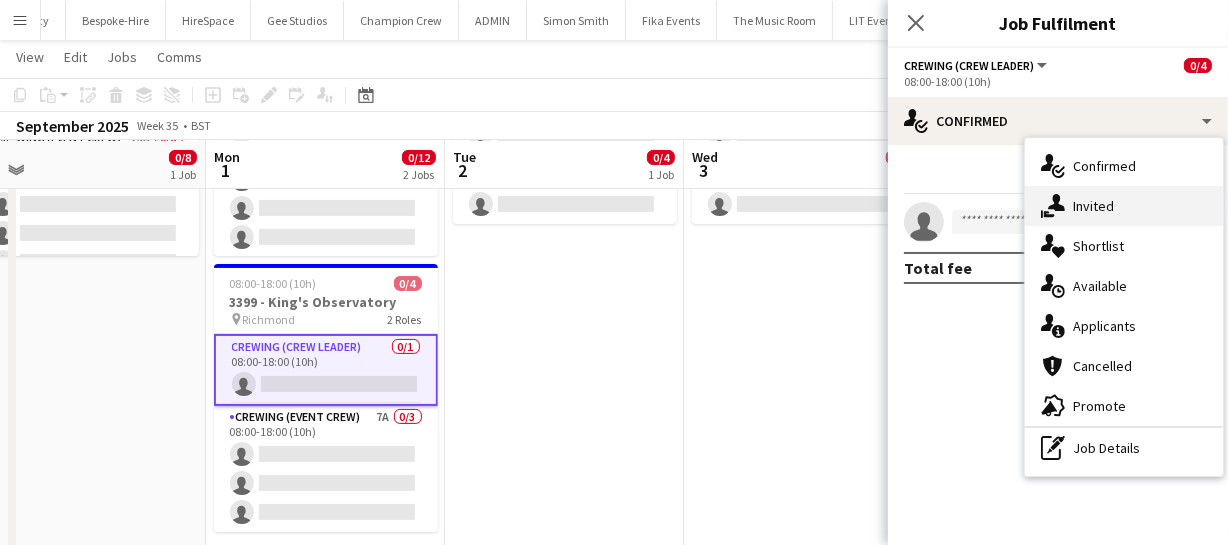 click on "single-neutral-actions-share-1
Invited" at bounding box center [1124, 206] 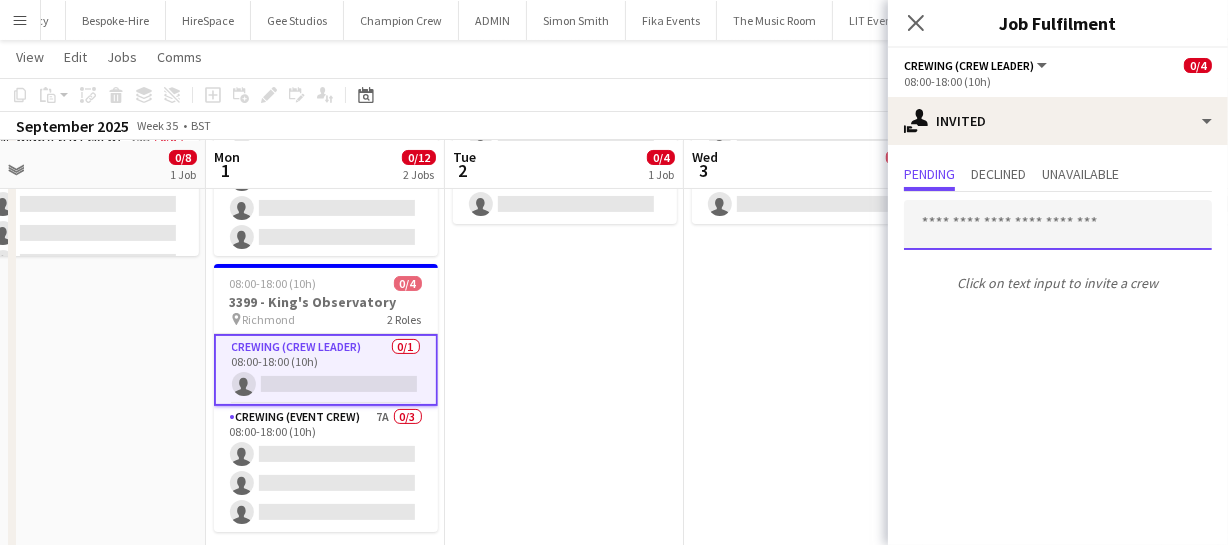 click at bounding box center [1058, 225] 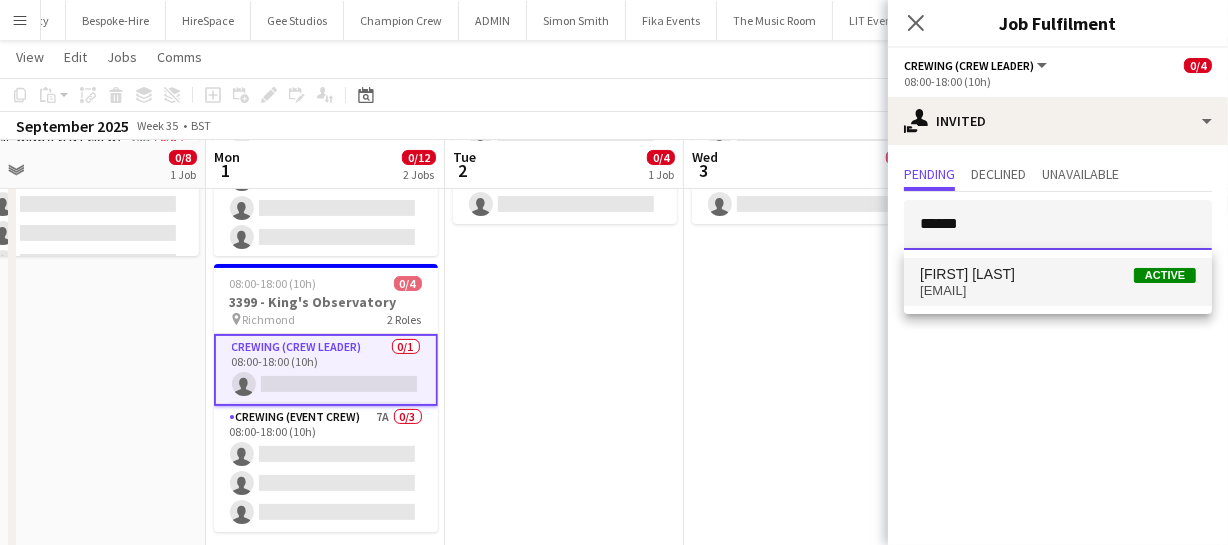 type on "******" 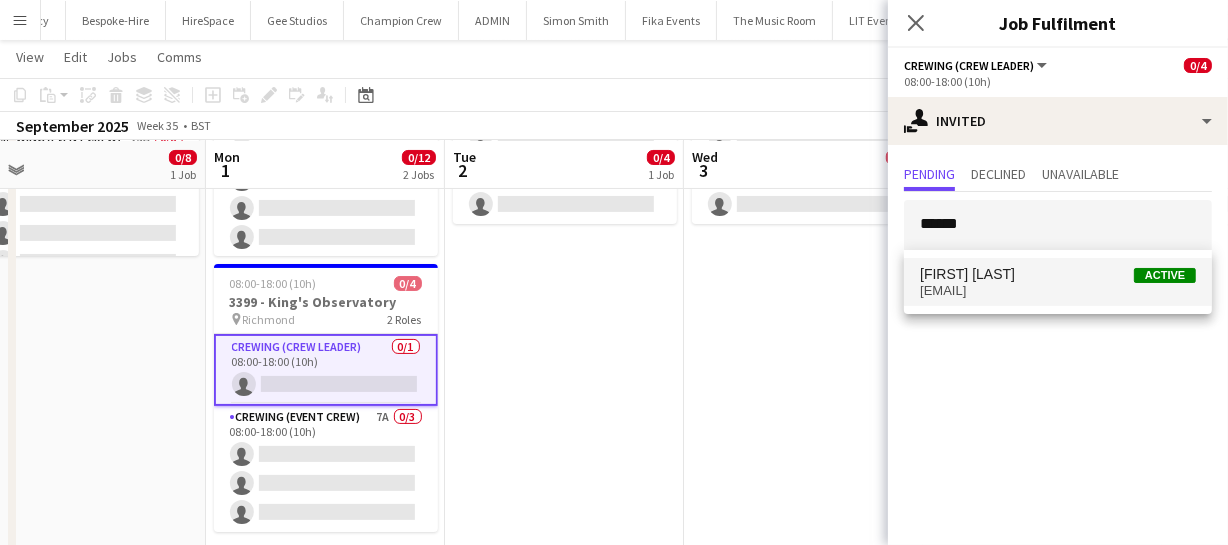click on "[FIRST] [LAST]" at bounding box center (967, 274) 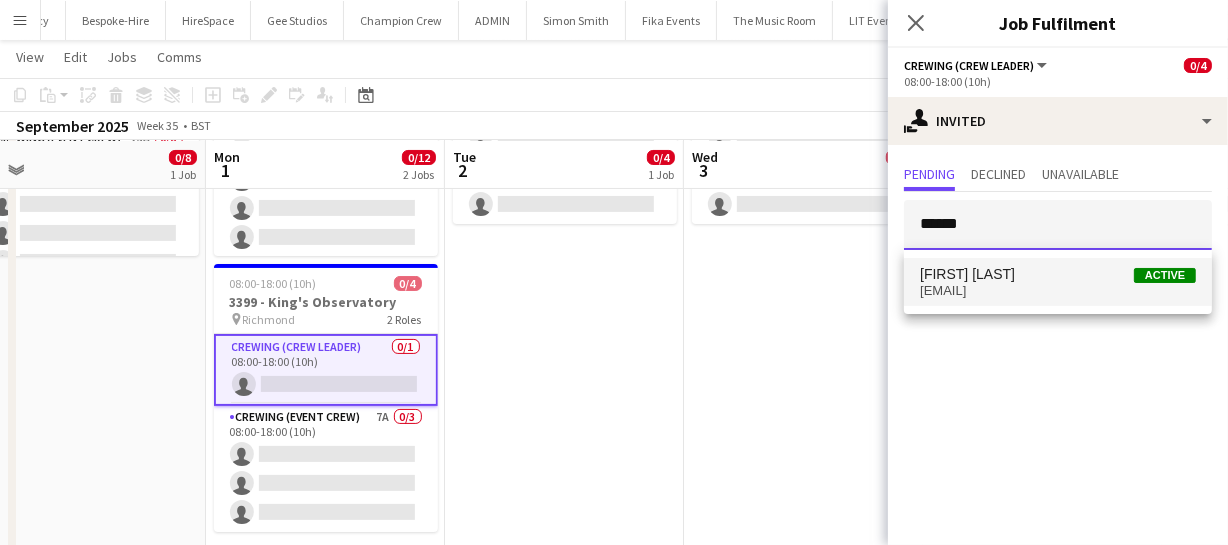 type 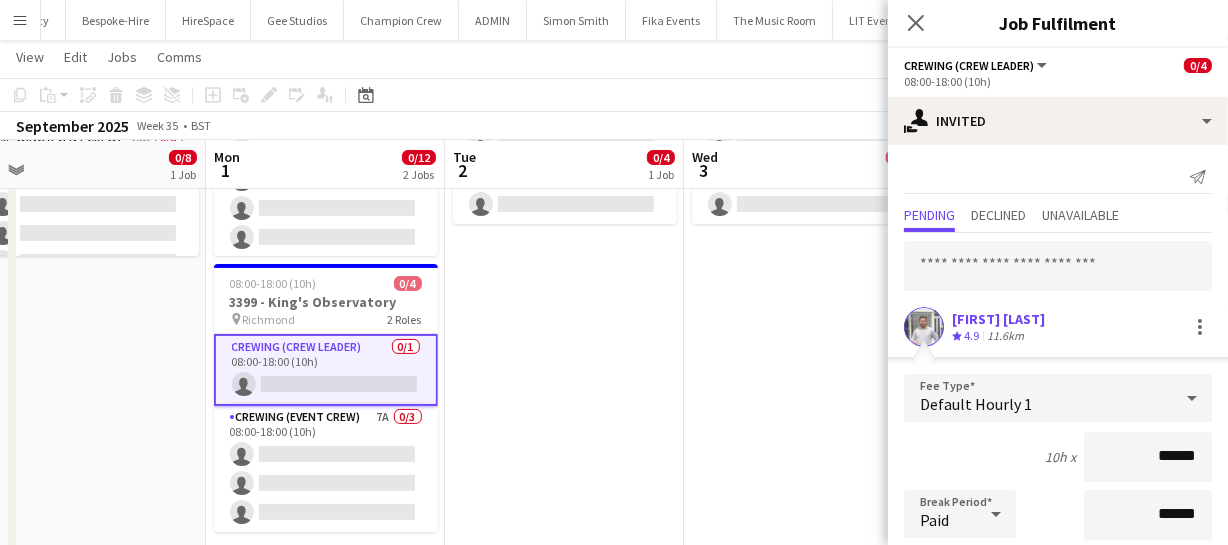 drag, startPoint x: 1190, startPoint y: 444, endPoint x: 1116, endPoint y: 446, distance: 74.02702 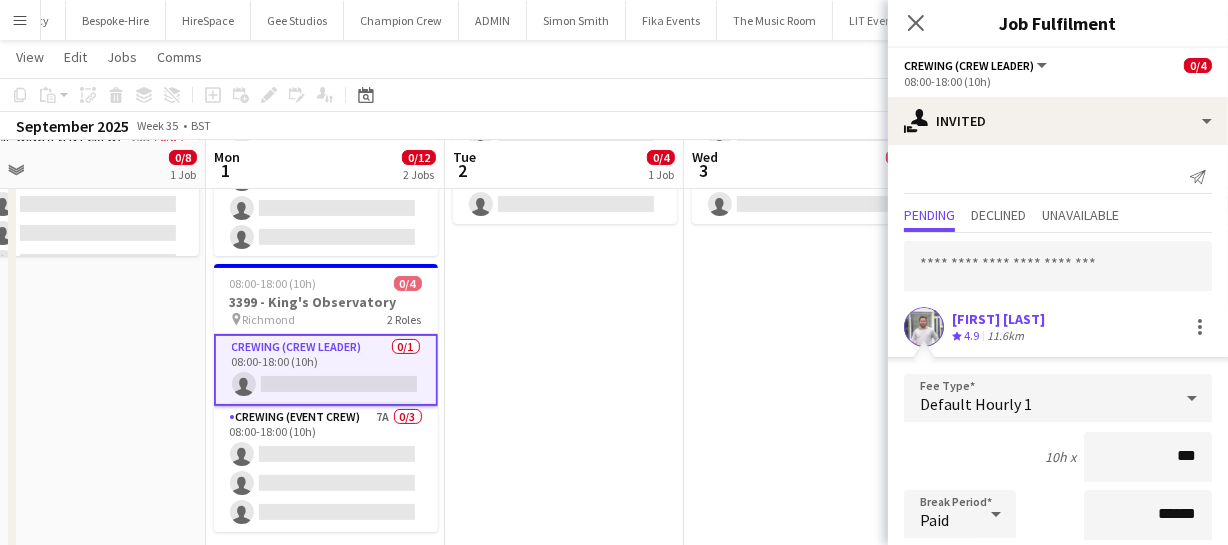 type on "****" 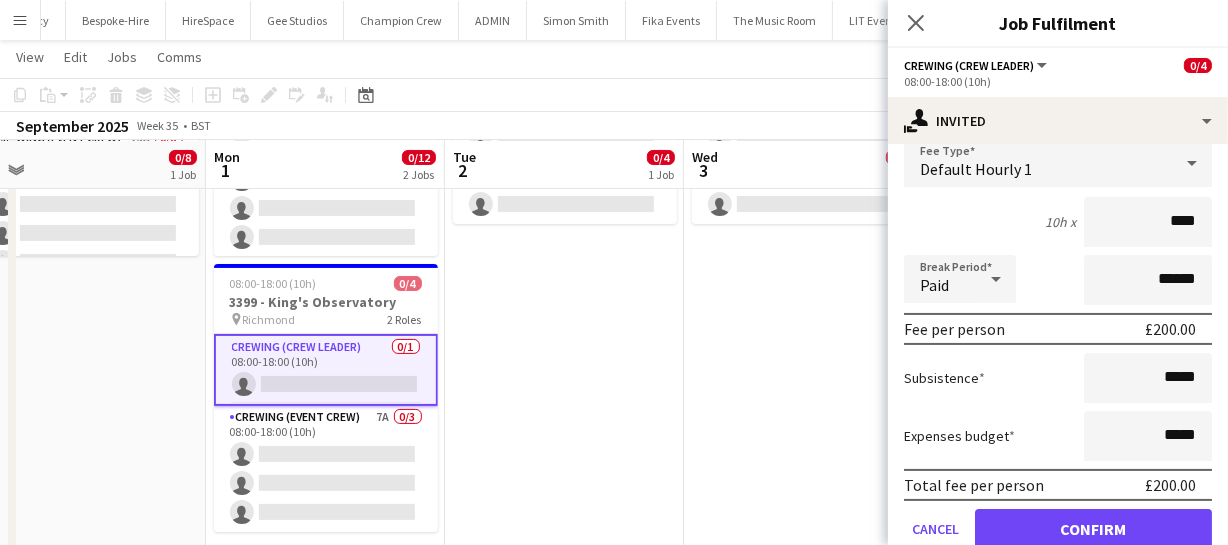 scroll, scrollTop: 272, scrollLeft: 0, axis: vertical 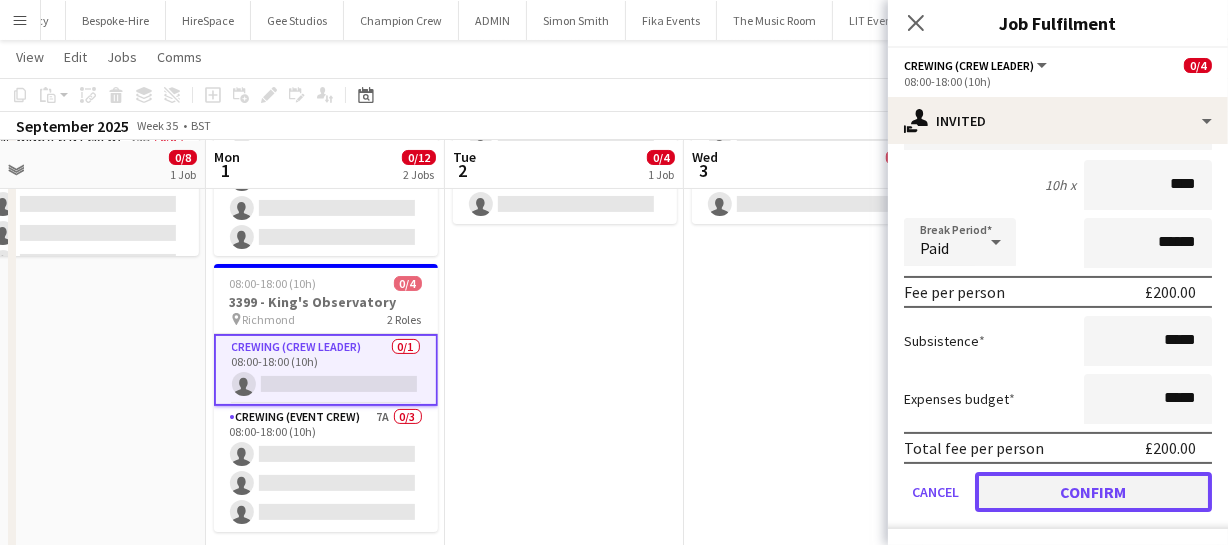 click on "Confirm" 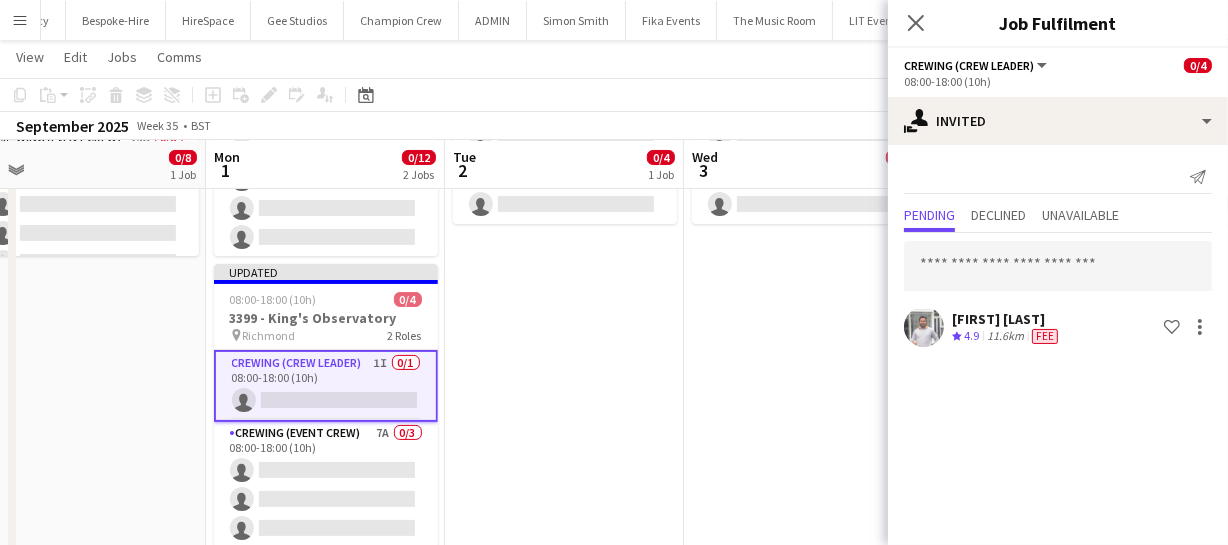 scroll, scrollTop: 0, scrollLeft: 0, axis: both 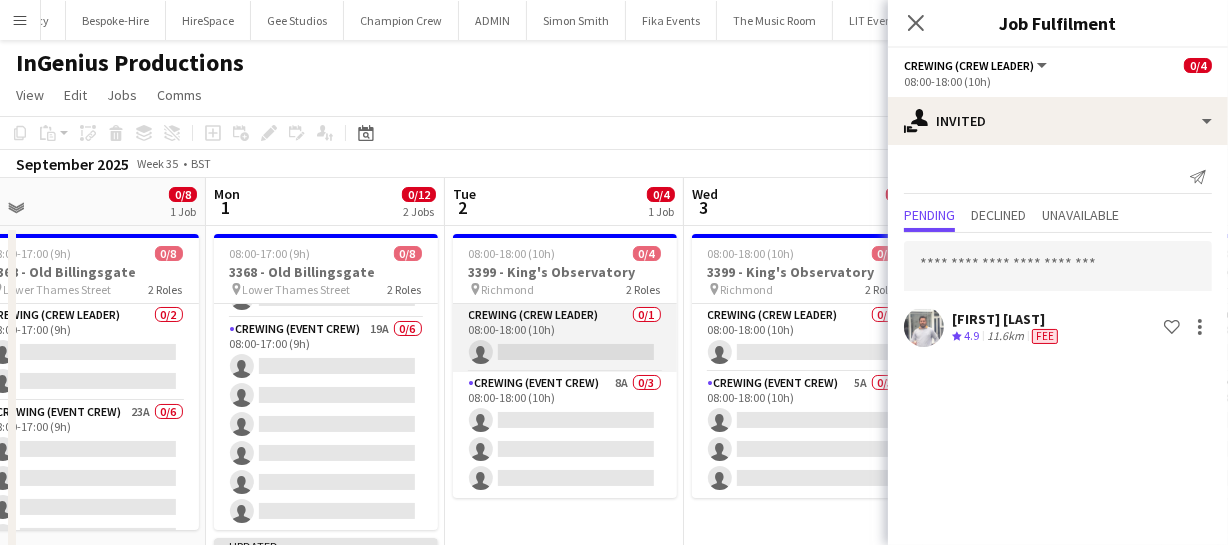 click on "Crewing (Crew Leader)   0/1   08:00-18:00 (10h)
single-neutral-actions" at bounding box center (565, 338) 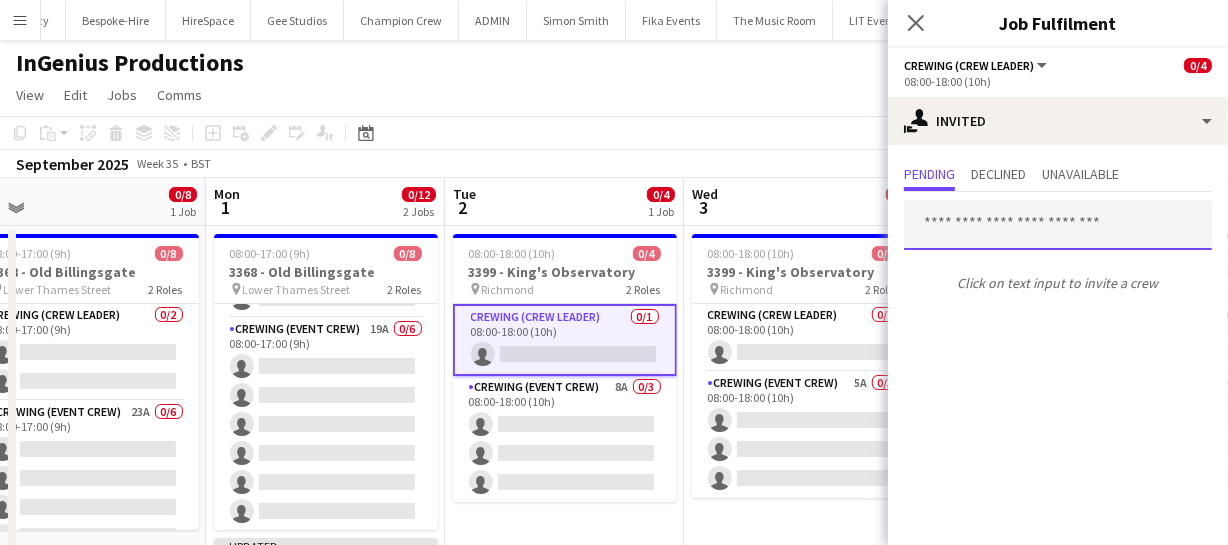 click at bounding box center [1058, 225] 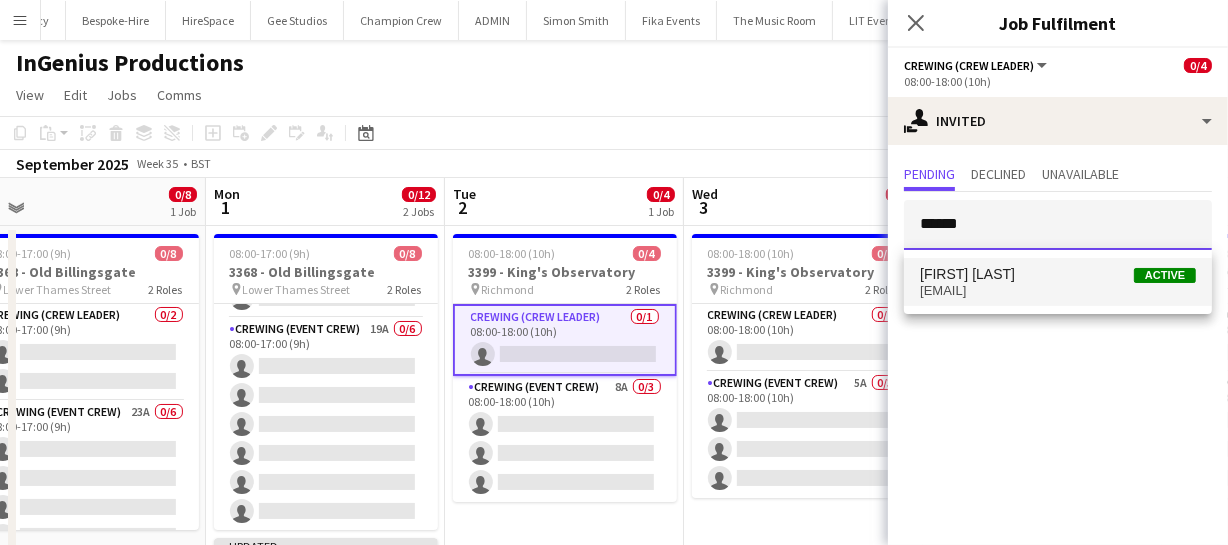type on "******" 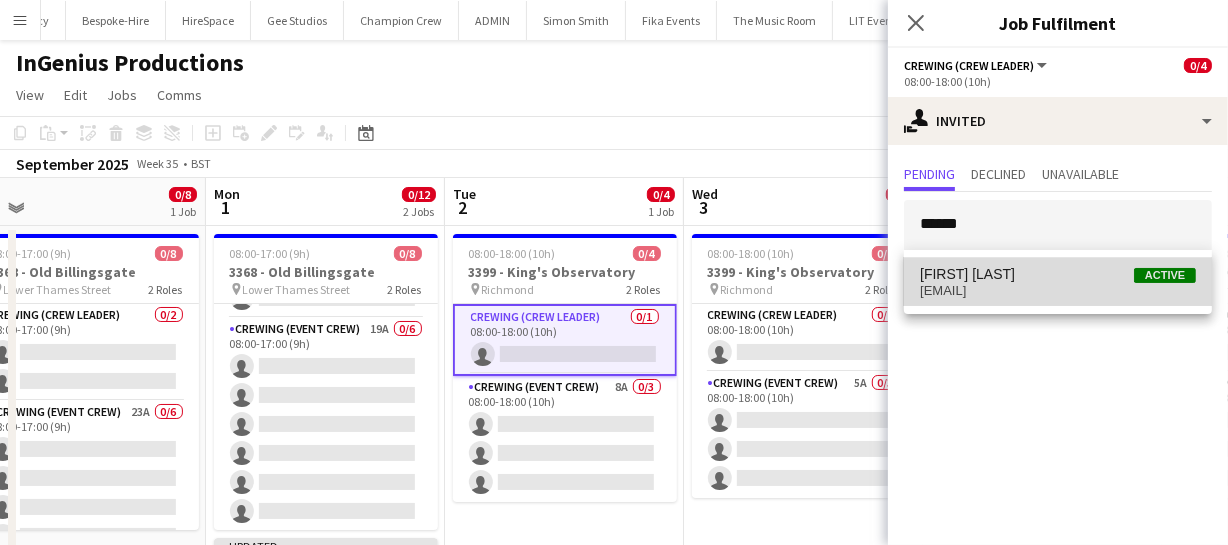 click on "Graham Rex  Active" at bounding box center [1058, 274] 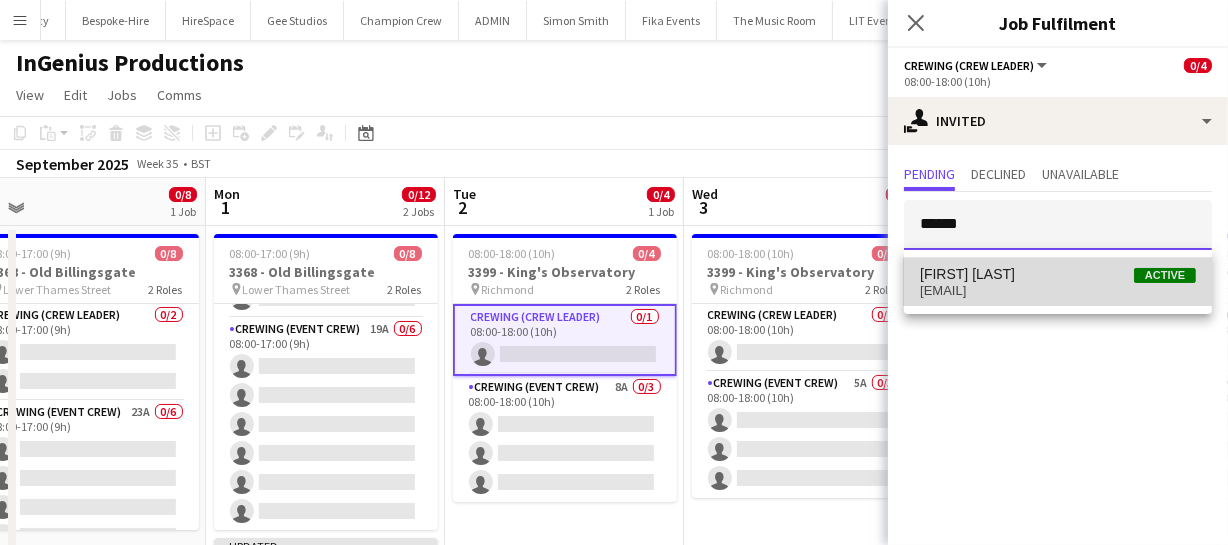 type 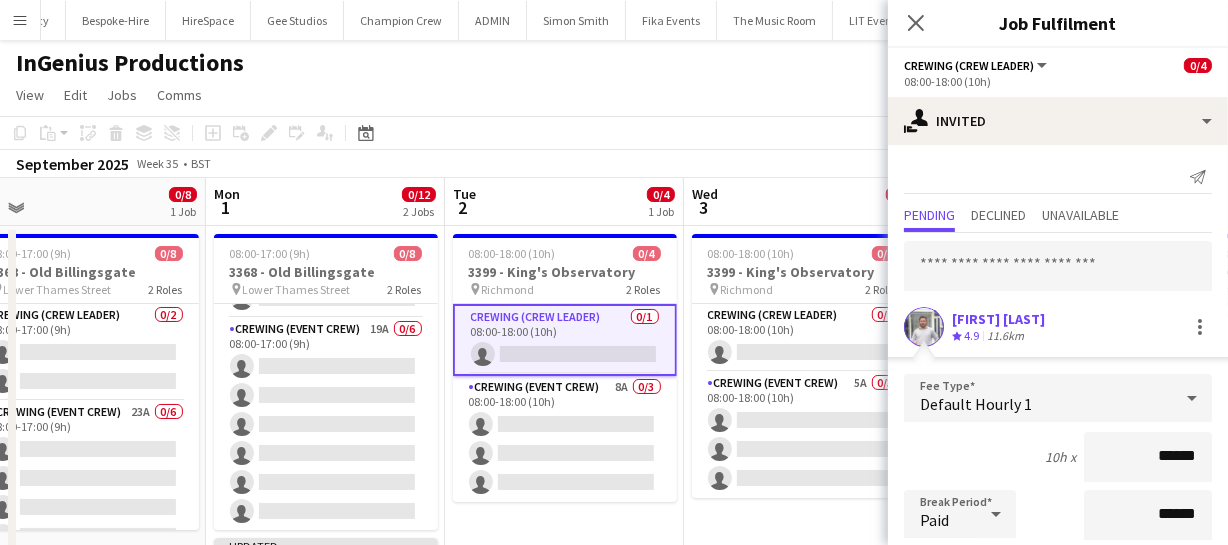 scroll, scrollTop: 90, scrollLeft: 0, axis: vertical 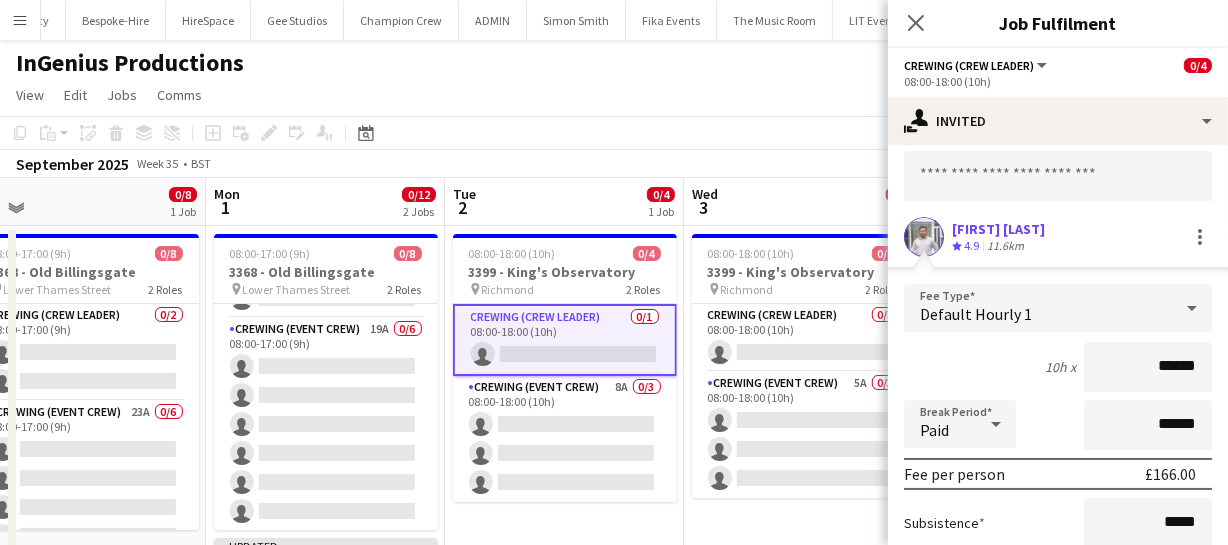 drag, startPoint x: 1182, startPoint y: 360, endPoint x: 1060, endPoint y: 361, distance: 122.0041 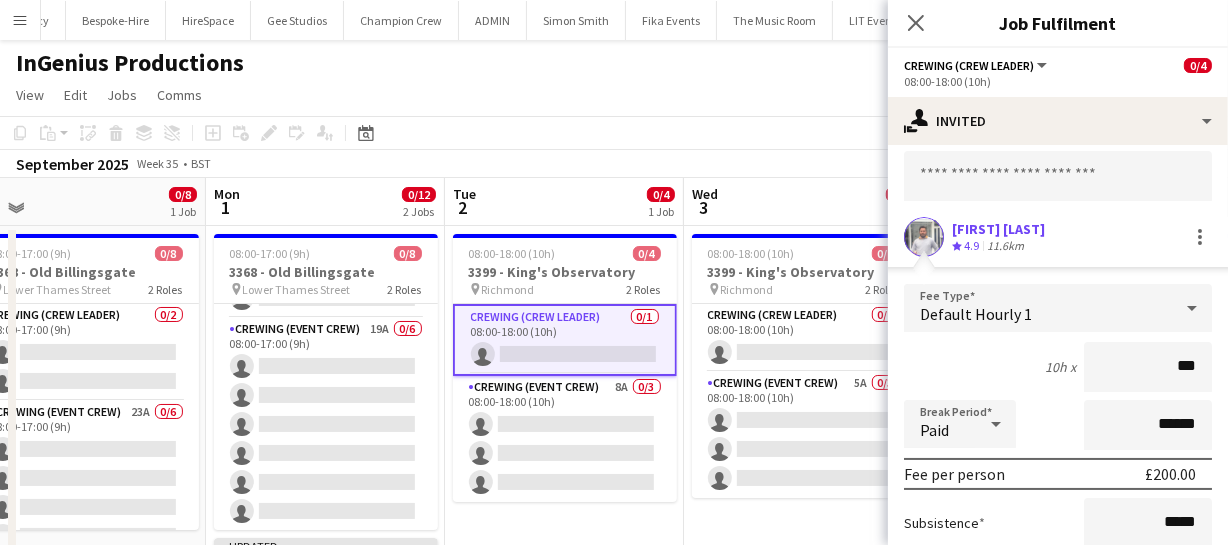 type on "****" 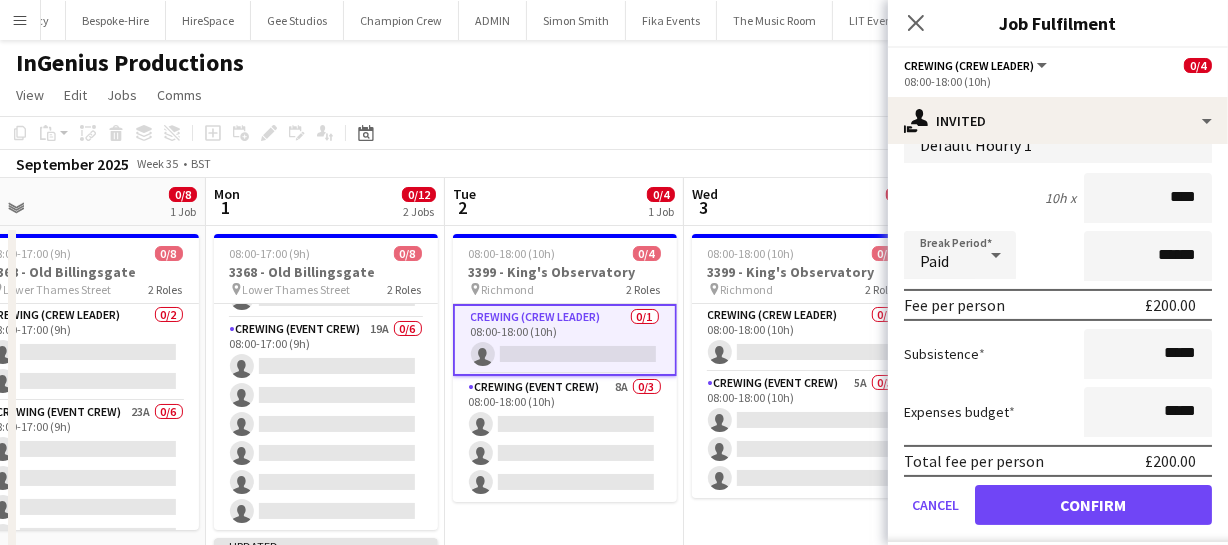 scroll, scrollTop: 274, scrollLeft: 0, axis: vertical 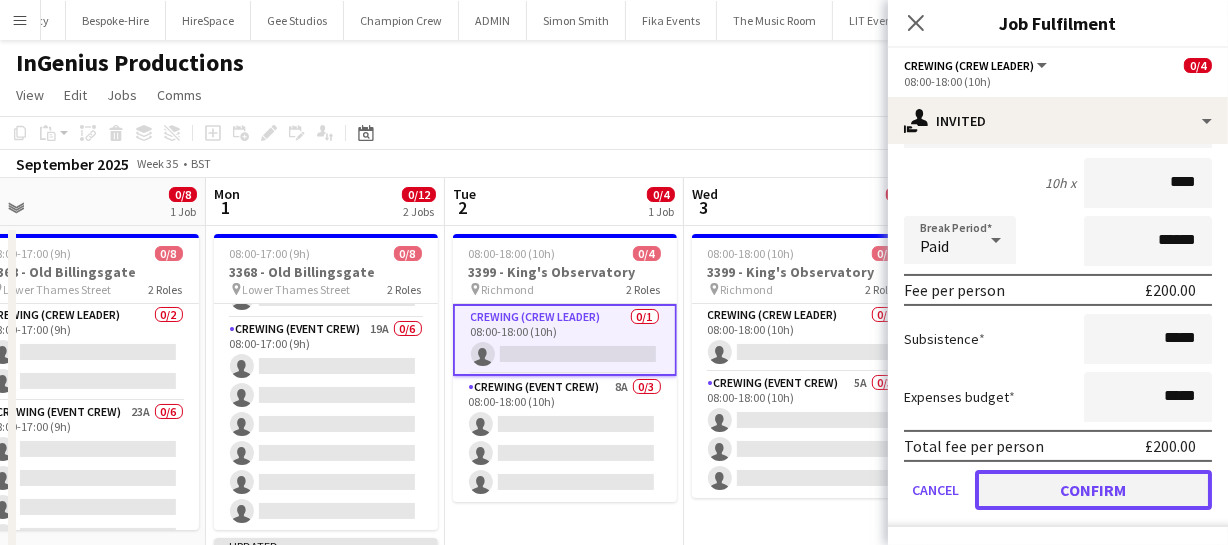click on "Confirm" 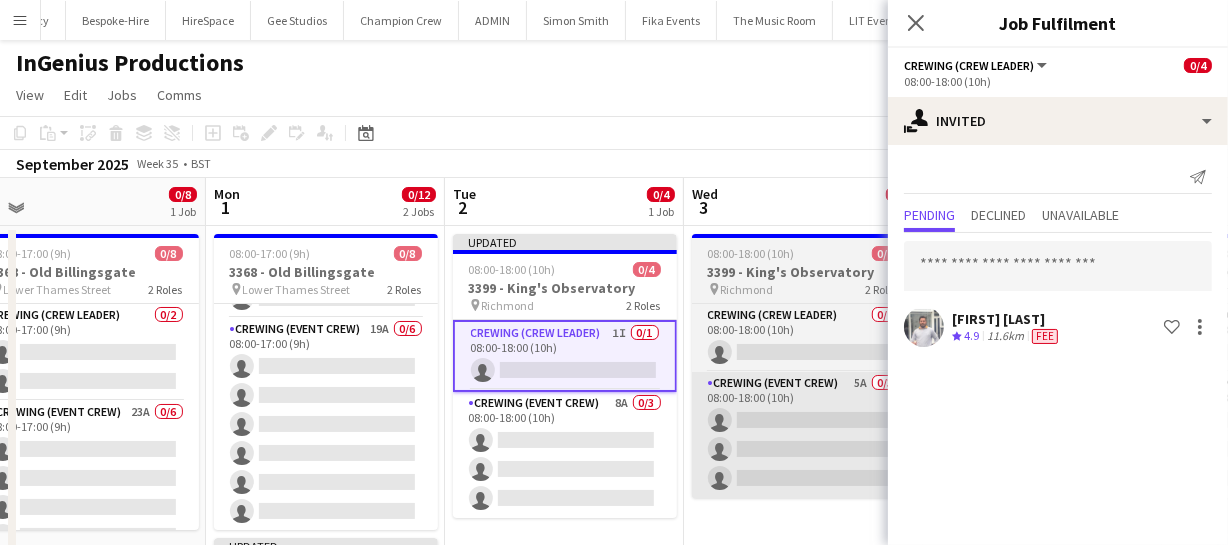 scroll, scrollTop: 0, scrollLeft: 0, axis: both 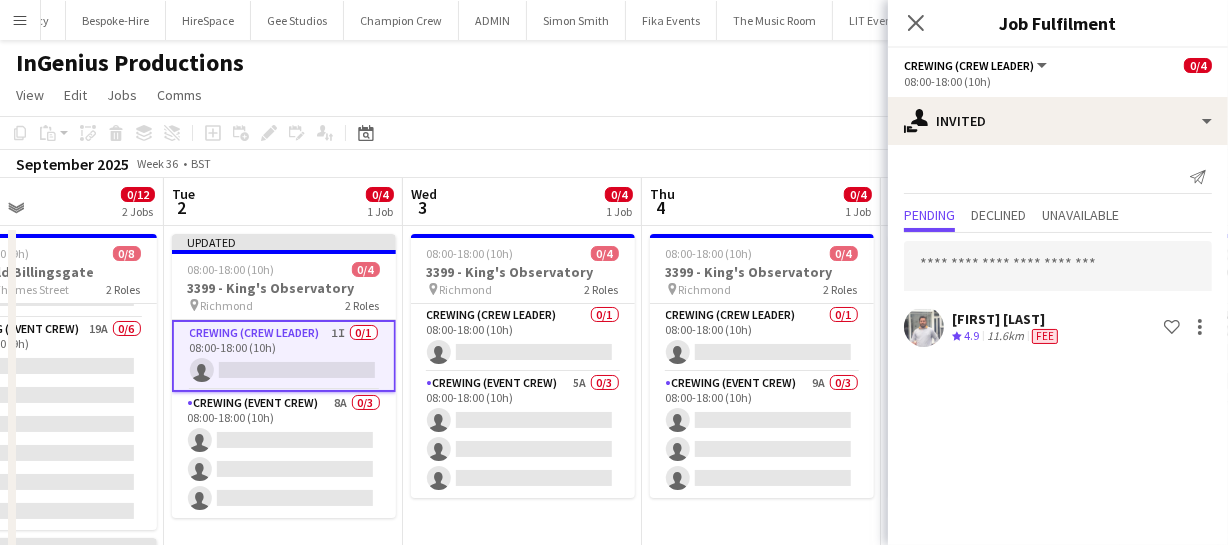 drag, startPoint x: 538, startPoint y: 461, endPoint x: 395, endPoint y: 456, distance: 143.08739 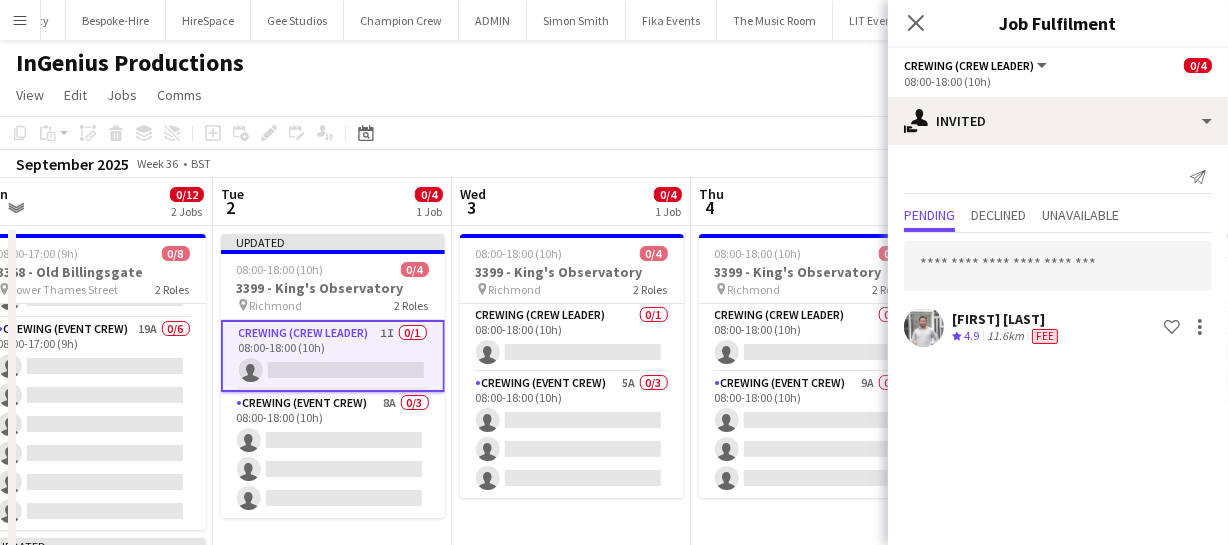 scroll, scrollTop: 0, scrollLeft: 800, axis: horizontal 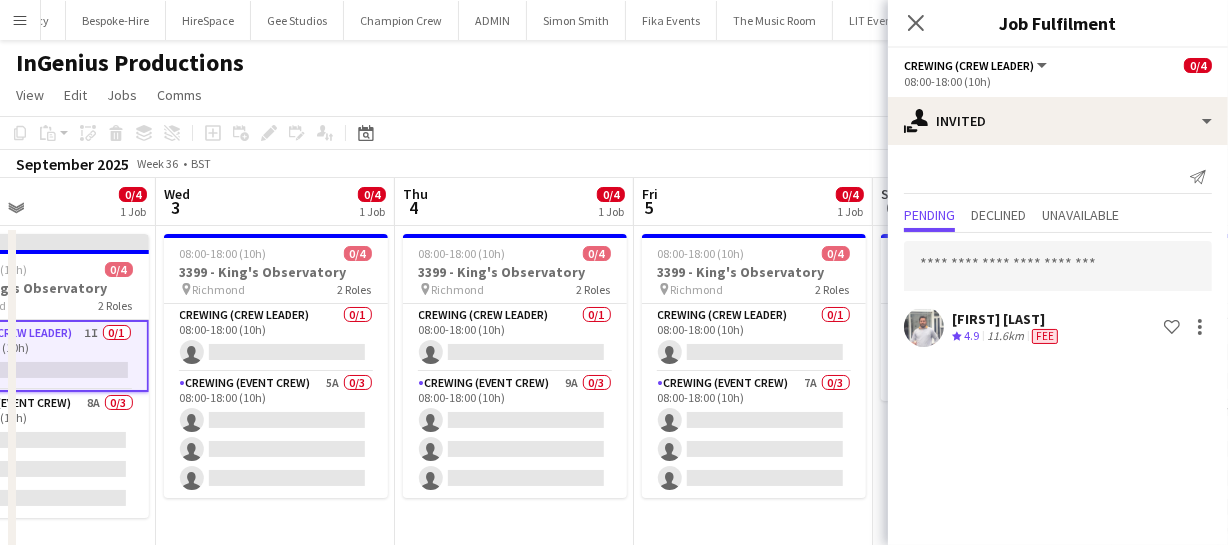 drag, startPoint x: 275, startPoint y: 430, endPoint x: 91, endPoint y: 410, distance: 185.08377 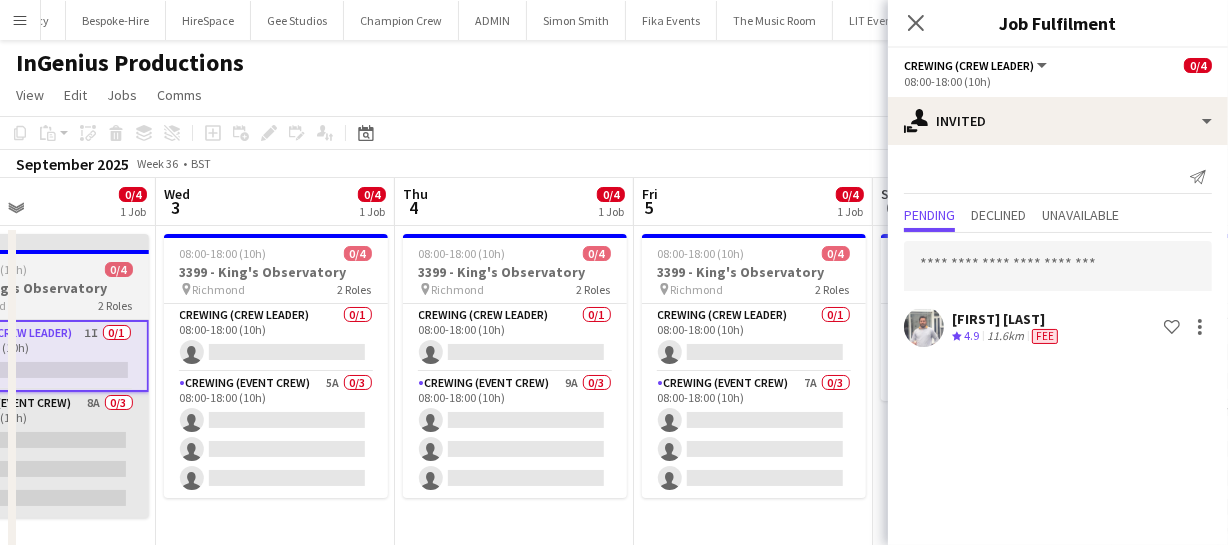 click on "Menu
Boards
Boards   Boards   All jobs   Status
Workforce
Workforce   My Workforce   Recruiting
Comms
Comms
Pay
Pay   Approvals   Payments   Reports
Platform Settings
Platform Settings   App settings   Your settings   Profiles
Training Academy
Training Academy
Knowledge Base
Knowledge Base
Product Updates
Product Updates   Log Out   Privacy   JHLX
Close
London AudioVisual
Close
Polar Black
Close
Wonderland
Close
Motiv Sports
Close
Dishoom
Close
B The Agency
Close
Bespoke-Hire
Close
HireSpace
Close
Gee Studios" at bounding box center [614, 448] 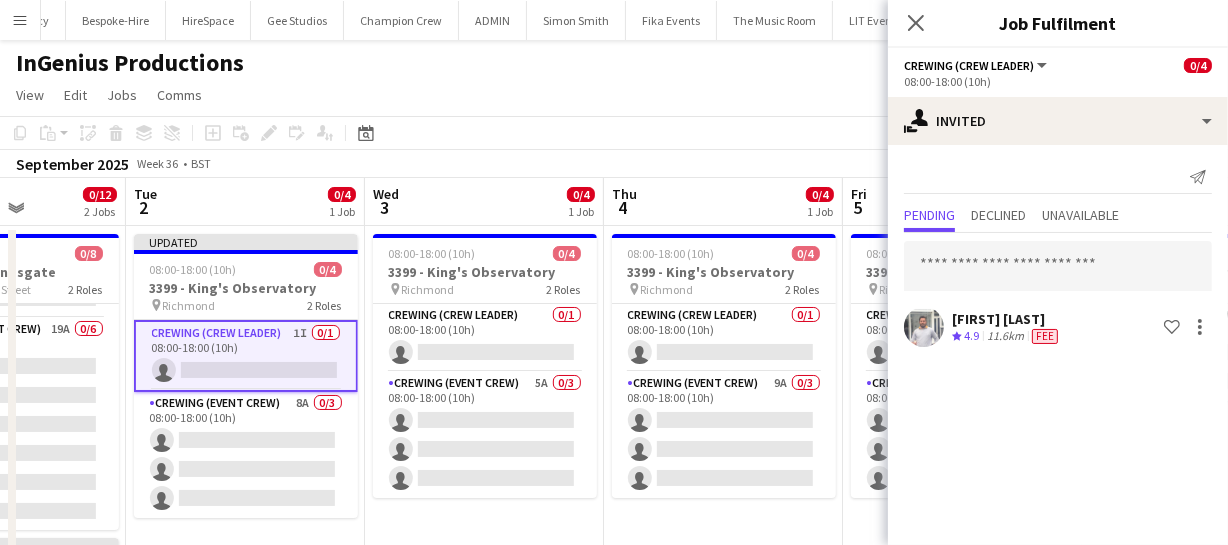 drag, startPoint x: 411, startPoint y: 367, endPoint x: 347, endPoint y: 363, distance: 64.12488 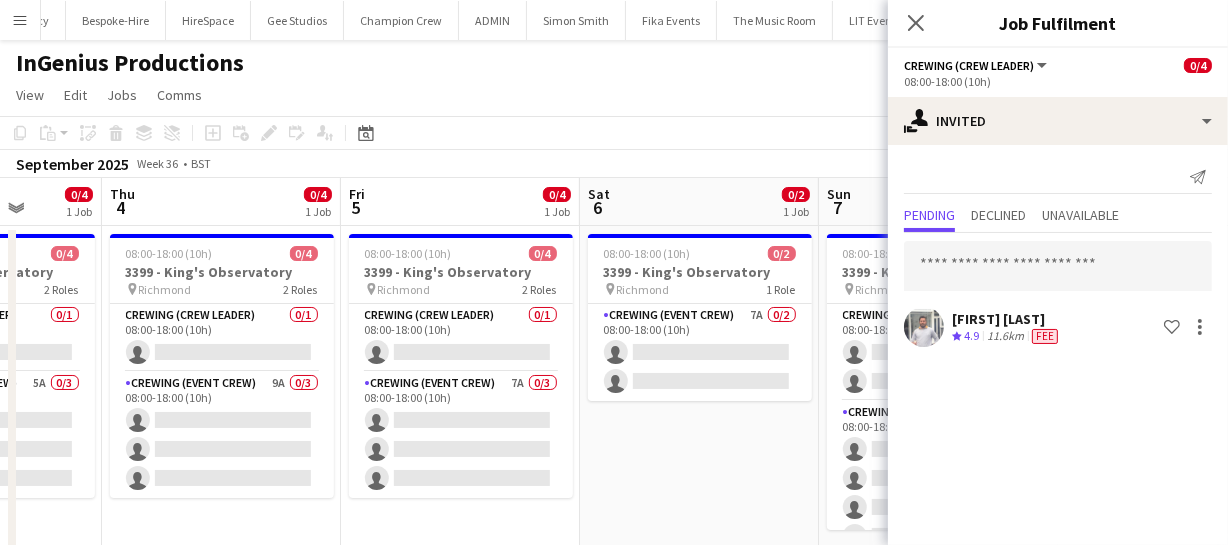 drag, startPoint x: 410, startPoint y: 361, endPoint x: 285, endPoint y: 362, distance: 125.004 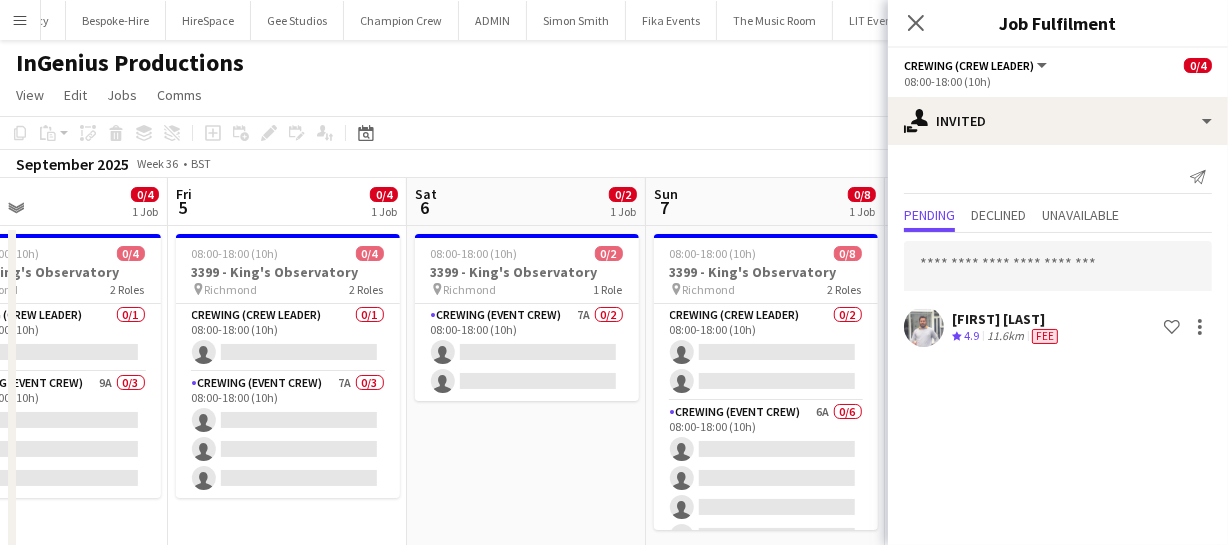 drag, startPoint x: 275, startPoint y: 392, endPoint x: 426, endPoint y: 384, distance: 151.21178 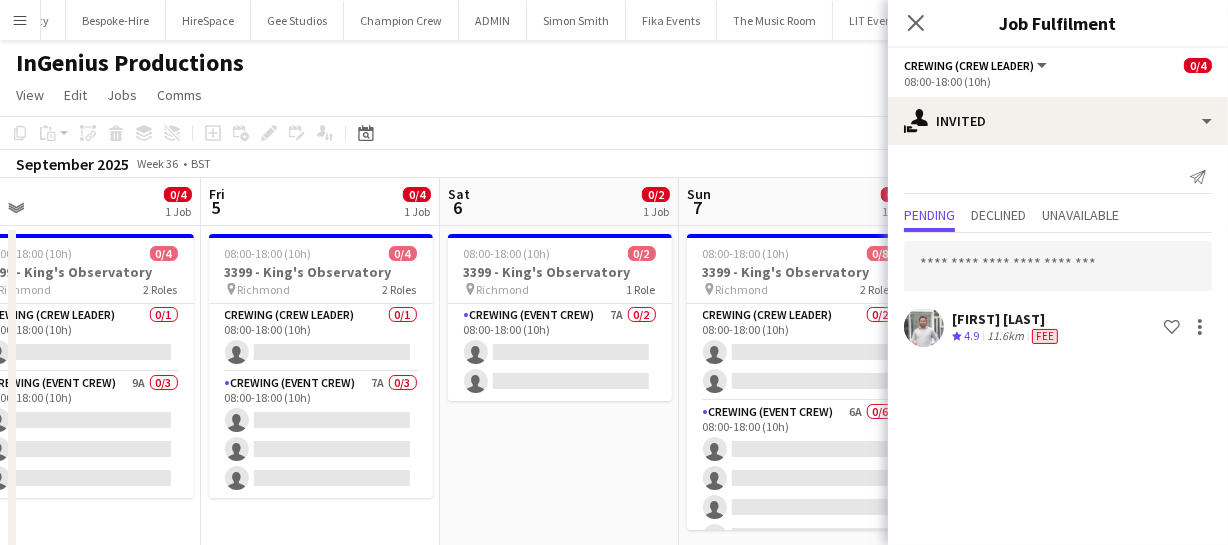 scroll, scrollTop: 0, scrollLeft: 834, axis: horizontal 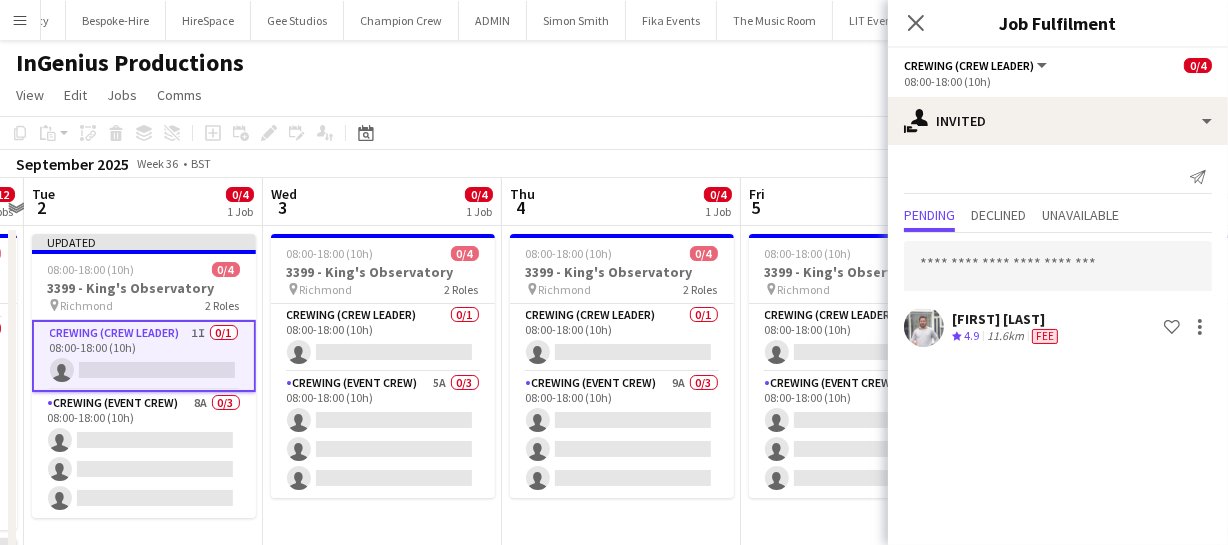 drag, startPoint x: 342, startPoint y: 401, endPoint x: 764, endPoint y: 387, distance: 422.23218 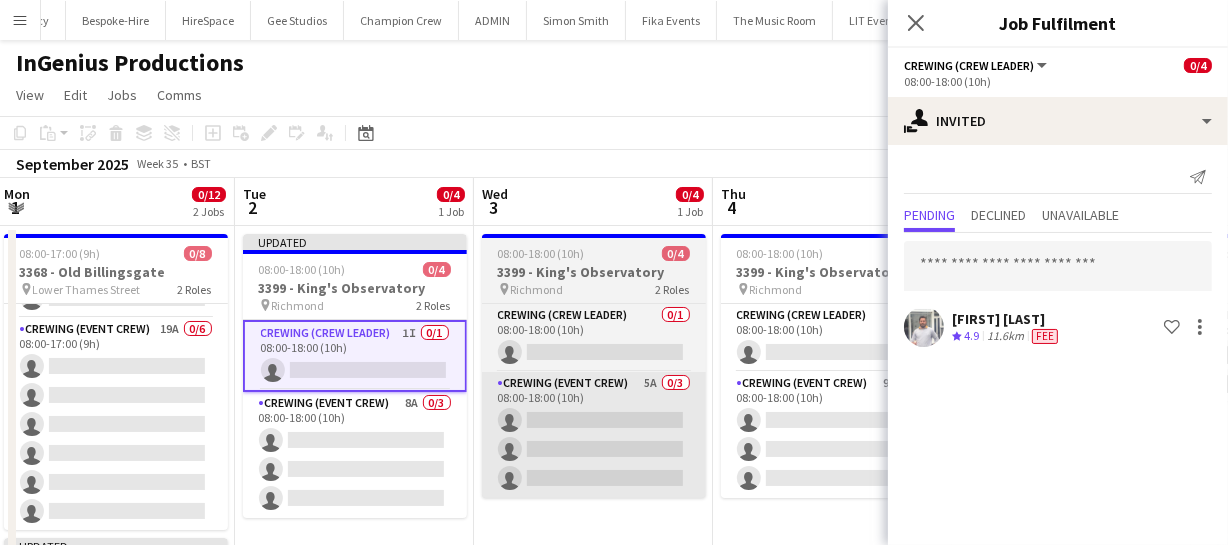 drag, startPoint x: 620, startPoint y: 390, endPoint x: 674, endPoint y: 392, distance: 54.037025 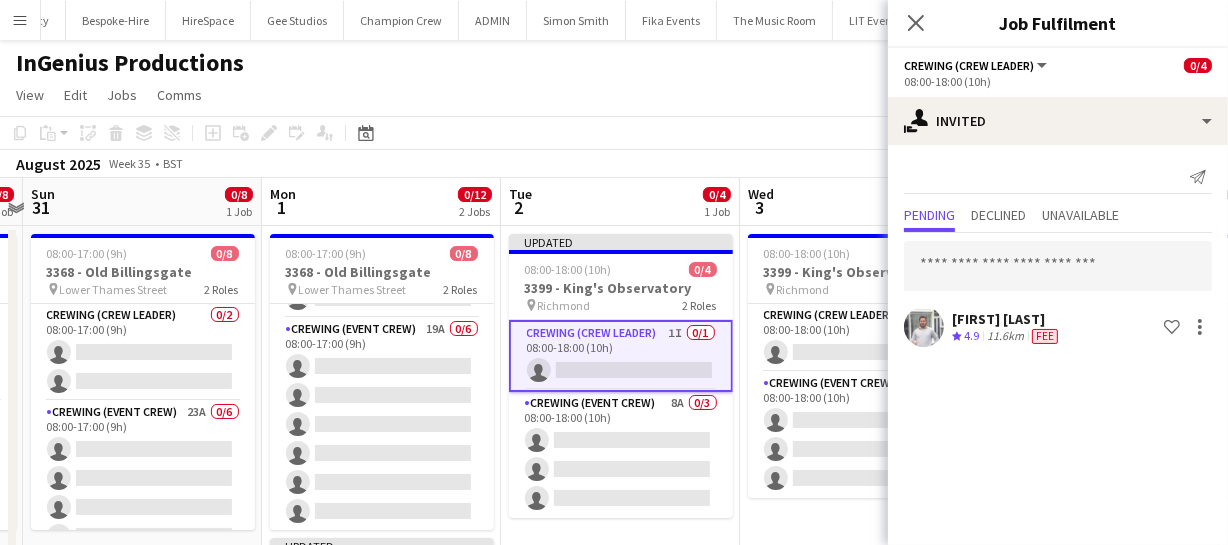 scroll, scrollTop: 0, scrollLeft: 441, axis: horizontal 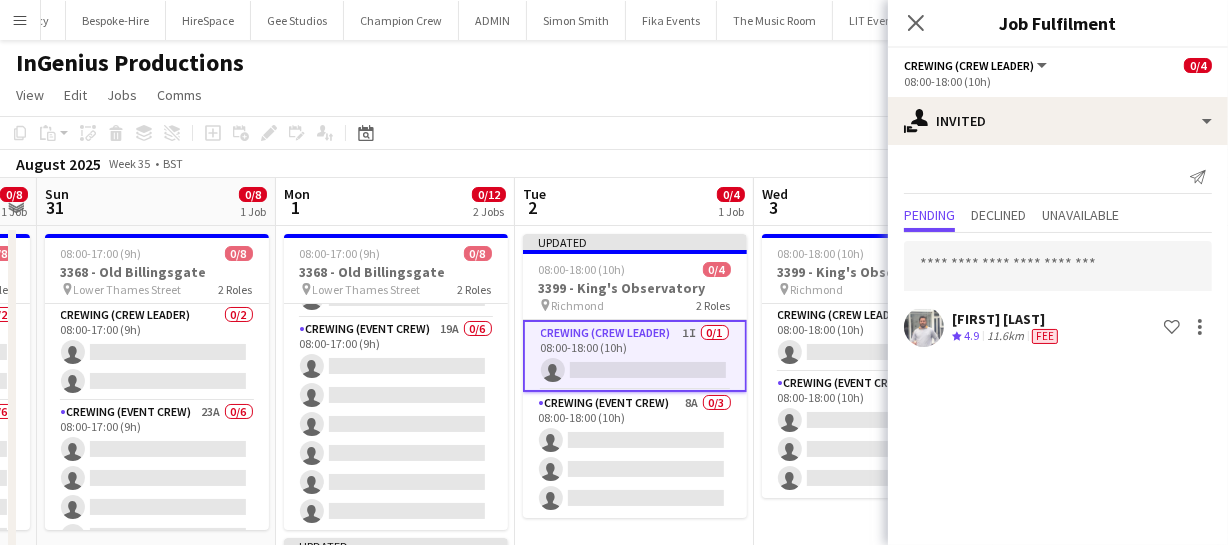 drag, startPoint x: 554, startPoint y: 408, endPoint x: 734, endPoint y: 406, distance: 180.01111 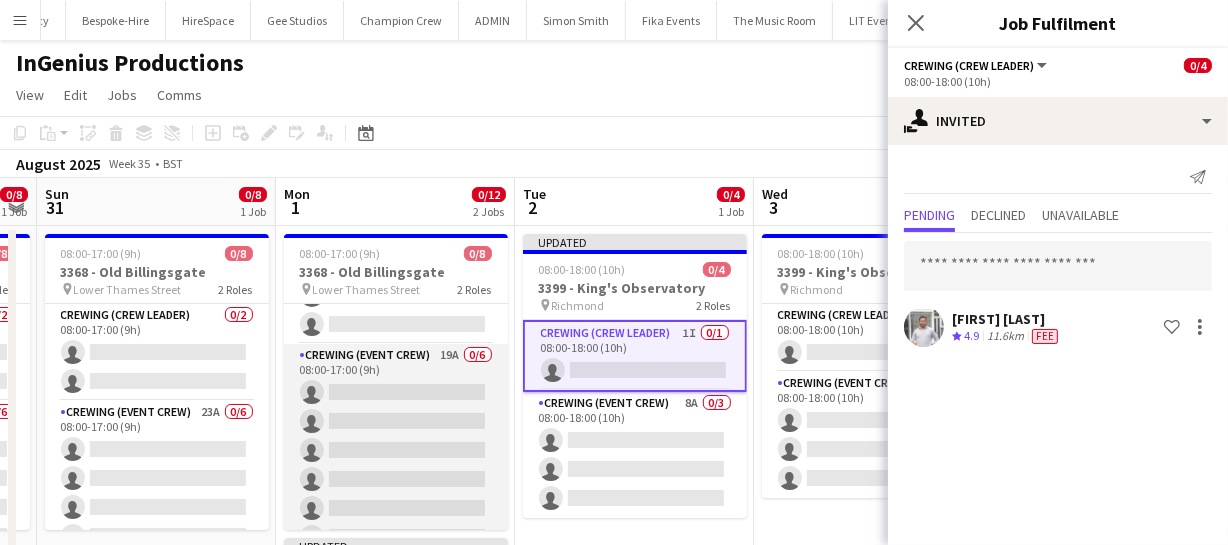 scroll, scrollTop: 83, scrollLeft: 0, axis: vertical 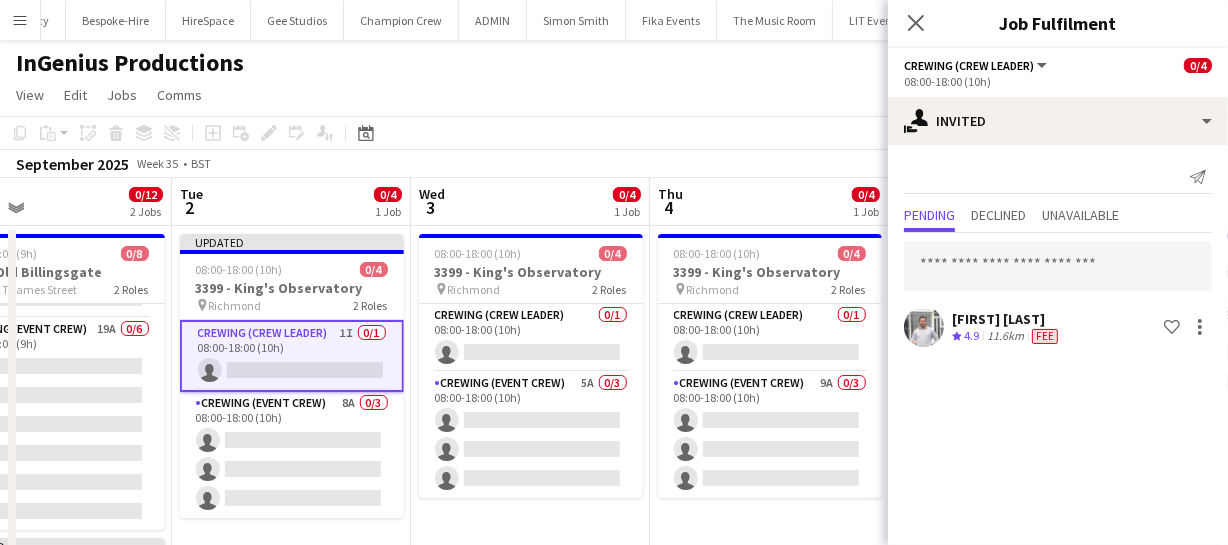 drag, startPoint x: 686, startPoint y: 419, endPoint x: 343, endPoint y: 424, distance: 343.03644 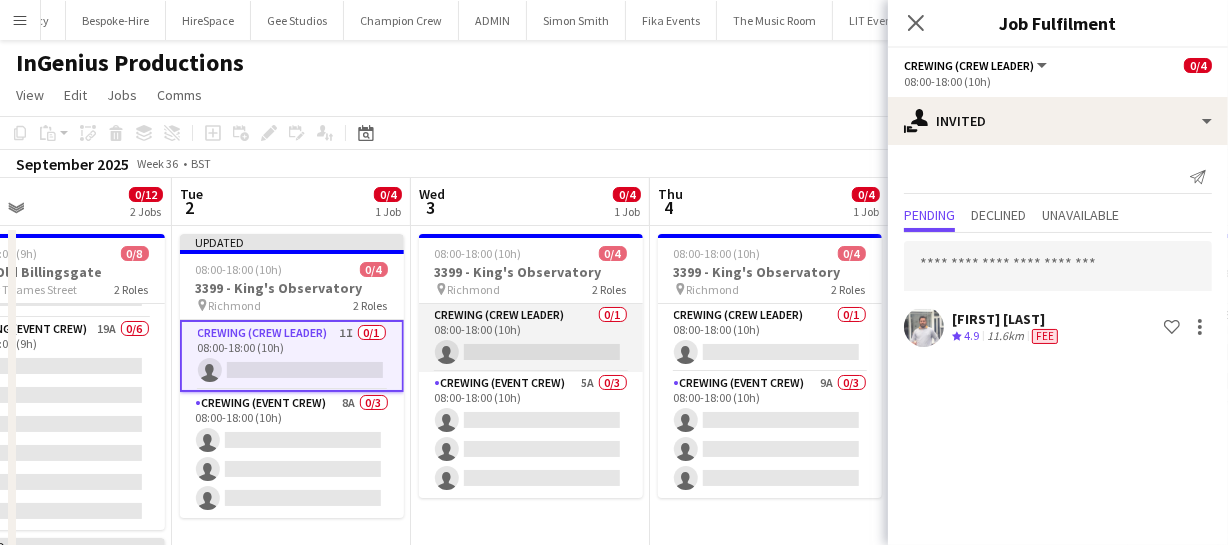 click on "Crewing (Crew Leader)   0/1   08:00-18:00 (10h)
single-neutral-actions" at bounding box center (531, 338) 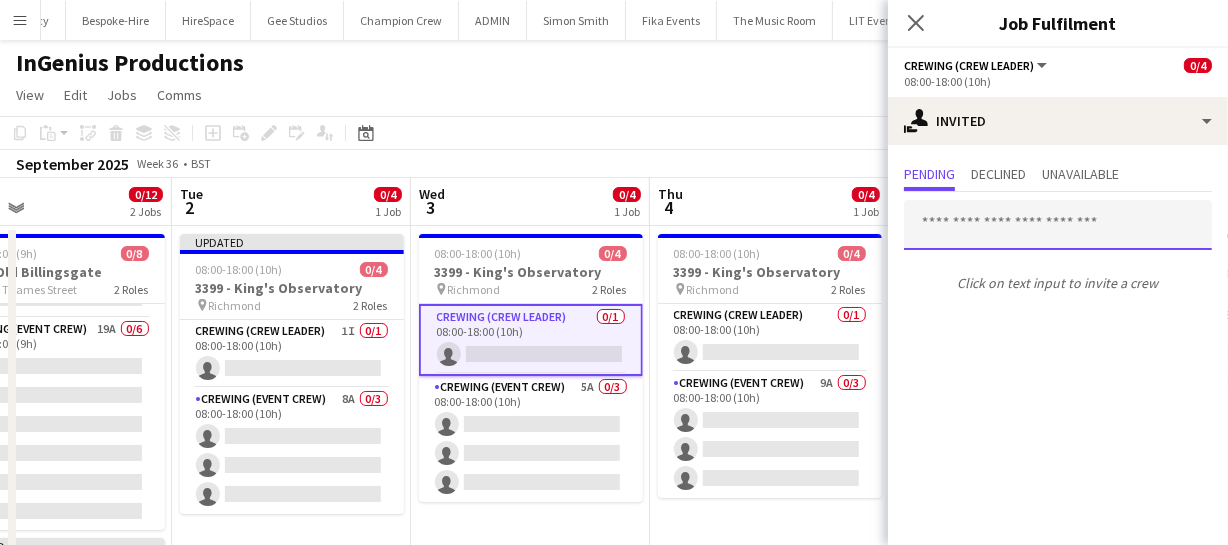 click at bounding box center [1058, 225] 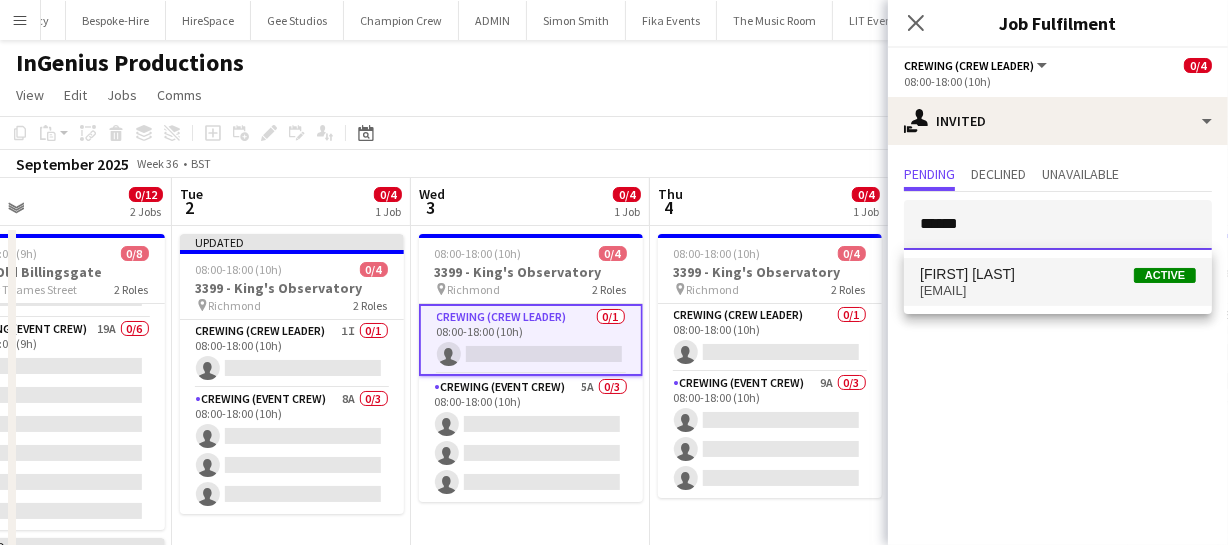 type on "******" 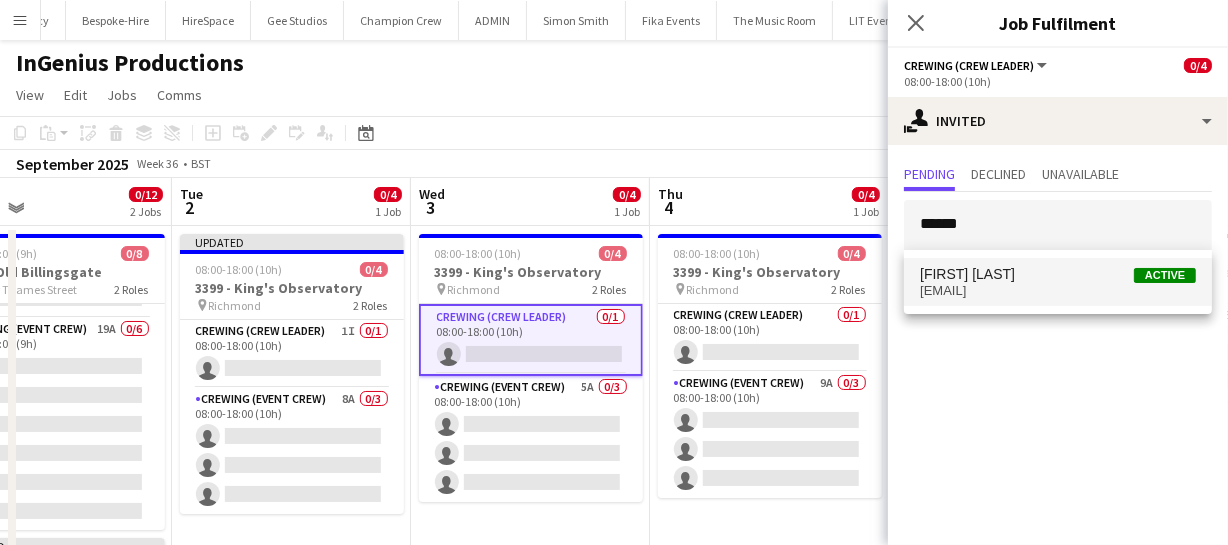 click on "Graham Rex" at bounding box center (967, 274) 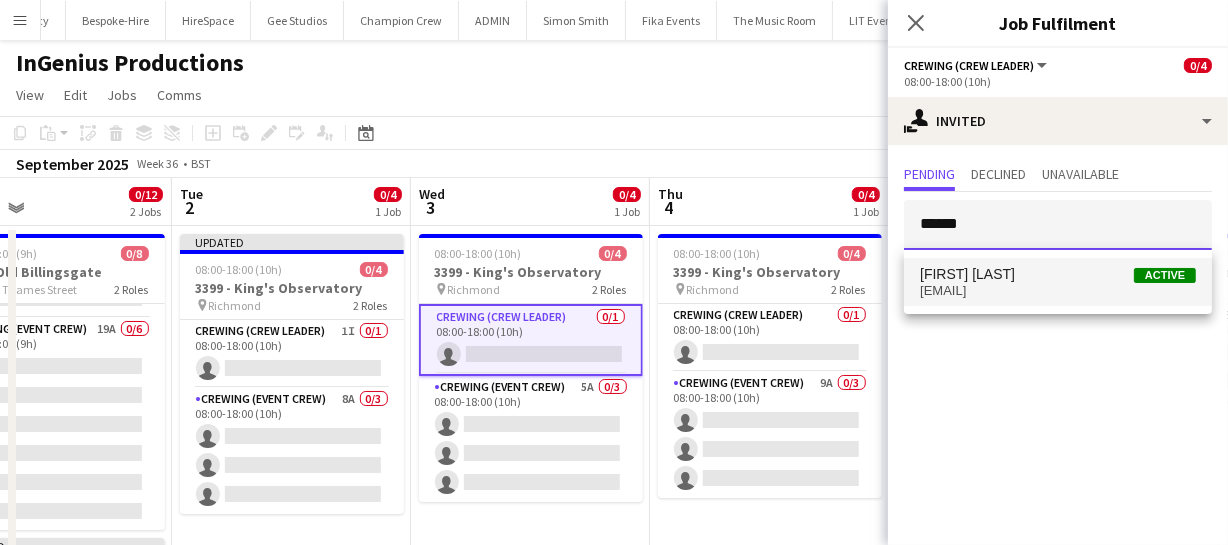 type 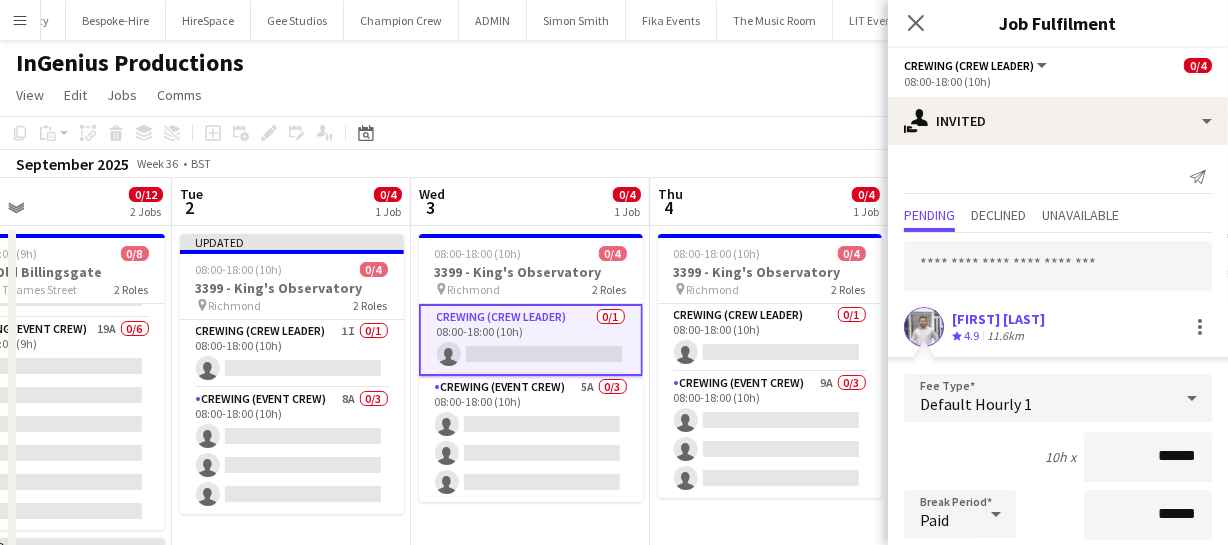 drag, startPoint x: 1184, startPoint y: 450, endPoint x: 1030, endPoint y: 437, distance: 154.54773 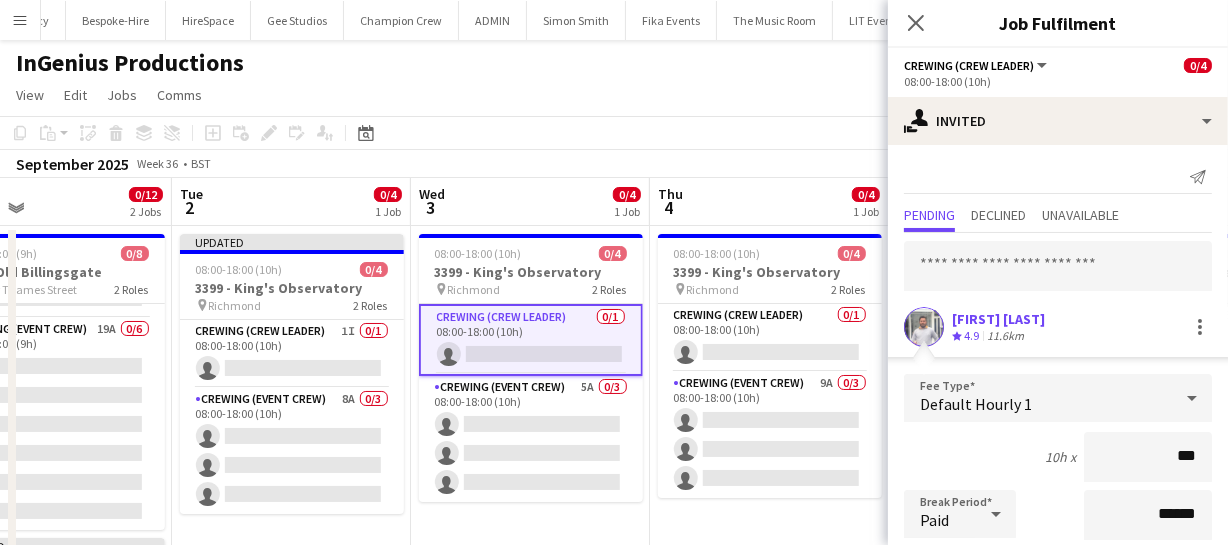 type on "****" 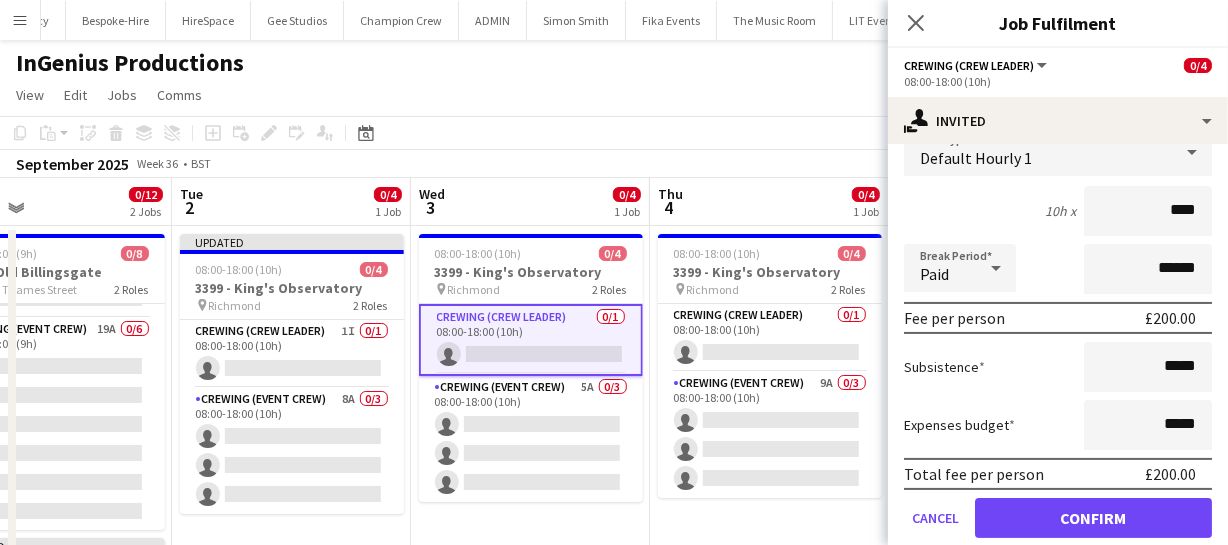 scroll, scrollTop: 272, scrollLeft: 0, axis: vertical 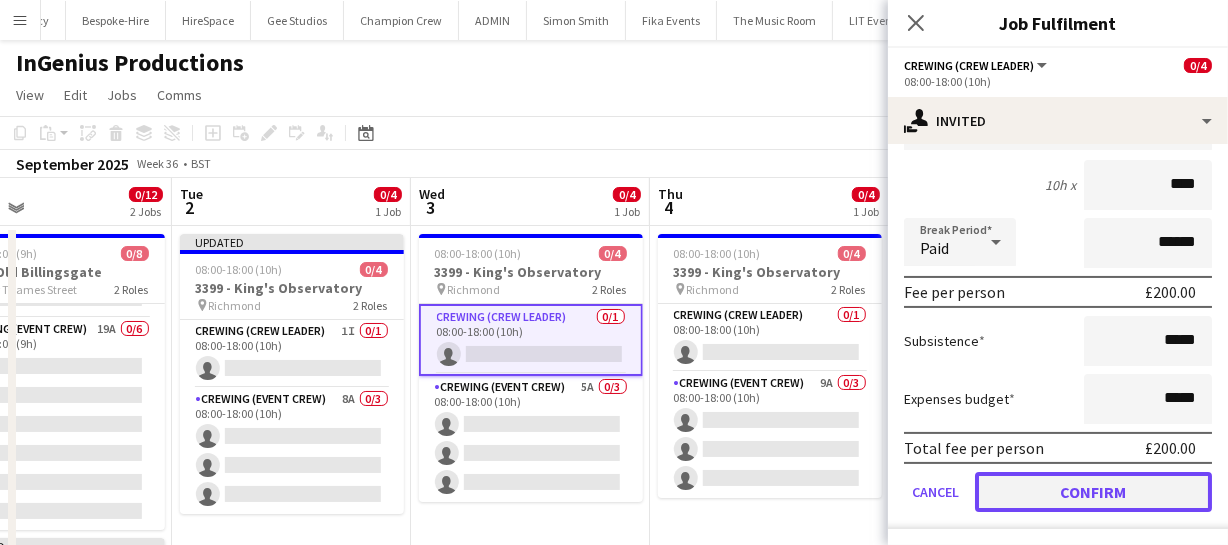 click on "Confirm" 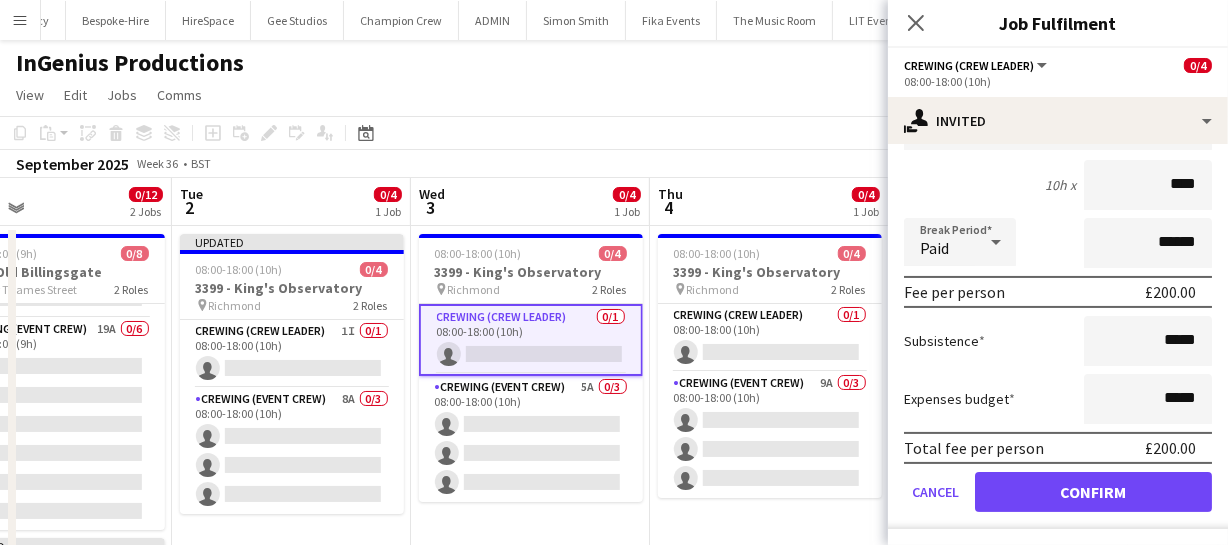 scroll, scrollTop: 0, scrollLeft: 0, axis: both 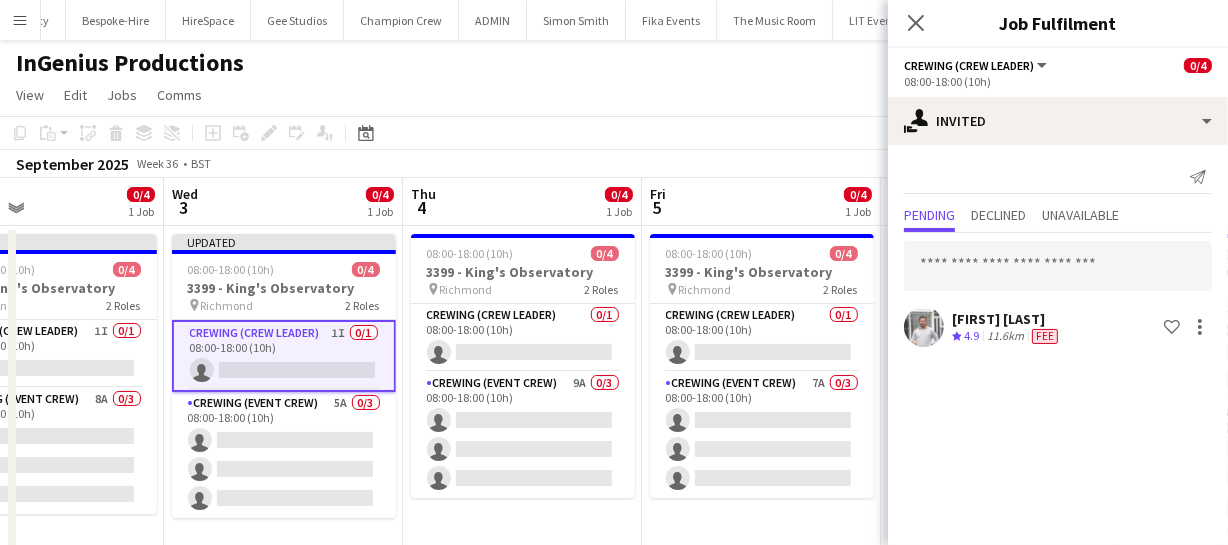 drag, startPoint x: 770, startPoint y: 475, endPoint x: 523, endPoint y: 467, distance: 247.12952 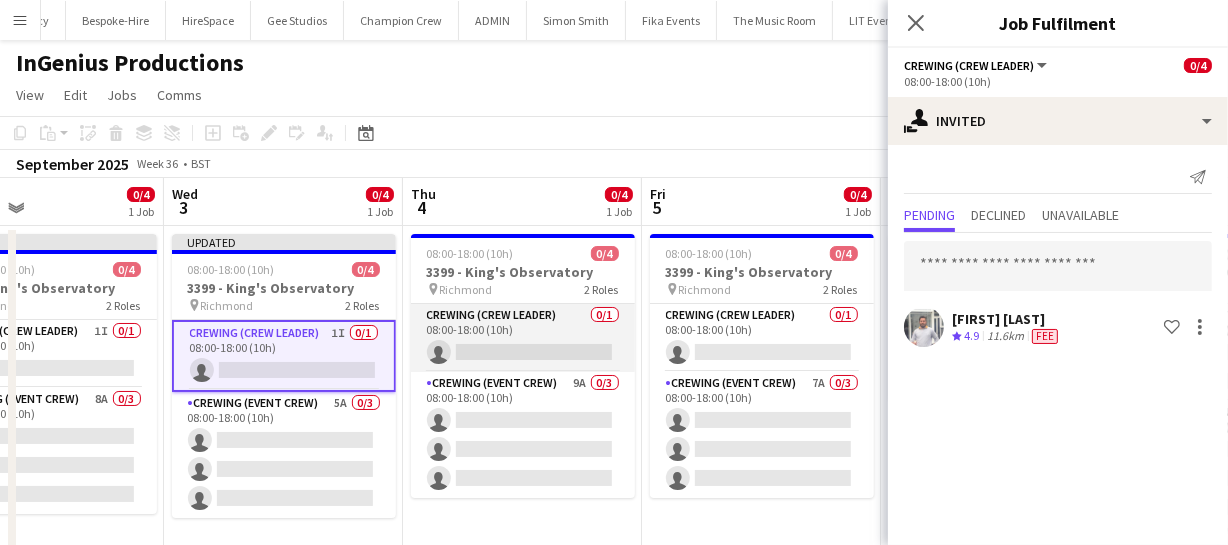 click on "Crewing (Crew Leader)   0/1   08:00-18:00 (10h)
single-neutral-actions" at bounding box center [523, 338] 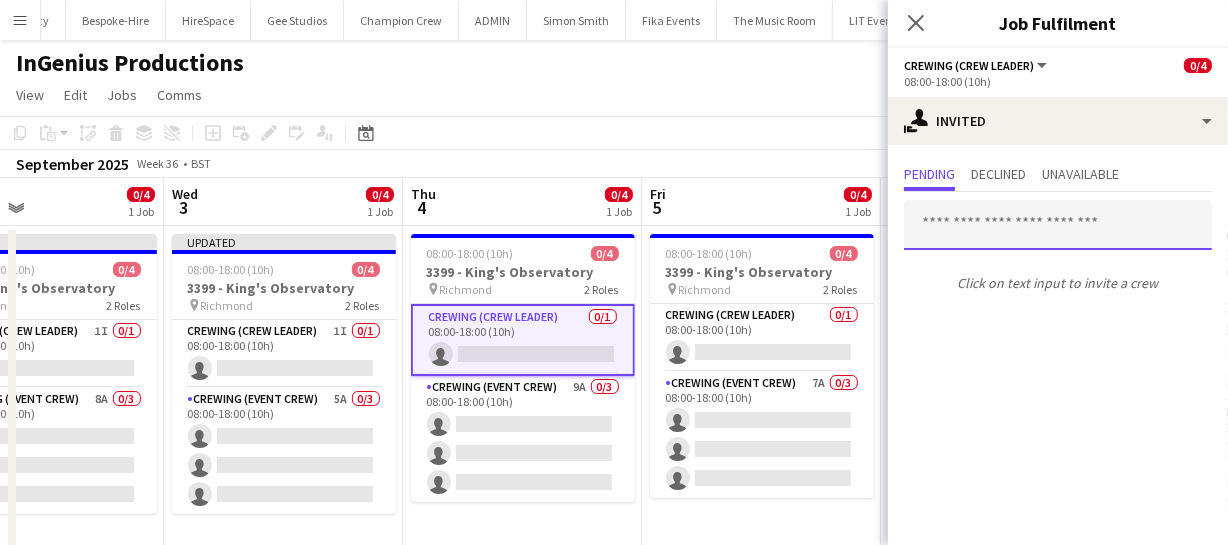 click at bounding box center (1058, 225) 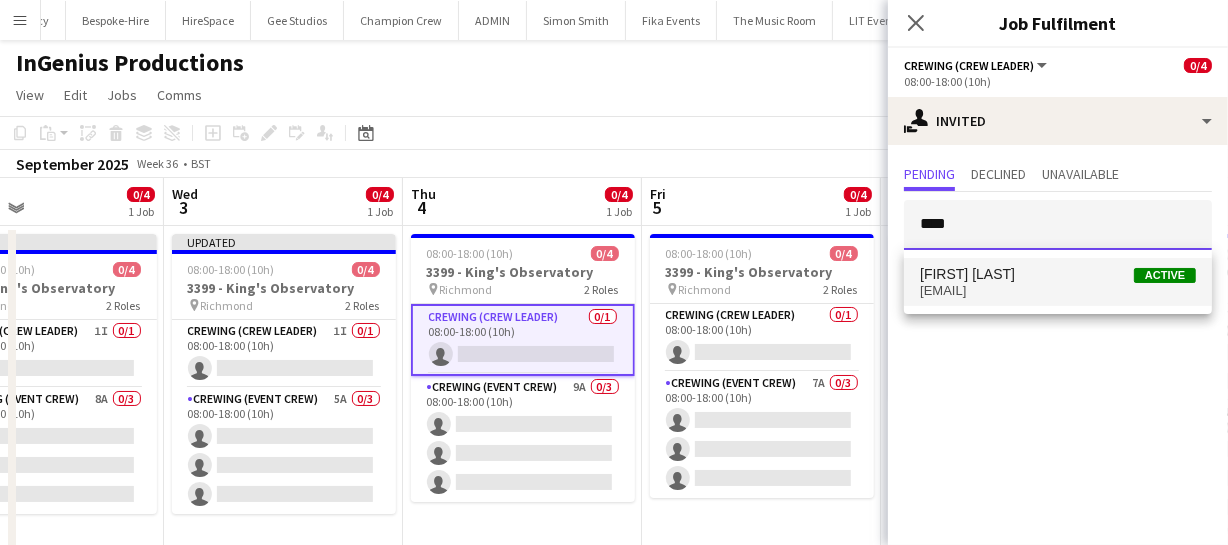 type on "****" 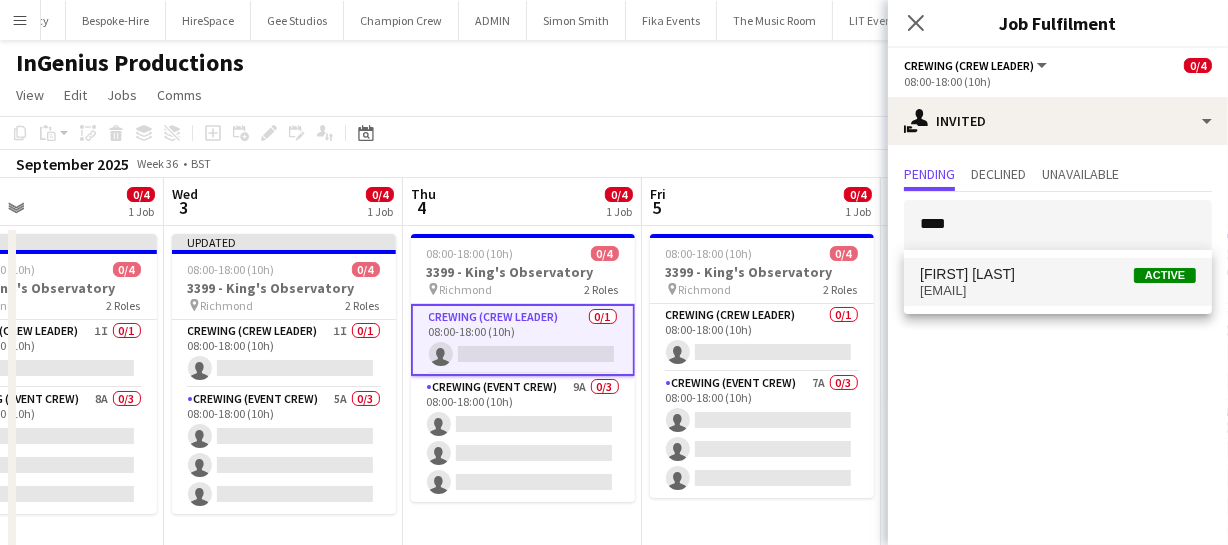 click on "gmrex@hotmail.co.za" at bounding box center (1058, 291) 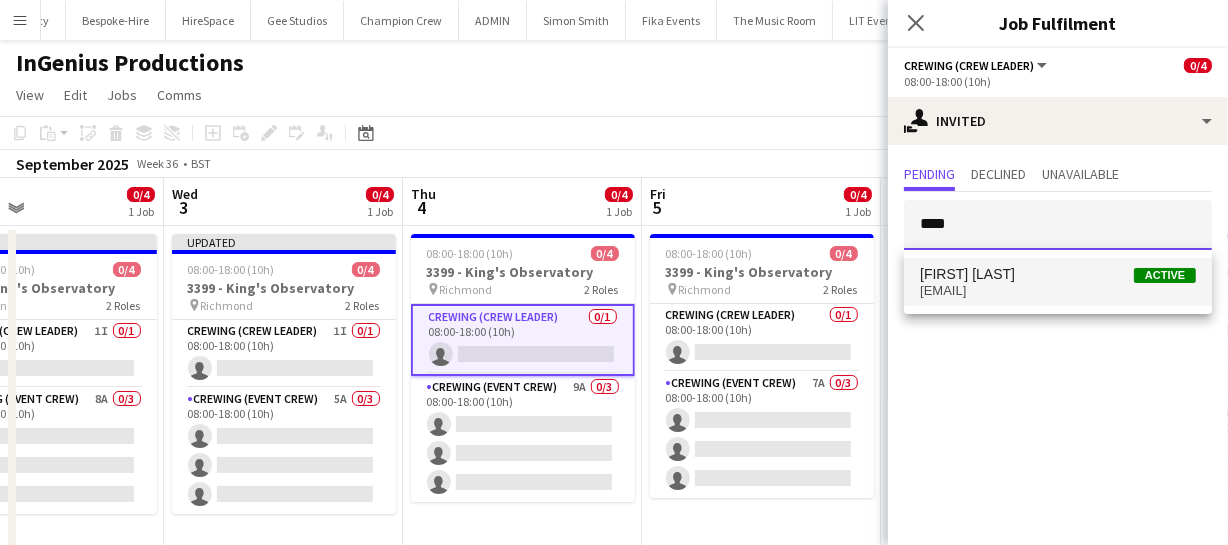 type 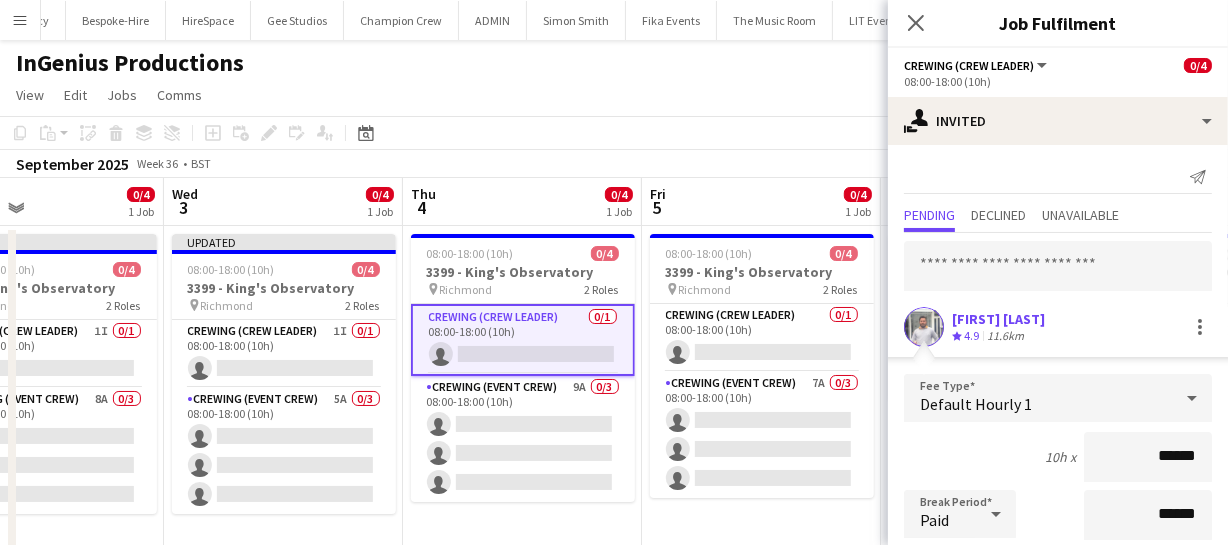 drag, startPoint x: 1198, startPoint y: 454, endPoint x: 1102, endPoint y: 449, distance: 96.13012 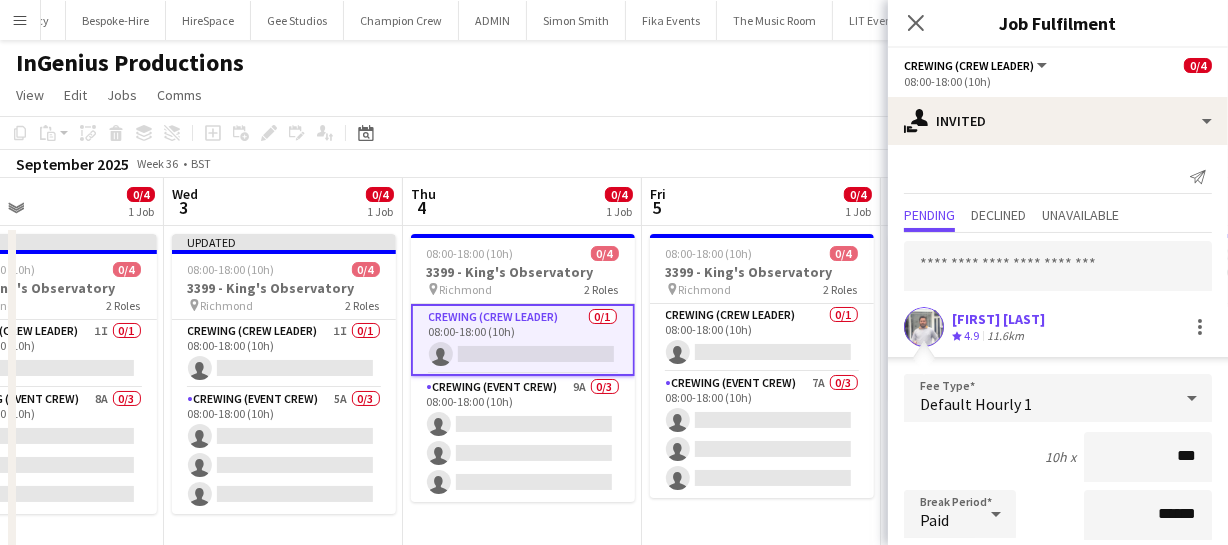 type on "****" 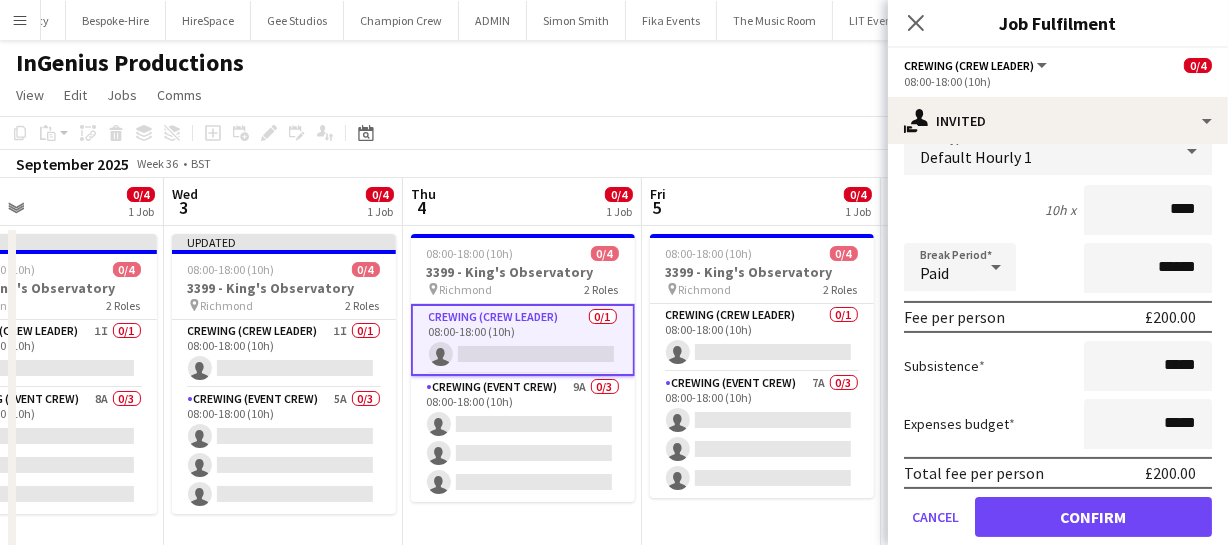 scroll, scrollTop: 272, scrollLeft: 0, axis: vertical 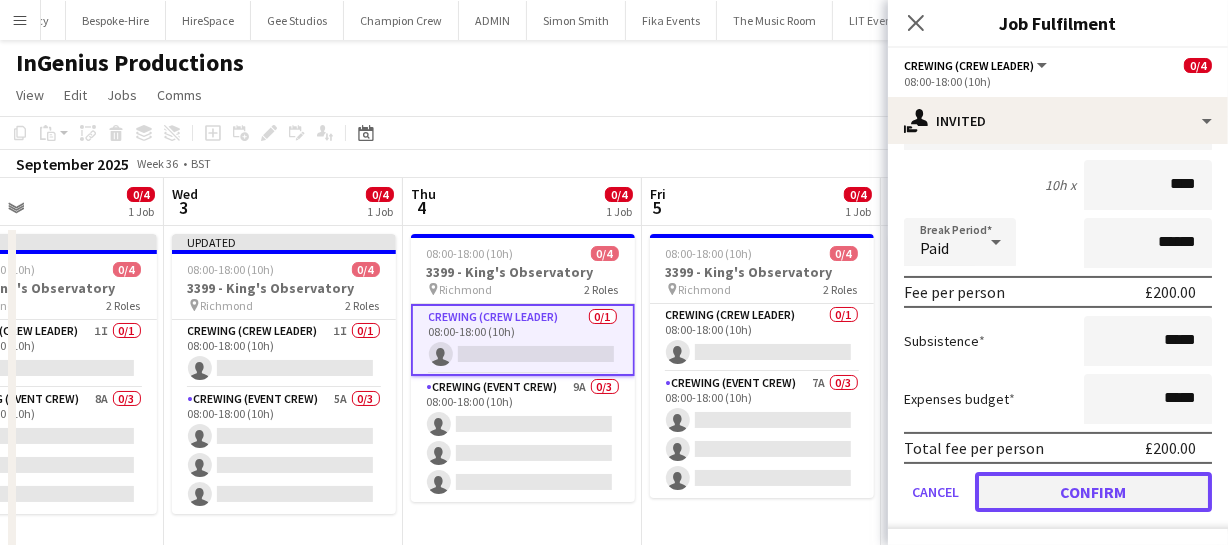 click on "Confirm" 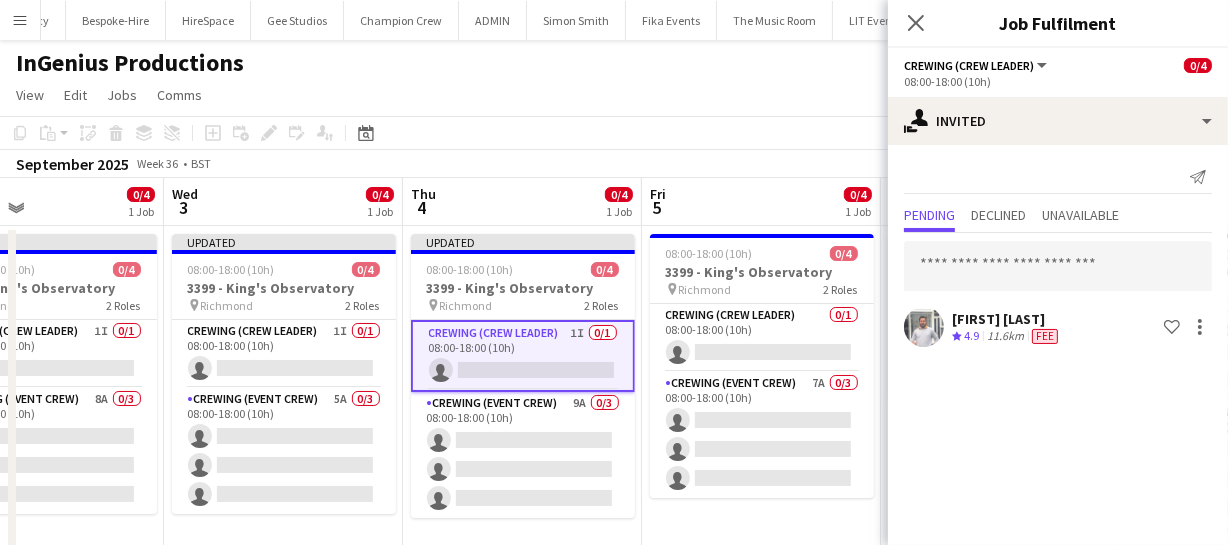 scroll, scrollTop: 0, scrollLeft: 0, axis: both 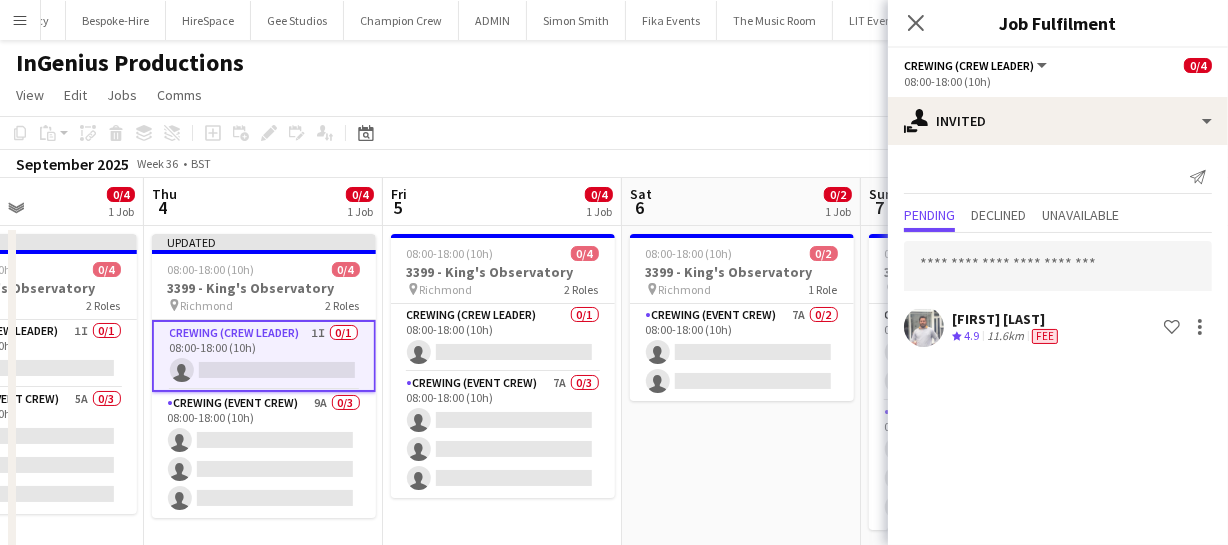 drag, startPoint x: 715, startPoint y: 440, endPoint x: 456, endPoint y: 444, distance: 259.03088 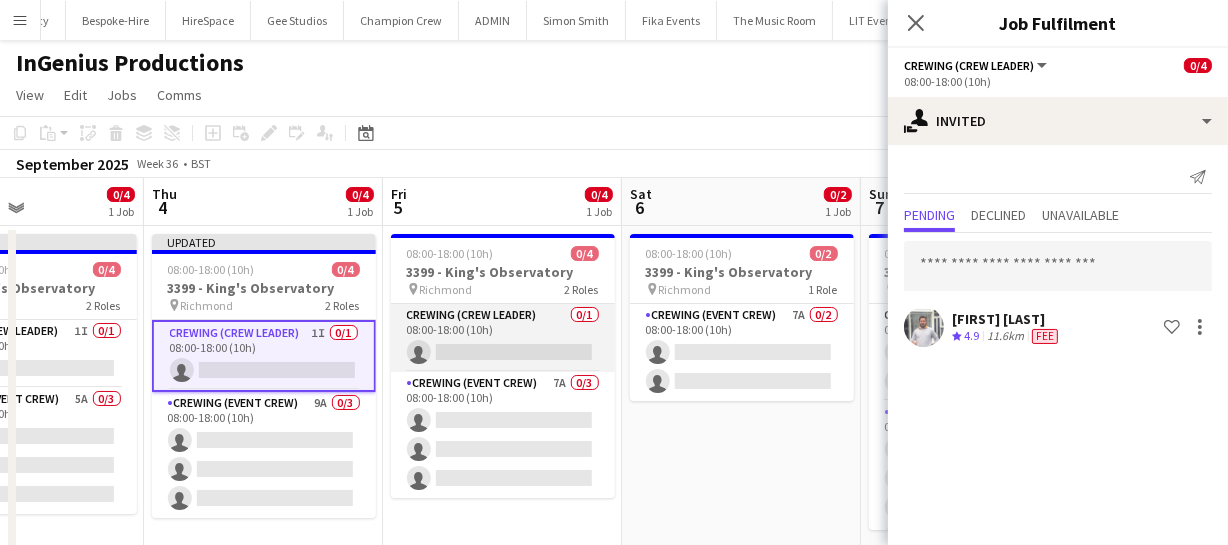 click on "Crewing (Crew Leader)   0/1   08:00-18:00 (10h)
single-neutral-actions" at bounding box center (503, 338) 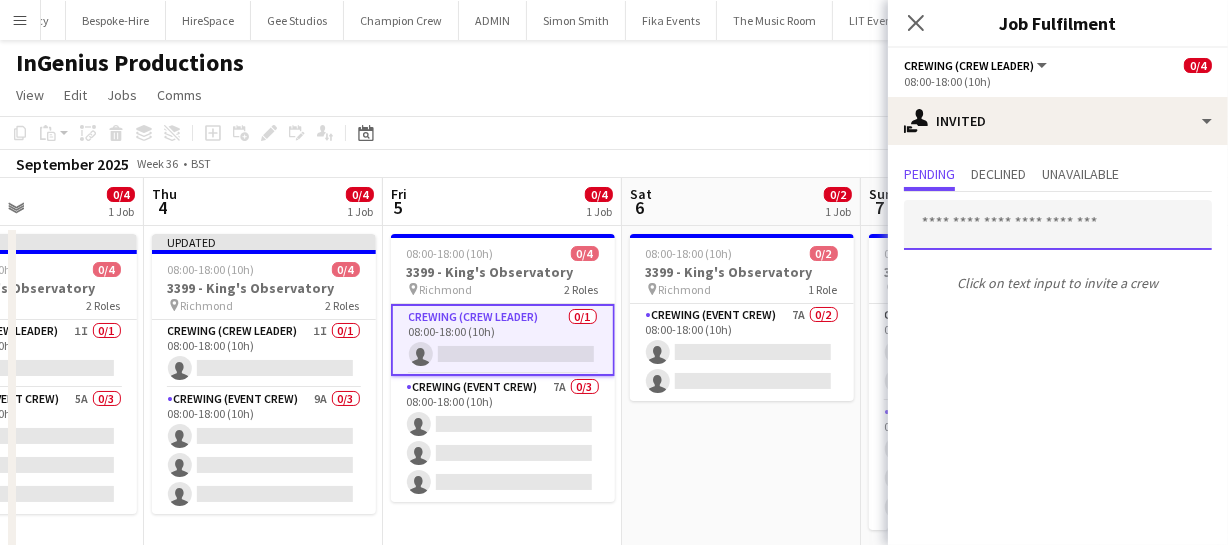 click at bounding box center [1058, 225] 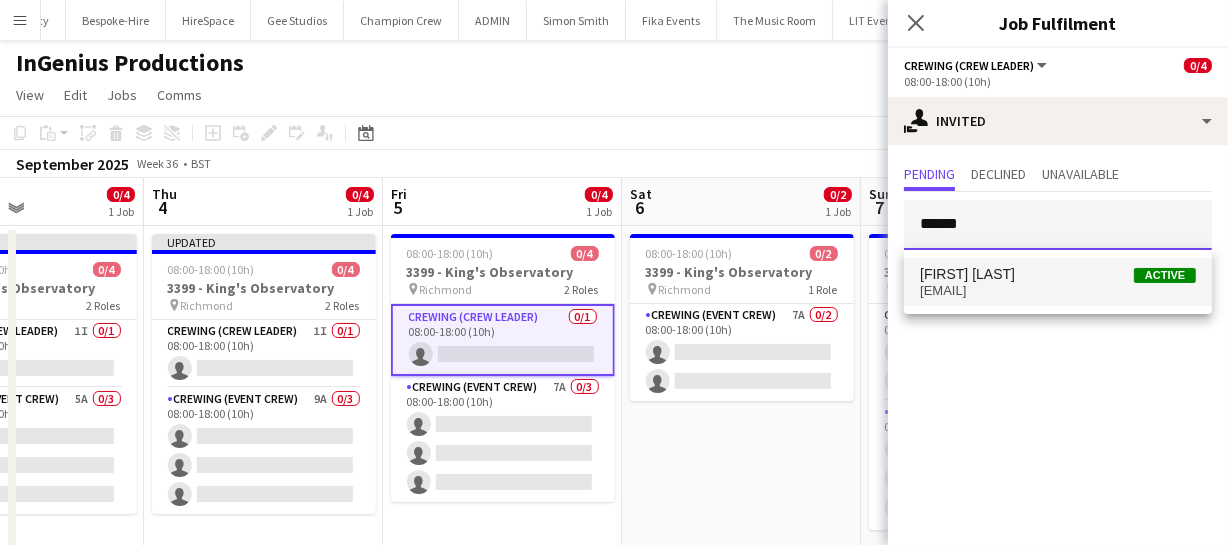 type on "******" 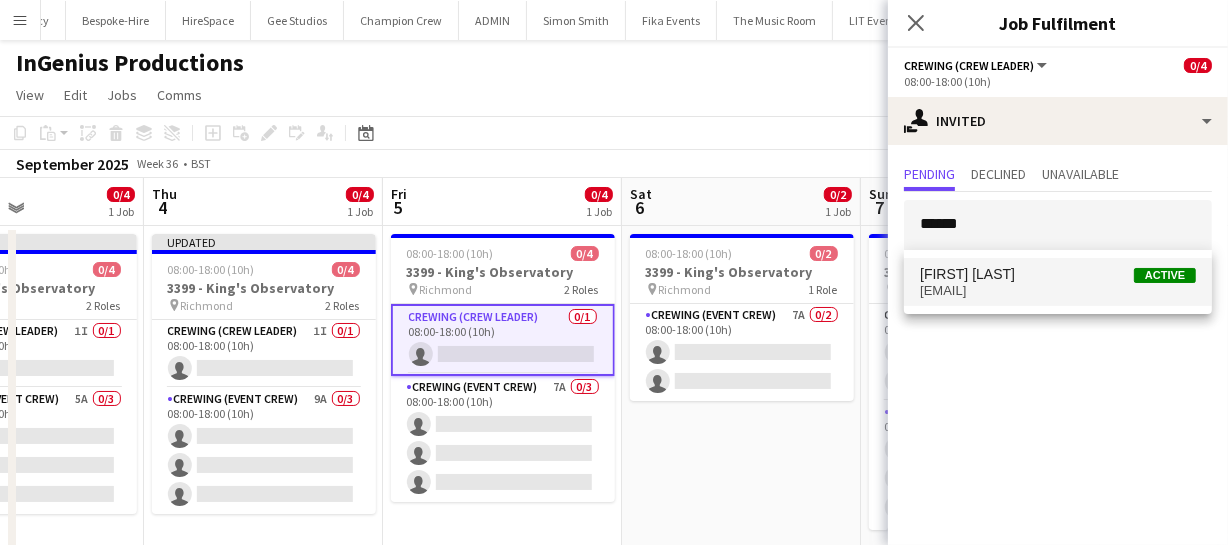 click on "gmrex@hotmail.co.za" at bounding box center [1058, 291] 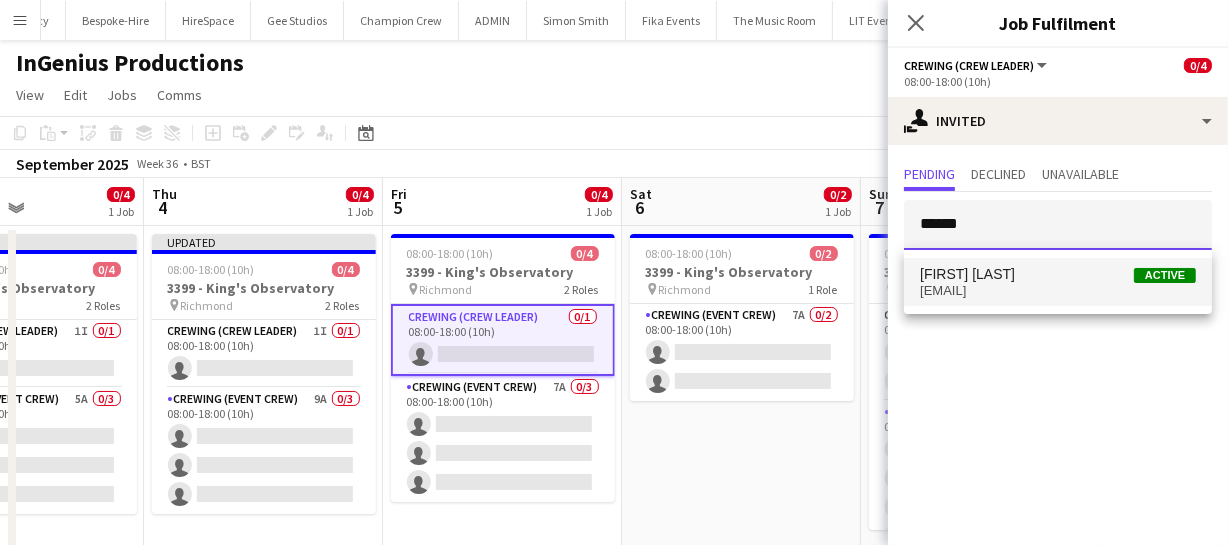 type 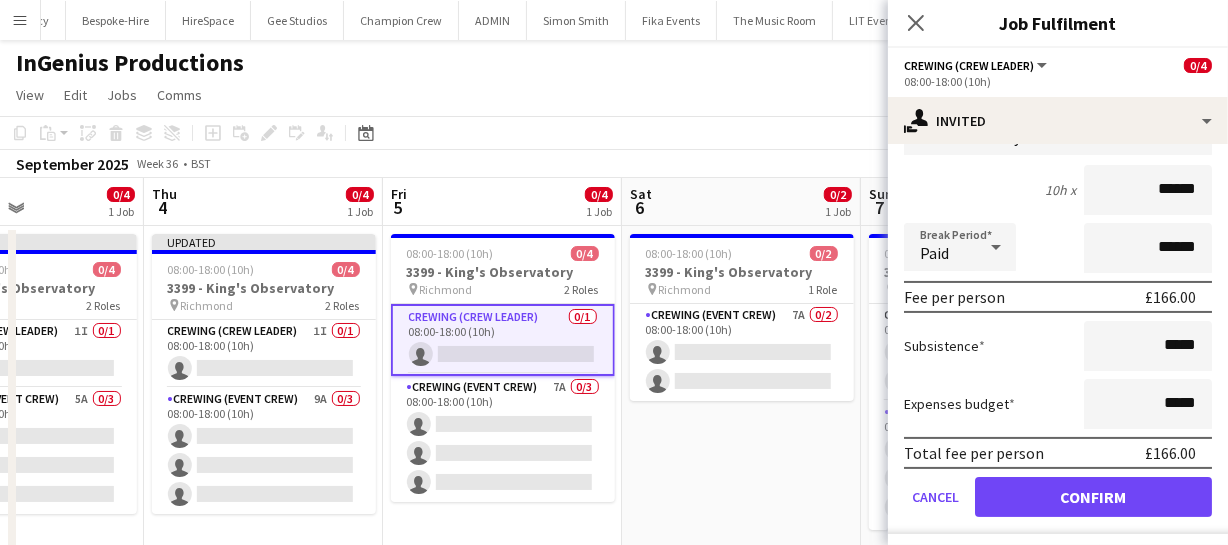 scroll, scrollTop: 272, scrollLeft: 0, axis: vertical 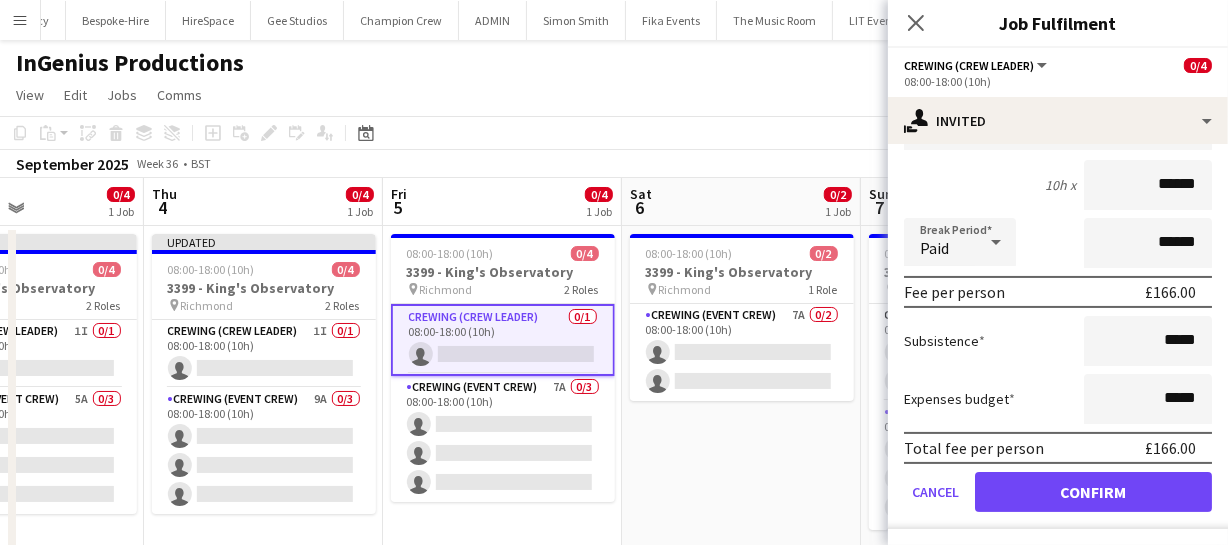 drag, startPoint x: 1191, startPoint y: 187, endPoint x: 1055, endPoint y: 181, distance: 136.1323 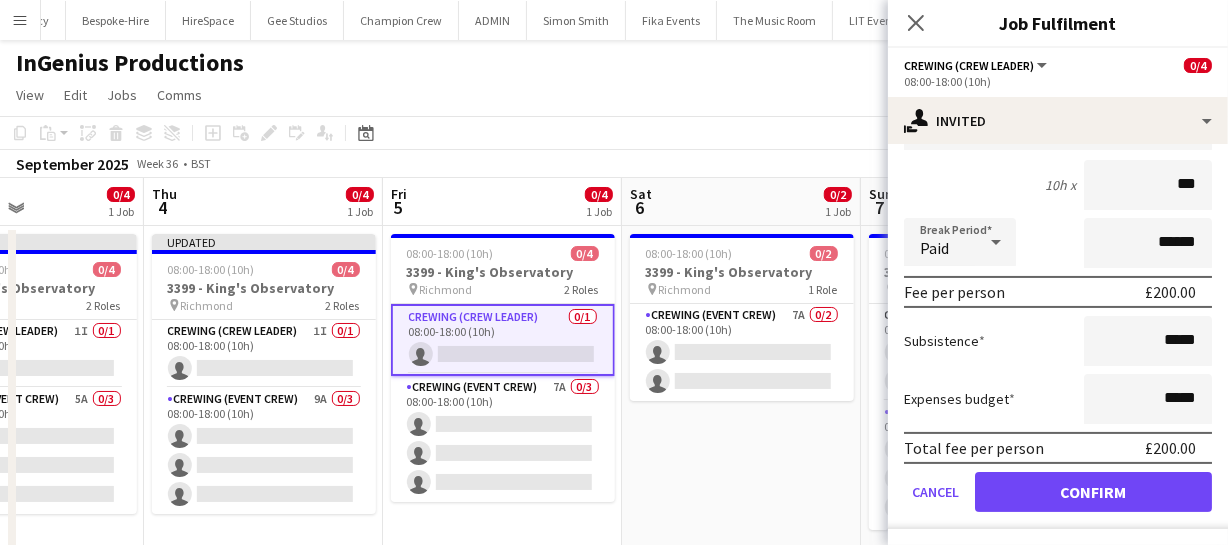 type on "****" 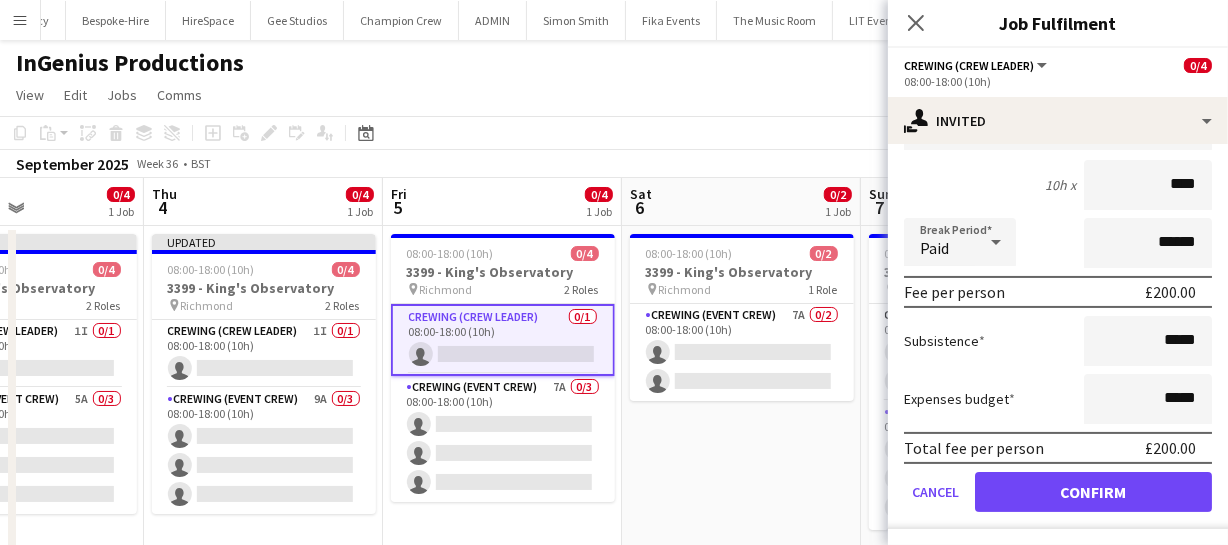 scroll, scrollTop: 274, scrollLeft: 0, axis: vertical 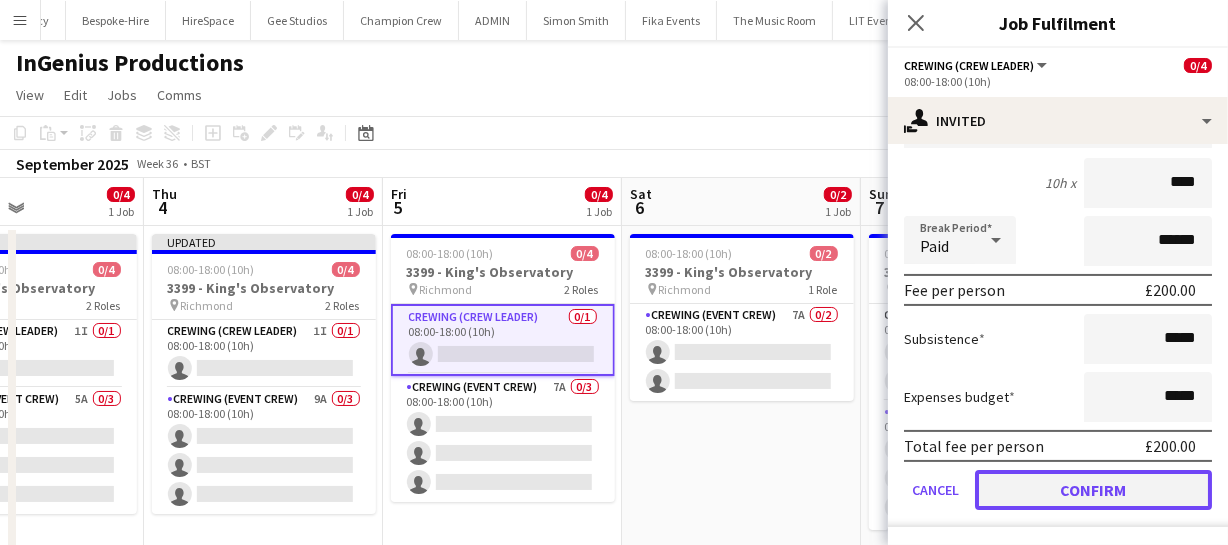 click on "Confirm" 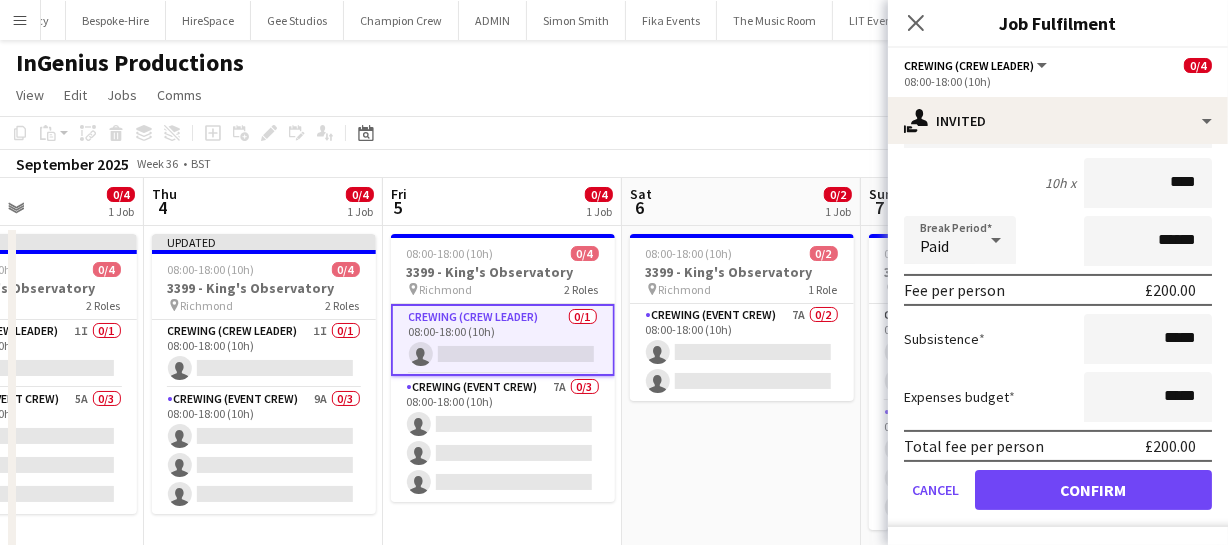 scroll, scrollTop: 0, scrollLeft: 0, axis: both 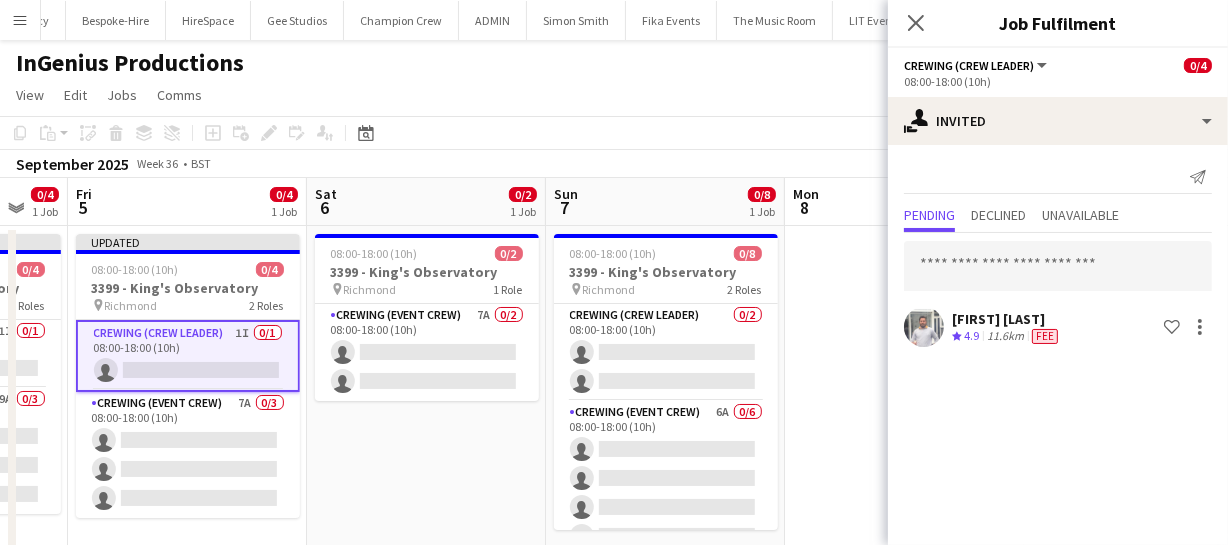 drag, startPoint x: 720, startPoint y: 460, endPoint x: 406, endPoint y: 460, distance: 314 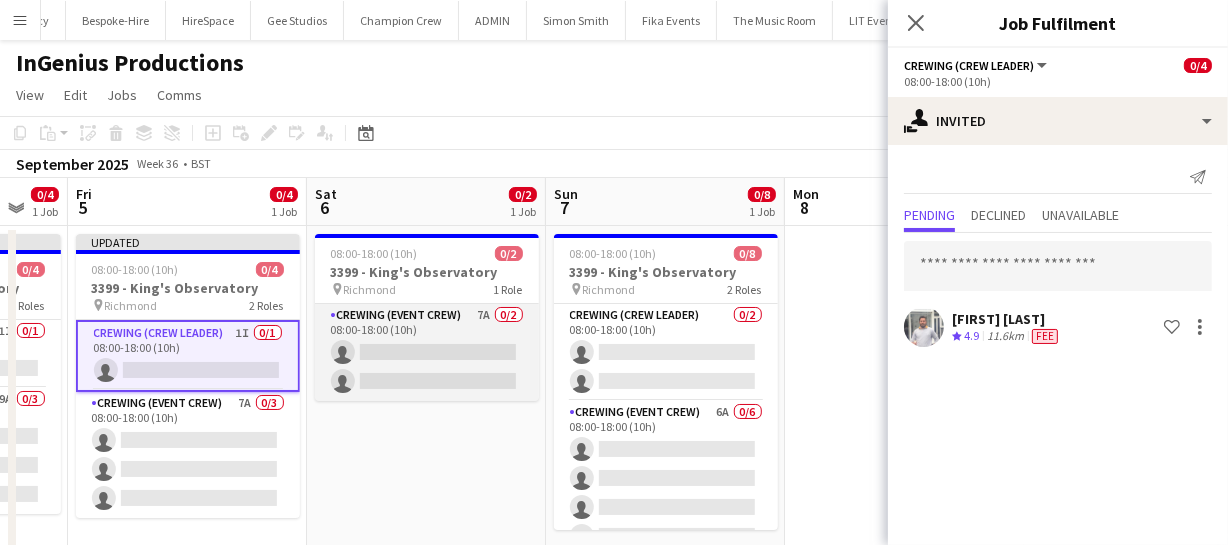 click on "Crewing (Event Crew)   7A   0/2   08:00-18:00 (10h)
single-neutral-actions
single-neutral-actions" at bounding box center (427, 352) 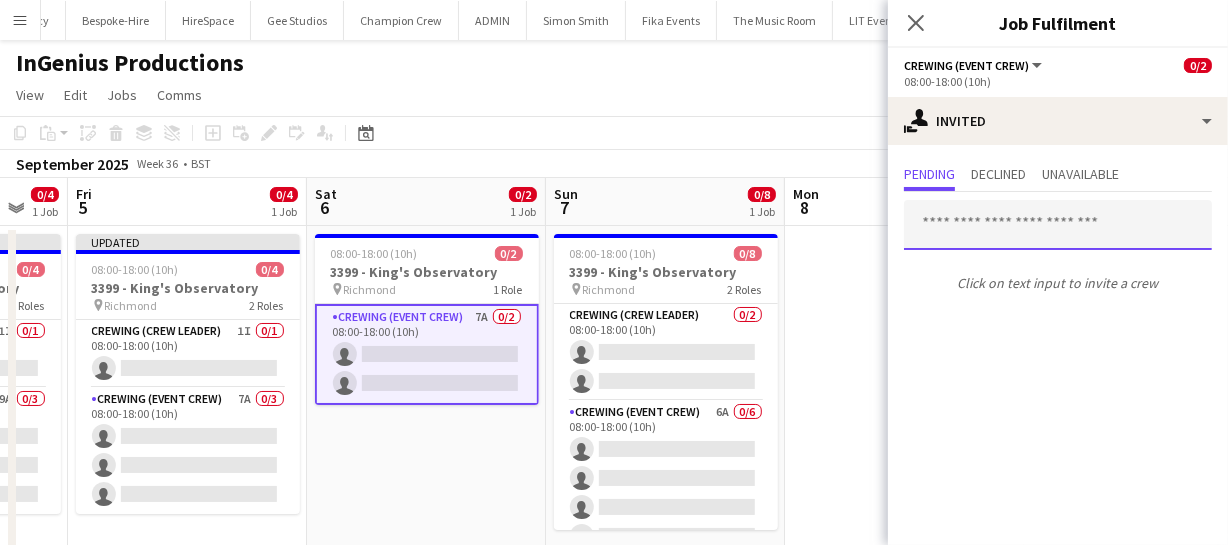 click at bounding box center [1058, 225] 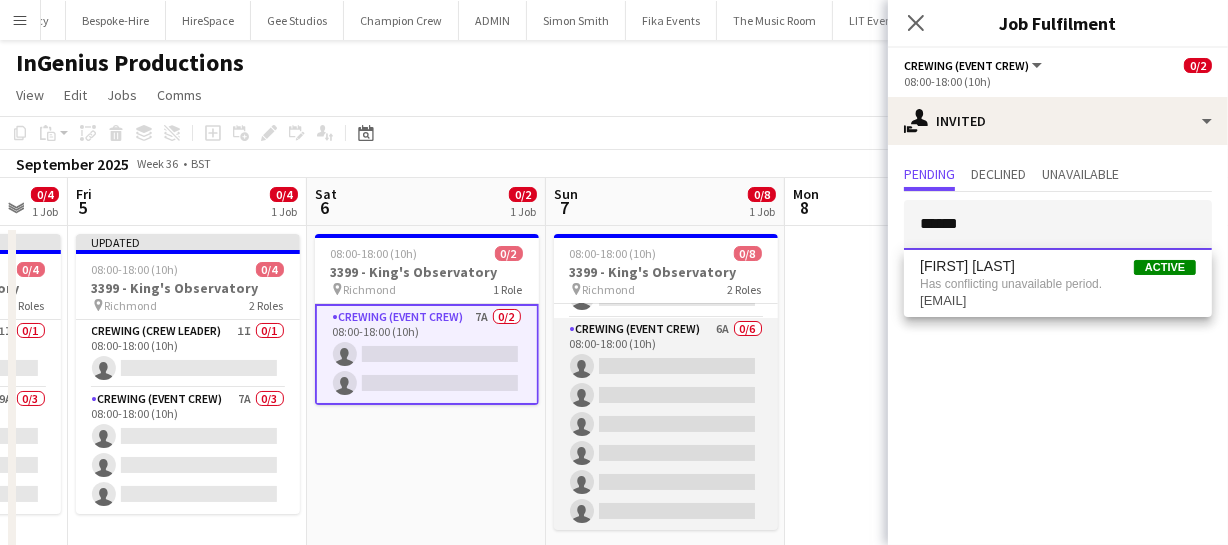 scroll, scrollTop: 0, scrollLeft: 0, axis: both 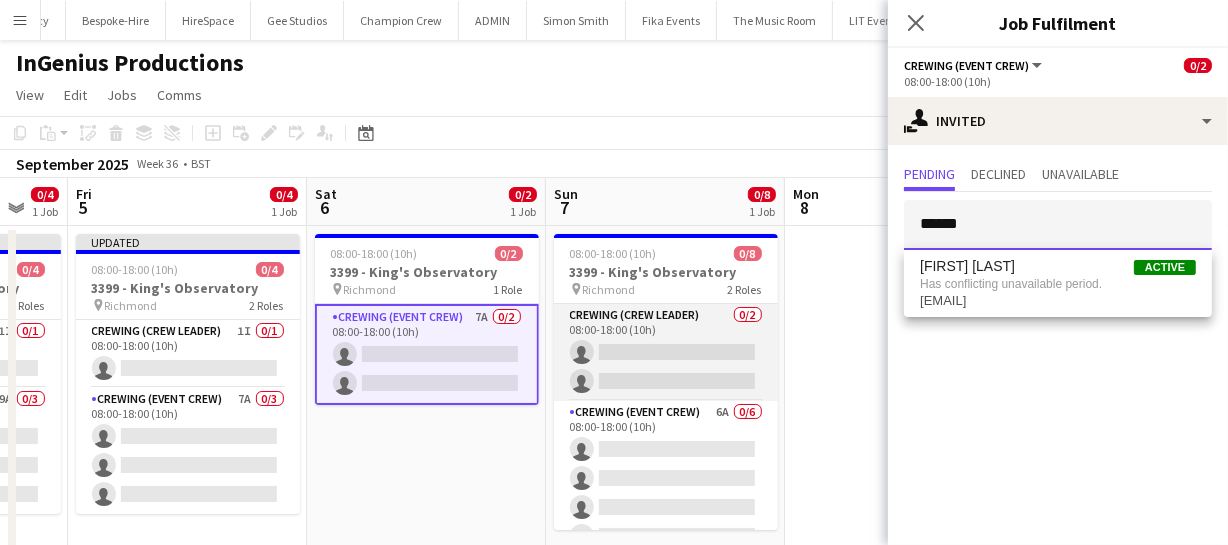 type on "******" 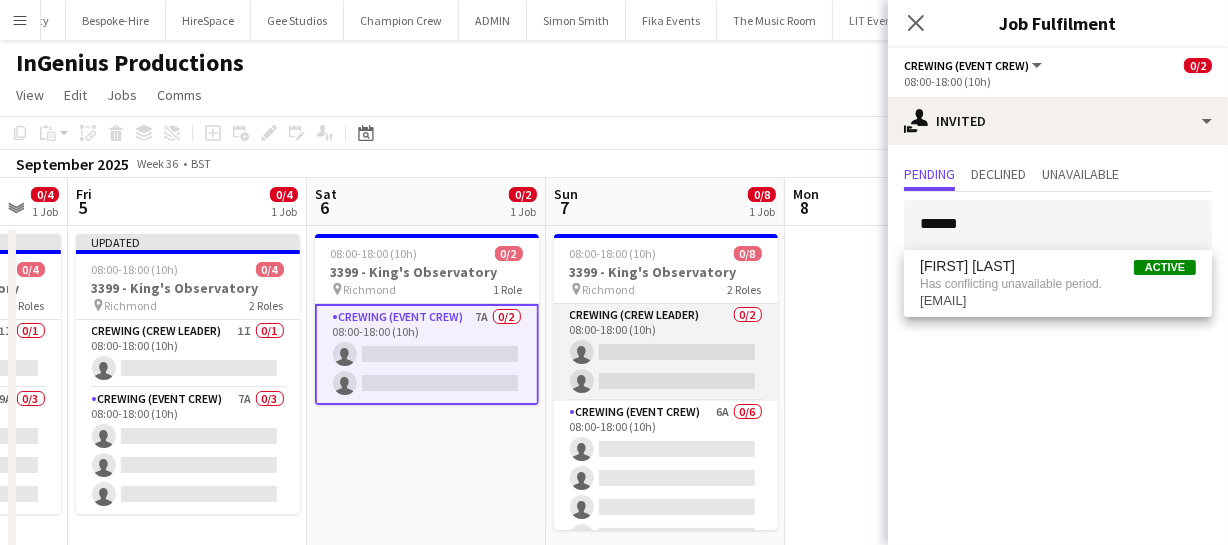click on "Crewing (Crew Leader)   0/2   08:00-18:00 (10h)
single-neutral-actions
single-neutral-actions" at bounding box center (666, 352) 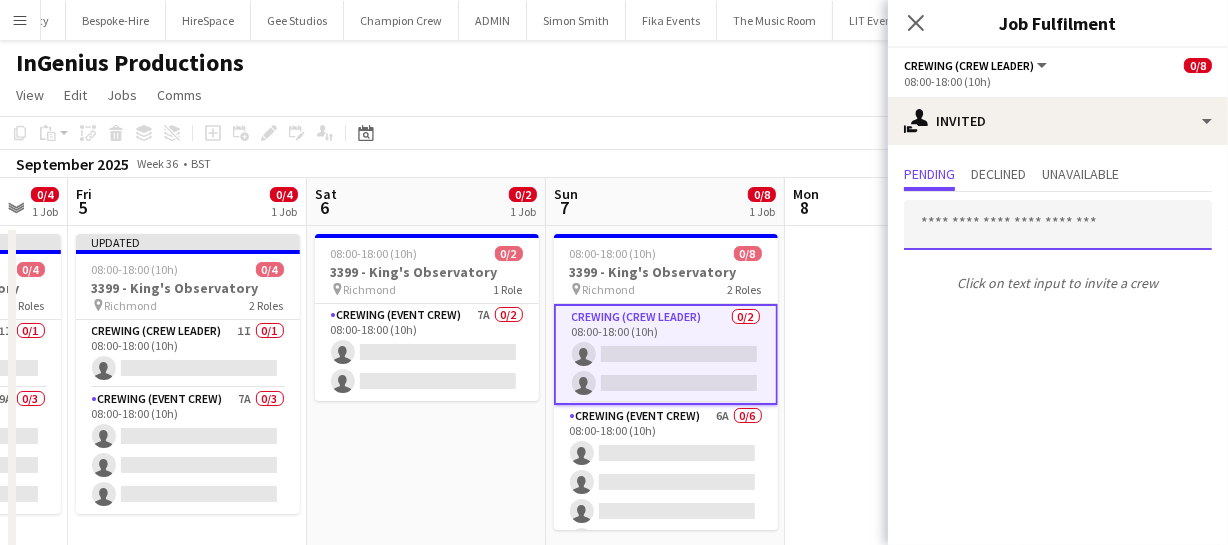 click at bounding box center (1058, 225) 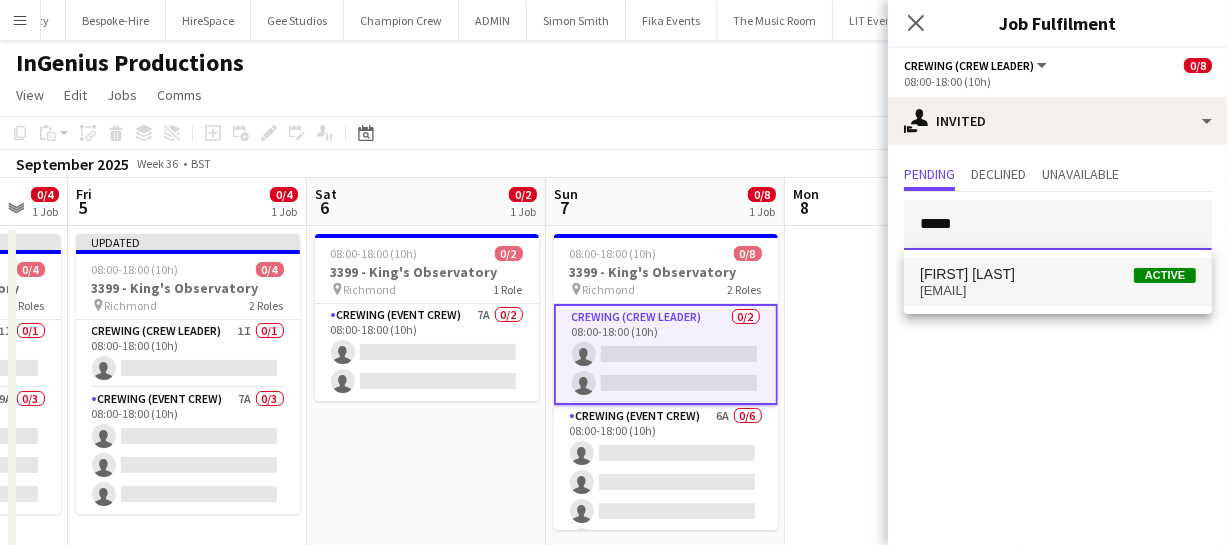 type on "*****" 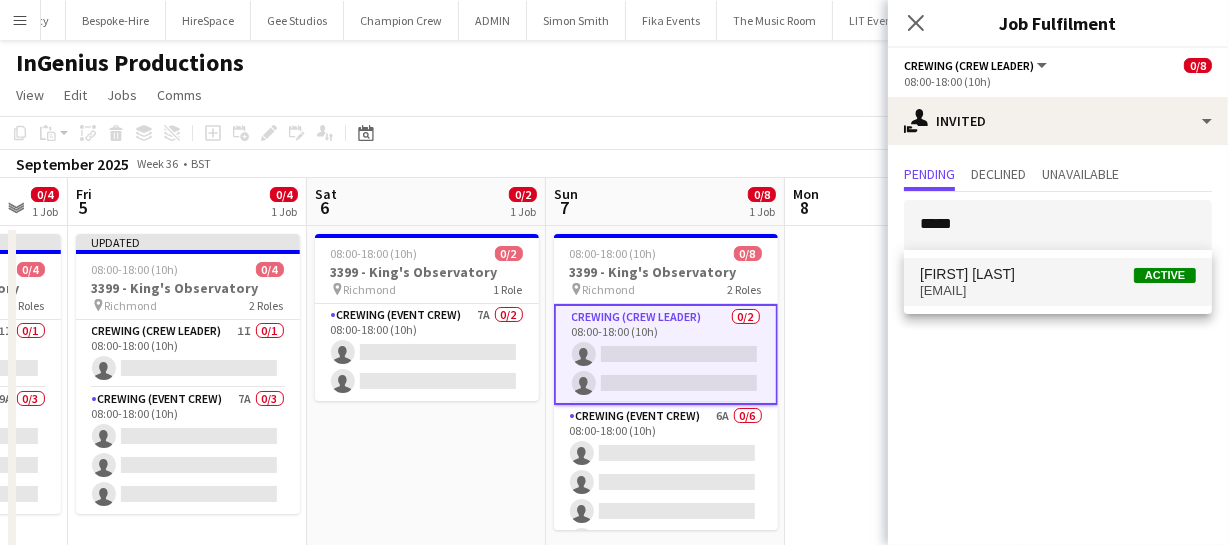 click on "gmrex@hotmail.co.za" at bounding box center (1058, 291) 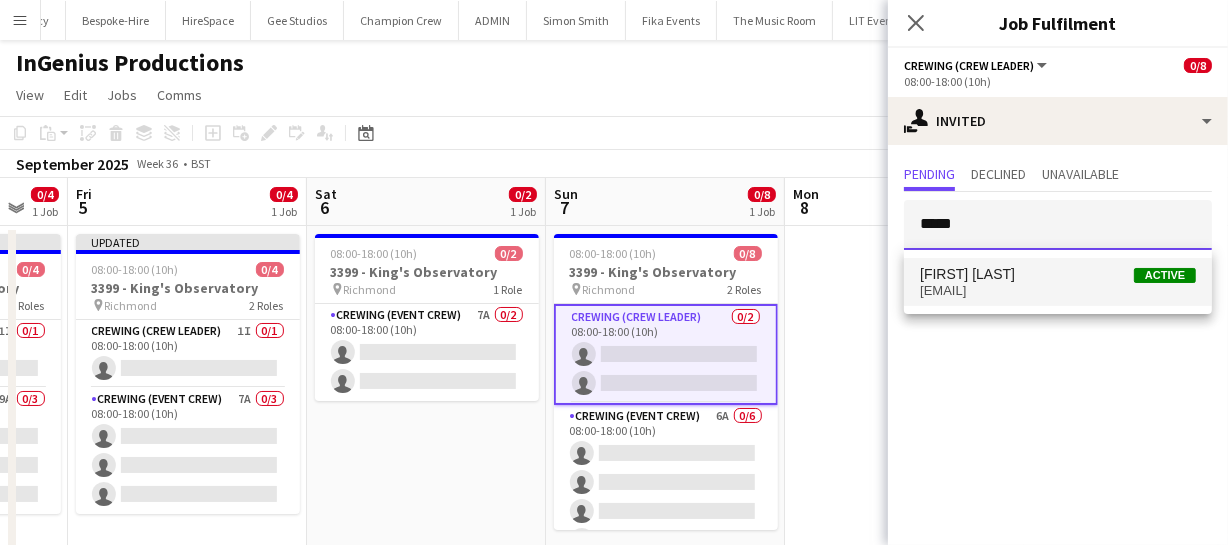type 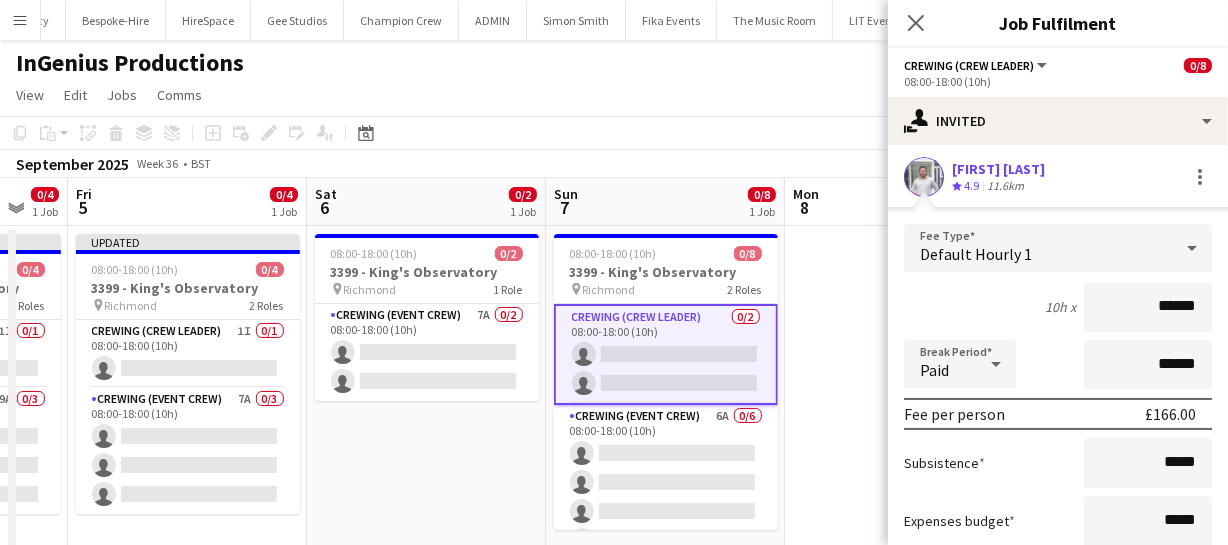 scroll, scrollTop: 181, scrollLeft: 0, axis: vertical 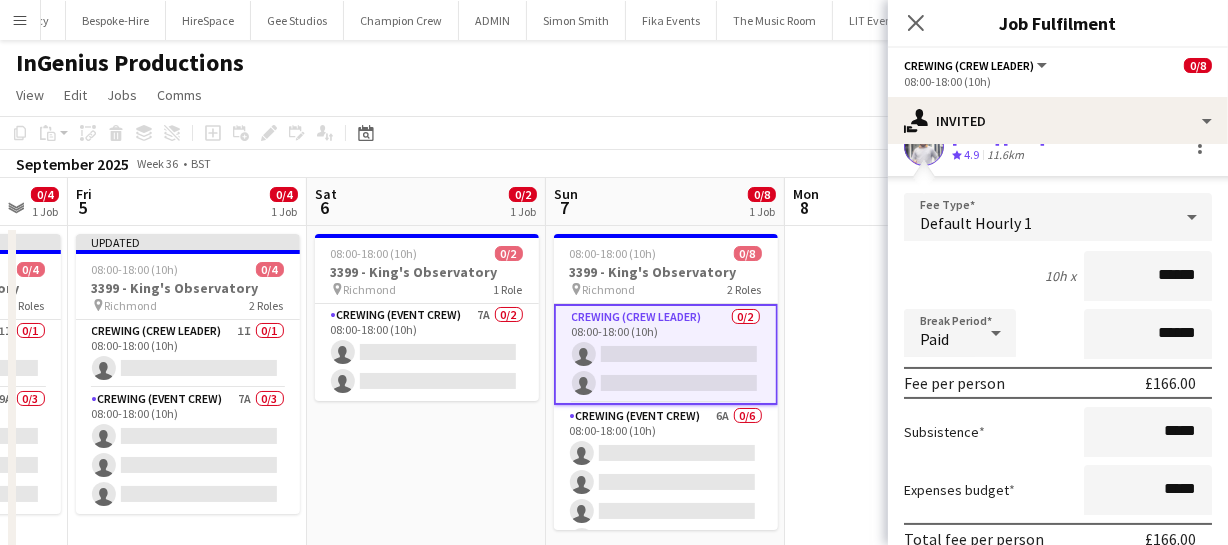 drag, startPoint x: 1189, startPoint y: 275, endPoint x: 1042, endPoint y: 263, distance: 147.48898 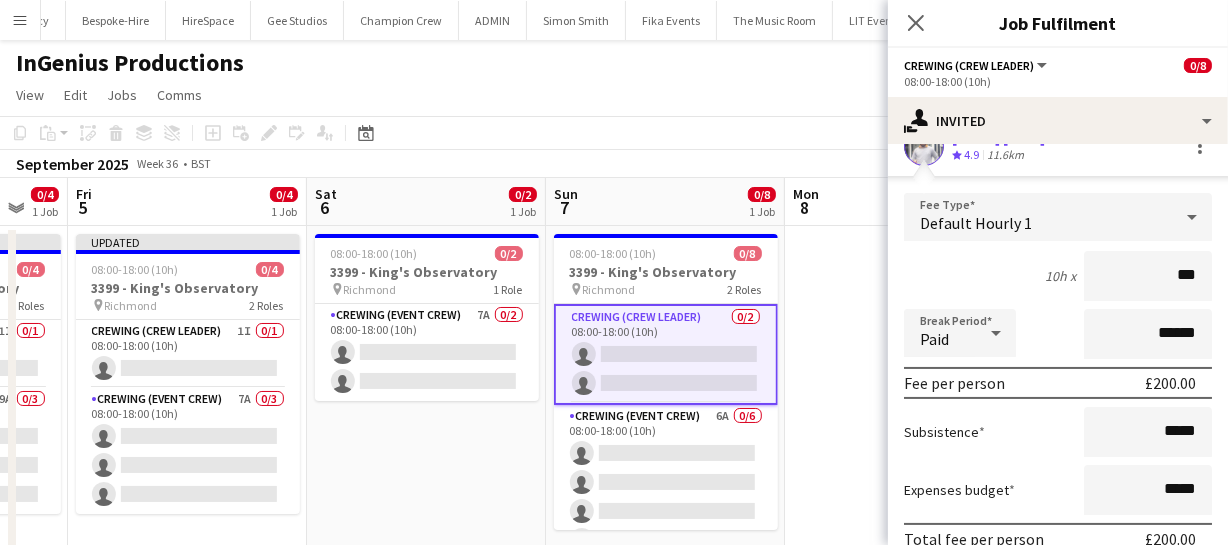 type on "****" 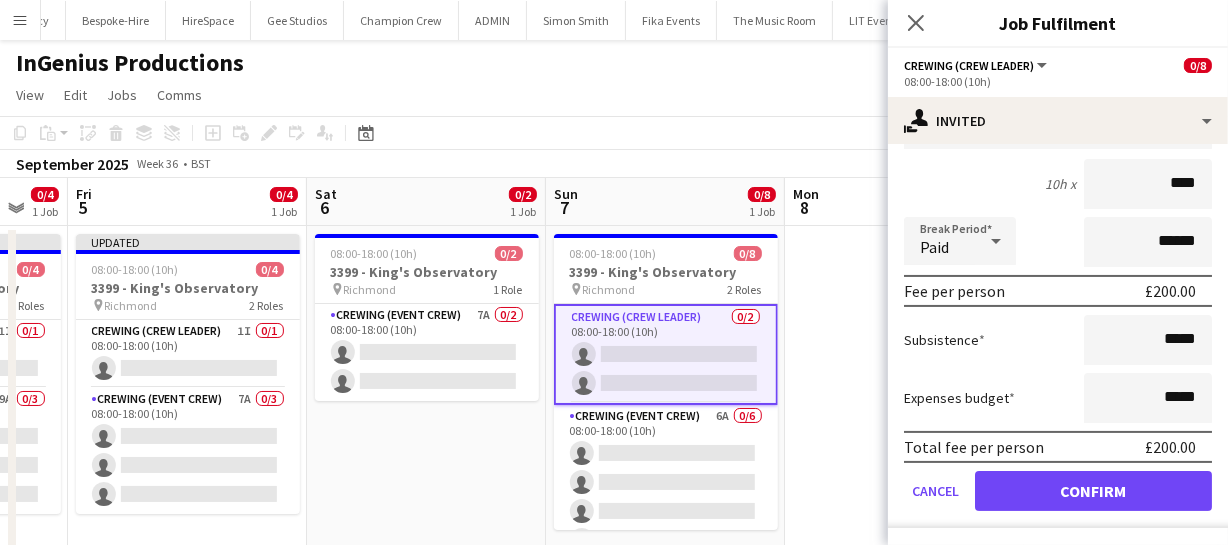 scroll, scrollTop: 274, scrollLeft: 0, axis: vertical 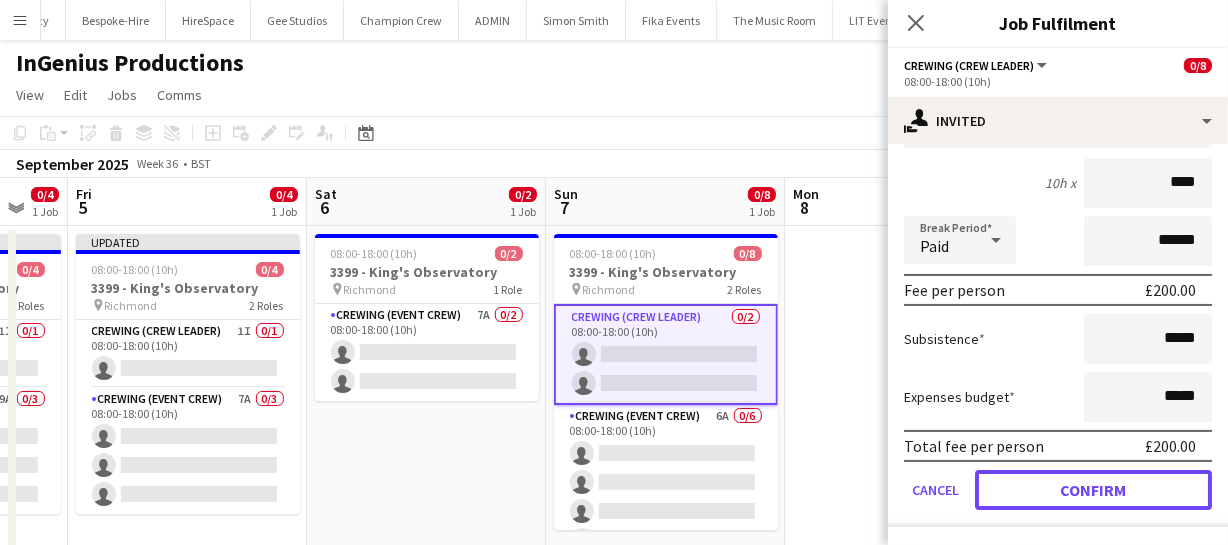 click on "Confirm" 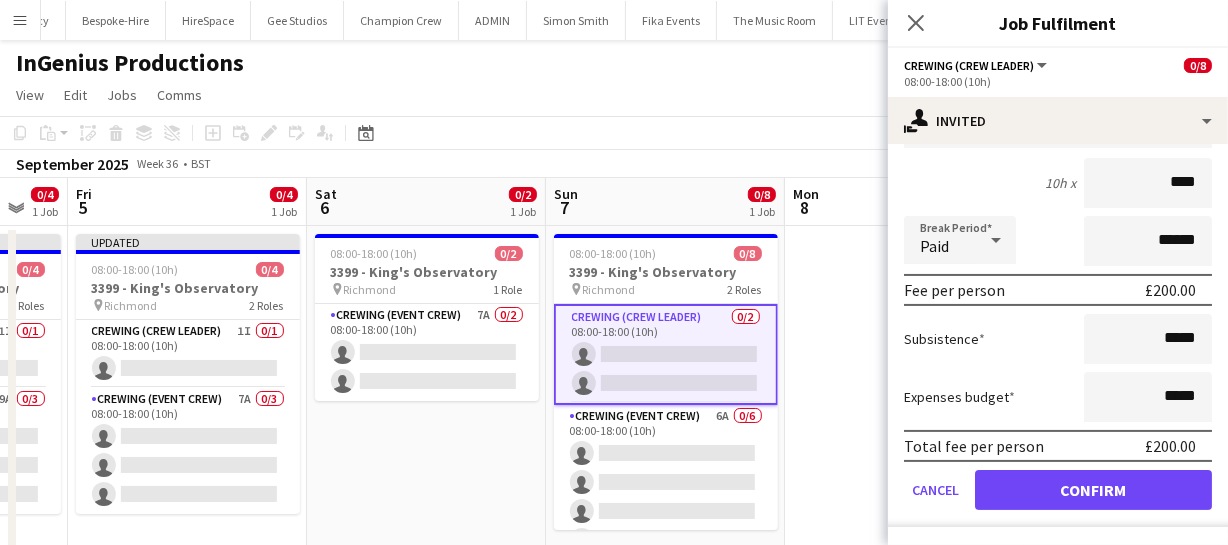 scroll, scrollTop: 0, scrollLeft: 0, axis: both 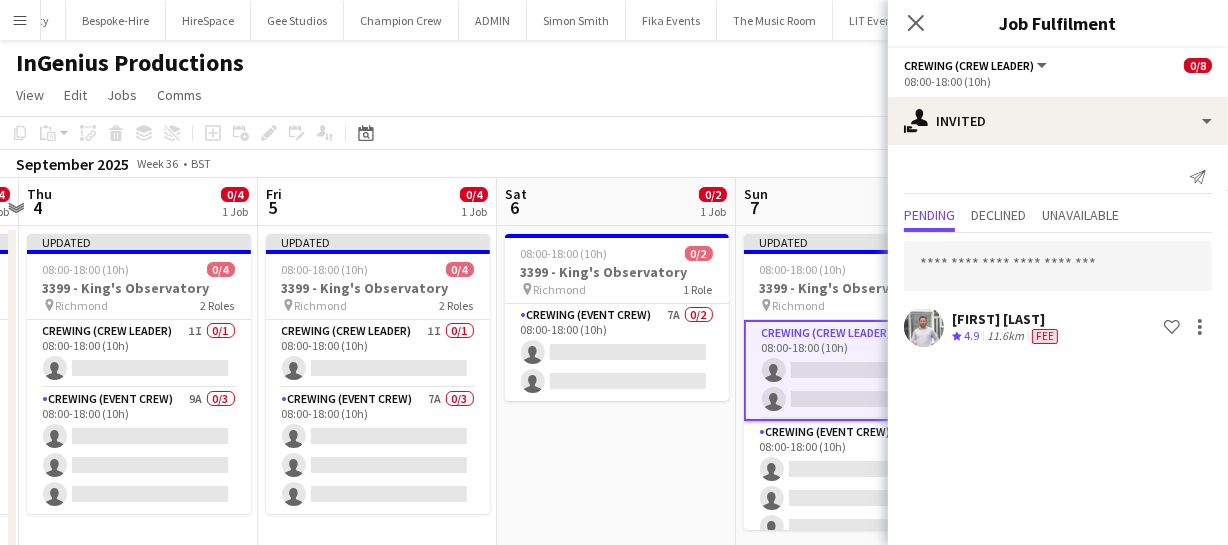 drag, startPoint x: 391, startPoint y: 495, endPoint x: 581, endPoint y: 459, distance: 193.38045 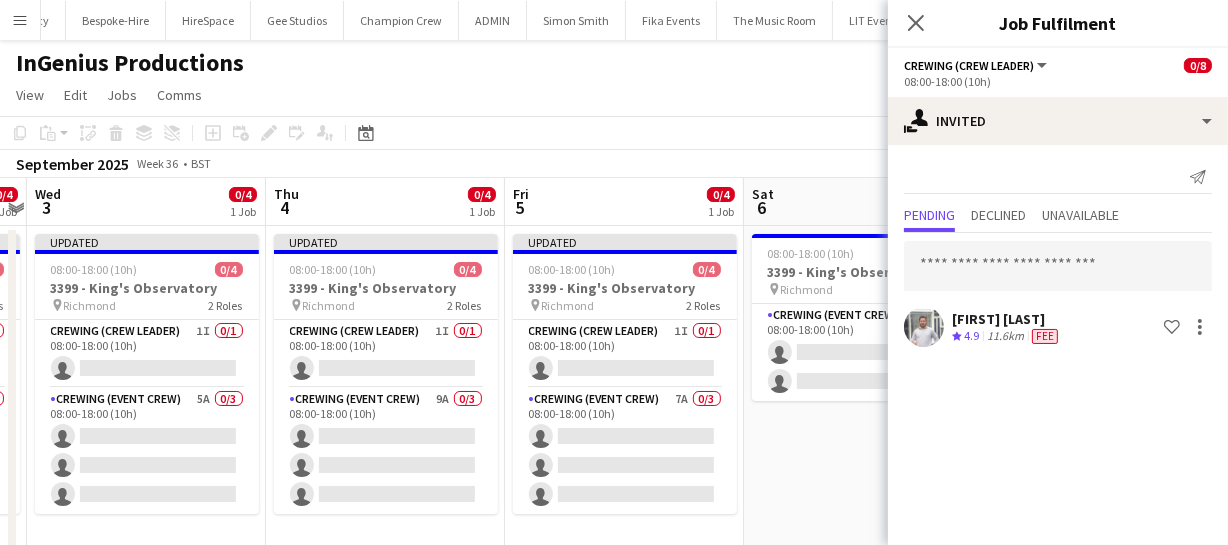 scroll, scrollTop: 0, scrollLeft: 450, axis: horizontal 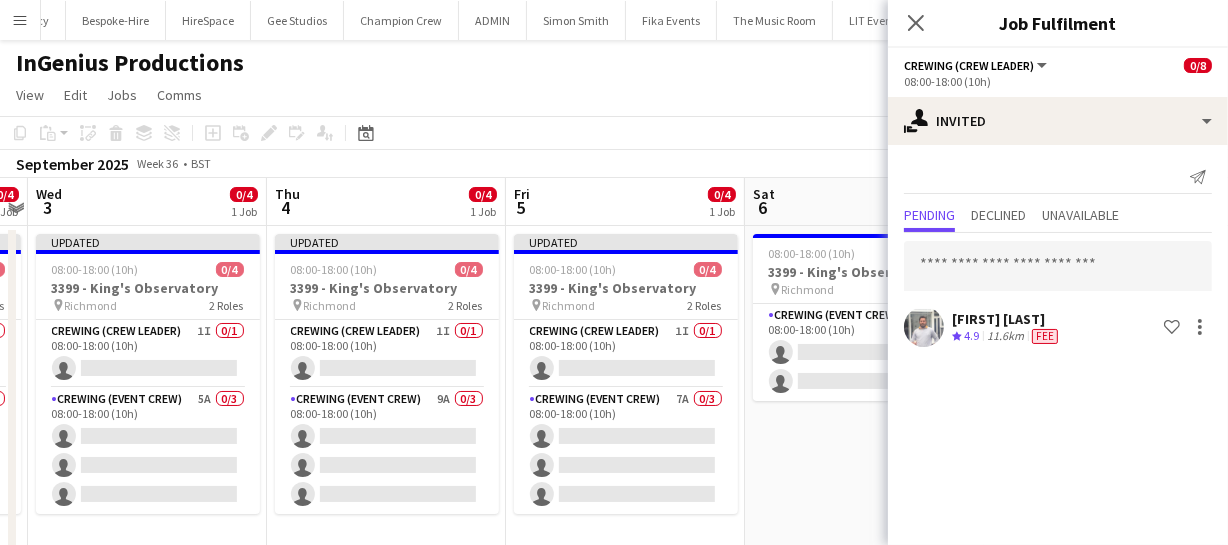 drag, startPoint x: 484, startPoint y: 459, endPoint x: 731, endPoint y: 437, distance: 247.97783 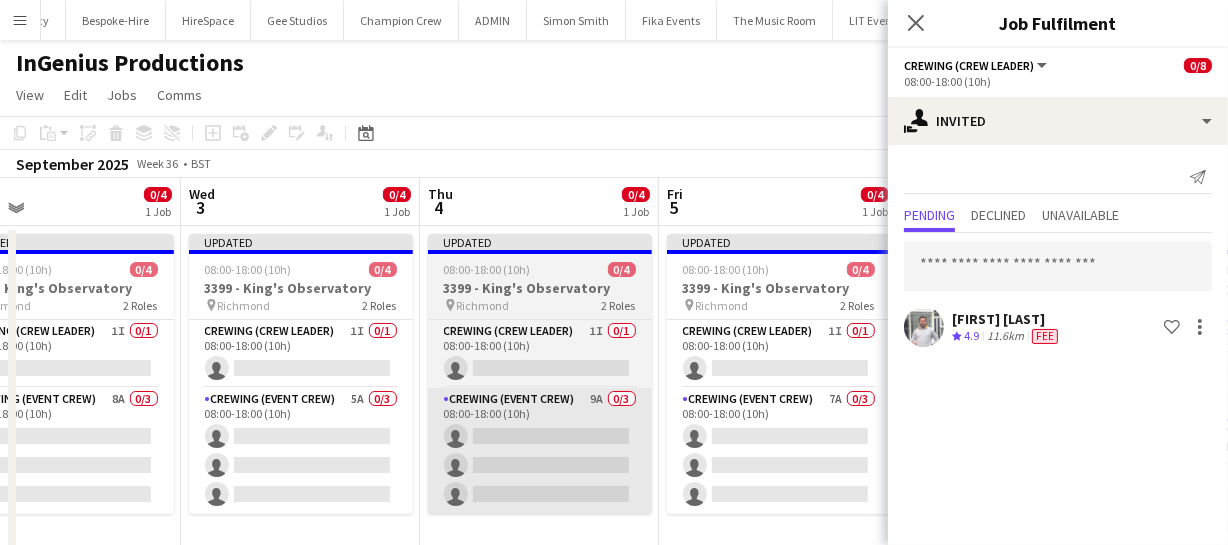 drag, startPoint x: 442, startPoint y: 427, endPoint x: 612, endPoint y: 393, distance: 173.36667 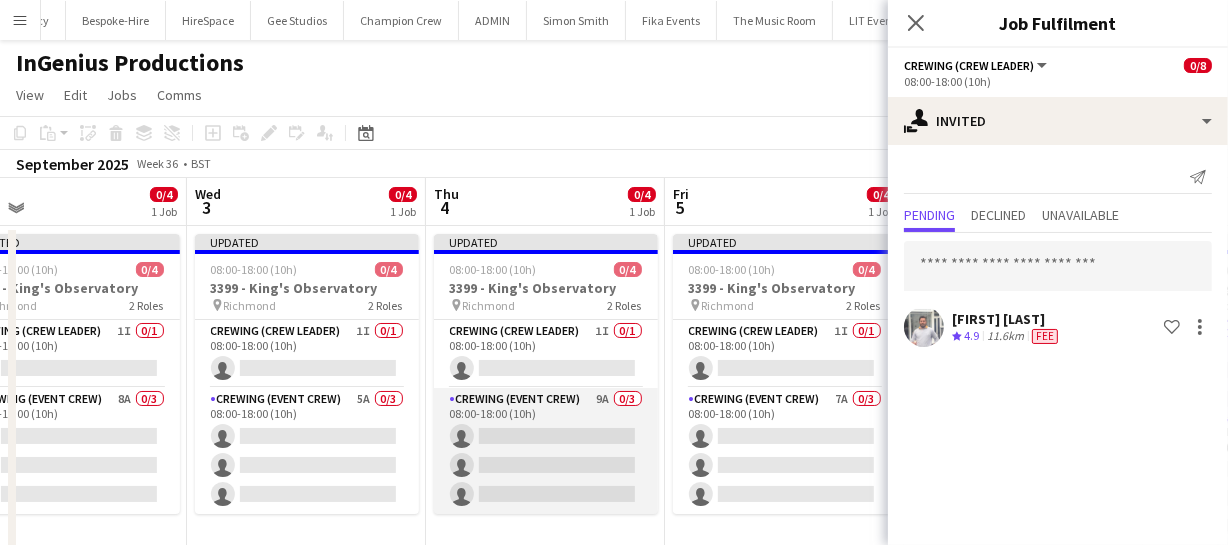 drag, startPoint x: 507, startPoint y: 408, endPoint x: 688, endPoint y: 416, distance: 181.17671 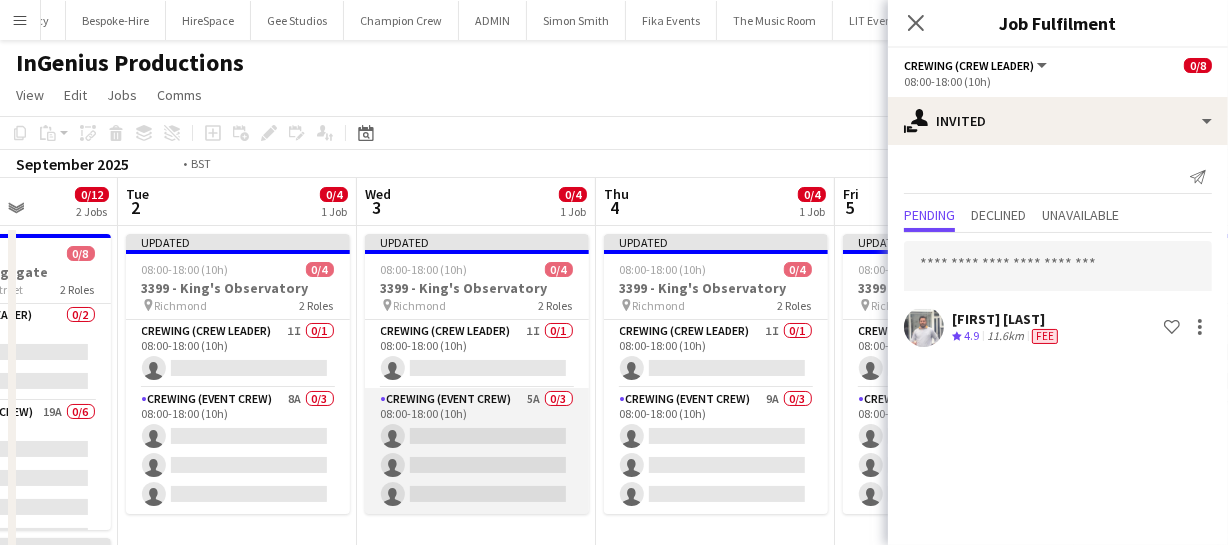 click on "Sat   30   0/8   1 Job   Sun   31   0/8   1 Job   Mon   1   0/12   2 Jobs   Tue   2   0/4   1 Job   Wed   3   0/4   1 Job   Thu   4   0/4   1 Job   Fri   5   0/4   1 Job   Sat   6   0/2   1 Job   Sun   7   0/8   1 Job   Mon   8   Tue   9      08:00-17:00 (9h)    0/8   3368 - Old Billingsgate
pin
Lower Thames Street   2 Roles   Crewing (Crew Leader)   0/2   08:00-17:00 (9h)
single-neutral-actions
single-neutral-actions
Crewing (Event Crew)   24A   0/6   08:00-17:00 (9h)
single-neutral-actions
single-neutral-actions
single-neutral-actions
single-neutral-actions
single-neutral-actions
single-neutral-actions
08:00-17:00 (9h)    0/8   3368 - Old Billingsgate
pin" at bounding box center (614, 520) 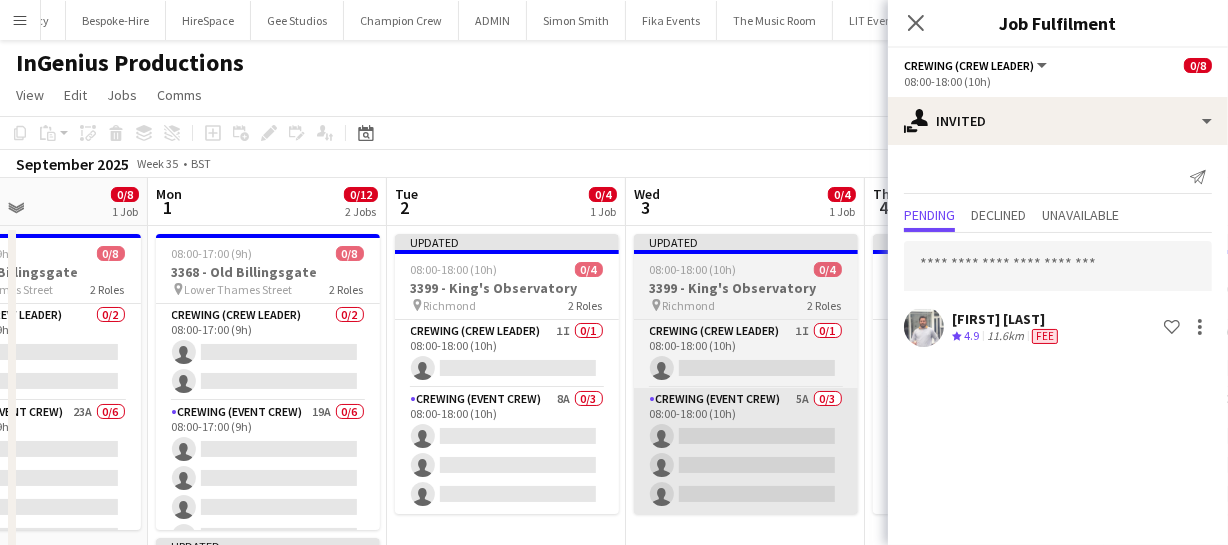 click on "Fri   29   0/8   1 Job   Sat   30   0/8   1 Job   Sun   31   0/8   1 Job   Mon   1   0/12   2 Jobs   Tue   2   0/4   1 Job   Wed   3   0/4   1 Job   Thu   4   0/4   1 Job   Fri   5   0/4   1 Job   Sat   6   0/2   1 Job   Sun   7   0/8   1 Job   Mon   8      08:00-17:00 (9h)    0/8   3368 - Old Billingsgate
pin
Lower Thames Street   2 Roles   Crewing (Crew Leader)   0/2   08:00-17:00 (9h)
single-neutral-actions
single-neutral-actions
Crewing (Event Crew)   26A   0/6   08:00-17:00 (9h)
single-neutral-actions
single-neutral-actions
single-neutral-actions
single-neutral-actions
single-neutral-actions
single-neutral-actions
08:00-17:00 (9h)    0/8   3368 - Old Billingsgate
pin" at bounding box center (614, 520) 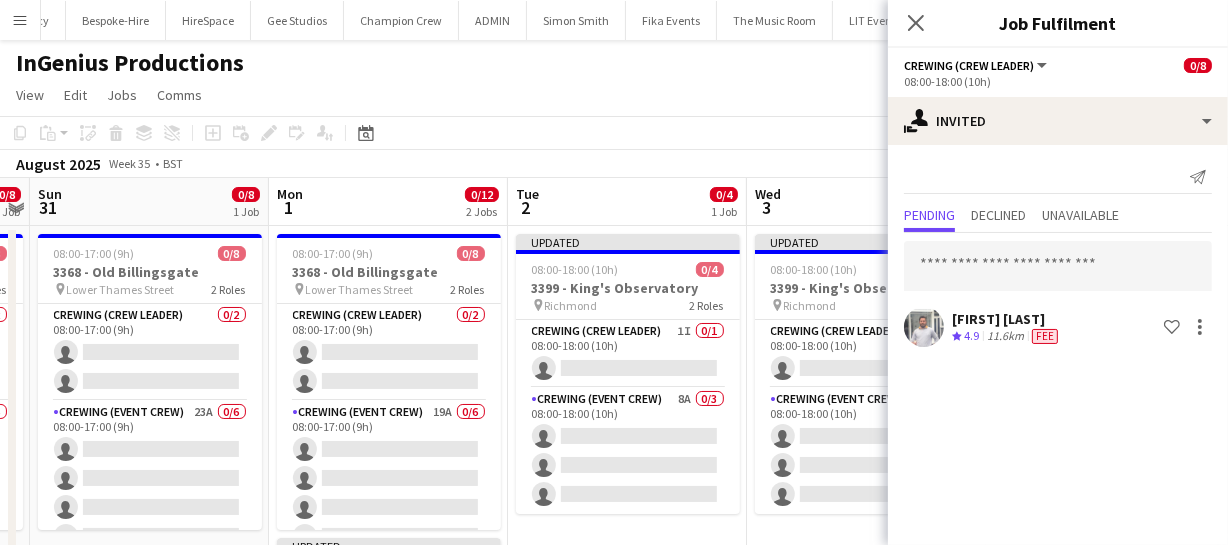 drag, startPoint x: 557, startPoint y: 420, endPoint x: 641, endPoint y: 408, distance: 84.85281 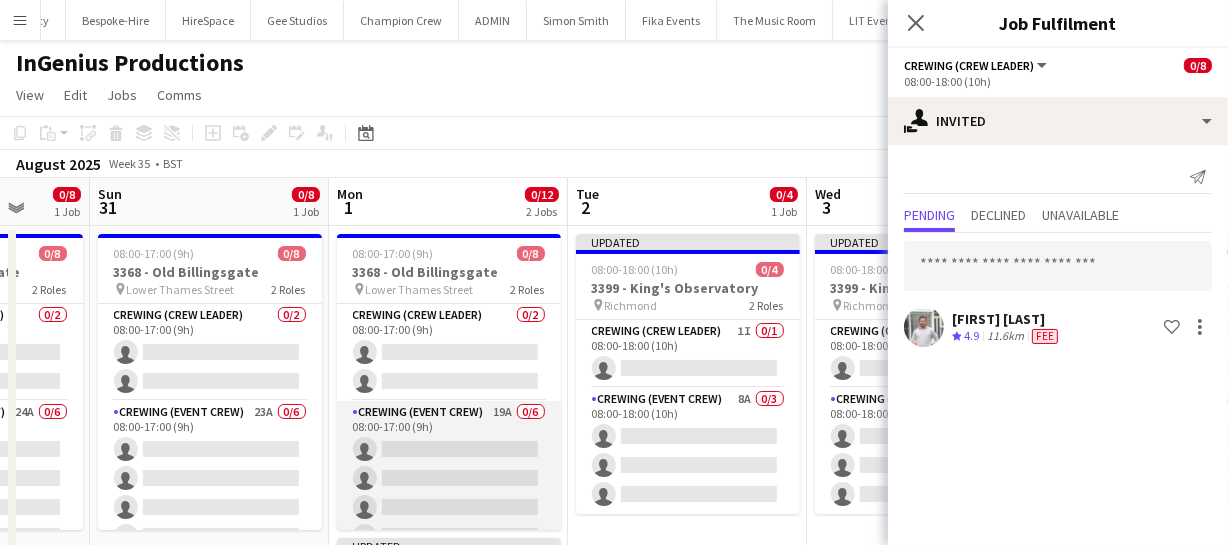 scroll, scrollTop: 83, scrollLeft: 0, axis: vertical 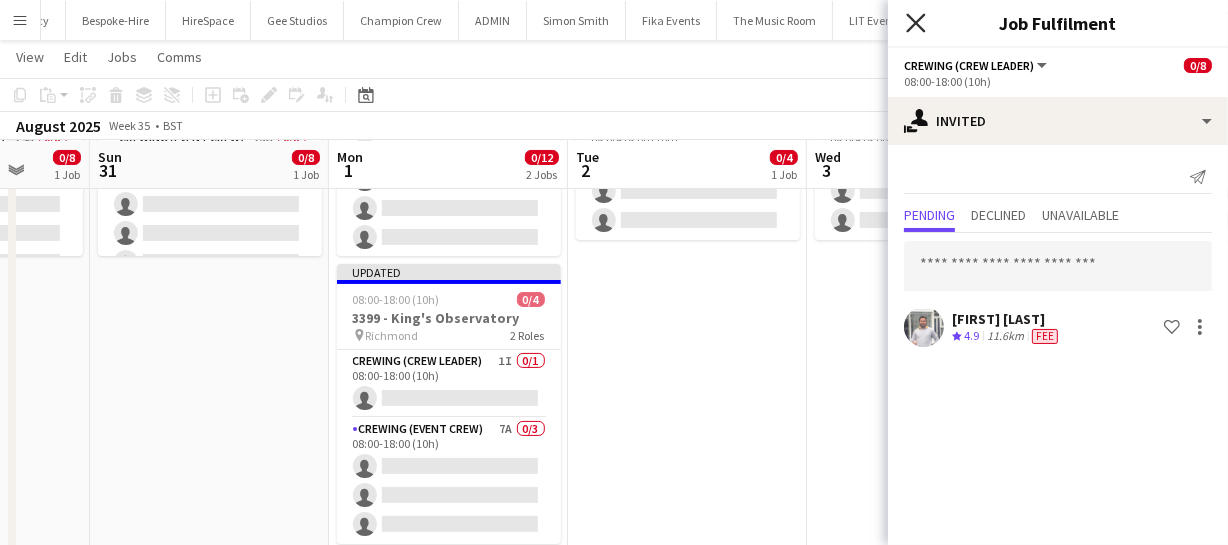 click 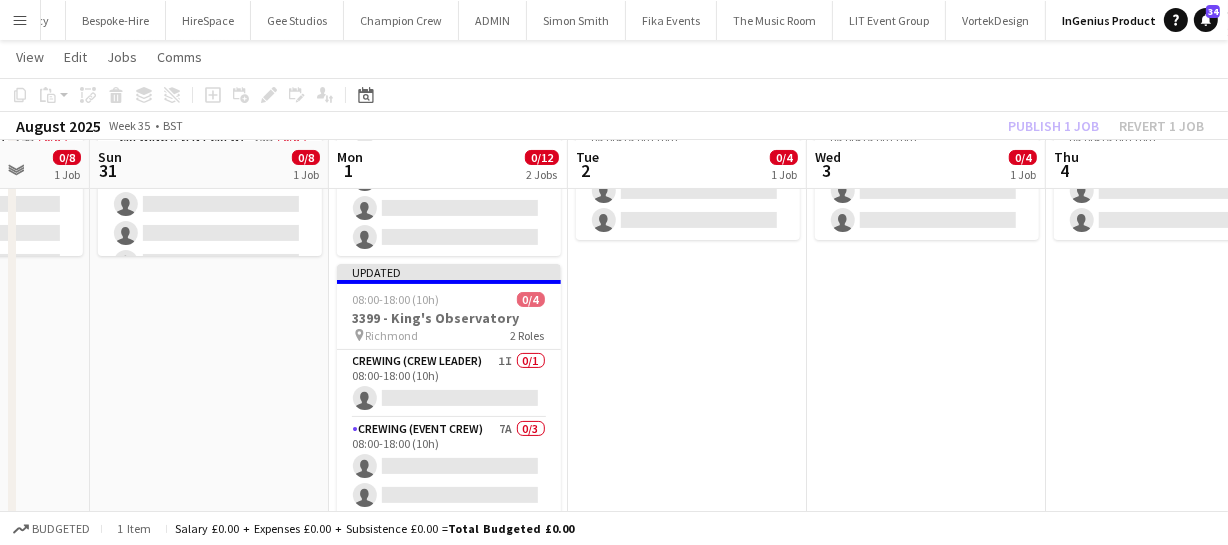 click on "Publish 1 job   Revert 1 job" 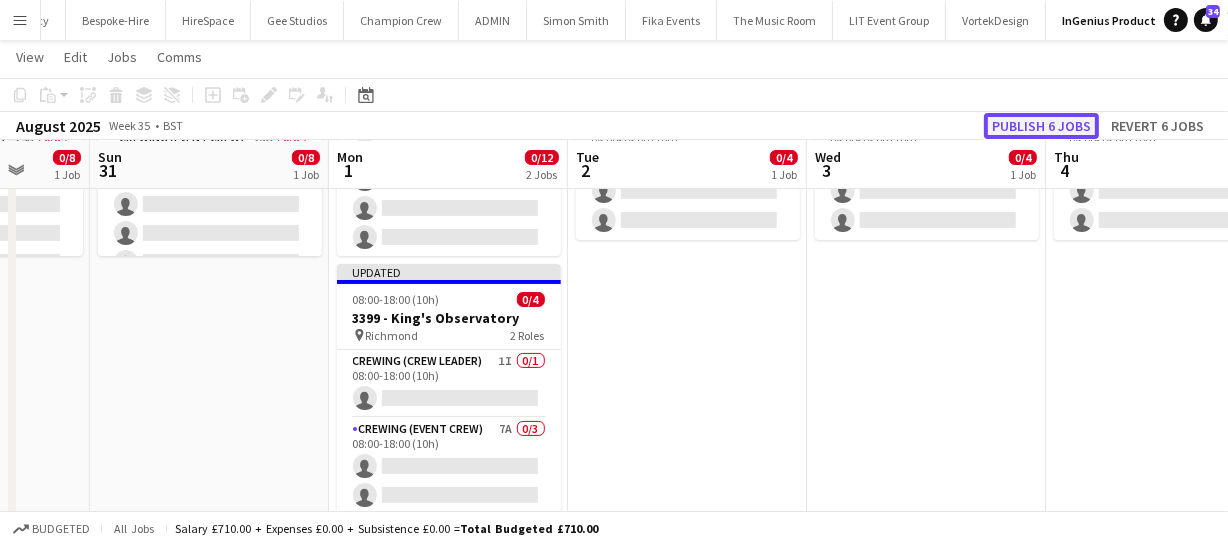 click on "Publish 6 jobs" 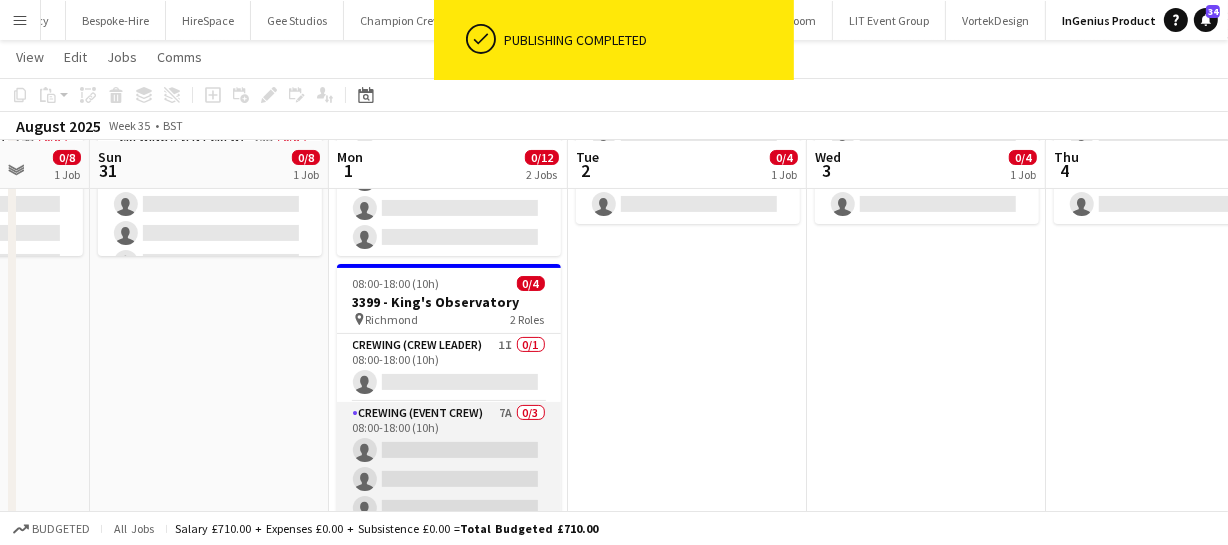 click on "Crewing (Event Crew)   7A   0/3   08:00-18:00 (10h)
single-neutral-actions
single-neutral-actions
single-neutral-actions" at bounding box center [449, 465] 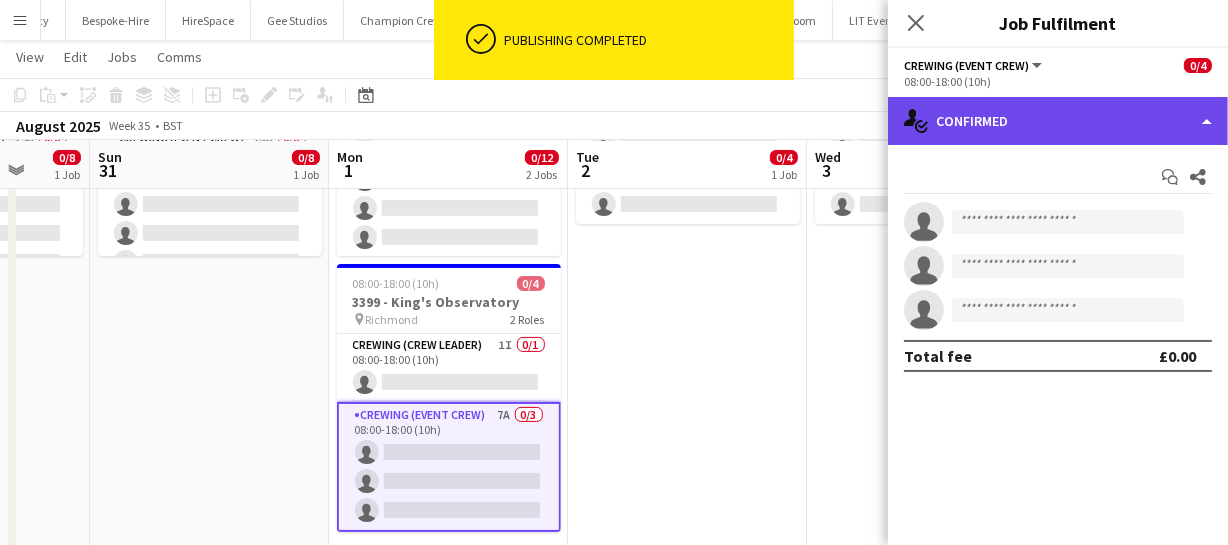 click on "single-neutral-actions-check-2
Confirmed" 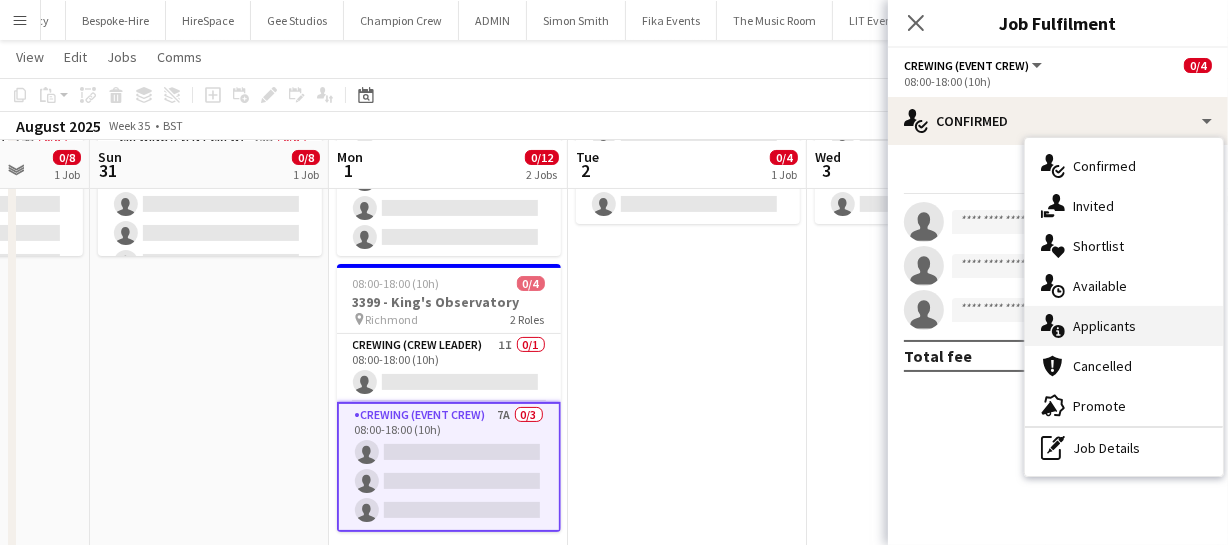 click on "single-neutral-actions-information
Applicants" at bounding box center [1124, 326] 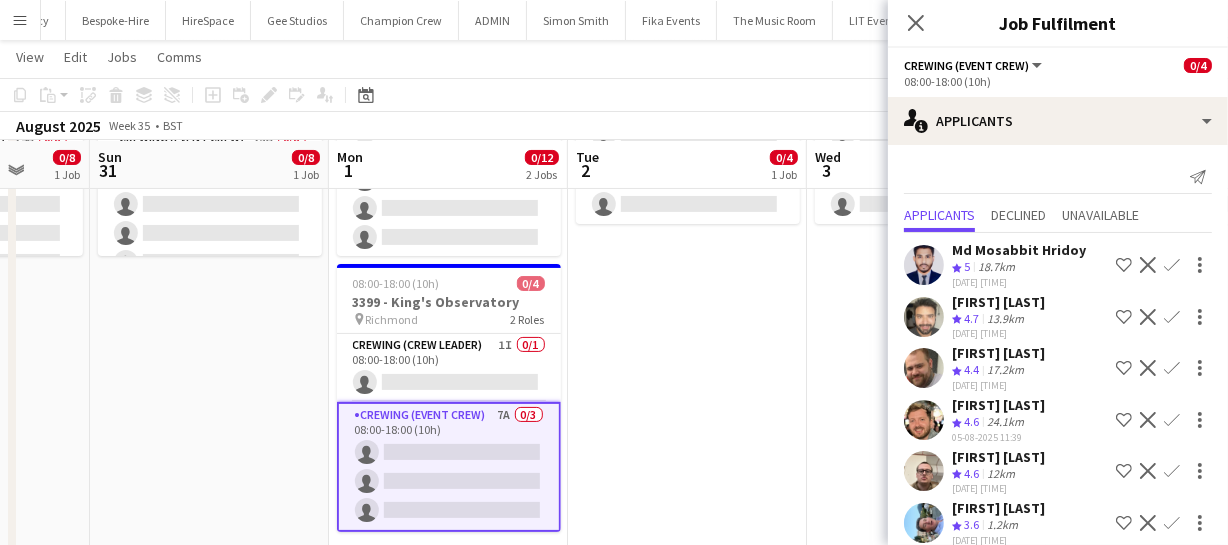 scroll, scrollTop: 65, scrollLeft: 0, axis: vertical 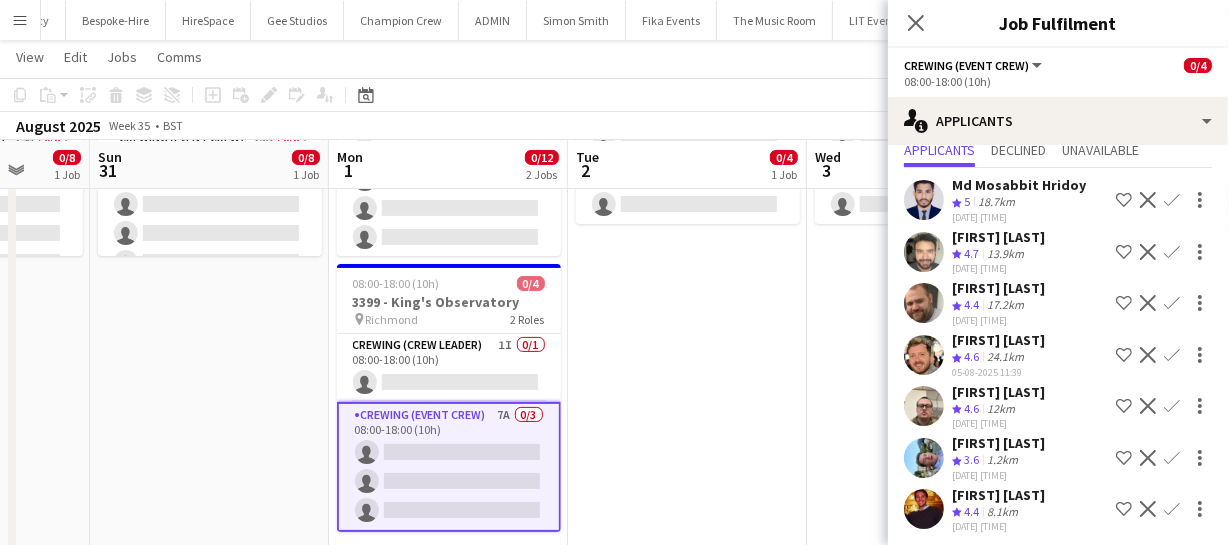 click on "Confirm" 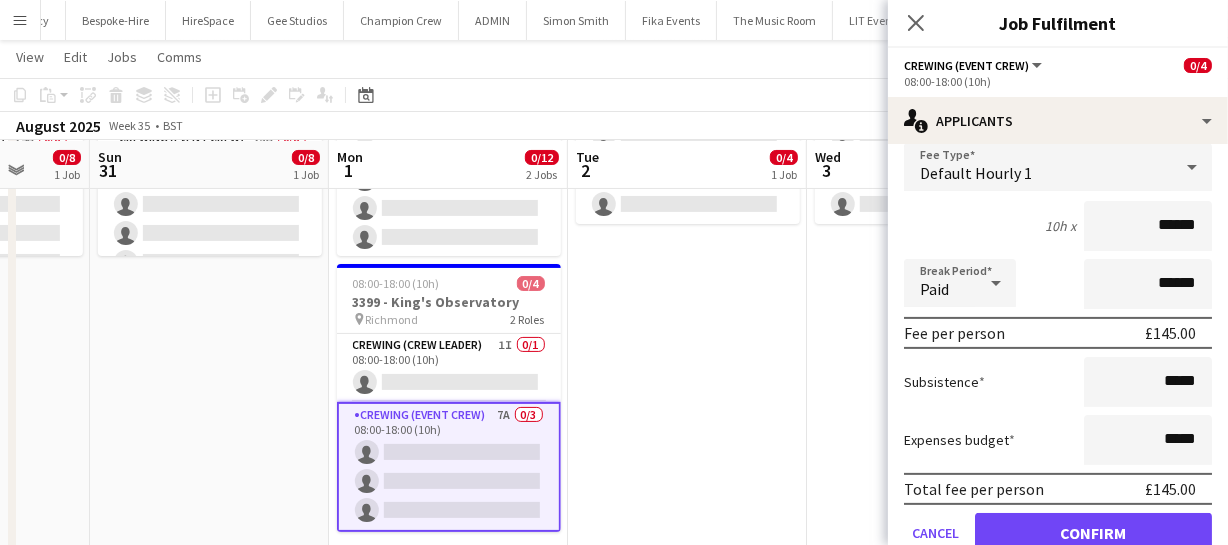 scroll, scrollTop: 518, scrollLeft: 0, axis: vertical 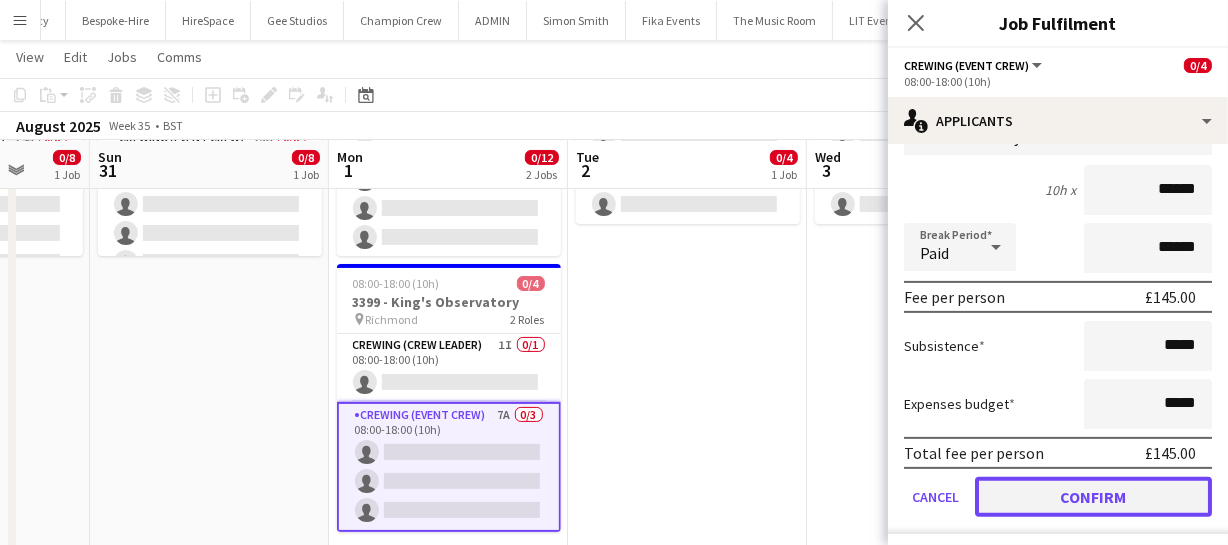 click on "Confirm" 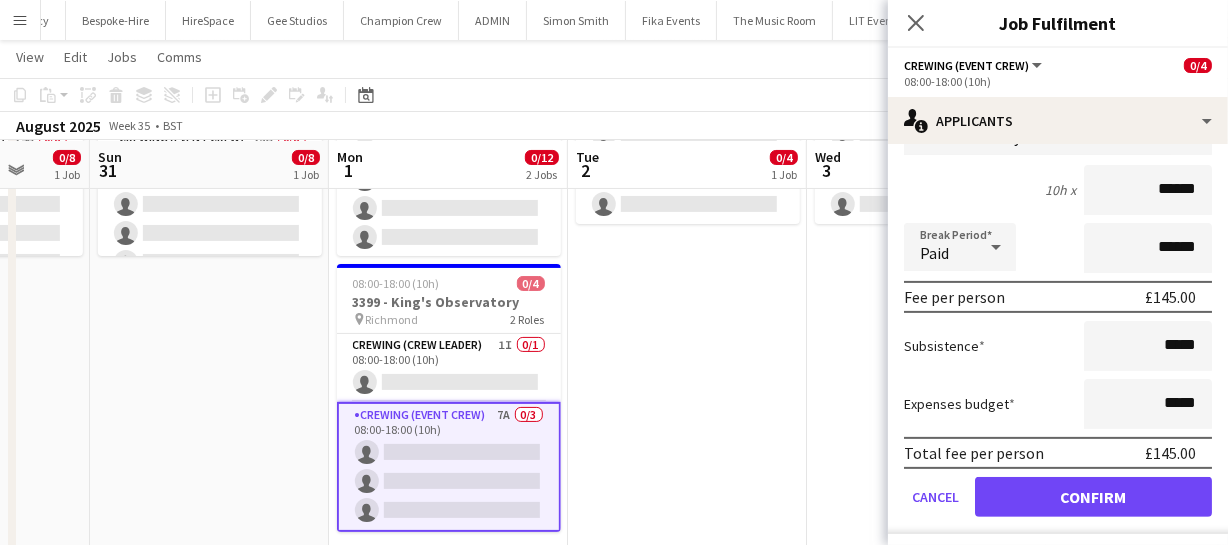scroll, scrollTop: 15, scrollLeft: 0, axis: vertical 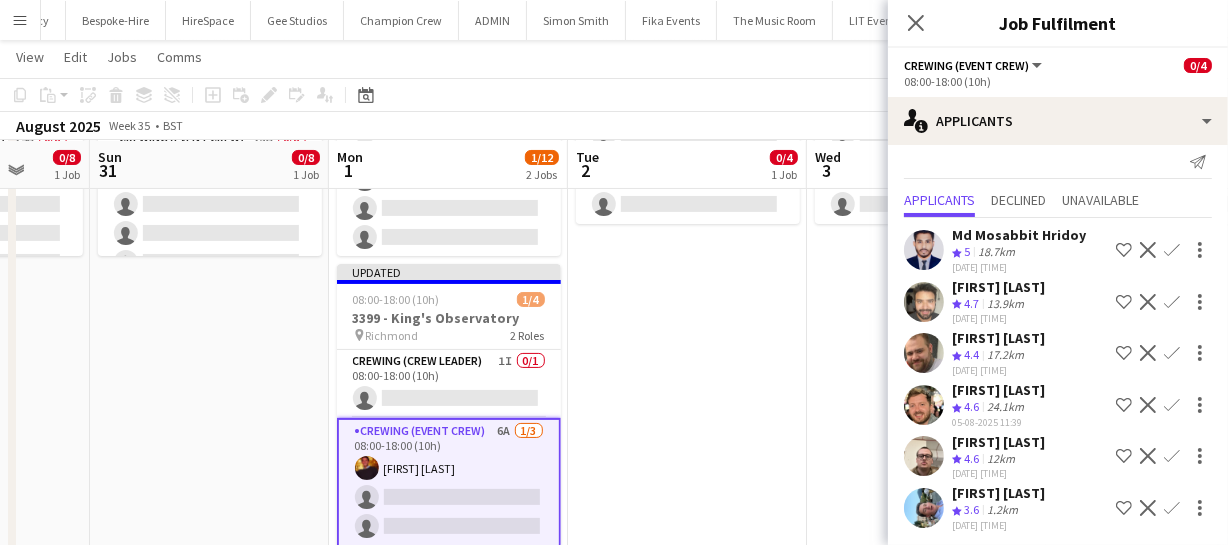 click on "Thu   28   Fri   29   0/8   1 Job   Sat   30   0/8   1 Job   Sun   31   0/8   1 Job   Mon   1   1/12   2 Jobs   Tue   2   0/4   1 Job   Wed   3   0/4   1 Job   Thu   4   0/4   1 Job   Fri   5   0/4   1 Job   Sat   6   0/2   1 Job   Sun   7   0/8   1 Job      08:00-17:00 (9h)    0/8   3368 - Old Billingsgate
pin
Lower Thames Street   2 Roles   Crewing (Crew Leader)   0/2   08:00-17:00 (9h)
single-neutral-actions
single-neutral-actions
Crewing (Event Crew)   26A   0/6   08:00-17:00 (9h)
single-neutral-actions
single-neutral-actions
single-neutral-actions
single-neutral-actions
single-neutral-actions
single-neutral-actions
08:00-17:00 (9h)    0/8   3368 - Old Billingsgate
pin" at bounding box center [614, 197] 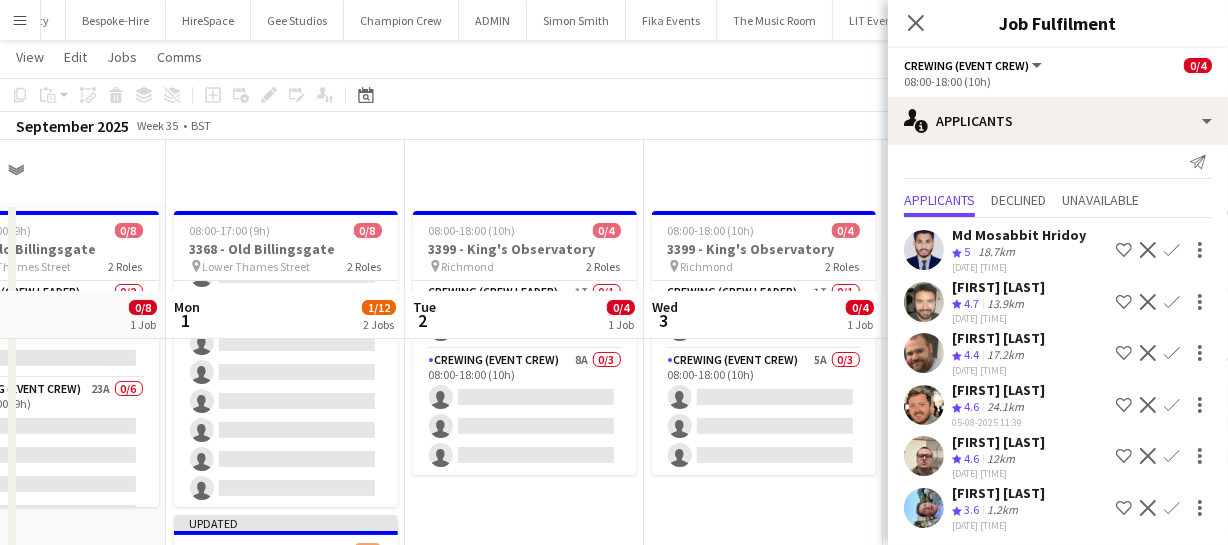 scroll, scrollTop: 0, scrollLeft: 0, axis: both 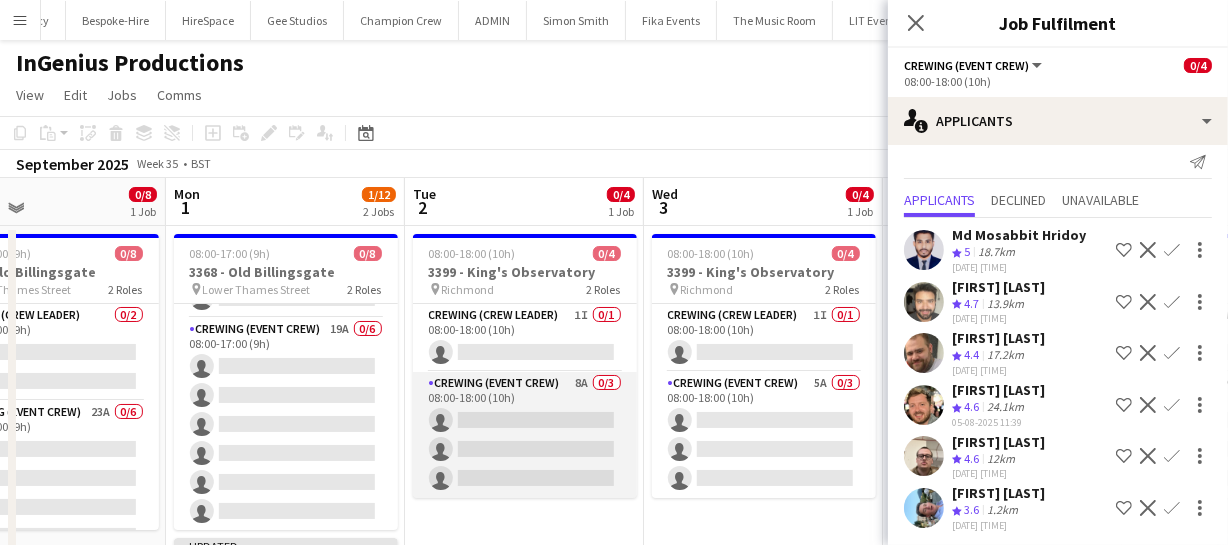 click on "Crewing (Event Crew)   8A   0/3   08:00-18:00 (10h)
single-neutral-actions
single-neutral-actions
single-neutral-actions" at bounding box center [525, 435] 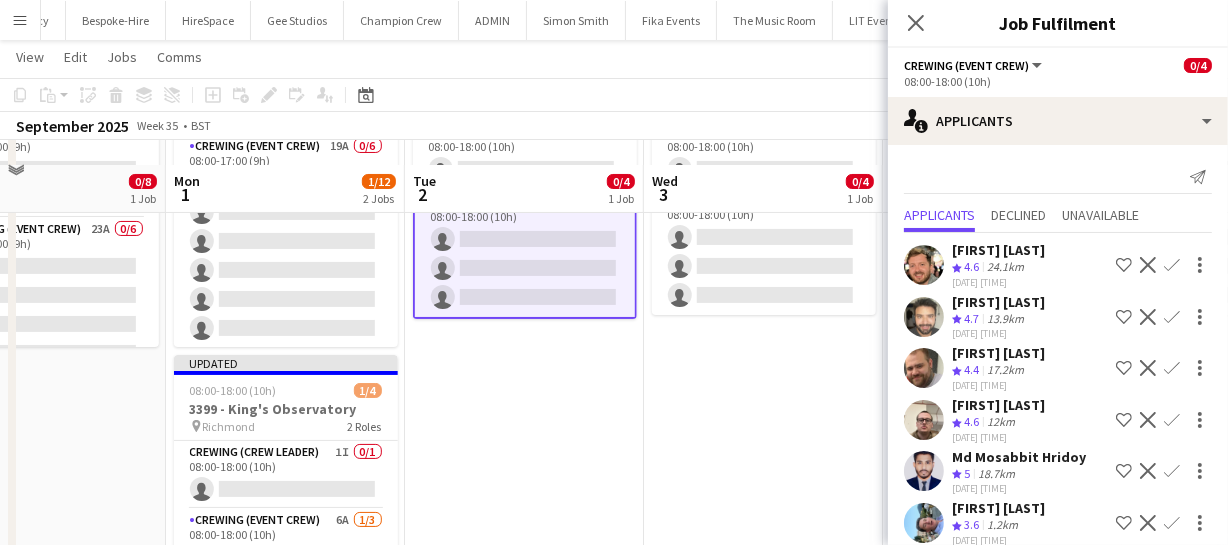 scroll, scrollTop: 349, scrollLeft: 0, axis: vertical 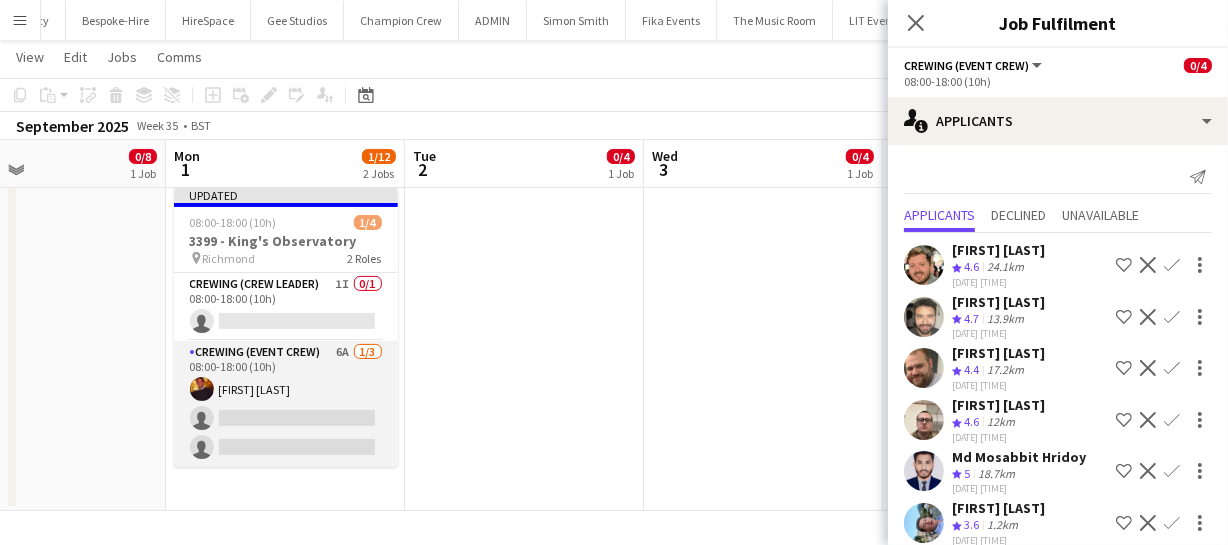 click on "Crewing (Event Crew)   6A   1/3   08:00-18:00 (10h)
Sam Kermode
single-neutral-actions
single-neutral-actions" at bounding box center [286, 404] 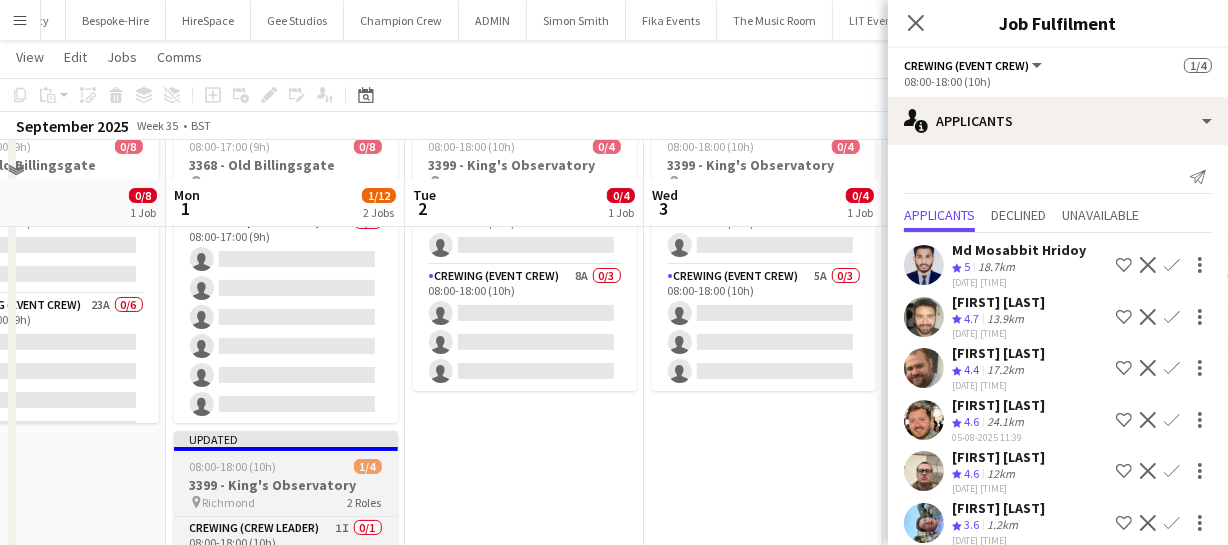 scroll, scrollTop: 76, scrollLeft: 0, axis: vertical 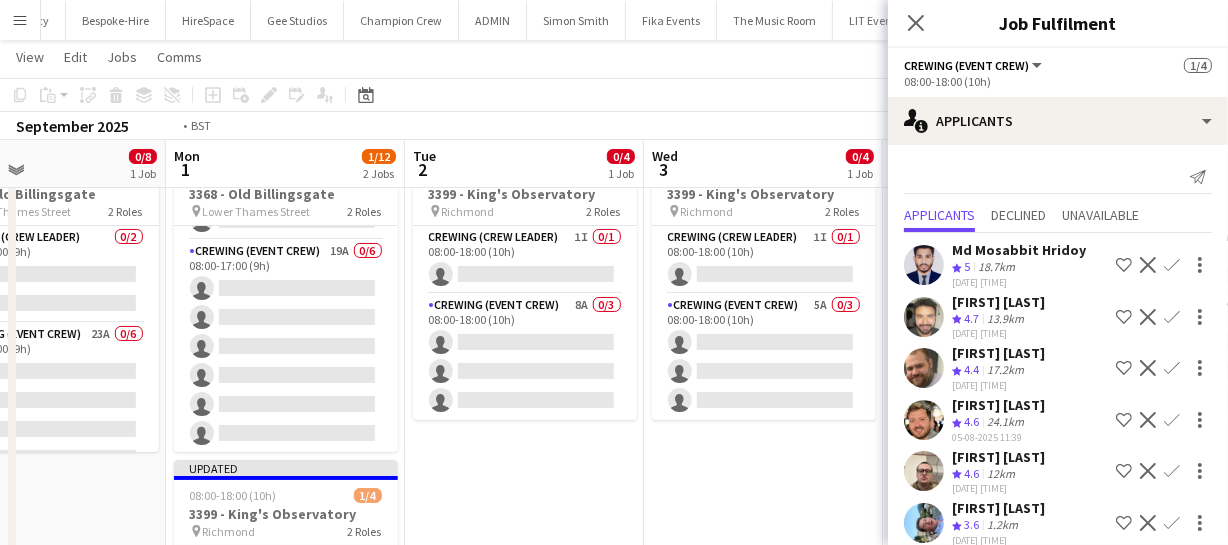 drag, startPoint x: 540, startPoint y: 460, endPoint x: 410, endPoint y: 456, distance: 130.06152 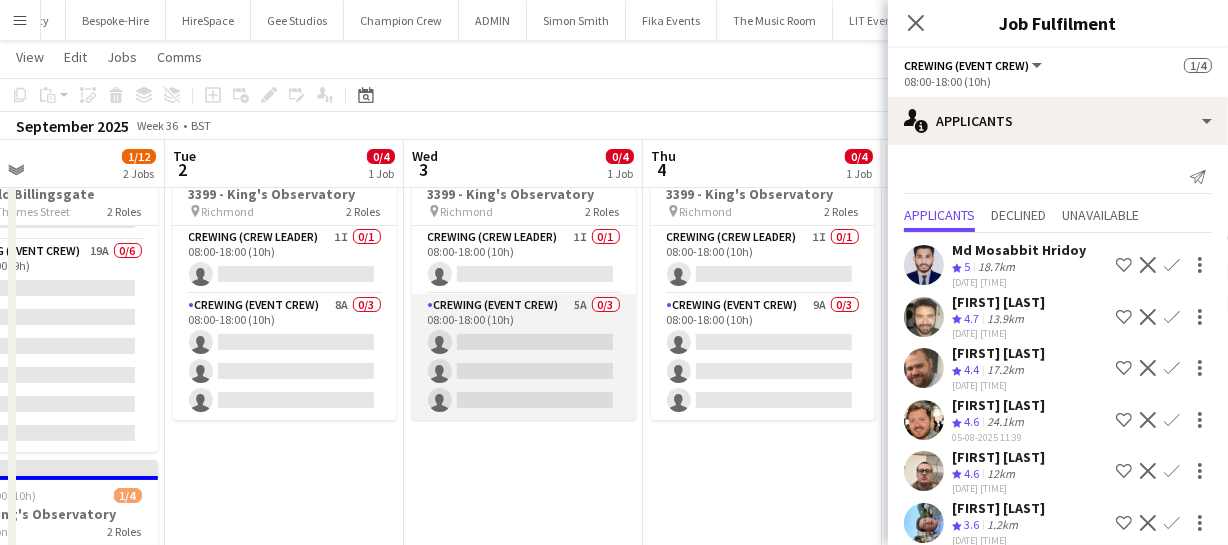 click on "Crewing (Event Crew)   5A   0/3   08:00-18:00 (10h)
single-neutral-actions
single-neutral-actions
single-neutral-actions" at bounding box center [524, 357] 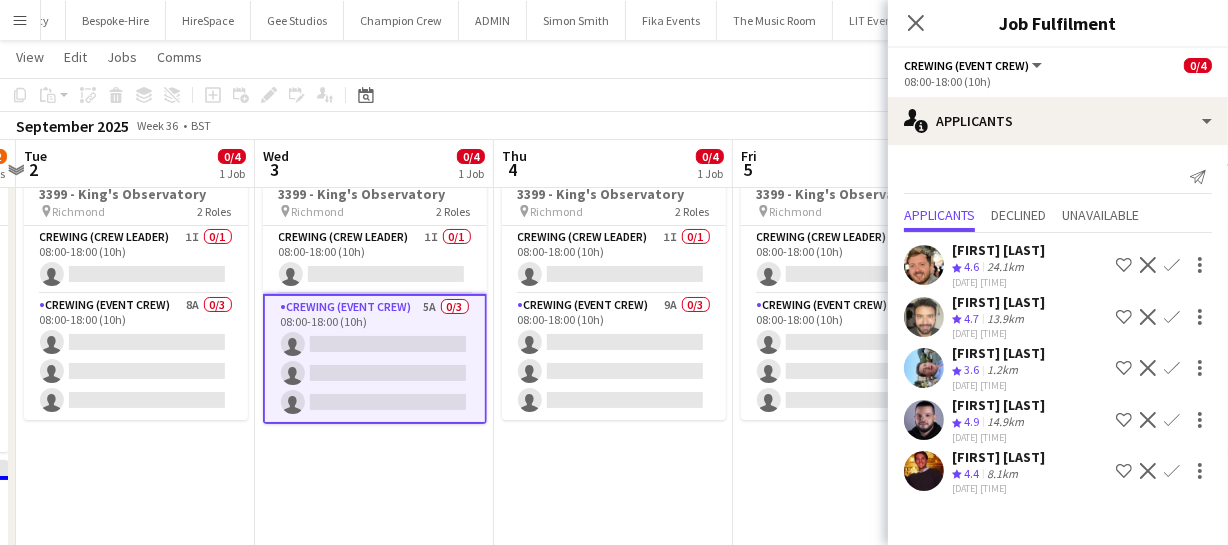 drag, startPoint x: 649, startPoint y: 479, endPoint x: 499, endPoint y: 481, distance: 150.01334 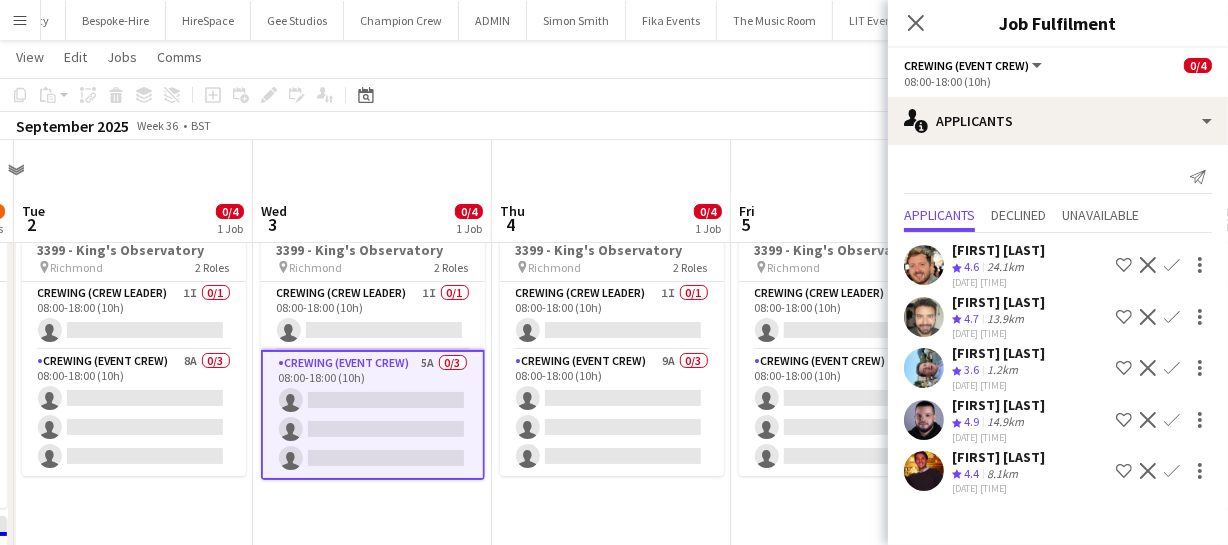 scroll, scrollTop: 0, scrollLeft: 0, axis: both 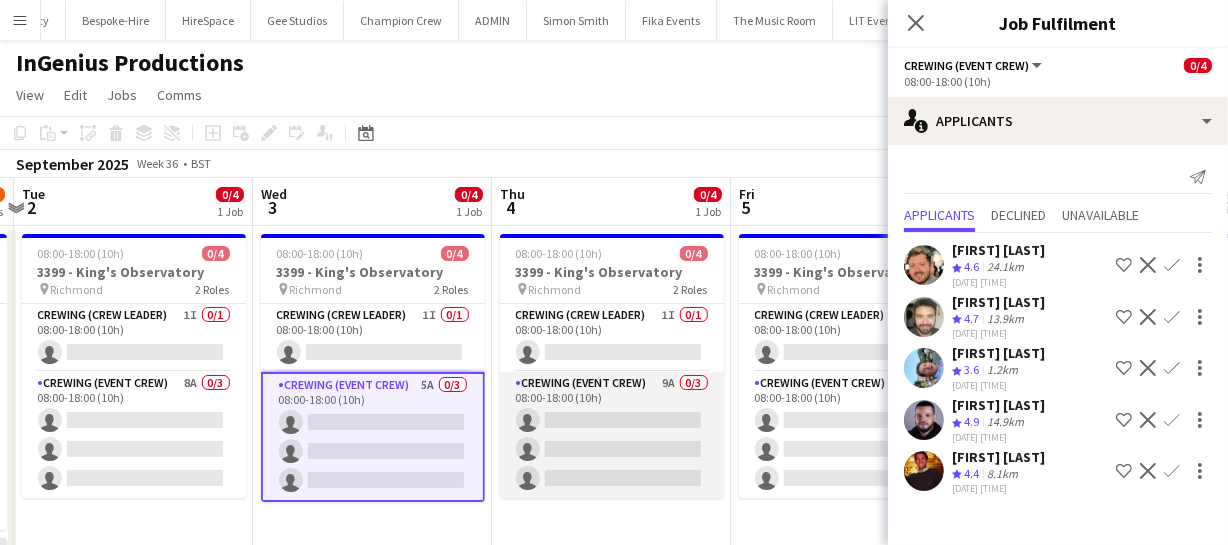 click on "Crewing (Event Crew)   9A   0/3   08:00-18:00 (10h)
single-neutral-actions
single-neutral-actions
single-neutral-actions" at bounding box center (612, 435) 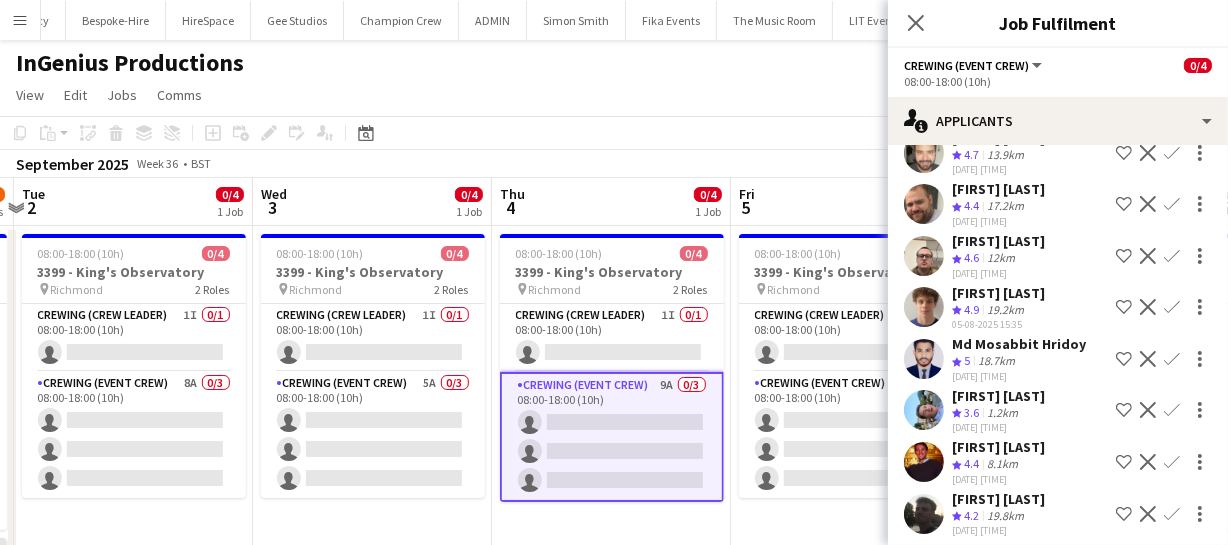 scroll, scrollTop: 166, scrollLeft: 0, axis: vertical 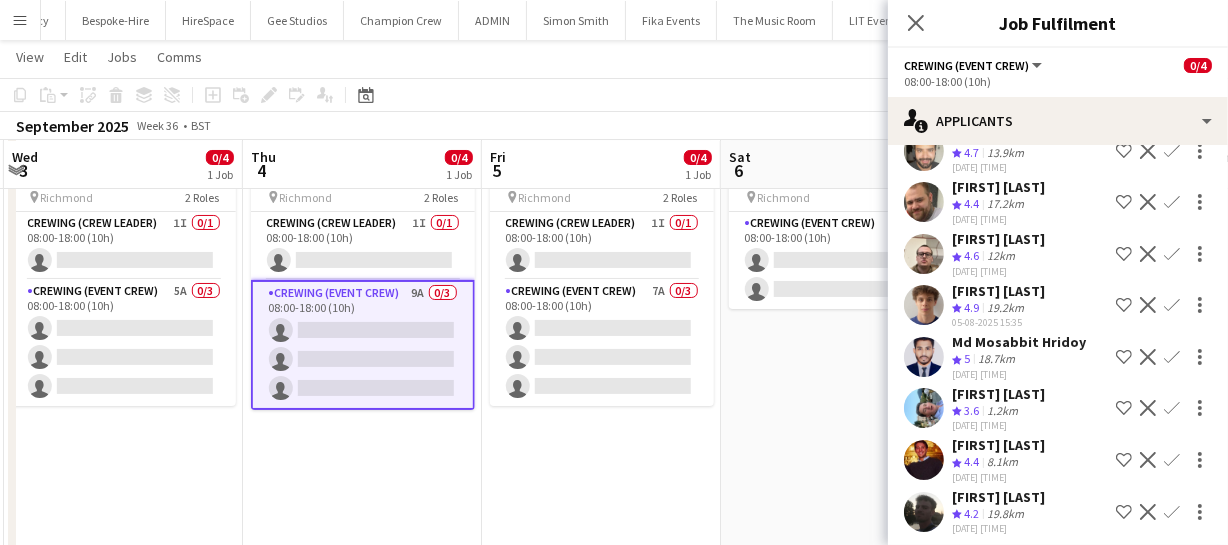 drag, startPoint x: 519, startPoint y: 483, endPoint x: 506, endPoint y: 473, distance: 16.40122 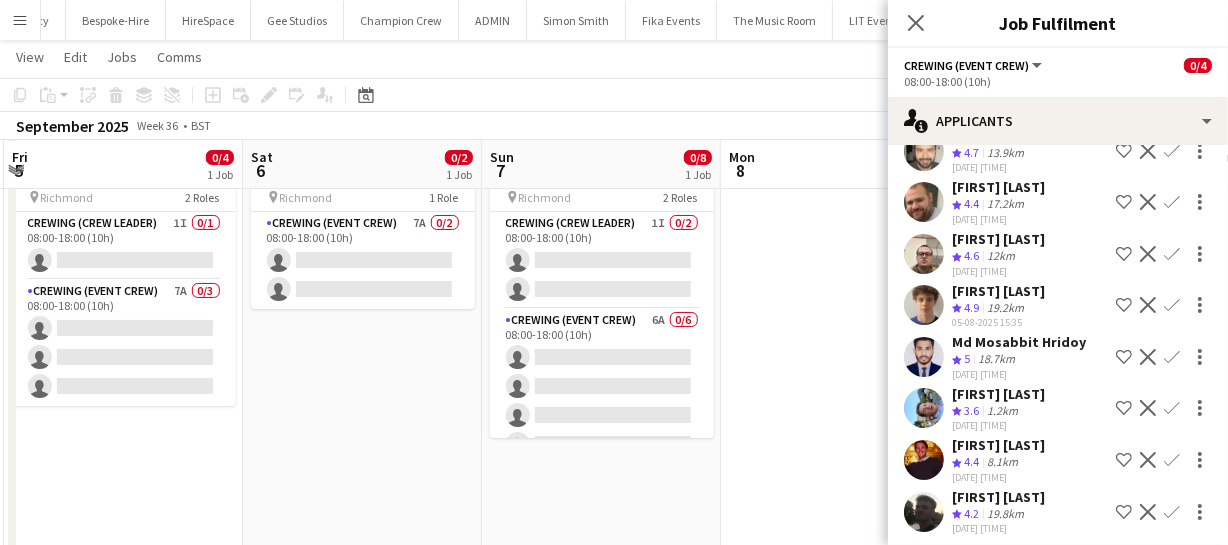 scroll, scrollTop: 0, scrollLeft: 523, axis: horizontal 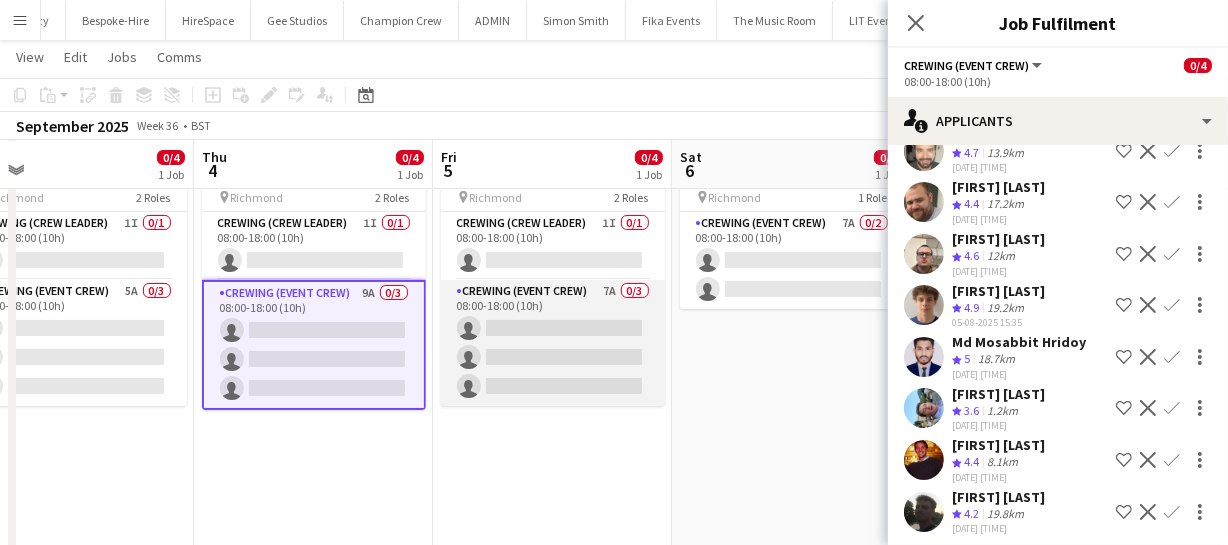 click on "Crewing (Event Crew)   7A   0/3   08:00-18:00 (10h)
single-neutral-actions
single-neutral-actions
single-neutral-actions" at bounding box center (553, 343) 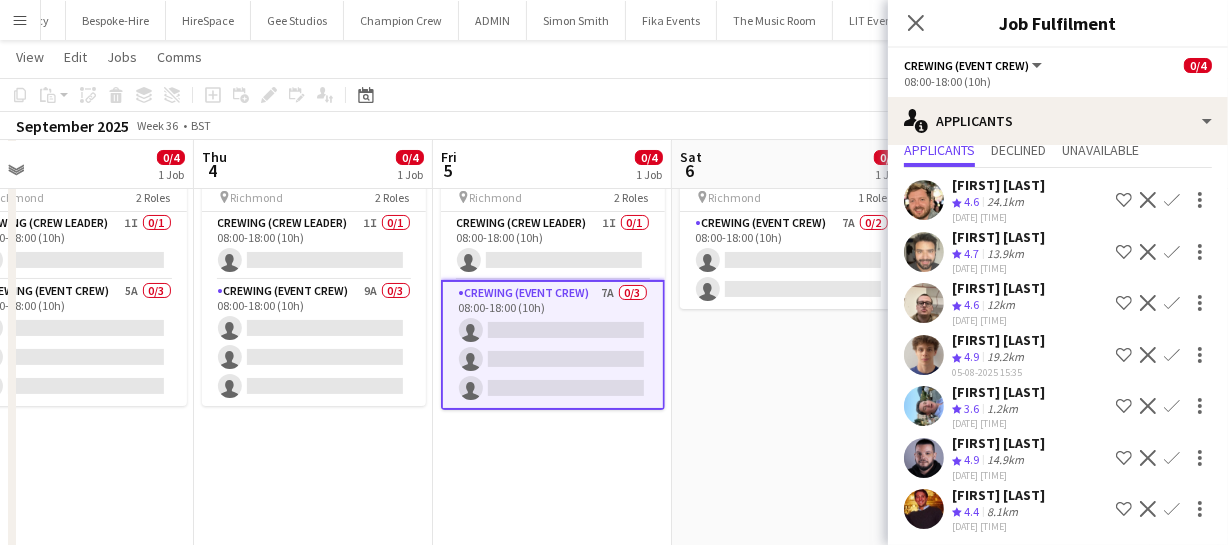 scroll, scrollTop: 0, scrollLeft: 0, axis: both 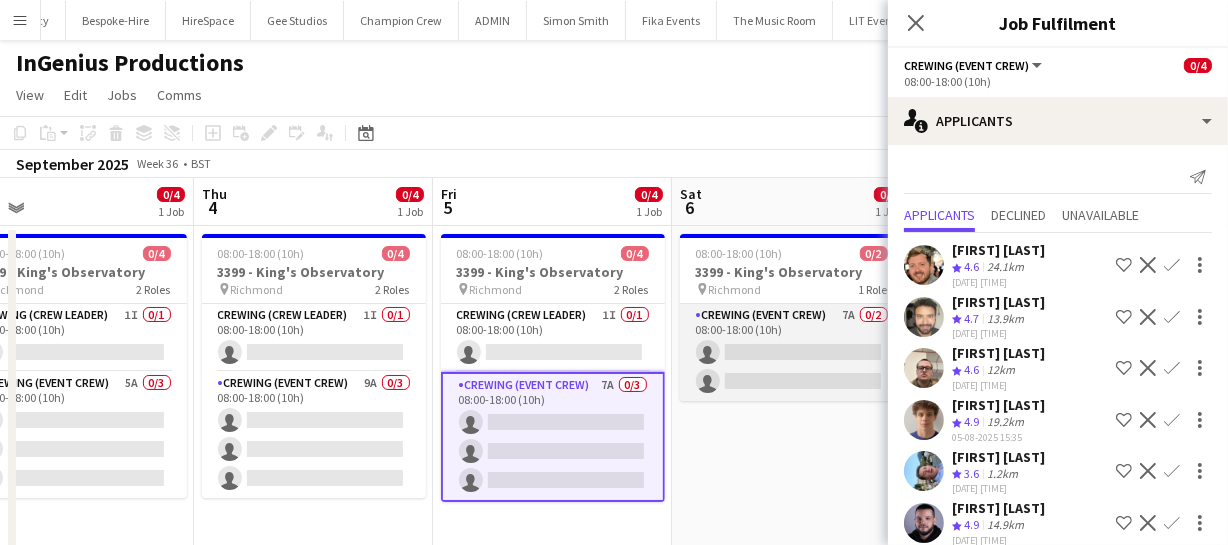 click on "Crewing (Event Crew)   7A   0/2   08:00-18:00 (10h)
single-neutral-actions
single-neutral-actions" at bounding box center (792, 352) 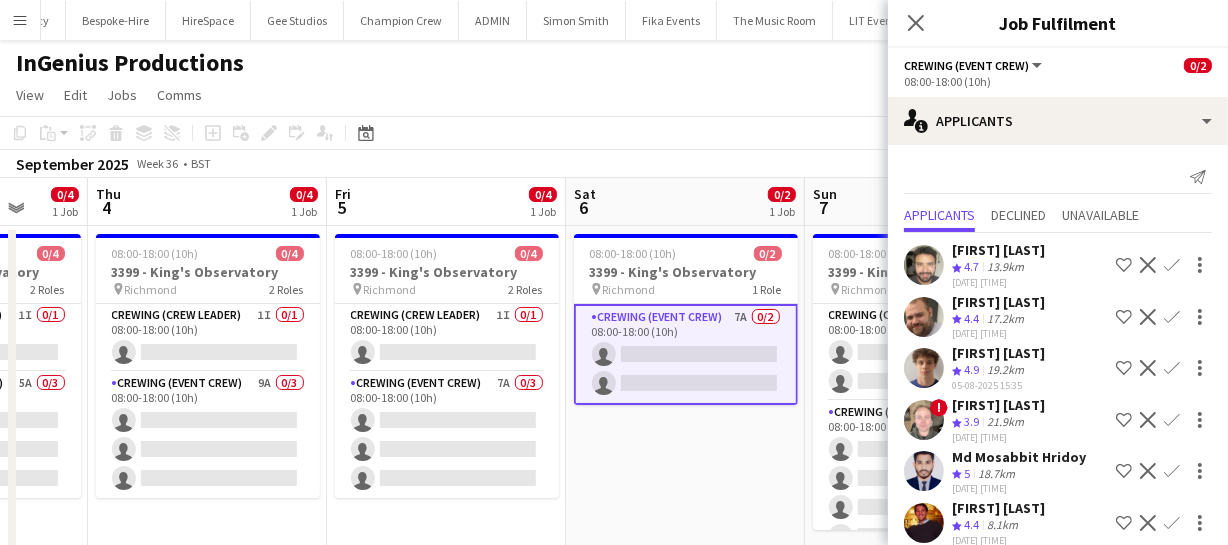 scroll, scrollTop: 0, scrollLeft: 671, axis: horizontal 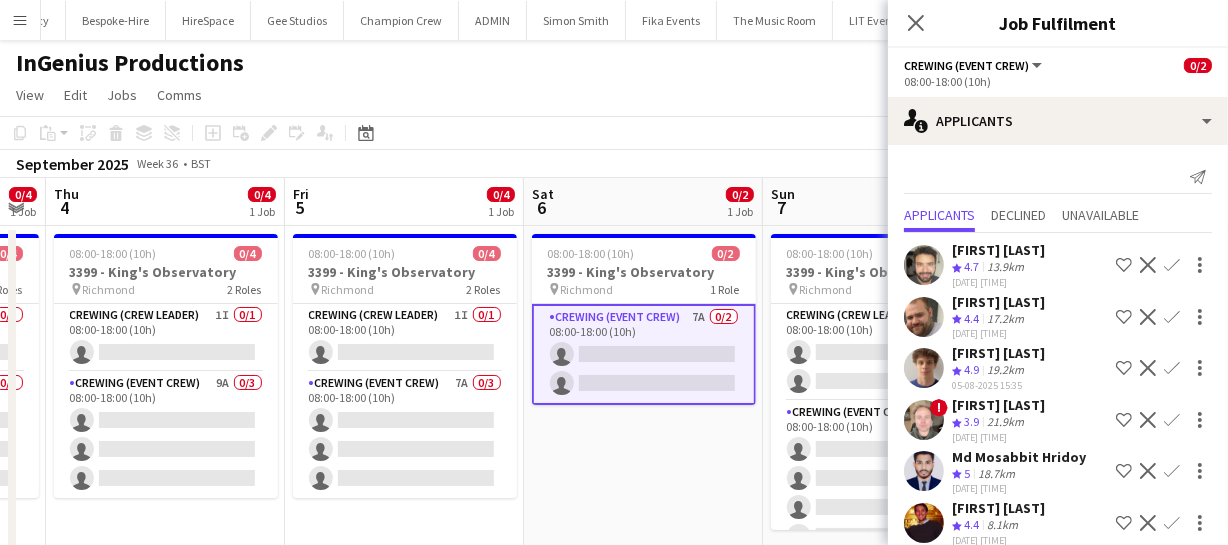 drag, startPoint x: 808, startPoint y: 447, endPoint x: 660, endPoint y: 448, distance: 148.00337 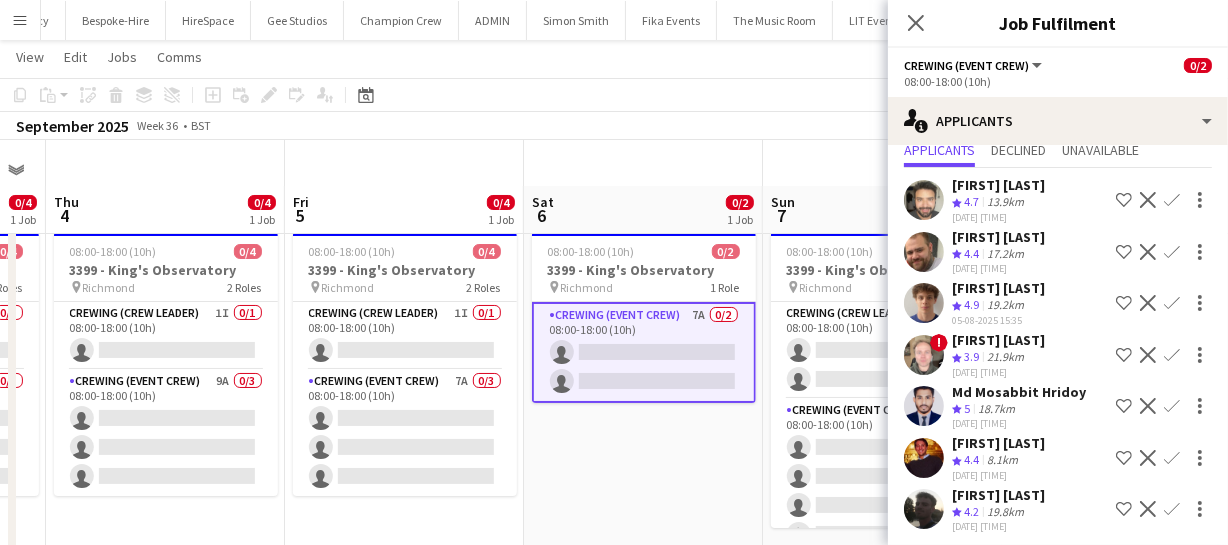 scroll, scrollTop: 90, scrollLeft: 0, axis: vertical 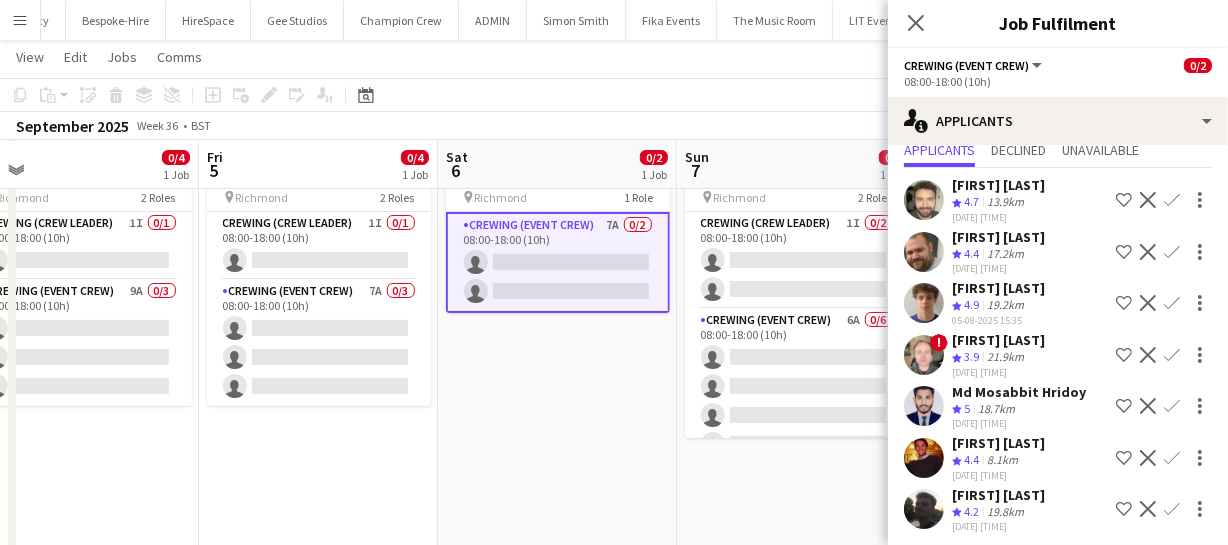 drag, startPoint x: 692, startPoint y: 397, endPoint x: 487, endPoint y: 401, distance: 205.03902 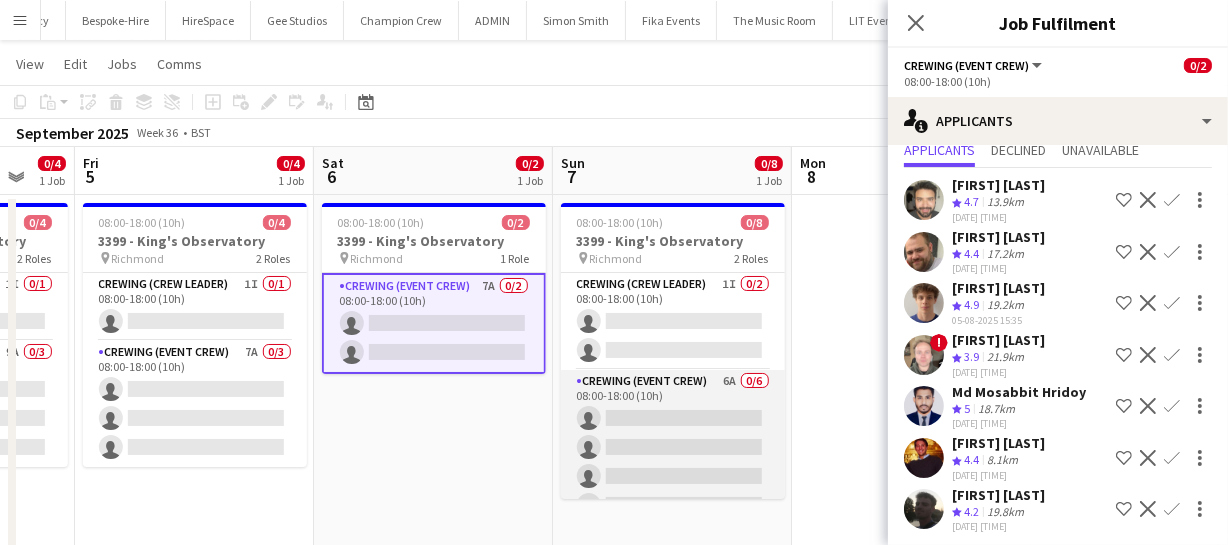 scroll, scrollTop: 0, scrollLeft: 0, axis: both 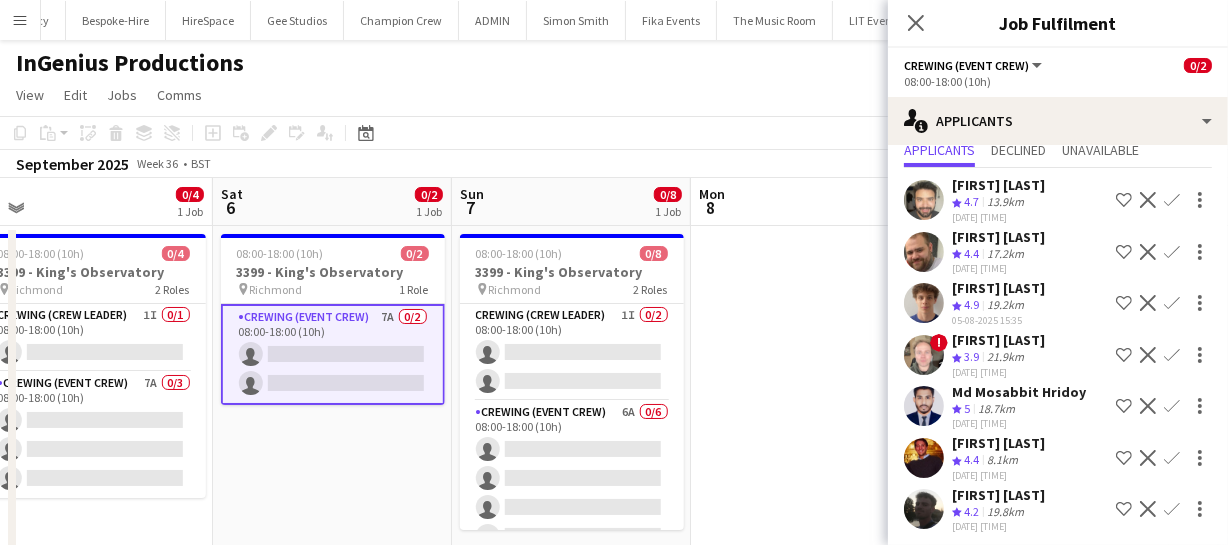 drag, startPoint x: 417, startPoint y: 449, endPoint x: 323, endPoint y: 429, distance: 96.10411 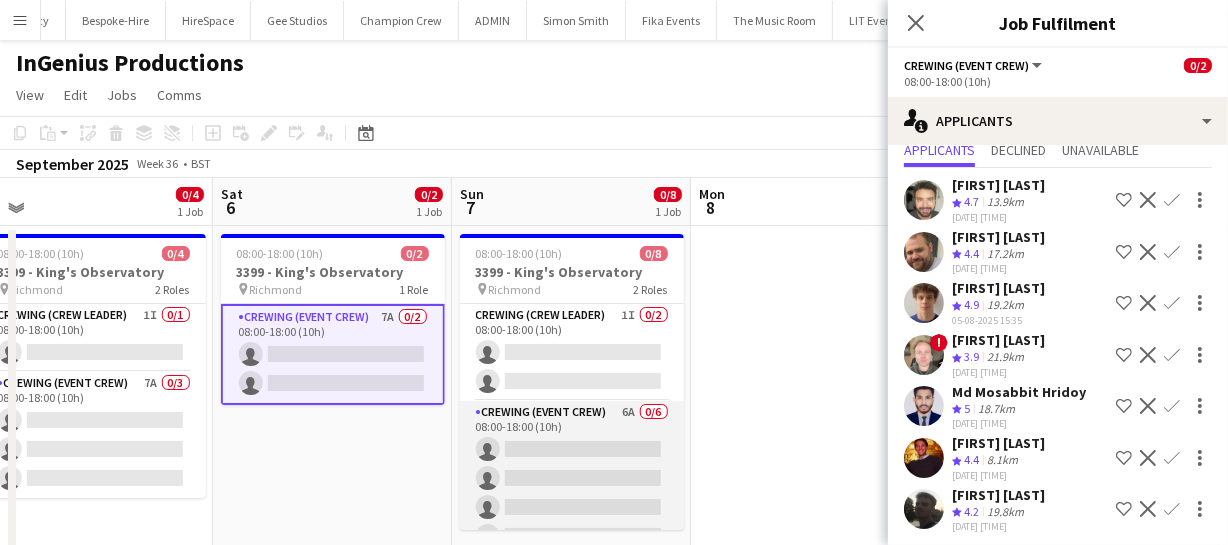 click on "Crewing (Event Crew)   6A   0/6   08:00-18:00 (10h)
single-neutral-actions
single-neutral-actions
single-neutral-actions
single-neutral-actions
single-neutral-actions
single-neutral-actions" at bounding box center [572, 507] 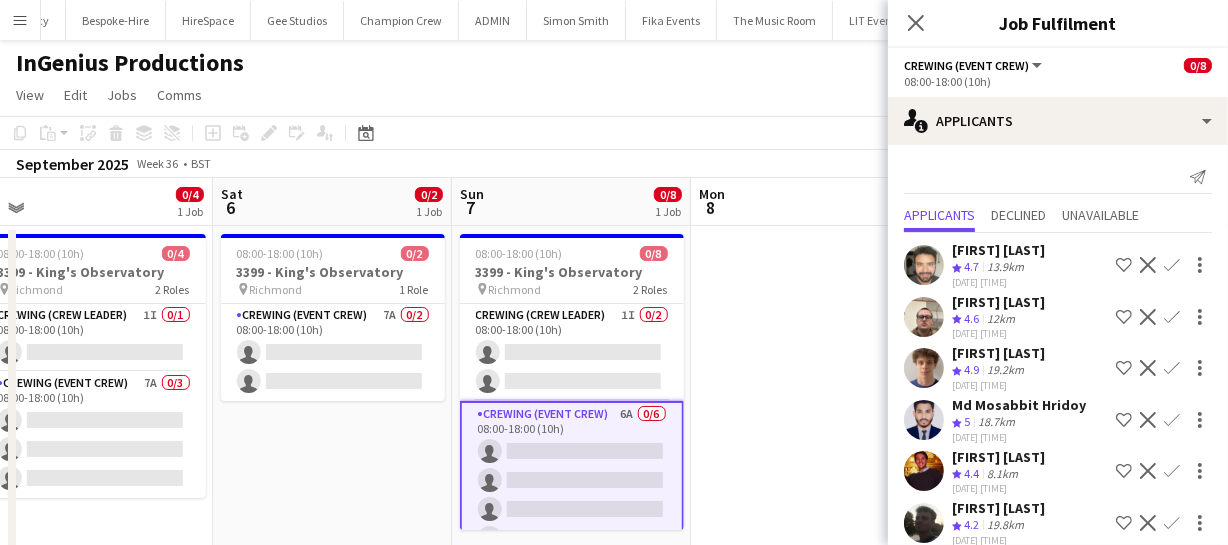 scroll, scrollTop: 15, scrollLeft: 0, axis: vertical 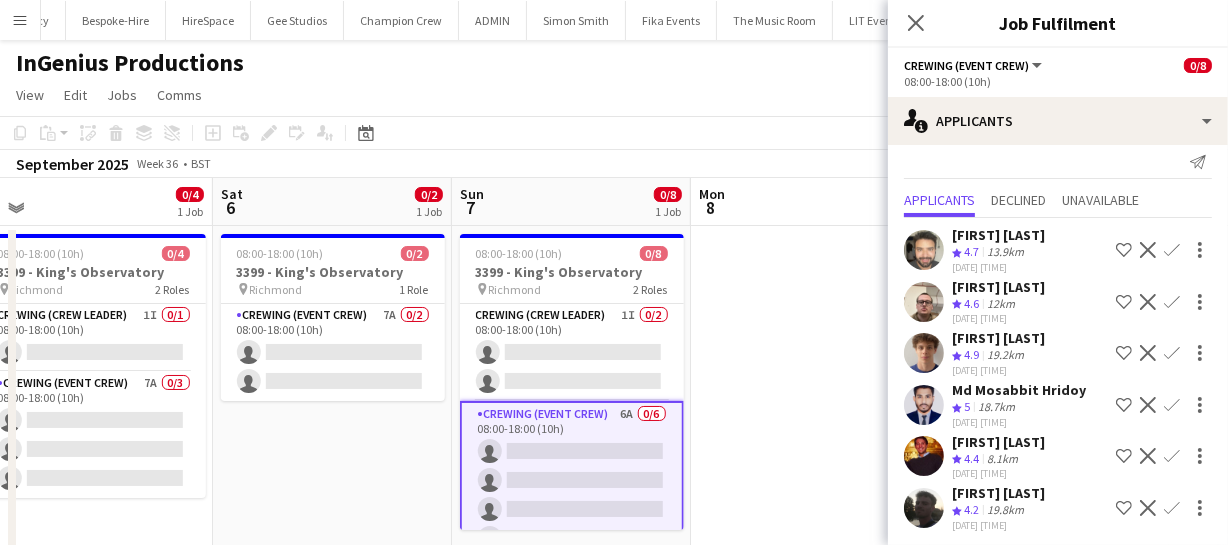 drag, startPoint x: 603, startPoint y: 416, endPoint x: 614, endPoint y: 413, distance: 11.401754 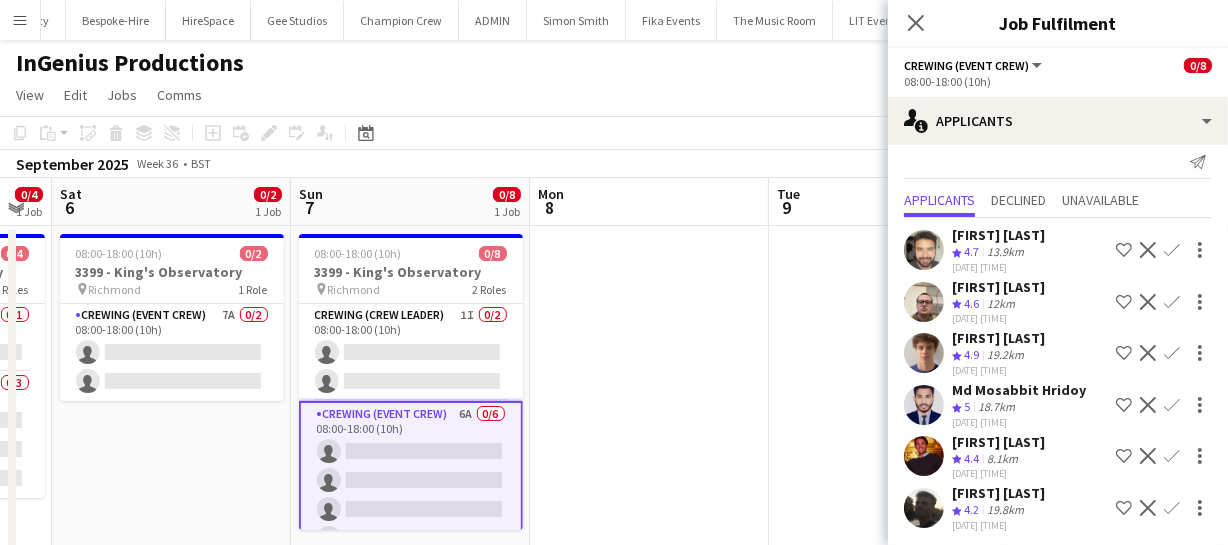 drag, startPoint x: 642, startPoint y: 407, endPoint x: 934, endPoint y: 378, distance: 293.43652 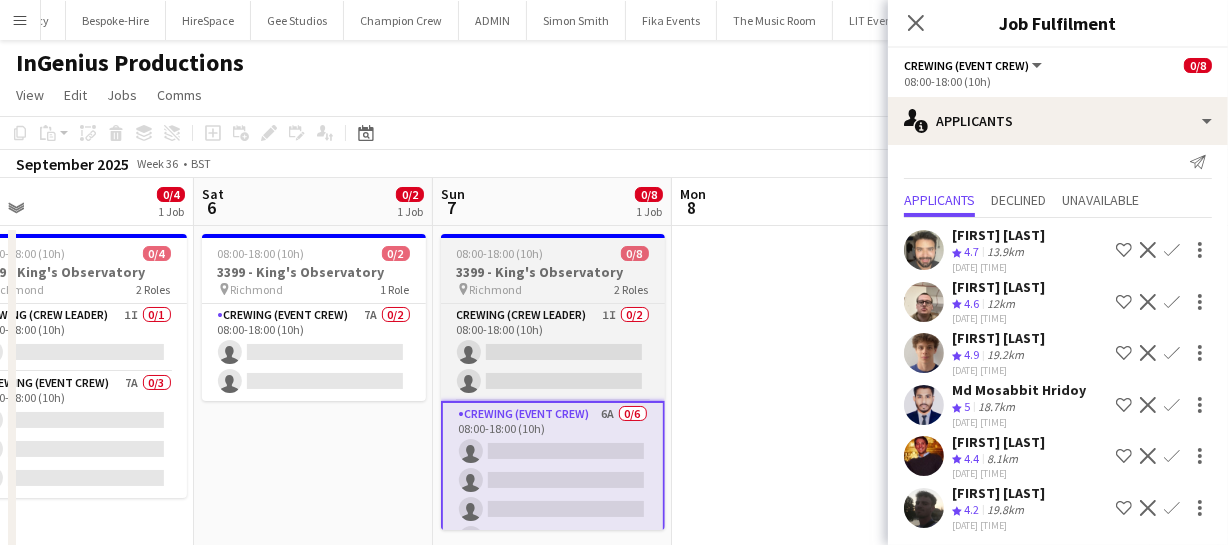 drag, startPoint x: 401, startPoint y: 457, endPoint x: 598, endPoint y: 444, distance: 197.42847 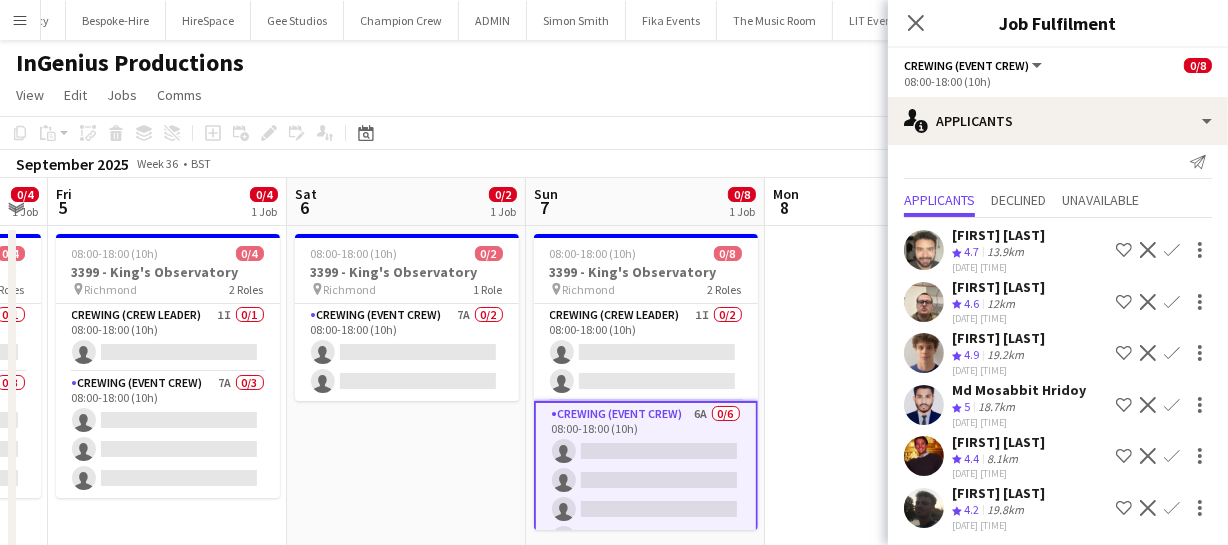 drag, startPoint x: 497, startPoint y: 452, endPoint x: 650, endPoint y: 460, distance: 153.20901 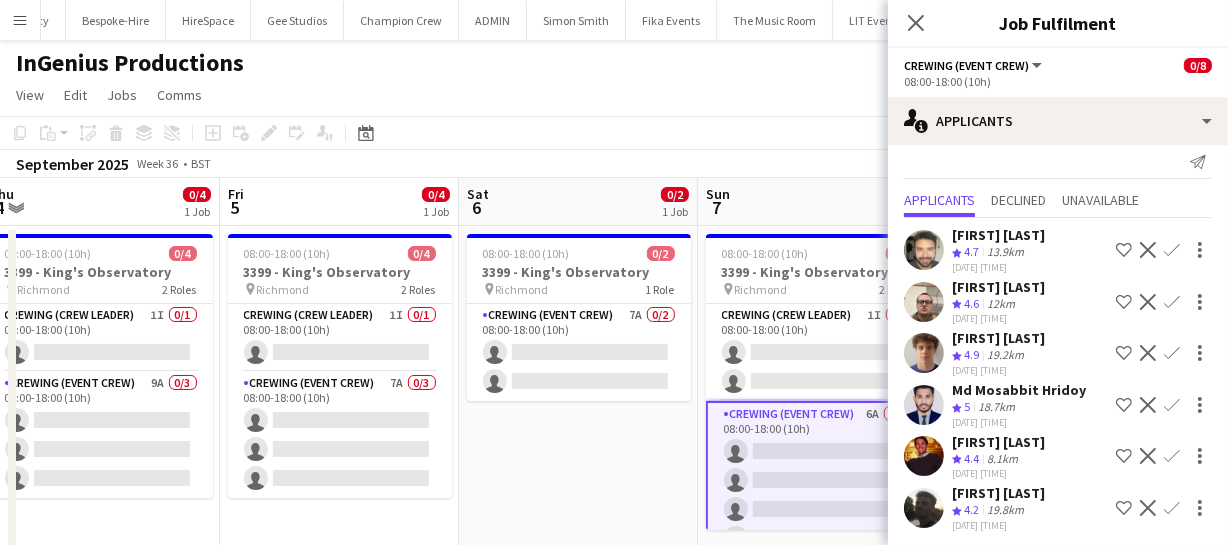 drag, startPoint x: 372, startPoint y: 461, endPoint x: 633, endPoint y: 439, distance: 261.92557 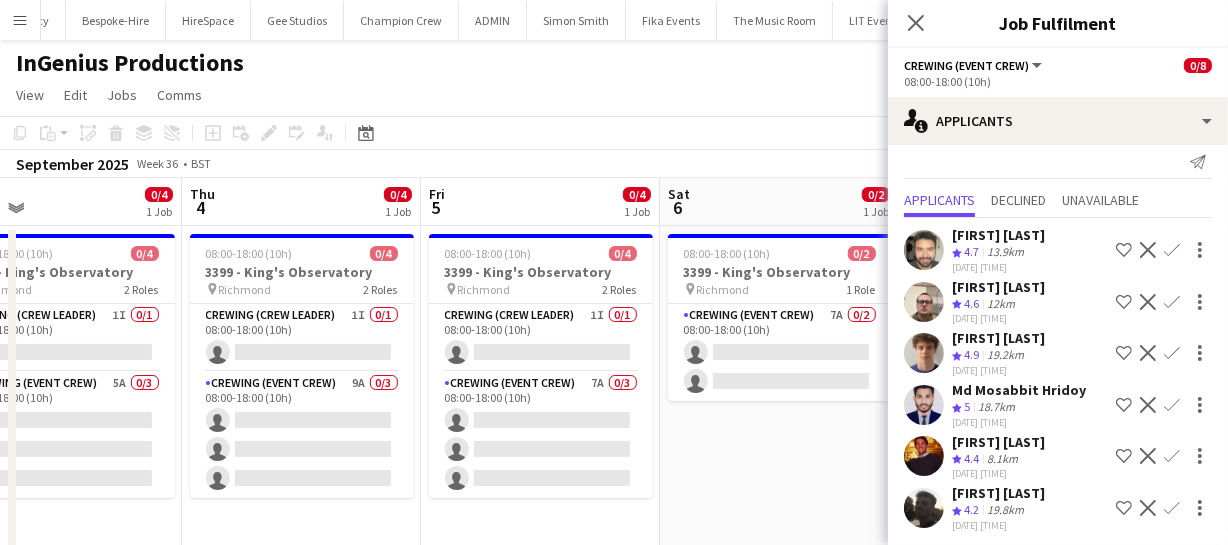 click on "Mon   1   1/12   2 Jobs   Tue   2   0/4   1 Job   Wed   3   0/4   1 Job   Thu   4   0/4   1 Job   Fri   5   0/4   1 Job   Sat   6   0/2   1 Job   Sun   7   0/8   1 Job   Mon   8   Tue   9   Wed   10   Thu   11      08:00-17:00 (9h)    0/8   3368 - Old Billingsgate
pin
Lower Thames Street   2 Roles   Crewing (Crew Leader)   0/2   08:00-17:00 (9h)
single-neutral-actions
single-neutral-actions
Crewing (Event Crew)   19A   0/6   08:00-17:00 (9h)
single-neutral-actions
single-neutral-actions
single-neutral-actions
single-neutral-actions
single-neutral-actions
single-neutral-actions
Updated   08:00-18:00 (10h)    1/4   3399 - King's Observatory
pin
1I" at bounding box center (614, 520) 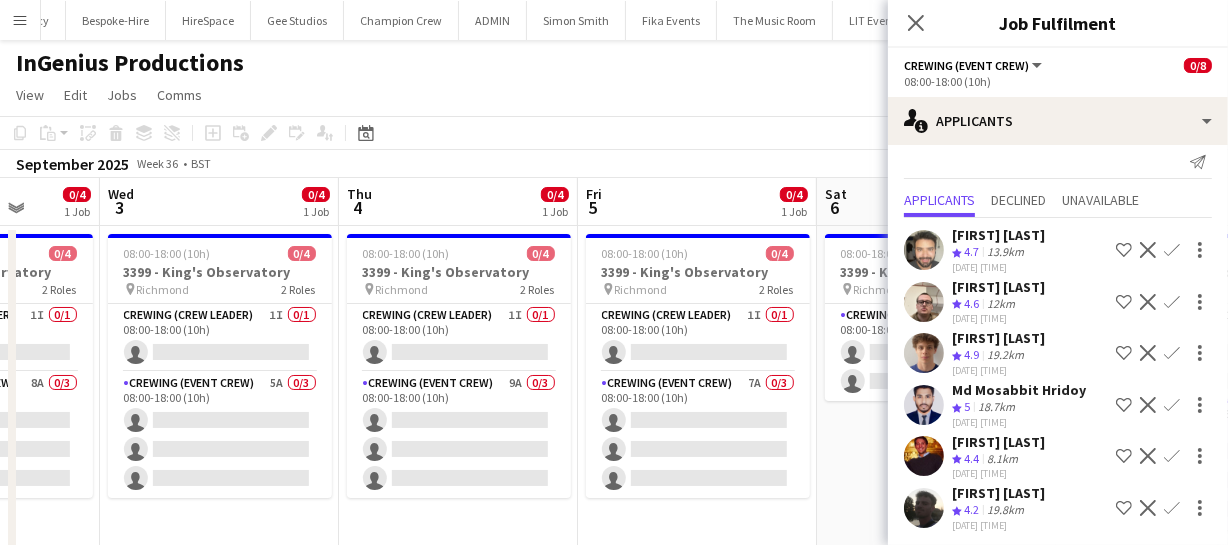 click on "Sun   31   0/8   1 Job   Mon   1   1/12   2 Jobs   Tue   2   0/4   1 Job   Wed   3   0/4   1 Job   Thu   4   0/4   1 Job   Fri   5   0/4   1 Job   Sat   6   0/2   1 Job   Sun   7   0/8   1 Job   Mon   8   Tue   9   Wed   10      08:00-17:00 (9h)    0/8   3368 - Old Billingsgate
pin
Lower Thames Street   2 Roles   Crewing (Crew Leader)   0/2   08:00-17:00 (9h)
single-neutral-actions
single-neutral-actions
Crewing (Event Crew)   23A   0/6   08:00-17:00 (9h)
single-neutral-actions
single-neutral-actions
single-neutral-actions
single-neutral-actions
single-neutral-actions
single-neutral-actions
08:00-17:00 (9h)    0/8   3368 - Old Billingsgate
pin" at bounding box center (614, 520) 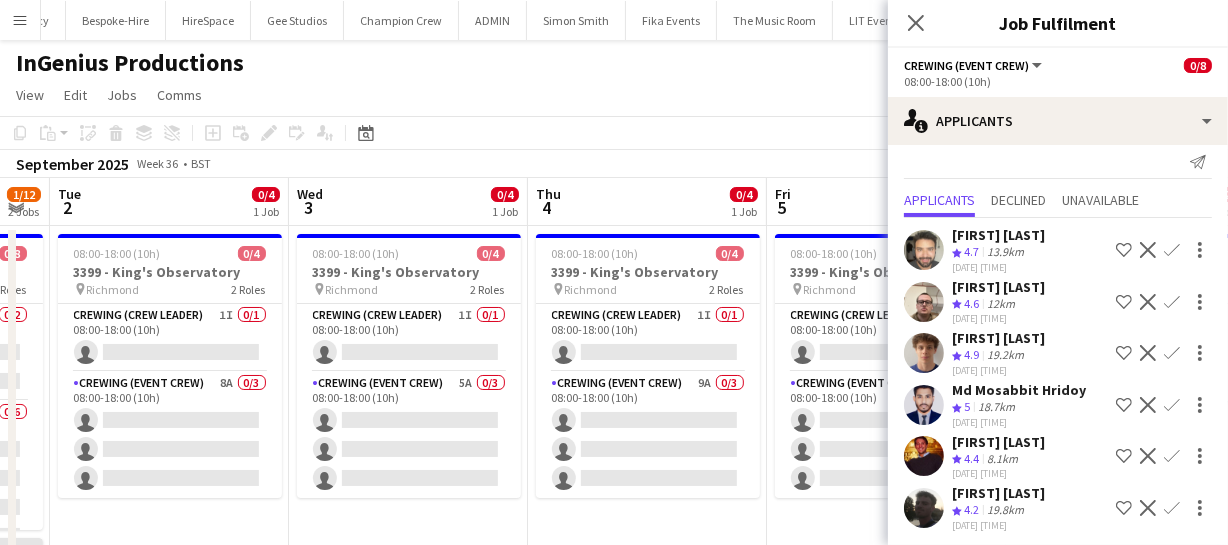 click on "Sun   31   0/8   1 Job   Mon   1   1/12   2 Jobs   Tue   2   0/4   1 Job   Wed   3   0/4   1 Job   Thu   4   0/4   1 Job   Fri   5   0/4   1 Job   Sat   6   0/2   1 Job   Sun   7   0/8   1 Job   Mon   8   Tue   9   Wed   10      08:00-17:00 (9h)    0/8   3368 - Old Billingsgate
pin
Lower Thames Street   2 Roles   Crewing (Crew Leader)   0/2   08:00-17:00 (9h)
single-neutral-actions
single-neutral-actions
Crewing (Event Crew)   23A   0/6   08:00-17:00 (9h)
single-neutral-actions
single-neutral-actions
single-neutral-actions
single-neutral-actions
single-neutral-actions
single-neutral-actions
08:00-17:00 (9h)    0/8   3368 - Old Billingsgate
pin" at bounding box center [614, 520] 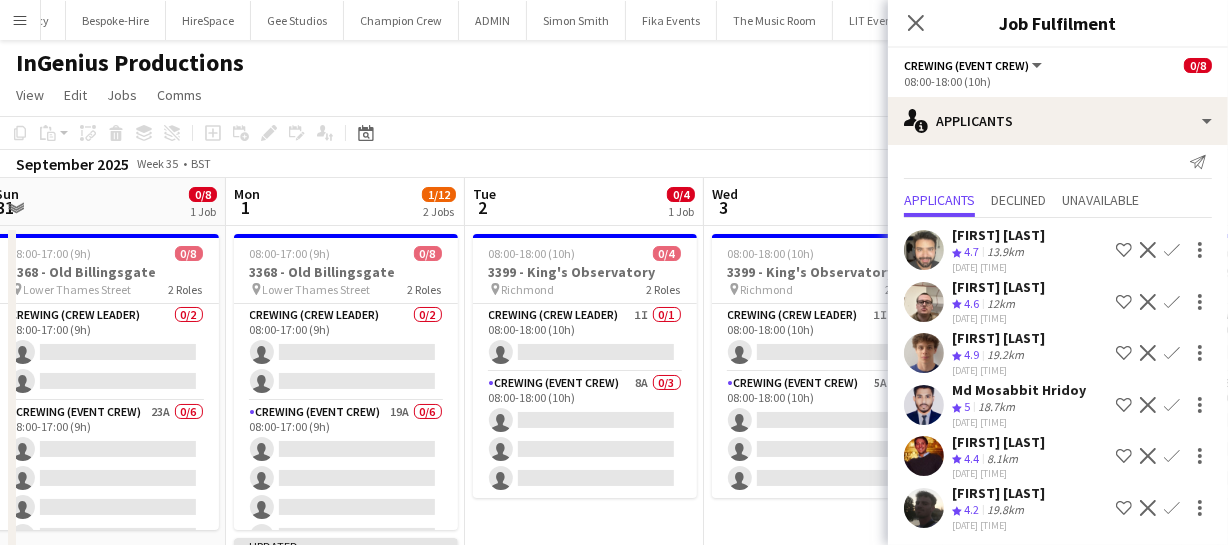 drag, startPoint x: 514, startPoint y: 410, endPoint x: 540, endPoint y: 410, distance: 26 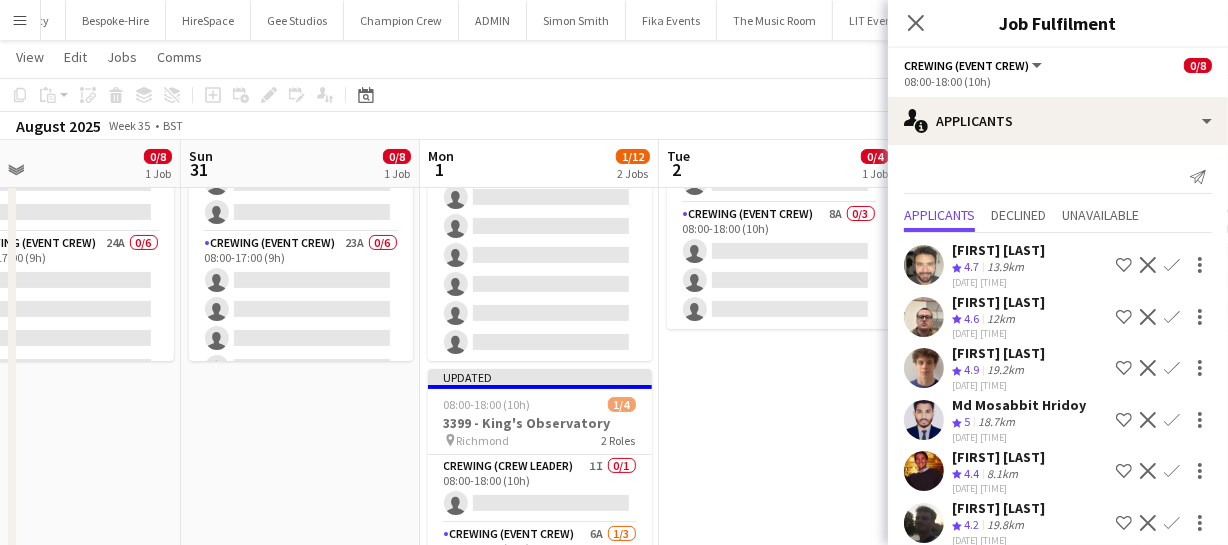 drag, startPoint x: 633, startPoint y: 466, endPoint x: 839, endPoint y: 408, distance: 214.00934 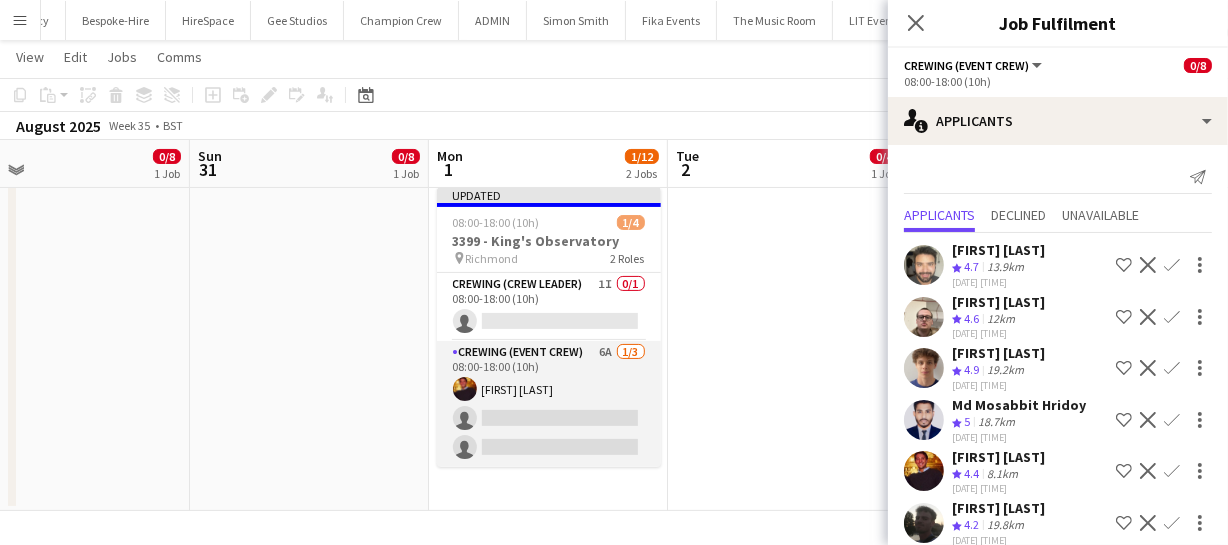 click on "Crewing (Event Crew)   6A   1/3   08:00-18:00 (10h)
Sam Kermode
single-neutral-actions
single-neutral-actions" at bounding box center [549, 404] 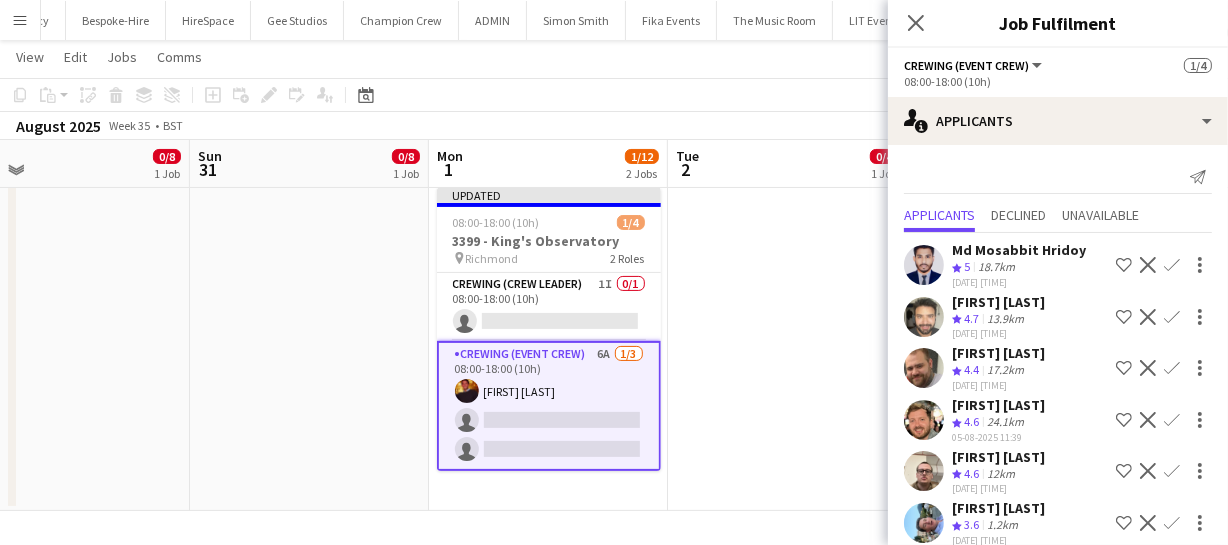click on "Confirm" at bounding box center [1172, 471] 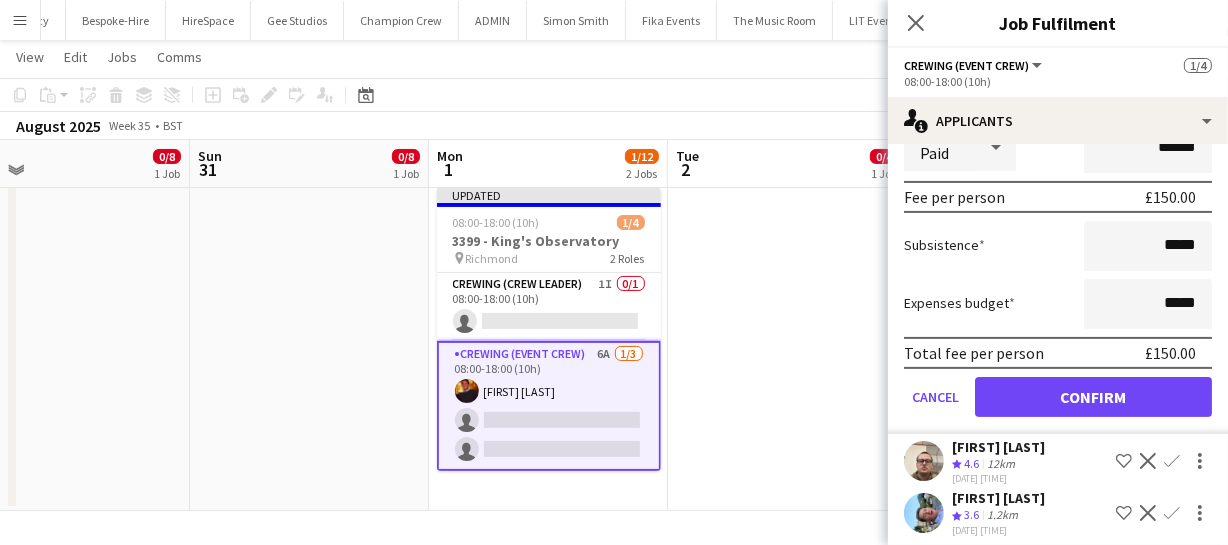 scroll, scrollTop: 467, scrollLeft: 0, axis: vertical 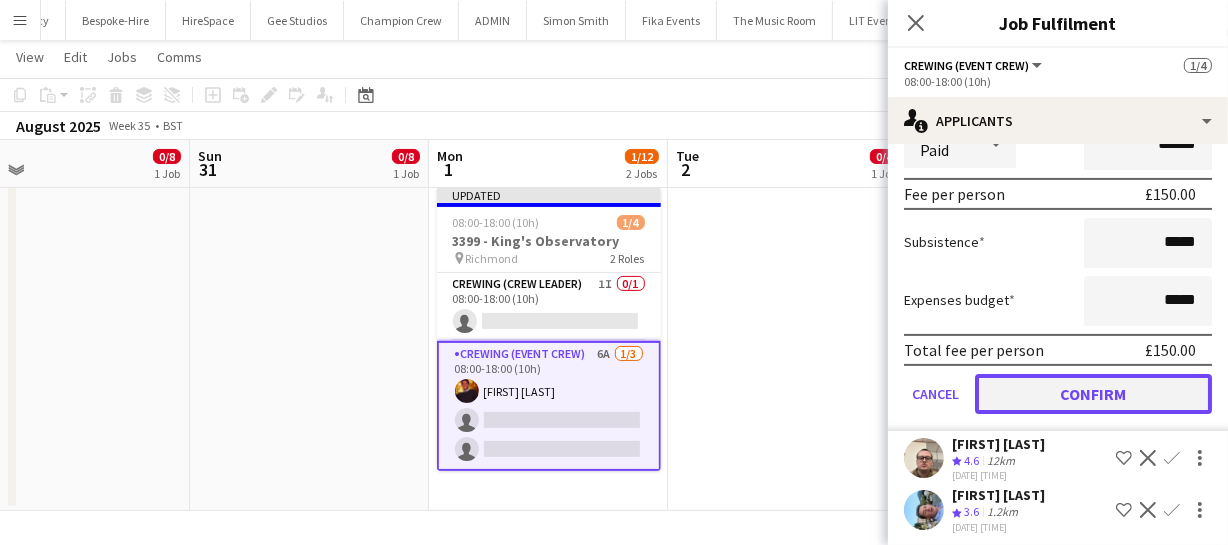 click on "Confirm" 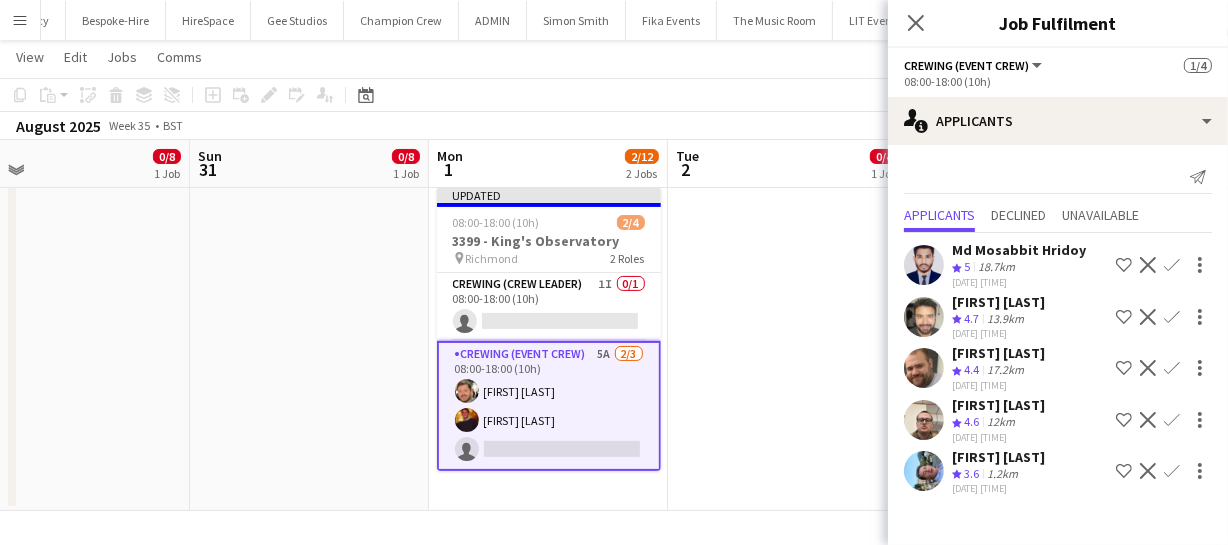scroll, scrollTop: 0, scrollLeft: 0, axis: both 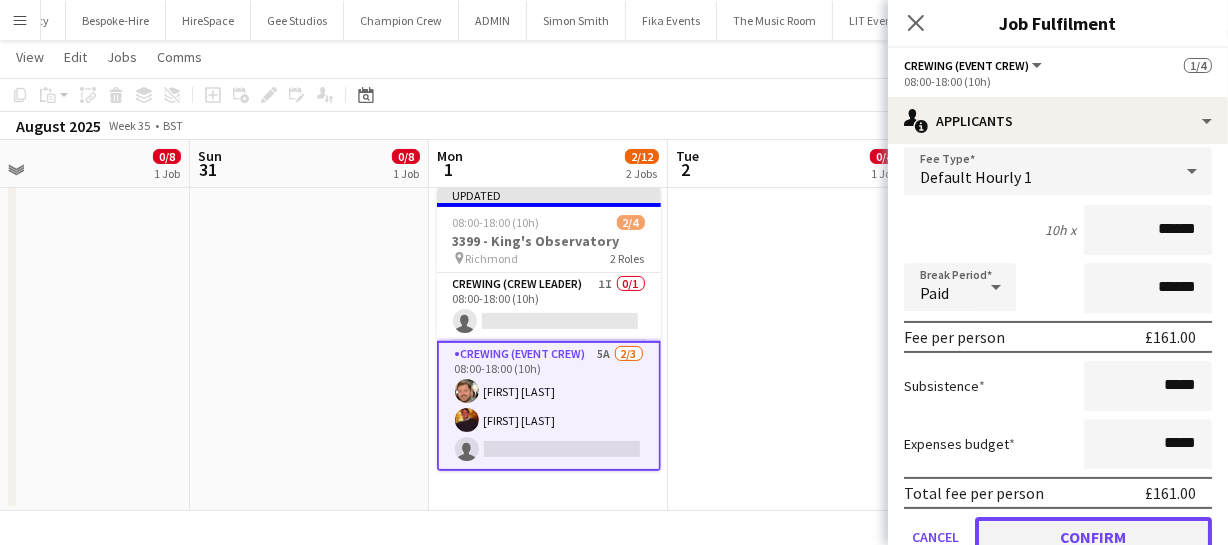 click on "Confirm" 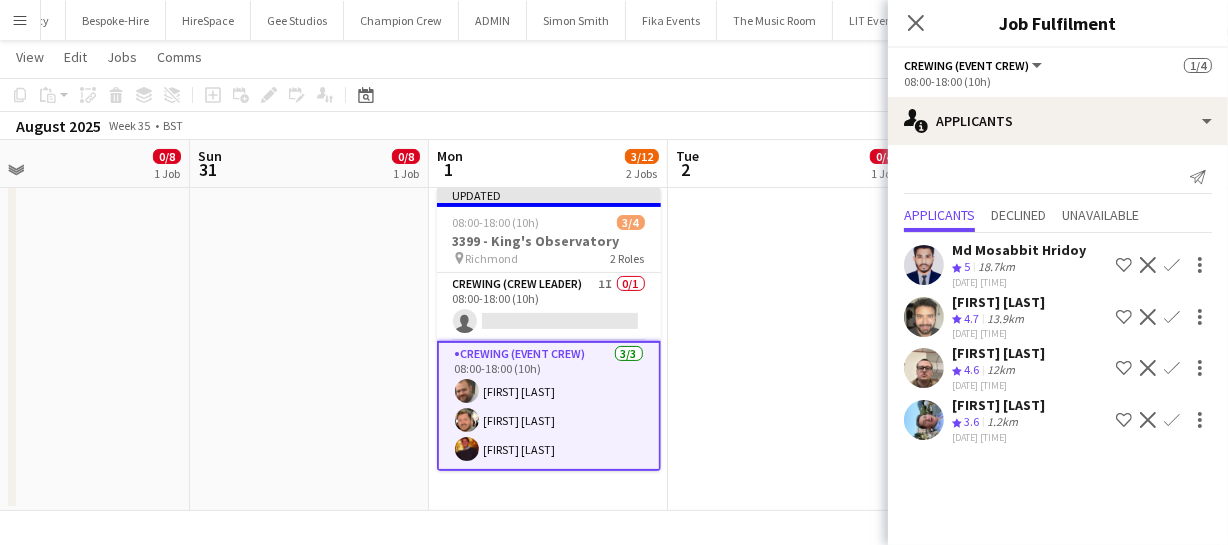 scroll, scrollTop: 0, scrollLeft: 0, axis: both 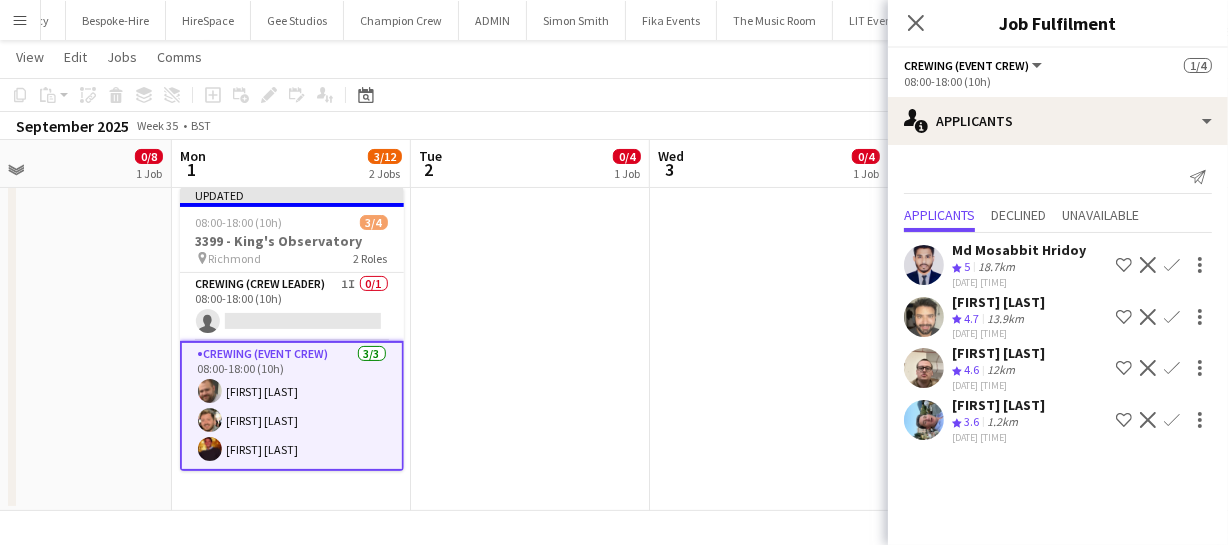 drag, startPoint x: 800, startPoint y: 391, endPoint x: 543, endPoint y: 370, distance: 257.85654 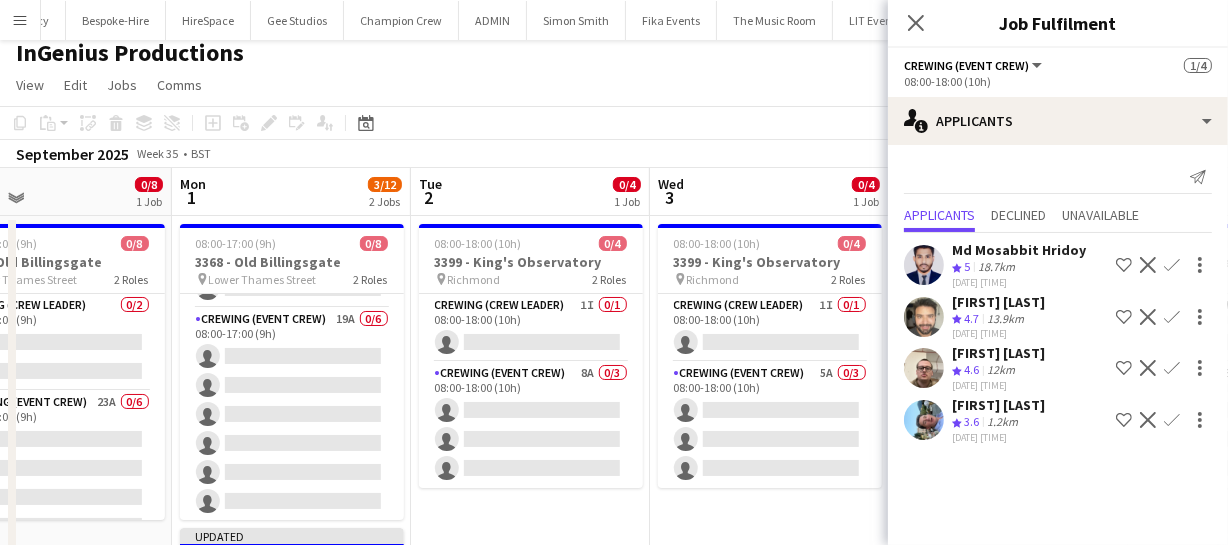 scroll, scrollTop: 0, scrollLeft: 0, axis: both 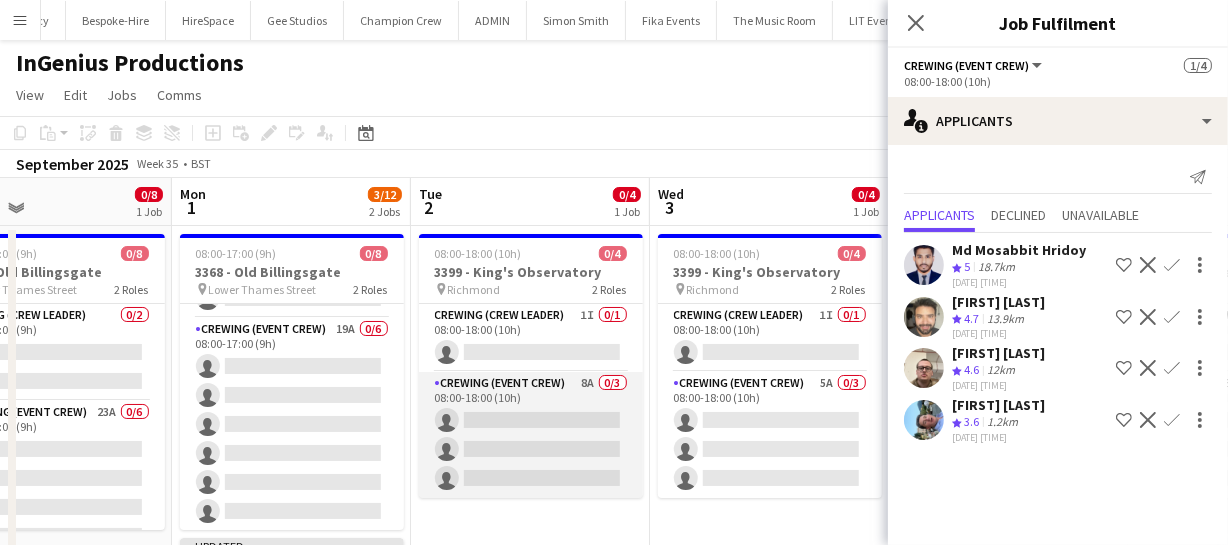click on "Crewing (Event Crew)   8A   0/3   08:00-18:00 (10h)
single-neutral-actions
single-neutral-actions
single-neutral-actions" at bounding box center (531, 435) 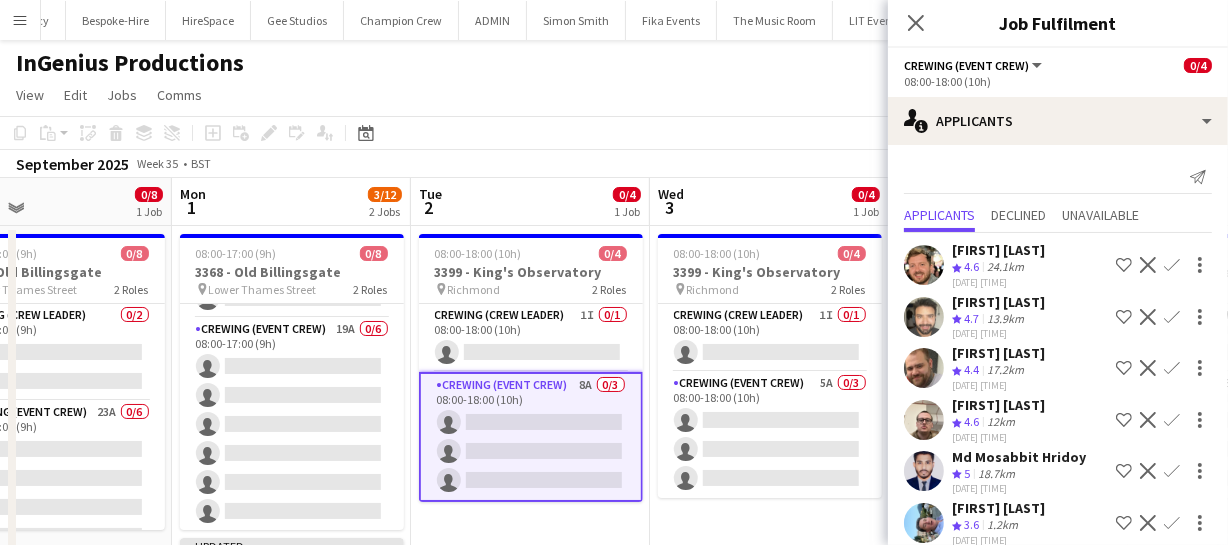click on "Confirm" at bounding box center (1172, 317) 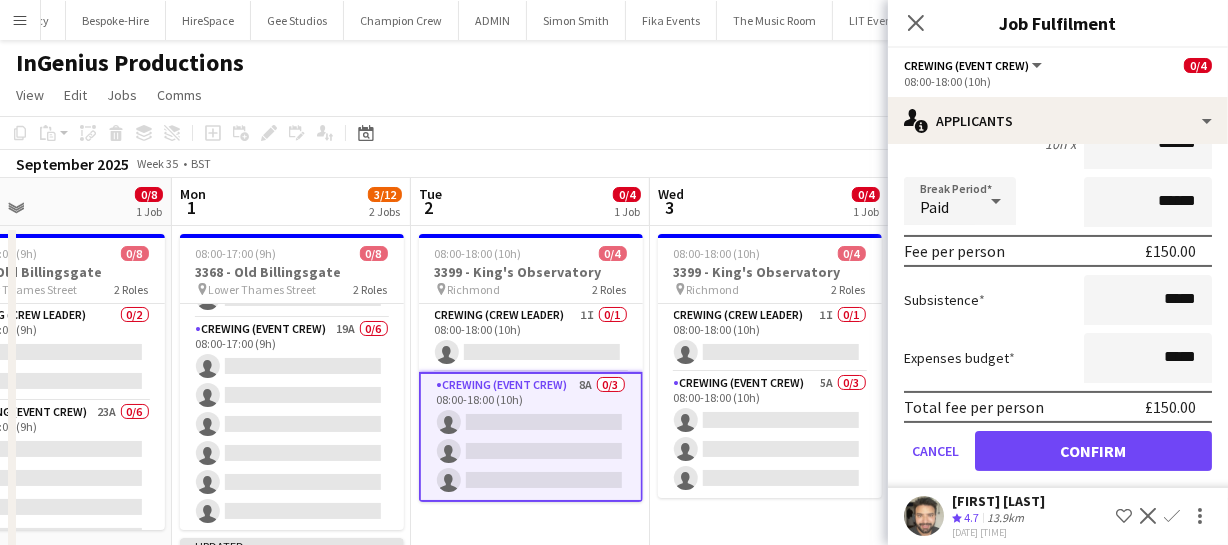 scroll, scrollTop: 272, scrollLeft: 0, axis: vertical 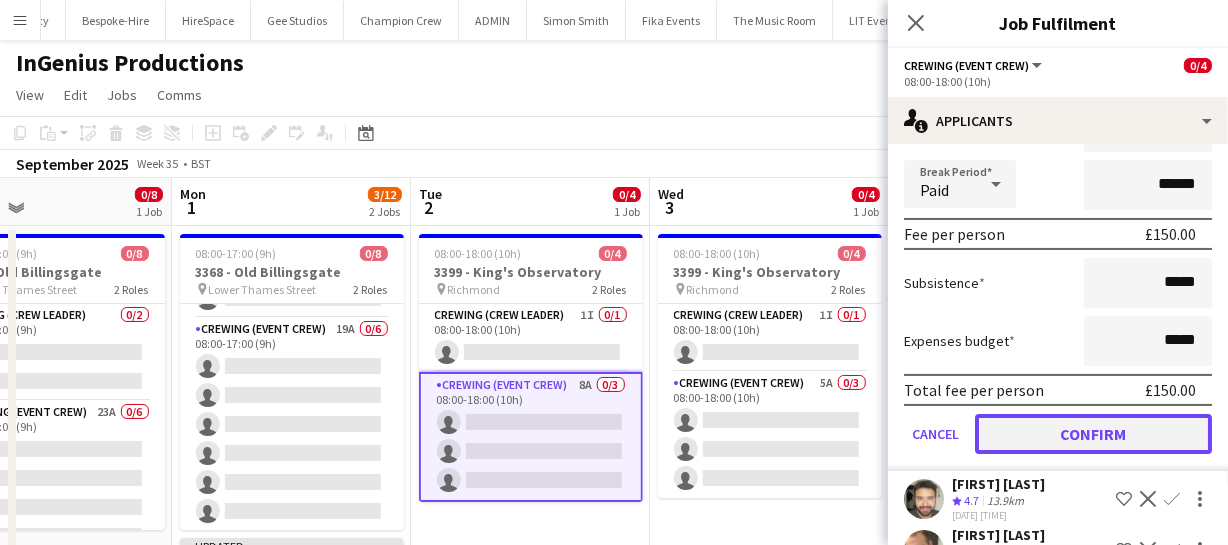 click on "Confirm" 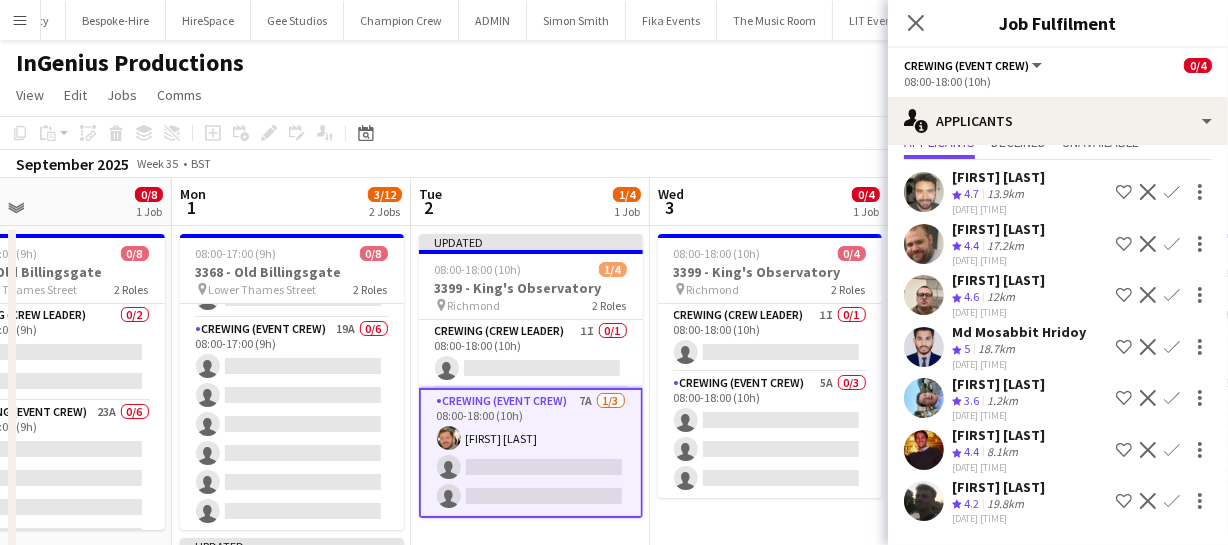 scroll, scrollTop: 0, scrollLeft: 0, axis: both 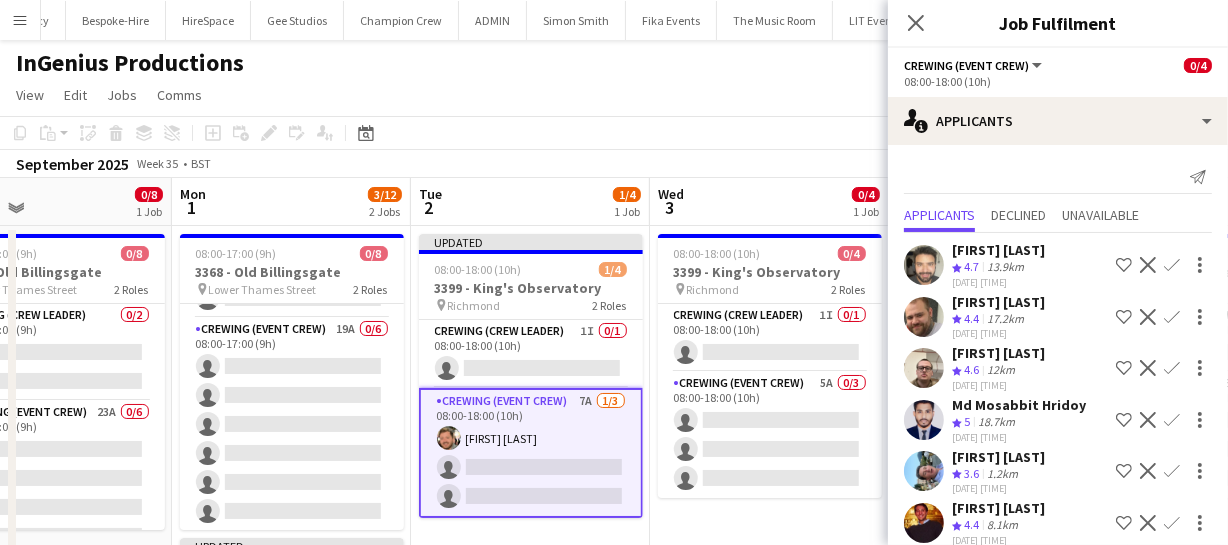 click on "Confirm" at bounding box center [1172, 368] 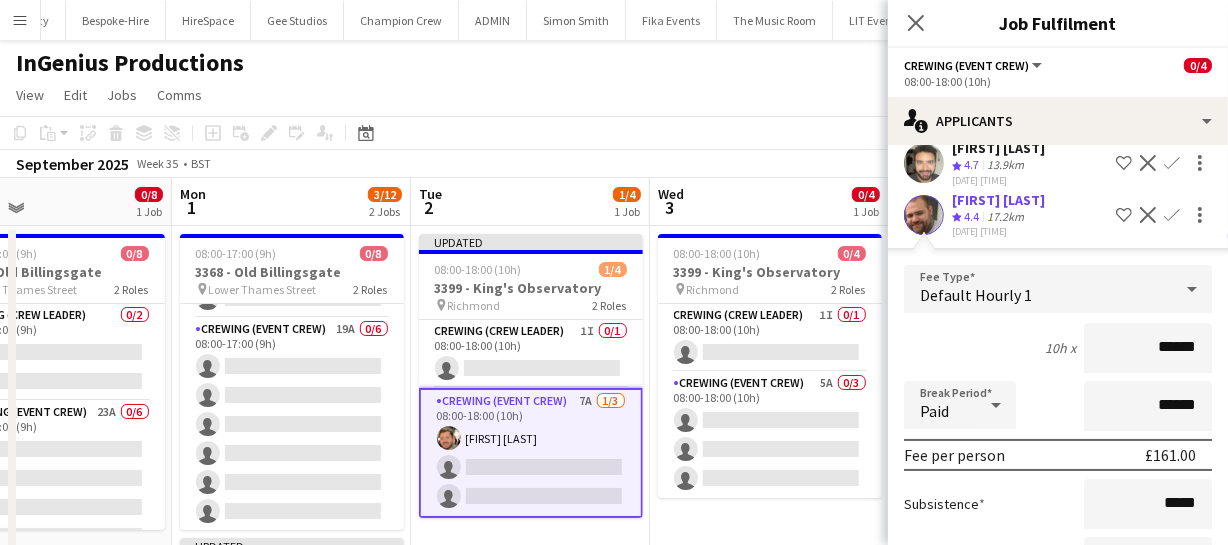 scroll, scrollTop: 272, scrollLeft: 0, axis: vertical 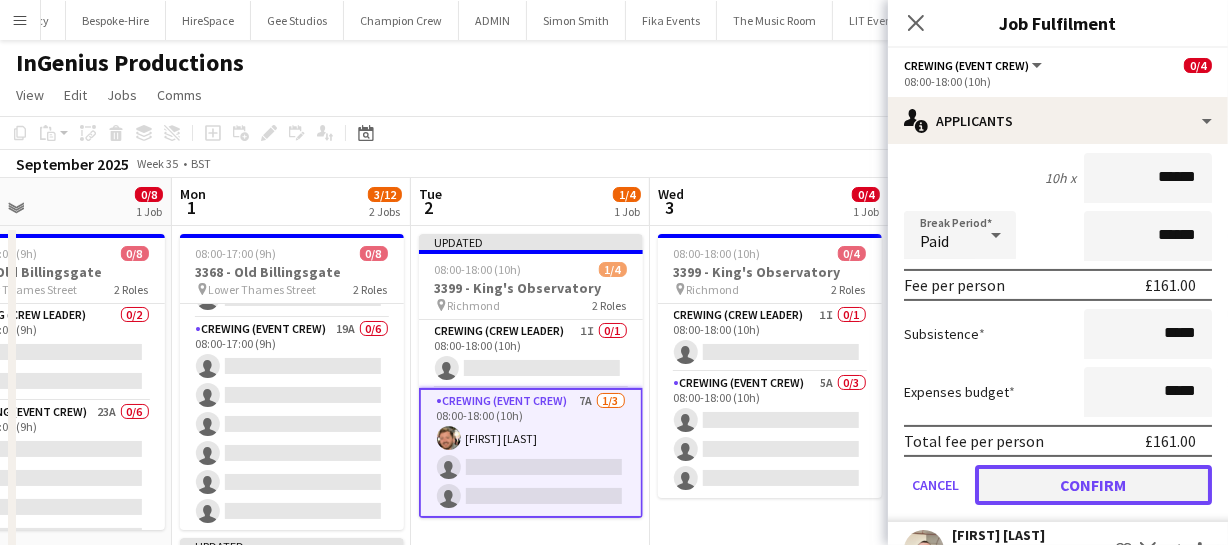 click on "Confirm" 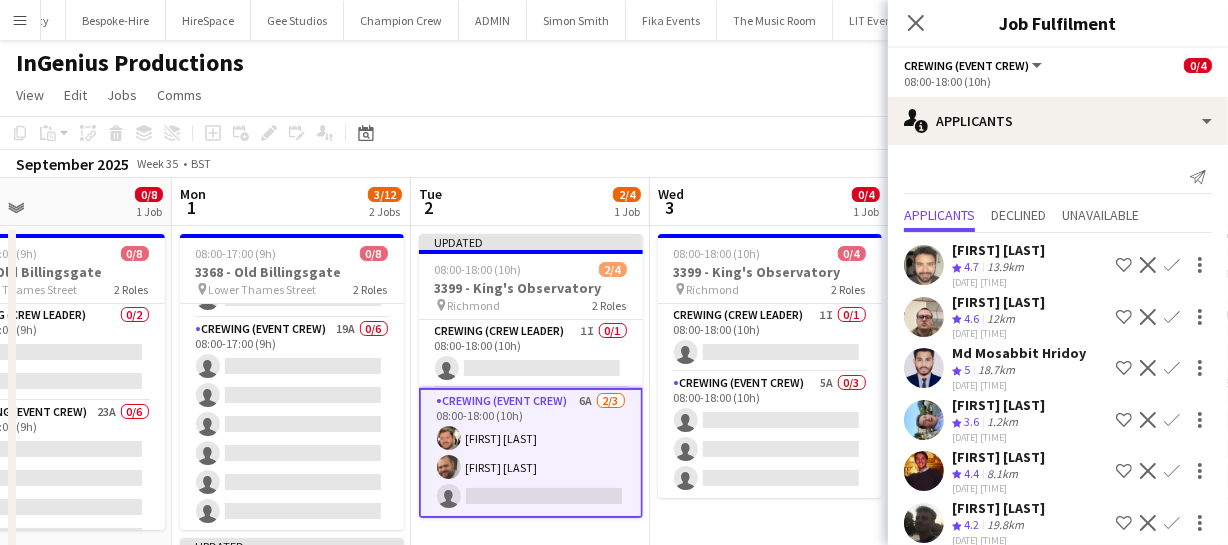 scroll, scrollTop: 15, scrollLeft: 0, axis: vertical 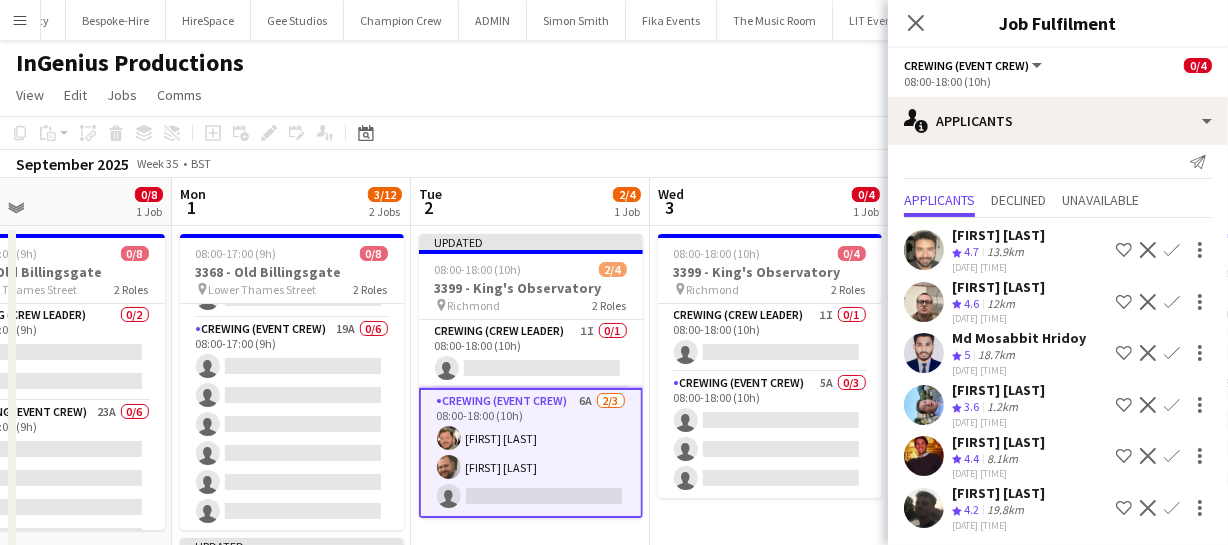 click on "Confirm" at bounding box center (1172, 302) 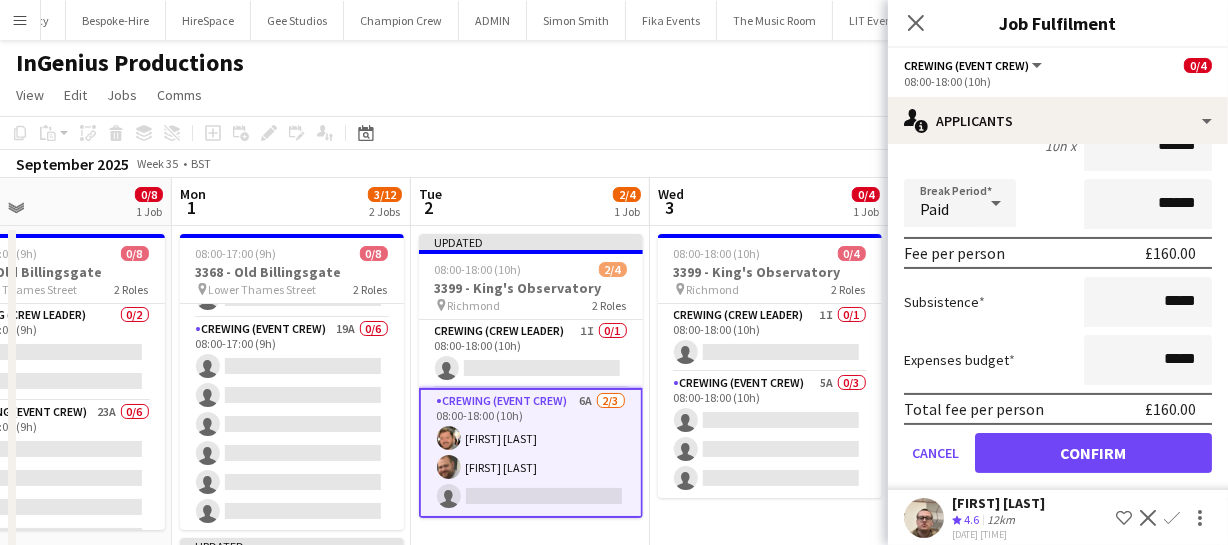 scroll, scrollTop: 288, scrollLeft: 0, axis: vertical 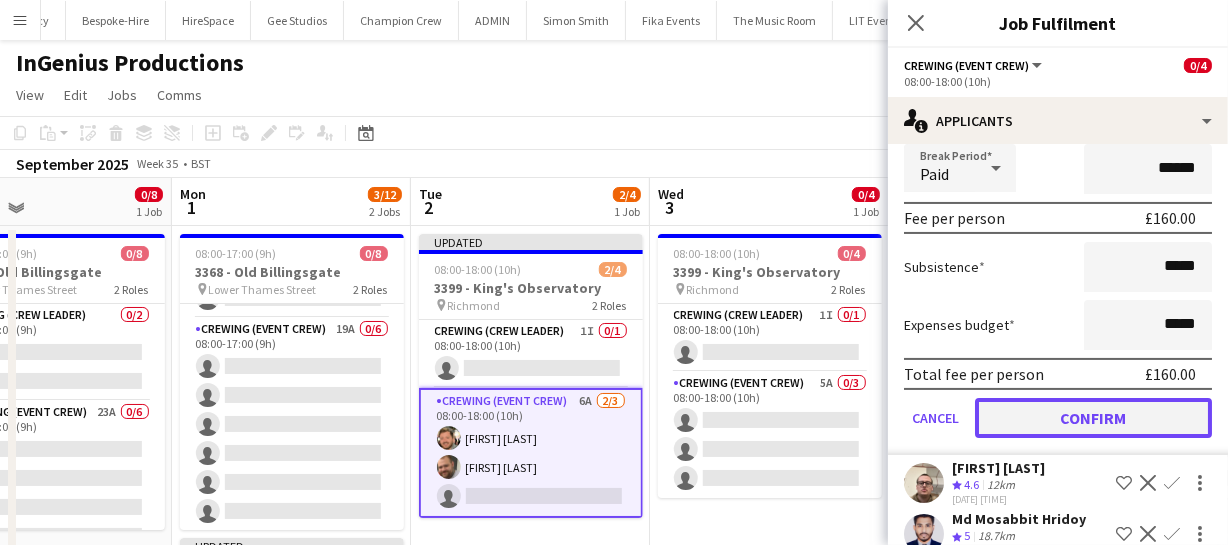 click on "Confirm" 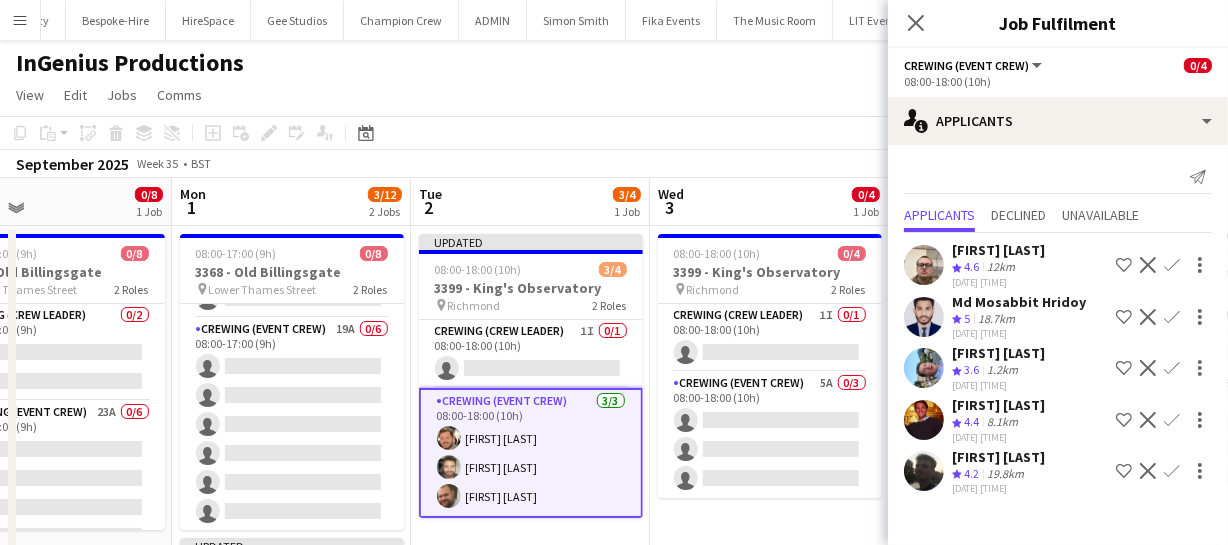 scroll, scrollTop: 0, scrollLeft: 0, axis: both 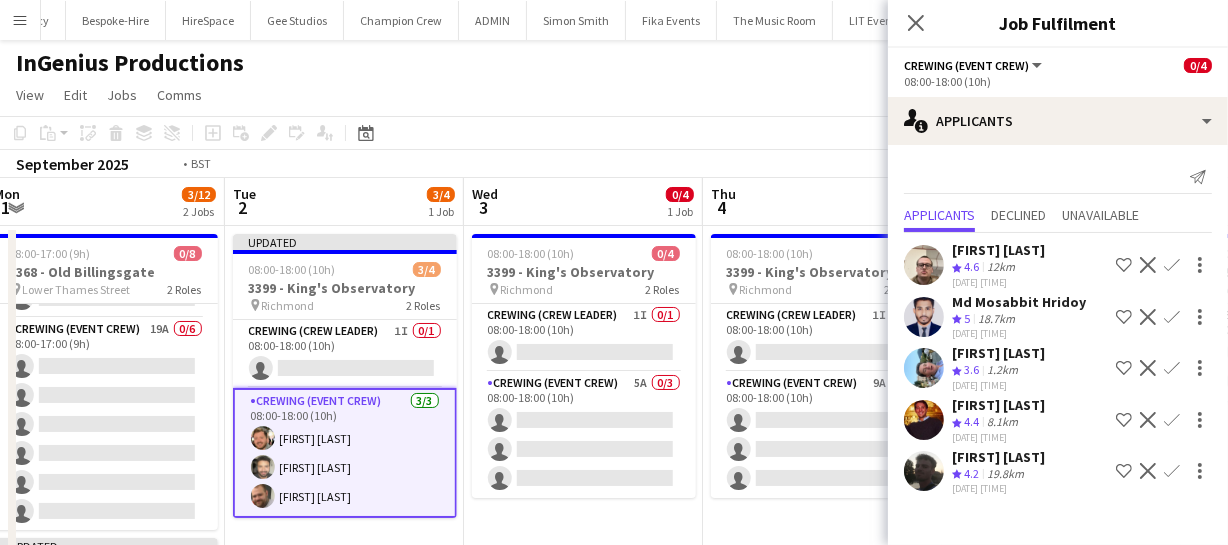 drag, startPoint x: 594, startPoint y: 395, endPoint x: 559, endPoint y: 394, distance: 35.014282 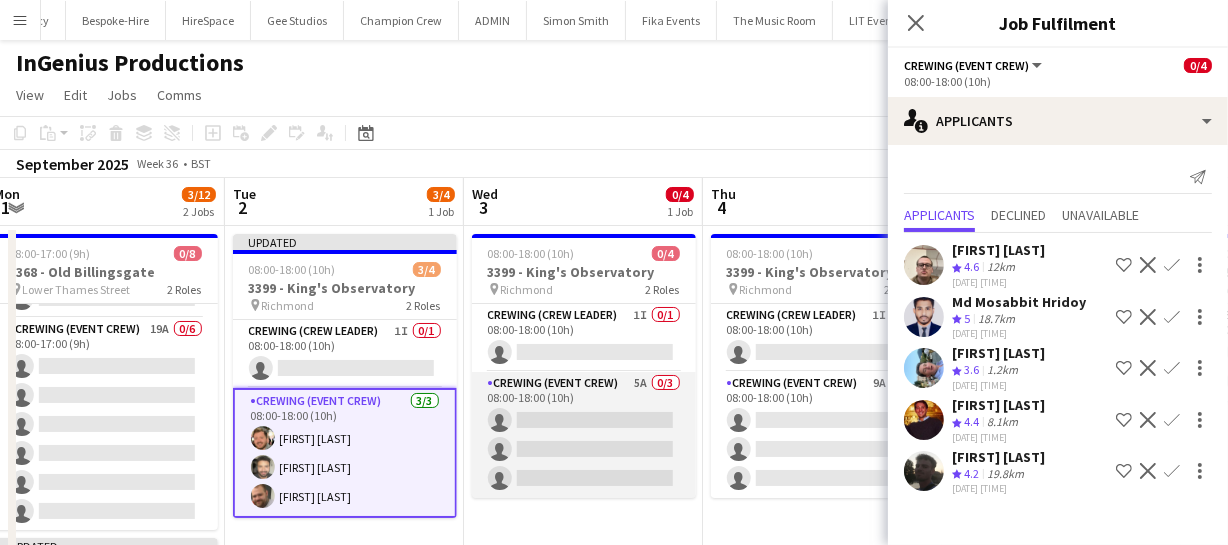 click on "Crewing (Event Crew)   5A   0/3   08:00-18:00 (10h)
single-neutral-actions
single-neutral-actions
single-neutral-actions" at bounding box center [584, 435] 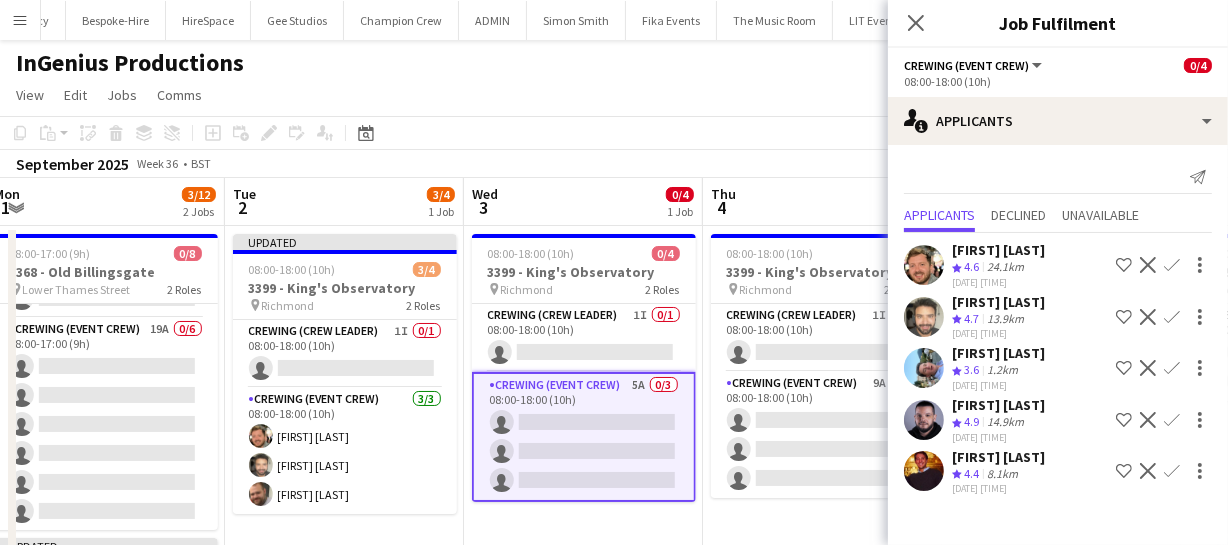 click on "Confirm" at bounding box center [1172, 317] 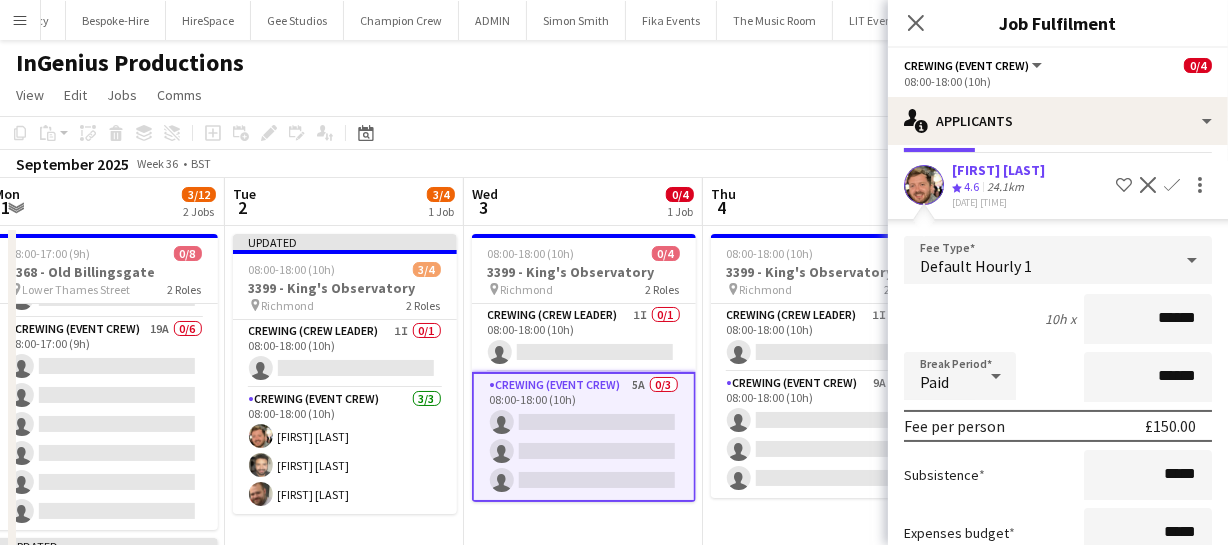 scroll, scrollTop: 272, scrollLeft: 0, axis: vertical 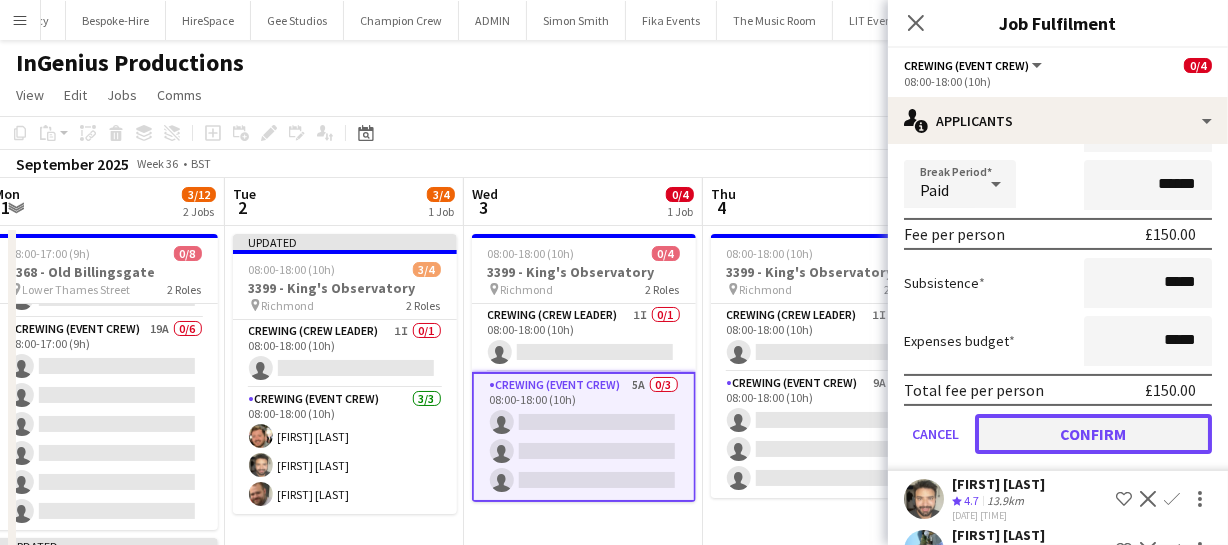 click on "Confirm" 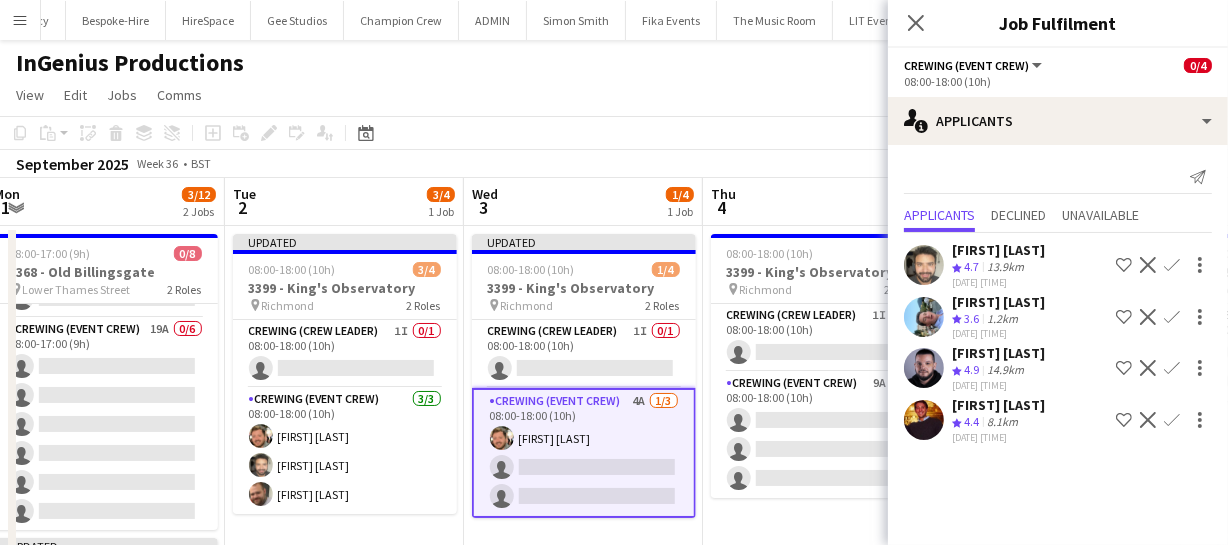 scroll, scrollTop: 0, scrollLeft: 0, axis: both 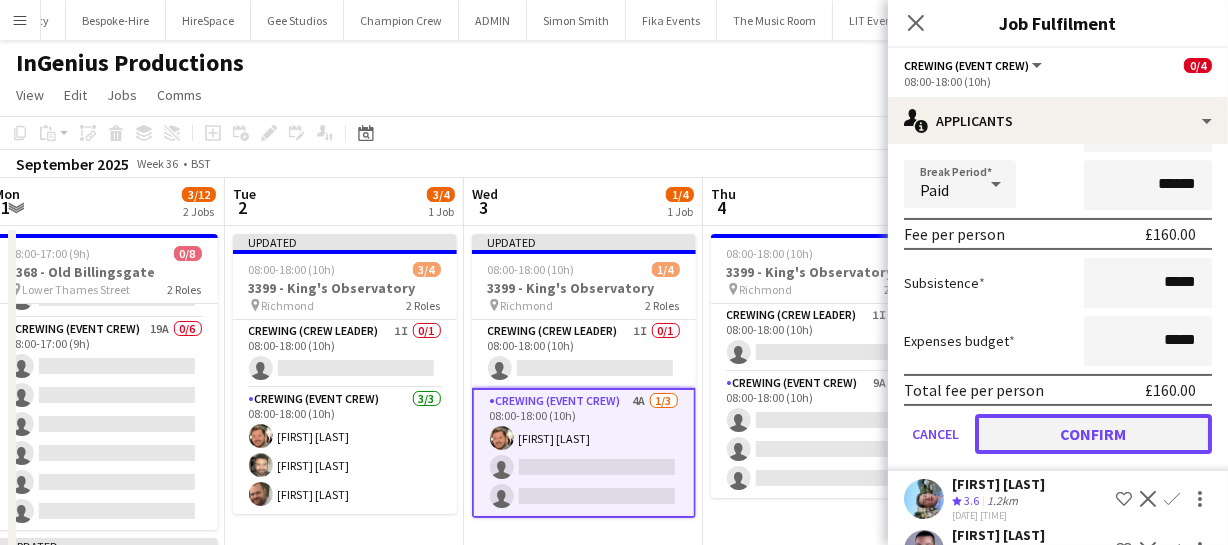 click on "Confirm" 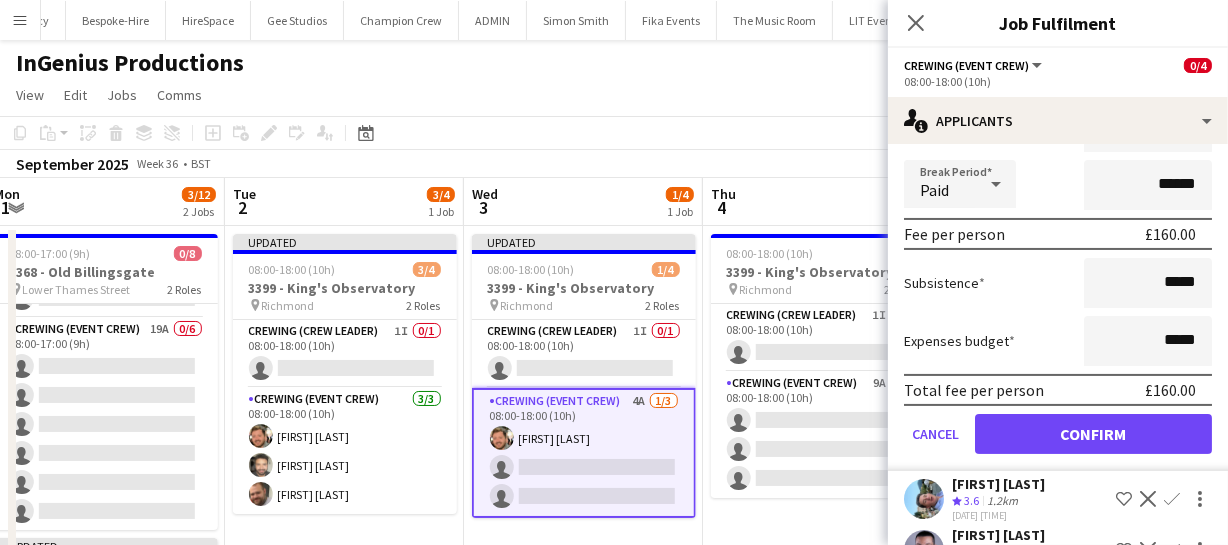 scroll, scrollTop: 0, scrollLeft: 0, axis: both 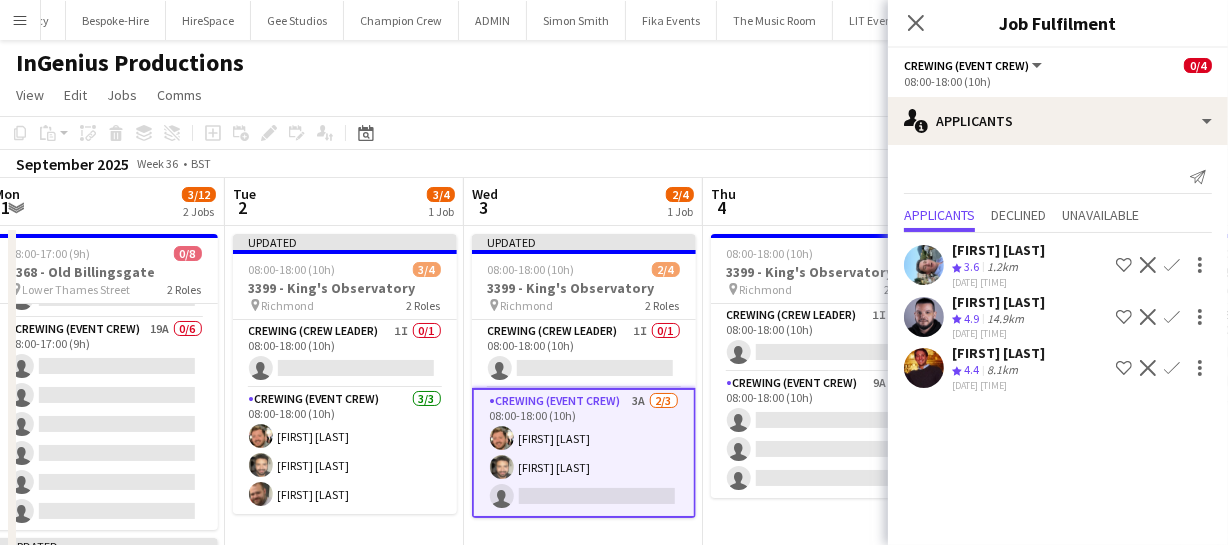 click on "Confirm" 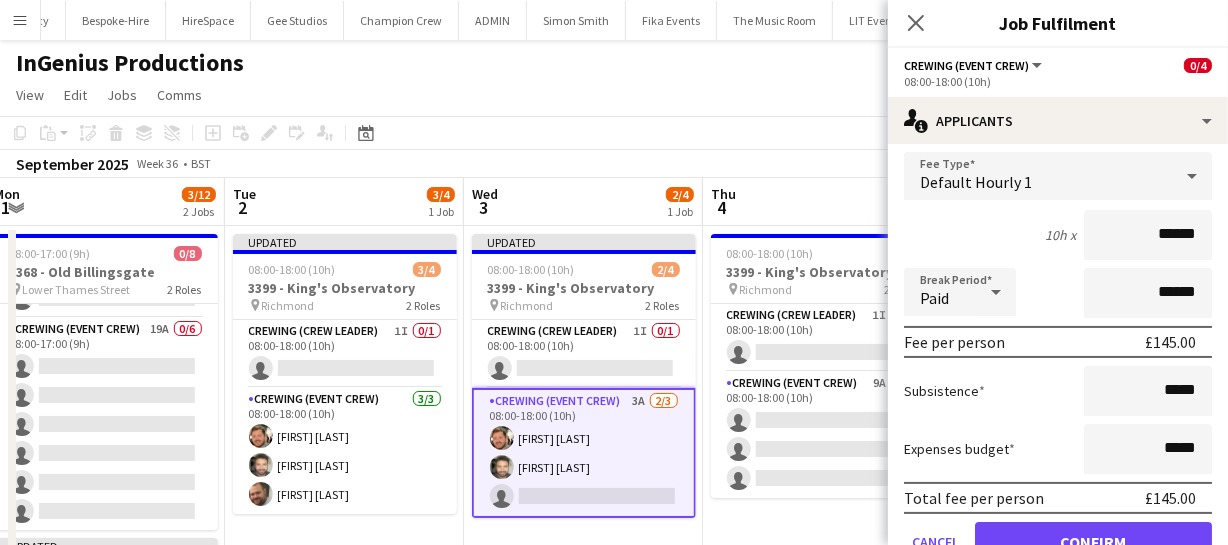 scroll, scrollTop: 316, scrollLeft: 0, axis: vertical 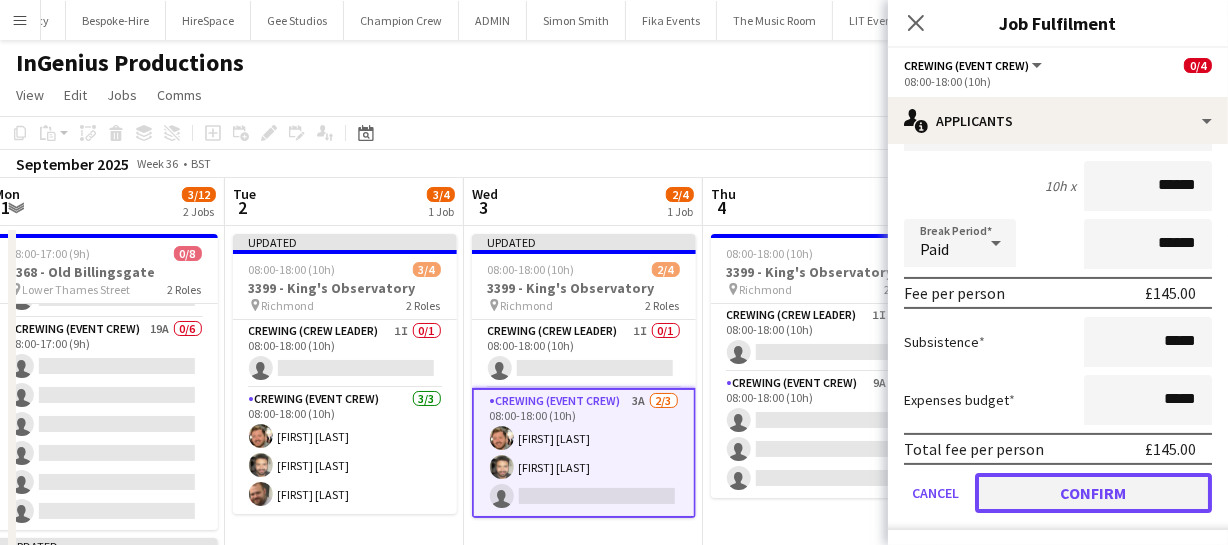 click on "Confirm" 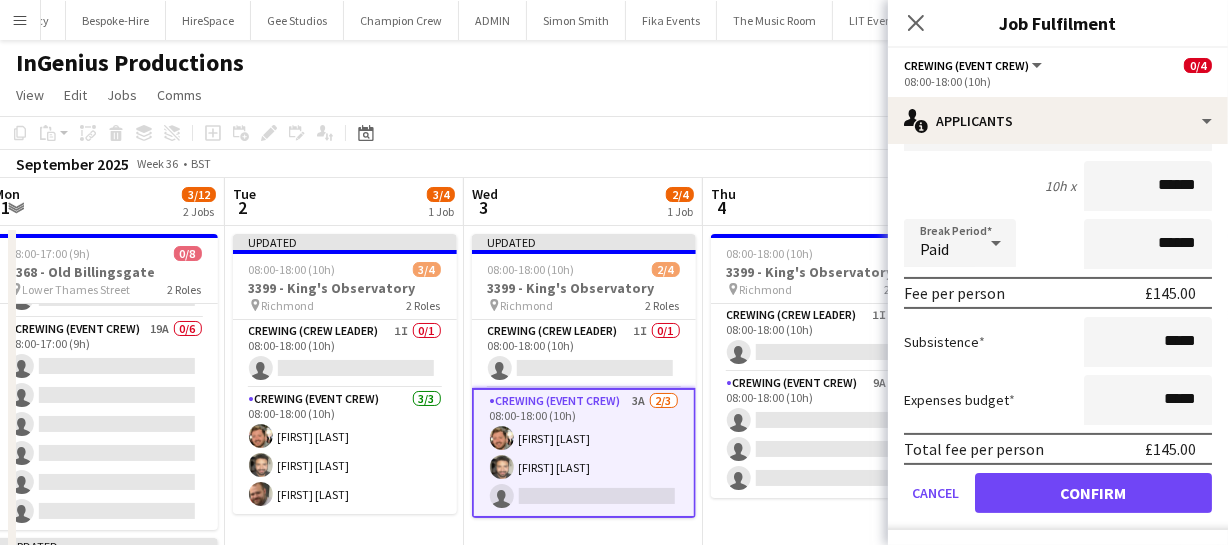 scroll, scrollTop: 0, scrollLeft: 0, axis: both 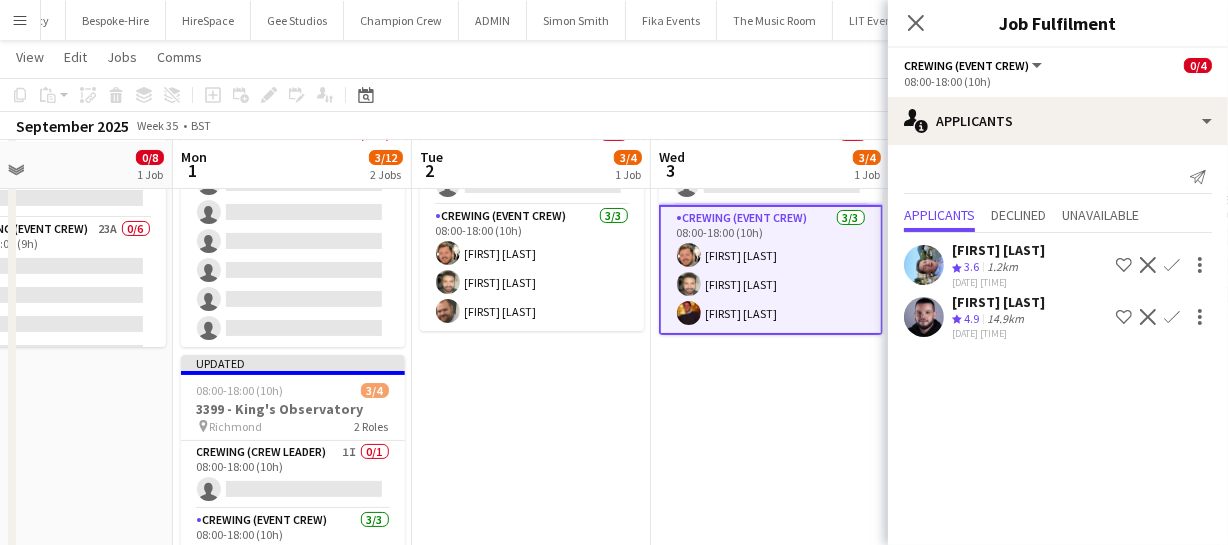 drag, startPoint x: 273, startPoint y: 424, endPoint x: 459, endPoint y: 399, distance: 187.67259 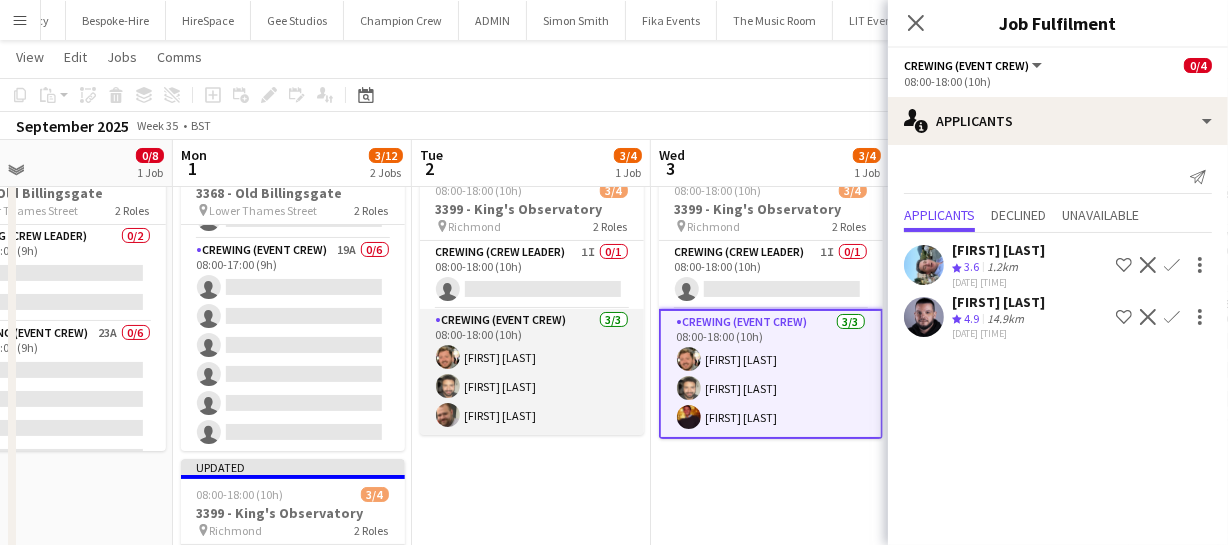 scroll, scrollTop: 76, scrollLeft: 0, axis: vertical 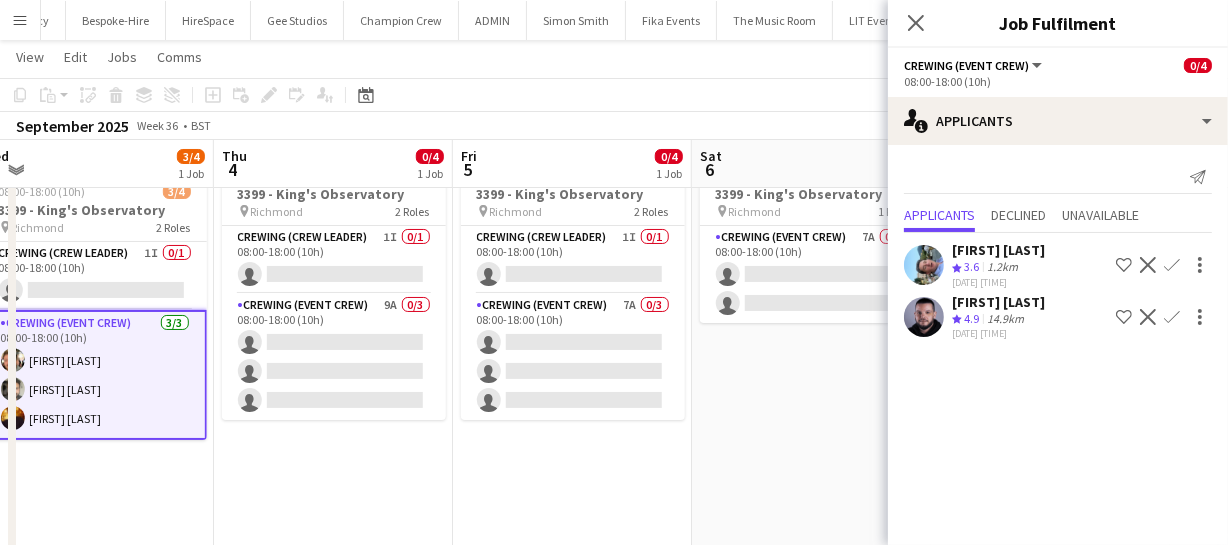 drag, startPoint x: 677, startPoint y: 484, endPoint x: 549, endPoint y: 459, distance: 130.41856 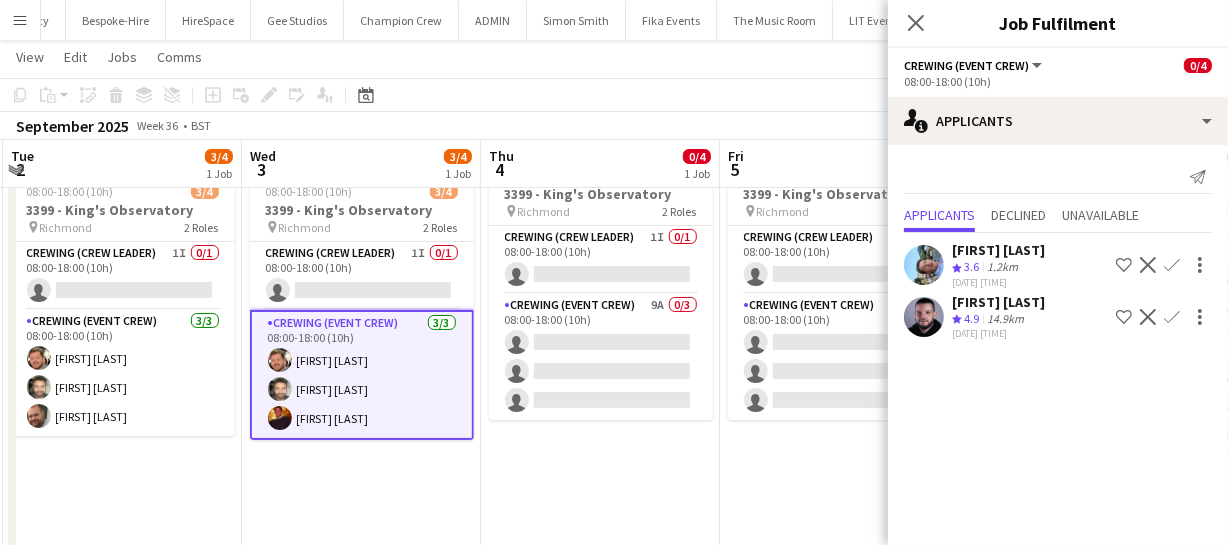 drag, startPoint x: 518, startPoint y: 467, endPoint x: 470, endPoint y: 459, distance: 48.6621 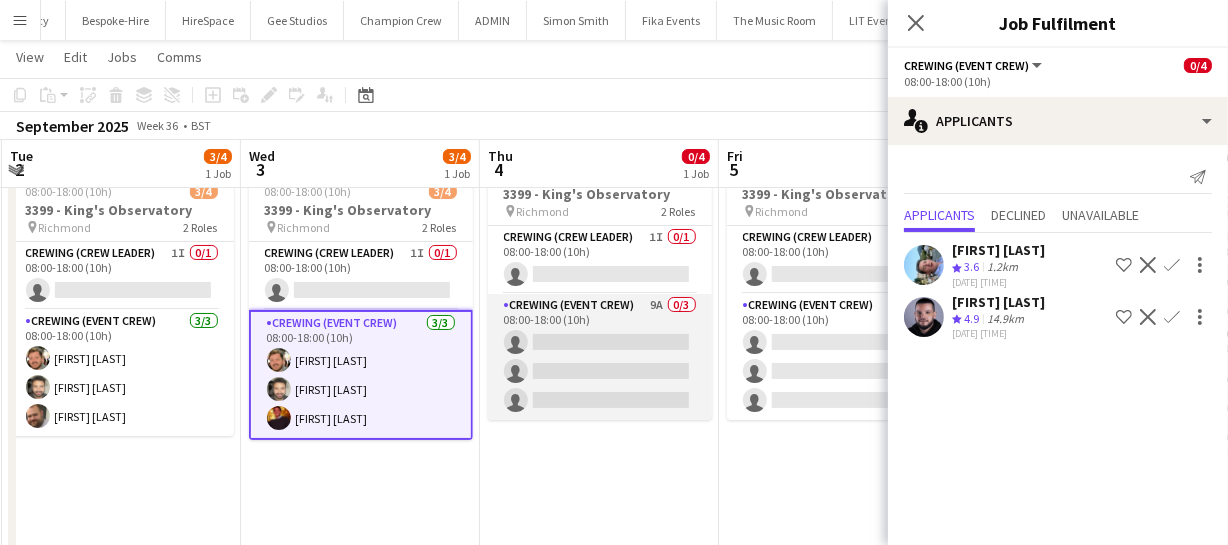 click on "Crewing (Event Crew)   9A   0/3   08:00-18:00 (10h)
single-neutral-actions
single-neutral-actions
single-neutral-actions" at bounding box center (600, 357) 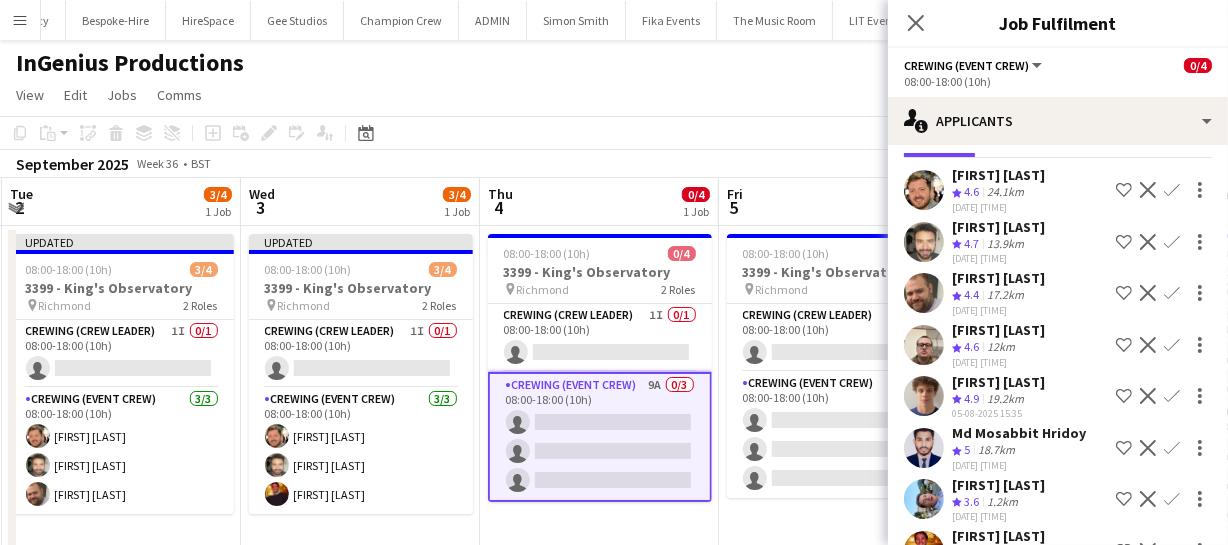 click on "Confirm" at bounding box center [1172, 293] 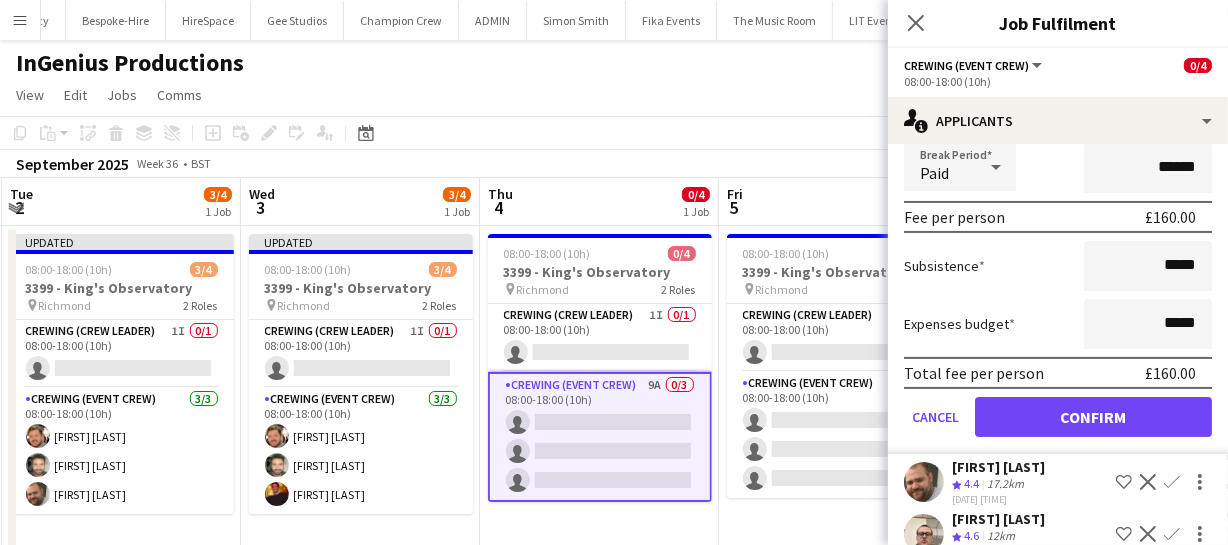 scroll, scrollTop: 348, scrollLeft: 0, axis: vertical 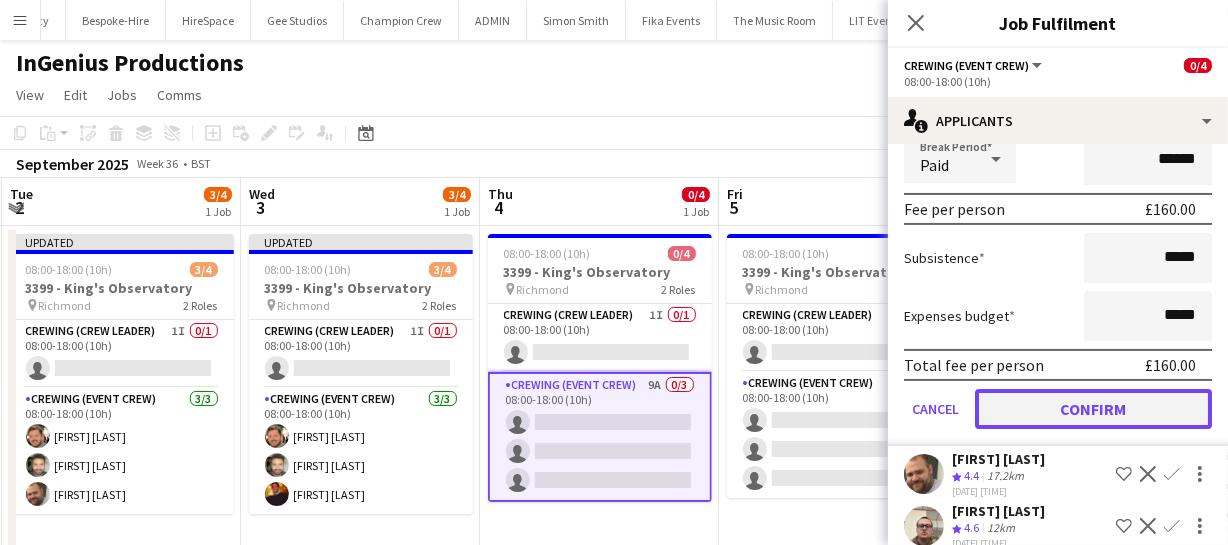 click on "Confirm" 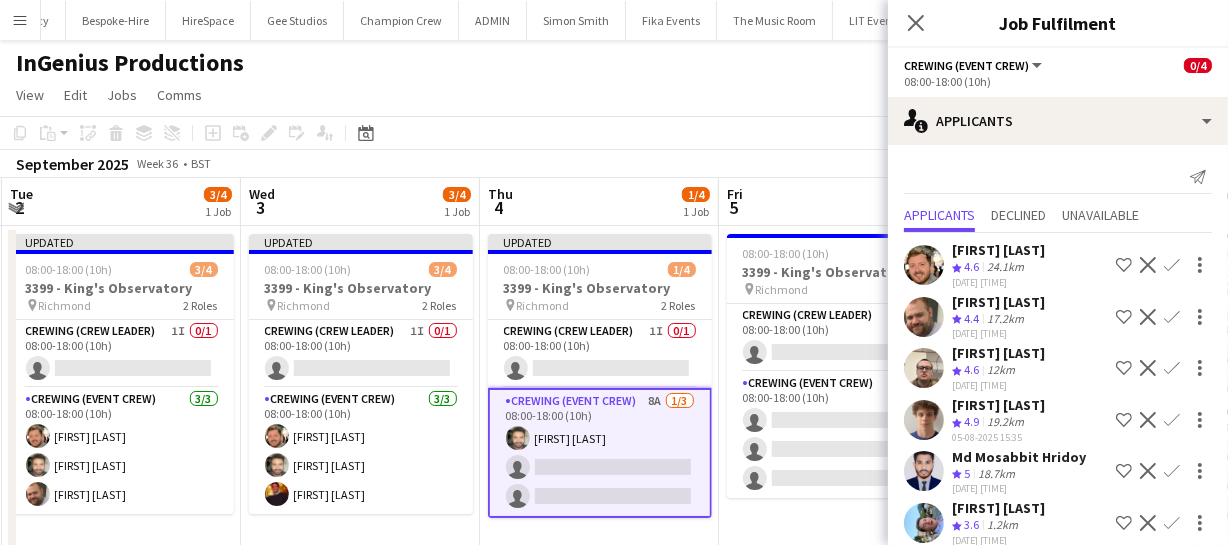 click on "Confirm" at bounding box center [1172, 368] 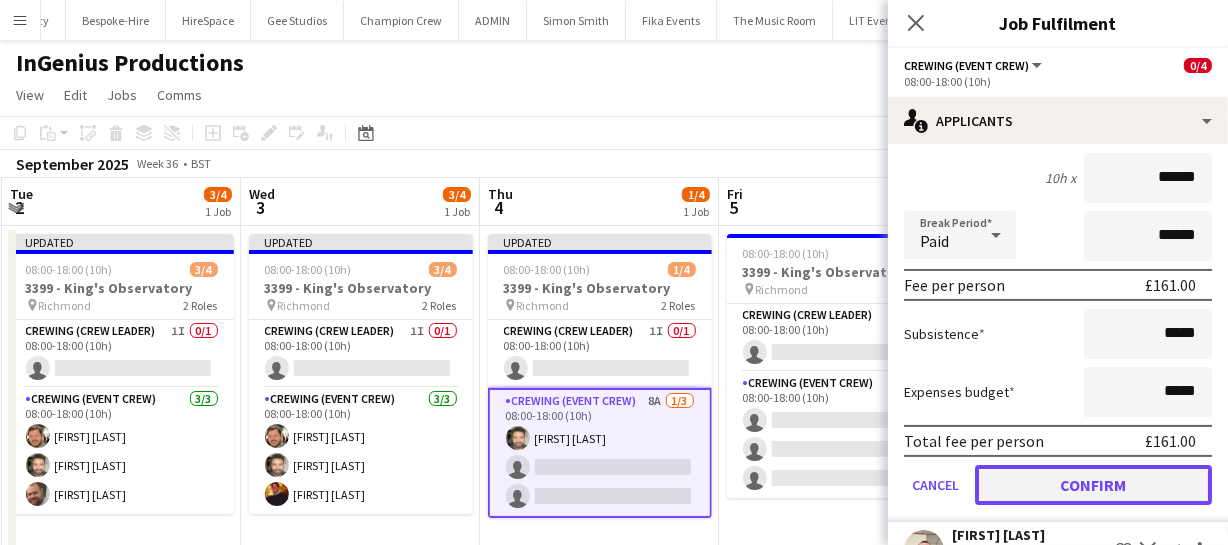 click on "Confirm" 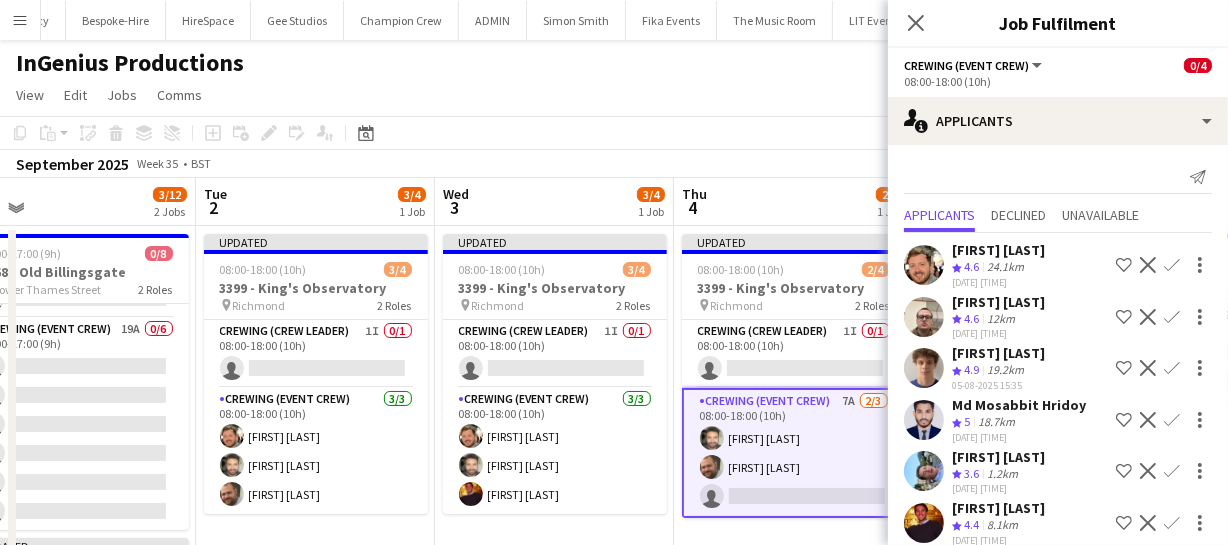 drag, startPoint x: 362, startPoint y: 464, endPoint x: 556, endPoint y: 447, distance: 194.74342 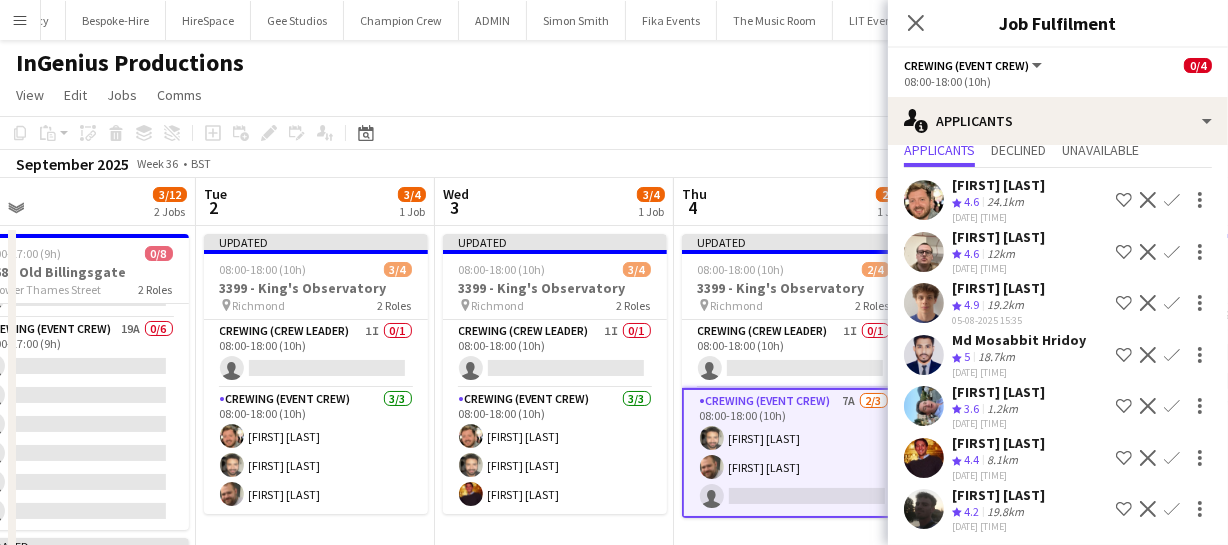 click on "Confirm" at bounding box center [1172, 509] 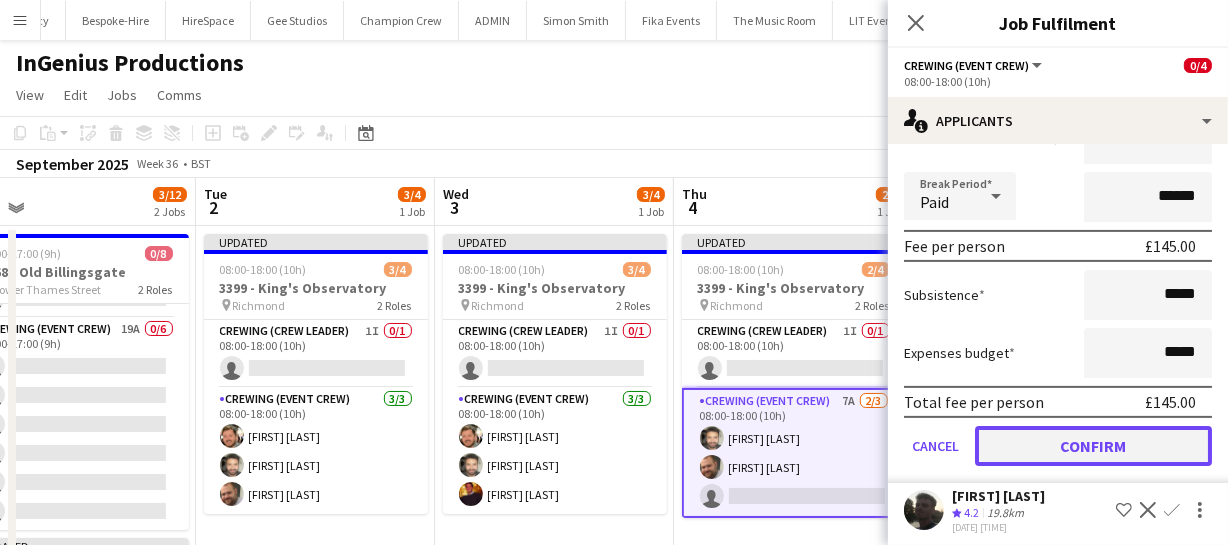 click on "Confirm" 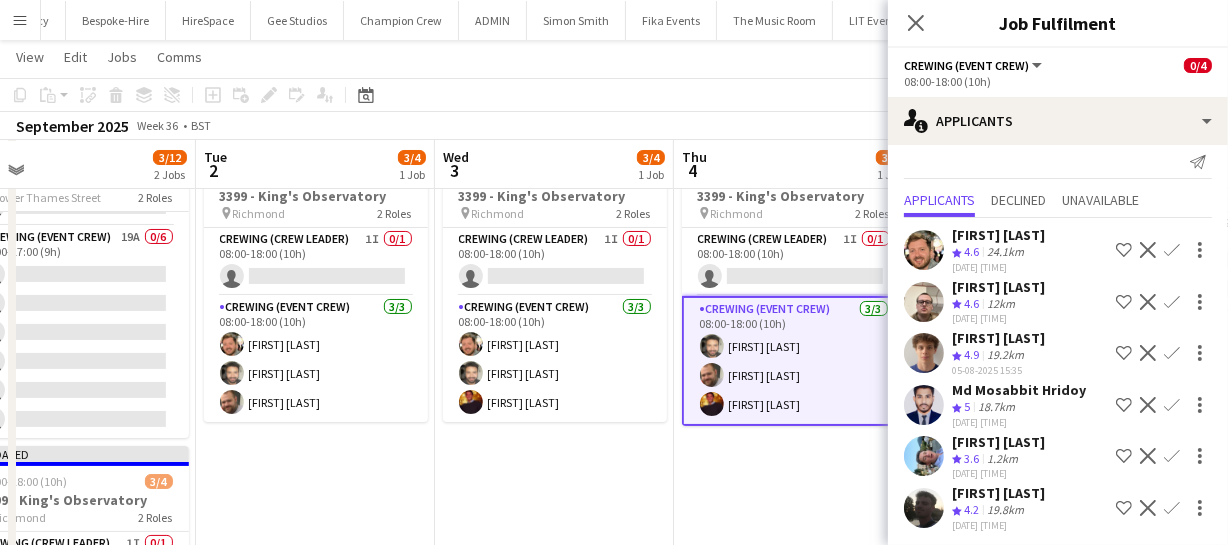 drag, startPoint x: 461, startPoint y: 478, endPoint x: 636, endPoint y: 461, distance: 175.82378 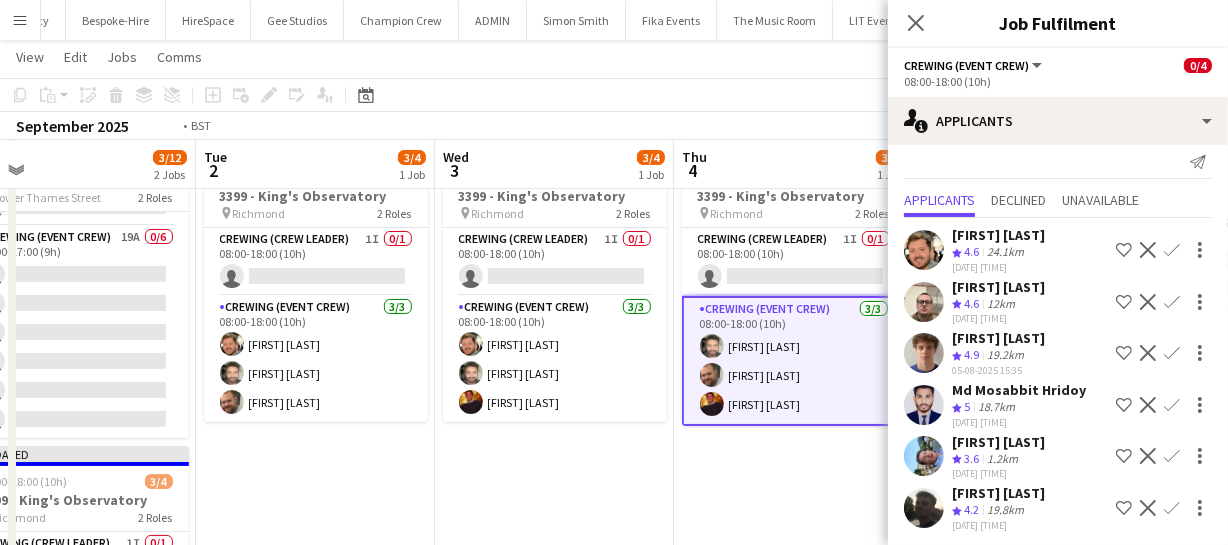 click on "Sat   30   0/8   1 Job   Sun   31   0/8   1 Job   Mon   1   3/12   2 Jobs   Tue   2   3/4   1 Job   Wed   3   3/4   1 Job   Thu   4   3/4   1 Job   Fri   5   0/4   1 Job   Sat   6   0/2   1 Job   Sun   7   0/8   1 Job   Mon   8   Tue   9      08:00-17:00 (9h)    0/8   3368 - Old Billingsgate
pin
Lower Thames Street   2 Roles   Crewing (Crew Leader)   0/2   08:00-17:00 (9h)
single-neutral-actions
single-neutral-actions
Crewing (Event Crew)   24A   0/6   08:00-17:00 (9h)
single-neutral-actions
single-neutral-actions
single-neutral-actions
single-neutral-actions
single-neutral-actions
single-neutral-actions
08:00-17:00 (9h)    0/8   3368 - Old Billingsgate
pin" at bounding box center (614, 379) 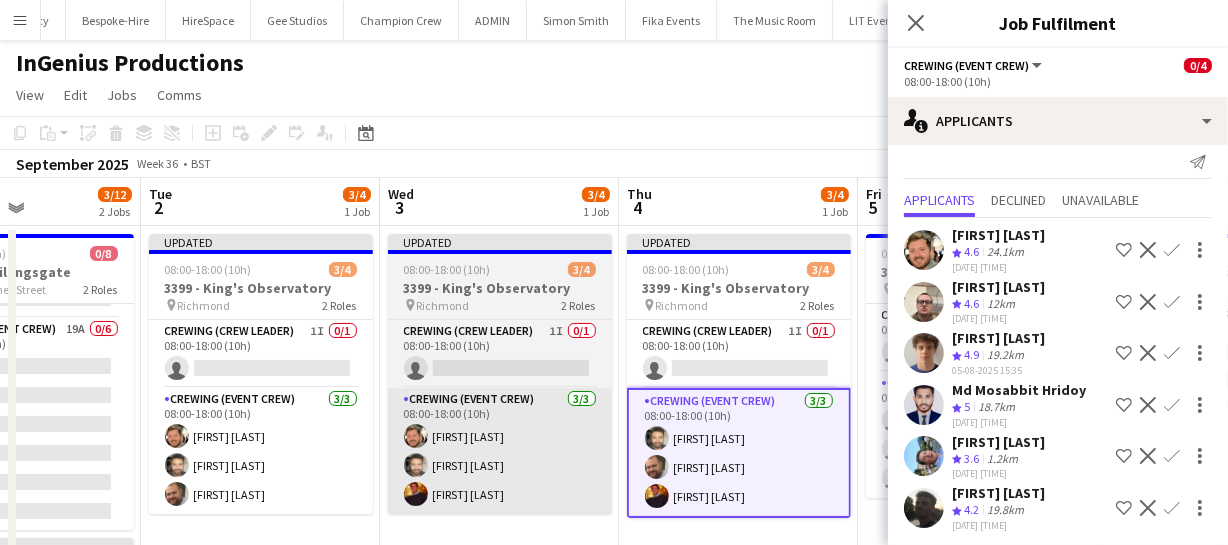 drag, startPoint x: 750, startPoint y: 476, endPoint x: 596, endPoint y: 467, distance: 154.26276 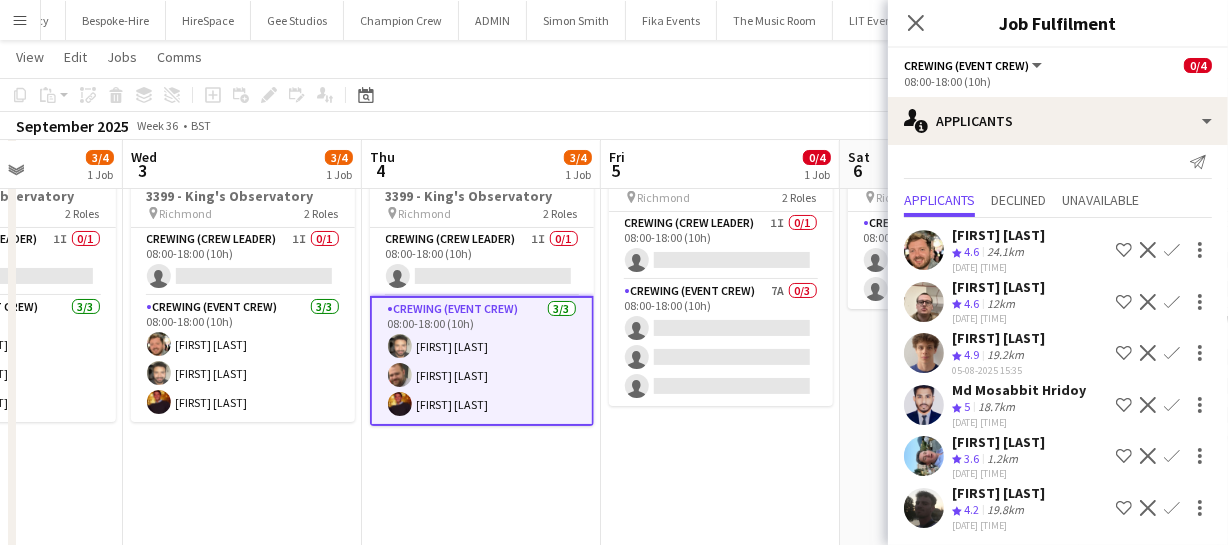 drag, startPoint x: 655, startPoint y: 459, endPoint x: 454, endPoint y: 449, distance: 201.2486 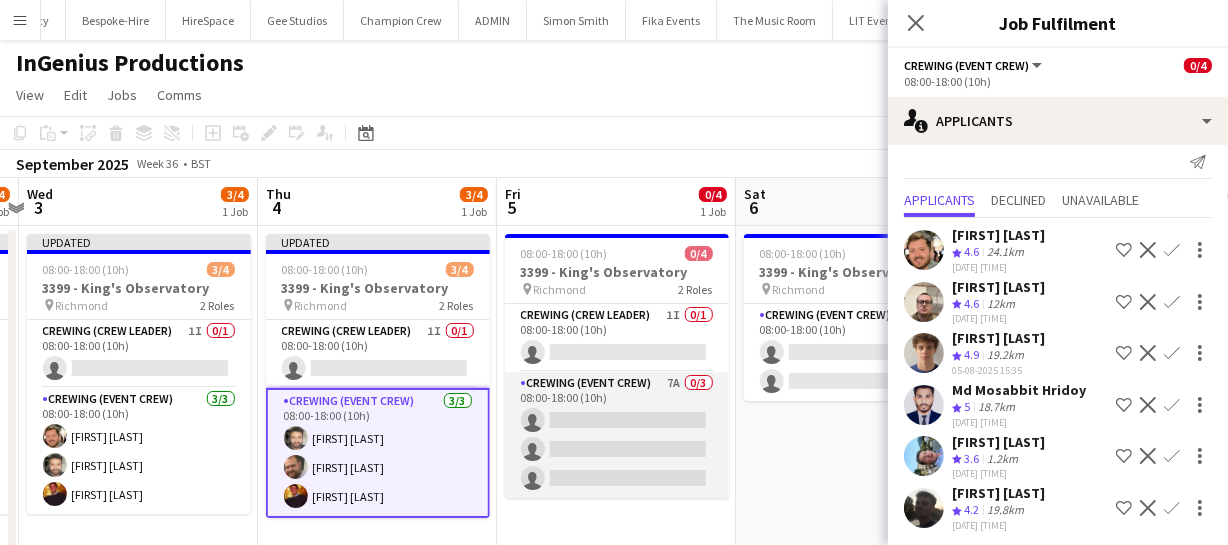drag, startPoint x: 736, startPoint y: 438, endPoint x: 568, endPoint y: 437, distance: 168.00298 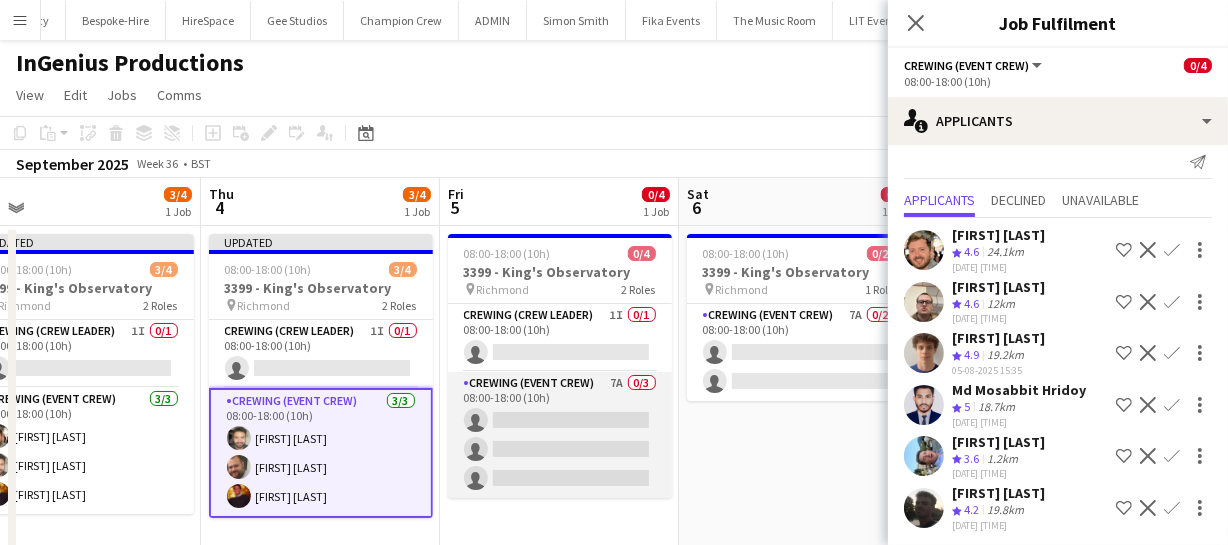 click on "Crewing (Event Crew)   7A   0/3   08:00-18:00 (10h)
single-neutral-actions
single-neutral-actions
single-neutral-actions" at bounding box center (560, 435) 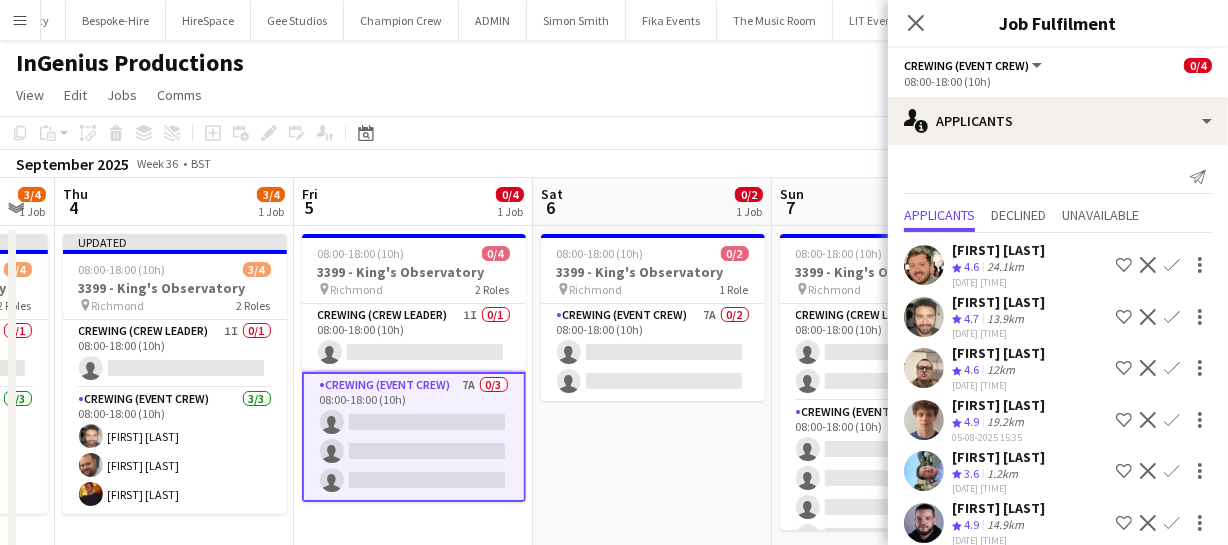 drag, startPoint x: 750, startPoint y: 424, endPoint x: 701, endPoint y: 410, distance: 50.96077 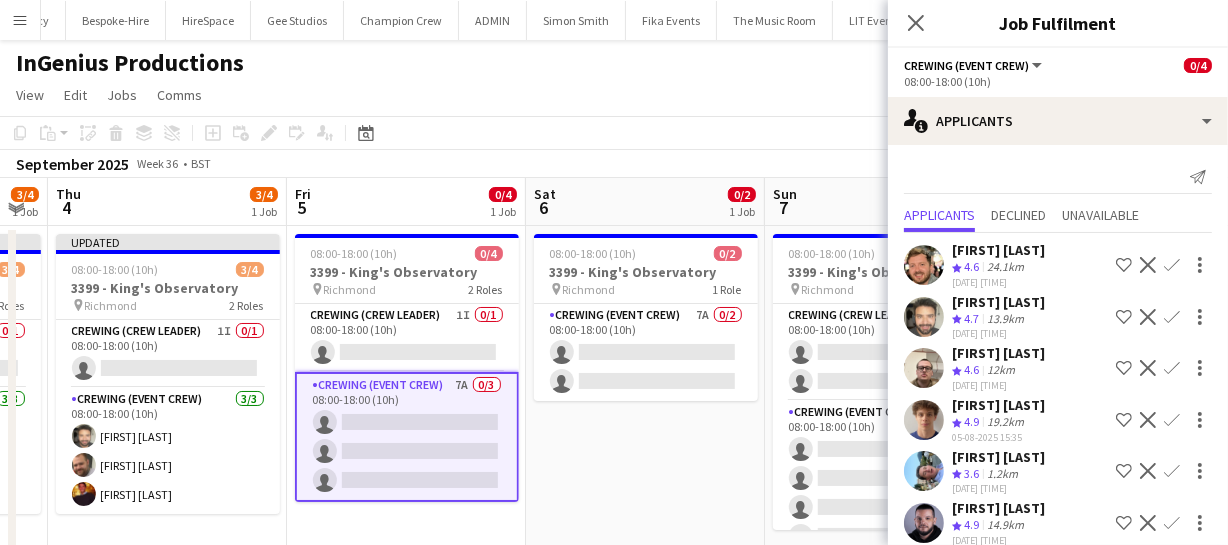 drag, startPoint x: 638, startPoint y: 414, endPoint x: 648, endPoint y: 413, distance: 10.049875 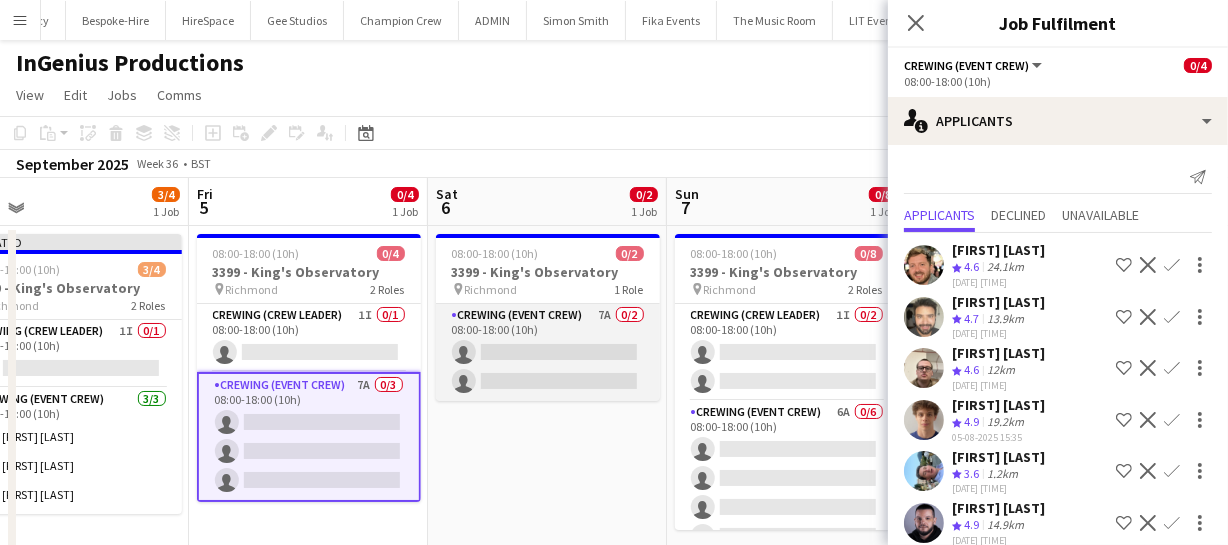click on "Crewing (Event Crew)   7A   0/2   08:00-18:00 (10h)
single-neutral-actions
single-neutral-actions" at bounding box center (548, 352) 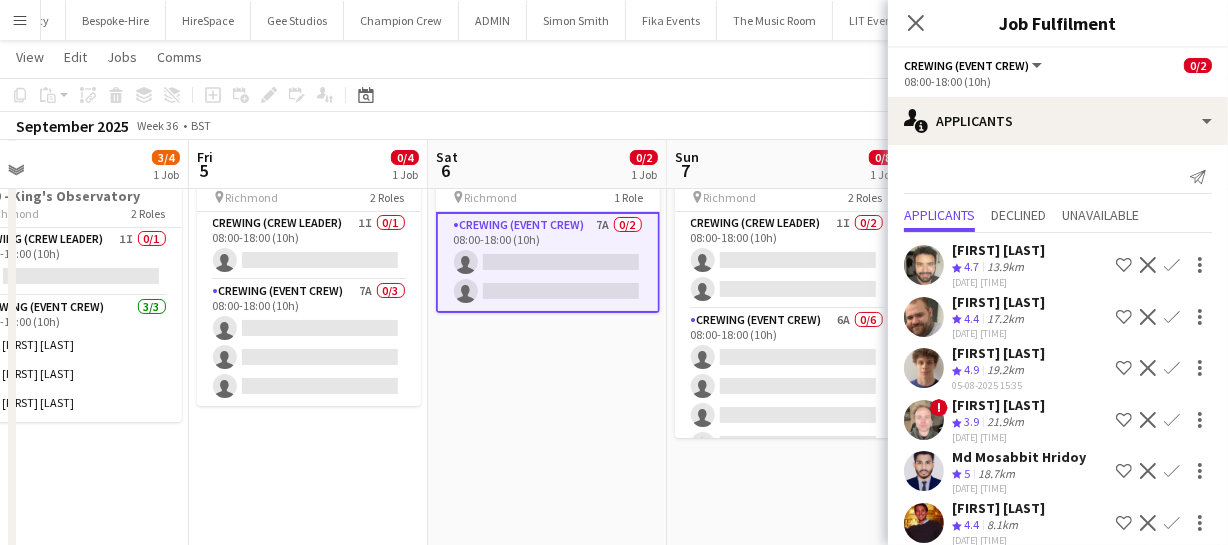 click on "Confirm" at bounding box center (1172, 368) 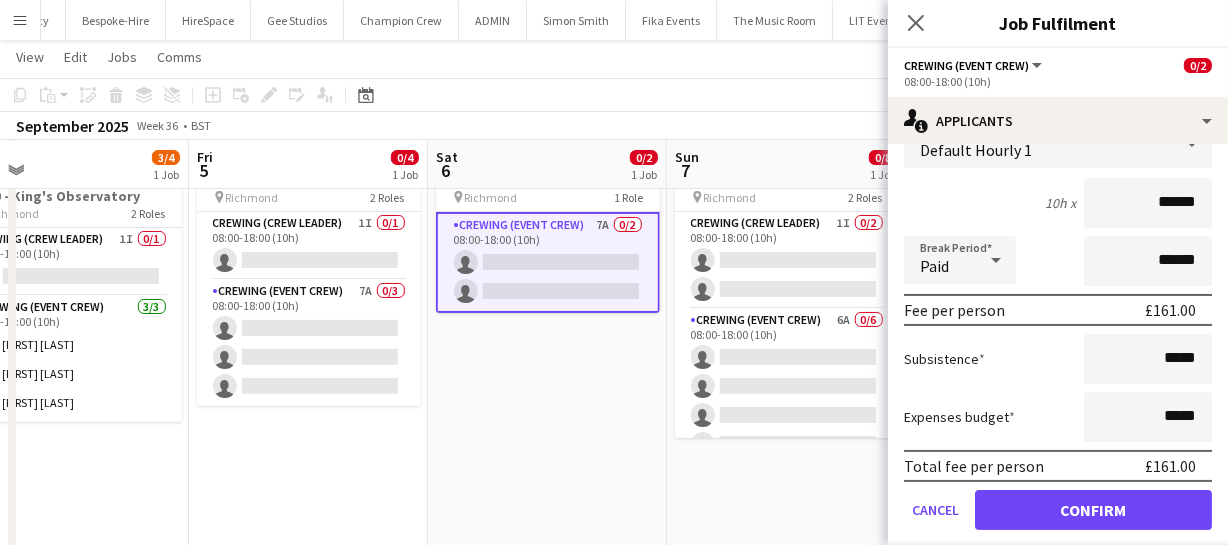 scroll, scrollTop: 363, scrollLeft: 0, axis: vertical 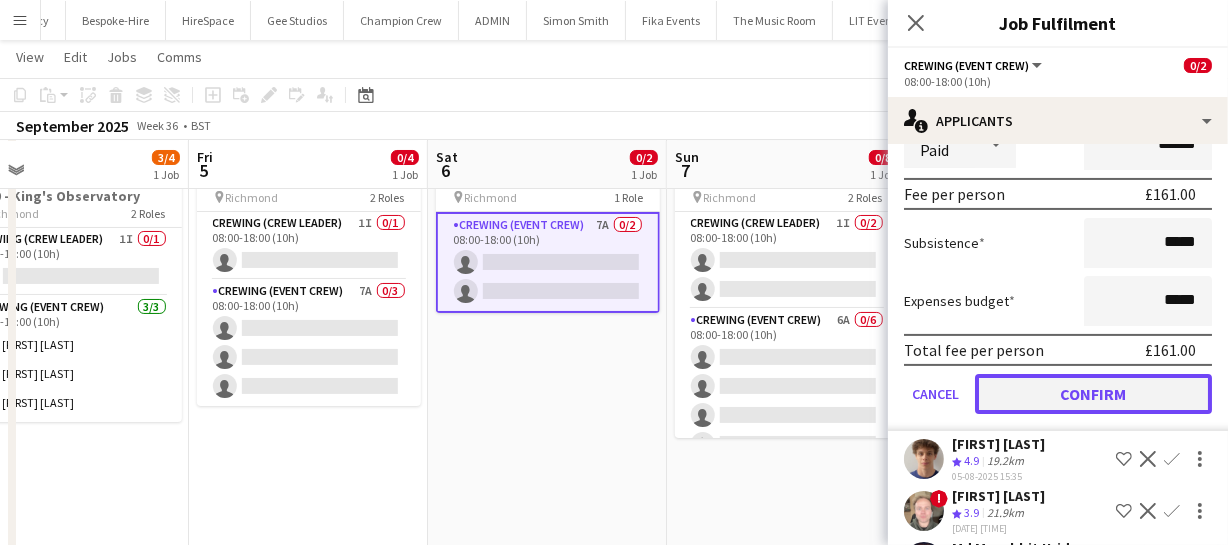 click on "Confirm" 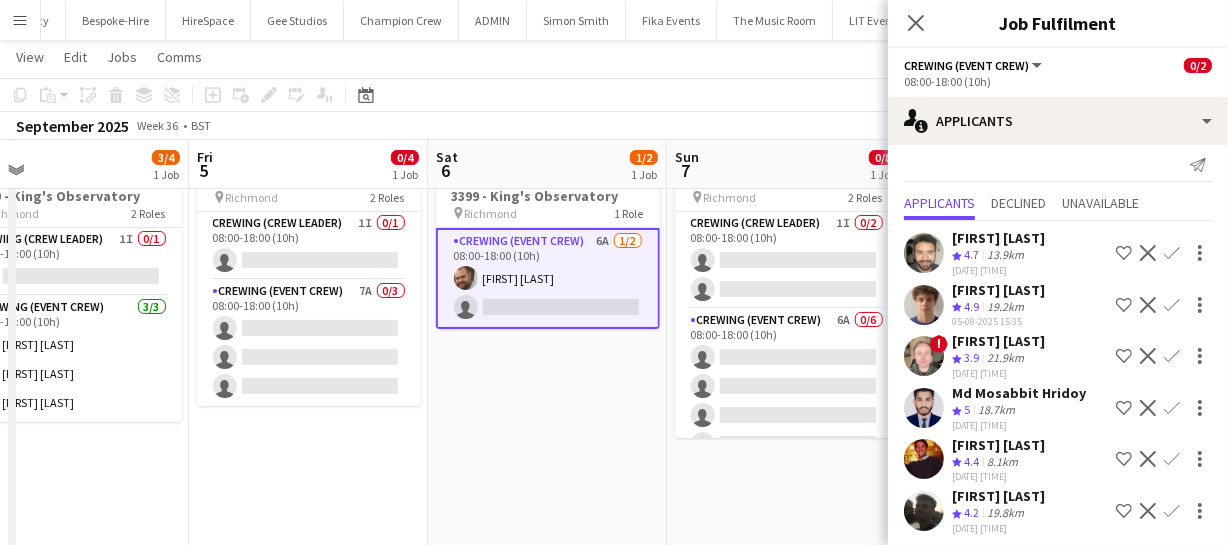 scroll, scrollTop: 15, scrollLeft: 0, axis: vertical 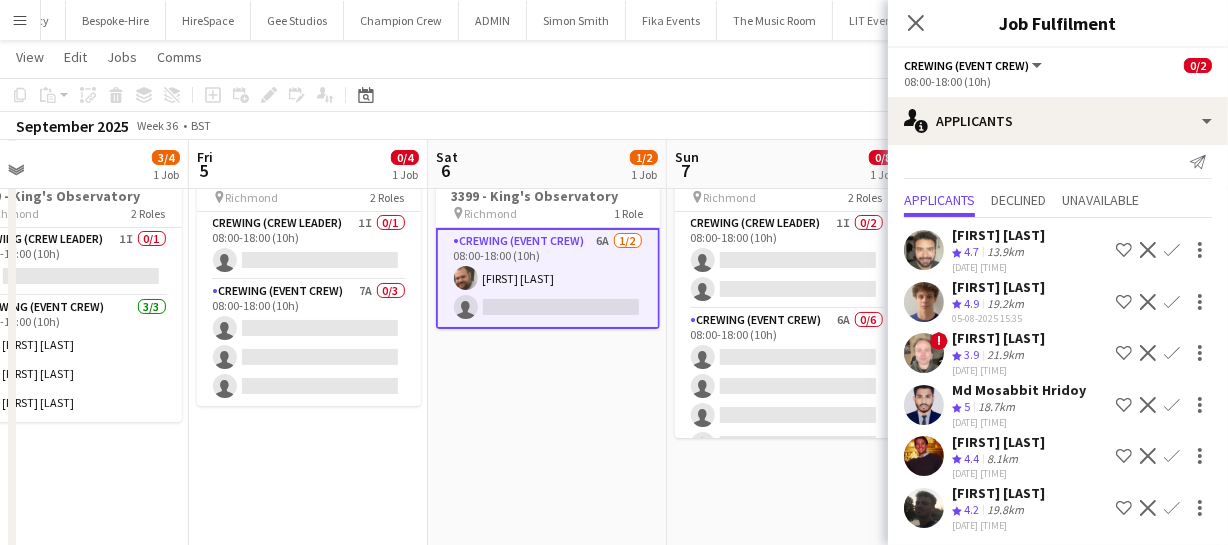 click on "Confirm" at bounding box center [1172, 508] 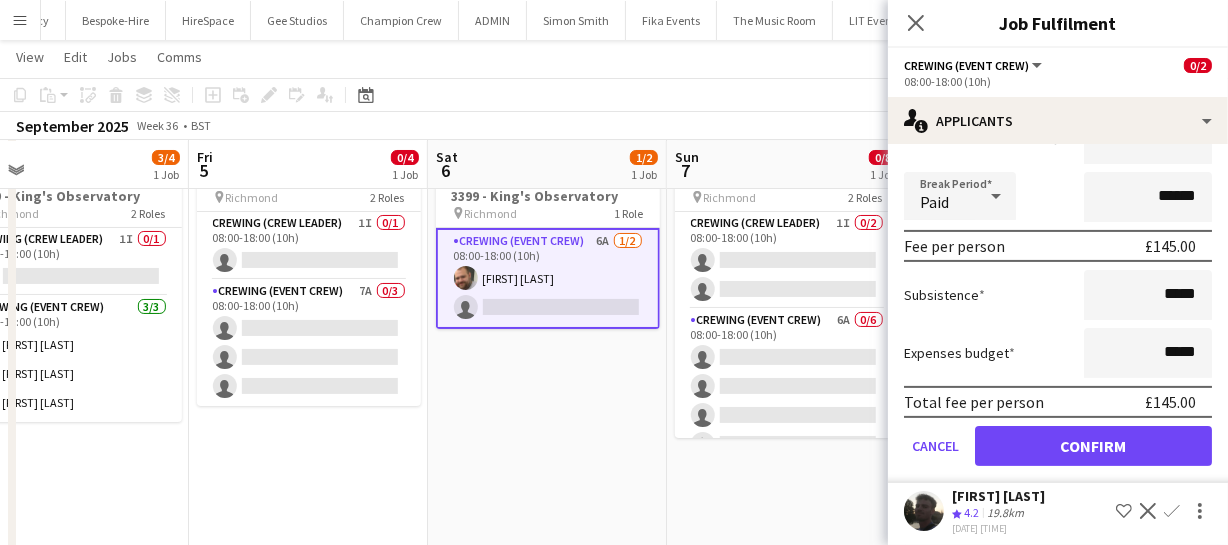 scroll, scrollTop: 467, scrollLeft: 0, axis: vertical 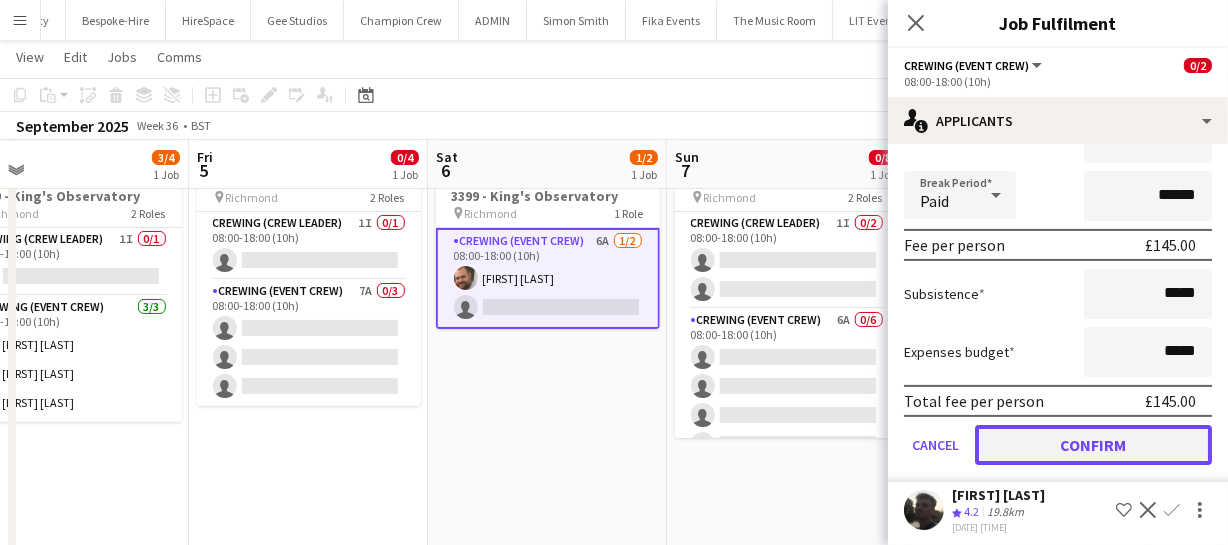 click on "Confirm" 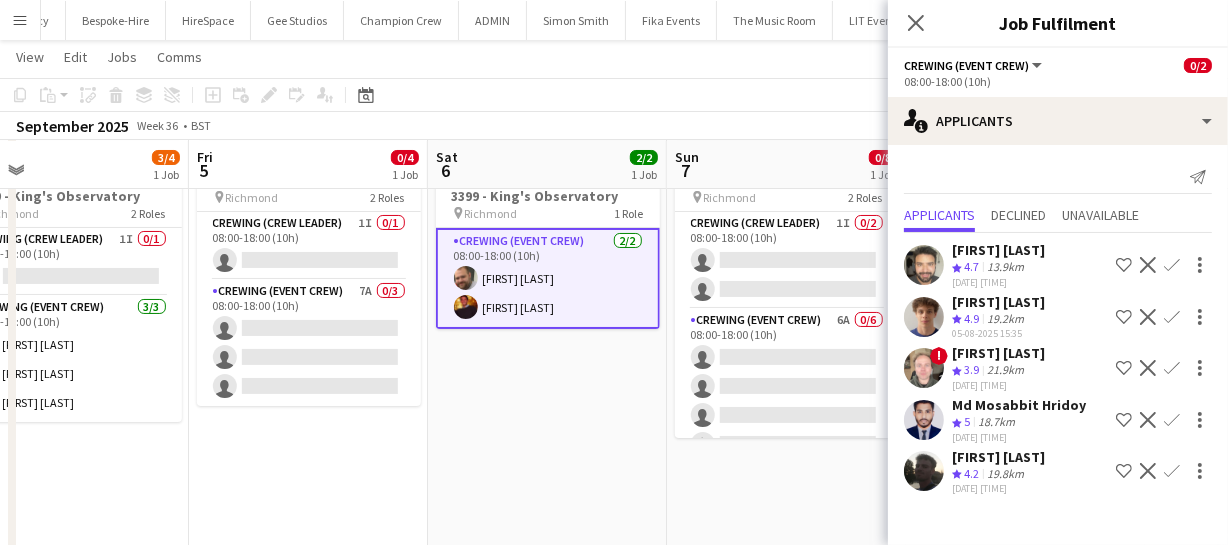 scroll, scrollTop: 0, scrollLeft: 0, axis: both 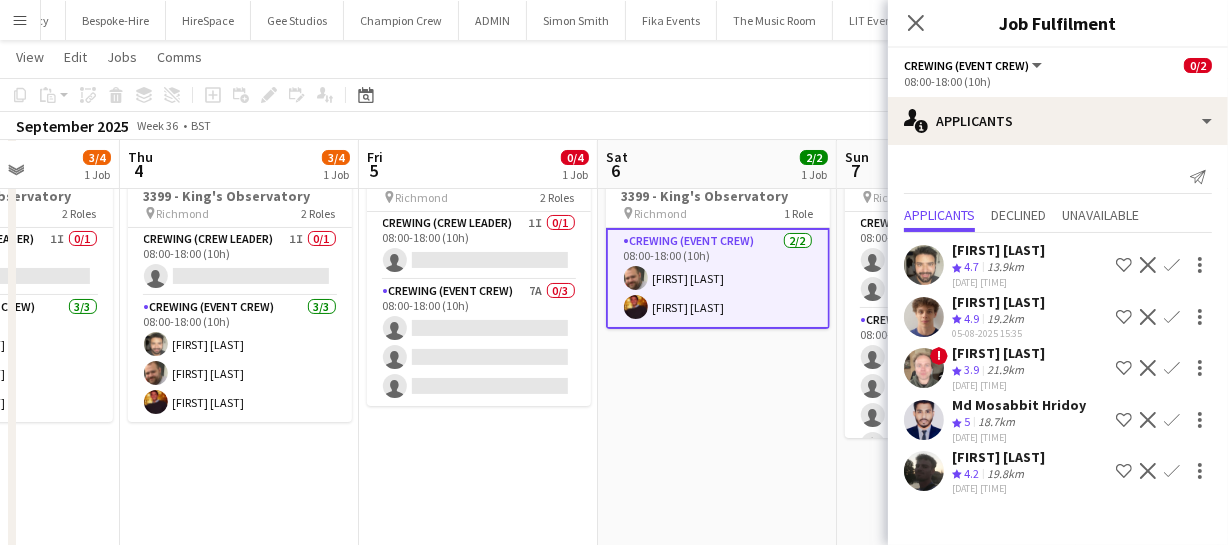 drag, startPoint x: 581, startPoint y: 432, endPoint x: 737, endPoint y: 435, distance: 156.02884 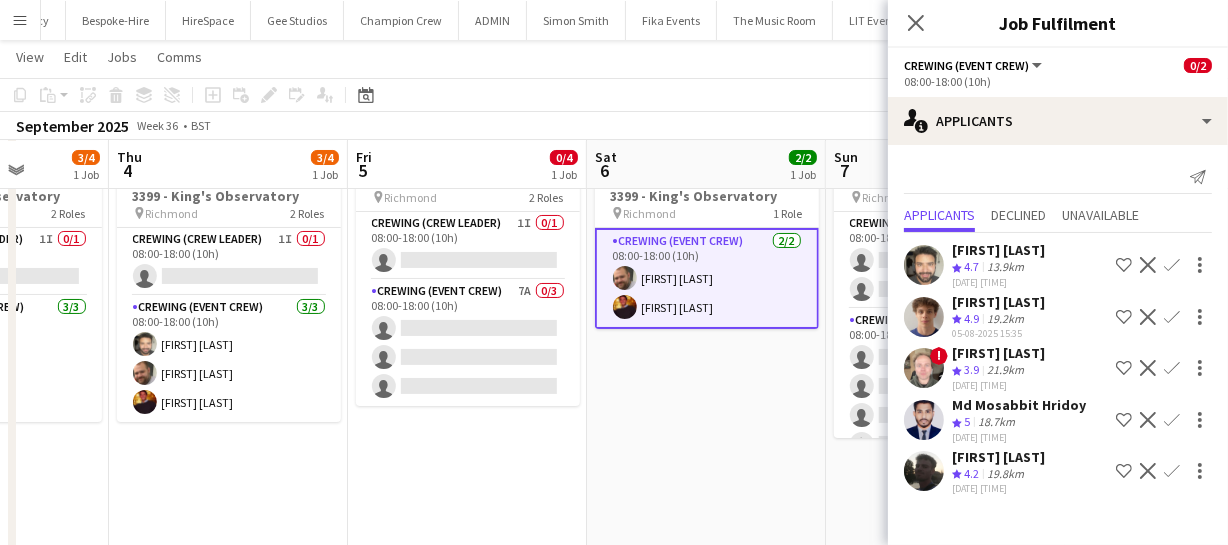 click on "Mon   1   3/12   2 Jobs   Tue   2   3/4   1 Job   Wed   3   3/4   1 Job   Thu   4   3/4   1 Job   Fri   5   0/4   1 Job   Sat   6   2/2   1 Job   Sun   7   0/8   1 Job   Mon   8   Tue   9   Wed   10   Thu   11      08:00-17:00 (9h)    0/8   3368 - Old Billingsgate
pin
Lower Thames Street   2 Roles   Crewing (Crew Leader)   0/2   08:00-17:00 (9h)
single-neutral-actions
single-neutral-actions
Crewing (Event Crew)   19A   0/6   08:00-17:00 (9h)
single-neutral-actions
single-neutral-actions
single-neutral-actions
single-neutral-actions
single-neutral-actions
single-neutral-actions
Updated   08:00-18:00 (10h)    3/4   3399 - King's Observatory
pin
1I" at bounding box center (614, 379) 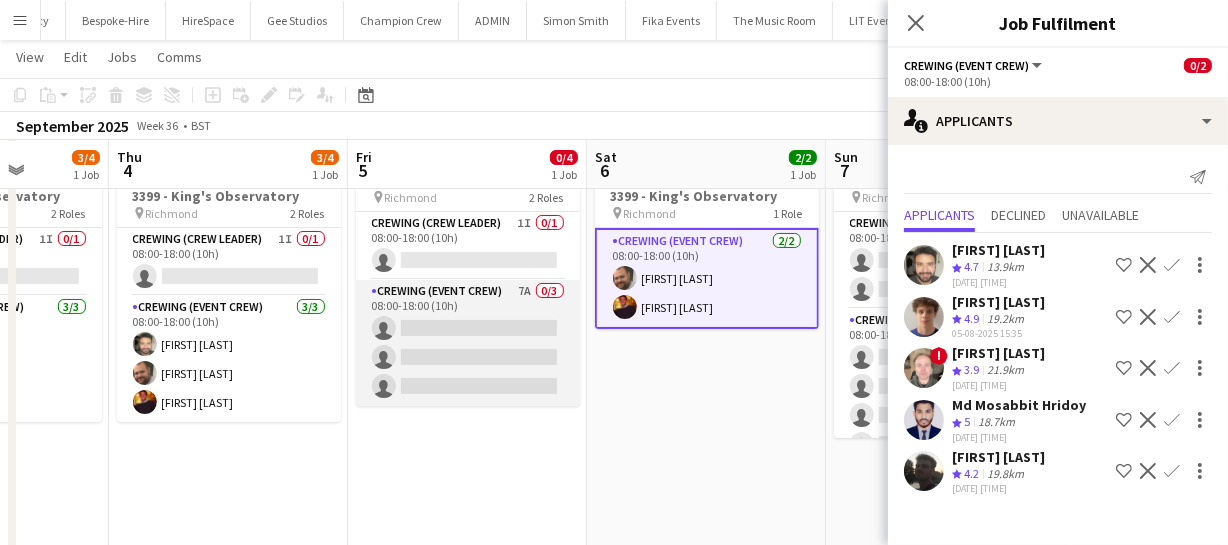 click on "Crewing (Event Crew)   7A   0/3   08:00-18:00 (10h)
single-neutral-actions
single-neutral-actions
single-neutral-actions" at bounding box center (468, 343) 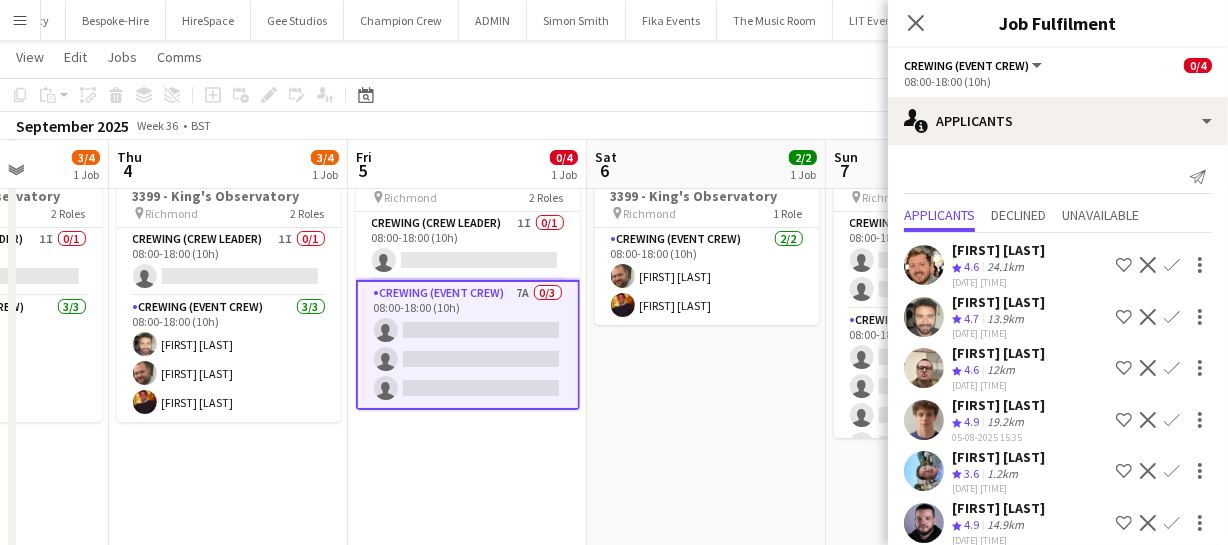 click on "Confirm" at bounding box center (1172, 317) 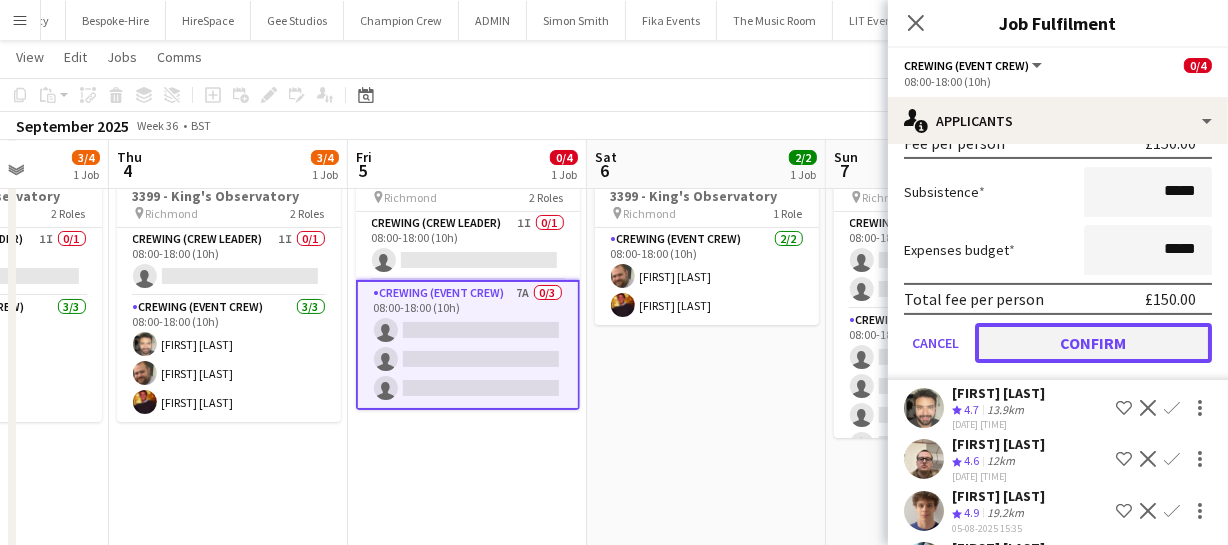 click on "Confirm" 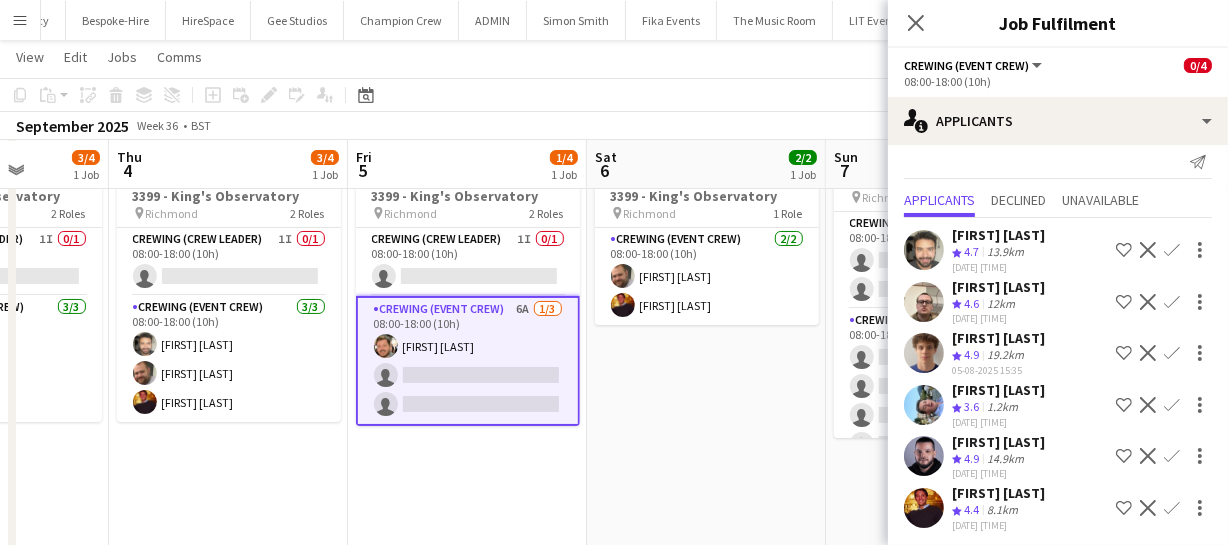 click on "Confirm" at bounding box center (1172, 353) 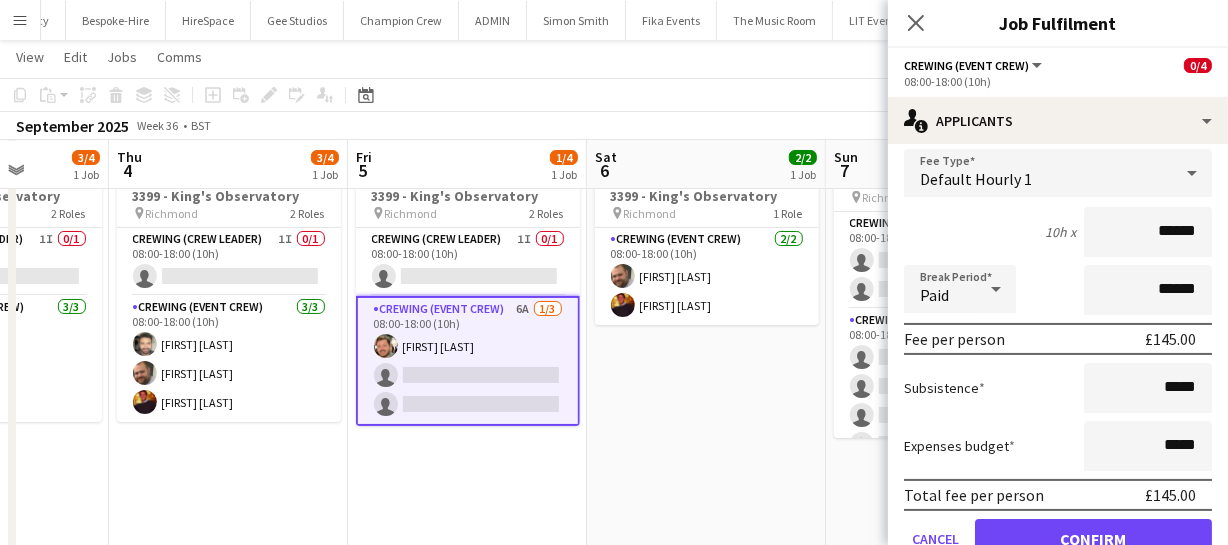 scroll, scrollTop: 288, scrollLeft: 0, axis: vertical 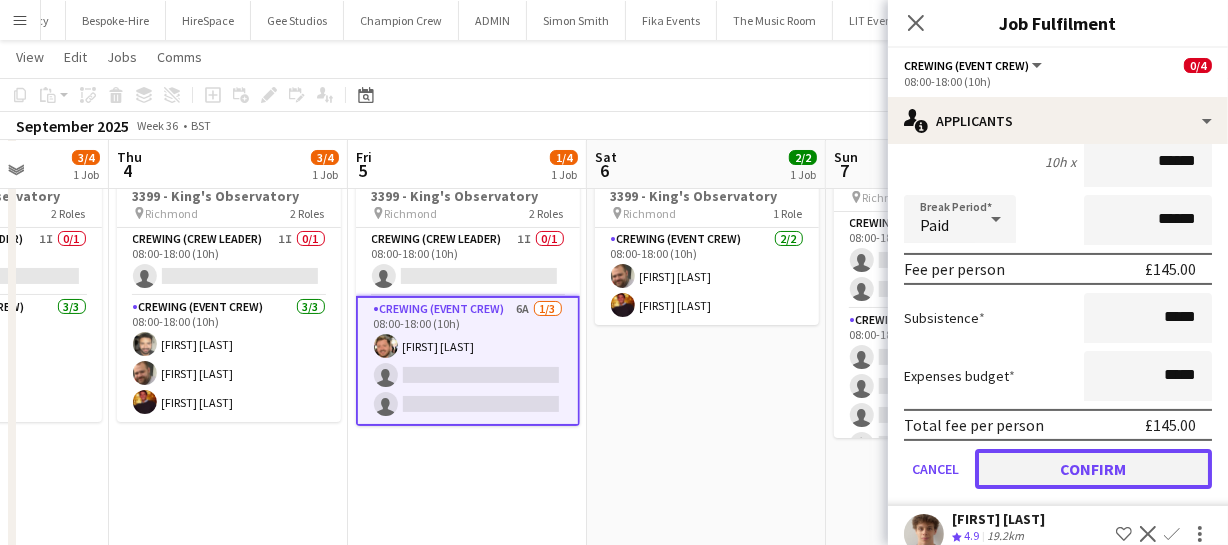 click on "Confirm" 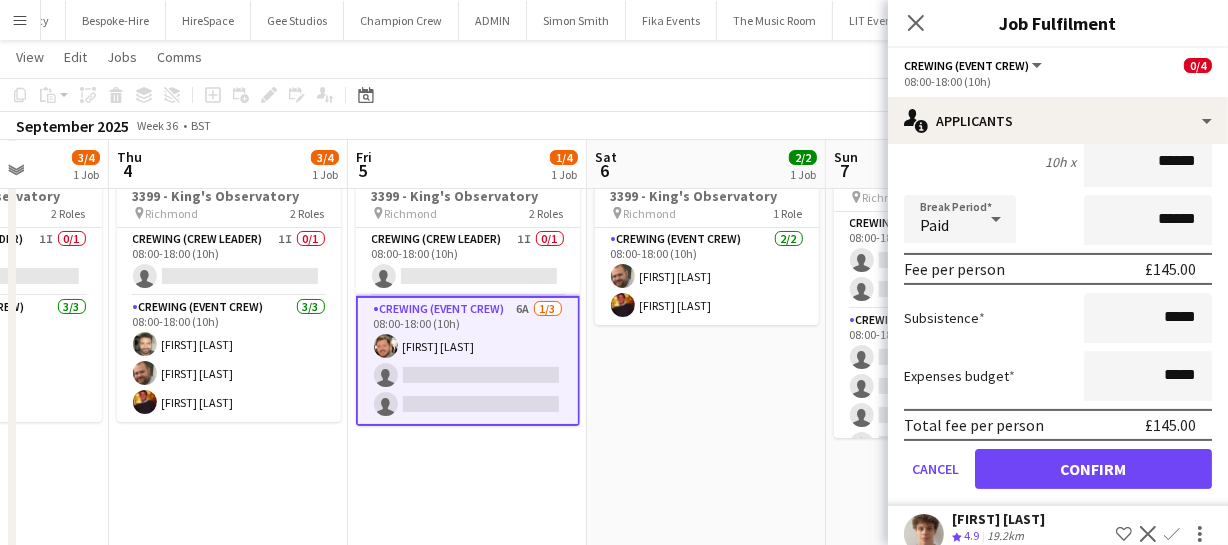 scroll, scrollTop: 0, scrollLeft: 0, axis: both 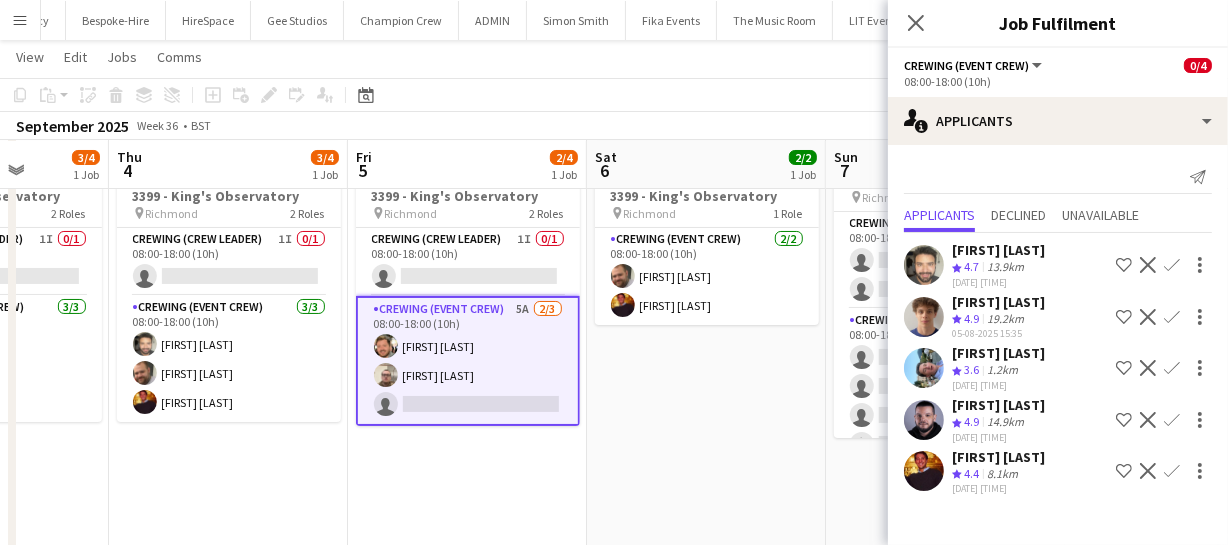 click on "Confirm" 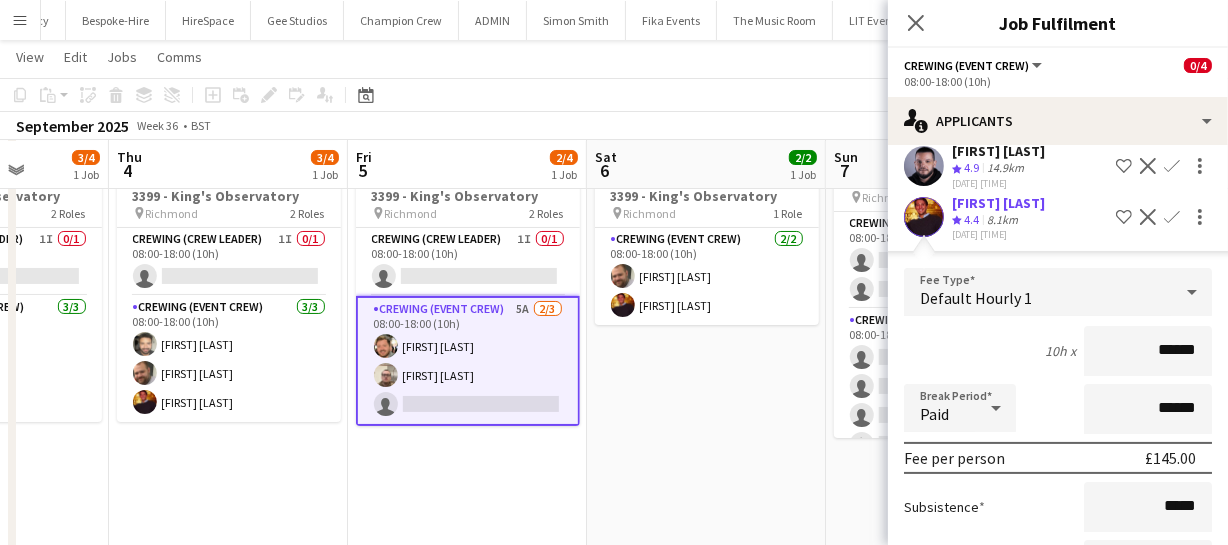 scroll, scrollTop: 417, scrollLeft: 0, axis: vertical 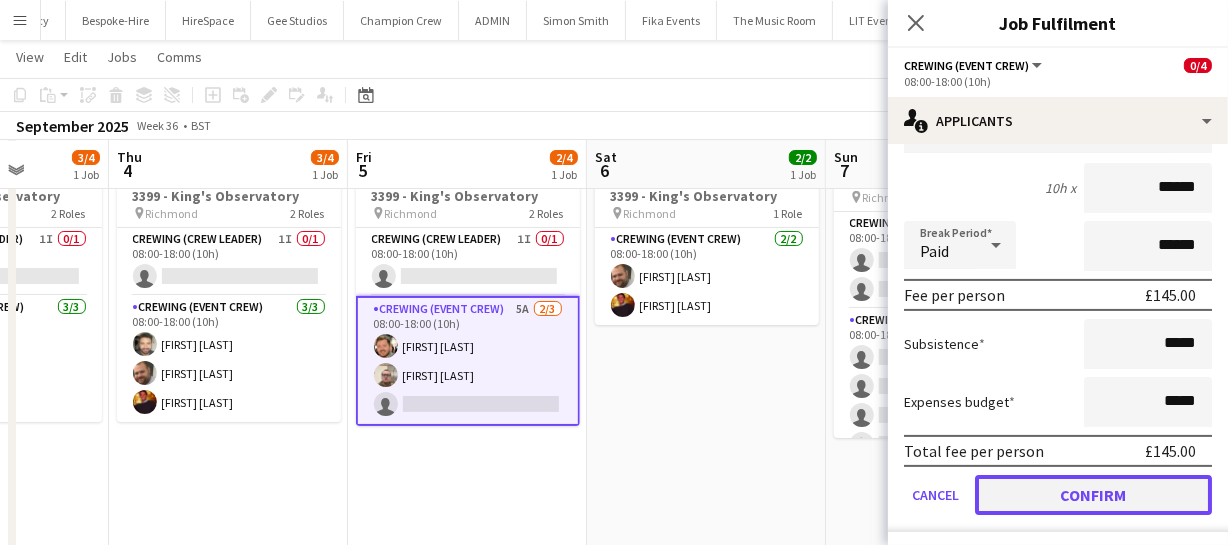 click on "Confirm" 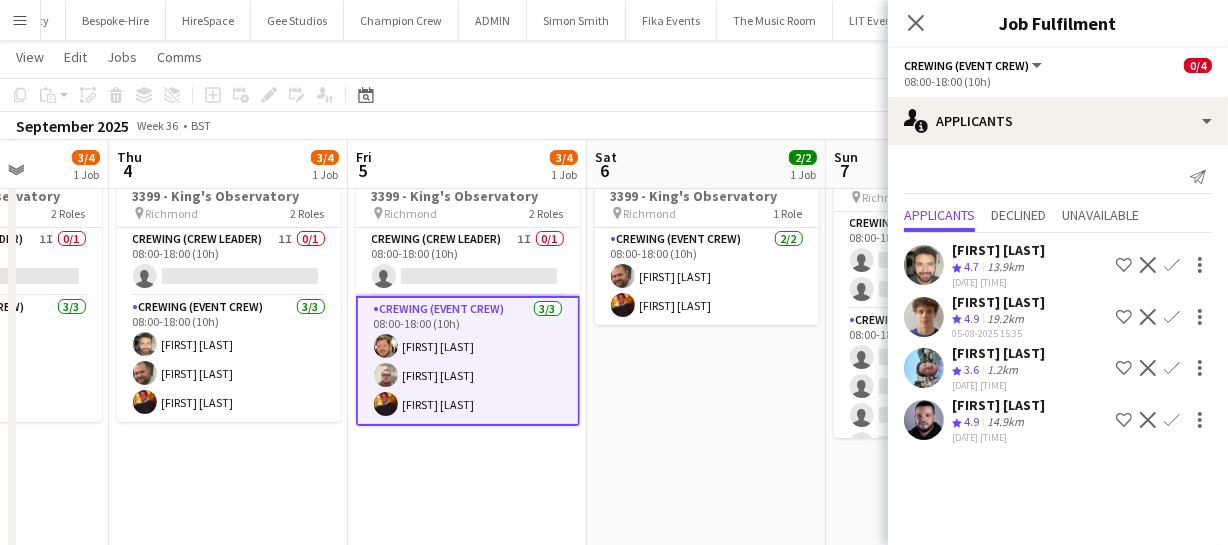 scroll, scrollTop: 0, scrollLeft: 0, axis: both 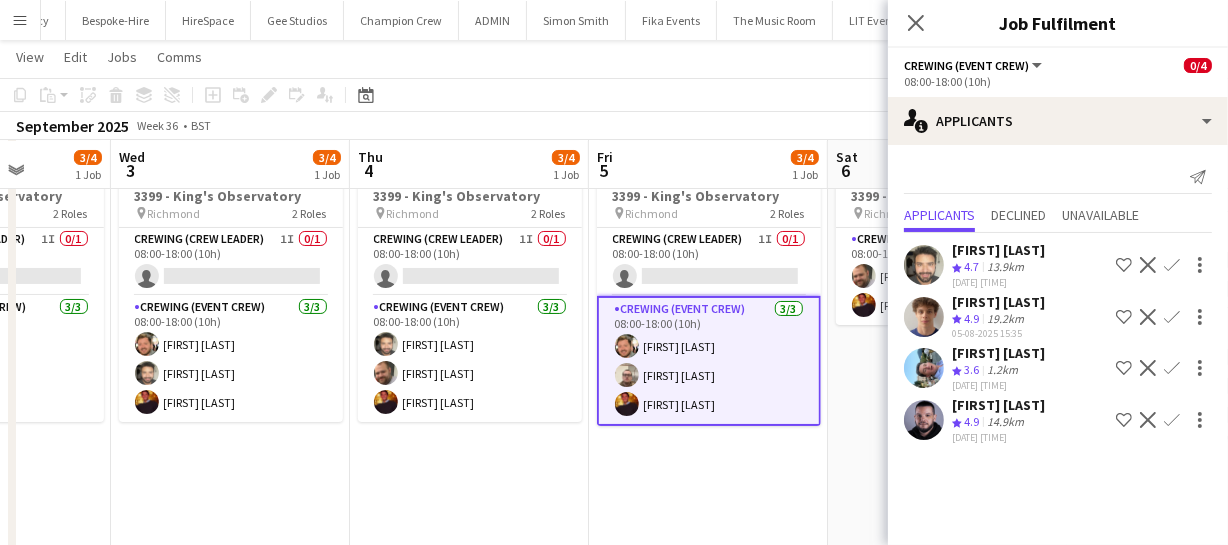 drag, startPoint x: 543, startPoint y: 467, endPoint x: 654, endPoint y: 473, distance: 111.16204 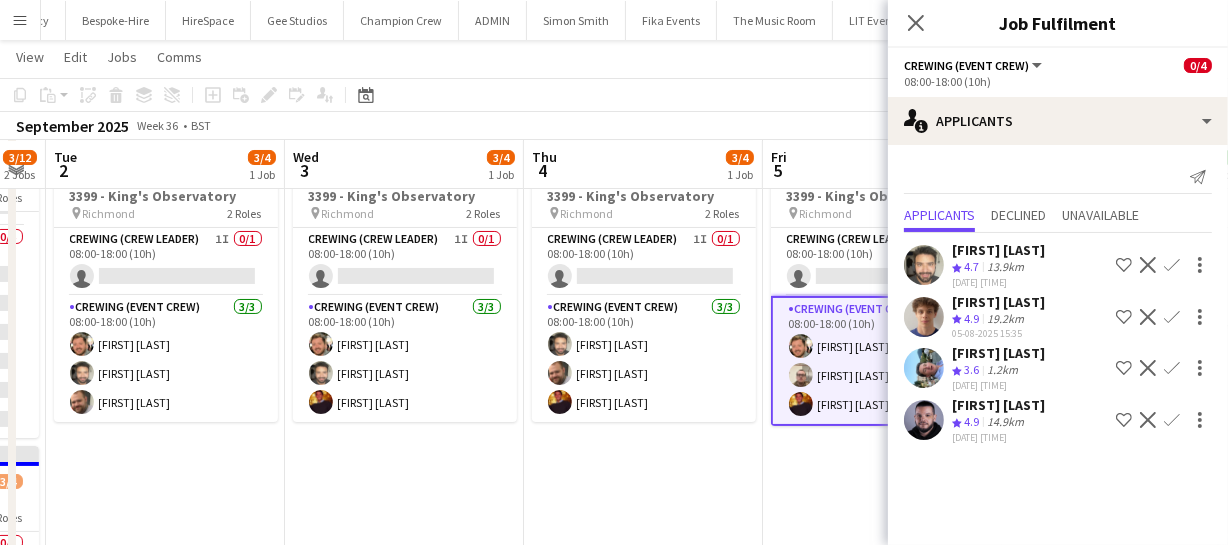 drag, startPoint x: 505, startPoint y: 473, endPoint x: 704, endPoint y: 477, distance: 199.04019 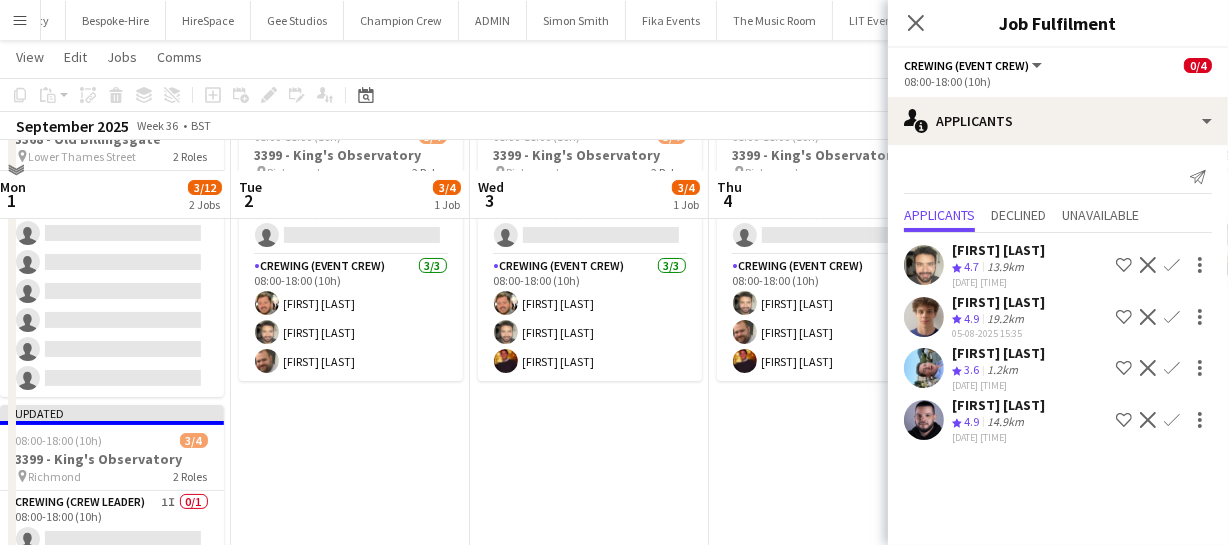 scroll, scrollTop: 76, scrollLeft: 0, axis: vertical 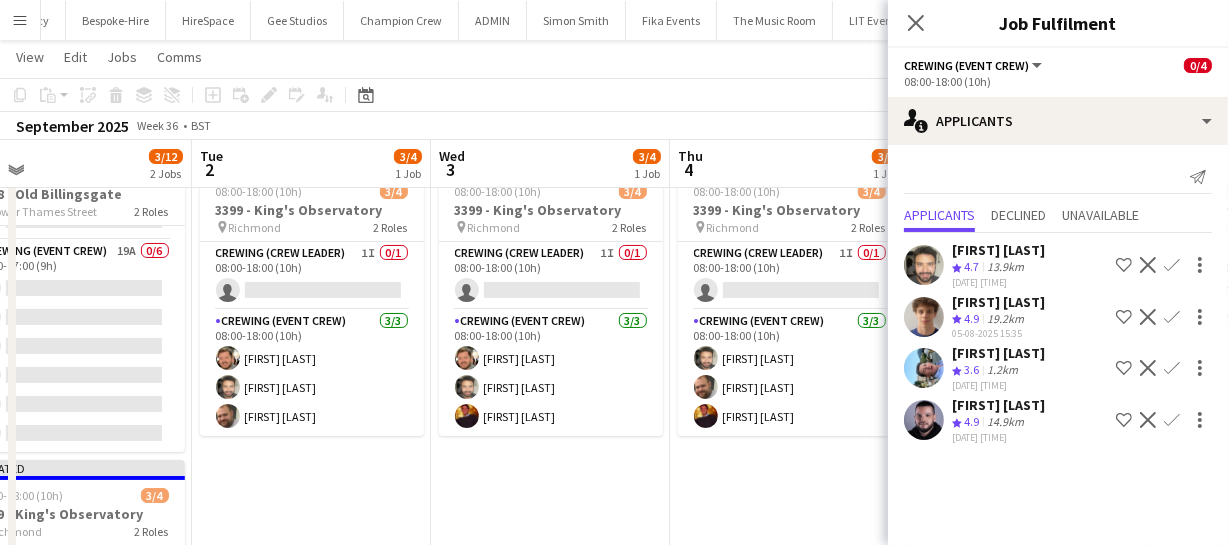 drag, startPoint x: 601, startPoint y: 481, endPoint x: 562, endPoint y: 473, distance: 39.812057 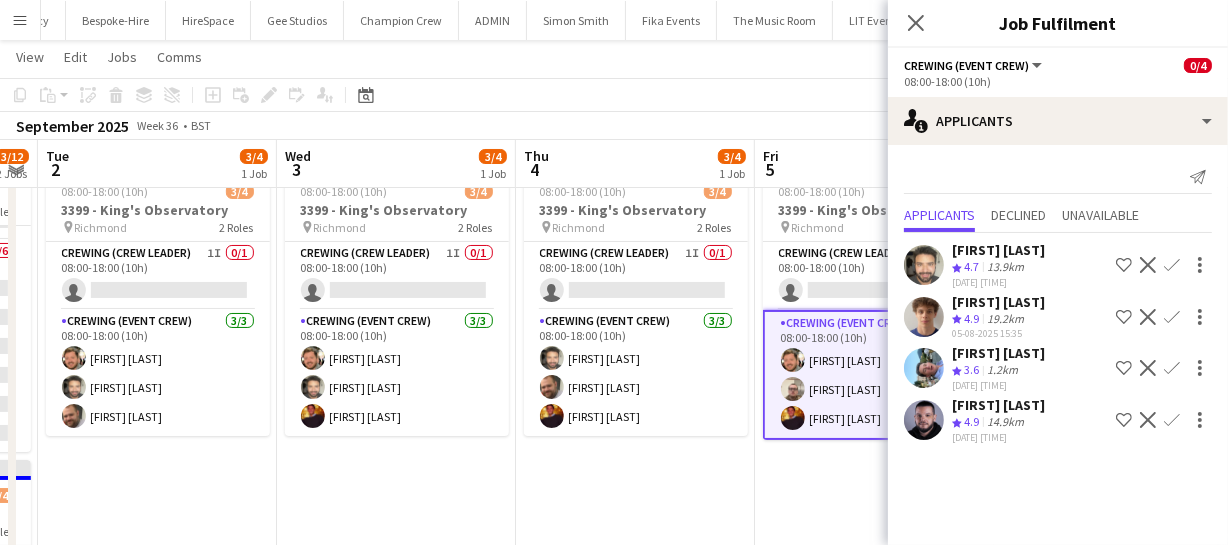 drag, startPoint x: 653, startPoint y: 452, endPoint x: 499, endPoint y: 453, distance: 154.00325 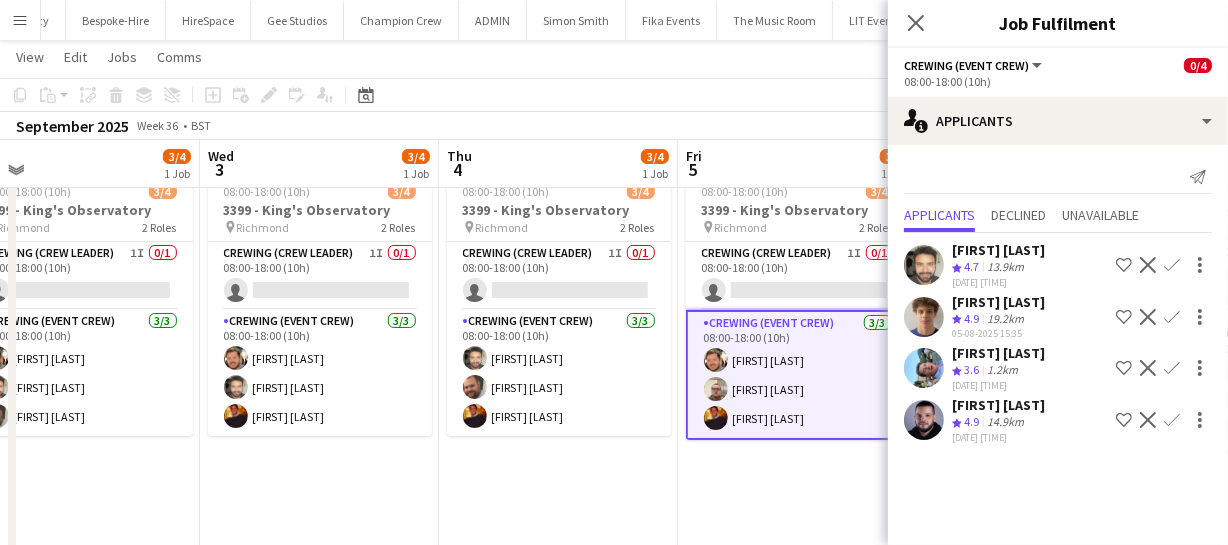 click on "Sat   30   0/8   1 Job   Sun   31   0/8   1 Job   Mon   1   3/12   2 Jobs   Tue   2   3/4   1 Job   Wed   3   3/4   1 Job   Thu   4   3/4   1 Job   Fri   5   3/4   1 Job   Sat   6   2/2   1 Job   Sun   7   0/8   1 Job   Mon   8   Tue   9      08:00-17:00 (9h)    0/8   3368 - Old Billingsgate
pin
Lower Thames Street   2 Roles   Crewing (Crew Leader)   0/2   08:00-17:00 (9h)
single-neutral-actions
single-neutral-actions
Crewing (Event Crew)   24A   0/6   08:00-17:00 (9h)
single-neutral-actions
single-neutral-actions
single-neutral-actions
single-neutral-actions
single-neutral-actions
single-neutral-actions
08:00-17:00 (9h)    0/8   3368 - Old Billingsgate
pin" at bounding box center (614, 393) 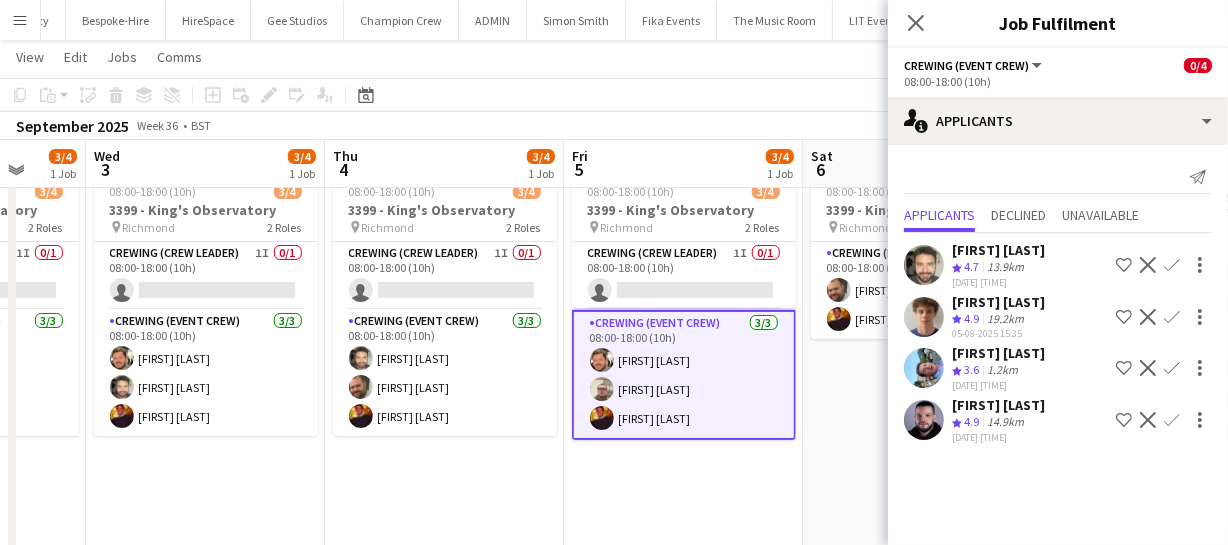 click on "Sat   30   0/8   1 Job   Sun   31   0/8   1 Job   Mon   1   3/12   2 Jobs   Tue   2   3/4   1 Job   Wed   3   3/4   1 Job   Thu   4   3/4   1 Job   Fri   5   3/4   1 Job   Sat   6   2/2   1 Job   Sun   7   0/8   1 Job   Mon   8   Tue   9      08:00-17:00 (9h)    0/8   3368 - Old Billingsgate
pin
Lower Thames Street   2 Roles   Crewing (Crew Leader)   0/2   08:00-17:00 (9h)
single-neutral-actions
single-neutral-actions
Crewing (Event Crew)   24A   0/6   08:00-17:00 (9h)
single-neutral-actions
single-neutral-actions
single-neutral-actions
single-neutral-actions
single-neutral-actions
single-neutral-actions
08:00-17:00 (9h)    0/8   3368 - Old Billingsgate
pin" at bounding box center [614, 393] 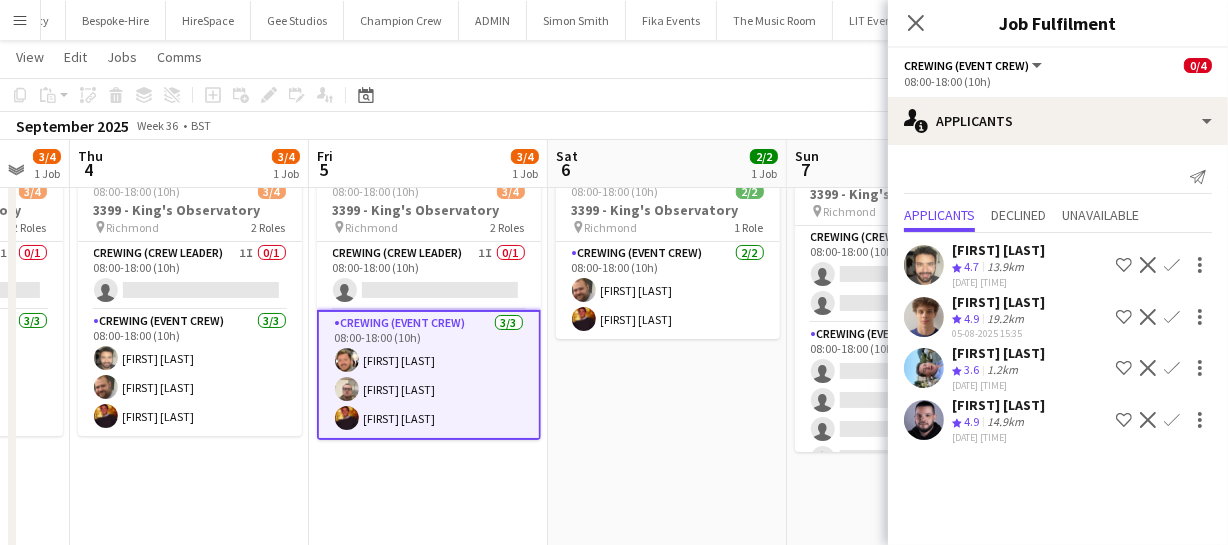 drag, startPoint x: 600, startPoint y: 465, endPoint x: 513, endPoint y: 464, distance: 87.005745 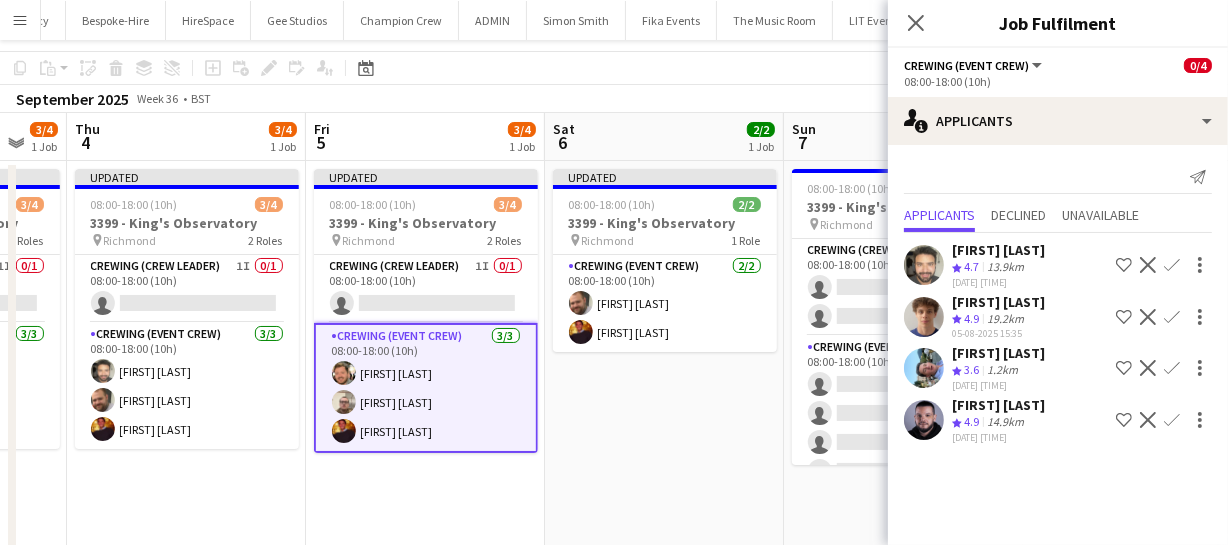 scroll, scrollTop: 90, scrollLeft: 0, axis: vertical 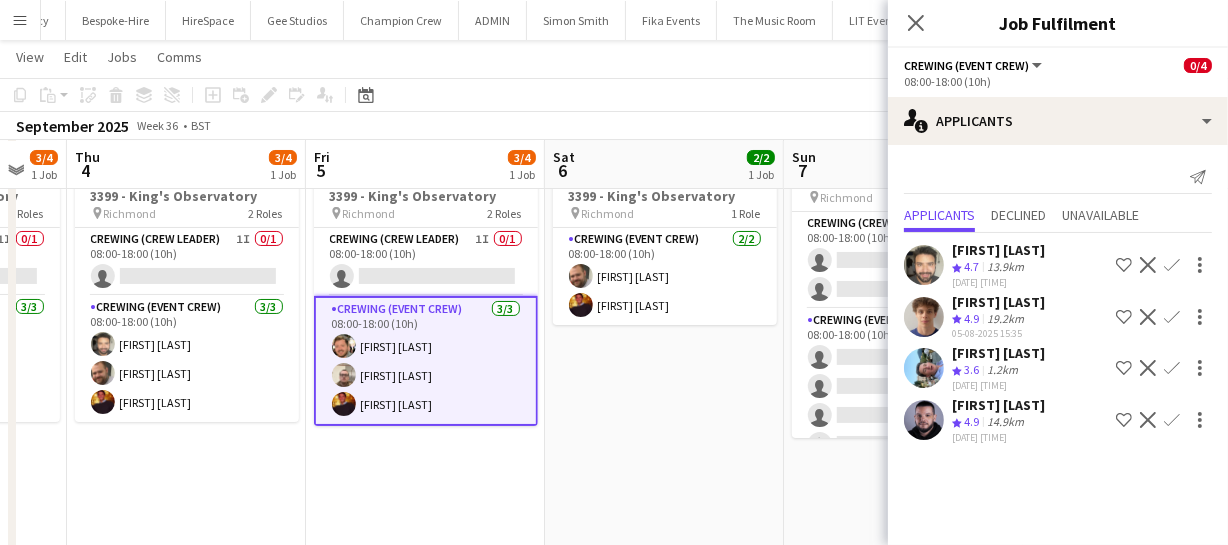 click on "Mon   1   3/12   2 Jobs   Tue   2   3/4   1 Job   Wed   3   3/4   1 Job   Thu   4   3/4   1 Job   Fri   5   3/4   1 Job   Sat   6   2/2   1 Job   Sun   7   0/8   1 Job   Mon   8   Tue   9   Wed   10   Thu   11      08:00-17:00 (9h)    0/8   3368 - Old Billingsgate
pin
Lower Thames Street   2 Roles   Crewing (Crew Leader)   0/2   08:00-17:00 (9h)
single-neutral-actions
single-neutral-actions
Crewing (Event Crew)   19A   0/6   08:00-17:00 (9h)
single-neutral-actions
single-neutral-actions
single-neutral-actions
single-neutral-actions
single-neutral-actions
single-neutral-actions
Updated   08:00-18:00 (10h)    3/4   3399 - King's Observatory
pin
1I" at bounding box center [614, 379] 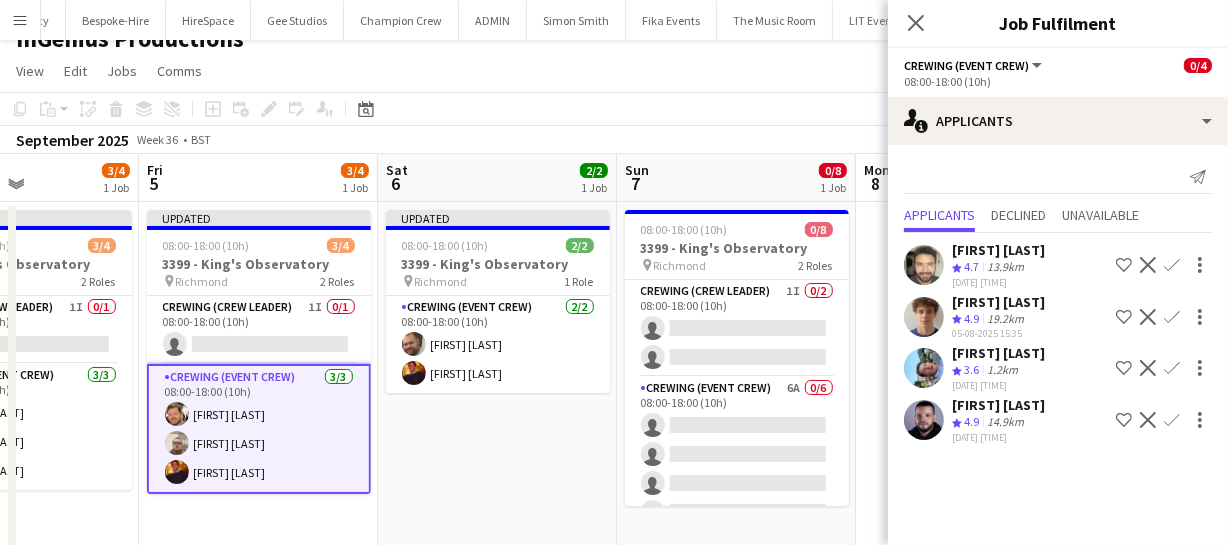 scroll, scrollTop: 0, scrollLeft: 0, axis: both 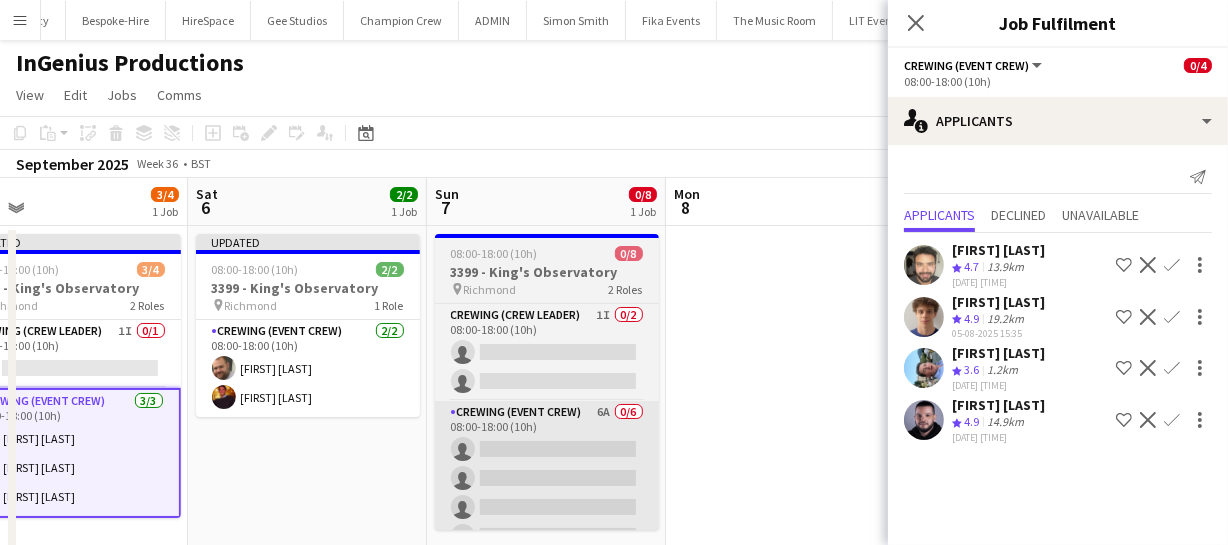 drag, startPoint x: 610, startPoint y: 439, endPoint x: 499, endPoint y: 429, distance: 111.44954 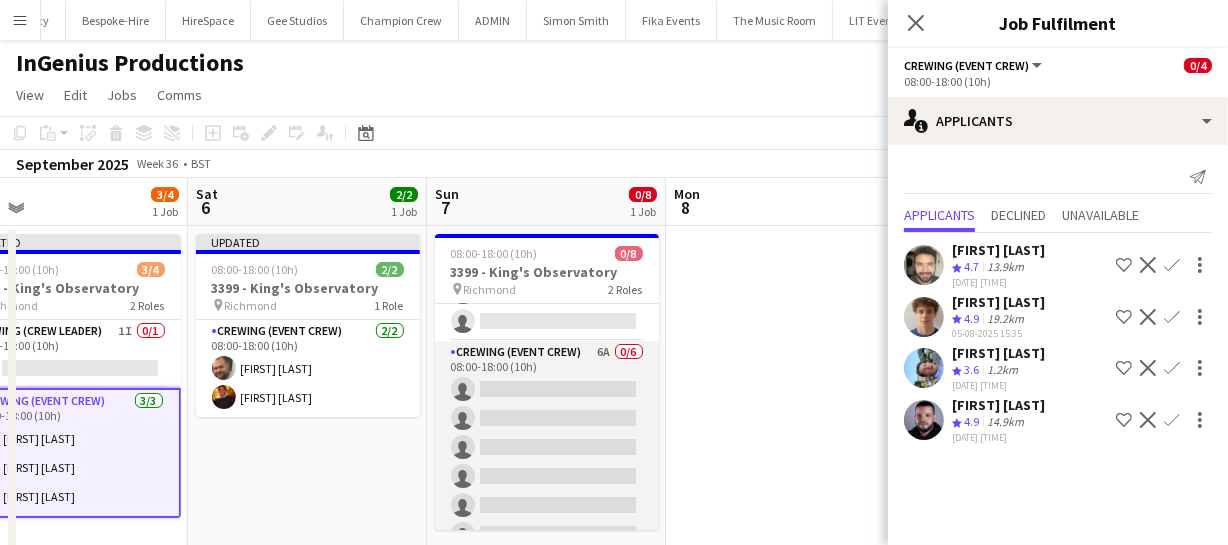 scroll, scrollTop: 83, scrollLeft: 0, axis: vertical 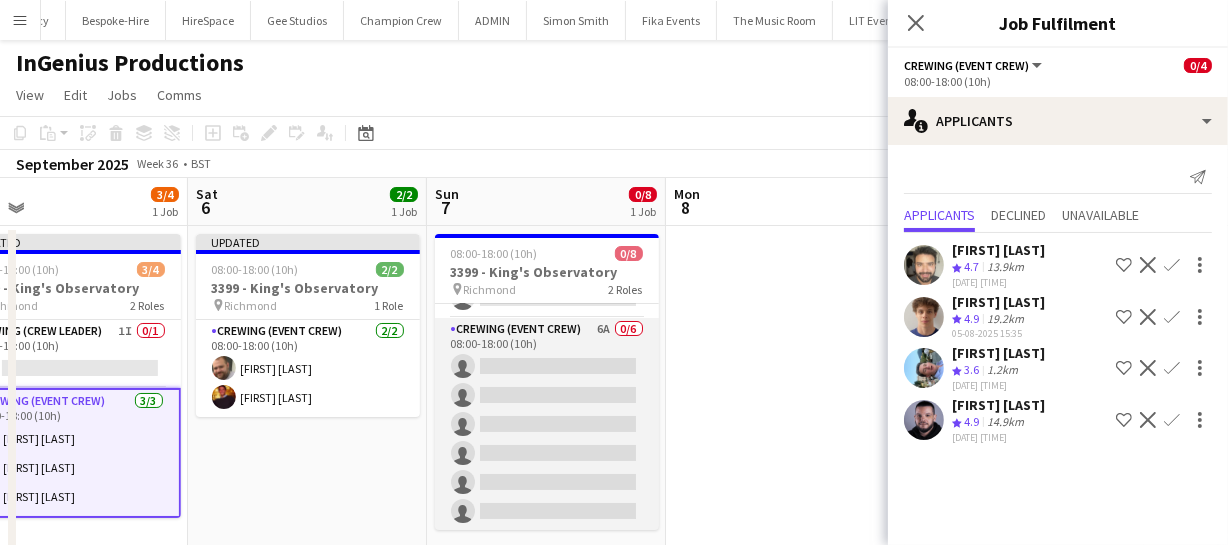 click on "Crewing (Event Crew)   6A   0/6   08:00-18:00 (10h)
single-neutral-actions
single-neutral-actions
single-neutral-actions
single-neutral-actions
single-neutral-actions
single-neutral-actions" at bounding box center [547, 424] 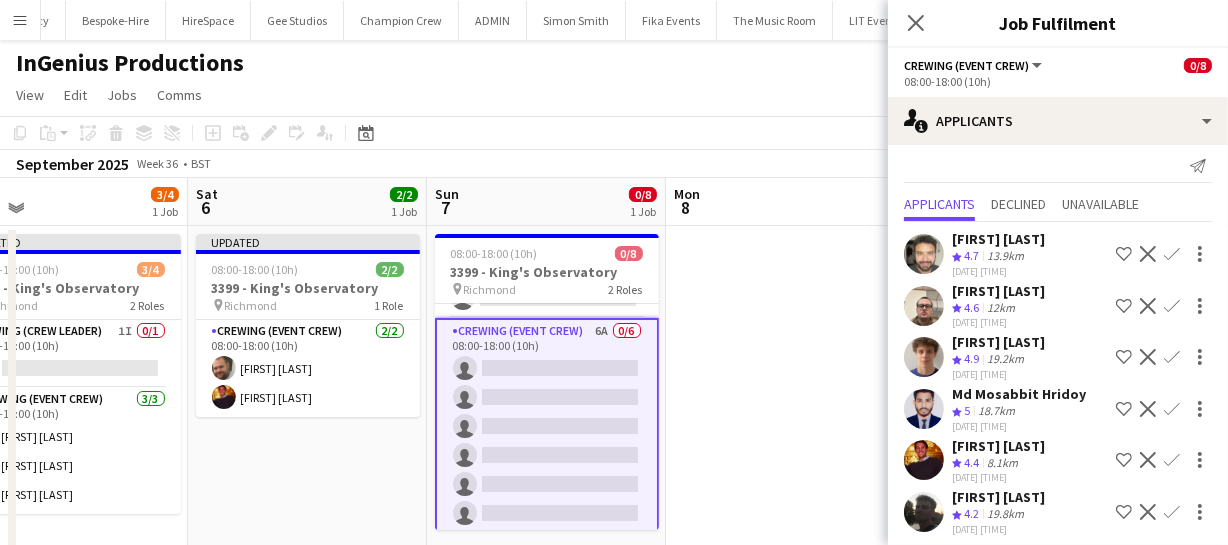 scroll, scrollTop: 15, scrollLeft: 0, axis: vertical 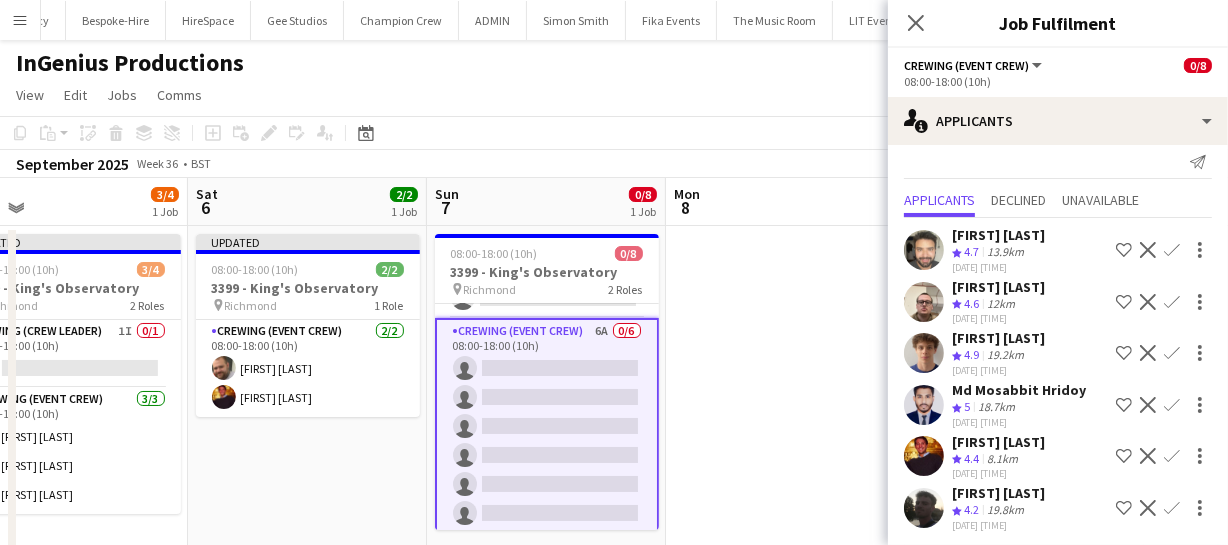 click on "Confirm" at bounding box center (1172, 302) 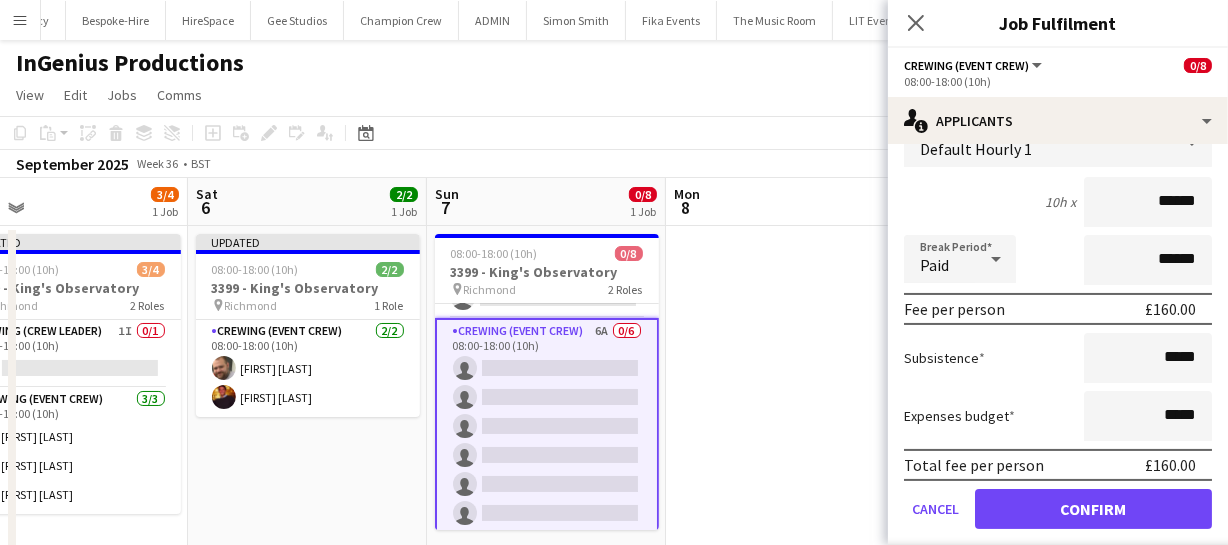 scroll, scrollTop: 288, scrollLeft: 0, axis: vertical 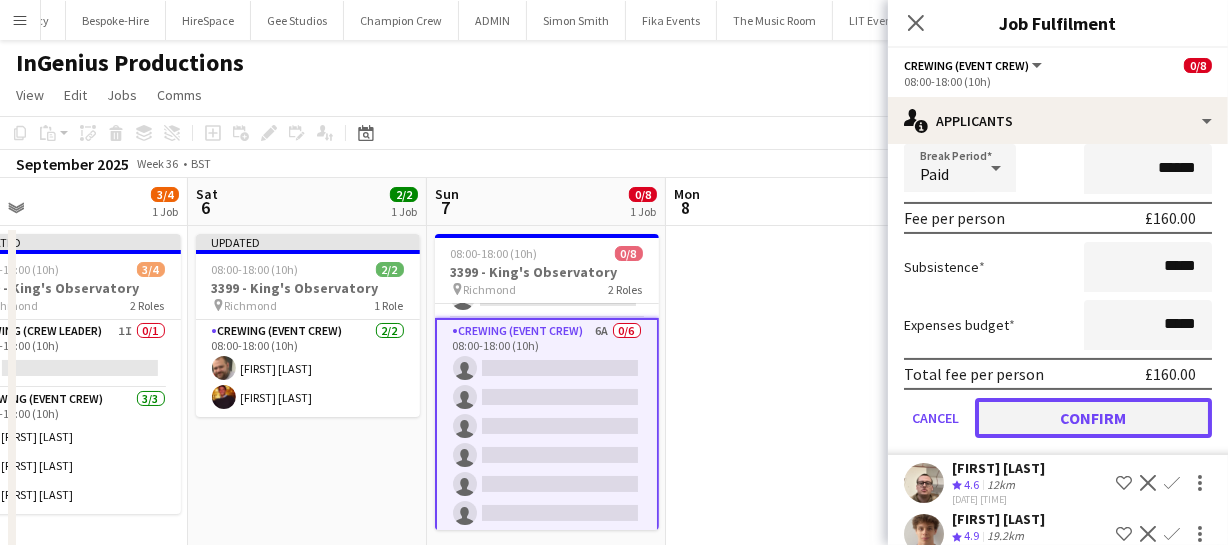 click on "Confirm" 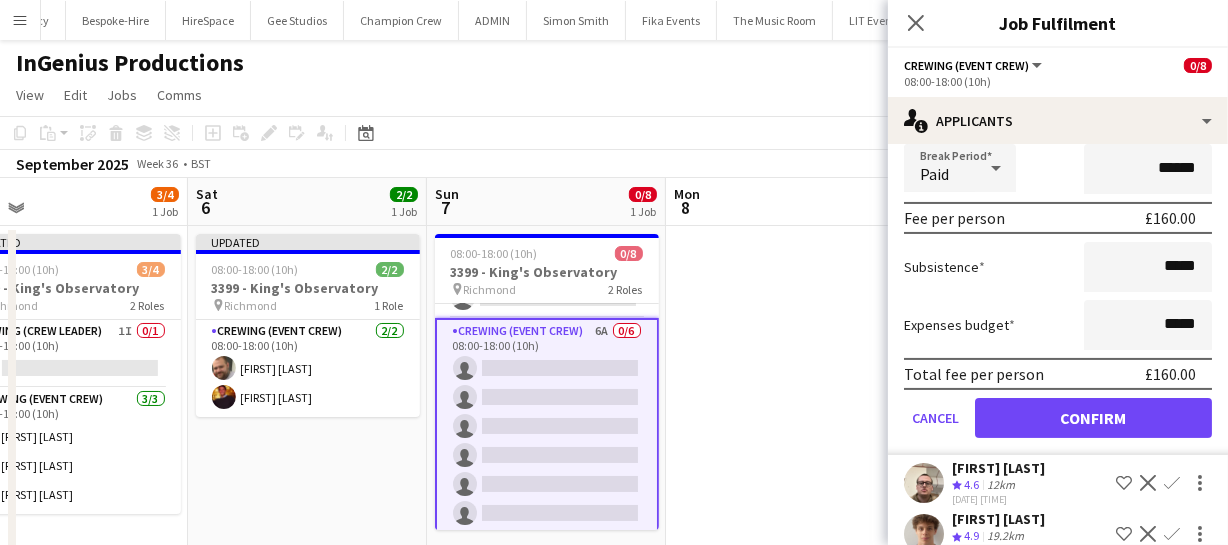 scroll, scrollTop: 0, scrollLeft: 0, axis: both 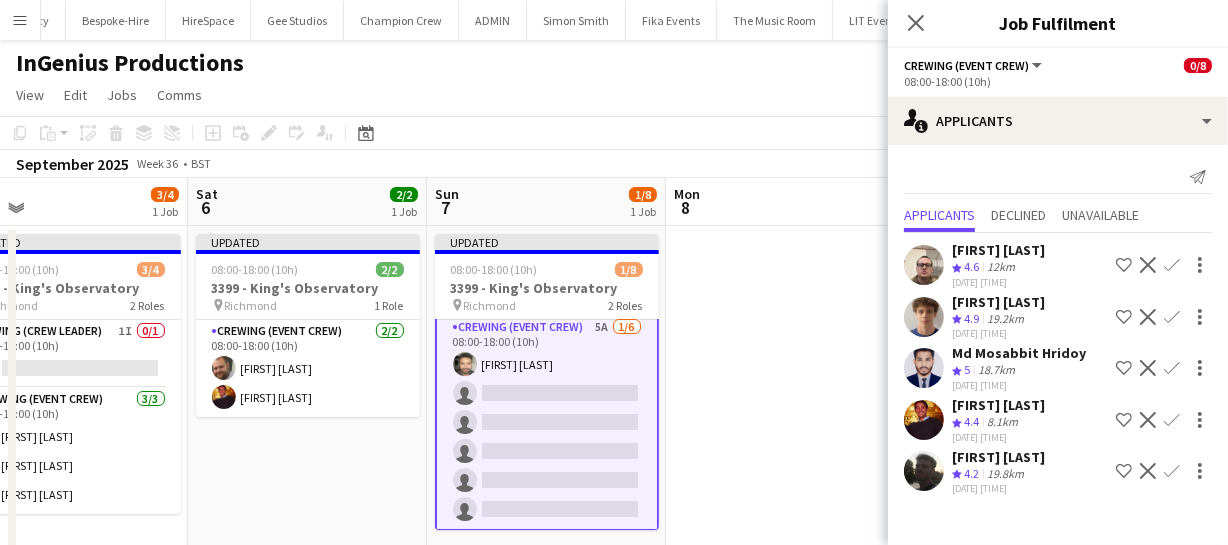 click on "Confirm" at bounding box center [1172, 317] 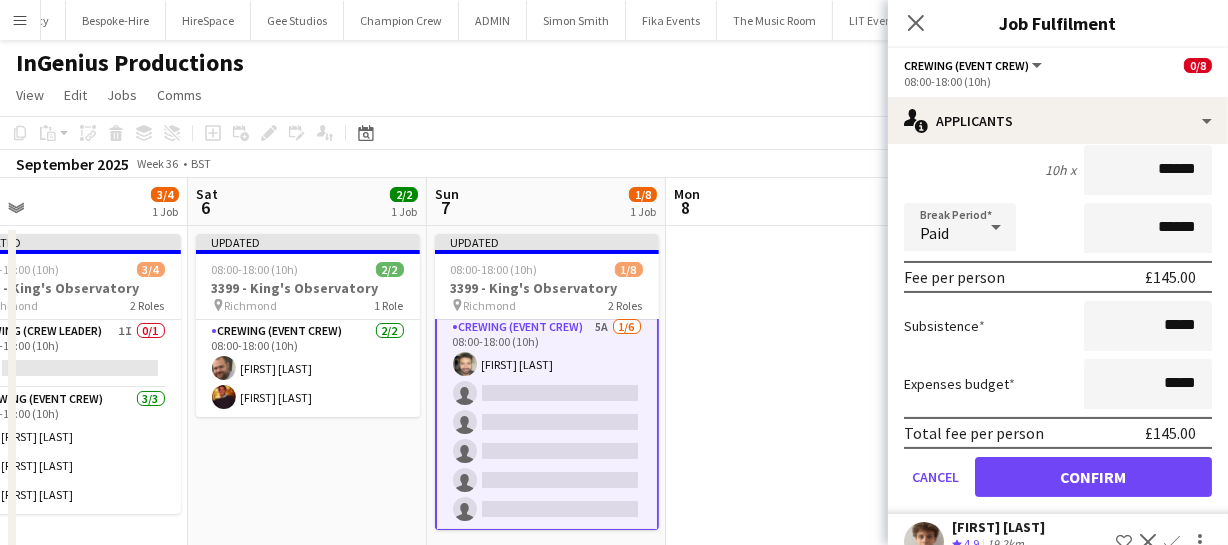 scroll, scrollTop: 272, scrollLeft: 0, axis: vertical 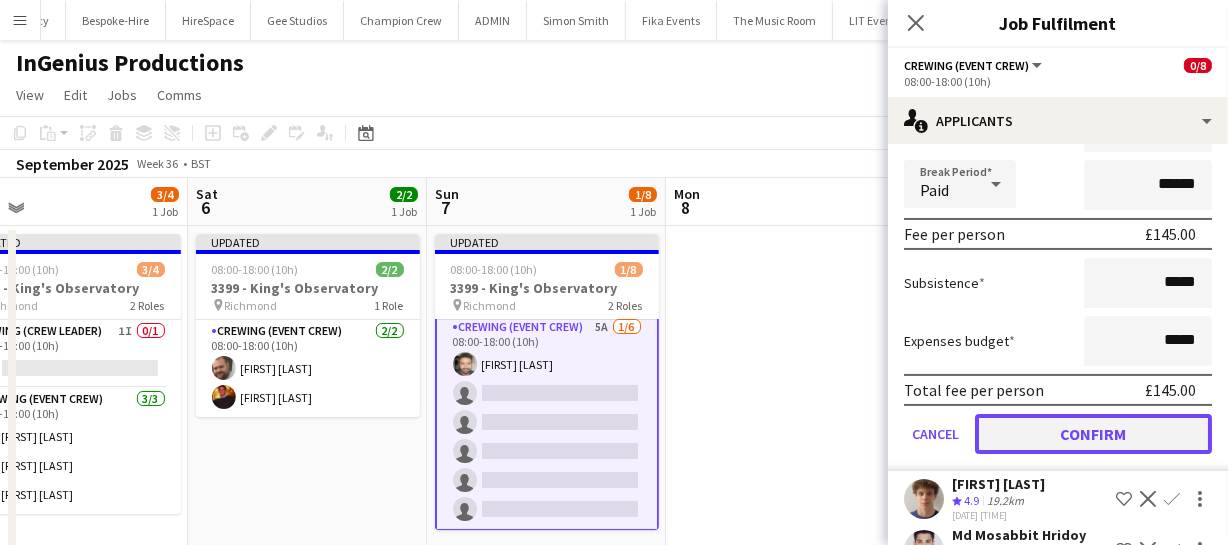 click on "Confirm" 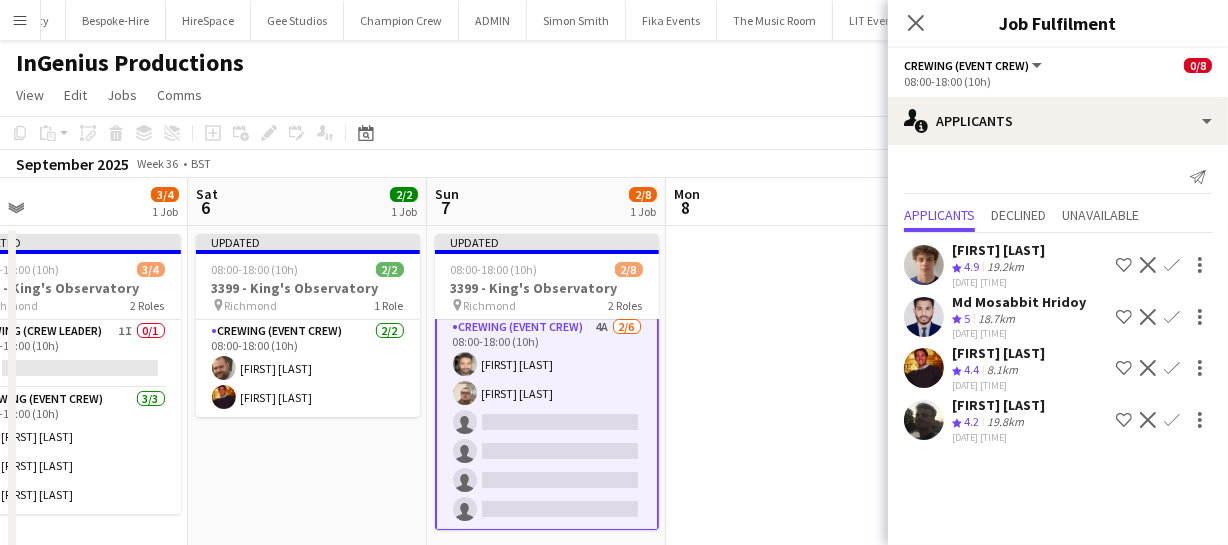 scroll, scrollTop: 0, scrollLeft: 0, axis: both 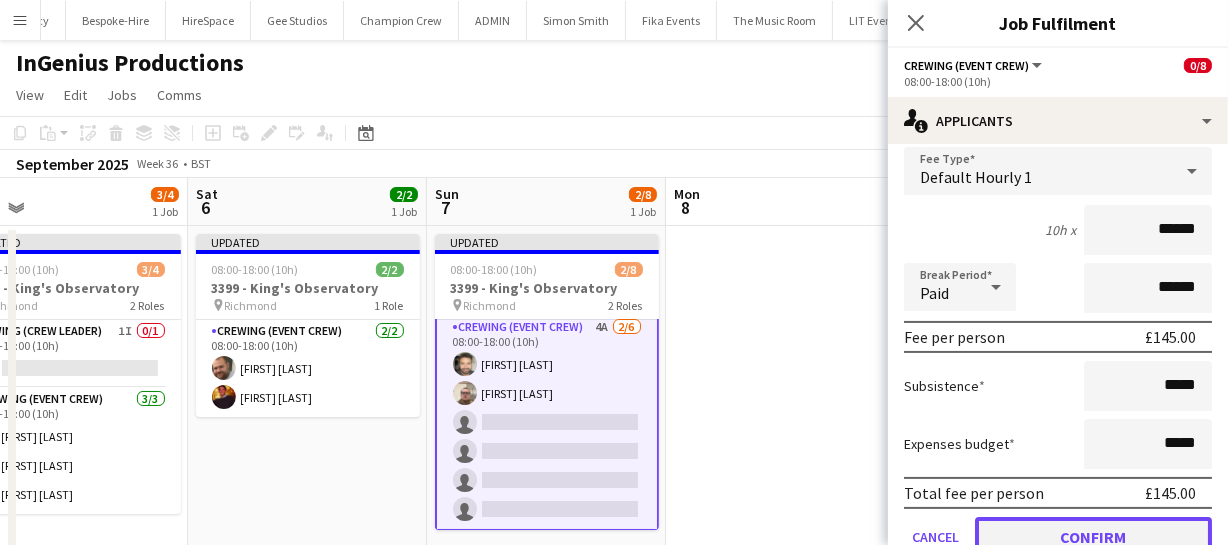 click on "Confirm" 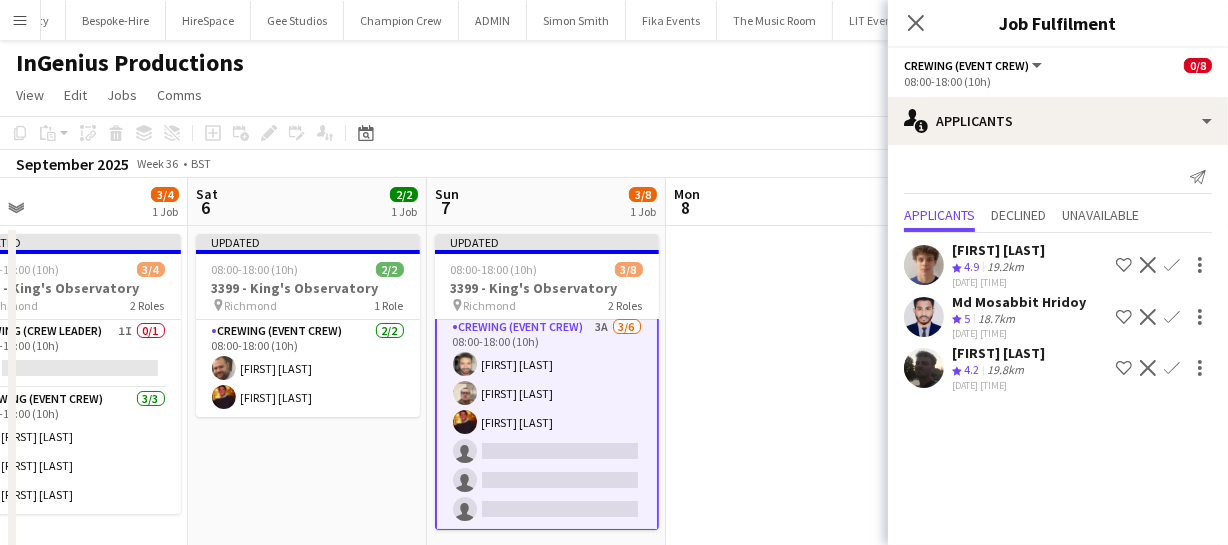 scroll, scrollTop: 0, scrollLeft: 0, axis: both 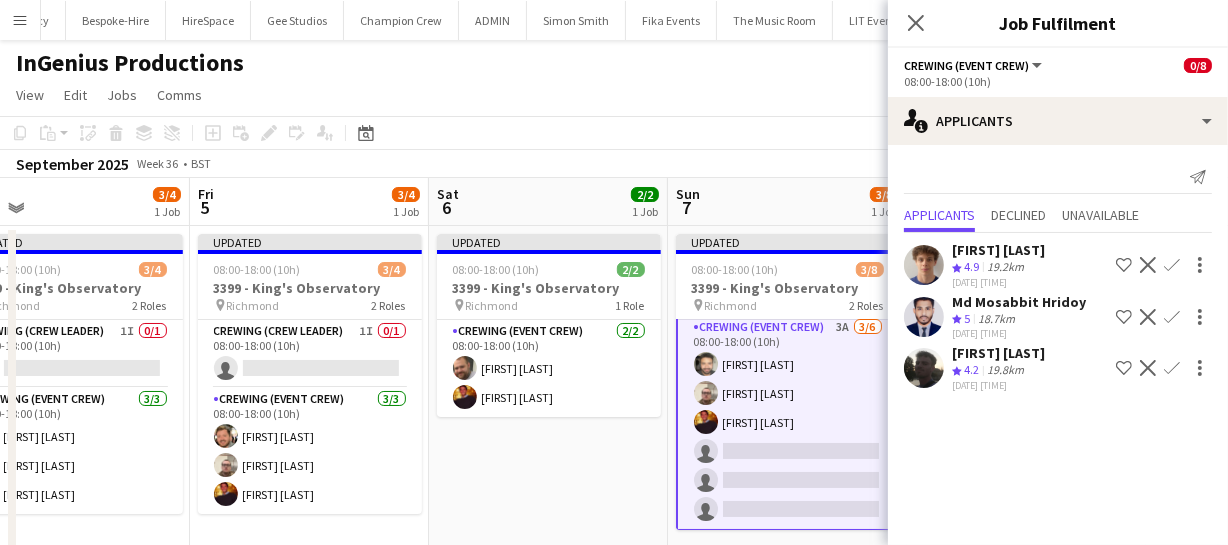 drag, startPoint x: 322, startPoint y: 457, endPoint x: 563, endPoint y: 451, distance: 241.07468 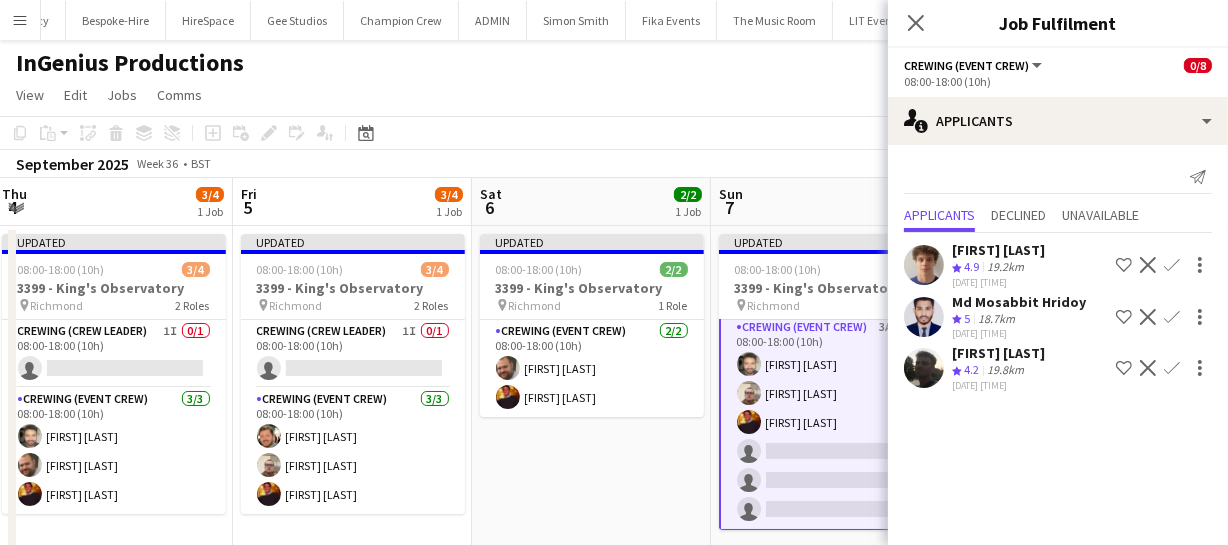 click on "Tue   2   3/4   1 Job   Wed   3   3/4   1 Job   Thu   4   3/4   1 Job   Fri   5   3/4   1 Job   Sat   6   2/2   1 Job   Sun   7   3/8   1 Job   Mon   8   Tue   9   Wed   10   Thu   11   Fri   12   Updated   08:00-18:00 (10h)    3/4   3399 - King's Observatory
pin
Richmond   2 Roles   Crewing (Crew Leader)   1I   0/1   08:00-18:00 (10h)
single-neutral-actions
Crewing (Event Crew)   3/3   08:00-18:00 (10h)
Adam McCarter John Vidal Ben Turner  Updated   08:00-18:00 (10h)    3/4   3399 - King's Observatory
pin
Richmond   2 Roles   Crewing (Crew Leader)   1I   0/1   08:00-18:00 (10h)
single-neutral-actions
Crewing (Event Crew)   3/3   08:00-18:00 (10h)
Adam McCarter John Vidal Sam Kermode  Updated   08:00-18:00 (10h)    3/4   3399 - King's Observatory
pin
Richmond   2 Roles   Crewing (Crew Leader)   1I   0/1" at bounding box center [614, 520] 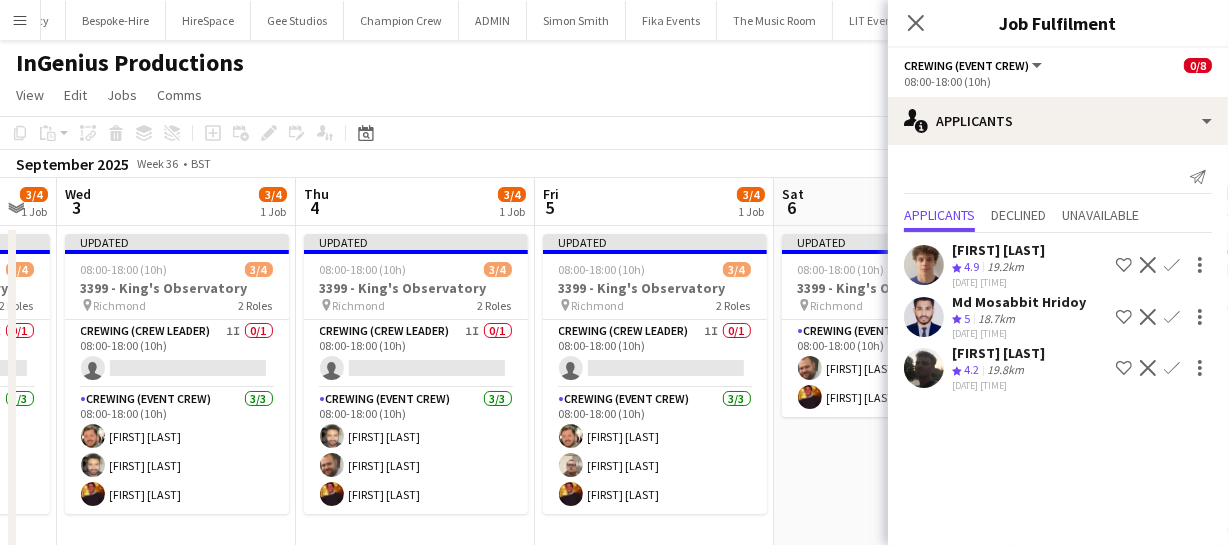 scroll, scrollTop: 0, scrollLeft: 570, axis: horizontal 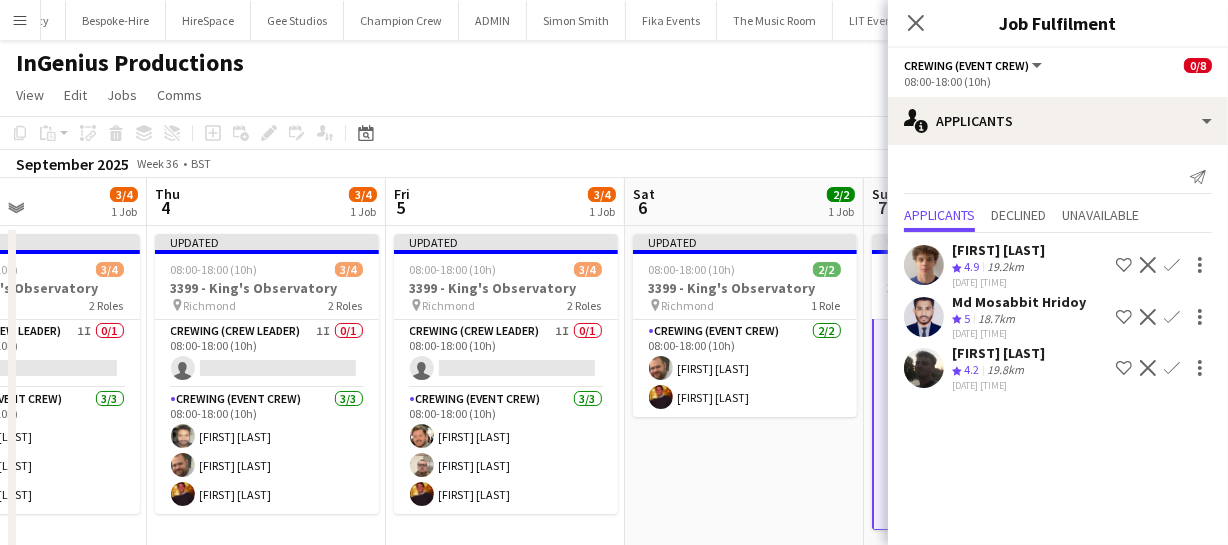 drag, startPoint x: 584, startPoint y: 450, endPoint x: 674, endPoint y: 450, distance: 90 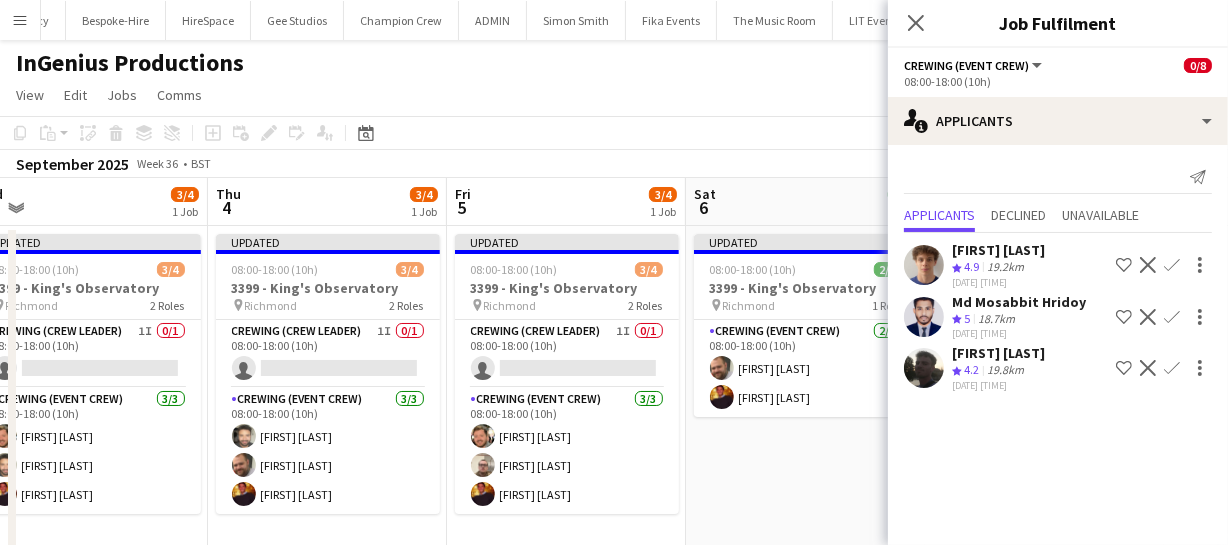 scroll, scrollTop: 0, scrollLeft: 490, axis: horizontal 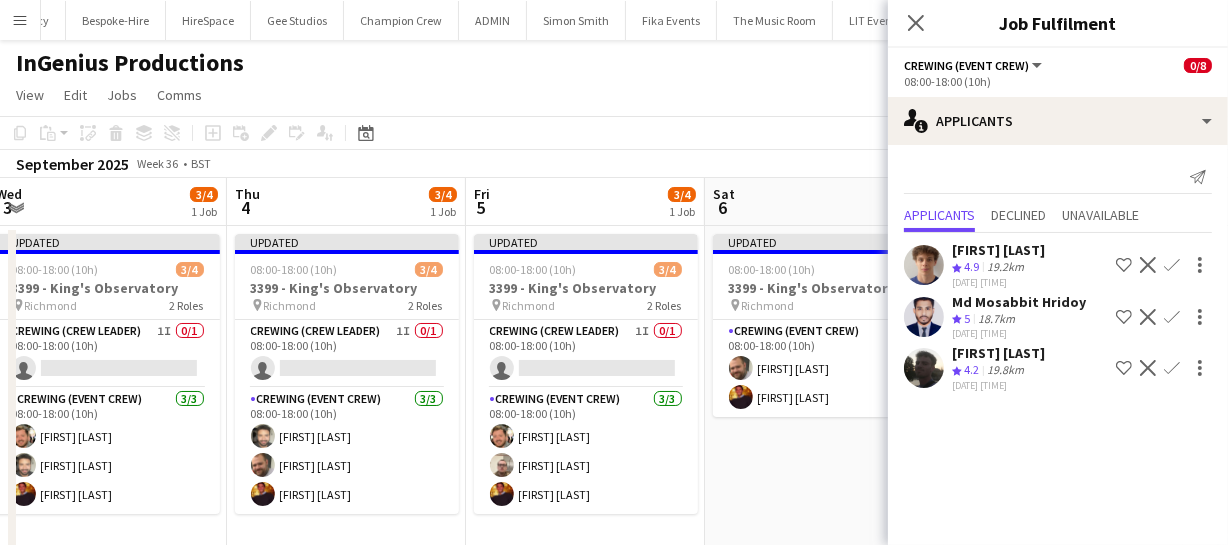 drag, startPoint x: 678, startPoint y: 449, endPoint x: 759, endPoint y: 437, distance: 81.88406 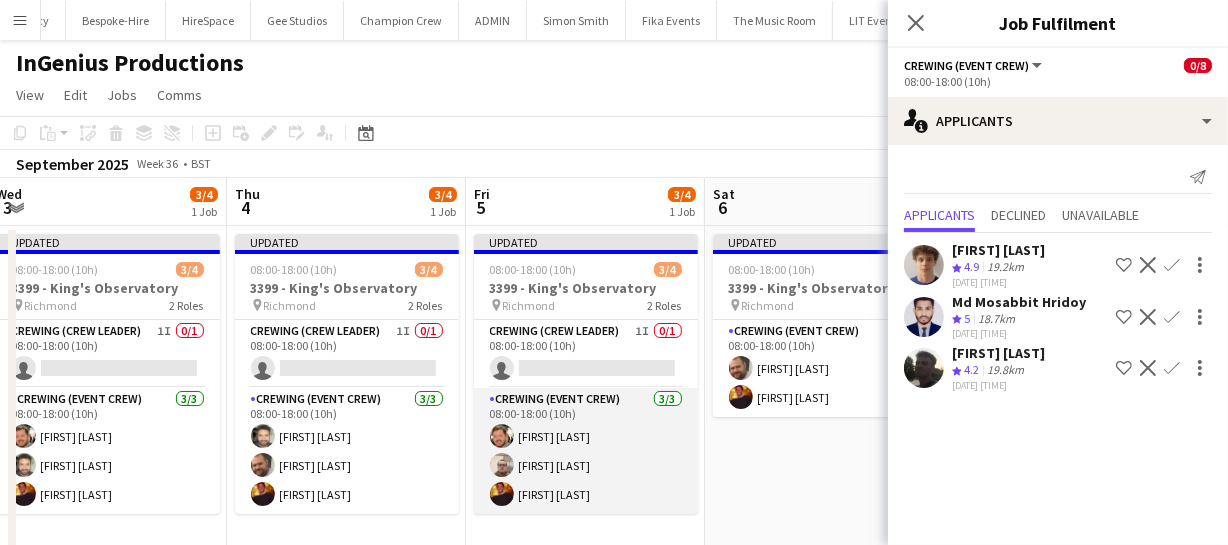 click on "Crewing (Event Crew)   3/3   08:00-18:00 (10h)
Adam McCarter Christian Skinner Sam Kermode" at bounding box center (586, 451) 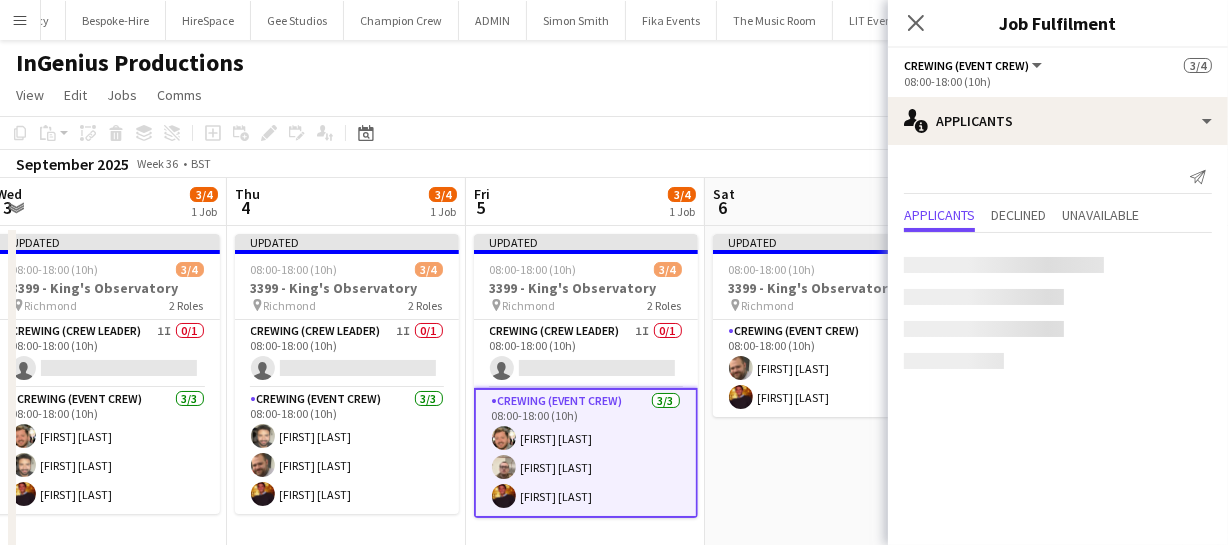 scroll, scrollTop: 100, scrollLeft: 0, axis: vertical 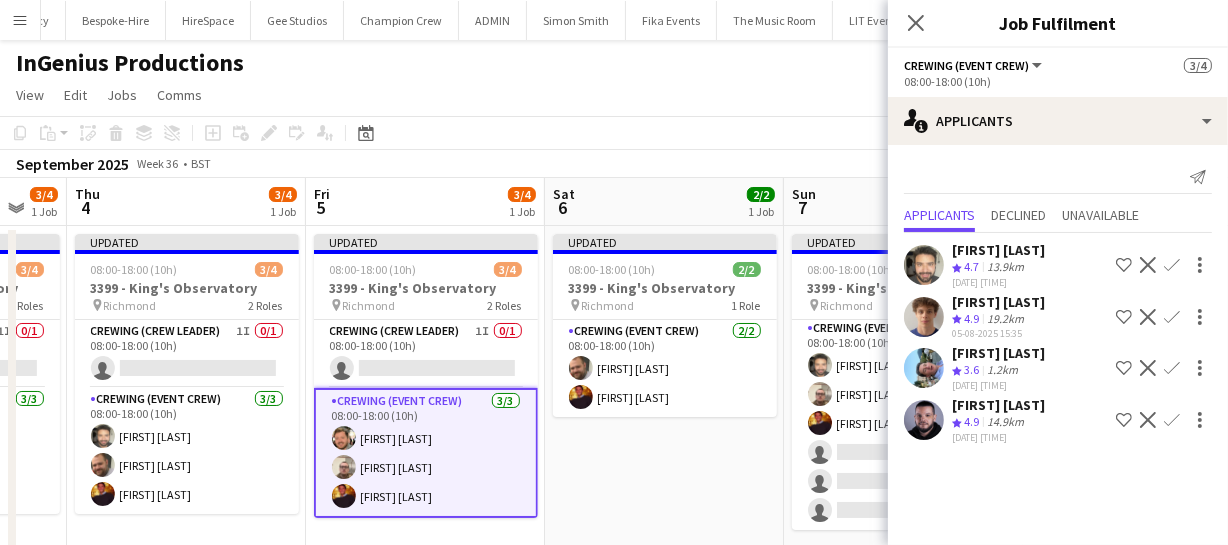 click on "Mon   1   3/12   2 Jobs   Tue   2   3/4   1 Job   Wed   3   3/4   1 Job   Thu   4   3/4   1 Job   Fri   5   3/4   1 Job   Sat   6   2/2   1 Job   Sun   7   3/8   1 Job   Mon   8   Tue   9   Wed   10   Thu   11      08:00-17:00 (9h)    0/8   3368 - Old Billingsgate
pin
Lower Thames Street   2 Roles   Crewing (Crew Leader)   0/2   08:00-17:00 (9h)
single-neutral-actions
single-neutral-actions
Crewing (Event Crew)   19A   0/6   08:00-17:00 (9h)
single-neutral-actions
single-neutral-actions
single-neutral-actions
single-neutral-actions
single-neutral-actions
single-neutral-actions
Updated   08:00-18:00 (10h)    3/4   3399 - King's Observatory
pin
1I" at bounding box center (614, 520) 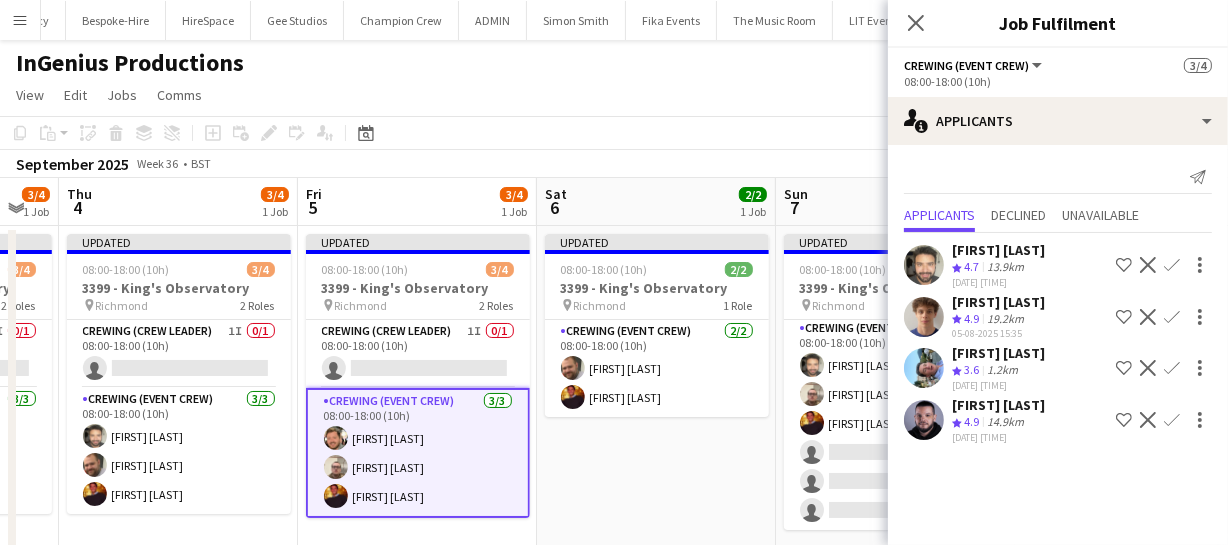 drag, startPoint x: 669, startPoint y: 449, endPoint x: 620, endPoint y: 450, distance: 49.010204 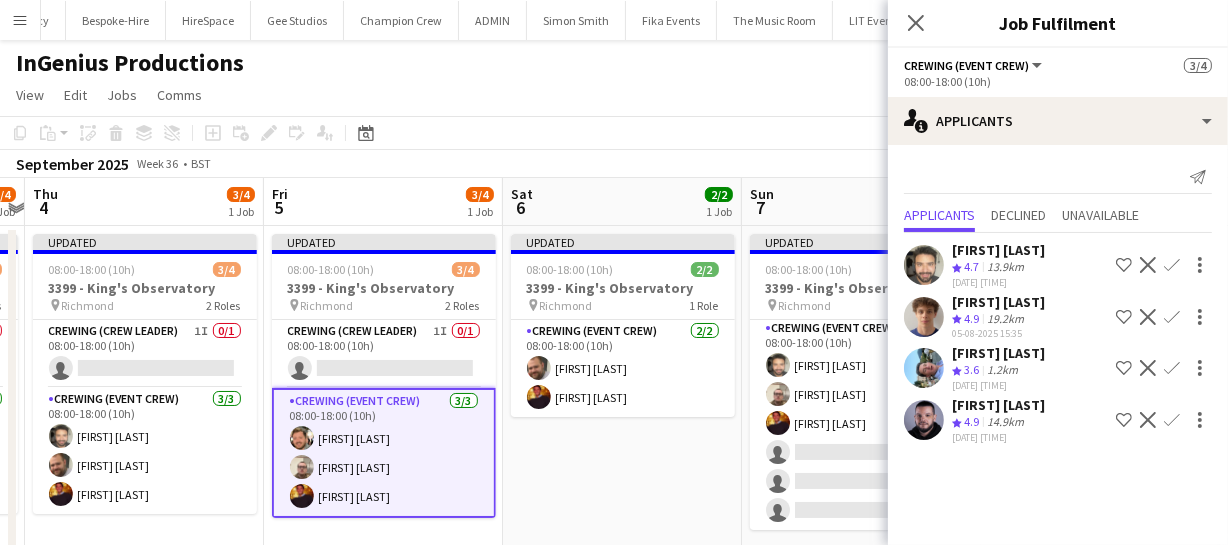drag, startPoint x: 456, startPoint y: 452, endPoint x: 718, endPoint y: 435, distance: 262.55093 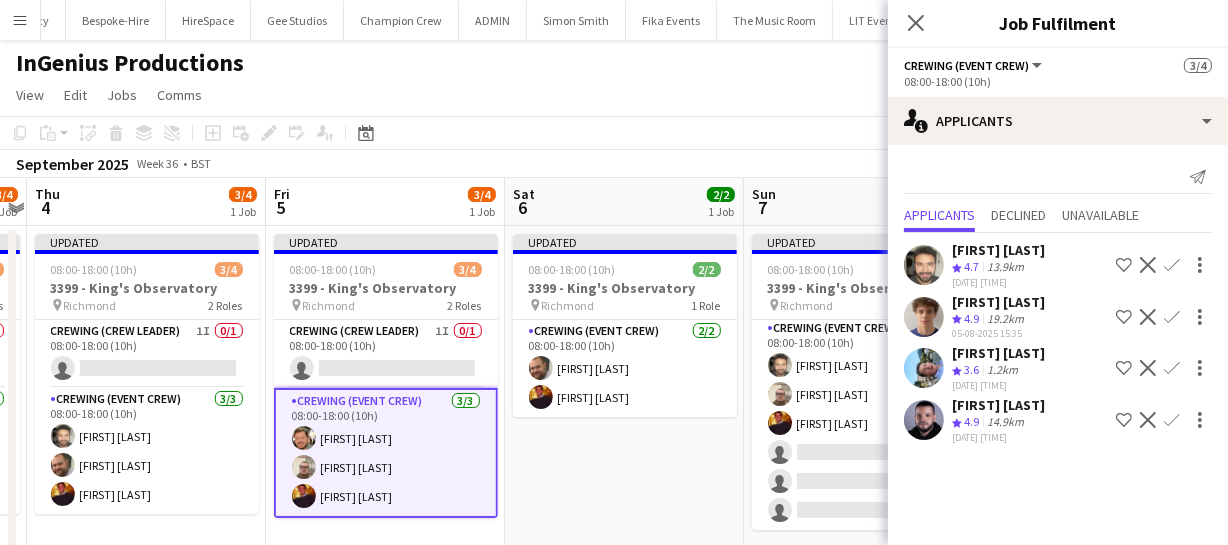 drag, startPoint x: 626, startPoint y: 448, endPoint x: 706, endPoint y: 441, distance: 80.305664 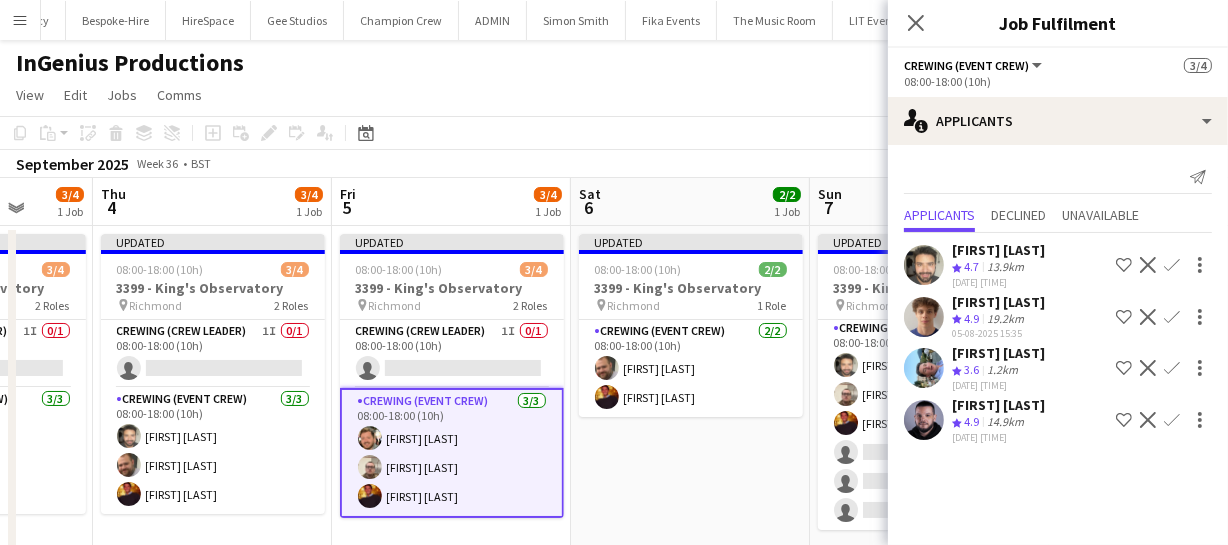 click on "Mon   1   3/12   2 Jobs   Tue   2   3/4   1 Job   Wed   3   3/4   1 Job   Thu   4   3/4   1 Job   Fri   5   3/4   1 Job   Sat   6   2/2   1 Job   Sun   7   3/8   1 Job   Mon   8   Tue   9   Wed   10   Thu   11      08:00-17:00 (9h)    0/8   3368 - Old Billingsgate
pin
Lower Thames Street   2 Roles   Crewing (Crew Leader)   0/2   08:00-17:00 (9h)
single-neutral-actions
single-neutral-actions
Crewing (Event Crew)   19A   0/6   08:00-17:00 (9h)
single-neutral-actions
single-neutral-actions
single-neutral-actions
single-neutral-actions
single-neutral-actions
single-neutral-actions
Updated   08:00-18:00 (10h)    3/4   3399 - King's Observatory
pin
1I" at bounding box center [614, 520] 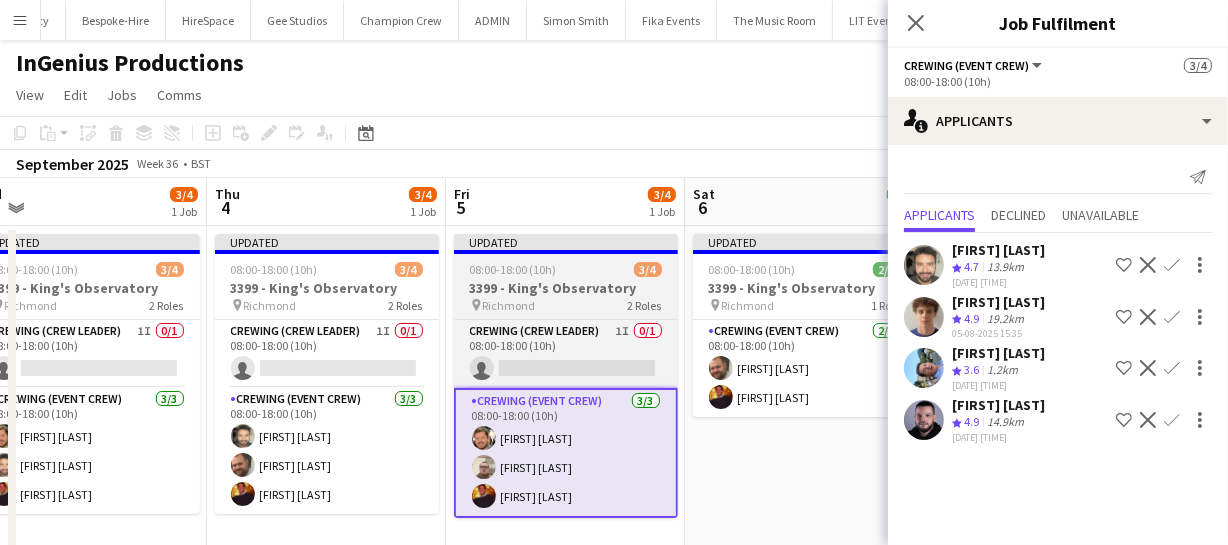 drag, startPoint x: 598, startPoint y: 454, endPoint x: 641, endPoint y: 450, distance: 43.185646 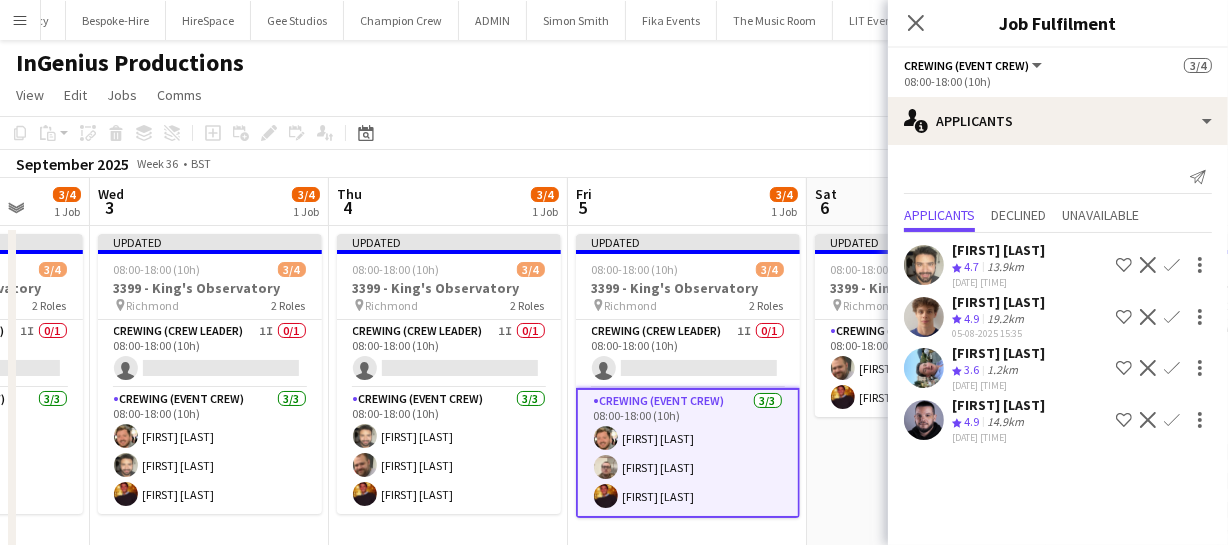 drag, startPoint x: 442, startPoint y: 449, endPoint x: 527, endPoint y: 445, distance: 85.09406 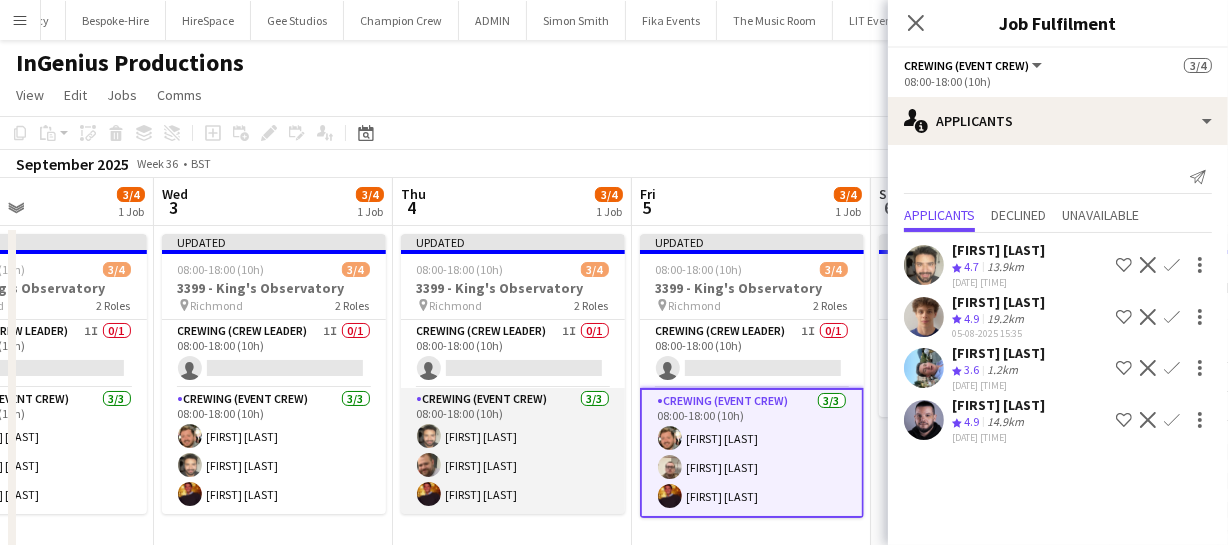 click on "Sun   31   0/8   1 Job   Mon   1   3/12   2 Jobs   Tue   2   3/4   1 Job   Wed   3   3/4   1 Job   Thu   4   3/4   1 Job   Fri   5   3/4   1 Job   Sat   6   2/2   1 Job   Sun   7   3/8   1 Job   Mon   8   Tue   9   Wed   10      08:00-17:00 (9h)    0/8   3368 - Old Billingsgate
pin
Lower Thames Street   2 Roles   Crewing (Crew Leader)   0/2   08:00-17:00 (9h)
single-neutral-actions
single-neutral-actions
Crewing (Event Crew)   23A   0/6   08:00-17:00 (9h)
single-neutral-actions
single-neutral-actions
single-neutral-actions
single-neutral-actions
single-neutral-actions
single-neutral-actions
08:00-17:00 (9h)    0/8   3368 - Old Billingsgate
pin" at bounding box center [614, 520] 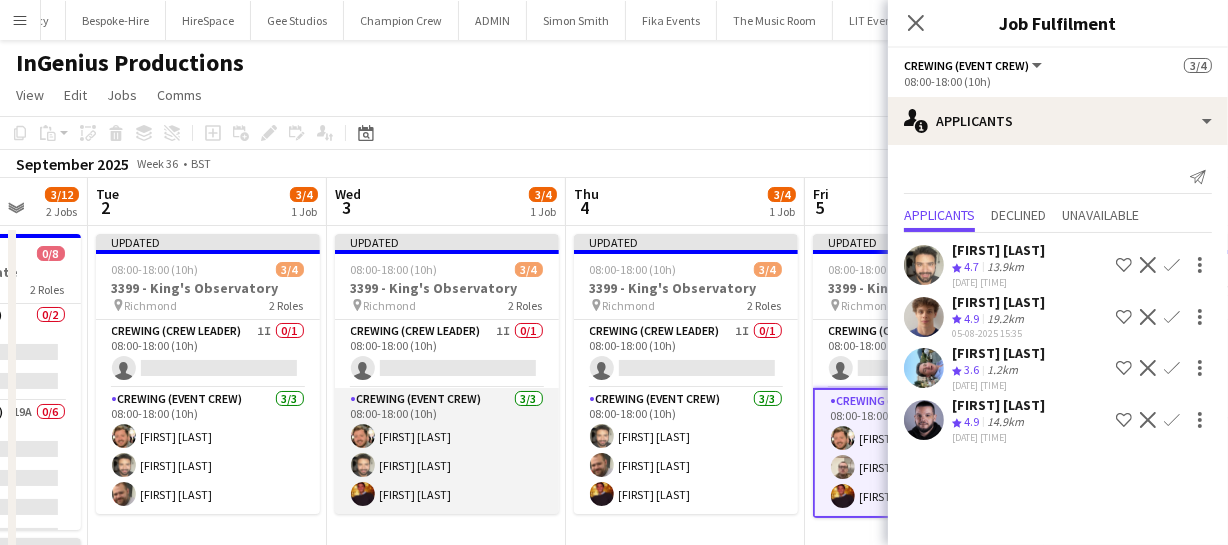 click on "Sat   30   0/8   1 Job   Sun   31   0/8   1 Job   Mon   1   3/12   2 Jobs   Tue   2   3/4   1 Job   Wed   3   3/4   1 Job   Thu   4   3/4   1 Job   Fri   5   3/4   1 Job   Sat   6   2/2   1 Job   Sun   7   3/8   1 Job   Mon   8   Tue   9      08:00-17:00 (9h)    0/8   3368 - Old Billingsgate
pin
Lower Thames Street   2 Roles   Crewing (Crew Leader)   0/2   08:00-17:00 (9h)
single-neutral-actions
single-neutral-actions
Crewing (Event Crew)   24A   0/6   08:00-17:00 (9h)
single-neutral-actions
single-neutral-actions
single-neutral-actions
single-neutral-actions
single-neutral-actions
single-neutral-actions
08:00-17:00 (9h)    0/8   3368 - Old Billingsgate
pin" at bounding box center [614, 520] 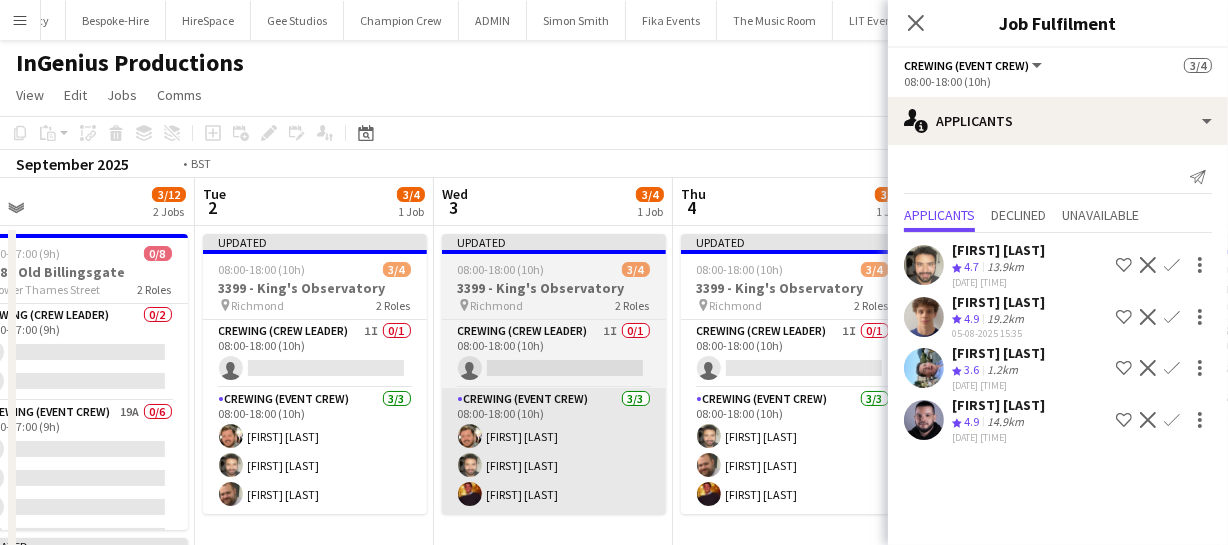 click on "Sat   30   0/8   1 Job   Sun   31   0/8   1 Job   Mon   1   3/12   2 Jobs   Tue   2   3/4   1 Job   Wed   3   3/4   1 Job   Thu   4   3/4   1 Job   Fri   5   3/4   1 Job   Sat   6   2/2   1 Job   Sun   7   3/8   1 Job   Mon   8   Tue   9      08:00-17:00 (9h)    0/8   3368 - Old Billingsgate
pin
Lower Thames Street   2 Roles   Crewing (Crew Leader)   0/2   08:00-17:00 (9h)
single-neutral-actions
single-neutral-actions
Crewing (Event Crew)   24A   0/6   08:00-17:00 (9h)
single-neutral-actions
single-neutral-actions
single-neutral-actions
single-neutral-actions
single-neutral-actions
single-neutral-actions
08:00-17:00 (9h)    0/8   3368 - Old Billingsgate
pin" at bounding box center [614, 520] 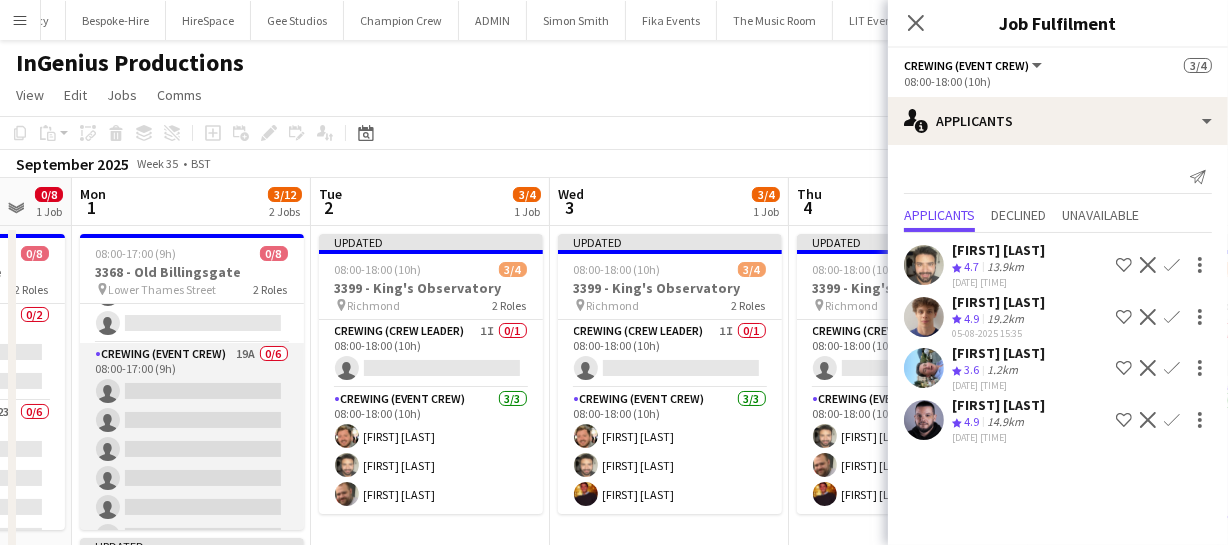 scroll, scrollTop: 83, scrollLeft: 0, axis: vertical 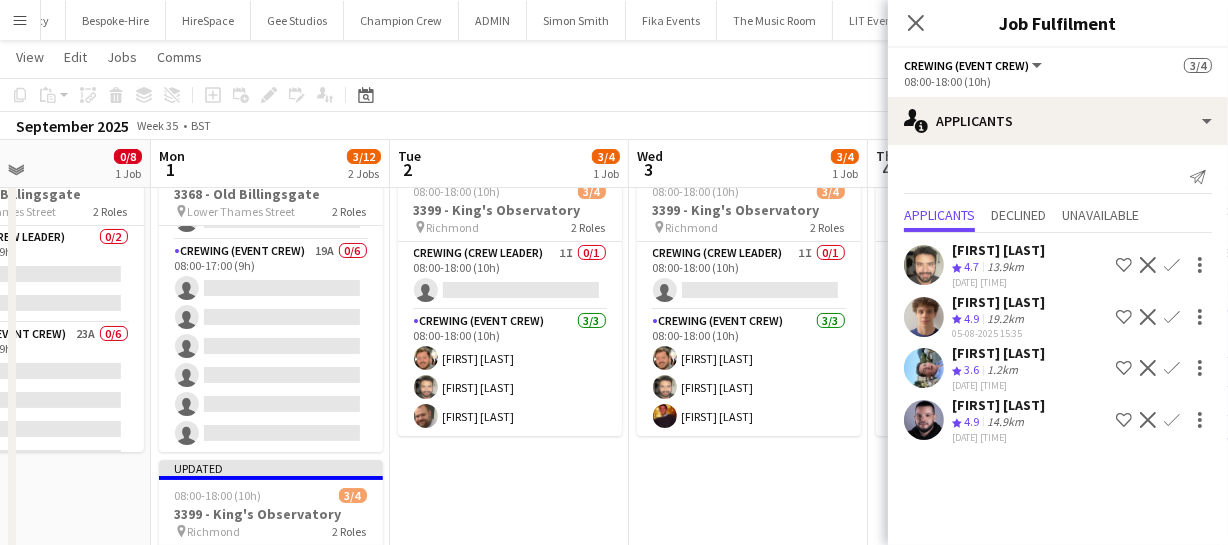 click on "Fri   29   0/8   1 Job   Sat   30   0/8   1 Job   Sun   31   0/8   1 Job   Mon   1   3/12   2 Jobs   Tue   2   3/4   1 Job   Wed   3   3/4   1 Job   Thu   4   3/4   1 Job   Fri   5   3/4   1 Job   Sat   6   2/2   1 Job   Sun   7   3/8   1 Job   Mon   8      08:00-17:00 (9h)    0/8   3368 - Old Billingsgate
pin
Lower Thames Street   2 Roles   Crewing (Crew Leader)   0/2   08:00-17:00 (9h)
single-neutral-actions
single-neutral-actions
Crewing (Event Crew)   26A   0/6   08:00-17:00 (9h)
single-neutral-actions
single-neutral-actions
single-neutral-actions
single-neutral-actions
single-neutral-actions
single-neutral-actions
08:00-17:00 (9h)    0/8   3368 - Old Billingsgate
pin" at bounding box center [614, 393] 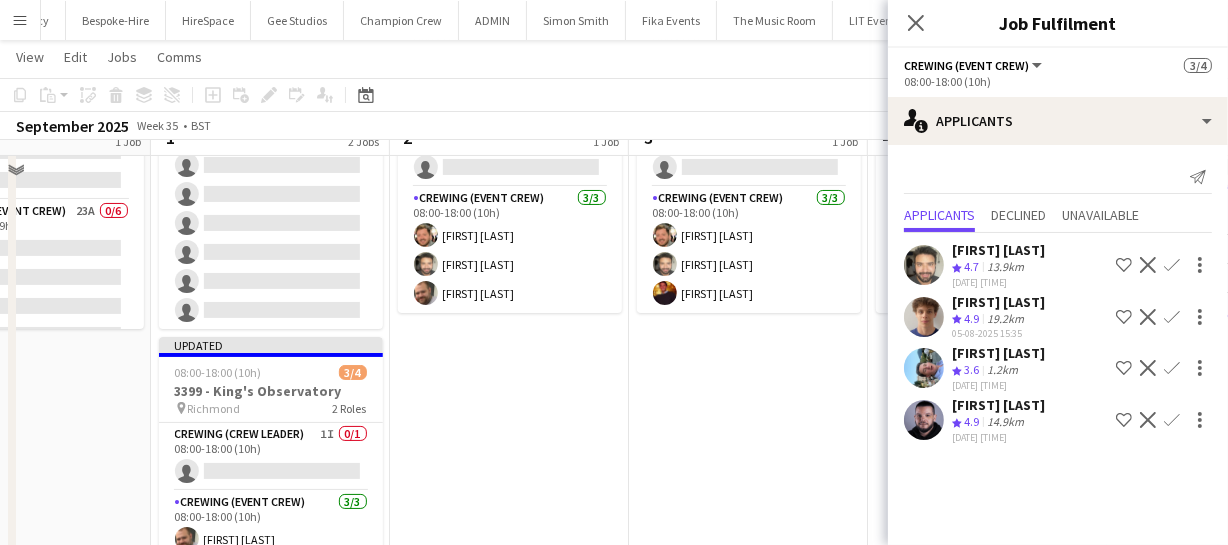 scroll, scrollTop: 167, scrollLeft: 0, axis: vertical 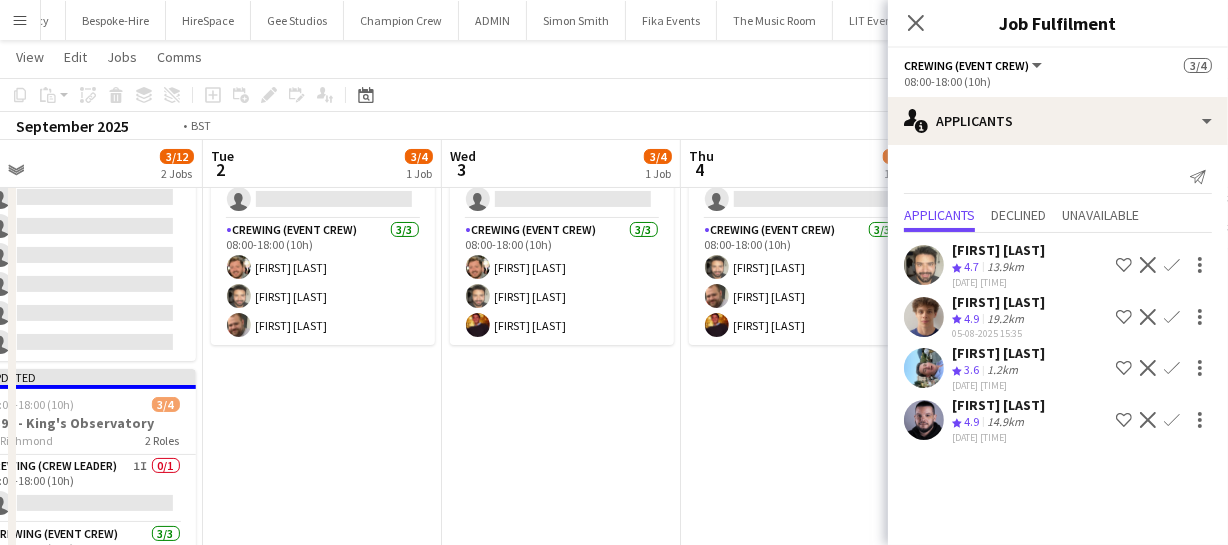 drag, startPoint x: 703, startPoint y: 419, endPoint x: 520, endPoint y: 415, distance: 183.04372 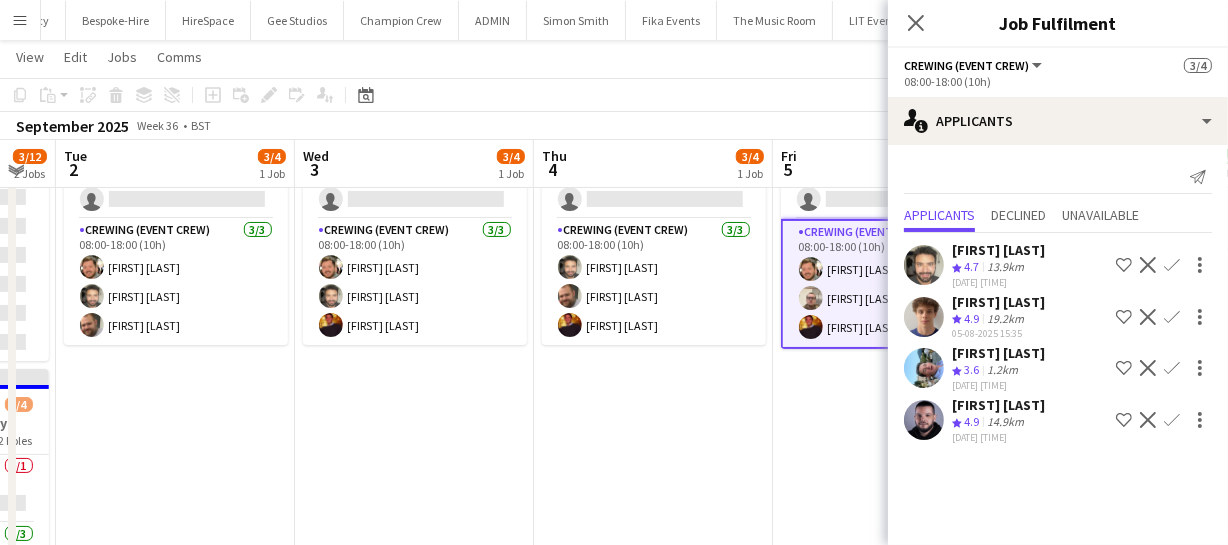 drag, startPoint x: 651, startPoint y: 394, endPoint x: 501, endPoint y: 405, distance: 150.40279 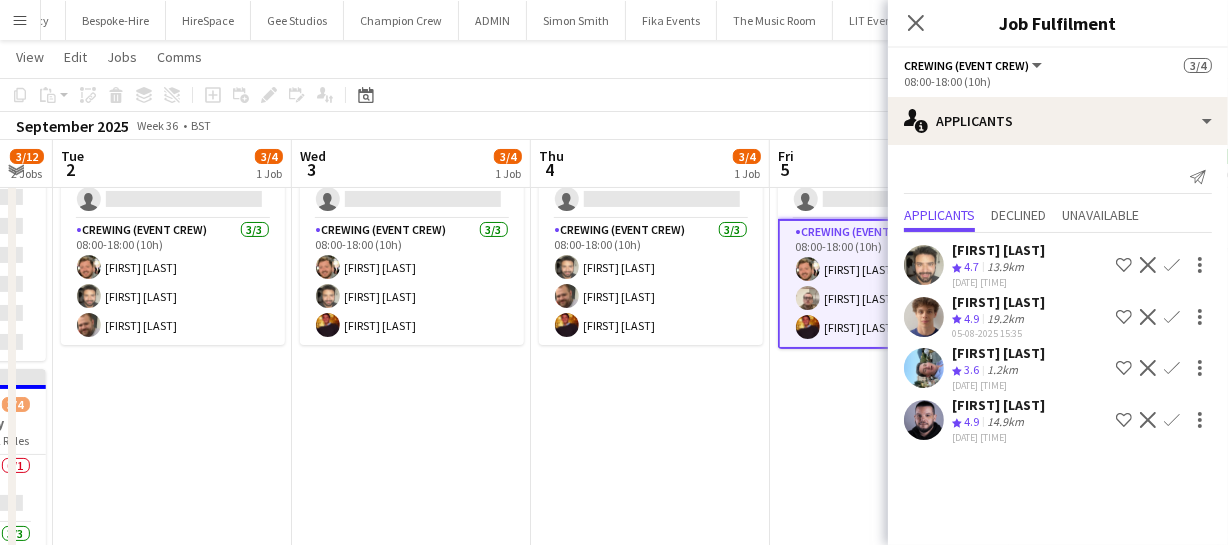click on "Fri   29   0/8   1 Job   Sat   30   0/8   1 Job   Sun   31   0/8   1 Job   Mon   1   3/12   2 Jobs   Tue   2   3/4   1 Job   Wed   3   3/4   1 Job   Thu   4   3/4   1 Job   Fri   5   3/4   1 Job   Sat   6   2/2   1 Job   Sun   7   3/8   1 Job   Mon   8      08:00-17:00 (9h)    0/8   3368 - Old Billingsgate
pin
Lower Thames Street   2 Roles   Crewing (Crew Leader)   0/2   08:00-17:00 (9h)
single-neutral-actions
single-neutral-actions
Crewing (Event Crew)   26A   0/6   08:00-17:00 (9h)
single-neutral-actions
single-neutral-actions
single-neutral-actions
single-neutral-actions
single-neutral-actions
single-neutral-actions
08:00-17:00 (9h)    0/8   3368 - Old Billingsgate
pin" at bounding box center (614, 302) 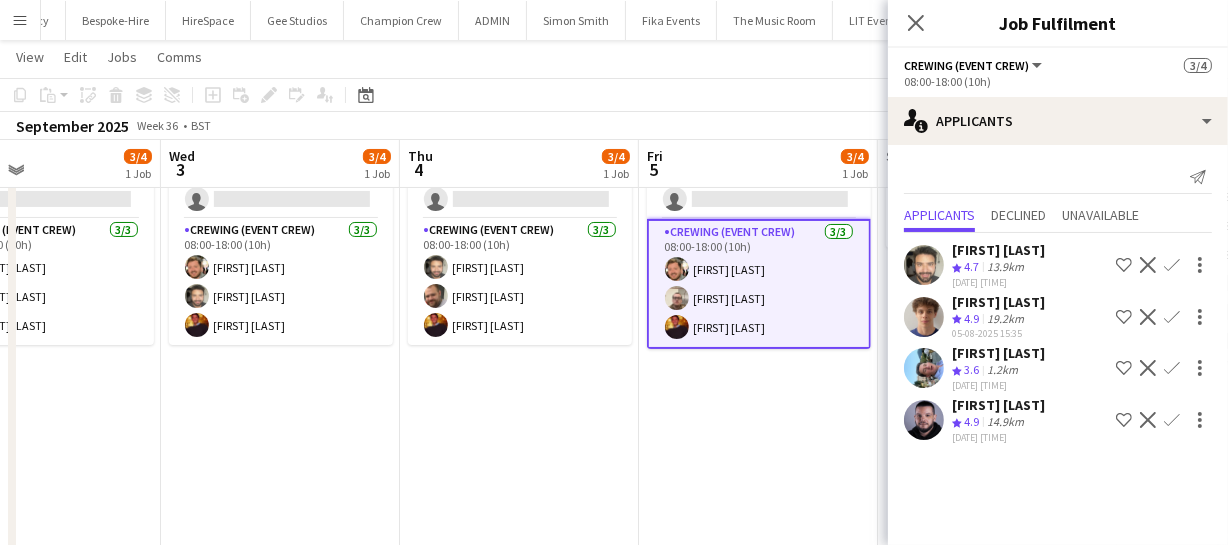 drag, startPoint x: 599, startPoint y: 388, endPoint x: 538, endPoint y: 392, distance: 61.13101 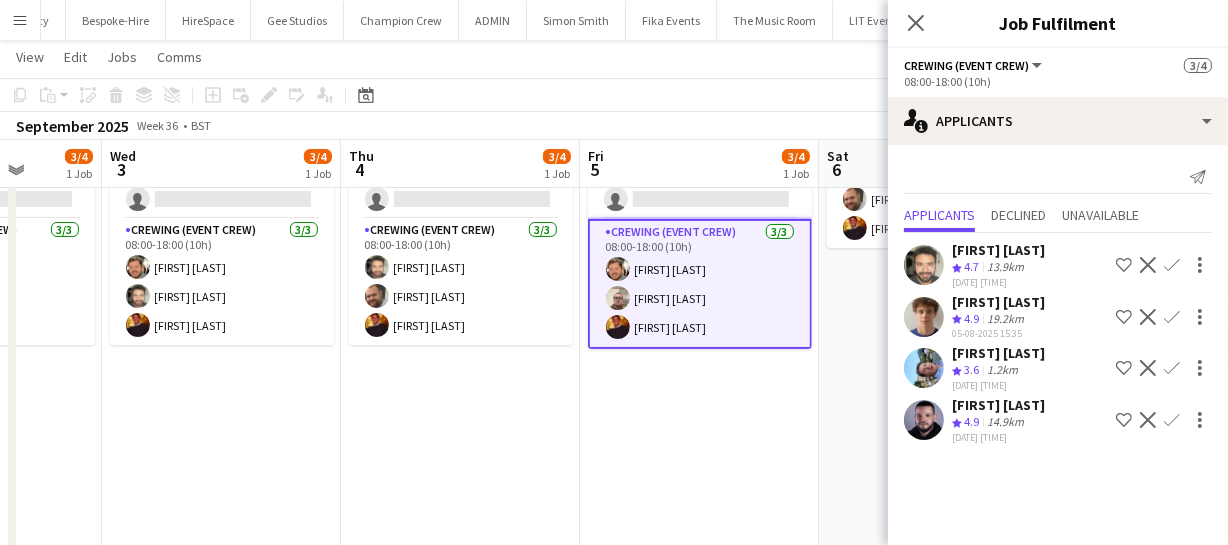 click on "Sun   31   0/8   1 Job   Mon   1   3/12   2 Jobs   Tue   2   3/4   1 Job   Wed   3   3/4   1 Job   Thu   4   3/4   1 Job   Fri   5   3/4   1 Job   Sat   6   2/2   1 Job   Sun   7   3/8   1 Job   Mon   8   Tue   9   Wed   10      08:00-17:00 (9h)    0/8   3368 - Old Billingsgate
pin
Lower Thames Street   2 Roles   Crewing (Crew Leader)   0/2   08:00-17:00 (9h)
single-neutral-actions
single-neutral-actions
Crewing (Event Crew)   23A   0/6   08:00-17:00 (9h)
single-neutral-actions
single-neutral-actions
single-neutral-actions
single-neutral-actions
single-neutral-actions
single-neutral-actions
08:00-17:00 (9h)    0/8   3368 - Old Billingsgate
pin" at bounding box center (614, 302) 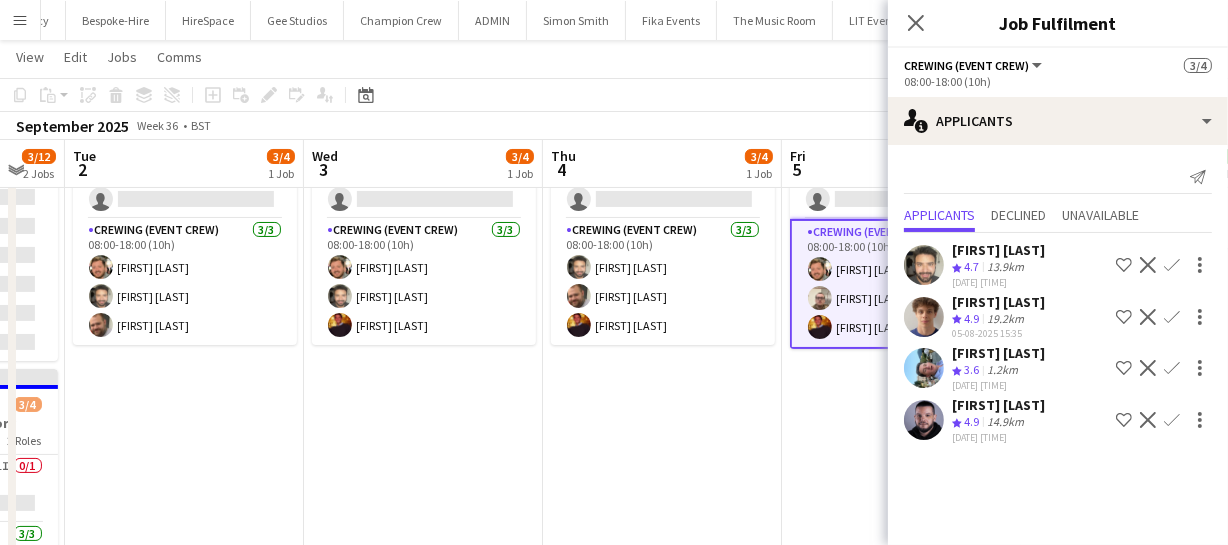 click on "Sun   31   0/8   1 Job   Mon   1   3/12   2 Jobs   Tue   2   3/4   1 Job   Wed   3   3/4   1 Job   Thu   4   3/4   1 Job   Fri   5   3/4   1 Job   Sat   6   2/2   1 Job   Sun   7   3/8   1 Job   Mon   8   Tue   9   Wed   10      08:00-17:00 (9h)    0/8   3368 - Old Billingsgate
pin
Lower Thames Street   2 Roles   Crewing (Crew Leader)   0/2   08:00-17:00 (9h)
single-neutral-actions
single-neutral-actions
Crewing (Event Crew)   23A   0/6   08:00-17:00 (9h)
single-neutral-actions
single-neutral-actions
single-neutral-actions
single-neutral-actions
single-neutral-actions
single-neutral-actions
08:00-17:00 (9h)    0/8   3368 - Old Billingsgate
pin" at bounding box center [614, 302] 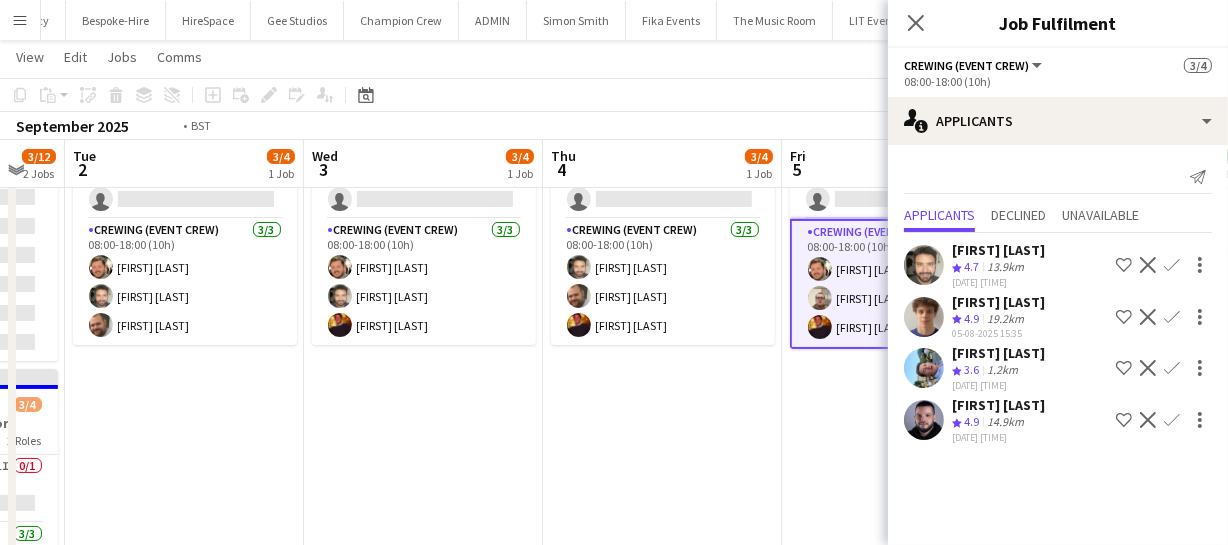 scroll, scrollTop: 0, scrollLeft: 470, axis: horizontal 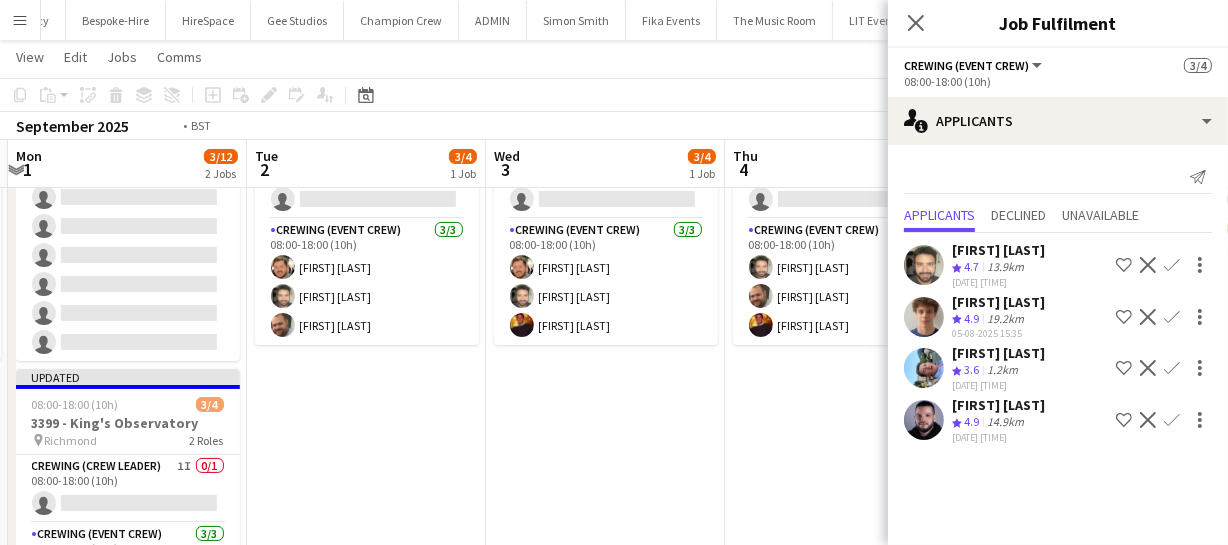 click on "Sat   30   0/8   1 Job   Sun   31   0/8   1 Job   Mon   1   3/12   2 Jobs   Tue   2   3/4   1 Job   Wed   3   3/4   1 Job   Thu   4   3/4   1 Job   Fri   5   3/4   1 Job   Sat   6   2/2   1 Job   Sun   7   3/8   1 Job   Mon   8   Tue   9      08:00-17:00 (9h)    0/8   3368 - Old Billingsgate
pin
Lower Thames Street   2 Roles   Crewing (Crew Leader)   0/2   08:00-17:00 (9h)
single-neutral-actions
single-neutral-actions
Crewing (Event Crew)   24A   0/6   08:00-17:00 (9h)
single-neutral-actions
single-neutral-actions
single-neutral-actions
single-neutral-actions
single-neutral-actions
single-neutral-actions
08:00-17:00 (9h)    0/8   3368 - Old Billingsgate
pin" at bounding box center [614, 302] 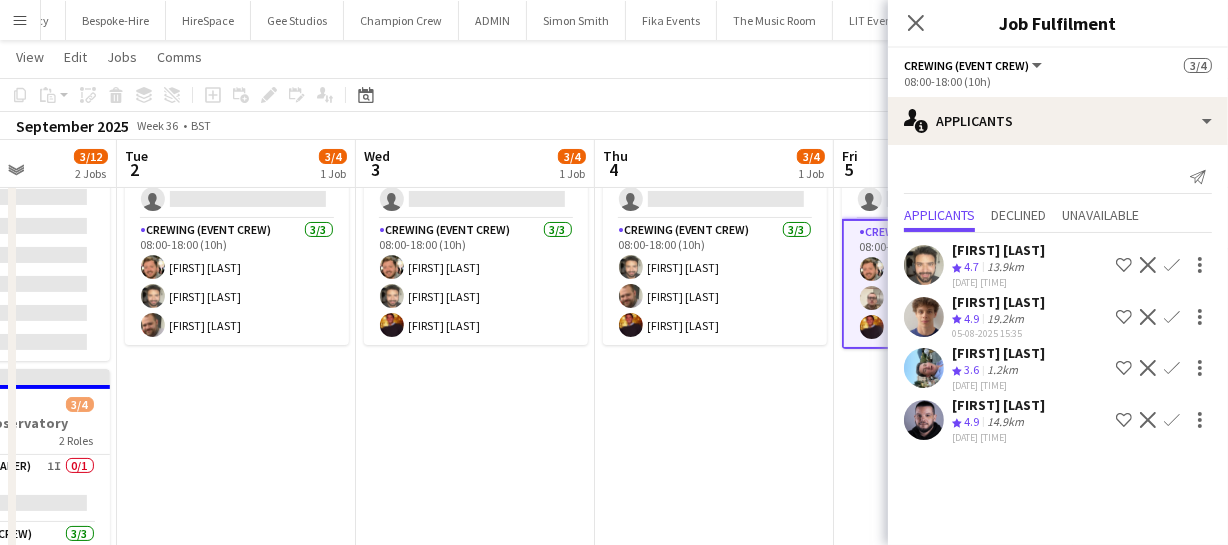 click on "Sat   30   0/8   1 Job   Sun   31   0/8   1 Job   Mon   1   3/12   2 Jobs   Tue   2   3/4   1 Job   Wed   3   3/4   1 Job   Thu   4   3/4   1 Job   Fri   5   3/4   1 Job   Sat   6   2/2   1 Job   Sun   7   3/8   1 Job   Mon   8   Tue   9      08:00-17:00 (9h)    0/8   3368 - Old Billingsgate
pin
Lower Thames Street   2 Roles   Crewing (Crew Leader)   0/2   08:00-17:00 (9h)
single-neutral-actions
single-neutral-actions
Crewing (Event Crew)   24A   0/6   08:00-17:00 (9h)
single-neutral-actions
single-neutral-actions
single-neutral-actions
single-neutral-actions
single-neutral-actions
single-neutral-actions
08:00-17:00 (9h)    0/8   3368 - Old Billingsgate
pin" at bounding box center (614, 302) 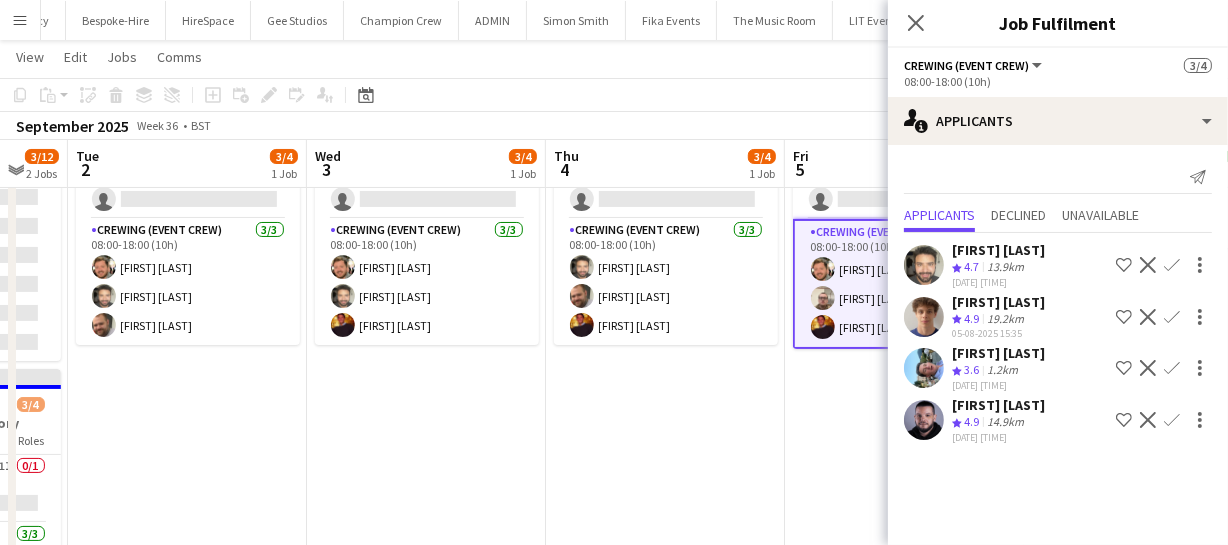 drag, startPoint x: 560, startPoint y: 397, endPoint x: 489, endPoint y: 400, distance: 71.063354 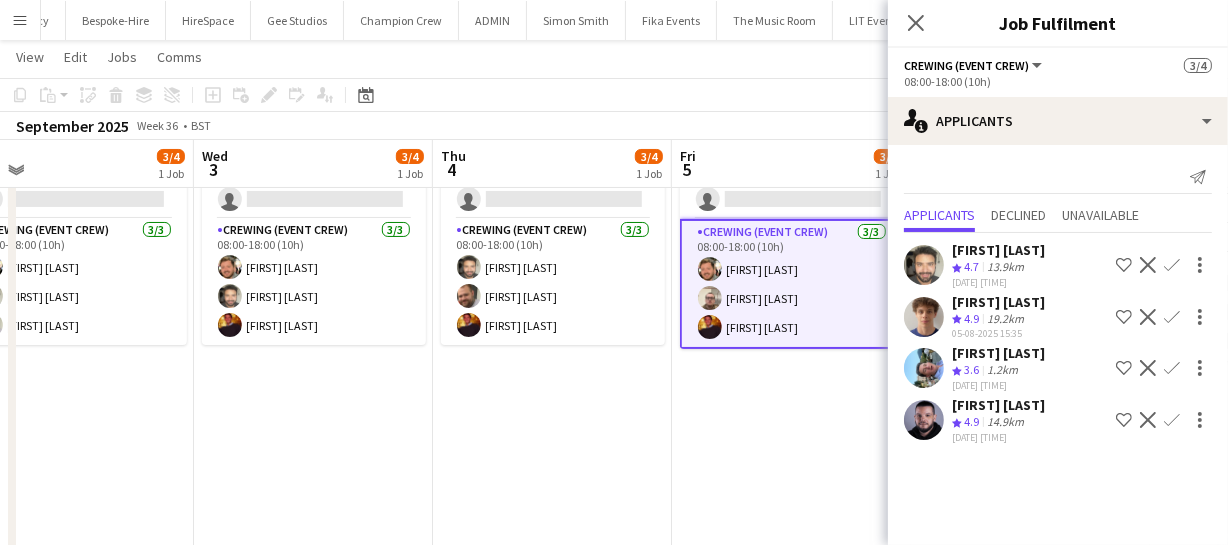 drag, startPoint x: 535, startPoint y: 398, endPoint x: 479, endPoint y: 400, distance: 56.0357 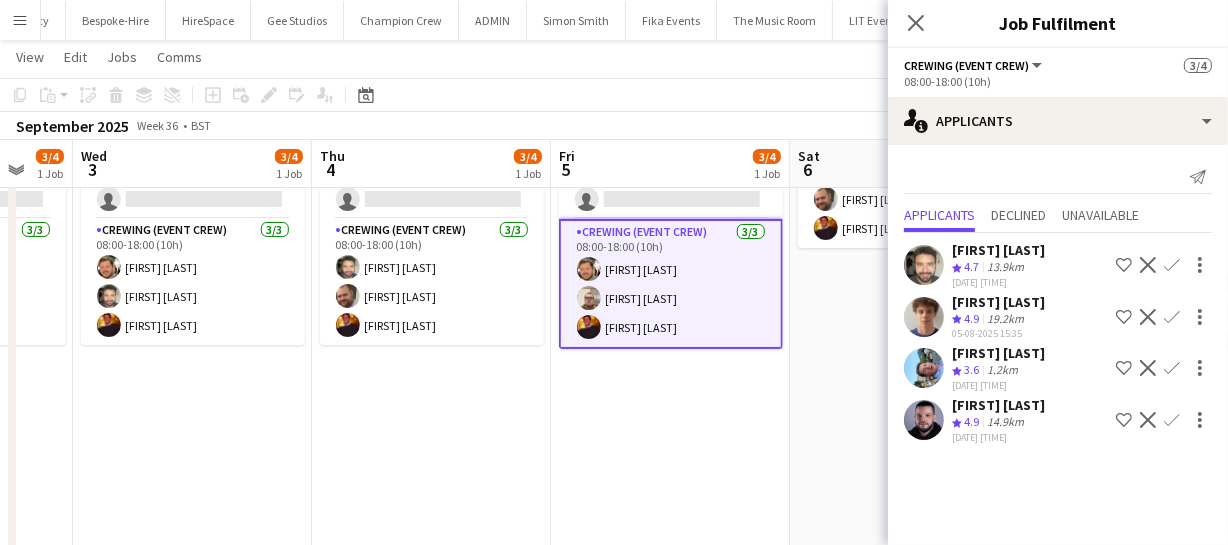 click on "Sat   30   0/8   1 Job   Sun   31   0/8   1 Job   Mon   1   3/12   2 Jobs   Tue   2   3/4   1 Job   Wed   3   3/4   1 Job   Thu   4   3/4   1 Job   Fri   5   3/4   1 Job   Sat   6   2/2   1 Job   Sun   7   3/8   1 Job   Mon   8   Tue   9      08:00-17:00 (9h)    0/8   3368 - Old Billingsgate
pin
Lower Thames Street   2 Roles   Crewing (Crew Leader)   0/2   08:00-17:00 (9h)
single-neutral-actions
single-neutral-actions
Crewing (Event Crew)   24A   0/6   08:00-17:00 (9h)
single-neutral-actions
single-neutral-actions
single-neutral-actions
single-neutral-actions
single-neutral-actions
single-neutral-actions
08:00-17:00 (9h)    0/8   3368 - Old Billingsgate
pin" at bounding box center [614, 302] 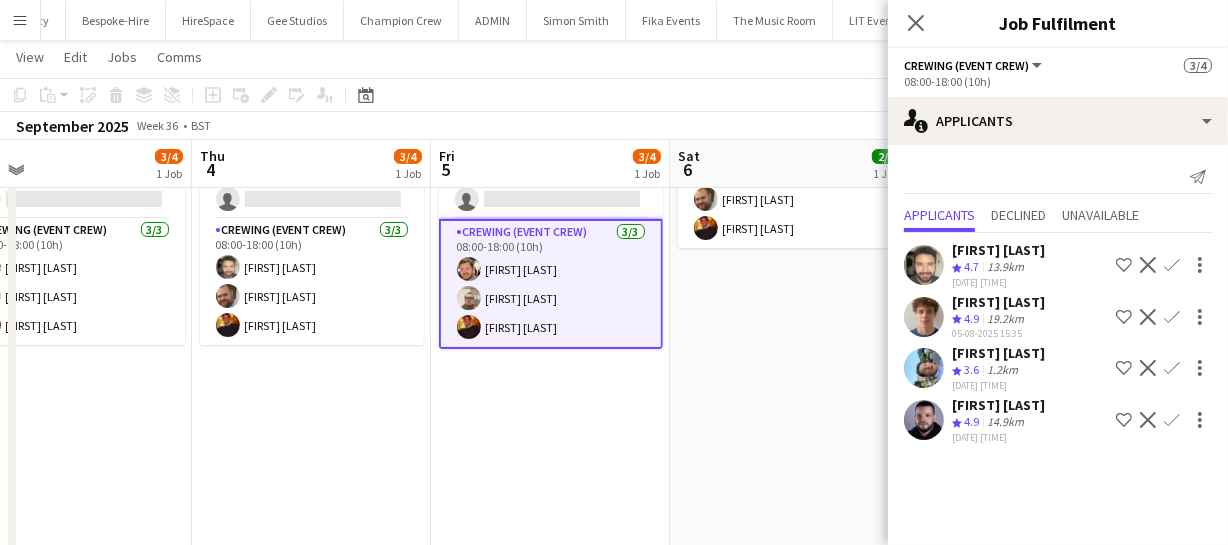 click on "Mon   1   3/12   2 Jobs   Tue   2   3/4   1 Job   Wed   3   3/4   1 Job   Thu   4   3/4   1 Job   Fri   5   3/4   1 Job   Sat   6   2/2   1 Job   Sun   7   3/8   1 Job   Mon   8   Tue   9   Wed   10   Thu   11      08:00-17:00 (9h)    0/8   3368 - Old Billingsgate
pin
Lower Thames Street   2 Roles   Crewing (Crew Leader)   0/2   08:00-17:00 (9h)
single-neutral-actions
single-neutral-actions
Crewing (Event Crew)   19A   0/6   08:00-17:00 (9h)
single-neutral-actions
single-neutral-actions
single-neutral-actions
single-neutral-actions
single-neutral-actions
single-neutral-actions
Updated   08:00-18:00 (10h)    3/4   3399 - King's Observatory
pin
1I" at bounding box center [614, 302] 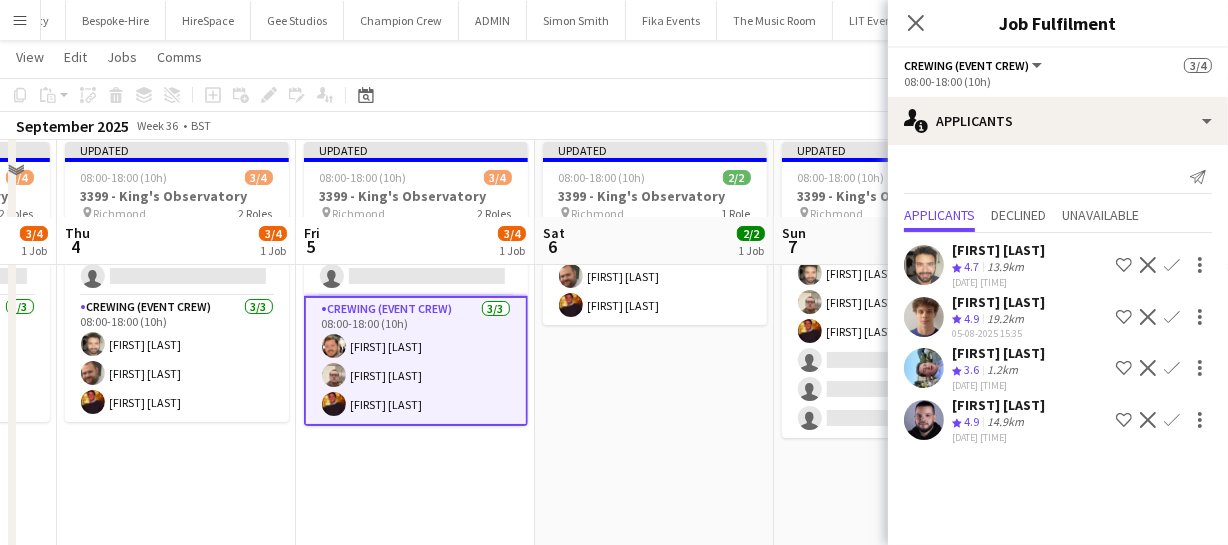 scroll, scrollTop: 0, scrollLeft: 0, axis: both 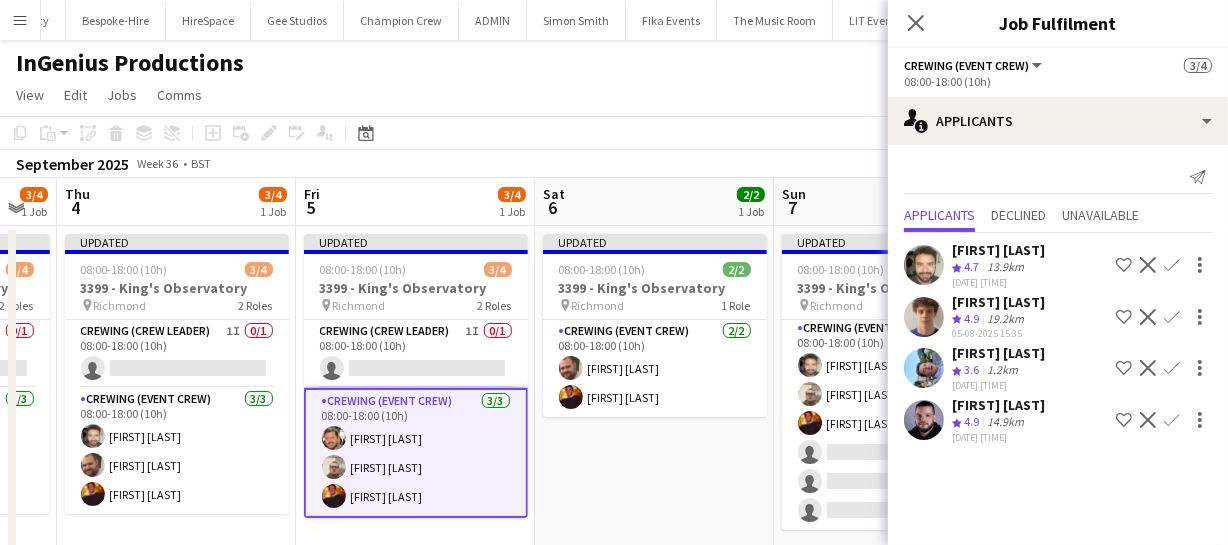 click on "Mon   1   3/12   2 Jobs   Tue   2   3/4   1 Job   Wed   3   3/4   1 Job   Thu   4   3/4   1 Job   Fri   5   3/4   1 Job   Sat   6   2/2   1 Job   Sun   7   3/8   1 Job   Mon   8   Tue   9   Wed   10   Thu   11      08:00-17:00 (9h)    0/8   3368 - Old Billingsgate
pin
Lower Thames Street   2 Roles   Crewing (Crew Leader)   0/2   08:00-17:00 (9h)
single-neutral-actions
single-neutral-actions
Crewing (Event Crew)   19A   0/6   08:00-17:00 (9h)
single-neutral-actions
single-neutral-actions
single-neutral-actions
single-neutral-actions
single-neutral-actions
single-neutral-actions
Updated   08:00-18:00 (10h)    3/4   3399 - King's Observatory
pin
1I" at bounding box center [614, 520] 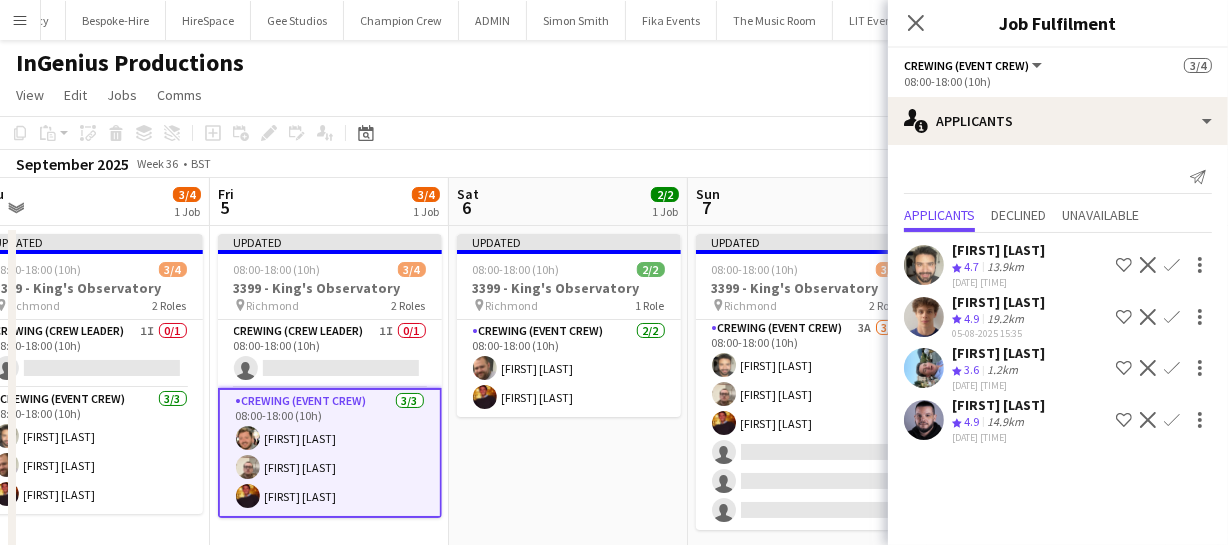 drag, startPoint x: 580, startPoint y: 431, endPoint x: 533, endPoint y: 431, distance: 47 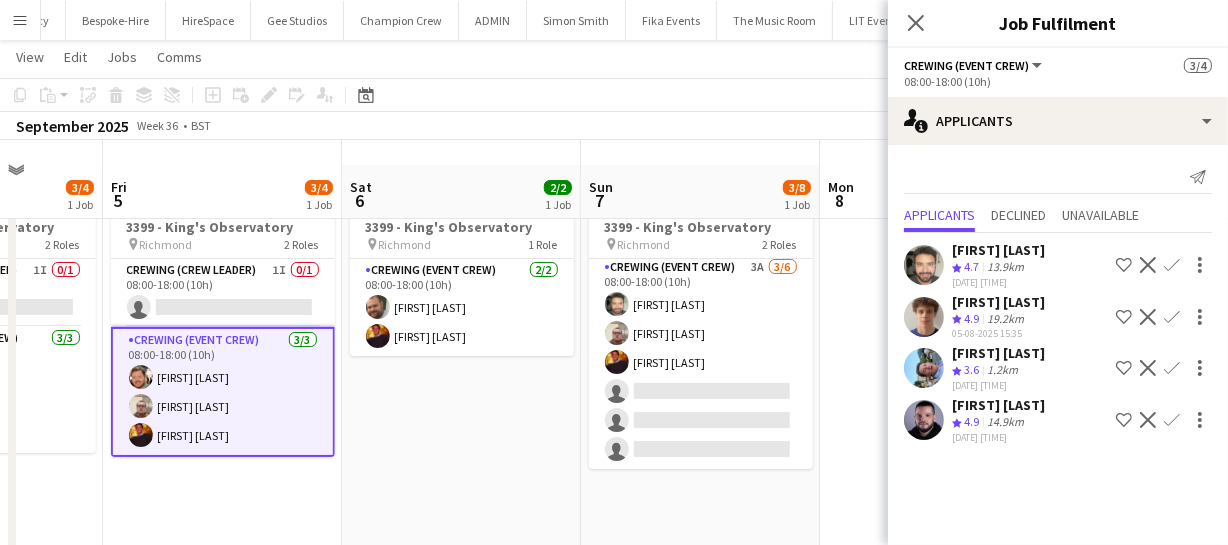 scroll, scrollTop: 90, scrollLeft: 0, axis: vertical 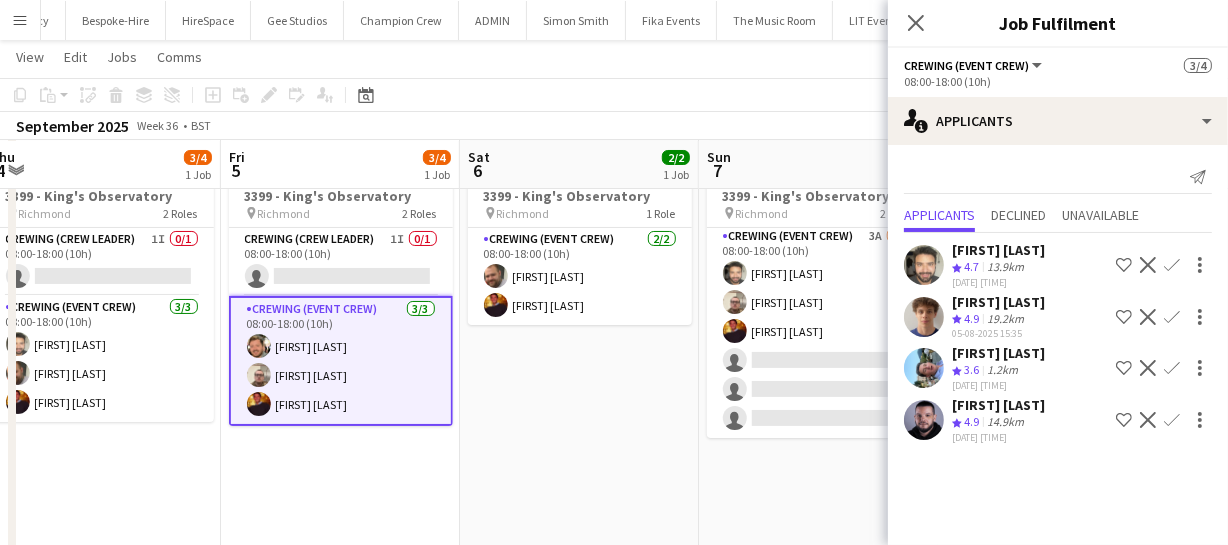 drag, startPoint x: 461, startPoint y: 439, endPoint x: 579, endPoint y: 437, distance: 118.016945 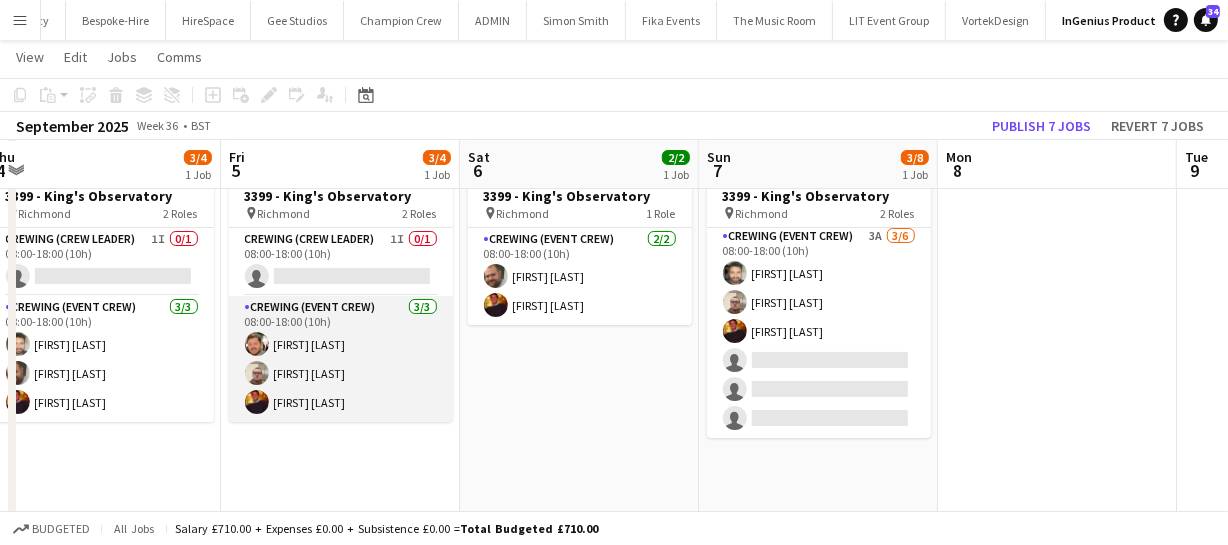 click on "Crewing (Event Crew)   3/3   08:00-18:00 (10h)
Adam McCarter Christian Skinner Sam Kermode" at bounding box center [341, 359] 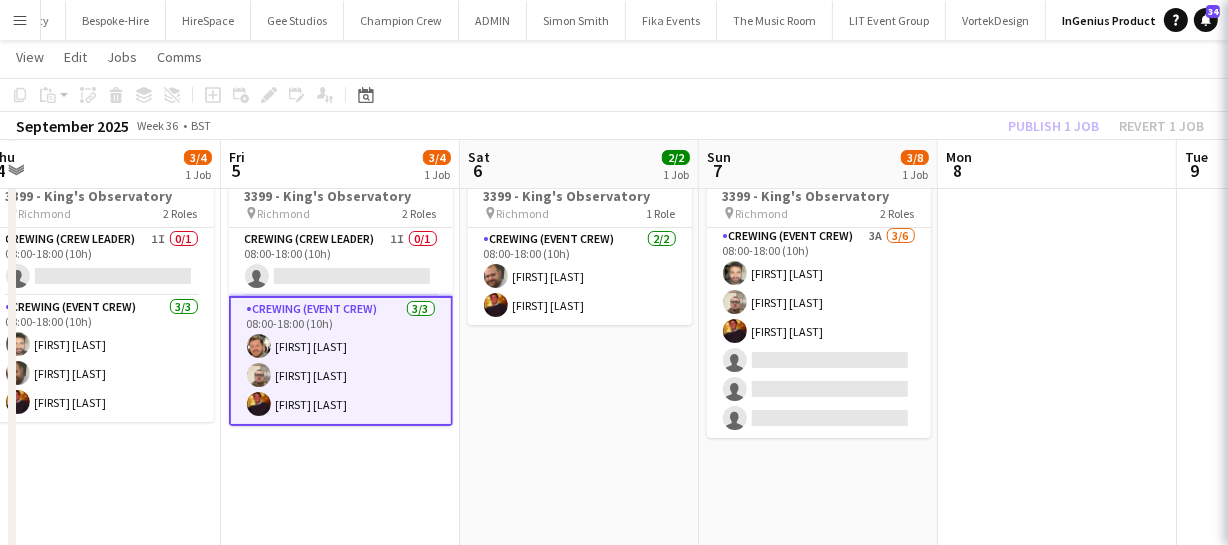 scroll, scrollTop: 0, scrollLeft: 734, axis: horizontal 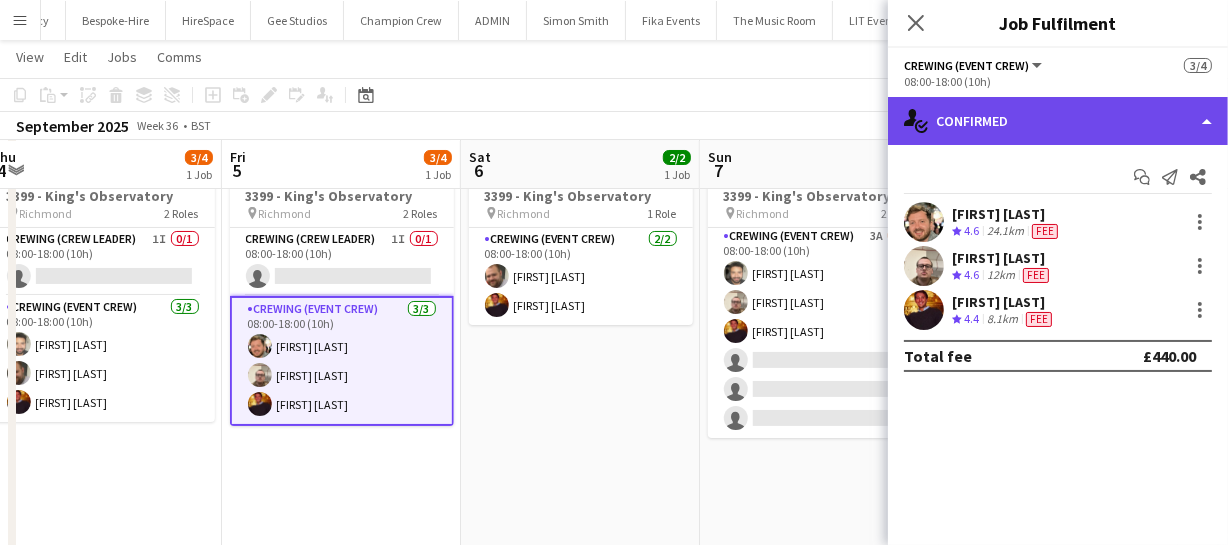 click on "single-neutral-actions-check-2
Confirmed" 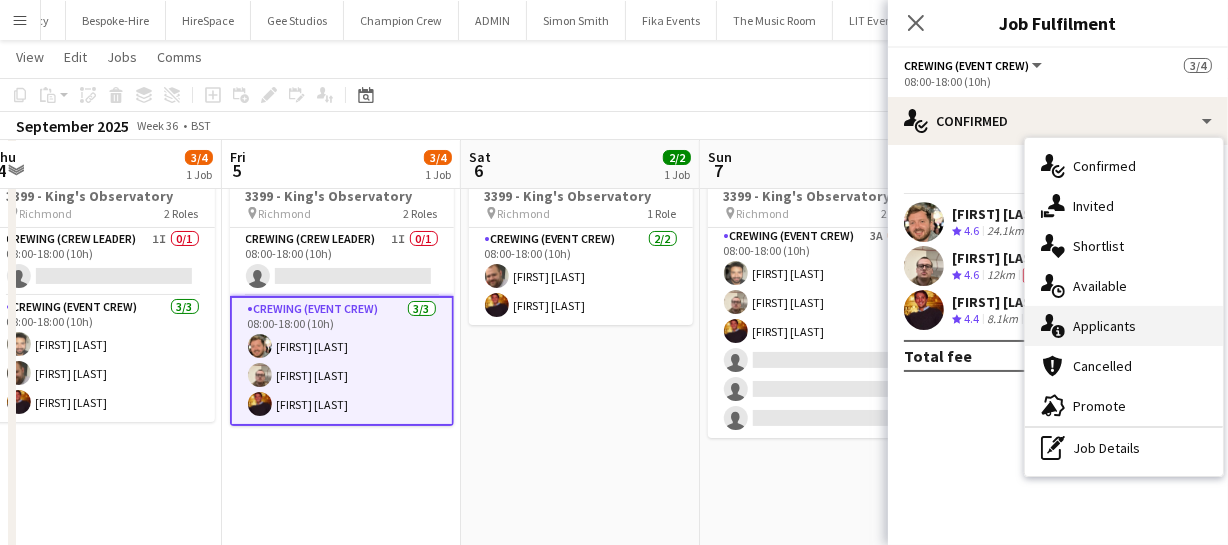 click on "single-neutral-actions-information
Applicants" at bounding box center (1124, 326) 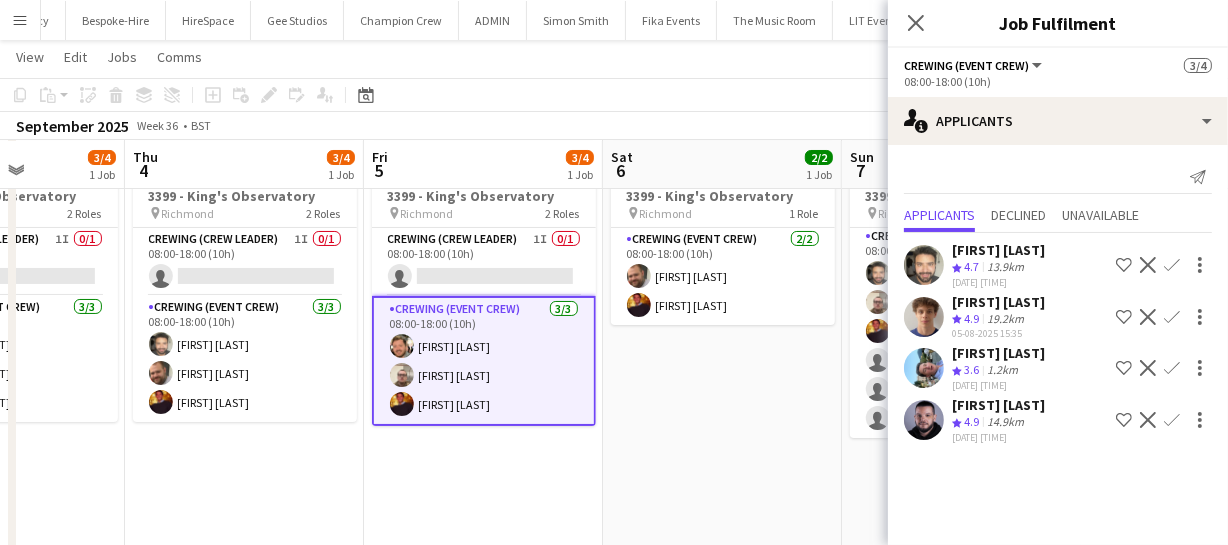scroll, scrollTop: 0, scrollLeft: 590, axis: horizontal 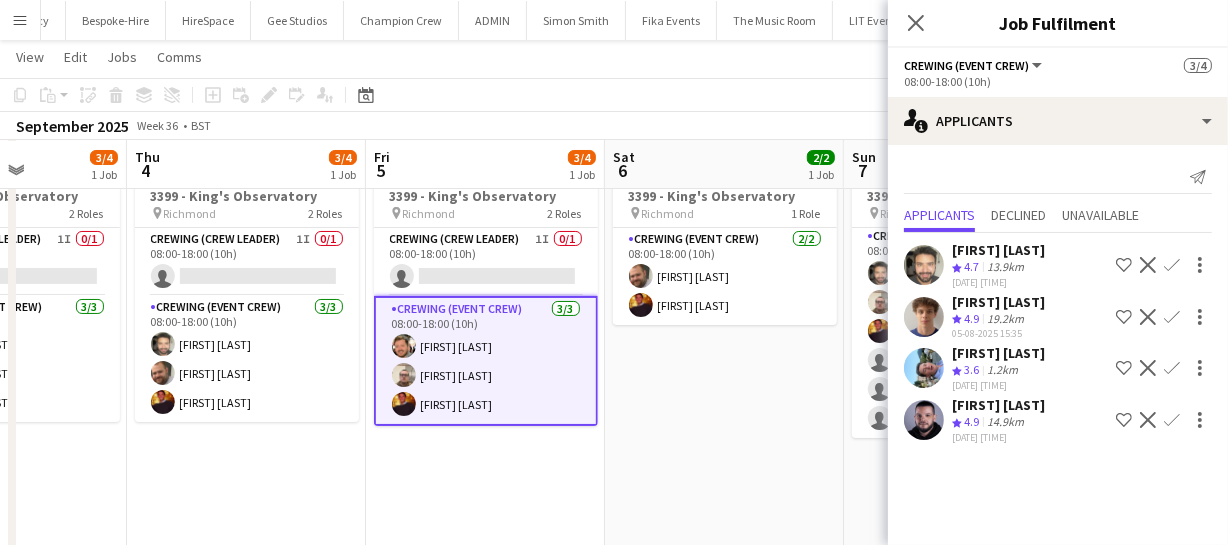 drag, startPoint x: 538, startPoint y: 452, endPoint x: 682, endPoint y: 432, distance: 145.38225 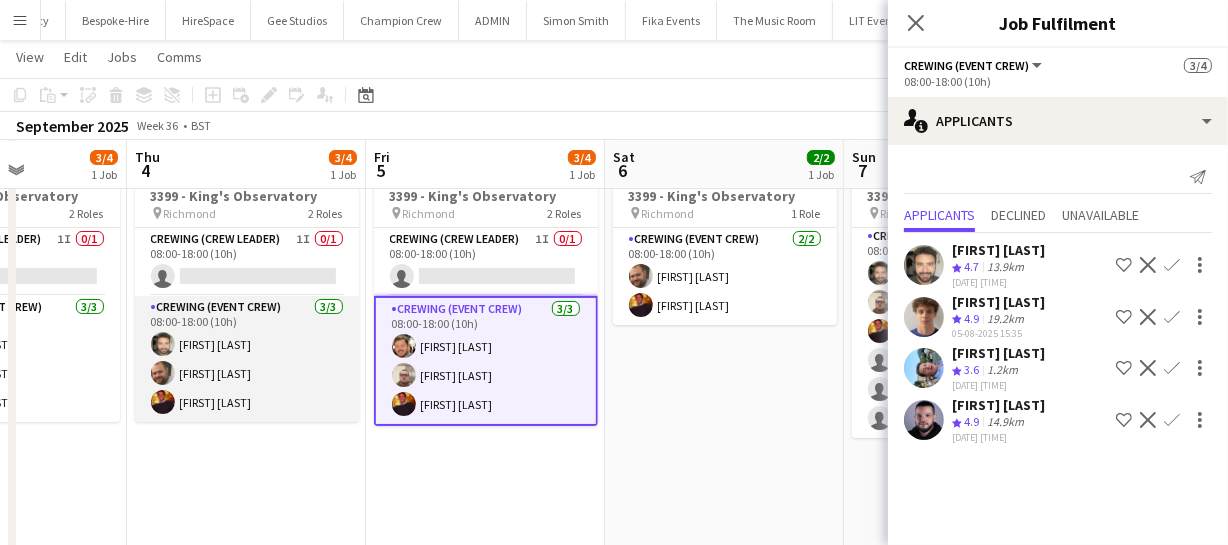 click on "Crewing (Event Crew)   3/3   08:00-18:00 (10h)
John Vidal Ben Turner Sam Kermode" at bounding box center (247, 359) 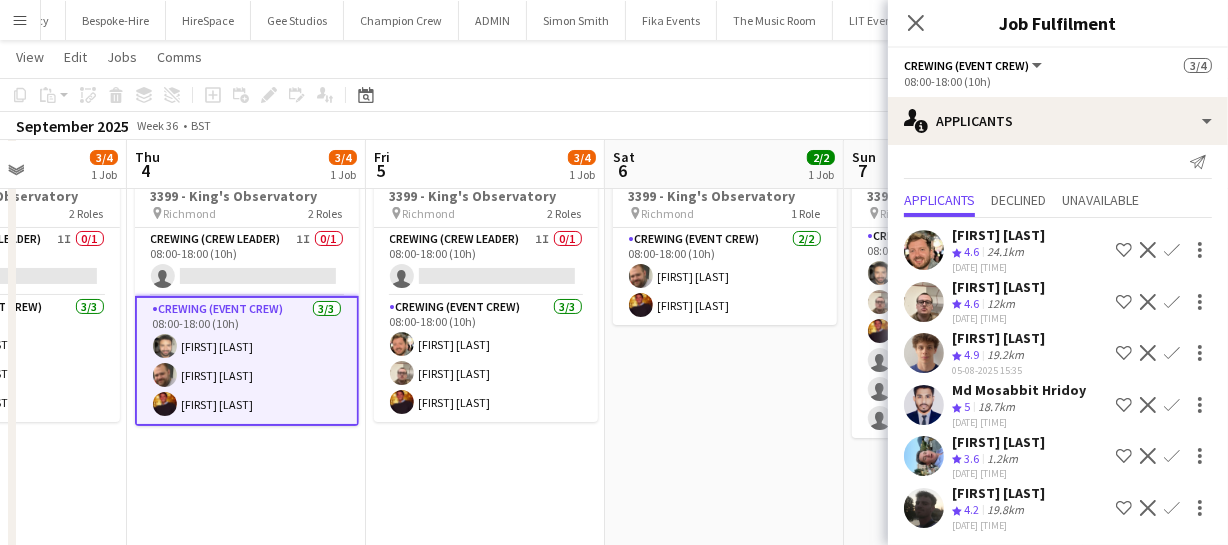 scroll, scrollTop: 0, scrollLeft: 0, axis: both 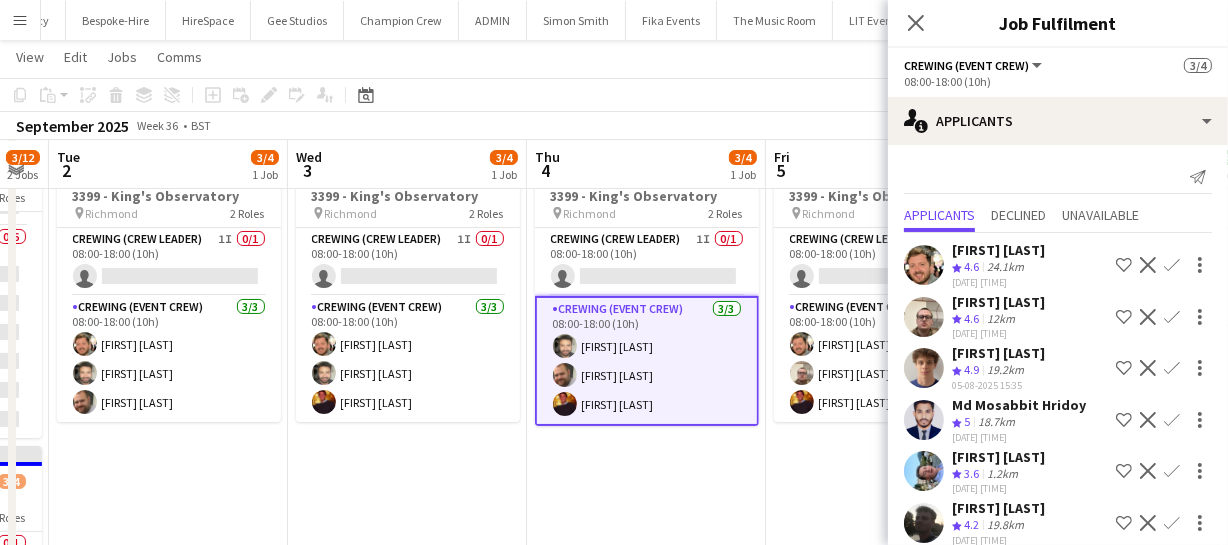 drag, startPoint x: 495, startPoint y: 442, endPoint x: 828, endPoint y: 436, distance: 333.05405 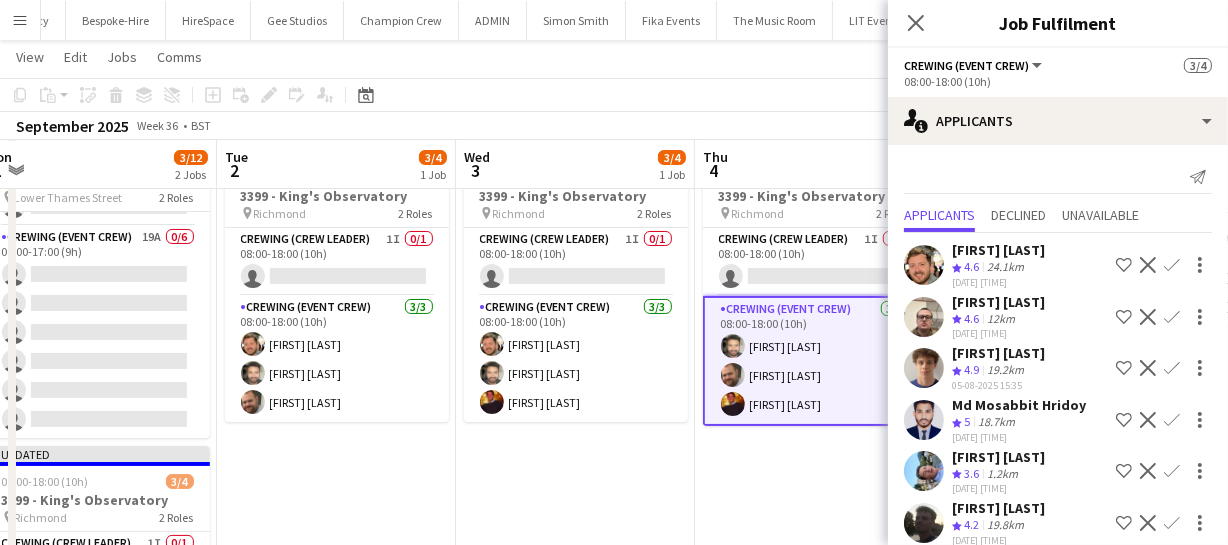 scroll, scrollTop: 0, scrollLeft: 500, axis: horizontal 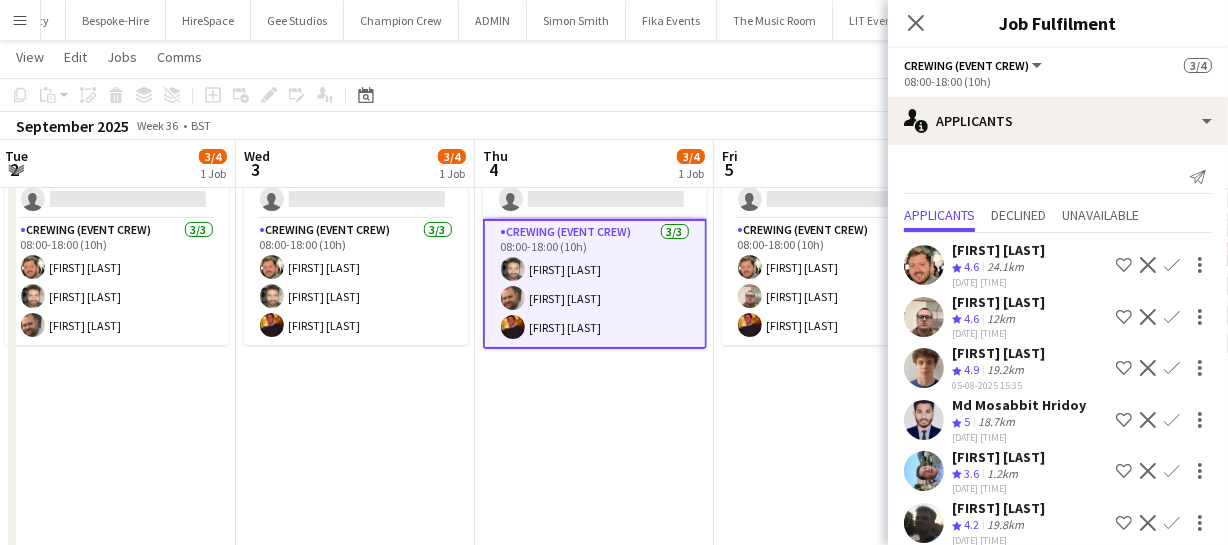 drag, startPoint x: 572, startPoint y: 426, endPoint x: 521, endPoint y: 423, distance: 51.088158 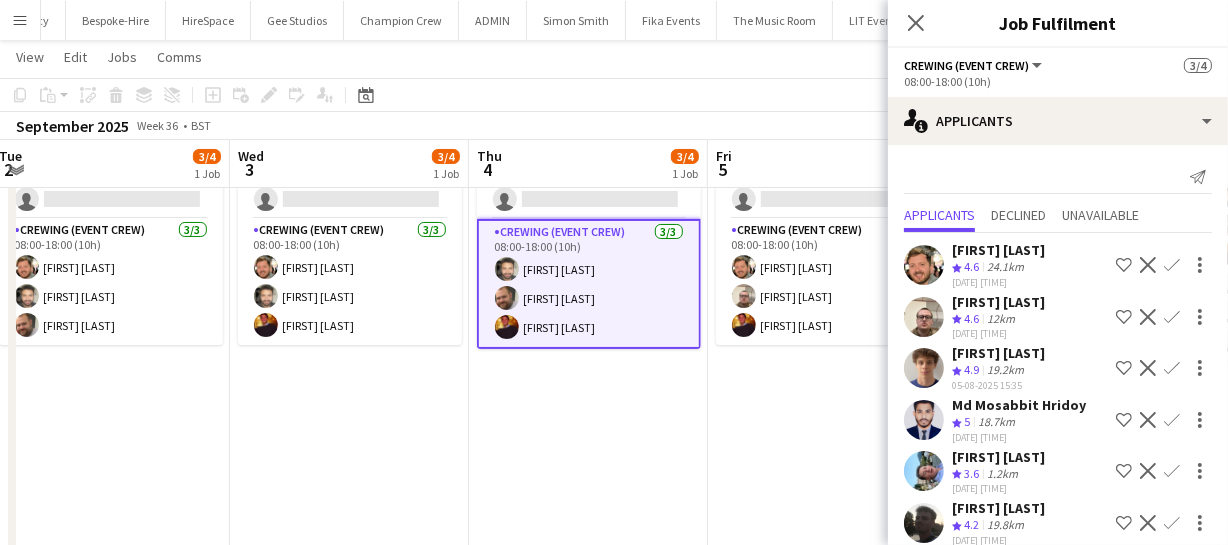 click on "Sat   30   0/8   1 Job   Sun   31   0/8   1 Job   Mon   1   3/12   2 Jobs   Tue   2   3/4   1 Job   Wed   3   3/4   1 Job   Thu   4   3/4   1 Job   Fri   5   3/4   1 Job   Sat   6   2/2   1 Job   Sun   7   3/8   1 Job   Mon   8   Tue   9      08:00-17:00 (9h)    0/8   3368 - Old Billingsgate
pin
Lower Thames Street   2 Roles   Crewing (Crew Leader)   0/2   08:00-17:00 (9h)
single-neutral-actions
single-neutral-actions
Crewing (Event Crew)   24A   0/6   08:00-17:00 (9h)
single-neutral-actions
single-neutral-actions
single-neutral-actions
single-neutral-actions
single-neutral-actions
single-neutral-actions
08:00-17:00 (9h)    0/8   3368 - Old Billingsgate
pin" at bounding box center (614, 302) 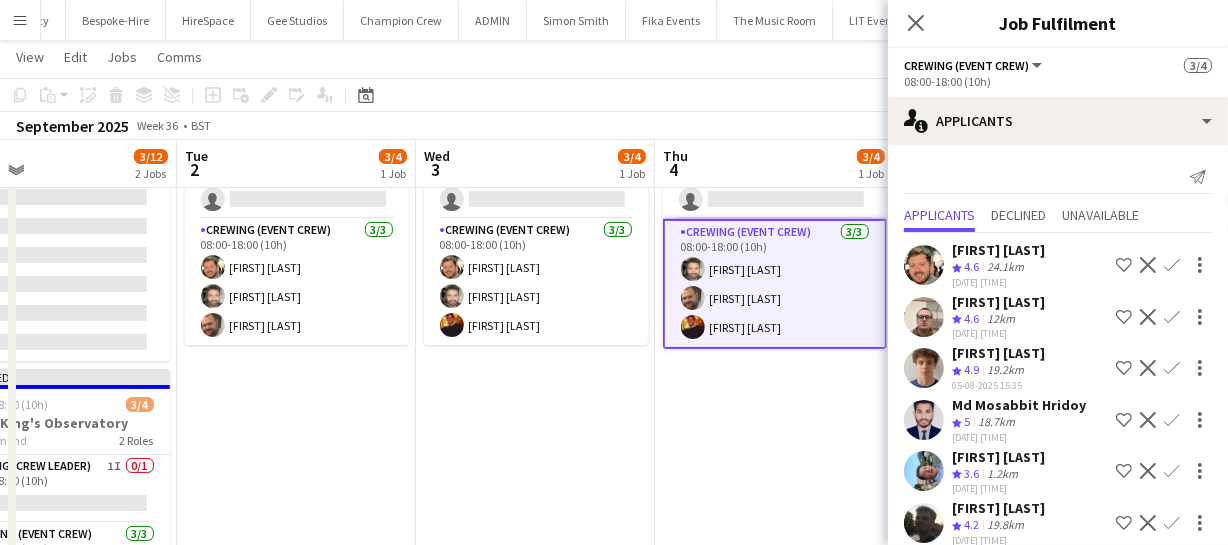 click on "Sat   30   0/8   1 Job   Sun   31   0/8   1 Job   Mon   1   3/12   2 Jobs   Tue   2   3/4   1 Job   Wed   3   3/4   1 Job   Thu   4   3/4   1 Job   Fri   5   3/4   1 Job   Sat   6   2/2   1 Job   Sun   7   3/8   1 Job   Mon   8   Tue   9      08:00-17:00 (9h)    0/8   3368 - Old Billingsgate
pin
Lower Thames Street   2 Roles   Crewing (Crew Leader)   0/2   08:00-17:00 (9h)
single-neutral-actions
single-neutral-actions
Crewing (Event Crew)   24A   0/6   08:00-17:00 (9h)
single-neutral-actions
single-neutral-actions
single-neutral-actions
single-neutral-actions
single-neutral-actions
single-neutral-actions
08:00-17:00 (9h)    0/8   3368 - Old Billingsgate
pin" at bounding box center [614, 302] 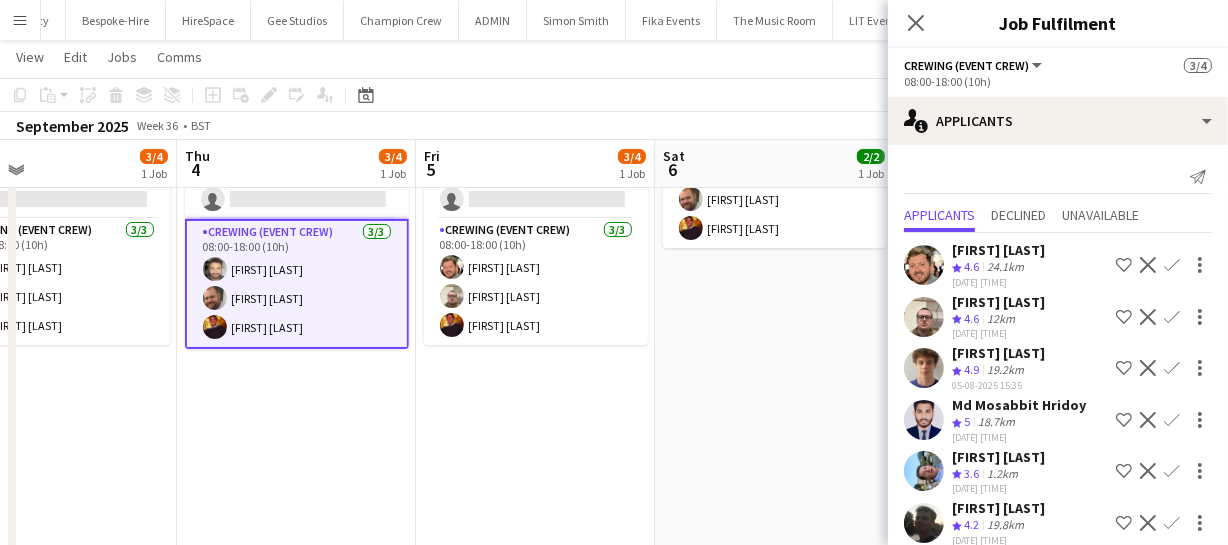 scroll, scrollTop: 0, scrollLeft: 546, axis: horizontal 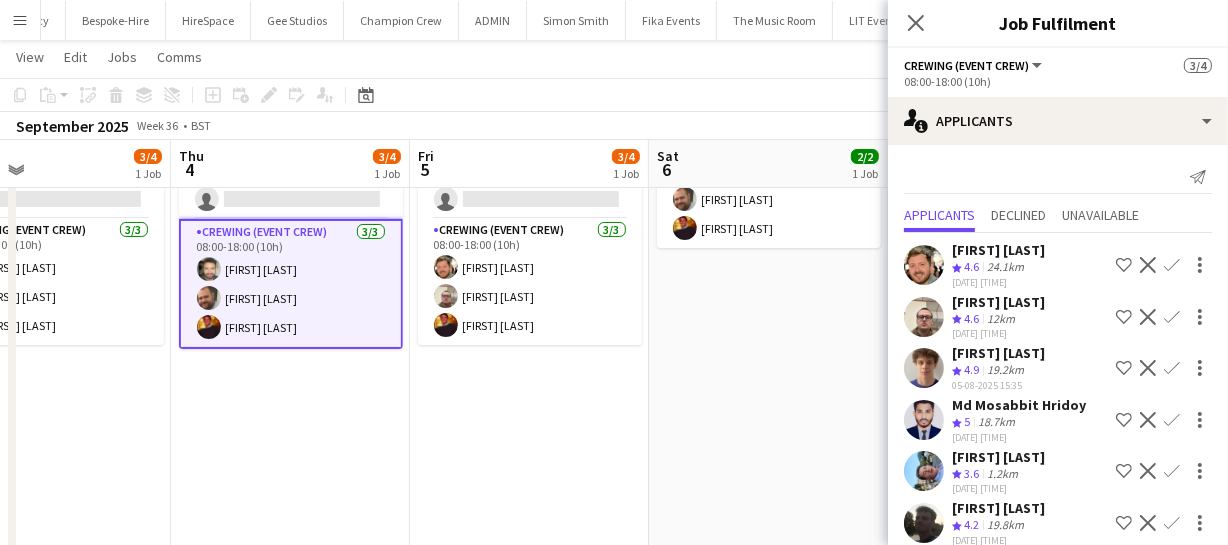 drag, startPoint x: 564, startPoint y: 413, endPoint x: 517, endPoint y: 420, distance: 47.518417 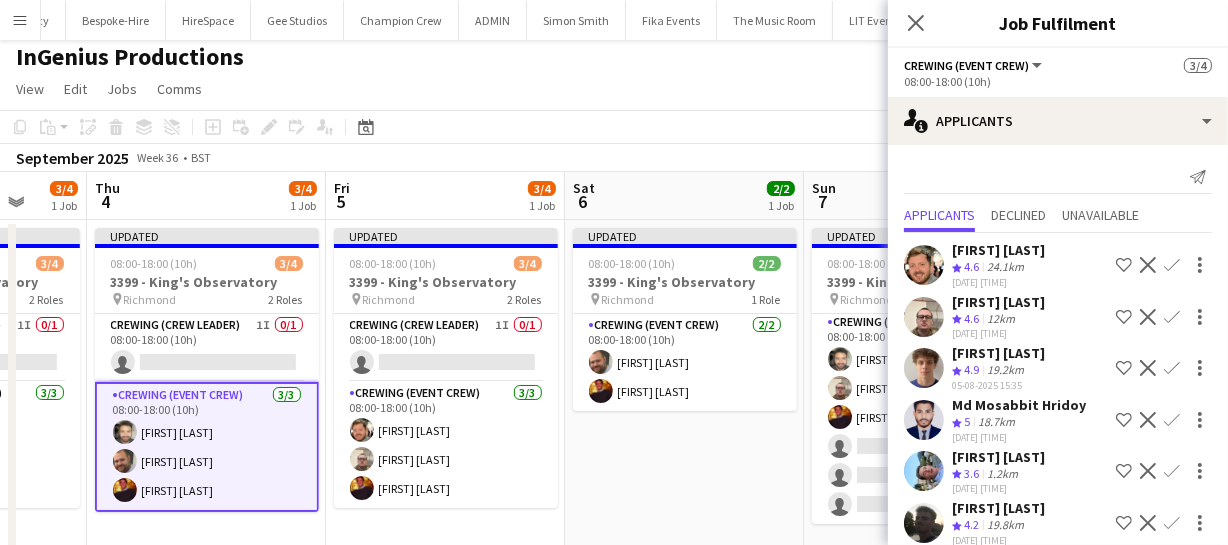 scroll, scrollTop: 0, scrollLeft: 0, axis: both 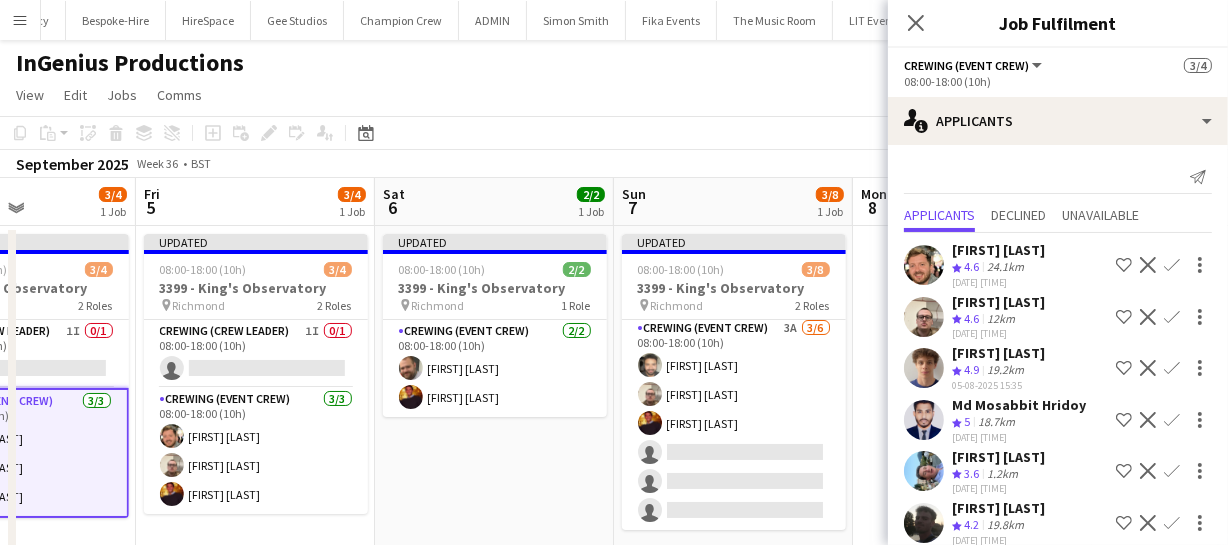 drag, startPoint x: 674, startPoint y: 430, endPoint x: 521, endPoint y: 431, distance: 153.00327 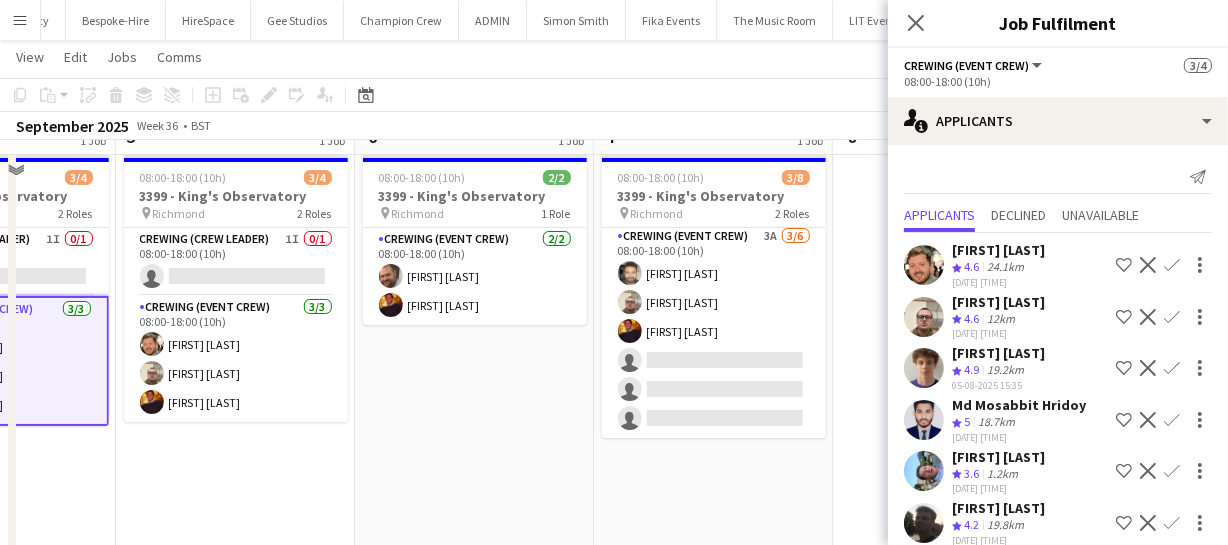 scroll, scrollTop: 0, scrollLeft: 0, axis: both 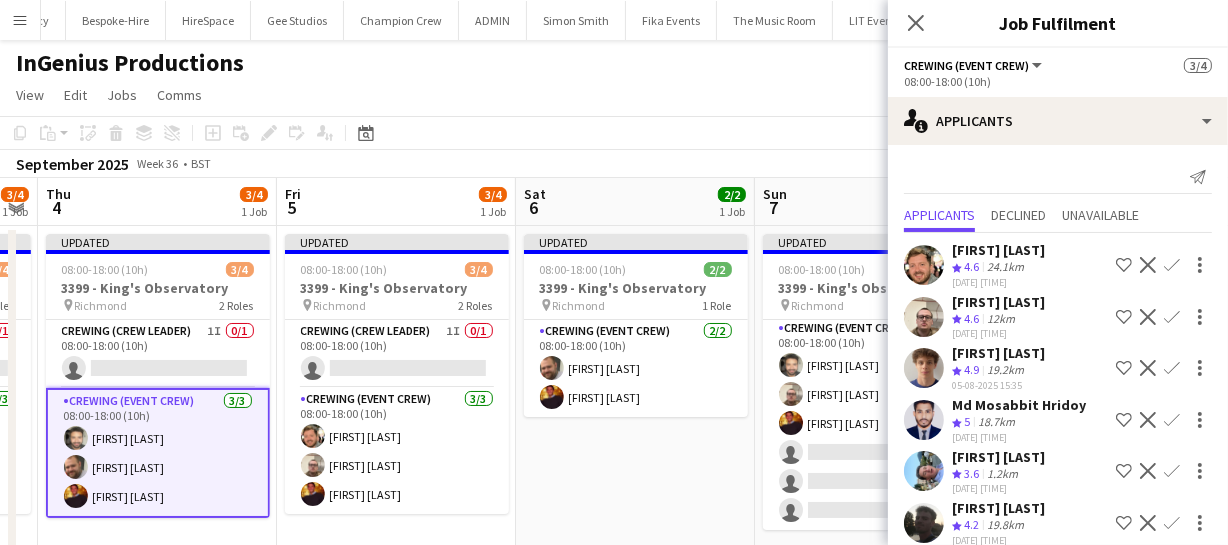 drag, startPoint x: 470, startPoint y: 468, endPoint x: 604, endPoint y: 445, distance: 135.95955 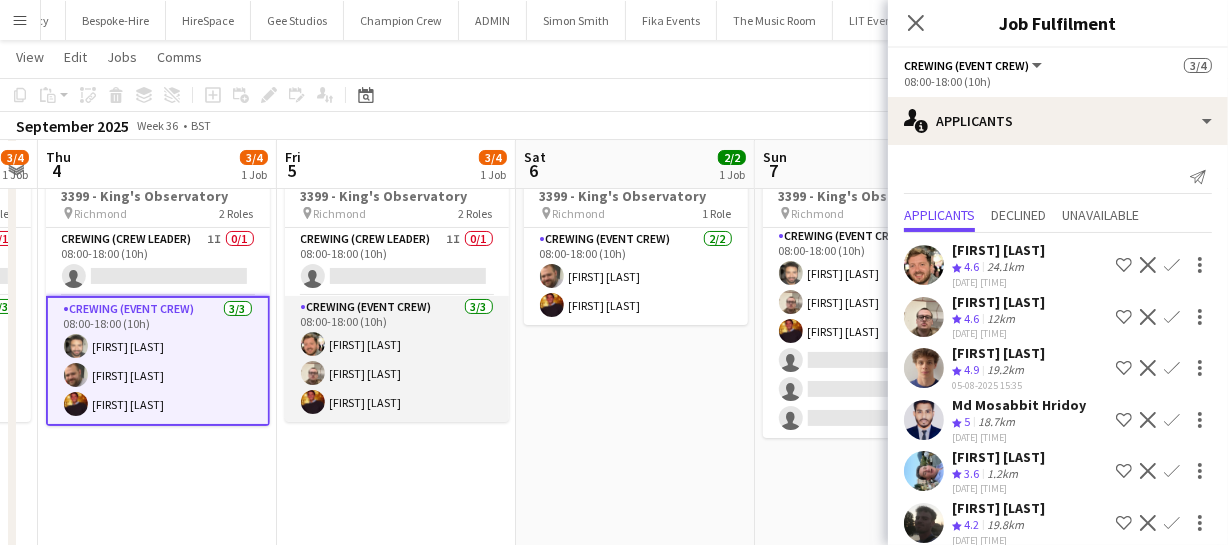 click on "Crewing (Event Crew)   3/3   08:00-18:00 (10h)
Adam McCarter Christian Skinner Sam Kermode" at bounding box center (397, 359) 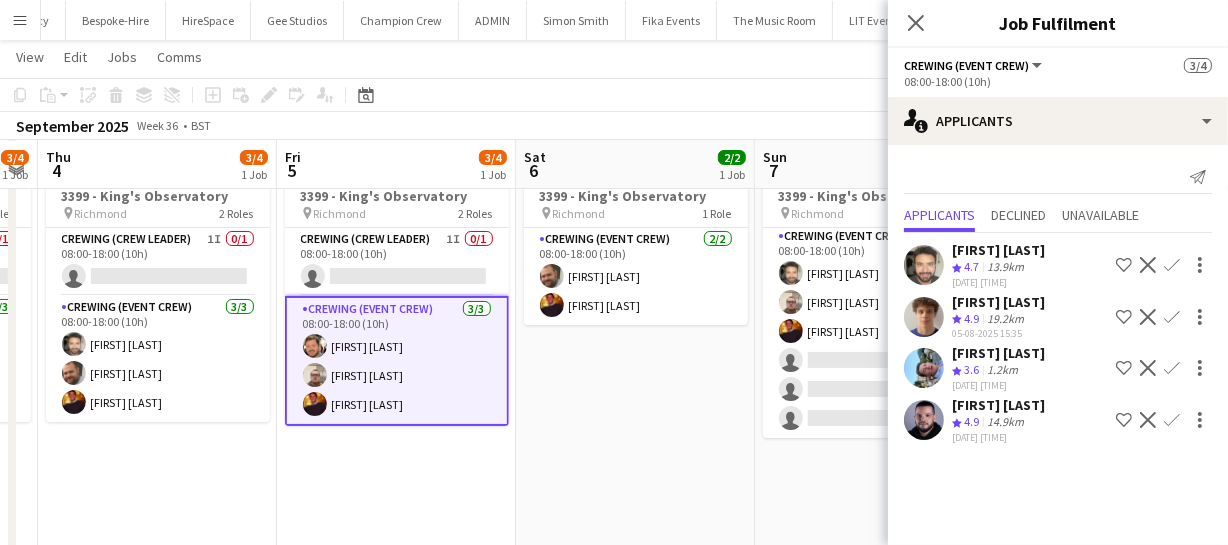 click on "Crewing (Event Crew)   3/3   08:00-18:00 (10h)
Adam McCarter Christian Skinner Sam Kermode" at bounding box center (397, 361) 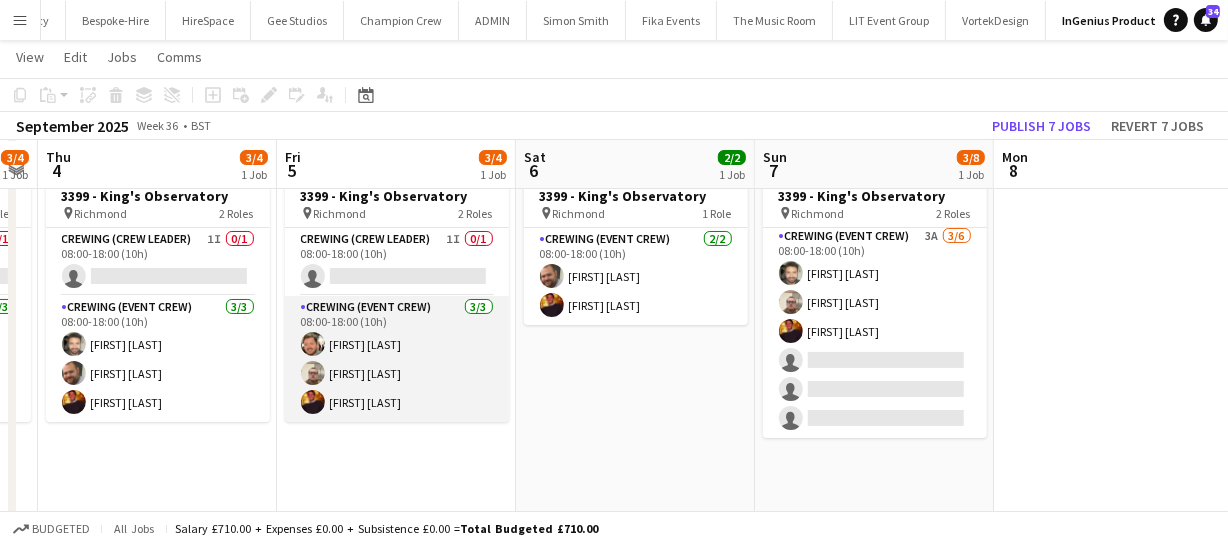 click on "Crewing (Event Crew)   3/3   08:00-18:00 (10h)
Adam McCarter Christian Skinner Sam Kermode" at bounding box center (397, 359) 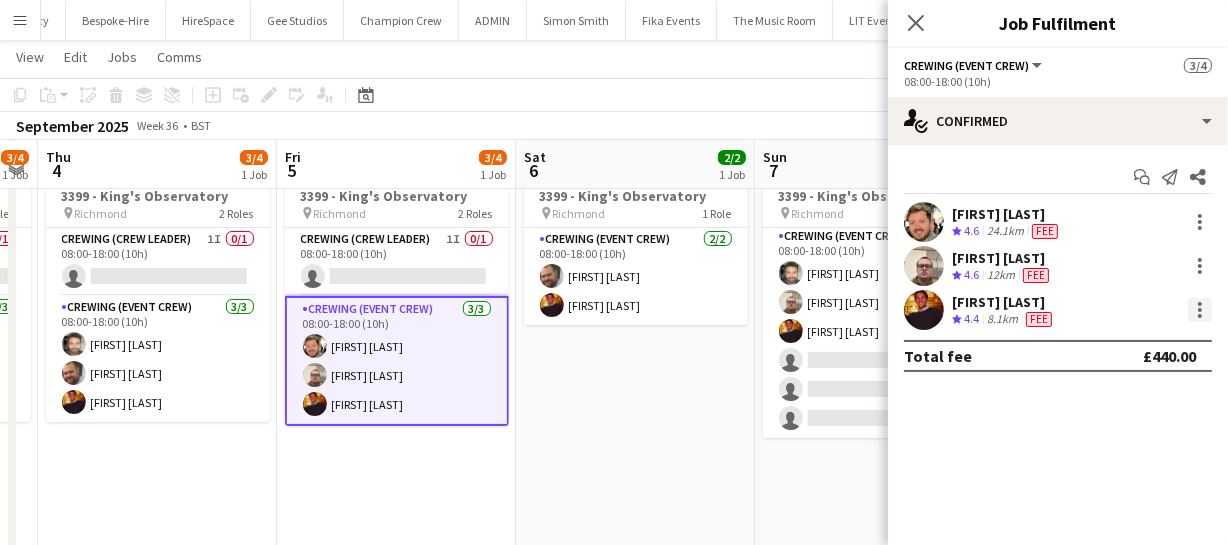 click at bounding box center (1200, 310) 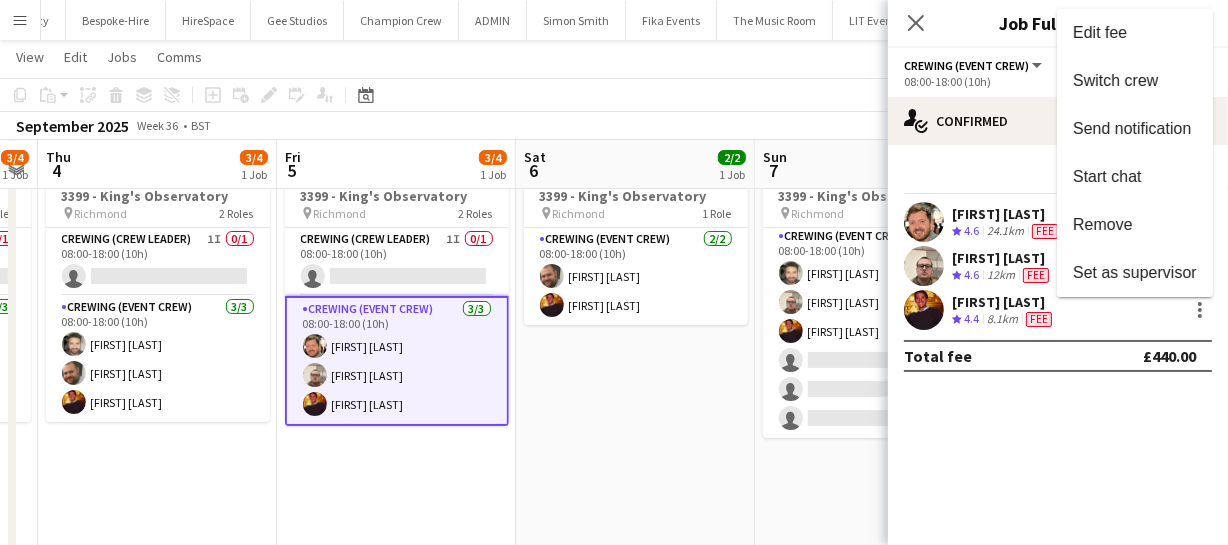click on "Remove" at bounding box center (1103, 224) 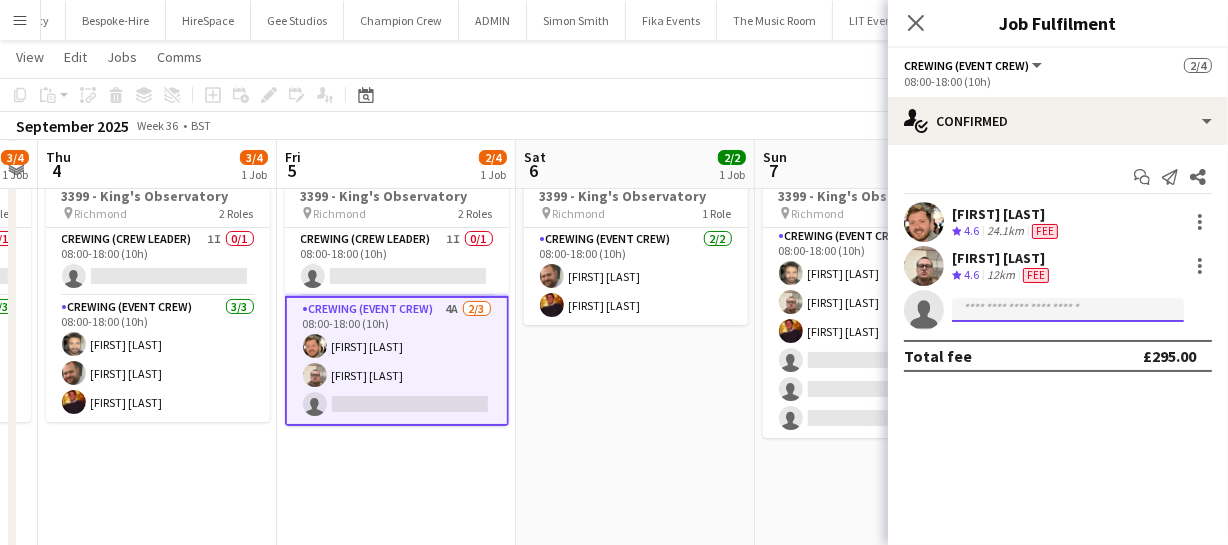 click 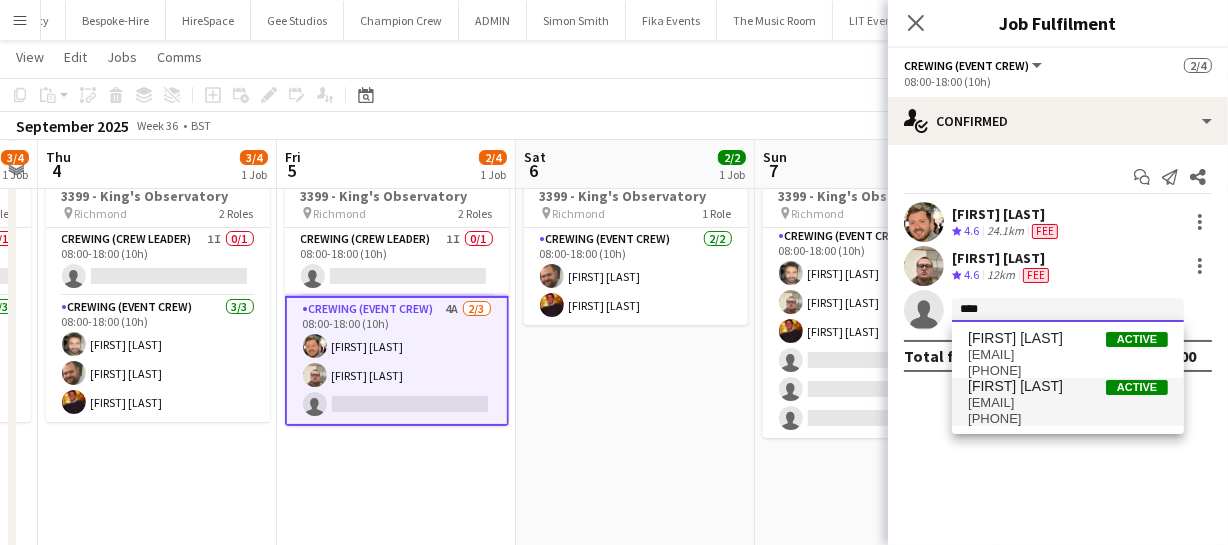 type on "****" 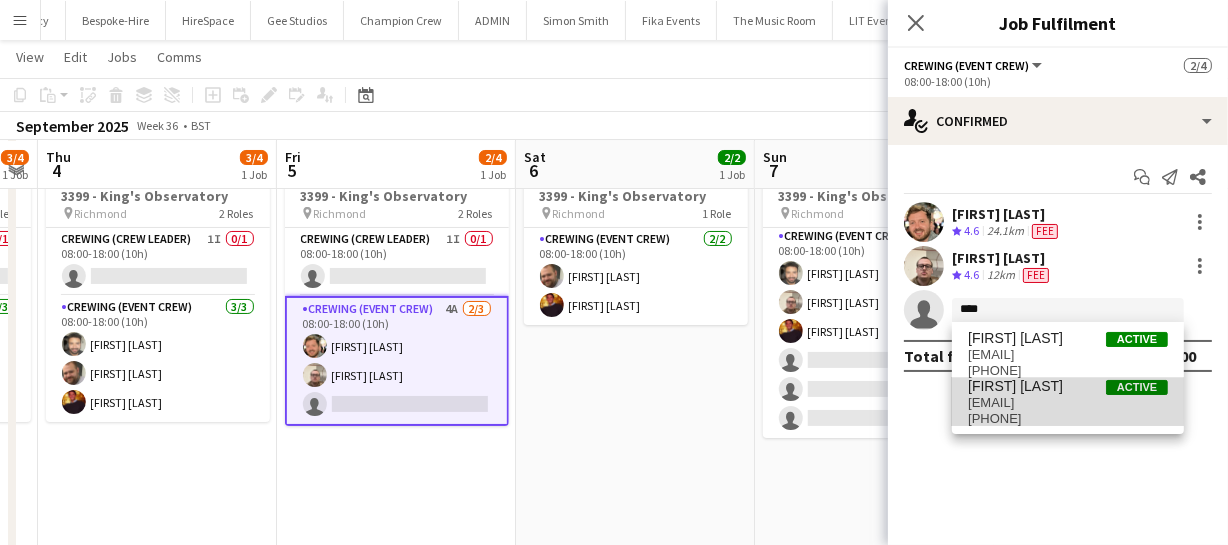 click on "johnvidal16@yahoo.com" at bounding box center [1068, 403] 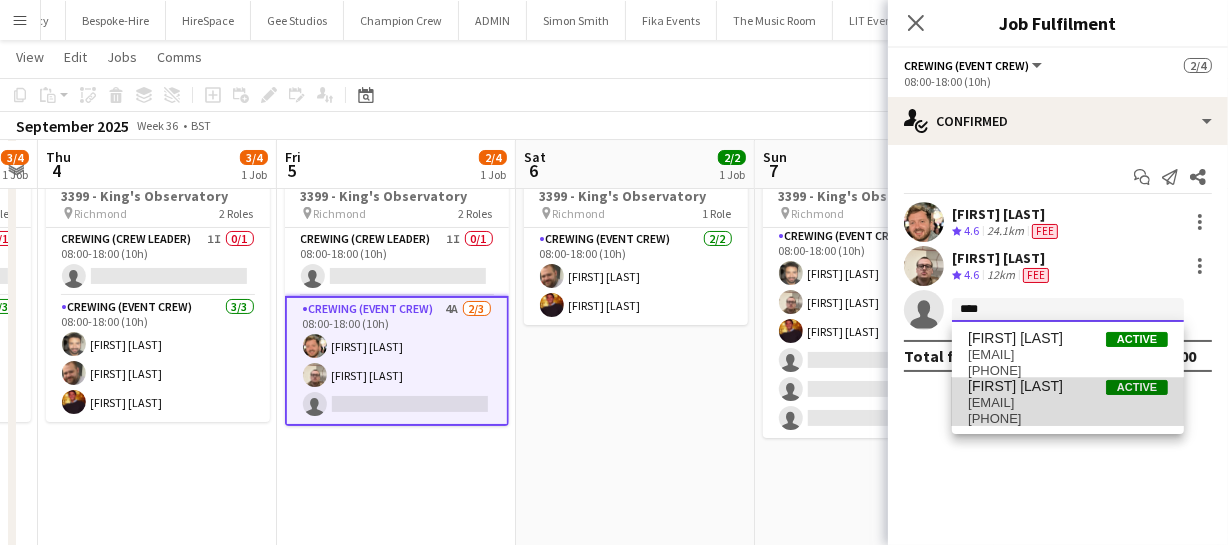 type 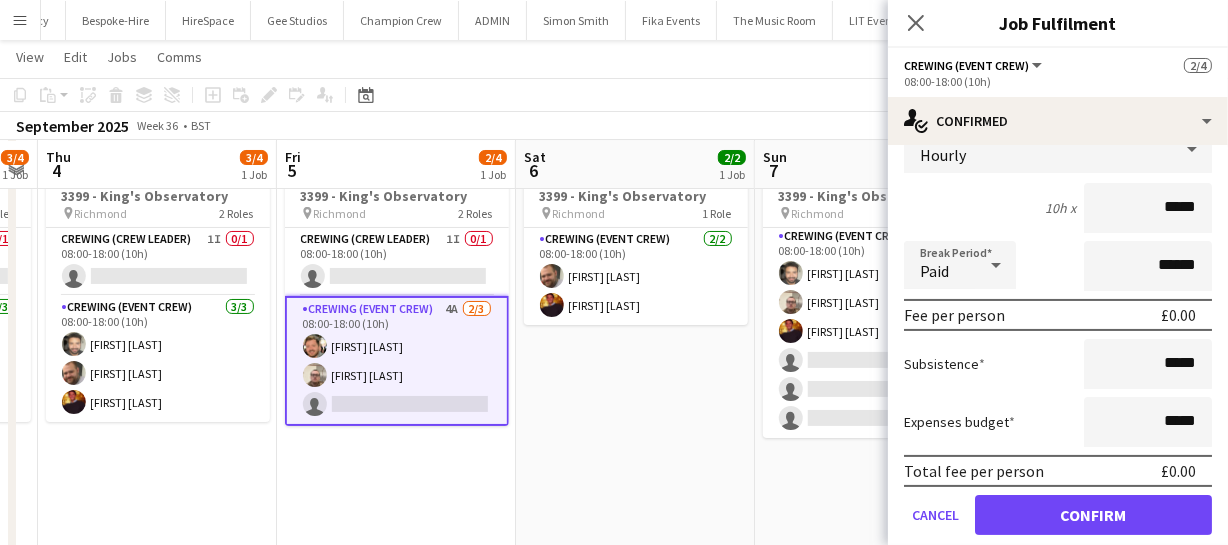 scroll, scrollTop: 204, scrollLeft: 0, axis: vertical 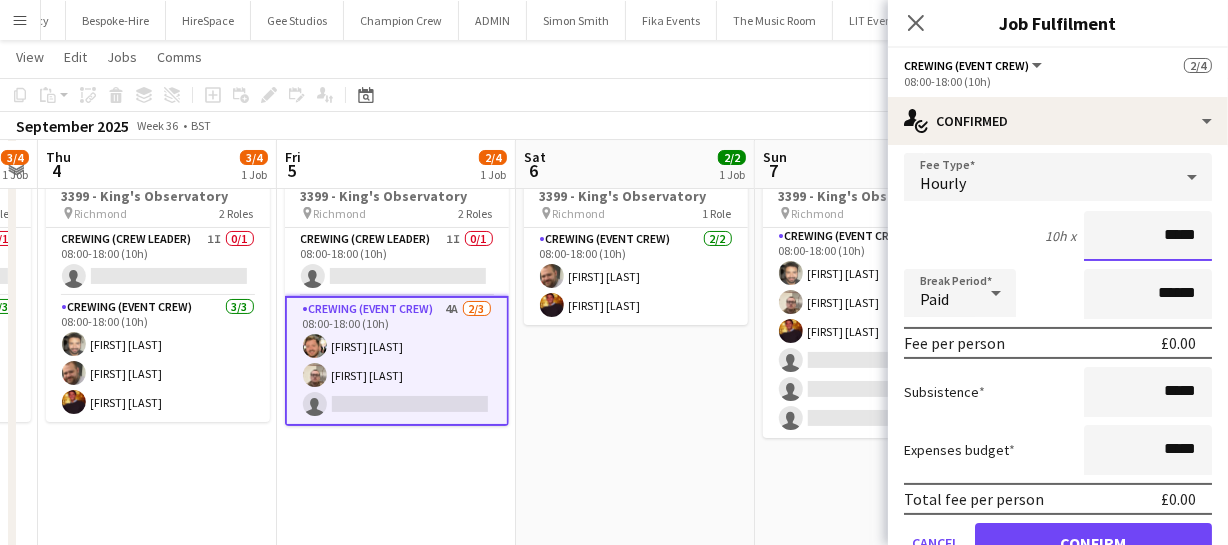 drag, startPoint x: 1193, startPoint y: 236, endPoint x: 1049, endPoint y: 243, distance: 144.17004 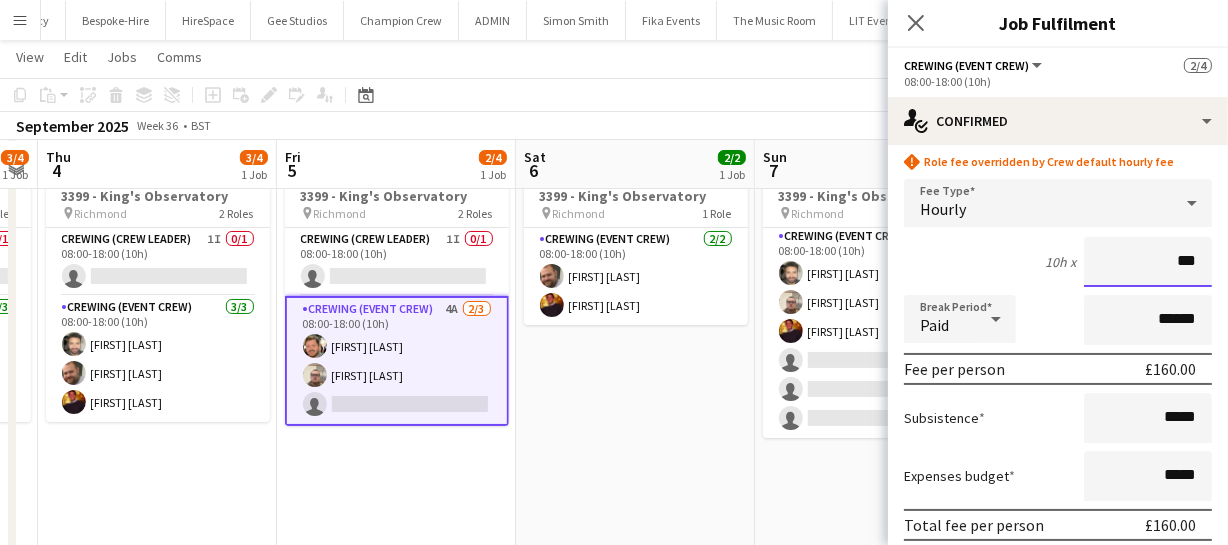 type on "******" 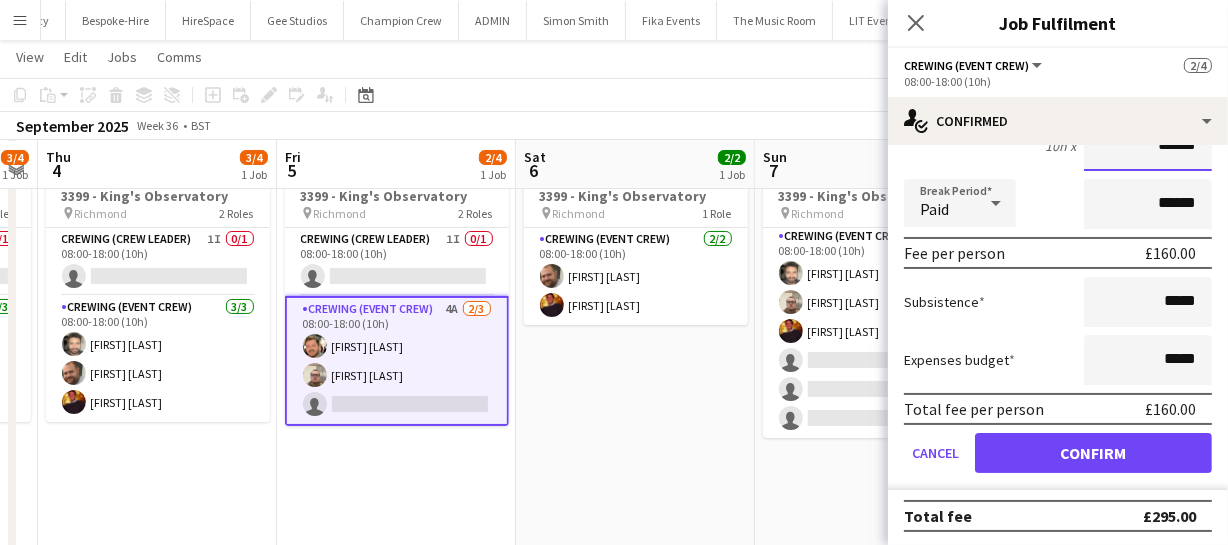 scroll, scrollTop: 321, scrollLeft: 0, axis: vertical 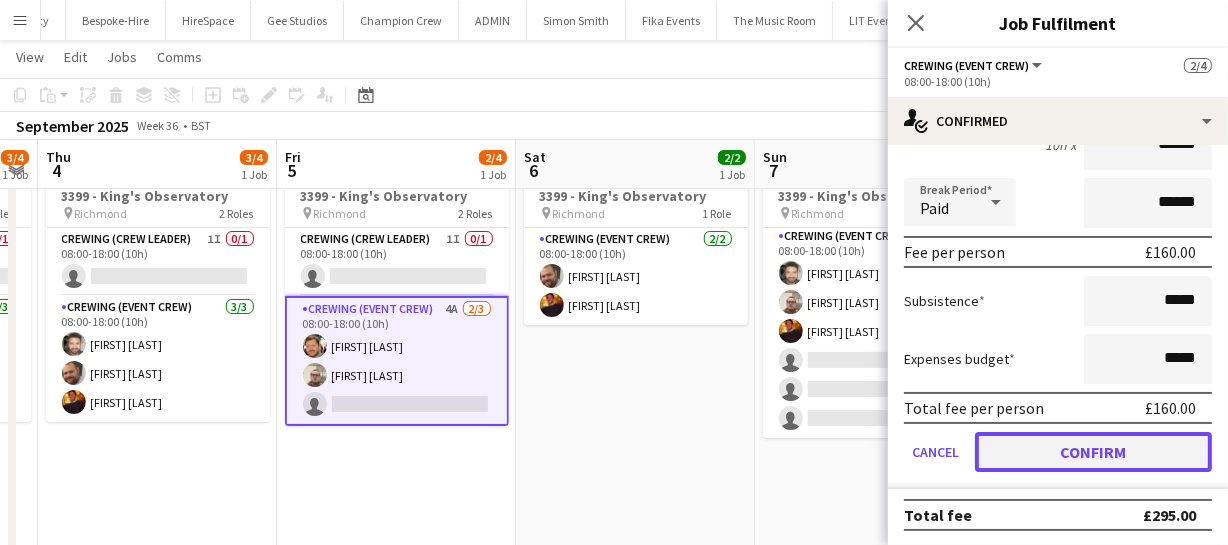click on "Confirm" at bounding box center (1093, 452) 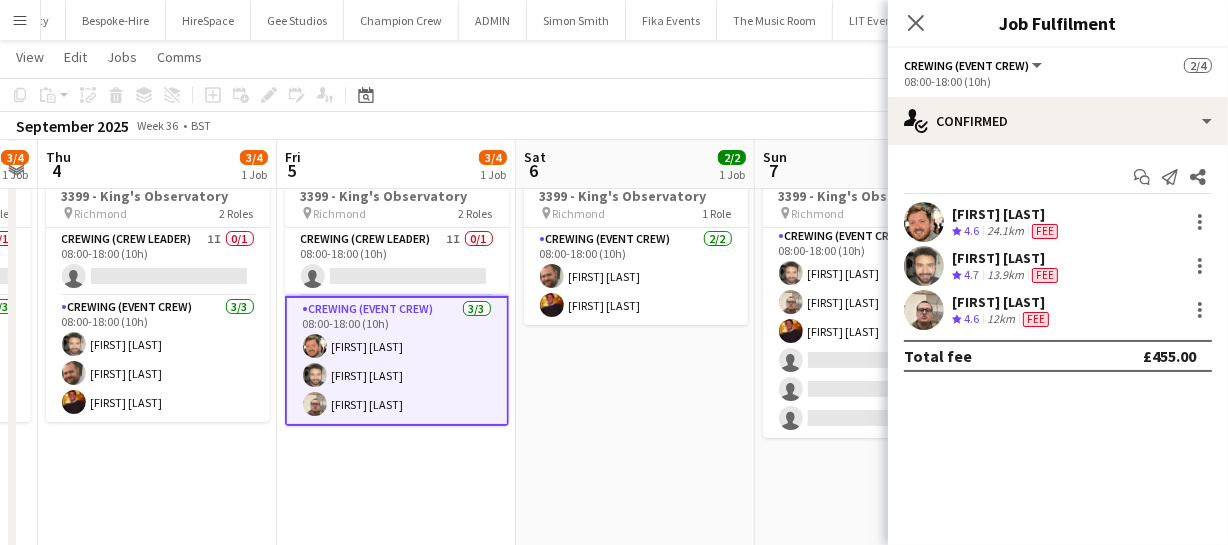 scroll, scrollTop: 0, scrollLeft: 0, axis: both 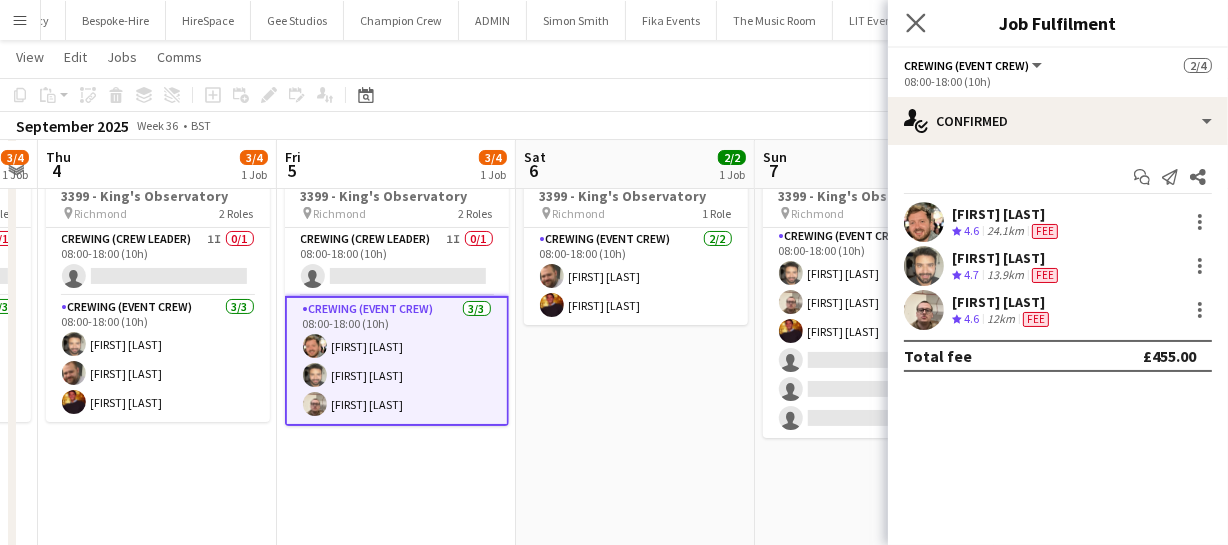 click on "Close pop-in" 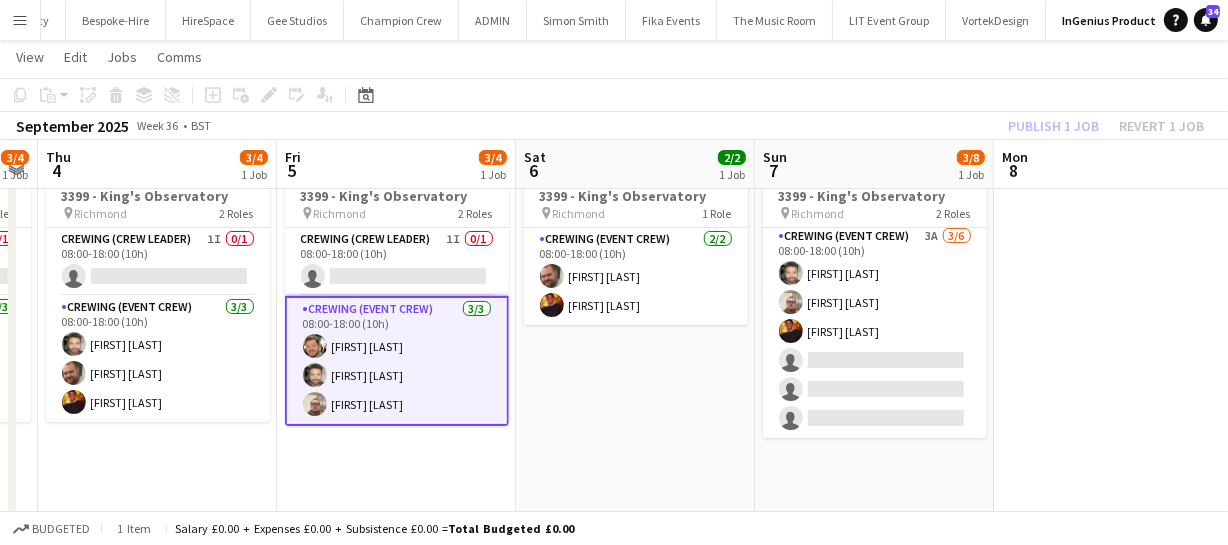 drag, startPoint x: 678, startPoint y: 368, endPoint x: 448, endPoint y: 380, distance: 230.31284 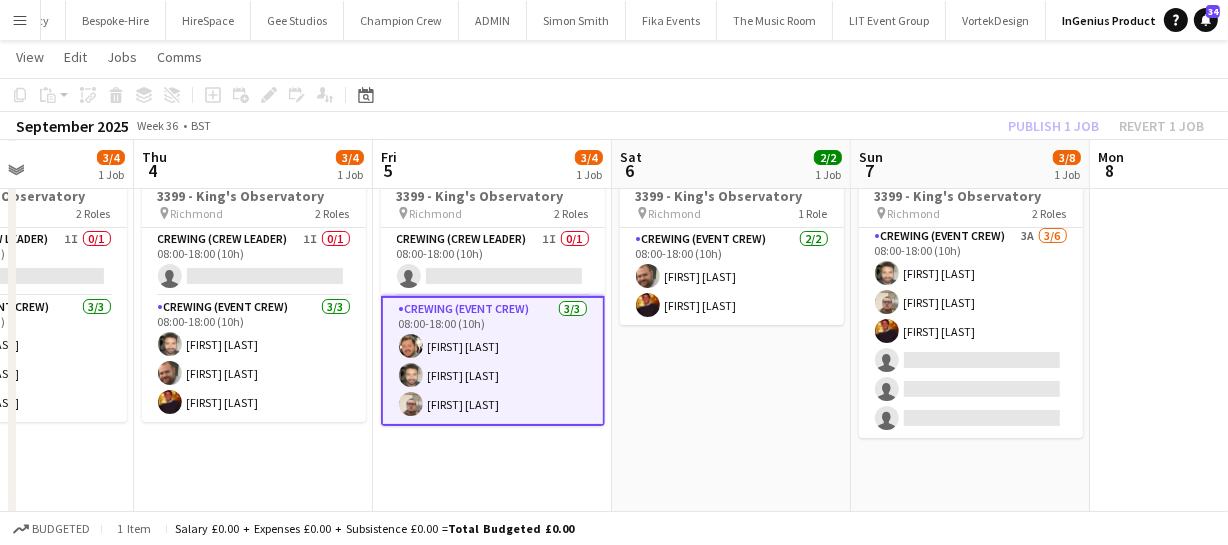 scroll, scrollTop: 0, scrollLeft: 680, axis: horizontal 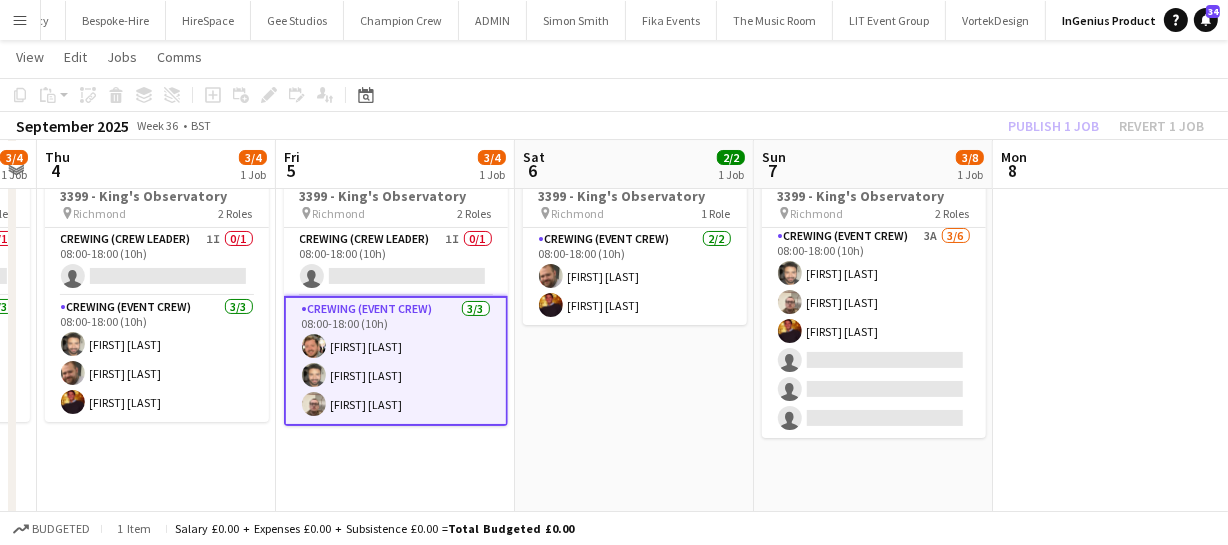 drag, startPoint x: 388, startPoint y: 418, endPoint x: 600, endPoint y: 399, distance: 212.84972 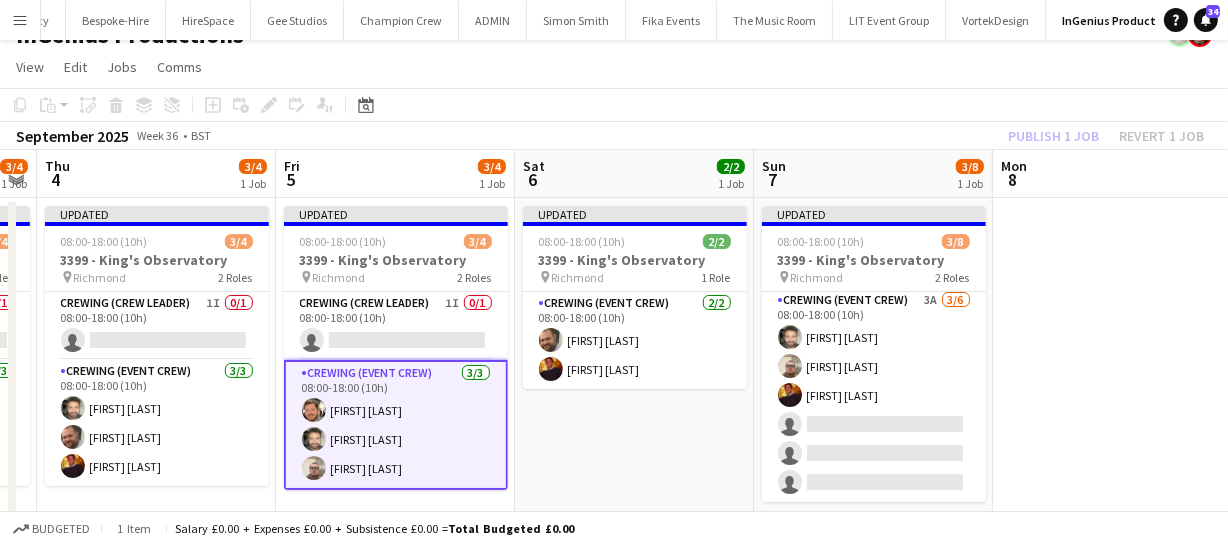 scroll, scrollTop: 0, scrollLeft: 0, axis: both 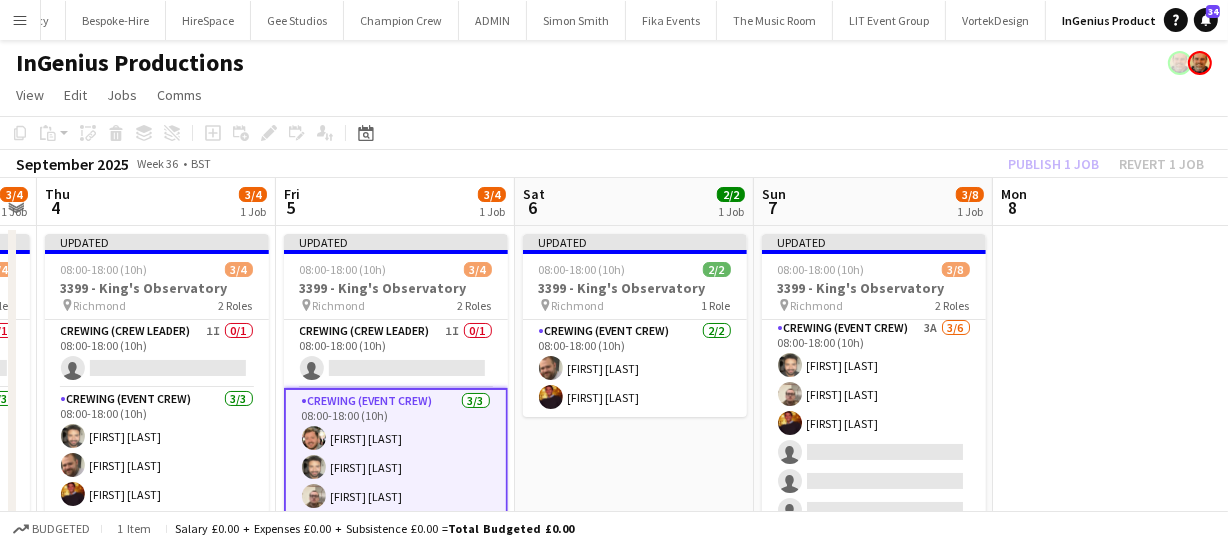 click on "Publish 1 job   Revert 1 job" 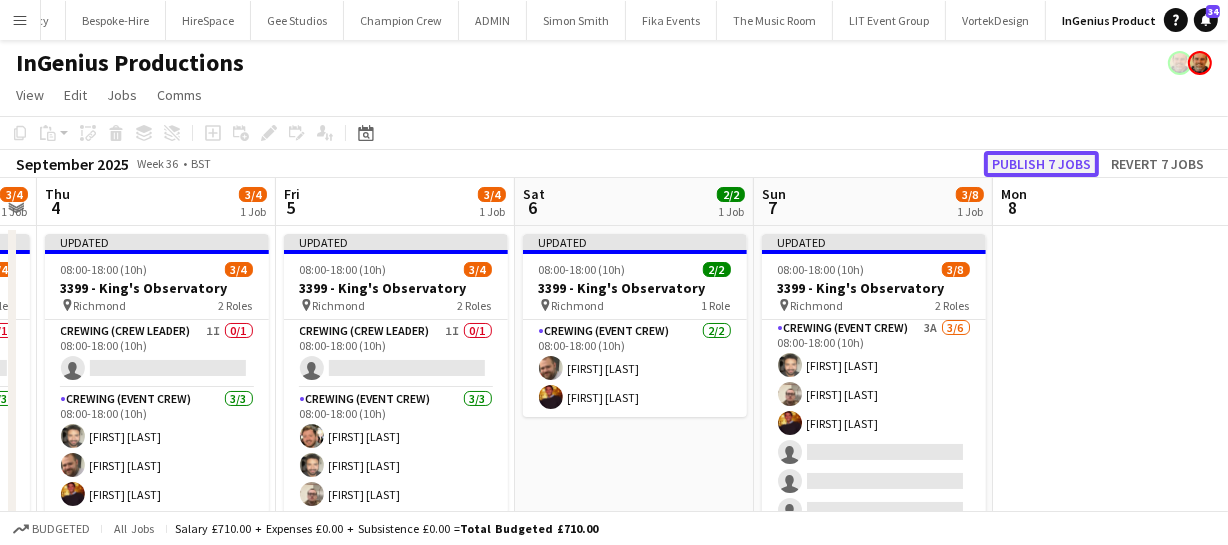 click on "Publish 7 jobs" 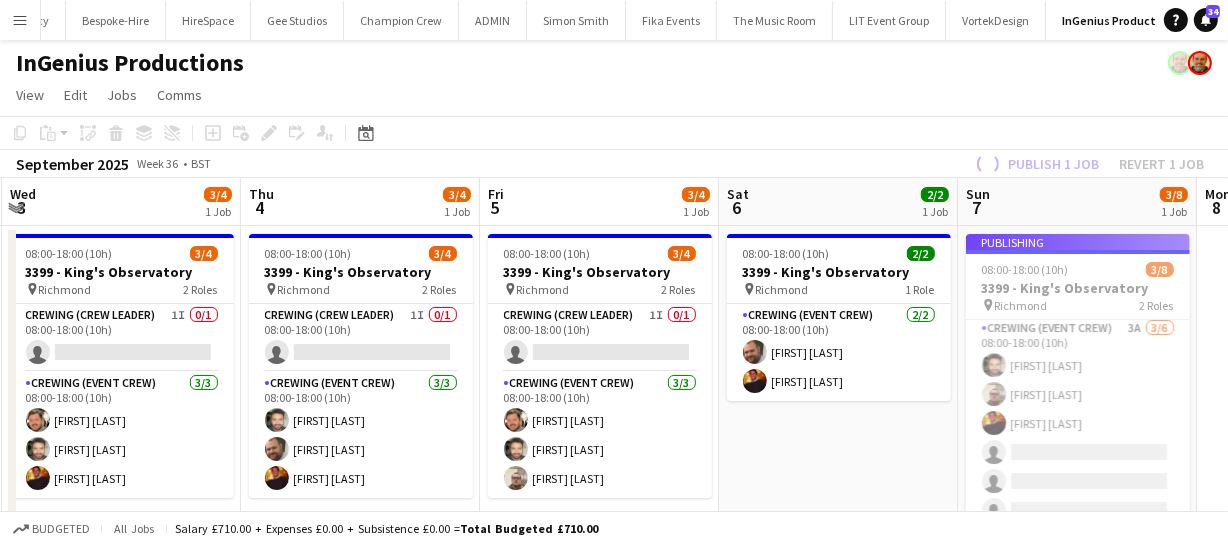 drag, startPoint x: 569, startPoint y: 436, endPoint x: 790, endPoint y: 421, distance: 221.50847 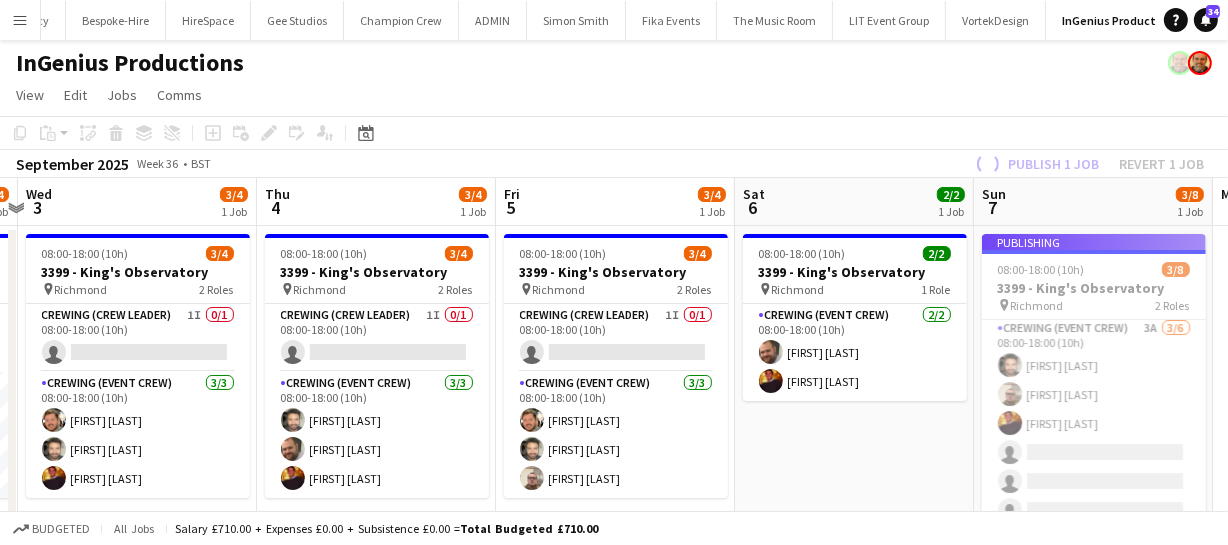 drag, startPoint x: 515, startPoint y: 439, endPoint x: 706, endPoint y: 432, distance: 191.12823 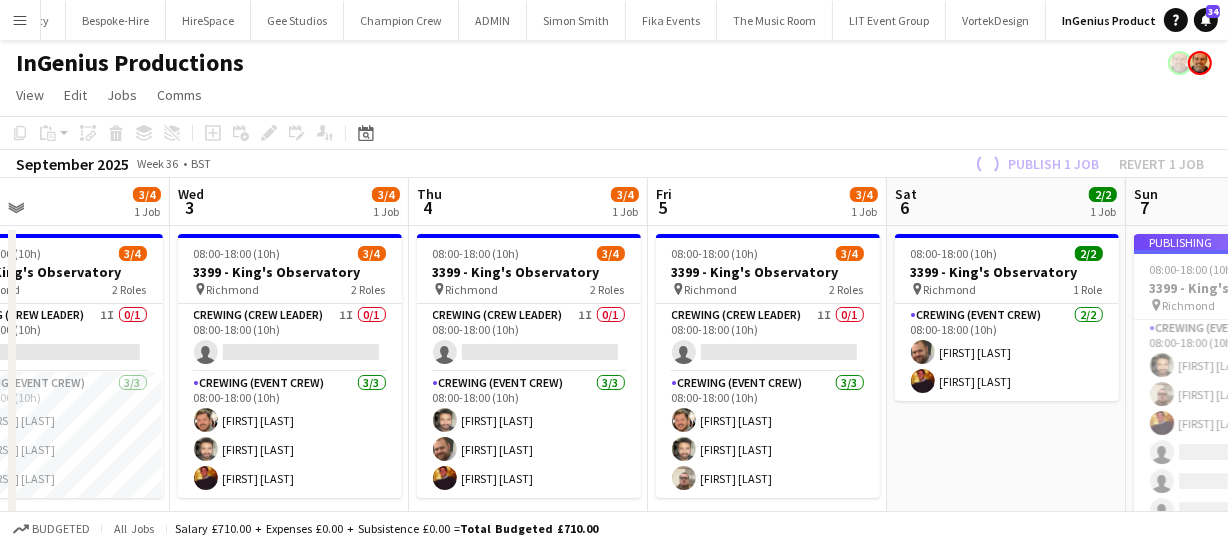 click on "Sun   31   0/8   1 Job   Mon   1   3/12   2 Jobs   Tue   2   3/4   1 Job   Wed   3   3/4   1 Job   Thu   4   3/4   1 Job   Fri   5   3/4   1 Job   Sat   6   2/2   1 Job   Sun   7   3/8   1 Job   Mon   8   Tue   9   Wed   10      08:00-17:00 (9h)    0/8   3368 - Old Billingsgate
pin
Lower Thames Street   2 Roles   Crewing (Crew Leader)   0/2   08:00-17:00 (9h)
single-neutral-actions
single-neutral-actions
Crewing (Event Crew)   23A   0/6   08:00-17:00 (9h)
single-neutral-actions
single-neutral-actions
single-neutral-actions
single-neutral-actions
single-neutral-actions
single-neutral-actions
08:00-17:00 (9h)    0/8   3368 - Old Billingsgate
pin" at bounding box center (614, 520) 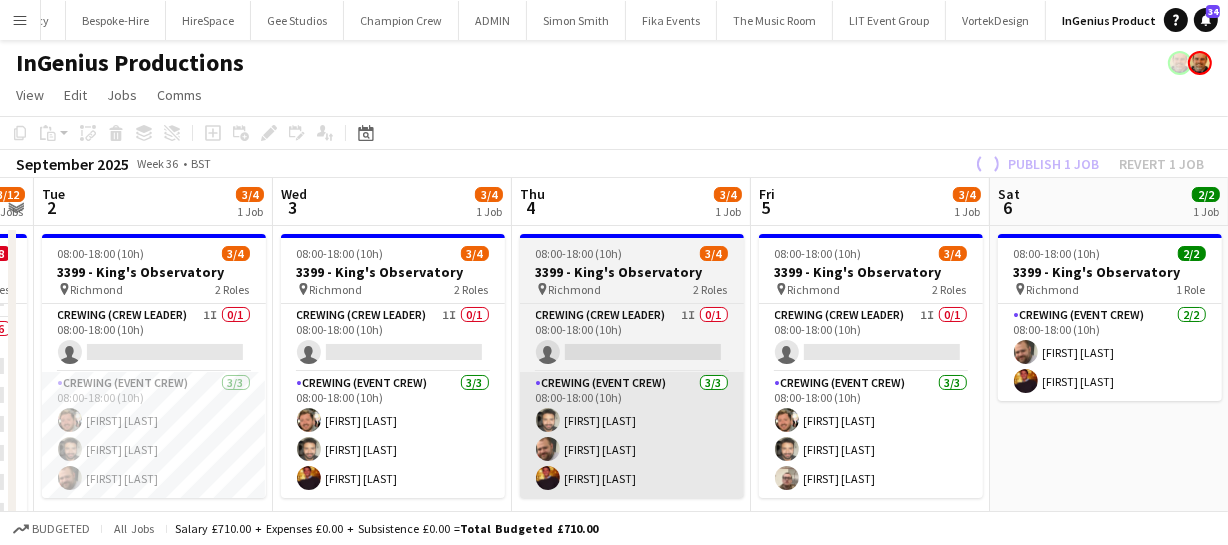 drag, startPoint x: 582, startPoint y: 436, endPoint x: 710, endPoint y: 418, distance: 129.25943 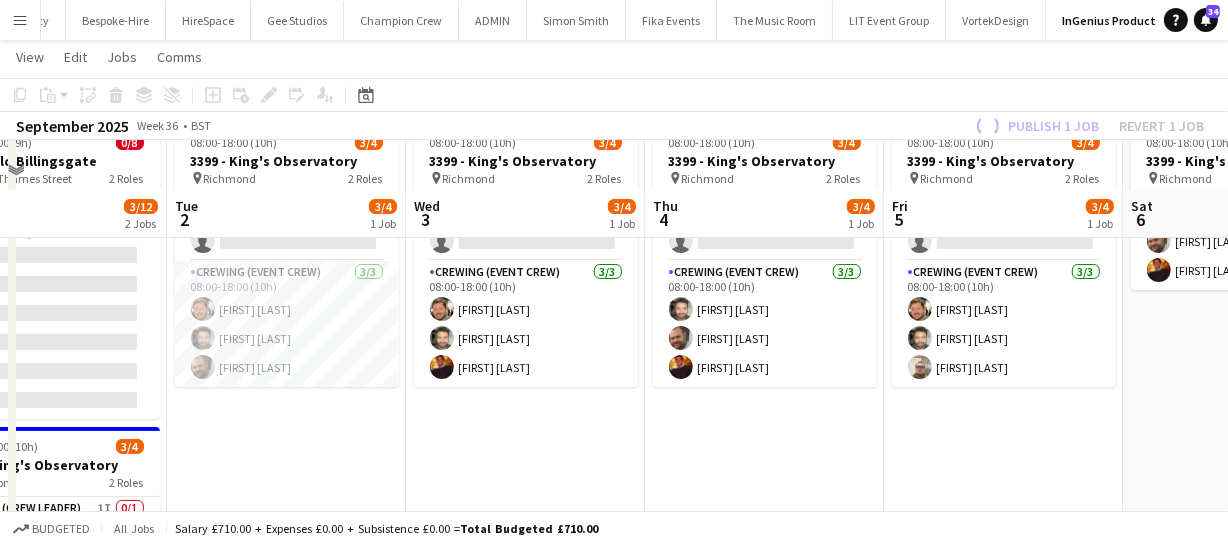 scroll, scrollTop: 0, scrollLeft: 0, axis: both 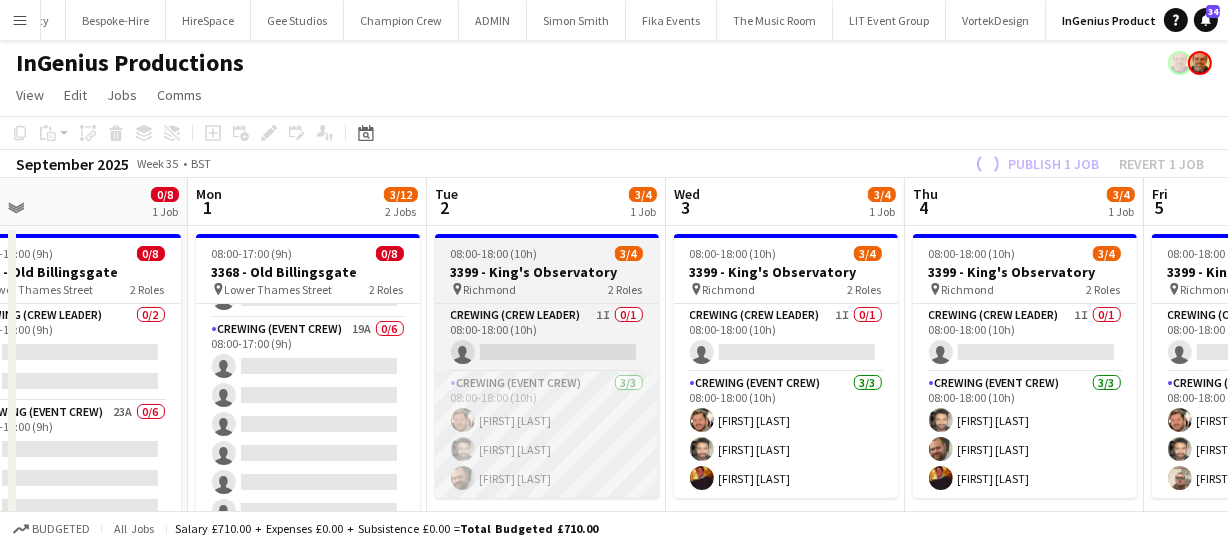 drag, startPoint x: 459, startPoint y: 424, endPoint x: 569, endPoint y: 420, distance: 110.0727 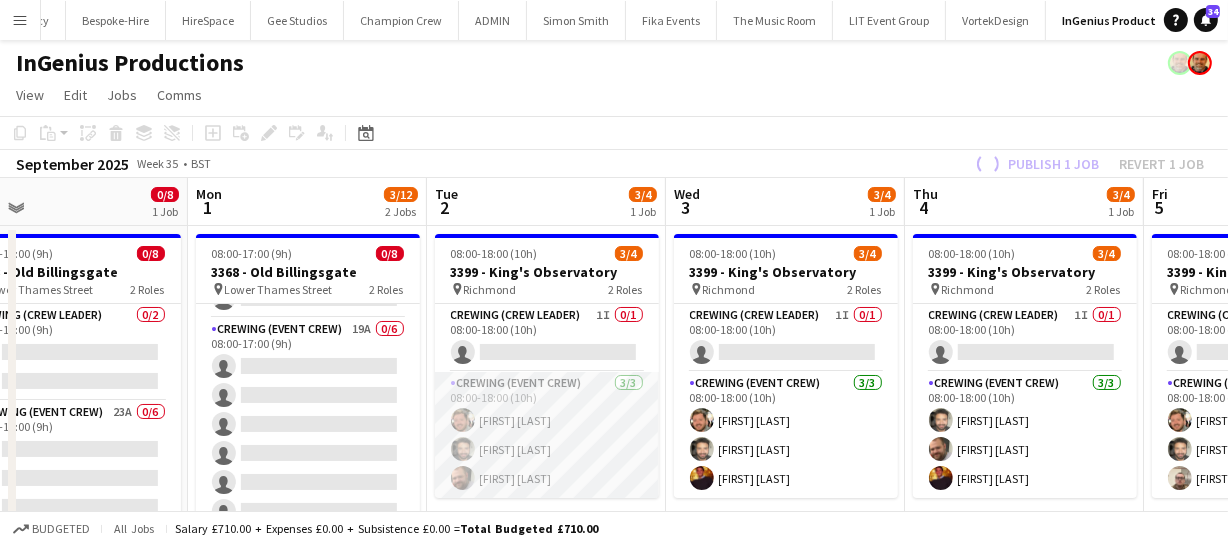 scroll, scrollTop: 90, scrollLeft: 0, axis: vertical 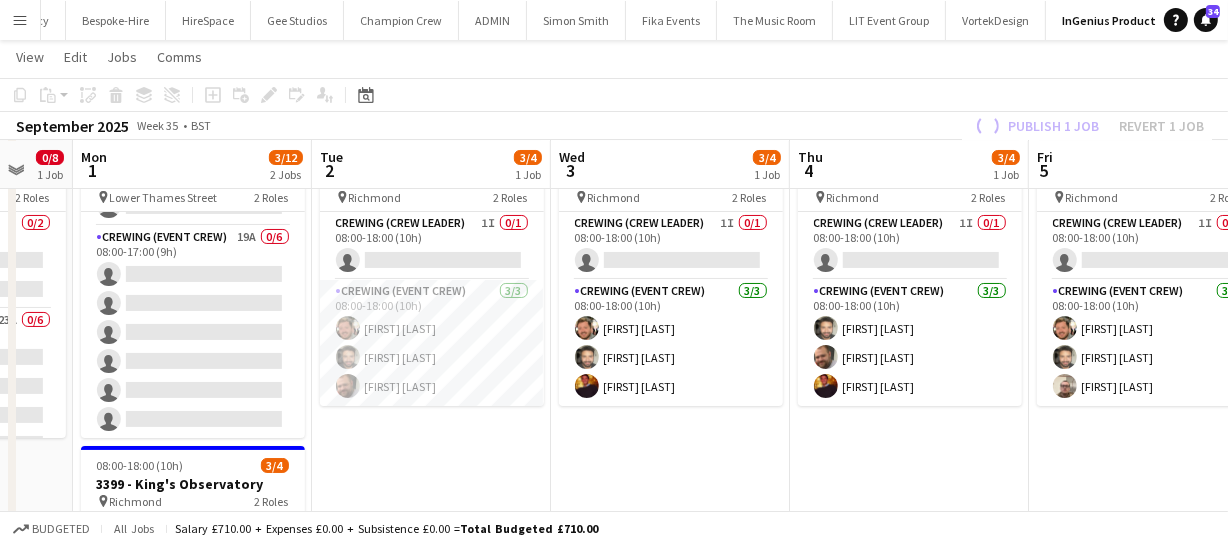 drag, startPoint x: 786, startPoint y: 479, endPoint x: 683, endPoint y: 471, distance: 103.31021 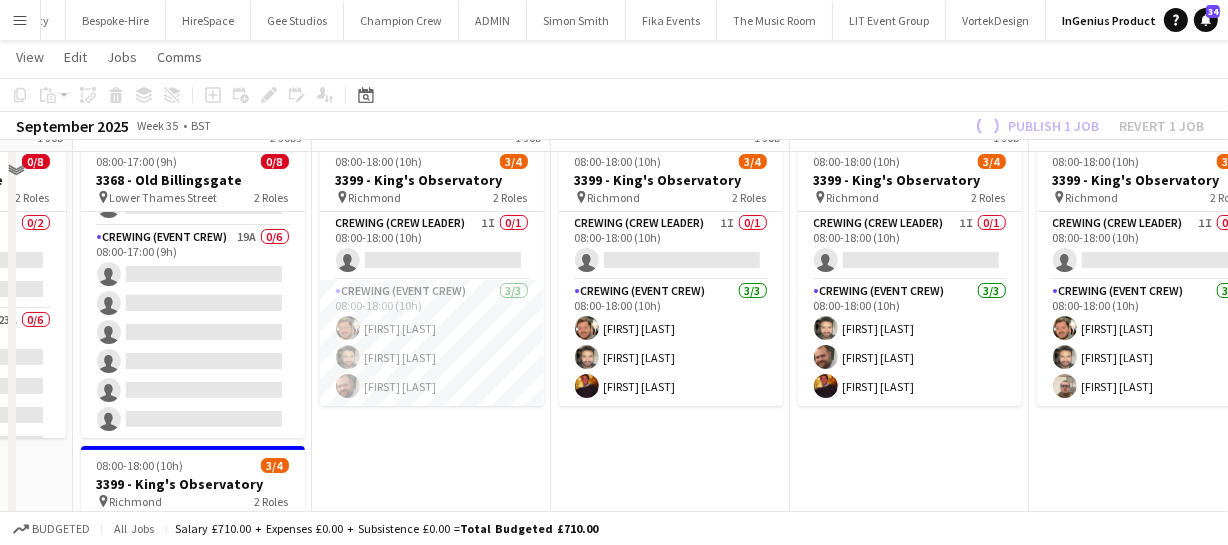 scroll, scrollTop: 0, scrollLeft: 0, axis: both 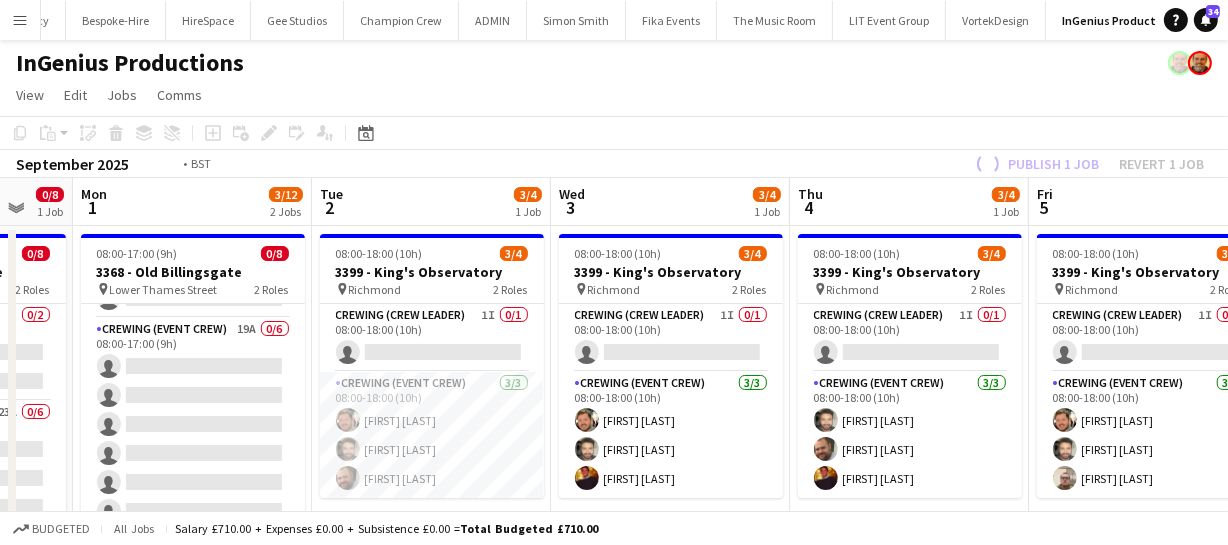 drag, startPoint x: 730, startPoint y: 425, endPoint x: 677, endPoint y: 425, distance: 53 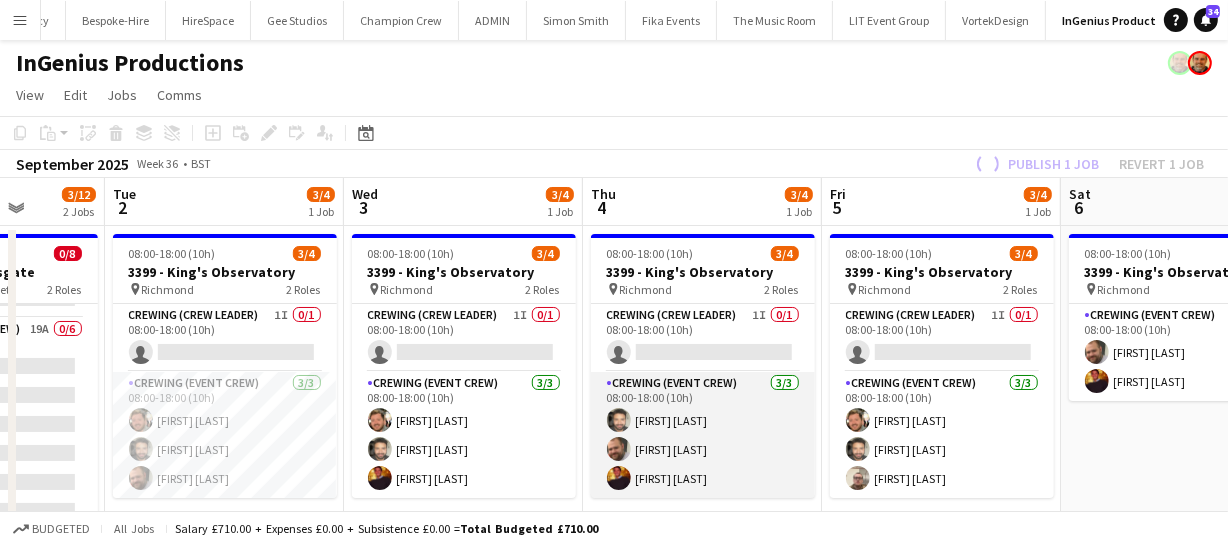 drag, startPoint x: 772, startPoint y: 424, endPoint x: 580, endPoint y: 429, distance: 192.0651 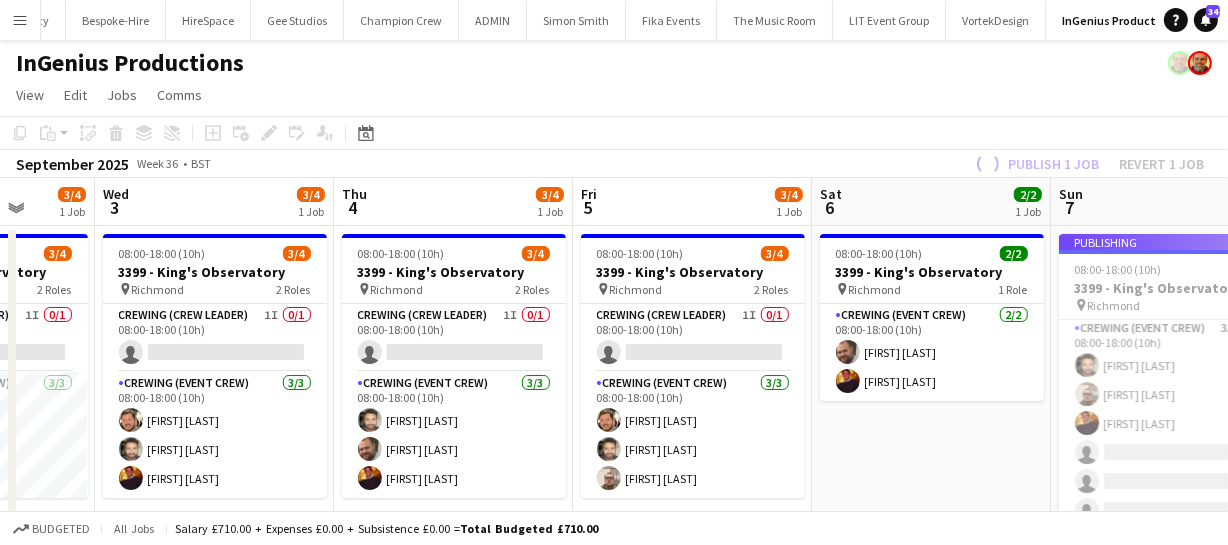 drag, startPoint x: 889, startPoint y: 455, endPoint x: 797, endPoint y: 451, distance: 92.086914 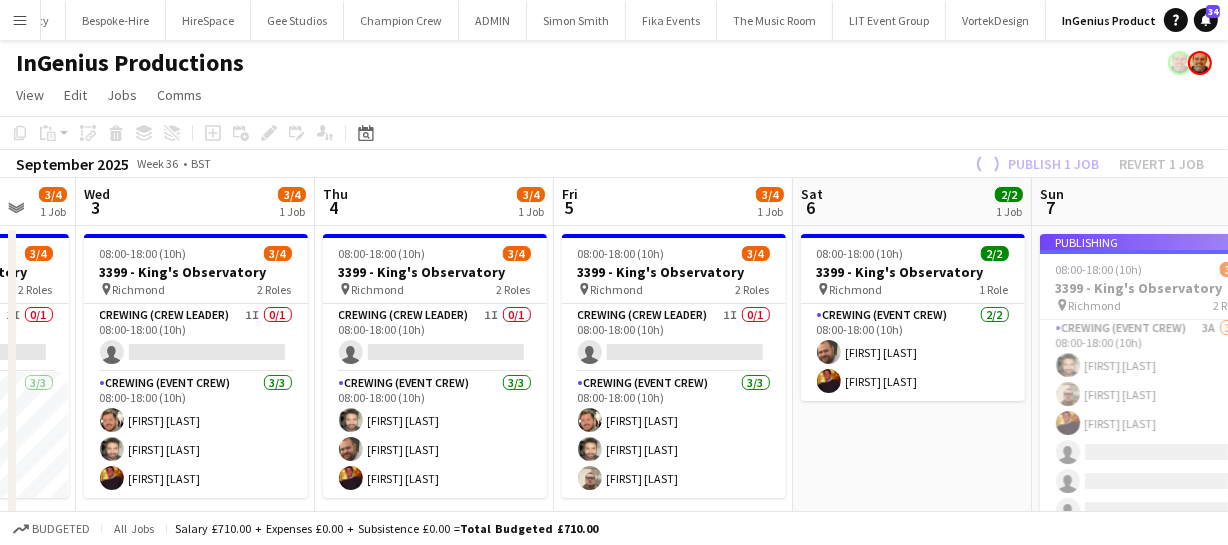 click on "Sun   31   0/8   1 Job   Mon   1   3/12   2 Jobs   Tue   2   3/4   1 Job   Wed   3   3/4   1 Job   Thu   4   3/4   1 Job   Fri   5   3/4   1 Job   Sat   6   2/2   1 Job   Sun   7   3/8   1 Job   Mon   8   Tue   9   Wed   10      08:00-17:00 (9h)    0/8   3368 - Old Billingsgate
pin
Lower Thames Street   2 Roles   Crewing (Crew Leader)   0/2   08:00-17:00 (9h)
single-neutral-actions
single-neutral-actions
Crewing (Event Crew)   23A   0/6   08:00-17:00 (9h)
single-neutral-actions
single-neutral-actions
single-neutral-actions
single-neutral-actions
single-neutral-actions
single-neutral-actions
08:00-17:00 (9h)    0/8   3368 - Old Billingsgate
pin" at bounding box center [614, 520] 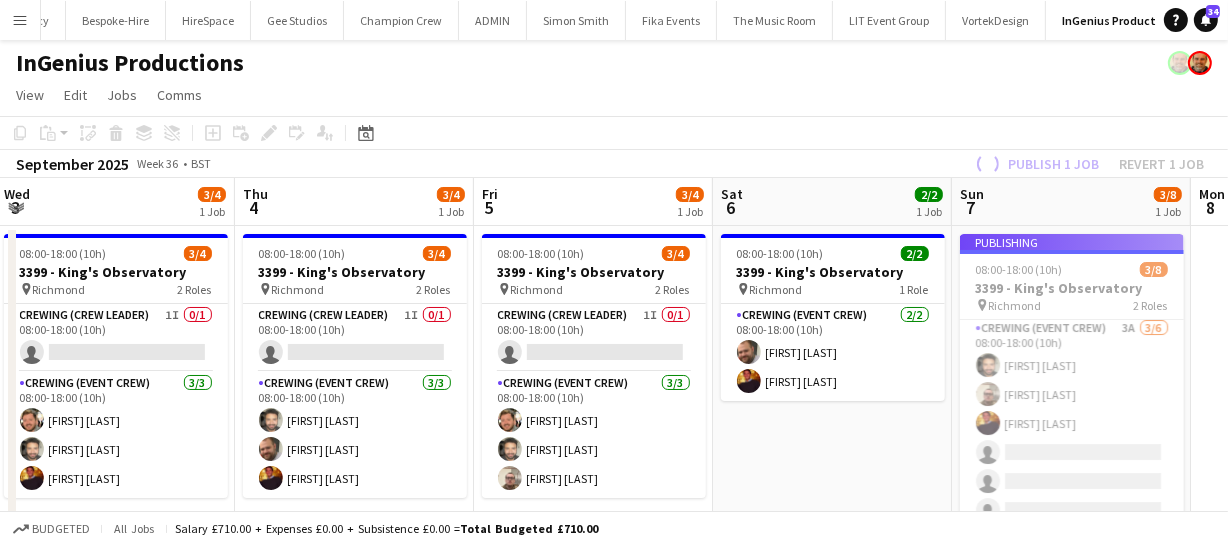 drag, startPoint x: 640, startPoint y: 455, endPoint x: 754, endPoint y: 446, distance: 114.35471 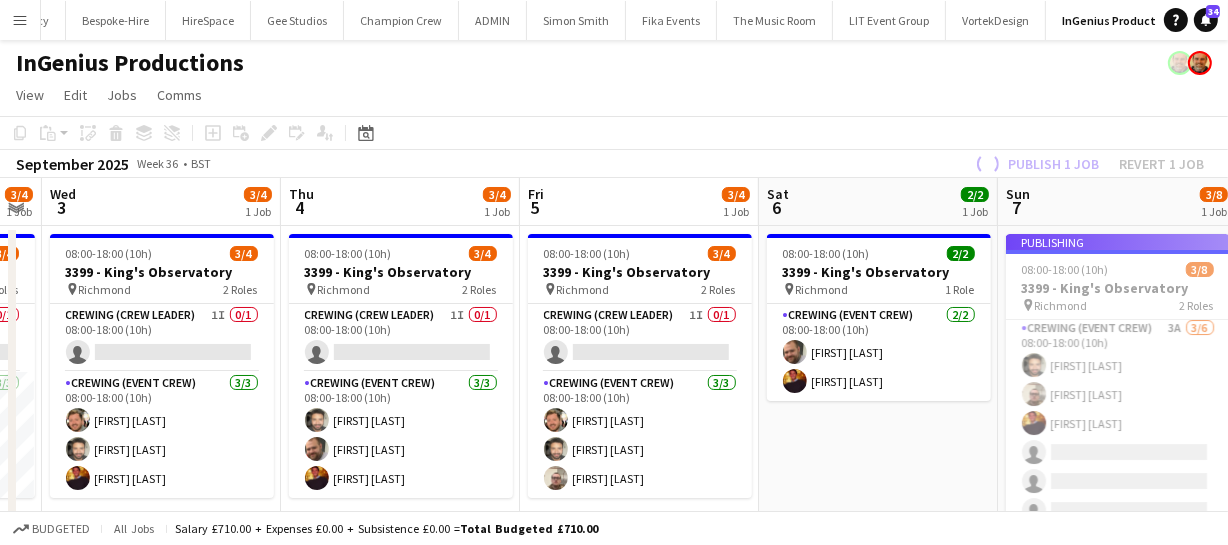 drag, startPoint x: 754, startPoint y: 446, endPoint x: 872, endPoint y: 414, distance: 122.26202 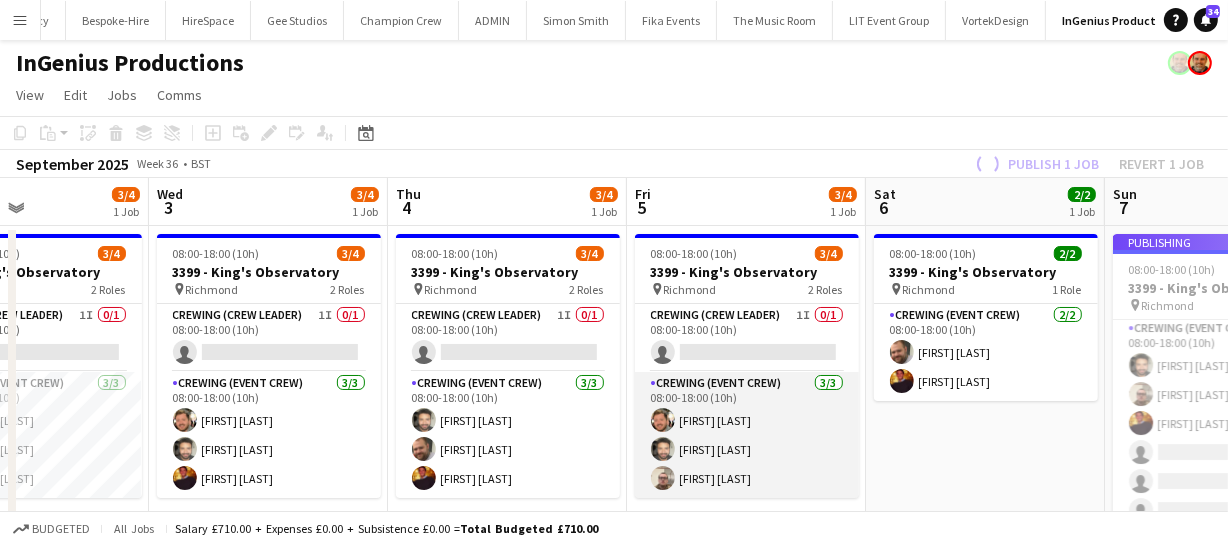 drag, startPoint x: 803, startPoint y: 435, endPoint x: 911, endPoint y: 385, distance: 119.0126 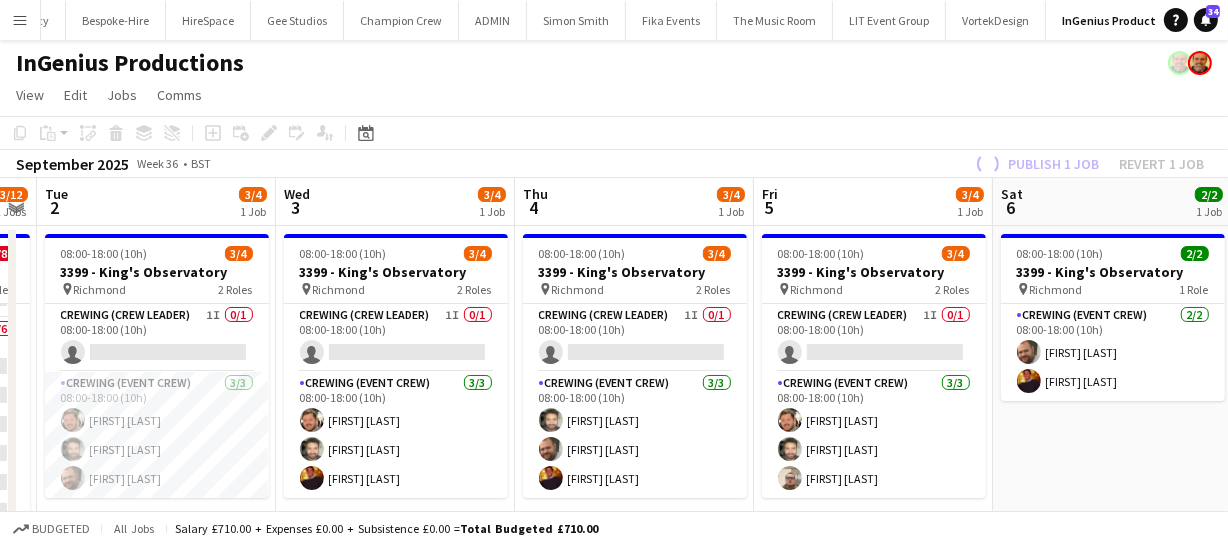 drag, startPoint x: 380, startPoint y: 447, endPoint x: 585, endPoint y: 435, distance: 205.35092 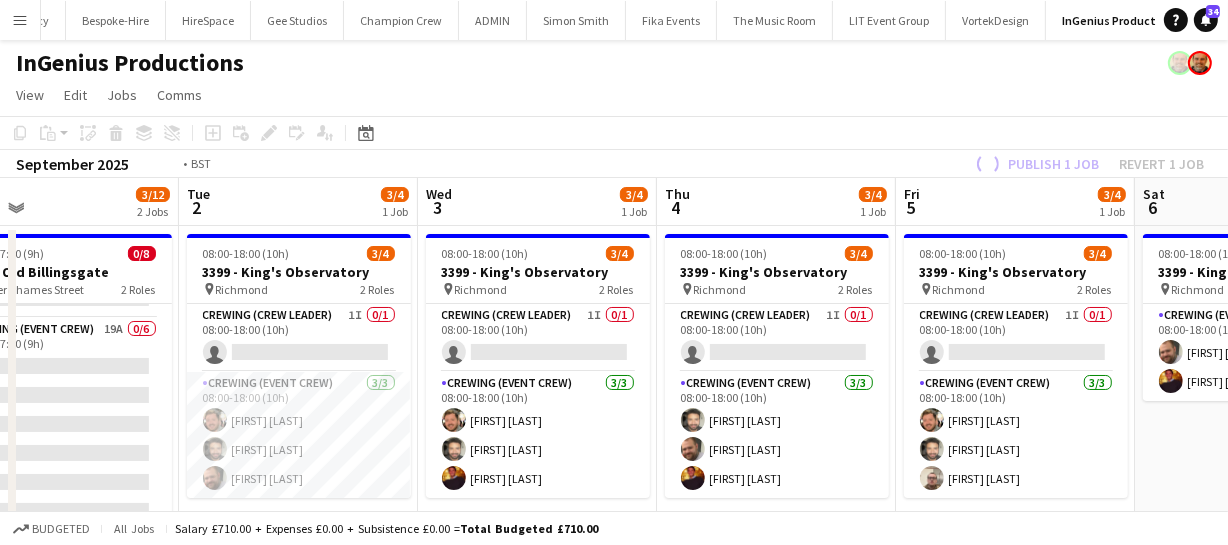 click on "Sat   30   0/8   1 Job   Sun   31   0/8   1 Job   Mon   1   3/12   2 Jobs   Tue   2   3/4   1 Job   Wed   3   3/4   1 Job   Thu   4   3/4   1 Job   Fri   5   3/4   1 Job   Sat   6   2/2   1 Job   Sun   7   3/8   1 Job   Mon   8   Tue   9      08:00-17:00 (9h)    0/8   3368 - Old Billingsgate
pin
Lower Thames Street   2 Roles   Crewing (Crew Leader)   0/2   08:00-17:00 (9h)
single-neutral-actions
single-neutral-actions
Crewing (Event Crew)   24A   0/6   08:00-17:00 (9h)
single-neutral-actions
single-neutral-actions
single-neutral-actions
single-neutral-actions
single-neutral-actions
single-neutral-actions
08:00-17:00 (9h)    0/8   3368 - Old Billingsgate
pin" at bounding box center [614, 520] 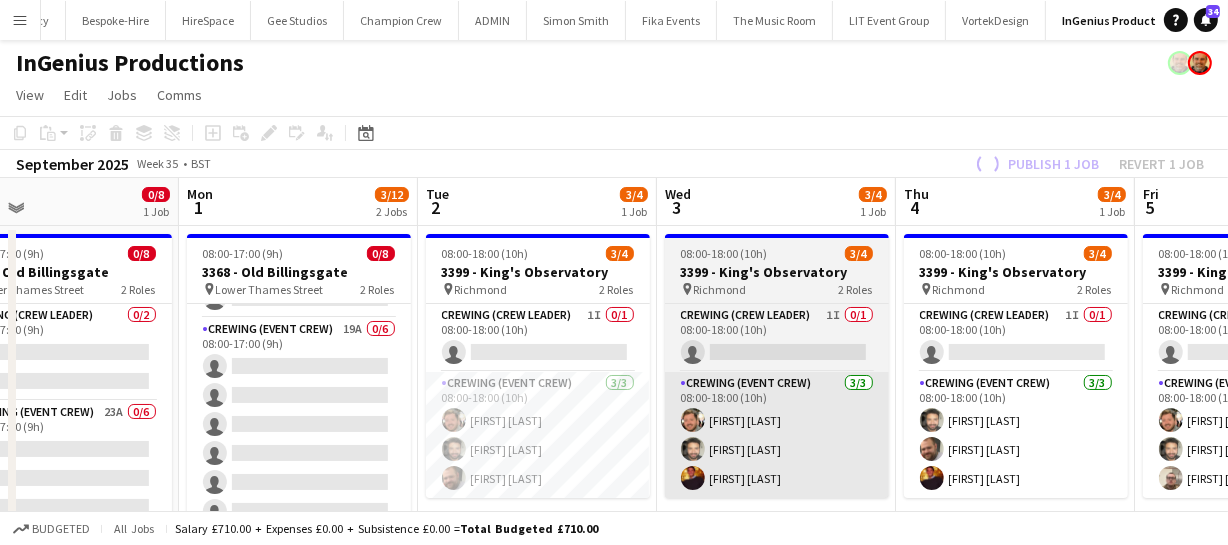 scroll, scrollTop: 0, scrollLeft: 553, axis: horizontal 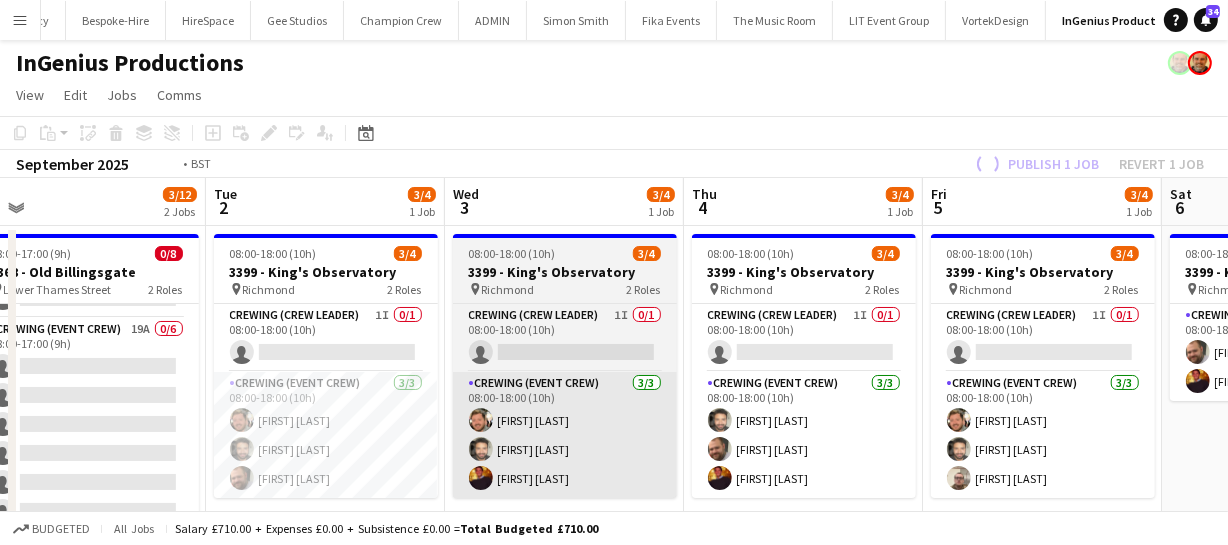 drag, startPoint x: 804, startPoint y: 430, endPoint x: 623, endPoint y: 435, distance: 181.06905 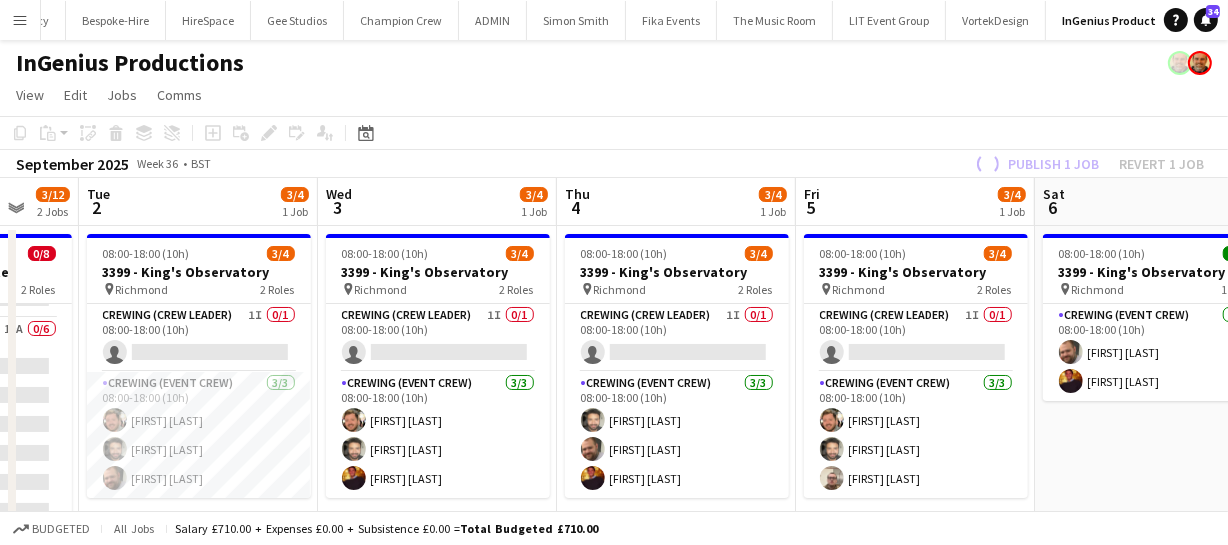 drag, startPoint x: 736, startPoint y: 434, endPoint x: 557, endPoint y: 433, distance: 179.00279 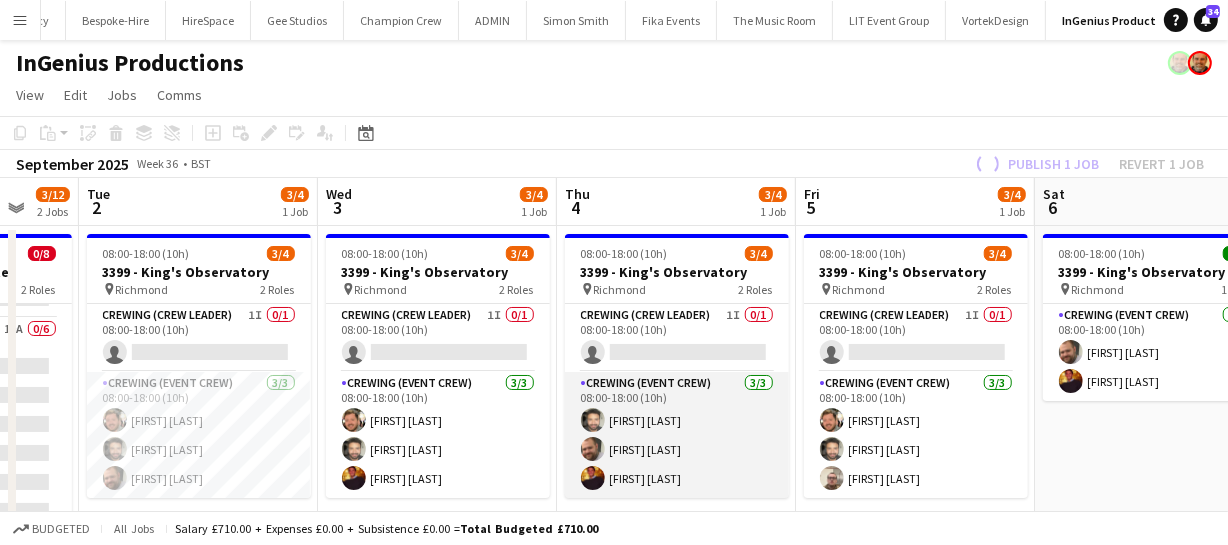 scroll, scrollTop: 0, scrollLeft: 926, axis: horizontal 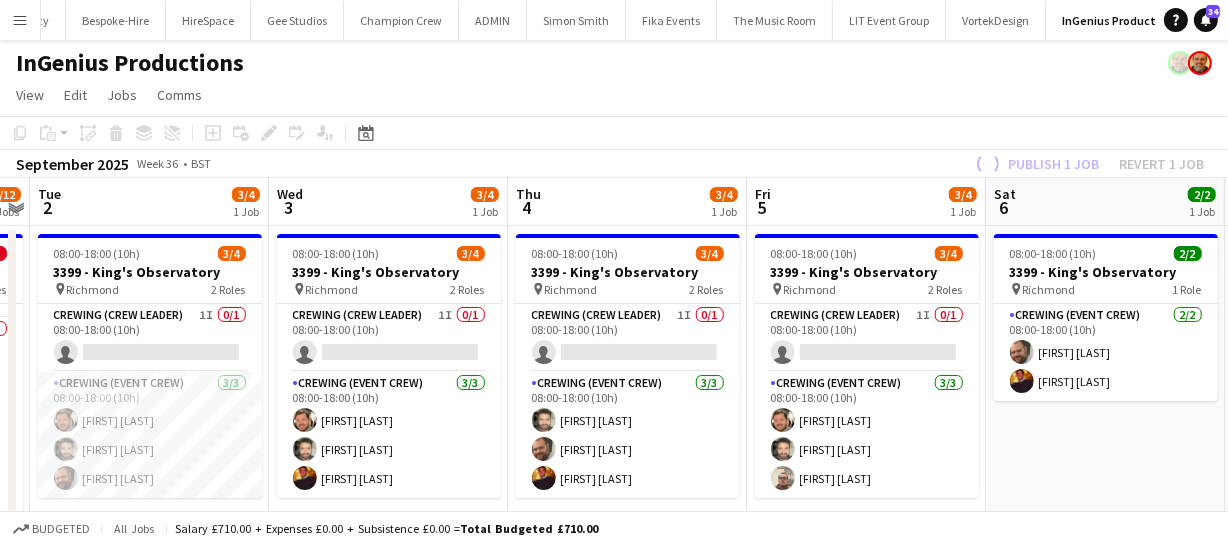 click on "Fri   29   0/8   1 Job   Sat   30   0/8   1 Job   Sun   31   0/8   1 Job   Mon   1   3/12   2 Jobs   Tue   2   3/4   1 Job   Wed   3   3/4   1 Job   Thu   4   3/4   1 Job   Fri   5   3/4   1 Job   Sat   6   2/2   1 Job   Sun   7   3/8   1 Job   Mon   8      08:00-17:00 (9h)    0/8   3368 - Old Billingsgate
pin
Lower Thames Street   2 Roles   Crewing (Crew Leader)   0/2   08:00-17:00 (9h)
single-neutral-actions
single-neutral-actions
Crewing (Event Crew)   26A   0/6   08:00-17:00 (9h)
single-neutral-actions
single-neutral-actions
single-neutral-actions
single-neutral-actions
single-neutral-actions
single-neutral-actions
08:00-17:00 (9h)    0/8   3368 - Old Billingsgate
pin" at bounding box center [614, 520] 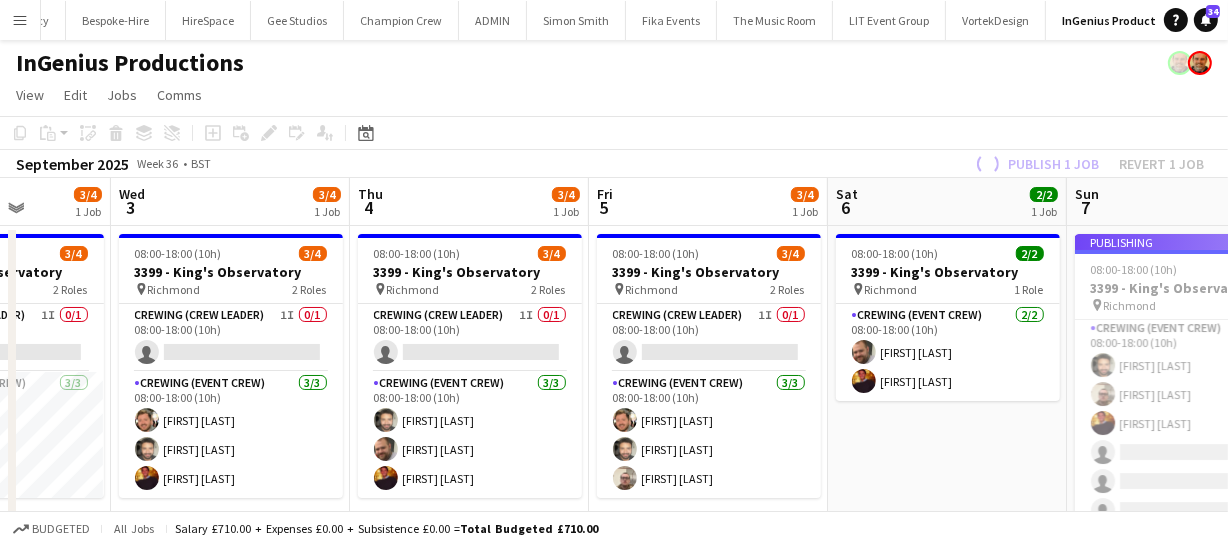 drag, startPoint x: 787, startPoint y: 442, endPoint x: 844, endPoint y: 451, distance: 57.706154 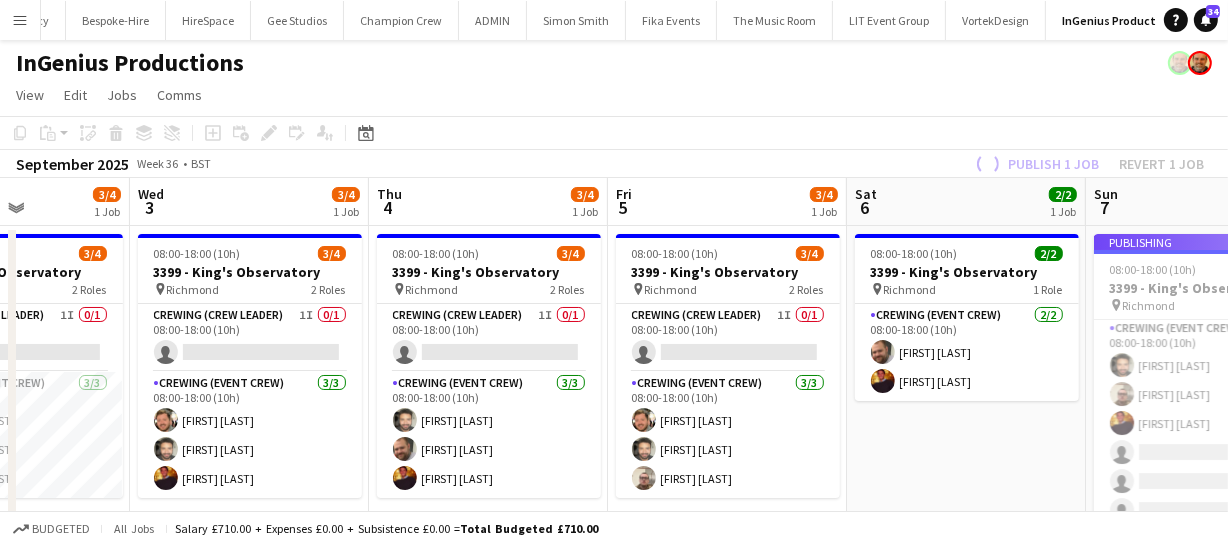click on "Sun   31   0/8   1 Job   Mon   1   3/12   2 Jobs   Tue   2   3/4   1 Job   Wed   3   3/4   1 Job   Thu   4   3/4   1 Job   Fri   5   3/4   1 Job   Sat   6   2/2   1 Job   Sun   7   3/8   1 Job   Mon   8   Tue   9   Wed   10      08:00-17:00 (9h)    0/8   3368 - Old Billingsgate
pin
Lower Thames Street   2 Roles   Crewing (Crew Leader)   0/2   08:00-17:00 (9h)
single-neutral-actions
single-neutral-actions
Crewing (Event Crew)   23A   0/6   08:00-17:00 (9h)
single-neutral-actions
single-neutral-actions
single-neutral-actions
single-neutral-actions
single-neutral-actions
single-neutral-actions
08:00-17:00 (9h)    0/8   3368 - Old Billingsgate
pin" at bounding box center (614, 520) 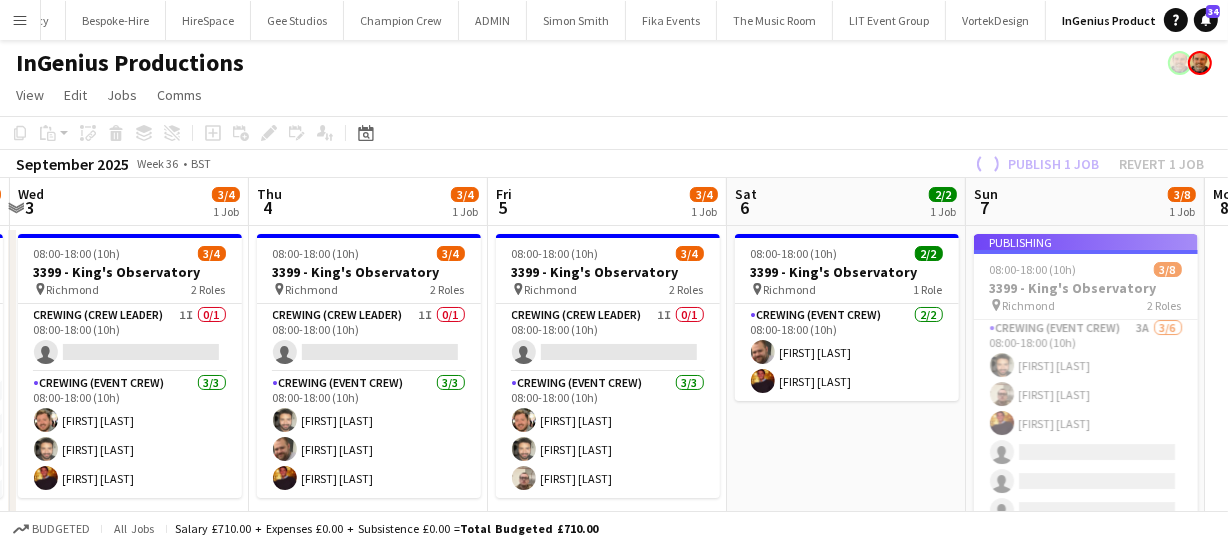 drag, startPoint x: 827, startPoint y: 438, endPoint x: 738, endPoint y: 443, distance: 89.140335 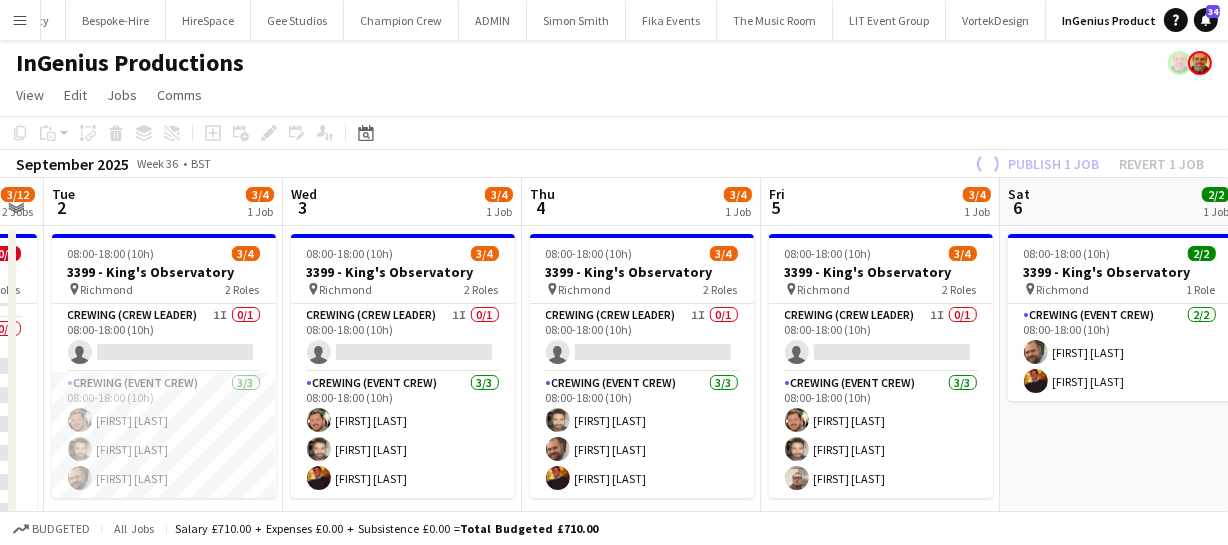 drag, startPoint x: 364, startPoint y: 365, endPoint x: 754, endPoint y: 278, distance: 399.58603 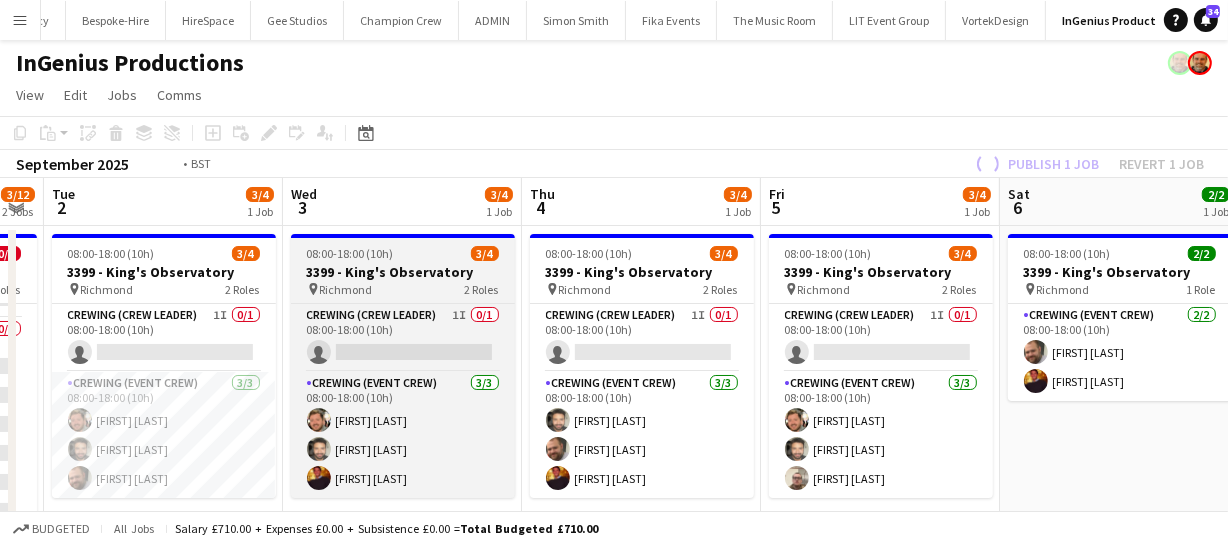 drag, startPoint x: 373, startPoint y: 291, endPoint x: 742, endPoint y: 253, distance: 370.95148 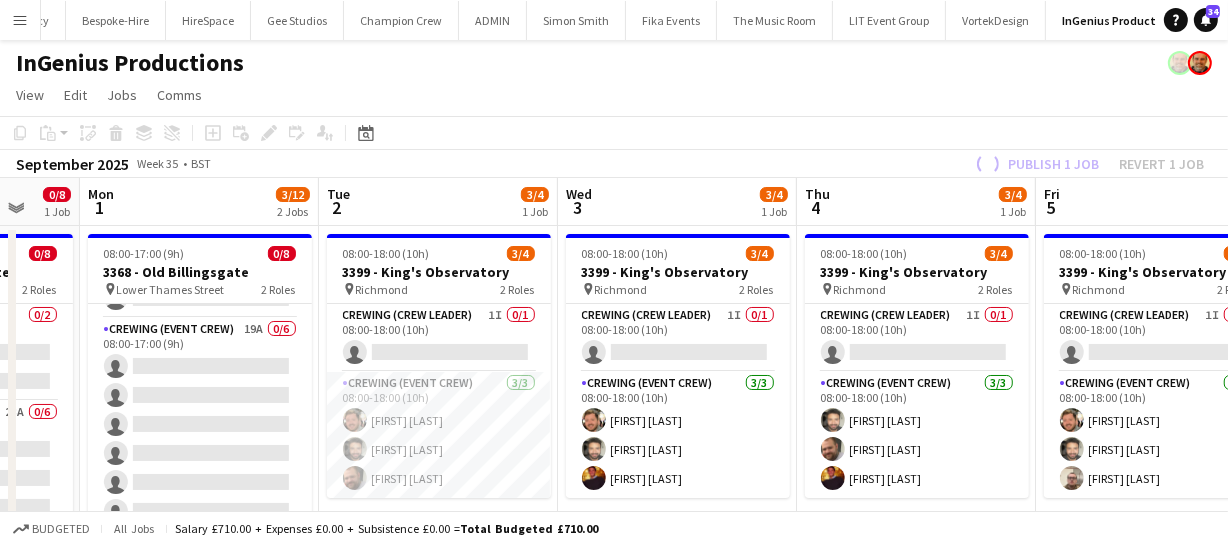 click on "Fri   29   0/8   1 Job   Sat   30   0/8   1 Job   Sun   31   0/8   1 Job   Mon   1   3/12   2 Jobs   Tue   2   3/4   1 Job   Wed   3   3/4   1 Job   Thu   4   3/4   1 Job   Fri   5   3/4   1 Job   Sat   6   2/2   1 Job   Sun   7   3/8   1 Job   Mon   8      08:00-17:00 (9h)    0/8   3368 - Old Billingsgate
pin
Lower Thames Street   2 Roles   Crewing (Crew Leader)   0/2   08:00-17:00 (9h)
single-neutral-actions
single-neutral-actions
Crewing (Event Crew)   26A   0/6   08:00-17:00 (9h)
single-neutral-actions
single-neutral-actions
single-neutral-actions
single-neutral-actions
single-neutral-actions
single-neutral-actions
08:00-17:00 (9h)    0/8   3368 - Old Billingsgate
pin" at bounding box center [614, 520] 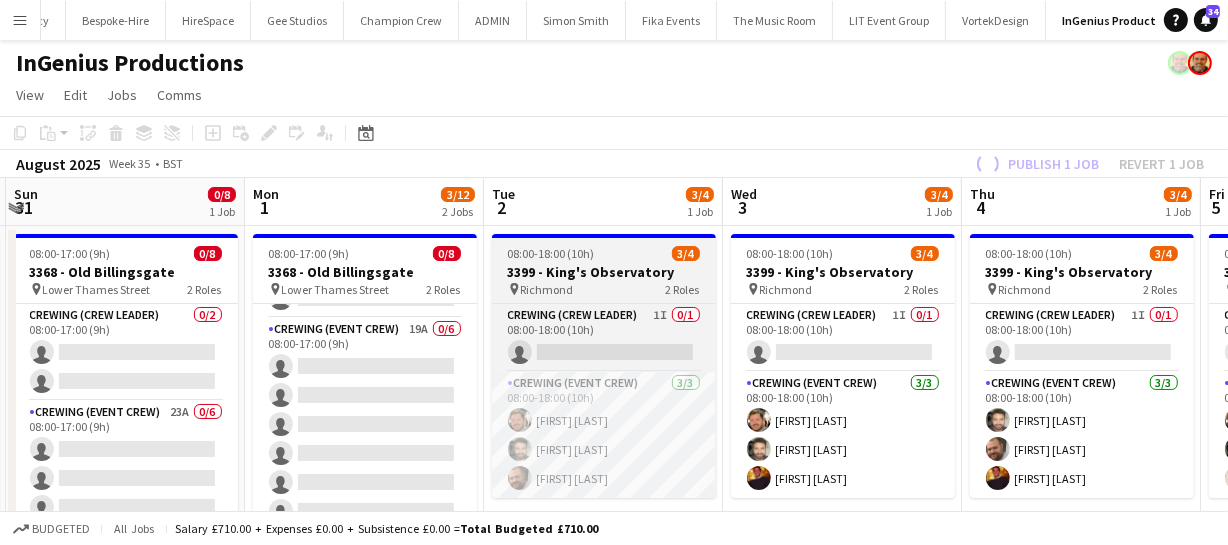 drag, startPoint x: 613, startPoint y: 286, endPoint x: 892, endPoint y: 245, distance: 281.99646 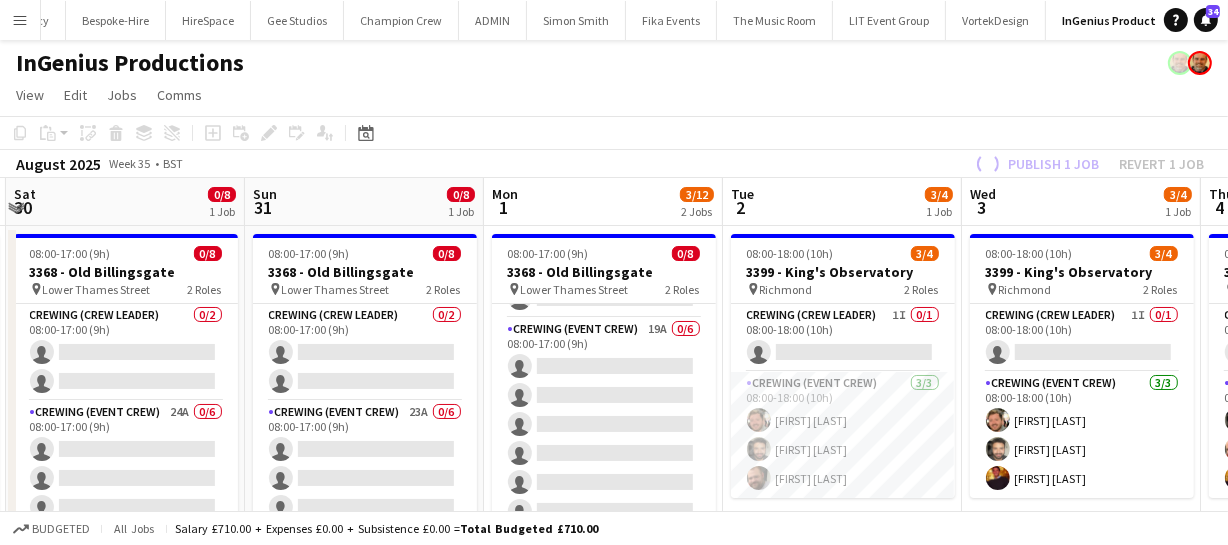 drag, startPoint x: 597, startPoint y: 291, endPoint x: 735, endPoint y: 279, distance: 138.52075 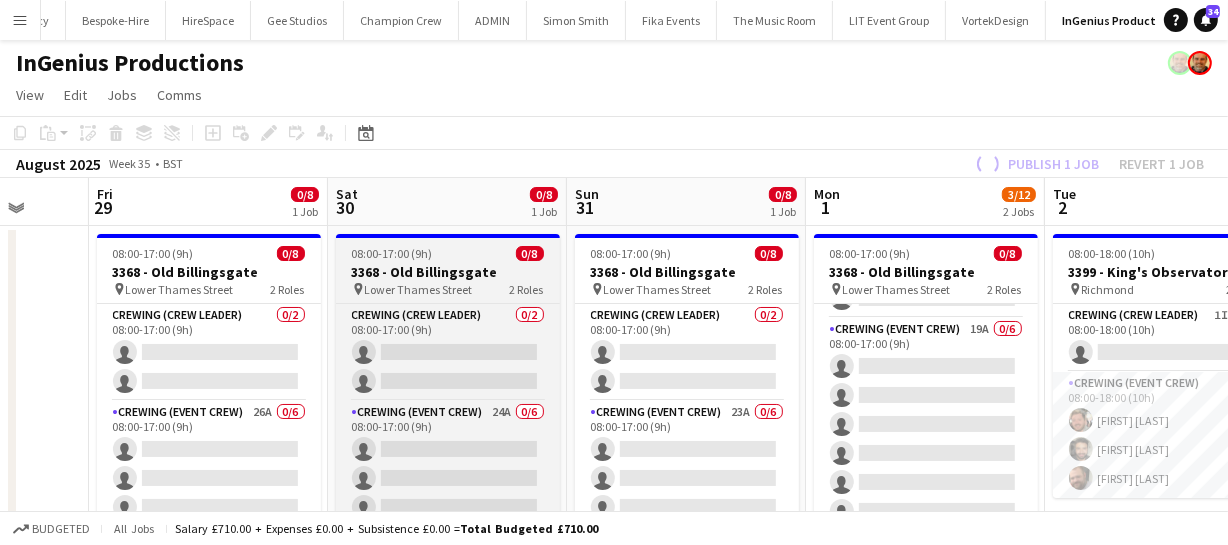 drag, startPoint x: 376, startPoint y: 310, endPoint x: 592, endPoint y: 259, distance: 221.93918 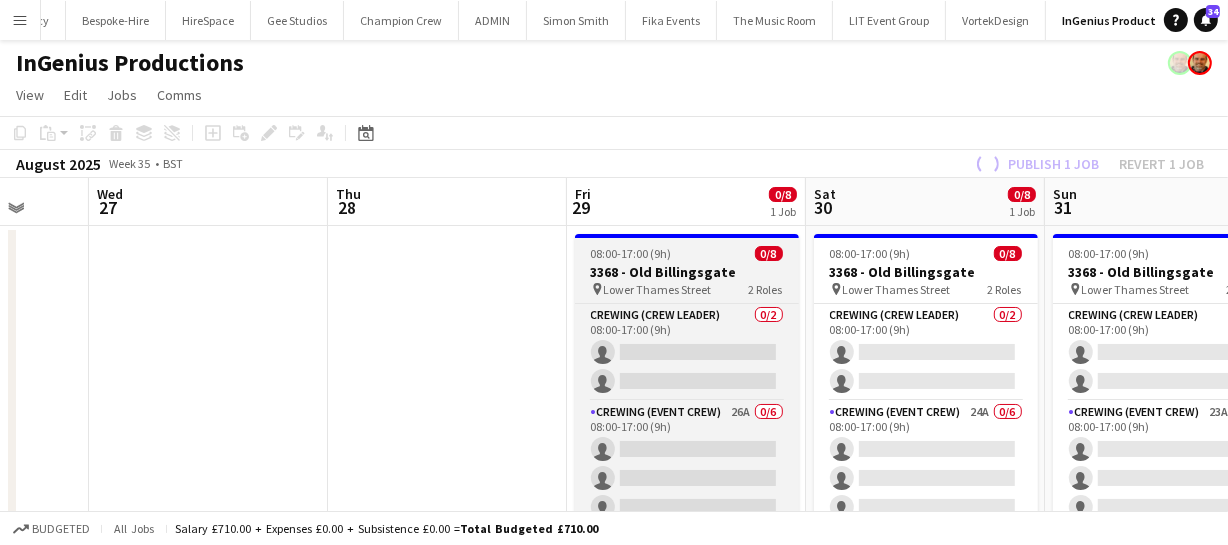 scroll, scrollTop: 0, scrollLeft: 633, axis: horizontal 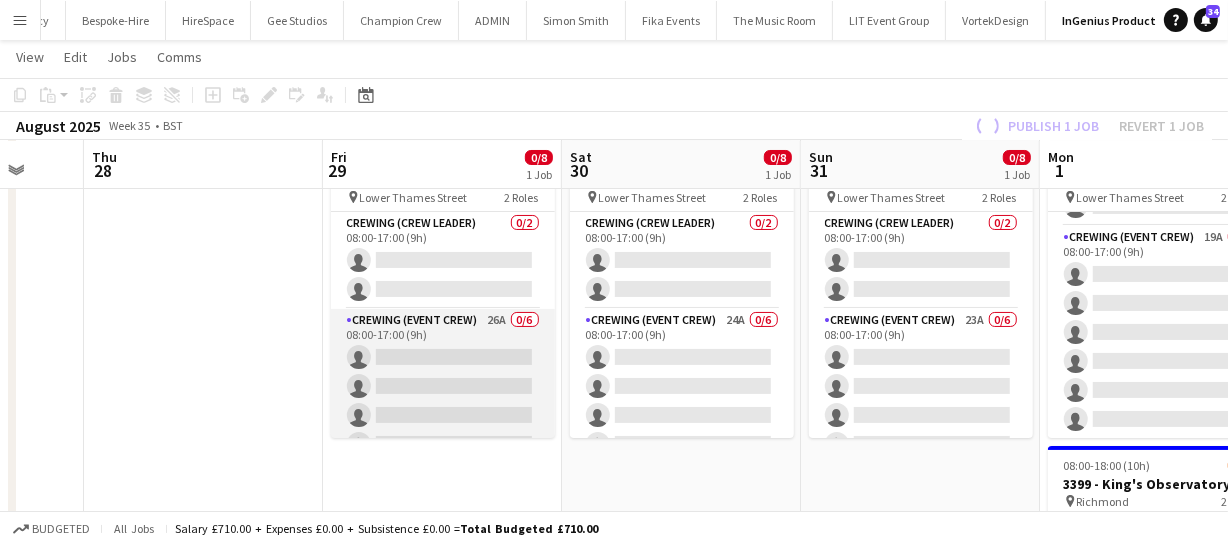 click on "Crewing (Event Crew)   26A   0/6   08:00-17:00 (9h)
single-neutral-actions
single-neutral-actions
single-neutral-actions
single-neutral-actions
single-neutral-actions
single-neutral-actions" at bounding box center [443, 415] 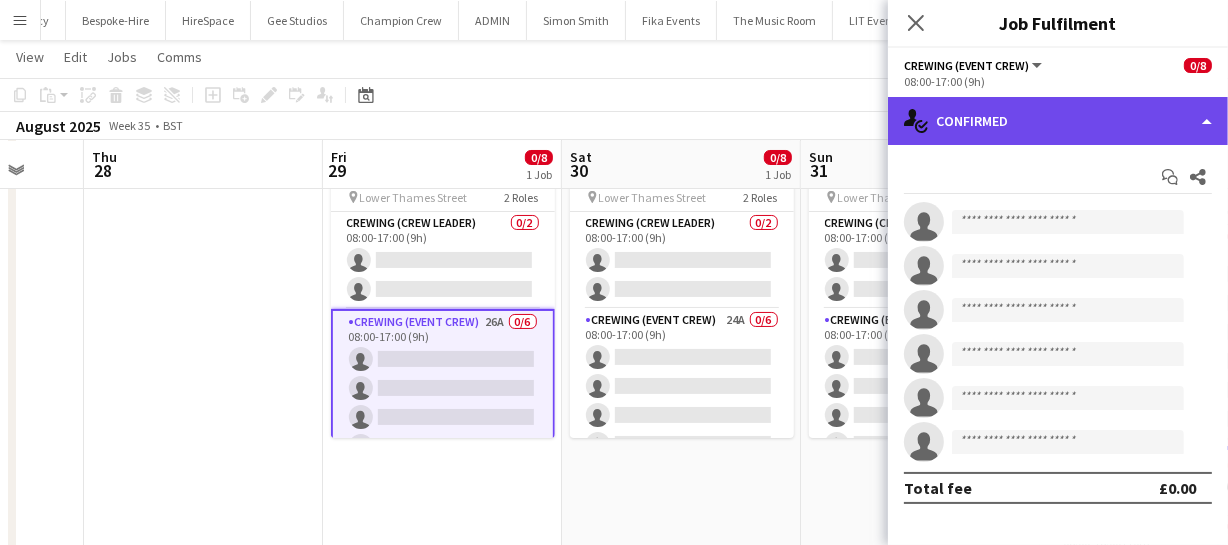 click on "single-neutral-actions-check-2
Confirmed" 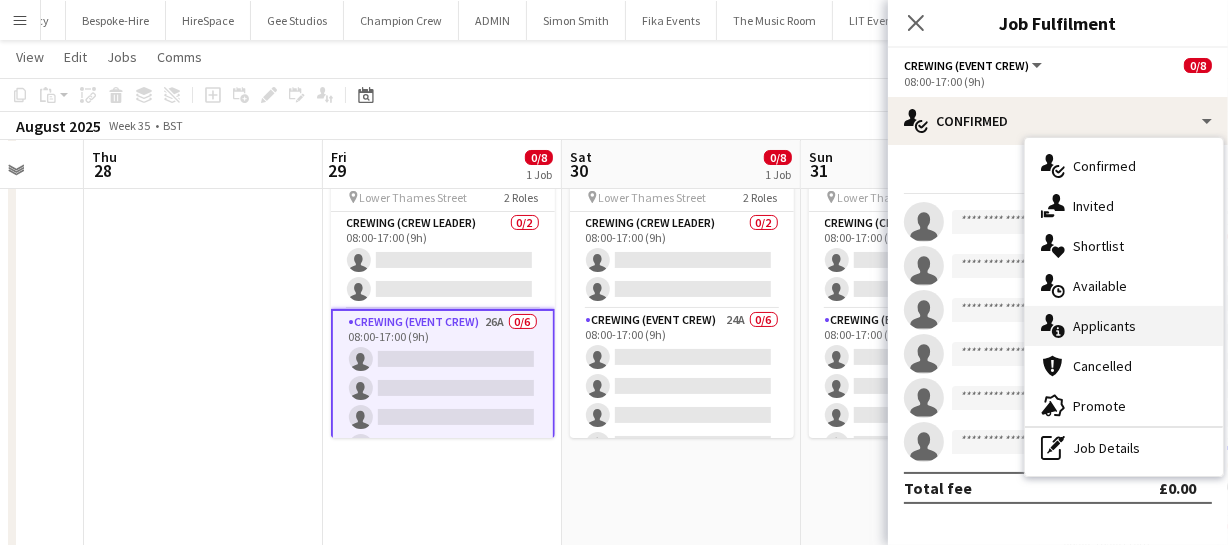click on "single-neutral-actions-information
Applicants" at bounding box center [1124, 326] 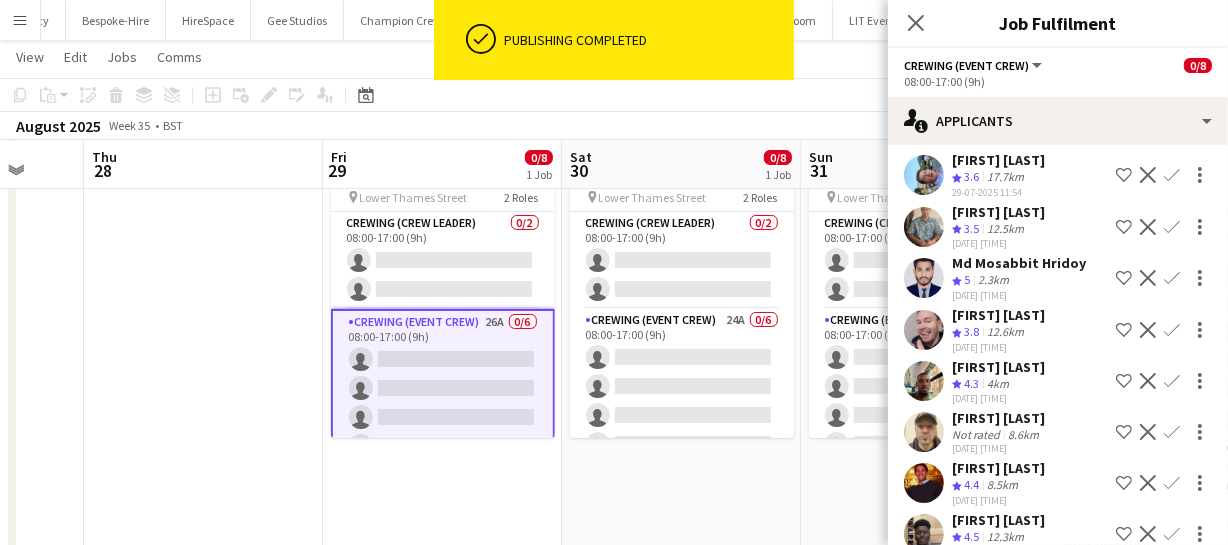 scroll, scrollTop: 0, scrollLeft: 0, axis: both 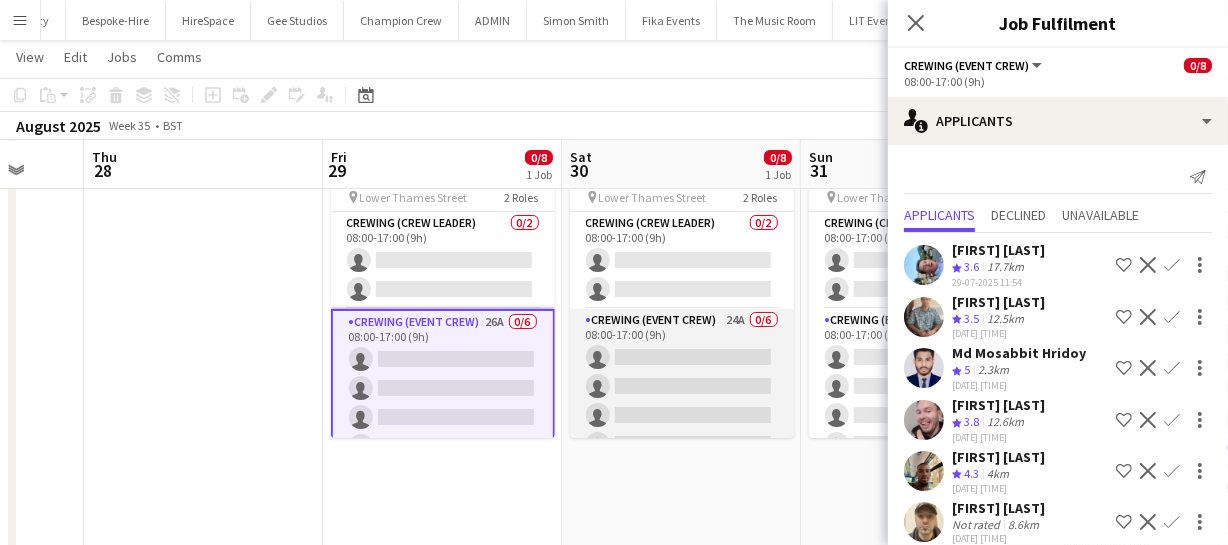 click on "Crewing (Event Crew)   24A   0/6   08:00-17:00 (9h)
single-neutral-actions
single-neutral-actions
single-neutral-actions
single-neutral-actions
single-neutral-actions
single-neutral-actions" at bounding box center (682, 415) 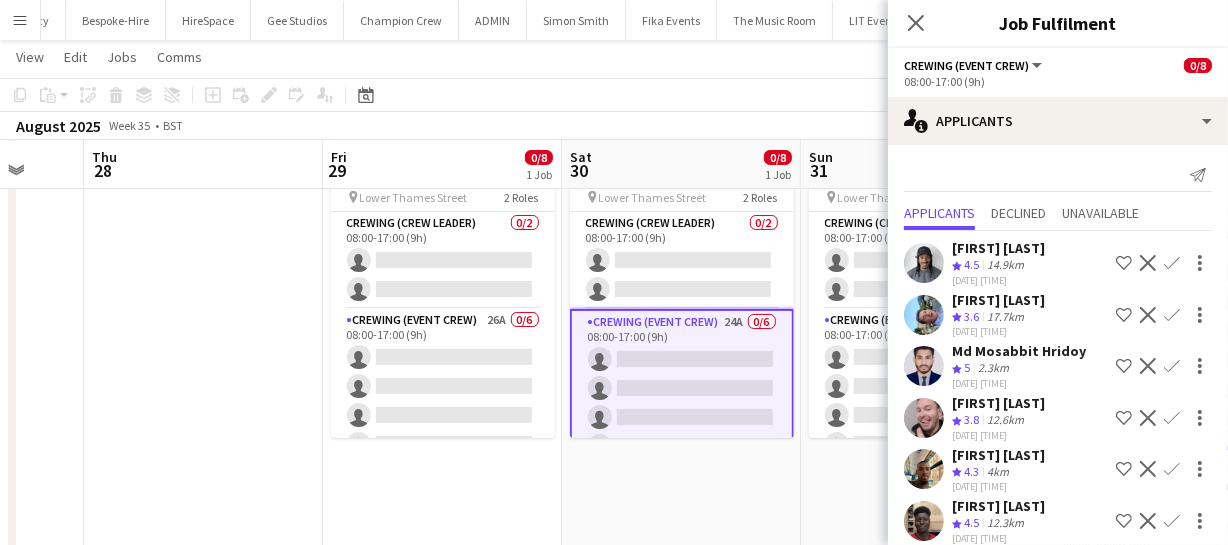 scroll, scrollTop: 0, scrollLeft: 0, axis: both 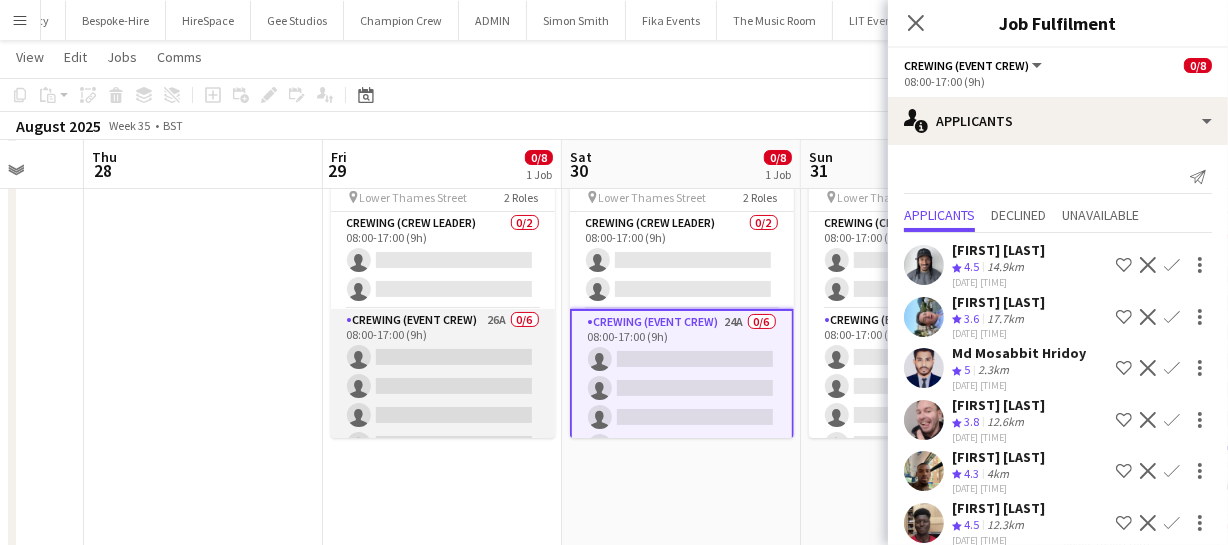 click on "Crewing (Event Crew)   26A   0/6   08:00-17:00 (9h)
single-neutral-actions
single-neutral-actions
single-neutral-actions
single-neutral-actions
single-neutral-actions
single-neutral-actions" at bounding box center [443, 415] 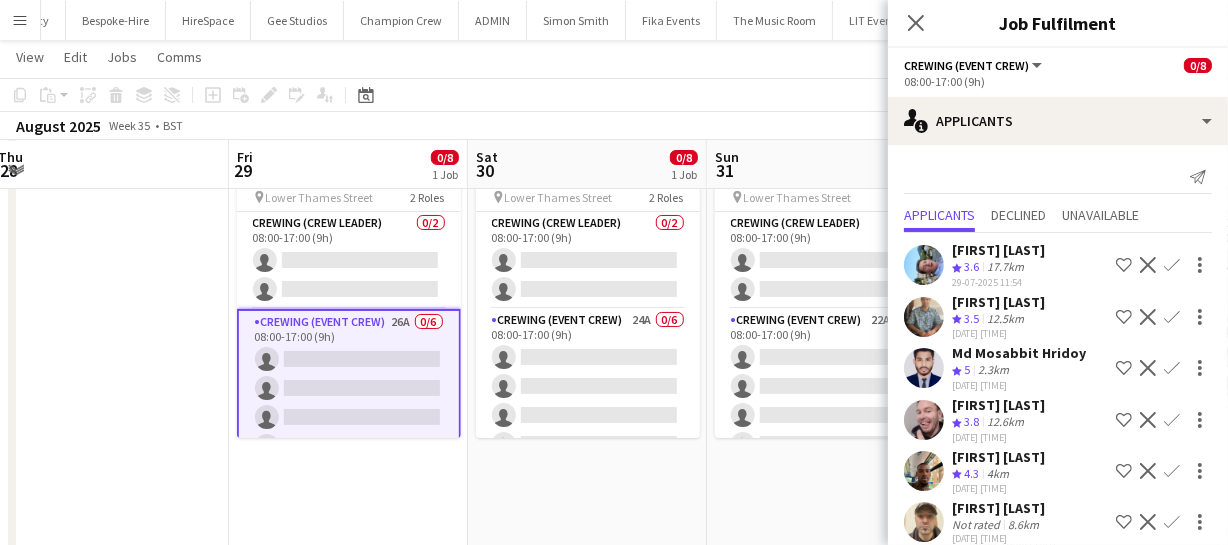 drag, startPoint x: 743, startPoint y: 388, endPoint x: 521, endPoint y: 379, distance: 222.18236 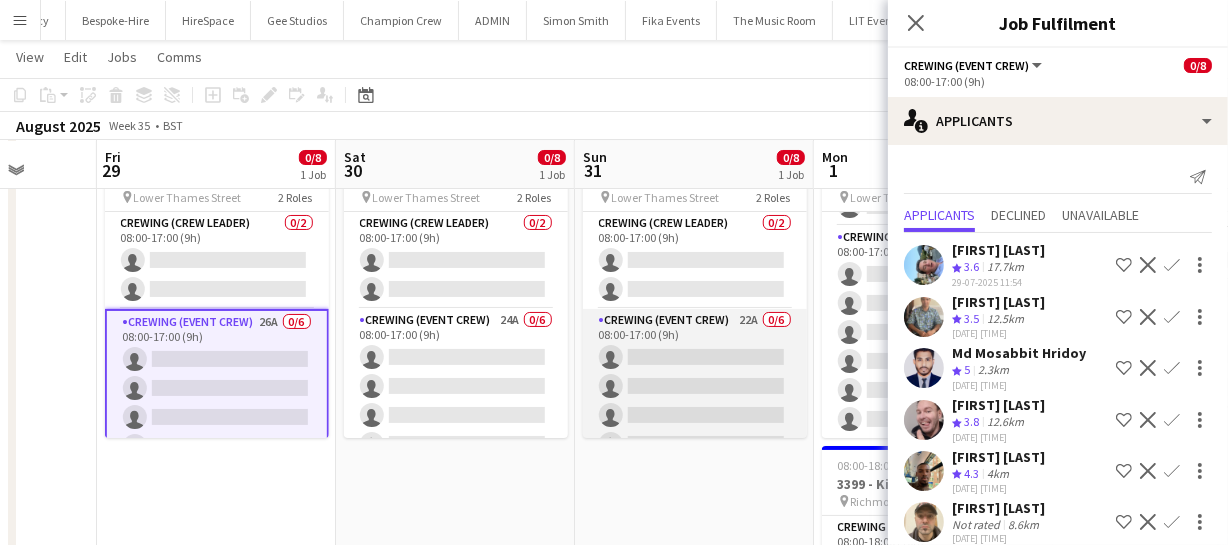 click on "Crewing (Event Crew)   22A   0/6   08:00-17:00 (9h)
single-neutral-actions
single-neutral-actions
single-neutral-actions
single-neutral-actions
single-neutral-actions
single-neutral-actions" at bounding box center [695, 415] 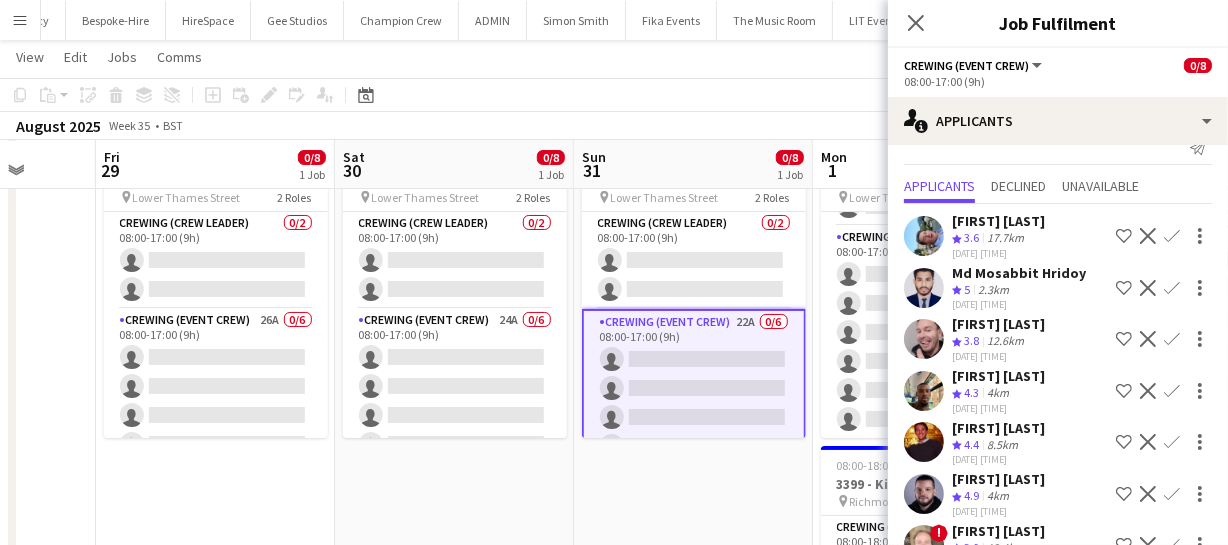 scroll, scrollTop: 4, scrollLeft: 0, axis: vertical 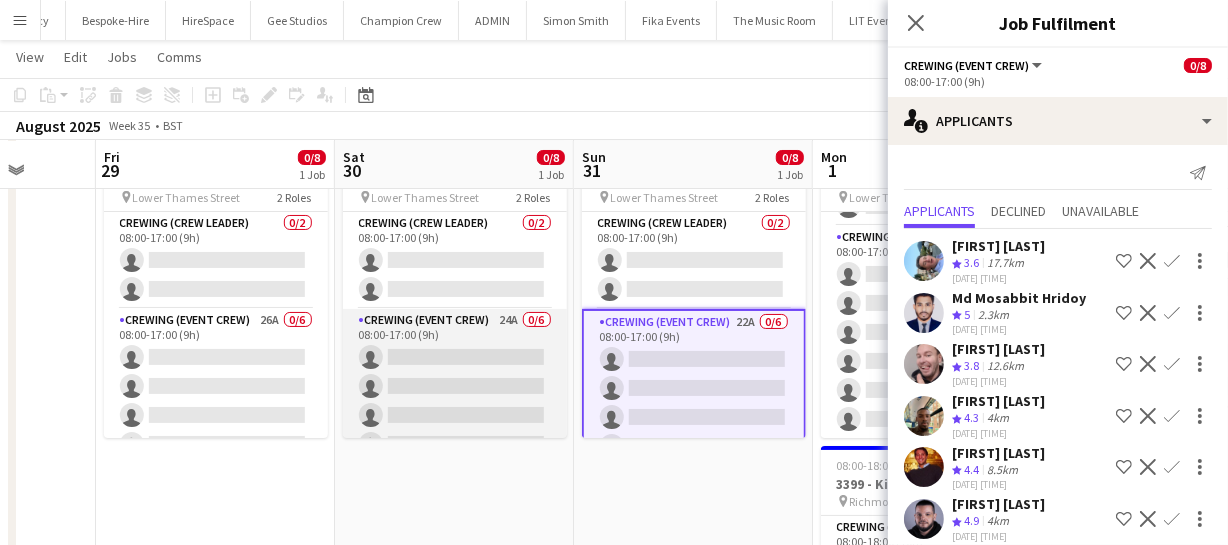 click on "Crewing (Event Crew)   24A   0/6   08:00-17:00 (9h)
single-neutral-actions
single-neutral-actions
single-neutral-actions
single-neutral-actions
single-neutral-actions
single-neutral-actions" at bounding box center [455, 415] 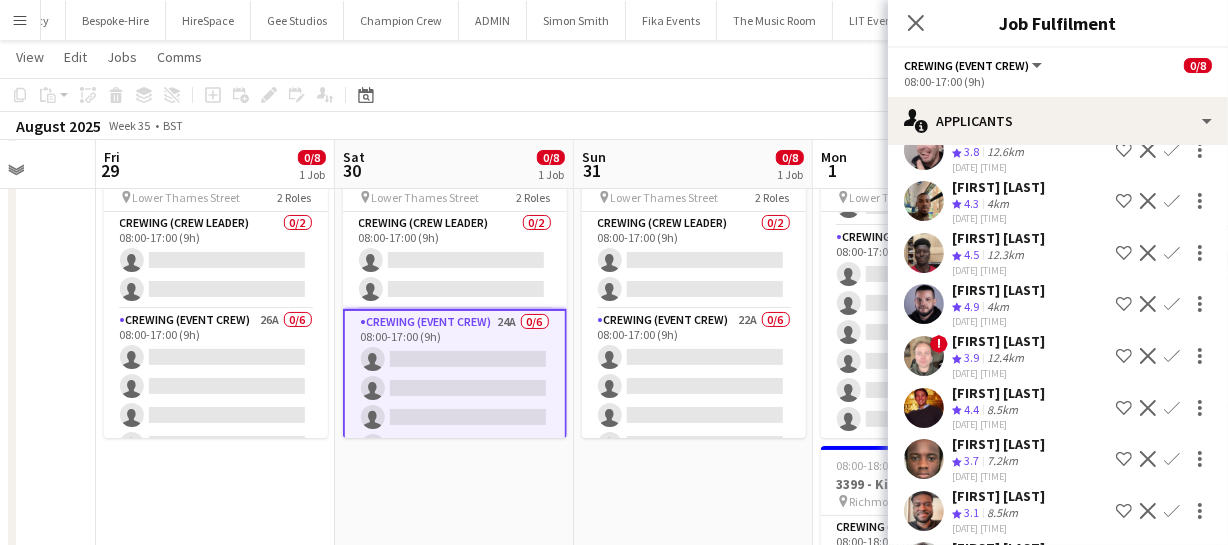 scroll, scrollTop: 272, scrollLeft: 0, axis: vertical 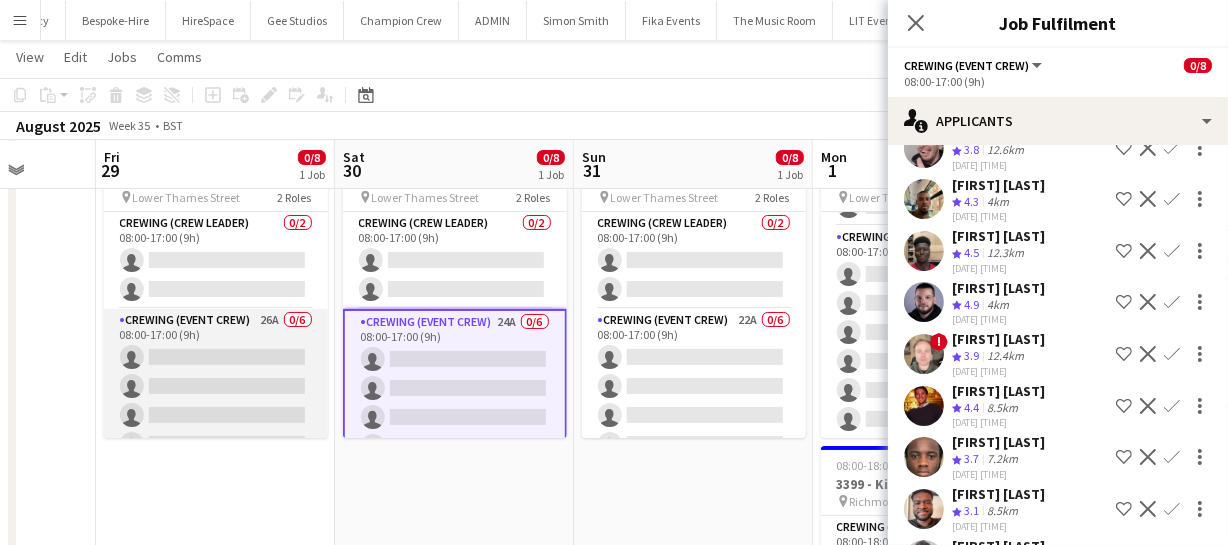 click on "Crewing (Event Crew)   26A   0/6   08:00-17:00 (9h)
single-neutral-actions
single-neutral-actions
single-neutral-actions
single-neutral-actions
single-neutral-actions
single-neutral-actions" at bounding box center [216, 415] 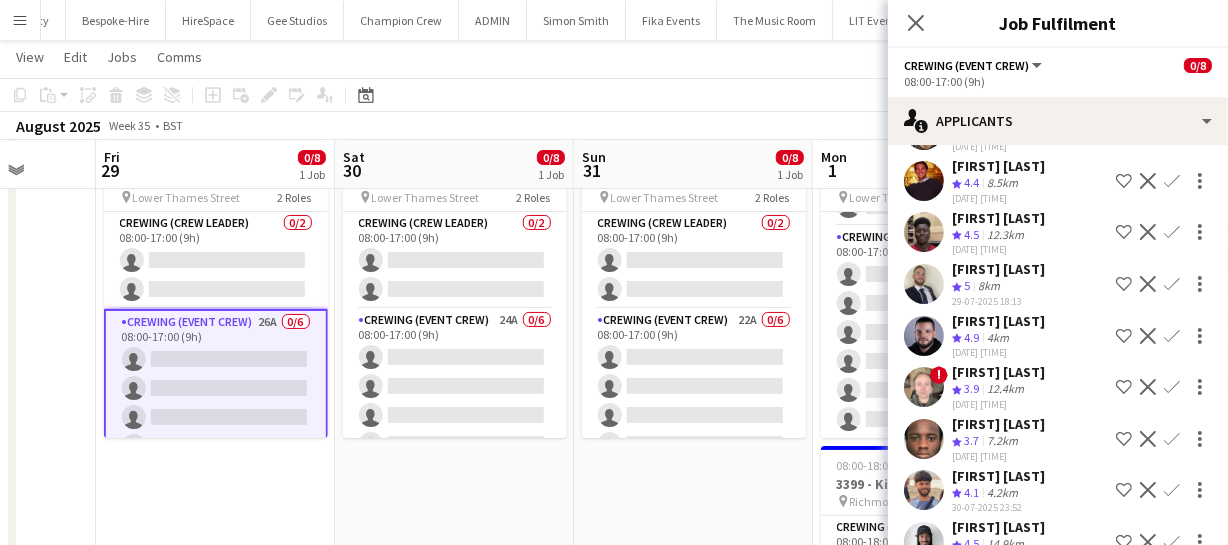 scroll, scrollTop: 363, scrollLeft: 0, axis: vertical 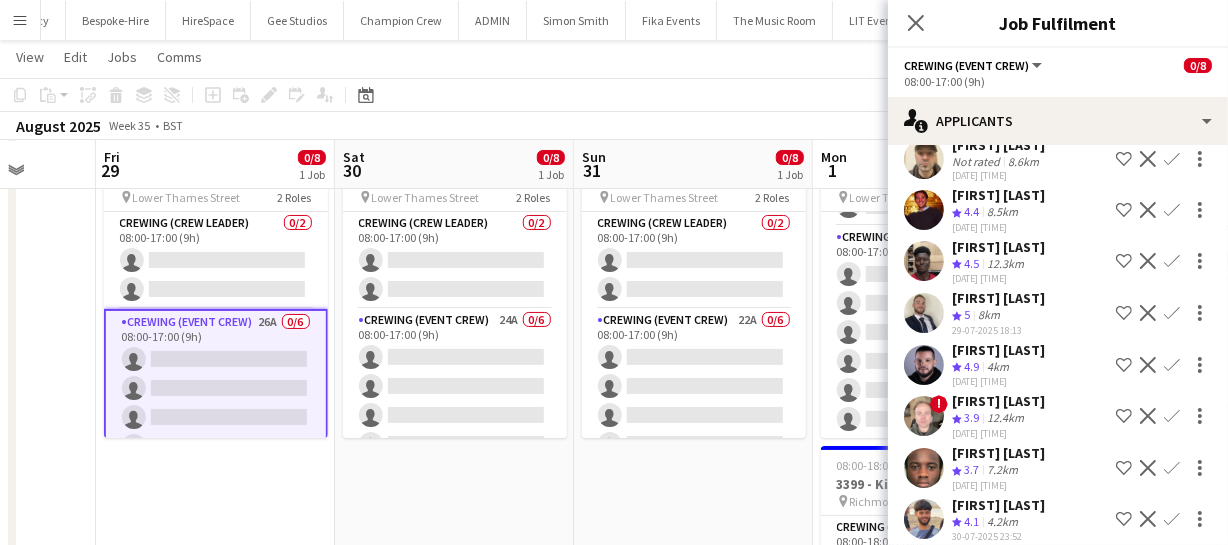 click on "Confirm" at bounding box center [1172, 416] 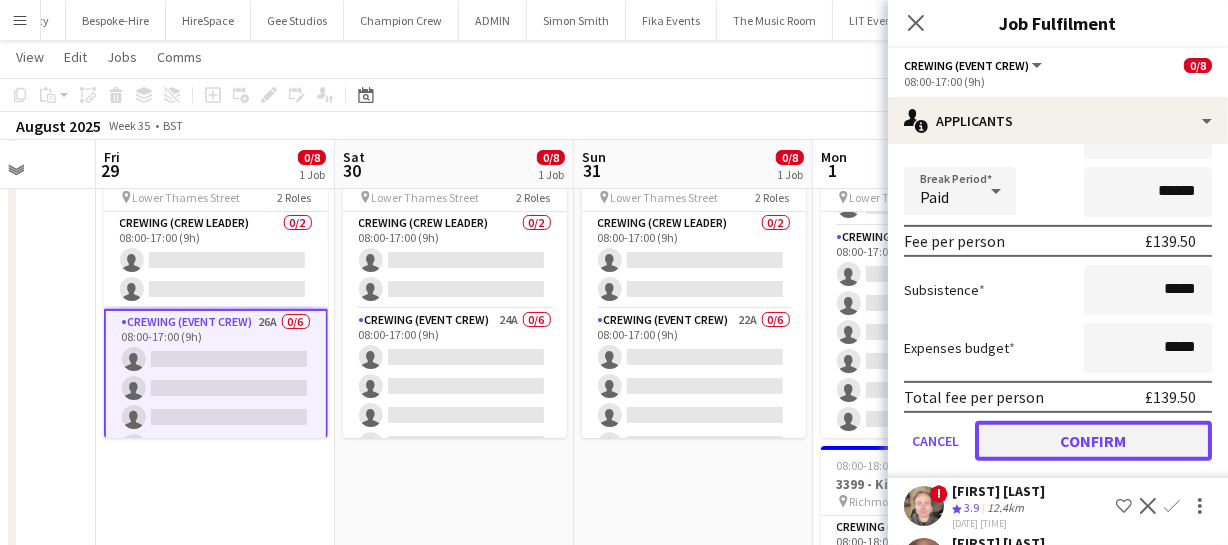 click on "Confirm" 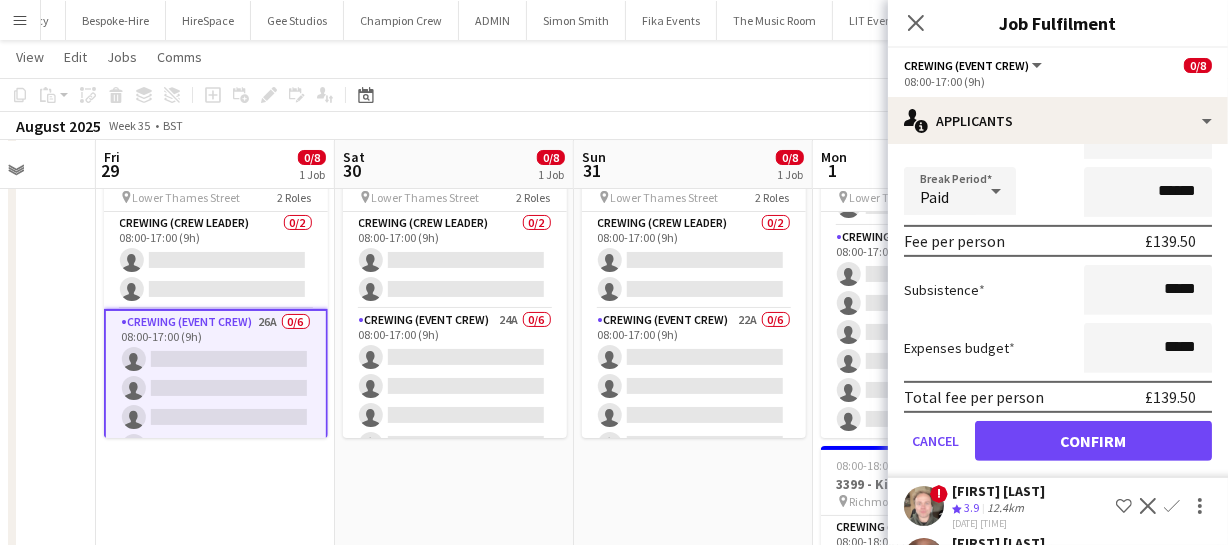 scroll, scrollTop: 225, scrollLeft: 0, axis: vertical 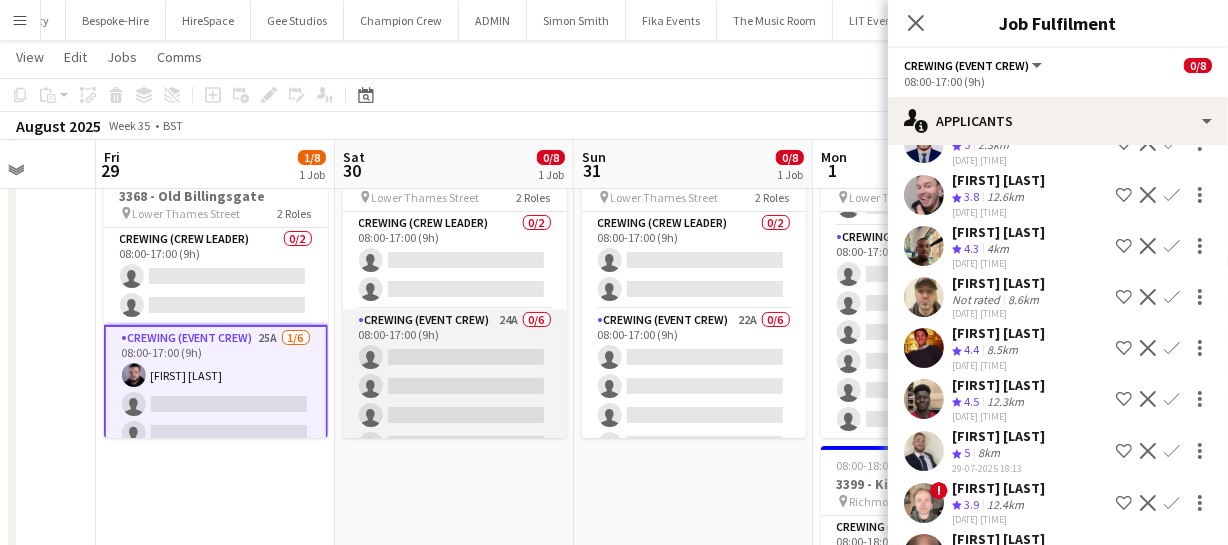 click on "Crewing (Event Crew)   24A   0/6   08:00-17:00 (9h)
single-neutral-actions
single-neutral-actions
single-neutral-actions
single-neutral-actions
single-neutral-actions
single-neutral-actions" at bounding box center [455, 415] 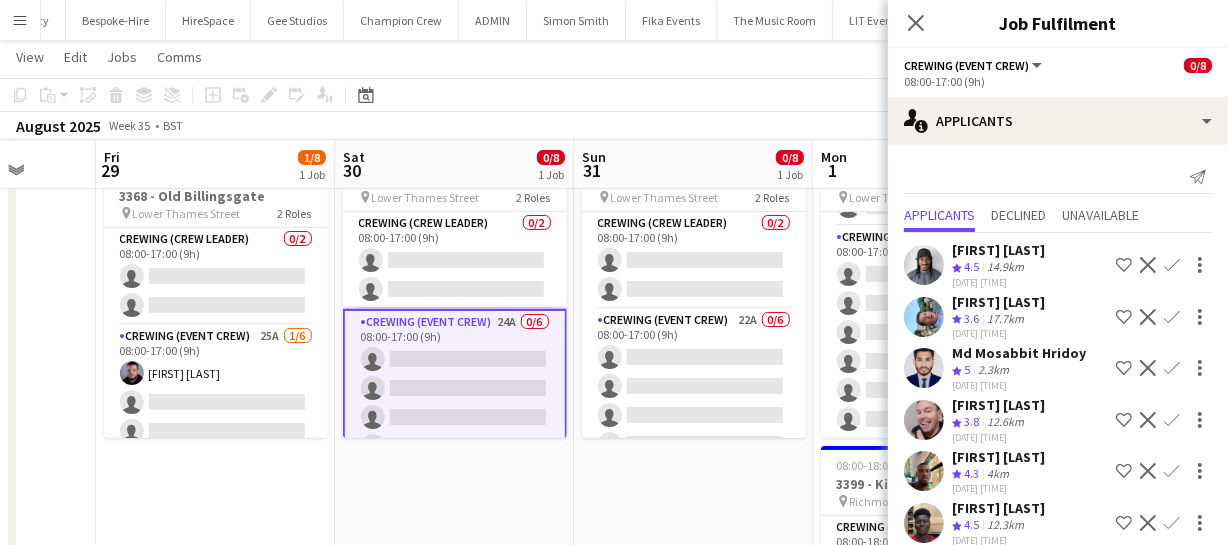 scroll, scrollTop: 181, scrollLeft: 0, axis: vertical 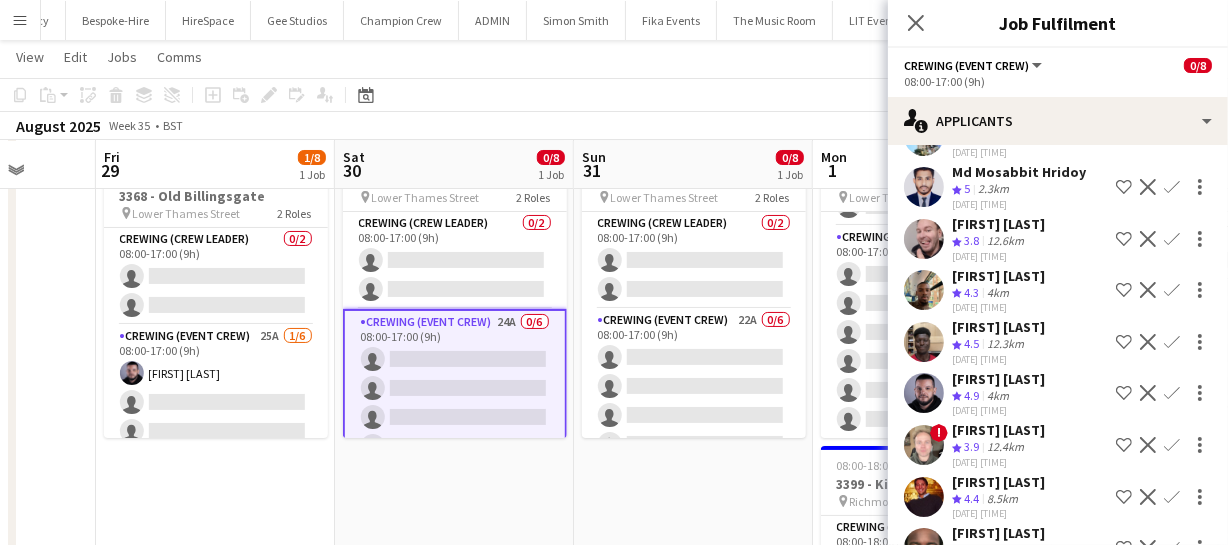 click on "Confirm" at bounding box center [1172, 445] 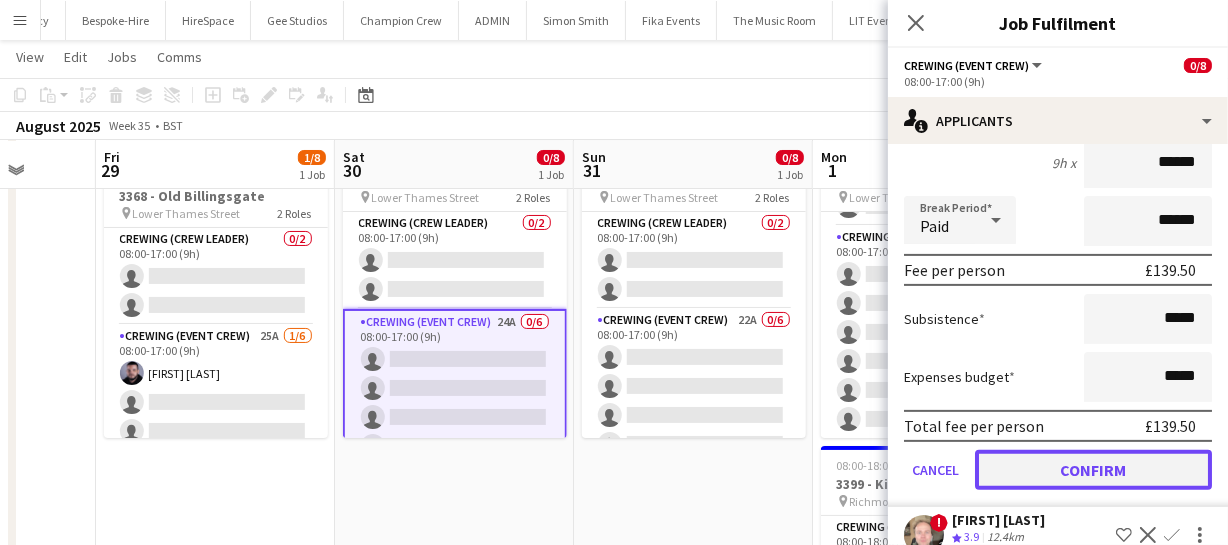 click on "Confirm" 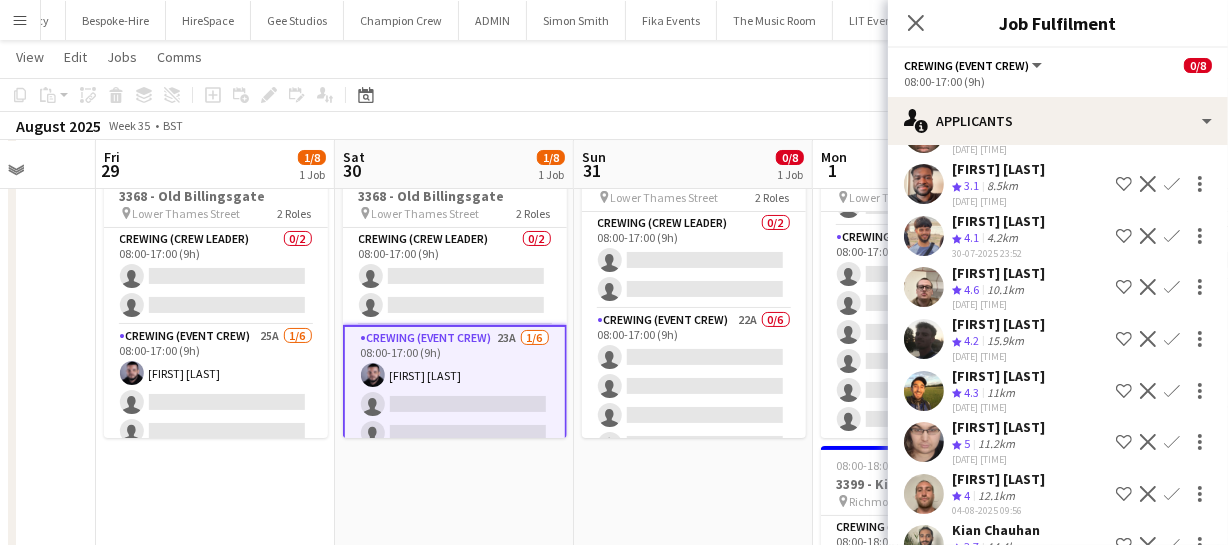 scroll, scrollTop: 42, scrollLeft: 0, axis: vertical 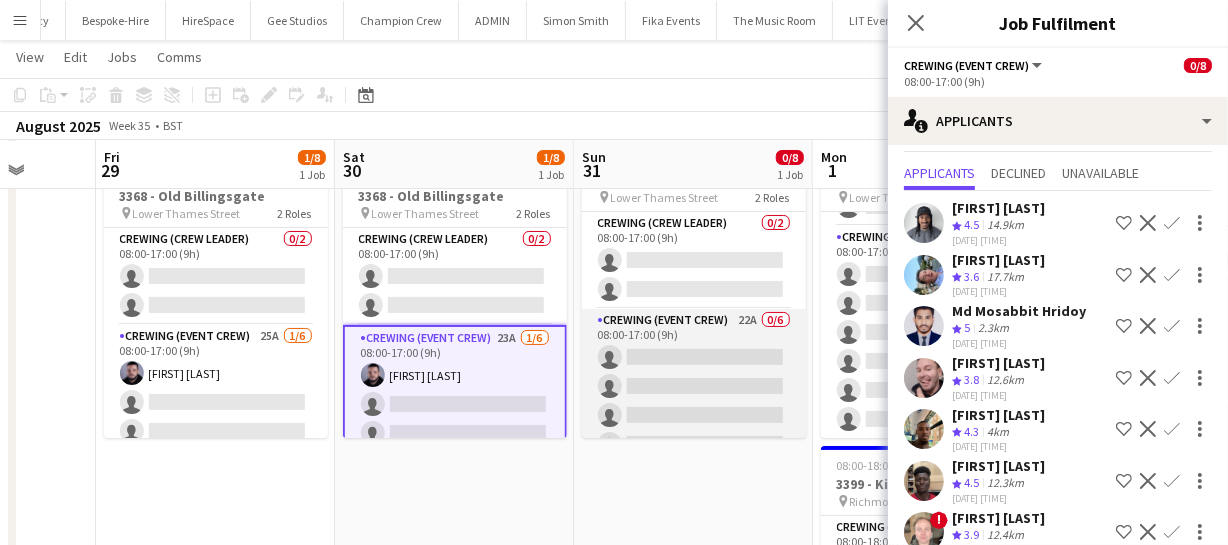 click on "Crewing (Event Crew)   22A   0/6   08:00-17:00 (9h)
single-neutral-actions
single-neutral-actions
single-neutral-actions
single-neutral-actions
single-neutral-actions
single-neutral-actions" at bounding box center (694, 415) 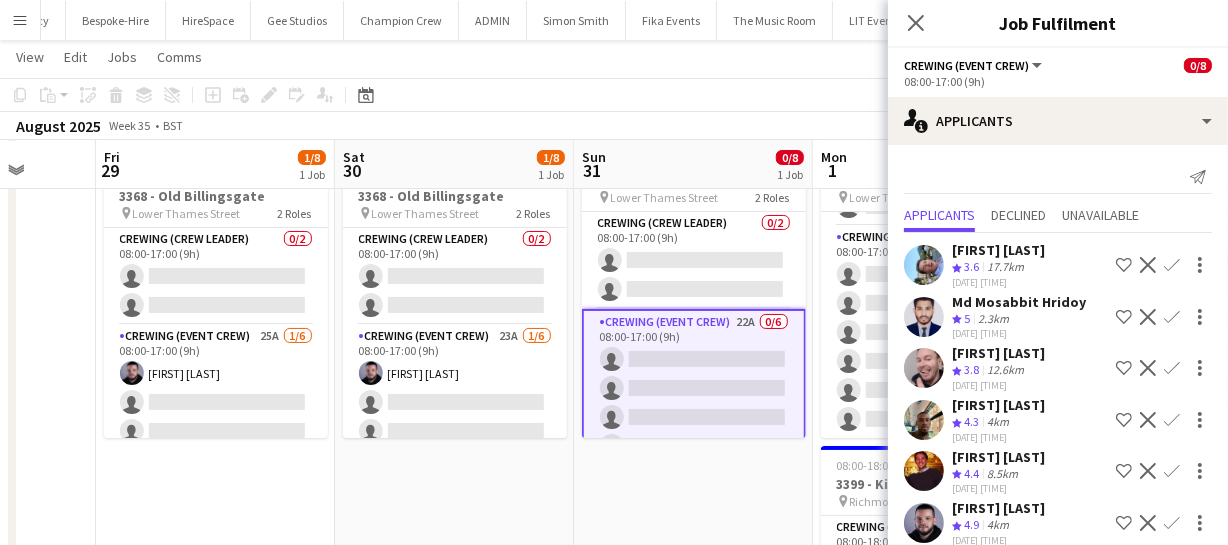click on "Confirm" at bounding box center (1172, 574) 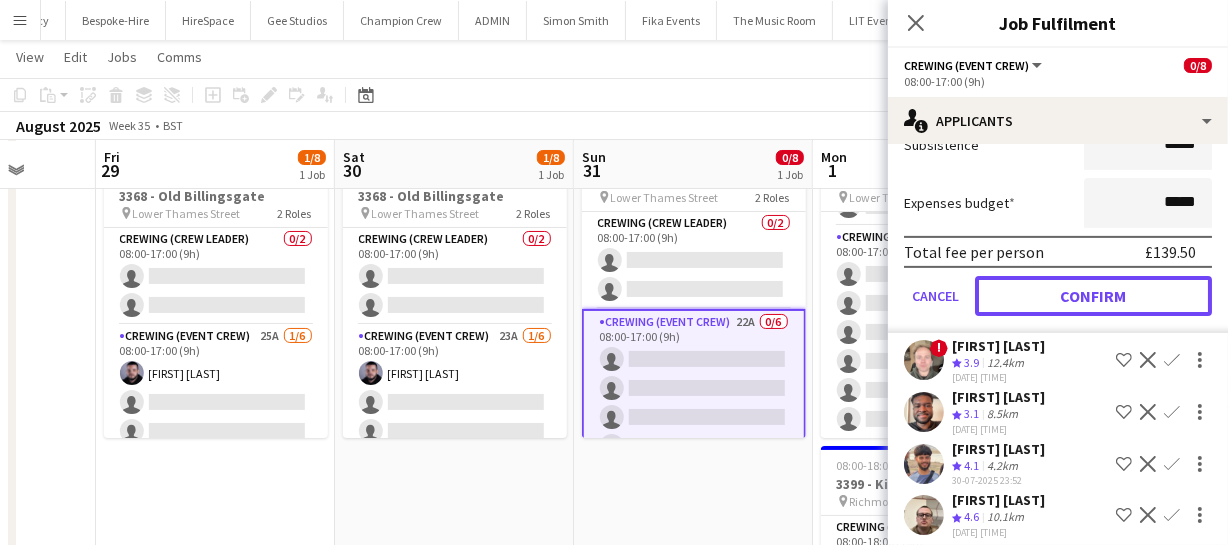 click on "Confirm" 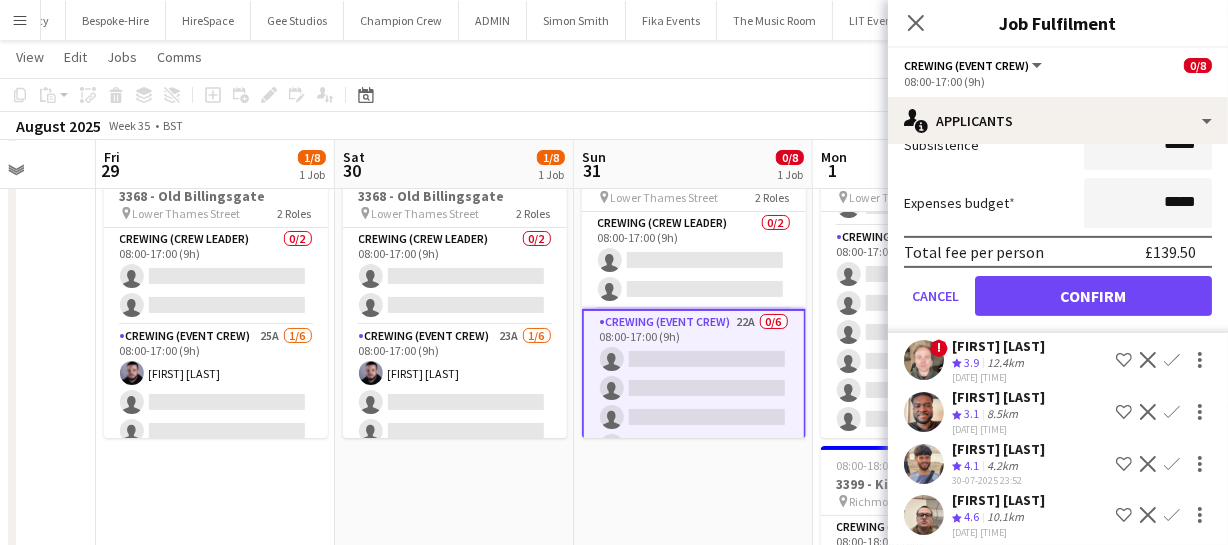 scroll, scrollTop: 165, scrollLeft: 0, axis: vertical 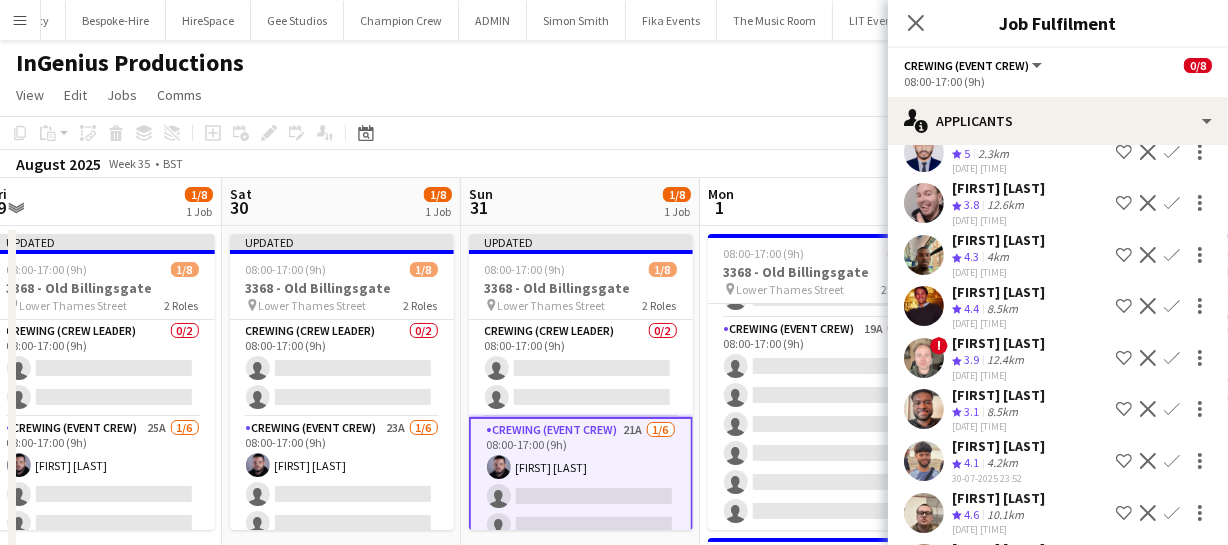 drag, startPoint x: 773, startPoint y: 355, endPoint x: 588, endPoint y: 329, distance: 186.8181 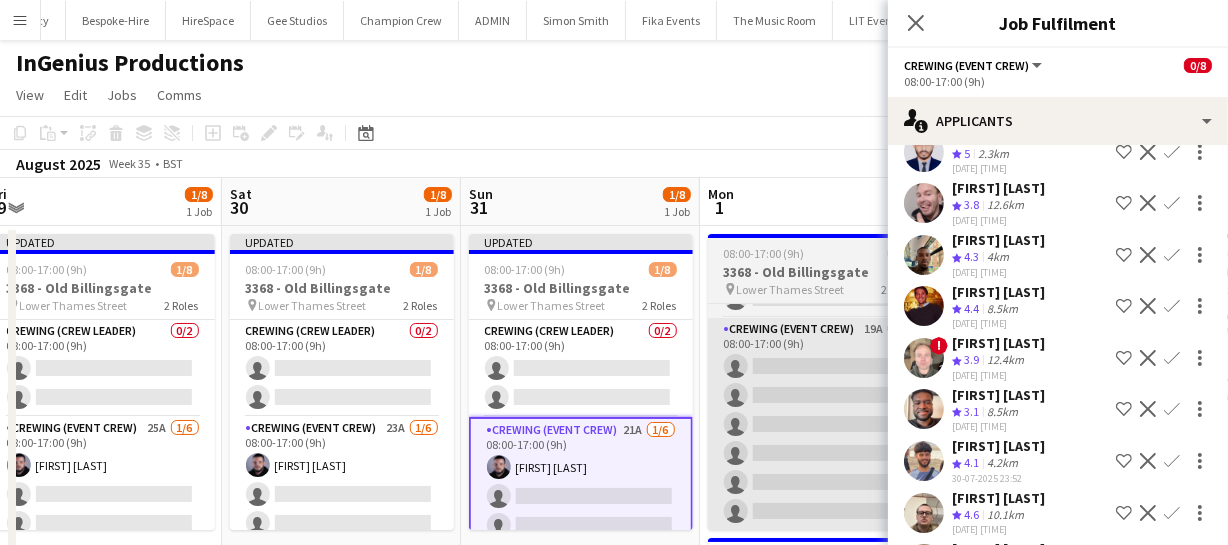 scroll, scrollTop: 0, scrollLeft: 577, axis: horizontal 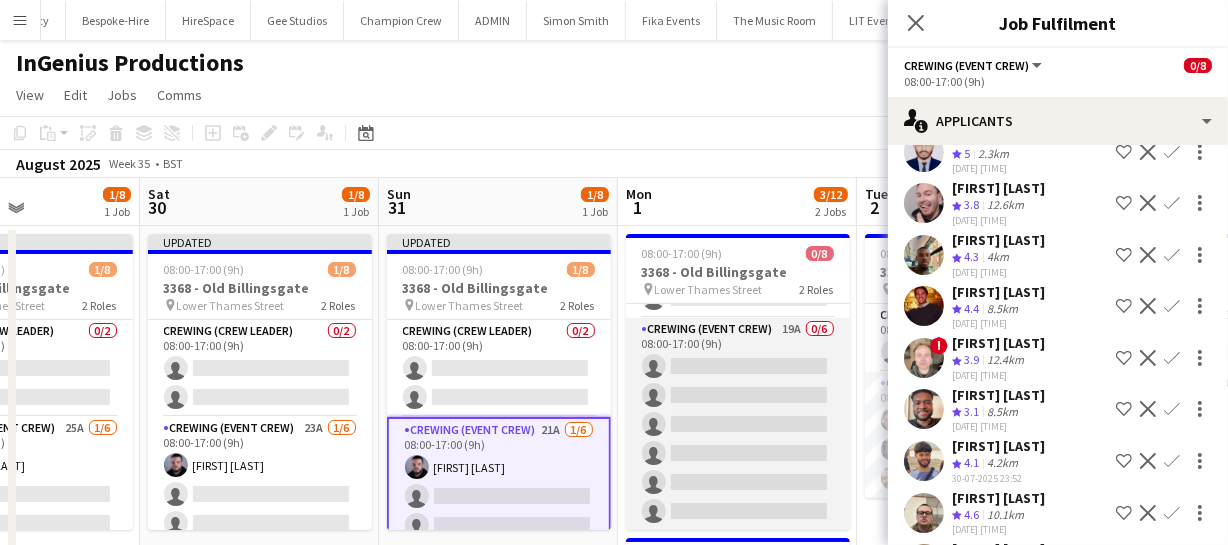 click on "Crewing (Event Crew)   19A   0/6   08:00-17:00 (9h)
single-neutral-actions
single-neutral-actions
single-neutral-actions
single-neutral-actions
single-neutral-actions
single-neutral-actions" at bounding box center (738, 424) 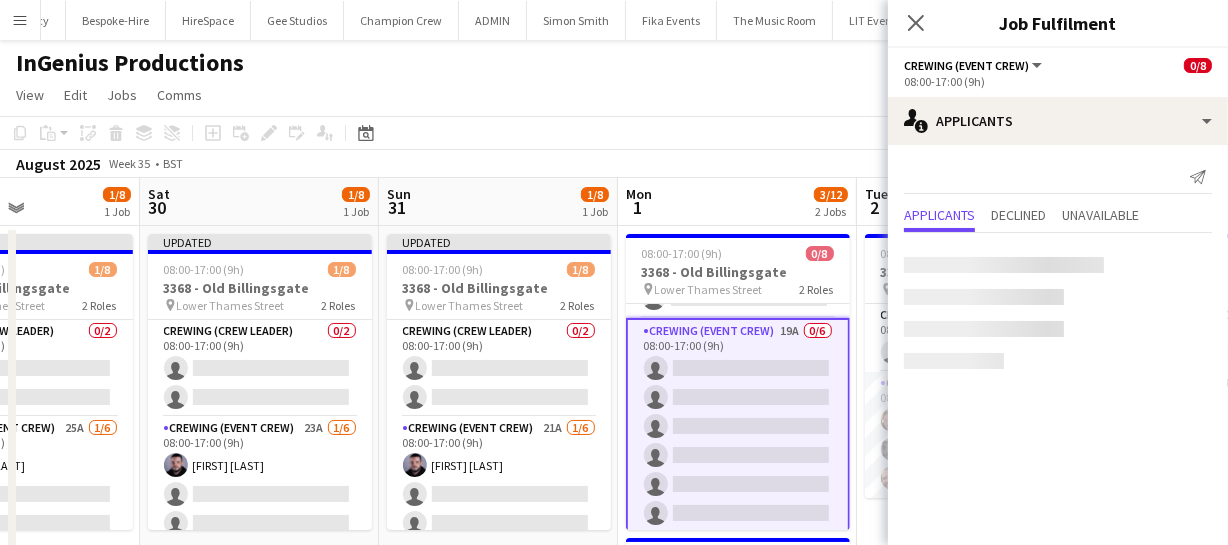 scroll, scrollTop: 0, scrollLeft: 0, axis: both 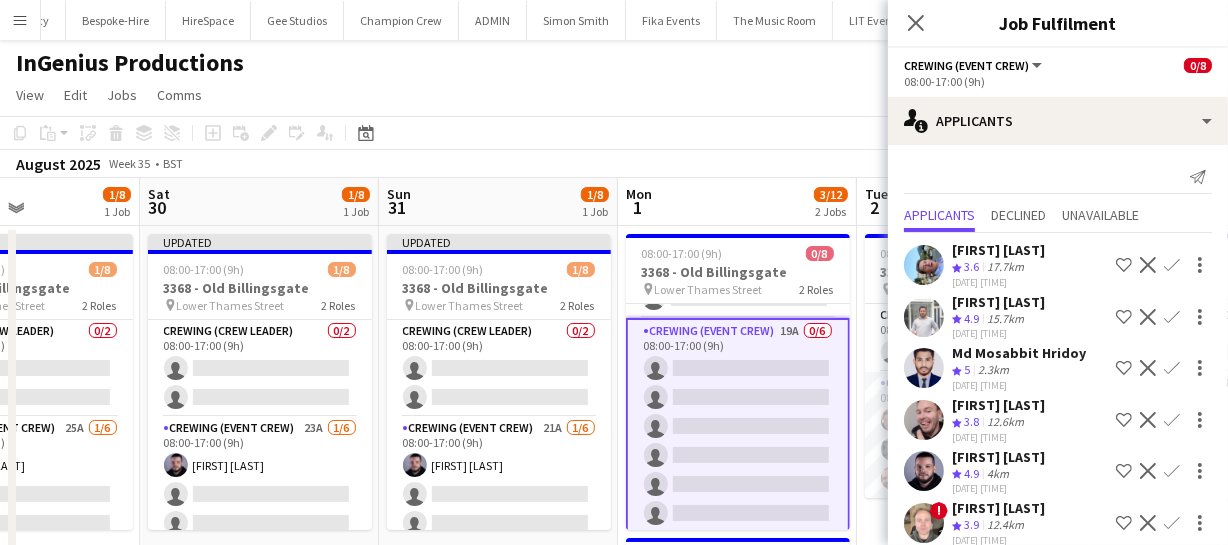 click on "Confirm" at bounding box center (1172, 523) 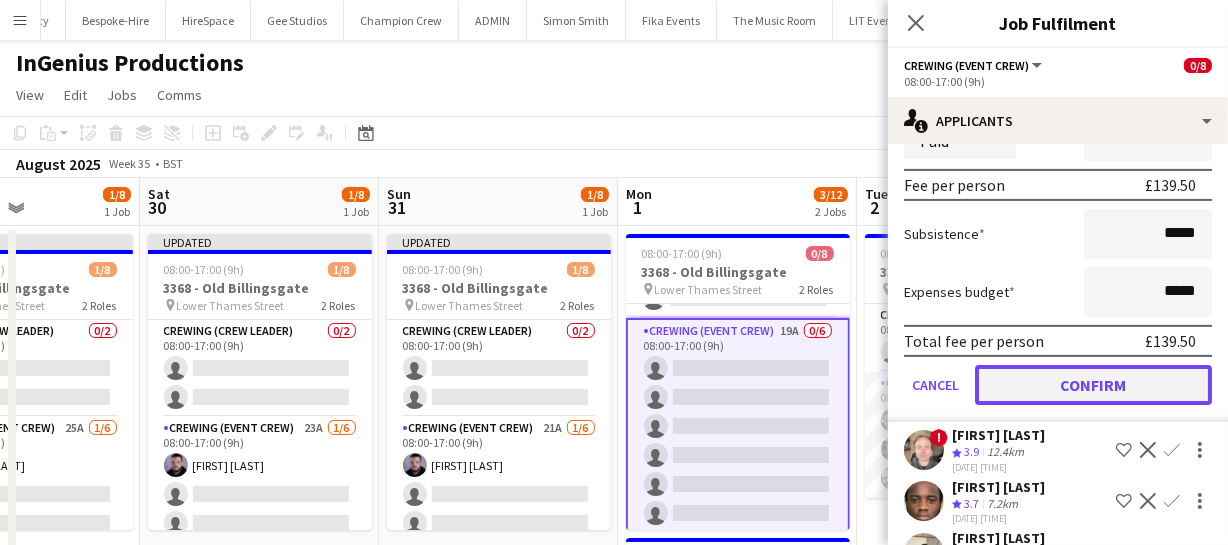 click on "Confirm" 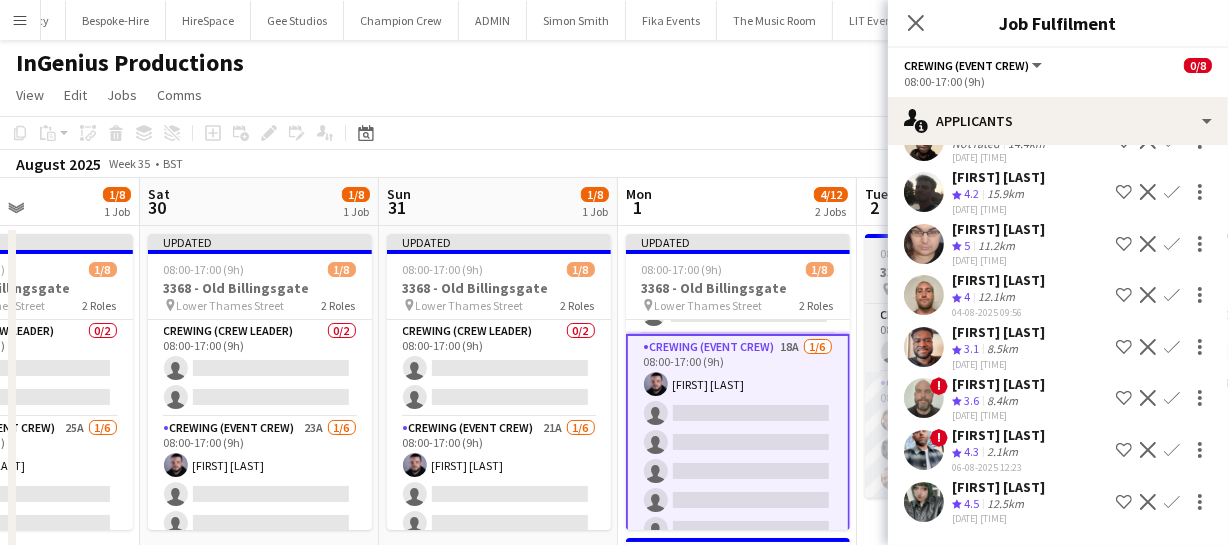 scroll, scrollTop: 24, scrollLeft: 0, axis: vertical 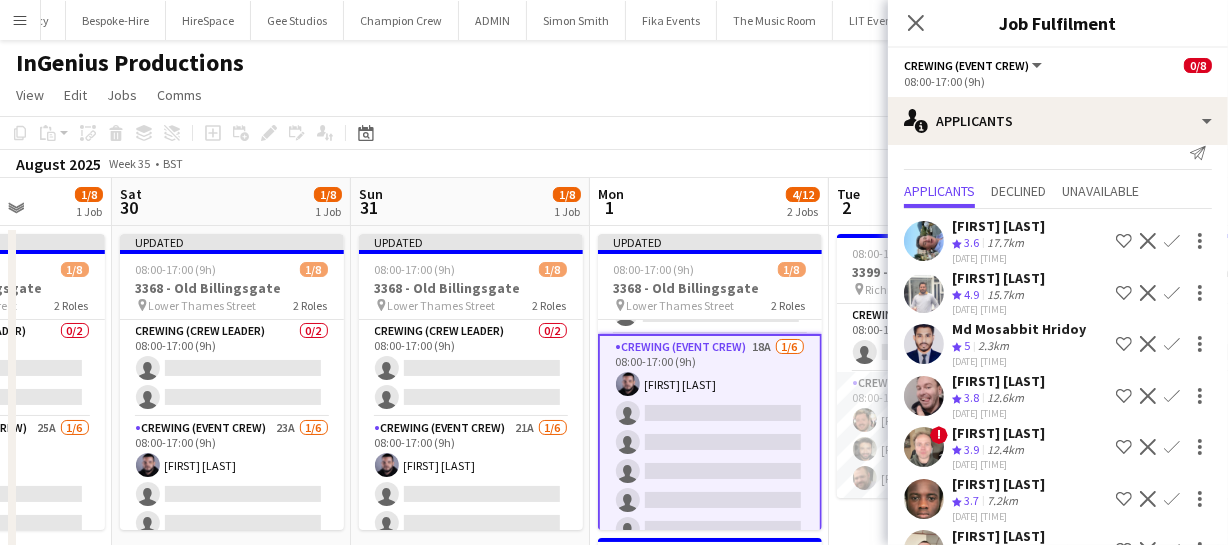 drag, startPoint x: 449, startPoint y: 443, endPoint x: 594, endPoint y: 432, distance: 145.41664 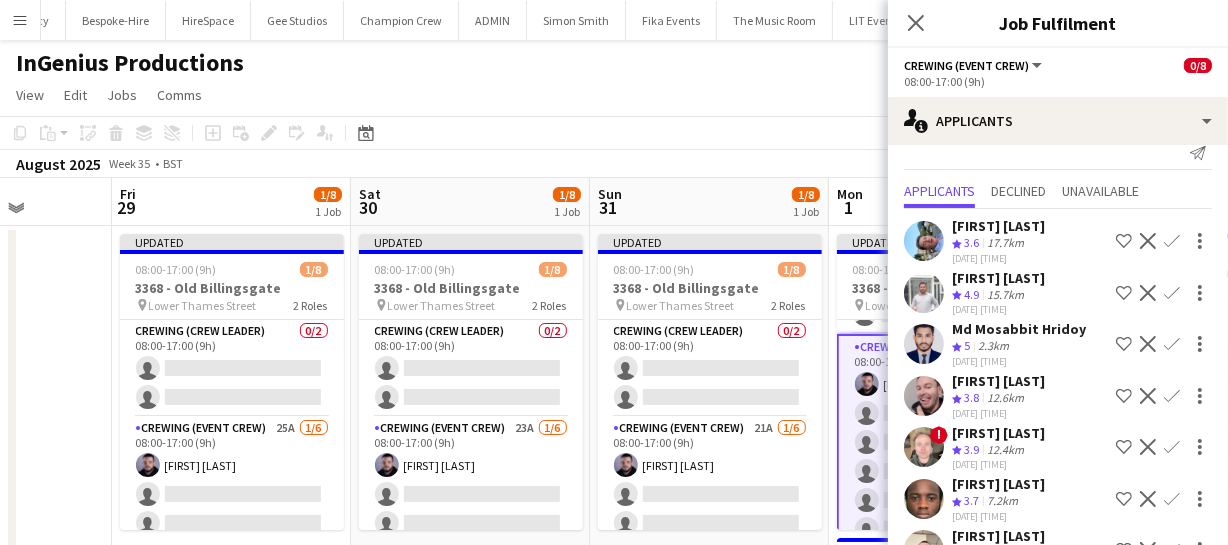 drag, startPoint x: 479, startPoint y: 416, endPoint x: 383, endPoint y: 413, distance: 96.04687 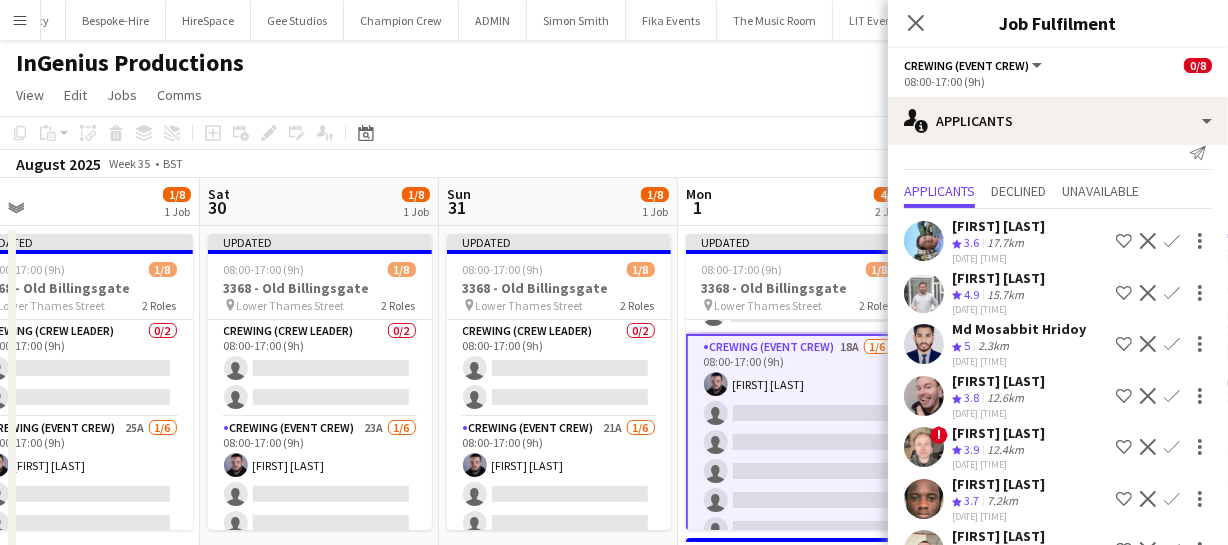 click on "Tue   26   Wed   27   Thu   28   Fri   29   1/8   1 Job   Sat   30   1/8   1 Job   Sun   31   1/8   1 Job   Mon   1   4/12   2 Jobs   Tue   2   3/4   1 Job   Wed   3   3/4   1 Job   Thu   4   3/4   1 Job   Fri   5   3/4   1 Job   Updated   08:00-17:00 (9h)    1/8   3368 - Old Billingsgate
pin
Lower Thames Street   2 Roles   Crewing (Crew Leader)   0/2   08:00-17:00 (9h)
single-neutral-actions
single-neutral-actions
Crewing (Event Crew)   25A   1/6   08:00-17:00 (9h)
Paul Fisk
single-neutral-actions
single-neutral-actions
single-neutral-actions
single-neutral-actions
single-neutral-actions
Updated   08:00-17:00 (9h)    1/8   3368 - Old Billingsgate
pin
Lower Thames Street   2 Roles" at bounding box center [614, 520] 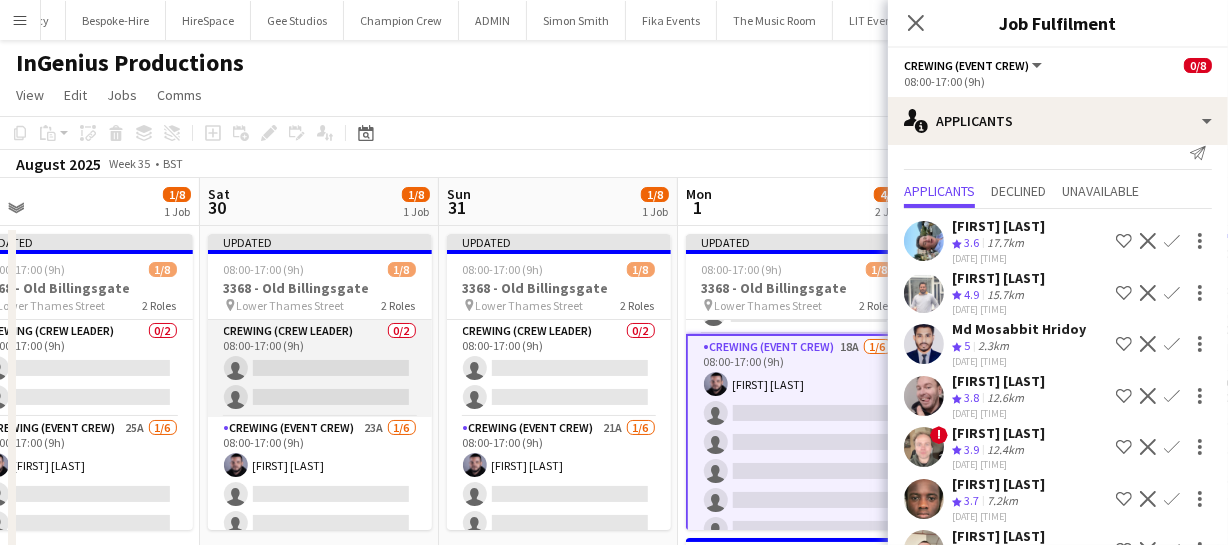 scroll, scrollTop: 0, scrollLeft: 593, axis: horizontal 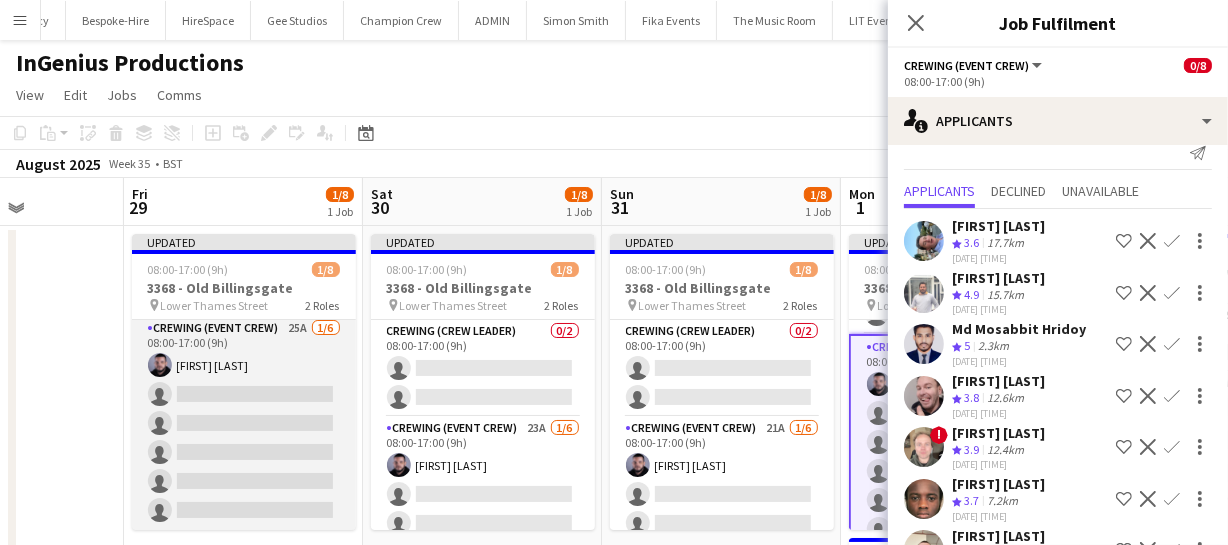 click on "Crewing (Event Crew)   25A   1/6   08:00-17:00 (9h)
Paul Fisk
single-neutral-actions
single-neutral-actions
single-neutral-actions
single-neutral-actions
single-neutral-actions" at bounding box center [244, 423] 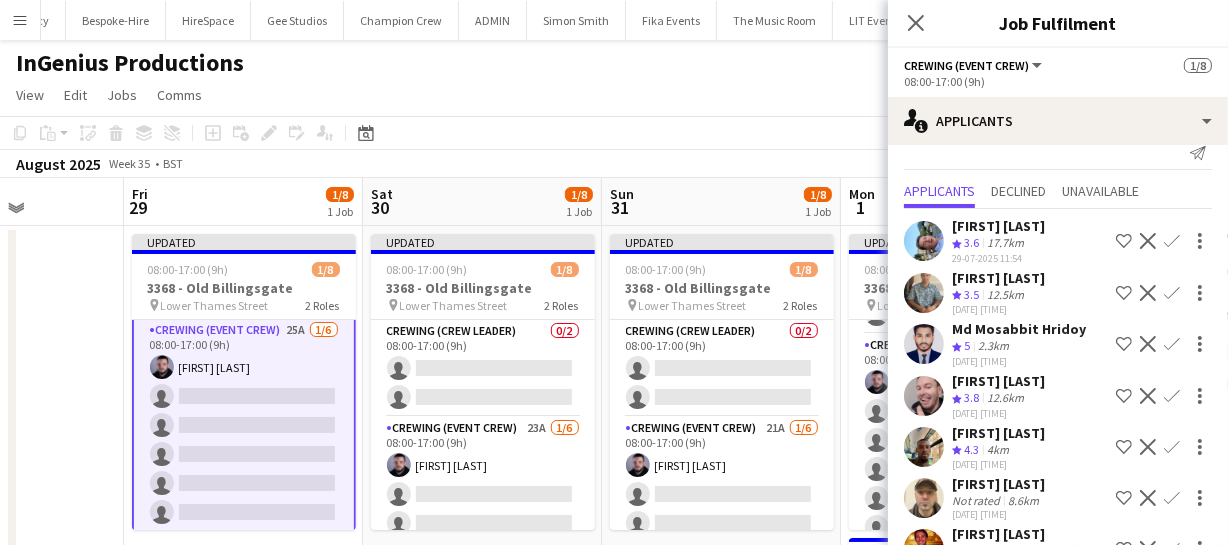 scroll, scrollTop: 0, scrollLeft: 0, axis: both 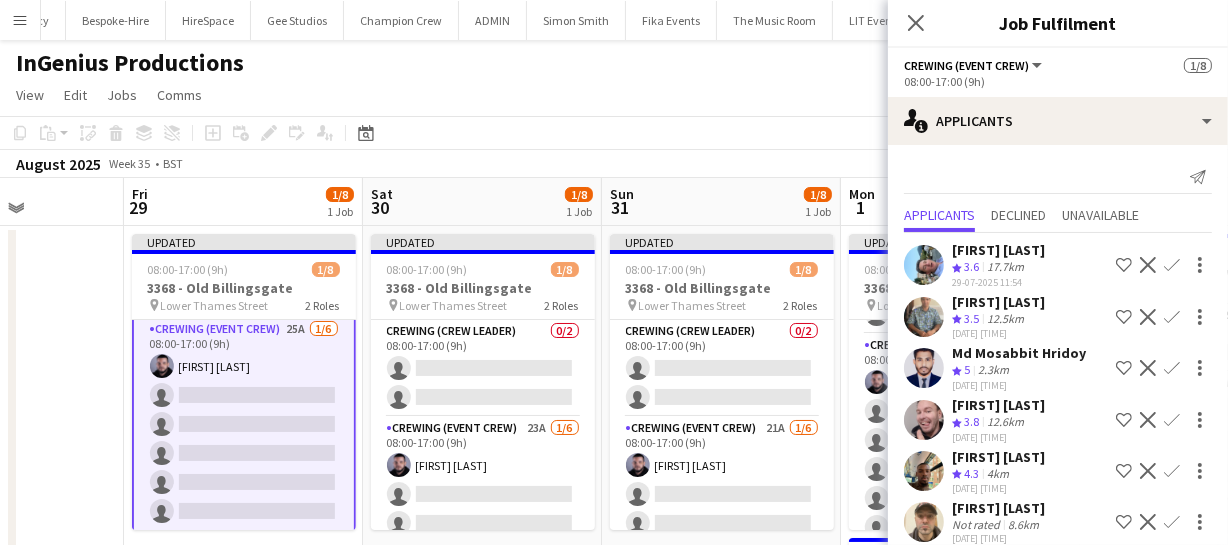 click on "Confirm" at bounding box center (1172, 471) 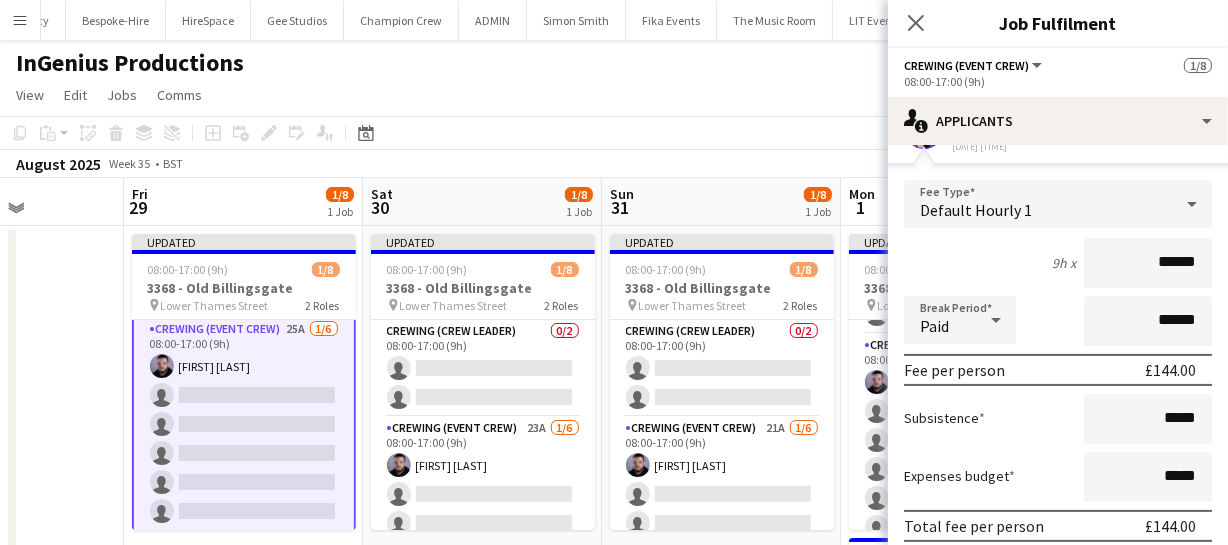 scroll, scrollTop: 392, scrollLeft: 0, axis: vertical 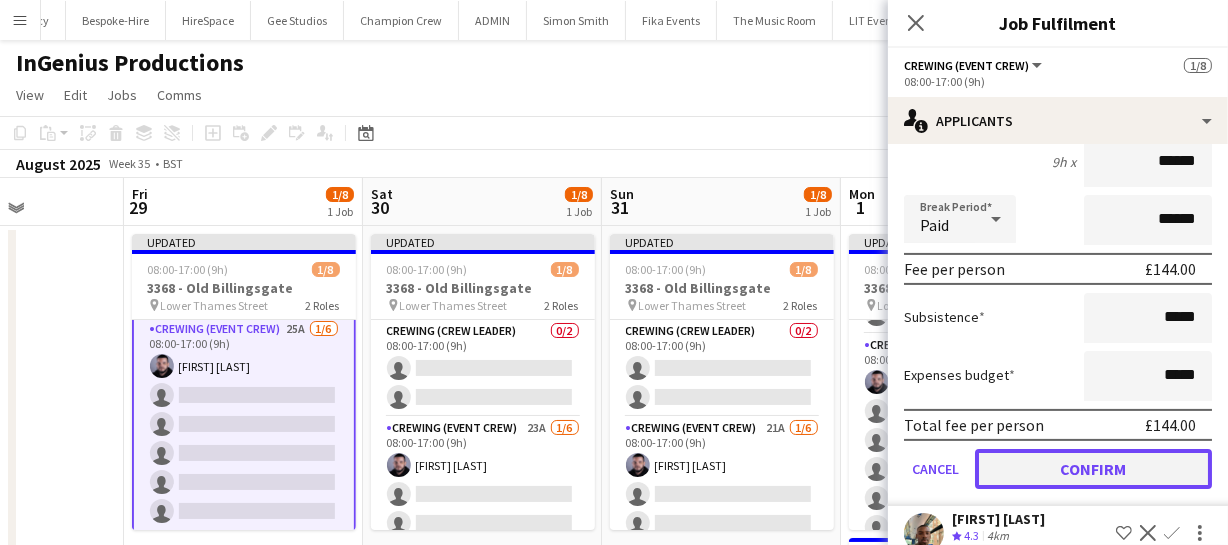 click on "Confirm" 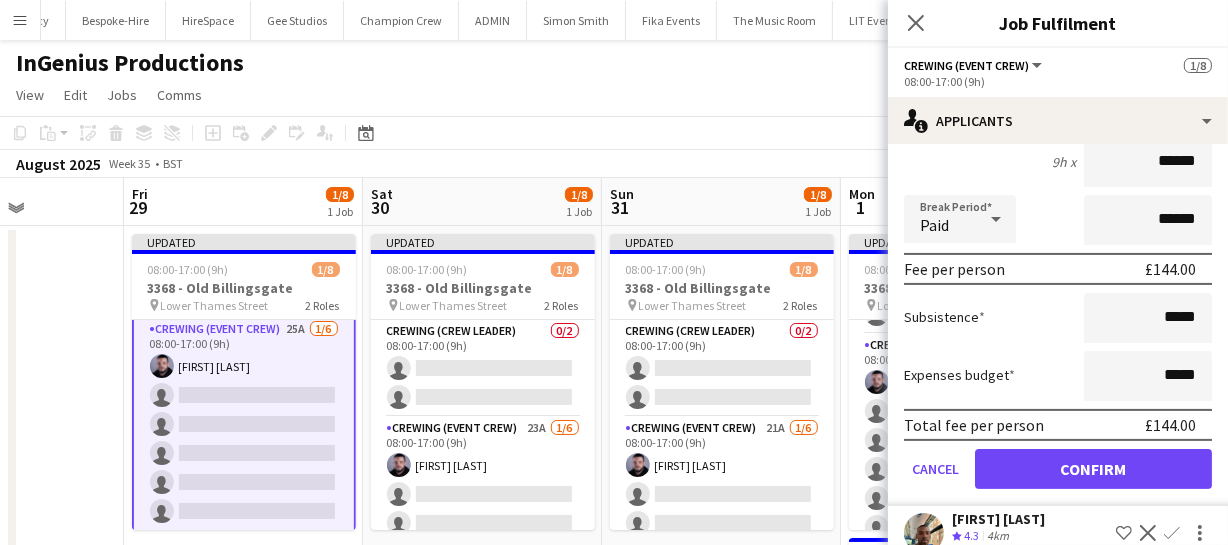 scroll, scrollTop: 0, scrollLeft: 0, axis: both 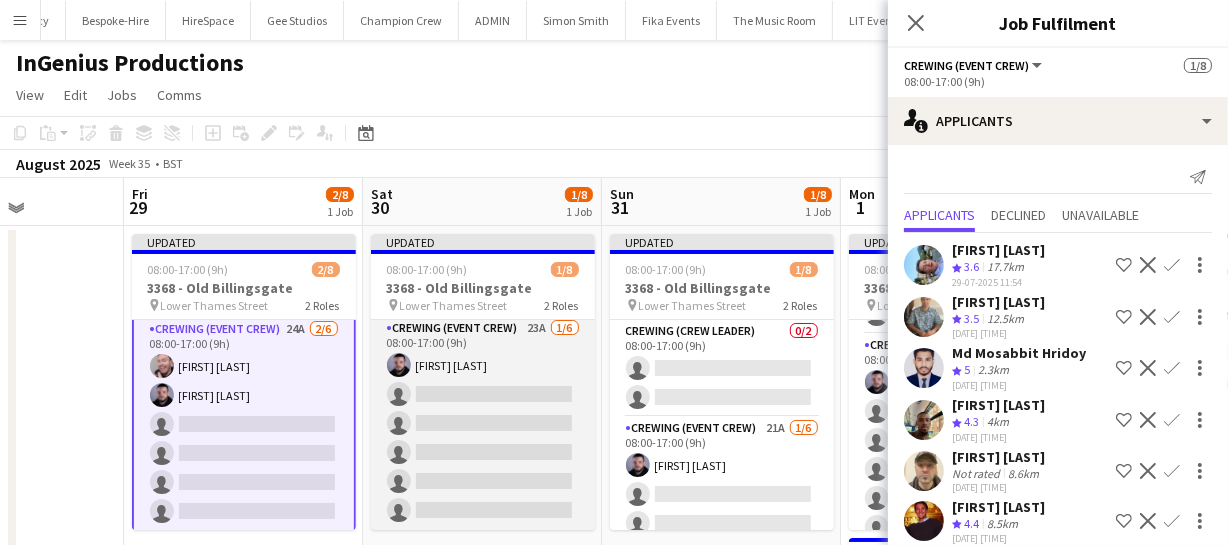 click on "Crewing (Event Crew)   23A   1/6   08:00-17:00 (9h)
Paul Fisk
single-neutral-actions
single-neutral-actions
single-neutral-actions
single-neutral-actions
single-neutral-actions" at bounding box center [483, 423] 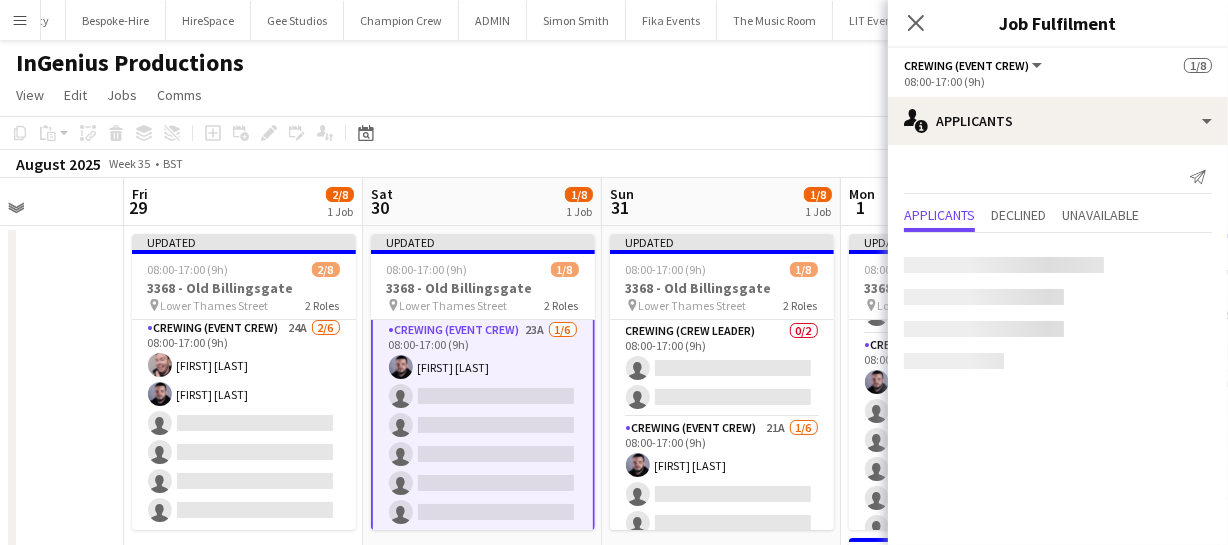 scroll, scrollTop: 100, scrollLeft: 0, axis: vertical 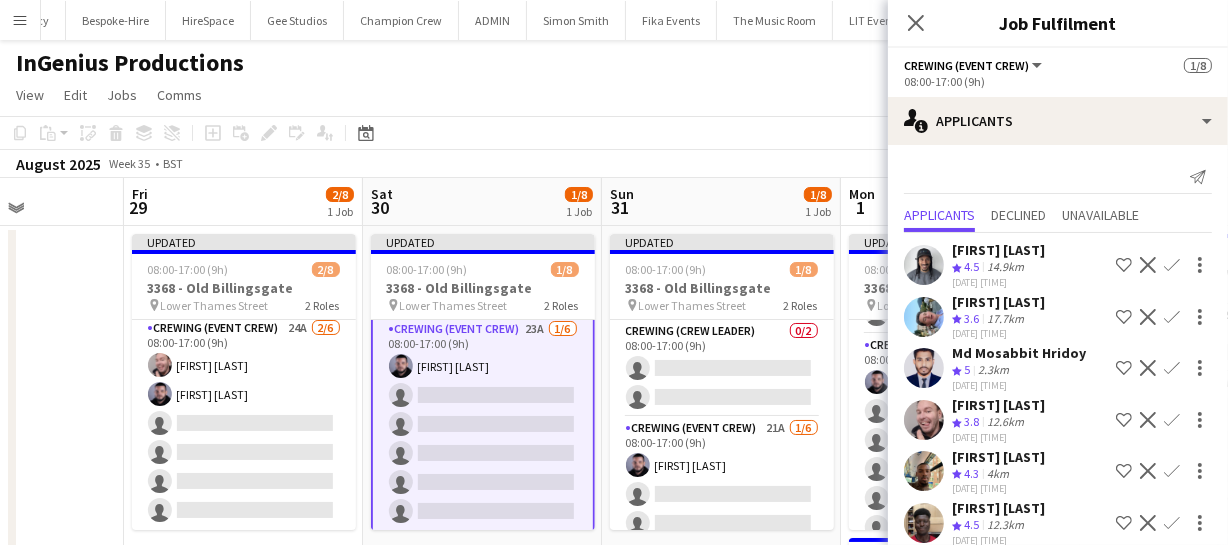 click on "Confirm" at bounding box center (1172, 471) 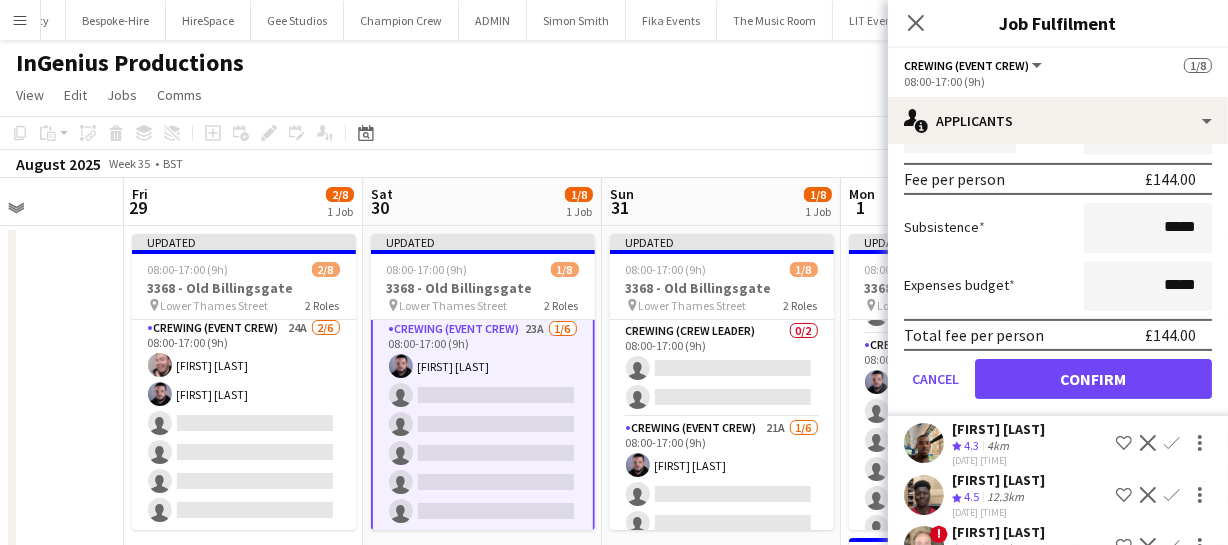 scroll, scrollTop: 483, scrollLeft: 0, axis: vertical 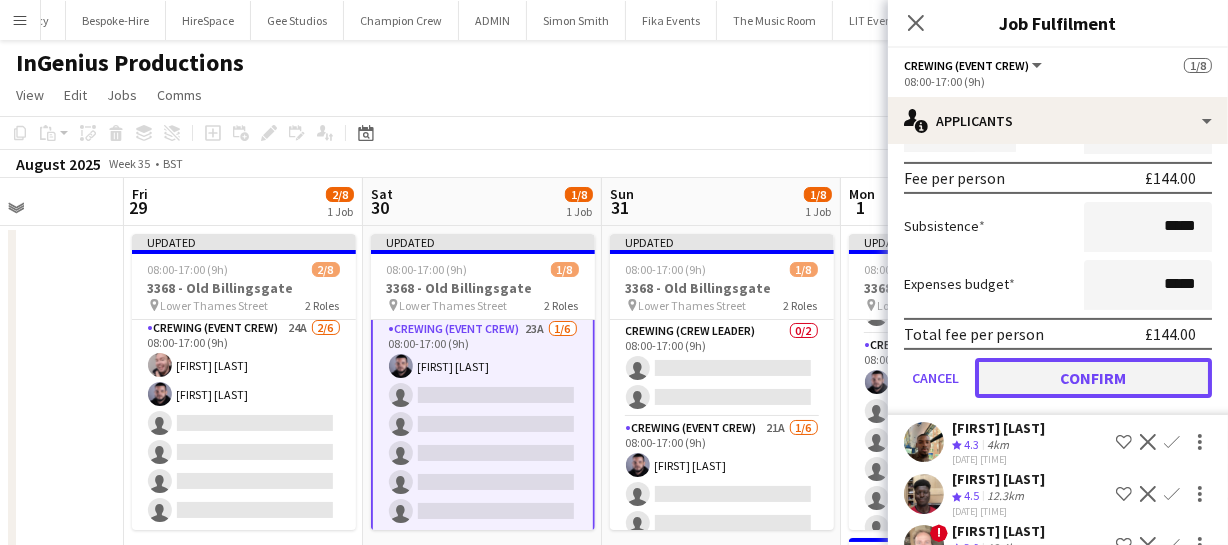 click on "Confirm" 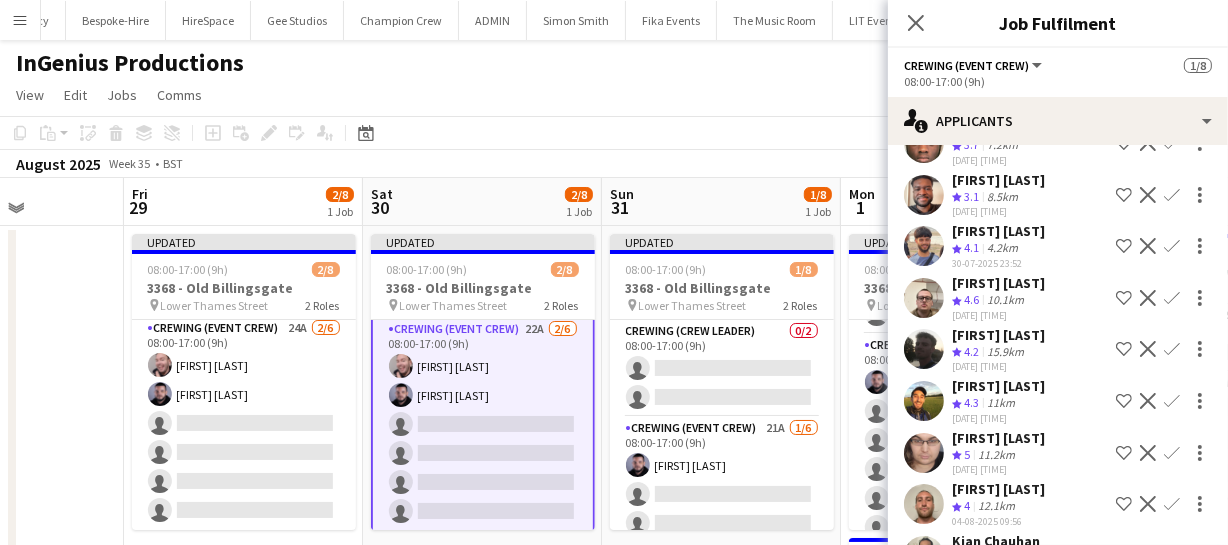 scroll, scrollTop: 0, scrollLeft: 0, axis: both 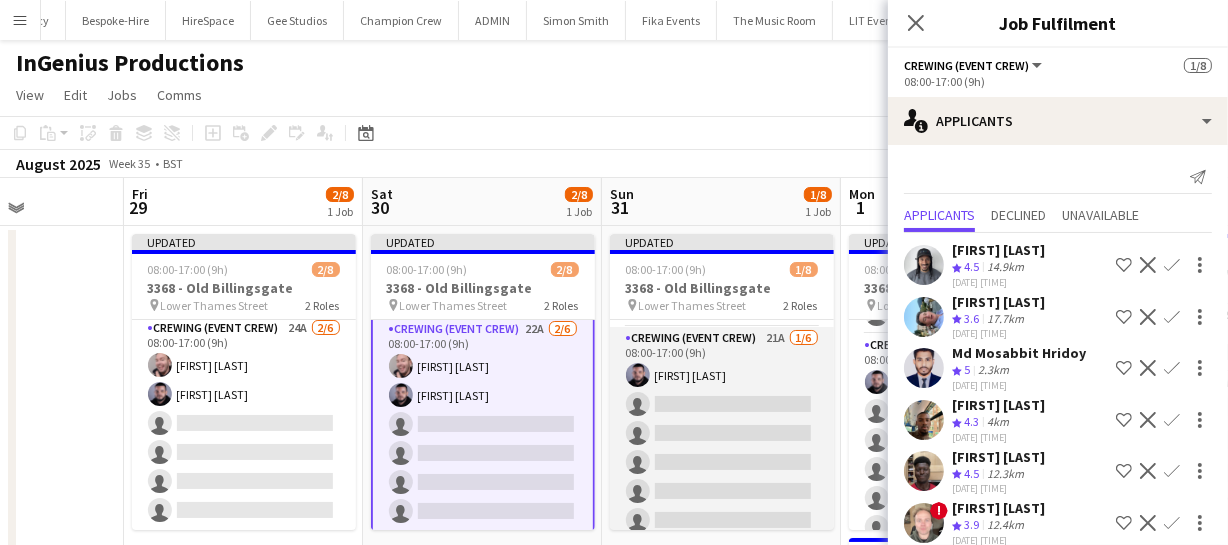 click on "Crewing (Event Crew)   21A   1/6   08:00-17:00 (9h)
Paul Fisk
single-neutral-actions
single-neutral-actions
single-neutral-actions
single-neutral-actions
single-neutral-actions" at bounding box center [722, 433] 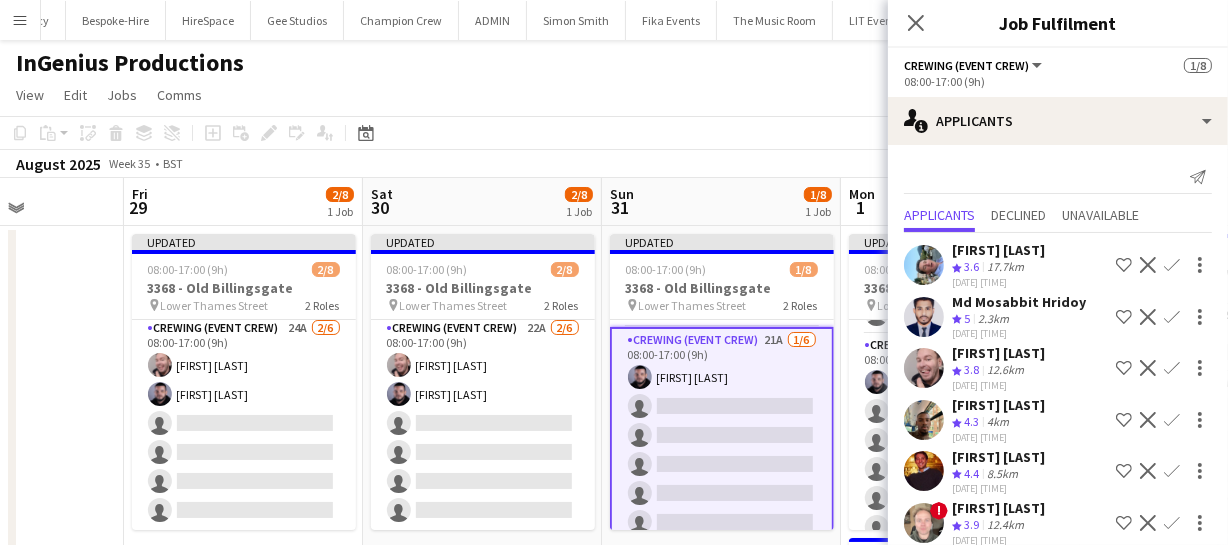 click on "Confirm" at bounding box center [1172, 420] 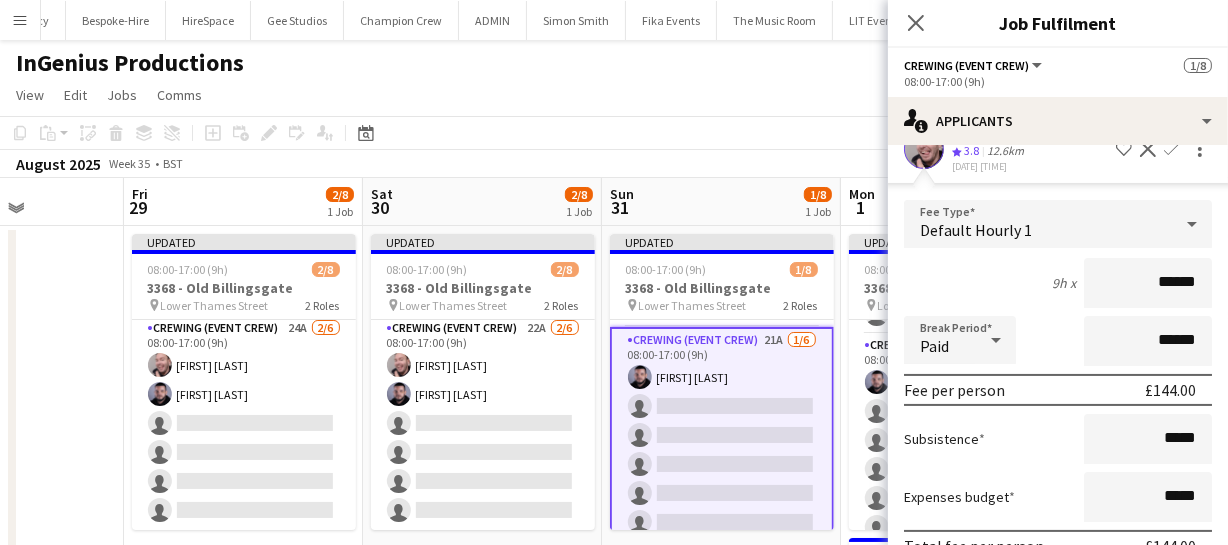 scroll, scrollTop: 272, scrollLeft: 0, axis: vertical 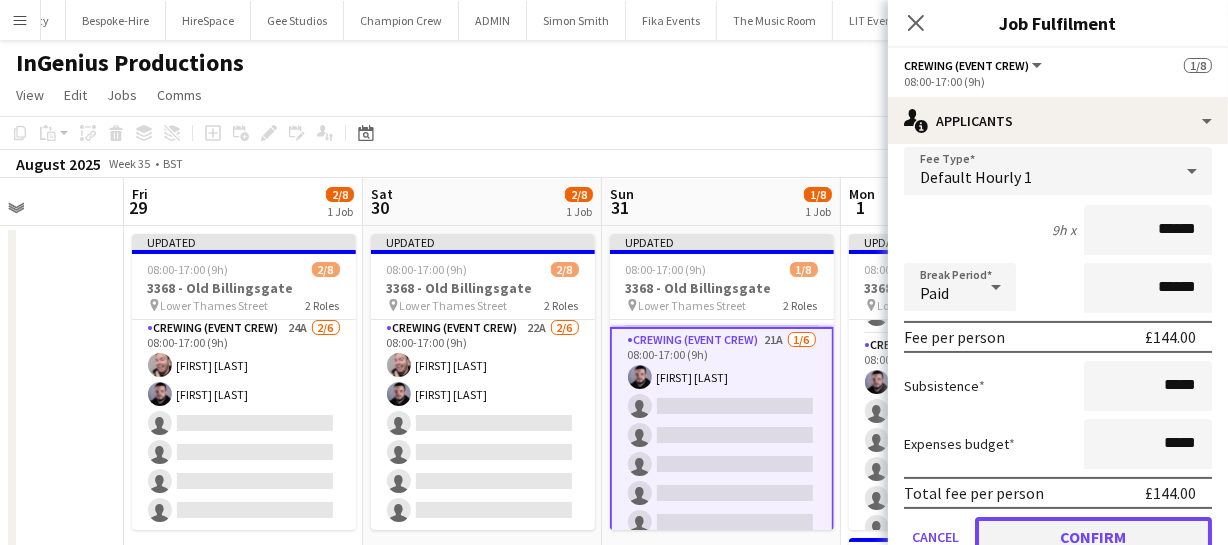 click on "Confirm" 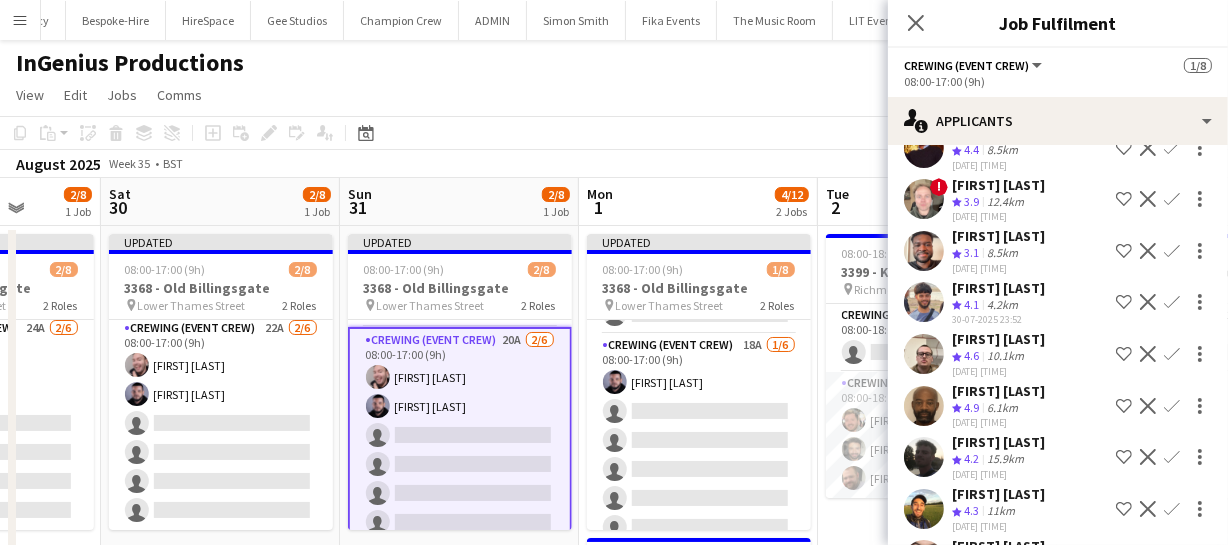 scroll, scrollTop: 0, scrollLeft: 873, axis: horizontal 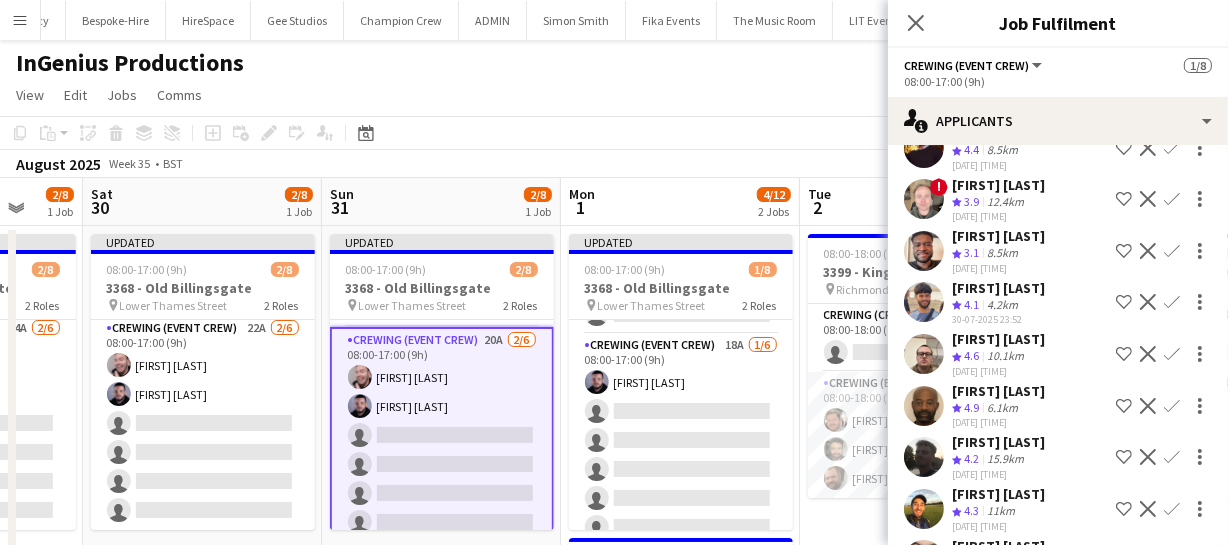 drag, startPoint x: 730, startPoint y: 433, endPoint x: 450, endPoint y: 417, distance: 280.45676 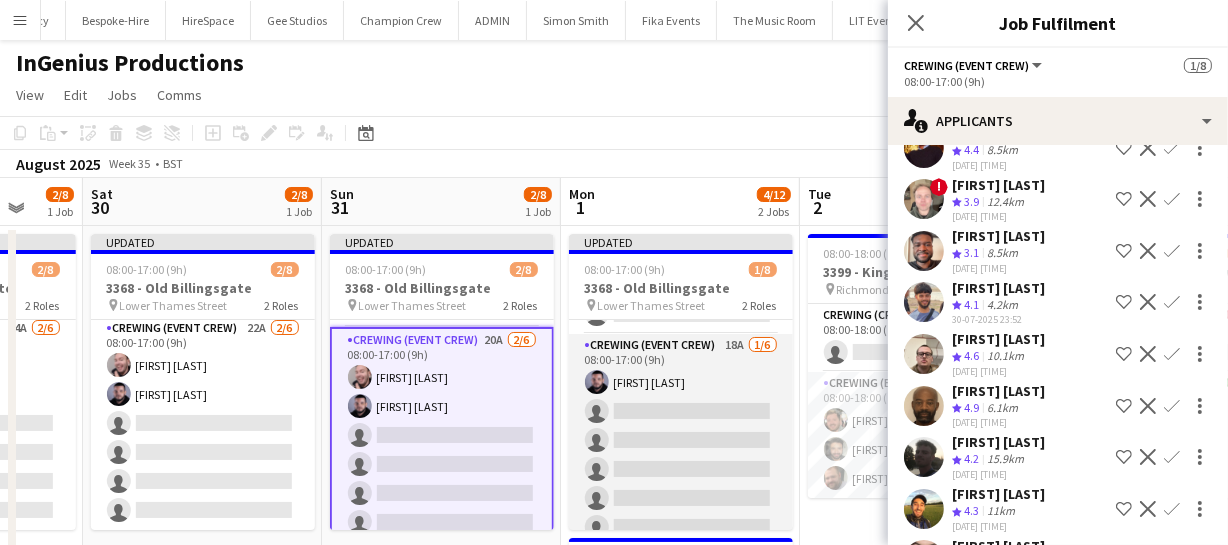 click on "Crewing (Event Crew)   18A   1/6   08:00-17:00 (9h)
Paul Fisk
single-neutral-actions
single-neutral-actions
single-neutral-actions
single-neutral-actions
single-neutral-actions" at bounding box center [681, 440] 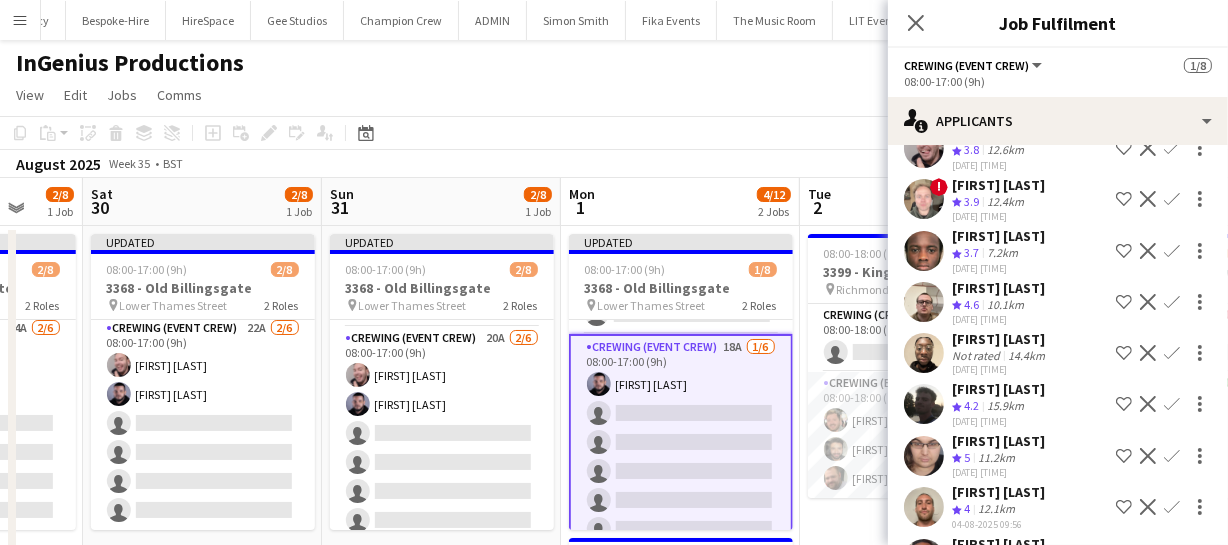 scroll, scrollTop: 0, scrollLeft: 0, axis: both 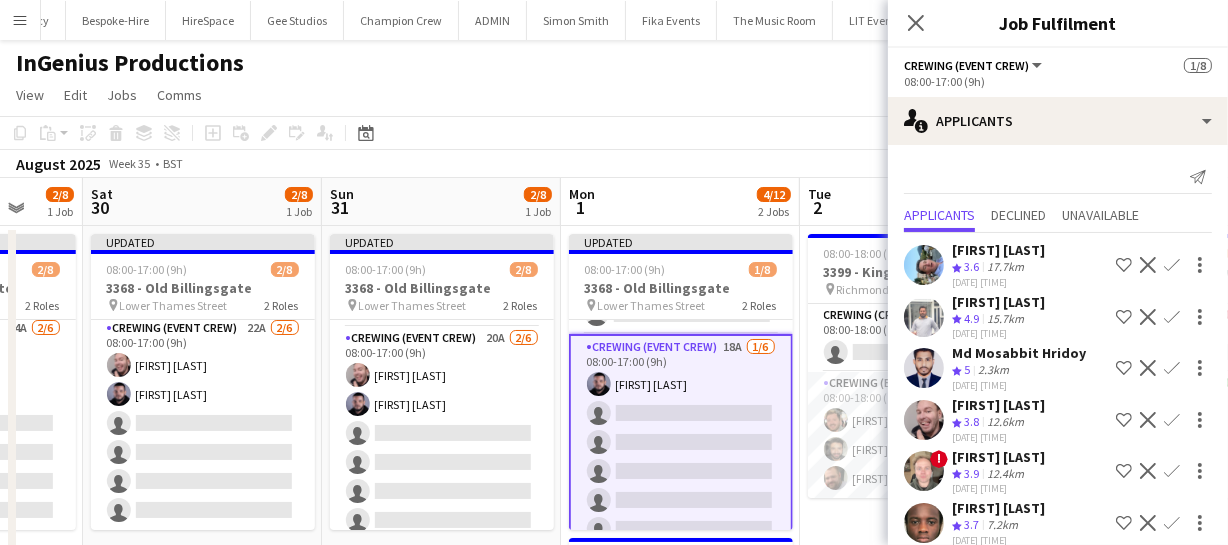 click on "Confirm" at bounding box center (1172, 471) 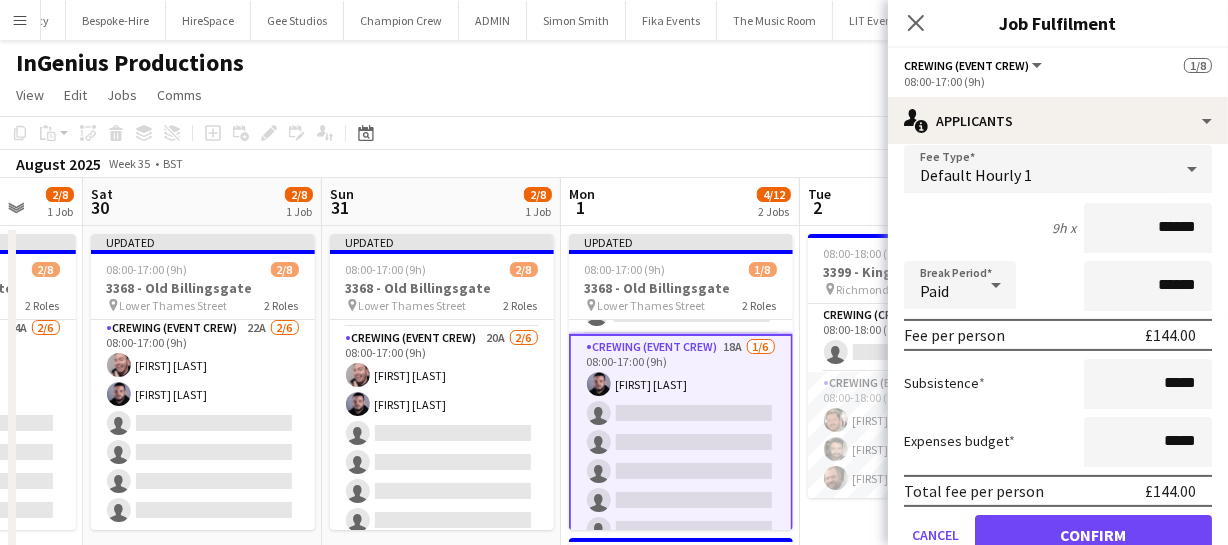 scroll, scrollTop: 483, scrollLeft: 0, axis: vertical 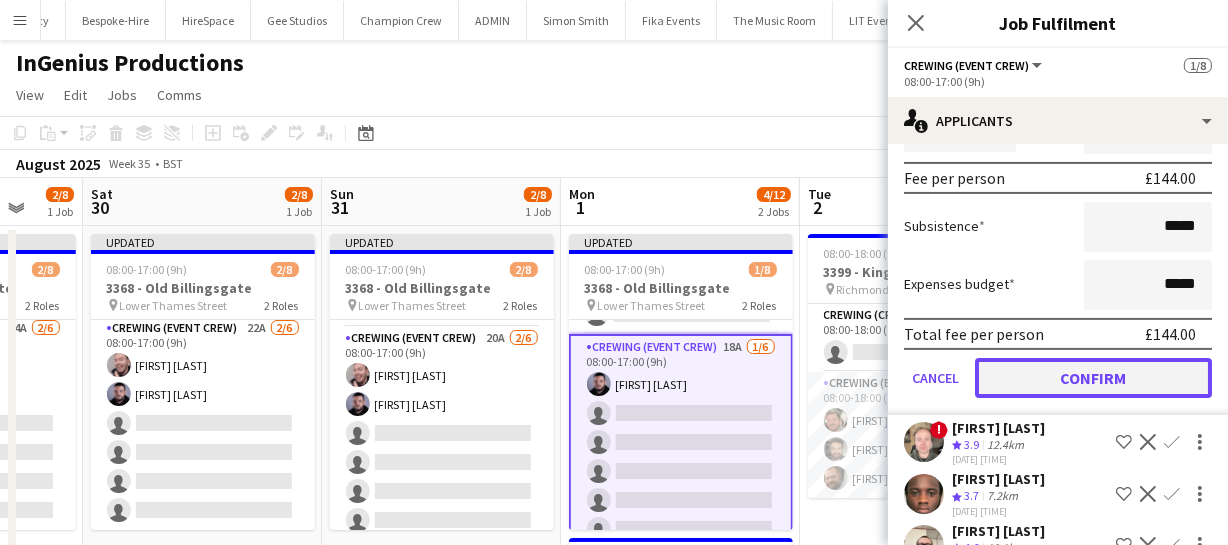 click on "Confirm" 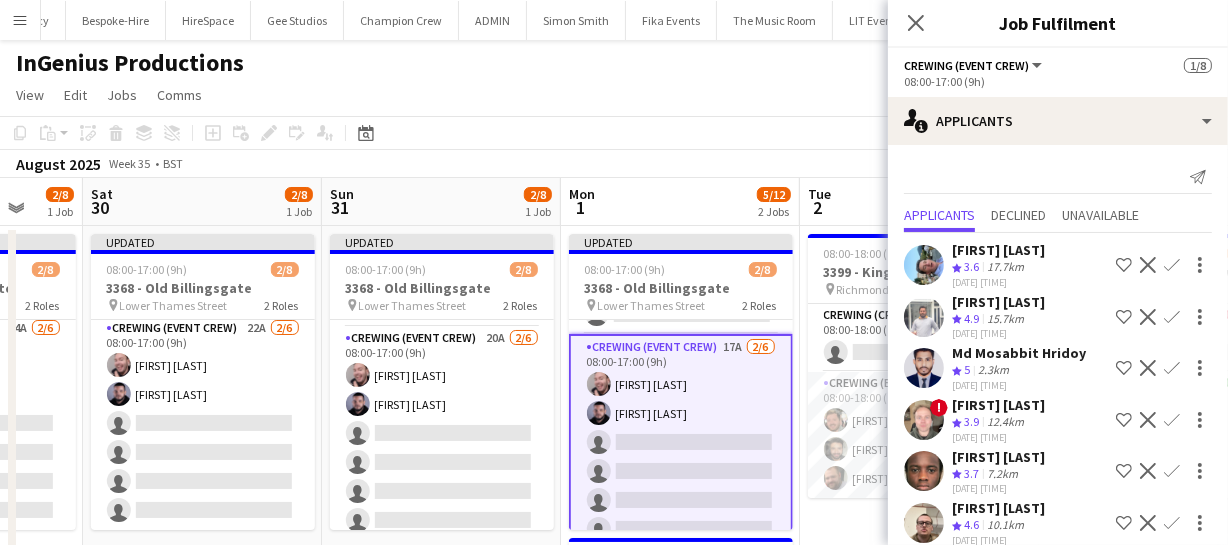 scroll, scrollTop: 103, scrollLeft: 0, axis: vertical 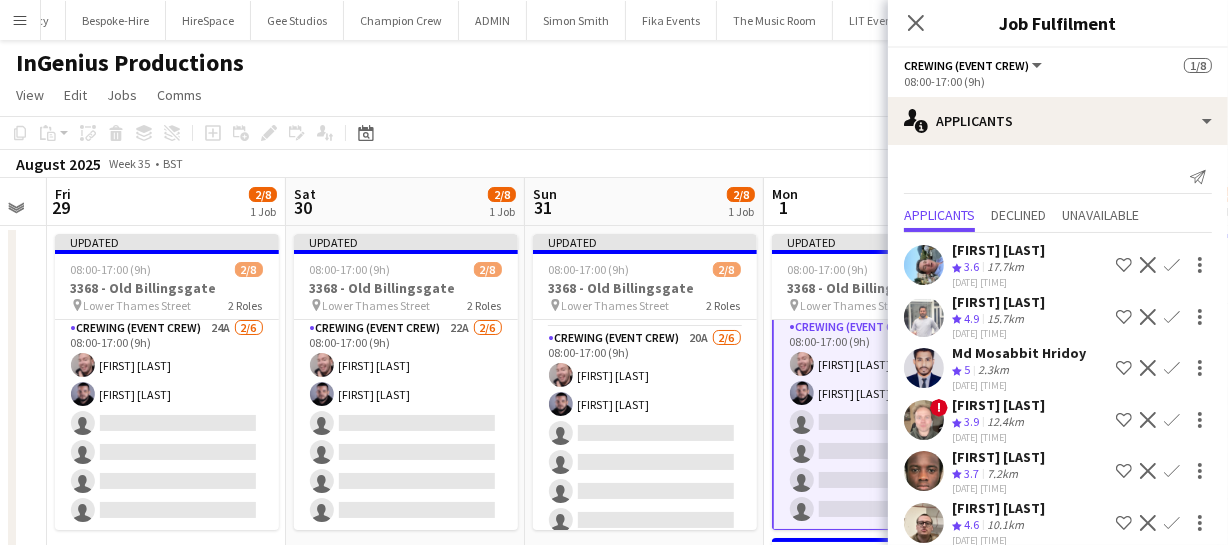 drag, startPoint x: 446, startPoint y: 417, endPoint x: 650, endPoint y: 418, distance: 204.00246 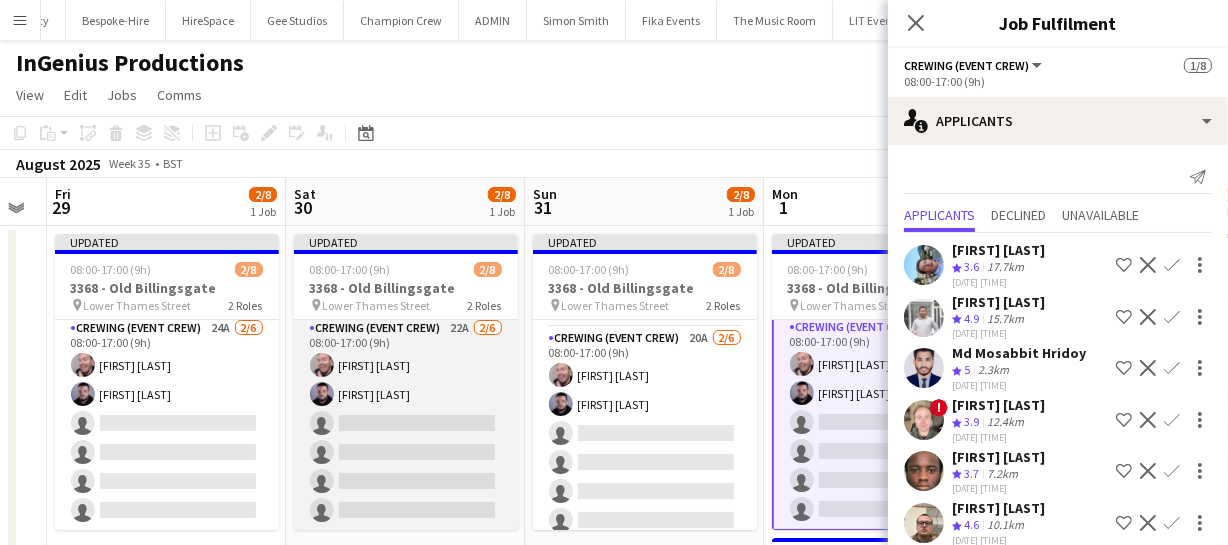 click on "Tue   26   Wed   27   Thu   28   Fri   29   2/8   1 Job   Sat   30   2/8   1 Job   Sun   31   2/8   1 Job   Mon   1   5/12   2 Jobs   Tue   2   3/4   1 Job   Wed   3   3/4   1 Job   Thu   4   3/4   1 Job   Fri   5   3/4   1 Job   Updated   08:00-17:00 (9h)    2/8   3368 - Old Billingsgate
pin
Lower Thames Street   2 Roles   Crewing (Crew Leader)   0/2   08:00-17:00 (9h)
single-neutral-actions
single-neutral-actions
Crewing (Event Crew)   24A   2/6   08:00-17:00 (9h)
Eldon Taylor Paul Fisk
single-neutral-actions
single-neutral-actions
single-neutral-actions
single-neutral-actions
Updated   08:00-17:00 (9h)    2/8   3368 - Old Billingsgate
pin
Lower Thames Street   2 Roles   Crewing (Crew Leader)   0/2" at bounding box center (614, 520) 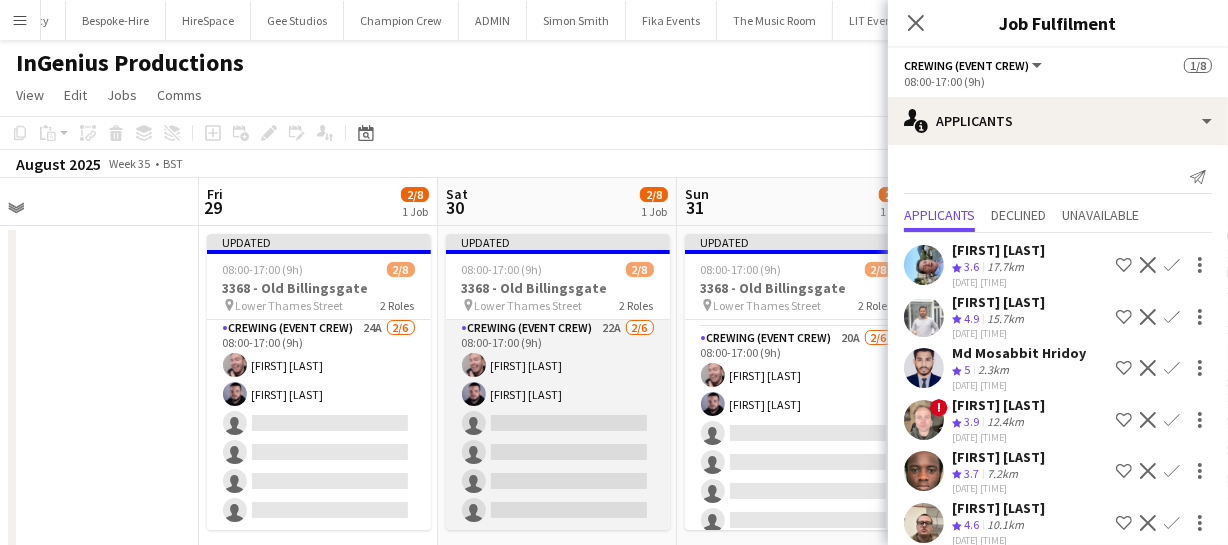 drag, startPoint x: 525, startPoint y: 417, endPoint x: 620, endPoint y: 416, distance: 95.005264 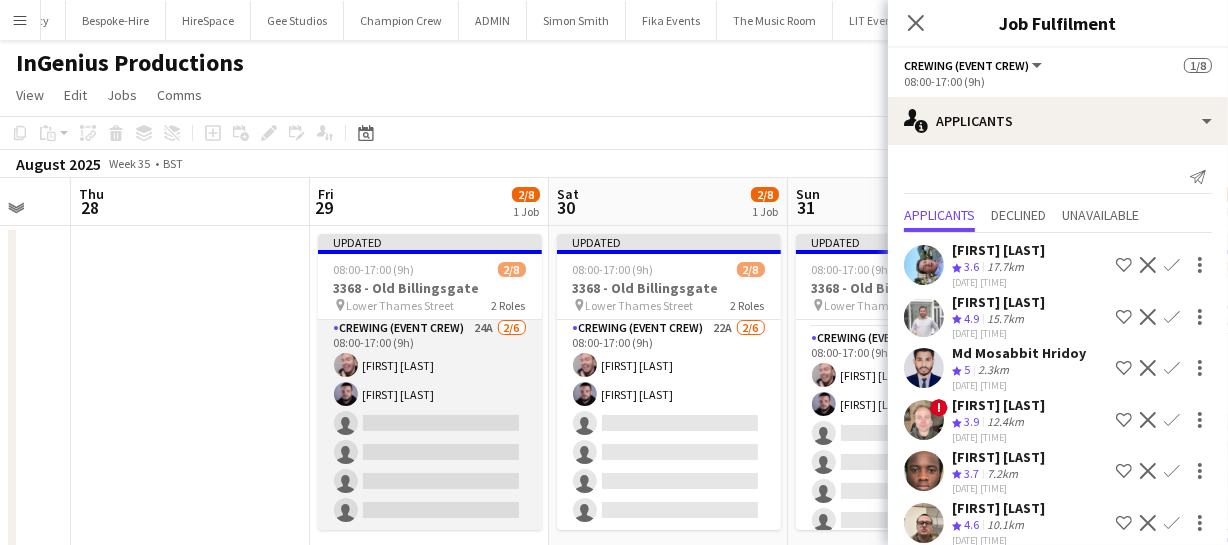click on "Crewing (Event Crew)   24A   2/6   08:00-17:00 (9h)
Eldon Taylor Paul Fisk
single-neutral-actions
single-neutral-actions
single-neutral-actions
single-neutral-actions" at bounding box center [430, 423] 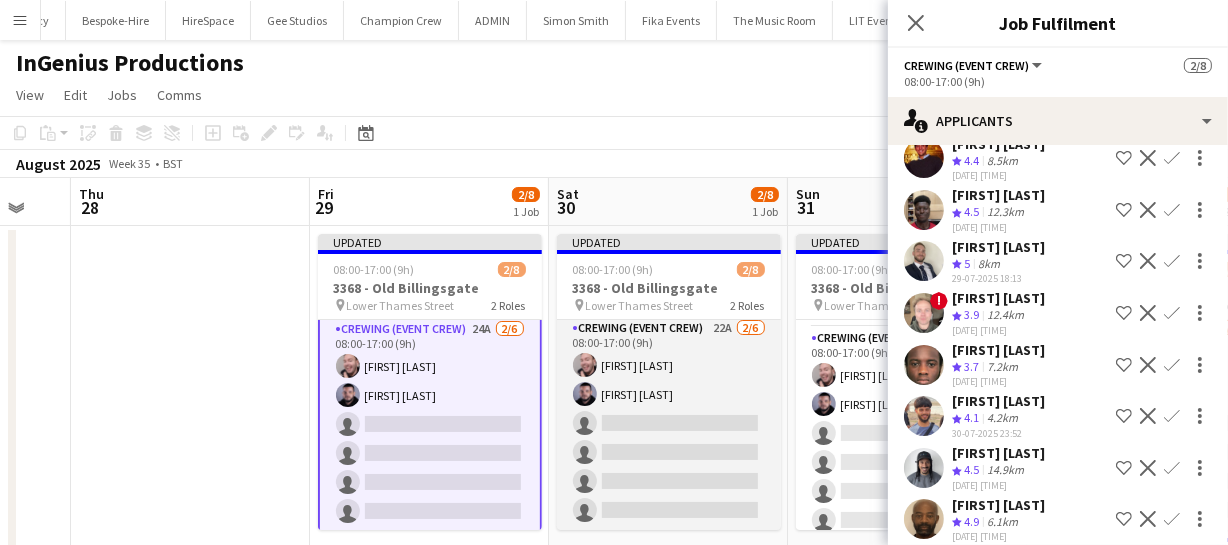 click on "Crewing (Event Crew)   22A   2/6   08:00-17:00 (9h)
Eldon Taylor Paul Fisk
single-neutral-actions
single-neutral-actions
single-neutral-actions
single-neutral-actions" at bounding box center (669, 423) 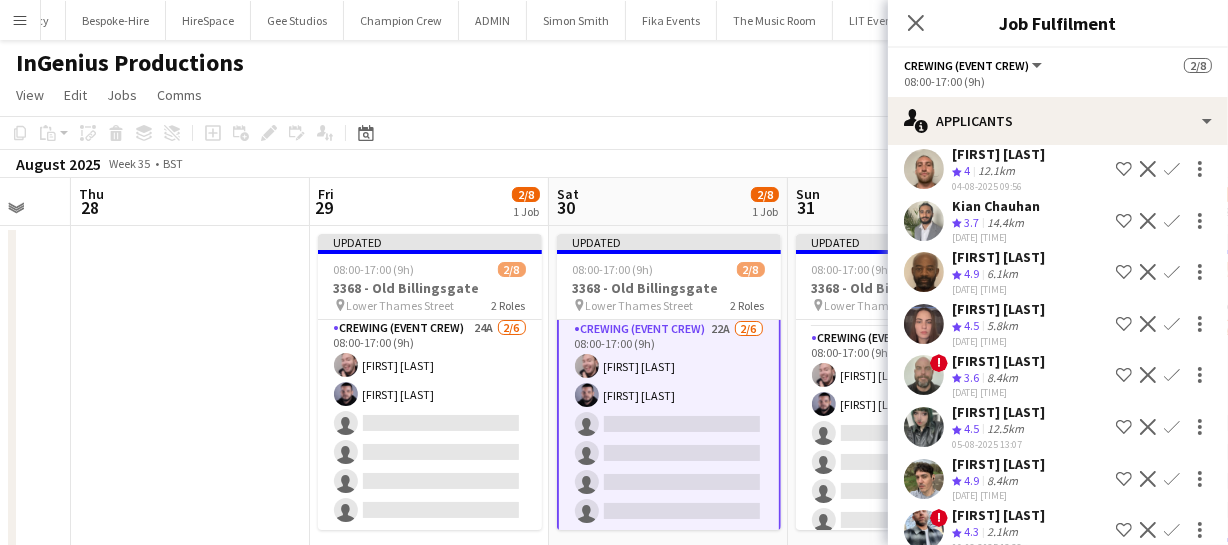 scroll, scrollTop: 822, scrollLeft: 0, axis: vertical 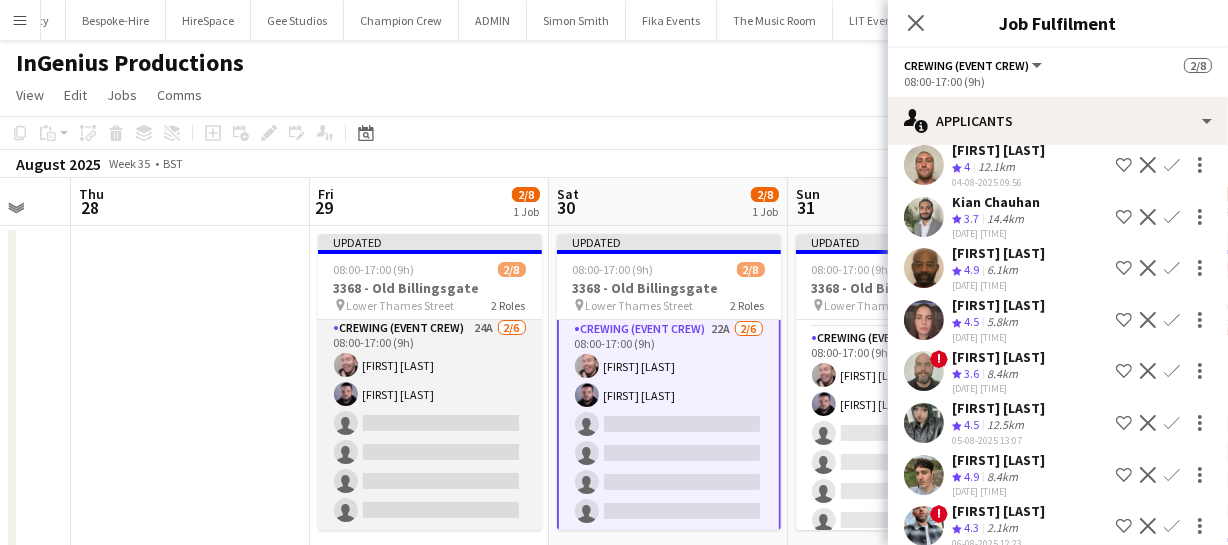 click on "Crewing (Event Crew)   24A   2/6   08:00-17:00 (9h)
Eldon Taylor Paul Fisk
single-neutral-actions
single-neutral-actions
single-neutral-actions
single-neutral-actions" at bounding box center [430, 423] 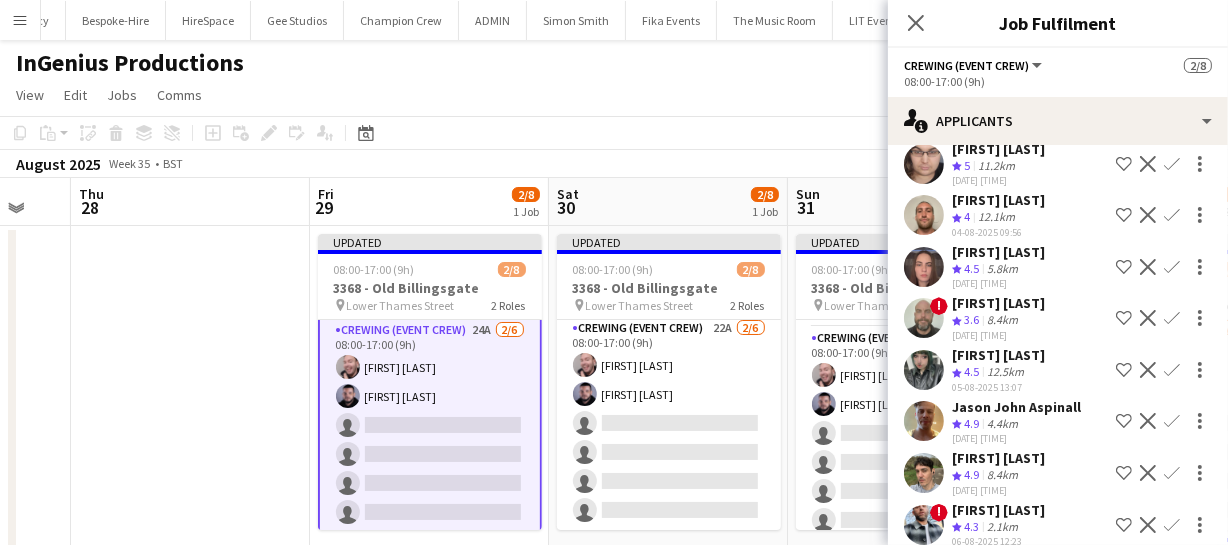 scroll, scrollTop: 100, scrollLeft: 0, axis: vertical 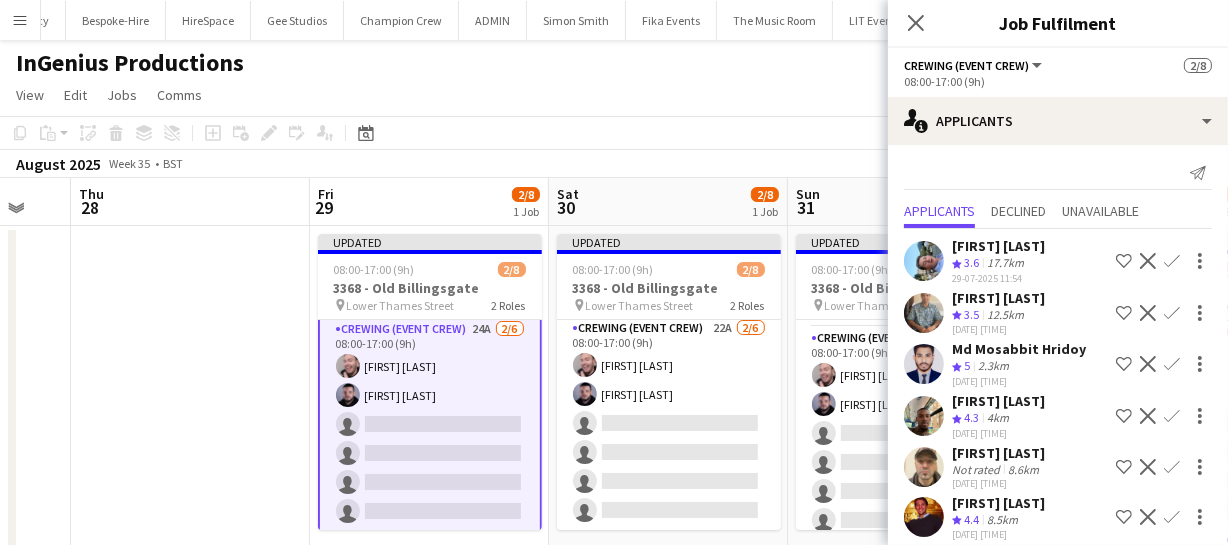 click on "Confirm" at bounding box center (1172, 467) 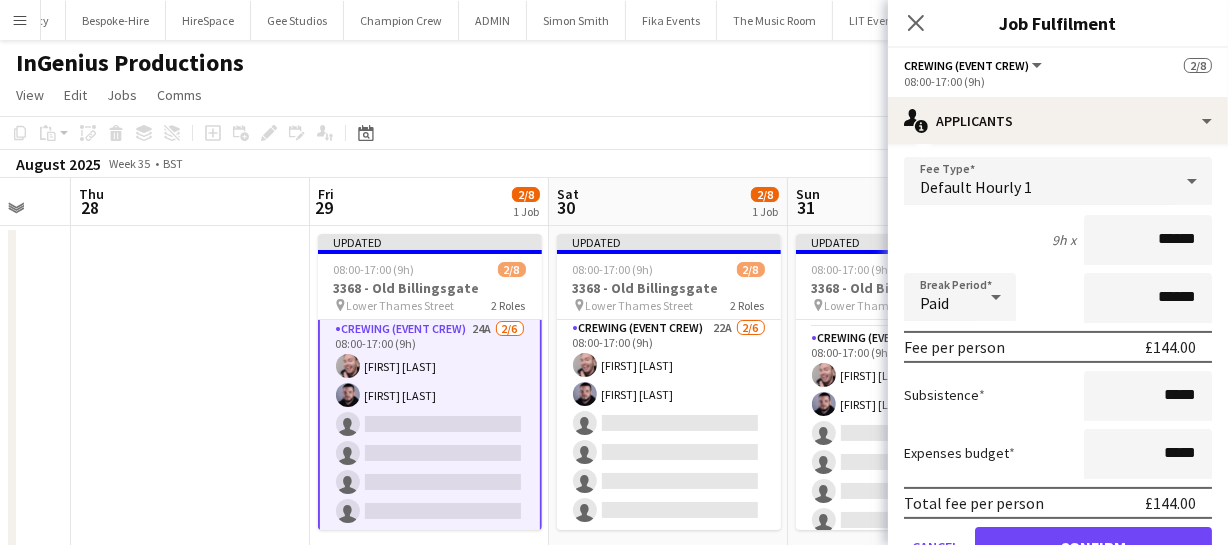 scroll, scrollTop: 392, scrollLeft: 0, axis: vertical 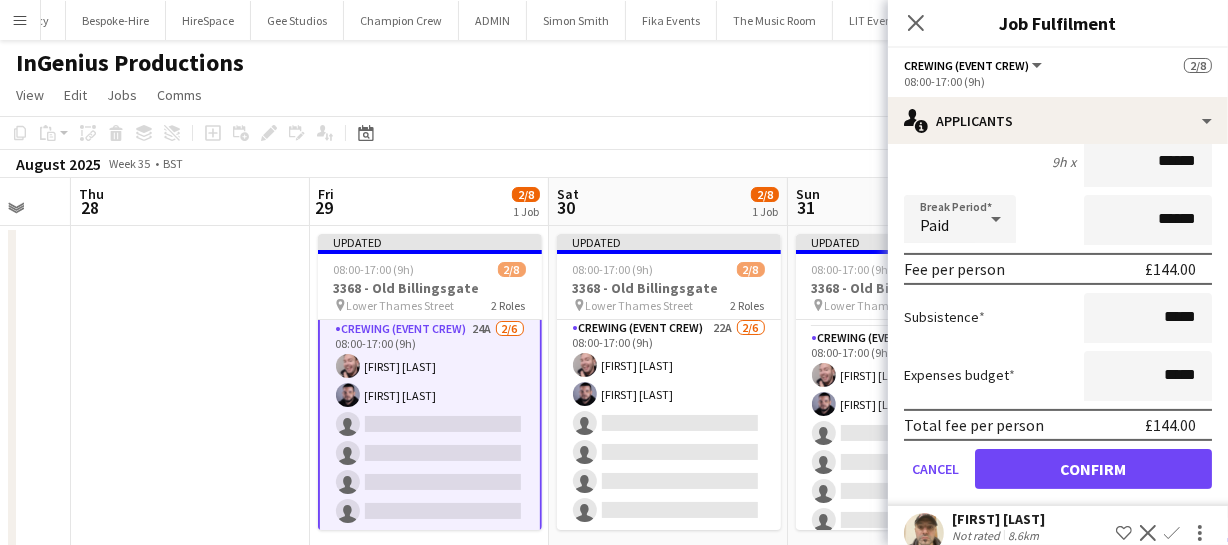 click on "Fee Type  Default Hourly 1  9h x  ******  Break Period  Paid ******  Fee per person   £144.00   Subsistence  *****  Expenses budget  *****  Total fee per person   £144.00   Cancel   Confirm" 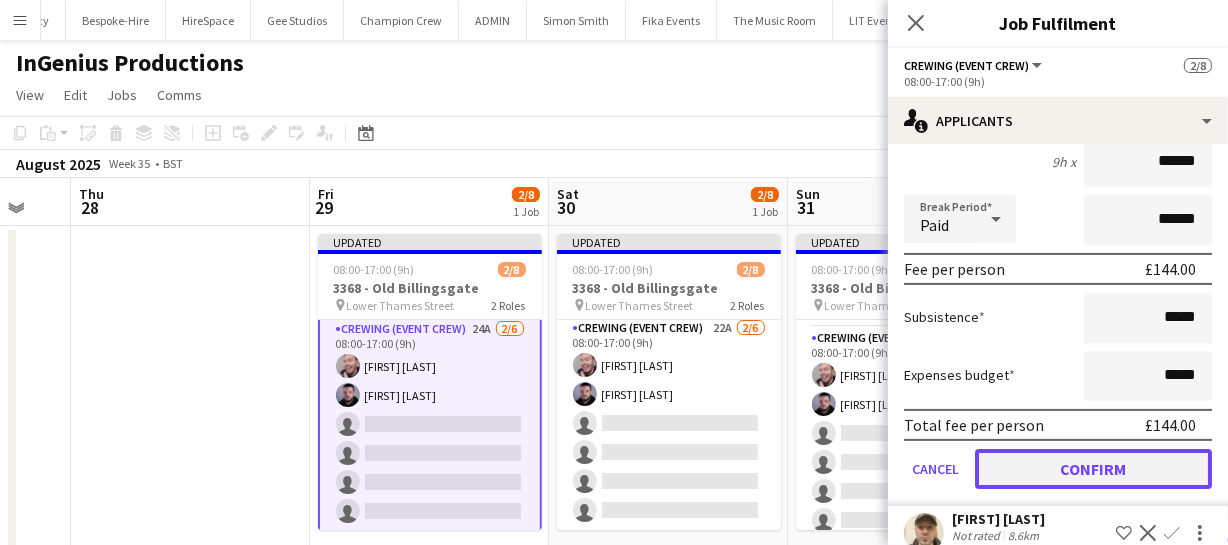 click on "Confirm" 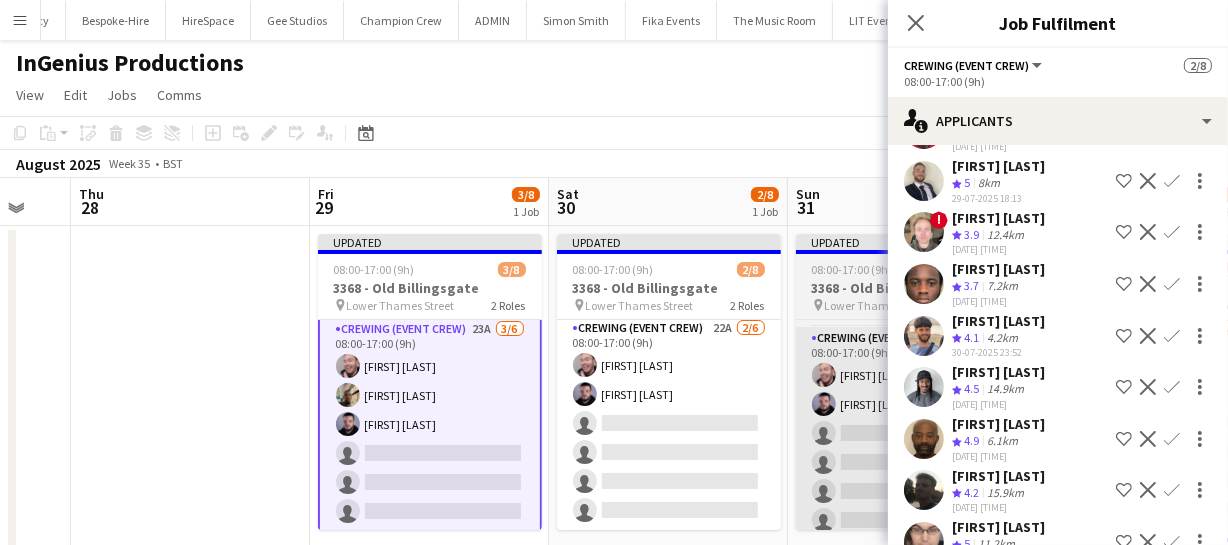 scroll, scrollTop: 0, scrollLeft: 0, axis: both 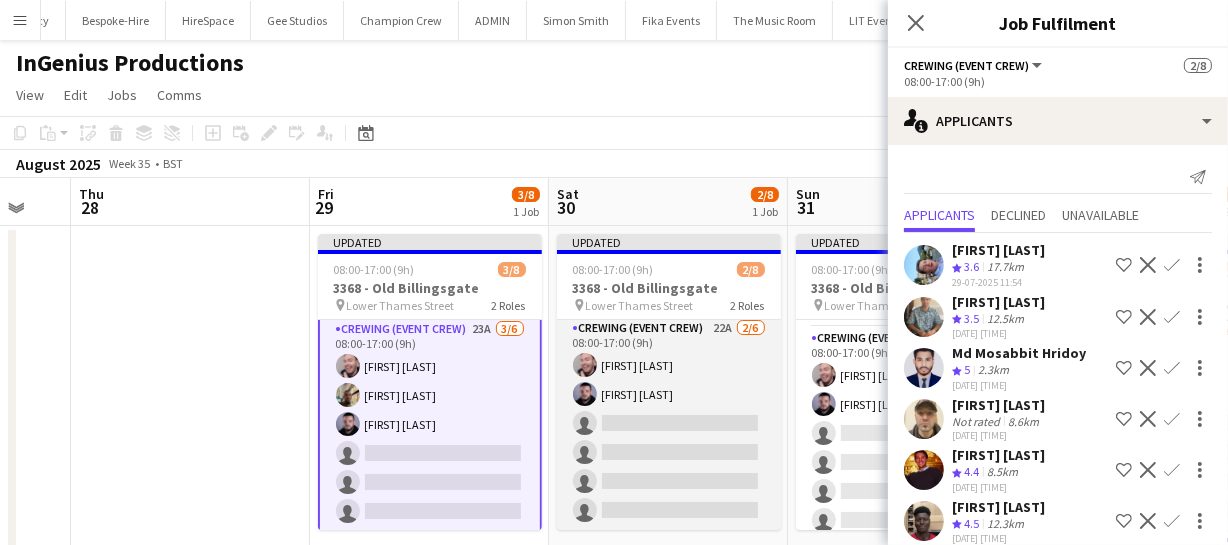 click on "Crewing (Event Crew)   22A   2/6   08:00-17:00 (9h)
Eldon Taylor Paul Fisk
single-neutral-actions
single-neutral-actions
single-neutral-actions
single-neutral-actions" at bounding box center [669, 423] 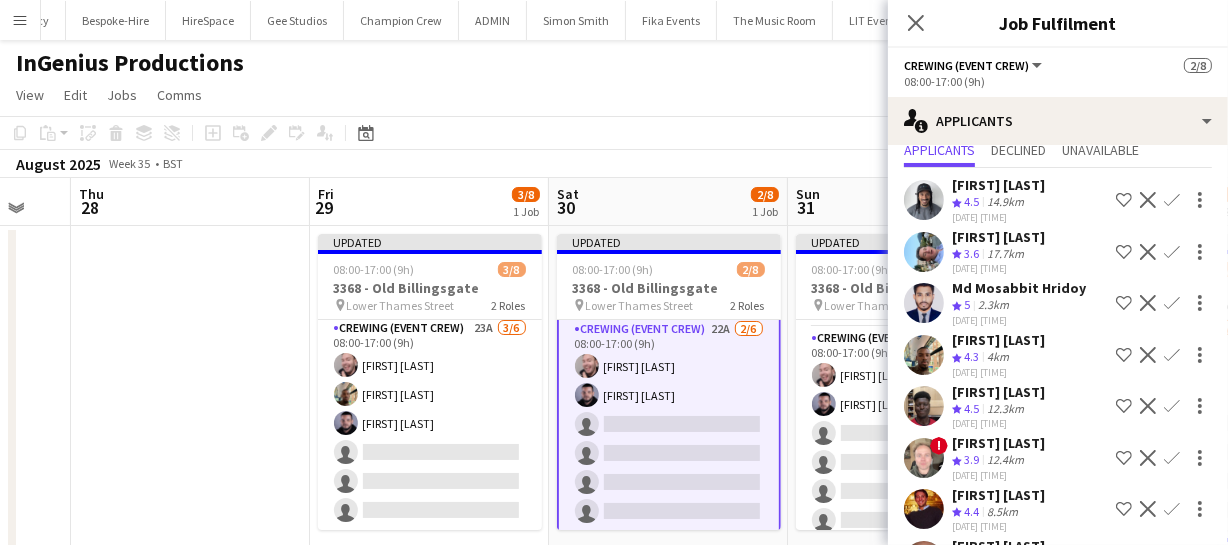 scroll, scrollTop: 90, scrollLeft: 0, axis: vertical 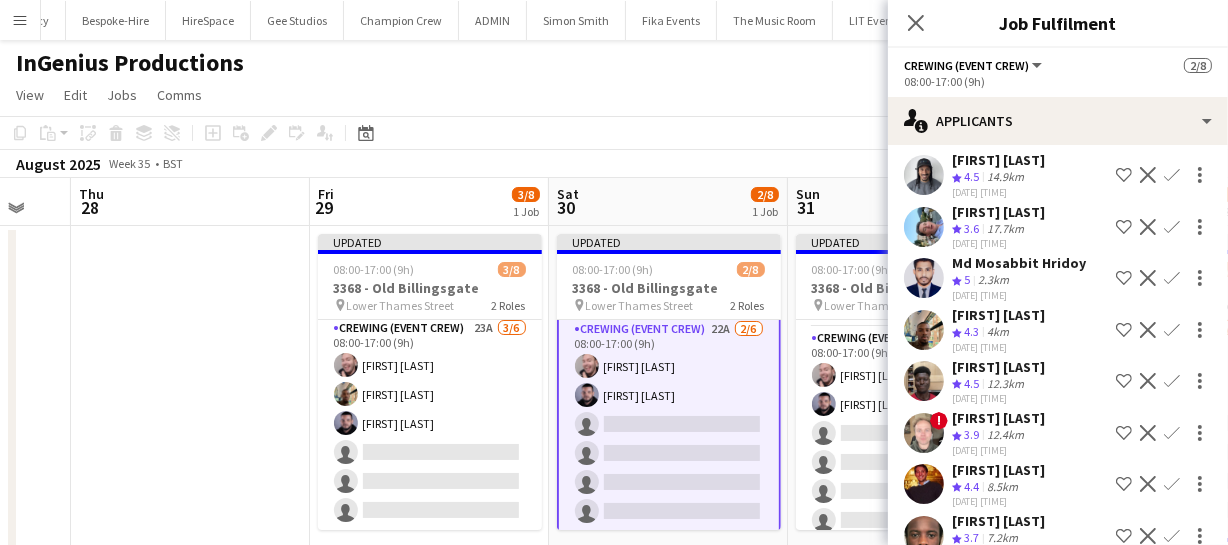 click on "Confirm" at bounding box center [1172, 381] 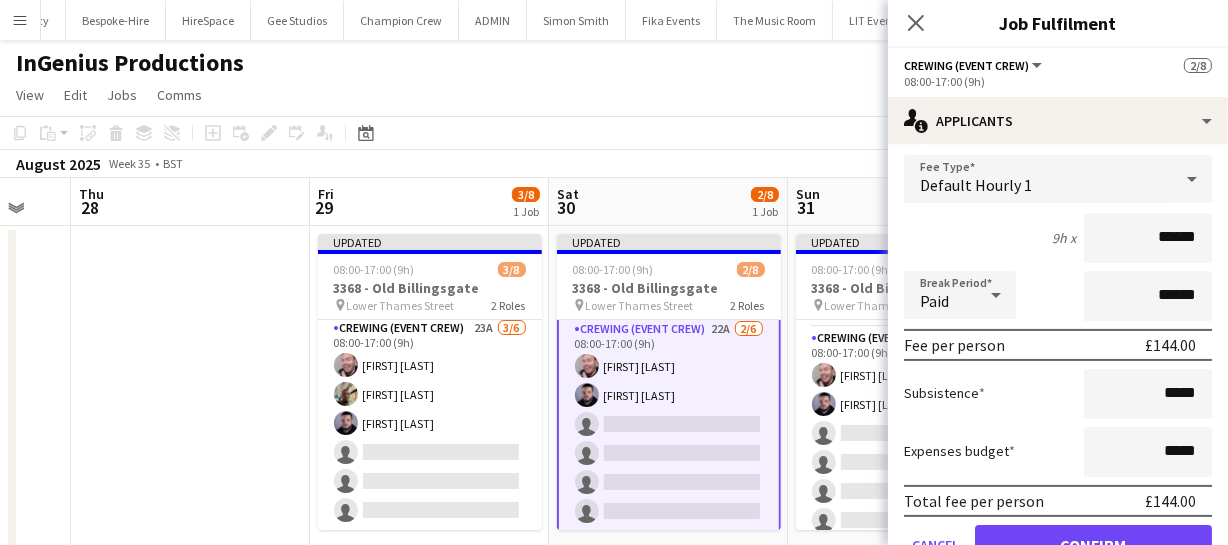 scroll, scrollTop: 363, scrollLeft: 0, axis: vertical 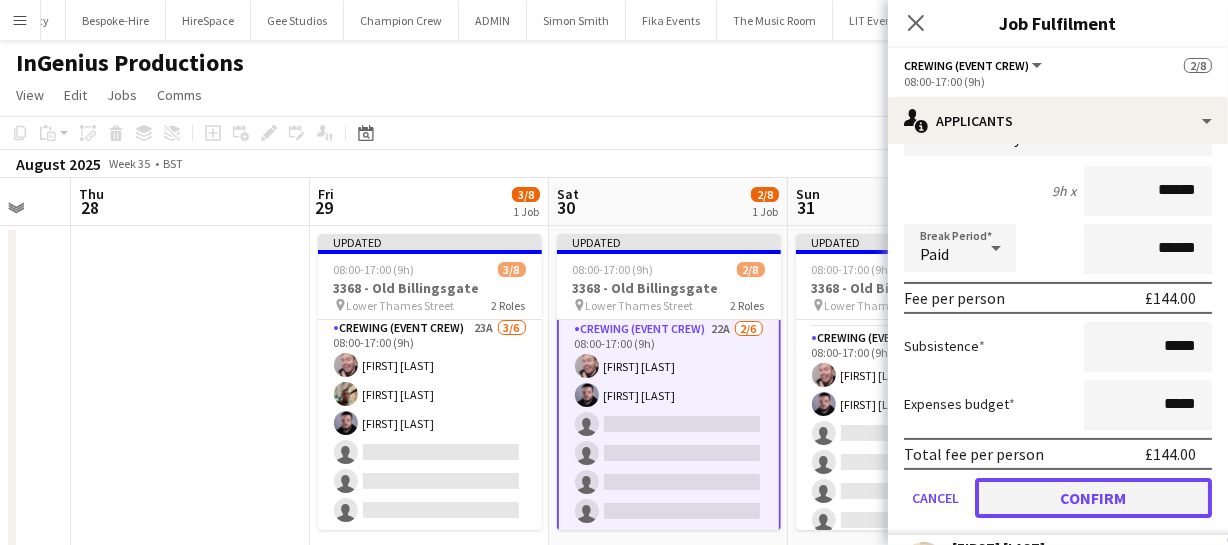 click on "Confirm" 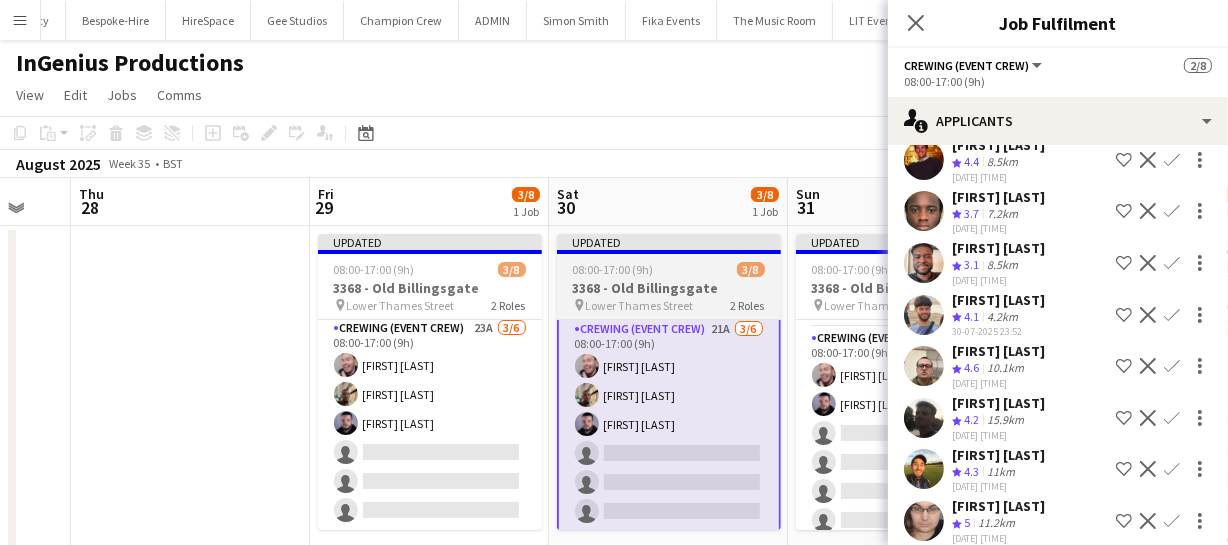 scroll, scrollTop: 0, scrollLeft: 0, axis: both 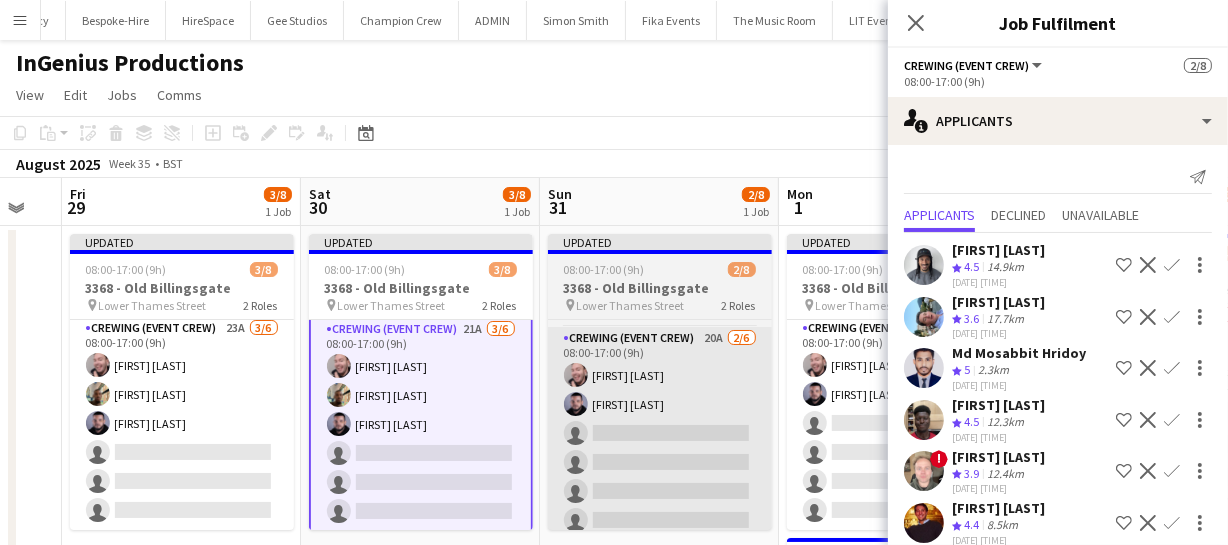 drag, startPoint x: 716, startPoint y: 459, endPoint x: 586, endPoint y: 447, distance: 130.55267 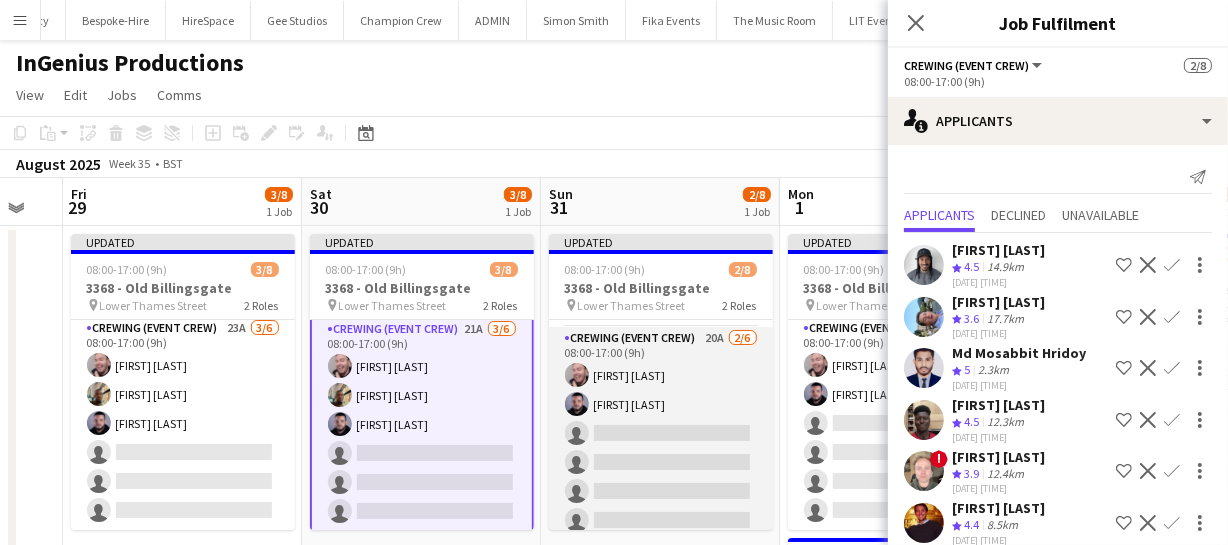 click on "Crewing (Event Crew)   20A   2/6   08:00-17:00 (9h)
Eldon Taylor Paul Fisk
single-neutral-actions
single-neutral-actions
single-neutral-actions
single-neutral-actions" at bounding box center (661, 433) 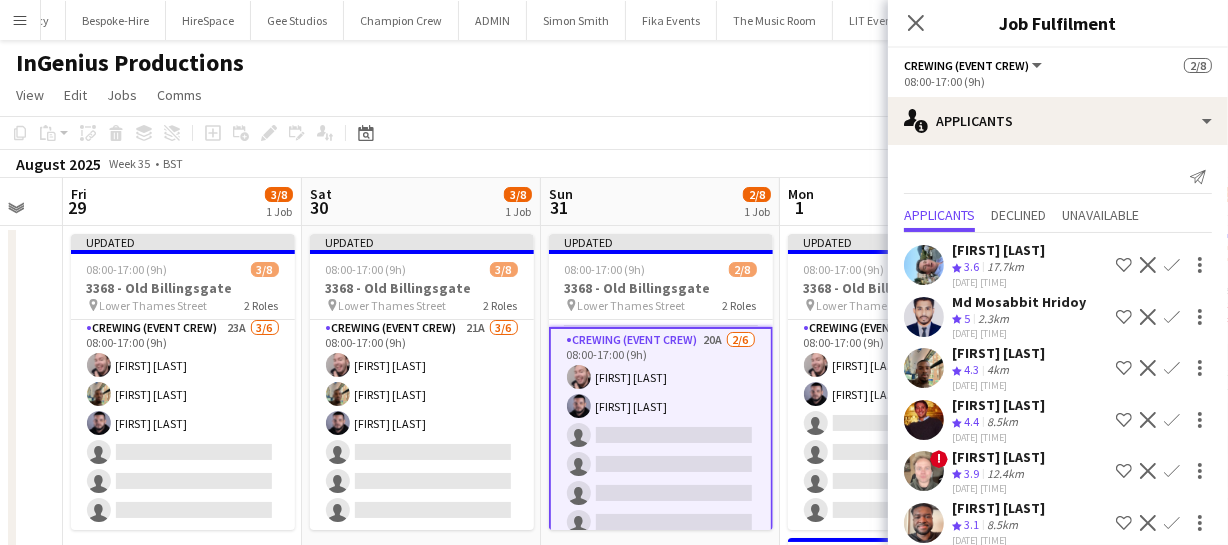 scroll, scrollTop: 100, scrollLeft: 0, axis: vertical 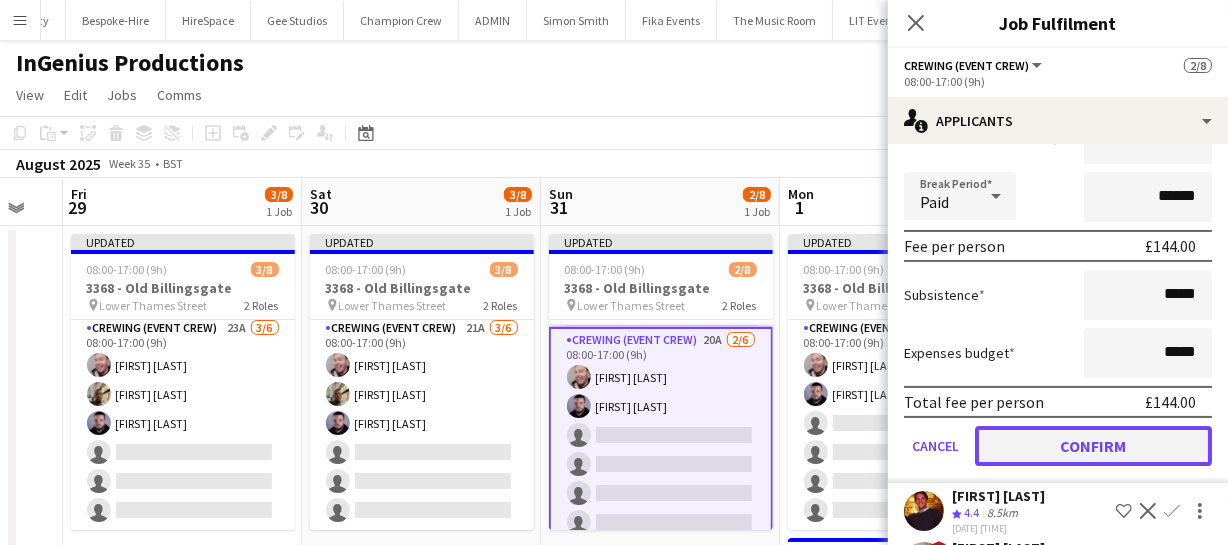 click on "Confirm" 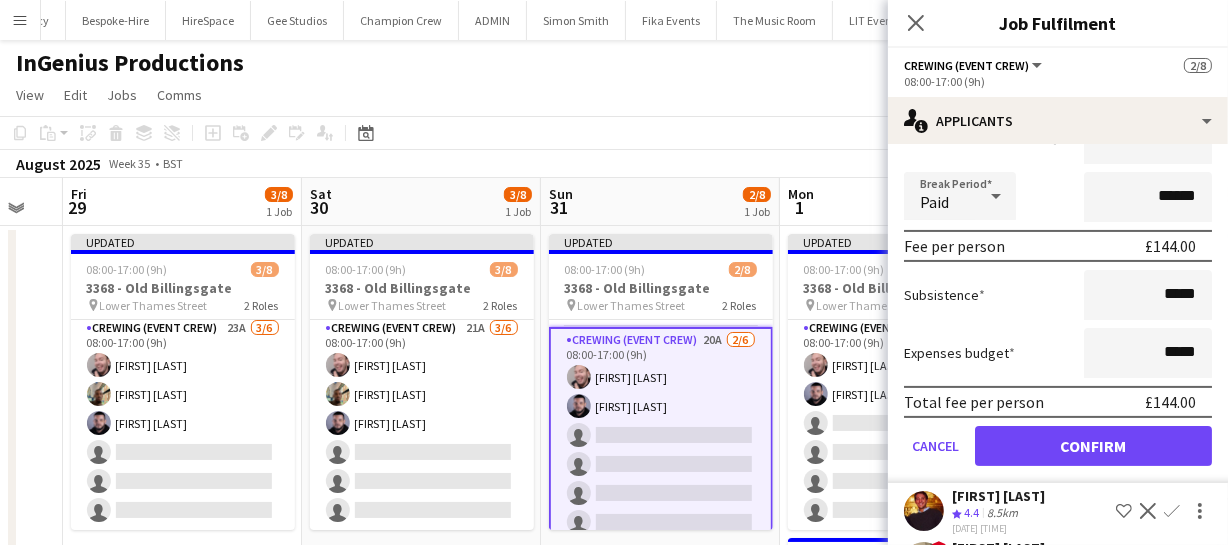 scroll, scrollTop: 0, scrollLeft: 0, axis: both 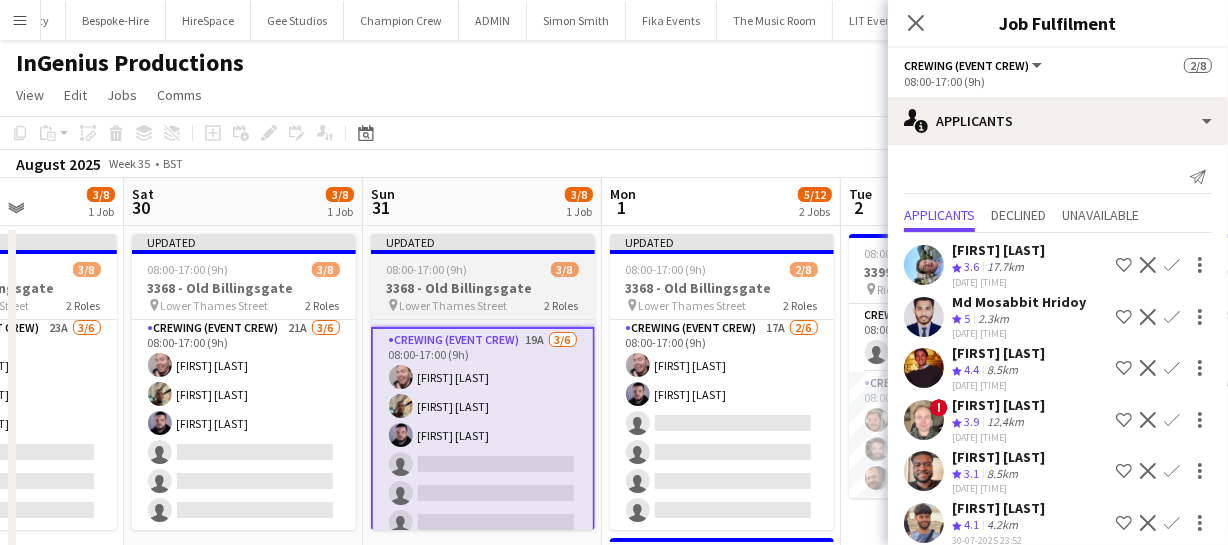 drag, startPoint x: 706, startPoint y: 428, endPoint x: 492, endPoint y: 419, distance: 214.18916 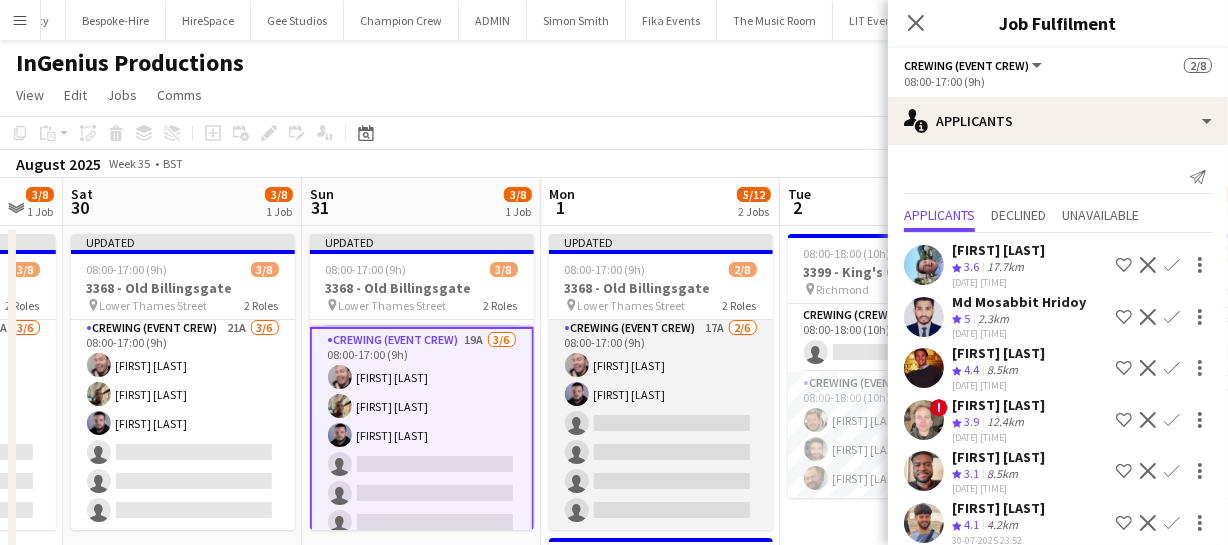 click on "Crewing (Event Crew)   17A   2/6   08:00-17:00 (9h)
Eldon Taylor Paul Fisk
single-neutral-actions
single-neutral-actions
single-neutral-actions
single-neutral-actions" at bounding box center (661, 423) 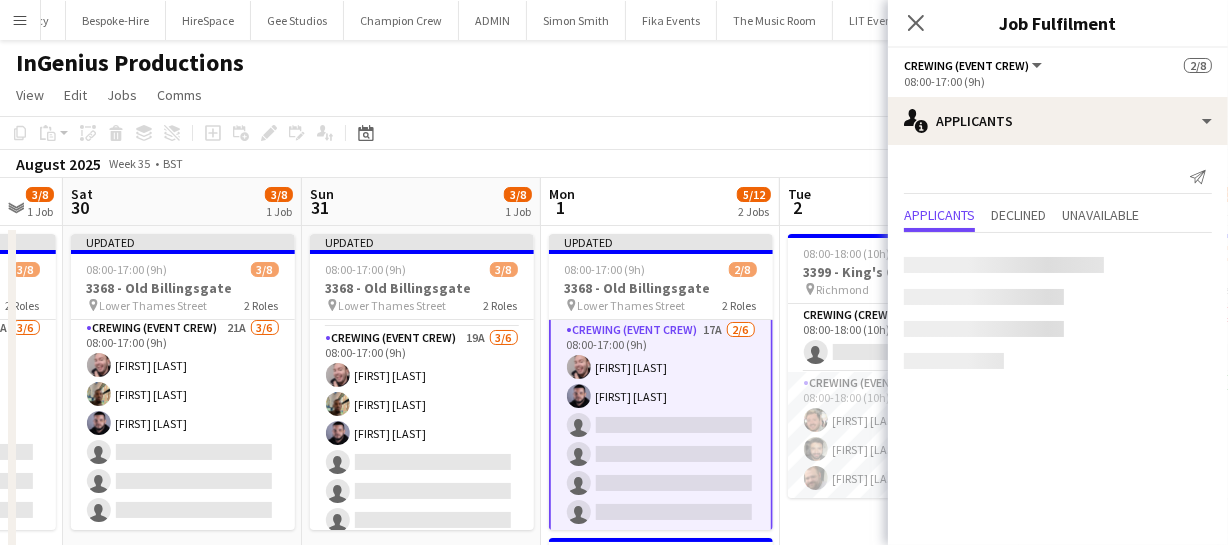 scroll, scrollTop: 101, scrollLeft: 0, axis: vertical 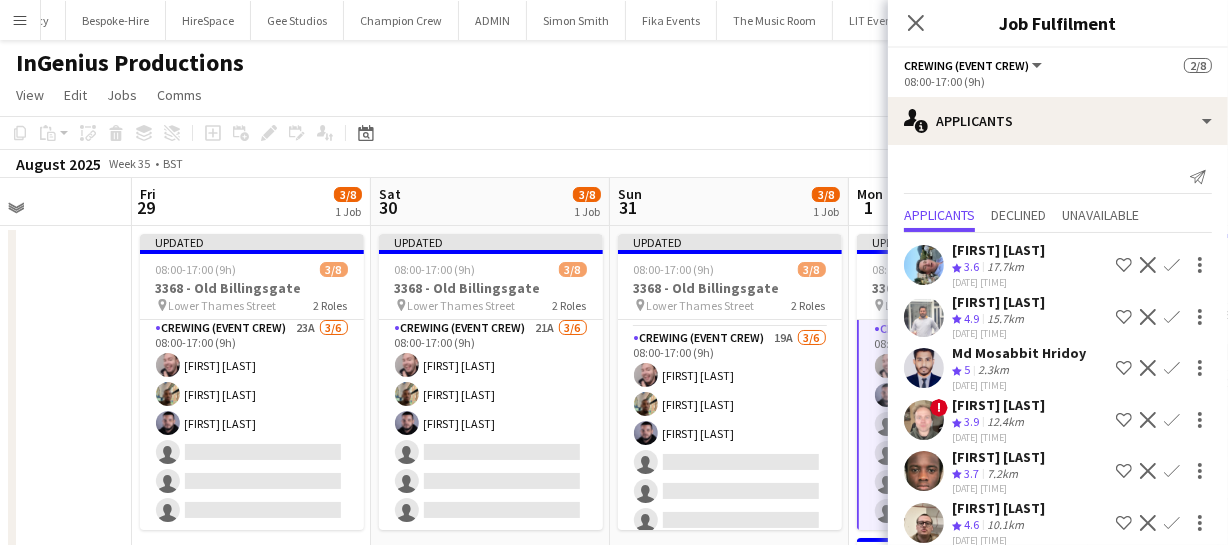 drag, startPoint x: 594, startPoint y: 429, endPoint x: 859, endPoint y: 414, distance: 265.4242 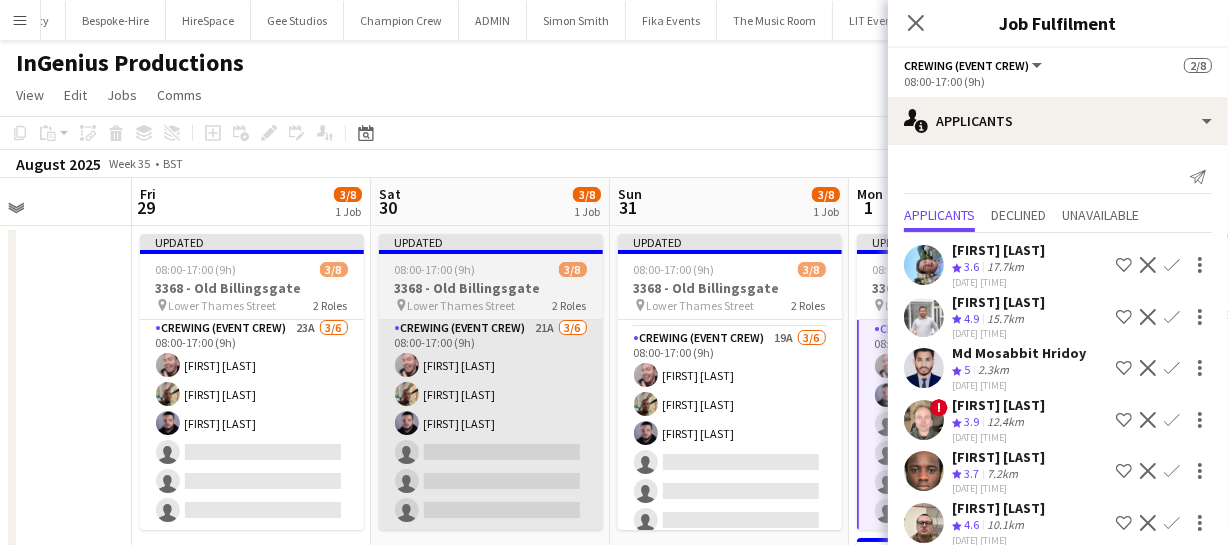 scroll, scrollTop: 0, scrollLeft: 580, axis: horizontal 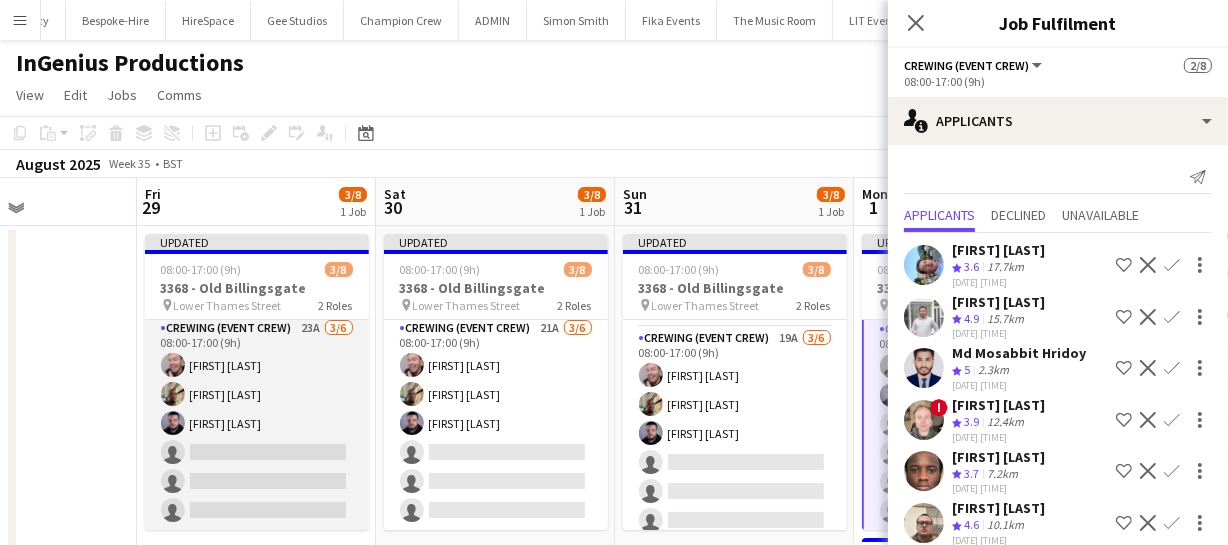 click on "Crewing (Event Crew)   23A   3/6   08:00-17:00 (9h)
Eldon Taylor Stephon Johnson Paul Fisk
single-neutral-actions
single-neutral-actions
single-neutral-actions" at bounding box center (257, 423) 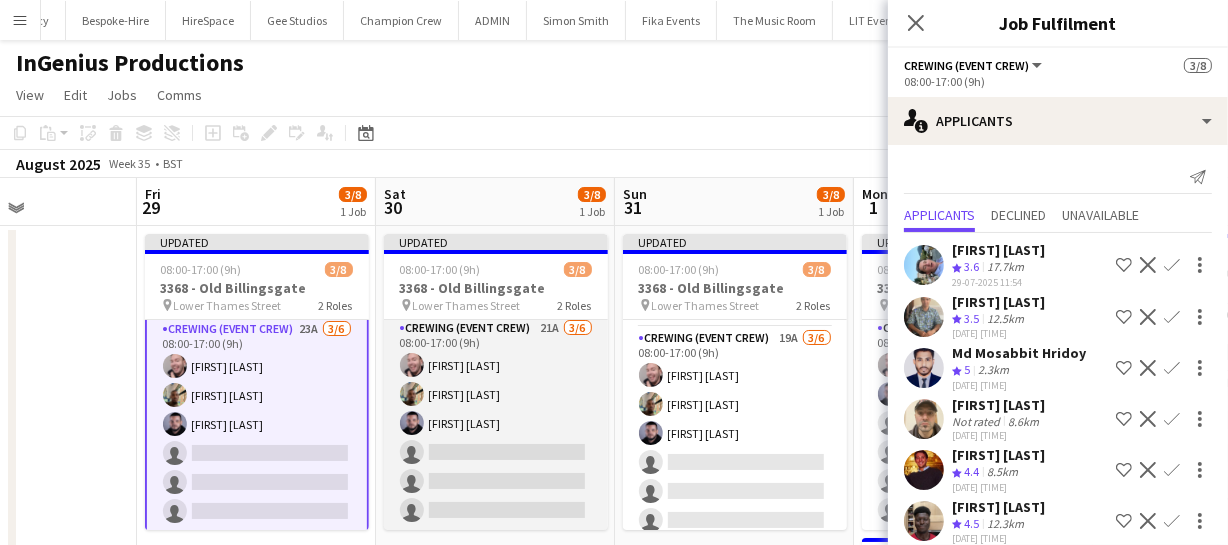 click on "Crewing (Event Crew)   21A   3/6   08:00-17:00 (9h)
Eldon Taylor Stephon Johnson Paul Fisk
single-neutral-actions
single-neutral-actions
single-neutral-actions" at bounding box center [496, 423] 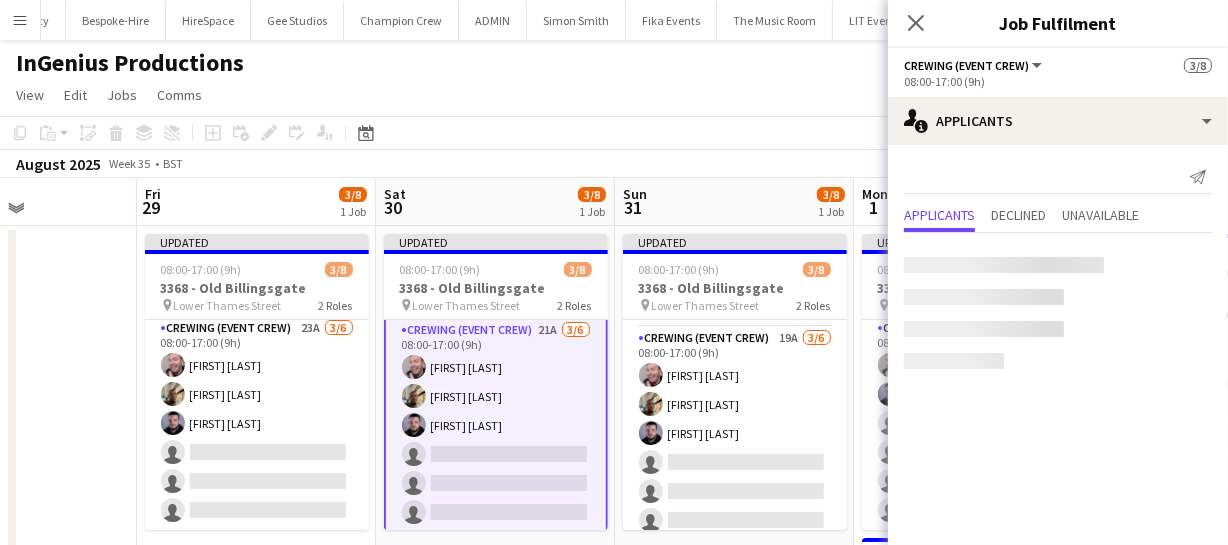 scroll, scrollTop: 100, scrollLeft: 0, axis: vertical 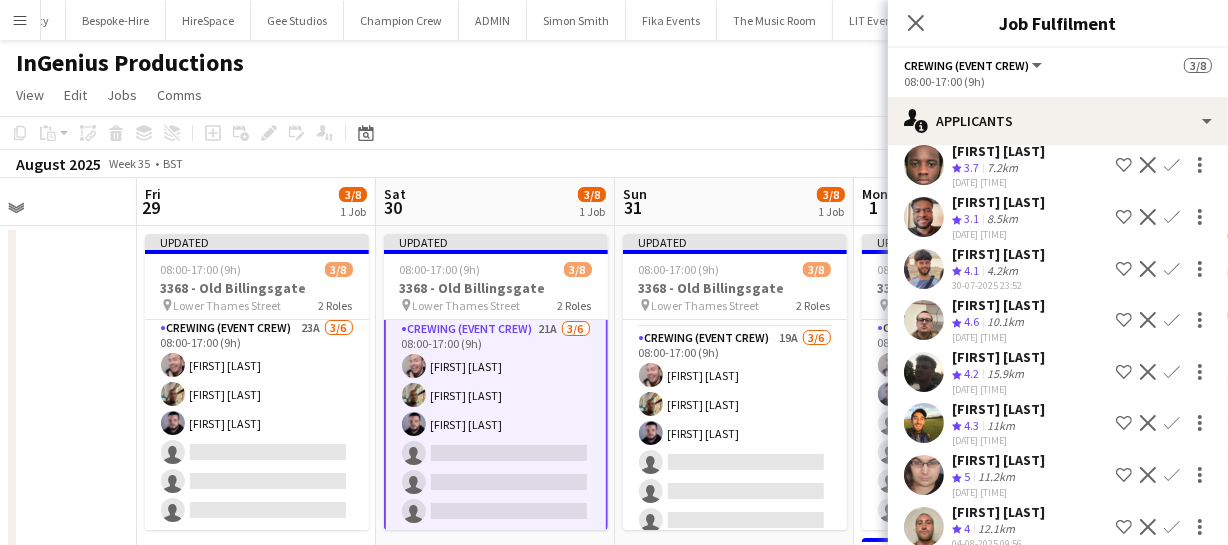 click on "Crewing (Event Crew)   21A   3/6   08:00-17:00 (9h)
Eldon Taylor Stephon Johnson Paul Fisk
single-neutral-actions
single-neutral-actions
single-neutral-actions" at bounding box center [496, 424] 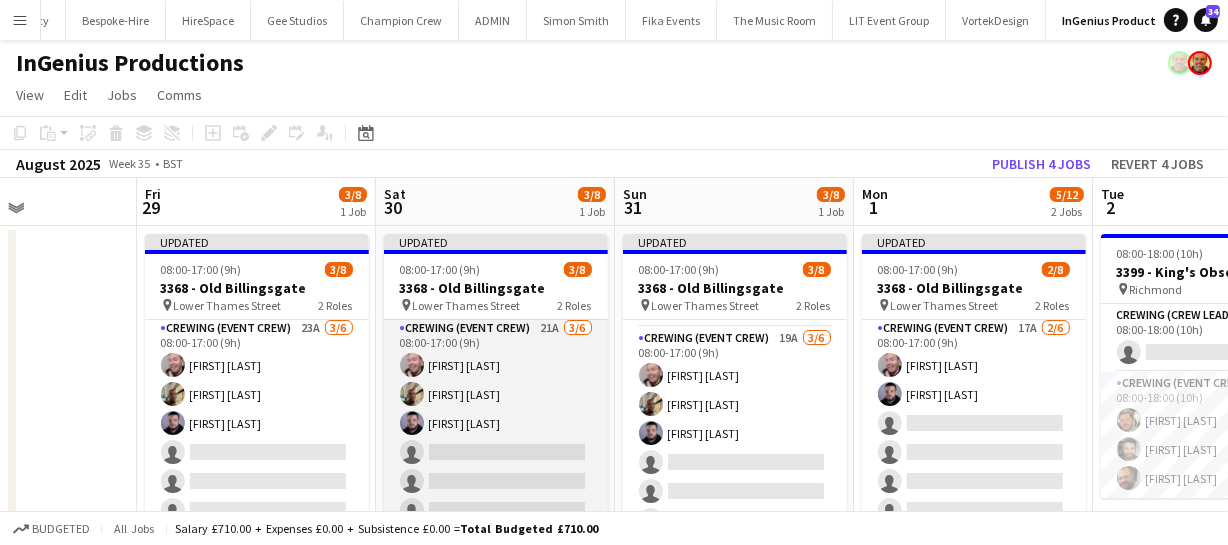 scroll, scrollTop: 100, scrollLeft: 0, axis: vertical 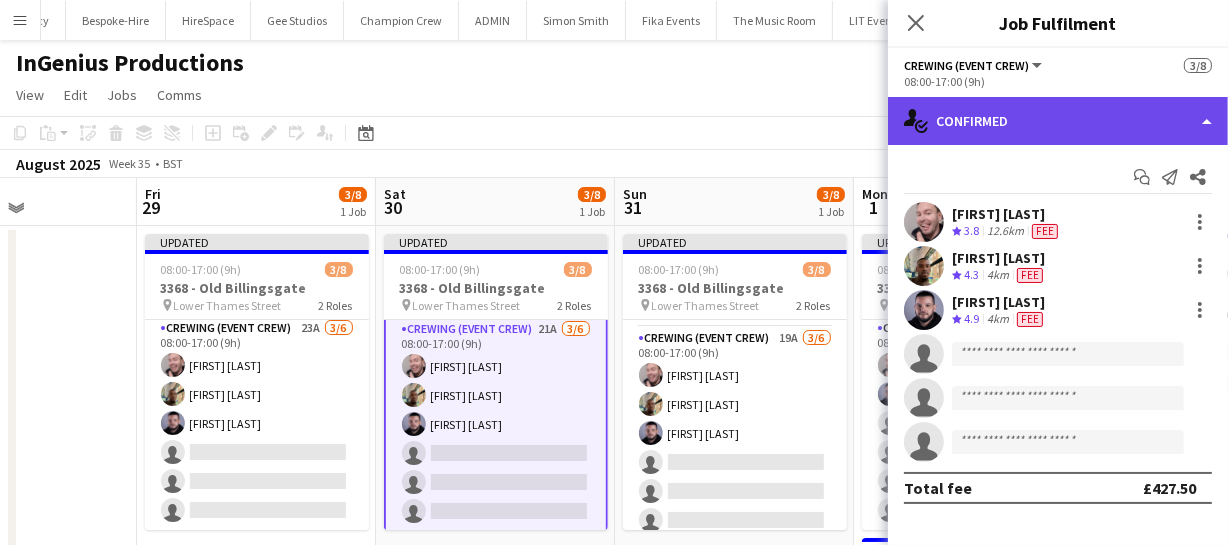 click on "single-neutral-actions-check-2
Confirmed" 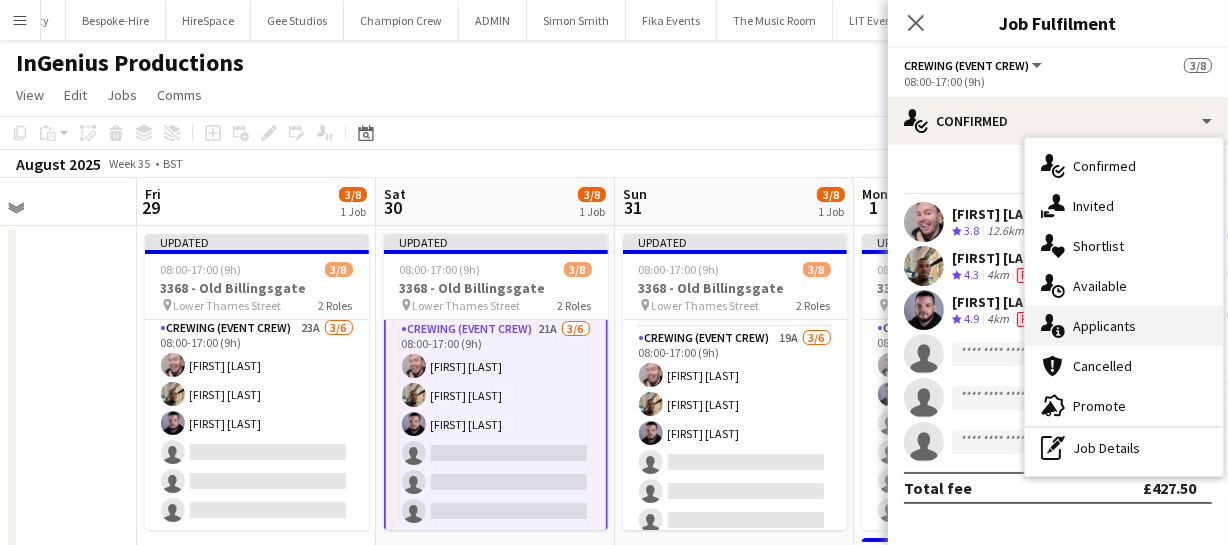 click on "single-neutral-actions-information
Applicants" at bounding box center [1124, 326] 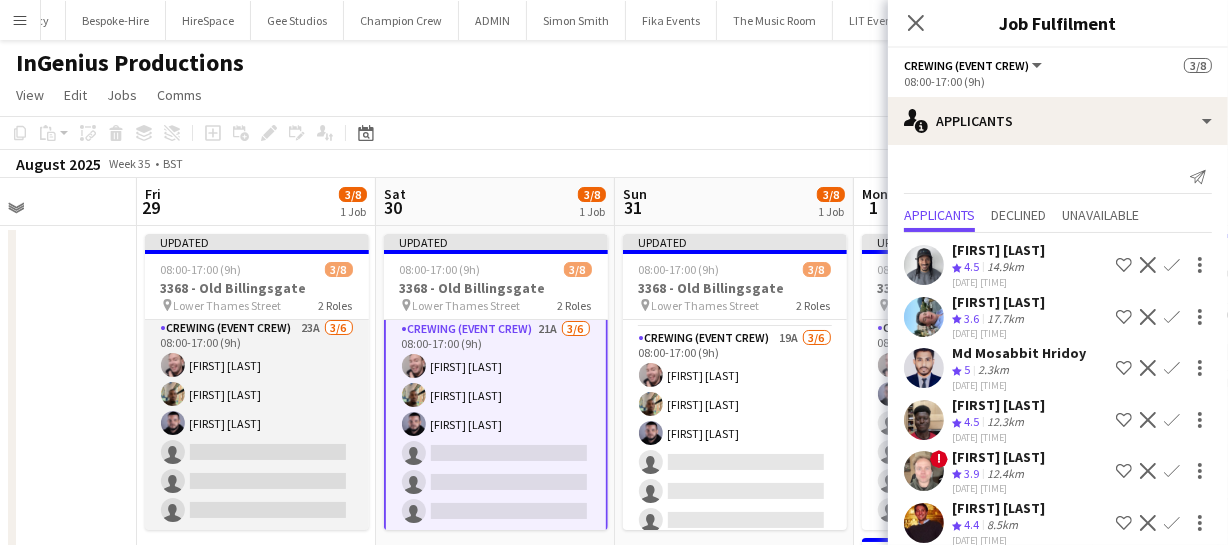 click on "Crewing (Event Crew)   23A   3/6   08:00-17:00 (9h)
Eldon Taylor Stephon Johnson Paul Fisk
single-neutral-actions
single-neutral-actions
single-neutral-actions" at bounding box center [257, 423] 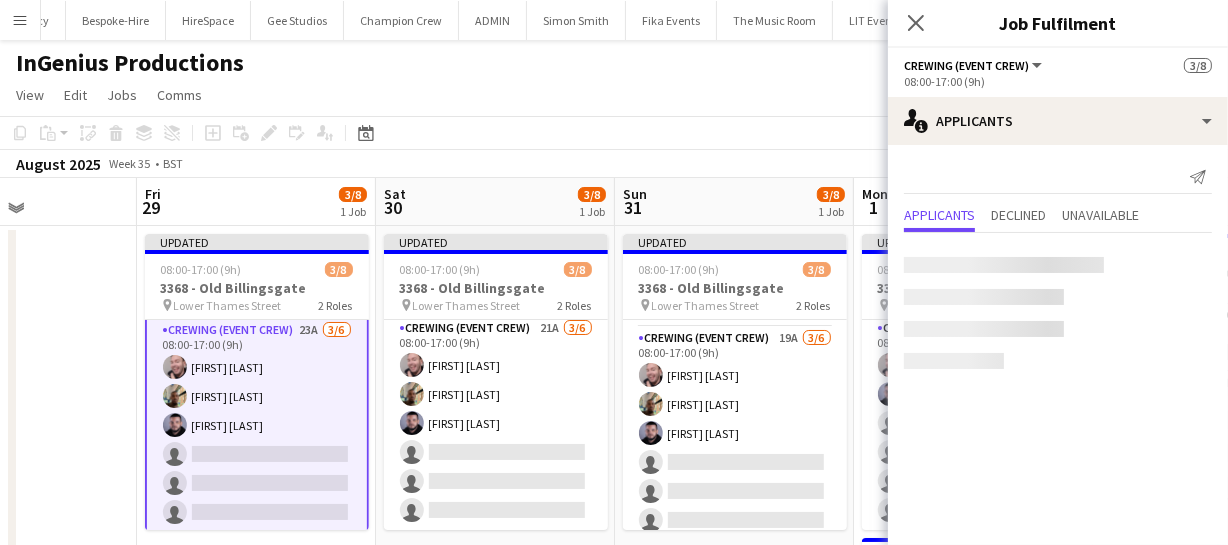 scroll, scrollTop: 100, scrollLeft: 0, axis: vertical 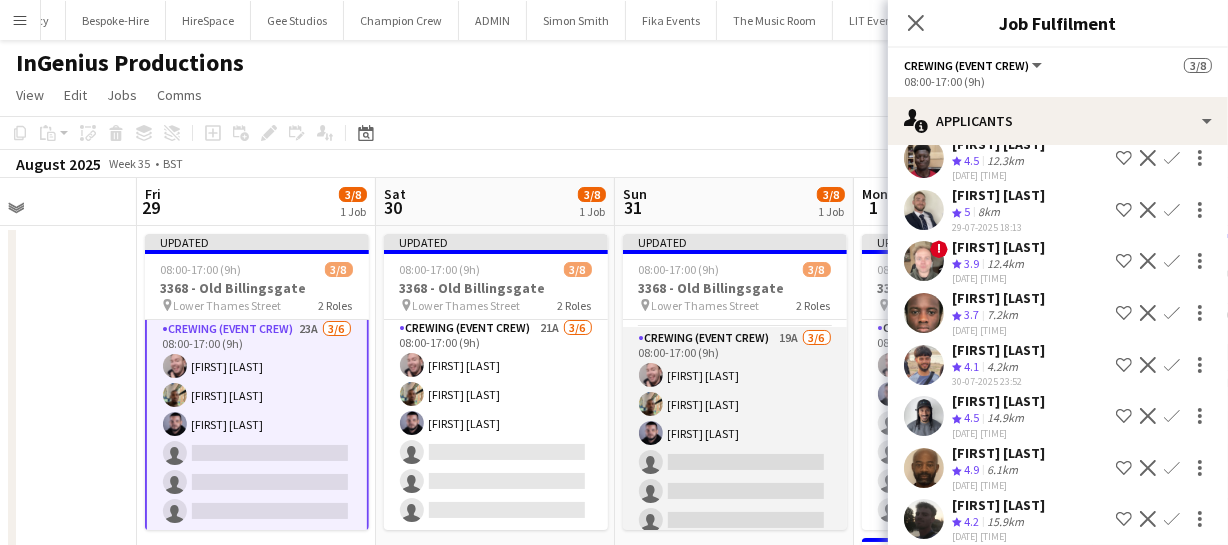 click on "Crewing (Event Crew)   19A   3/6   08:00-17:00 (9h)
Eldon Taylor Stephon Johnson Paul Fisk
single-neutral-actions
single-neutral-actions
single-neutral-actions" at bounding box center (735, 433) 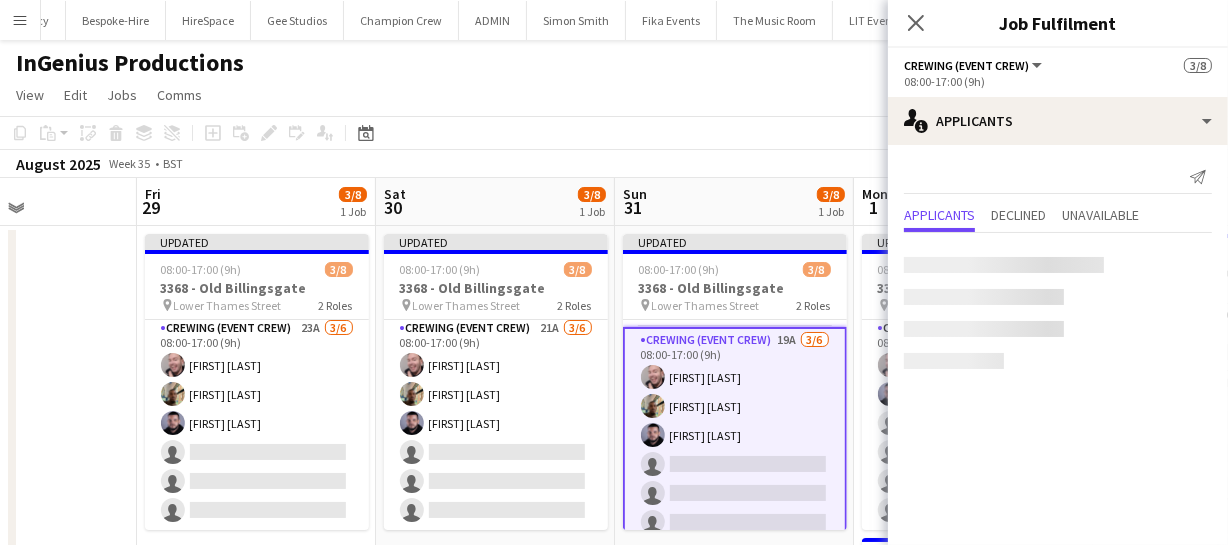 scroll, scrollTop: 100, scrollLeft: 0, axis: vertical 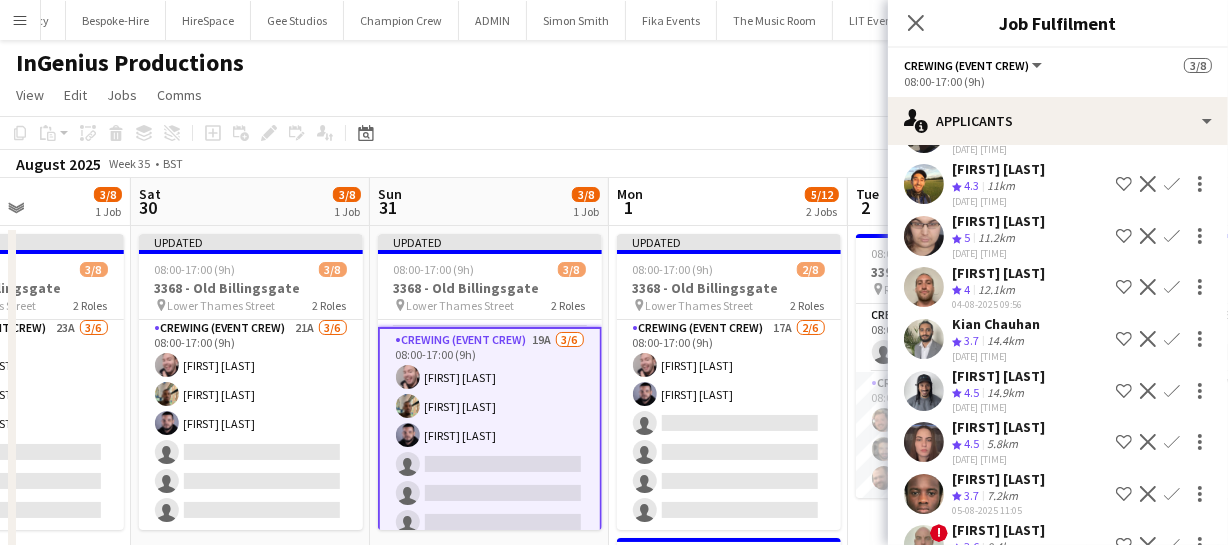 drag, startPoint x: 658, startPoint y: 457, endPoint x: 484, endPoint y: 451, distance: 174.10342 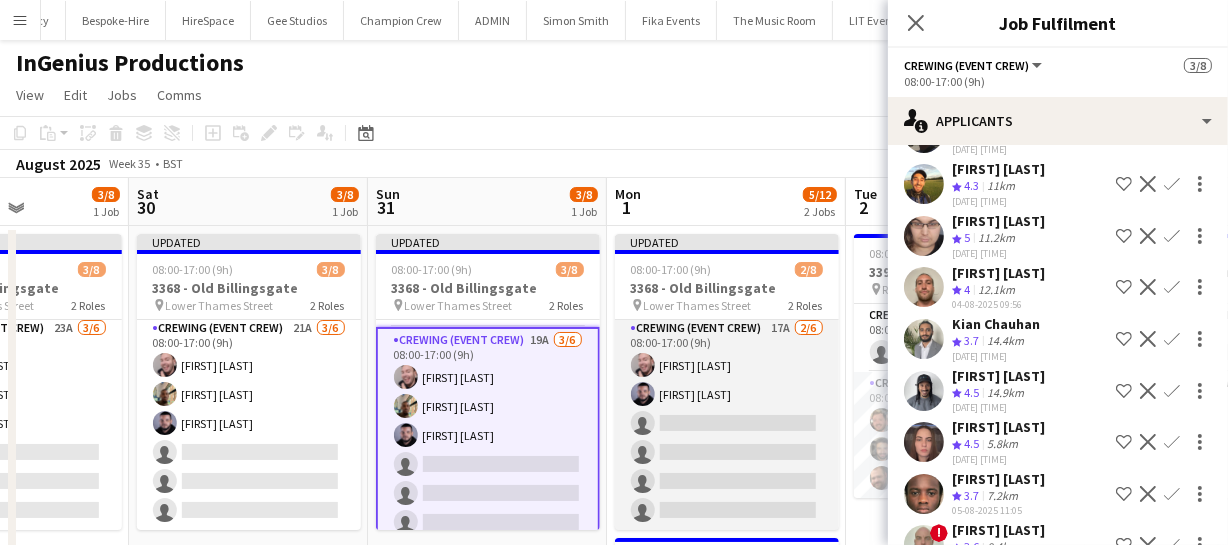 click on "Crewing (Event Crew)   17A   2/6   08:00-17:00 (9h)
Eldon Taylor Paul Fisk
single-neutral-actions
single-neutral-actions
single-neutral-actions
single-neutral-actions" at bounding box center [727, 423] 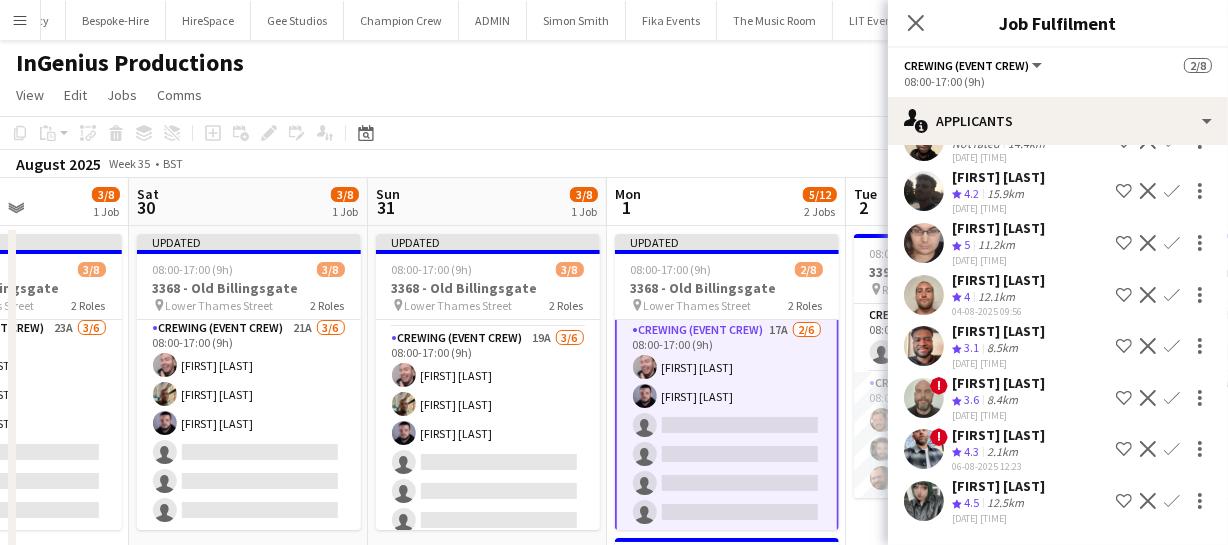 scroll, scrollTop: 0, scrollLeft: 829, axis: horizontal 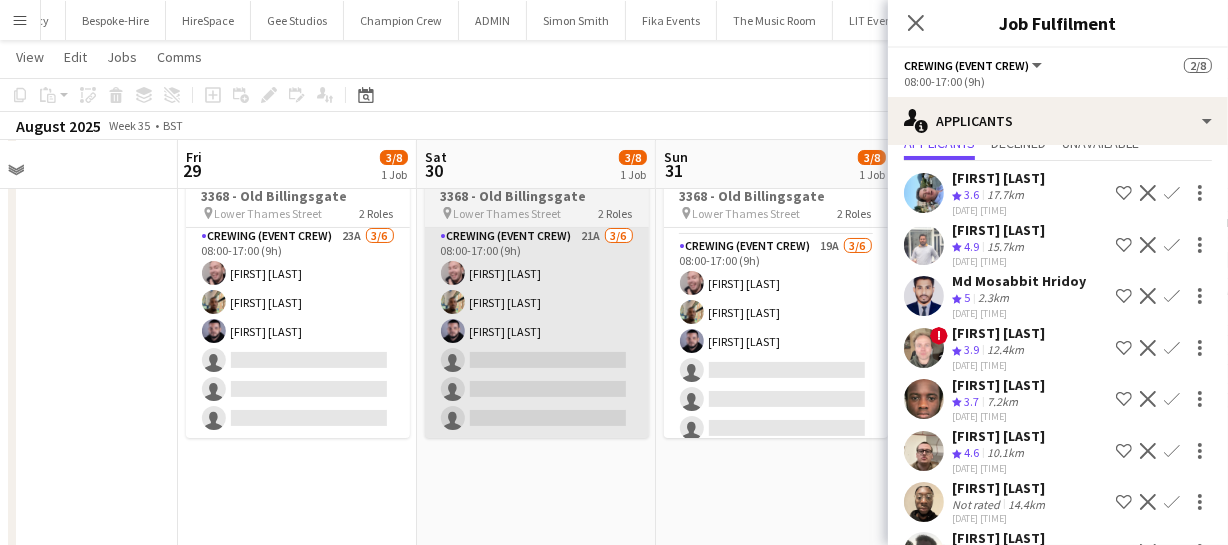 drag, startPoint x: 459, startPoint y: 444, endPoint x: 625, endPoint y: 436, distance: 166.19266 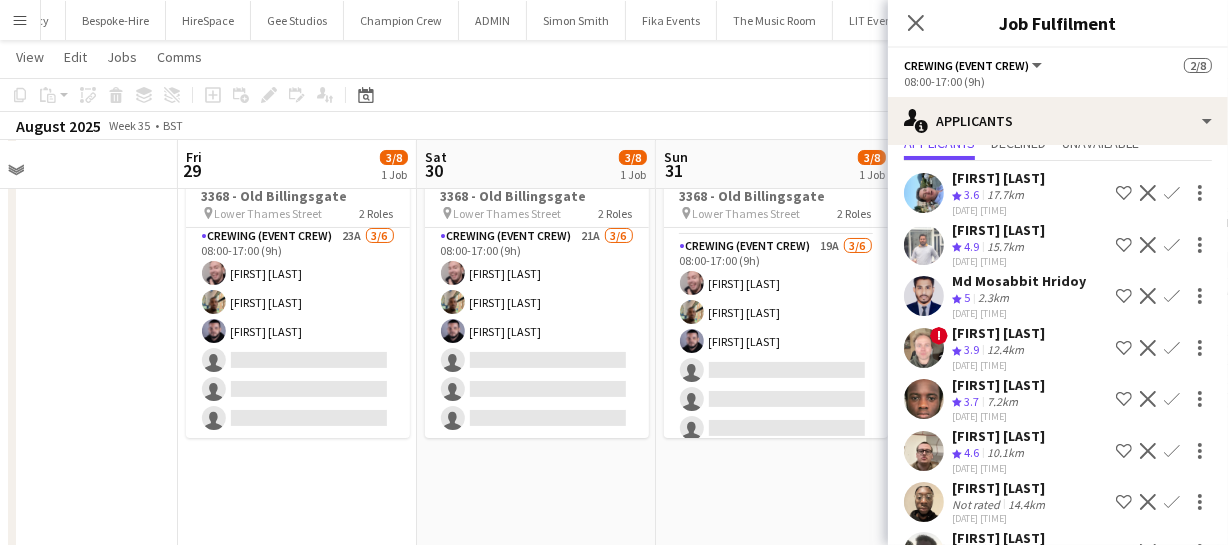 click on "Tue   26   Wed   27   Thu   28   Fri   29   3/8   1 Job   Sat   30   3/8   1 Job   Sun   31   3/8   1 Job   Mon   1   5/12   2 Jobs   Tue   2   3/4   1 Job   Wed   3   3/4   1 Job   Thu   4   3/4   1 Job   Fri   5   3/4   1 Job   Updated   08:00-17:00 (9h)    3/8   3368 - Old Billingsgate
pin
Lower Thames Street   2 Roles   Crewing (Crew Leader)   0/2   08:00-17:00 (9h)
single-neutral-actions
single-neutral-actions
Crewing (Event Crew)   23A   3/6   08:00-17:00 (9h)
Eldon Taylor Stephon Johnson Paul Fisk
single-neutral-actions
single-neutral-actions
single-neutral-actions
Updated   08:00-17:00 (9h)    3/8   3368 - Old Billingsgate
pin
Lower Thames Street   2 Roles   Crewing (Crew Leader)   0/2   08:00-17:00 (9h)
single-neutral-actions" at bounding box center (614, 379) 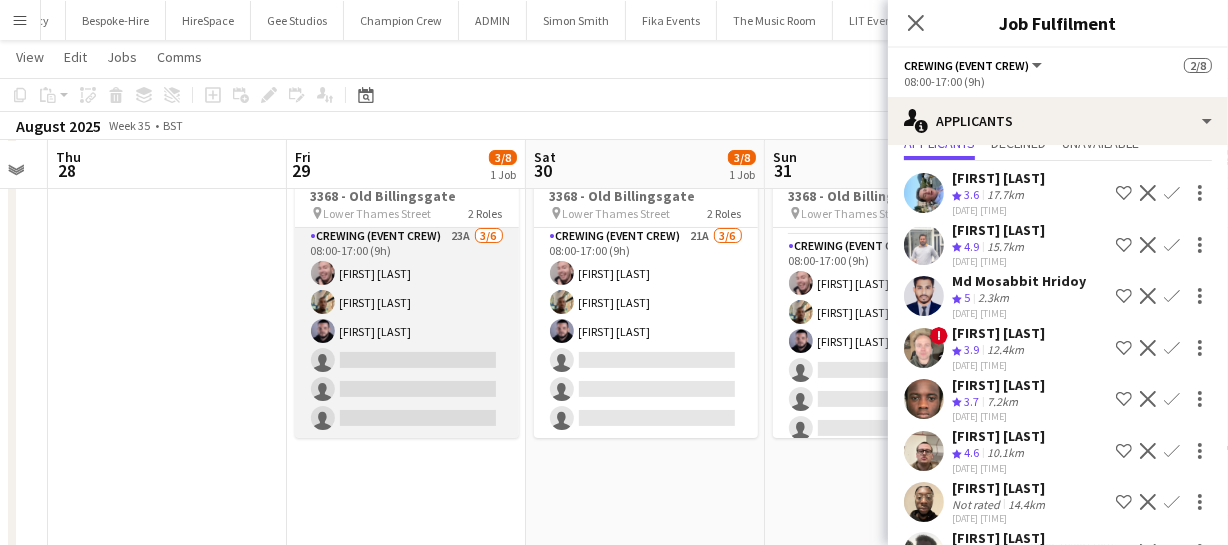 click on "Crewing (Event Crew)   23A   3/6   08:00-17:00 (9h)
Eldon Taylor Stephon Johnson Paul Fisk
single-neutral-actions
single-neutral-actions
single-neutral-actions" at bounding box center [407, 331] 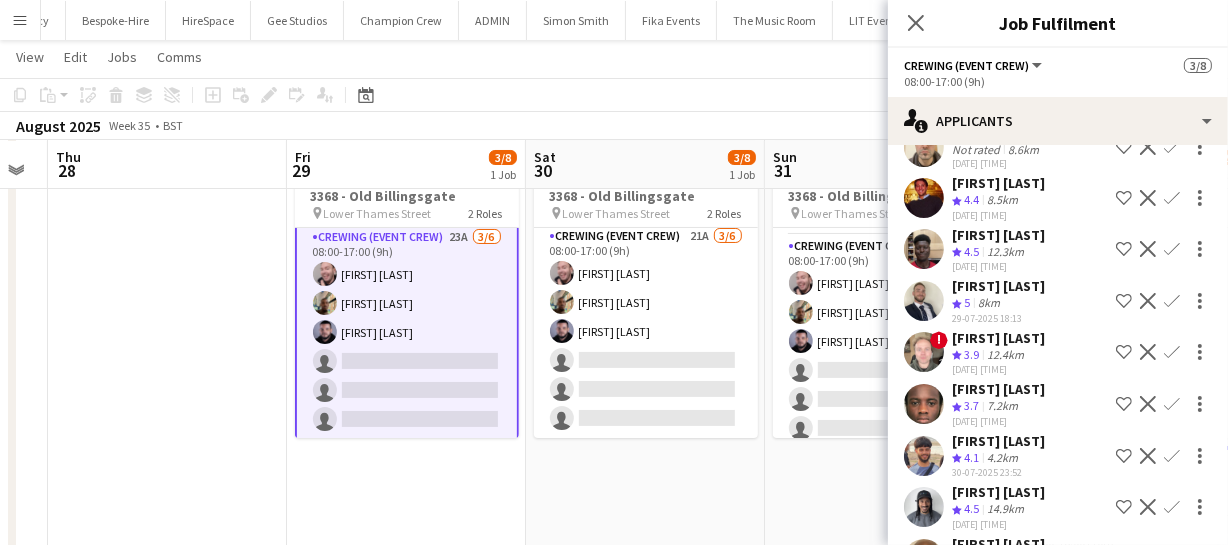 scroll, scrollTop: 363, scrollLeft: 0, axis: vertical 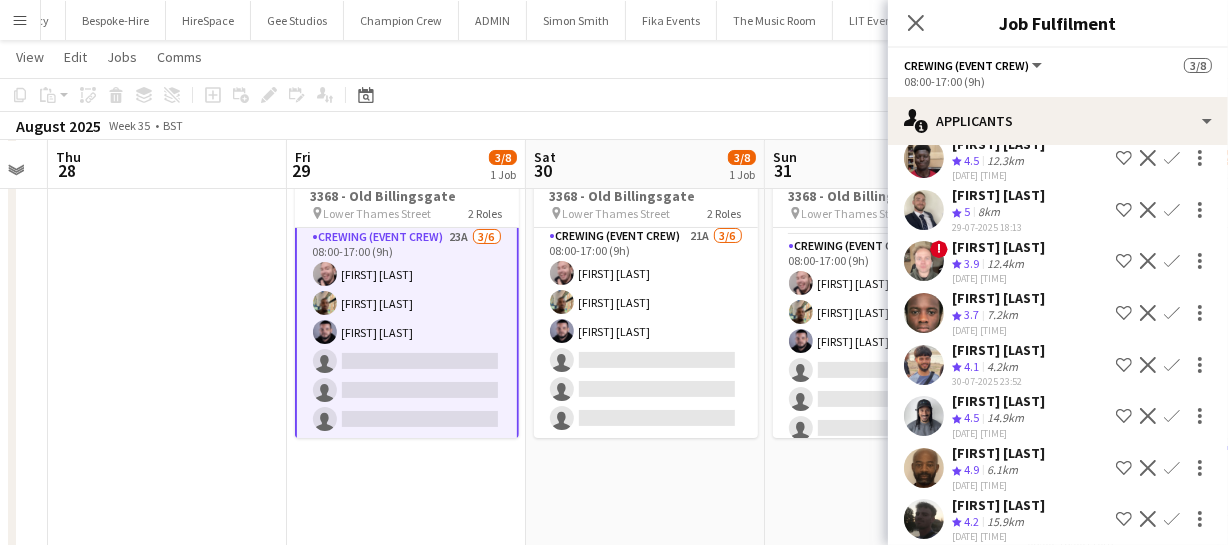 click on "Confirm" at bounding box center (1172, 468) 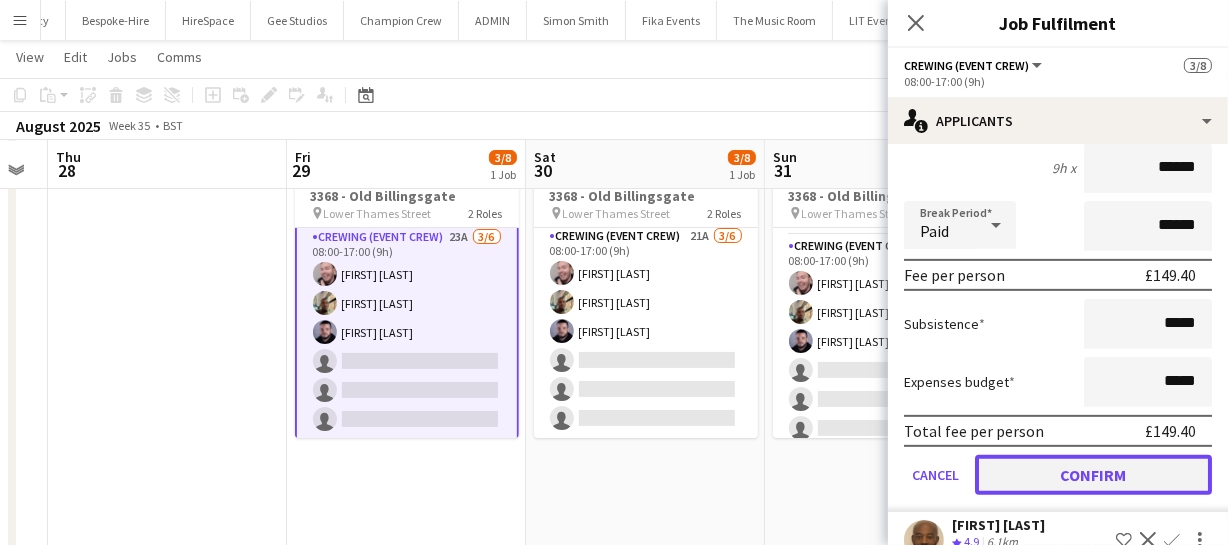 click on "Confirm" 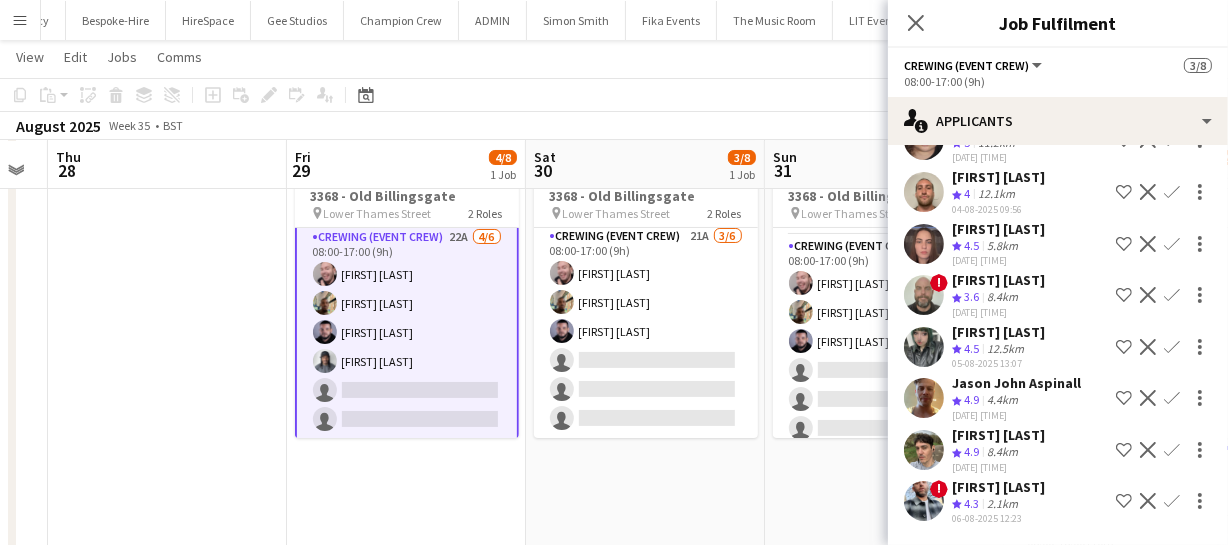 scroll, scrollTop: 243, scrollLeft: 0, axis: vertical 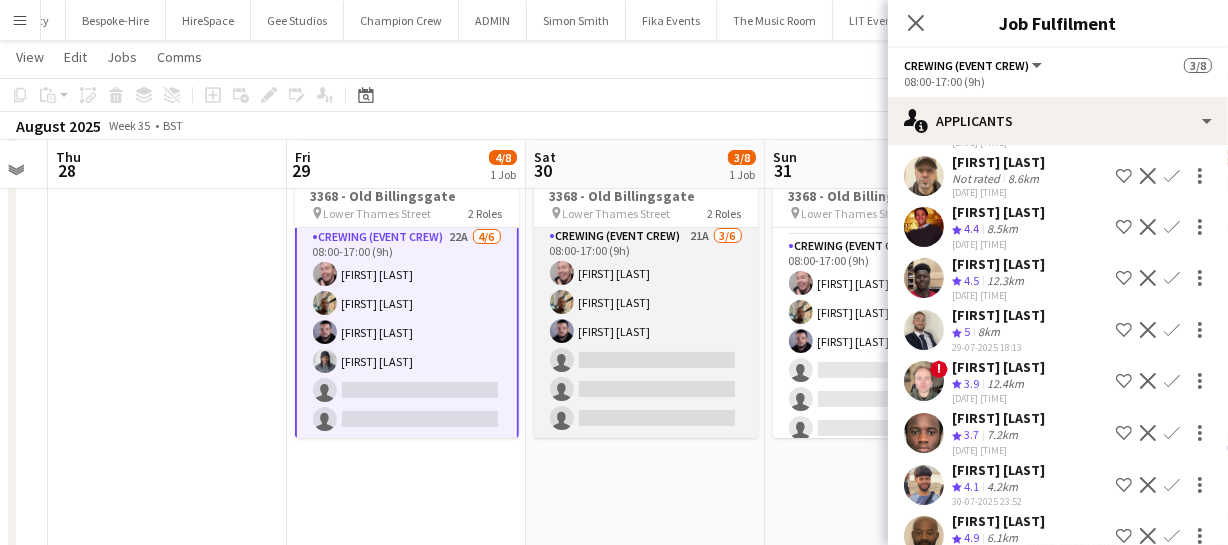 click on "Crewing (Event Crew)   21A   3/6   08:00-17:00 (9h)
Eldon Taylor Stephon Johnson Paul Fisk
single-neutral-actions
single-neutral-actions
single-neutral-actions" at bounding box center (646, 331) 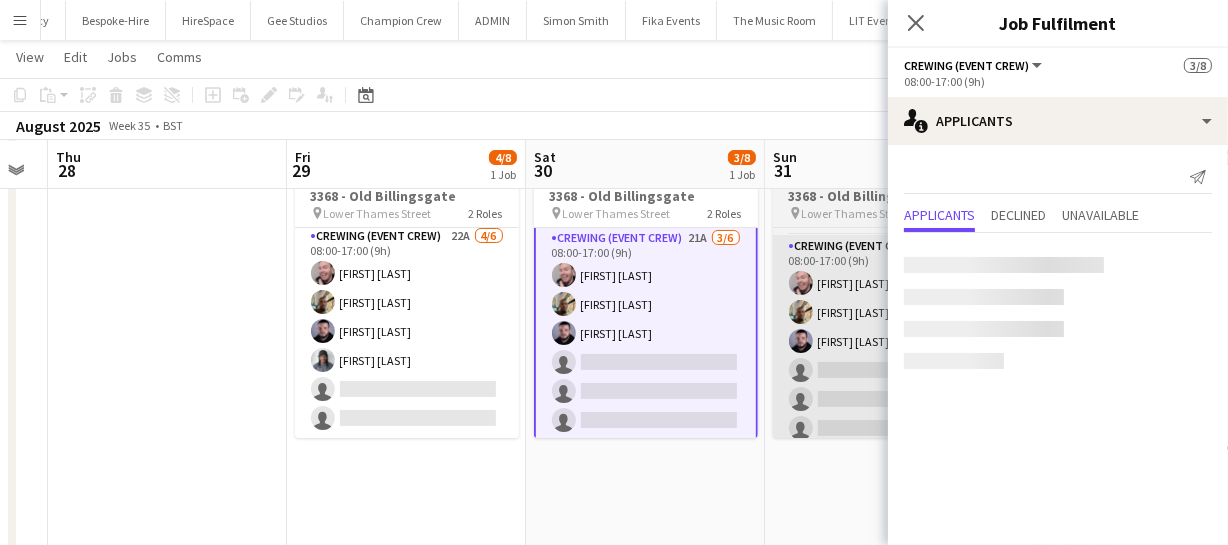 scroll, scrollTop: 100, scrollLeft: 0, axis: vertical 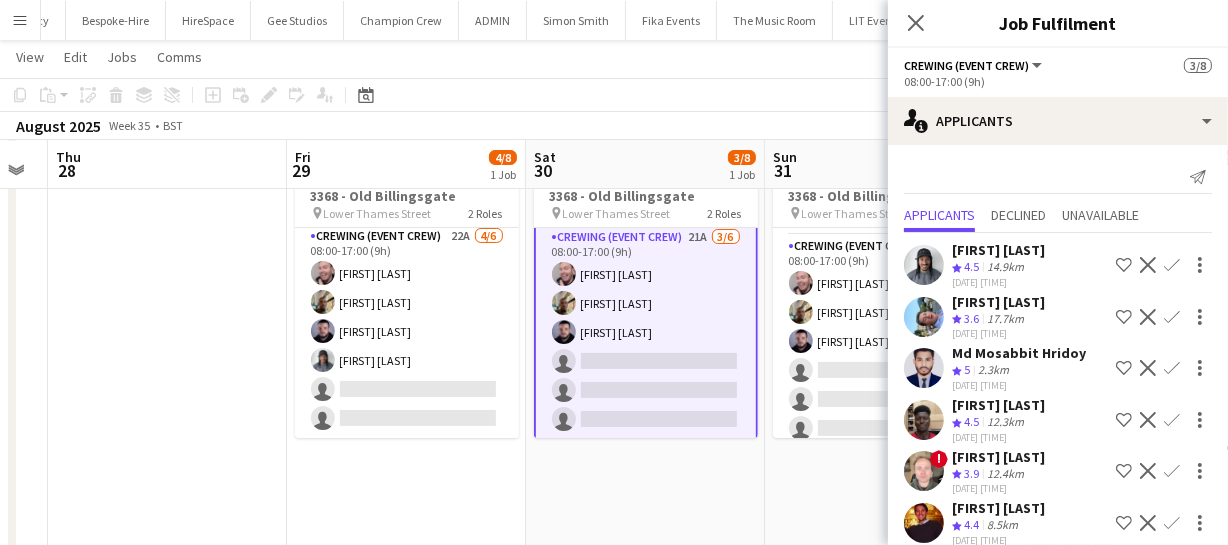 click on "Confirm" at bounding box center [1172, 317] 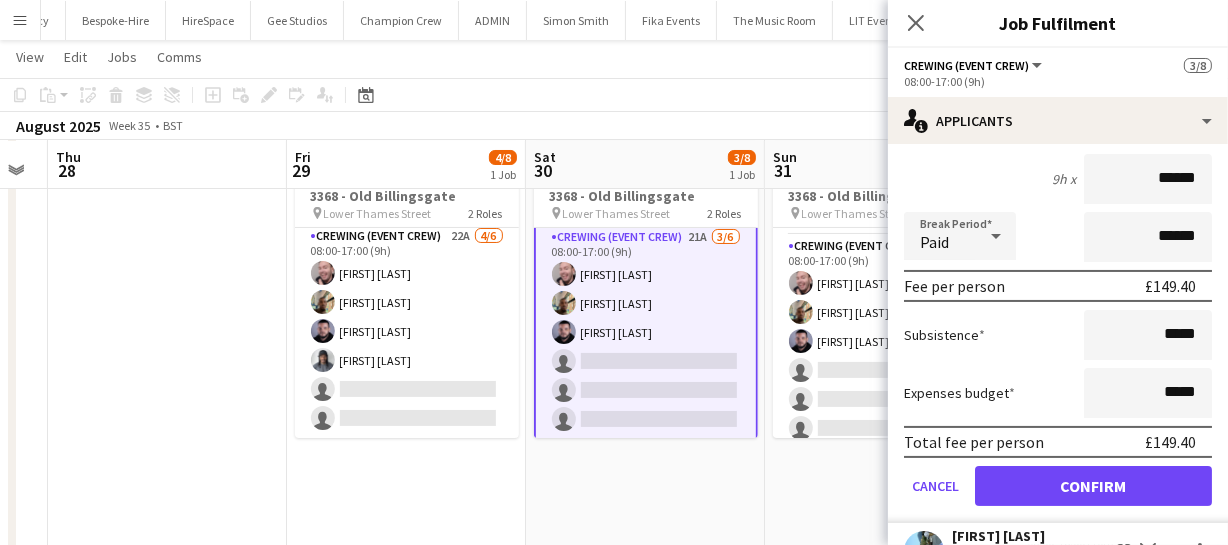 scroll, scrollTop: 272, scrollLeft: 0, axis: vertical 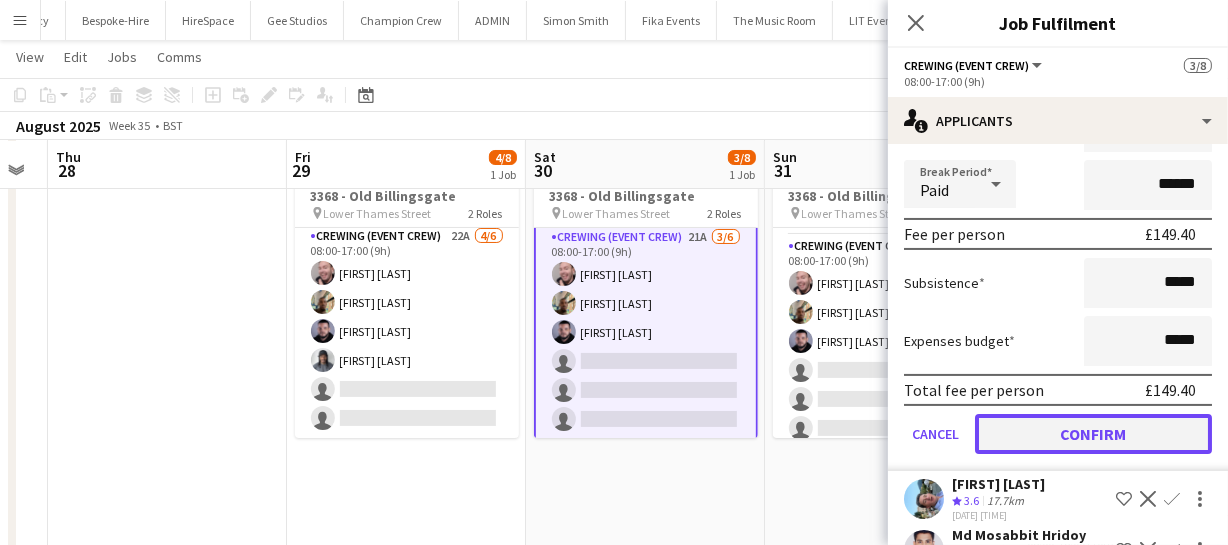 click on "Confirm" 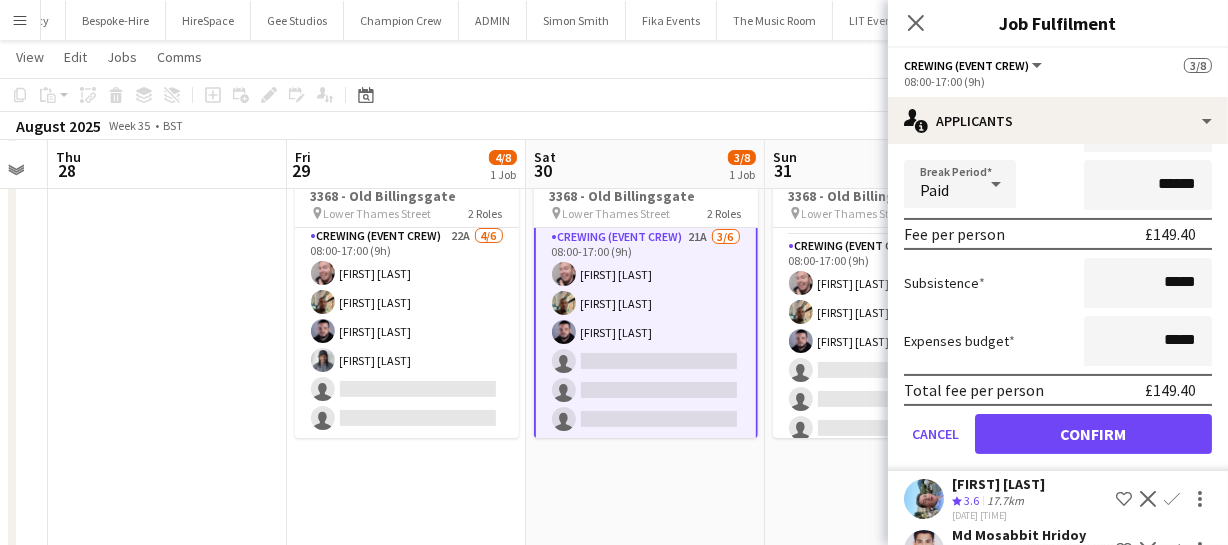 scroll, scrollTop: 0, scrollLeft: 0, axis: both 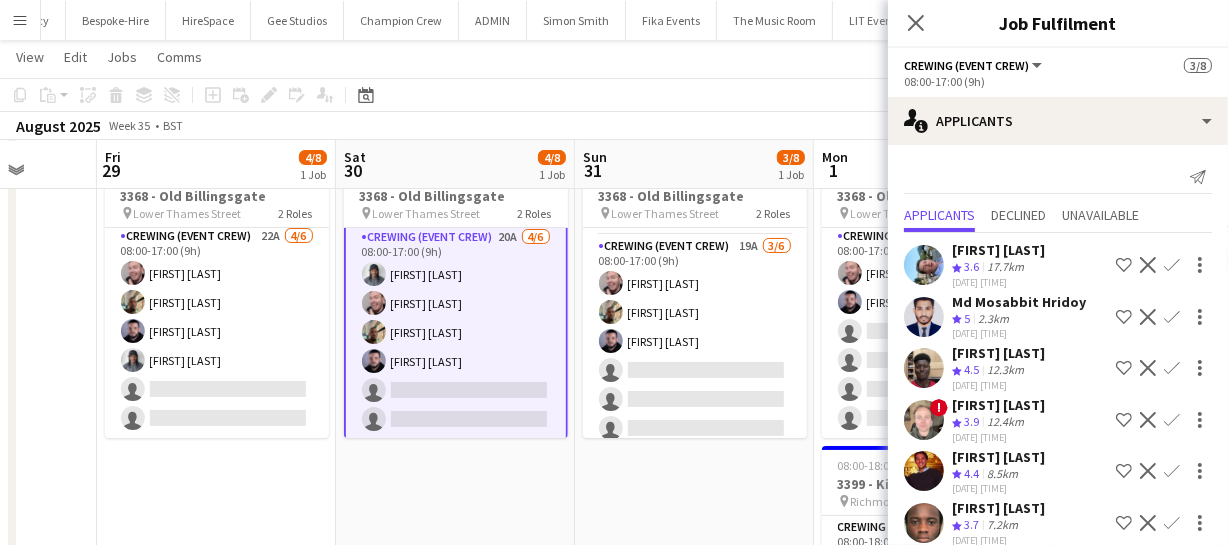 drag, startPoint x: 644, startPoint y: 398, endPoint x: 481, endPoint y: 404, distance: 163.1104 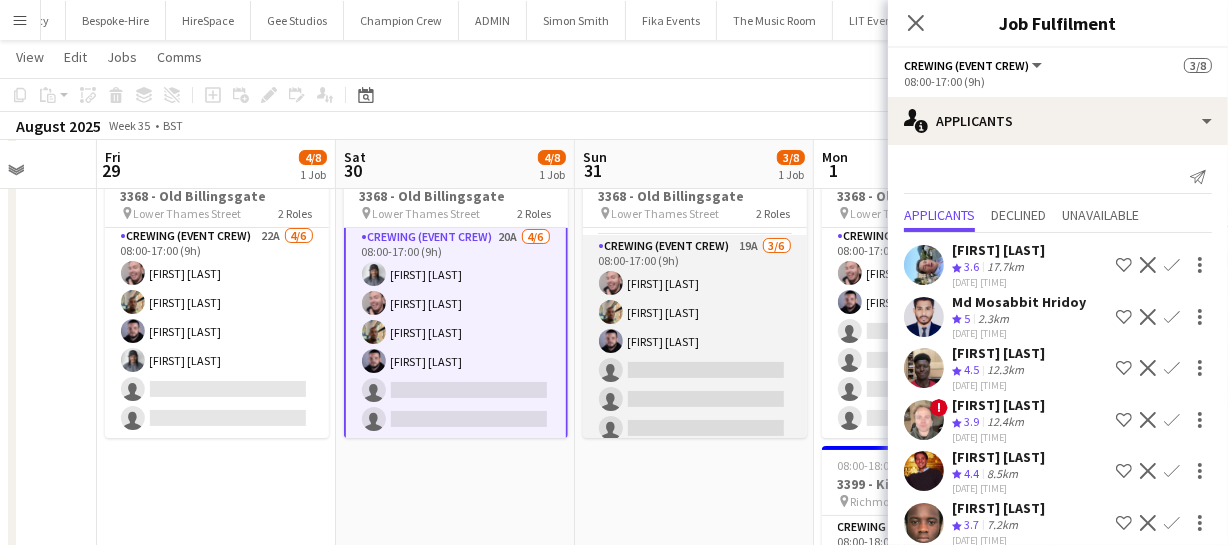 click on "Crewing (Event Crew)   19A   3/6   08:00-17:00 (9h)
Eldon Taylor Stephon Johnson Paul Fisk
single-neutral-actions
single-neutral-actions
single-neutral-actions" at bounding box center [695, 341] 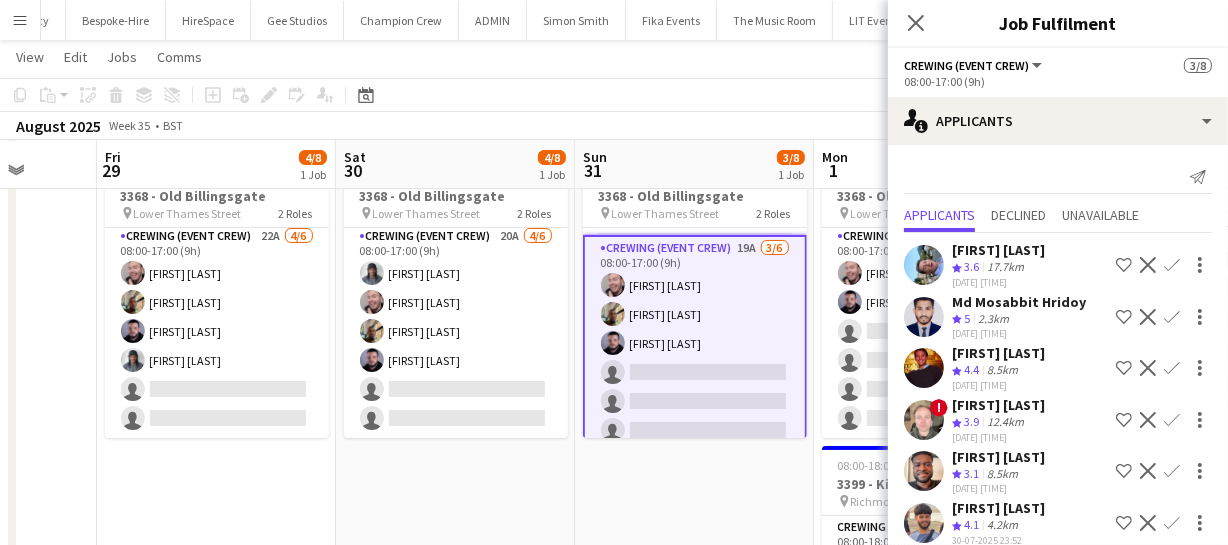 scroll, scrollTop: 100, scrollLeft: 0, axis: vertical 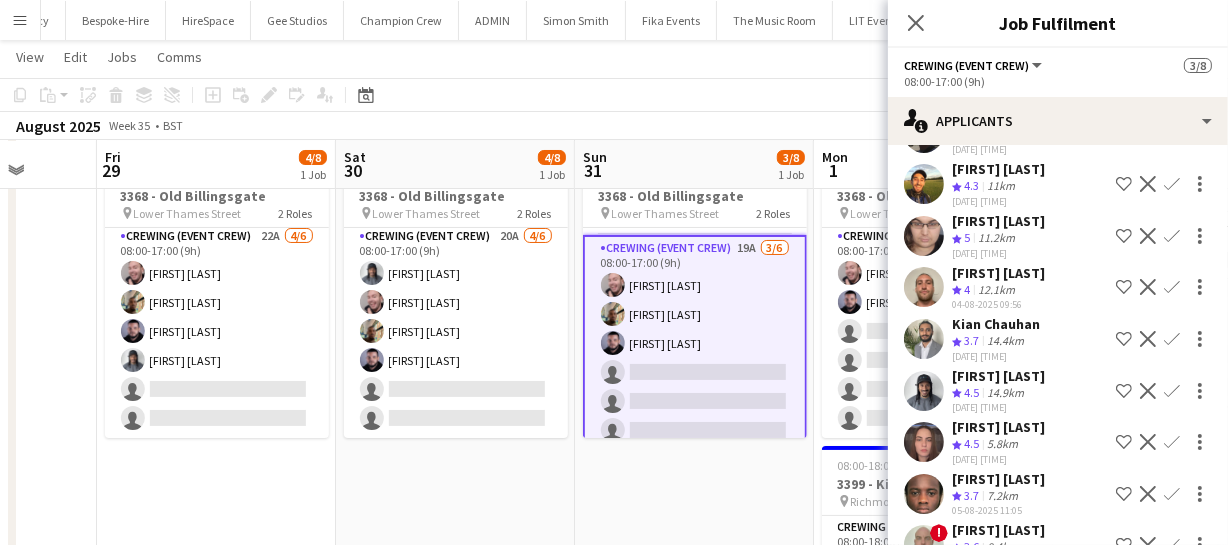 click on "Confirm" at bounding box center [1172, 442] 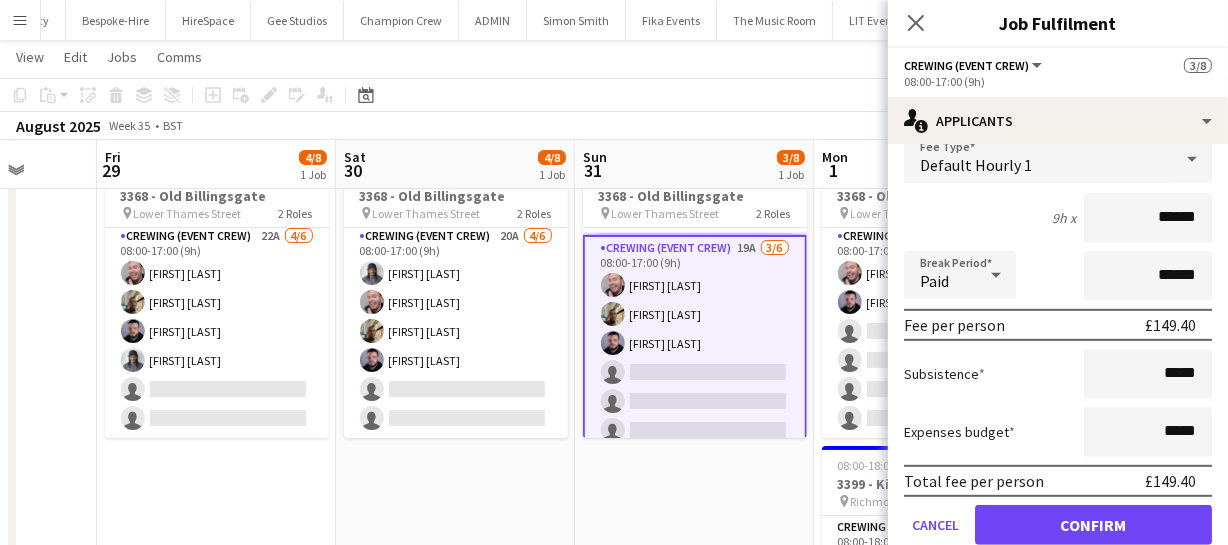 scroll, scrollTop: 909, scrollLeft: 0, axis: vertical 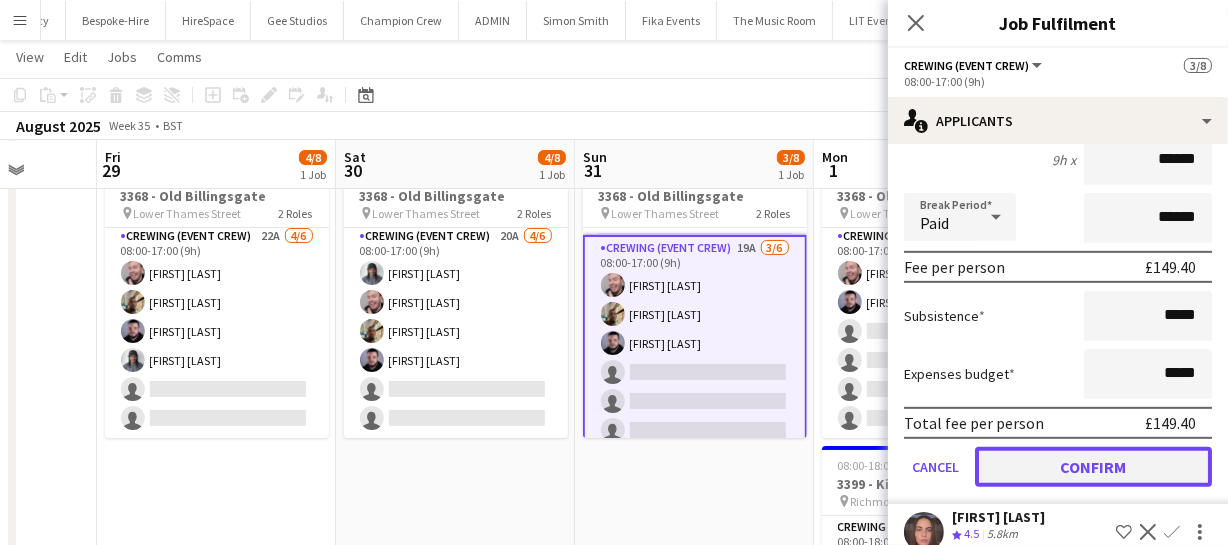 click on "Confirm" 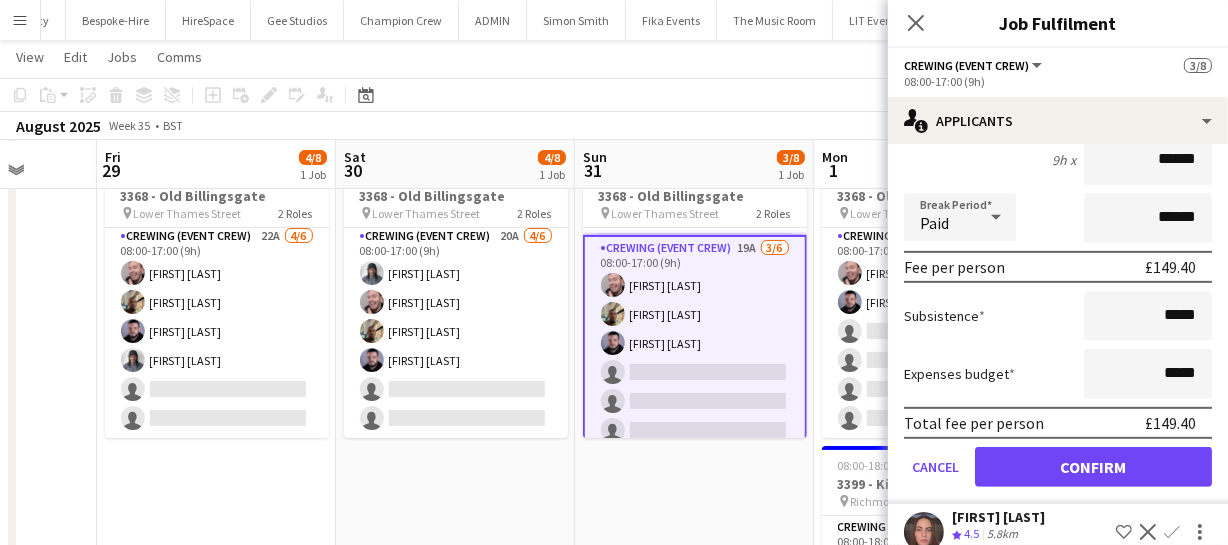 scroll, scrollTop: 406, scrollLeft: 0, axis: vertical 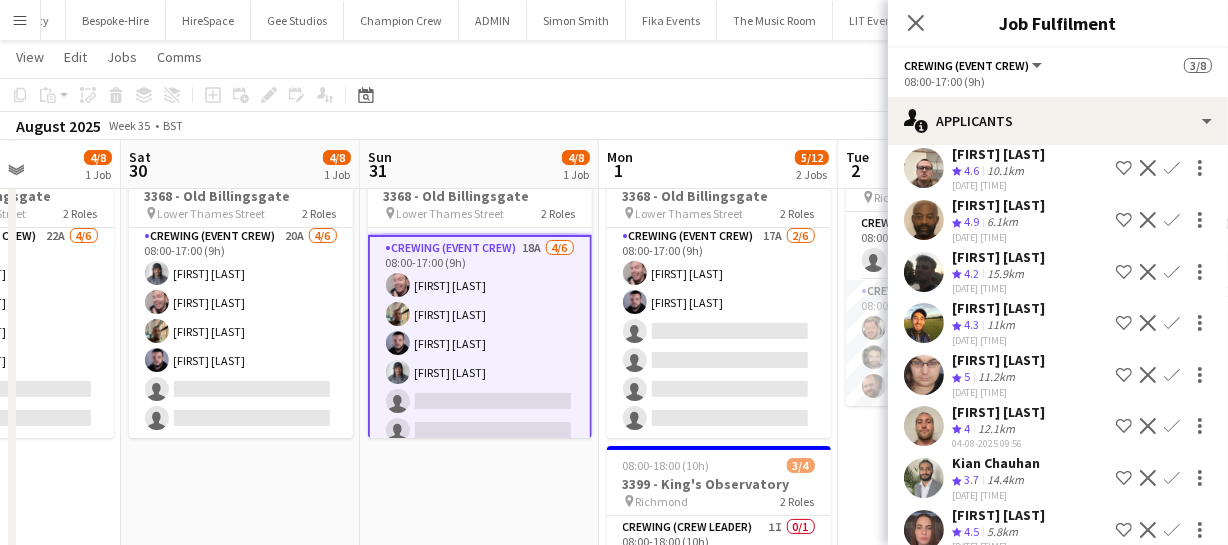 drag, startPoint x: 704, startPoint y: 388, endPoint x: 489, endPoint y: 380, distance: 215.14879 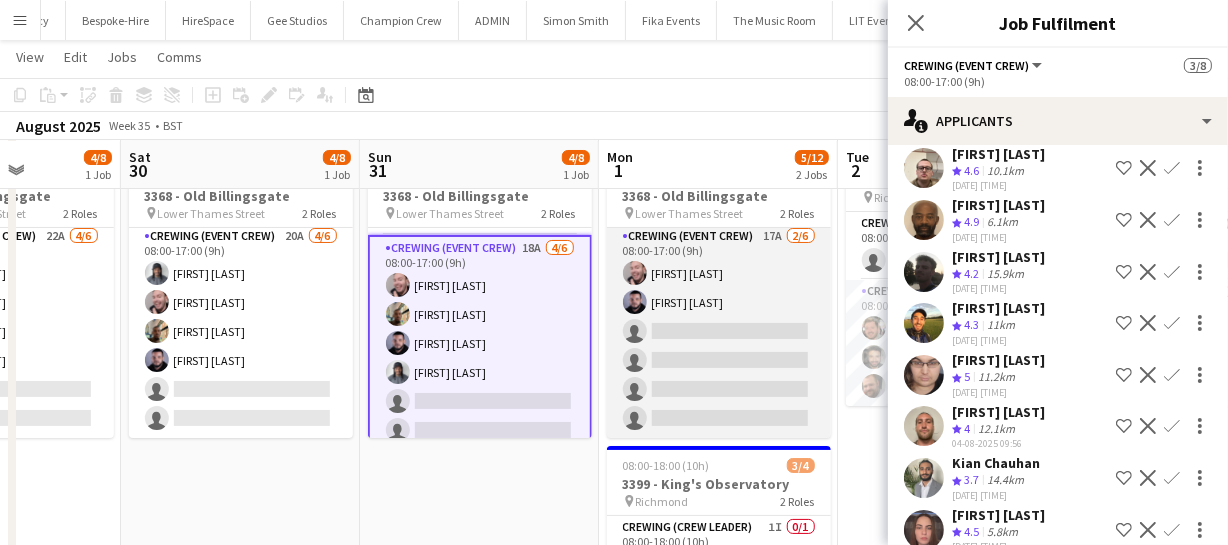 click on "Crewing (Event Crew)   17A   2/6   08:00-17:00 (9h)
Eldon Taylor Paul Fisk
single-neutral-actions
single-neutral-actions
single-neutral-actions
single-neutral-actions" at bounding box center (719, 331) 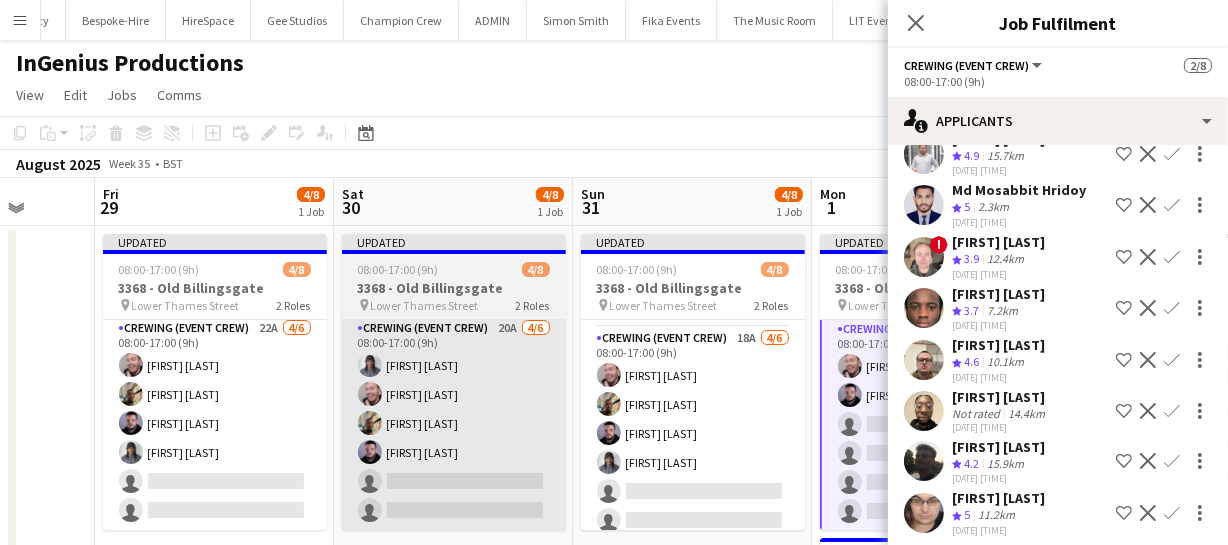 drag, startPoint x: 299, startPoint y: 404, endPoint x: 754, endPoint y: 357, distance: 457.42102 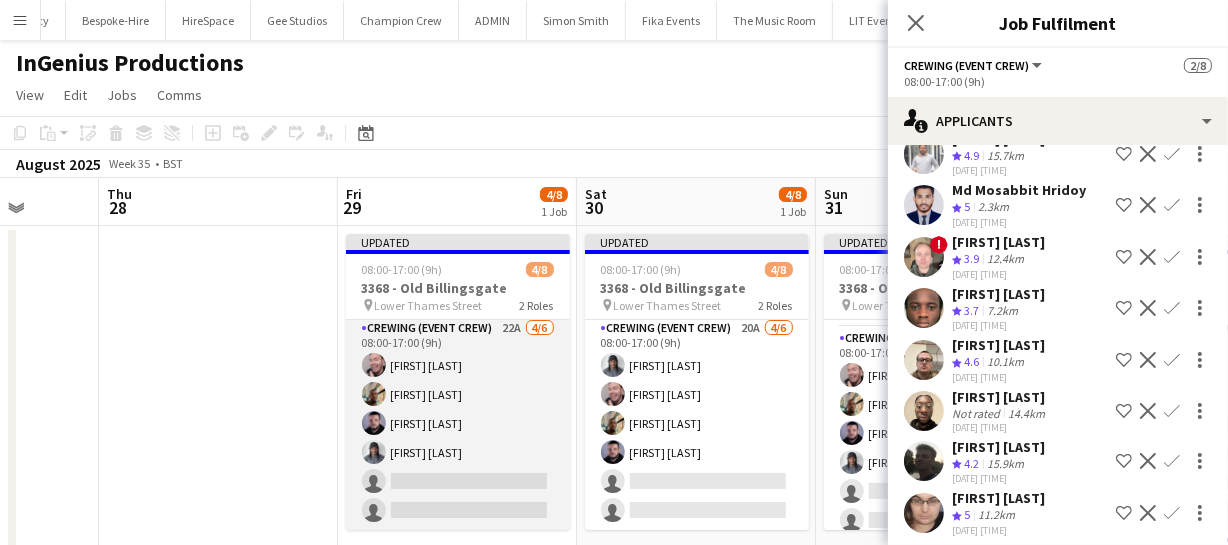 click on "Crewing (Event Crew)   22A   4/6   08:00-17:00 (9h)
Eldon Taylor Stephon Johnson Paul Fisk Kaine Caldeira
single-neutral-actions
single-neutral-actions" at bounding box center (458, 423) 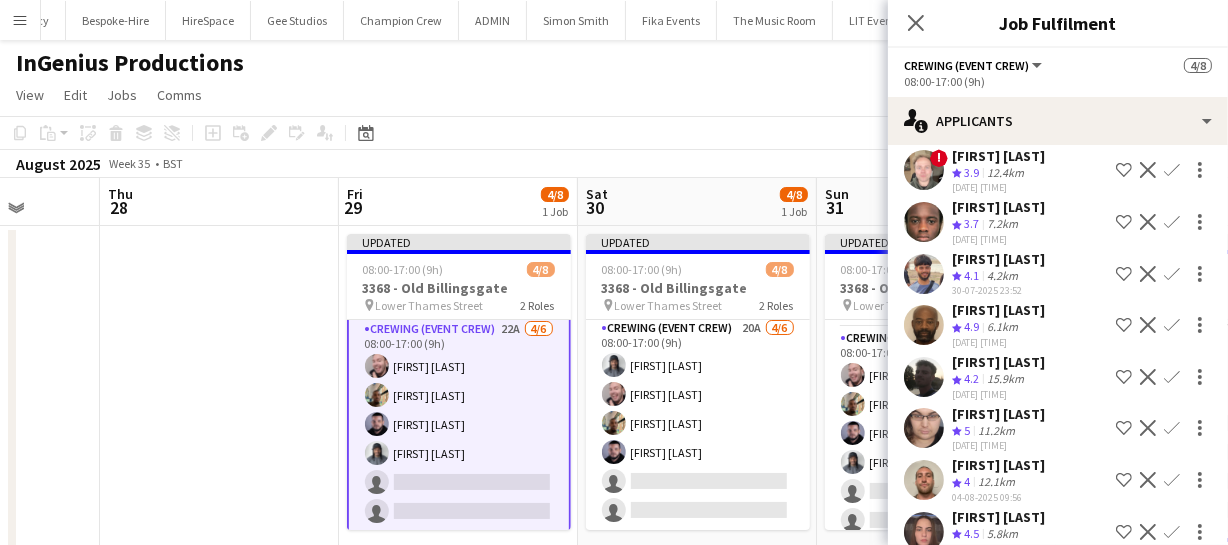 click on "Confirm" at bounding box center (1172, 532) 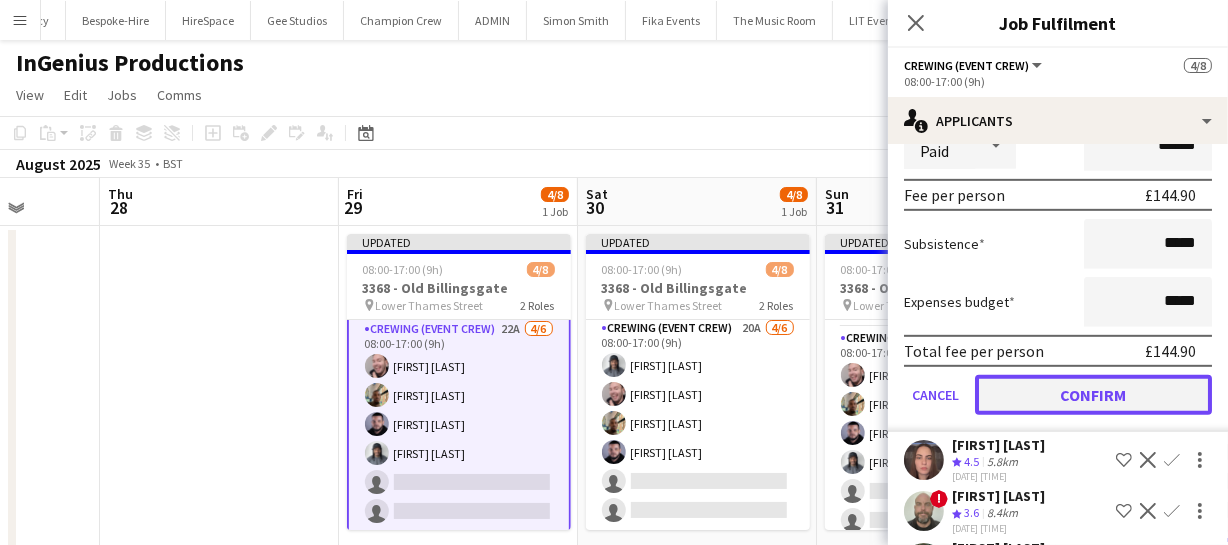 click on "Confirm" 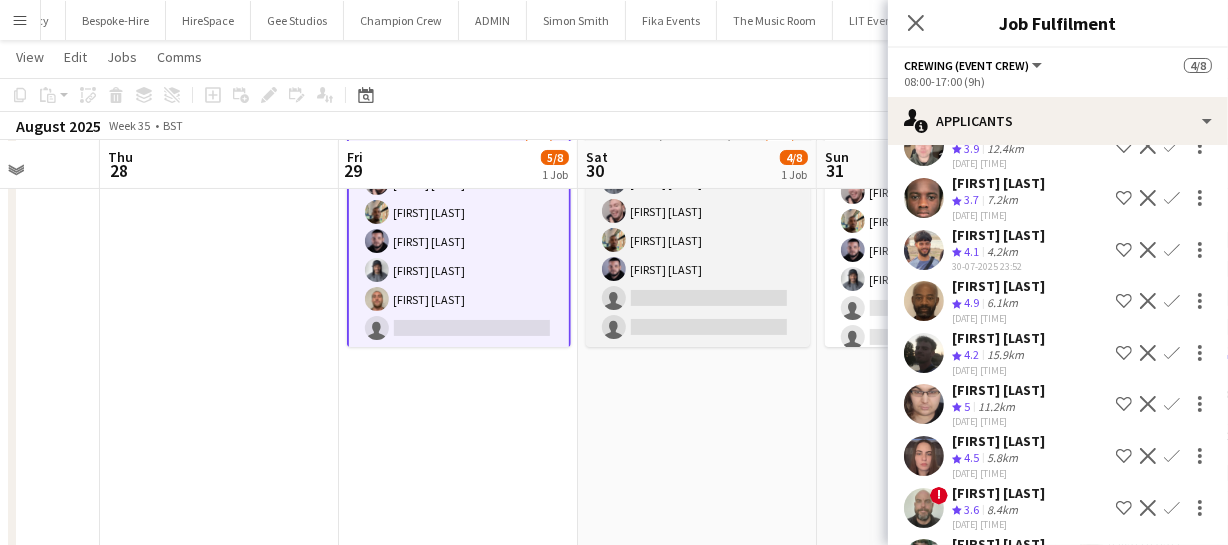 click on "Crewing (Event Crew)   20A   4/6   08:00-17:00 (9h)
Kaine Caldeira Eldon Taylor Stephon Johnson Paul Fisk
single-neutral-actions
single-neutral-actions" at bounding box center (698, 240) 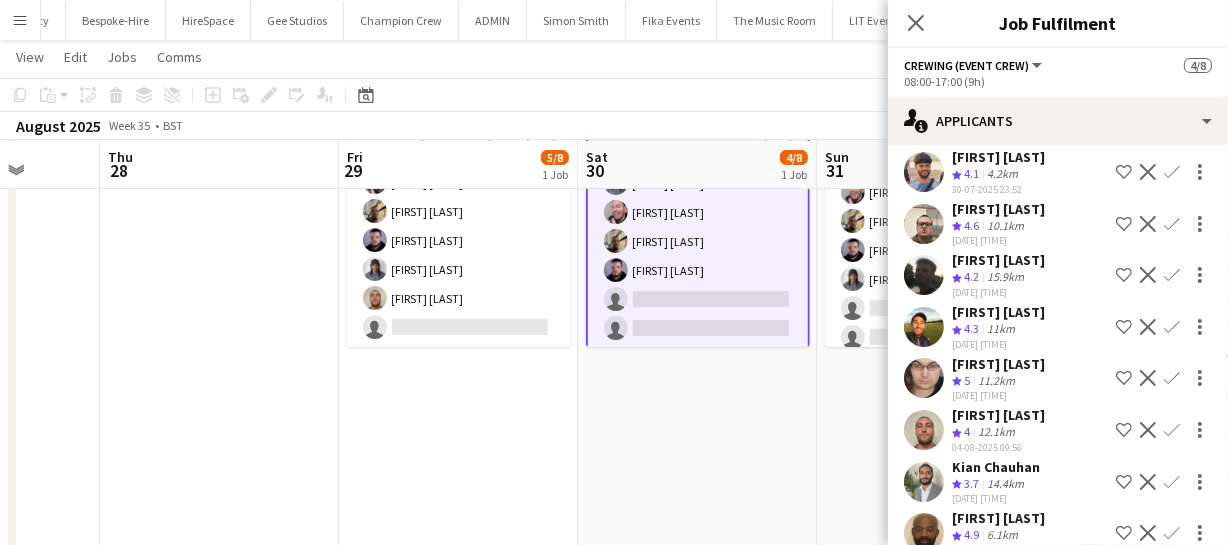 click on "Confirm" at bounding box center [1172, 482] 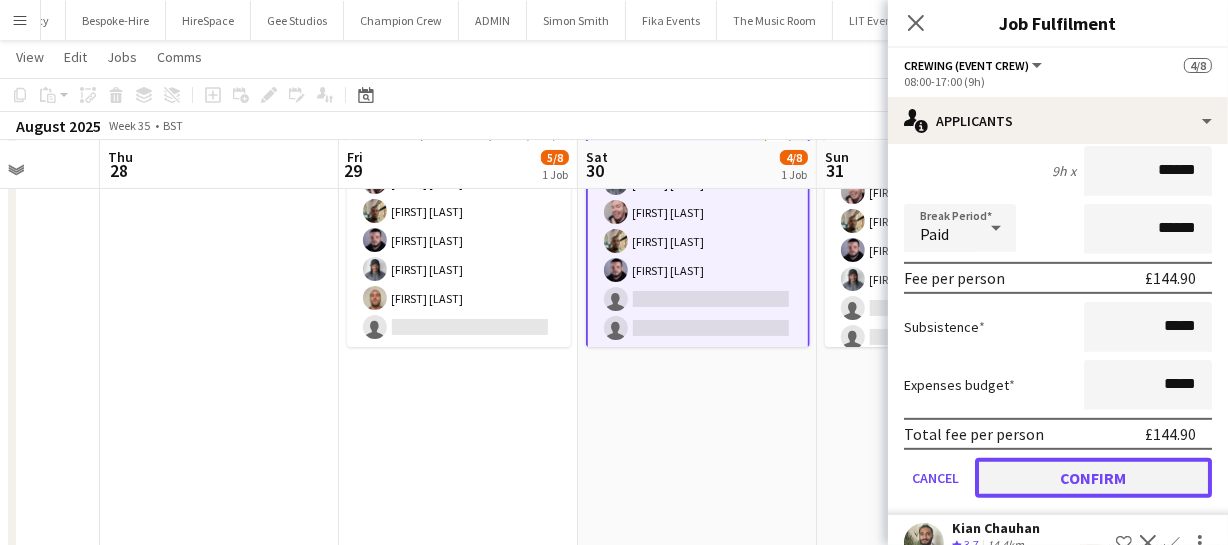click on "Confirm" 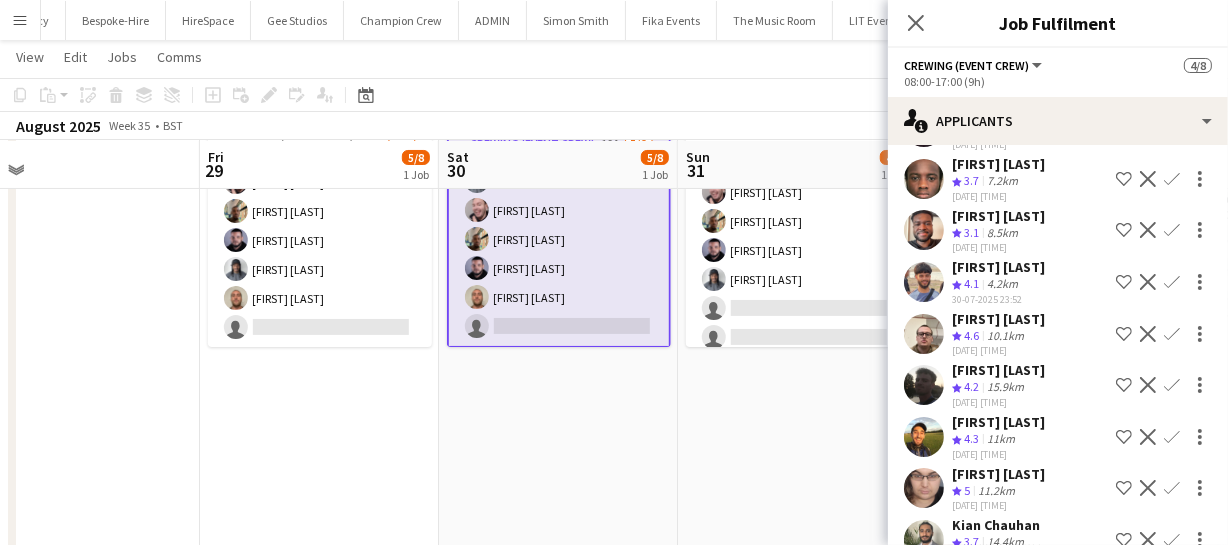 drag, startPoint x: 593, startPoint y: 308, endPoint x: 618, endPoint y: 311, distance: 25.179358 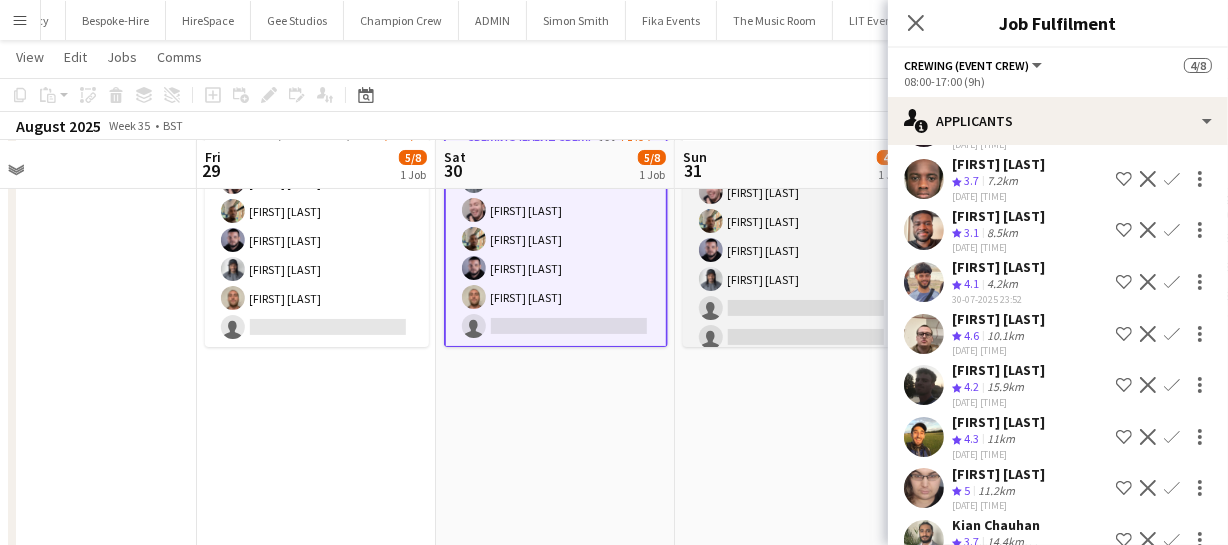 click on "Crewing (Event Crew)   18A   4/6   08:00-17:00 (9h)
Eldon Taylor Stephon Johnson Paul Fisk Kaine Caldeira
single-neutral-actions
single-neutral-actions" at bounding box center (795, 250) 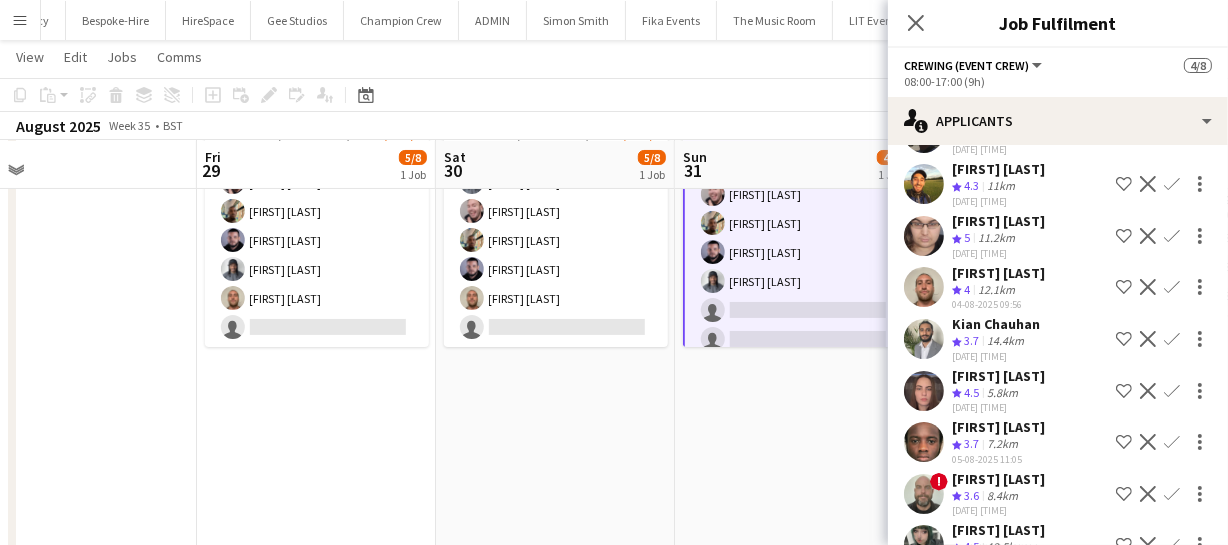 click on "Confirm" at bounding box center [1172, 339] 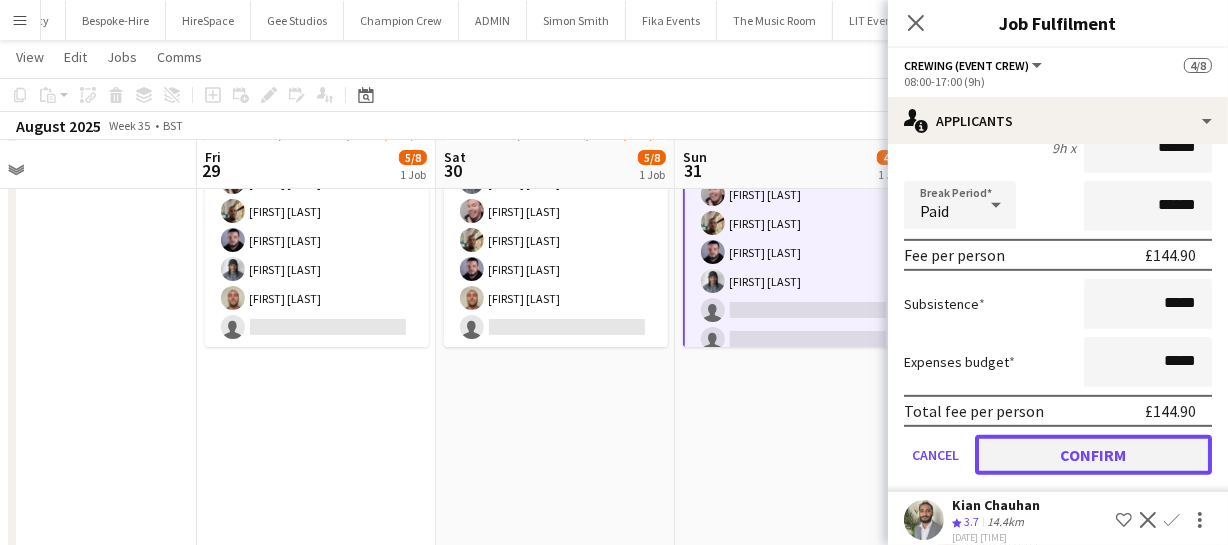 click on "Confirm" 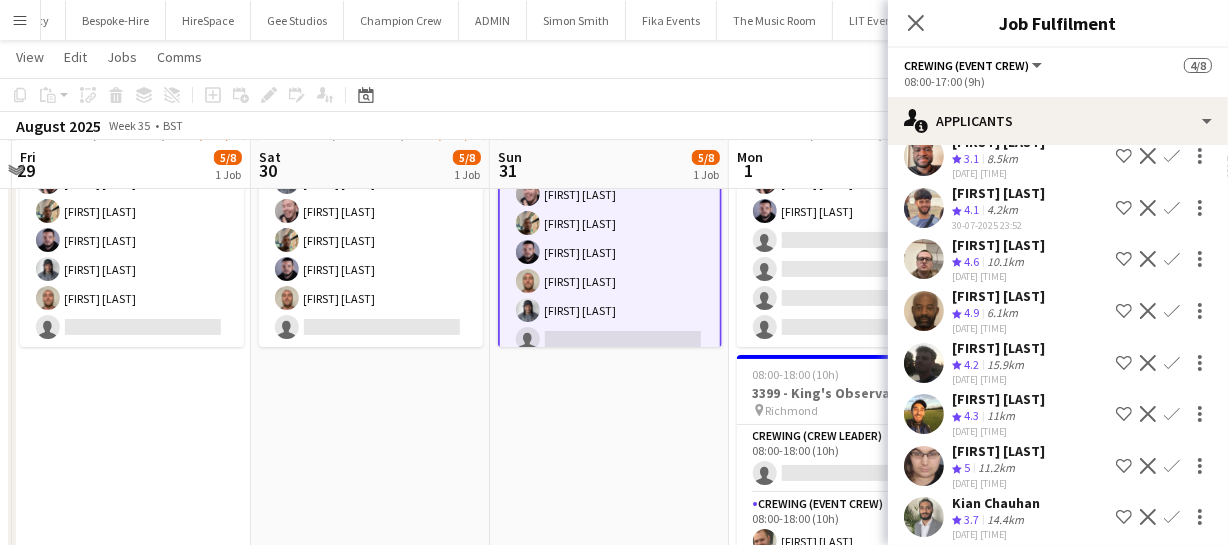 drag, startPoint x: 762, startPoint y: 357, endPoint x: 577, endPoint y: 356, distance: 185.0027 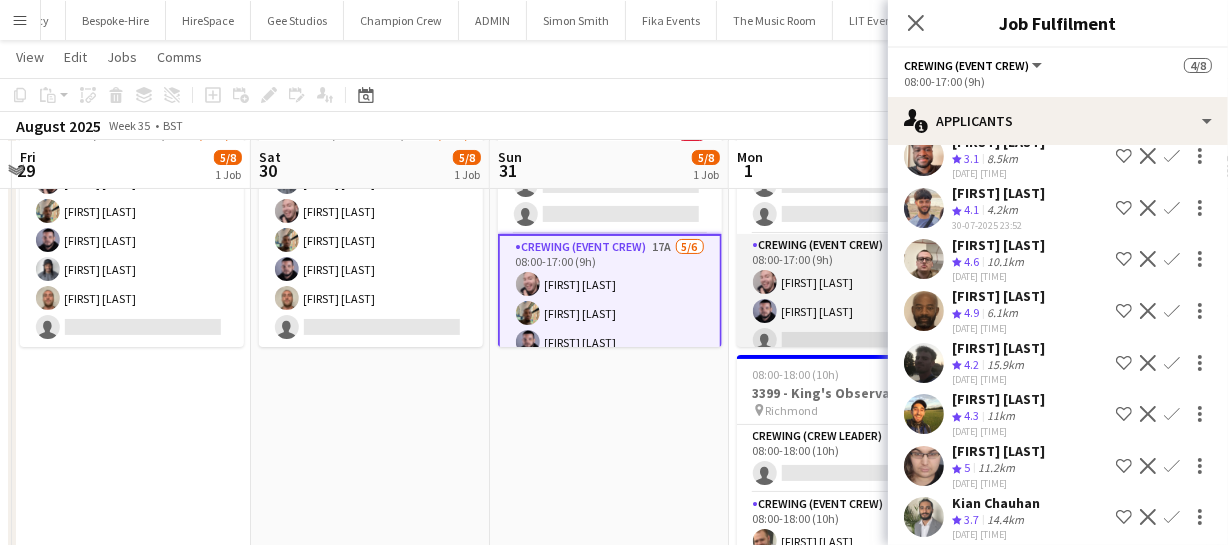 click on "Crewing (Event Crew)   17A   2/6   08:00-17:00 (9h)
Eldon Taylor Paul Fisk
single-neutral-actions
single-neutral-actions
single-neutral-actions
single-neutral-actions" at bounding box center (849, 340) 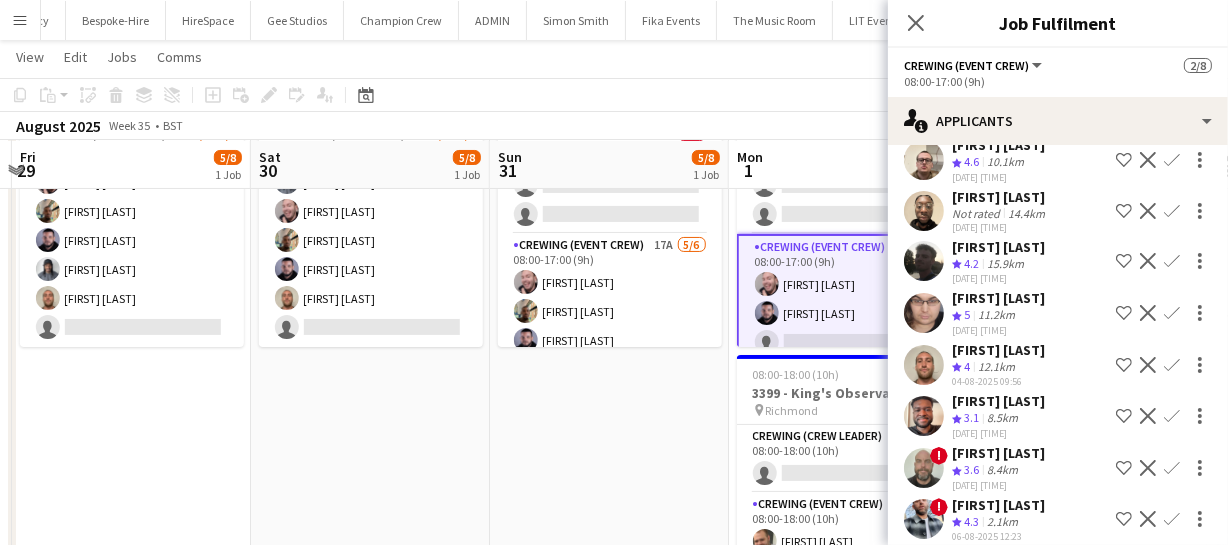 click on "Confirm" at bounding box center (1172, 416) 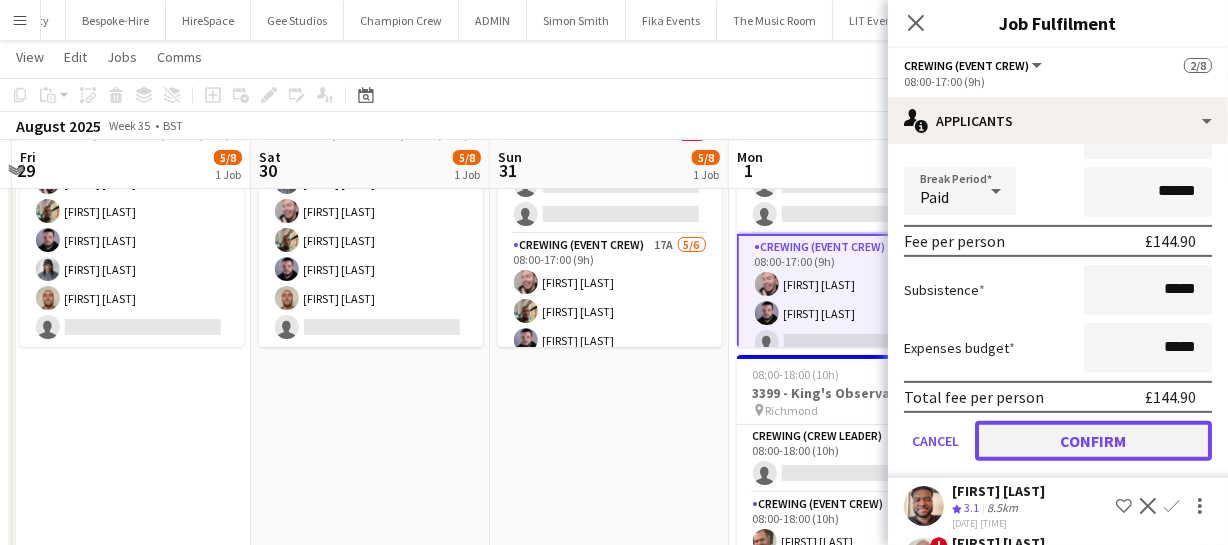 click on "Confirm" 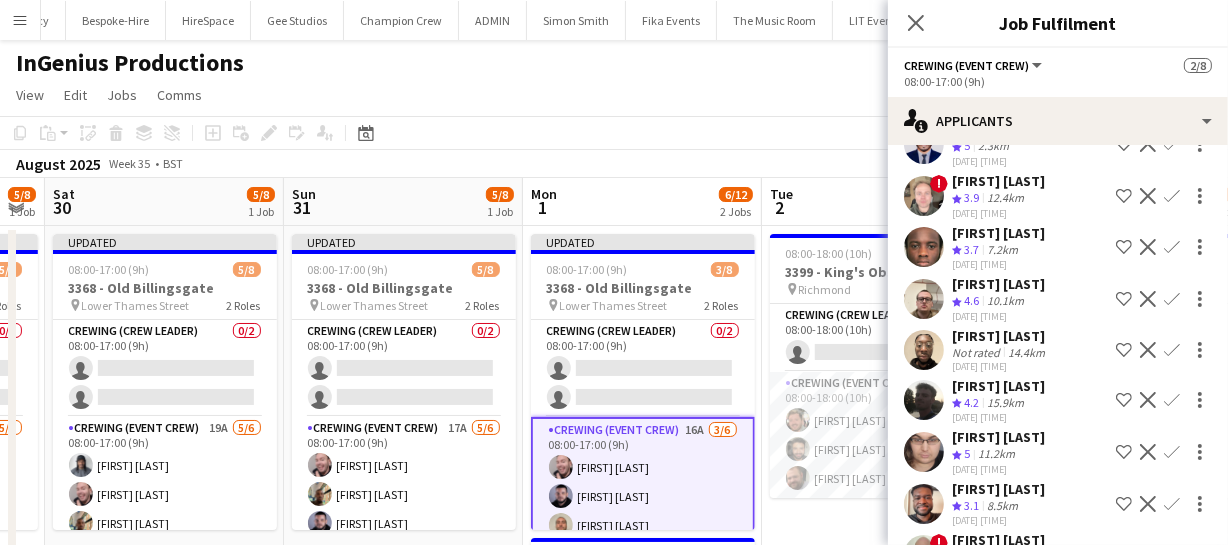 drag, startPoint x: 508, startPoint y: 380, endPoint x: 472, endPoint y: 378, distance: 36.05551 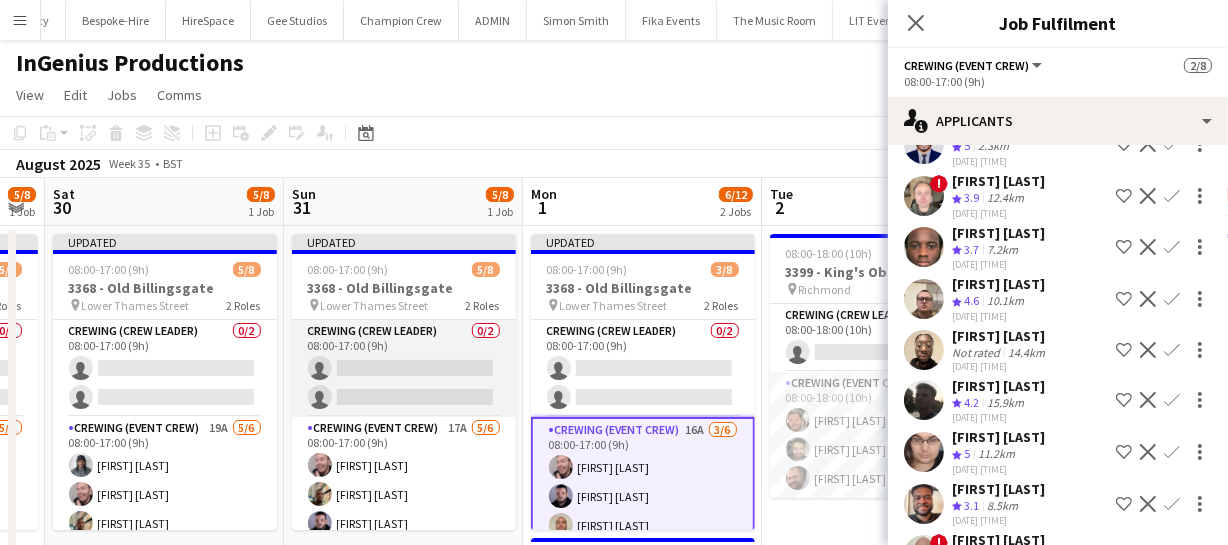 drag, startPoint x: 459, startPoint y: 379, endPoint x: 560, endPoint y: 362, distance: 102.4207 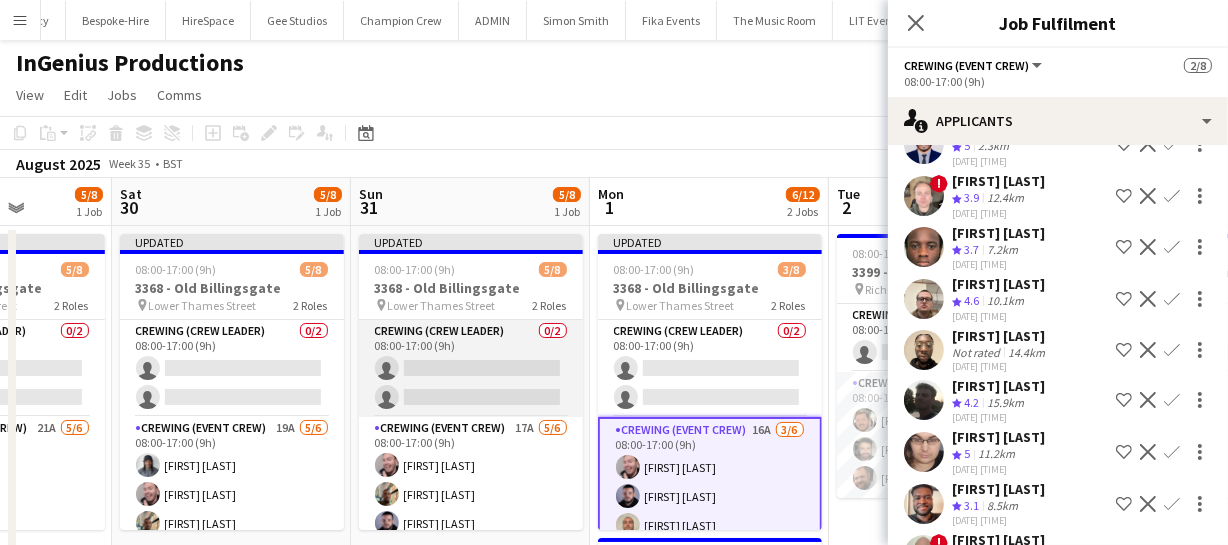drag, startPoint x: 634, startPoint y: 373, endPoint x: 656, endPoint y: 381, distance: 23.409399 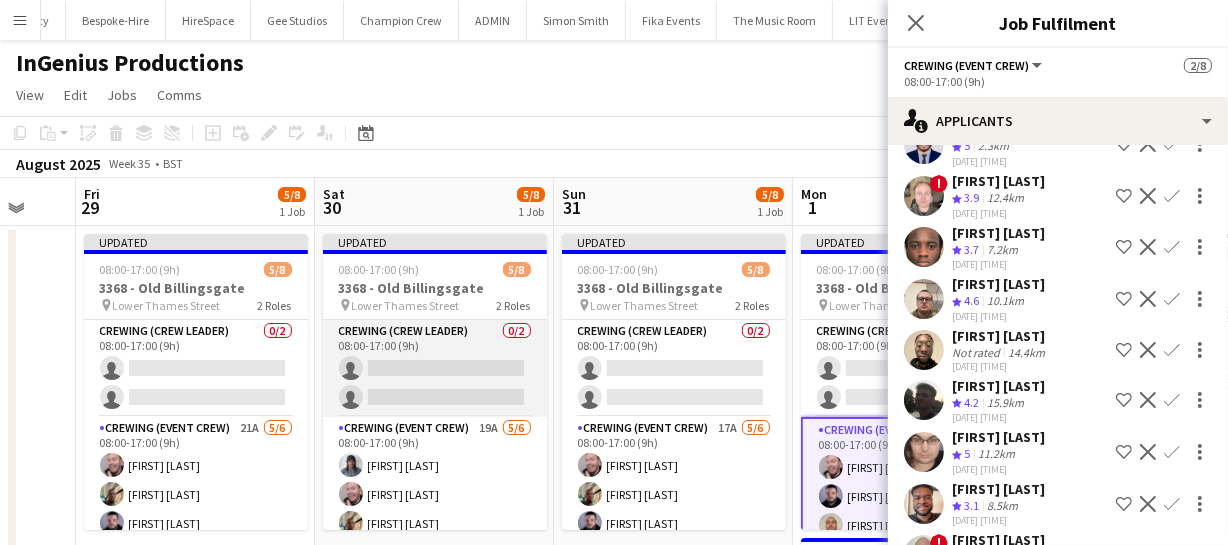 drag, startPoint x: 509, startPoint y: 378, endPoint x: 599, endPoint y: 380, distance: 90.02222 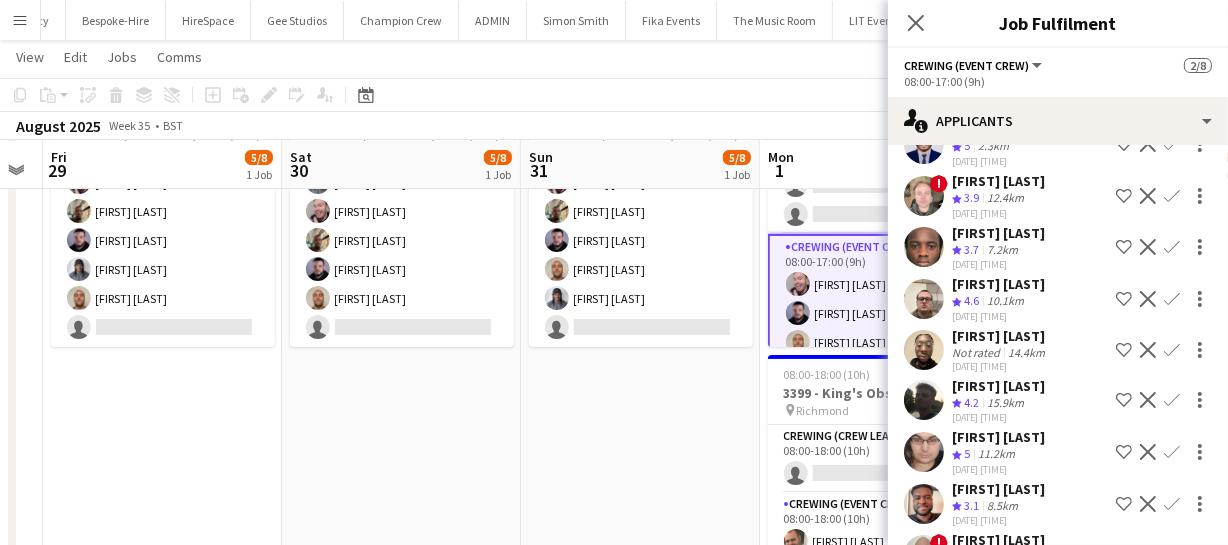 drag, startPoint x: 723, startPoint y: 303, endPoint x: 552, endPoint y: 313, distance: 171.29214 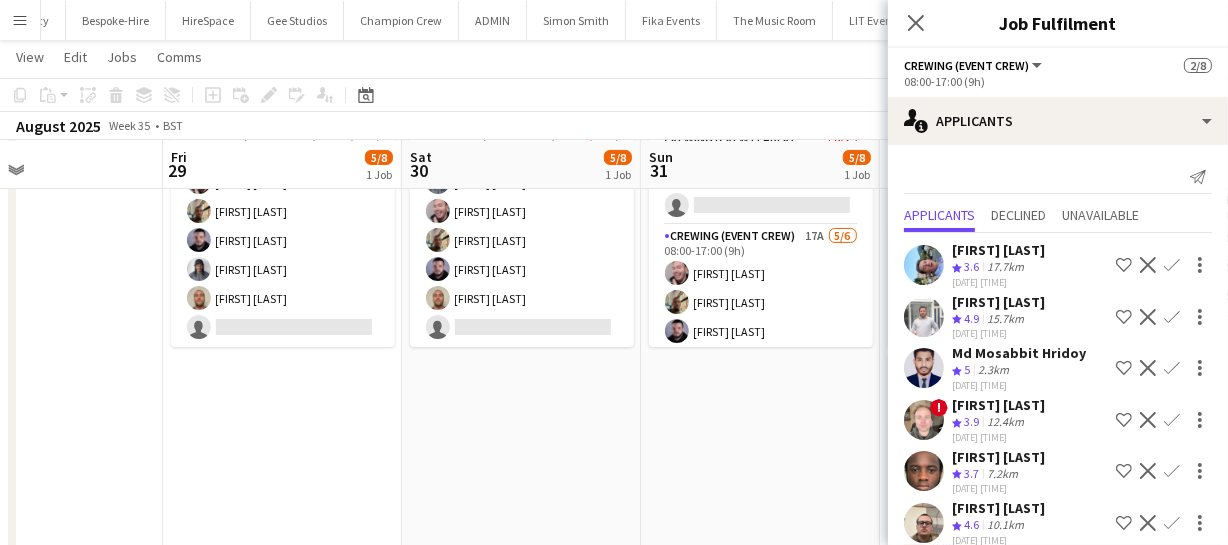 drag, startPoint x: 739, startPoint y: 398, endPoint x: 817, endPoint y: 392, distance: 78.23043 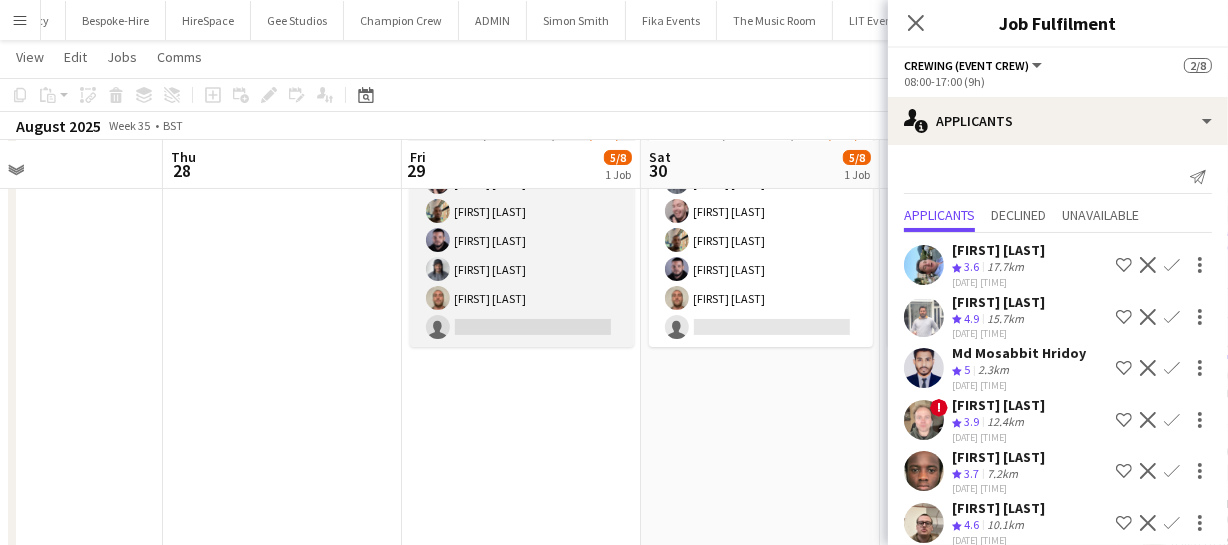 click on "Crewing (Event Crew)   21A   5/6   08:00-17:00 (9h)
Eldon Taylor Stephon Johnson Paul Fisk Kaine Caldeira Stephen Lyle
single-neutral-actions" at bounding box center (522, 240) 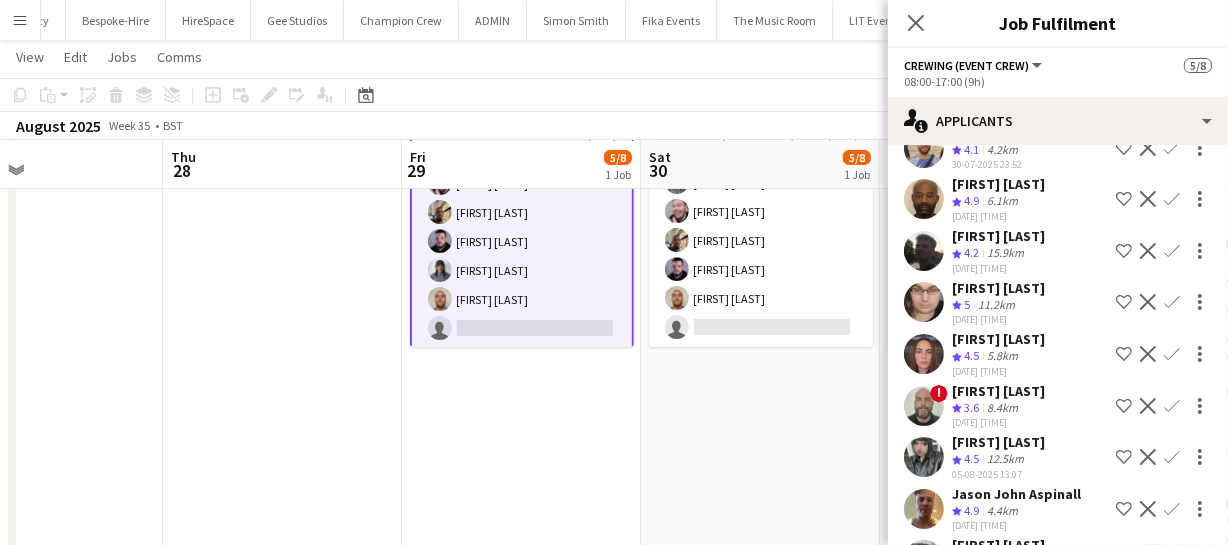 click on "Mon   25   Tue   26   Wed   27   Thu   28   Fri   29   5/8   1 Job   Sat   30   5/8   1 Job   Sun   31   5/8   1 Job   Mon   1   6/12   2 Jobs   Tue   2   3/4   1 Job   Wed   3   3/4   1 Job   Thu   4   3/4   1 Job   Updated   08:00-17:00 (9h)    5/8   3368 - Old Billingsgate
pin
Lower Thames Street   2 Roles   Crewing (Crew Leader)   0/2   08:00-17:00 (9h)
single-neutral-actions
single-neutral-actions
Crewing (Event Crew)   21A   5/6   08:00-17:00 (9h)
Eldon Taylor Stephon Johnson Paul Fisk Kaine Caldeira Stephen Lyle
single-neutral-actions
Updated   08:00-17:00 (9h)    5/8   3368 - Old Billingsgate
pin
Lower Thames Street   2 Roles   Crewing (Crew Leader)   0/2   08:00-17:00 (9h)
single-neutral-actions
single-neutral-actions
Crewing (Event Crew)" at bounding box center (614, 288) 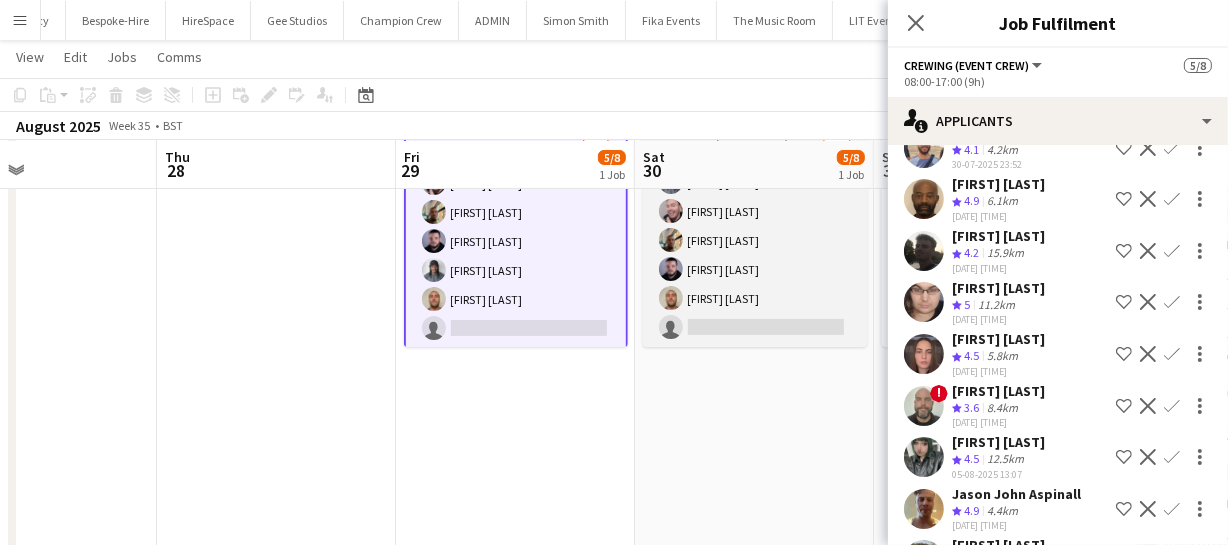 click on "Crewing (Event Crew)   19A   5/6   08:00-17:00 (9h)
Kaine Caldeira Eldon Taylor Stephon Johnson Paul Fisk Stephen Lyle
single-neutral-actions" at bounding box center (755, 240) 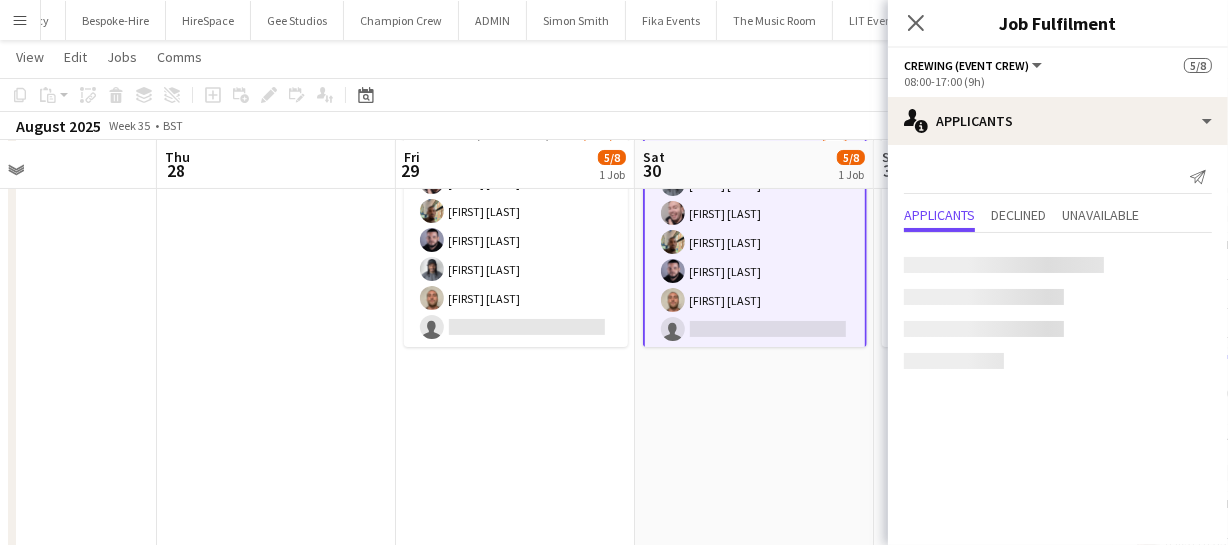 scroll, scrollTop: 100, scrollLeft: 0, axis: vertical 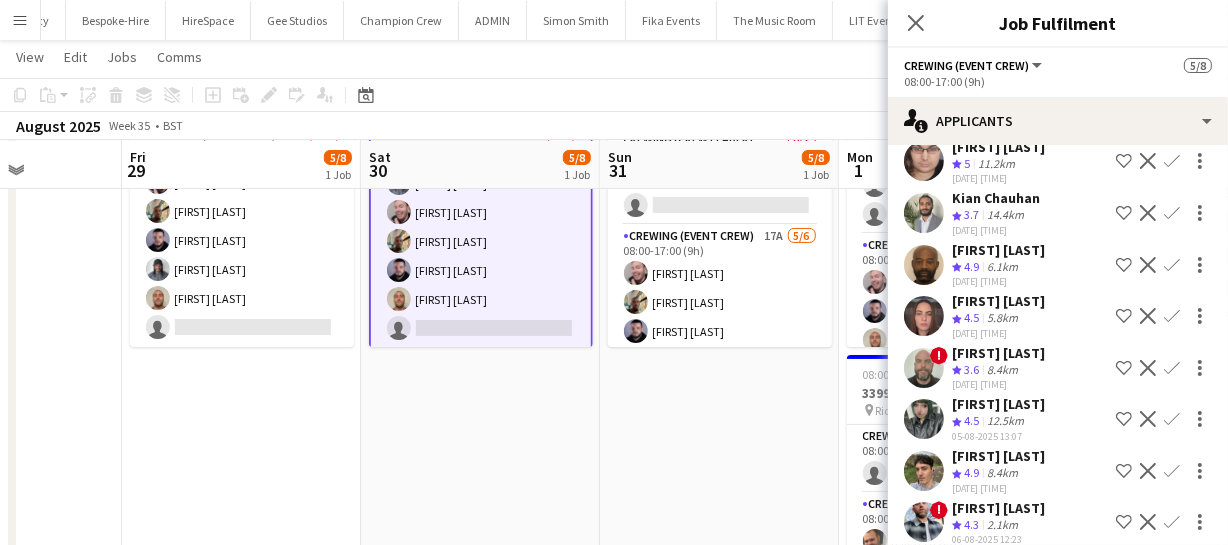 drag, startPoint x: 778, startPoint y: 399, endPoint x: 528, endPoint y: 397, distance: 250.008 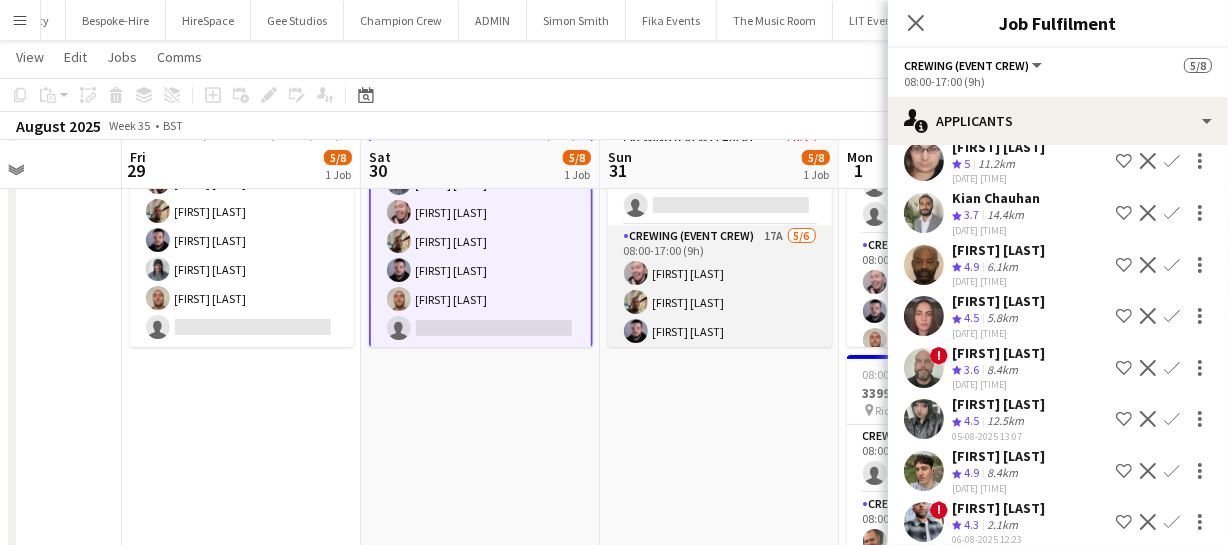 click on "Crewing (Event Crew)   17A   5/6   08:00-17:00 (9h)
Eldon Taylor Stephon Johnson Paul Fisk Stephen Lyle Kaine Caldeira
single-neutral-actions" at bounding box center (720, 331) 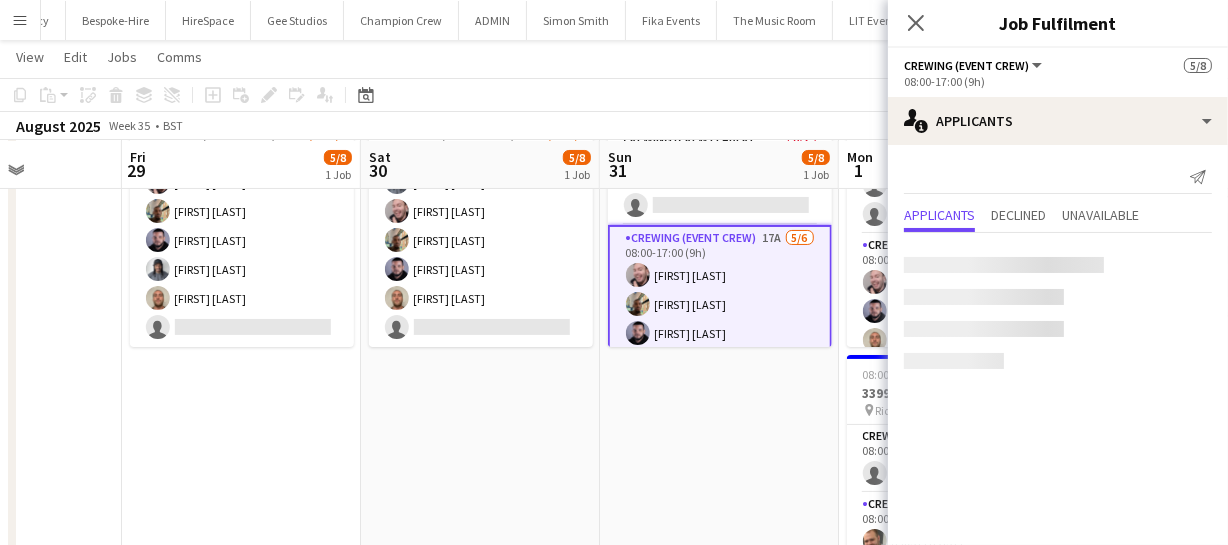 scroll, scrollTop: 100, scrollLeft: 0, axis: vertical 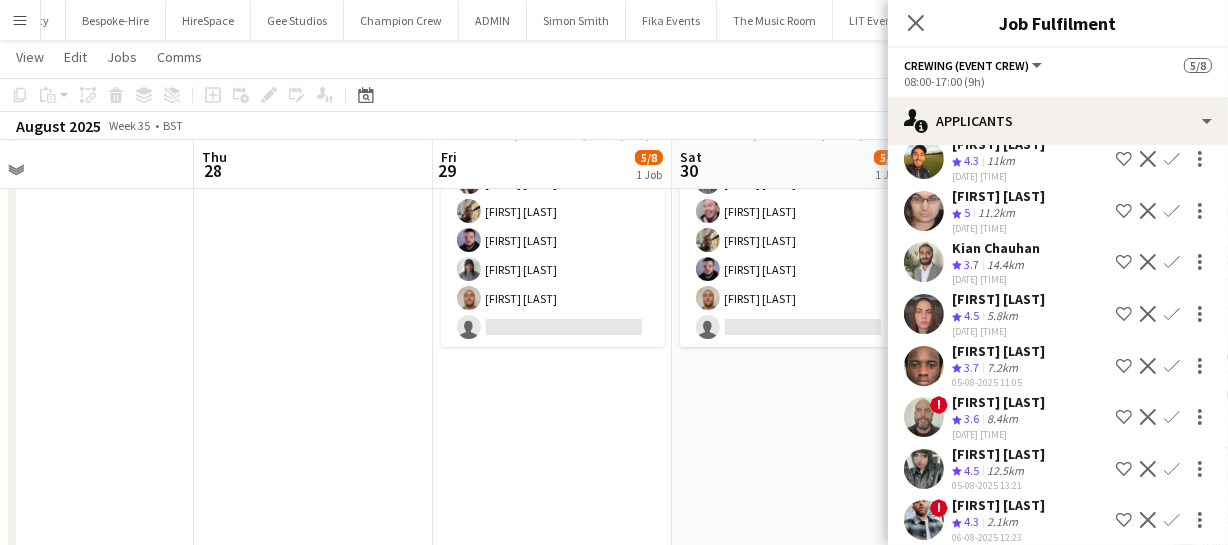 drag, startPoint x: 550, startPoint y: 381, endPoint x: 572, endPoint y: 379, distance: 22.090721 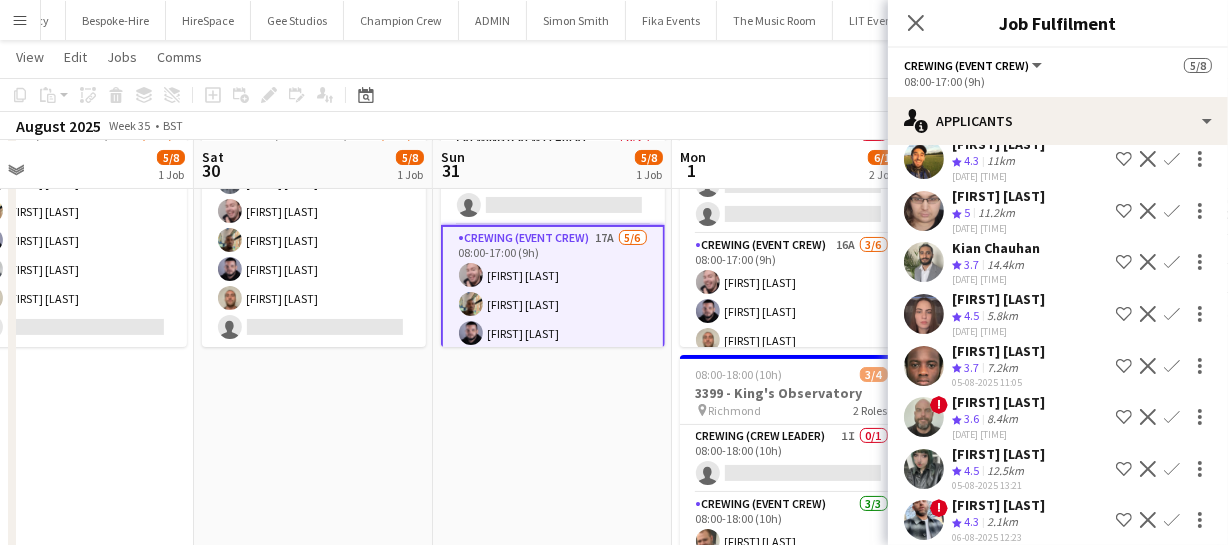 scroll, scrollTop: 100, scrollLeft: 0, axis: vertical 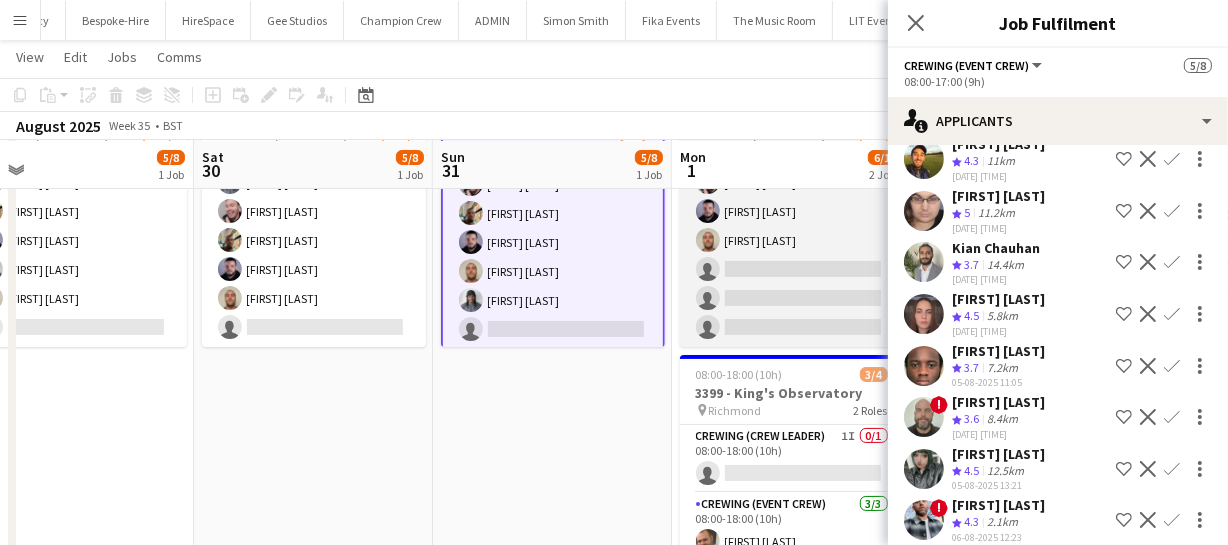 click on "Crewing (Event Crew)   16A   3/6   08:00-17:00 (9h)
Eldon Taylor Paul Fisk Stephen Lyle
single-neutral-actions
single-neutral-actions
single-neutral-actions" at bounding box center (792, 240) 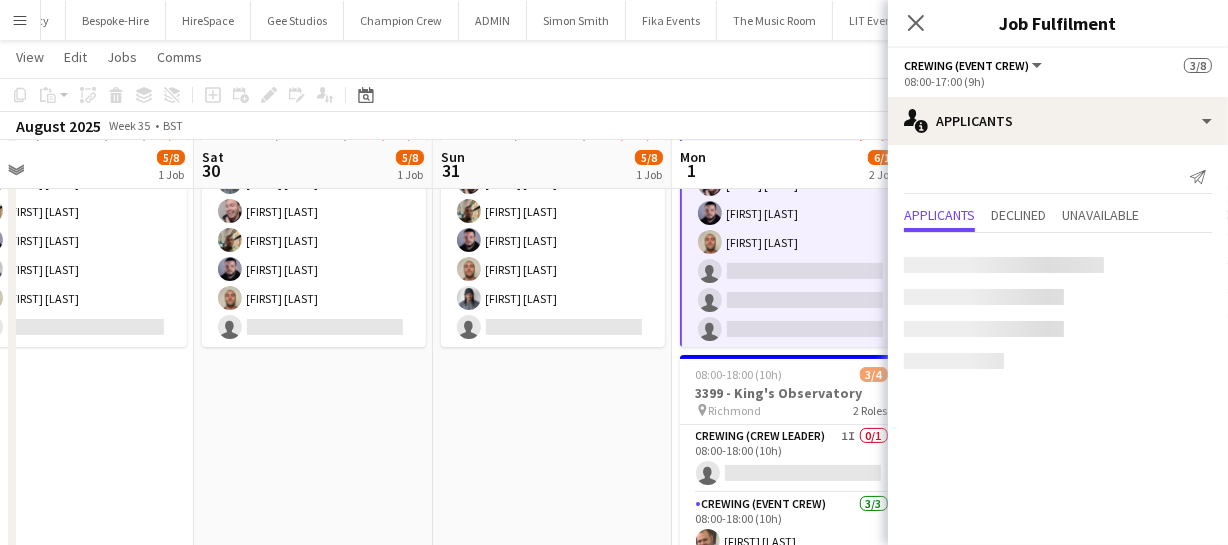 scroll, scrollTop: 0, scrollLeft: 0, axis: both 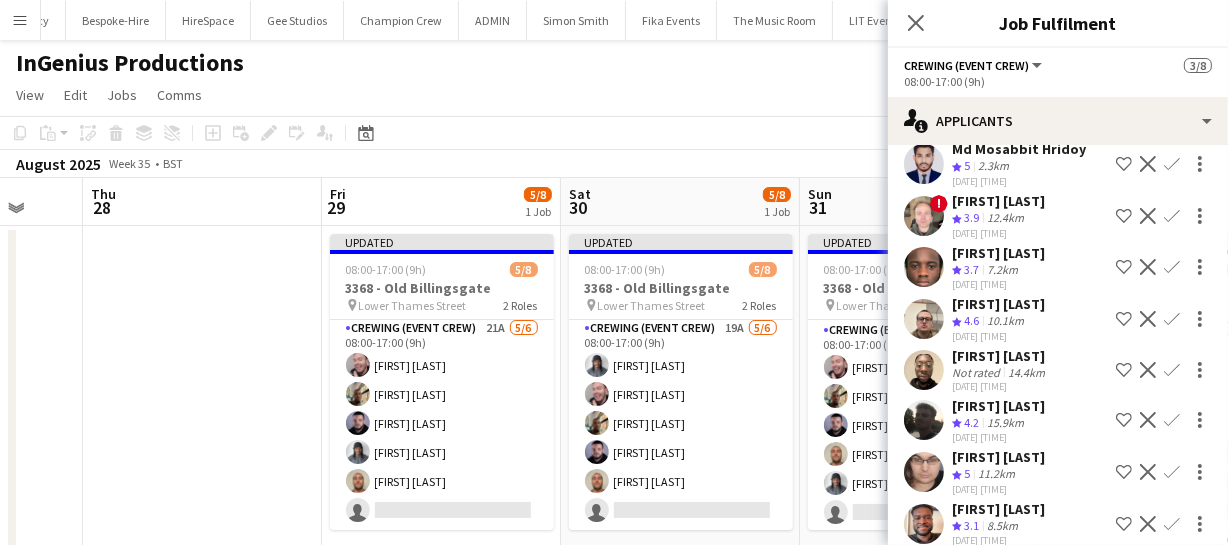 drag, startPoint x: 361, startPoint y: 372, endPoint x: 706, endPoint y: 367, distance: 345.03622 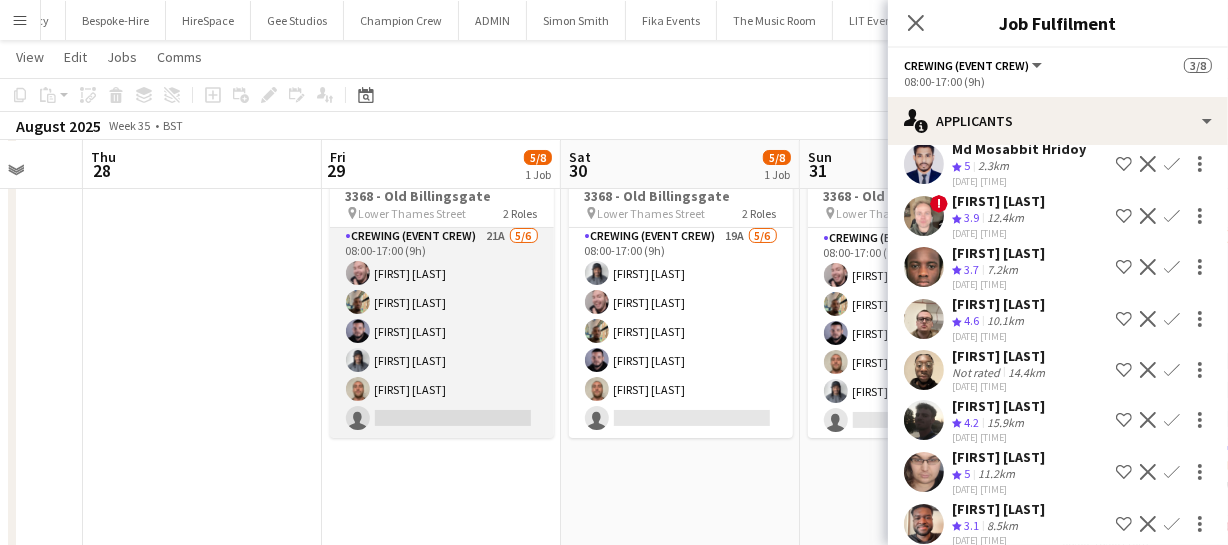 click on "Crewing (Event Crew)   21A   5/6   08:00-17:00 (9h)
Eldon Taylor Stephon Johnson Paul Fisk Kaine Caldeira Stephen Lyle
single-neutral-actions" at bounding box center (442, 331) 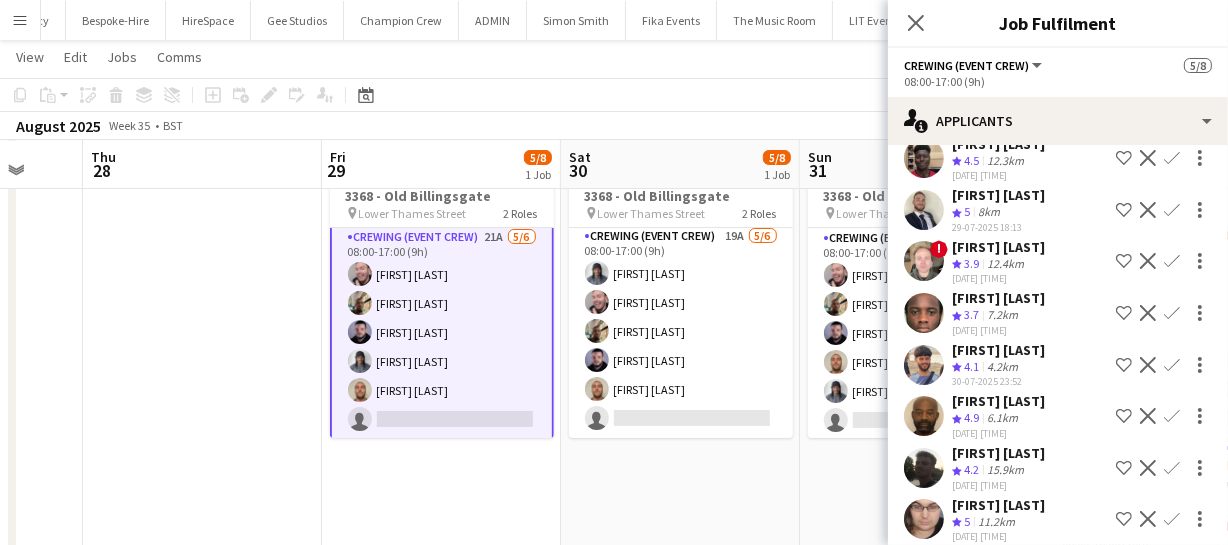 click on "Confirm" at bounding box center [1172, 519] 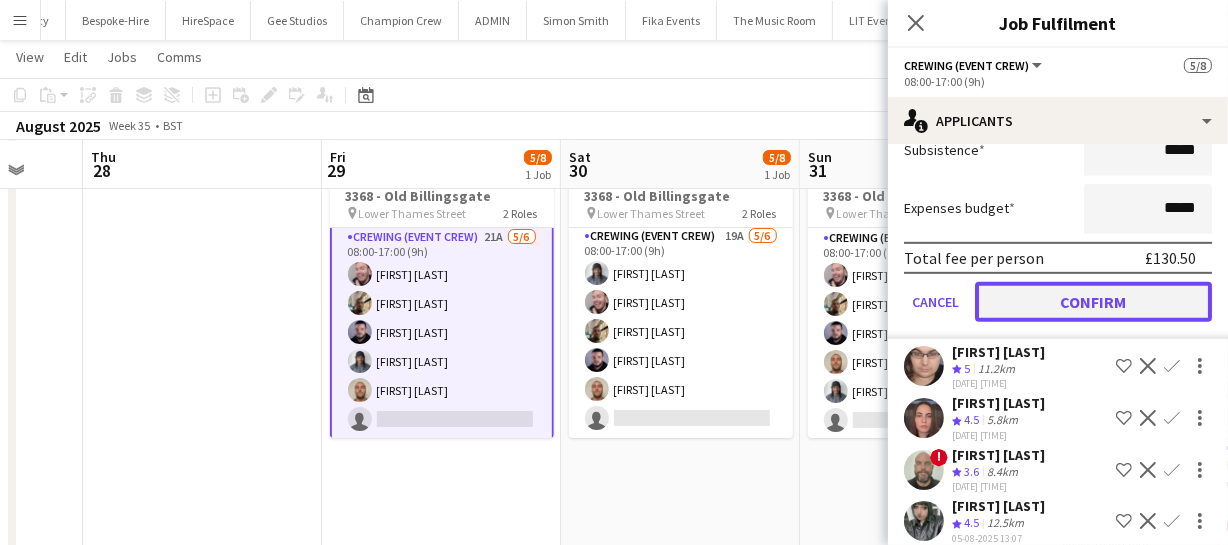 click on "Confirm" 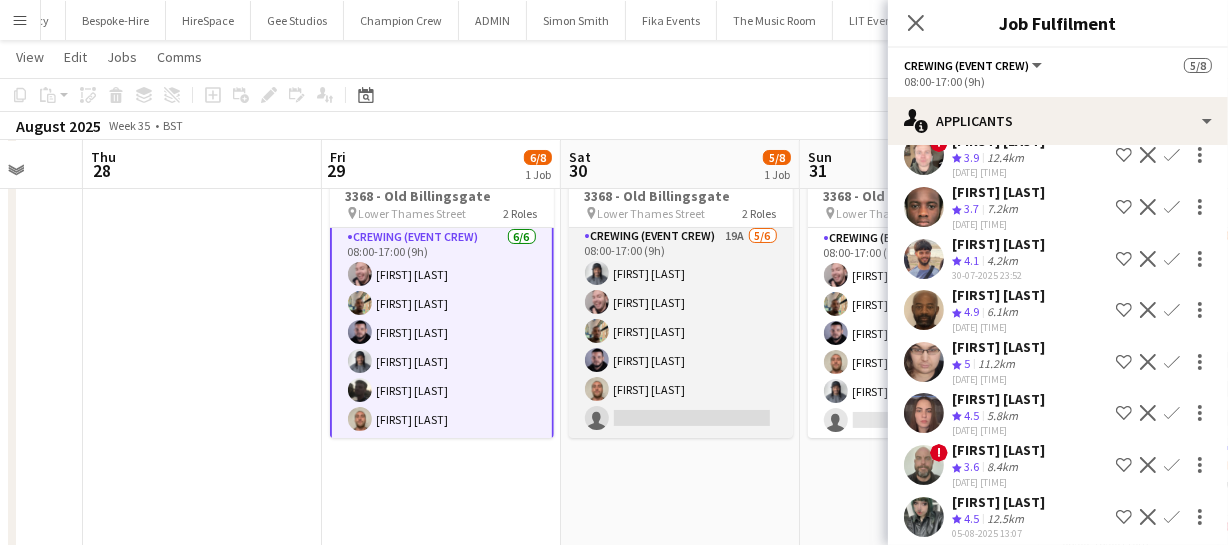 click on "Crewing (Event Crew)   19A   5/6   08:00-17:00 (9h)
Kaine Caldeira Eldon Taylor Stephon Johnson Paul Fisk Stephen Lyle
single-neutral-actions" at bounding box center [681, 331] 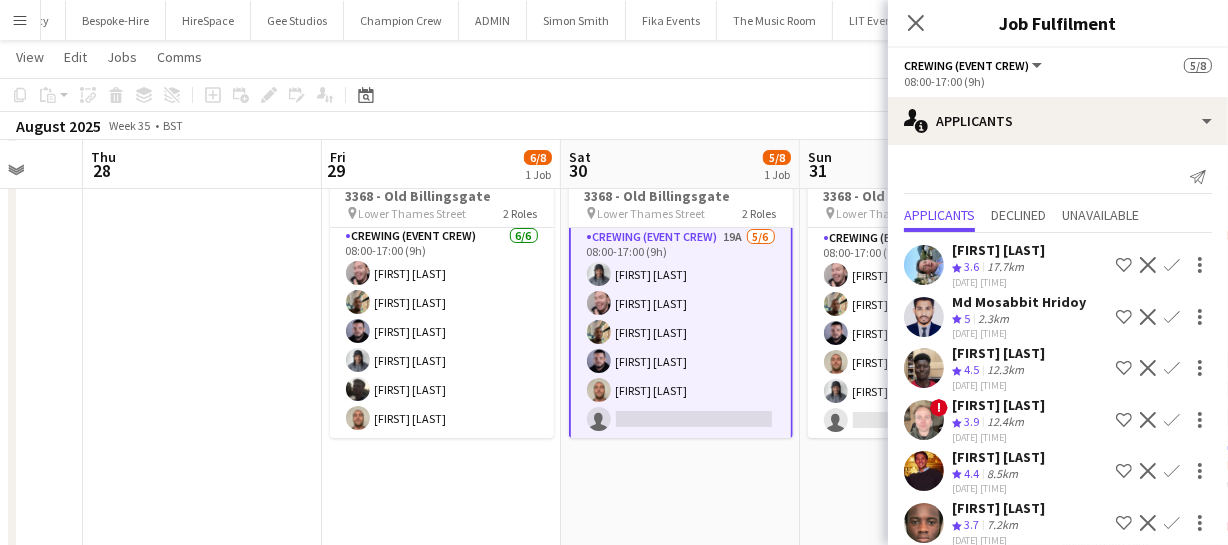 click on "Confirm" at bounding box center [1172, 317] 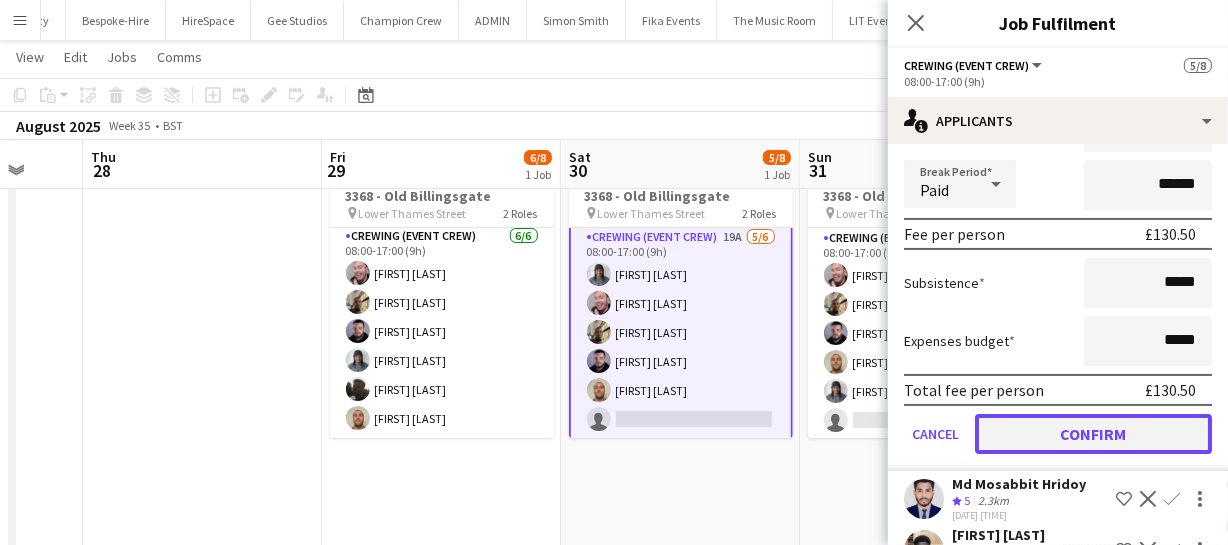 click on "Confirm" 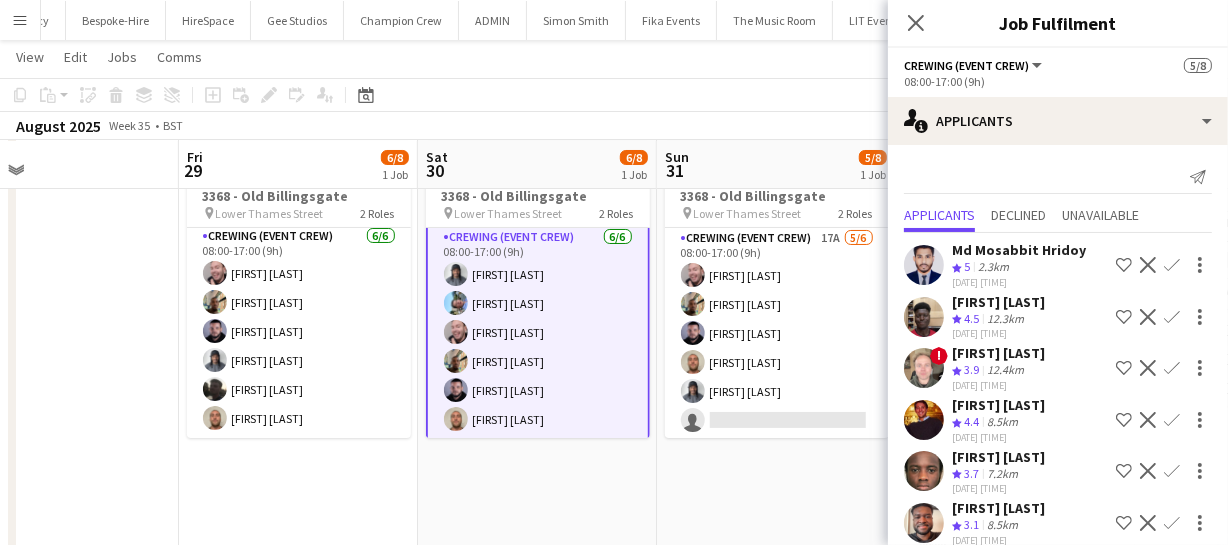 drag, startPoint x: 749, startPoint y: 398, endPoint x: 560, endPoint y: 389, distance: 189.21416 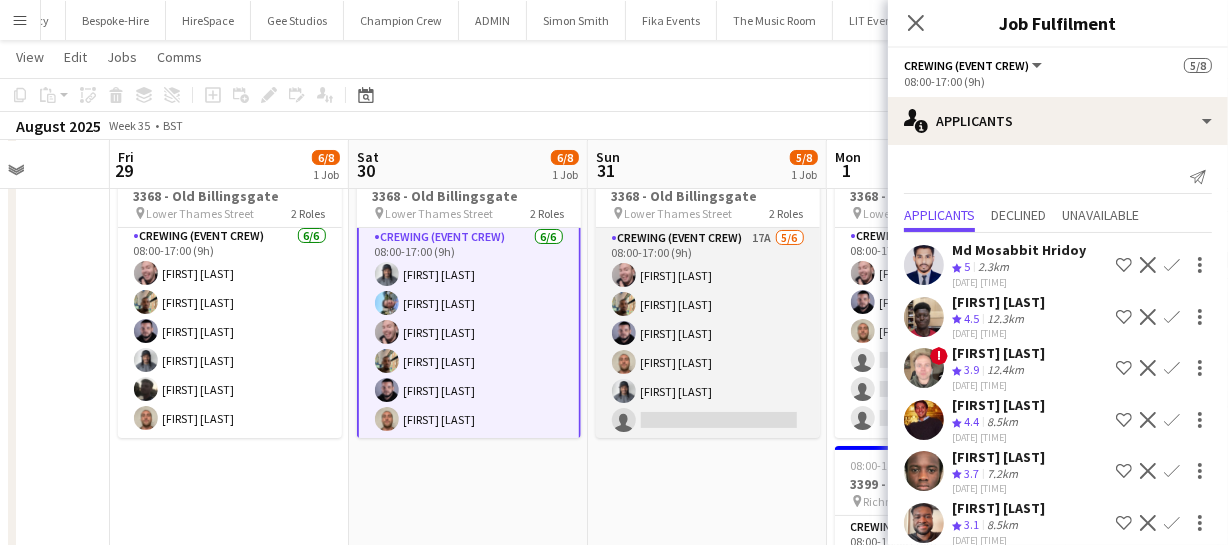 click on "Crewing (Event Crew)   17A   5/6   08:00-17:00 (9h)
Eldon Taylor Stephon Johnson Paul Fisk Stephen Lyle Kaine Caldeira
single-neutral-actions" at bounding box center [708, 333] 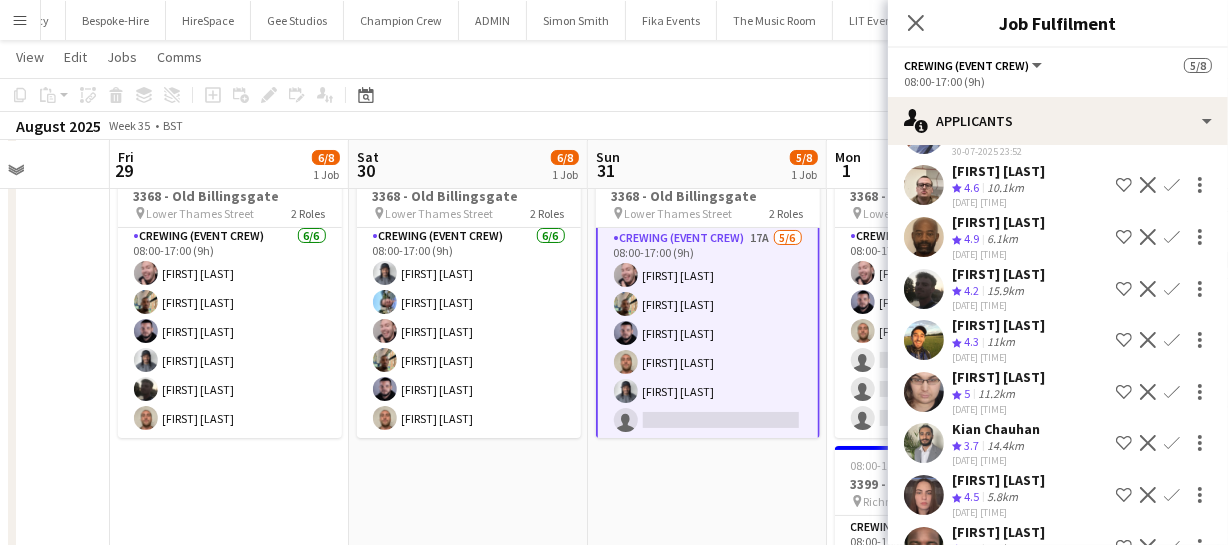 click on "Confirm" at bounding box center [1172, 392] 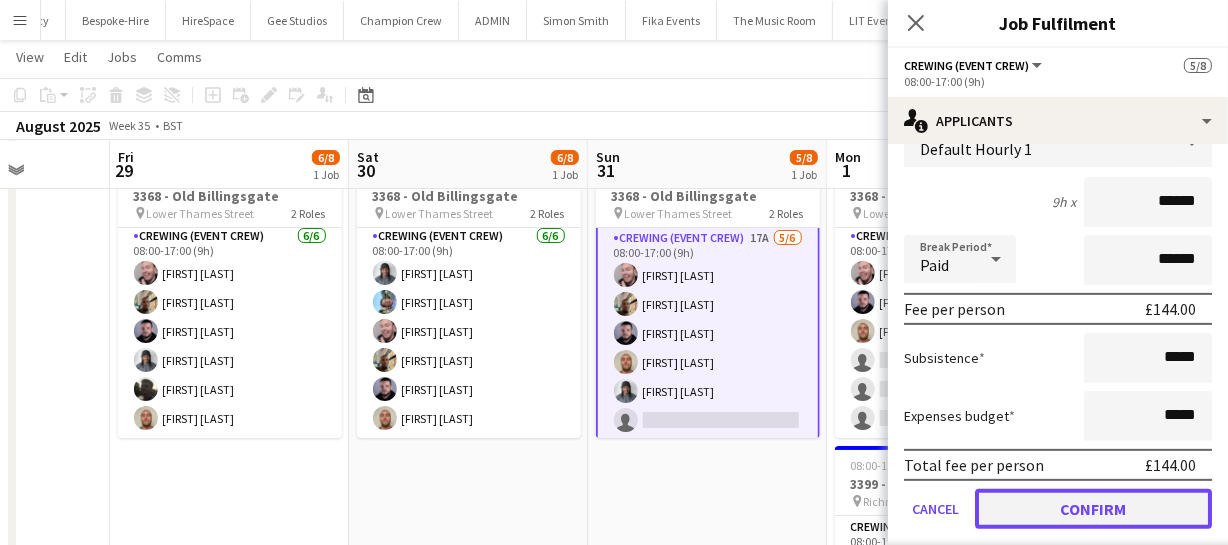 click on "Confirm" 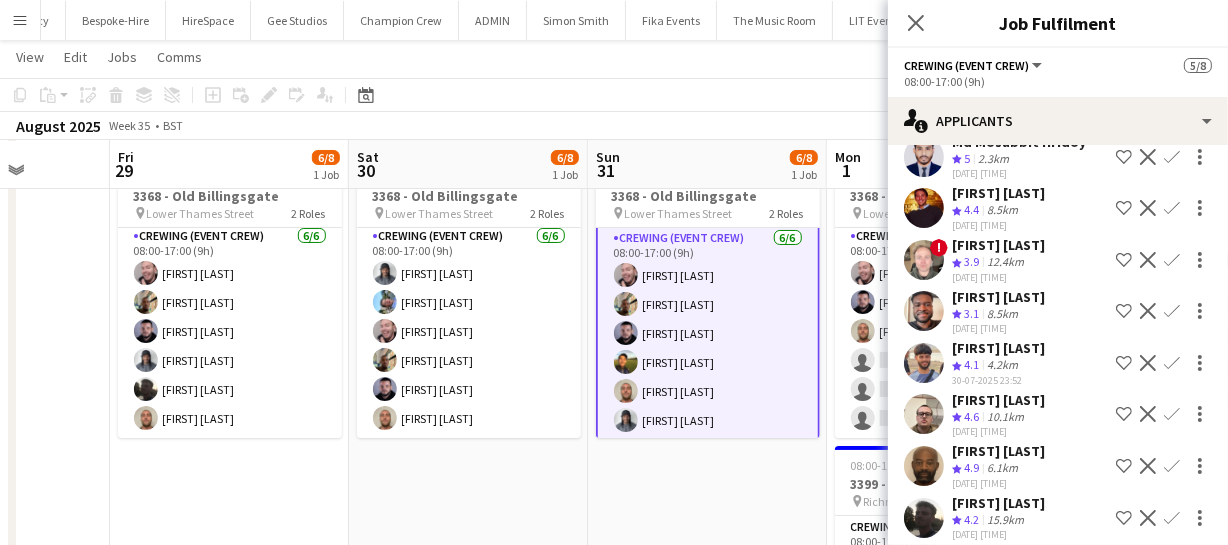 click on "Mon   25   Tue   26   Wed   27   Thu   28   Fri   29   6/8   1 Job   Sat   30   6/8   1 Job   Sun   31   6/8   1 Job   Mon   1   6/12   2 Jobs   Tue   2   3/4   1 Job   Wed   3   3/4   1 Job   Thu   4   3/4   1 Job   Updated   08:00-17:00 (9h)    6/8   3368 - Old Billingsgate
pin
Lower Thames Street   2 Roles   Crewing (Crew Leader)   0/2   08:00-17:00 (9h)
single-neutral-actions
single-neutral-actions
Crewing (Event Crew)   6/6   08:00-17:00 (9h)
Eldon Taylor Stephon Johnson Paul Fisk Kaine Caldeira Louie Applin Stephen Lyle  Updated   08:00-17:00 (9h)    6/8   3368 - Old Billingsgate
pin
Lower Thames Street   2 Roles   Crewing (Crew Leader)   0/2   08:00-17:00 (9h)
single-neutral-actions
single-neutral-actions
Crewing (Event Crew)   6/6   08:00-17:00 (9h)
Kaine Caldeira Liam Kinsella" at bounding box center [614, 379] 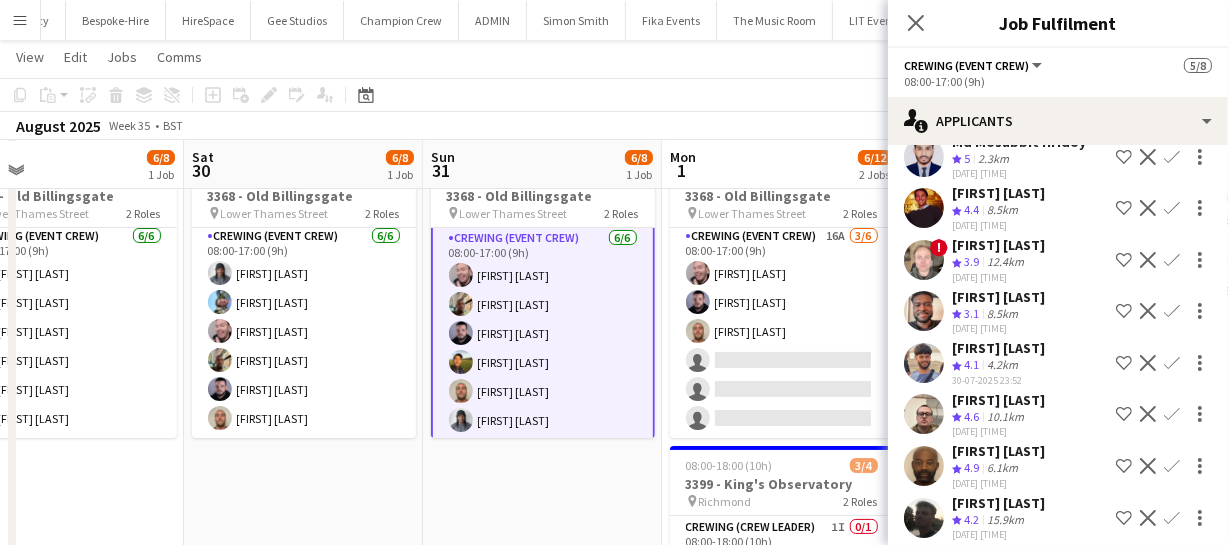 drag, startPoint x: 465, startPoint y: 368, endPoint x: 419, endPoint y: 371, distance: 46.09772 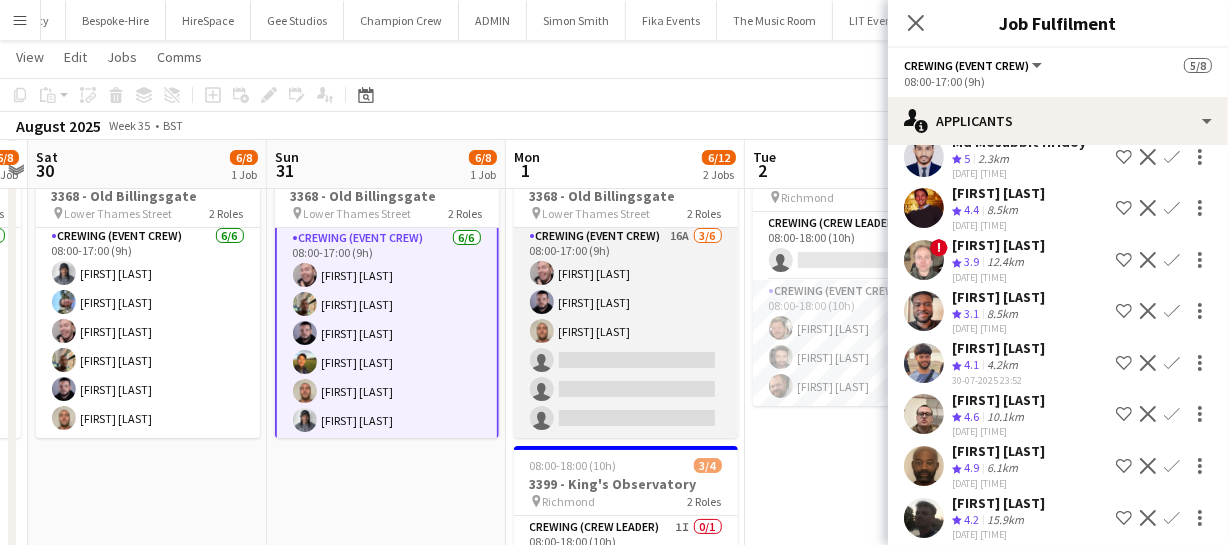click on "Crewing (Event Crew)   16A   3/6   08:00-17:00 (9h)
Eldon Taylor Paul Fisk Stephen Lyle
single-neutral-actions
single-neutral-actions
single-neutral-actions" at bounding box center (626, 331) 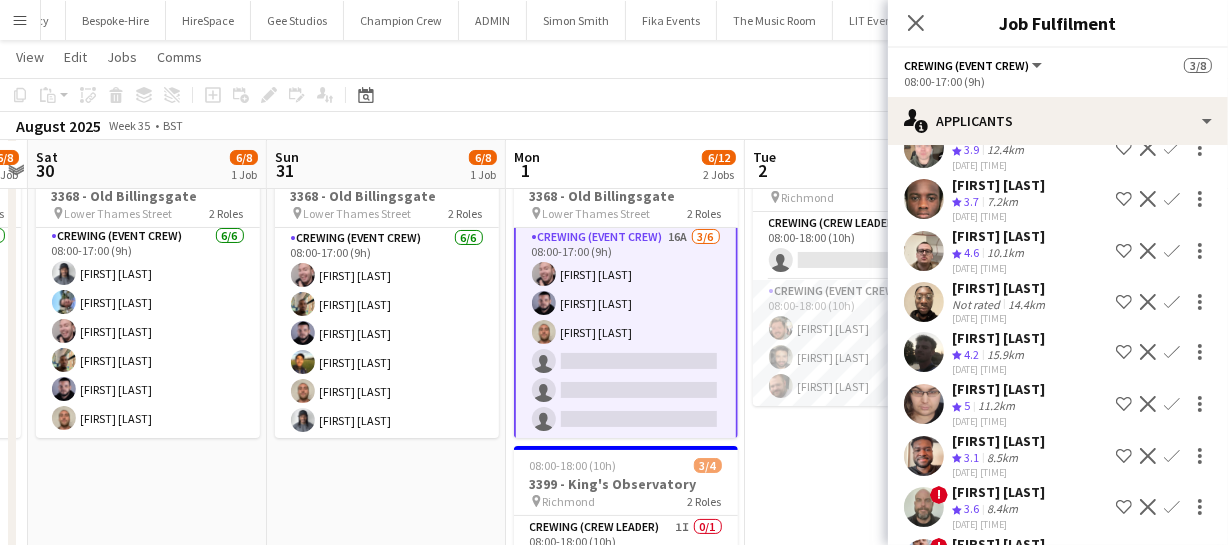 click on "Confirm" at bounding box center [1172, 404] 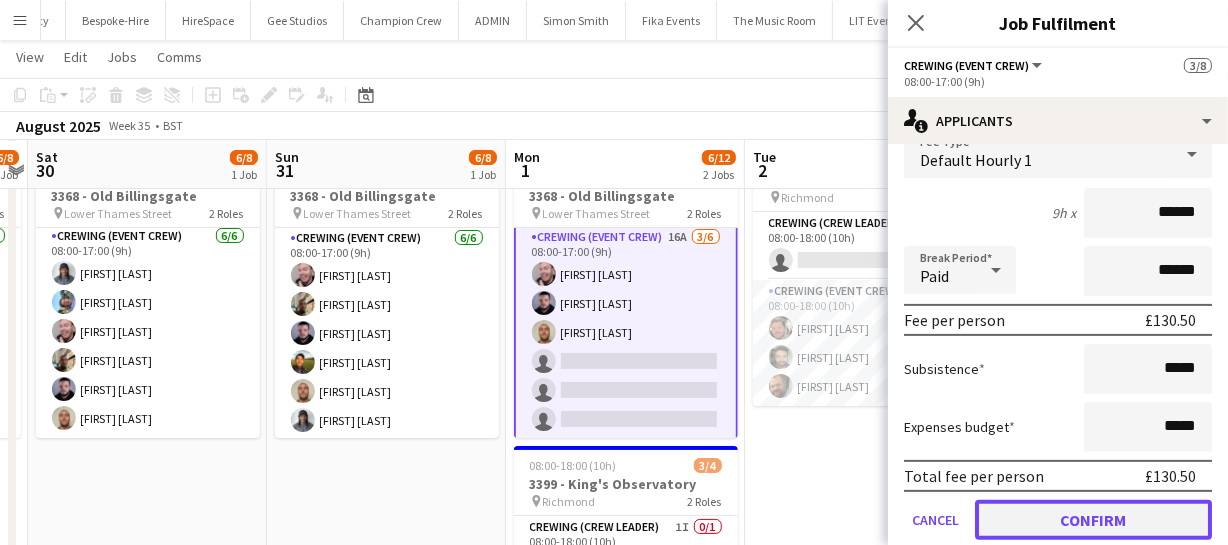 click on "Confirm" 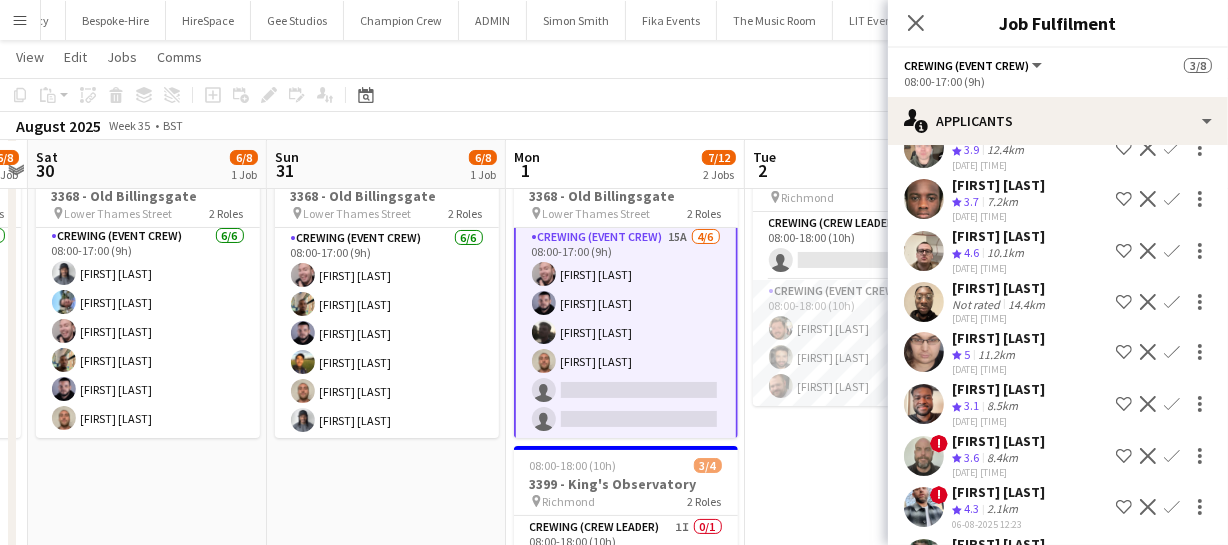 scroll, scrollTop: 335, scrollLeft: 0, axis: vertical 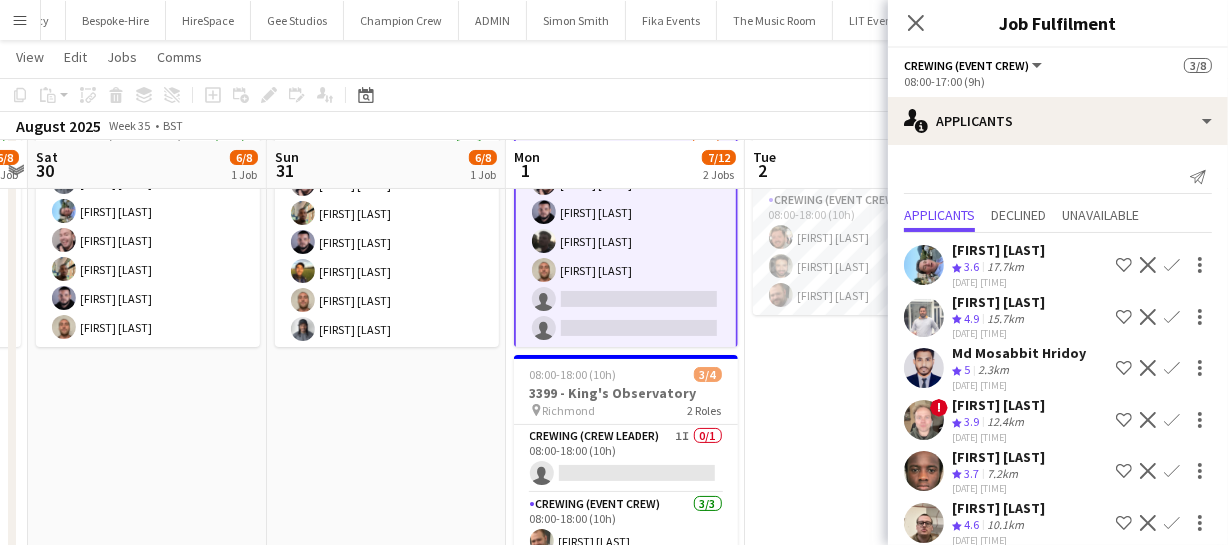 click on "Confirm" at bounding box center [1172, 317] 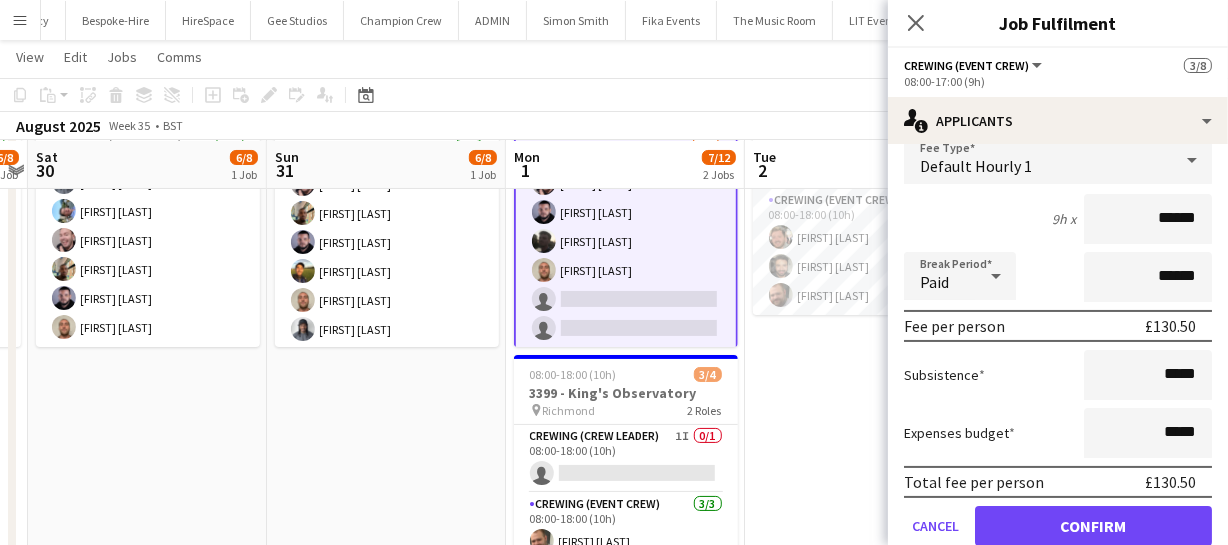 scroll, scrollTop: 181, scrollLeft: 0, axis: vertical 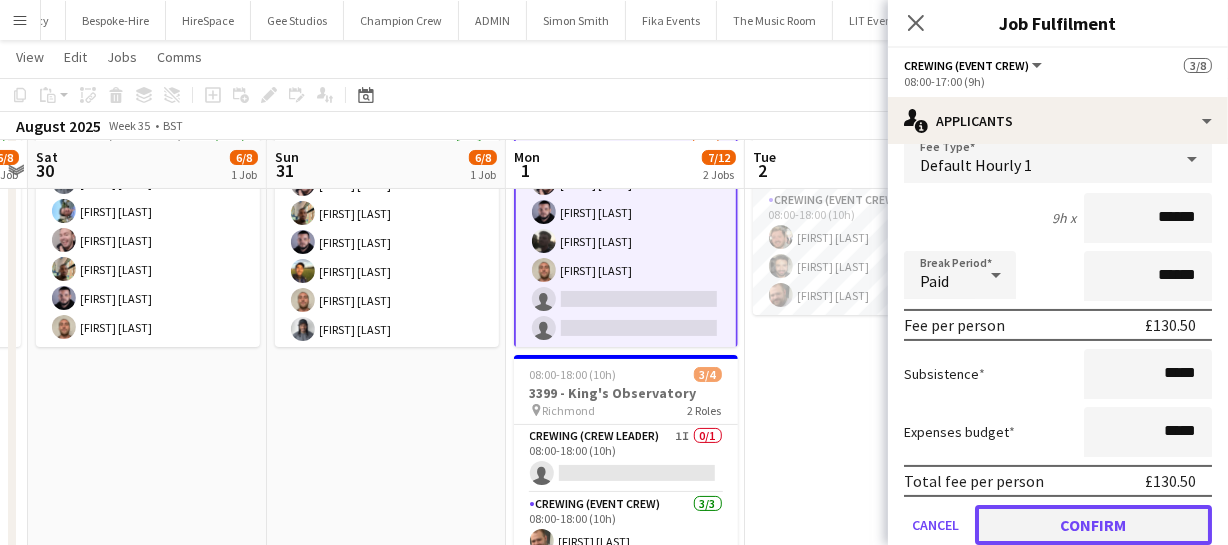 click on "Confirm" 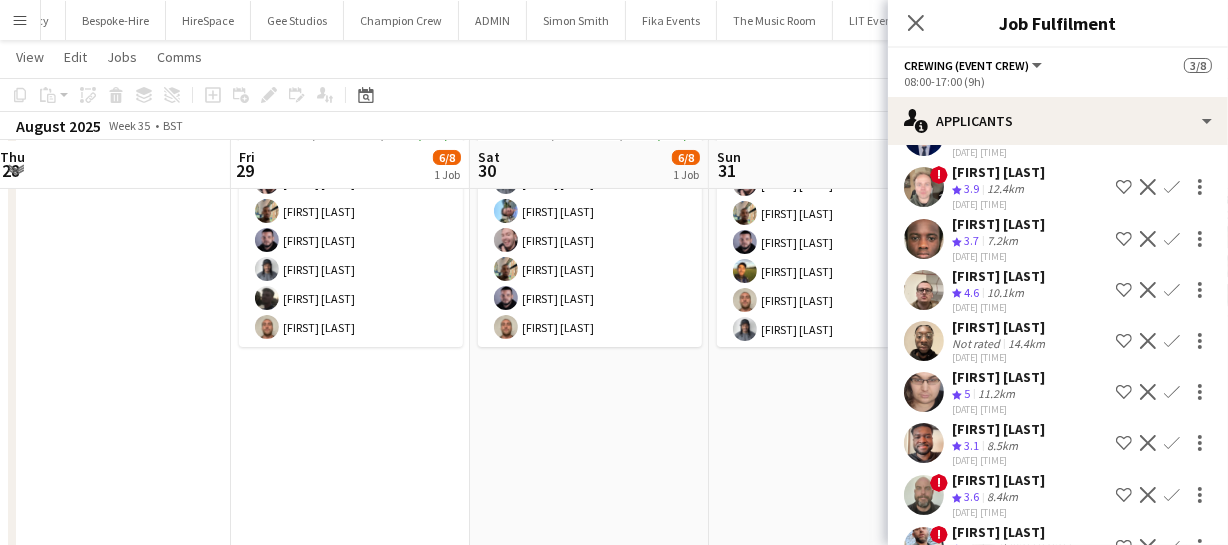 scroll, scrollTop: 0, scrollLeft: 472, axis: horizontal 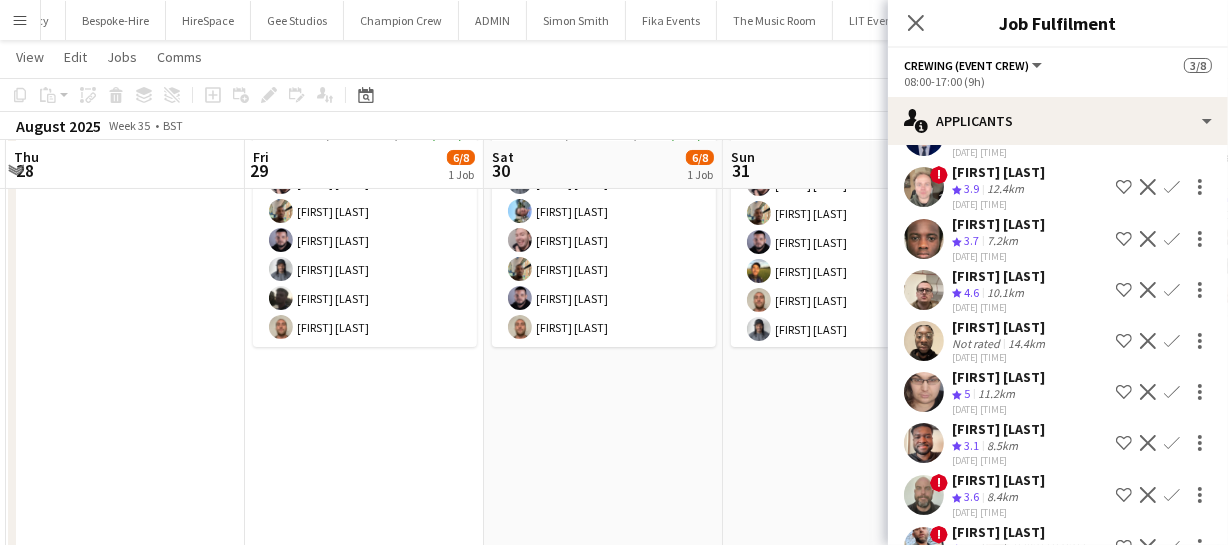 drag, startPoint x: 272, startPoint y: 409, endPoint x: 656, endPoint y: 402, distance: 384.06378 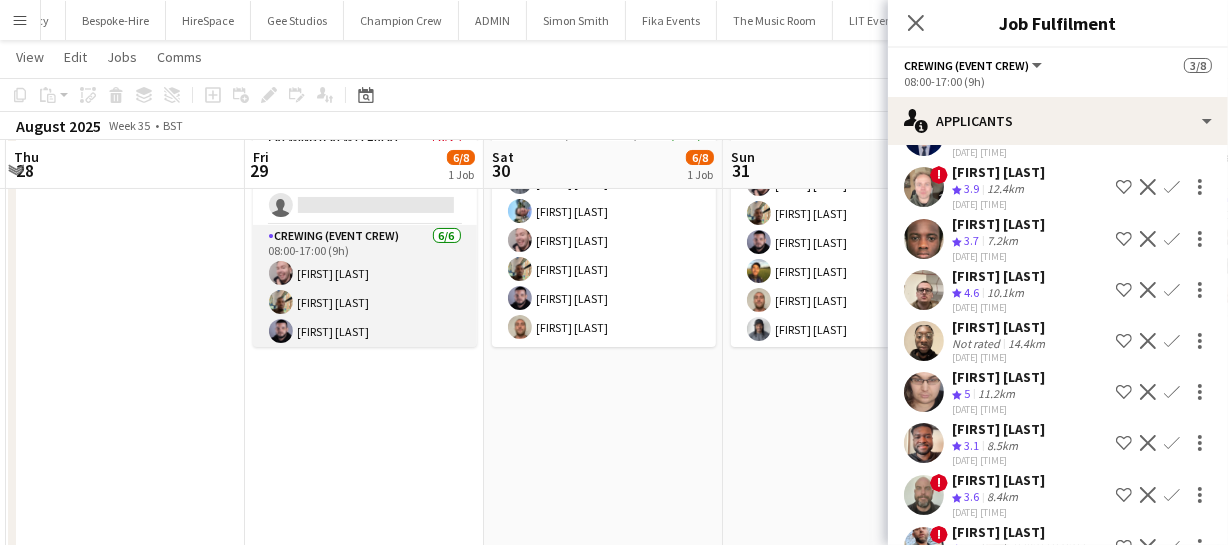 scroll, scrollTop: 100, scrollLeft: 0, axis: vertical 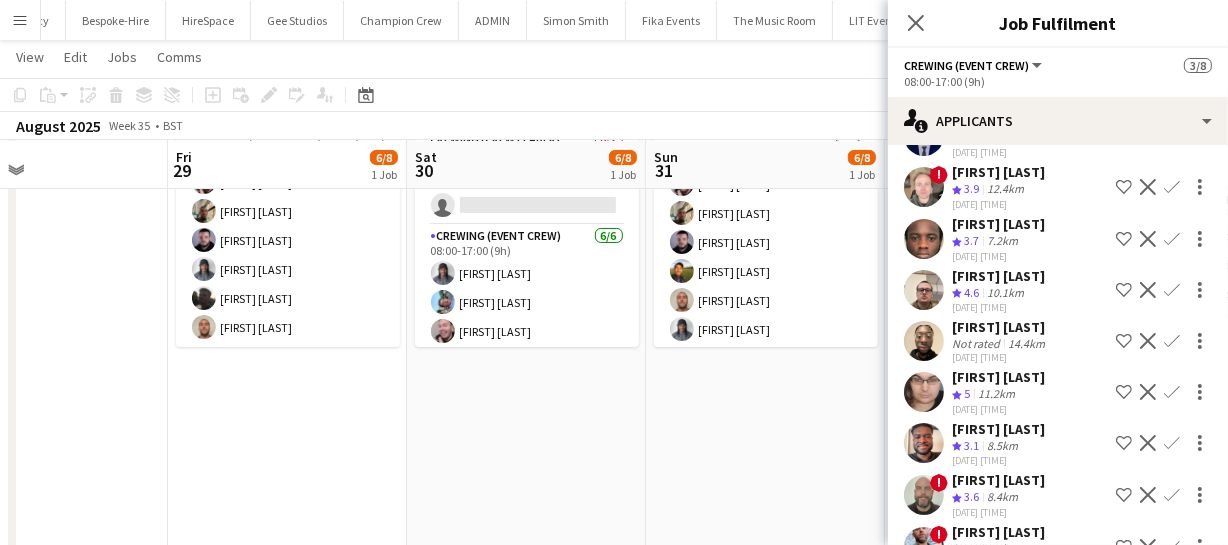 drag, startPoint x: 598, startPoint y: 306, endPoint x: 461, endPoint y: 309, distance: 137.03284 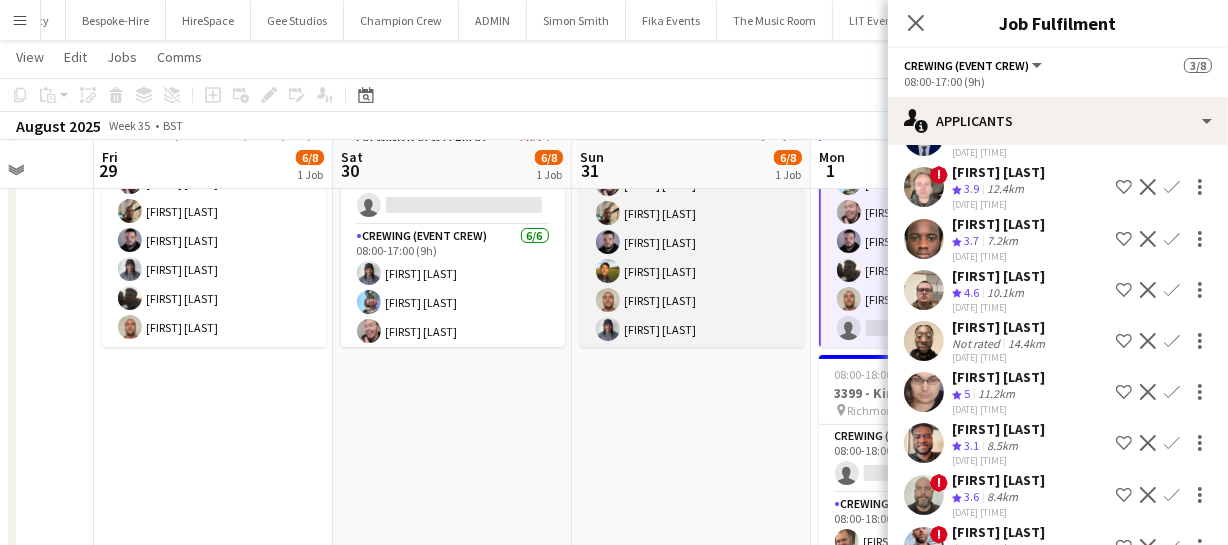 scroll, scrollTop: 100, scrollLeft: 0, axis: vertical 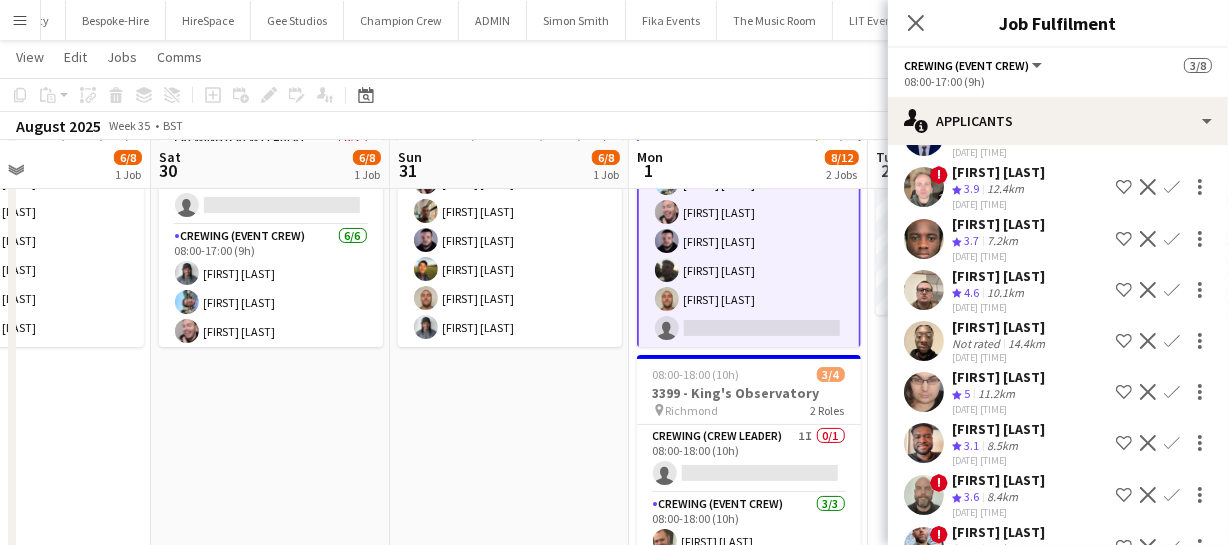 drag, startPoint x: 690, startPoint y: 293, endPoint x: 508, endPoint y: 289, distance: 182.04395 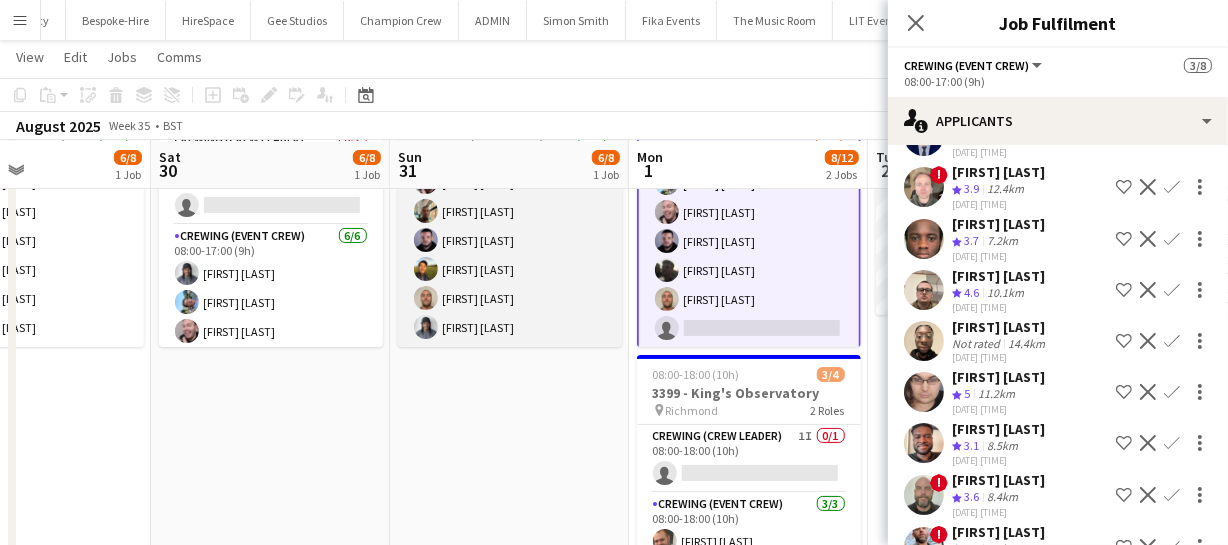 click on "Crewing (Event Crew)   6/6   08:00-17:00 (9h)
Eldon Taylor Stephon Johnson Paul Fisk Ewens Abid Stephen Lyle Kaine Caldeira" at bounding box center [510, 240] 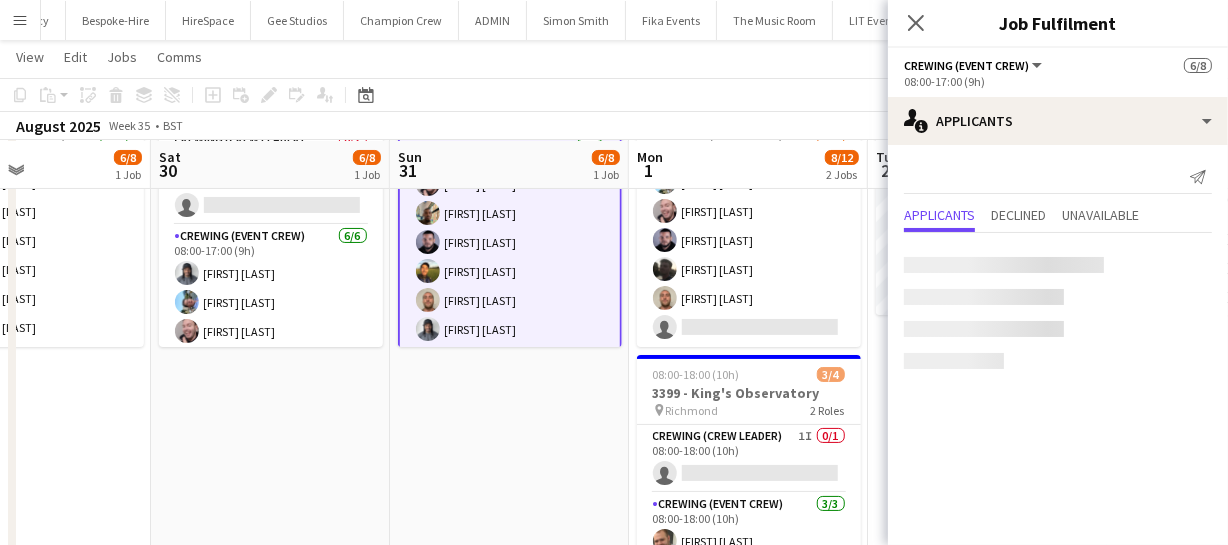 scroll, scrollTop: 100, scrollLeft: 0, axis: vertical 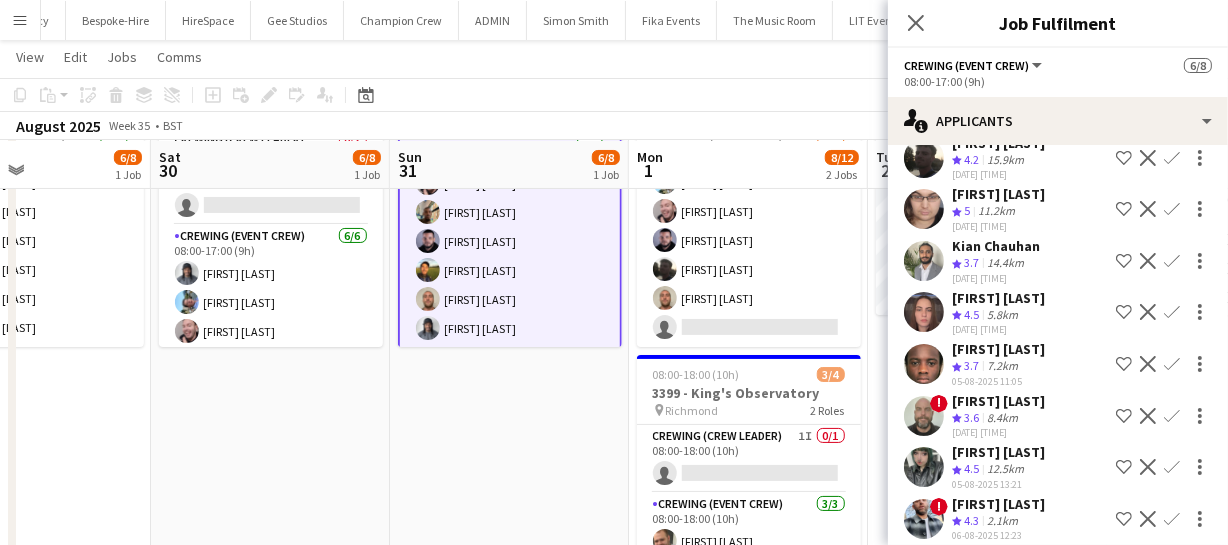 click on "Crewing (Event Crew)   6/6   08:00-17:00 (9h)
Eldon Taylor Stephon Johnson Paul Fisk Ewens Abid Stephen Lyle Kaine Caldeira" at bounding box center (510, 241) 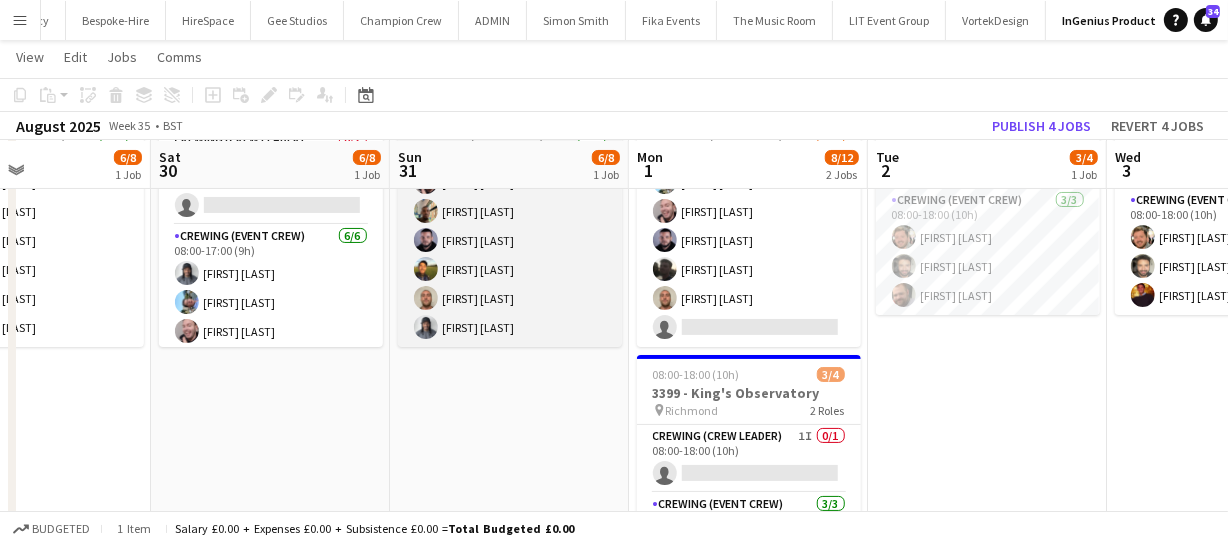 scroll, scrollTop: 100, scrollLeft: 0, axis: vertical 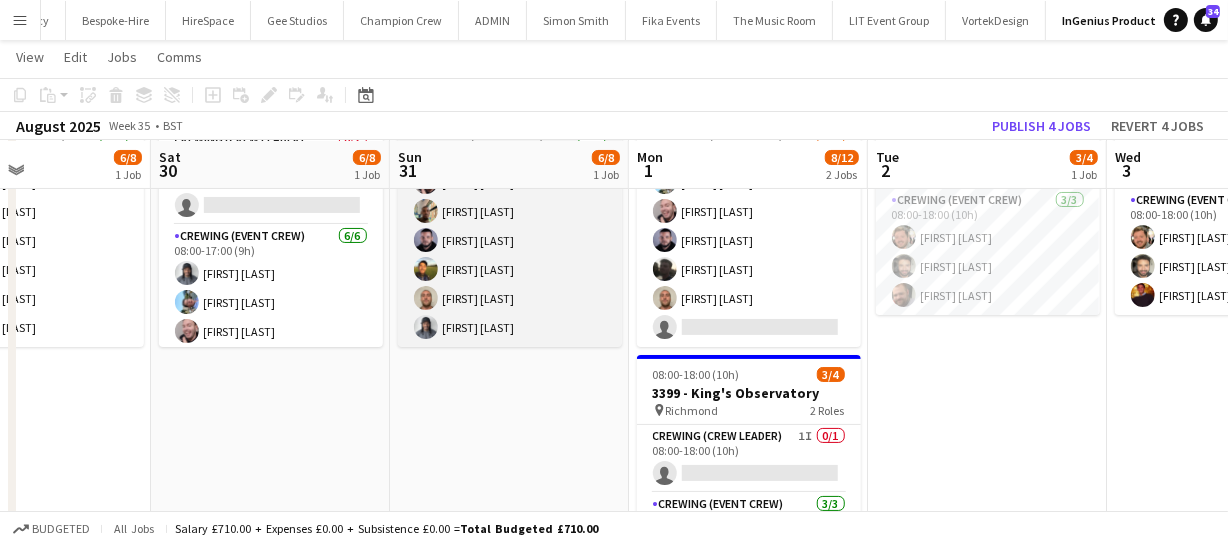 click on "Crewing (Event Crew)   6/6   08:00-17:00 (9h)
Eldon Taylor Stephon Johnson Paul Fisk Ewens Abid Stephen Lyle Kaine Caldeira" at bounding box center (510, 240) 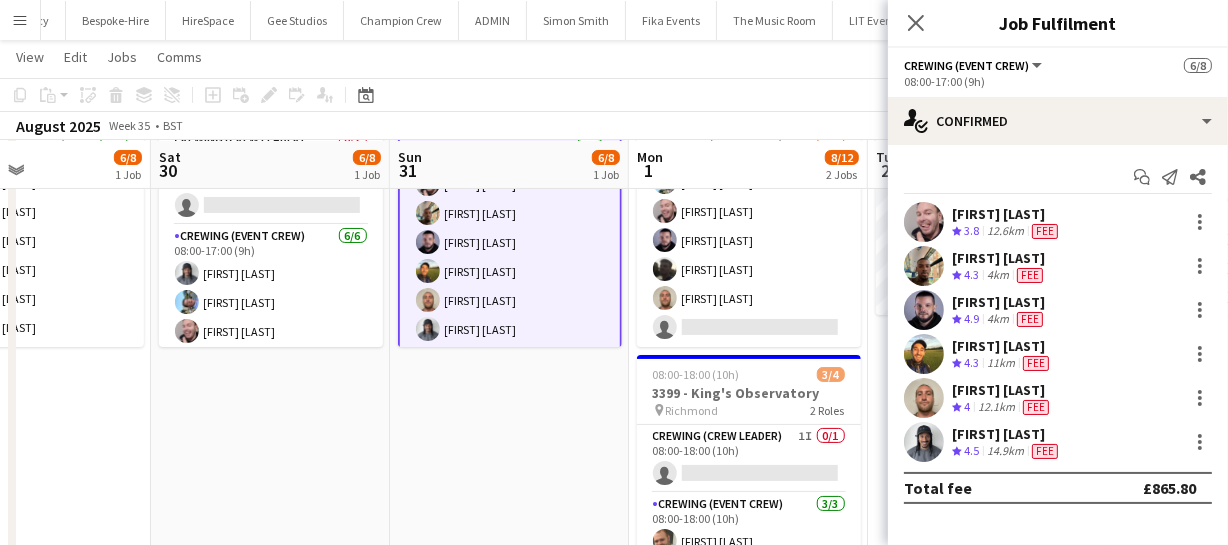 scroll, scrollTop: 101, scrollLeft: 0, axis: vertical 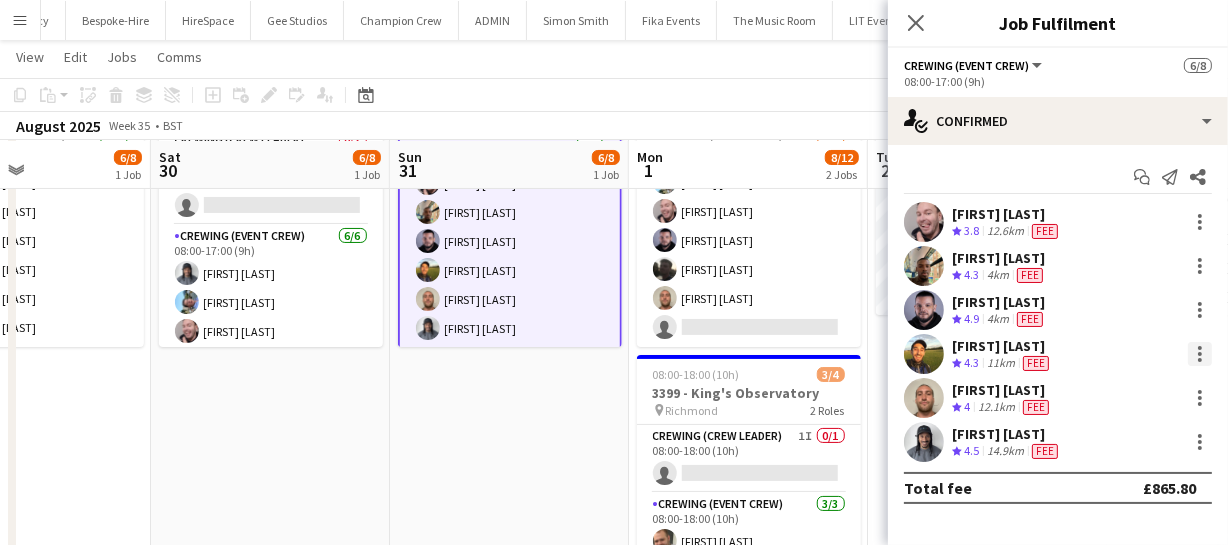 click at bounding box center [1200, 354] 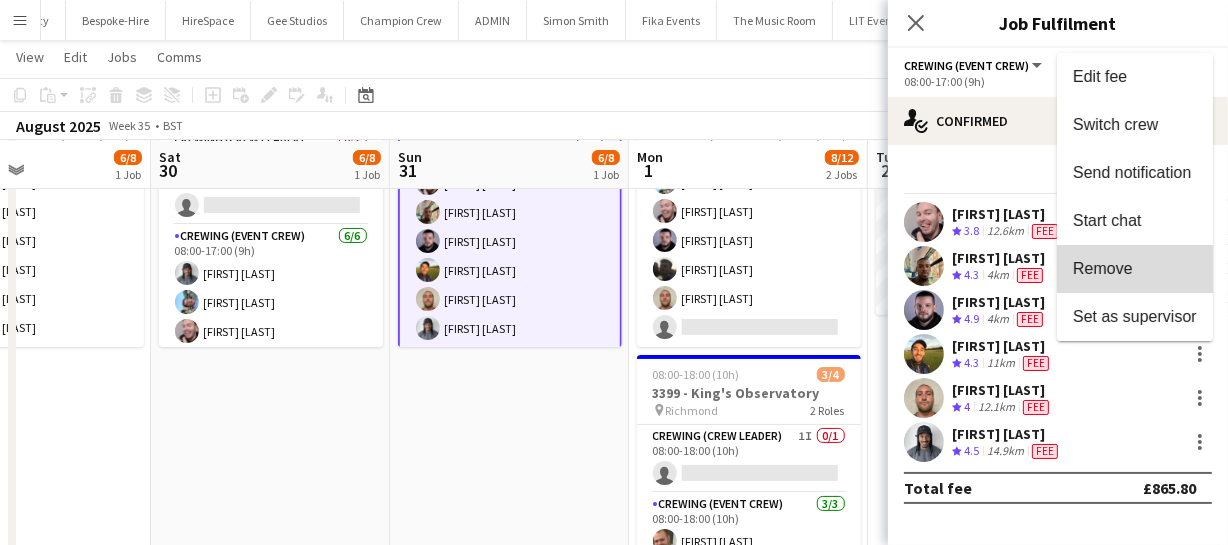 click on "Remove" at bounding box center [1135, 269] 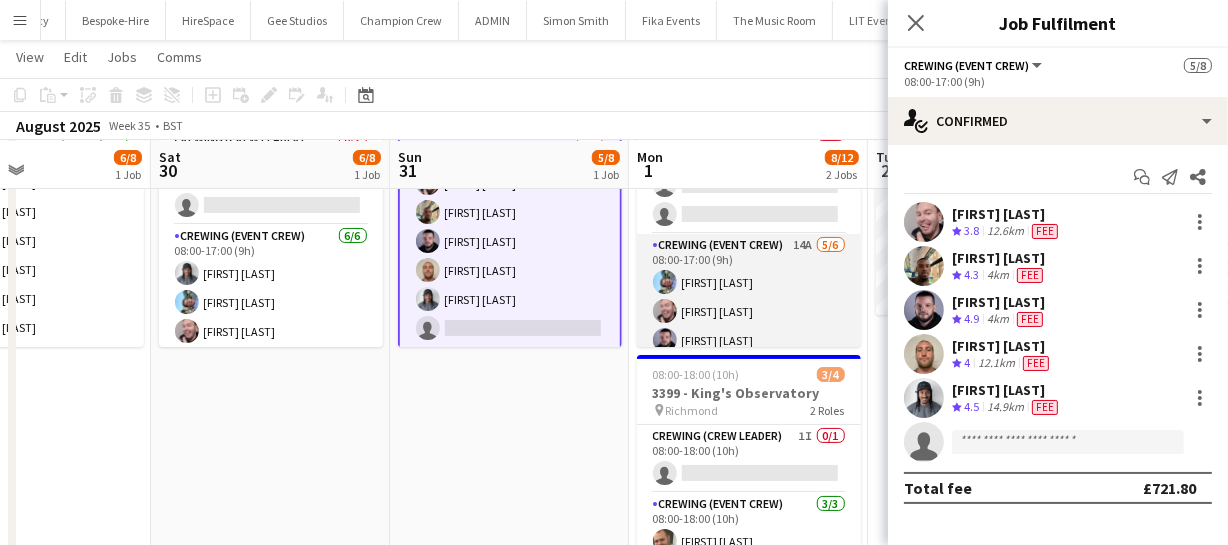 scroll, scrollTop: 90, scrollLeft: 0, axis: vertical 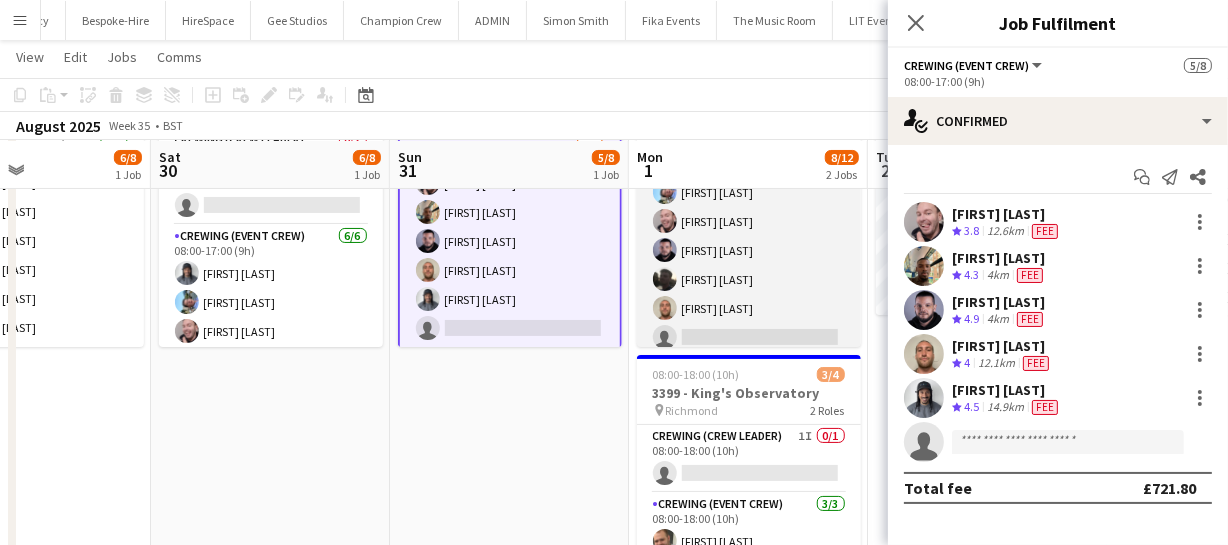 click on "Crewing (Event Crew)   14A   5/6   08:00-17:00 (9h)
Liam Kinsella Eldon Taylor Paul Fisk Louie Applin Stephen Lyle
single-neutral-actions" at bounding box center [749, 250] 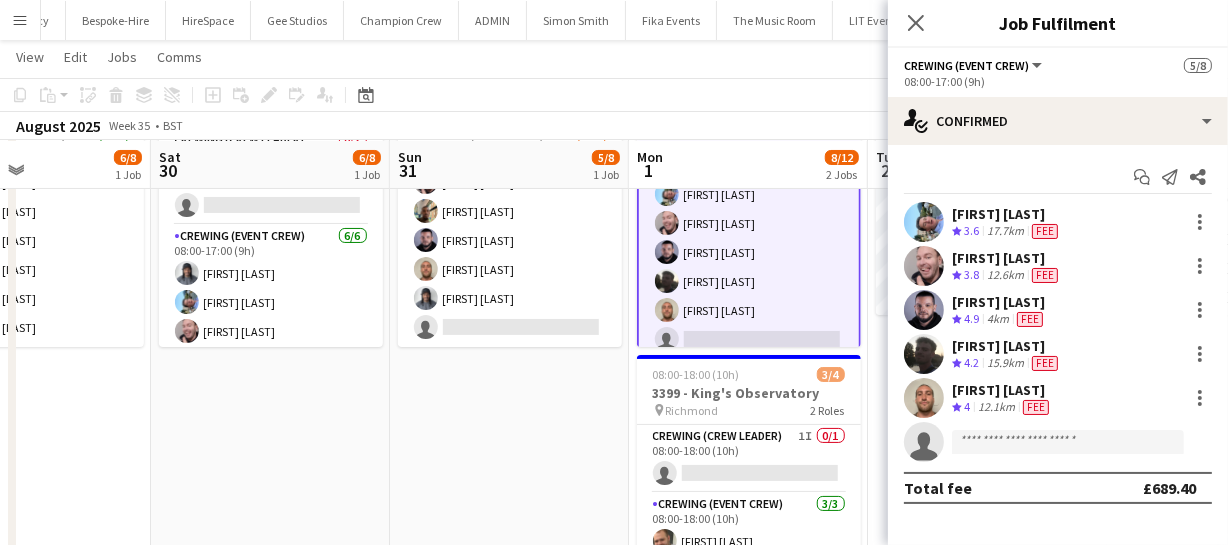 scroll, scrollTop: 100, scrollLeft: 0, axis: vertical 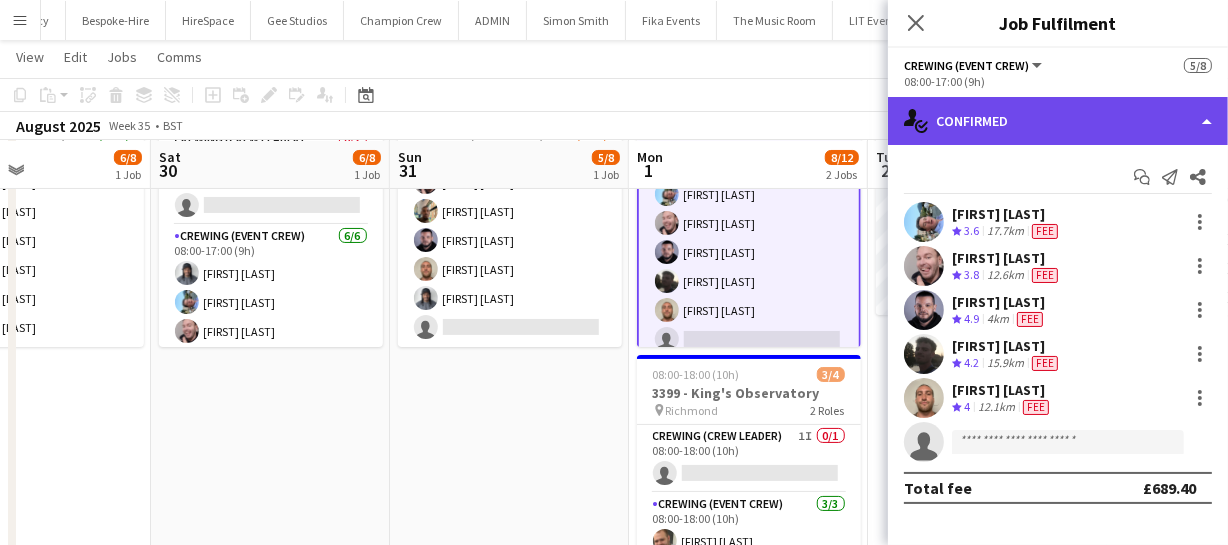 click on "single-neutral-actions-check-2
Confirmed" 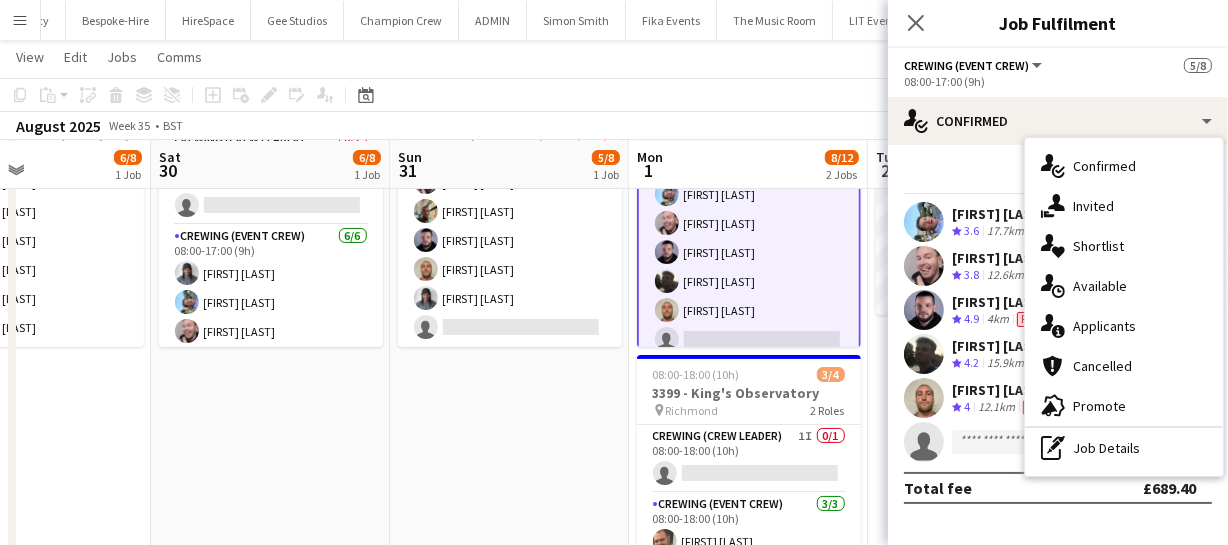 click on "single-neutral-actions-information
Applicants" at bounding box center [1124, 326] 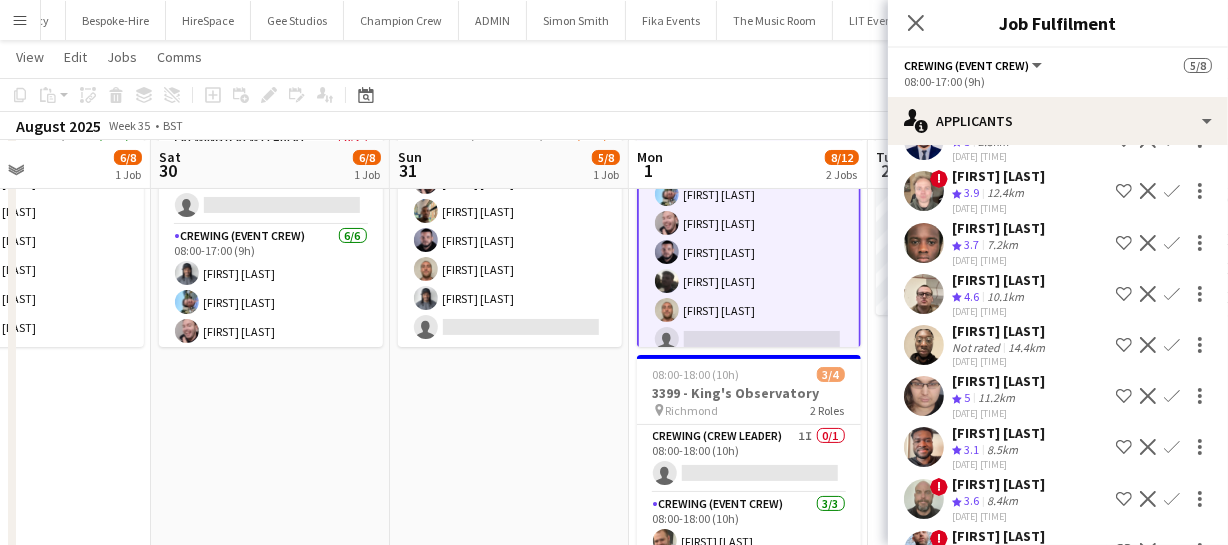 scroll, scrollTop: 181, scrollLeft: 0, axis: vertical 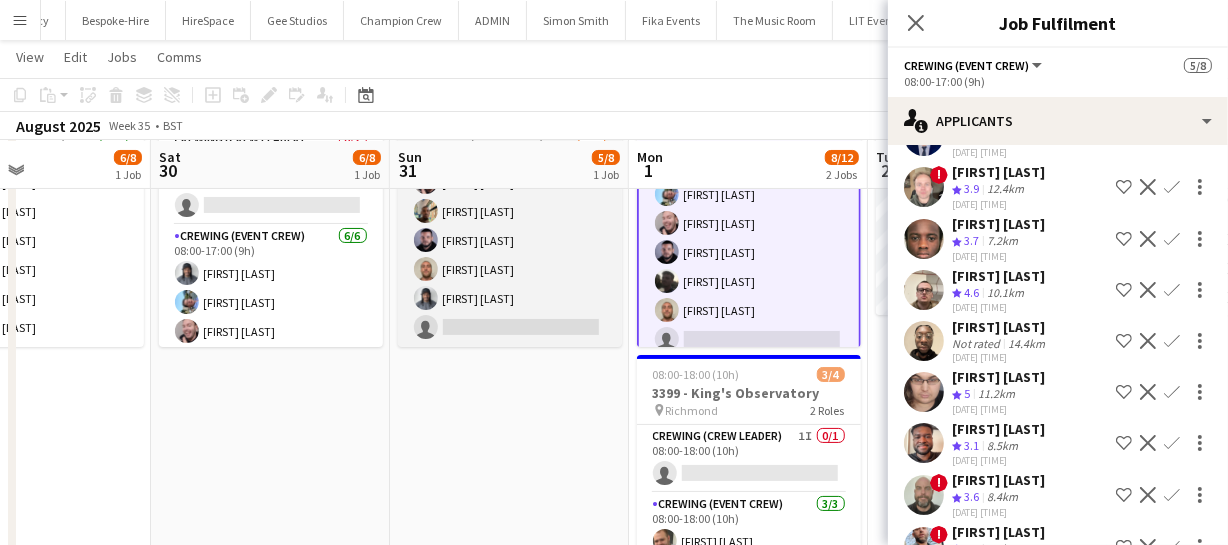click on "Crewing (Event Crew)   16A   5/6   08:00-17:00 (9h)
Eldon Taylor Stephon Johnson Paul Fisk Stephen Lyle Kaine Caldeira
single-neutral-actions" at bounding box center (510, 240) 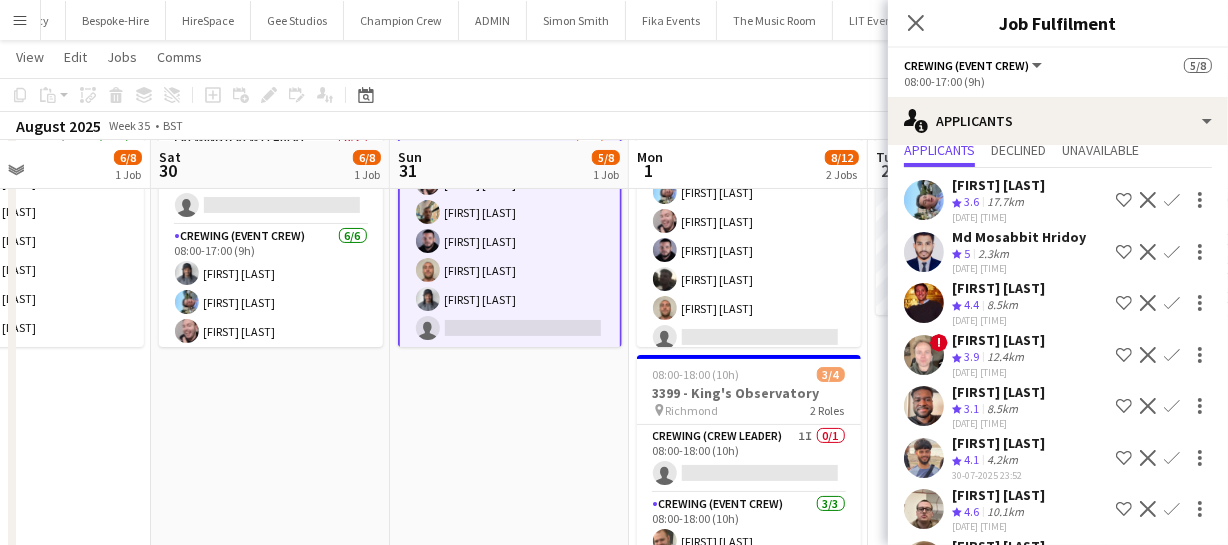 click on "Confirm" at bounding box center [1172, 458] 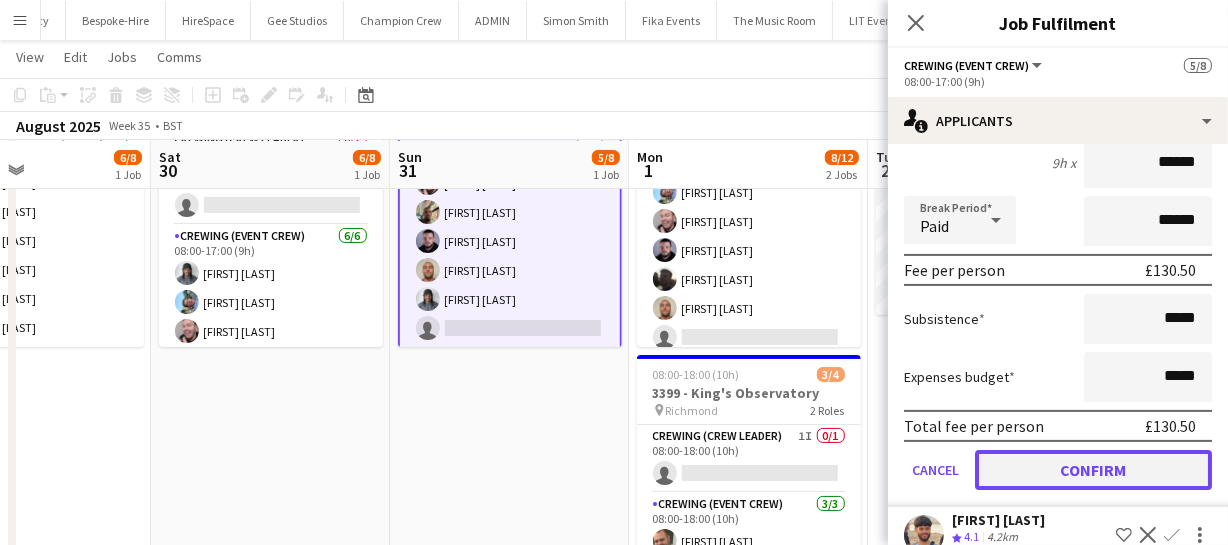 click on "Confirm" 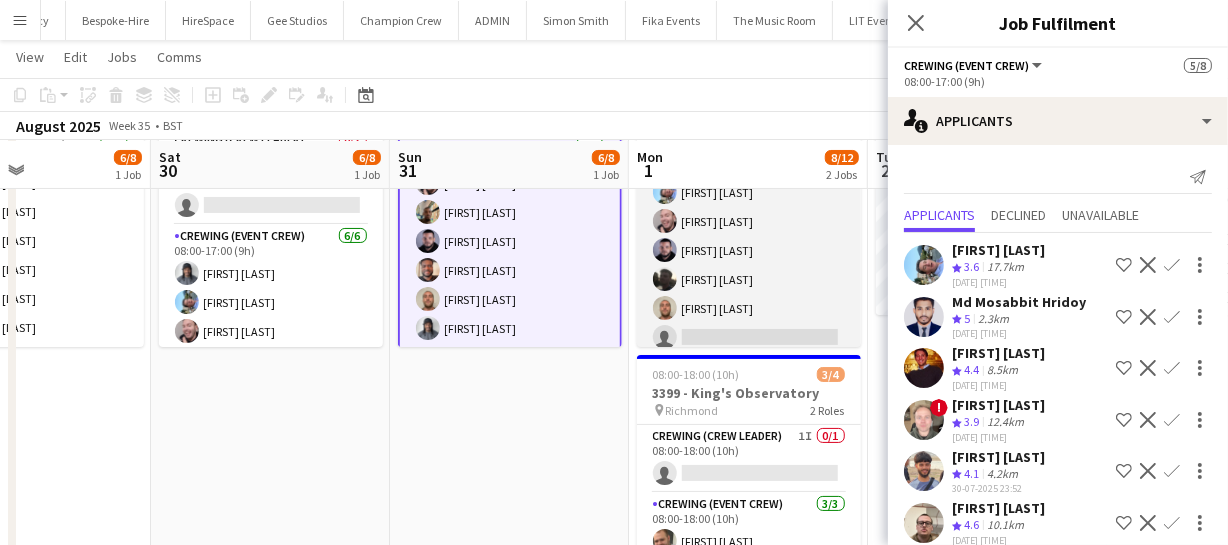 click on "Crewing (Event Crew)   14A   5/6   08:00-17:00 (9h)
Liam Kinsella Eldon Taylor Paul Fisk Louie Applin Stephen Lyle
single-neutral-actions" at bounding box center (749, 250) 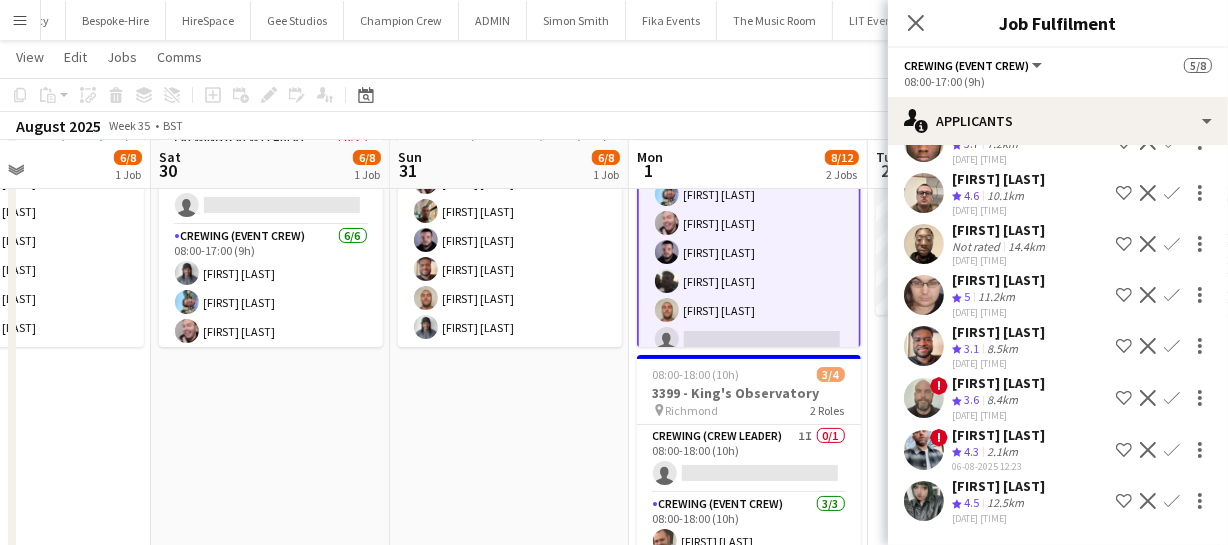 click on "Confirm" at bounding box center [1172, 398] 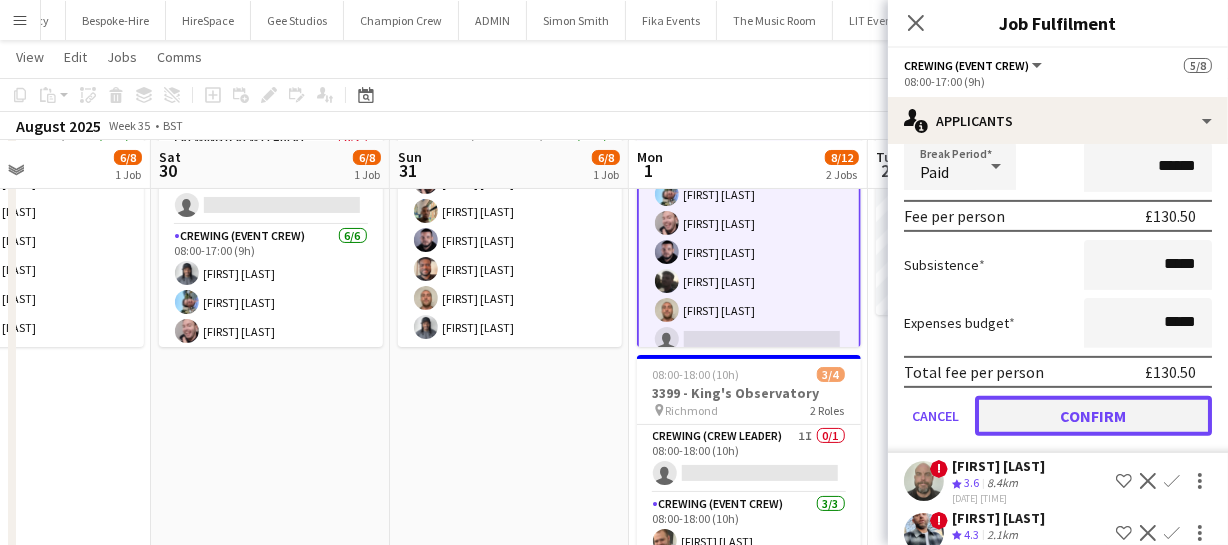 click on "Confirm" 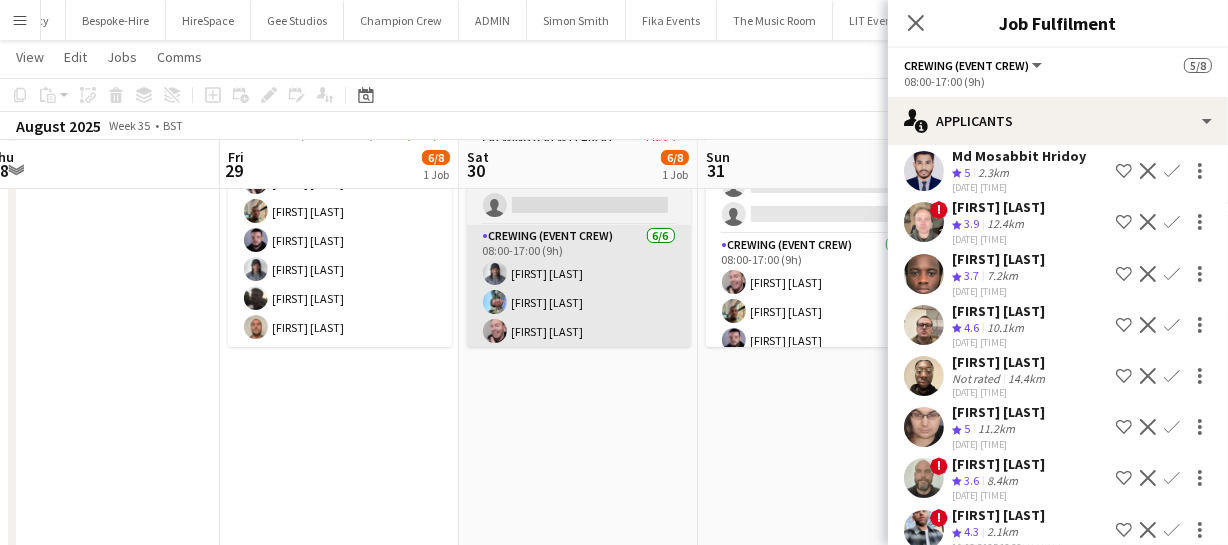 drag, startPoint x: 253, startPoint y: 306, endPoint x: 570, endPoint y: 278, distance: 318.2342 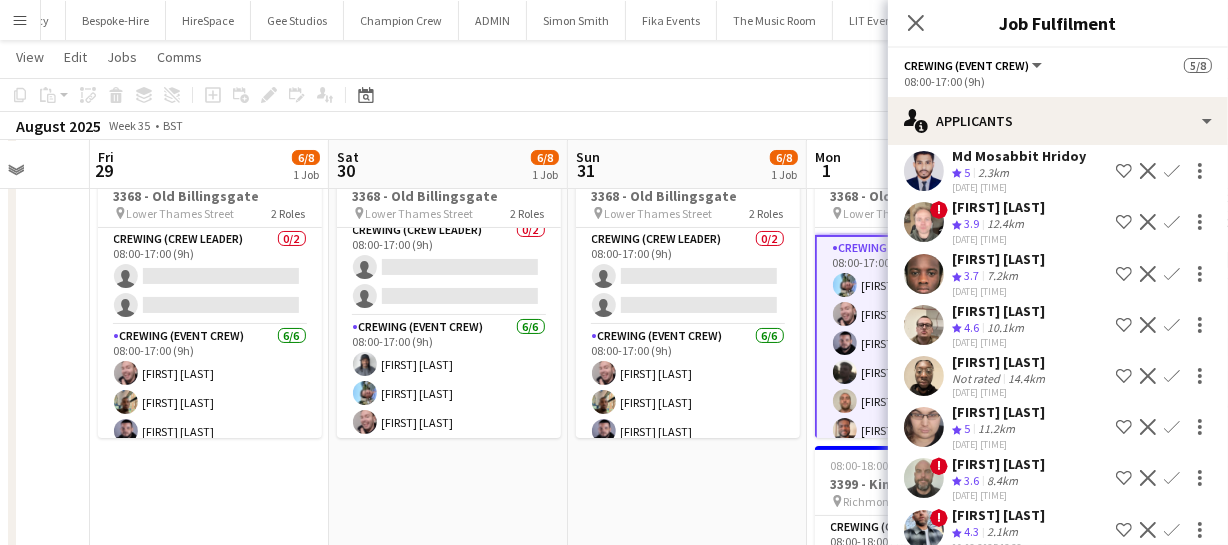 drag, startPoint x: 645, startPoint y: 373, endPoint x: 480, endPoint y: 379, distance: 165.10905 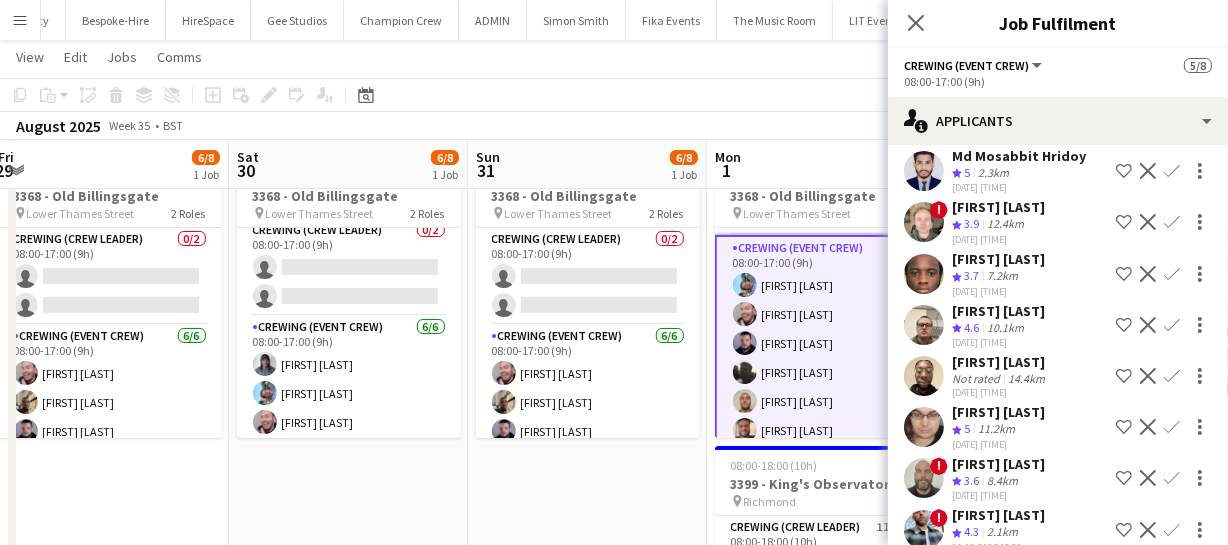 click on "Tue   26   Wed   27   Thu   28   Fri   29   6/8   1 Job   Sat   30   6/8   1 Job   Sun   31   6/8   1 Job   Mon   1   9/12   2 Jobs   Tue   2   3/4   1 Job   Wed   3   3/4   1 Job   Thu   4   3/4   1 Job   Fri   5   3/4   1 Job   Updated   08:00-17:00 (9h)    6/8   3368 - Old Billingsgate
pin
Lower Thames Street   2 Roles   Crewing (Crew Leader)   0/2   08:00-17:00 (9h)
single-neutral-actions
single-neutral-actions
Crewing (Event Crew)   6/6   08:00-17:00 (9h)
Eldon Taylor Stephon Johnson Paul Fisk Kaine Caldeira Louie Applin Stephen Lyle  Updated   08:00-17:00 (9h)    6/8   3368 - Old Billingsgate
pin
Lower Thames Street   2 Roles   Crewing (Crew Leader)   0/2   08:00-17:00 (9h)
single-neutral-actions
single-neutral-actions
Crewing (Event Crew)   6/6   08:00-17:00 (9h)
Kaine Caldeira" at bounding box center [614, 379] 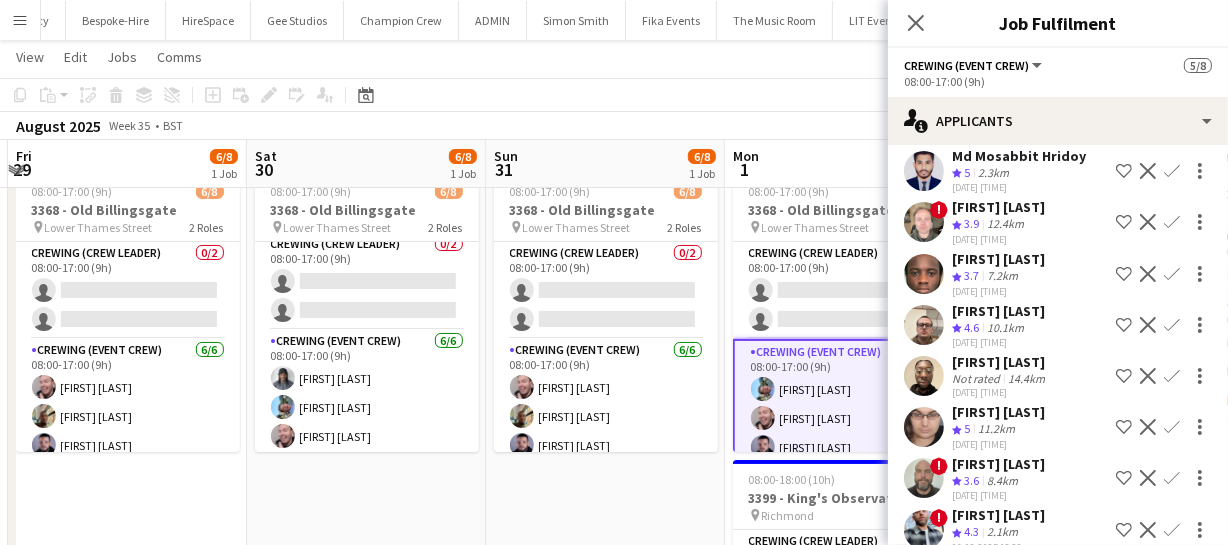 drag, startPoint x: 708, startPoint y: 387, endPoint x: 817, endPoint y: 367, distance: 110.81967 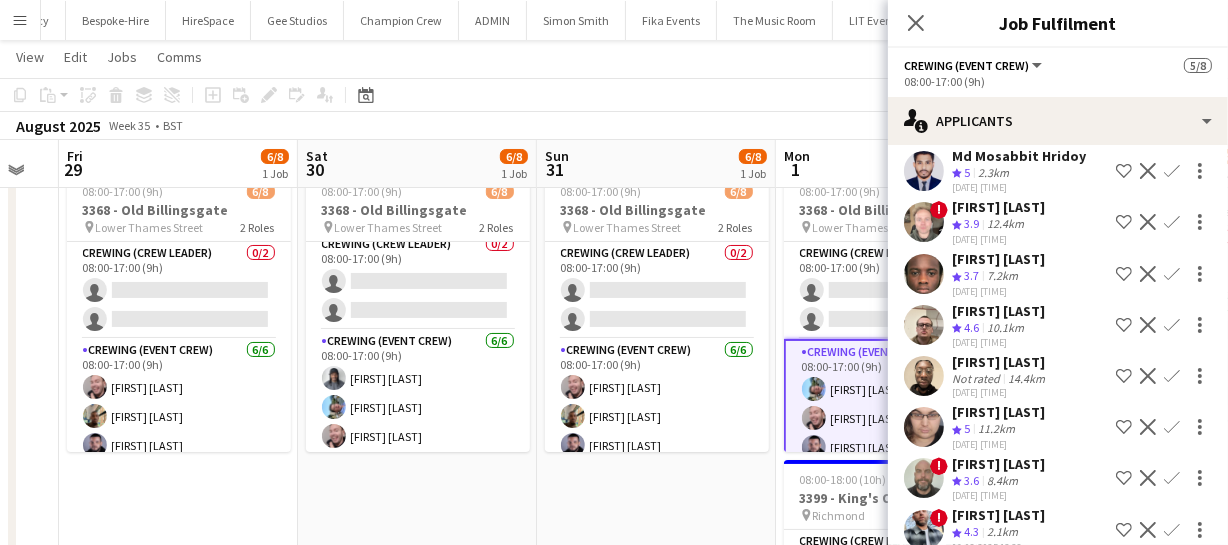 click on "Tue   26   Wed   27   Thu   28   Fri   29   6/8   1 Job   Sat   30   6/8   1 Job   Sun   31   6/8   1 Job   Mon   1   9/12   2 Jobs   Tue   2   3/4   1 Job   Wed   3   3/4   1 Job   Thu   4   3/4   1 Job   Fri   5   3/4   1 Job   Updated   08:00-17:00 (9h)    6/8   3368 - Old Billingsgate
pin
Lower Thames Street   2 Roles   Crewing (Crew Leader)   0/2   08:00-17:00 (9h)
single-neutral-actions
single-neutral-actions
Crewing (Event Crew)   6/6   08:00-17:00 (9h)
Eldon Taylor Stephon Johnson Paul Fisk Kaine Caldeira Louie Applin Stephen Lyle  Updated   08:00-17:00 (9h)    6/8   3368 - Old Billingsgate
pin
Lower Thames Street   2 Roles   Crewing (Crew Leader)   0/2   08:00-17:00 (9h)
single-neutral-actions
single-neutral-actions
Crewing (Event Crew)   6/6   08:00-17:00 (9h)
Kaine Caldeira" at bounding box center [614, 393] 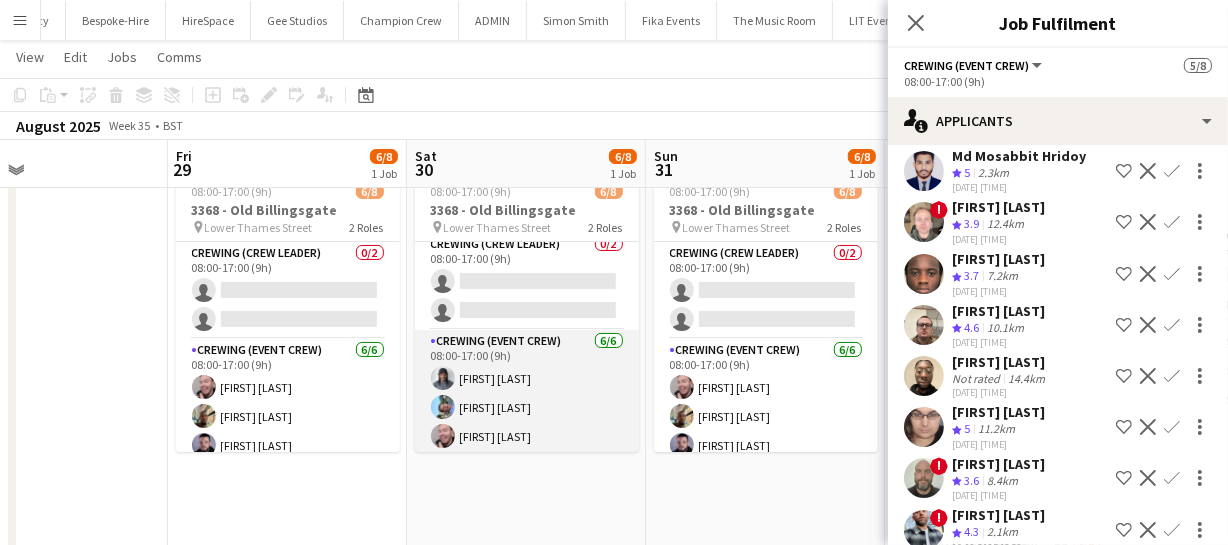 drag, startPoint x: 498, startPoint y: 390, endPoint x: 618, endPoint y: 381, distance: 120.33703 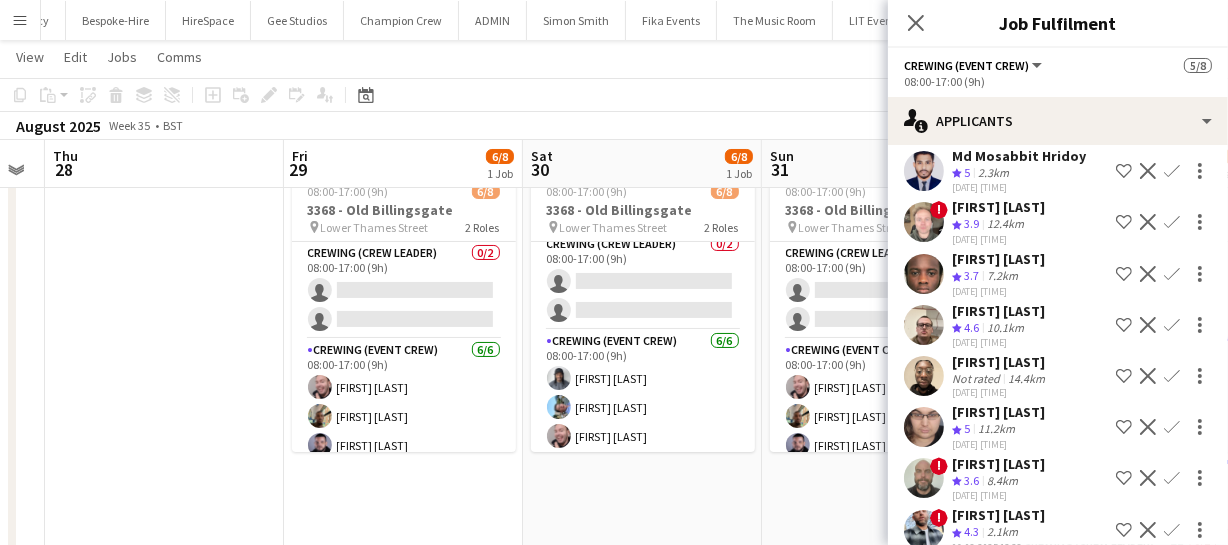 click on "Tue   26   Wed   27   Thu   28   Fri   29   6/8   1 Job   Sat   30   6/8   1 Job   Sun   31   6/8   1 Job   Mon   1   9/12   2 Jobs   Tue   2   3/4   1 Job   Wed   3   3/4   1 Job   Thu   4   3/4   1 Job   Fri   5   3/4   1 Job   Updated   08:00-17:00 (9h)    6/8   3368 - Old Billingsgate
pin
Lower Thames Street   2 Roles   Crewing (Crew Leader)   0/2   08:00-17:00 (9h)
single-neutral-actions
single-neutral-actions
Crewing (Event Crew)   6/6   08:00-17:00 (9h)
Eldon Taylor Stephon Johnson Paul Fisk Kaine Caldeira Louie Applin Stephen Lyle  Updated   08:00-17:00 (9h)    6/8   3368 - Old Billingsgate
pin
Lower Thames Street   2 Roles   Crewing (Crew Leader)   0/2   08:00-17:00 (9h)
single-neutral-actions
single-neutral-actions
Crewing (Event Crew)   6/6   08:00-17:00 (9h)
Kaine Caldeira" at bounding box center [614, 393] 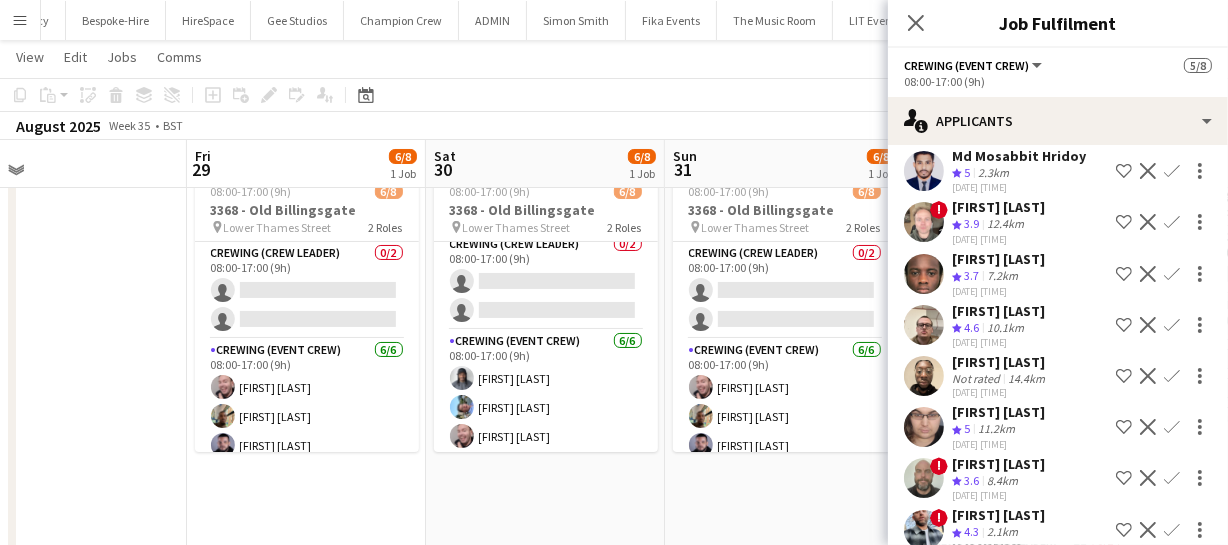 drag, startPoint x: 569, startPoint y: 377, endPoint x: 514, endPoint y: 384, distance: 55.443665 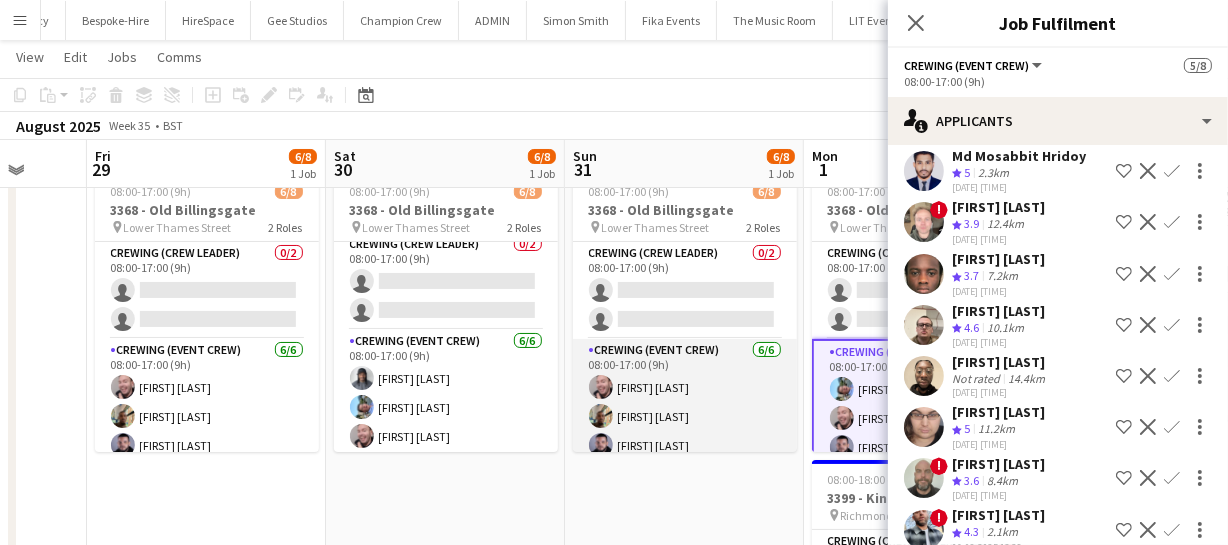 click on "Tue   26   Wed   27   Thu   28   Fri   29   6/8   1 Job   Sat   30   6/8   1 Job   Sun   31   6/8   1 Job   Mon   1   9/12   2 Jobs   Tue   2   3/4   1 Job   Wed   3   3/4   1 Job   Thu   4   3/4   1 Job   Fri   5   3/4   1 Job   Updated   08:00-17:00 (9h)    6/8   3368 - Old Billingsgate
pin
Lower Thames Street   2 Roles   Crewing (Crew Leader)   0/2   08:00-17:00 (9h)
single-neutral-actions
single-neutral-actions
Crewing (Event Crew)   6/6   08:00-17:00 (9h)
Eldon Taylor Stephon Johnson Paul Fisk Kaine Caldeira Louie Applin Stephen Lyle  Updated   08:00-17:00 (9h)    6/8   3368 - Old Billingsgate
pin
Lower Thames Street   2 Roles   Crewing (Crew Leader)   0/2   08:00-17:00 (9h)
single-neutral-actions
single-neutral-actions
Crewing (Event Crew)   6/6   08:00-17:00 (9h)
Kaine Caldeira" at bounding box center (614, 393) 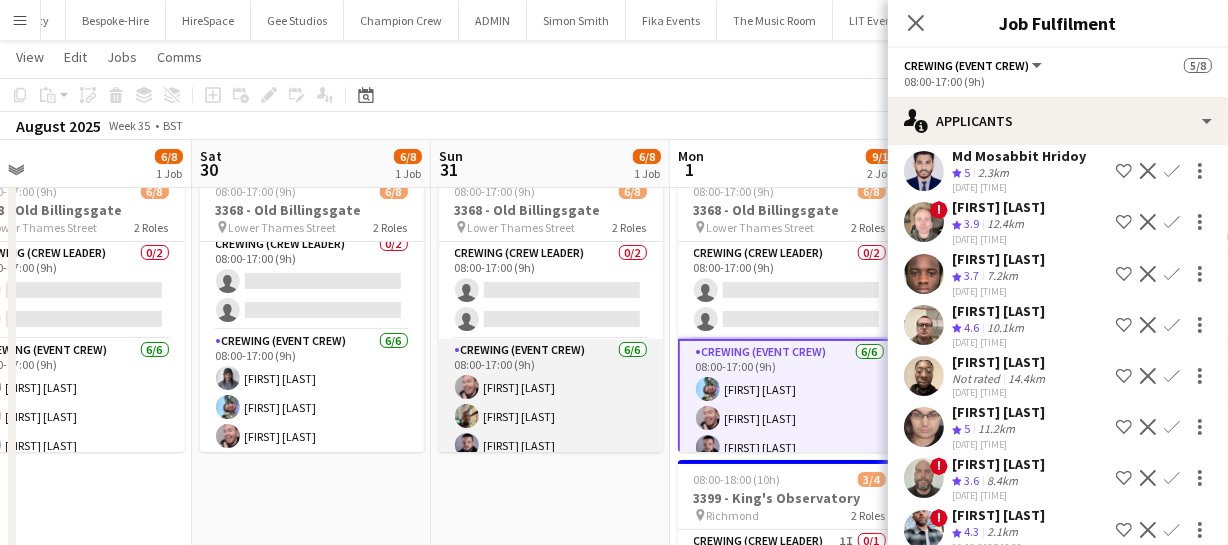 click on "Tue   26   Wed   27   Thu   28   Fri   29   6/8   1 Job   Sat   30   6/8   1 Job   Sun   31   6/8   1 Job   Mon   1   9/12   2 Jobs   Tue   2   3/4   1 Job   Wed   3   3/4   1 Job   Thu   4   3/4   1 Job   Fri   5   3/4   1 Job   Updated   08:00-17:00 (9h)    6/8   3368 - Old Billingsgate
pin
Lower Thames Street   2 Roles   Crewing (Crew Leader)   0/2   08:00-17:00 (9h)
single-neutral-actions
single-neutral-actions
Crewing (Event Crew)   6/6   08:00-17:00 (9h)
Eldon Taylor Stephon Johnson Paul Fisk Kaine Caldeira Louie Applin Stephen Lyle  Updated   08:00-17:00 (9h)    6/8   3368 - Old Billingsgate
pin
Lower Thames Street   2 Roles   Crewing (Crew Leader)   0/2   08:00-17:00 (9h)
single-neutral-actions
single-neutral-actions
Crewing (Event Crew)   6/6   08:00-17:00 (9h)
Kaine Caldeira" at bounding box center (614, 393) 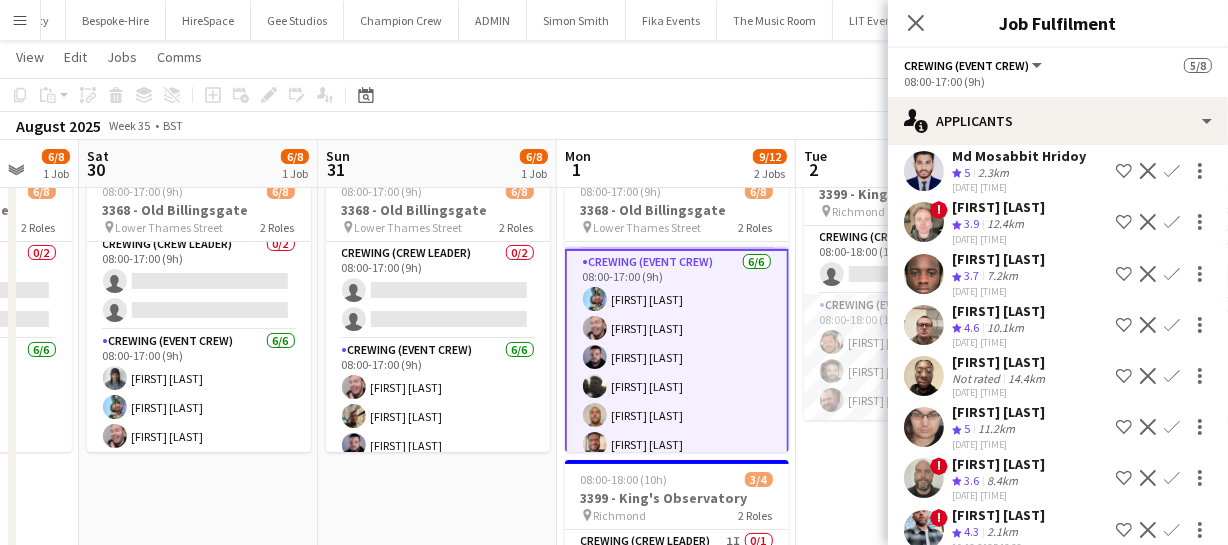 drag, startPoint x: 703, startPoint y: 384, endPoint x: 478, endPoint y: 395, distance: 225.26872 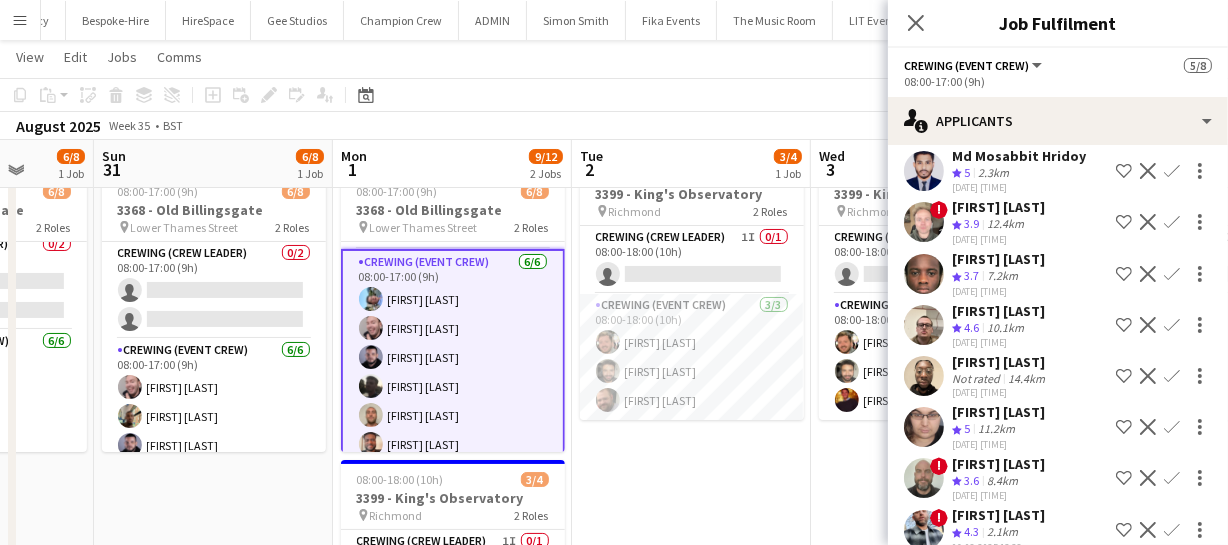 click on "Thu   28   Fri   29   6/8   1 Job   Sat   30   6/8   1 Job   Sun   31   6/8   1 Job   Mon   1   9/12   2 Jobs   Tue   2   3/4   1 Job   Wed   3   3/4   1 Job   Thu   4   3/4   1 Job   Fri   5   3/4   1 Job   Sat   6   2/2   1 Job   Sun   7   3/8   1 Job   Updated   08:00-17:00 (9h)    6/8   3368 - Old Billingsgate
pin
Lower Thames Street   2 Roles   Crewing (Crew Leader)   0/2   08:00-17:00 (9h)
single-neutral-actions
single-neutral-actions
Crewing (Event Crew)   6/6   08:00-17:00 (9h)
Eldon Taylor Stephon Johnson Paul Fisk Kaine Caldeira Louie Applin Stephen Lyle  Updated   08:00-17:00 (9h)    6/8   3368 - Old Billingsgate
pin
Lower Thames Street   2 Roles   Crewing (Crew Leader)   0/2   08:00-17:00 (9h)
single-neutral-actions
single-neutral-actions
Crewing (Event Crew)   6/6  Paul Fisk" at bounding box center [614, 393] 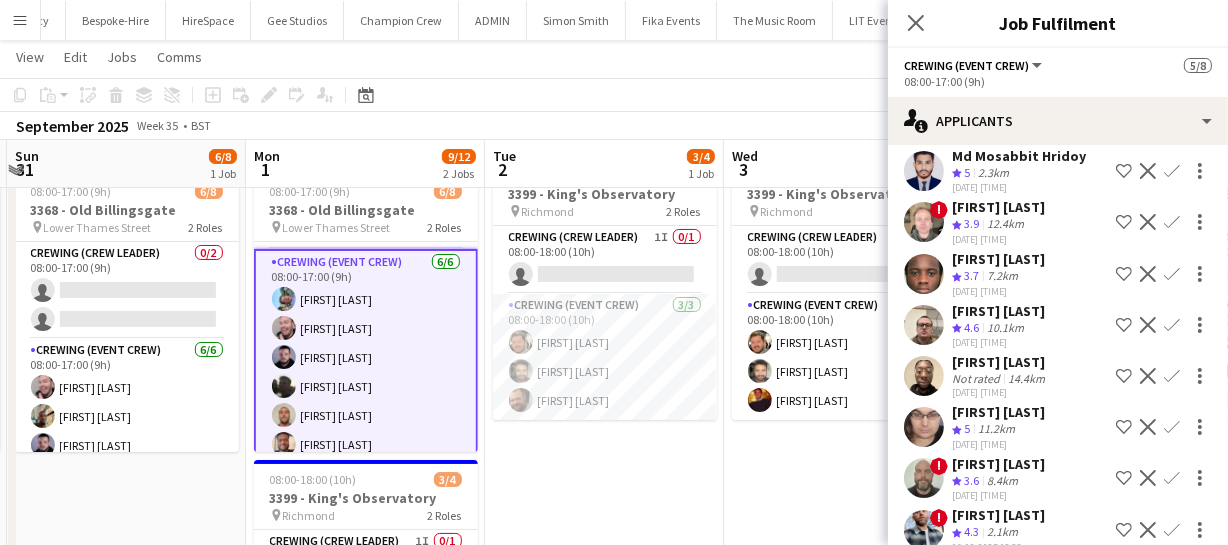 drag, startPoint x: 570, startPoint y: 380, endPoint x: 533, endPoint y: 387, distance: 37.65634 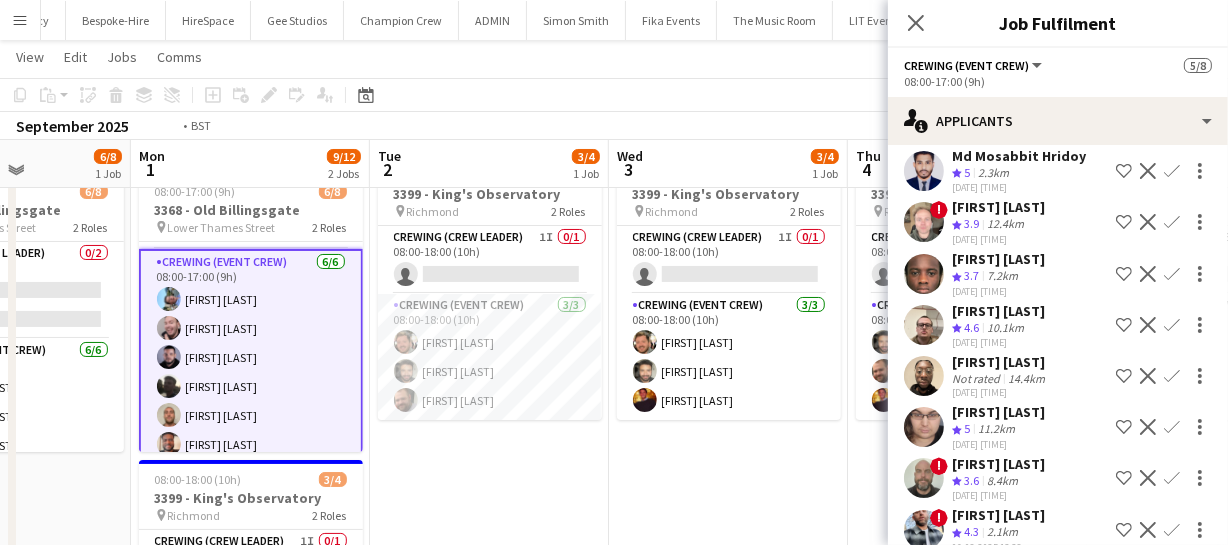click on "Thu   28   Fri   29   6/8   1 Job   Sat   30   6/8   1 Job   Sun   31   6/8   1 Job   Mon   1   9/12   2 Jobs   Tue   2   3/4   1 Job   Wed   3   3/4   1 Job   Thu   4   3/4   1 Job   Fri   5   3/4   1 Job   Sat   6   2/2   1 Job   Sun   7   3/8   1 Job   Updated   08:00-17:00 (9h)    6/8   3368 - Old Billingsgate
pin
Lower Thames Street   2 Roles   Crewing (Crew Leader)   0/2   08:00-17:00 (9h)
single-neutral-actions
single-neutral-actions
Crewing (Event Crew)   6/6   08:00-17:00 (9h)
Eldon Taylor Stephon Johnson Paul Fisk Kaine Caldeira Louie Applin Stephen Lyle  Updated   08:00-17:00 (9h)    6/8   3368 - Old Billingsgate
pin
Lower Thames Street   2 Roles   Crewing (Crew Leader)   0/2   08:00-17:00 (9h)
single-neutral-actions
single-neutral-actions
Crewing (Event Crew)   6/6  Paul Fisk" at bounding box center [614, 393] 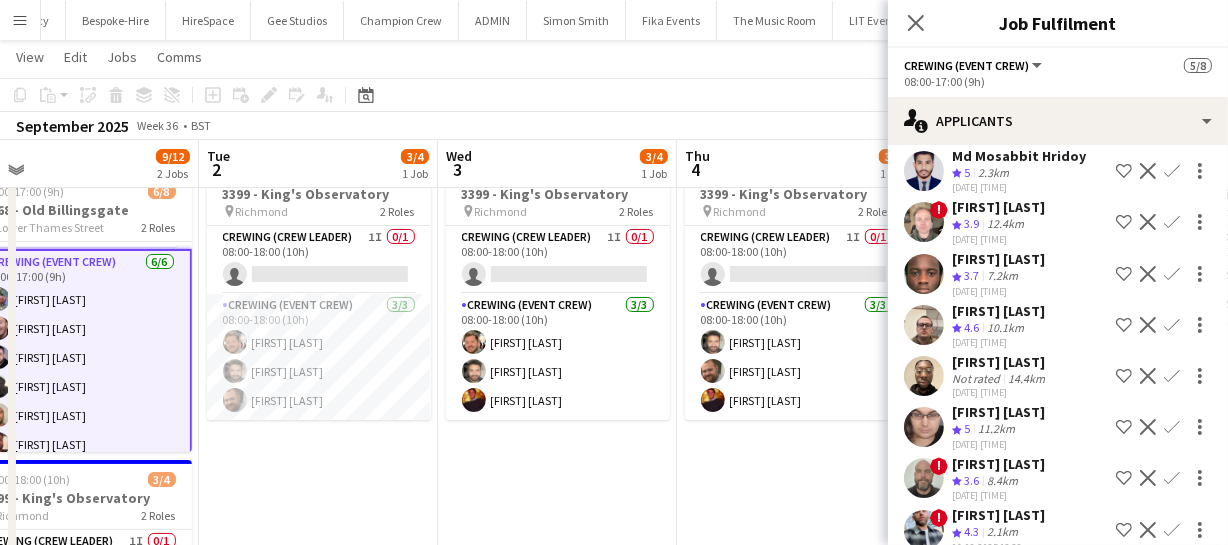 click on "Sat   30   6/8   1 Job   Sun   31   6/8   1 Job   Mon   1   9/12   2 Jobs   Tue   2   3/4   1 Job   Wed   3   3/4   1 Job   Thu   4   3/4   1 Job   Fri   5   3/4   1 Job   Sat   6   2/2   1 Job   Sun   7   3/8   1 Job   Mon   8   Tue   9   Updated   08:00-17:00 (9h)    6/8   3368 - Old Billingsgate
pin
Lower Thames Street   2 Roles   Crewing (Crew Leader)   0/2   08:00-17:00 (9h)
single-neutral-actions
single-neutral-actions
Crewing (Event Crew)   6/6   08:00-17:00 (9h)
Kaine Caldeira Liam Kinsella Eldon Taylor Stephon Johnson Paul Fisk Stephen Lyle  Updated   08:00-17:00 (9h)    6/8   3368 - Old Billingsgate
pin
Lower Thames Street   2 Roles   Crewing (Crew Leader)   0/2   08:00-17:00 (9h)
single-neutral-actions
single-neutral-actions
Crewing (Event Crew)   6/6   08:00-17:00 (9h)
6/8" at bounding box center (614, 393) 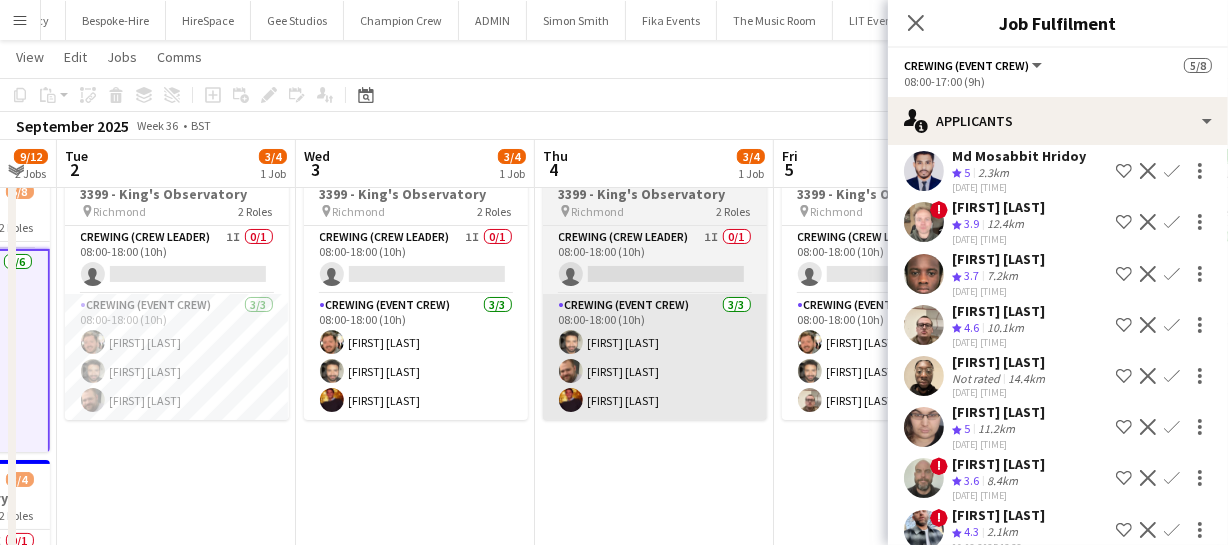 drag, startPoint x: 530, startPoint y: 390, endPoint x: 495, endPoint y: 395, distance: 35.35534 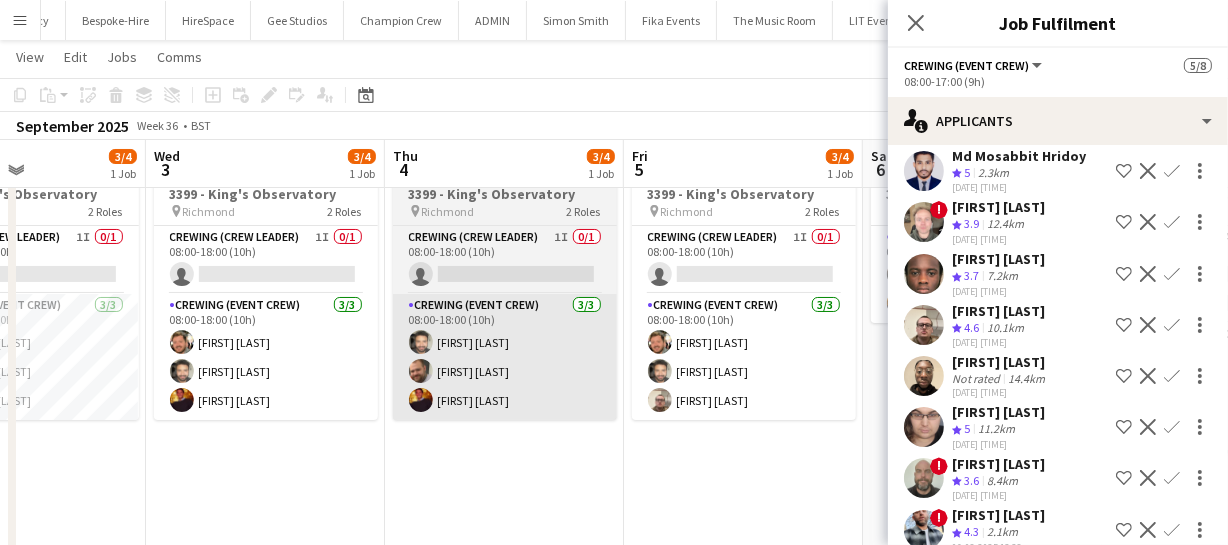 click on "Sat   30   6/8   1 Job   Sun   31   6/8   1 Job   Mon   1   9/12   2 Jobs   Tue   2   3/4   1 Job   Wed   3   3/4   1 Job   Thu   4   3/4   1 Job   Fri   5   3/4   1 Job   Sat   6   2/2   1 Job   Sun   7   3/8   1 Job   Mon   8   Tue   9   Updated   08:00-17:00 (9h)    6/8   3368 - Old Billingsgate
pin
Lower Thames Street   2 Roles   Crewing (Crew Leader)   0/2   08:00-17:00 (9h)
single-neutral-actions
single-neutral-actions
Crewing (Event Crew)   6/6   08:00-17:00 (9h)
Kaine Caldeira Liam Kinsella Eldon Taylor Stephon Johnson Paul Fisk Stephen Lyle  Updated   08:00-17:00 (9h)    6/8   3368 - Old Billingsgate
pin
Lower Thames Street   2 Roles   Crewing (Crew Leader)   0/2   08:00-17:00 (9h)
single-neutral-actions
single-neutral-actions
Crewing (Event Crew)   6/6   08:00-17:00 (9h)
6/8" at bounding box center [614, 393] 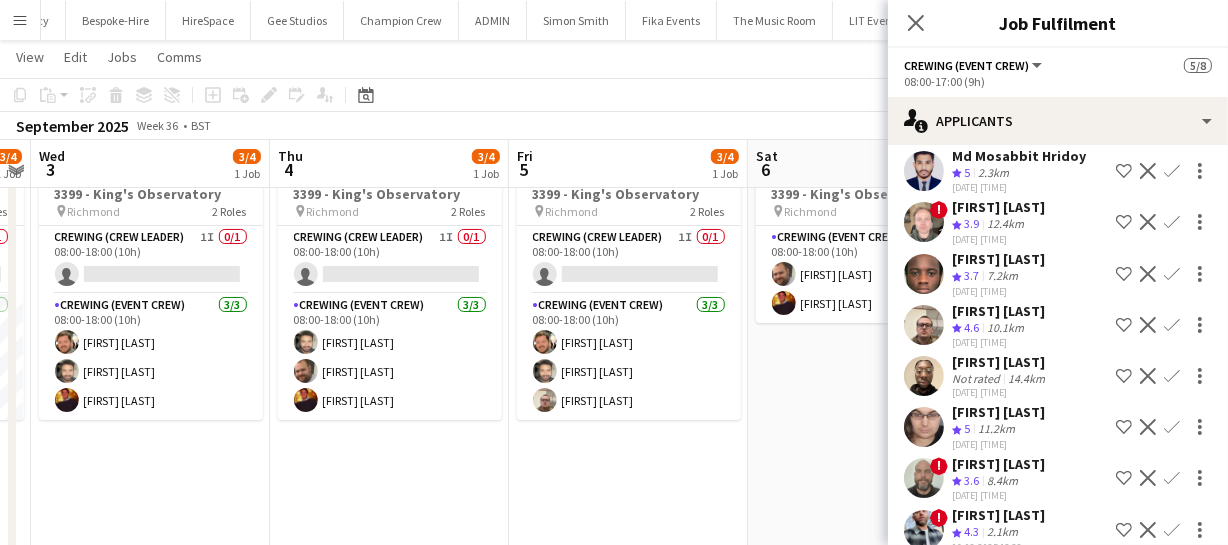 click on "Sat   30   6/8   1 Job   Sun   31   6/8   1 Job   Mon   1   9/12   2 Jobs   Tue   2   3/4   1 Job   Wed   3   3/4   1 Job   Thu   4   3/4   1 Job   Fri   5   3/4   1 Job   Sat   6   2/2   1 Job   Sun   7   3/8   1 Job   Mon   8   Tue   9   Updated   08:00-17:00 (9h)    6/8   3368 - Old Billingsgate
pin
Lower Thames Street   2 Roles   Crewing (Crew Leader)   0/2   08:00-17:00 (9h)
single-neutral-actions
single-neutral-actions
Crewing (Event Crew)   6/6   08:00-17:00 (9h)
Kaine Caldeira Liam Kinsella Eldon Taylor Stephon Johnson Paul Fisk Stephen Lyle  Updated   08:00-17:00 (9h)    6/8   3368 - Old Billingsgate
pin
Lower Thames Street   2 Roles   Crewing (Crew Leader)   0/2   08:00-17:00 (9h)
single-neutral-actions
single-neutral-actions
Crewing (Event Crew)   6/6   08:00-17:00 (9h)
6/8" at bounding box center (614, 393) 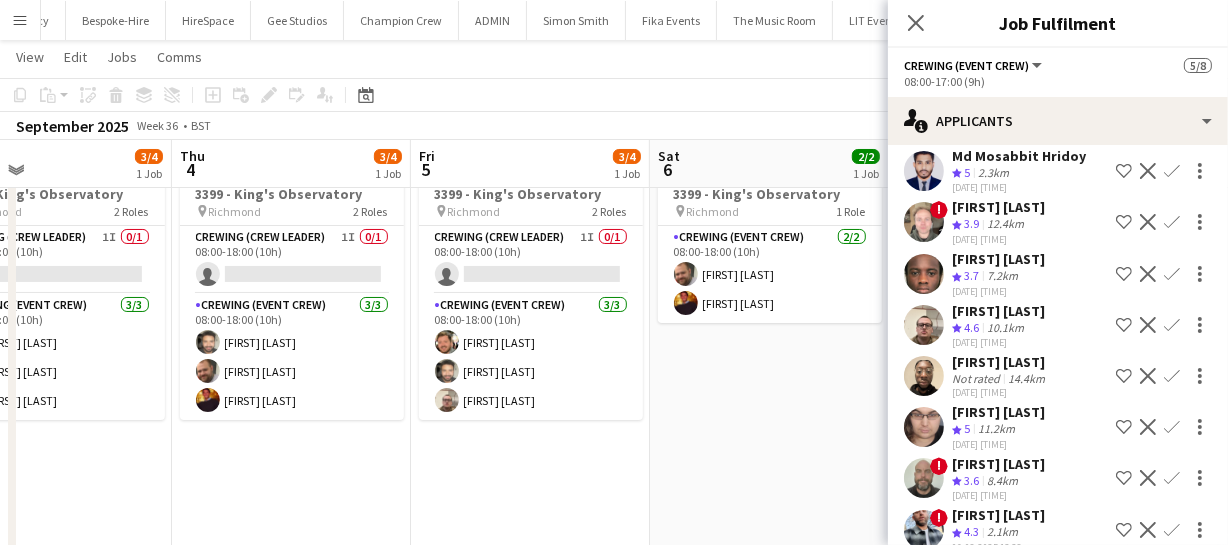 drag, startPoint x: 571, startPoint y: 382, endPoint x: 645, endPoint y: 372, distance: 74.672615 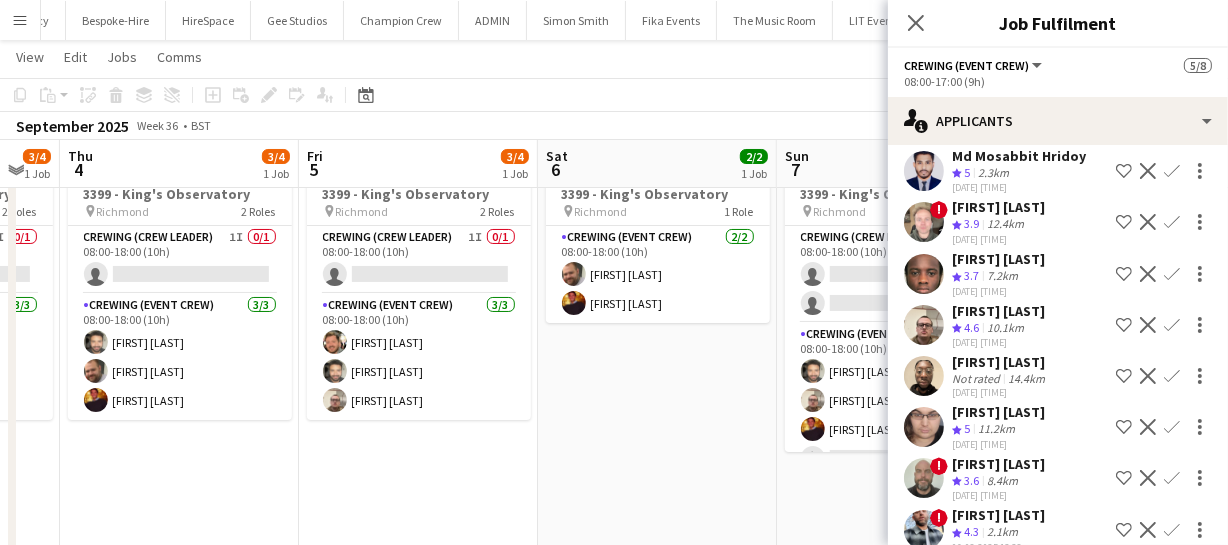 drag, startPoint x: 650, startPoint y: 376, endPoint x: 577, endPoint y: 385, distance: 73.552704 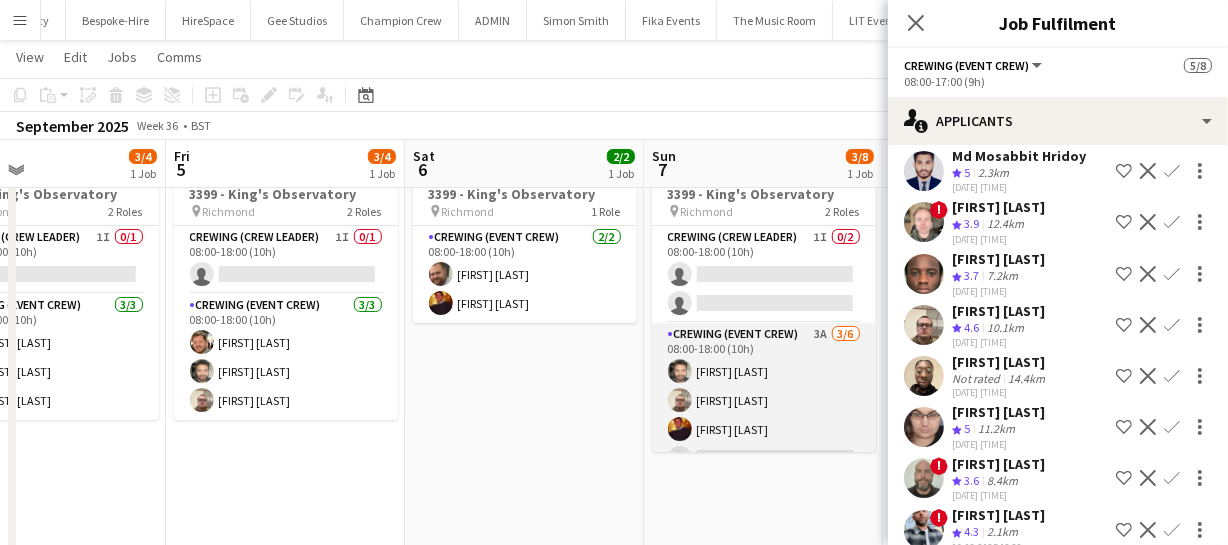 drag, startPoint x: 723, startPoint y: 368, endPoint x: 637, endPoint y: 375, distance: 86.28442 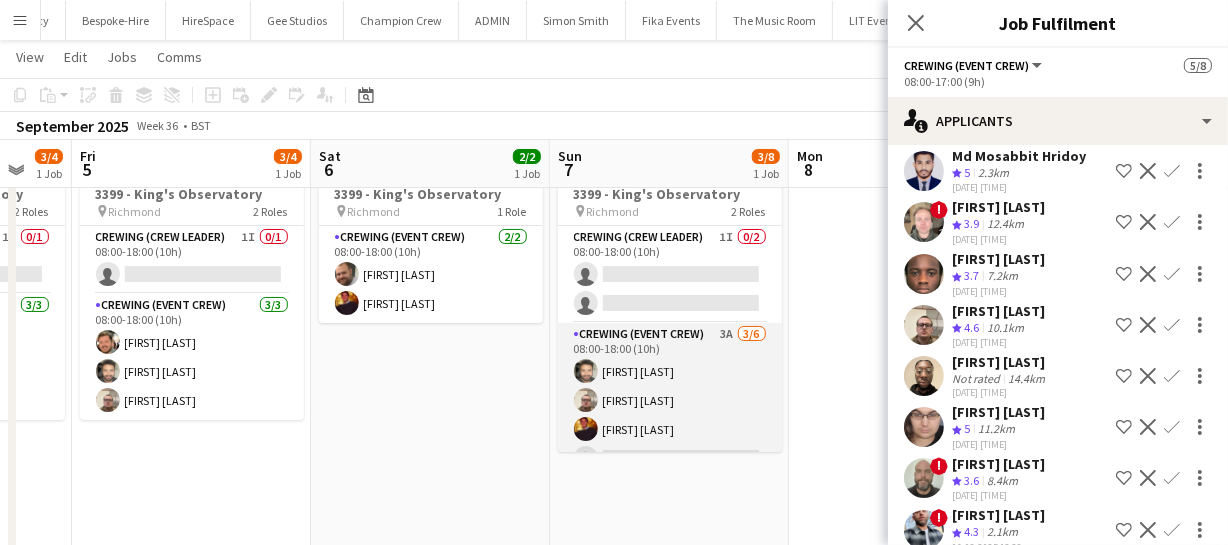 click on "Crewing (Event Crew)   3A   3/6   08:00-18:00 (10h)
John Vidal Christian Skinner Sam Kermode
single-neutral-actions
single-neutral-actions
single-neutral-actions" at bounding box center [670, 429] 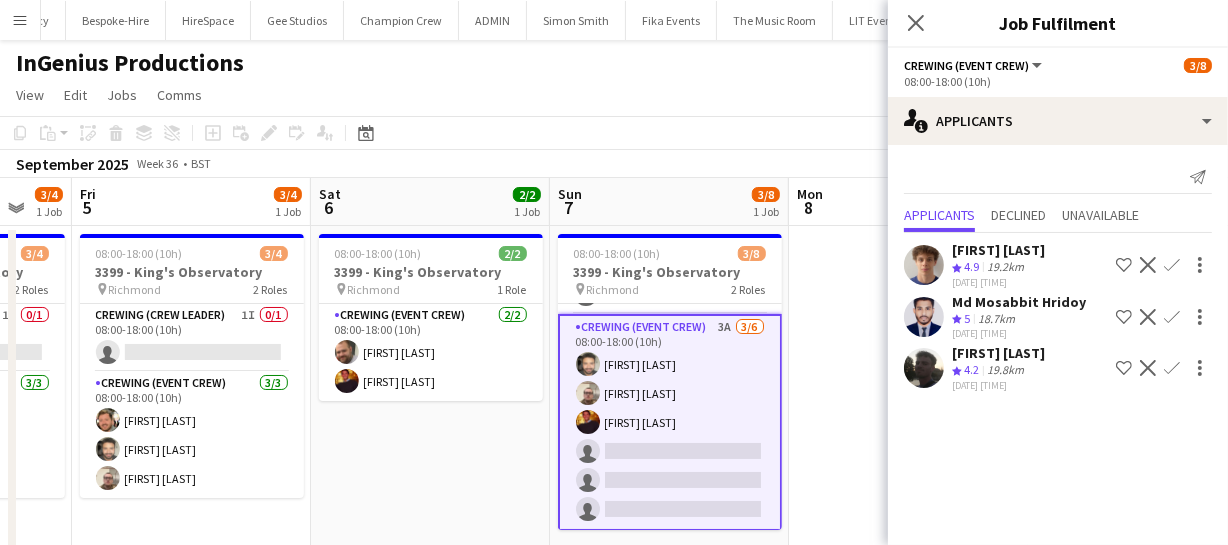 click on "Confirm" at bounding box center [1172, 317] 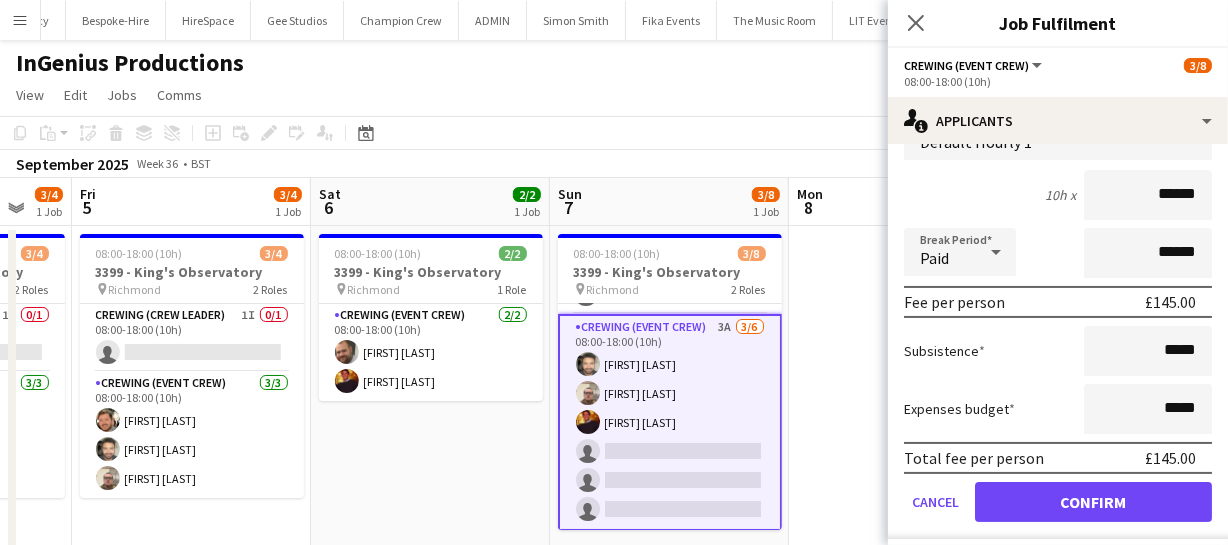 scroll, scrollTop: 272, scrollLeft: 0, axis: vertical 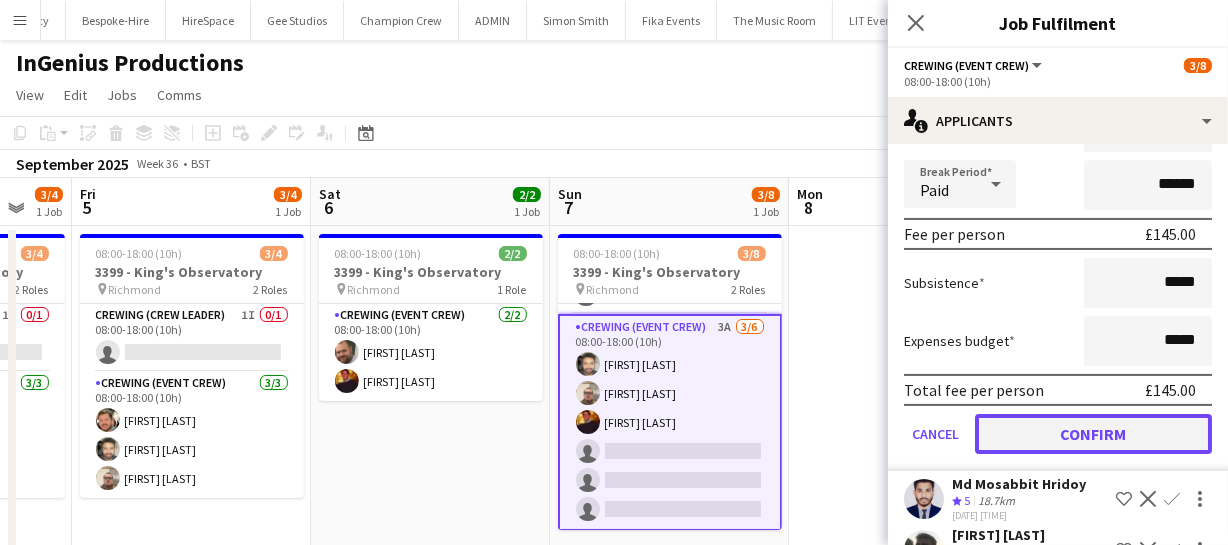 click on "Confirm" 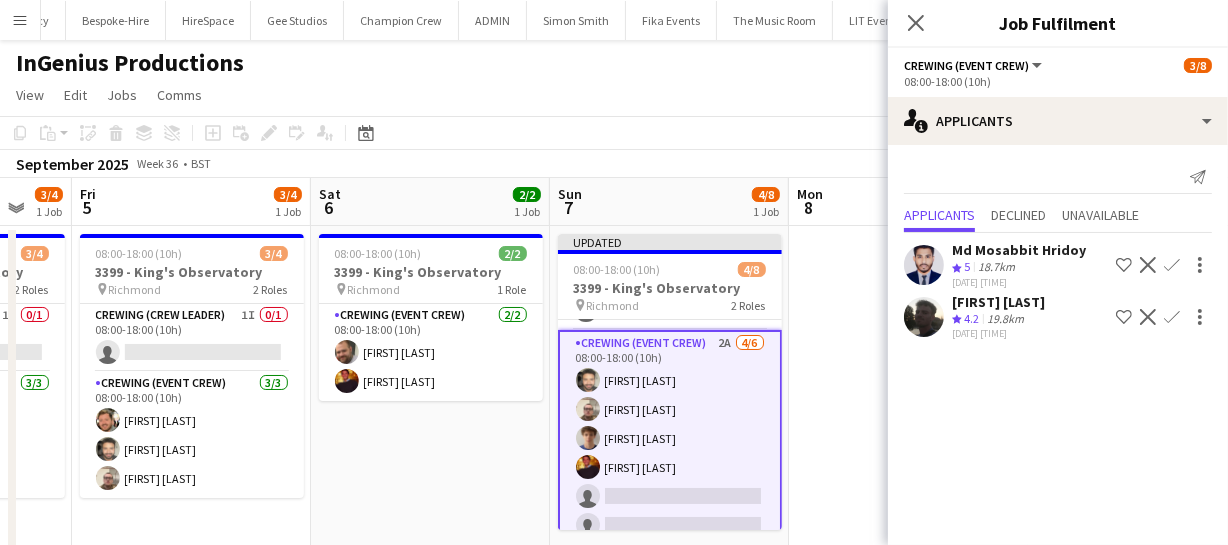 scroll, scrollTop: 0, scrollLeft: 0, axis: both 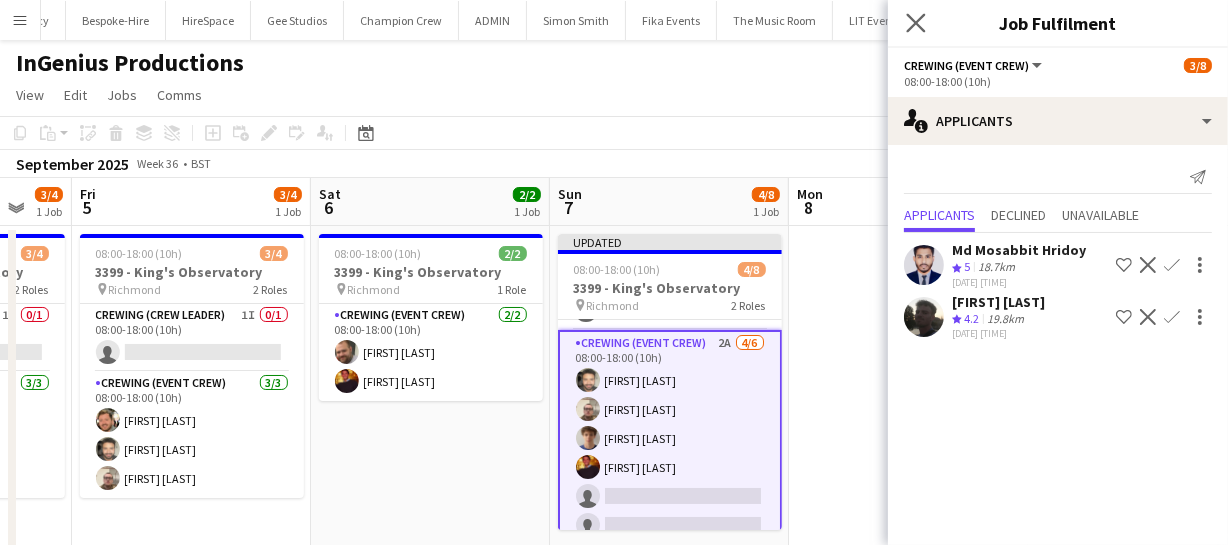 click on "Close pop-in" 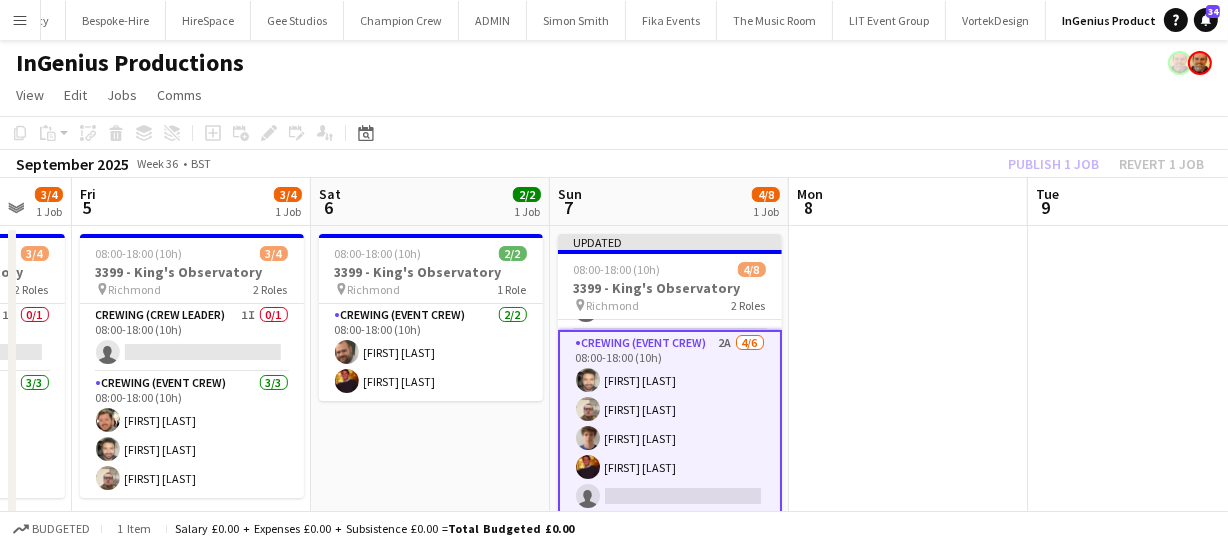 click on "Publish 1 job   Revert 1 job" 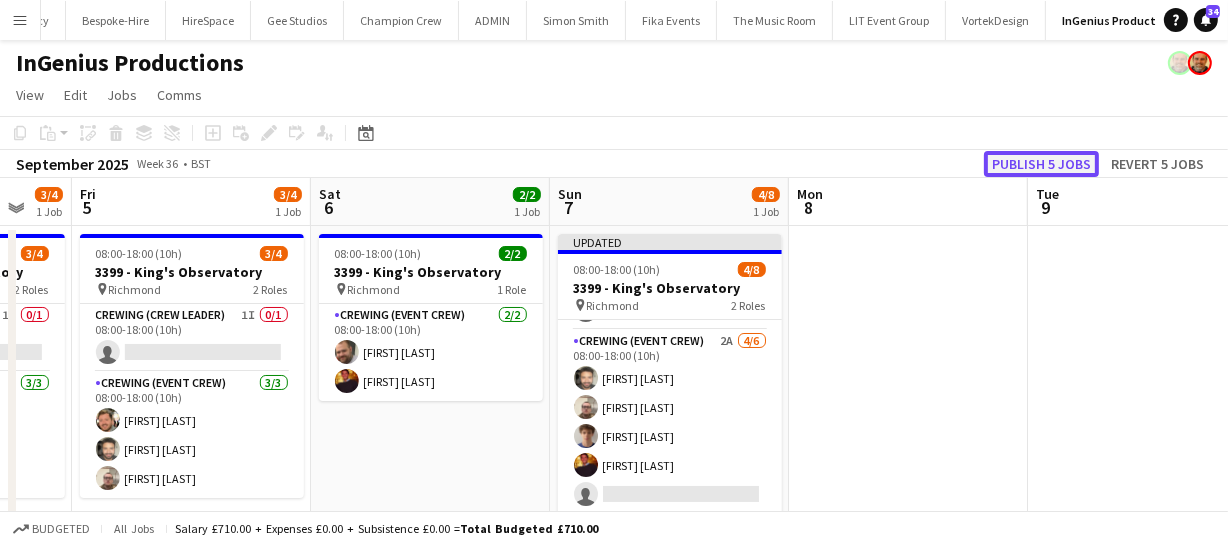 click on "Publish 5 jobs" 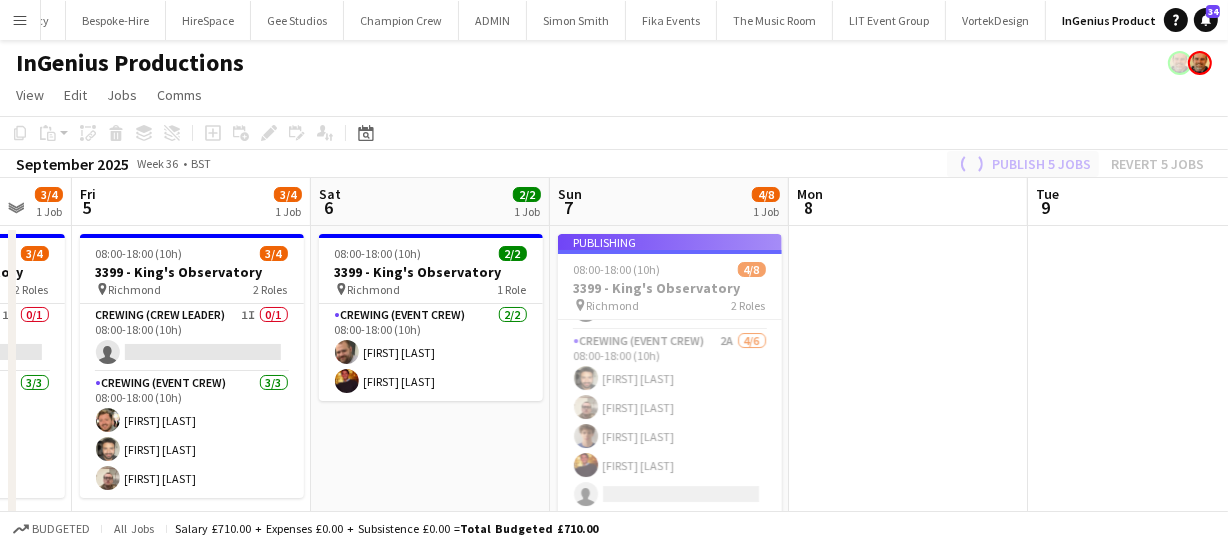 scroll, scrollTop: 83, scrollLeft: 0, axis: vertical 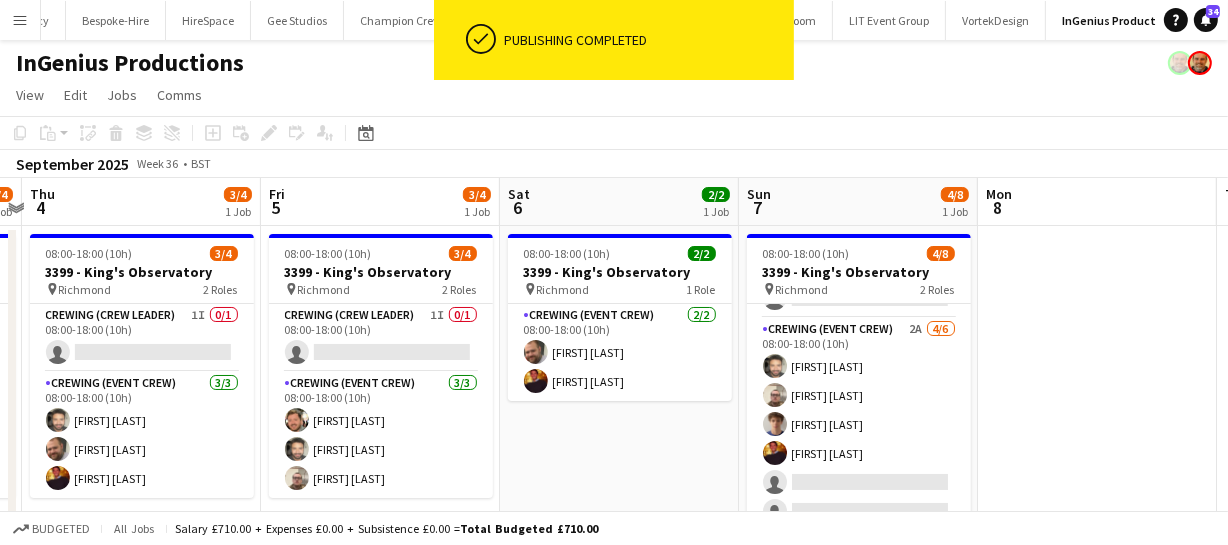 drag, startPoint x: 903, startPoint y: 298, endPoint x: 1150, endPoint y: 255, distance: 250.71498 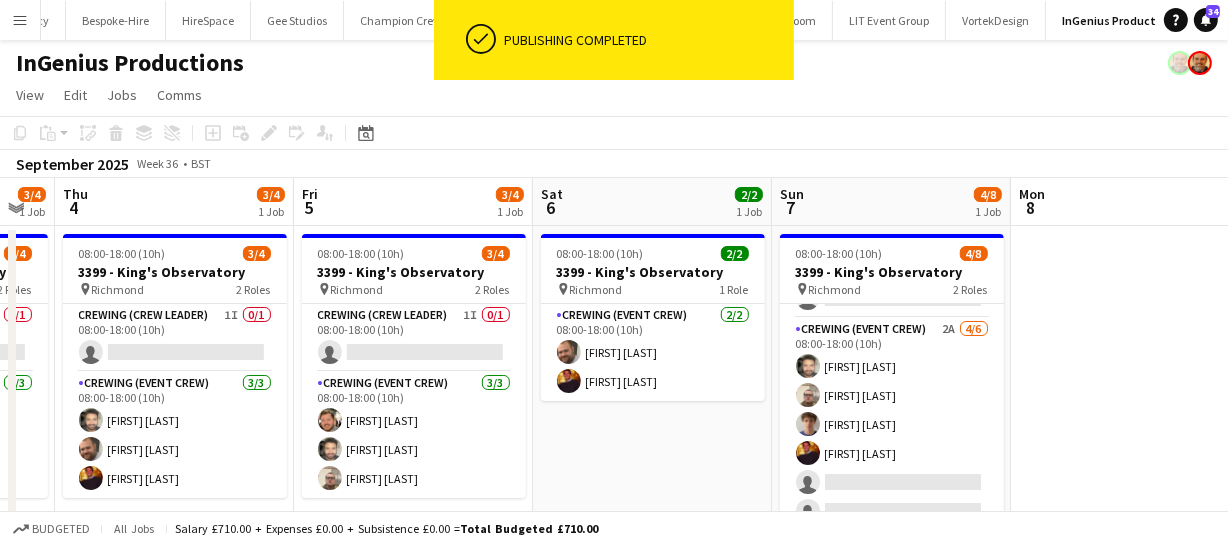 drag, startPoint x: 1001, startPoint y: 290, endPoint x: 1104, endPoint y: 272, distance: 104.56099 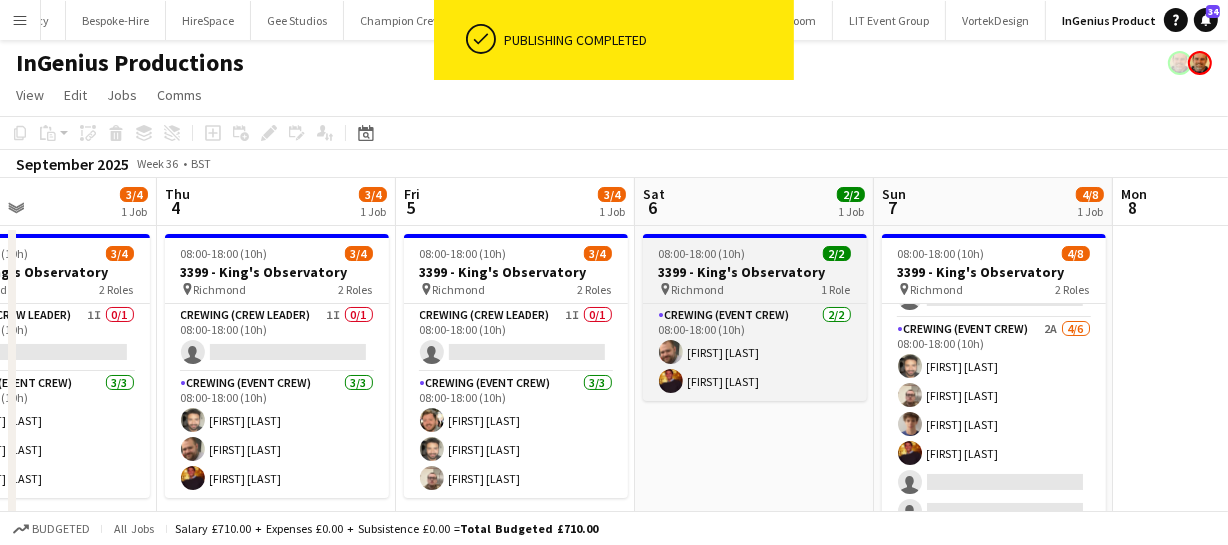 drag, startPoint x: 874, startPoint y: 311, endPoint x: 1068, endPoint y: 285, distance: 195.73451 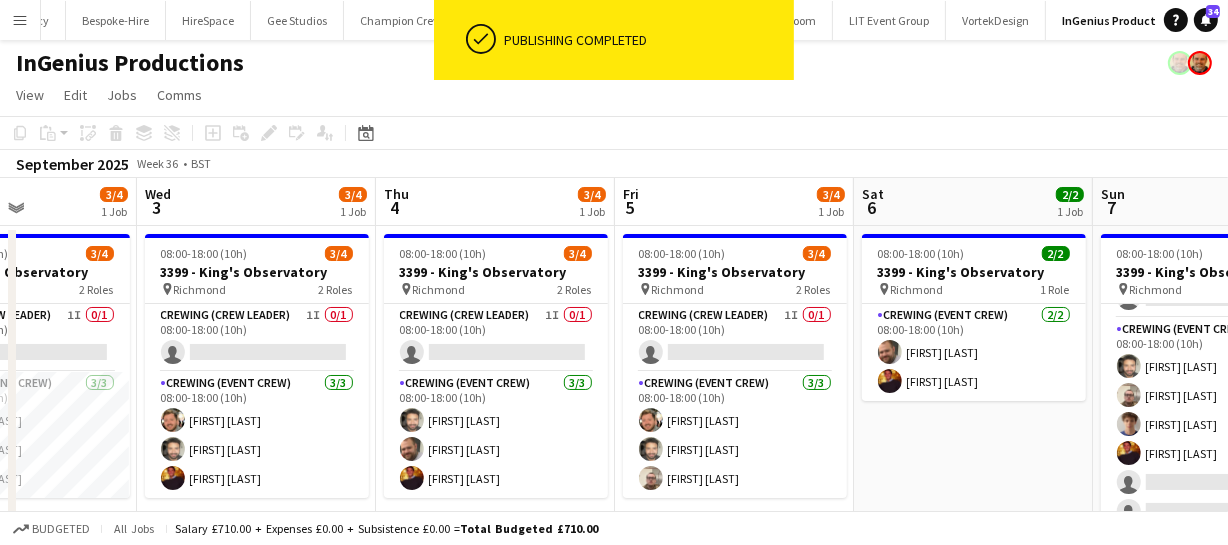 click on "Sun   31   6/8   1 Job   Mon   1   9/12   2 Jobs   Tue   2   3/4   1 Job   Wed   3   3/4   1 Job   Thu   4   3/4   1 Job   Fri   5   3/4   1 Job   Sat   6   2/2   1 Job   Sun   7   4/8   1 Job   Mon   8   Tue   9   Wed   10      08:00-17:00 (9h)    6/8   3368 - Old Billingsgate
pin
Lower Thames Street   2 Roles   Crewing (Crew Leader)   0/2   08:00-17:00 (9h)
single-neutral-actions
single-neutral-actions
Crewing (Event Crew)   6/6   08:00-17:00 (9h)
Eldon Taylor Stephon Johnson Paul Fisk Papa Opoku-Adjei Stephen Lyle Kaine Caldeira     08:00-17:00 (9h)    6/8   3368 - Old Billingsgate
pin
Lower Thames Street   2 Roles   Crewing (Crew Leader)   0/2   08:00-17:00 (9h)
single-neutral-actions
single-neutral-actions
Crewing (Event Crew)   6/6   08:00-17:00 (9h)
Liam Kinsella Eldon Taylor" at bounding box center [614, 520] 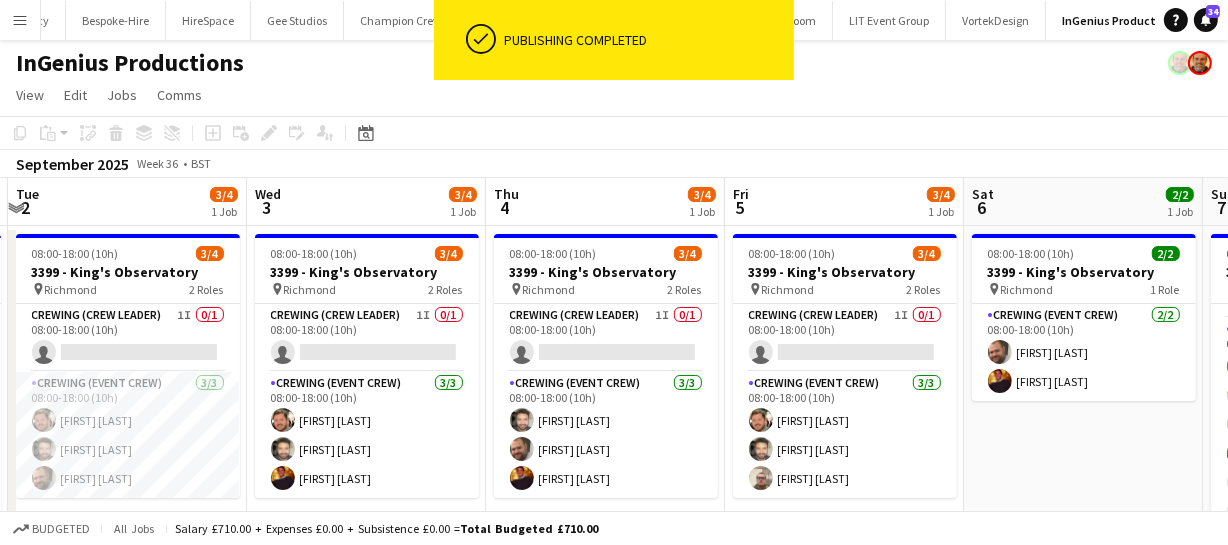 drag, startPoint x: 807, startPoint y: 284, endPoint x: 1088, endPoint y: 245, distance: 283.69348 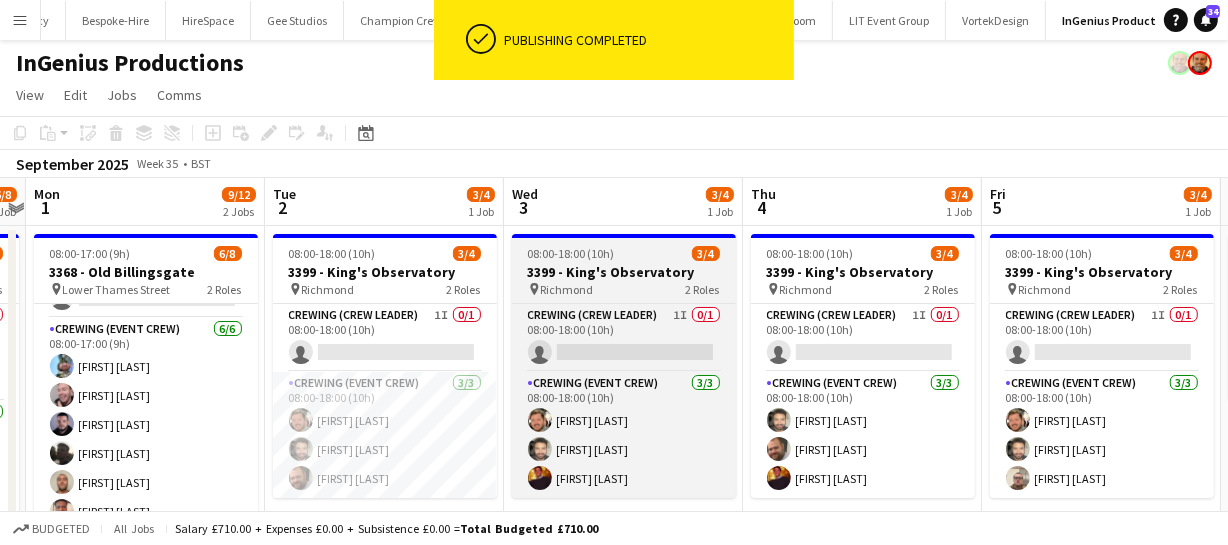 drag, startPoint x: 688, startPoint y: 300, endPoint x: 909, endPoint y: 279, distance: 221.9955 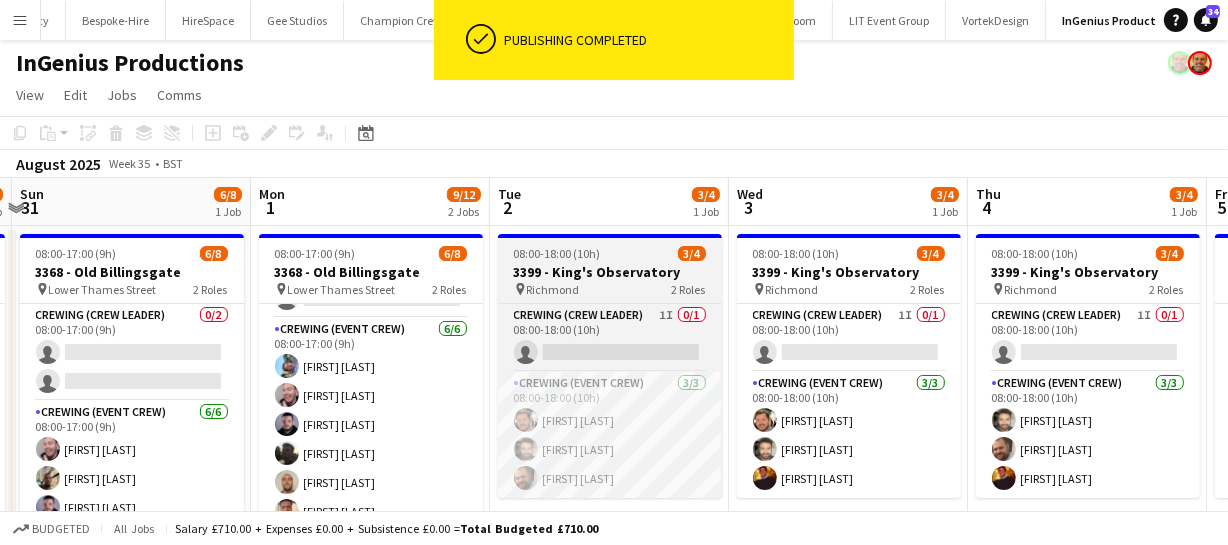 drag, startPoint x: 809, startPoint y: 300, endPoint x: 912, endPoint y: 281, distance: 104.73777 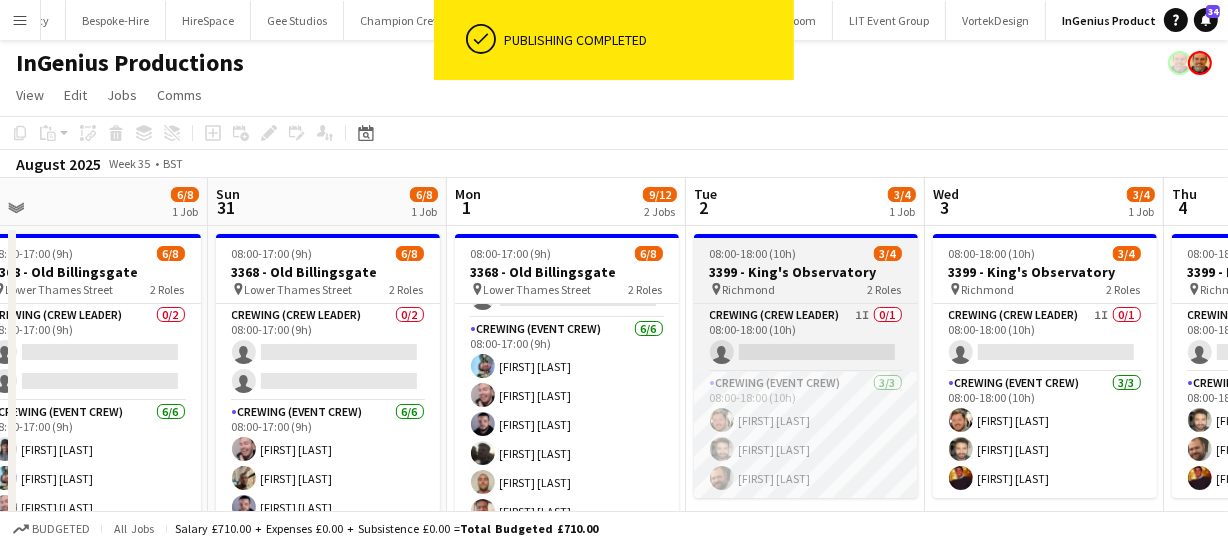 drag, startPoint x: 810, startPoint y: 302, endPoint x: 969, endPoint y: 287, distance: 159.70598 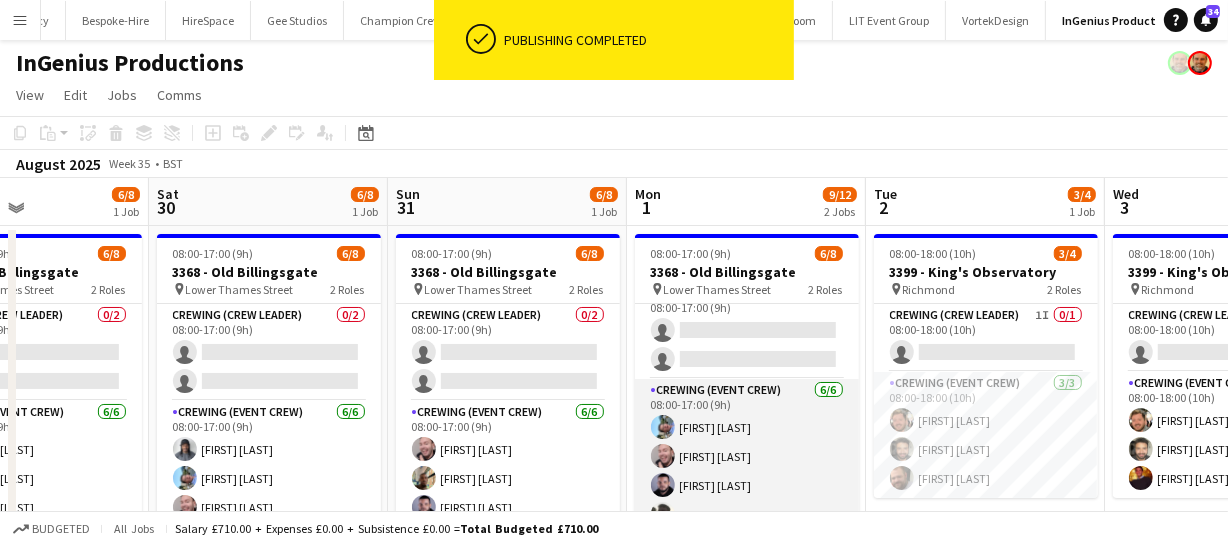 scroll, scrollTop: 0, scrollLeft: 0, axis: both 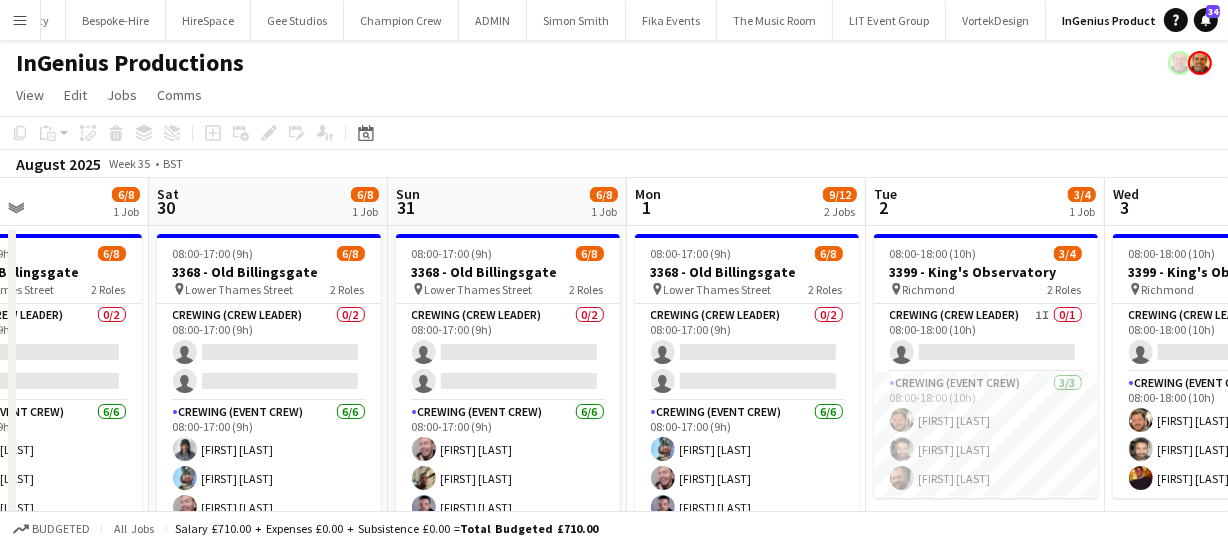 drag, startPoint x: 435, startPoint y: 412, endPoint x: 676, endPoint y: 379, distance: 243.24884 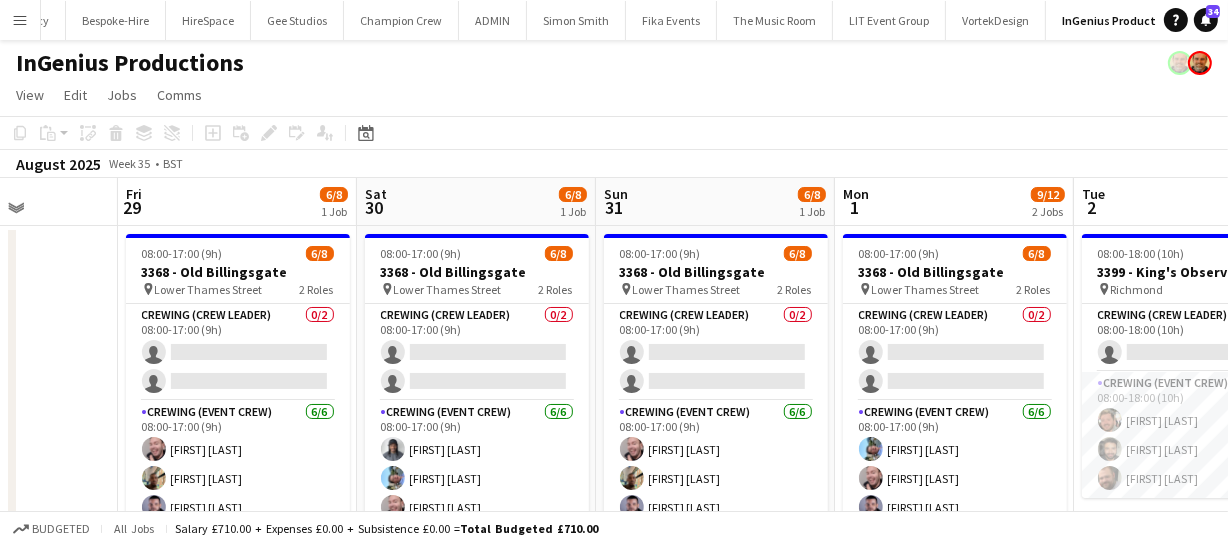 drag, startPoint x: 621, startPoint y: 403, endPoint x: 745, endPoint y: 387, distance: 125.028 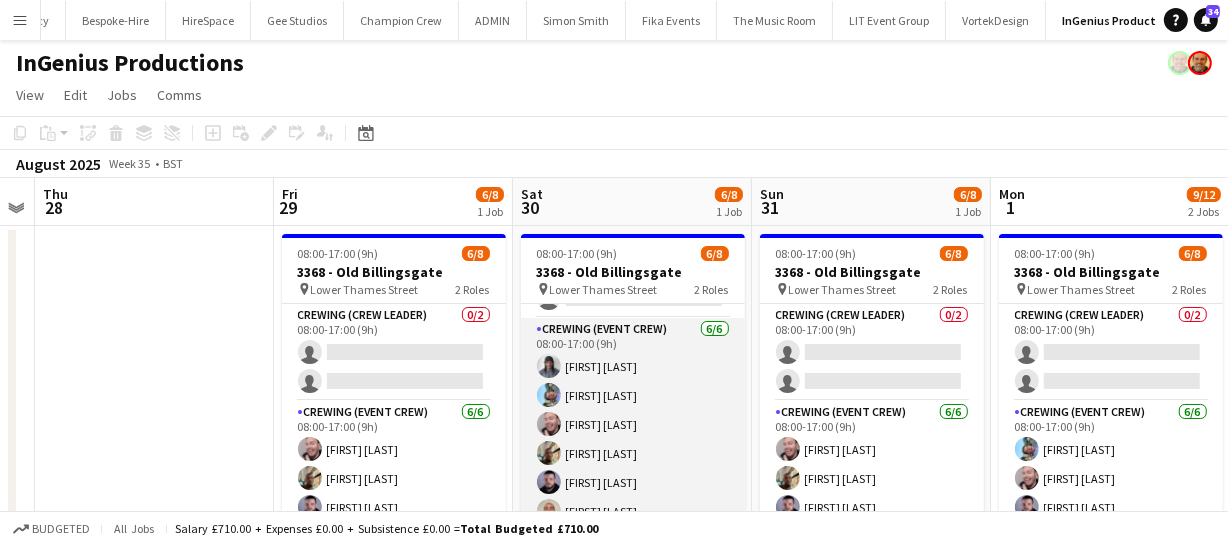 scroll, scrollTop: 24, scrollLeft: 0, axis: vertical 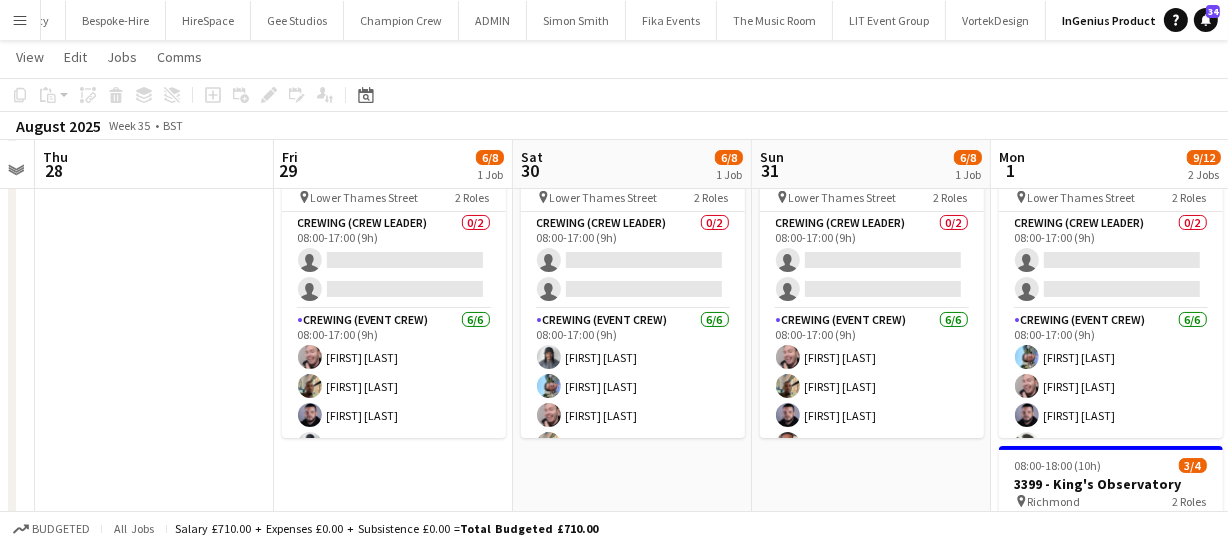 drag, startPoint x: 794, startPoint y: 409, endPoint x: 760, endPoint y: 409, distance: 34 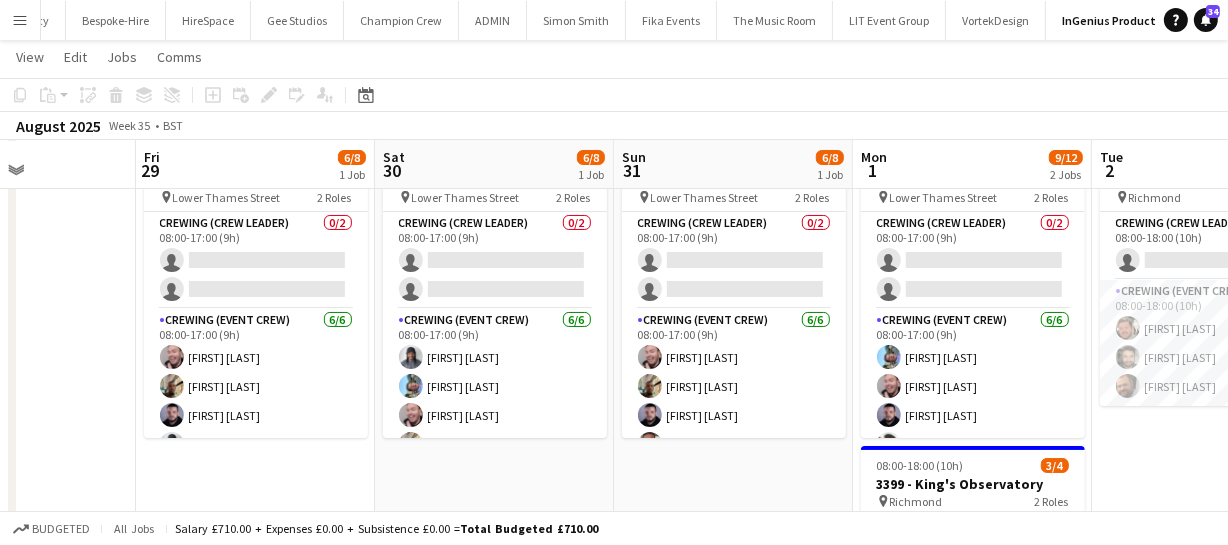 click on "Tue   26   Wed   27   Thu   28   Fri   29   6/8   1 Job   Sat   30   6/8   1 Job   Sun   31   6/8   1 Job   Mon   1   9/12   2 Jobs   Tue   2   3/4   1 Job   Wed   3   3/4   1 Job   Thu   4   3/4   1 Job   Fri   5   3/4   1 Job      08:00-17:00 (9h)    6/8   3368 - Old Billingsgate
pin
Lower Thames Street   2 Roles   Crewing (Crew Leader)   0/2   08:00-17:00 (9h)
single-neutral-actions
single-neutral-actions
Crewing (Event Crew)   6/6   08:00-17:00 (9h)
Eldon Taylor Stephon Johnson Paul Fisk Kaine Caldeira Louie Applin Stephen Lyle     08:00-17:00 (9h)    6/8   3368 - Old Billingsgate
pin
Lower Thames Street   2 Roles   Crewing (Crew Leader)   0/2   08:00-17:00 (9h)
single-neutral-actions
single-neutral-actions
Crewing (Event Crew)   6/6   08:00-17:00 (9h)
Kaine Caldeira Liam Kinsella" at bounding box center (614, 379) 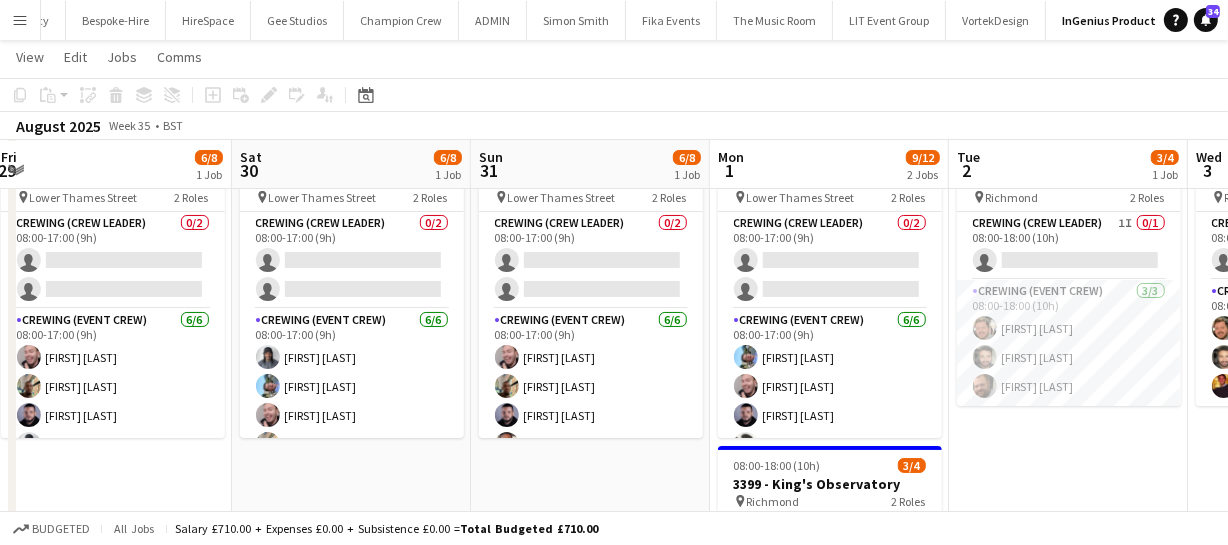 click on "Tue   26   Wed   27   Thu   28   Fri   29   6/8   1 Job   Sat   30   6/8   1 Job   Sun   31   6/8   1 Job   Mon   1   9/12   2 Jobs   Tue   2   3/4   1 Job   Wed   3   3/4   1 Job   Thu   4   3/4   1 Job   Fri   5   3/4   1 Job      08:00-17:00 (9h)    6/8   3368 - Old Billingsgate
pin
Lower Thames Street   2 Roles   Crewing (Crew Leader)   0/2   08:00-17:00 (9h)
single-neutral-actions
single-neutral-actions
Crewing (Event Crew)   6/6   08:00-17:00 (9h)
Eldon Taylor Stephon Johnson Paul Fisk Kaine Caldeira Louie Applin Stephen Lyle     08:00-17:00 (9h)    6/8   3368 - Old Billingsgate
pin
Lower Thames Street   2 Roles   Crewing (Crew Leader)   0/2   08:00-17:00 (9h)
single-neutral-actions
single-neutral-actions
Crewing (Event Crew)   6/6   08:00-17:00 (9h)
Kaine Caldeira Liam Kinsella" at bounding box center (614, 379) 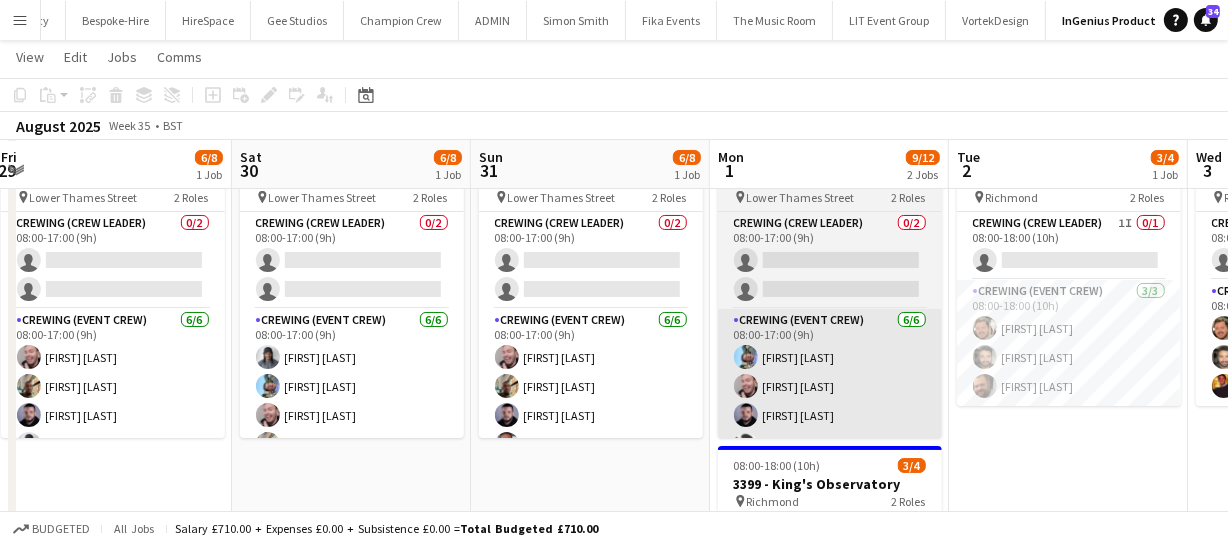 scroll, scrollTop: 0, scrollLeft: 891, axis: horizontal 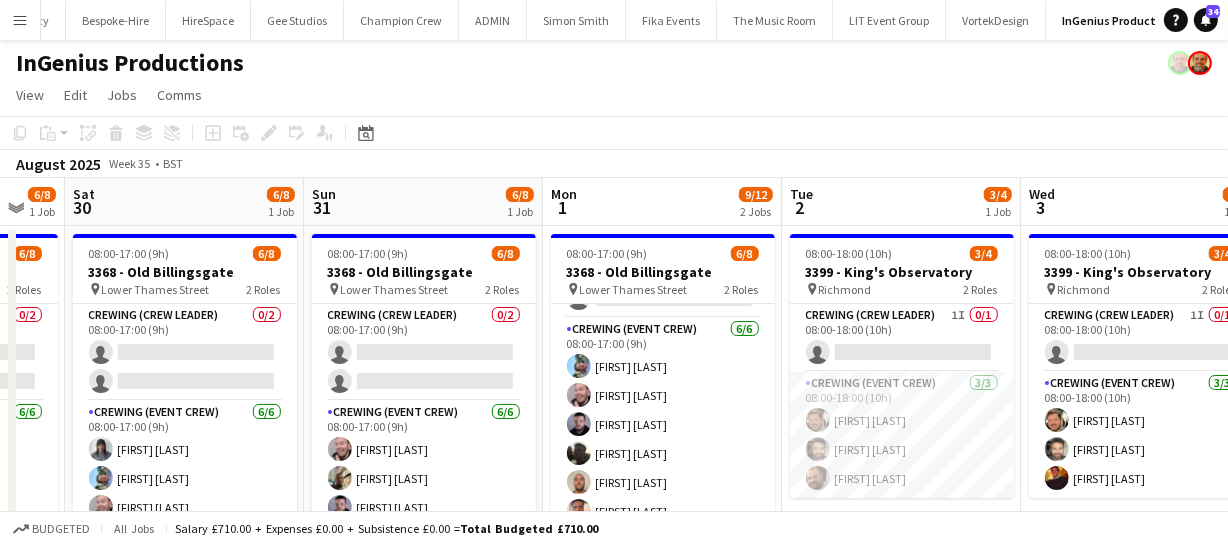 drag, startPoint x: 846, startPoint y: 387, endPoint x: 701, endPoint y: 384, distance: 145.03104 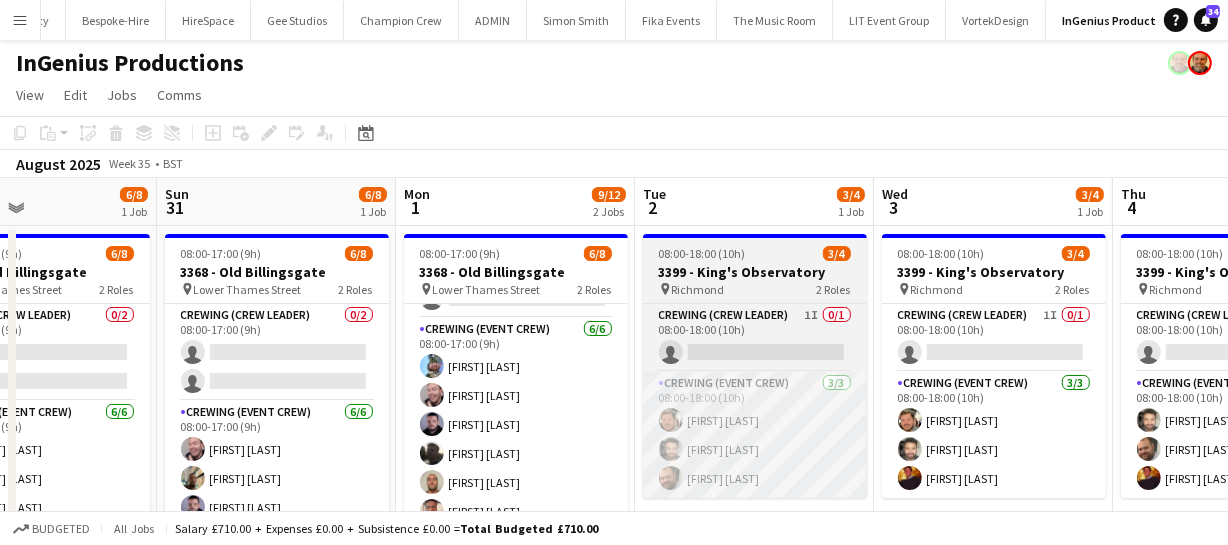 drag, startPoint x: 810, startPoint y: 390, endPoint x: 733, endPoint y: 393, distance: 77.05842 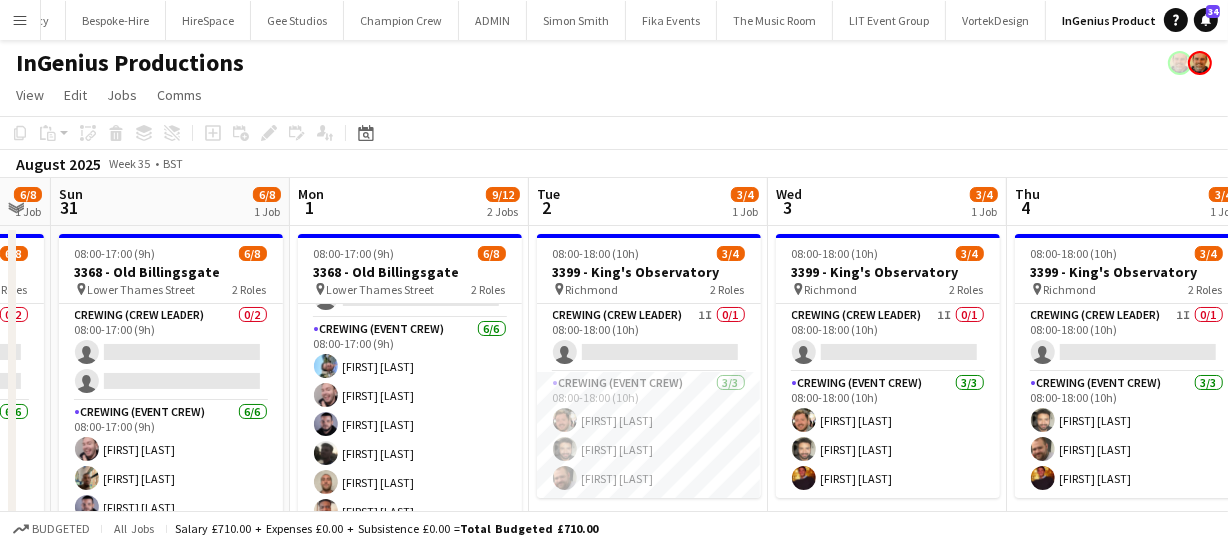 click on "Thu   28   Fri   29   6/8   1 Job   Sat   30   6/8   1 Job   Sun   31   6/8   1 Job   Mon   1   9/12   2 Jobs   Tue   2   3/4   1 Job   Wed   3   3/4   1 Job   Thu   4   3/4   1 Job   Fri   5   3/4   1 Job   Sat   6   2/2   1 Job   Sun   7   4/8   1 Job      08:00-17:00 (9h)    6/8   3368 - Old Billingsgate
pin
Lower Thames Street   2 Roles   Crewing (Crew Leader)   0/2   08:00-17:00 (9h)
single-neutral-actions
single-neutral-actions
Crewing (Event Crew)   6/6   08:00-17:00 (9h)
Eldon Taylor Stephon Johnson Paul Fisk Kaine Caldeira Louie Applin Stephen Lyle     08:00-17:00 (9h)    6/8   3368 - Old Billingsgate
pin
Lower Thames Street   2 Roles   Crewing (Crew Leader)   0/2   08:00-17:00 (9h)
single-neutral-actions
single-neutral-actions
Crewing (Event Crew)   6/6   08:00-17:00 (9h)" at bounding box center [614, 520] 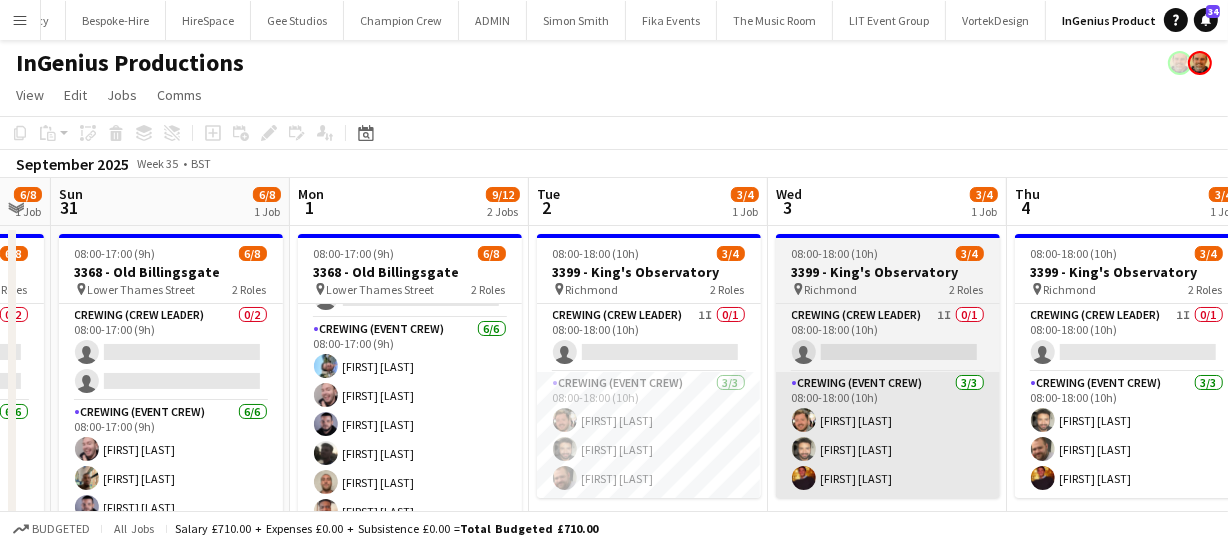 scroll, scrollTop: 0, scrollLeft: 778, axis: horizontal 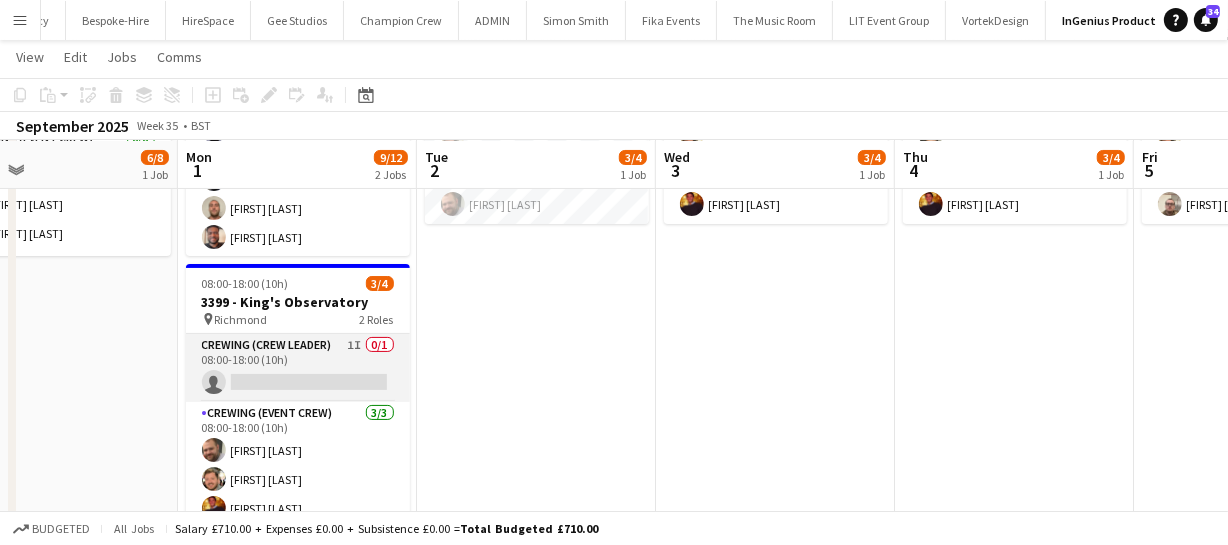 click on "Crewing (Crew Leader)   1I   0/1   08:00-18:00 (10h)
single-neutral-actions" at bounding box center (298, 368) 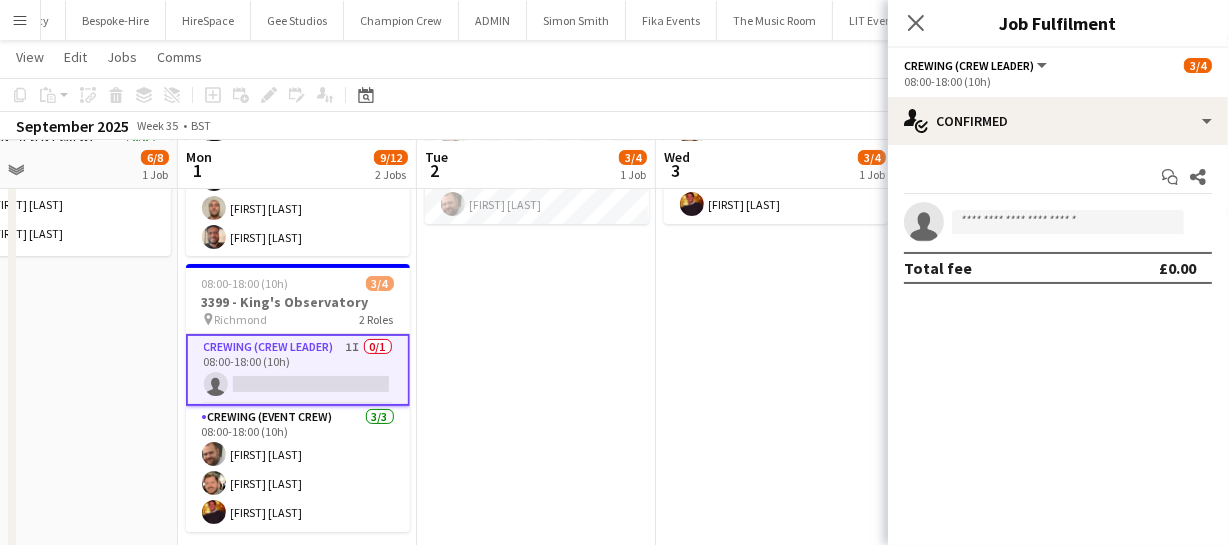 click on "08:00-18:00 (10h)    3/4   3399 - King's Observatory
pin
Richmond   2 Roles   Crewing (Crew Leader)   1I   0/1   08:00-18:00 (10h)
single-neutral-actions
Crewing (Event Crew)   3/3   08:00-18:00 (10h)
Adam McCarter John Vidal Ben Turner" at bounding box center [536, 270] 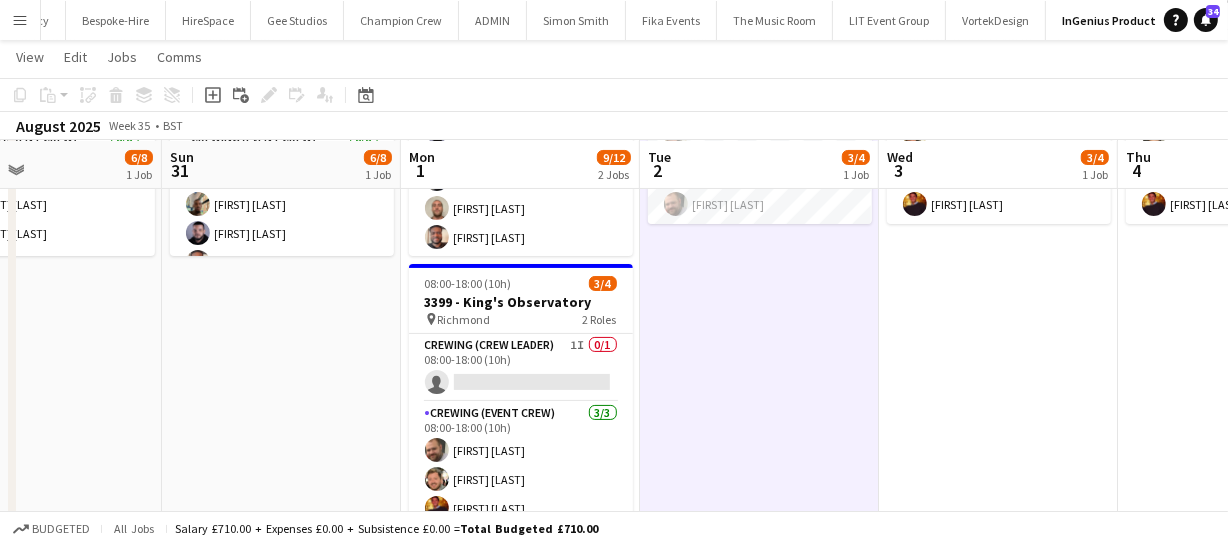 drag, startPoint x: 463, startPoint y: 364, endPoint x: 698, endPoint y: 346, distance: 235.68835 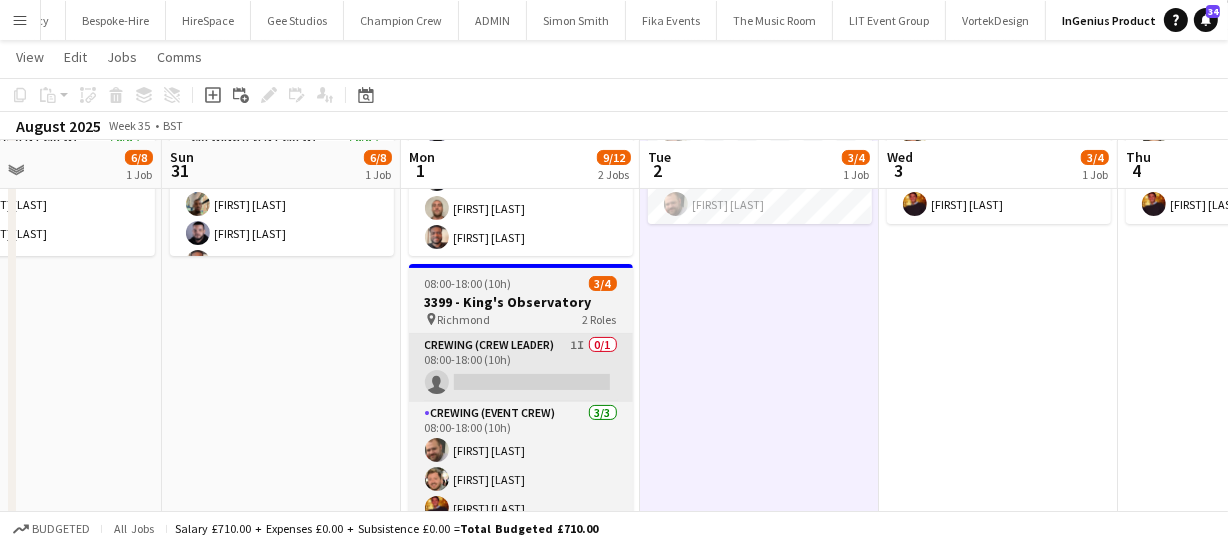 scroll, scrollTop: 0, scrollLeft: 543, axis: horizontal 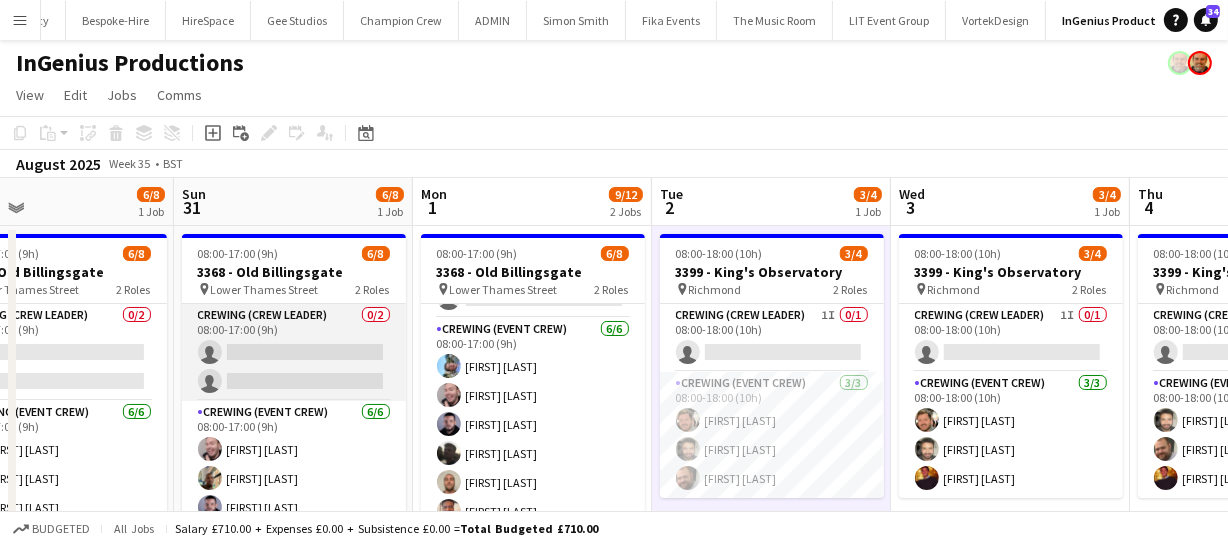 drag, startPoint x: 262, startPoint y: 367, endPoint x: 489, endPoint y: 349, distance: 227.71254 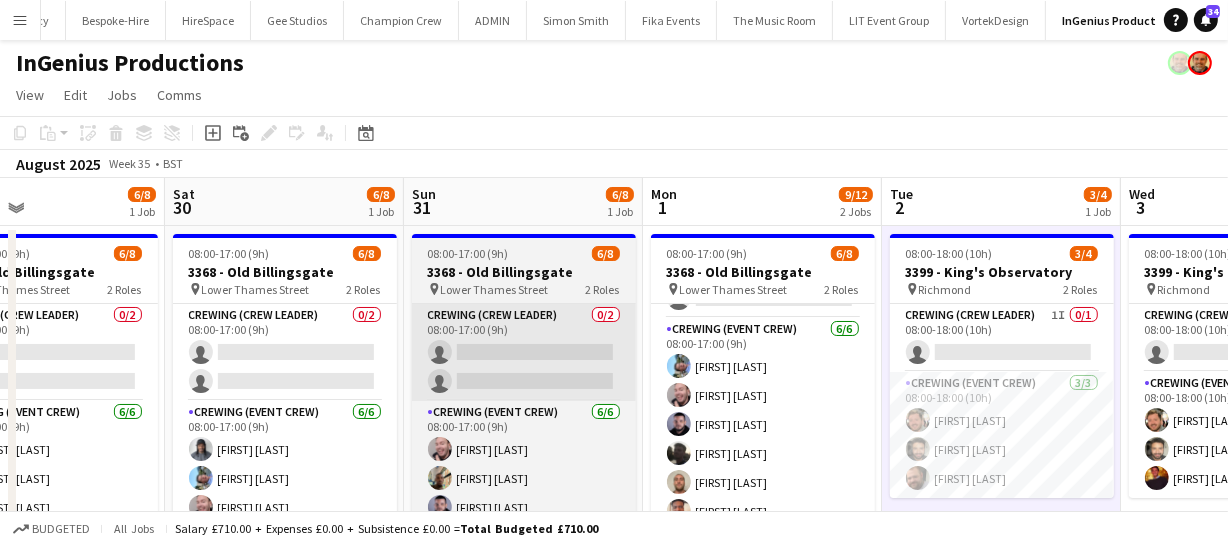 drag, startPoint x: 428, startPoint y: 355, endPoint x: 574, endPoint y: 342, distance: 146.57762 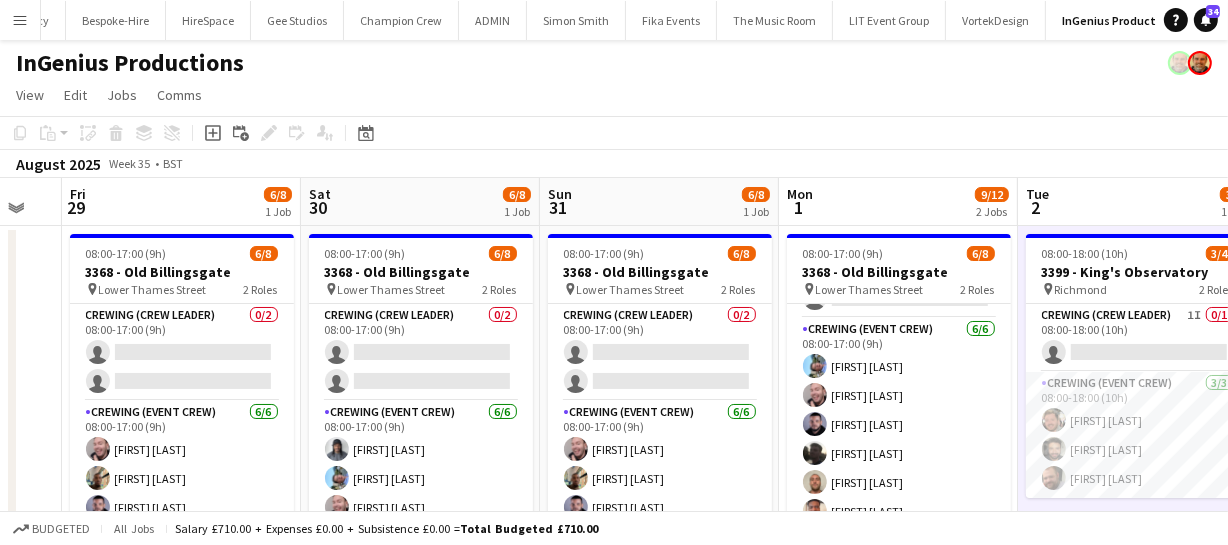 click on "Wed   27   Thu   28   Fri   29   6/8   1 Job   Sat   30   6/8   1 Job   Sun   31   6/8   1 Job   Mon   1   9/12   2 Jobs   Tue   2   3/4   1 Job   Wed   3   3/4   1 Job   Thu   4   3/4   1 Job   Fri   5   3/4   1 Job   Sat   6   2/2   1 Job      08:00-17:00 (9h)    6/8   3368 - Old Billingsgate
pin
Lower Thames Street   2 Roles   Crewing (Crew Leader)   0/2   08:00-17:00 (9h)
single-neutral-actions
single-neutral-actions
Crewing (Event Crew)   6/6   08:00-17:00 (9h)
Eldon Taylor Stephon Johnson Paul Fisk Kaine Caldeira Louie Applin Stephen Lyle     08:00-17:00 (9h)    6/8   3368 - Old Billingsgate
pin
Lower Thames Street   2 Roles   Crewing (Crew Leader)   0/2   08:00-17:00 (9h)
single-neutral-actions
single-neutral-actions
Crewing (Event Crew)   6/6   08:00-17:00 (9h)
Kaine Caldeira" at bounding box center (614, 520) 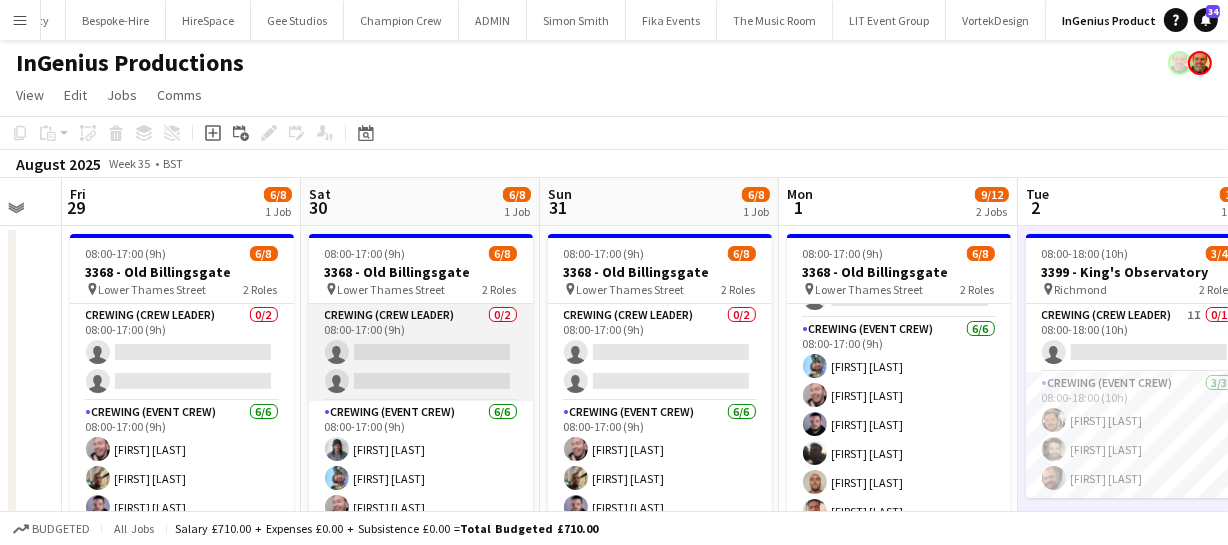 scroll, scrollTop: 0, scrollLeft: 486, axis: horizontal 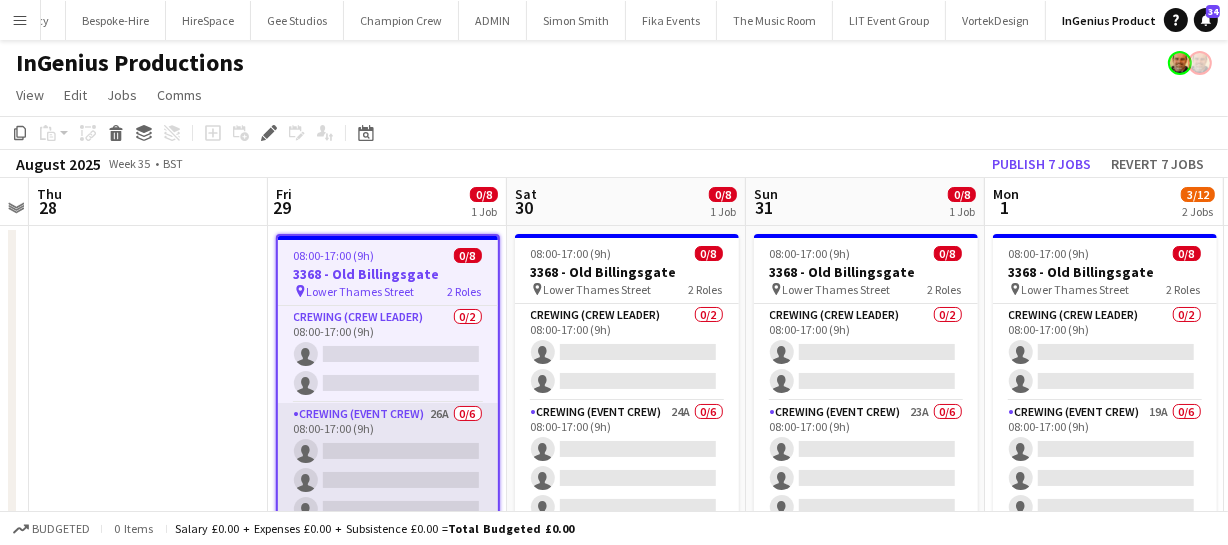 click on "Crewing (Event Crew)   26A   0/6   08:00-17:00 (9h)
single-neutral-actions
single-neutral-actions
single-neutral-actions
single-neutral-actions
single-neutral-actions
single-neutral-actions" at bounding box center (388, 509) 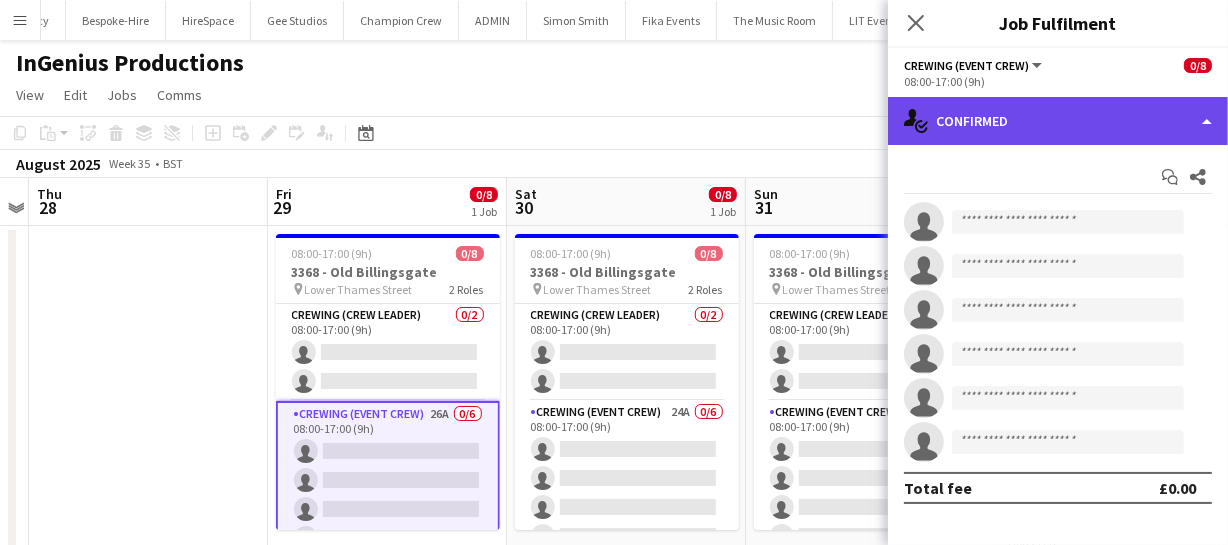 click on "single-neutral-actions-check-2
Confirmed" 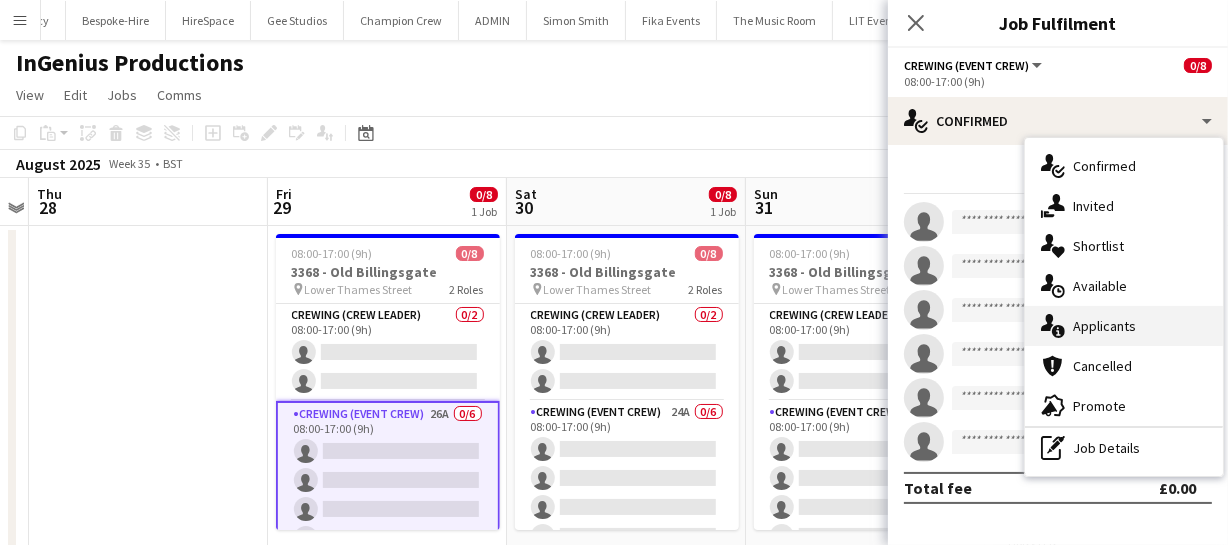 click on "single-neutral-actions-information
Applicants" at bounding box center [1124, 326] 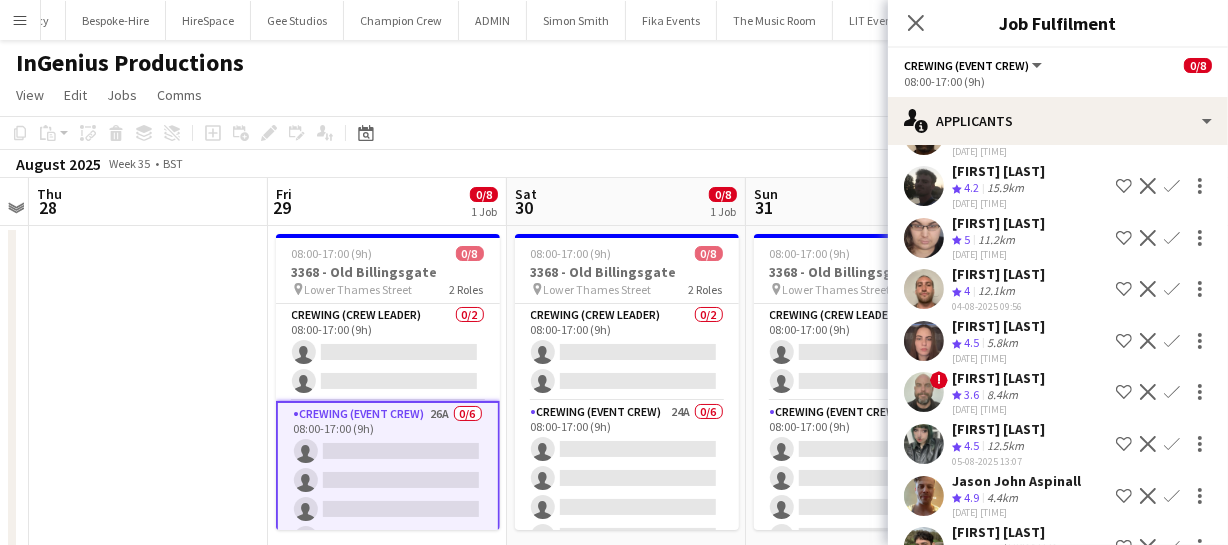 scroll, scrollTop: 923, scrollLeft: 0, axis: vertical 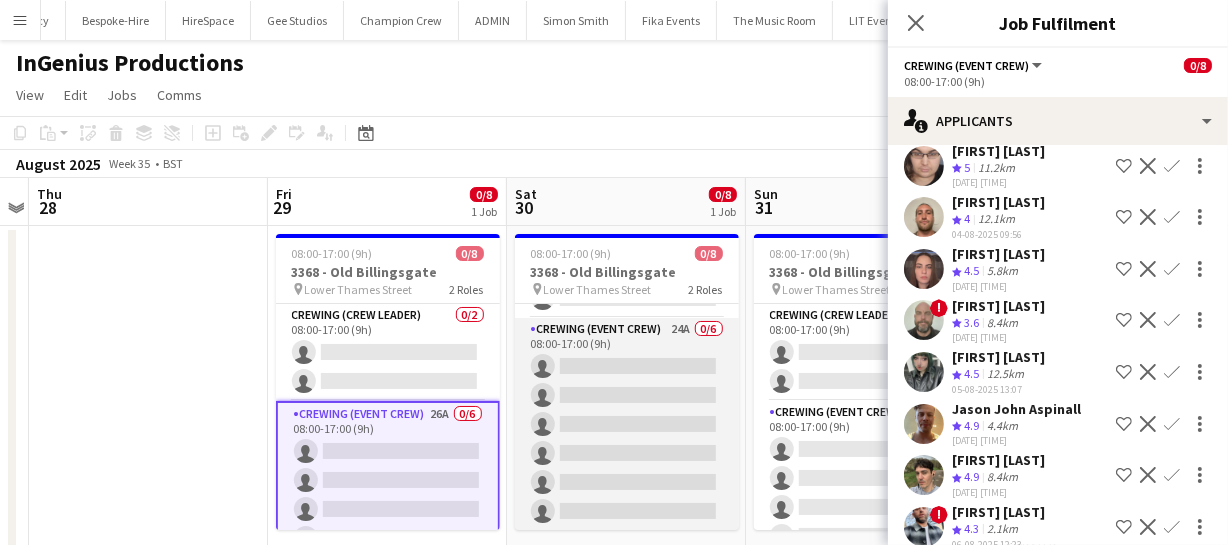 click on "Crewing (Event Crew)   24A   0/6   08:00-17:00 (9h)
single-neutral-actions
single-neutral-actions
single-neutral-actions
single-neutral-actions
single-neutral-actions
single-neutral-actions" at bounding box center [627, 424] 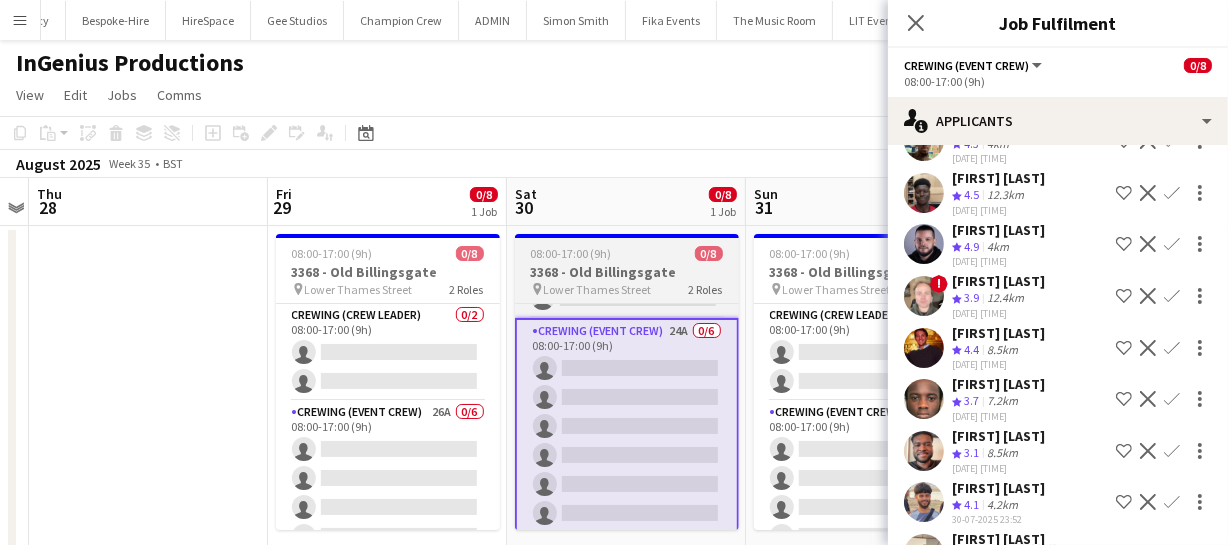 scroll, scrollTop: 287, scrollLeft: 0, axis: vertical 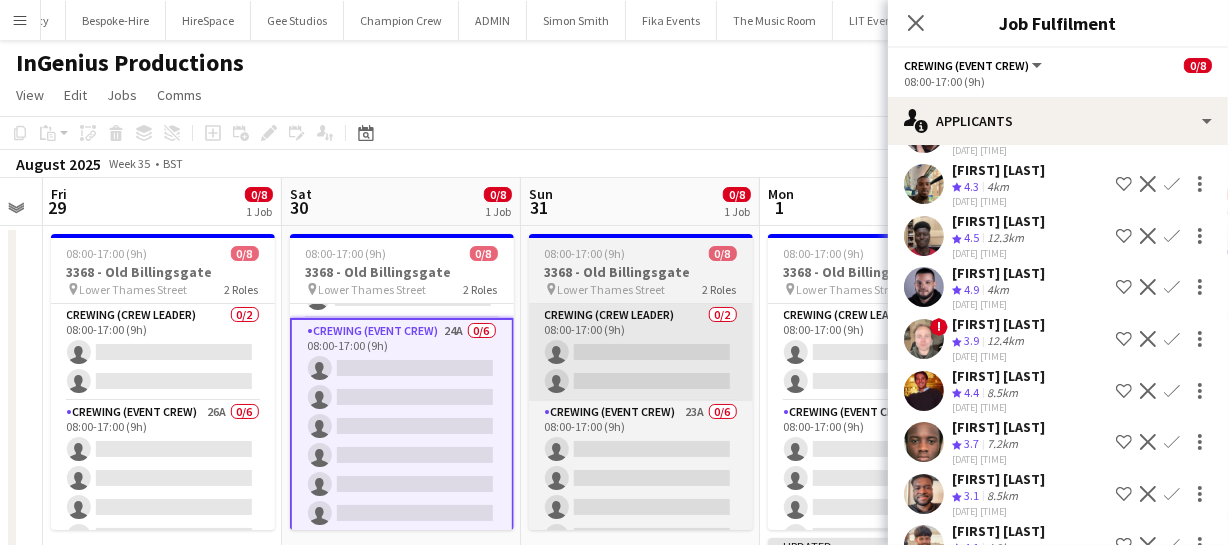 drag, startPoint x: 664, startPoint y: 394, endPoint x: 499, endPoint y: 383, distance: 165.36626 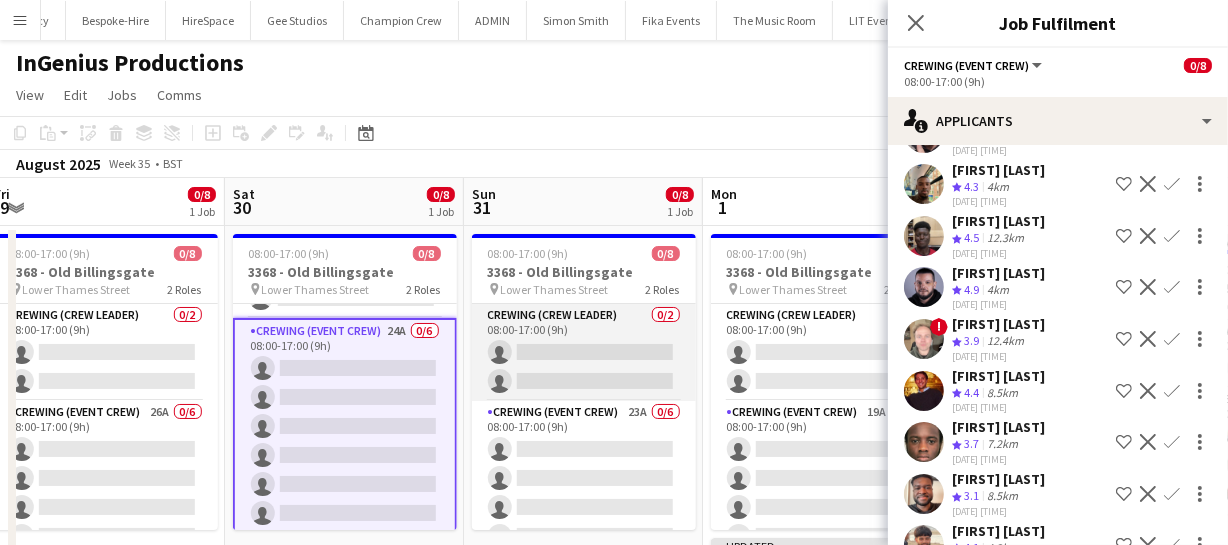 scroll, scrollTop: 83, scrollLeft: 0, axis: vertical 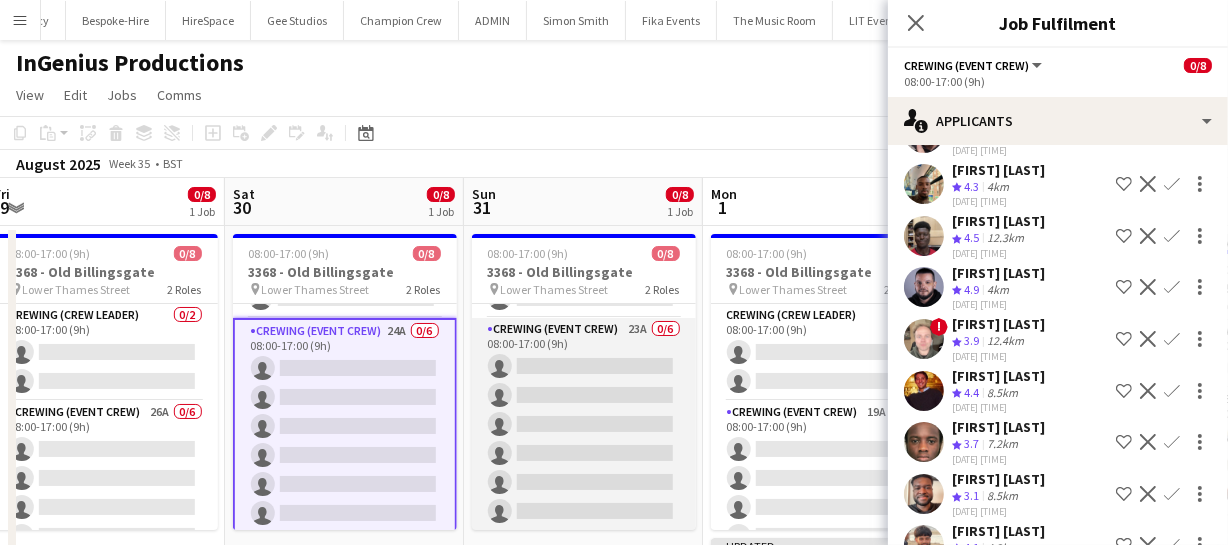 click on "Crewing (Event Crew)   23A   0/6   08:00-17:00 (9h)
single-neutral-actions
single-neutral-actions
single-neutral-actions
single-neutral-actions
single-neutral-actions
single-neutral-actions" at bounding box center [584, 424] 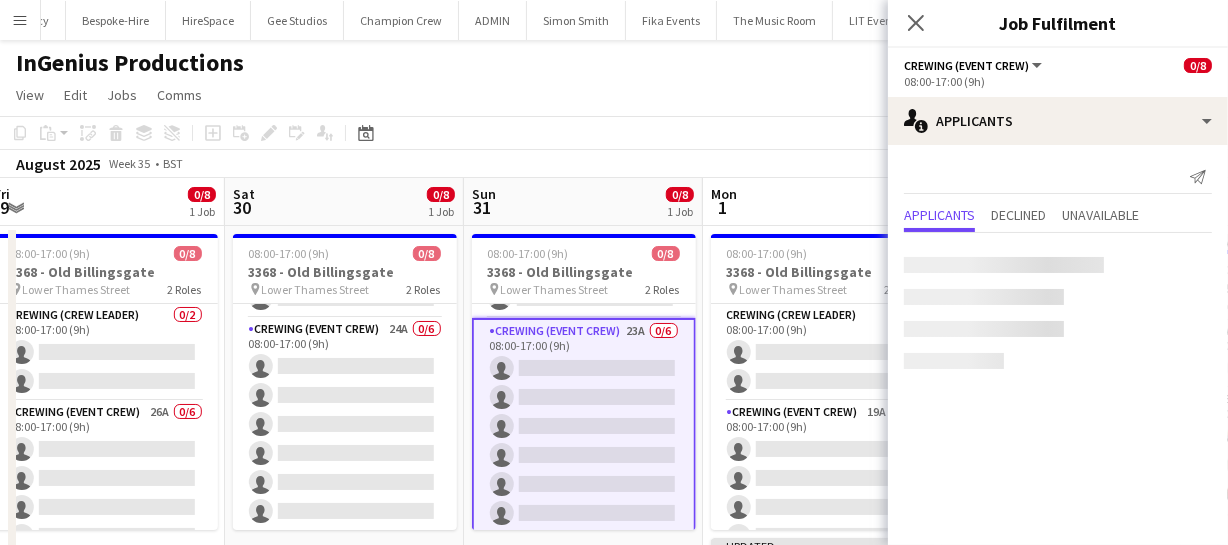 scroll, scrollTop: 0, scrollLeft: 969, axis: horizontal 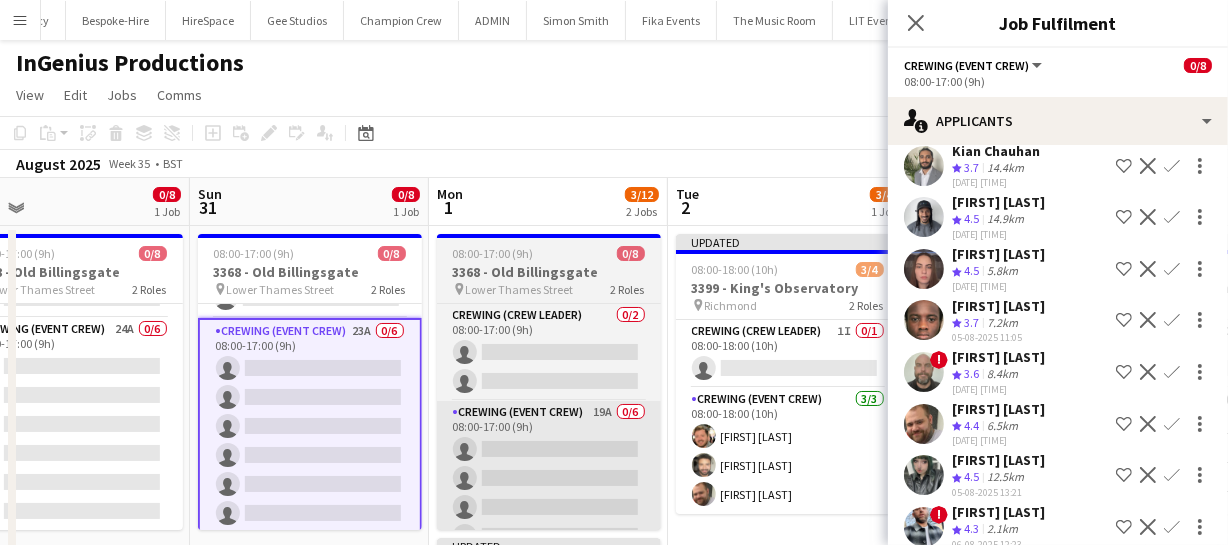 drag, startPoint x: 779, startPoint y: 430, endPoint x: 548, endPoint y: 405, distance: 232.34888 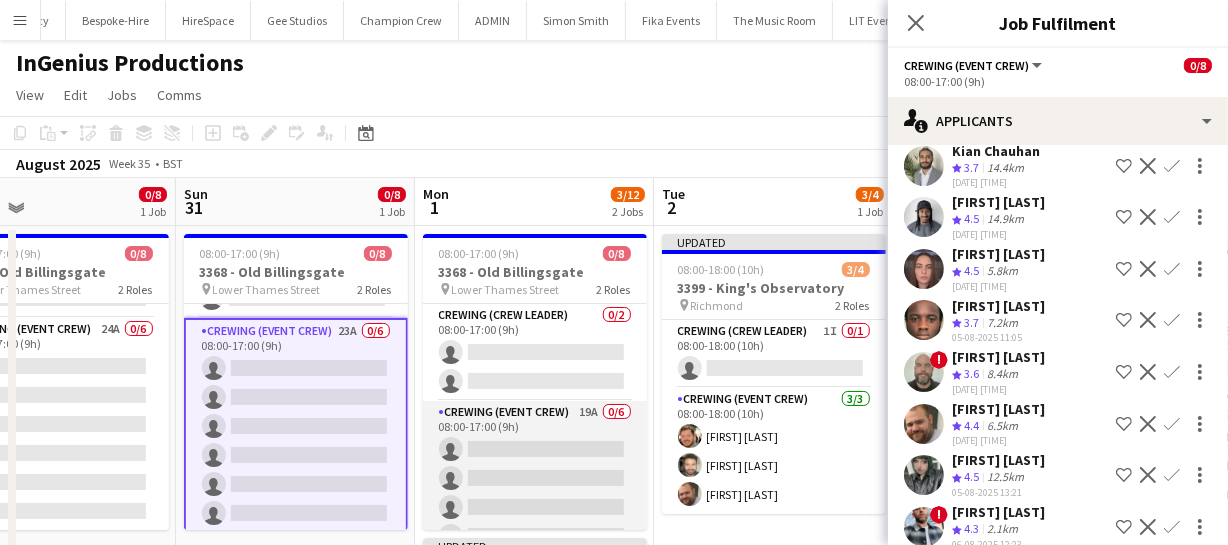 click on "Crewing (Event Crew)   19A   0/6   08:00-17:00 (9h)
single-neutral-actions
single-neutral-actions
single-neutral-actions
single-neutral-actions
single-neutral-actions
single-neutral-actions" at bounding box center (535, 507) 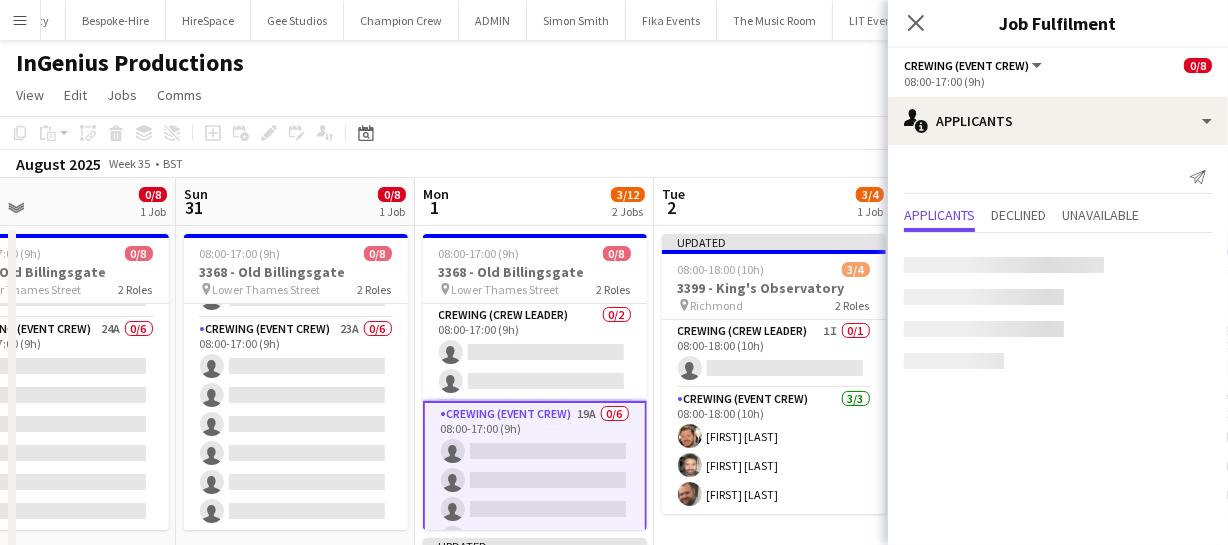 scroll, scrollTop: 0, scrollLeft: 0, axis: both 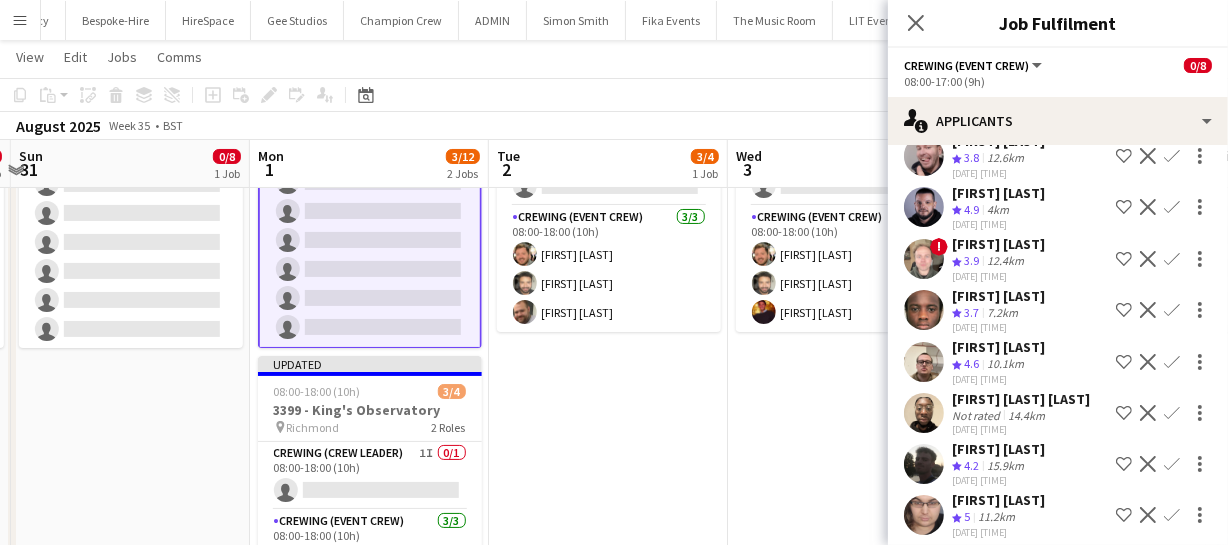 drag, startPoint x: 750, startPoint y: 392, endPoint x: 596, endPoint y: 390, distance: 154.01299 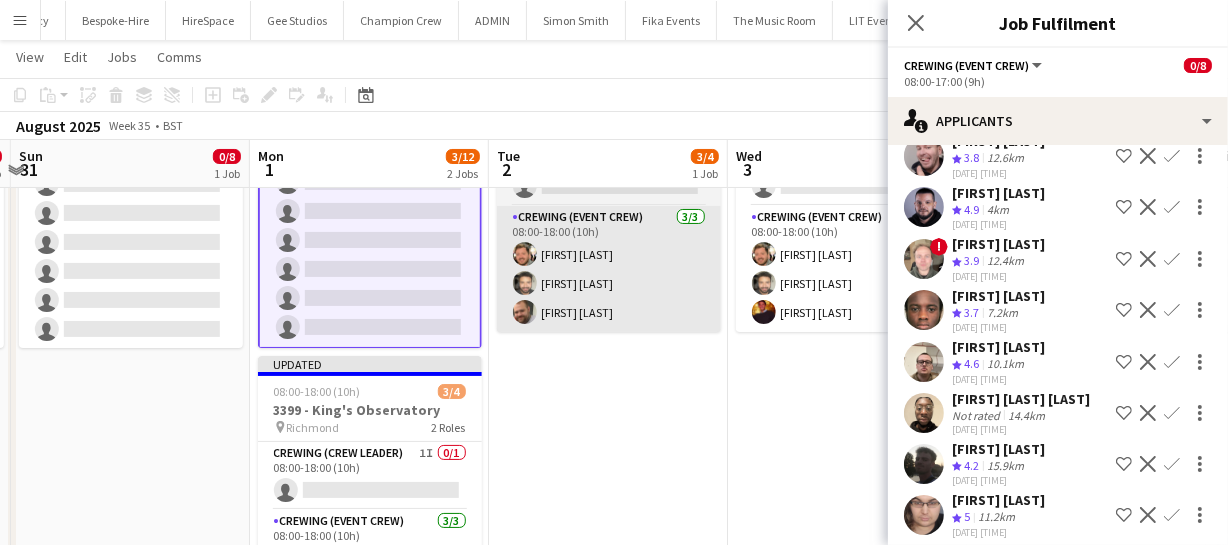 scroll, scrollTop: 0, scrollLeft: 940, axis: horizontal 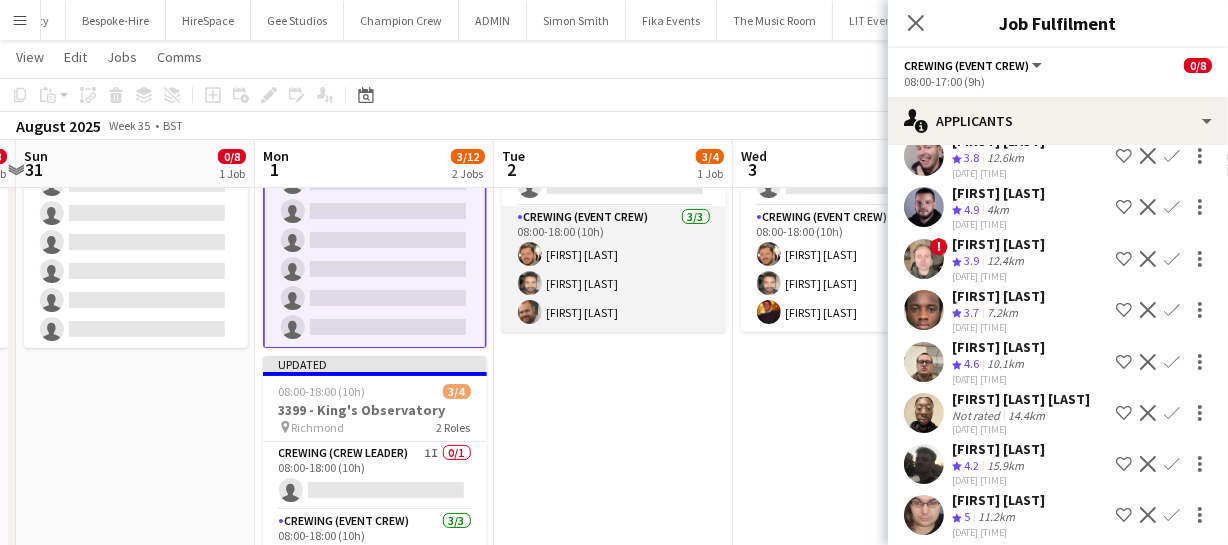 click at bounding box center (530, 283) 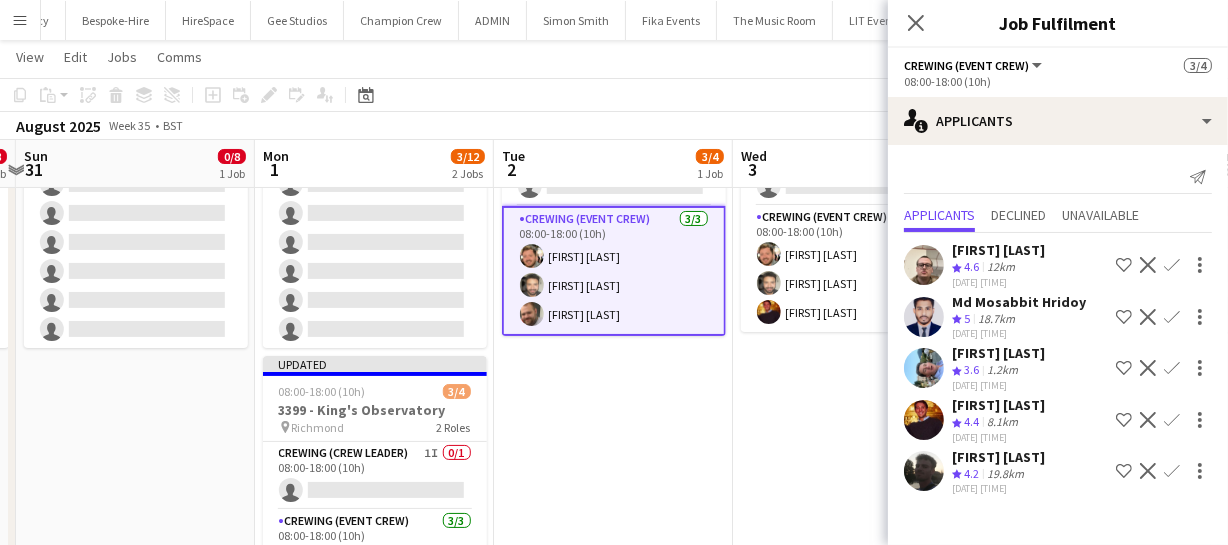 click at bounding box center [532, 285] 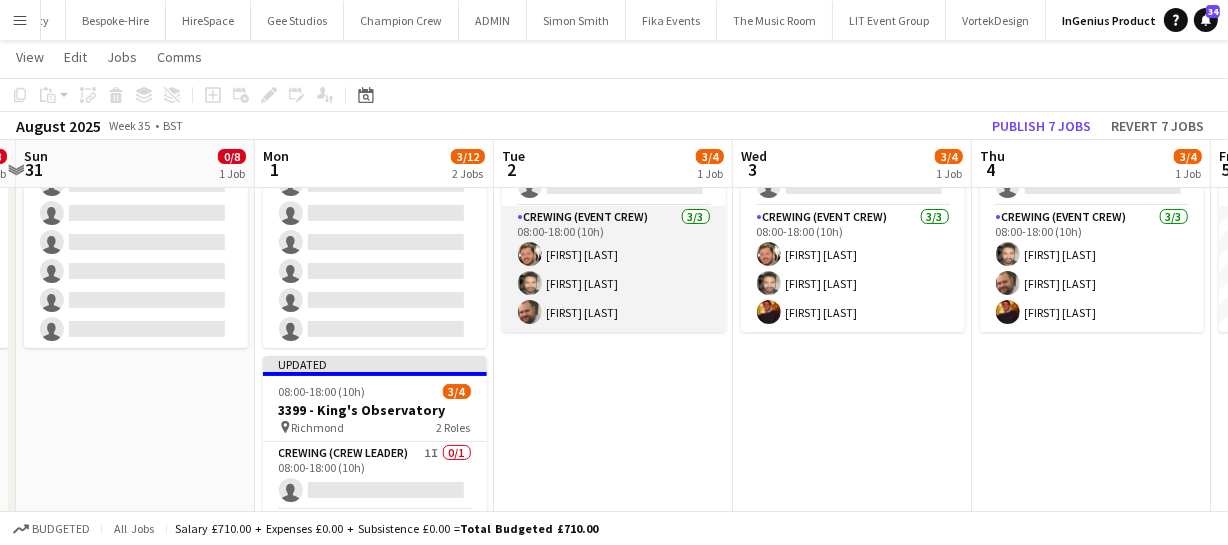 click at bounding box center [530, 283] 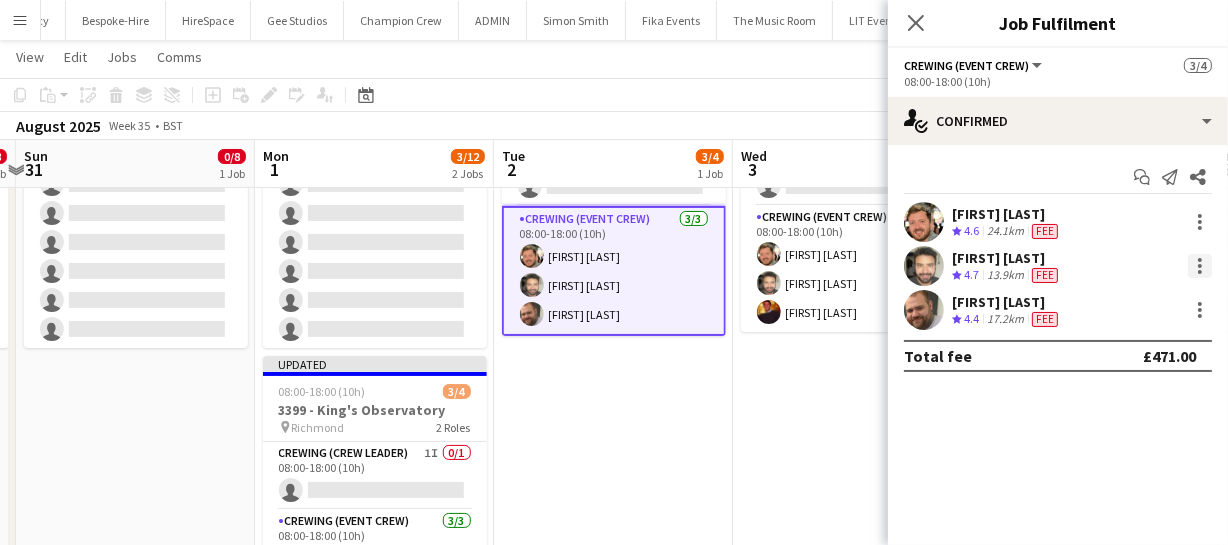 click at bounding box center (1200, 266) 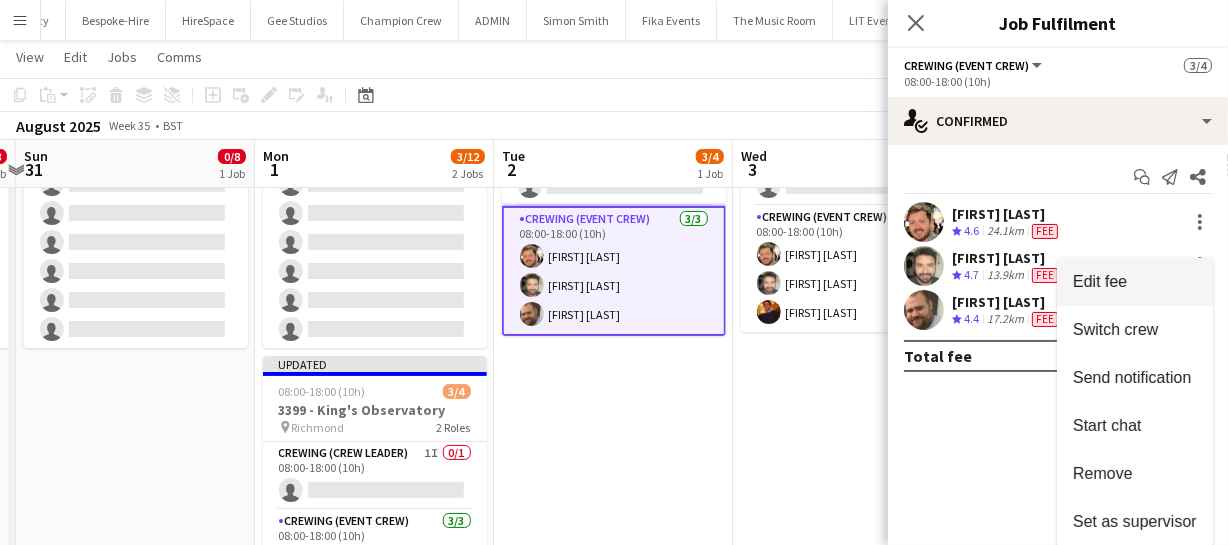 click on "Edit fee" at bounding box center [1135, 282] 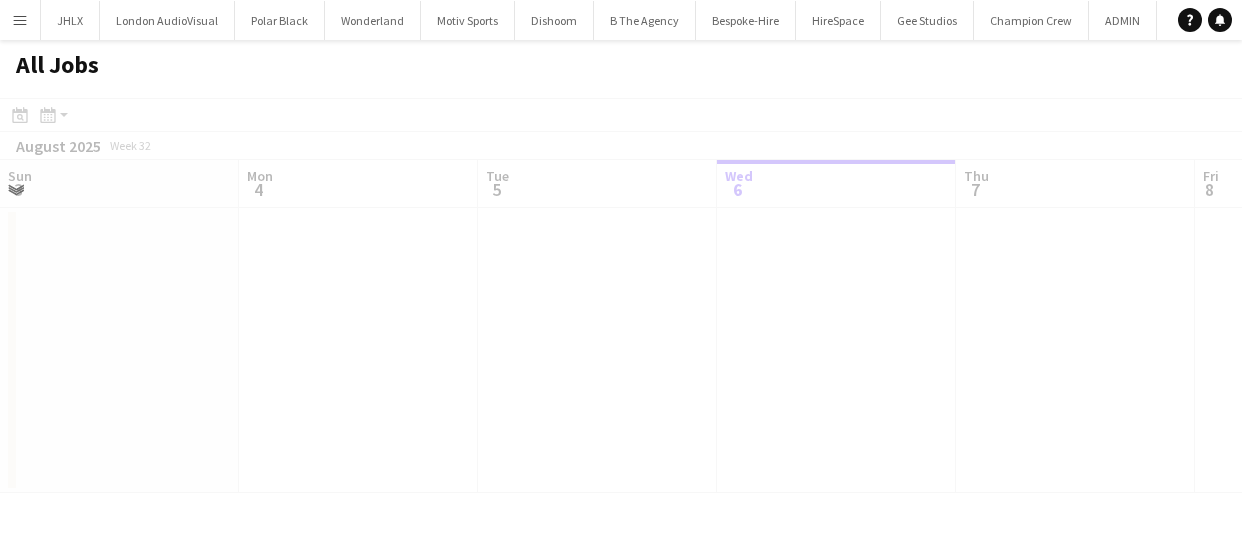 scroll, scrollTop: 0, scrollLeft: 0, axis: both 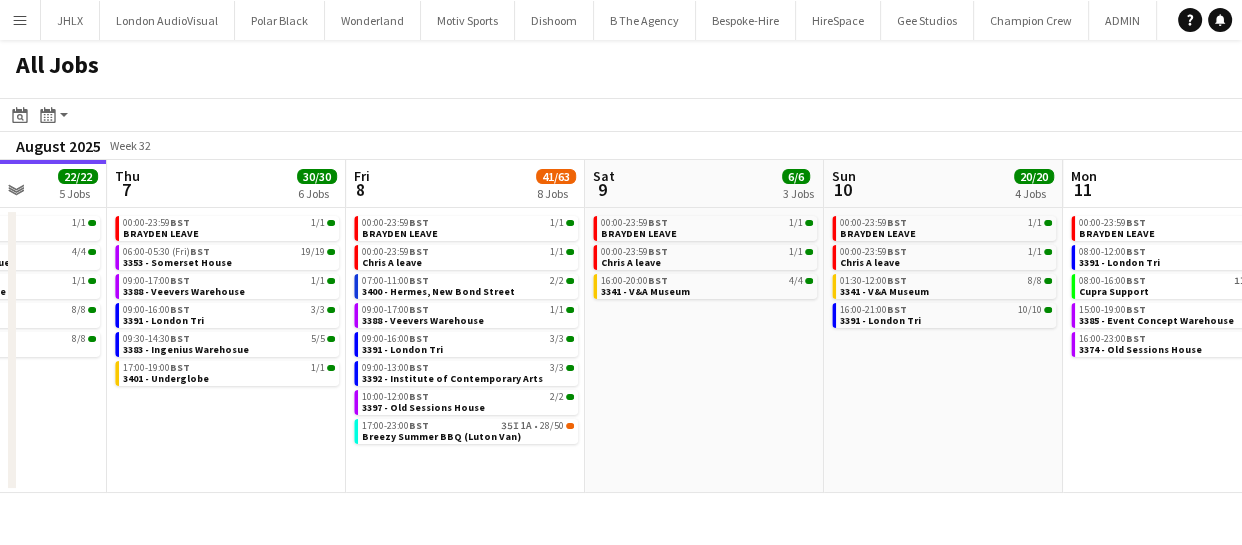 drag, startPoint x: 1007, startPoint y: 407, endPoint x: 820, endPoint y: 402, distance: 187.06683 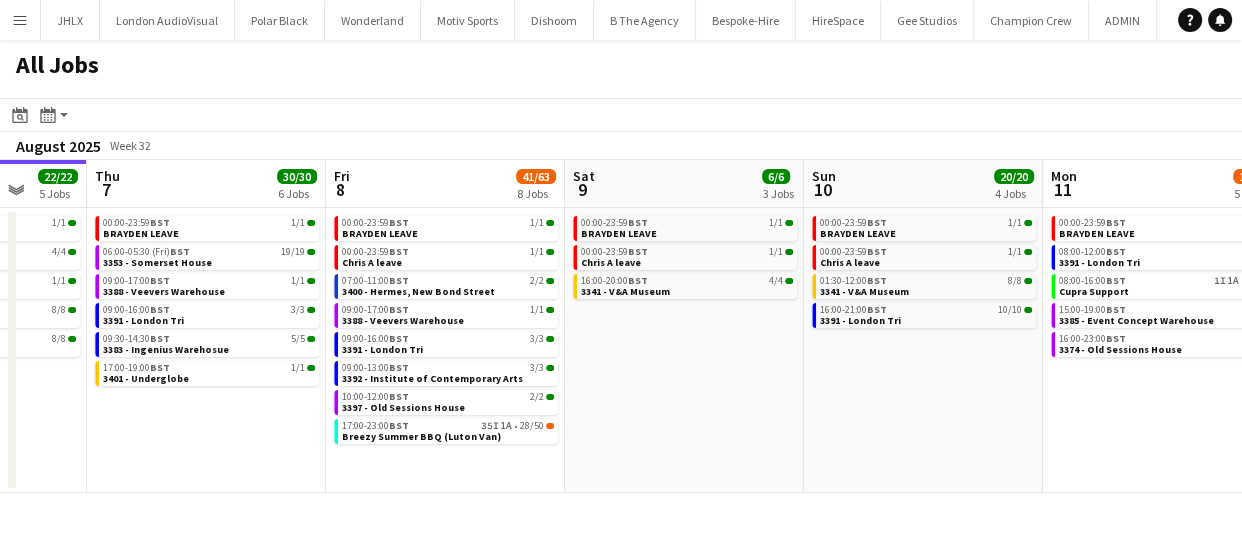 drag, startPoint x: 821, startPoint y: 398, endPoint x: 717, endPoint y: 416, distance: 105.546196 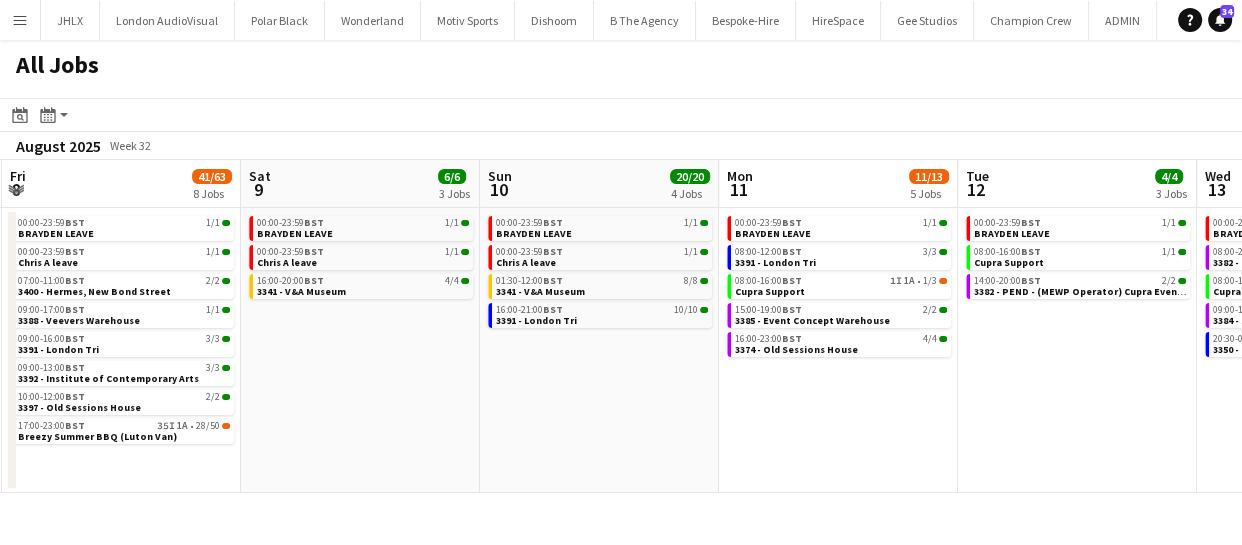 click on "Tue   5   6/6   3 Jobs   Wed   6   22/22   5 Jobs   Thu   7   30/30   6 Jobs   Fri   8   41/63   8 Jobs   Sat   9   6/6   3 Jobs   Sun   10   20/20   4 Jobs   Mon   11   11/13   5 Jobs   Tue   12   4/4   3 Jobs   Wed   13   7/8   5 Jobs   Thu   14   4/4   3 Jobs   Fri   15   16/16   5 Jobs   00:00-23:59    BST   1/1   [PERSON] LEAVE   09:00-17:00    BST   4/4   3383 - Ingenius Warehosue   09:00-17:00    BST   1/1   3388 - Veevers Warehouse   00:00-23:59    BST   1/1   [PERSON] LEAVE   09:00-17:00    BST   4/4   3383 - Ingenius Warehosue   09:00-17:00    BST   1/1   3388 - Veevers Warehouse   09:00-16:00    BST   8/8   3391 - London Tri   23:59-05:59 (Thu)   BST   8/8   3353 - Somerset House    00:00-23:59    BST   1/1   [PERSON] LEAVE   06:00-05:30 (Fri)   BST   19/19   3353 - Somerset House    09:00-17:00    BST   1/1   3388 - Veevers Warehouse   09:00-16:00    BST   3/3   3391 - London Tri   09:30-14:30    BST   5/5   3383 - Ingenius Warehosue   17:00-19:00    BST   1/1   3401 - Underglobe   00:00-23:59" at bounding box center (621, 326) 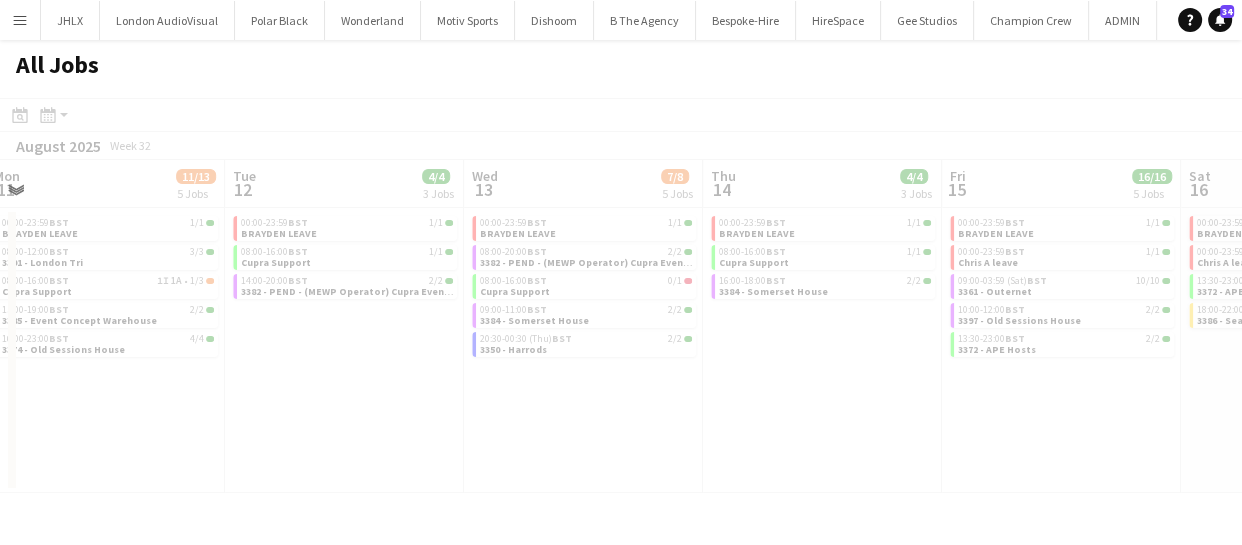 drag, startPoint x: 862, startPoint y: 439, endPoint x: 659, endPoint y: 457, distance: 203.79646 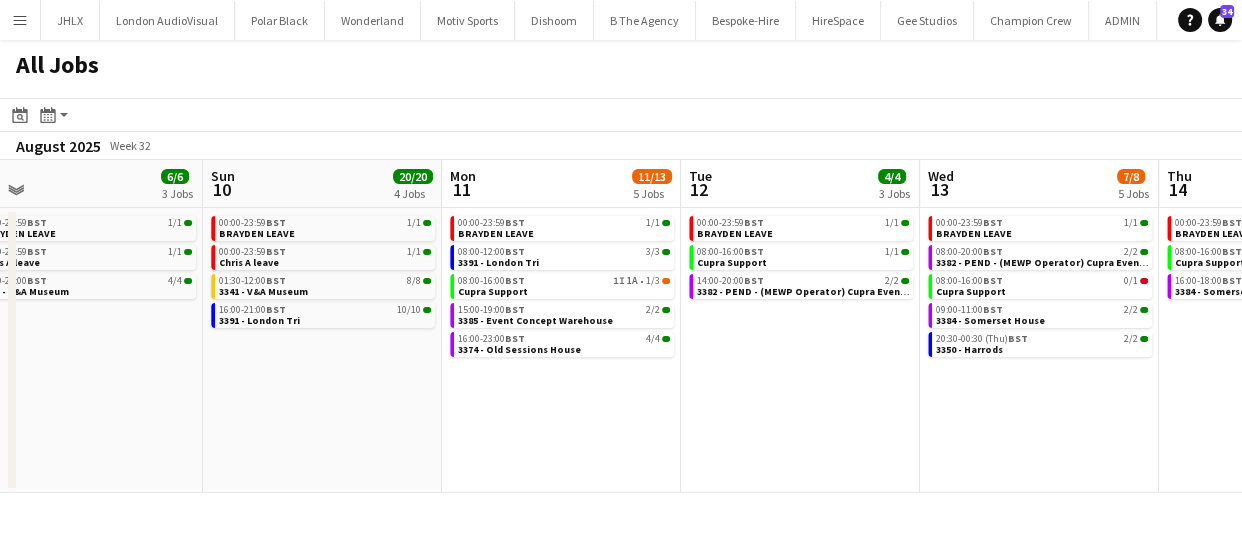 click on "Thu   7   30/30   6 Jobs   Fri   8   41/63   8 Jobs   Sat   9   6/6   3 Jobs   Sun   10   20/20   4 Jobs   Mon   11   11/13   5 Jobs   Tue   12   4/4   3 Jobs   Wed   13   7/8   5 Jobs   Thu   14   4/4   3 Jobs   Fri   15   16/16   5 Jobs   Sat   16   8/8   4 Jobs   Sun   17   6/6   4 Jobs   00:00-23:59    BST   1/1   [PERSON] LEAVE   06:00-05:30 (Fri)   BST   19/19   3353 - Somerset House    09:00-17:00    BST   1/1   3388 - Veevers Warehouse   09:00-16:00    BST   3/3   3391 - London Tri   09:30-14:30    BST   5/5   3383 - Ingenius Warehosue   17:00-19:00    BST   1/1   3401 - Underglobe   00:00-23:59    BST   1/1   [PERSON] LEAVE   00:00-23:59    BST   1/1   [PERSON] leave   07:00-11:00    BST   2/2   3400 - Hermes, New Bond Street   09:00-17:00    BST   1/1   3388 - Veevers Warehouse   09:00-16:00    BST   3/3   3391 - London Tri   09:00-13:00    BST   3/3   3392 - Institute of Contemporary Arts   10:00-12:00    BST   2/2   3397 - Old Sessions House   17:00-23:00    BST   35I   1A   •   28/50   BST   1/1" at bounding box center [621, 326] 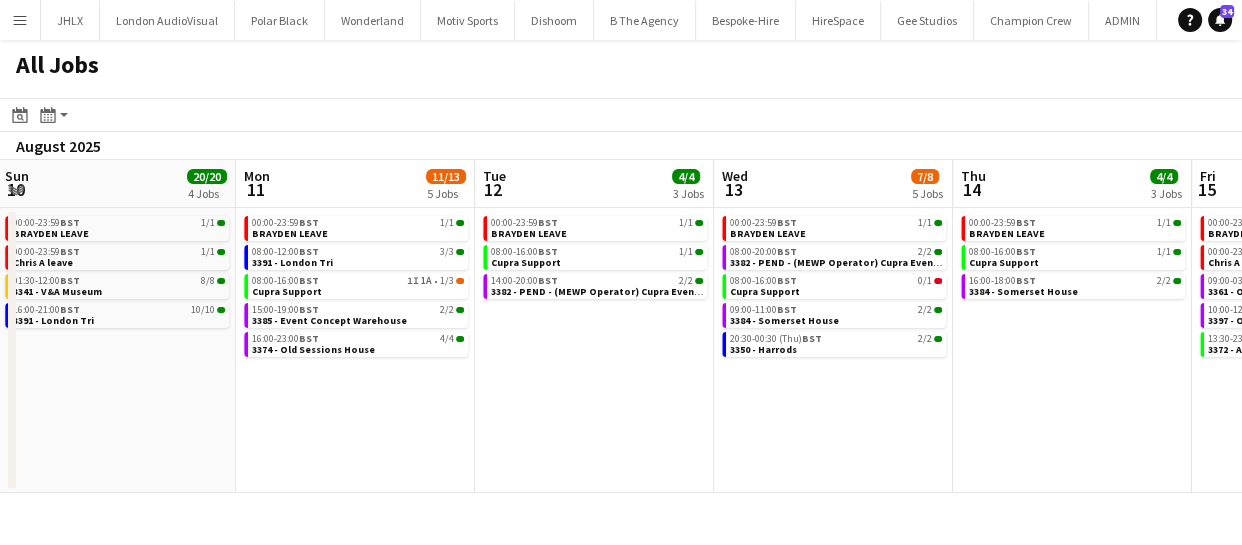 drag, startPoint x: 677, startPoint y: 460, endPoint x: 593, endPoint y: 483, distance: 87.0919 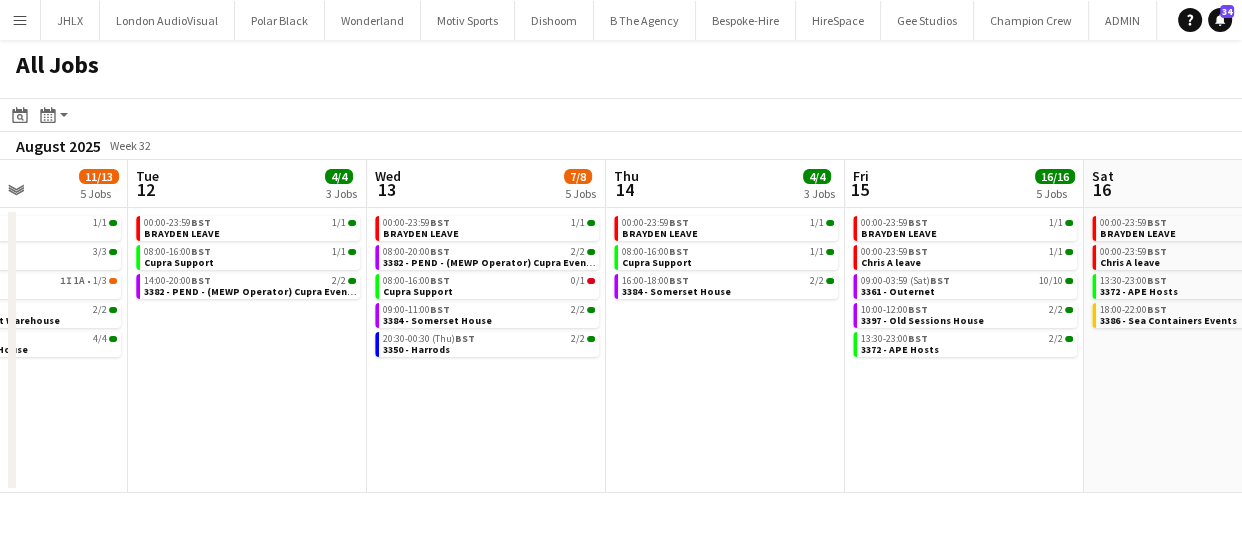 click on "All Jobs
Date picker
AUG 2025 AUG 2025 Monday M Tuesday T Wednesday W Thursday T Friday F Saturday S Sunday S  AUG   1   2   3   4   5   6   7   8   9   10   11   12   13   14   15   16   17   18   19   20   21   22   23   24   25   26   27   28   29   30   31
Comparison range
Comparison range
Today
Month view / Day view
Day view by Board Day view by Job Month view  August 2025   Week 32
Expand/collapse
Sat   9   6/6   3 Jobs   Sun   10   20/20   4 Jobs   Mon   11   11/13   5 Jobs   Tue   12   4/4   3 Jobs   Wed   13   7/8   5 Jobs   Thu   14   4/4   3 Jobs   Fri   15   16/16   5 Jobs   Sat   16   8/8   4 Jobs   Sun   17   6/6   4 Jobs   Mon   18   2/3   3 Jobs   Tue   19   5/8   4 Jobs   00:00-23:59    BST   1/1   [PERSON] LEAVE   00:00-23:59    BST   1/1   [PERSON] A leave   16:00-20:00    BST   4/4   3341 - V&A Museum   00:00-23:59    1I" 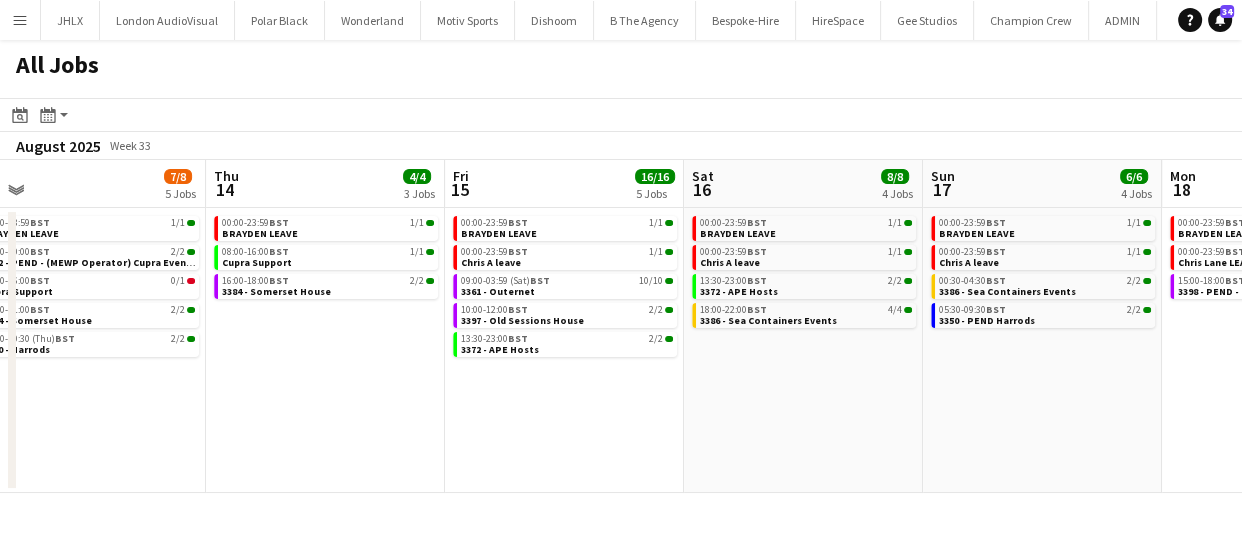 click on "Mon   11   11/13   5 Jobs   Tue   12   4/4   3 Jobs   Wed   13   7/8   5 Jobs   Thu   14   4/4   3 Jobs   Fri   15   16/16   5 Jobs   Sat   16   8/8   4 Jobs   Sun   17   6/6   4 Jobs   Mon   18   2/3   3 Jobs   Tue   19   5/8   4 Jobs   Wed   20   5/7   4 Jobs   Thu   21   1/2   2 Jobs   00:00-23:59    BST   1/1   [PERSON] LEAVE   08:00-12:00    BST   3/3   3391 - London Tri   08:00-16:00    BST   1I   1A   •   1/3   Cupra Support   15:00-19:00    BST   2/2   3385 - Event Concept Warehouse   16:00-23:00    BST   4/4   3374 - Old Sessions House   00:00-23:59    BST   1/1   [PERSON] LEAVE   08:00-16:00    BST   1/1   Cupra Support   14:00-20:00    BST   2/2   3382 - PEND -  (MEWP Operator) Cupra Event Day   00:00-23:59    BST   1/1   [PERSON] LEAVE   08:00-20:00    BST   2/2   3382 - PEND -  (MEWP Operator) Cupra Event Day   08:00-16:00    BST   0/1   Cupra Support   09:00-11:00    BST   2/2   3384 - Somerset House    20:30-00:30 (Thu)   BST   2/2   3350 - Harrods   00:00-23:59    BST   1/1   [PERSON] LEAVE" at bounding box center (621, 326) 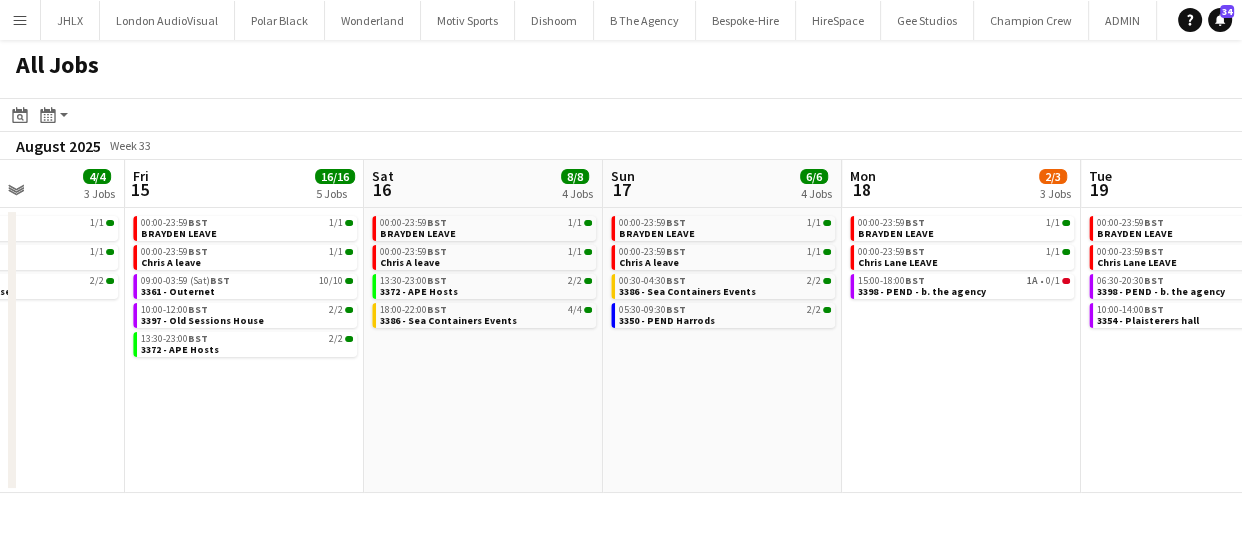 click on "Mon   11   11/13   5 Jobs   Tue   12   4/4   3 Jobs   Wed   13   7/8   5 Jobs   Thu   14   4/4   3 Jobs   Fri   15   16/16   5 Jobs   Sat   16   8/8   4 Jobs   Sun   17   6/6   4 Jobs   Mon   18   2/3   3 Jobs   Tue   19   5/8   4 Jobs   Wed   20   5/7   4 Jobs   Thu   21   1/2   2 Jobs   00:00-23:59    BST   1/1   [PERSON] LEAVE   08:00-12:00    BST   3/3   3391 - London Tri   08:00-16:00    BST   1I   1A   •   1/3   Cupra Support   15:00-19:00    BST   2/2   3385 - Event Concept Warehouse   16:00-23:00    BST   4/4   3374 - Old Sessions House   00:00-23:59    BST   1/1   [PERSON] LEAVE   08:00-16:00    BST   1/1   Cupra Support   14:00-20:00    BST   2/2   3382 - PEND -  (MEWP Operator) Cupra Event Day   00:00-23:59    BST   1/1   [PERSON] LEAVE   08:00-20:00    BST   2/2   3382 - PEND -  (MEWP Operator) Cupra Event Day   08:00-16:00    BST   0/1   Cupra Support   09:00-11:00    BST   2/2   3384 - Somerset House    20:30-00:30 (Thu)   BST   2/2   3350 - Harrods   00:00-23:59    BST   1/1   [PERSON] LEAVE" at bounding box center (621, 326) 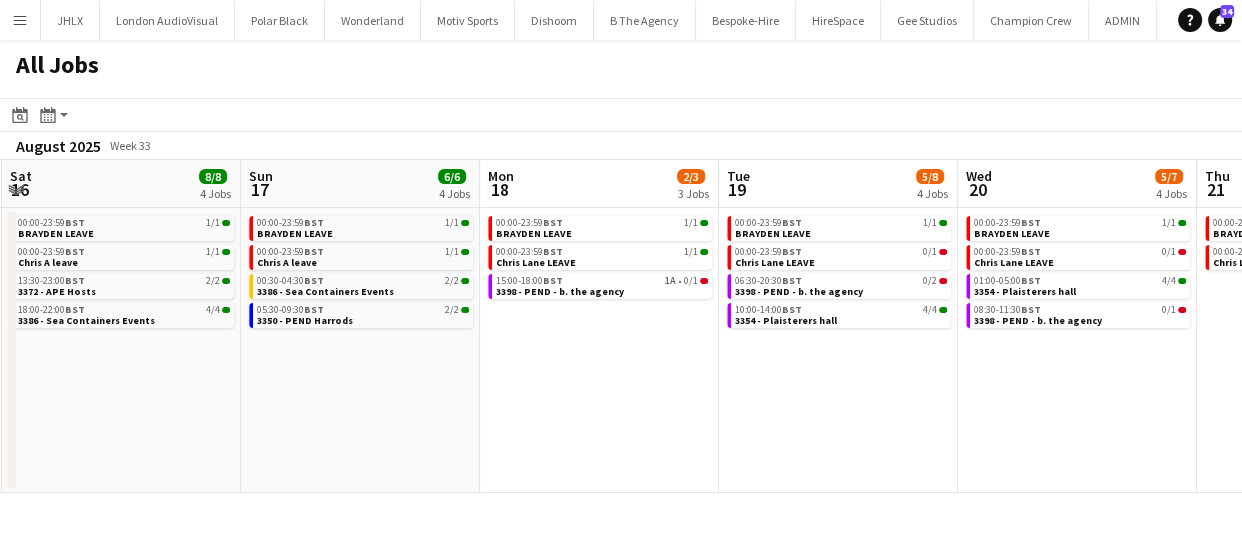 click on "All Jobs
Date picker
AUG 2025 AUG 2025 Monday M Tuesday T Wednesday W Thursday T Friday F Saturday S Sunday S  AUG   1   2   3   4   5   6   7   8   9   10   11   12   13   14   15   16   17   18   19   20   21   22   23   24   25   26   27   28   29   30   31
Comparison range
Comparison range
Today
Month view / Day view
Day view by Board Day view by Job Month view  August 2025   Week 33
Expand/collapse
Wed   13   7/8   5 Jobs   Thu   14   4/4   3 Jobs   Fri   15   16/16   5 Jobs   Sat   16   8/8   4 Jobs   Sun   17   6/6   4 Jobs   Mon   18   2/3   3 Jobs   Tue   19   5/8   4 Jobs   Wed   20   5/7   4 Jobs   Thu   21   1/2   2 Jobs   Fri   22   3/3   2 Jobs   Sat   23   4/6   3 Jobs   00:00-23:59    BST   1/1   [PERSON] LEAVE   08:00-20:00    BST   2/2   3382 - PEND -  (MEWP Operator) Cupra Event Day   08:00-16:00    BST   0/1   BST" 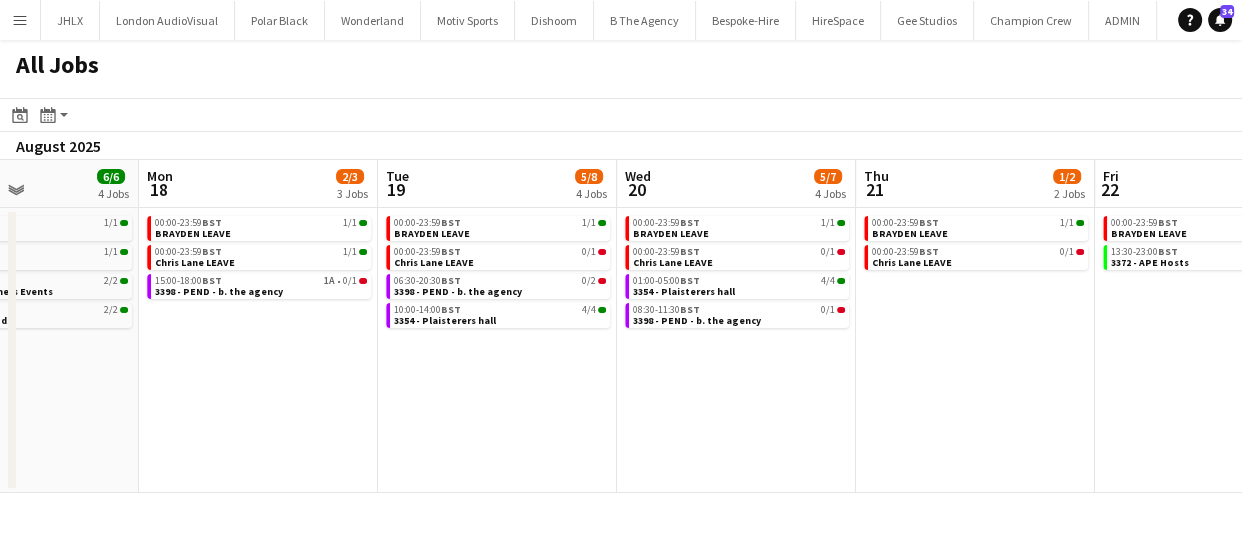 click on "Fri   15   16/16   5 Jobs   Sat   16   8/8   4 Jobs   Sun   17   6/6   4 Jobs   Mon   18   2/3   3 Jobs   Tue   19   5/8   4 Jobs   Wed   20   5/7   4 Jobs   Thu   21   1/2   2 Jobs   Fri   22   3/3   2 Jobs   Sat   23   4/6   3 Jobs   Sun   24   3/3   2 Jobs   Mon   25   2/2   2 Jobs   00:00-23:59    BST   1/1   [PERSON] LEAVE   00:00-23:59    BST   1/1   [PERSON] leave   09:00-03:59 (Sat)   BST   10/10   3361 - Outernet   10:00-12:00    BST   2/2   3397 - Old Sessions House   13:30-23:00    BST   2/2   3372 - APE Hosts   00:00-23:59    BST   1/1   [PERSON] LEAVE   00:00-23:59    BST   1/1   [PERSON] leave   13:30-23:00    BST   2/2   3372 - APE Hosts   18:00-22:00    BST   4/4   3386 - Sea Containers Events   00:00-23:59    BST   1/1   [PERSON] LEAVE   00:00-23:59    BST   1/1   [PERSON] leave   00:30-04:30    BST   2/2   3386 - Sea Containers Events   05:30-09:30    BST   2/2   3350 - PEND Harrods   00:00-23:59    BST   1/1   [PERSON] LEAVE   00:00-23:59    BST   1/1   [PERSON] Lane LEAVE   15:00-18:00    BST   1A" at bounding box center (621, 326) 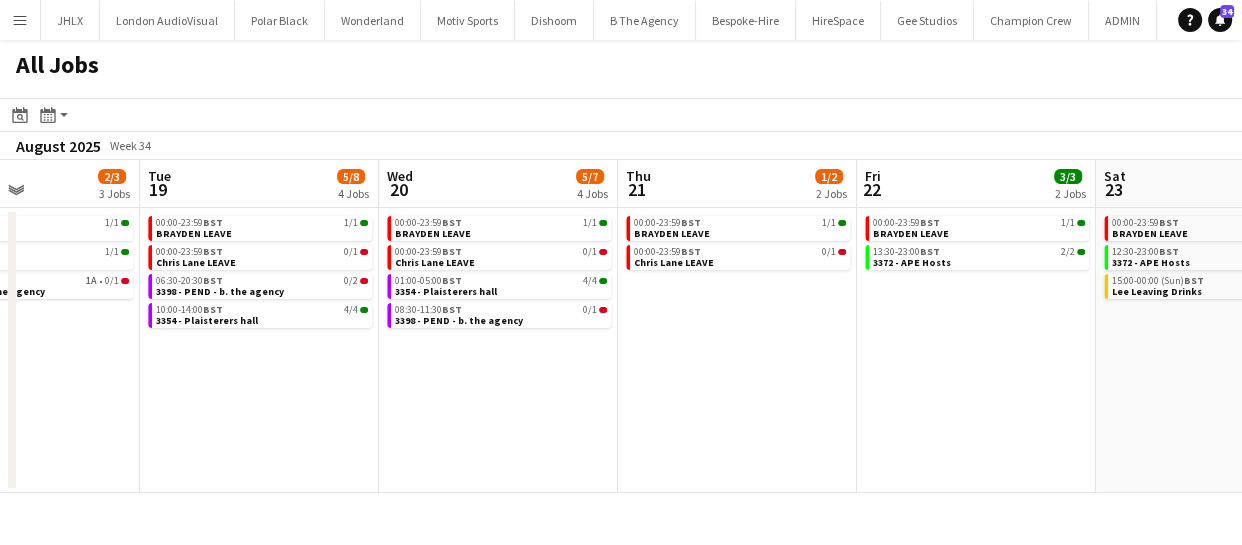 drag, startPoint x: 936, startPoint y: 448, endPoint x: 867, endPoint y: 459, distance: 69.87131 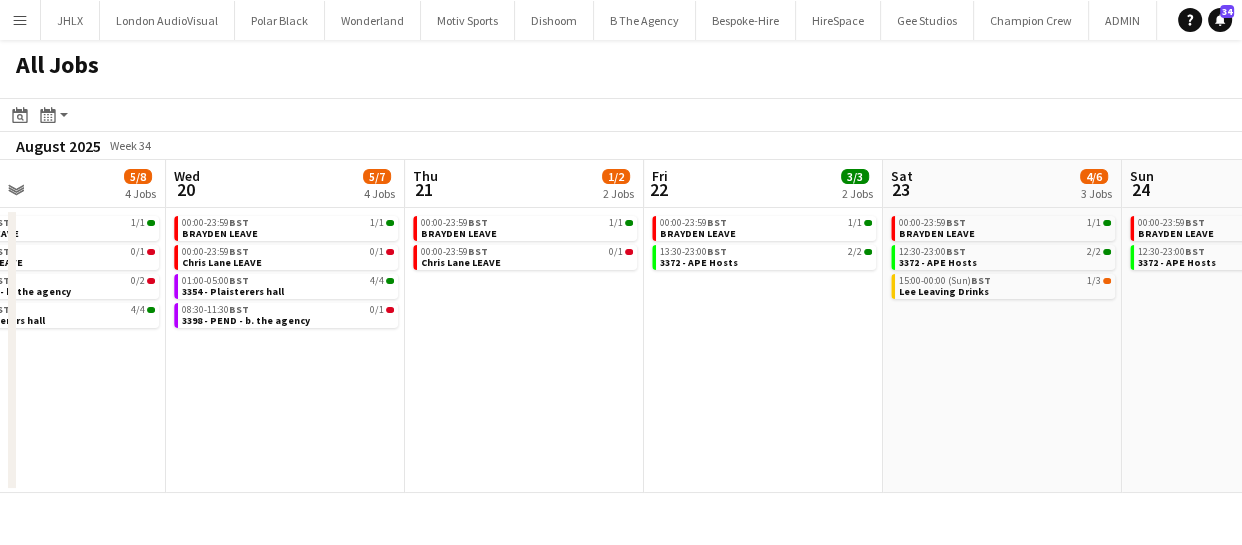 click on "Sun   17   6/6   4 Jobs   Mon   18   2/3   3 Jobs   Tue   19   5/8   4 Jobs   Wed   20   5/7   4 Jobs   Thu   21   1/2   2 Jobs   Fri   22   3/3   2 Jobs   Sat   23   4/6   3 Jobs   Sun   24   3/3   2 Jobs   Mon   25   2/2   2 Jobs   Tue   26   3/3   2 Jobs   Wed   27   2/3   3 Jobs   00:00-23:59    BST   1/1   [PERSON] LEAVE   00:00-23:59    BST   1/1   [PERSON] A leave   00:30-04:30    BST   2/2   3386 - Sea Containers Events   05:30-09:30    BST   2/2   3350 - PEND Harrods   00:00-23:59    BST   1/1   [PERSON] LEAVE   00:00-23:59    BST   1/1   [PERSON] LEAVE   15:00-18:00    BST   1A   •   0/1   3398 - PEND - b. the agency   00:00-23:59    BST   1/1   [PERSON] LEAVE   00:00-23:59    BST   0/1   [PERSON] LEAVE   06:30-20:30    BST   0/2   3398 - PEND - b. the agency   10:00-14:00    BST   4/4   3354 - Plaisterers hall   00:00-23:59    BST   1/1   [PERSON] LEAVE   00:00-23:59    BST   0/1   [PERSON] LEAVE   01:00-05:00    BST   4/4   3354 - Plaisterers hall   08:30-11:30    BST   0/1   00:00-23:59    BST" at bounding box center [621, 326] 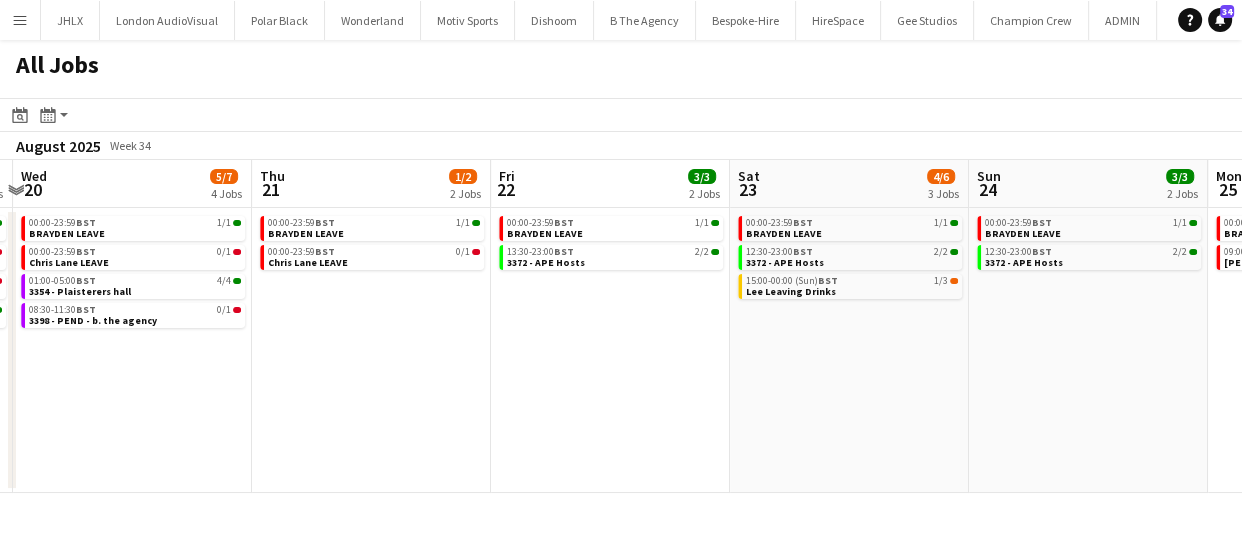 click on "Sun   17   6/6   4 Jobs   Mon   18   2/3   3 Jobs   Tue   19   5/8   4 Jobs   Wed   20   5/7   4 Jobs   Thu   21   1/2   2 Jobs   Fri   22   3/3   2 Jobs   Sat   23   4/6   3 Jobs   Sun   24   3/3   2 Jobs   Mon   25   2/2   2 Jobs   Tue   26   3/3   2 Jobs   Wed   27   2/3   3 Jobs   00:00-23:59    BST   1/1   [PERSON] LEAVE   00:00-23:59    BST   1/1   [PERSON] A leave   00:30-04:30    BST   2/2   3386 - Sea Containers Events   05:30-09:30    BST   2/2   3350 - PEND Harrods   00:00-23:59    BST   1/1   [PERSON] LEAVE   00:00-23:59    BST   1/1   [PERSON] LEAVE   15:00-18:00    BST   1A   •   0/1   3398 - PEND - b. the agency   00:00-23:59    BST   1/1   [PERSON] LEAVE   00:00-23:59    BST   0/1   [PERSON] LEAVE   06:30-20:30    BST   0/2   3398 - PEND - b. the agency   10:00-14:00    BST   4/4   3354 - Plaisterers hall   00:00-23:59    BST   1/1   [PERSON] LEAVE   00:00-23:59    BST   0/1   [PERSON] LEAVE   01:00-05:00    BST   4/4   3354 - Plaisterers hall   08:30-11:30    BST   0/1   00:00-23:59    BST" at bounding box center (621, 326) 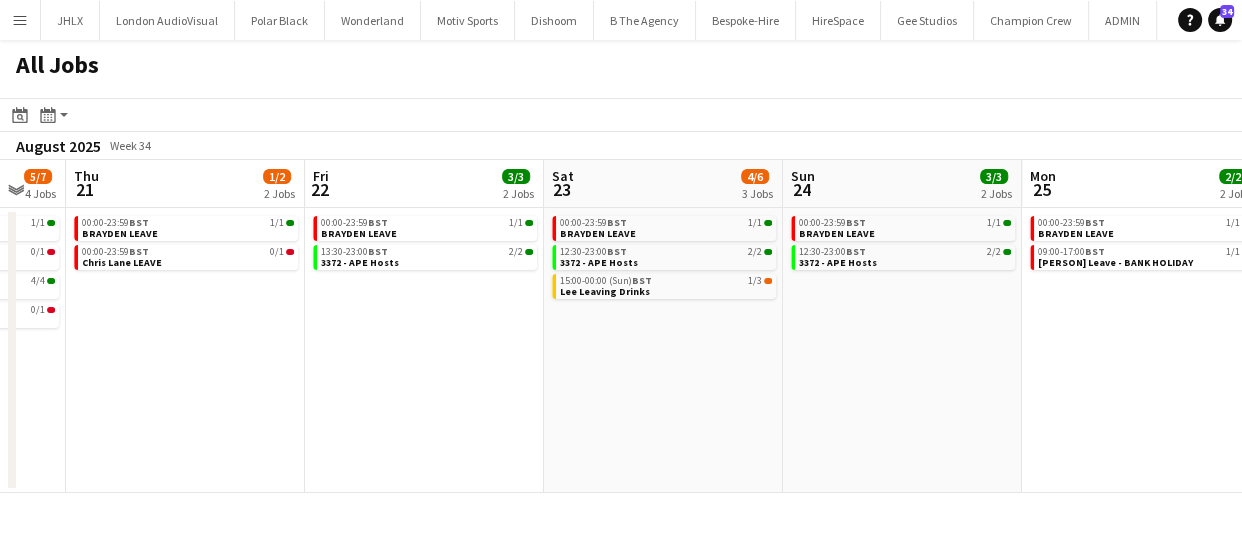 click on "All Jobs
Date picker
AUG 2025 AUG 2025 Monday M Tuesday T Wednesday W Thursday T Friday F Saturday S Sunday S  AUG   1   2   3   4   5   6   7   8   9   10   11   12   13   14   15   16   17   18   19   20   21   22   23   24   25   26   27   28   29   30   31
Comparison range
Comparison range
Today
Month view / Day view
Day view by Board Day view by Job Month view  August 2025   Week 34
Expand/collapse
Sun   17   6/6   4 Jobs   Mon   18   2/3   3 Jobs   Tue   19   5/8   4 Jobs   Wed   20   5/7   4 Jobs   Thu   21   1/2   2 Jobs   Fri   22   3/3   2 Jobs   Sat   23   4/6   3 Jobs   Sun   24   3/3   2 Jobs   Mon   25   2/2   2 Jobs   Tue   26   3/3   2 Jobs   Wed   27   2/3   3 Jobs   00:00-23:59    BST   1/1   [PERSON] LEAVE   00:00-23:59    BST   1/1   [PERSON] A leave   00:30-04:30    BST   2/2   3386 - Sea Containers Events   BST   2/2" 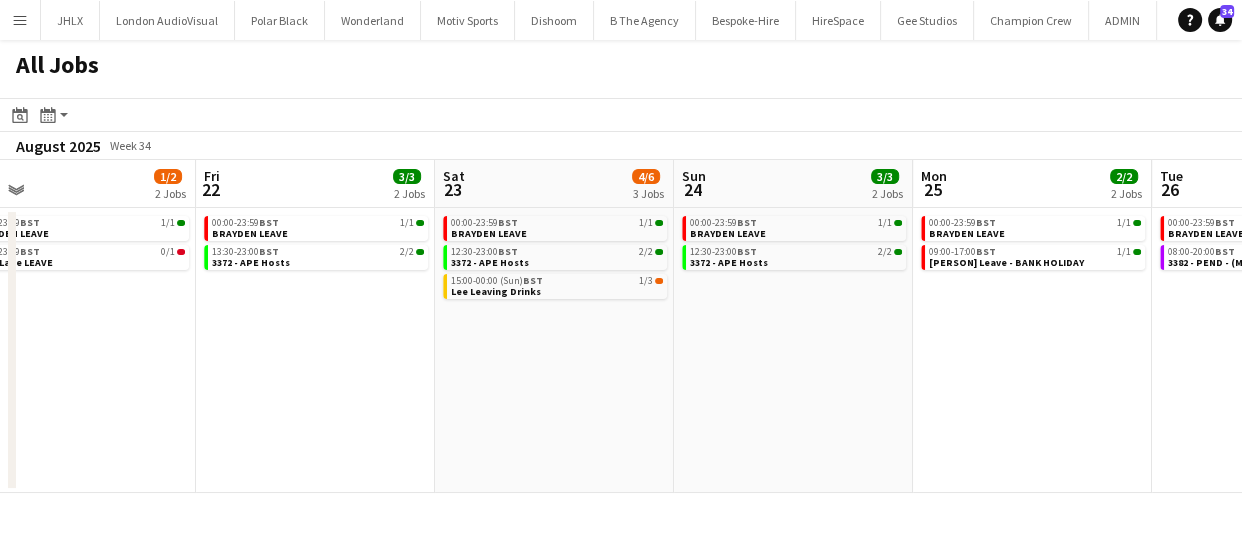 drag, startPoint x: 849, startPoint y: 466, endPoint x: 787, endPoint y: 452, distance: 63.560993 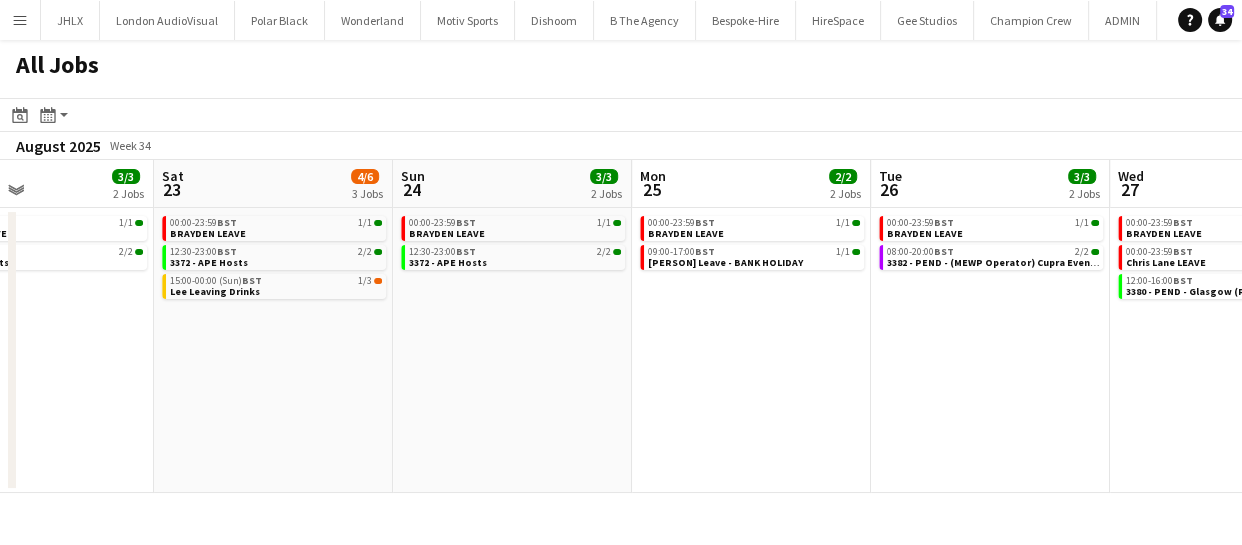 drag, startPoint x: 860, startPoint y: 444, endPoint x: 705, endPoint y: 474, distance: 157.87654 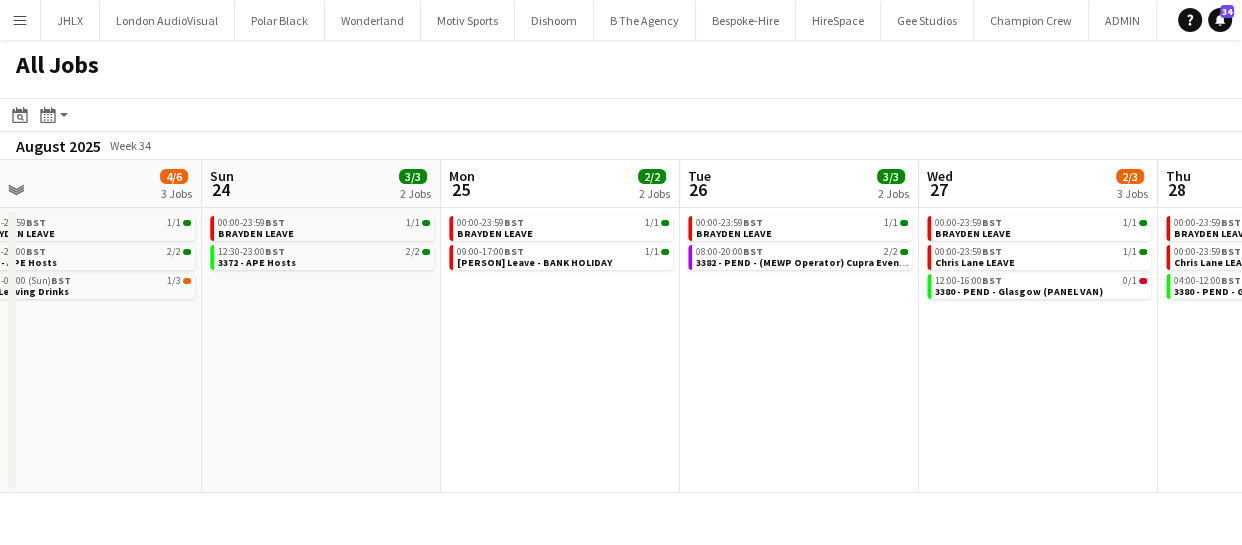 drag, startPoint x: 713, startPoint y: 469, endPoint x: 820, endPoint y: 452, distance: 108.34205 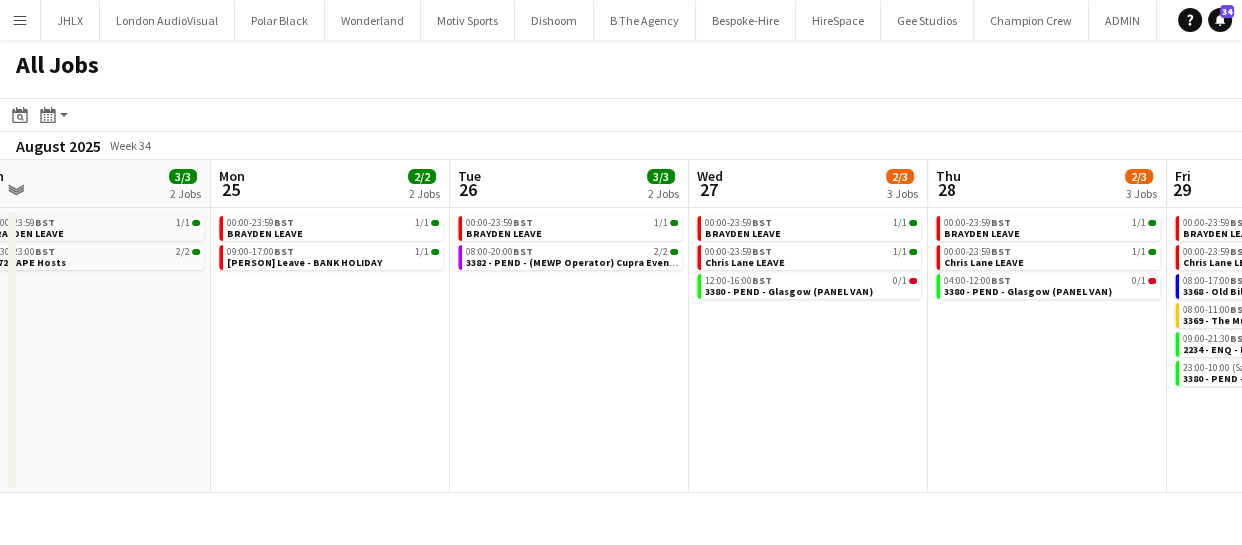 drag, startPoint x: 710, startPoint y: 469, endPoint x: 645, endPoint y: 485, distance: 66.94027 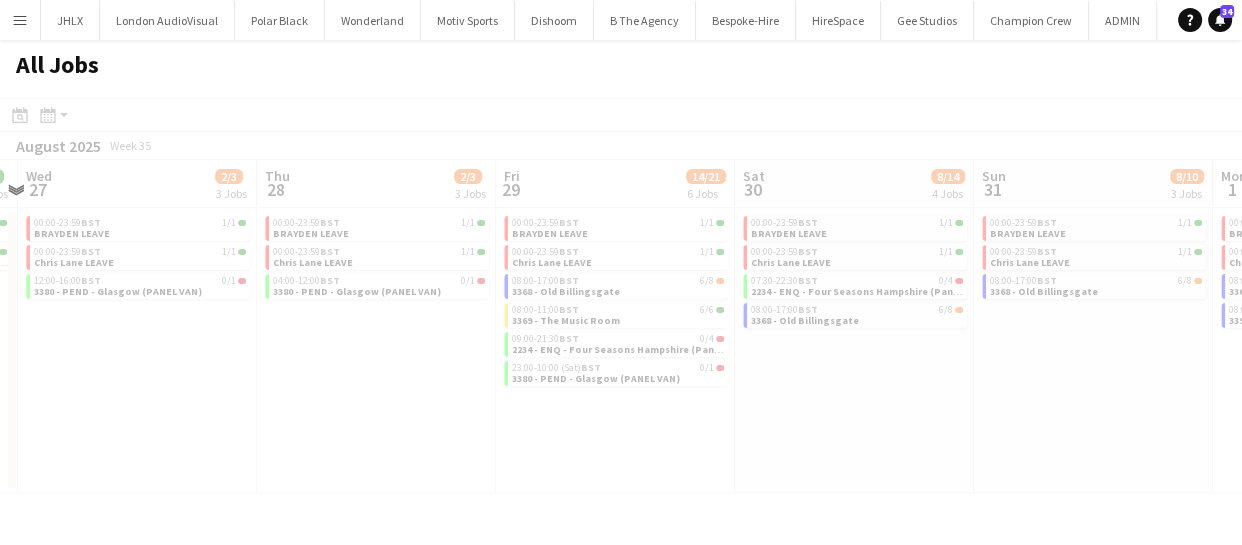 click on "All Jobs
Date picker
AUG 2025 AUG 2025 Monday M Tuesday T Wednesday W Thursday T Friday F Saturday S Sunday S  AUG   1   2   3   4   5   6   7   8   9   10   11   12   13   14   15   16   17   18   19   20   21   22   23   24   25   26   27   28   29   30   31
Comparison range
Comparison range
Today
Month view / Day view
Day view by Board Day view by Job Month view  August 2025   Week 34
Expand/collapse
Sat   23   4/6   3 Jobs   Sun   24   3/3   2 Jobs   Mon   25   2/2   2 Jobs   Tue   26   3/3   2 Jobs   Wed   27   2/3   3 Jobs   Thu   28   2/3   3 Jobs   Fri   29   14/21   6 Jobs   Sat   30   8/14   4 Jobs   Sun   31   8/10   3 Jobs   Mon   1   11/14   4 Jobs   Tue   2   00:00-23:59    BST   1/1   [PERSON] LEAVE   12:30-23:00    BST   2/2   3372 - APE Hosts   15:00-00:00 (Sun)   BST   1/3   [PERSON] Leaving Drinks   00:00-23:59    BST   1/1" 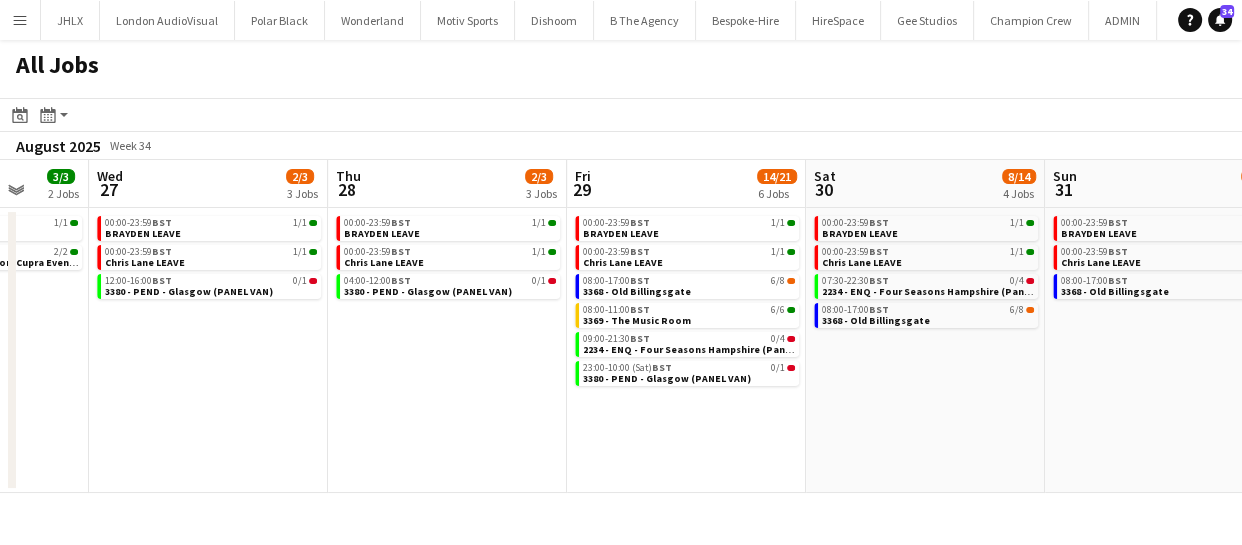 drag, startPoint x: 779, startPoint y: 445, endPoint x: 535, endPoint y: 479, distance: 246.35747 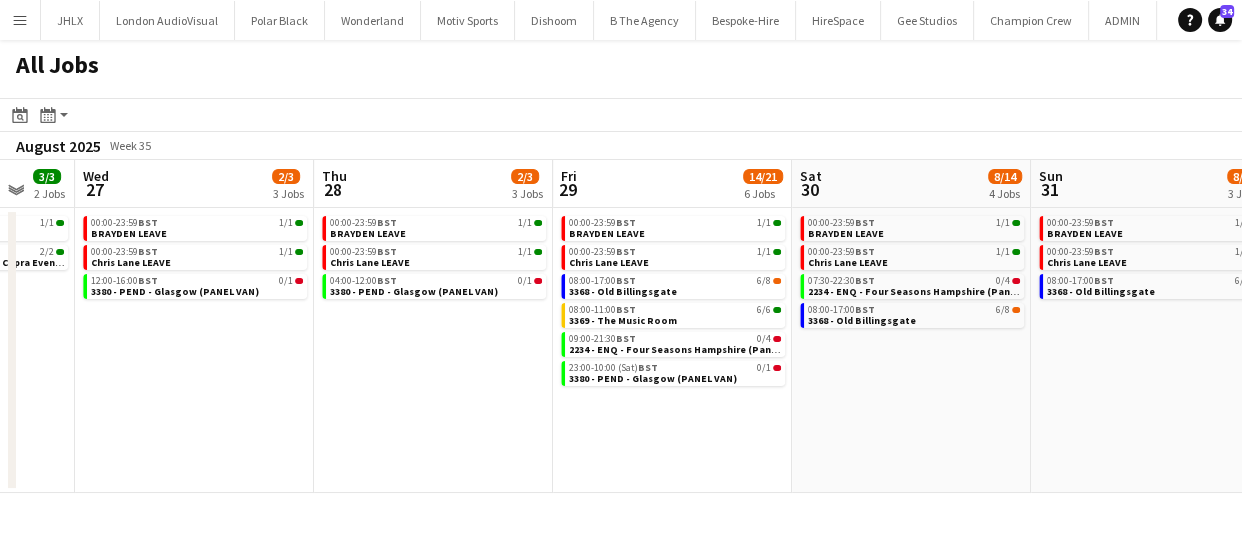 drag, startPoint x: 743, startPoint y: 480, endPoint x: 716, endPoint y: 493, distance: 29.966648 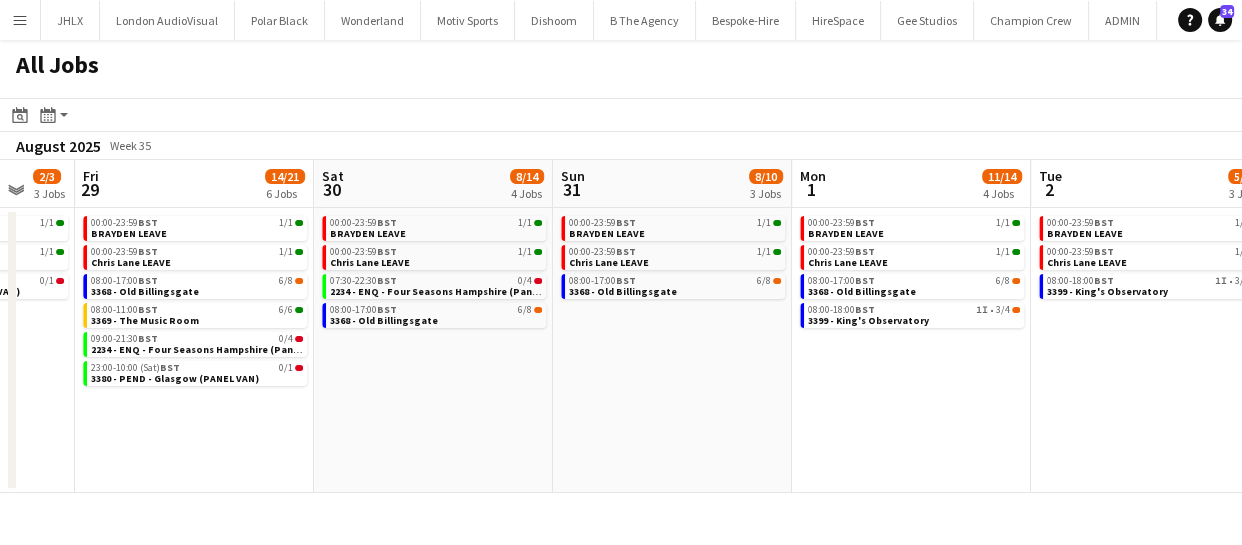 scroll, scrollTop: 0, scrollLeft: 566, axis: horizontal 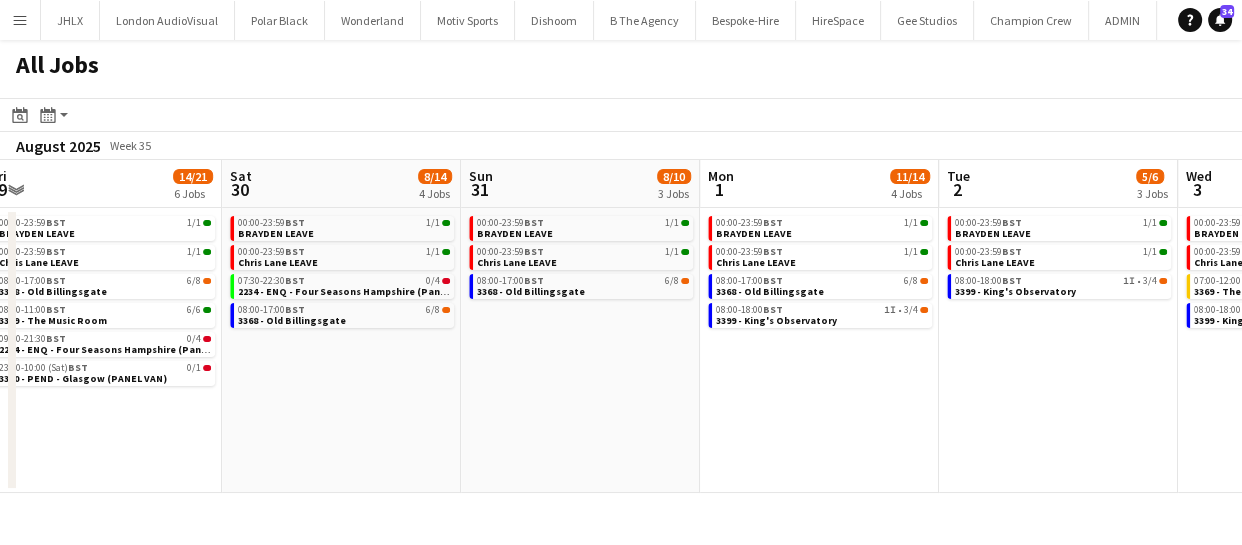 drag, startPoint x: 833, startPoint y: 449, endPoint x: 426, endPoint y: 485, distance: 408.58905 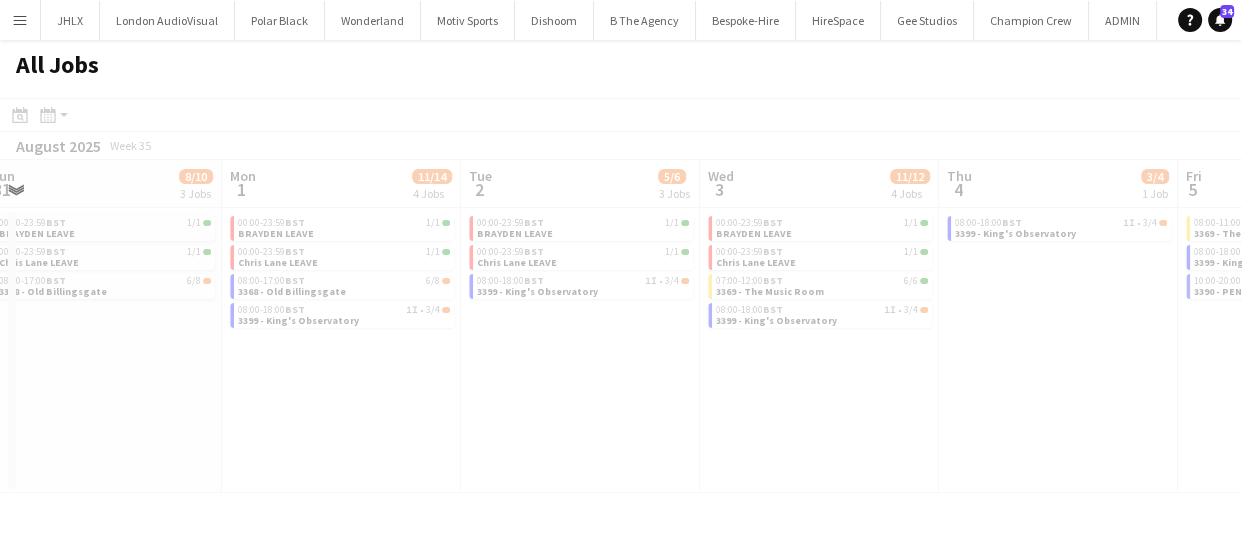 scroll, scrollTop: 0, scrollLeft: 560, axis: horizontal 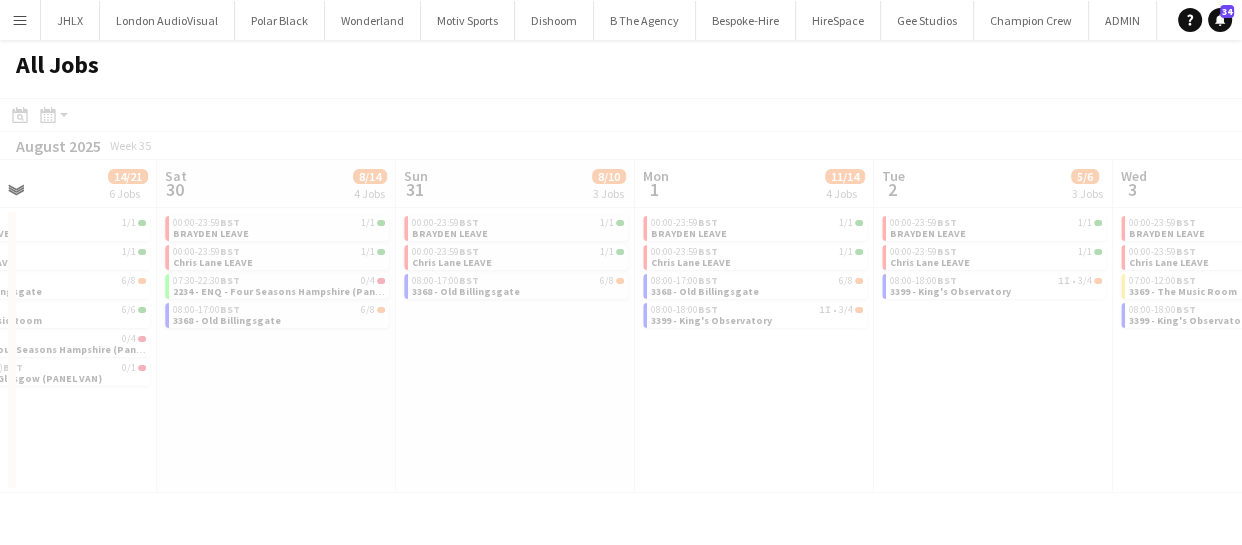 drag, startPoint x: 727, startPoint y: 423, endPoint x: 653, endPoint y: 432, distance: 74.54529 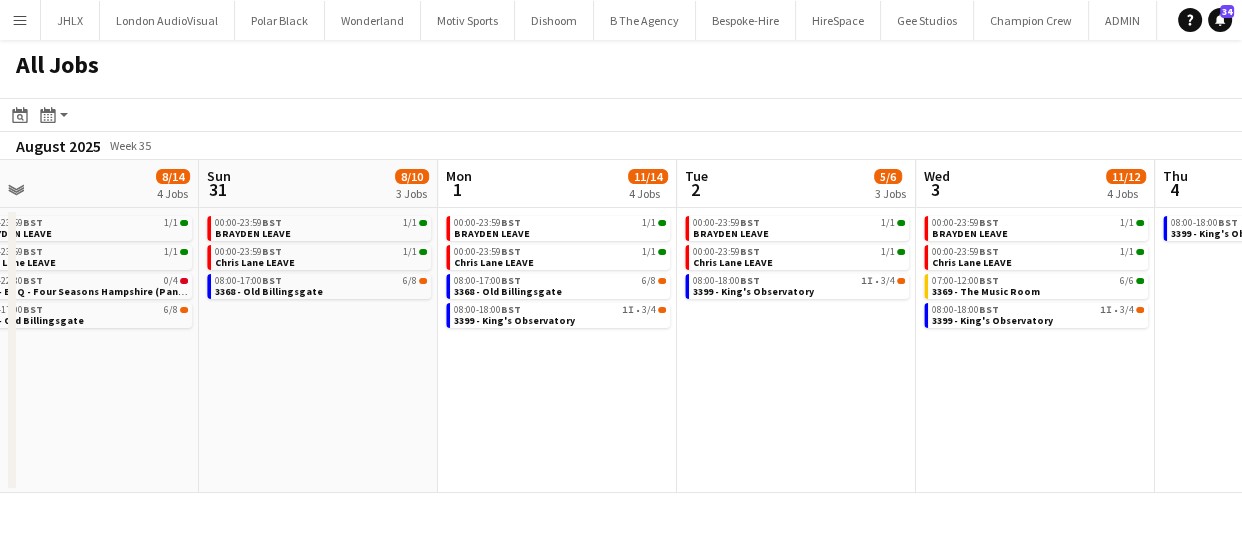 drag, startPoint x: 871, startPoint y: 406, endPoint x: 647, endPoint y: 420, distance: 224.43707 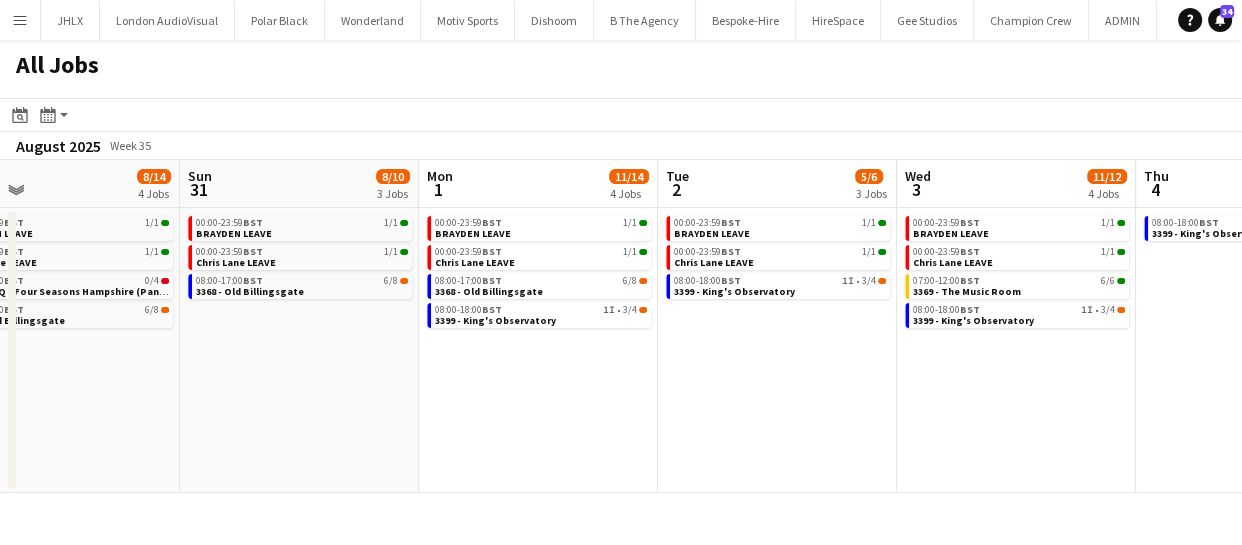 drag, startPoint x: 871, startPoint y: 409, endPoint x: 713, endPoint y: 414, distance: 158.0791 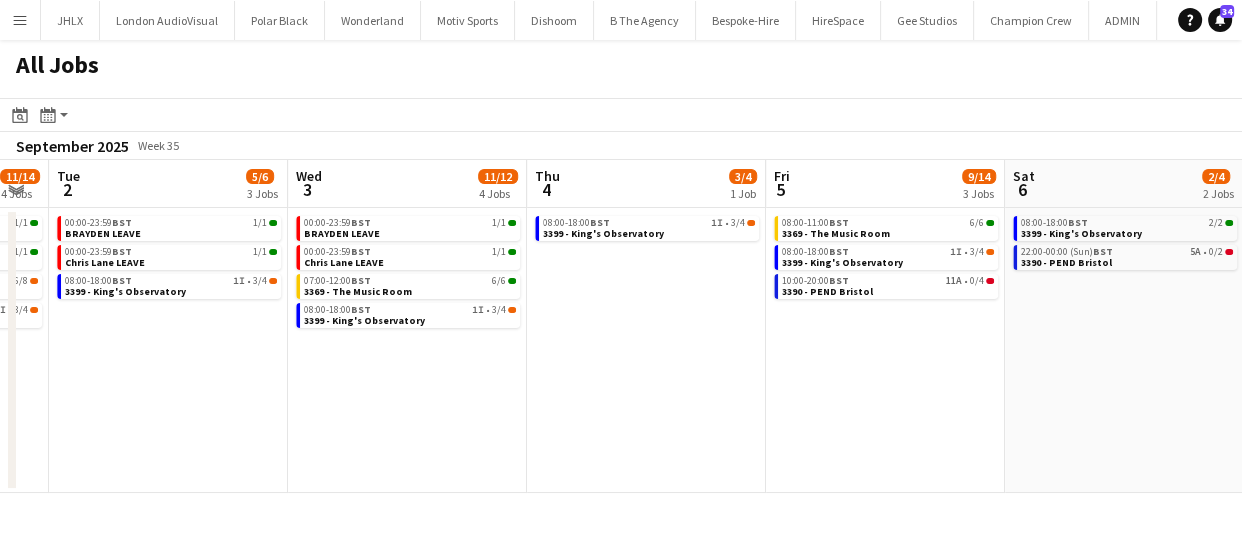 click on "Fri   29   14/21   6 Jobs   Sat   30   8/14   4 Jobs   Sun   31   8/10   3 Jobs   Mon   1   11/14   4 Jobs   Tue   2   5/6   3 Jobs   Wed   3   11/12   4 Jobs   Thu   4   3/4   1 Job   Fri   5   9/14   3 Jobs   Sat   6   2/4   2 Jobs   Sun   7   5/24   4 Jobs   Mon   8   0/16   2 Jobs   00:00-23:59    BST   1/1   [PERSON] LEAVE   00:00-23:59    BST   1/1   [PERSON] LEAVE   08:00-17:00    BST   6/8   3368 - Old Billingsgate   08:00-11:00    BST   6/6   3369 - The Music Room   09:00-21:30    BST   0/4   2234 - ENQ - Four Seasons Hampshire (Panel Van)   23:00-10:00 (Sat)   BST   0/1   3380 - PEND - Glasgow (PANEL VAN)   00:00-23:59    BST   1/1   [PERSON] LEAVE   00:00-23:59    BST   1/1   [PERSON] LEAVE   07:30-22:30    BST   0/4   2234 - ENQ - Four Seasons Hampshire (Panel Van)   08:00-17:00    BST   6/8   3368 - Old Billingsgate   00:00-23:59    BST   1/1   [PERSON] LEAVE   00:00-23:59    BST   1/1   [PERSON] LEAVE   08:00-17:00    BST   6/8   3368 - Old Billingsgate   00:00-23:59    BST   1/1   BST   1I" at bounding box center (621, 326) 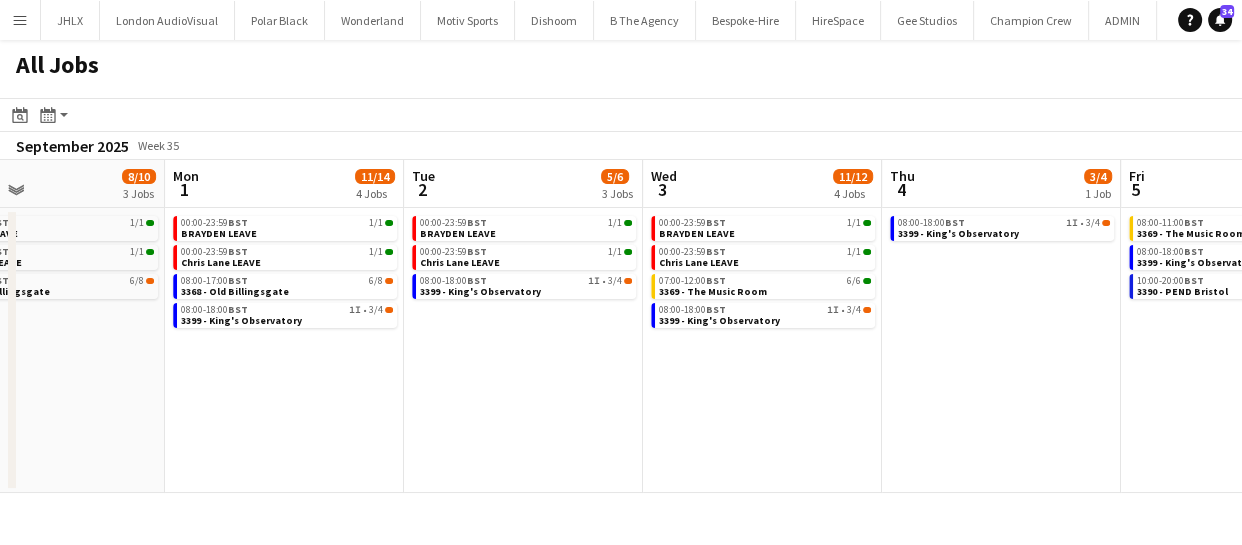 drag, startPoint x: 880, startPoint y: 398, endPoint x: 815, endPoint y: 395, distance: 65.06919 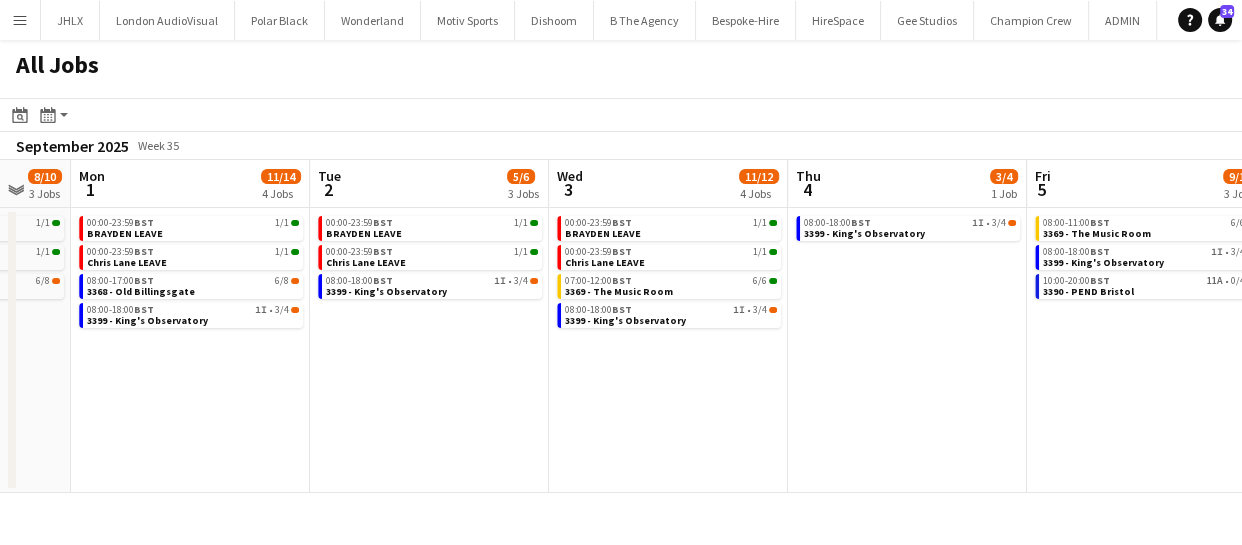 drag, startPoint x: 1068, startPoint y: 367, endPoint x: 997, endPoint y: 370, distance: 71.063354 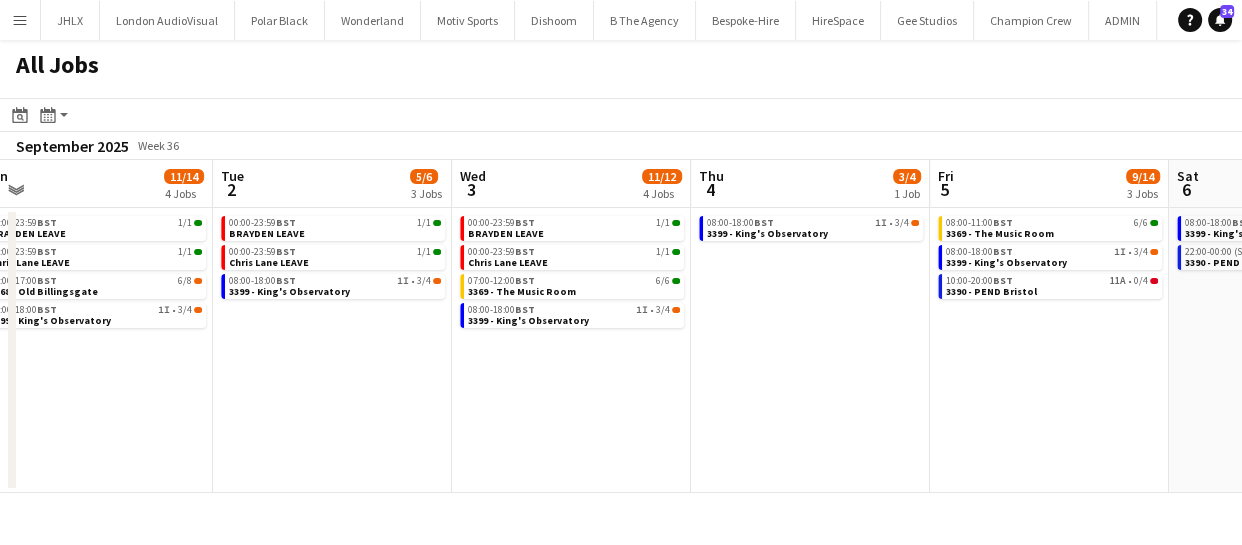 drag, startPoint x: 1034, startPoint y: 374, endPoint x: 932, endPoint y: 380, distance: 102.176315 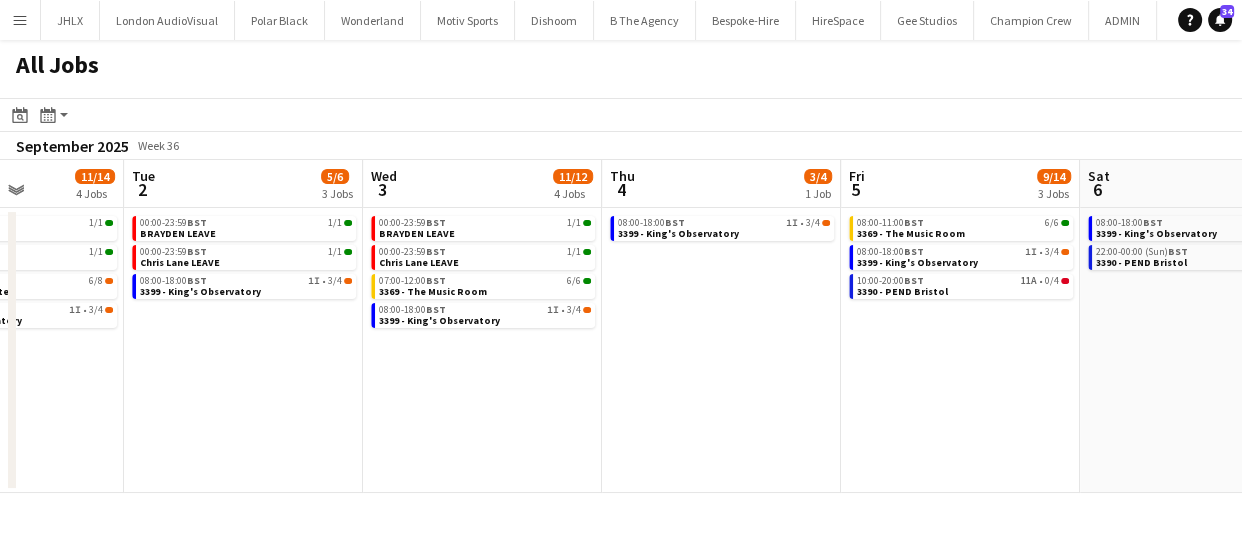drag, startPoint x: 1030, startPoint y: 387, endPoint x: 889, endPoint y: 382, distance: 141.08862 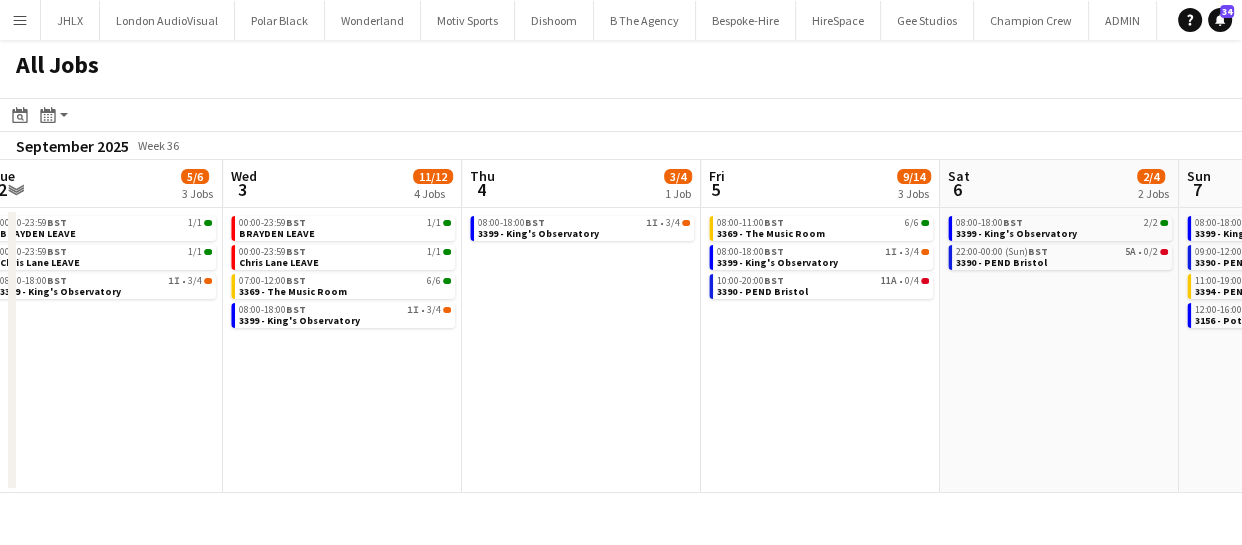 scroll, scrollTop: 0, scrollLeft: 533, axis: horizontal 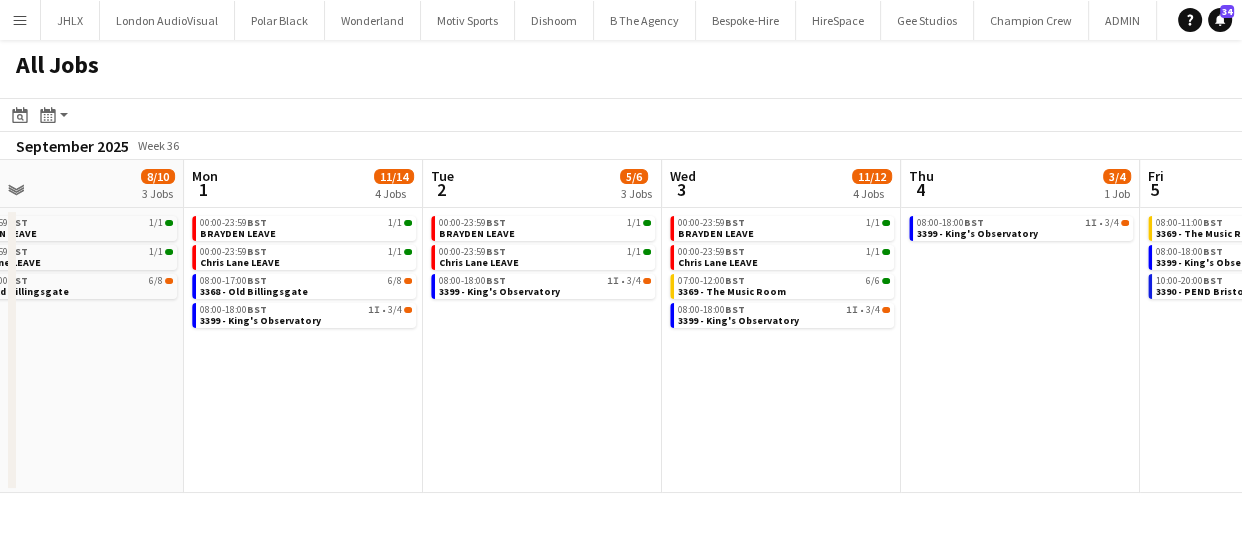click on "All Jobs
Date picker
AUG 2025 AUG 2025 Monday M Tuesday T Wednesday W Thursday T Friday F Saturday S Sunday S  AUG   1   2   3   4   5   6   7   8   9   10   11   12   13   14   15   16   17   18   19   20   21   22   23   24   25   26   27   28   29   30   31
Comparison range
Comparison range
Today
Month view / Day view
Day view by Board Day view by Job Month view  September 2025   Week 36
Expand/collapse
Fri   29   14/21   6 Jobs   Sat   30   8/14   4 Jobs   Sun   31   8/10   3 Jobs   Mon   1   11/14   4 Jobs   Tue   2   5/6   3 Jobs   Wed   3   11/12   4 Jobs   Thu   4   3/4   1 Job   Fri   5   9/14   3 Jobs   Sat   6   2/4   2 Jobs   Sun   7   5/24   4 Jobs   Mon   8   0/16   2 Jobs   00:00-23:59    BST   1/1   [PERSON] LEAVE   00:00-23:59    BST   1/1   [PERSON] LEAVE   08:00-17:00    BST   6/8   3368 - Old Billingsgate   BST   1I" 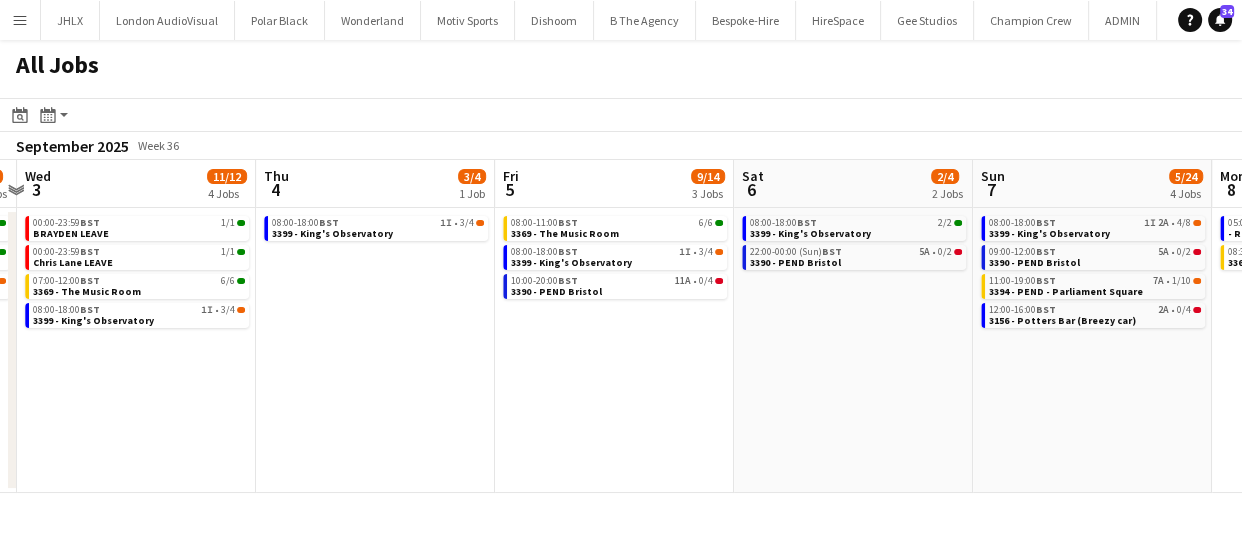 drag, startPoint x: 1017, startPoint y: 396, endPoint x: 766, endPoint y: 398, distance: 251.00797 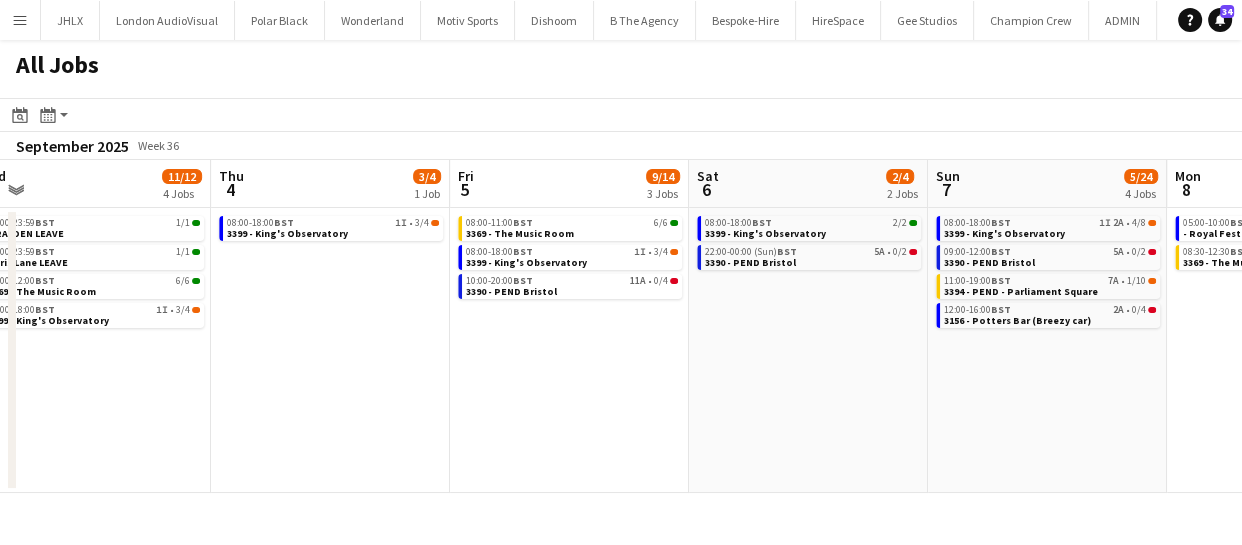 click on "Sun   31   8/10   3 Jobs   Mon   1   11/14   4 Jobs   Tue   2   5/6   3 Jobs   Wed   3   11/12   4 Jobs   Thu   4   3/4   1 Job   Fri   5   9/14   3 Jobs   Sat   6   2/4   2 Jobs   Sun   7   5/24   4 Jobs   Mon   8   0/16   2 Jobs   Tue   9   Wed   10   0/6   1 Job   00:00-23:59    BST   1/1   [PERSON] LEAVE   00:00-23:59    BST   1/1   [PERSON] LEAVE   08:00-17:00    BST   6/8   3368 - Old Billingsgate   00:00-23:59    BST   1/1   [PERSON] LEAVE   00:00-23:59    BST   1/1   [PERSON] LEAVE   08:00-17:00    BST   6/8   3368 - Old Billingsgate   08:00-18:00    BST   1I   •   3/4   3399 - King's Observatory   00:00-23:59    BST   1/1   [PERSON] LEAVE   00:00-23:59    BST   1/1   [PERSON] LEAVE   08:00-18:00    BST   1I   •   3/4   3399 - King's Observatory   00:00-23:59    BST   1/1   [PERSON] LEAVE   00:00-23:59    BST   1/1   [PERSON] LEAVE   07:00-12:00    BST   6/6   3369 - The Music Room   08:00-18:00    BST   1I   •   3/4   3399 - King's Observatory   08:00-18:00    BST   1I   •   3/4   BST" at bounding box center [621, 326] 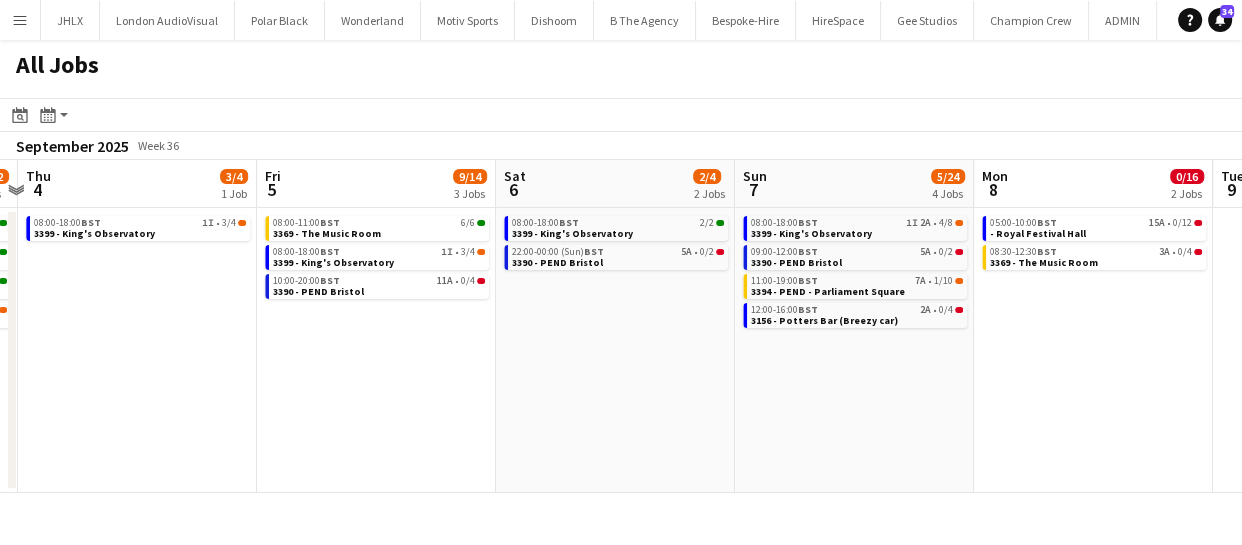 drag, startPoint x: 1066, startPoint y: 405, endPoint x: 967, endPoint y: 400, distance: 99.12618 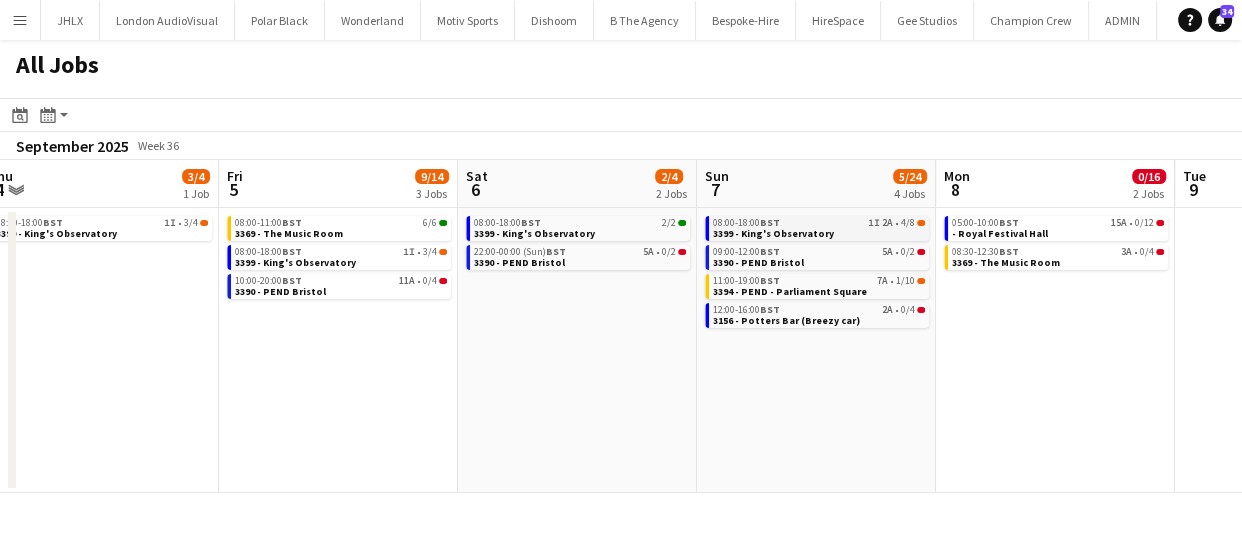 click on "3399 - King's Observatory" at bounding box center [773, 233] 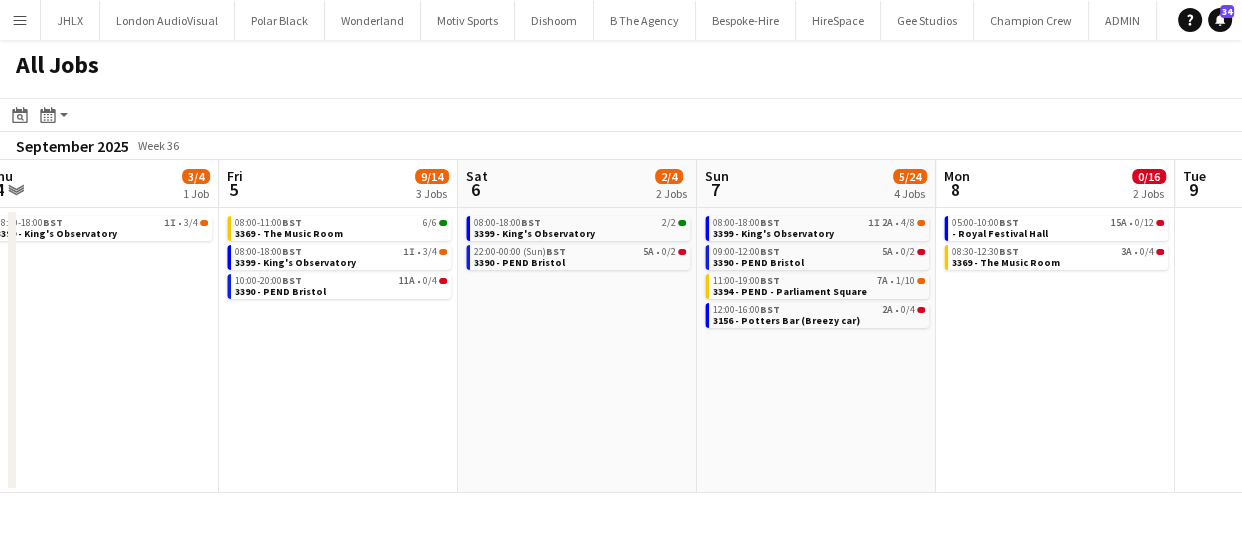 scroll, scrollTop: 0, scrollLeft: 590, axis: horizontal 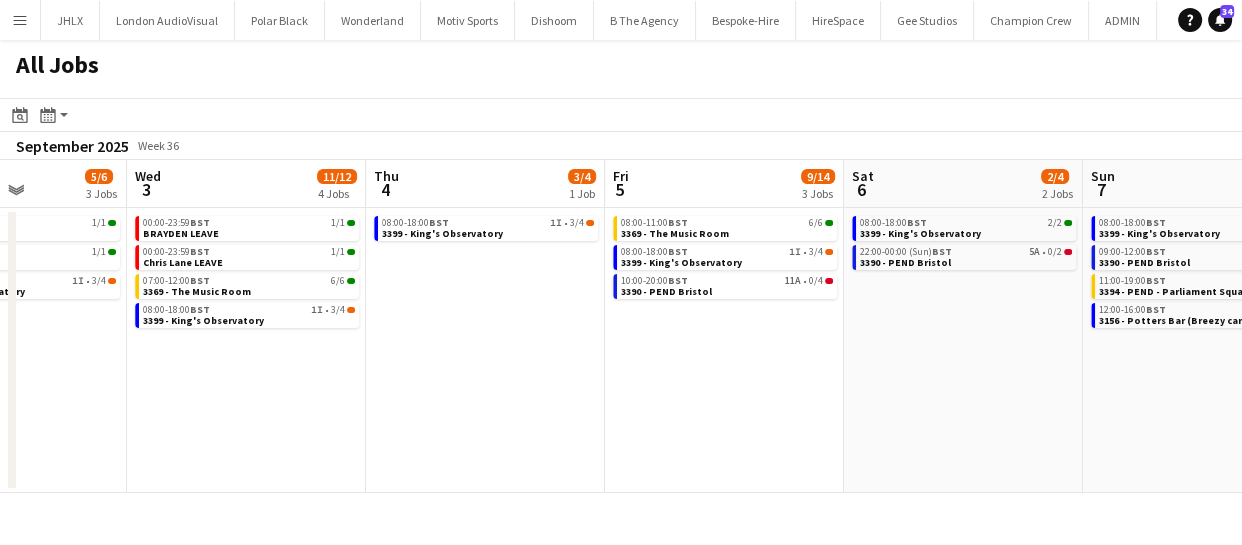 drag, startPoint x: 1004, startPoint y: 420, endPoint x: 911, endPoint y: 405, distance: 94.20191 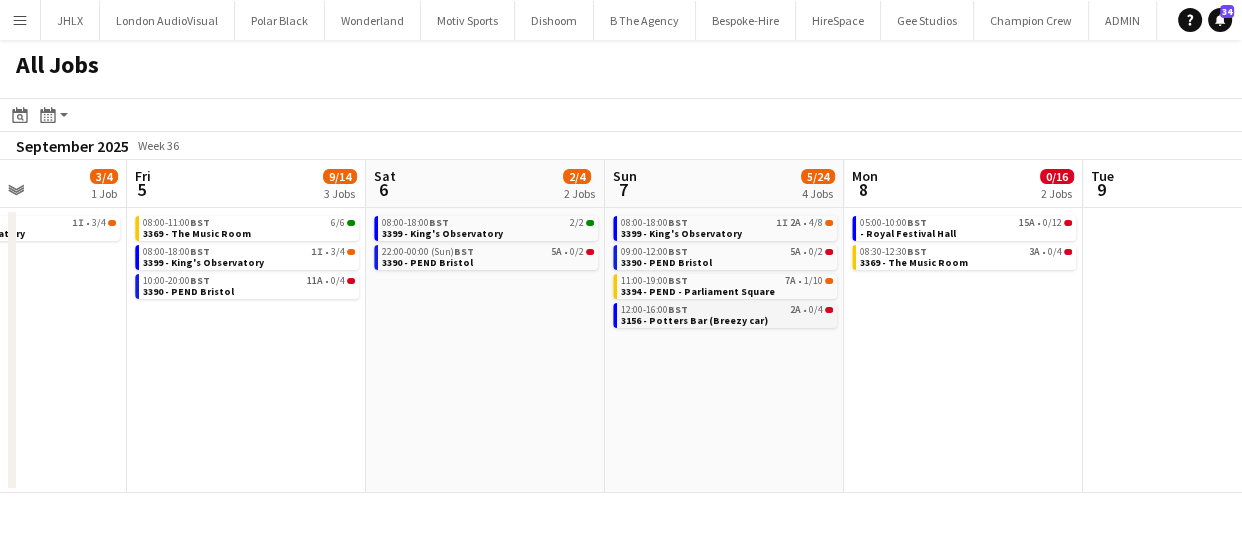 click on "12:00-16:00    BST   2A   •   0/4" at bounding box center [727, 310] 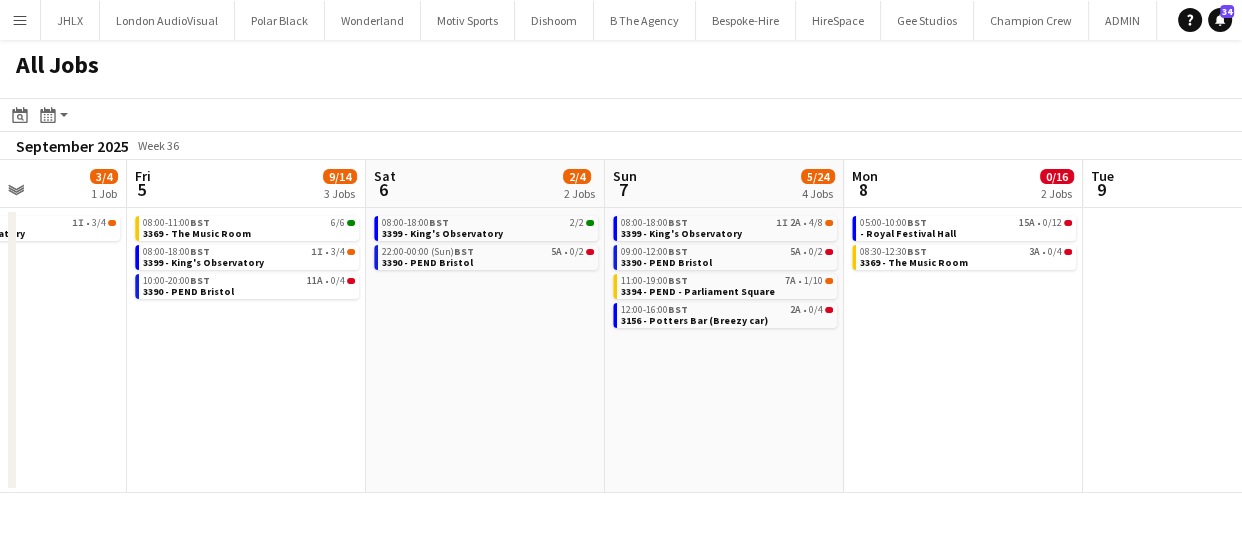 click on "05:00-10:00    BST   15A   •   0/12     - Royal Festival Hall   08:30-12:30    BST   3A   •   0/4   3369 - The Music Room" at bounding box center (963, 350) 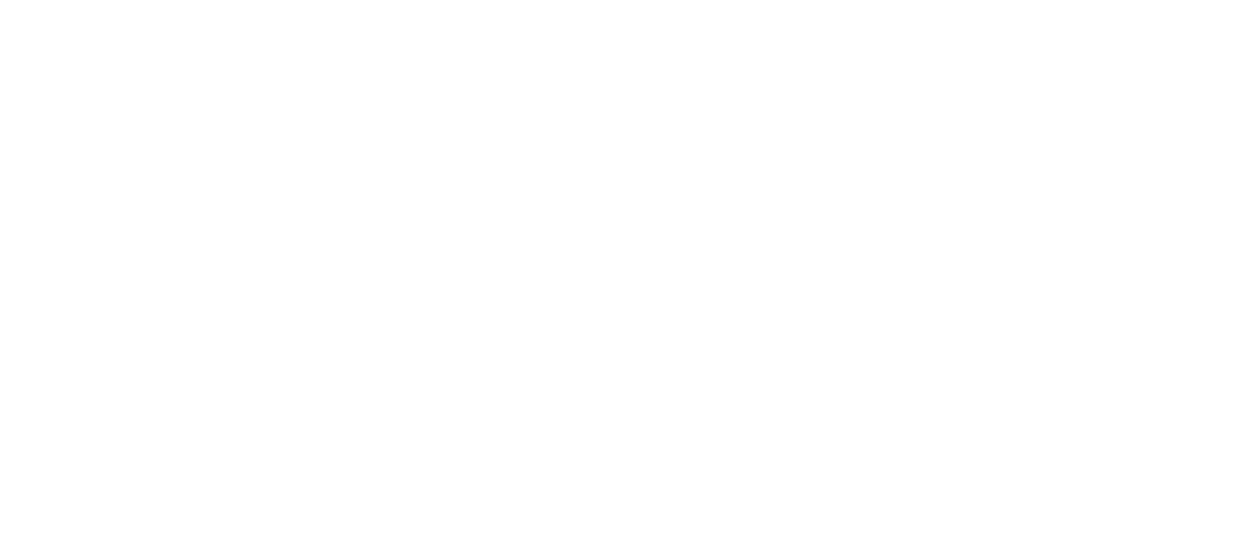 scroll, scrollTop: 0, scrollLeft: 0, axis: both 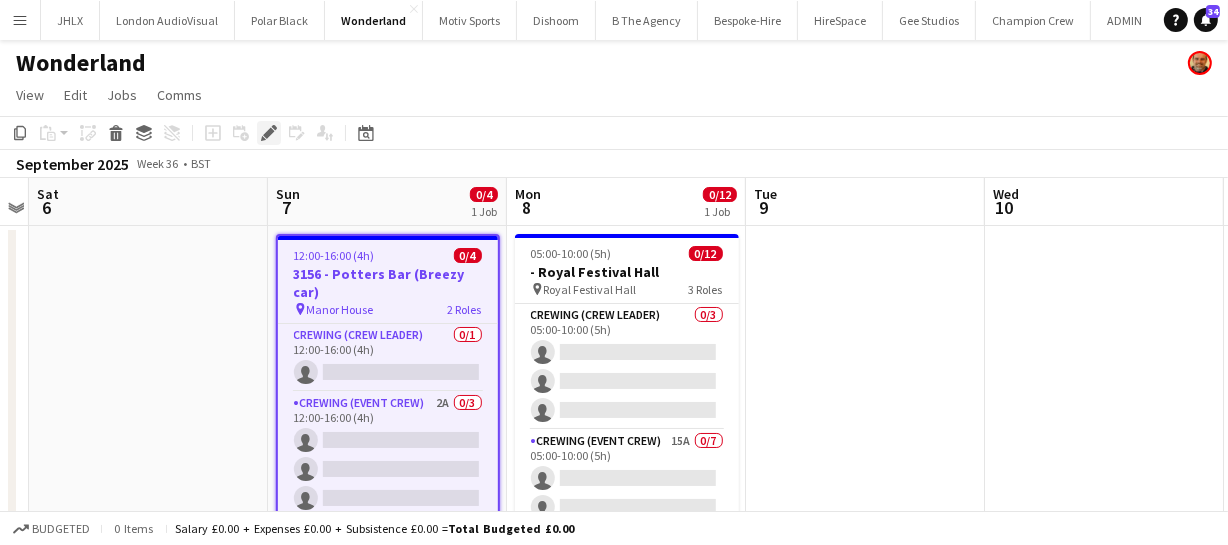 click on "Edit" 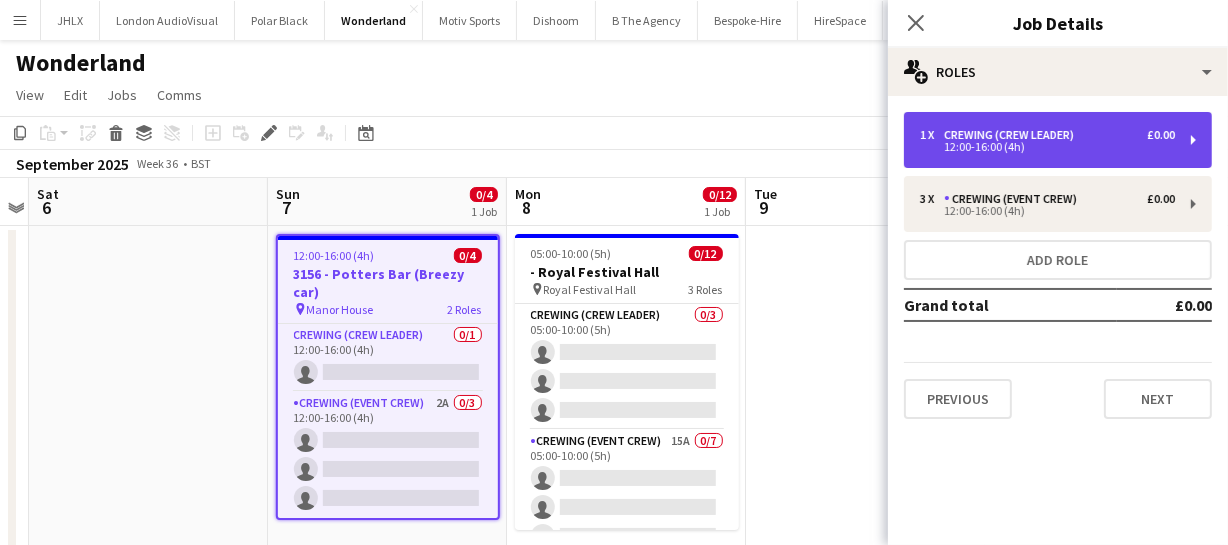 click on "Crewing (Crew Leader)" at bounding box center [1013, 135] 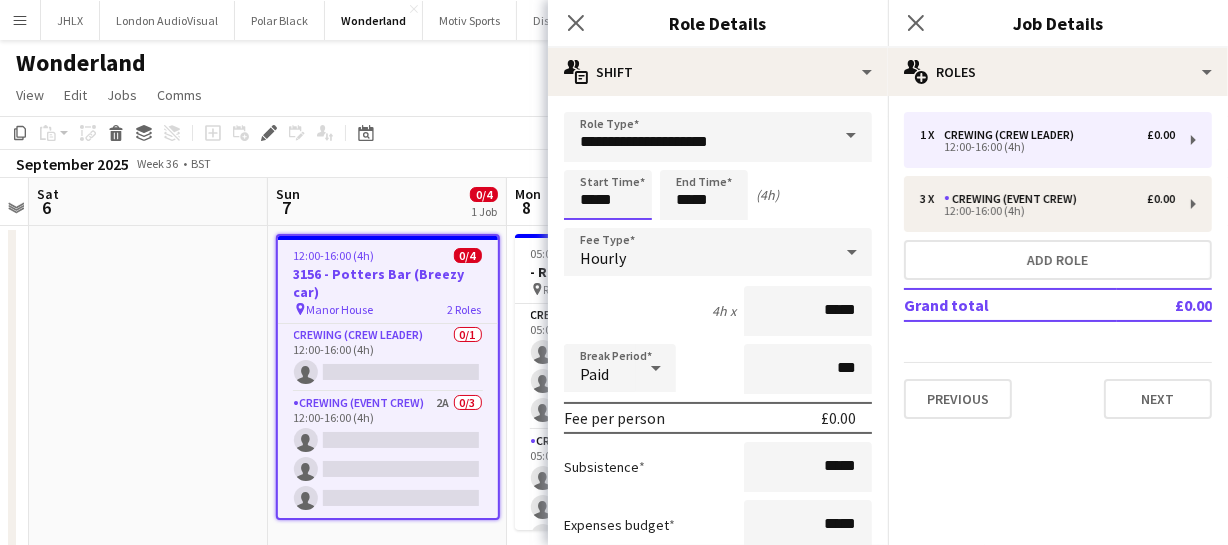 drag, startPoint x: 636, startPoint y: 200, endPoint x: 470, endPoint y: 200, distance: 166 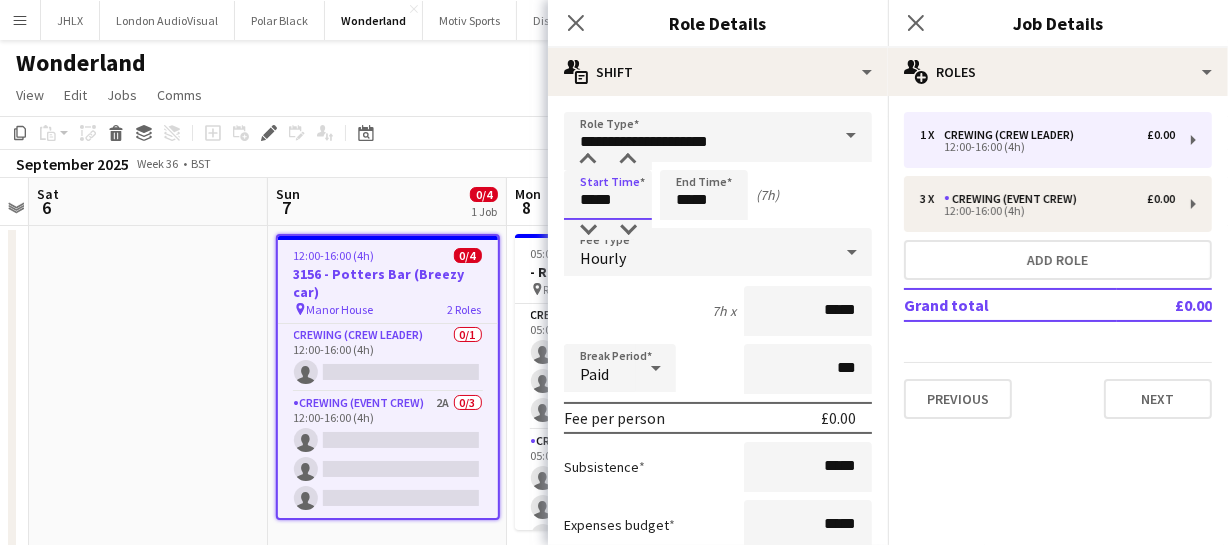 type on "*****" 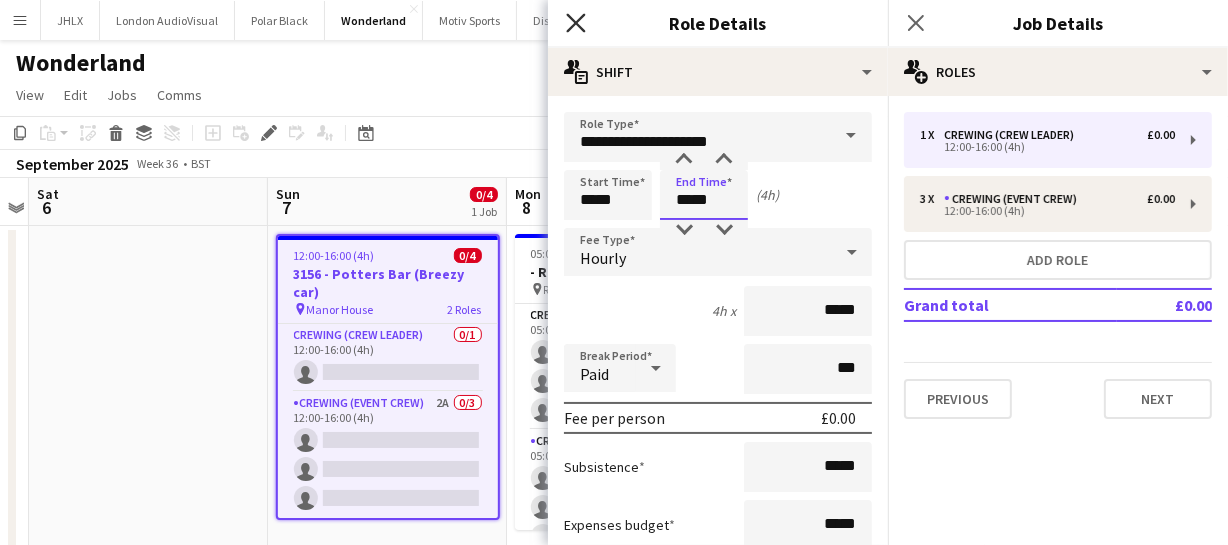 type on "*****" 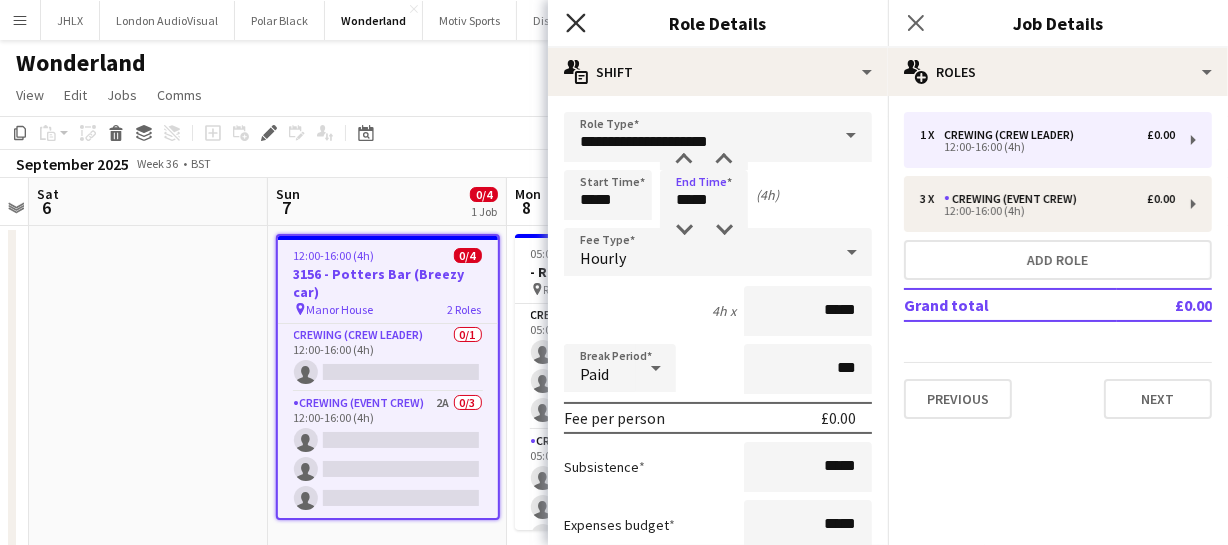 click on "Close pop-in" 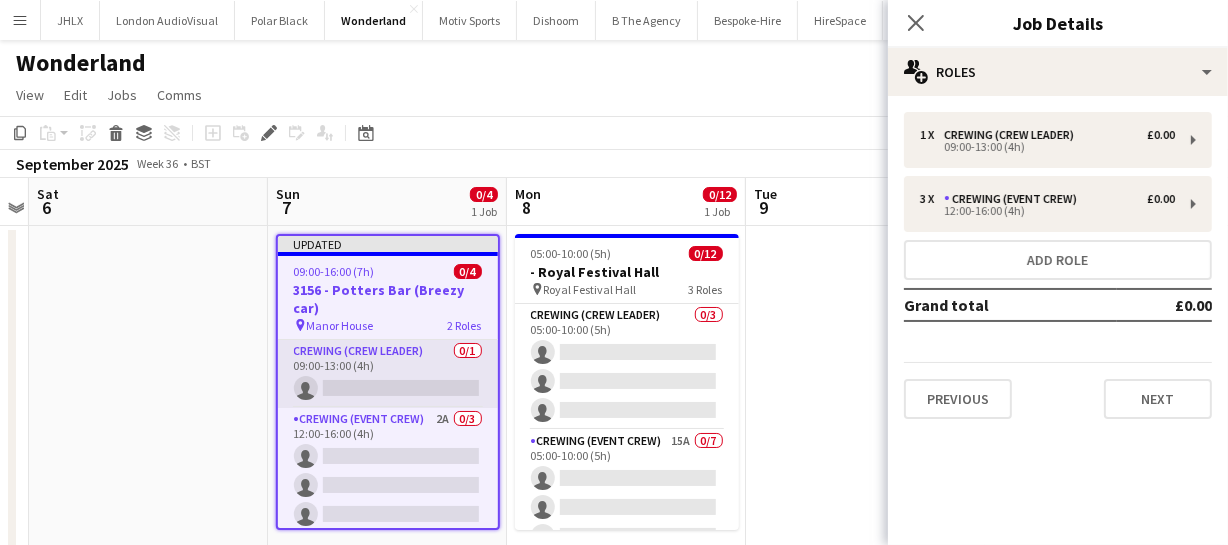 scroll, scrollTop: 57, scrollLeft: 0, axis: vertical 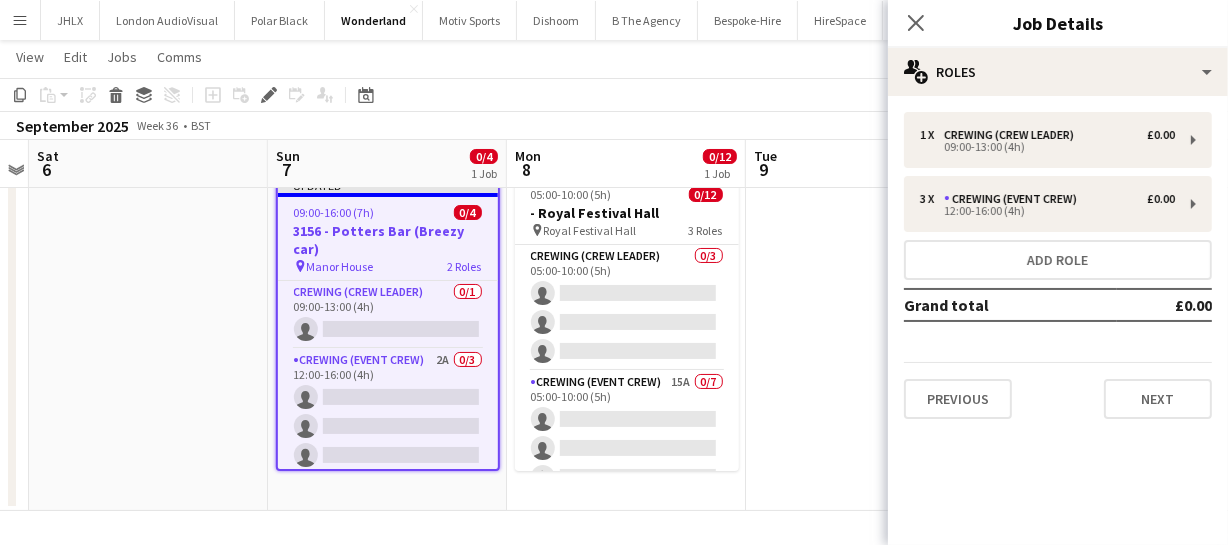 click on "3156 - Potters Bar (Breezy car)" at bounding box center [388, 240] 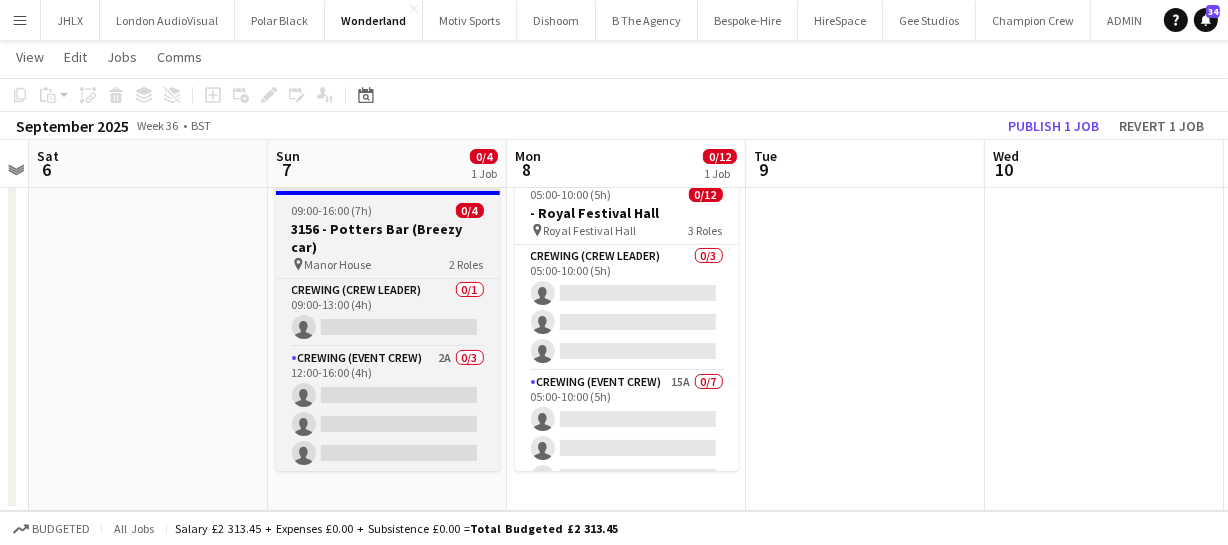 click on "3156 - Potters Bar (Breezy car)" at bounding box center (388, 238) 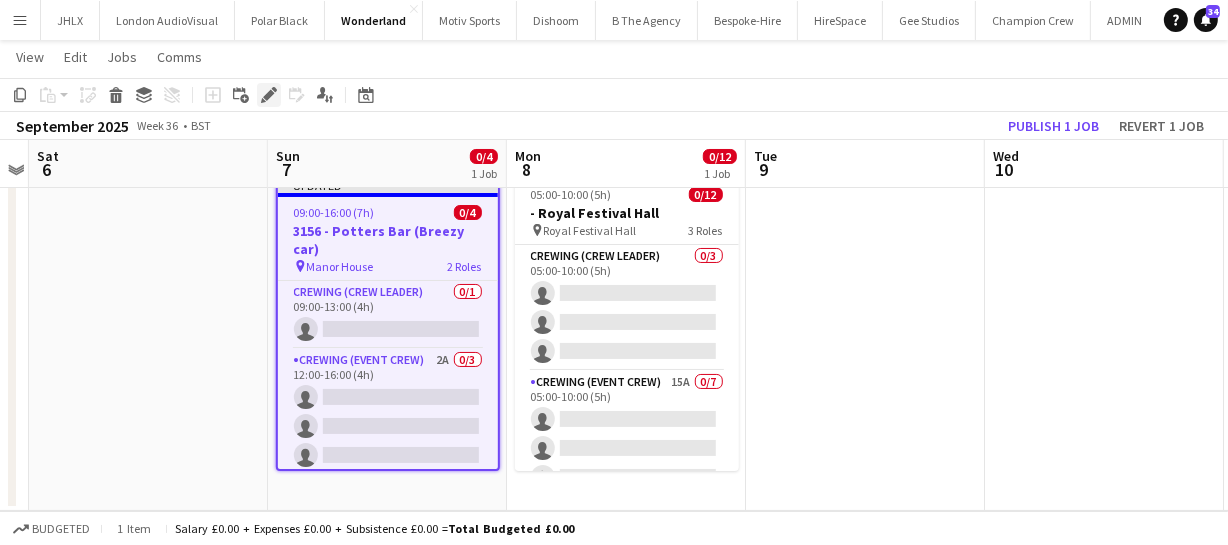 click on "Edit" 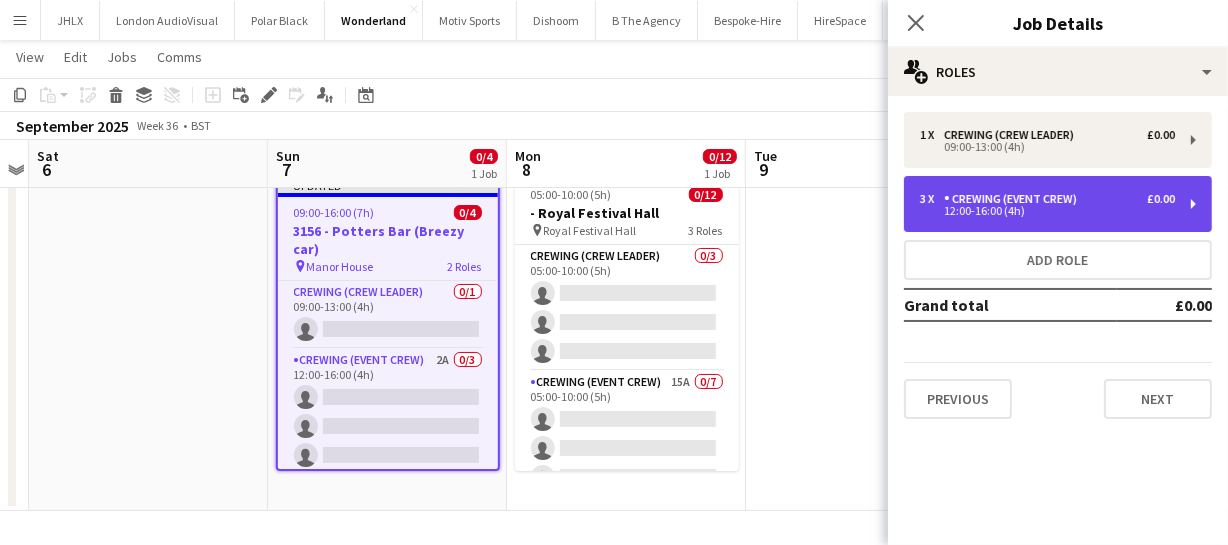click on "Crewing (Event Crew)" at bounding box center (1014, 199) 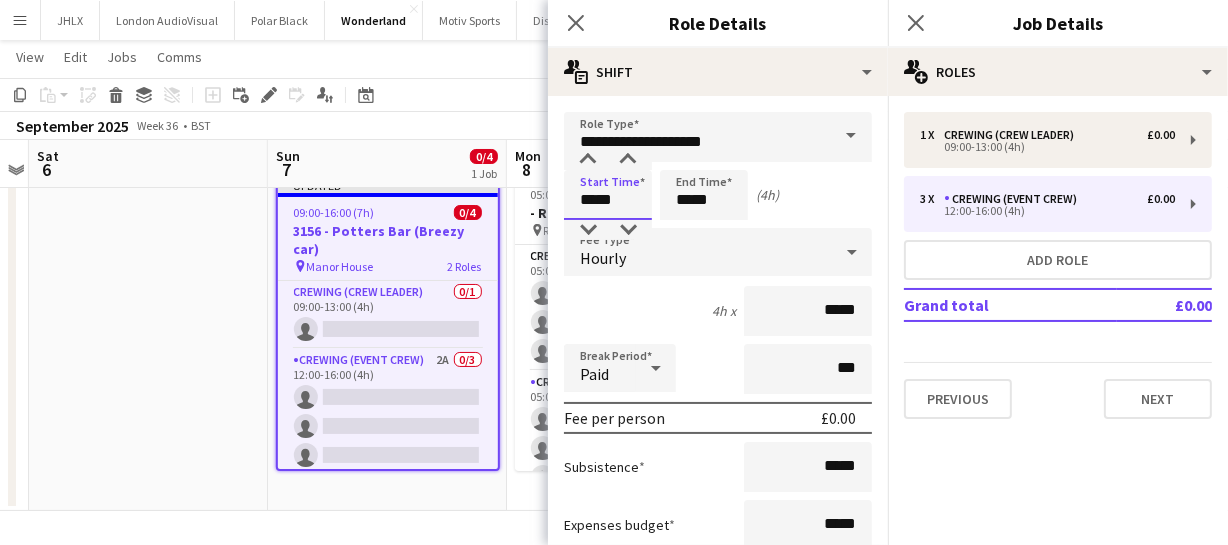 drag, startPoint x: 636, startPoint y: 198, endPoint x: 404, endPoint y: 211, distance: 232.36394 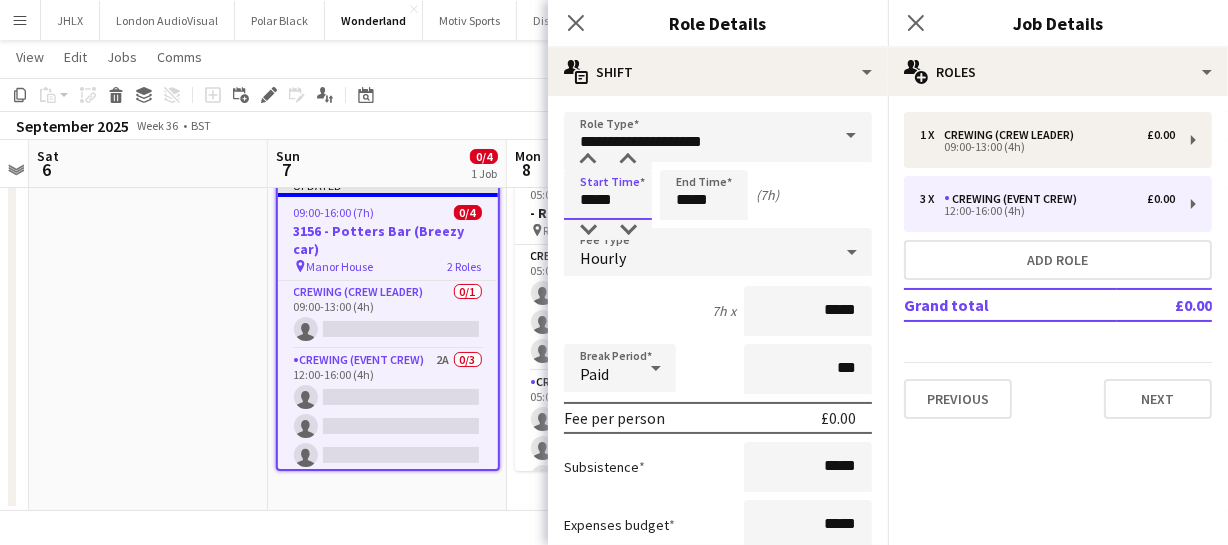 type on "*****" 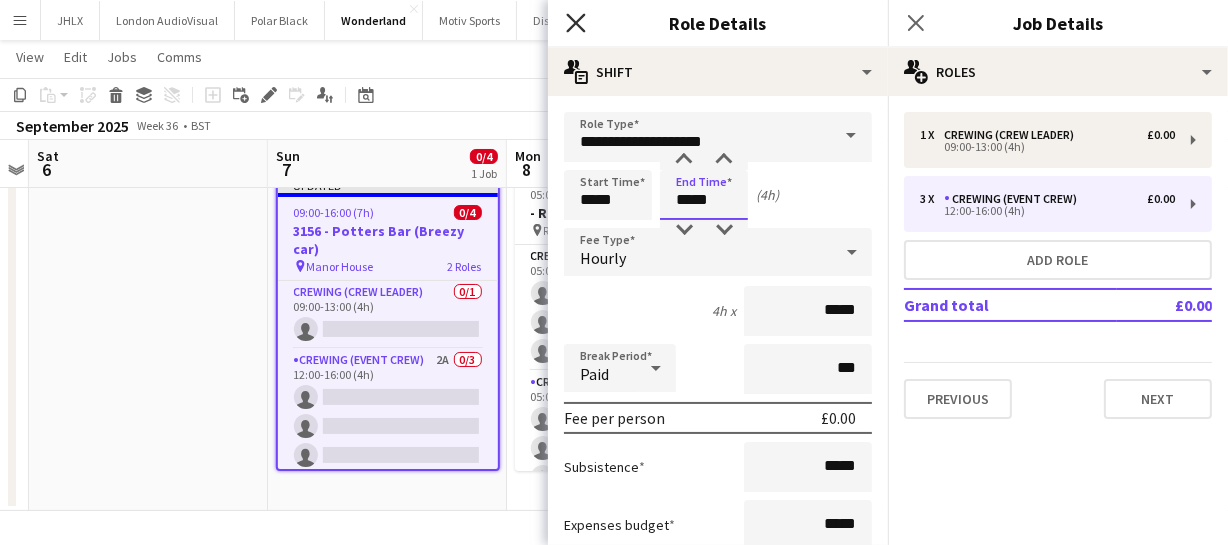 type on "*****" 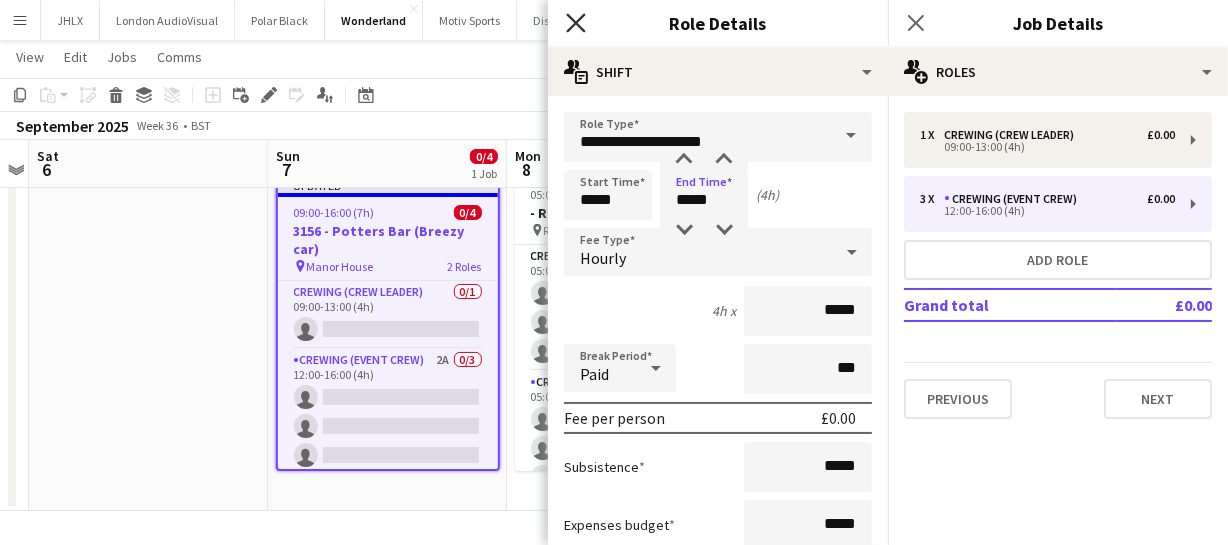 click on "Close pop-in" 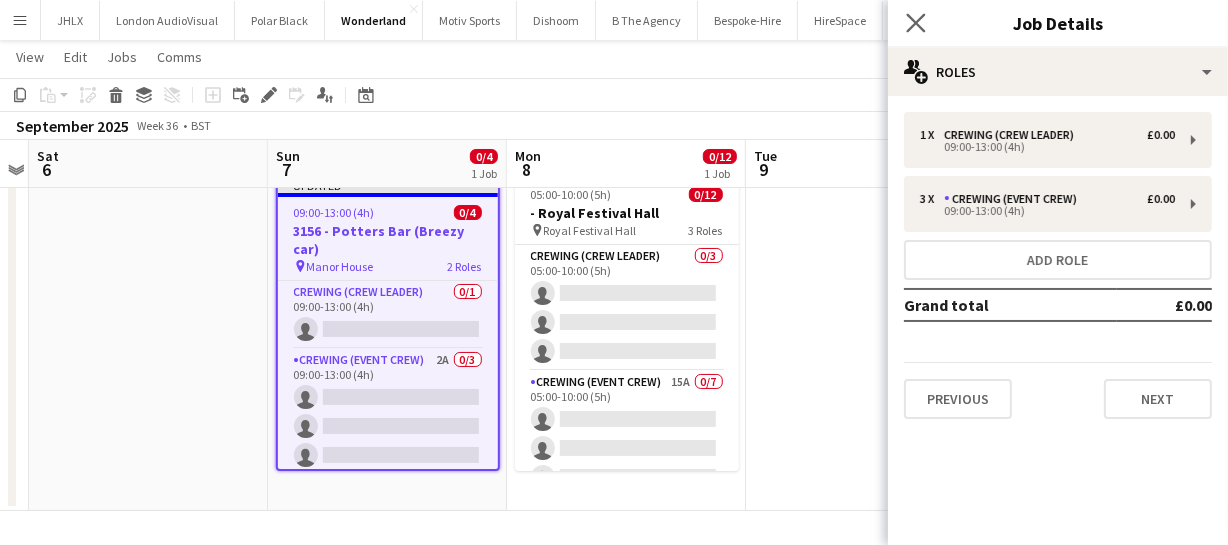click on "Close pop-in" 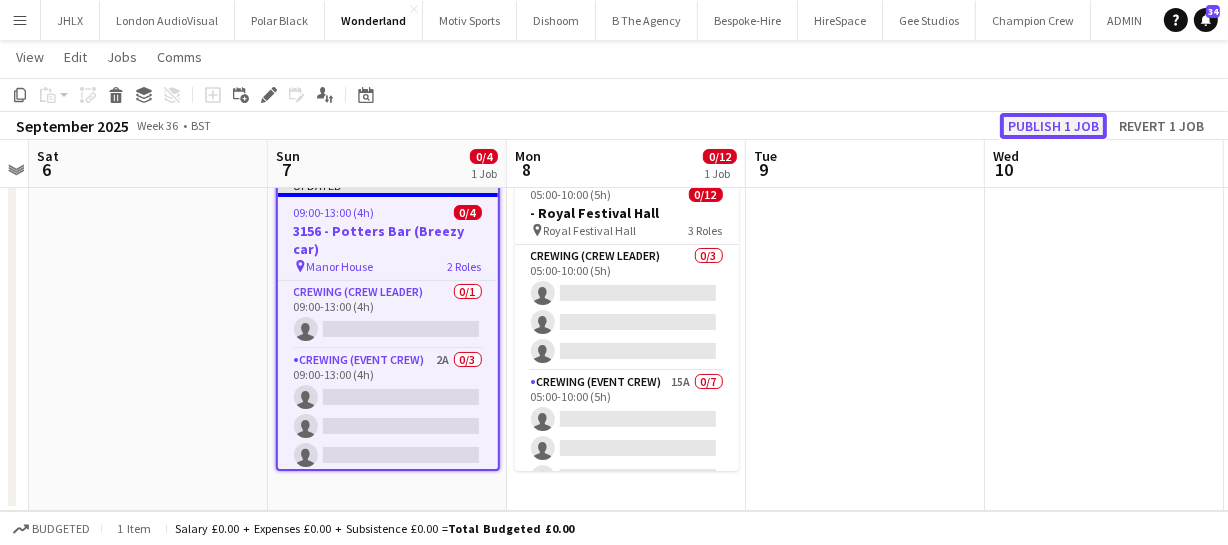 click on "Publish 1 job" 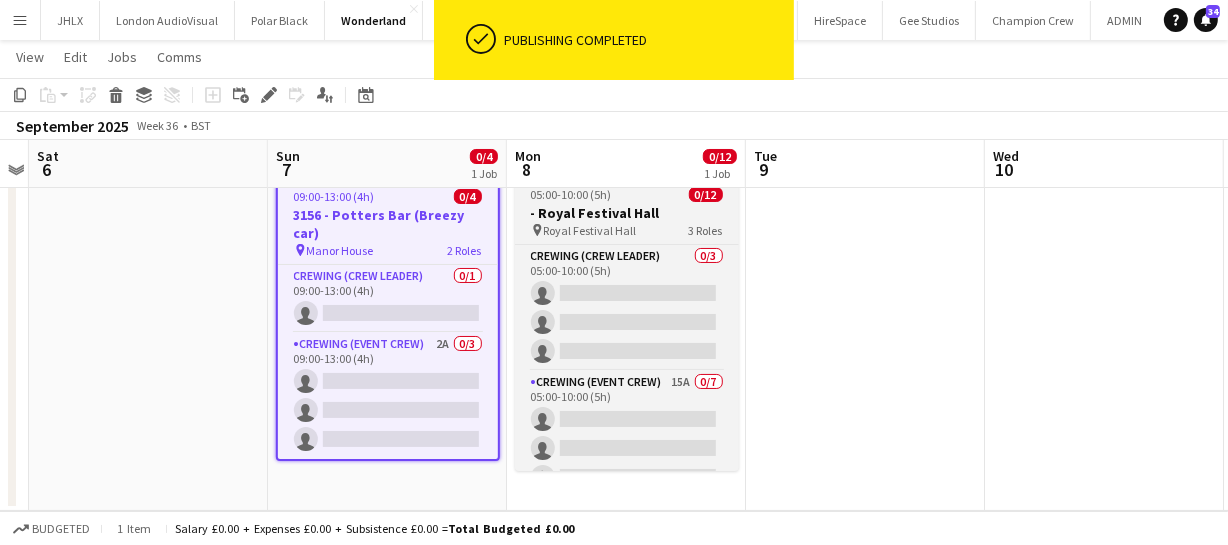 click on "- Royal Festival Hall" at bounding box center (627, 213) 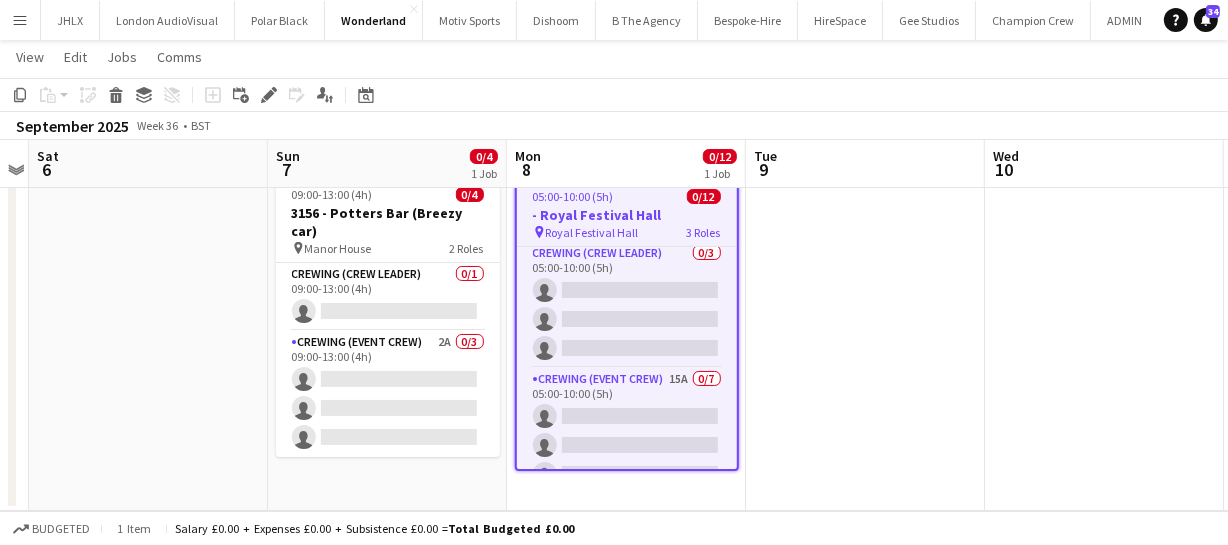 scroll, scrollTop: 0, scrollLeft: 0, axis: both 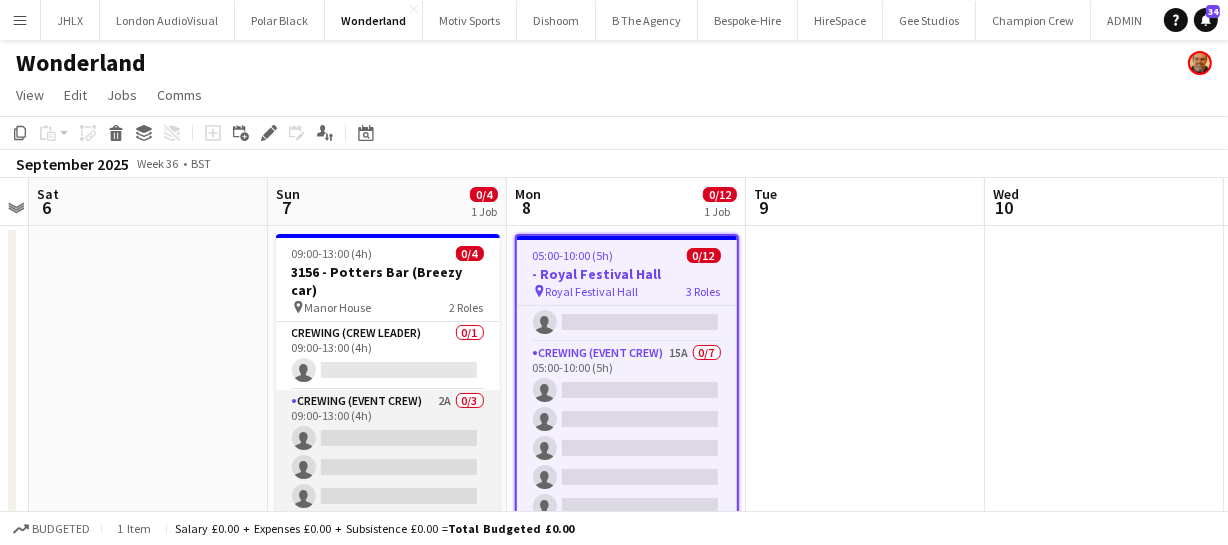 click on "Crewing (Event Crew)   2A   0/3   09:00-13:00 (4h)
single-neutral-actions
single-neutral-actions
single-neutral-actions" at bounding box center [388, 453] 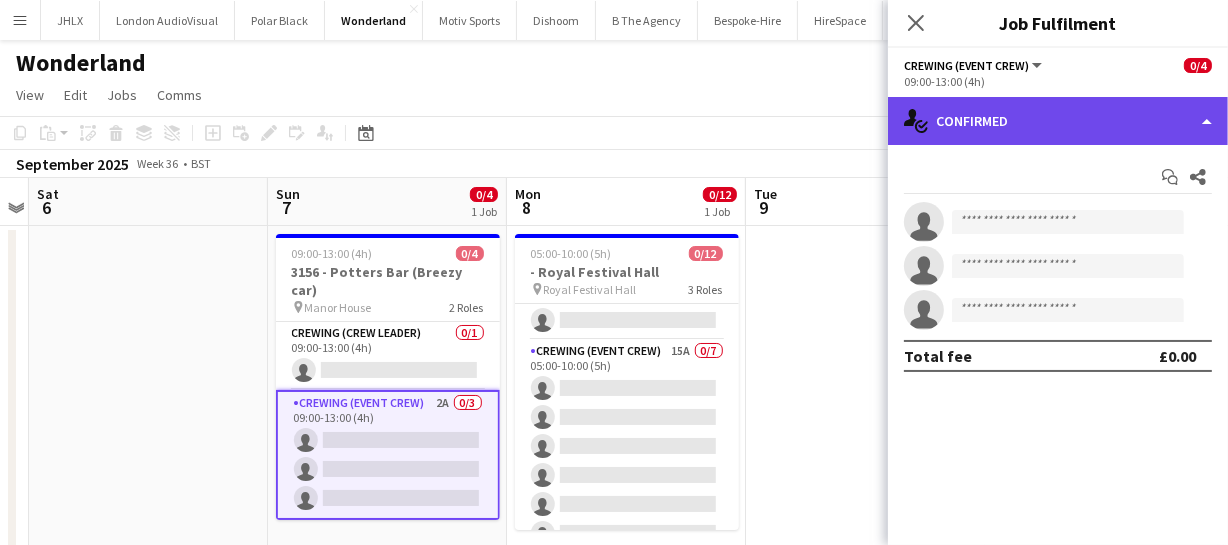 click on "single-neutral-actions-check-2
Confirmed" 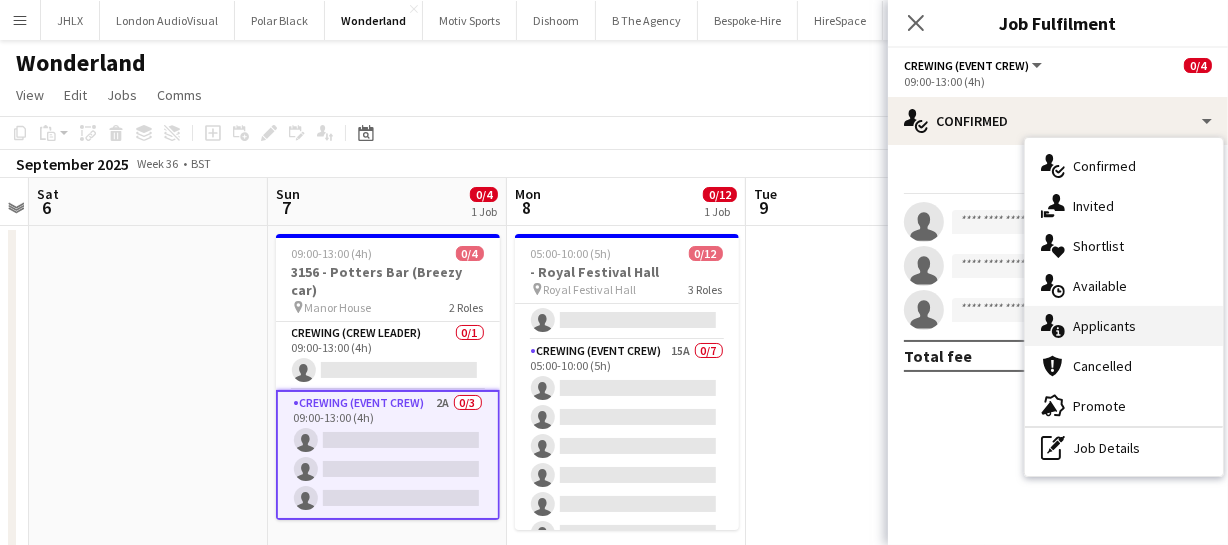 click on "single-neutral-actions-information
Applicants" at bounding box center (1124, 326) 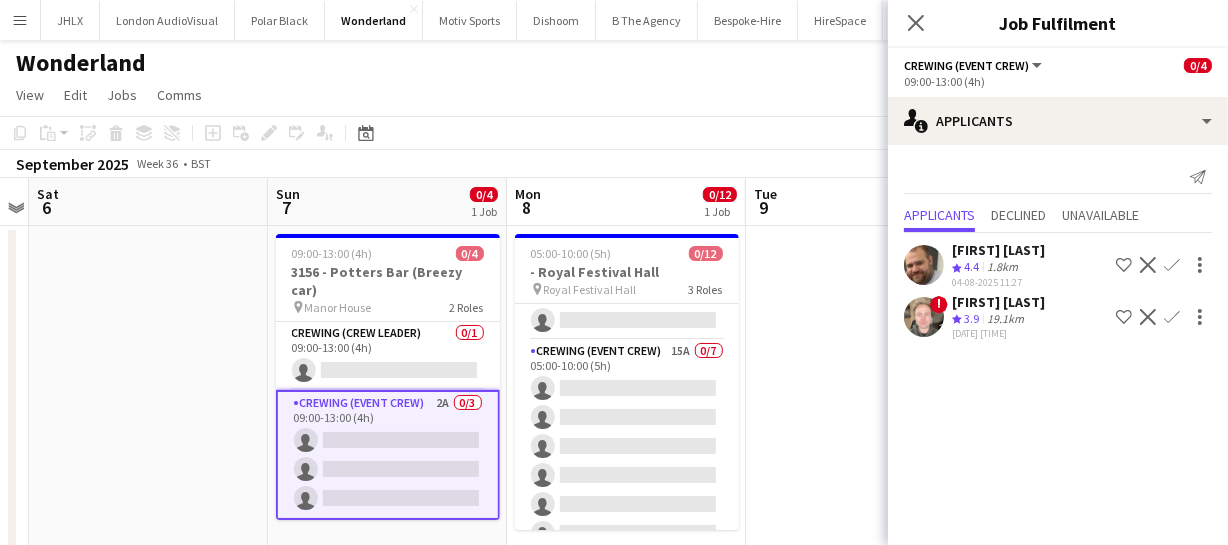 click on "Confirm" at bounding box center [1172, 317] 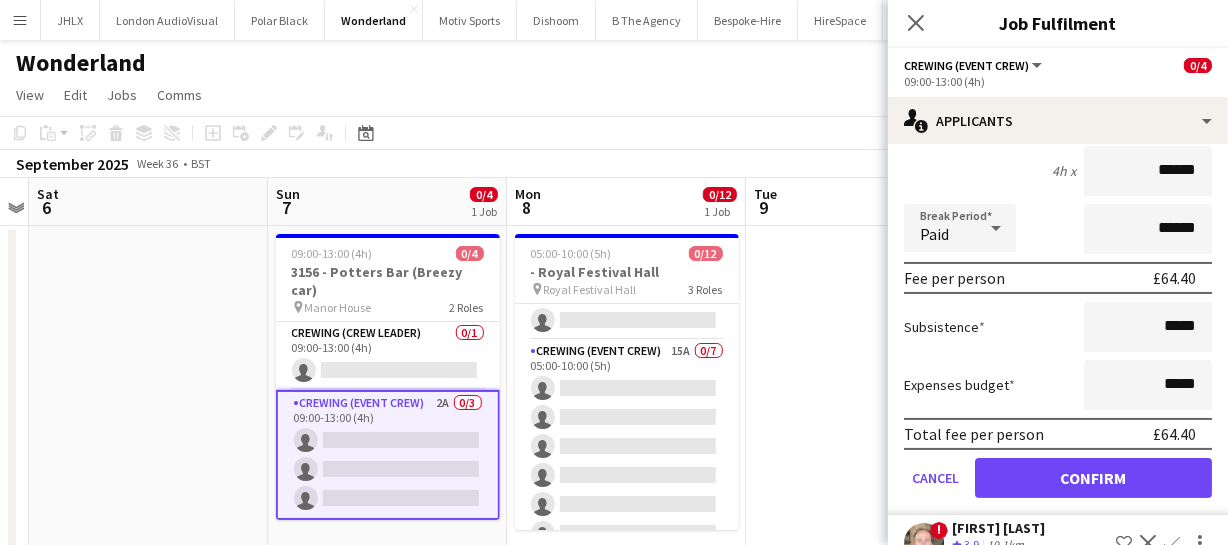 scroll, scrollTop: 265, scrollLeft: 0, axis: vertical 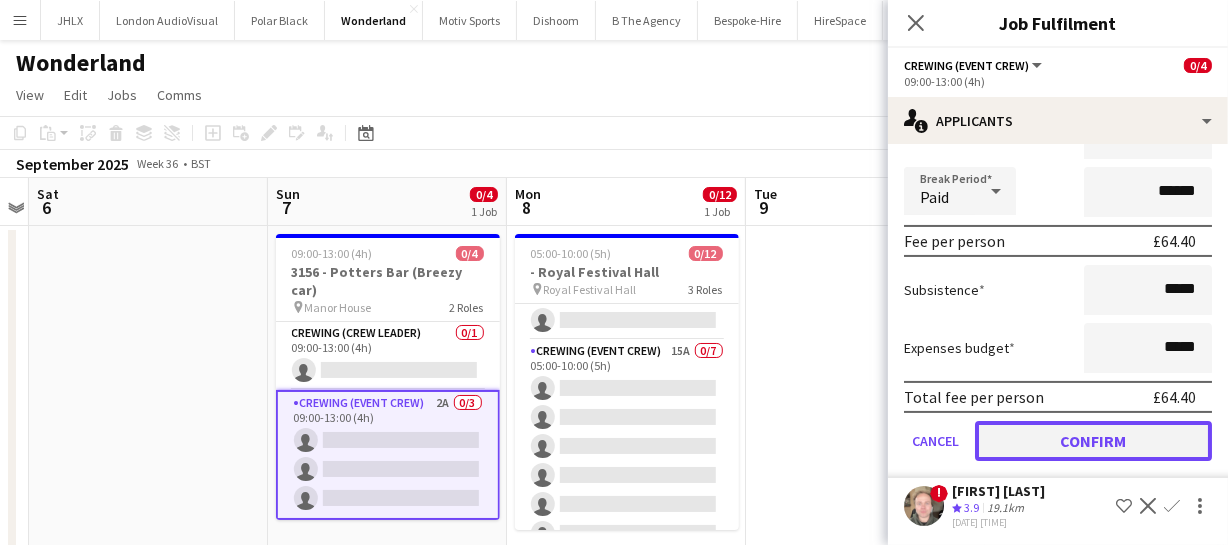 click on "Confirm" 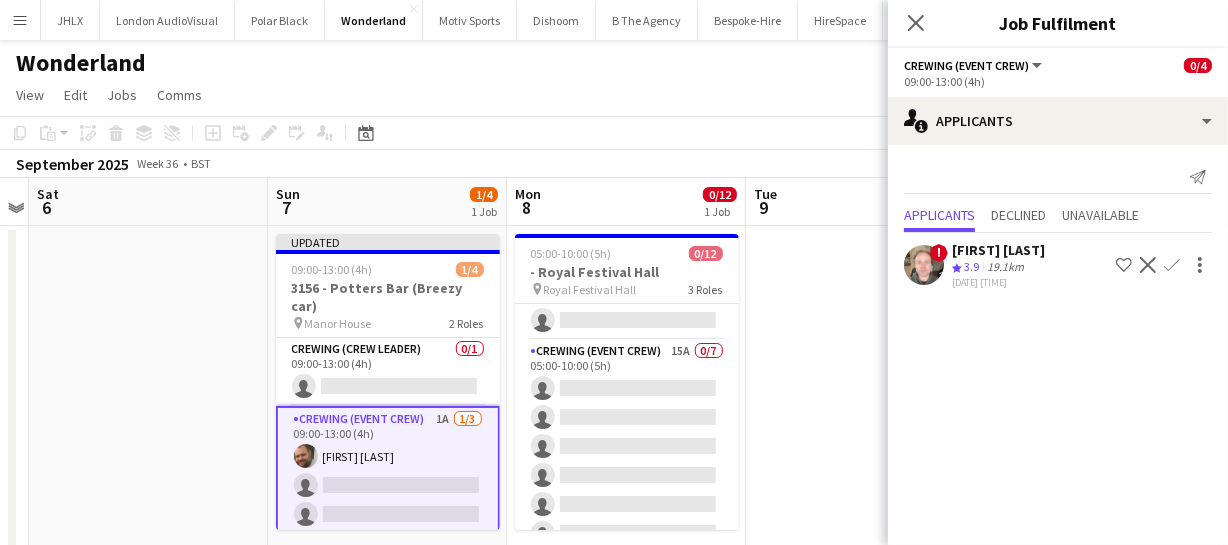 scroll, scrollTop: 0, scrollLeft: 0, axis: both 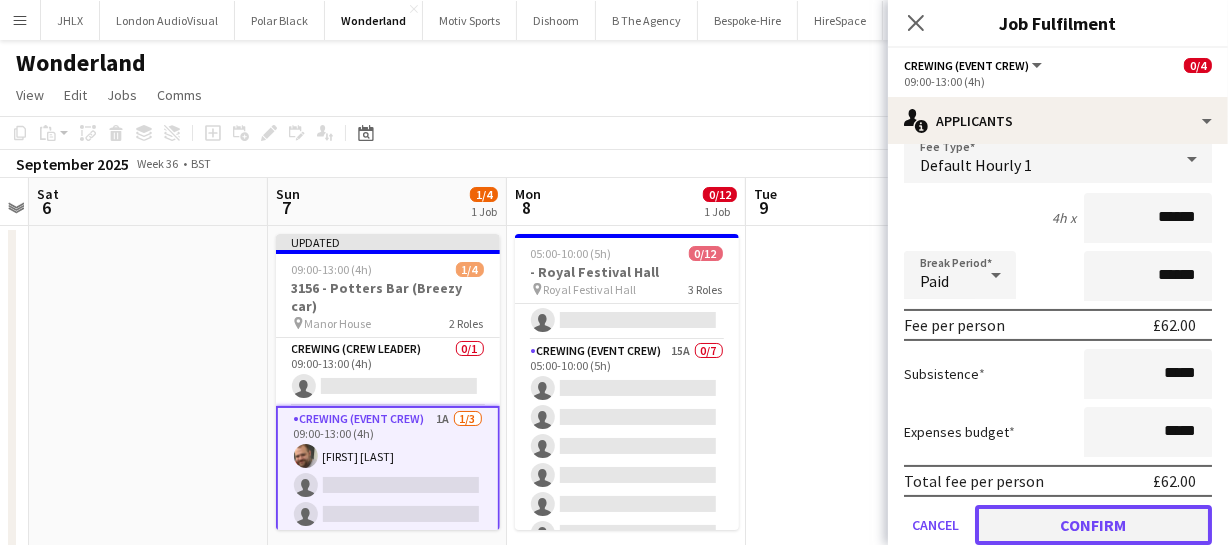 click on "Confirm" 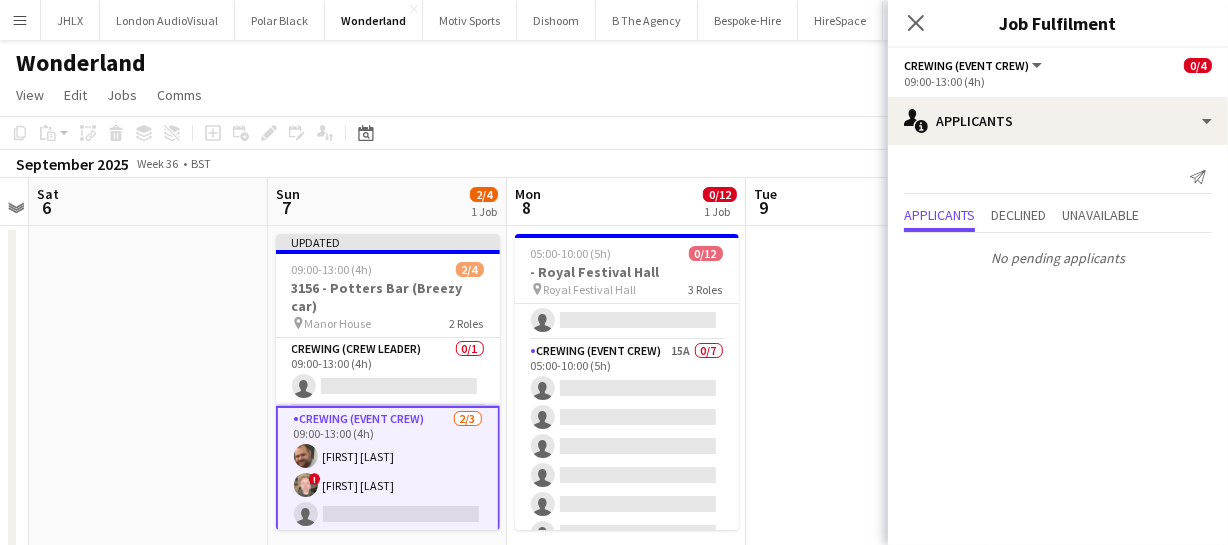 scroll, scrollTop: 0, scrollLeft: 0, axis: both 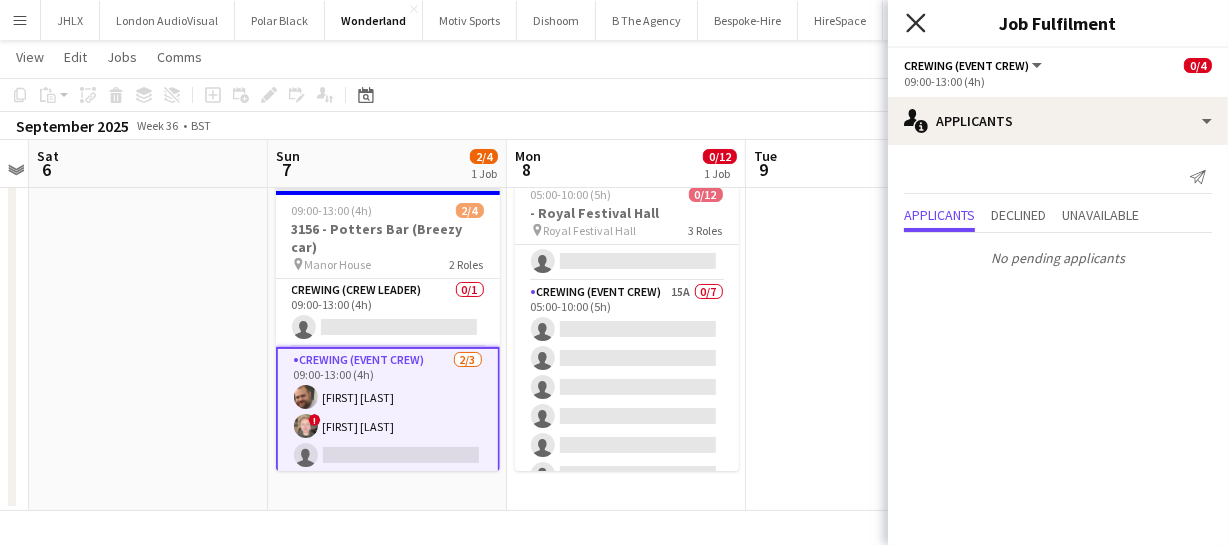 click 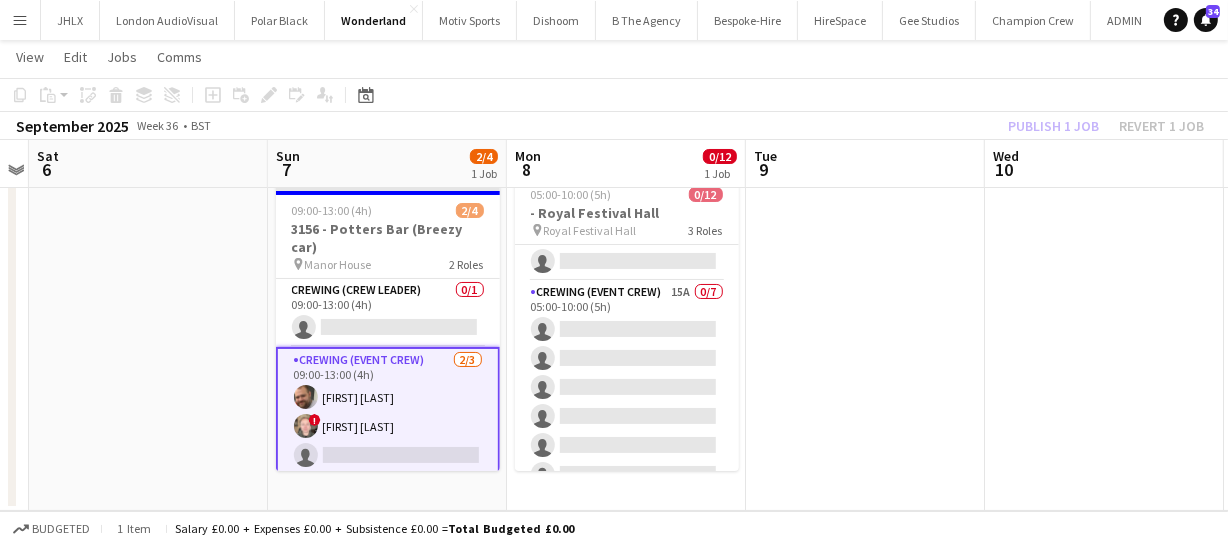 click on "Publish 1 job   Revert 1 job" 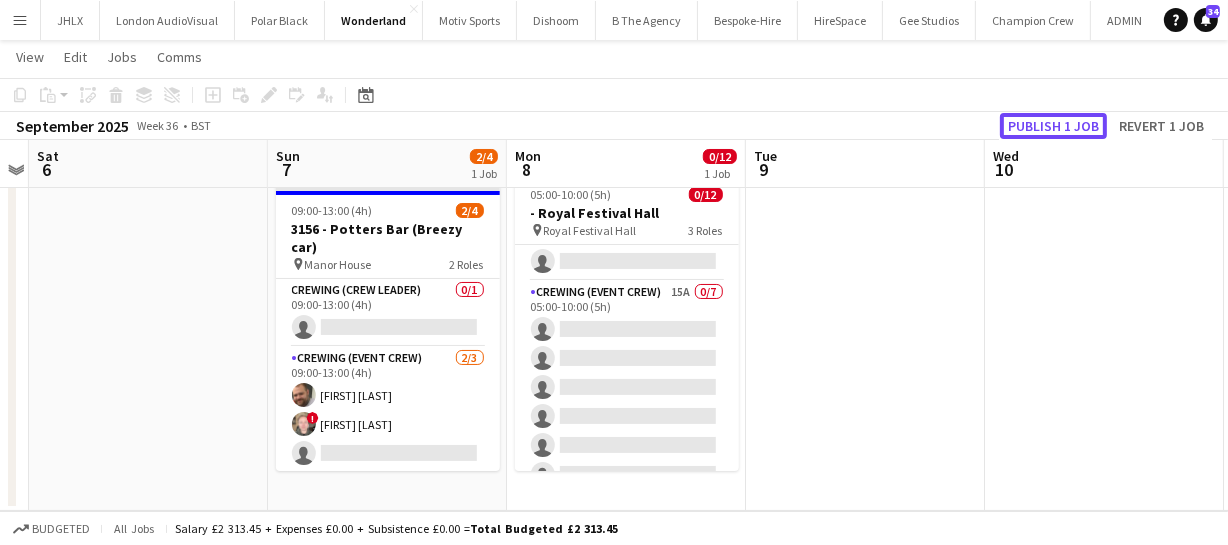 click on "Publish 1 job" 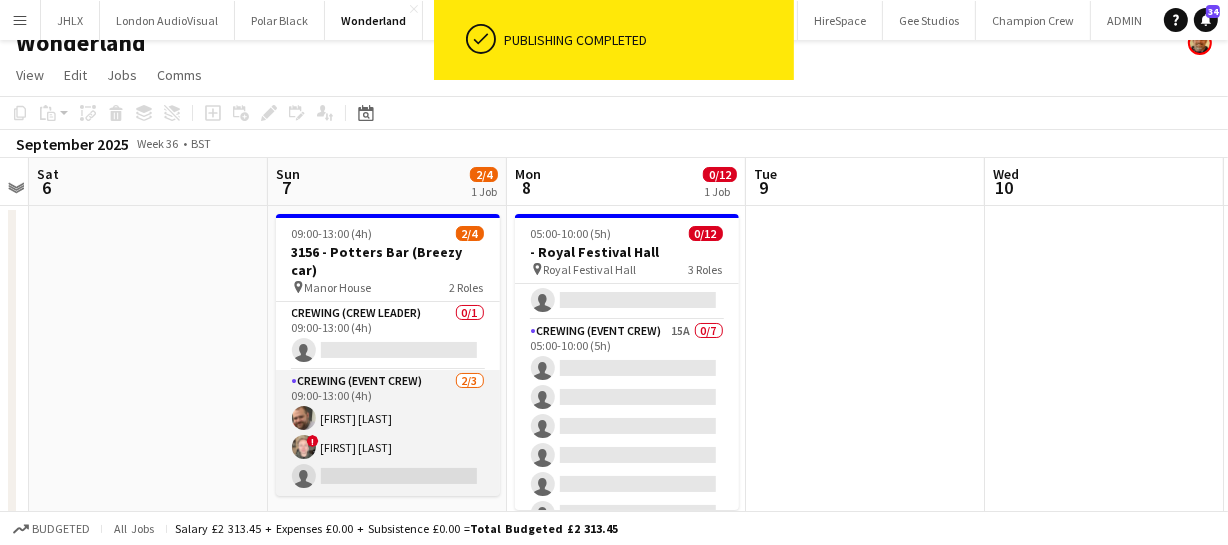 scroll, scrollTop: 0, scrollLeft: 0, axis: both 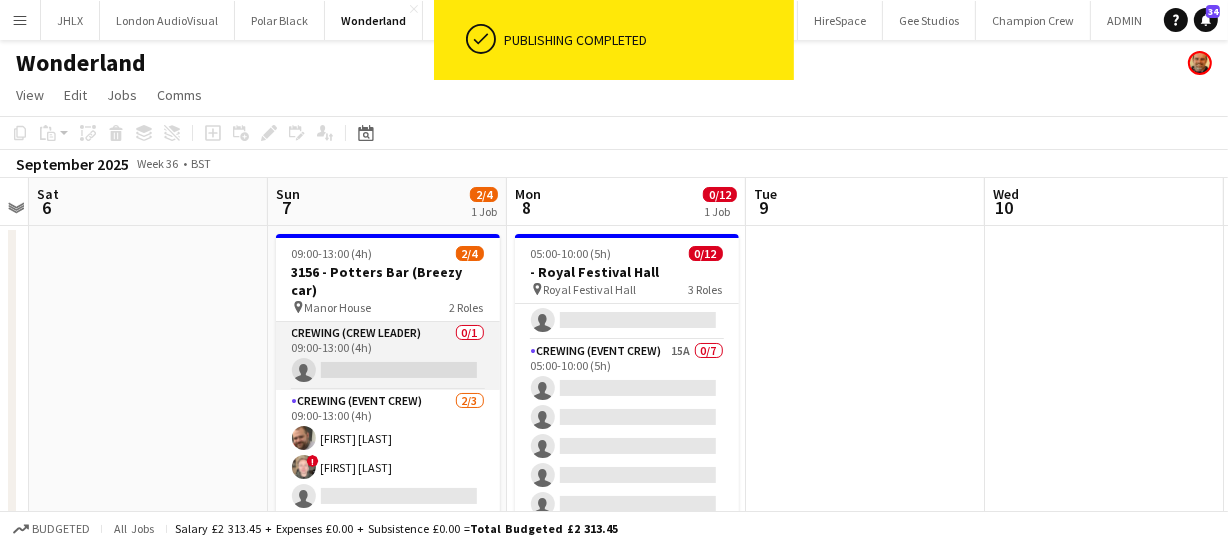 click on "Crewing (Crew Leader)   0/1   09:00-13:00 (4h)
single-neutral-actions" at bounding box center (388, 356) 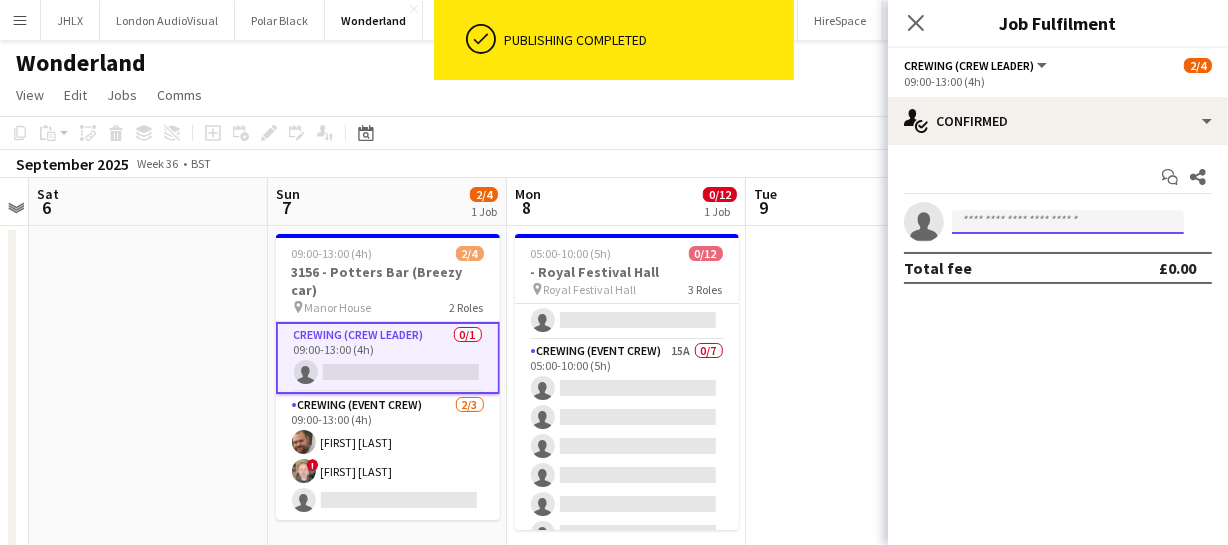 click at bounding box center (1068, 222) 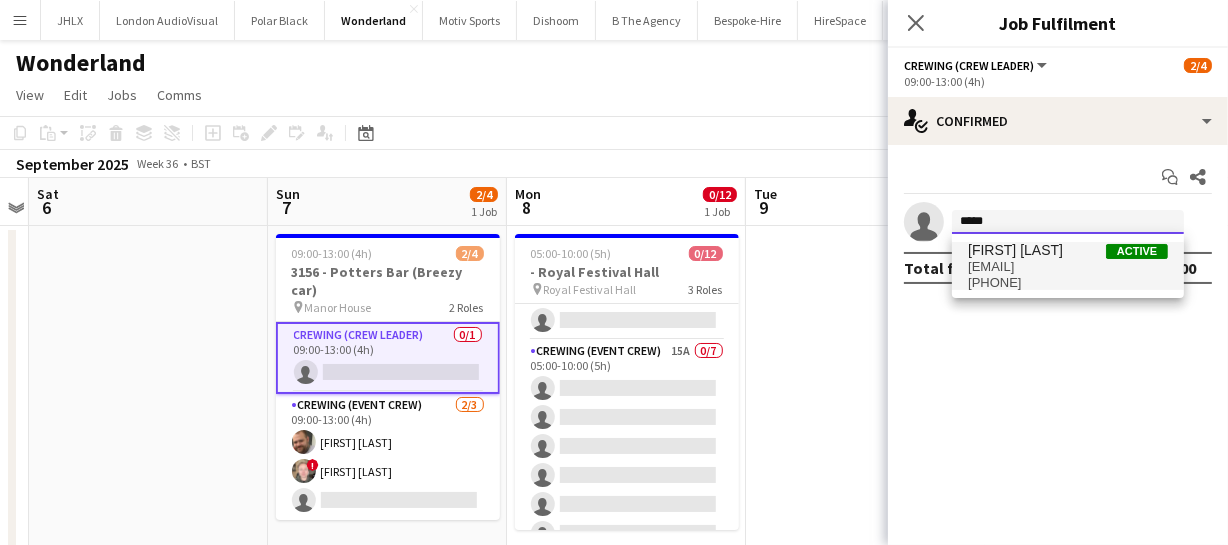 type on "*****" 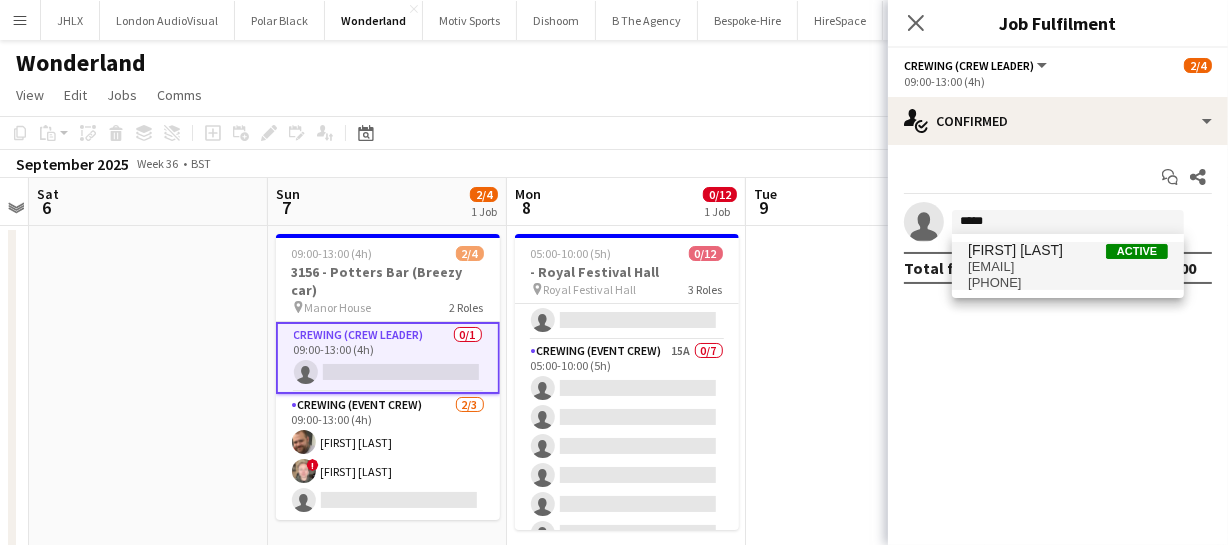 click on "Shane King" at bounding box center [1015, 250] 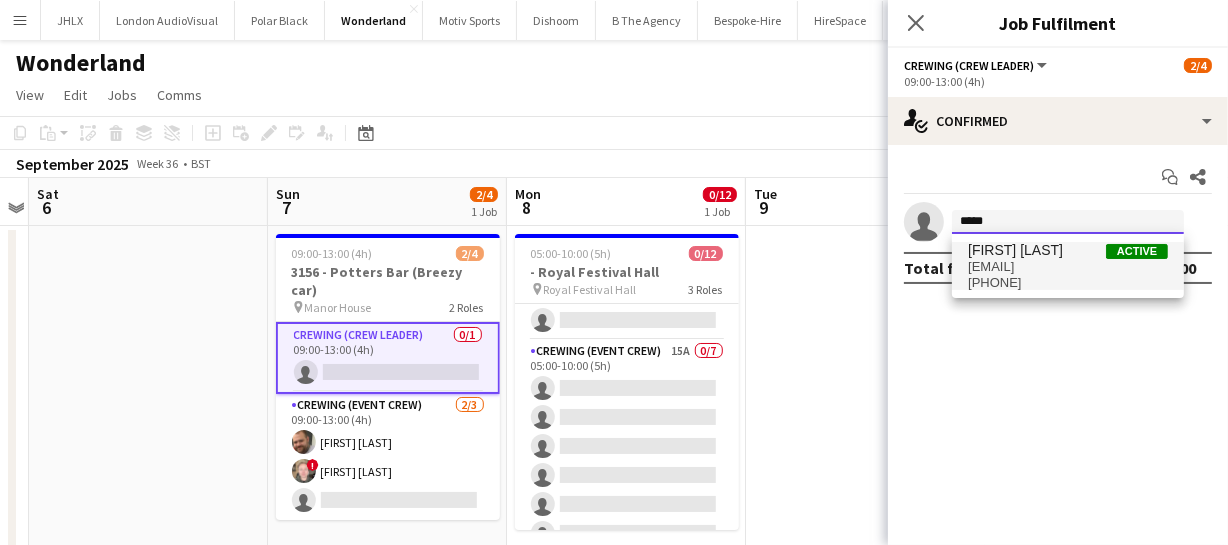 type 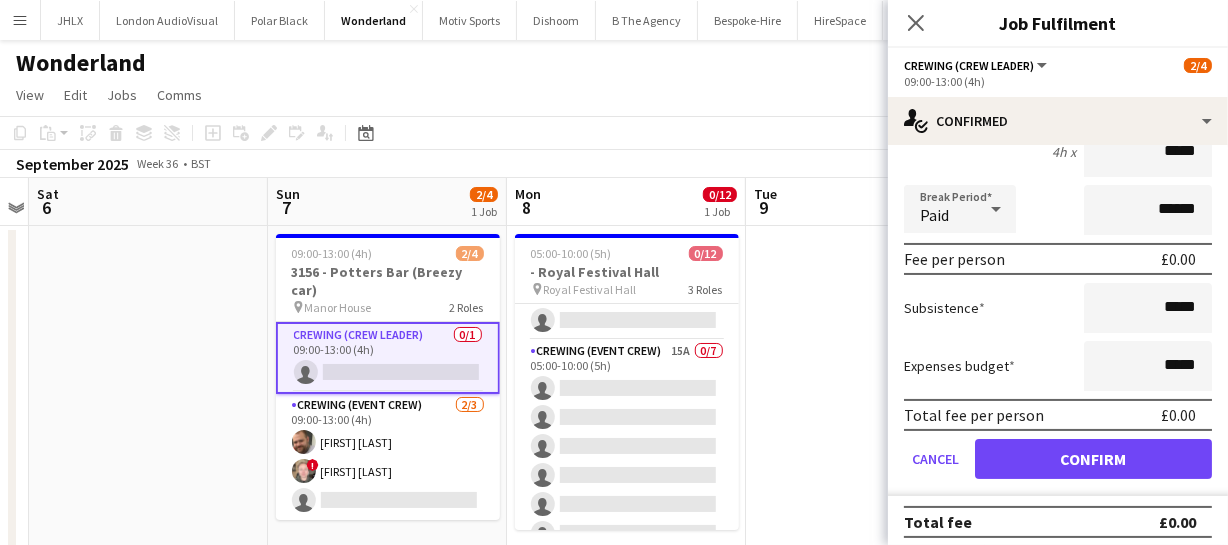 scroll, scrollTop: 207, scrollLeft: 0, axis: vertical 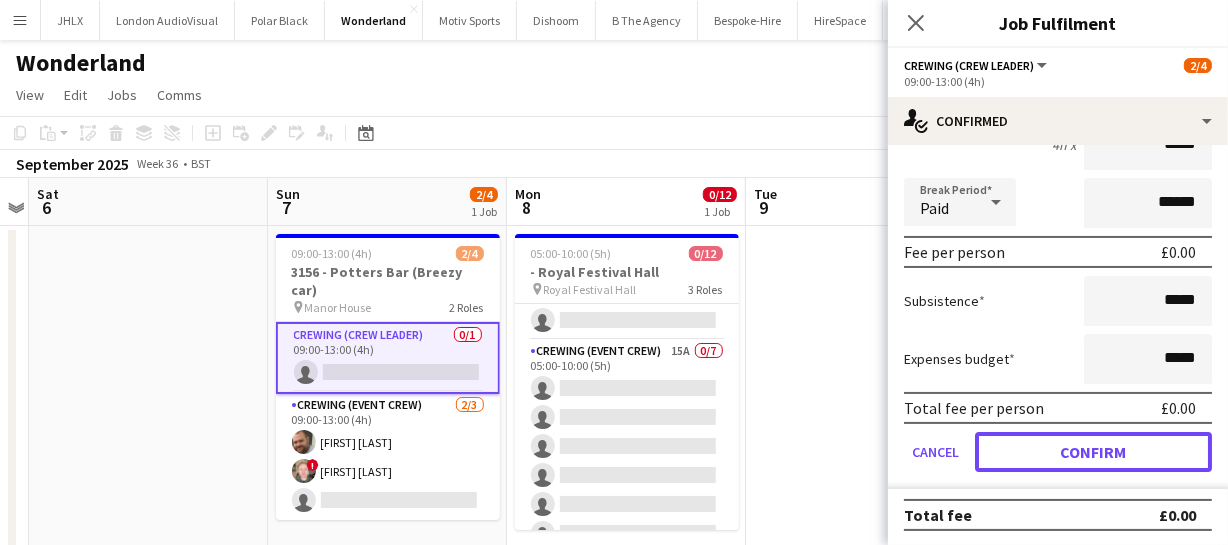 click on "Confirm" at bounding box center [1093, 452] 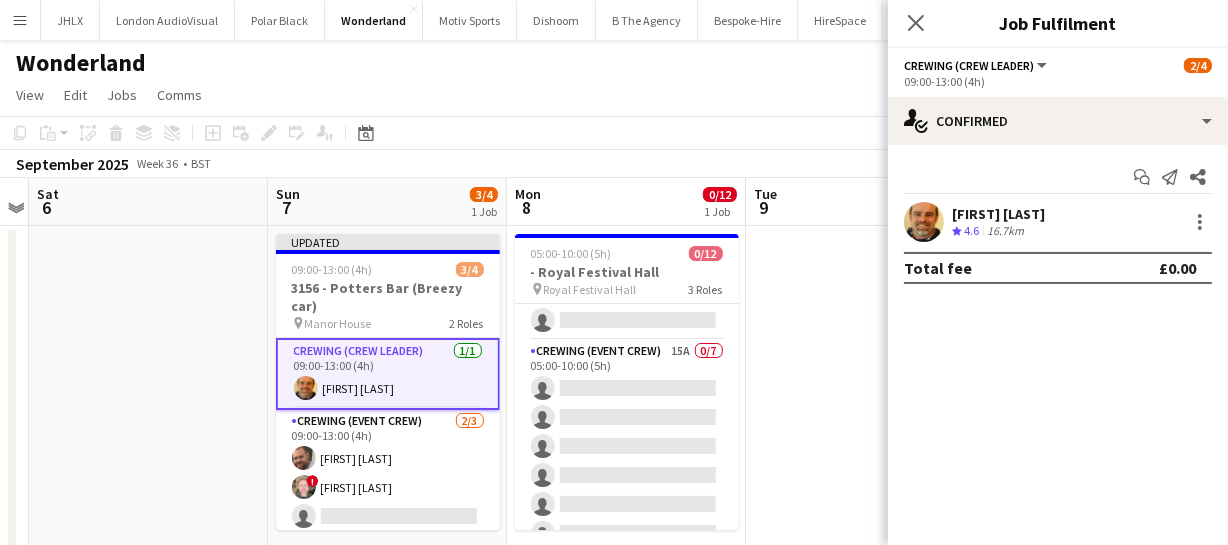 scroll, scrollTop: 0, scrollLeft: 0, axis: both 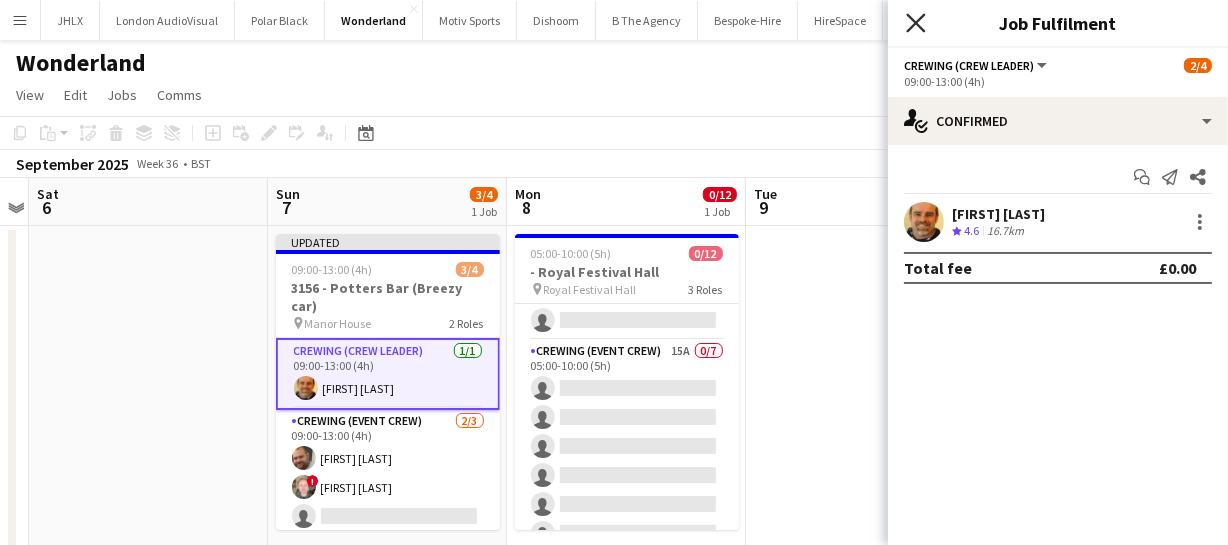 click 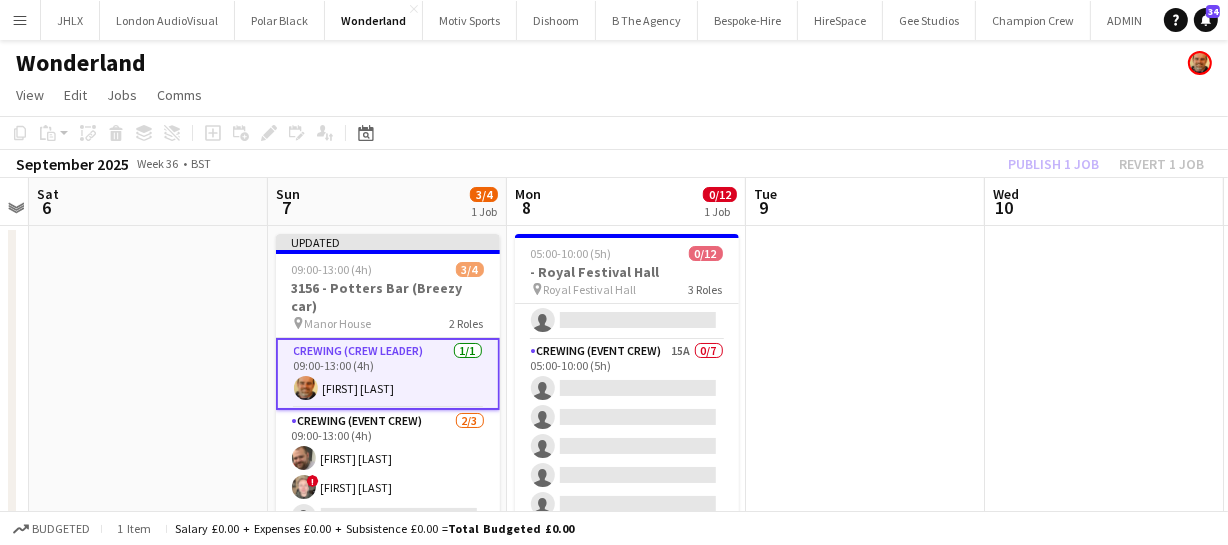 click on "Publish 1 job   Revert 1 job" 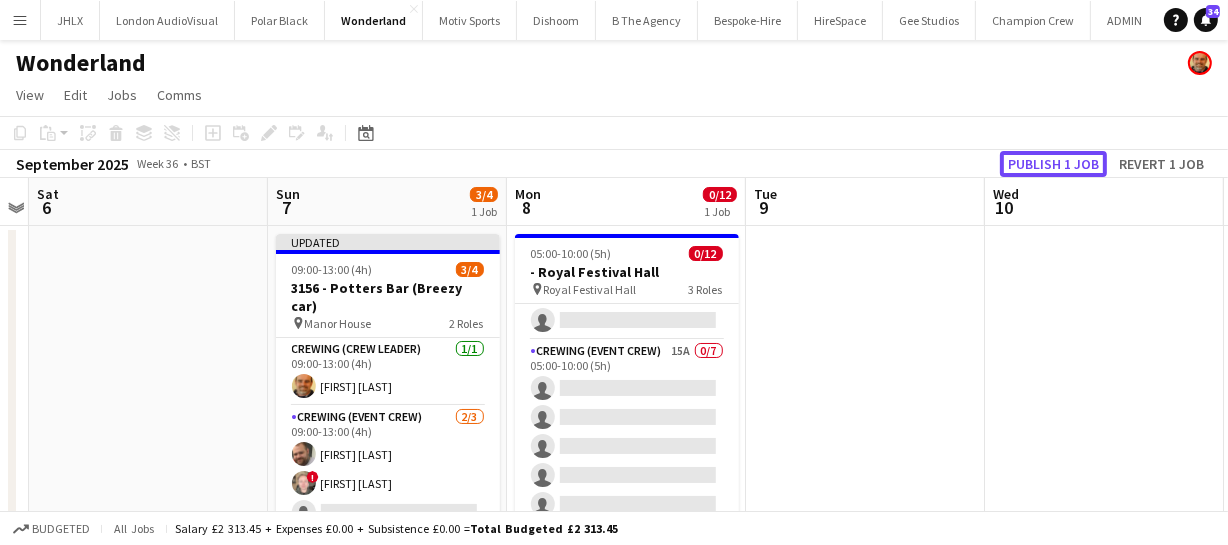 click on "Publish 1 job" 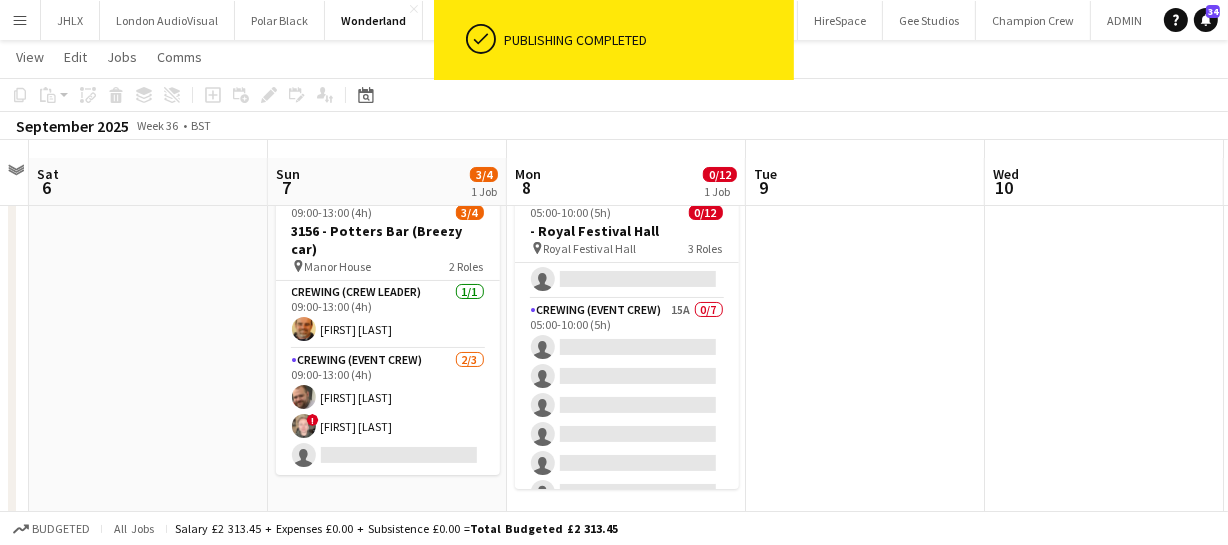 scroll, scrollTop: 57, scrollLeft: 0, axis: vertical 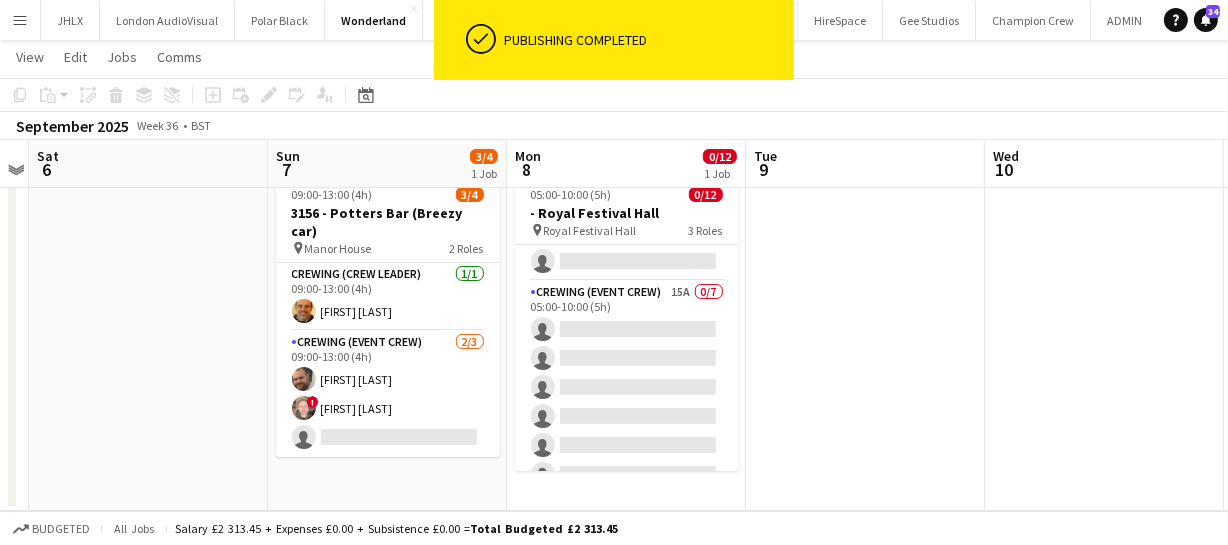 click on "Wed   3   Thu   4   Fri   5   Sat   6   Sun   7   3/4   1 Job   Mon   8   0/12   1 Job   Tue   9   Wed   10   Thu   11   Fri   12   0/12   1 Job   Sat   13      09:00-13:00 (4h)    3/4   3156 - Potters Bar (Breezy car)
pin
Manor House   2 Roles   Crewing (Crew Leader)   1/1   09:00-13:00 (4h)
Shane King  Crewing (Event Crew)   2/3   09:00-13:00 (4h)
Ben Turner ! Calum Ward
single-neutral-actions
05:00-10:00 (5h)    0/12     - Royal Festival Hall
pin
Royal Festival Hall   3 Roles   Crewing (Crew Leader)   0/3   05:00-10:00 (5h)
single-neutral-actions
single-neutral-actions
single-neutral-actions
Crewing (Event Crew)   15A   0/7   05:00-10:00 (5h)
single-neutral-actions
single-neutral-actions" at bounding box center [614, 266] 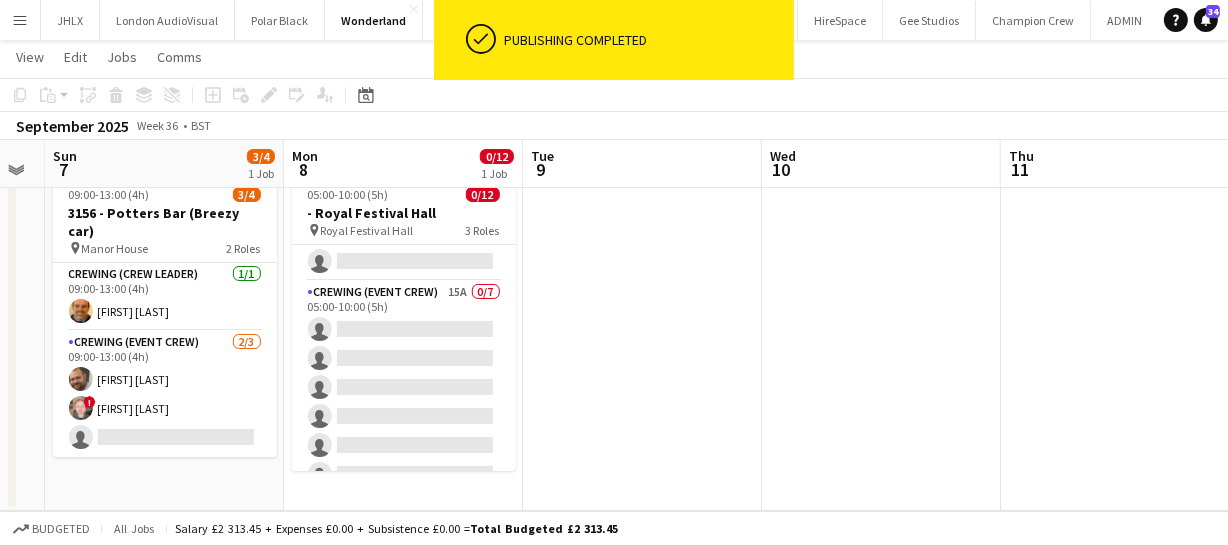 drag, startPoint x: 963, startPoint y: 352, endPoint x: 891, endPoint y: 348, distance: 72.11102 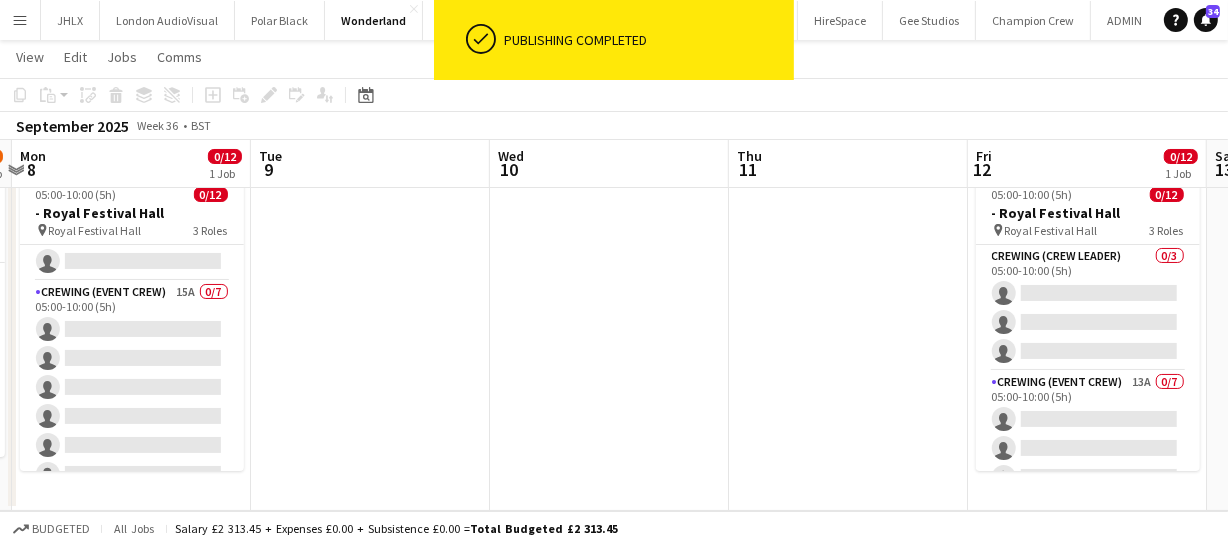 click on "Fri   5   Sat   6   Sun   7   3/4   1 Job   Mon   8   0/12   1 Job   Tue   9   Wed   10   Thu   11   Fri   12   0/12   1 Job   Sat   13   Sun   14   Mon   15      09:00-13:00 (4h)    3/4   3156 - Potters Bar (Breezy car)
pin
Manor House   2 Roles   Crewing (Crew Leader)   1/1   09:00-13:00 (4h)
Shane King  Crewing (Event Crew)   2/3   09:00-13:00 (4h)
Ben Turner ! Calum Ward
single-neutral-actions
05:00-10:00 (5h)    0/12     - Royal Festival Hall
pin
Royal Festival Hall   3 Roles   Crewing (Crew Leader)   0/3   05:00-10:00 (5h)
single-neutral-actions
single-neutral-actions
single-neutral-actions
Crewing (Event Crew)   15A   0/7   05:00-10:00 (5h)
single-neutral-actions
single-neutral-actions" at bounding box center [614, 266] 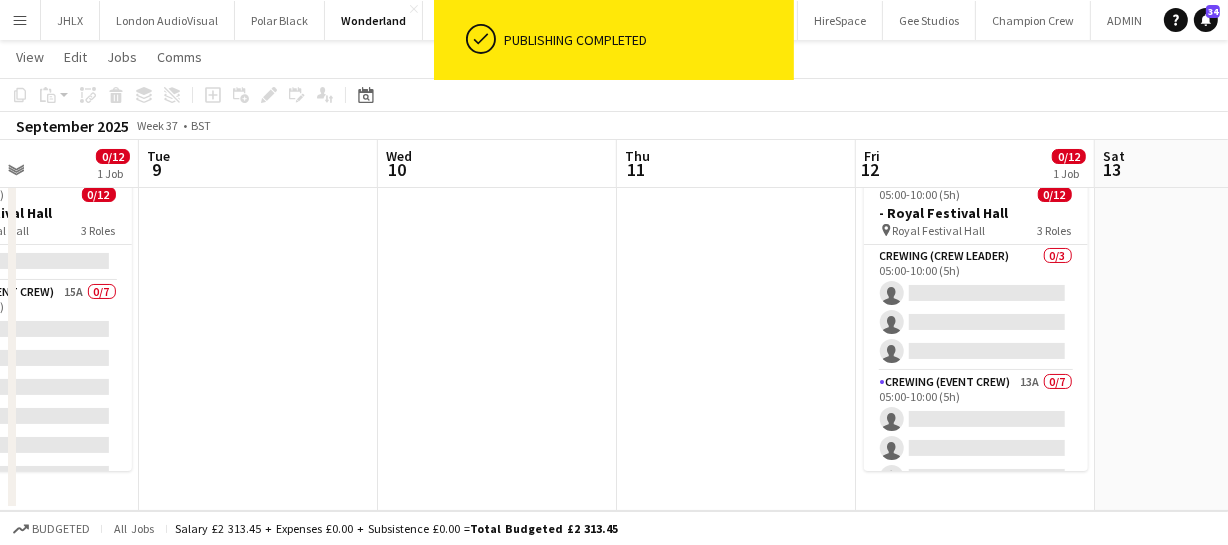drag, startPoint x: 584, startPoint y: 349, endPoint x: 971, endPoint y: 334, distance: 387.2906 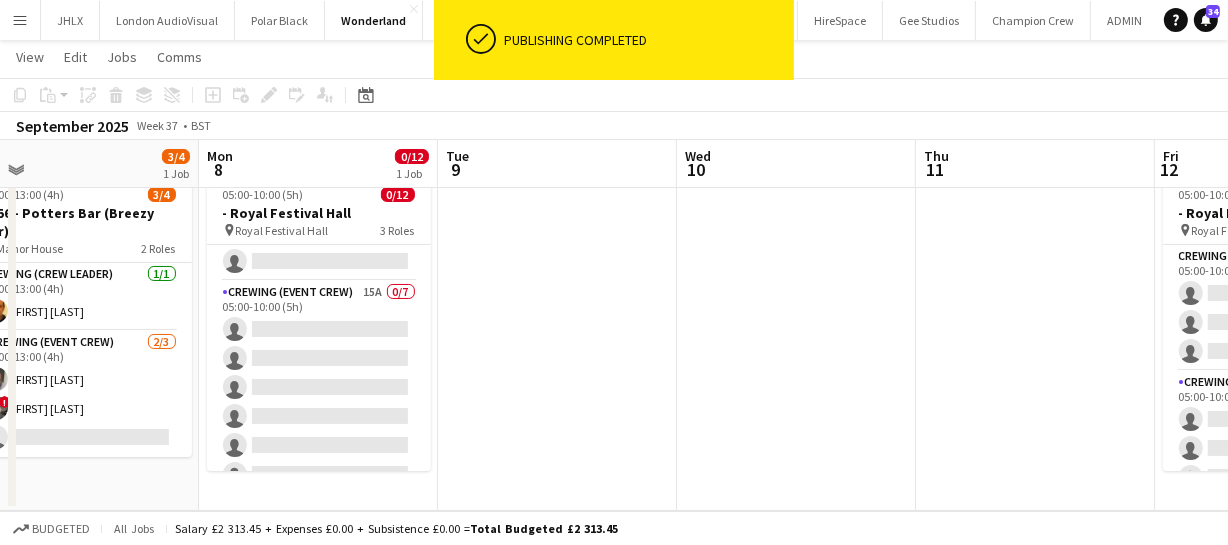 drag, startPoint x: 822, startPoint y: 344, endPoint x: 948, endPoint y: 352, distance: 126.253716 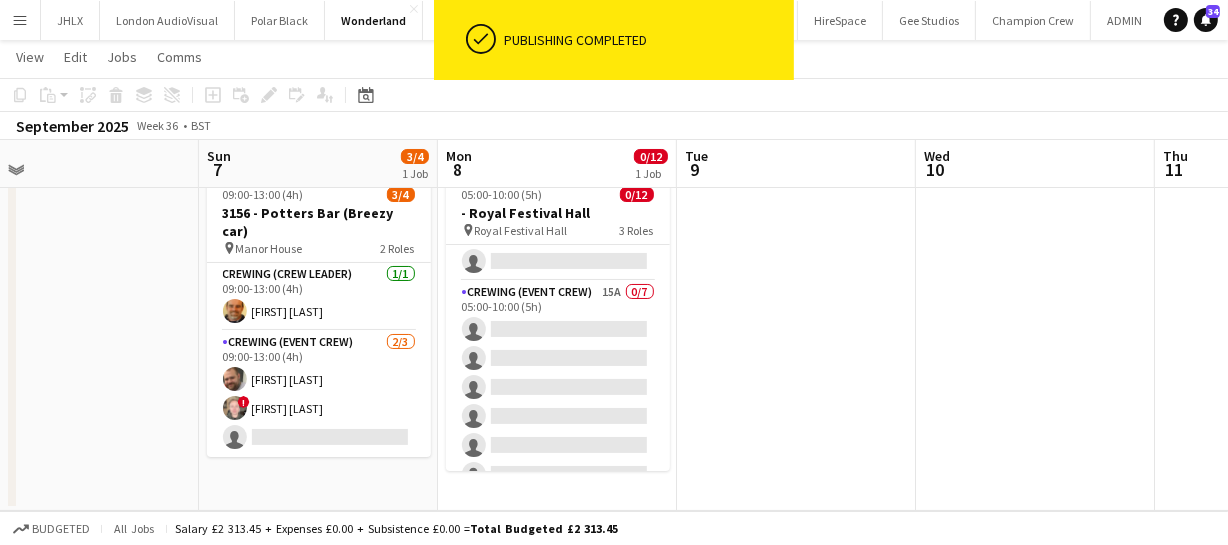 scroll, scrollTop: 0, scrollLeft: 559, axis: horizontal 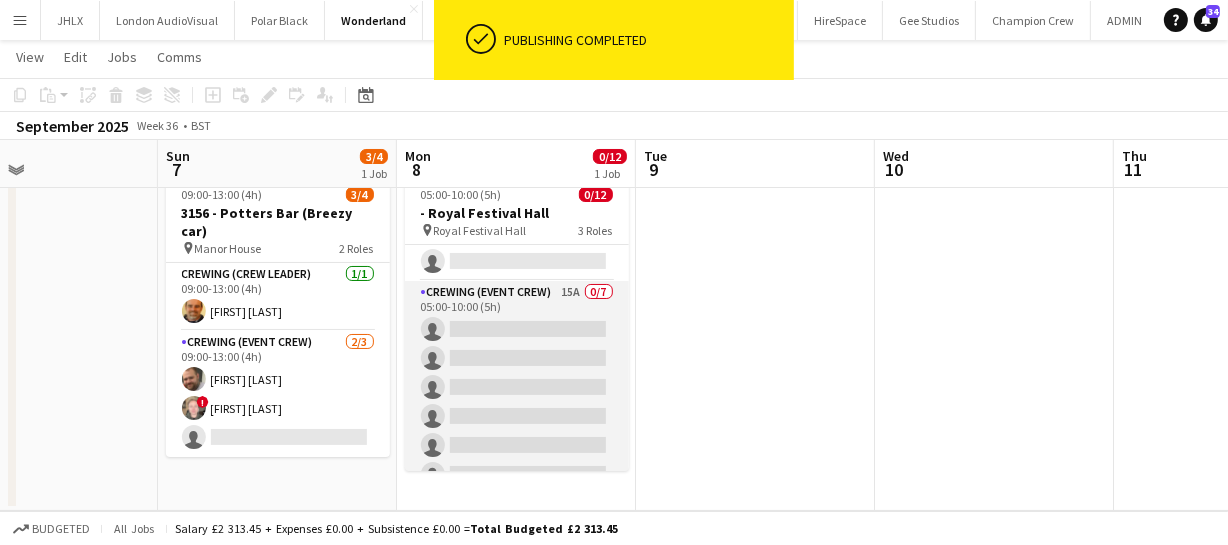 click on "Crewing (Event Crew)   15A   0/7   05:00-10:00 (5h)
single-neutral-actions
single-neutral-actions
single-neutral-actions
single-neutral-actions
single-neutral-actions
single-neutral-actions
single-neutral-actions" at bounding box center (517, 402) 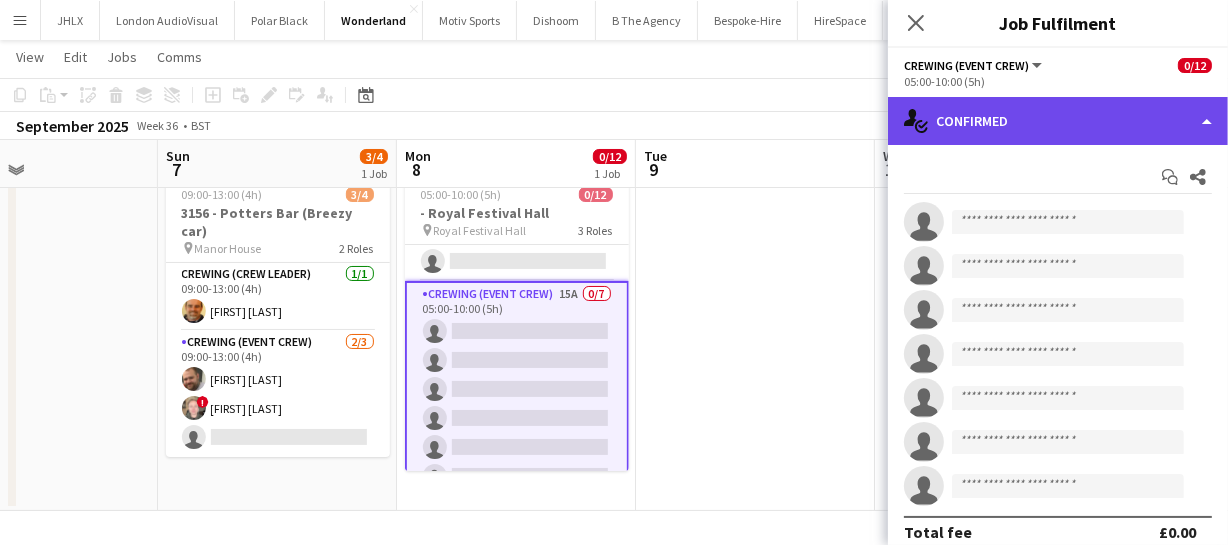 click on "single-neutral-actions-check-2
Confirmed" 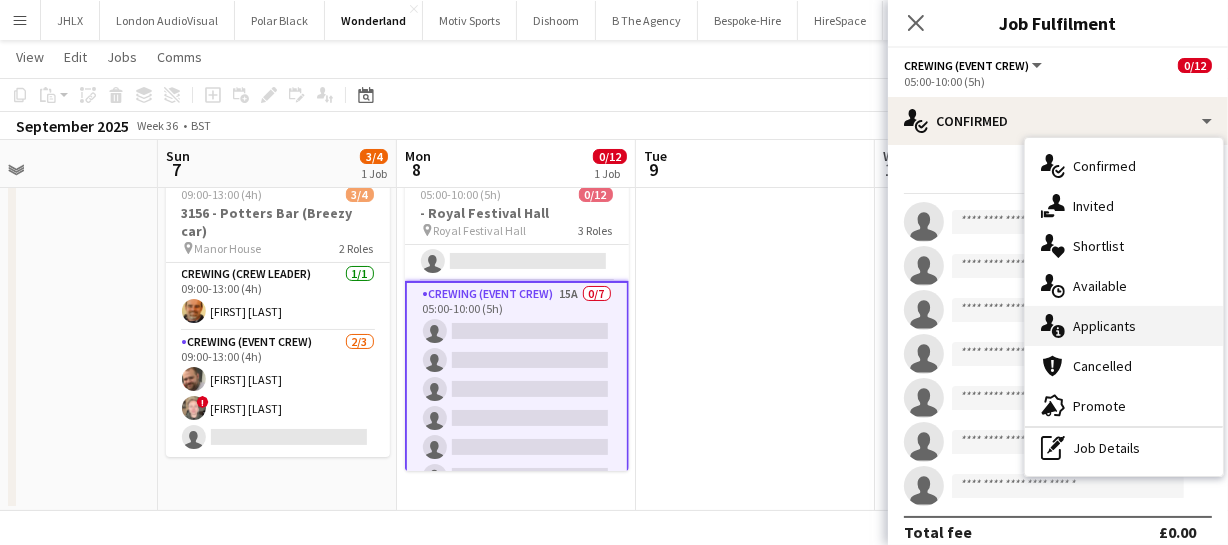 click on "single-neutral-actions-information
Applicants" at bounding box center [1124, 326] 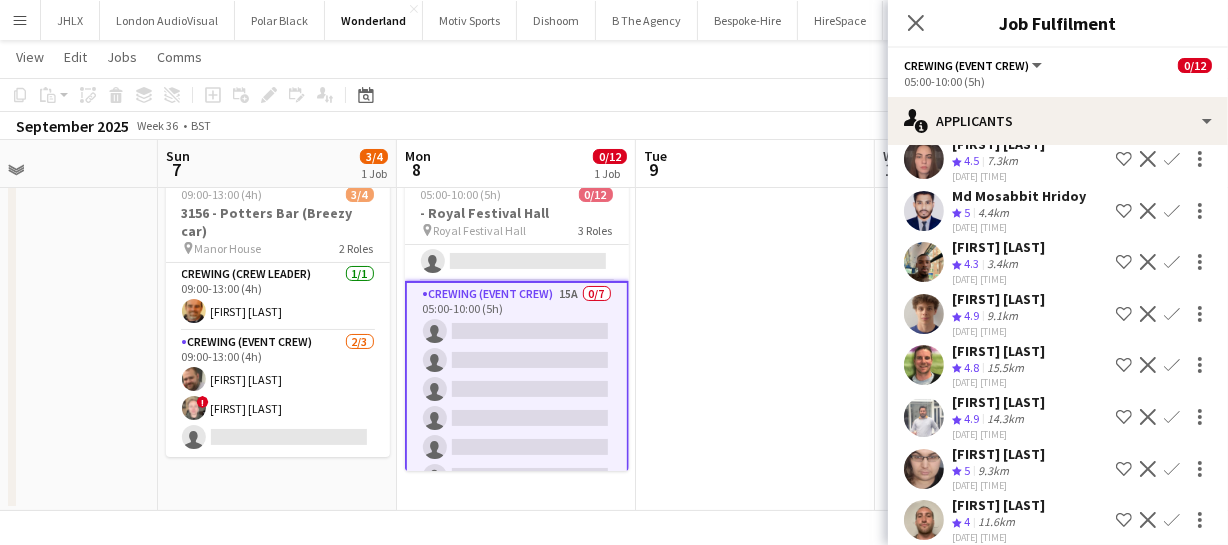 scroll, scrollTop: 470, scrollLeft: 0, axis: vertical 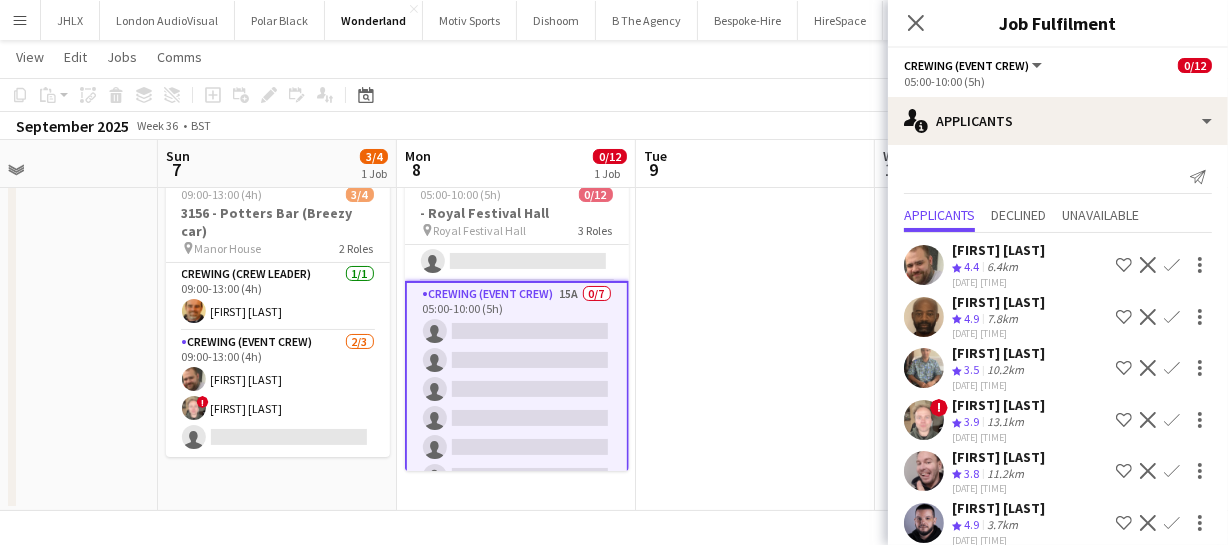 drag, startPoint x: 724, startPoint y: 361, endPoint x: 590, endPoint y: 357, distance: 134.0597 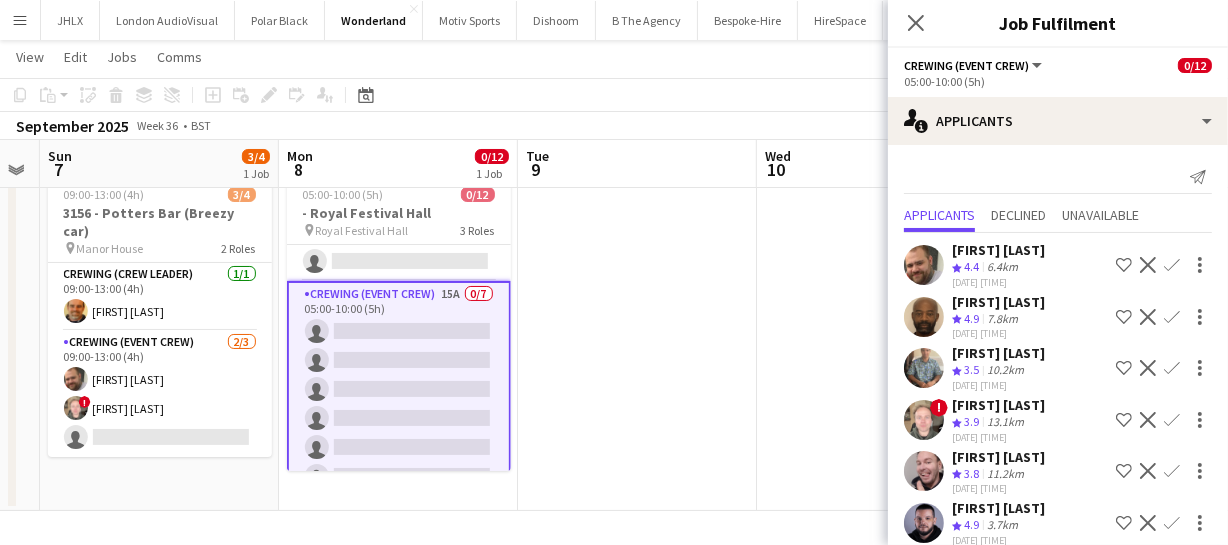 click on "Thu   4   Fri   5   Sat   6   Sun   7   3/4   1 Job   Mon   8   0/12   1 Job   Tue   9   Wed   10   Thu   11   Fri   12   0/12   1 Job   Sat   13   Sun   14      09:00-13:00 (4h)    3/4   3156 - Potters Bar (Breezy car)
pin
Manor House   2 Roles   Crewing (Crew Leader)   1/1   09:00-13:00 (4h)
Shane King  Crewing (Event Crew)   2/3   09:00-13:00 (4h)
Ben Turner ! Calum Ward
single-neutral-actions
05:00-10:00 (5h)    0/12     - Royal Festival Hall
pin
Royal Festival Hall   3 Roles   Crewing (Crew Leader)   0/3   05:00-10:00 (5h)
single-neutral-actions
single-neutral-actions
single-neutral-actions
Crewing (Event Crew)   15A   0/7   05:00-10:00 (5h)
single-neutral-actions
single-neutral-actions" at bounding box center [614, 266] 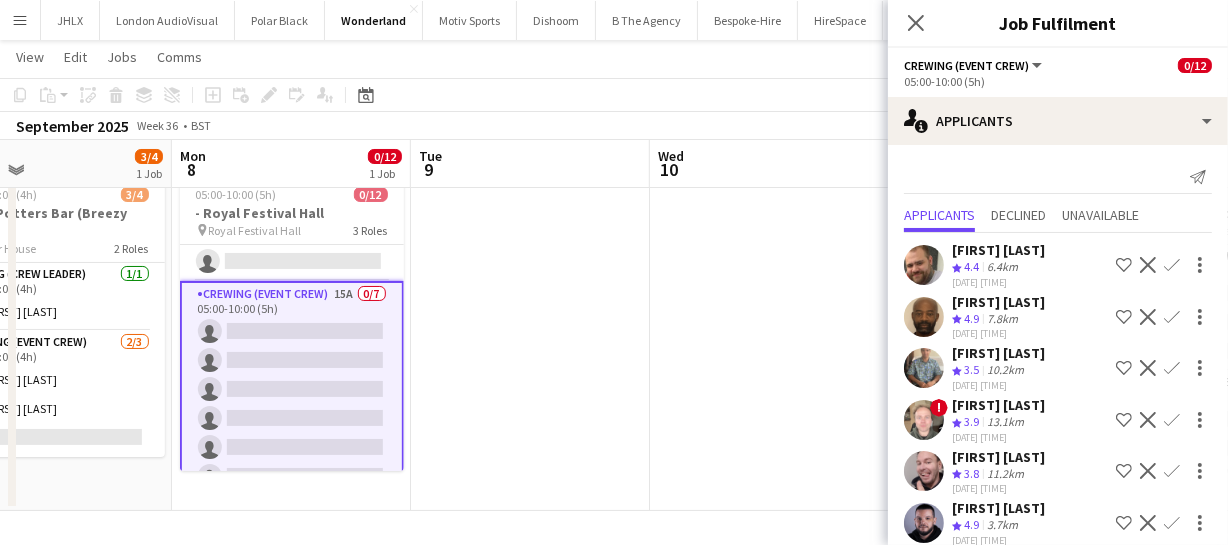 drag, startPoint x: 562, startPoint y: 344, endPoint x: 386, endPoint y: 363, distance: 177.0226 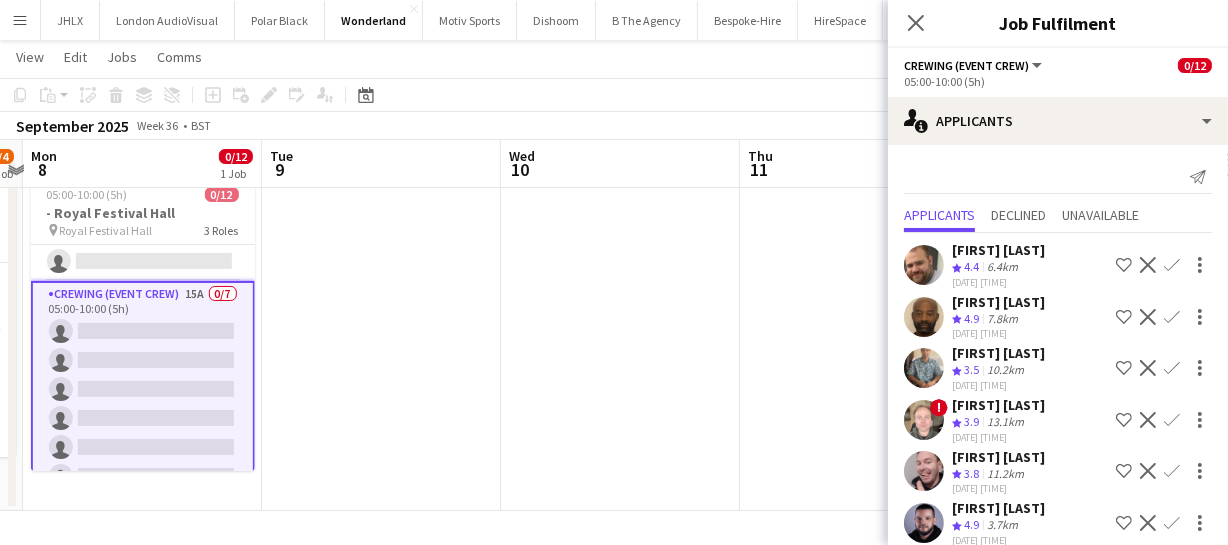 drag, startPoint x: 437, startPoint y: 357, endPoint x: 285, endPoint y: 380, distance: 153.73029 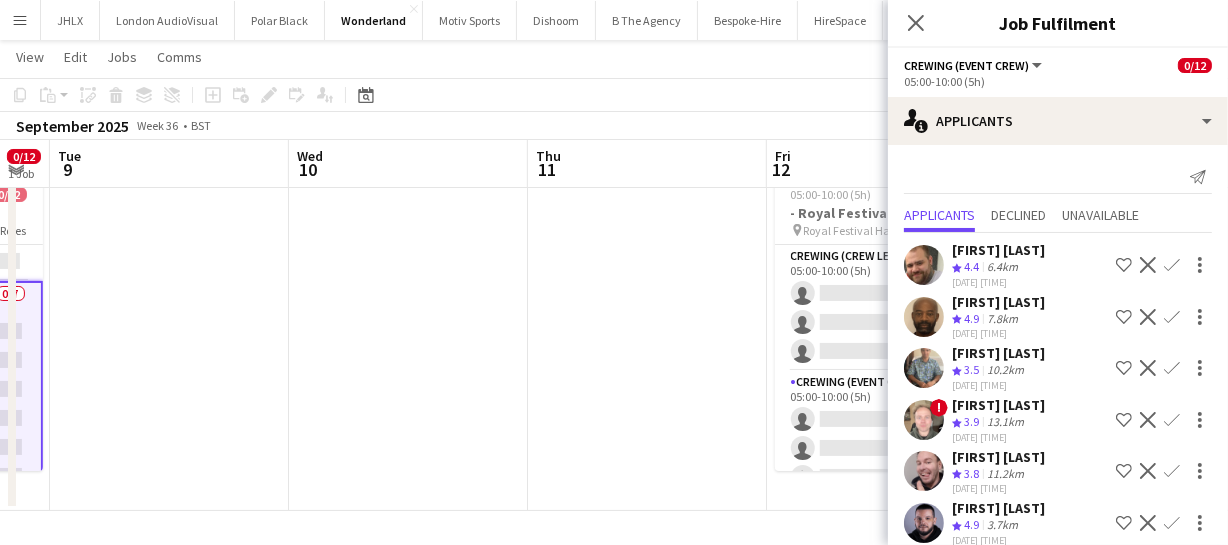 drag, startPoint x: 359, startPoint y: 369, endPoint x: 329, endPoint y: 380, distance: 31.95309 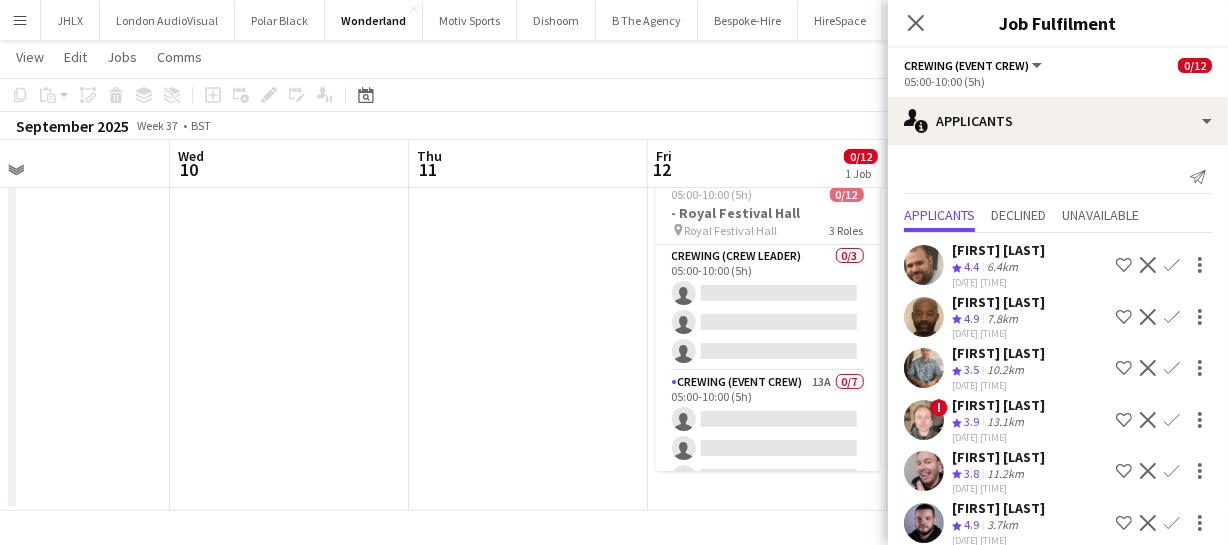 click on "Sat   6   Sun   7   3/4   1 Job   Mon   8   0/12   1 Job   Tue   9   Wed   10   Thu   11   Fri   12   0/12   1 Job   Sat   13   Sun   14   Mon   15   Tue   16      09:00-13:00 (4h)    3/4   3156 - Potters Bar (Breezy car)
pin
Manor House   2 Roles   Crewing (Crew Leader)   1/1   09:00-13:00 (4h)
Shane King  Crewing (Event Crew)   2/3   09:00-13:00 (4h)
Ben Turner ! Calum Ward
single-neutral-actions
05:00-10:00 (5h)    0/12     - Royal Festival Hall
pin
Royal Festival Hall   3 Roles   Crewing (Crew Leader)   0/3   05:00-10:00 (5h)
single-neutral-actions
single-neutral-actions
single-neutral-actions
Crewing (Event Crew)   15A   0/7   05:00-10:00 (5h)
single-neutral-actions
single-neutral-actions" at bounding box center (614, 266) 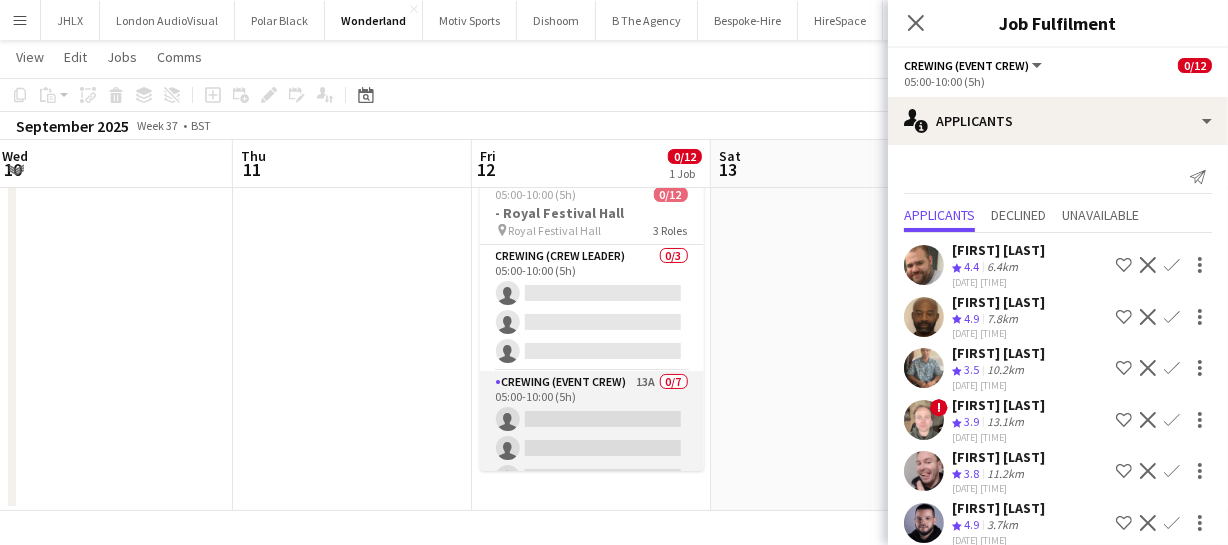 click on "Crewing (Event Crew)   13A   0/7   05:00-10:00 (5h)
single-neutral-actions
single-neutral-actions
single-neutral-actions
single-neutral-actions
single-neutral-actions
single-neutral-actions
single-neutral-actions" at bounding box center (592, 492) 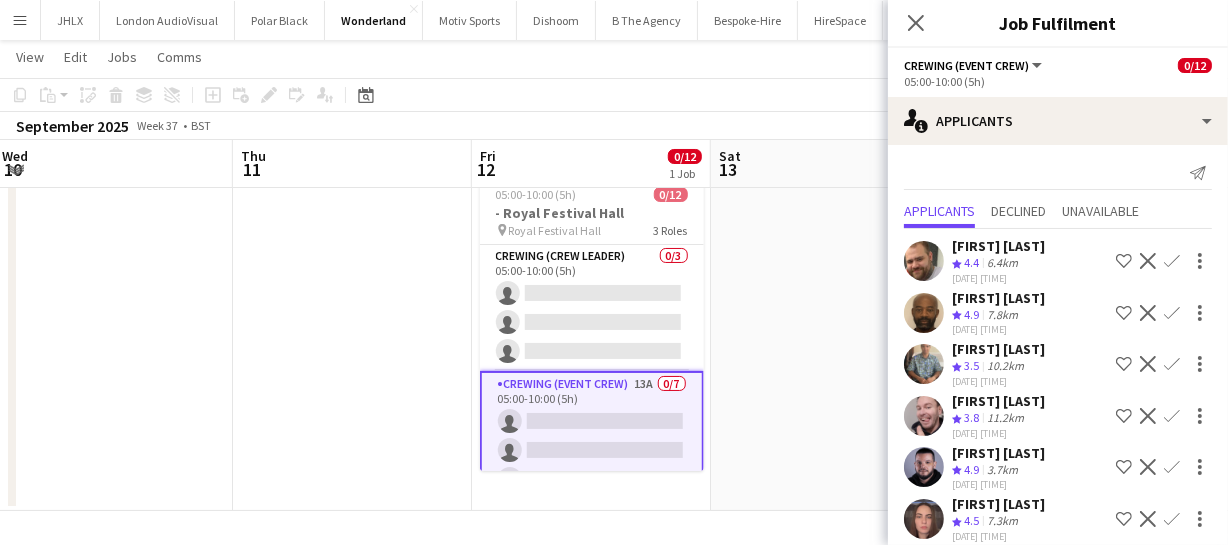 scroll, scrollTop: 0, scrollLeft: 0, axis: both 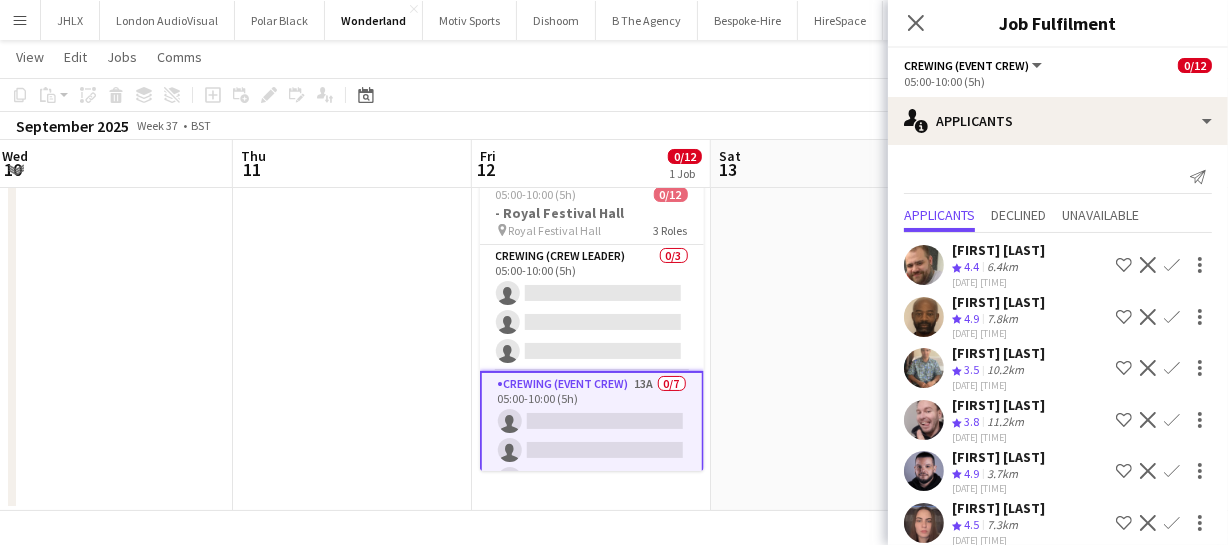 drag, startPoint x: 394, startPoint y: 402, endPoint x: 597, endPoint y: 379, distance: 204.2988 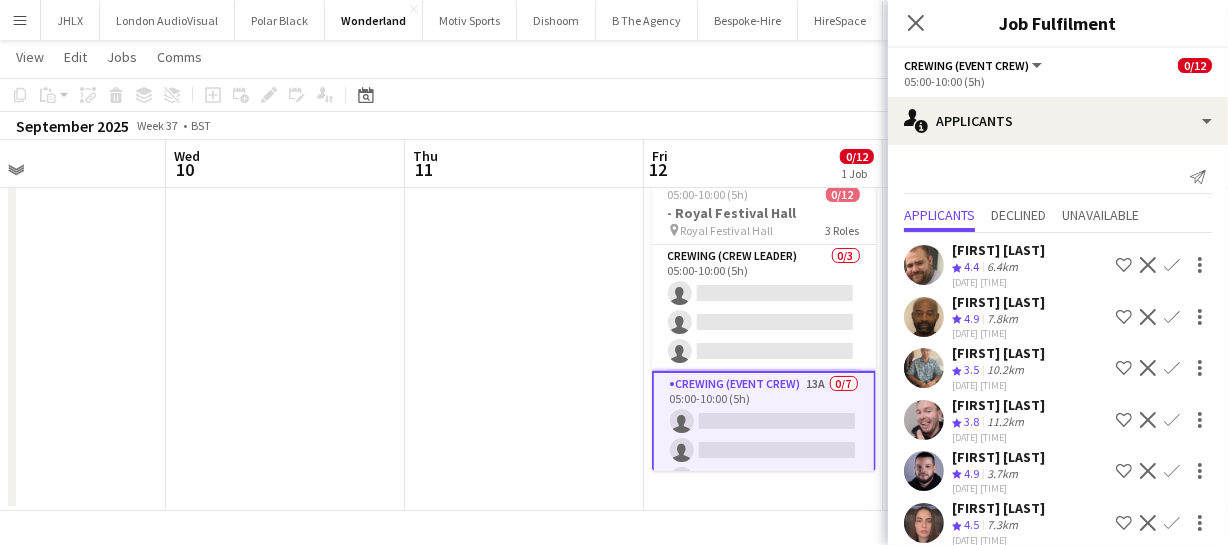 click on "Sat   6   Sun   7   3/4   1 Job   Mon   8   0/12   1 Job   Tue   9   Wed   10   Thu   11   Fri   12   0/12   1 Job   Sat   13   Sun   14   Mon   15   Tue   16      09:00-13:00 (4h)    3/4   3156 - Potters Bar (Breezy car)
pin
Manor House   2 Roles   Crewing (Crew Leader)   1/1   09:00-13:00 (4h)
Shane King  Crewing (Event Crew)   2/3   09:00-13:00 (4h)
Ben Turner ! Calum Ward
single-neutral-actions
05:00-10:00 (5h)    0/12     - Royal Festival Hall
pin
Royal Festival Hall   3 Roles   Crewing (Crew Leader)   0/3   05:00-10:00 (5h)
single-neutral-actions
single-neutral-actions
single-neutral-actions
Crewing (Event Crew)   15A   0/7   05:00-10:00 (5h)
single-neutral-actions
single-neutral-actions" at bounding box center [614, 266] 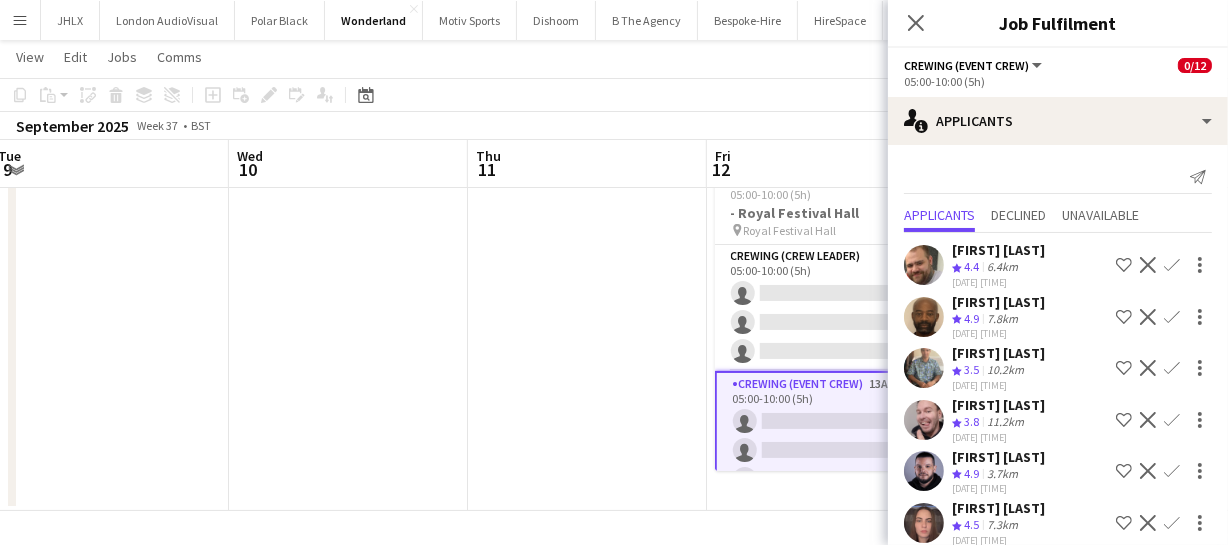 drag, startPoint x: 545, startPoint y: 381, endPoint x: 686, endPoint y: 368, distance: 141.59802 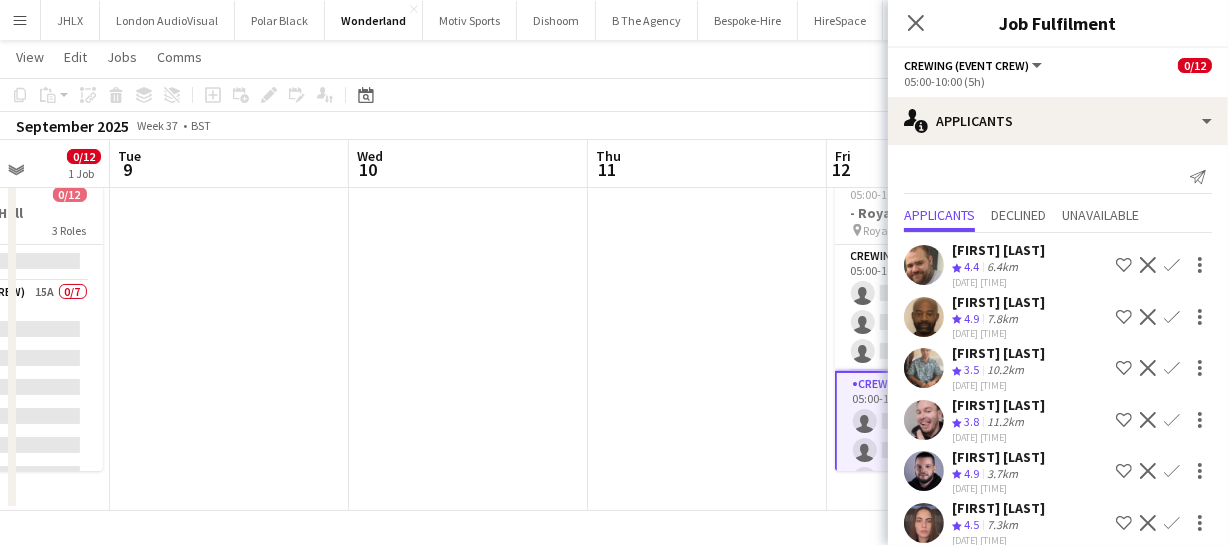 click on "Sat   6   Sun   7   3/4   1 Job   Mon   8   0/12   1 Job   Tue   9   Wed   10   Thu   11   Fri   12   0/12   1 Job   Sat   13   Sun   14   Mon   15   Tue   16      09:00-13:00 (4h)    3/4   3156 - Potters Bar (Breezy car)
pin
Manor House   2 Roles   Crewing (Crew Leader)   1/1   09:00-13:00 (4h)
Shane King  Crewing (Event Crew)   2/3   09:00-13:00 (4h)
Ben Turner ! Calum Ward
single-neutral-actions
05:00-10:00 (5h)    0/12     - Royal Festival Hall
pin
Royal Festival Hall   3 Roles   Crewing (Crew Leader)   0/3   05:00-10:00 (5h)
single-neutral-actions
single-neutral-actions
single-neutral-actions
Crewing (Event Crew)   15A   0/7   05:00-10:00 (5h)
single-neutral-actions
single-neutral-actions" at bounding box center (614, 266) 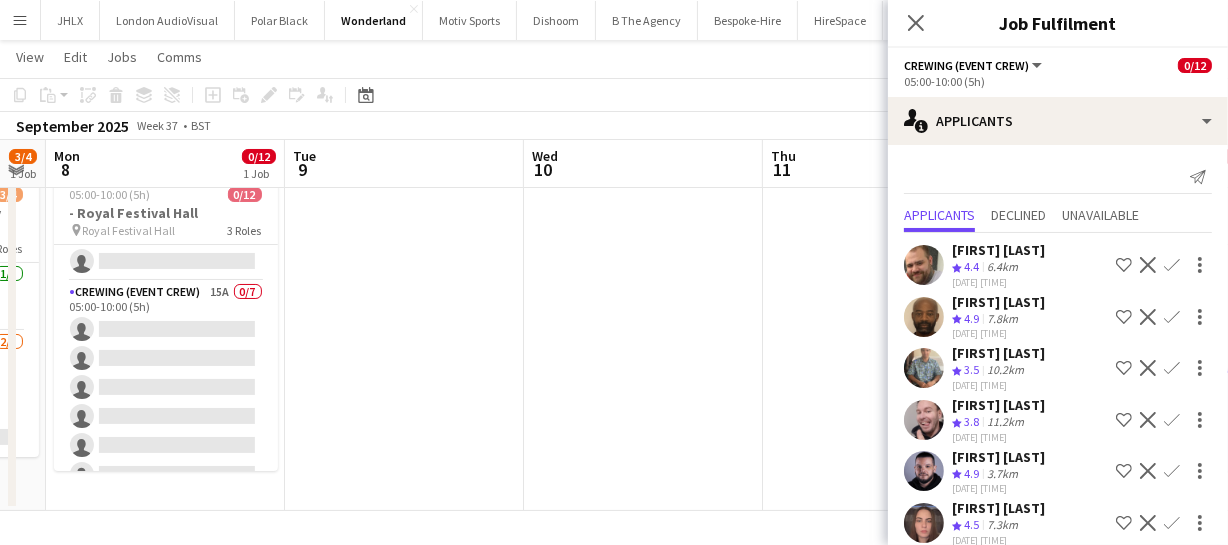 drag, startPoint x: 631, startPoint y: 370, endPoint x: 768, endPoint y: 362, distance: 137.23338 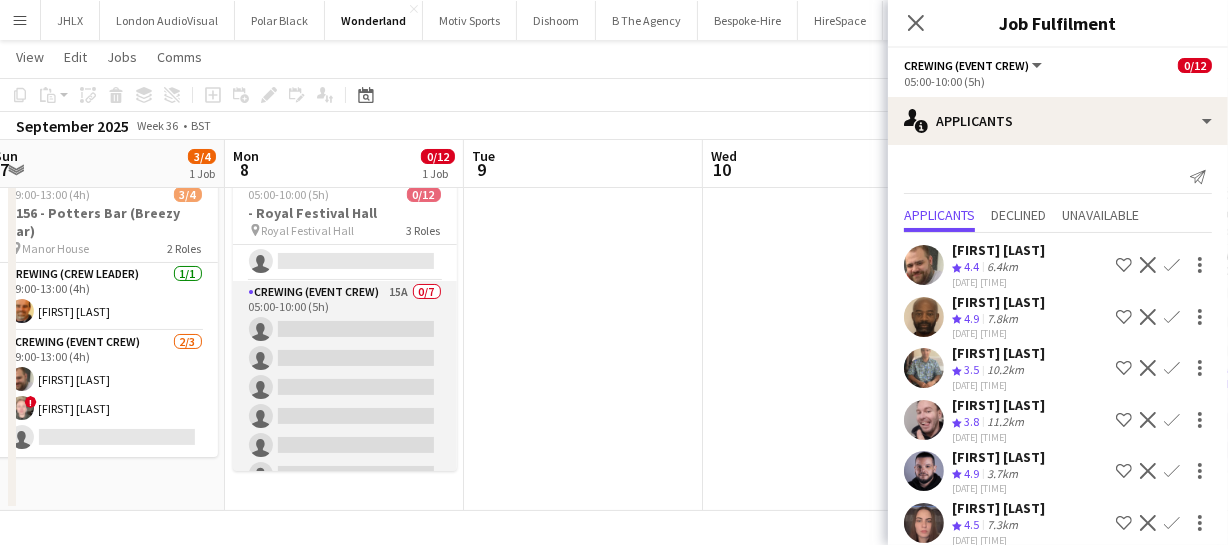 scroll, scrollTop: 0, scrollLeft: 0, axis: both 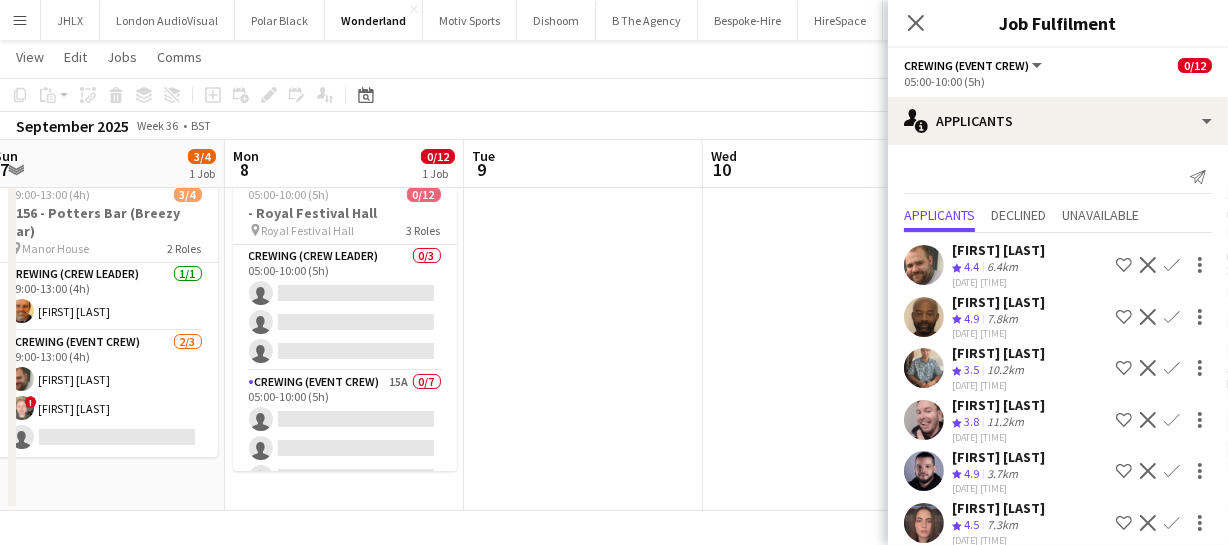 drag, startPoint x: 593, startPoint y: 306, endPoint x: 545, endPoint y: 312, distance: 48.373547 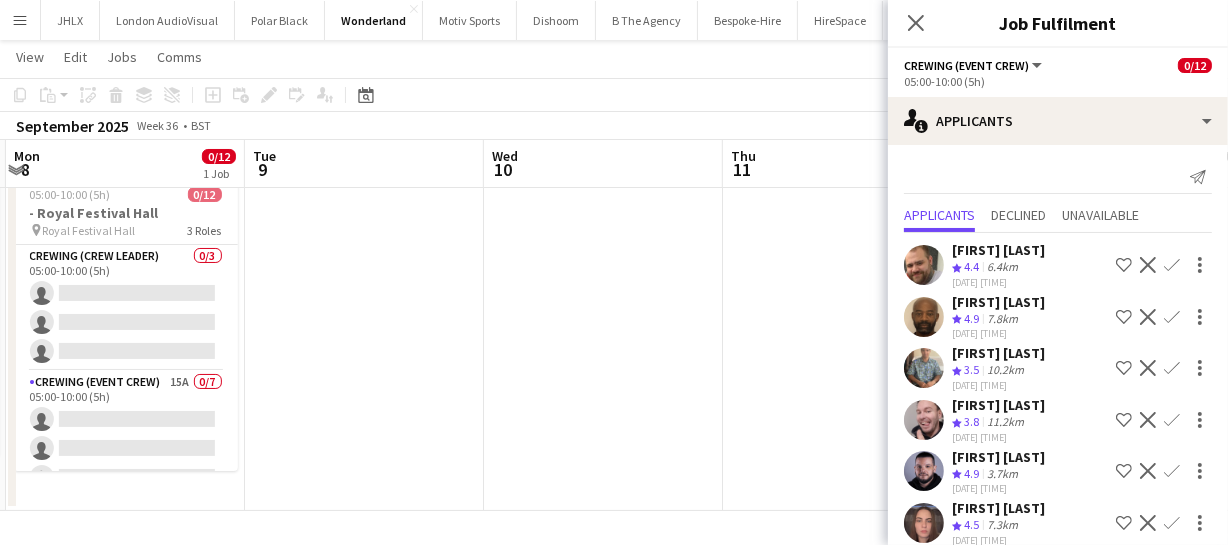 drag, startPoint x: 397, startPoint y: 354, endPoint x: 386, endPoint y: 345, distance: 14.21267 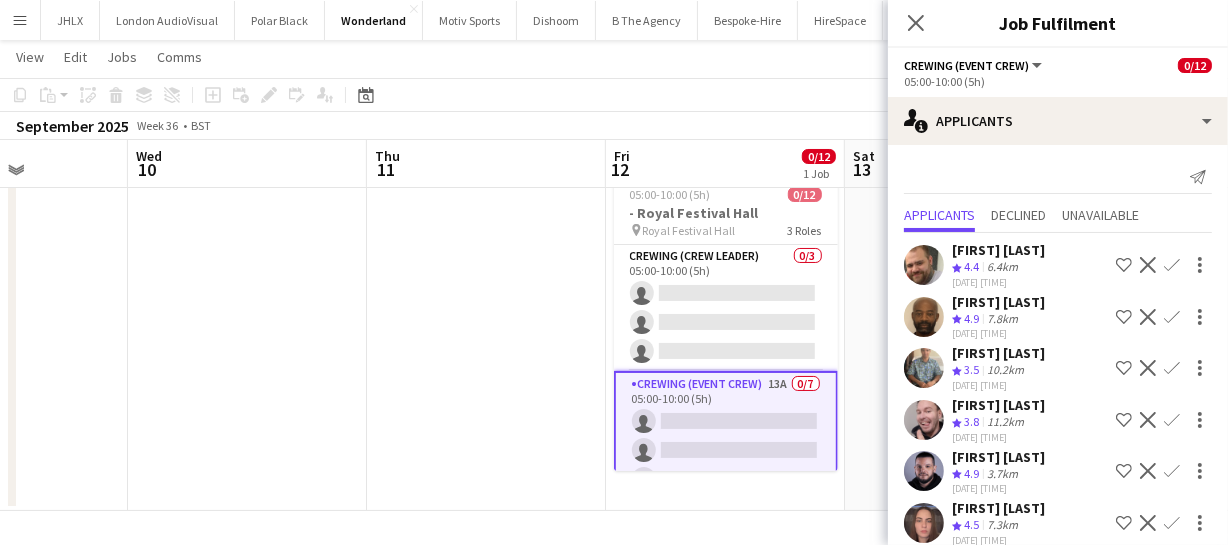 click on "Sun   7   3/4   1 Job   Mon   8   0/12   1 Job   Tue   9   Wed   10   Thu   11   Fri   12   0/12   1 Job   Sat   13   Sun   14   Mon   15   Tue   16   Wed   17      09:00-13:00 (4h)    3/4   3156 - Potters Bar (Breezy car)
pin
Manor House   2 Roles   Crewing (Crew Leader)   1/1   09:00-13:00 (4h)
Shane King  Crewing (Event Crew)   2/3   09:00-13:00 (4h)
Ben Turner ! Calum Ward
single-neutral-actions
05:00-10:00 (5h)    0/12     - Royal Festival Hall
pin
Royal Festival Hall   3 Roles   Crewing (Crew Leader)   0/3   05:00-10:00 (5h)
single-neutral-actions
single-neutral-actions
single-neutral-actions
Crewing (Event Crew)   15A   0/7   05:00-10:00 (5h)
single-neutral-actions
single-neutral-actions" at bounding box center (614, 266) 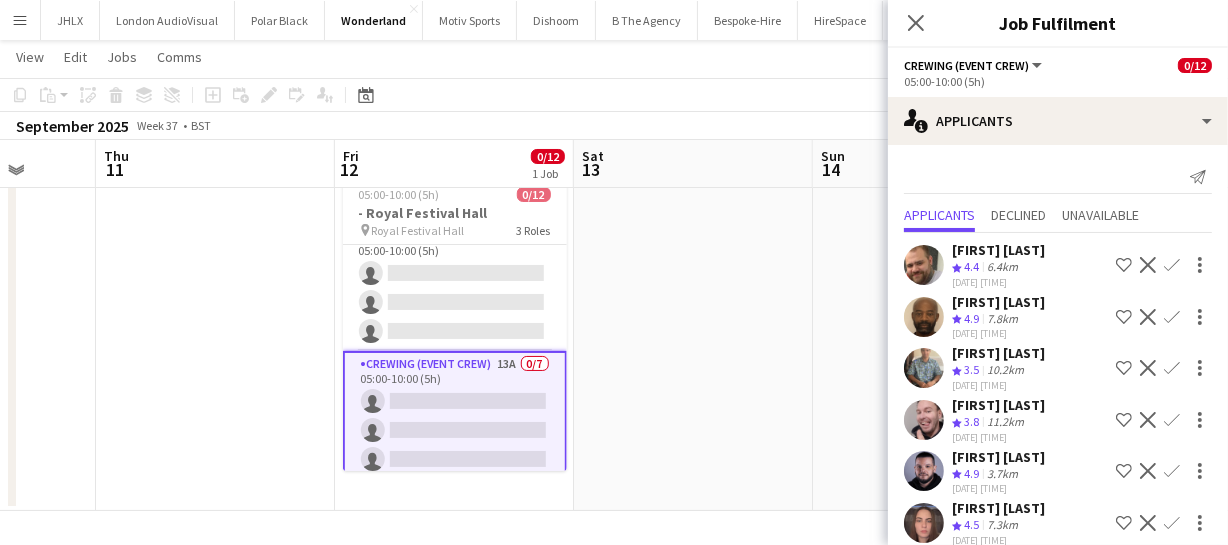 scroll, scrollTop: 0, scrollLeft: 0, axis: both 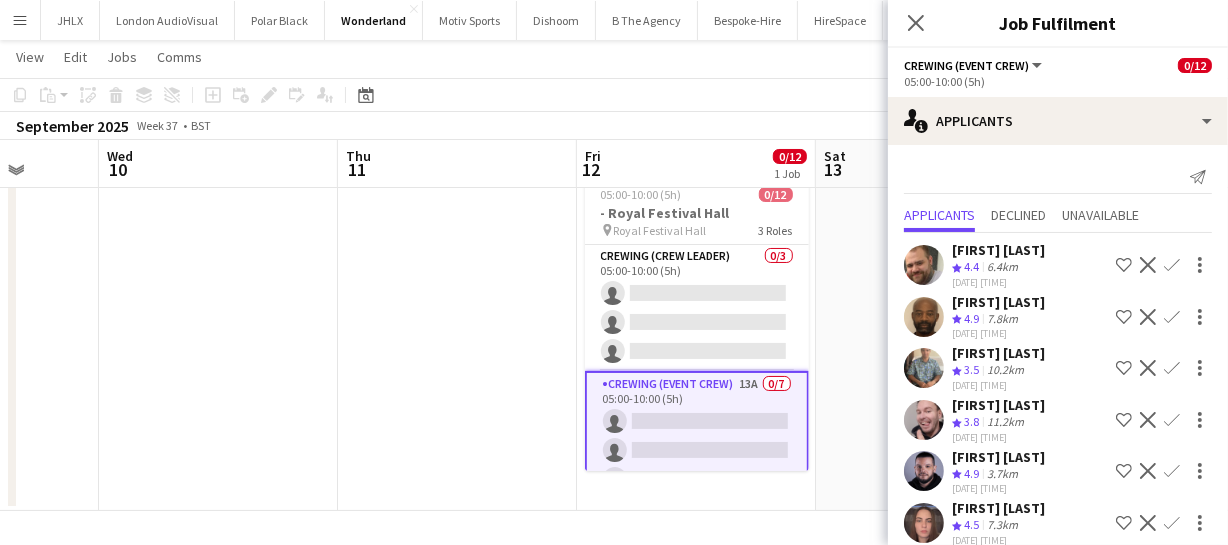 drag, startPoint x: 269, startPoint y: 351, endPoint x: 511, endPoint y: 321, distance: 243.85242 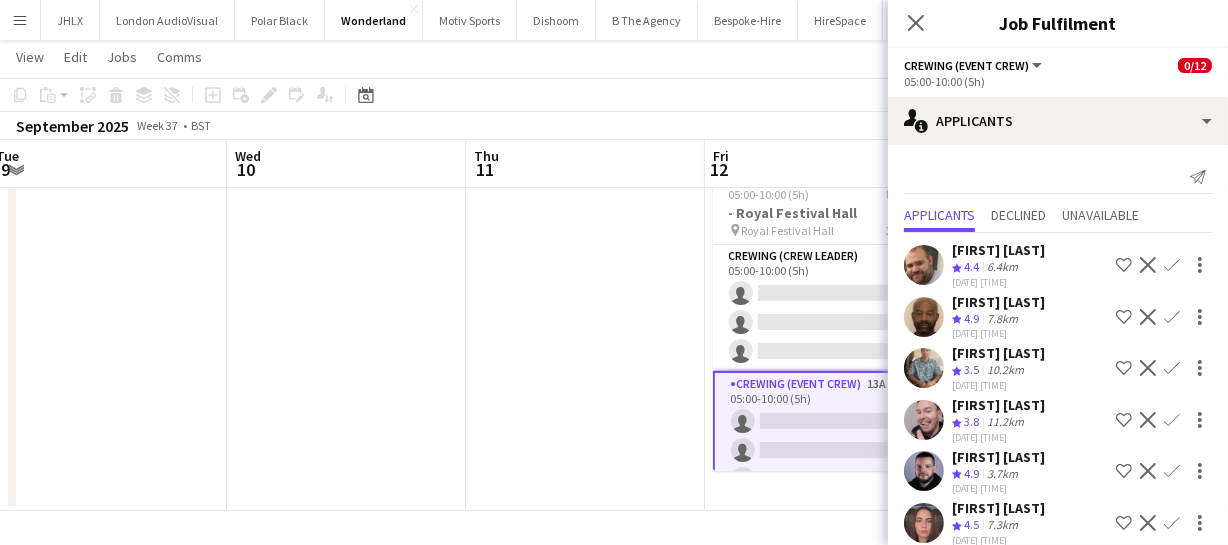 click on "Sun   7   3/4   1 Job   Mon   8   0/12   1 Job   Tue   9   Wed   10   Thu   11   Fri   12   0/12   1 Job   Sat   13   Sun   14   Mon   15   Tue   16   Wed   17      09:00-13:00 (4h)    3/4   3156 - Potters Bar (Breezy car)
pin
Manor House   2 Roles   Crewing (Crew Leader)   1/1   09:00-13:00 (4h)
Shane King  Crewing (Event Crew)   2/3   09:00-13:00 (4h)
Ben Turner ! Calum Ward
single-neutral-actions
05:00-10:00 (5h)    0/12     - Royal Festival Hall
pin
Royal Festival Hall   3 Roles   Crewing (Crew Leader)   0/3   05:00-10:00 (5h)
single-neutral-actions
single-neutral-actions
single-neutral-actions
Crewing (Event Crew)   15A   0/7   05:00-10:00 (5h)
single-neutral-actions
single-neutral-actions" at bounding box center [614, 266] 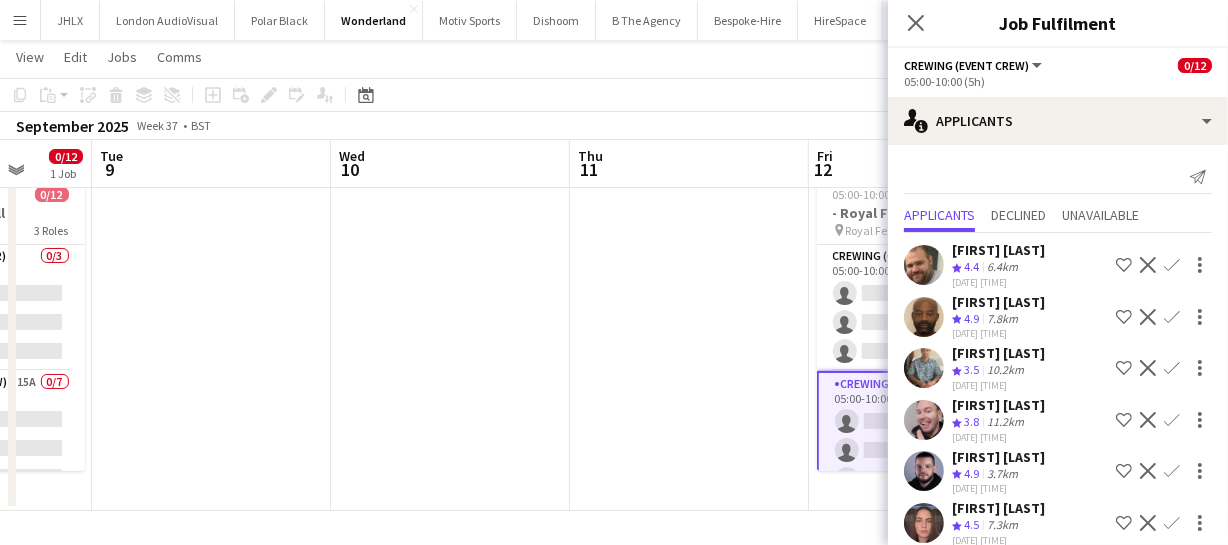 click on "Sat   6   Sun   7   3/4   1 Job   Mon   8   0/12   1 Job   Tue   9   Wed   10   Thu   11   Fri   12   0/12   1 Job   Sat   13   Sun   14   Mon   15   Tue   16      09:00-13:00 (4h)    3/4   3156 - Potters Bar (Breezy car)
pin
Manor House   2 Roles   Crewing (Crew Leader)   1/1   09:00-13:00 (4h)
Shane King  Crewing (Event Crew)   2/3   09:00-13:00 (4h)
Ben Turner ! Calum Ward
single-neutral-actions
05:00-10:00 (5h)    0/12     - Royal Festival Hall
pin
Royal Festival Hall   3 Roles   Crewing (Crew Leader)   0/3   05:00-10:00 (5h)
single-neutral-actions
single-neutral-actions
single-neutral-actions
Crewing (Event Crew)   15A   0/7   05:00-10:00 (5h)
single-neutral-actions
single-neutral-actions" at bounding box center [614, 266] 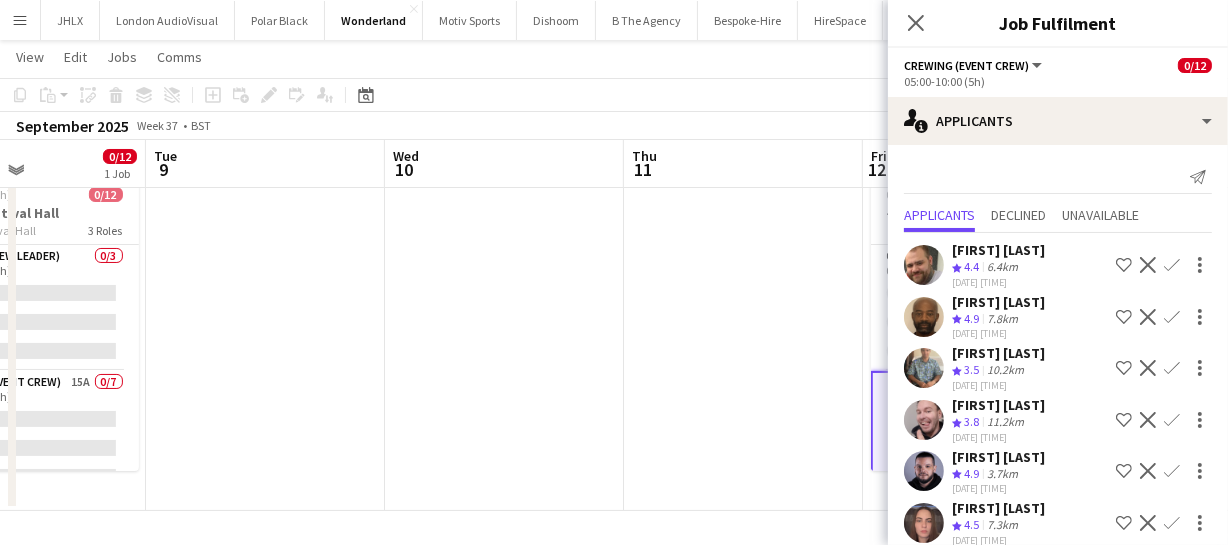 click on "Sat   6   Sun   7   3/4   1 Job   Mon   8   0/12   1 Job   Tue   9   Wed   10   Thu   11   Fri   12   0/12   1 Job   Sat   13   Sun   14   Mon   15   Tue   16      09:00-13:00 (4h)    3/4   3156 - Potters Bar (Breezy car)
pin
Manor House   2 Roles   Crewing (Crew Leader)   1/1   09:00-13:00 (4h)
Shane King  Crewing (Event Crew)   2/3   09:00-13:00 (4h)
Ben Turner ! Calum Ward
single-neutral-actions
05:00-10:00 (5h)    0/12     - Royal Festival Hall
pin
Royal Festival Hall   3 Roles   Crewing (Crew Leader)   0/3   05:00-10:00 (5h)
single-neutral-actions
single-neutral-actions
single-neutral-actions
Crewing (Event Crew)   15A   0/7   05:00-10:00 (5h)
single-neutral-actions
single-neutral-actions" at bounding box center [614, 266] 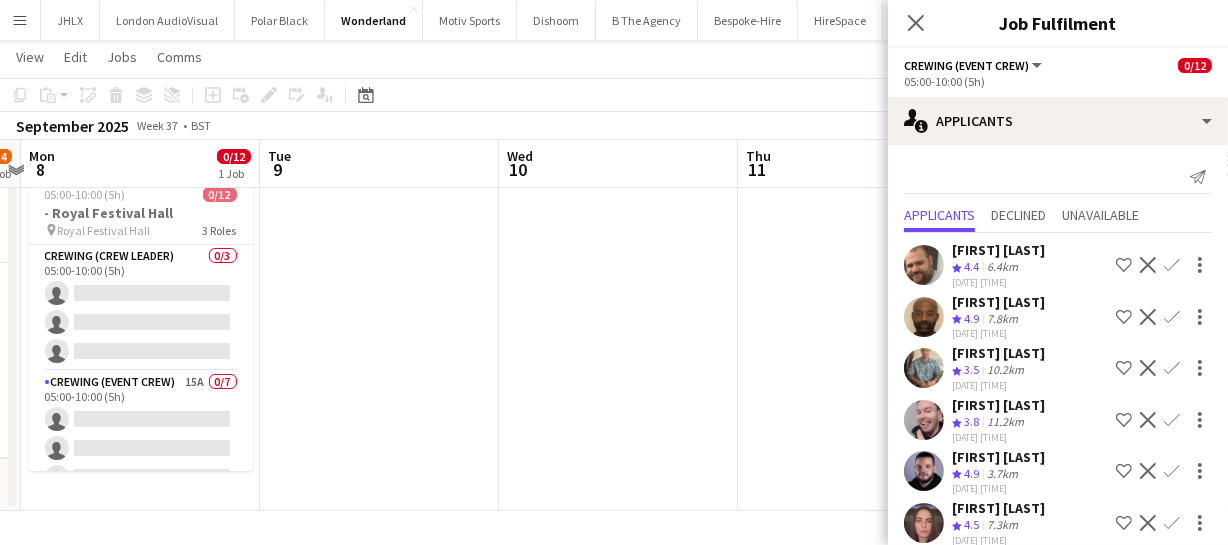 click on "Sat   6   Sun   7   3/4   1 Job   Mon   8   0/12   1 Job   Tue   9   Wed   10   Thu   11   Fri   12   0/12   1 Job   Sat   13   Sun   14   Mon   15   Tue   16      09:00-13:00 (4h)    3/4   3156 - Potters Bar (Breezy car)
pin
Manor House   2 Roles   Crewing (Crew Leader)   1/1   09:00-13:00 (4h)
Shane King  Crewing (Event Crew)   2/3   09:00-13:00 (4h)
Ben Turner ! Calum Ward
single-neutral-actions
05:00-10:00 (5h)    0/12     - Royal Festival Hall
pin
Royal Festival Hall   3 Roles   Crewing (Crew Leader)   0/3   05:00-10:00 (5h)
single-neutral-actions
single-neutral-actions
single-neutral-actions
Crewing (Event Crew)   15A   0/7   05:00-10:00 (5h)
single-neutral-actions
single-neutral-actions" at bounding box center [614, 266] 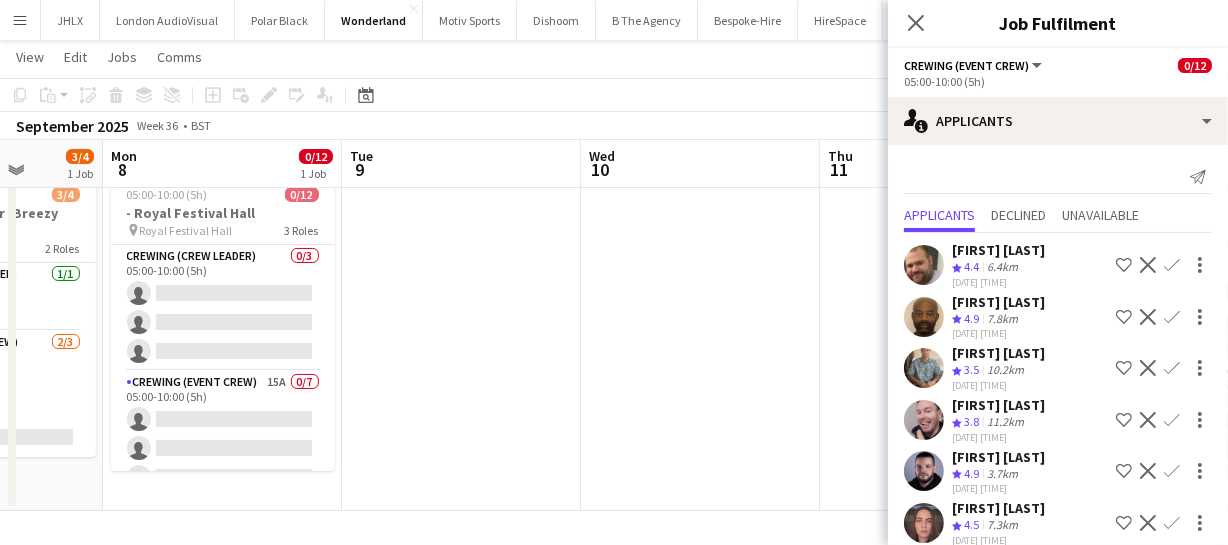 drag, startPoint x: 482, startPoint y: 331, endPoint x: 632, endPoint y: 324, distance: 150.16324 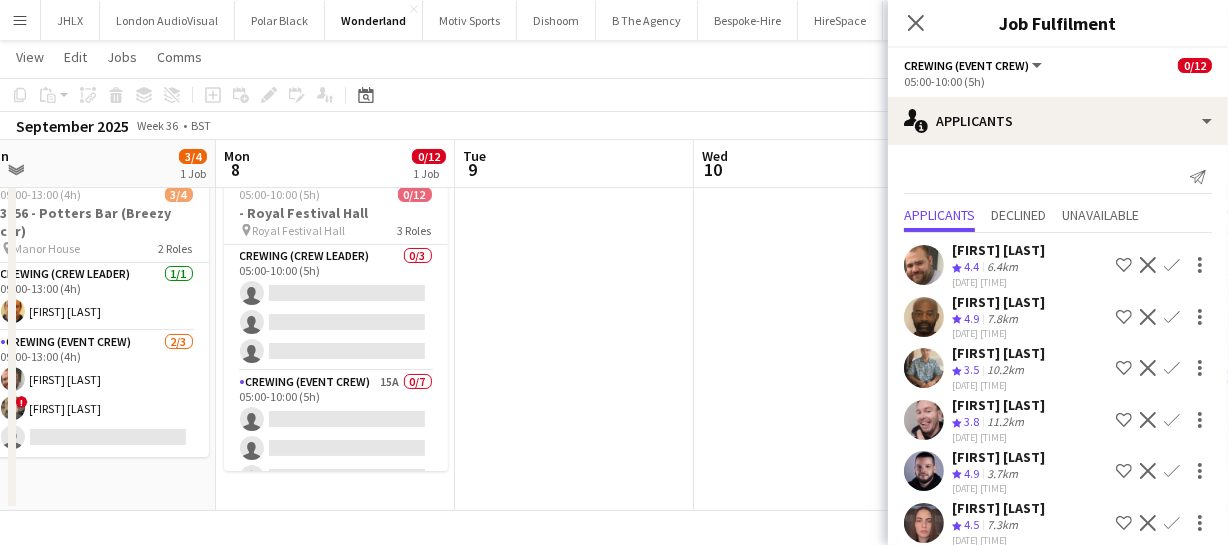 drag, startPoint x: 570, startPoint y: 331, endPoint x: 807, endPoint y: 314, distance: 237.60892 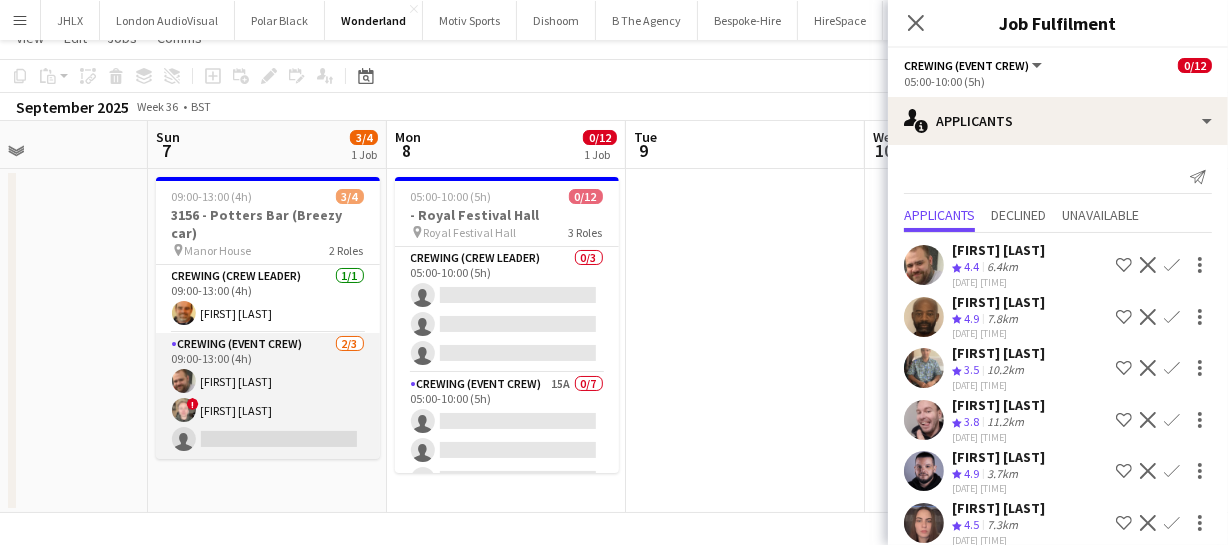 scroll, scrollTop: 0, scrollLeft: 0, axis: both 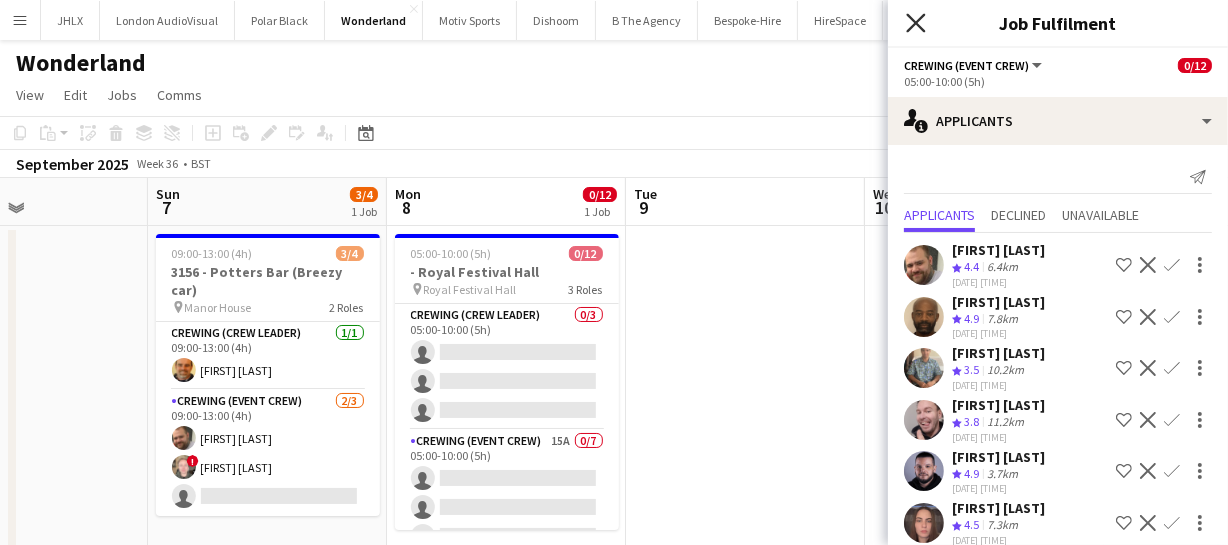 click on "Close pop-in" 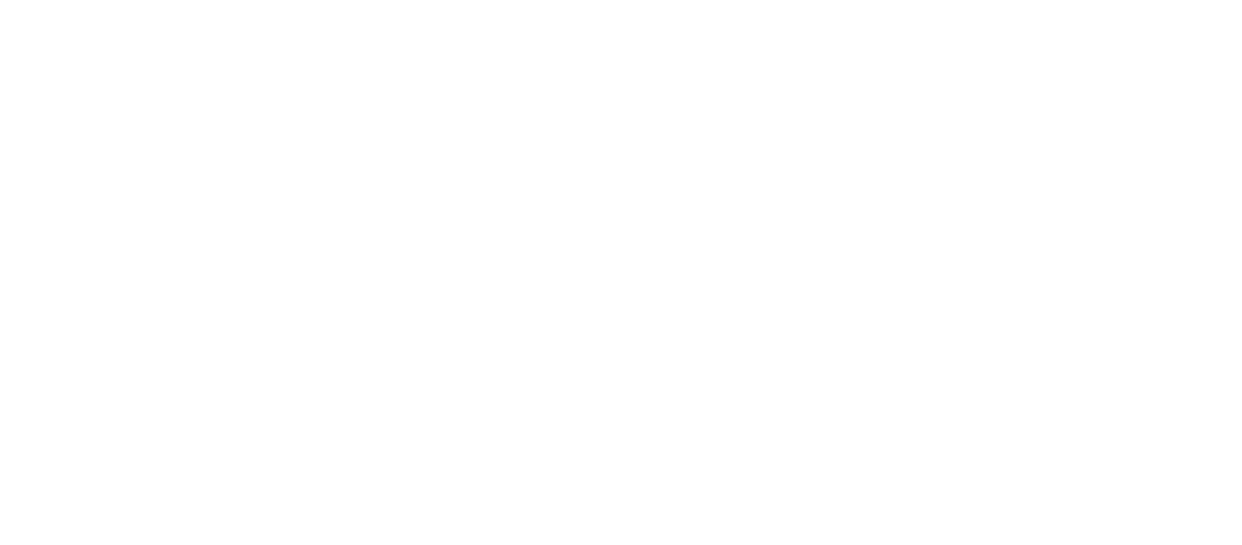 scroll, scrollTop: 0, scrollLeft: 0, axis: both 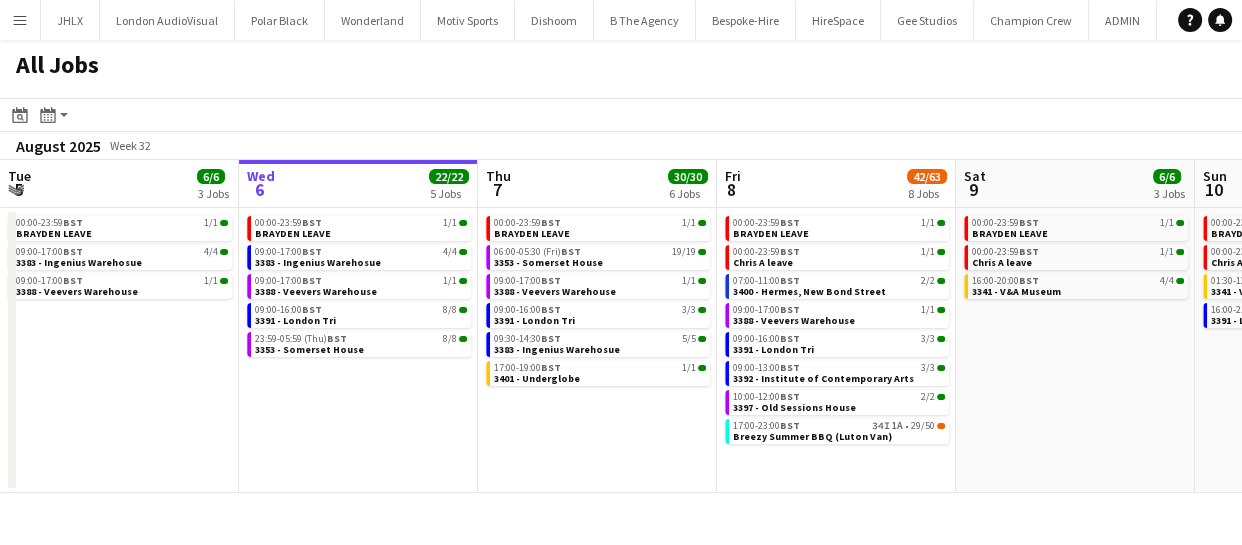 click on "Sun   3   3/3   2 Jobs   Mon   4   5/6   4 Jobs   Tue   5   6/6   3 Jobs   Wed   6   22/22   5 Jobs   Thu   7   30/30   6 Jobs   Fri   8   42/63   8 Jobs   Sat   9   6/6   3 Jobs   Sun   10   20/20   4 Jobs   Mon   11   11/13   5 Jobs   Tue   12   4/4   3 Jobs   Wed   13   7/8   5 Jobs   08:30-16:30    BST   1/1   3366 - Business Design Centre (PANEL VAN)   17:30-20:30    BST   2/2   3351 - The Studio Space   07:00-18:00    BST   3/3   3377 - Royal Festival Hall   08:00-16:00    BST   0/1   Luton Van brakes repair    09:00-16:00    BST   1/1   3366 - Business Design Centre (PANEL VAN)   09:00-17:00    BST   1/1   3388 - Veevers Warehouse   00:00-23:59    BST   1/1   [FIRST] [LAST] LEAVE   09:00-17:00    BST   4/4   3383 - Ingenius Warehosue   09:00-17:00    BST   1/1   3388 - Veevers Warehouse   00:00-23:59    BST   1/1   [FIRST] [LAST] LEAVE   09:00-17:00    BST   4/4   3383 - Ingenius Warehosue   09:00-17:00    BST   1/1   3388 - Veevers Warehouse   09:00-16:00    BST   8/8   3391 - London Tri   23:59-05:59 (Thu)   BST" at bounding box center [621, 326] 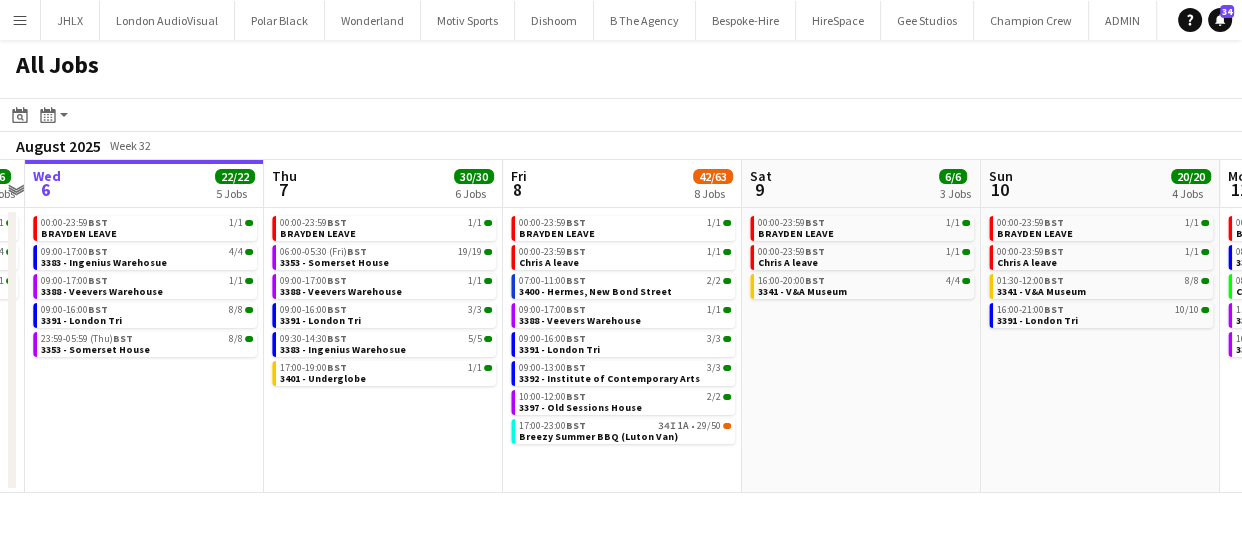drag, startPoint x: 817, startPoint y: 341, endPoint x: 525, endPoint y: 354, distance: 292.28925 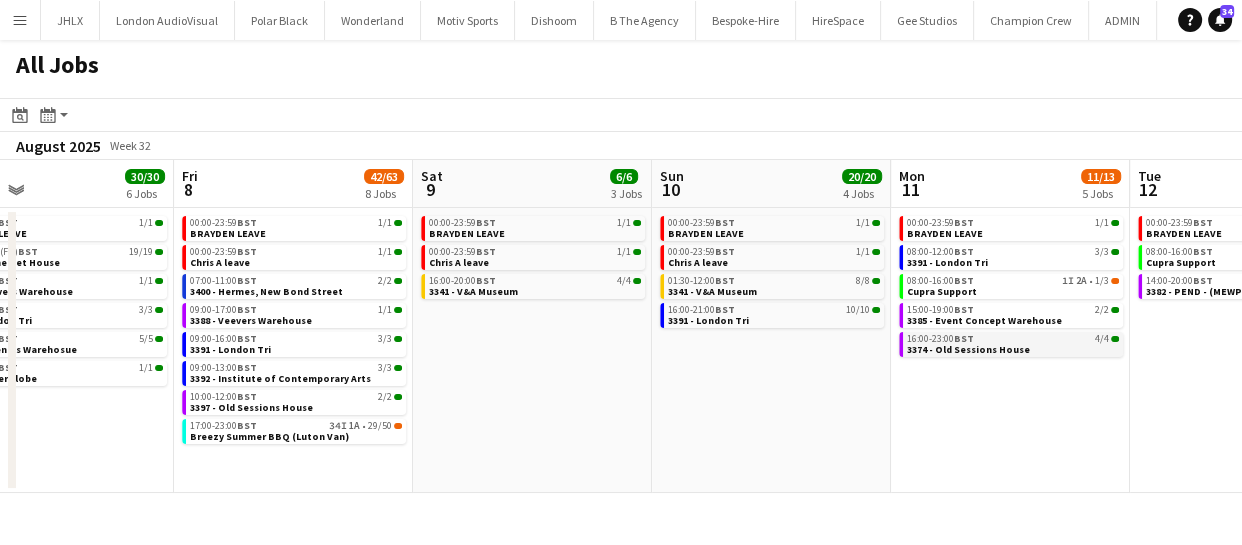 drag, startPoint x: 906, startPoint y: 338, endPoint x: 736, endPoint y: 346, distance: 170.18813 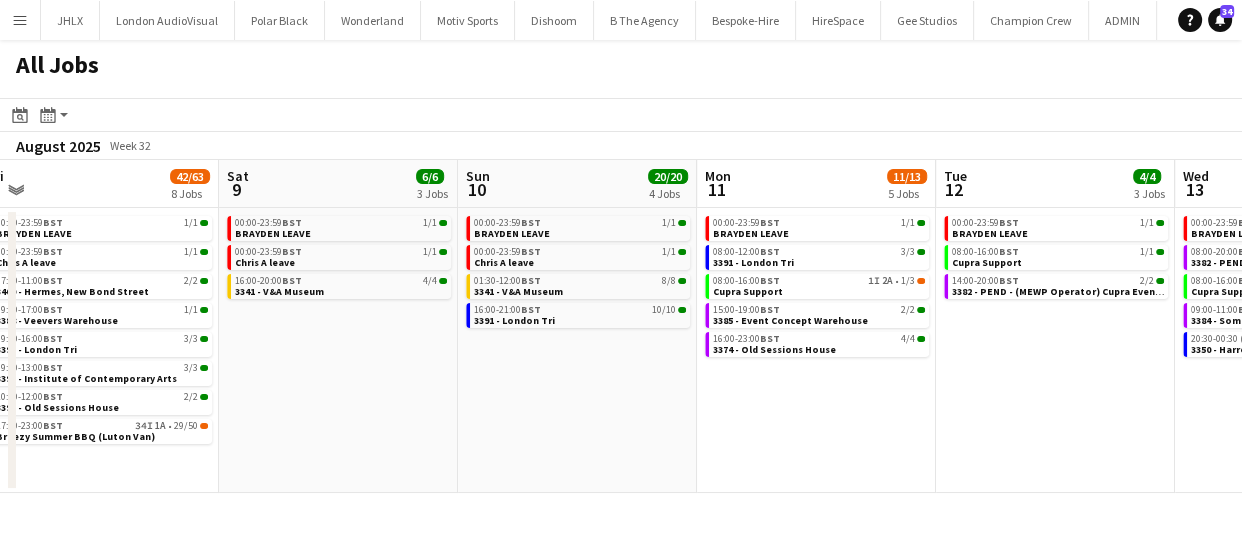 click on "All Jobs
Date picker
AUG 2025 AUG 2025 Monday M Tuesday T Wednesday W Thursday T Friday F Saturday S Sunday S  AUG   1   2   3   4   5   6   7   8   9   10   11   12   13   14   15   16   17   18   19   20   21   22   23   24   25   26   27   28   29   30   31
Comparison range
Comparison range
Today
Month view / Day view
Day view by Board Day view by Job Month view  August 2025   Week 32
Expand/collapse
Tue   5   6/6   3 Jobs   Wed   6   22/22   5 Jobs   Thu   7   30/30   6 Jobs   Fri   8   42/63   8 Jobs   Sat   9   6/6   3 Jobs   Sun   10   20/20   4 Jobs   Mon   11   11/13   5 Jobs   Tue   12   4/4   3 Jobs   Wed   13   7/8   5 Jobs   Thu   14   4/4   3 Jobs   Fri   15   16/16   5 Jobs   00:00-23:59    BST   1/1   BRAYDEN LEAVE   09:00-17:00    BST   4/4   3383 - Ingenius Warehosue   09:00-17:00    BST   1/1   00:00-23:59    BST   1A" 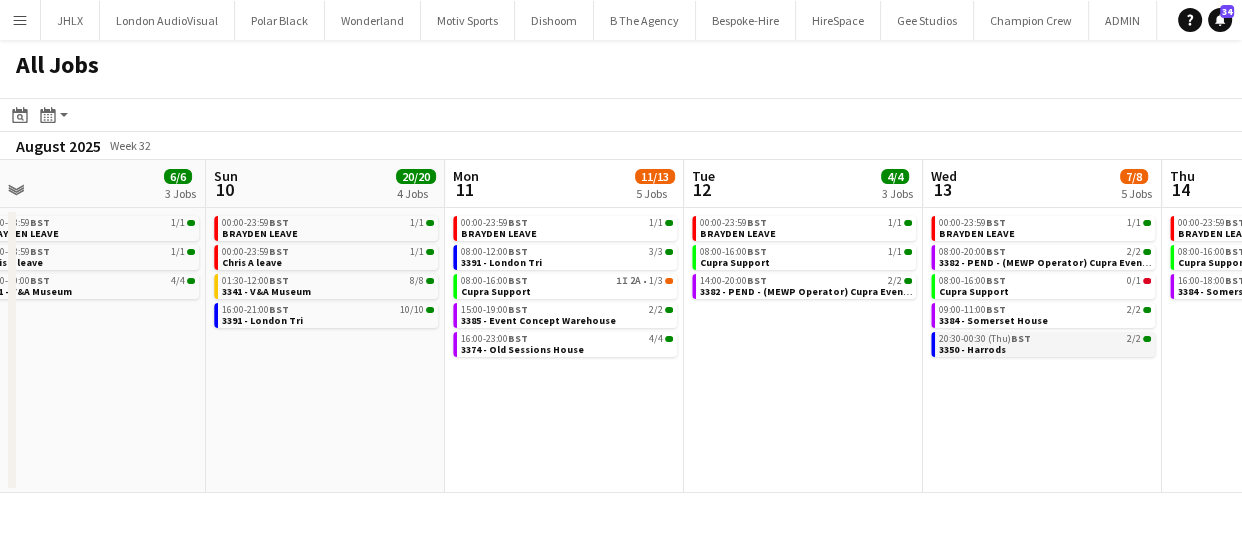 drag, startPoint x: 738, startPoint y: 362, endPoint x: 733, endPoint y: 350, distance: 13 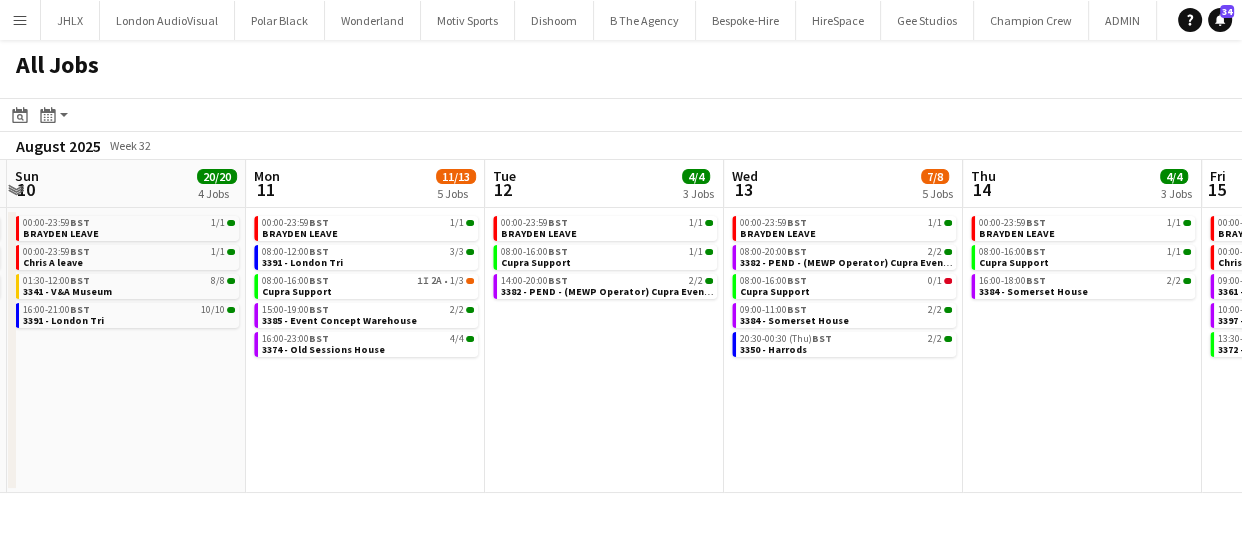 drag, startPoint x: 590, startPoint y: 371, endPoint x: 580, endPoint y: 368, distance: 10.440307 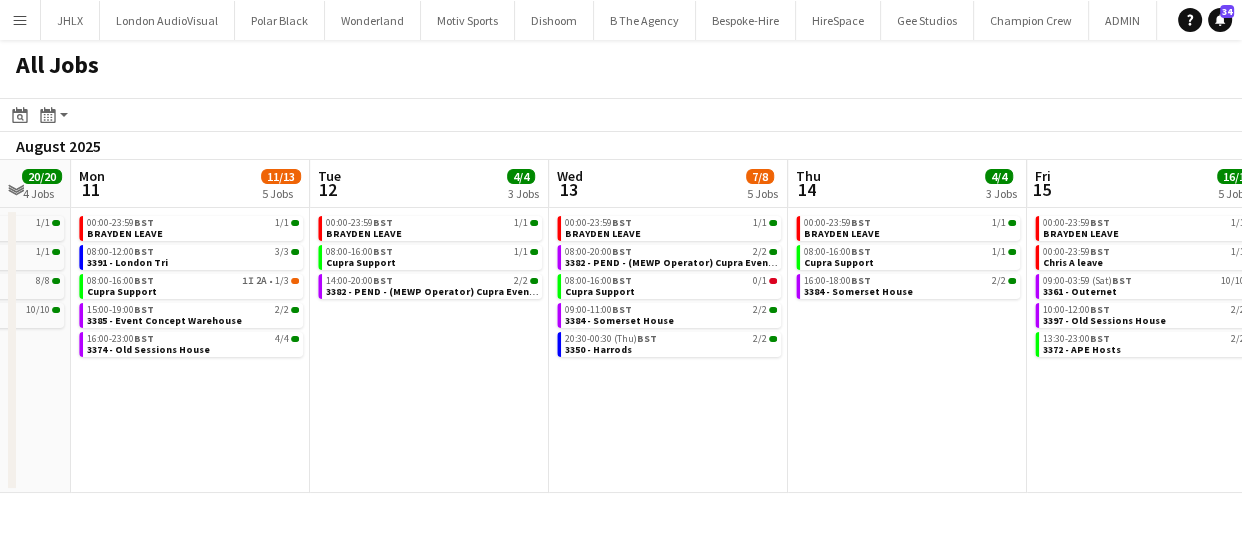 drag, startPoint x: 731, startPoint y: 362, endPoint x: 601, endPoint y: 376, distance: 130.75168 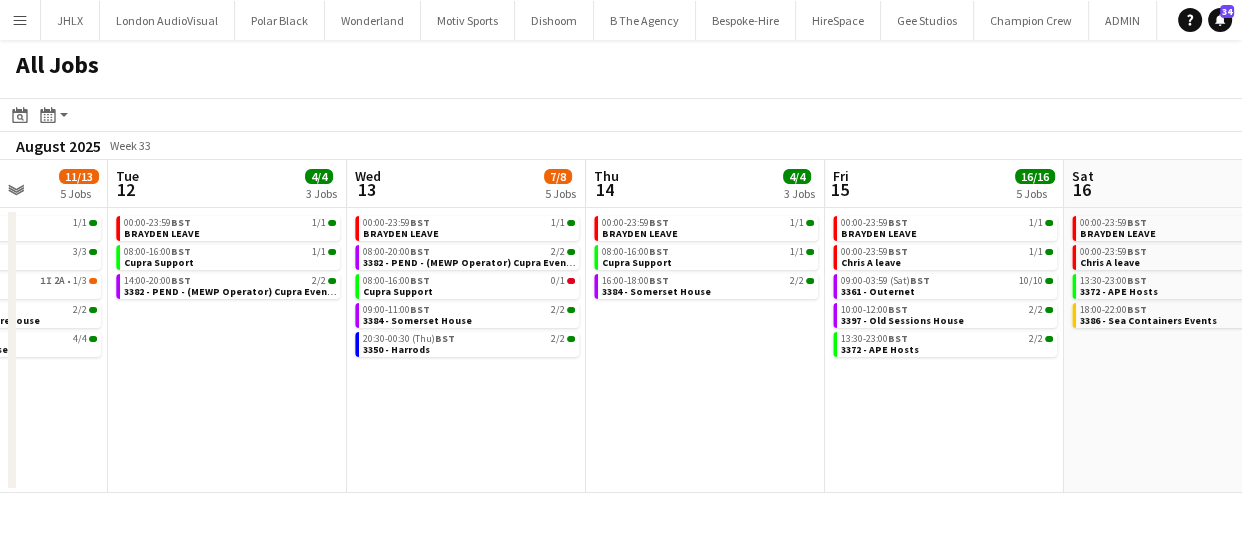 click on "Sat   9   6/6   3 Jobs   Sun   10   20/20   4 Jobs   Mon   11   11/13   5 Jobs   Tue   12   4/4   3 Jobs   Wed   13   7/8   5 Jobs   Thu   14   4/4   3 Jobs   Fri   15   16/16   5 Jobs   Sat   16   8/8   4 Jobs   Sun   17   6/6   4 Jobs   Mon   18   2/3   3 Jobs   Tue   19   5/8   4 Jobs   00:00-23:59    BST   1/1   BRAYDEN LEAVE   00:00-23:59    BST   1/1   Chris A leave   16:00-20:00    BST   4/4   3341 - V&A Museum   00:00-23:59    BST   1/1   BRAYDEN LEAVE   00:00-23:59    BST   1/1   Chris A leave   01:30-12:00    BST   8/8   3341 - V&A Museum   16:00-21:00    BST   10/10   3391 - London Tri   00:00-23:59    BST   1/1   BRAYDEN LEAVE   08:00-12:00    BST   3/3   3391 - London Tri   08:00-16:00    BST   1I   2A   •   1/3   Cupra Support   15:00-19:00    BST   2/2   3385 - Event Concept Warehouse   16:00-23:00    BST   4/4   3374 - Old Sessions House   00:00-23:59    BST   1/1   BRAYDEN LEAVE   08:00-16:00    BST   1/1   Cupra Support   14:00-20:00    BST   2/2   00:00-23:59    BST   1/1   08:00-20:00" at bounding box center (621, 326) 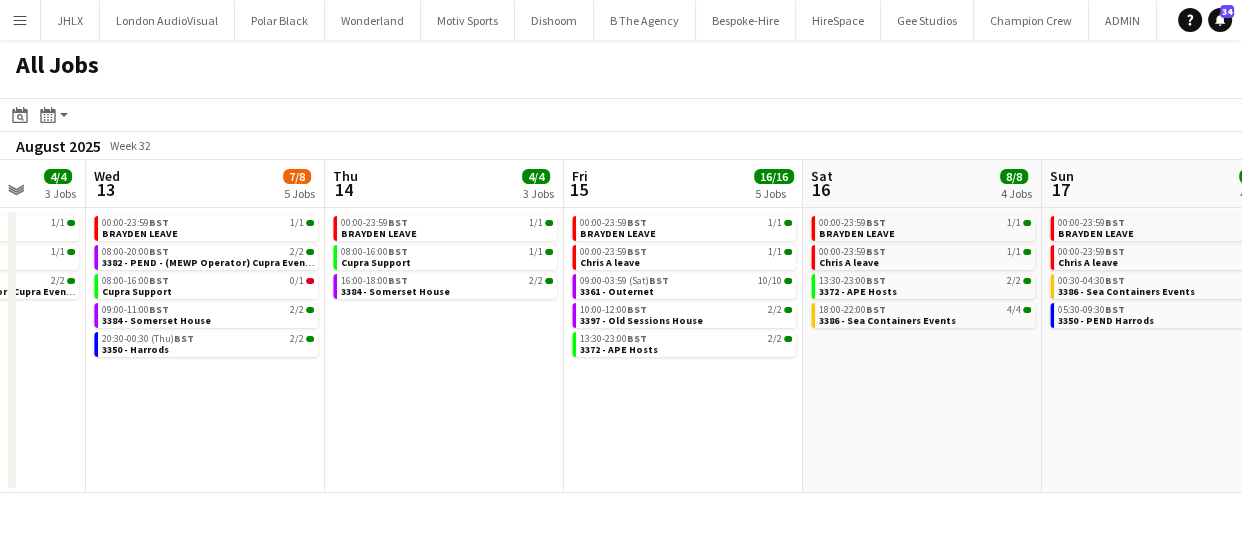 click on "All Jobs
Date picker
AUG 2025 AUG 2025 Monday M Tuesday T Wednesday W Thursday T Friday F Saturday S Sunday S  AUG   1   2   3   4   5   6   7   8   9   10   11   12   13   14   15   16   17   18   19   20   21   22   23   24   25   26   27   28   29   30   31
Comparison range
Comparison range
Today
Month view / Day view
Day view by Board Day view by Job Month view  August 2025   Week 32
Expand/collapse
Sat   9   6/6   3 Jobs   Sun   10   20/20   4 Jobs   Mon   11   11/13   5 Jobs   Tue   12   4/4   3 Jobs   Wed   13   7/8   5 Jobs   Thu   14   4/4   3 Jobs   Fri   15   16/16   5 Jobs   Sat   16   8/8   4 Jobs   Sun   17   6/6   4 Jobs   Mon   18   2/3   3 Jobs   Tue   19   5/8   4 Jobs   00:00-23:59    BST   1/1   BRAYDEN LEAVE   00:00-23:59    BST   1/1   Chris A leave   16:00-20:00    BST   4/4   3341 - V&A Museum   00:00-23:59    1I" 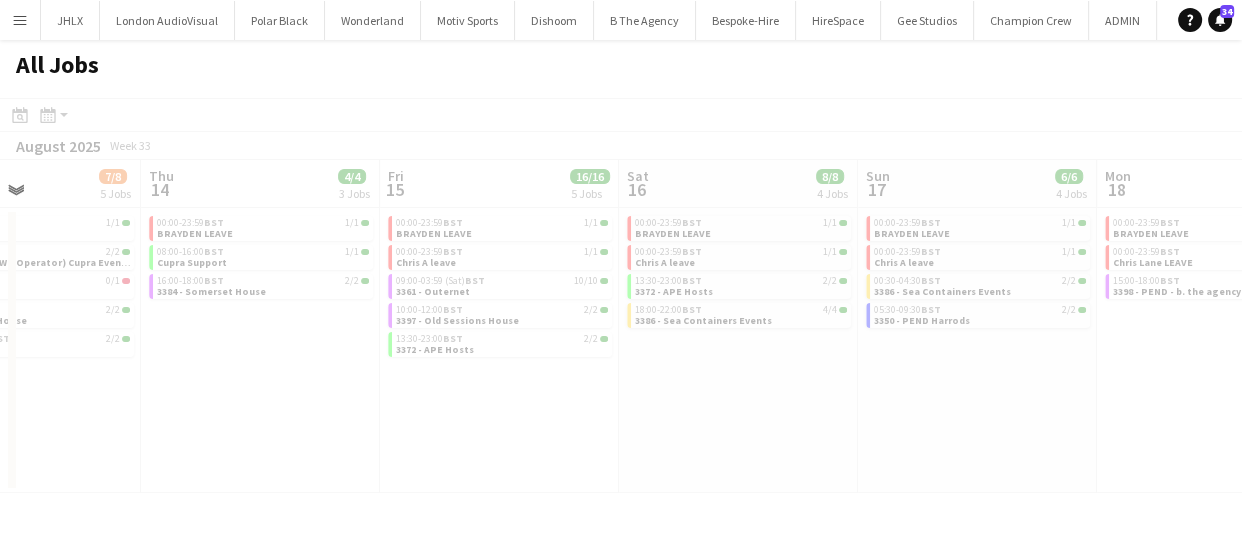 drag, startPoint x: 791, startPoint y: 354, endPoint x: 627, endPoint y: 346, distance: 164.195 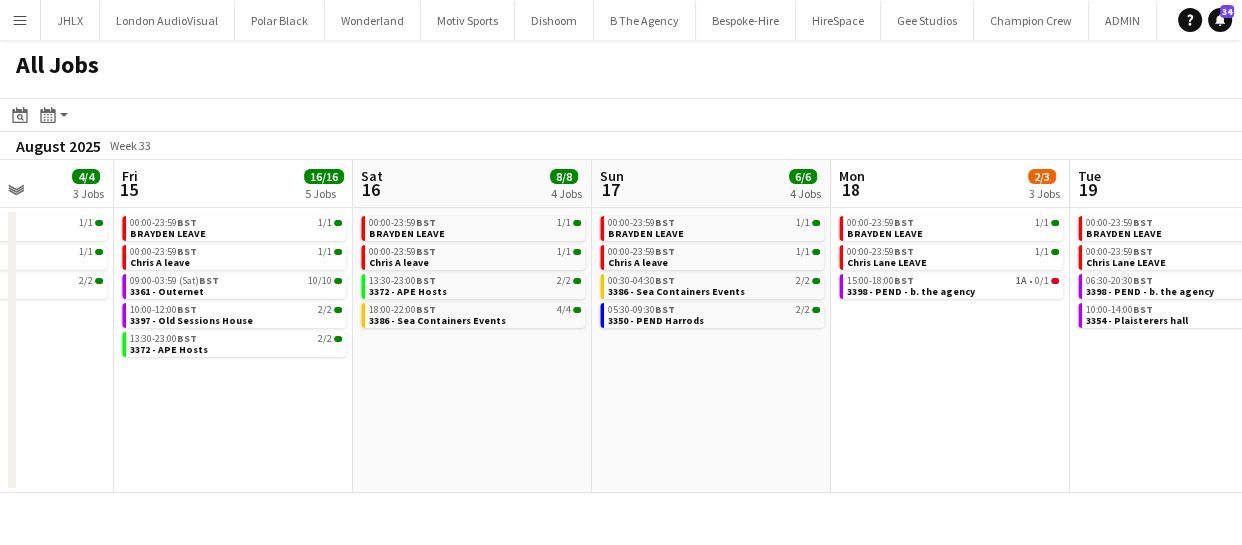 click on "Mon   11   11/13   5 Jobs   Tue   12   4/4   3 Jobs   Wed   13   7/8   5 Jobs   Thu   14   4/4   3 Jobs   Fri   15   16/16   5 Jobs   Sat   16   8/8   4 Jobs   Sun   17   6/6   4 Jobs   Mon   18   2/3   3 Jobs   Tue   19   5/8   4 Jobs   Wed   20   5/7   4 Jobs   Thu   21   1/2   2 Jobs   00:00-23:59    BST   1/1   BRAYDEN LEAVE   08:00-12:00    BST   3/3   3391 - London Tri   08:00-16:00    BST   1I   2A   •   1/3   Cupra Support   15:00-19:00    BST   2/2   3385 - Event Concept Warehouse   16:00-23:00    BST   4/4   3374 - Old Sessions House   00:00-23:59    BST   1/1   BRAYDEN LEAVE   08:00-16:00    BST   1/1   Cupra Support   14:00-20:00    BST   2/2   3382 - PEND -  (MEWP Operator) Cupra Event Day   00:00-23:59    BST   1/1   BRAYDEN LEAVE   08:00-20:00    BST   2/2   3382 - PEND -  (MEWP Operator) Cupra Event Day   08:00-16:00    BST   0/1   Cupra Support   09:00-11:00    BST   2/2   3384 - Somerset House    20:30-00:30 (Thu)   BST   2/2   3350 - Harrods   00:00-23:59    BST   1/1   BRAYDEN LEAVE" at bounding box center (621, 326) 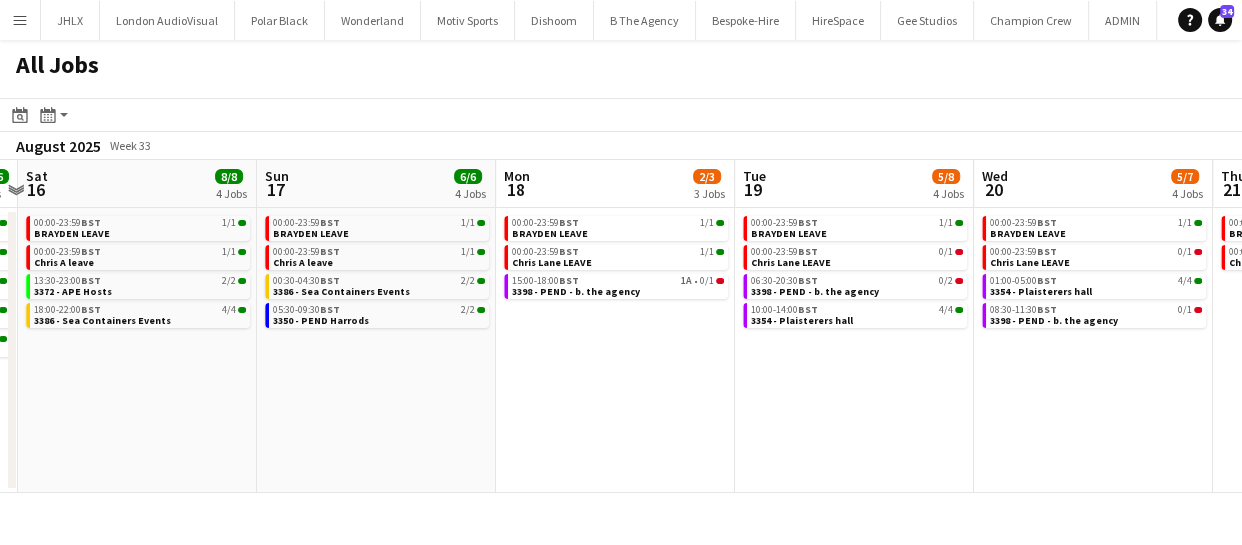 drag, startPoint x: 794, startPoint y: 358, endPoint x: 572, endPoint y: 365, distance: 222.11034 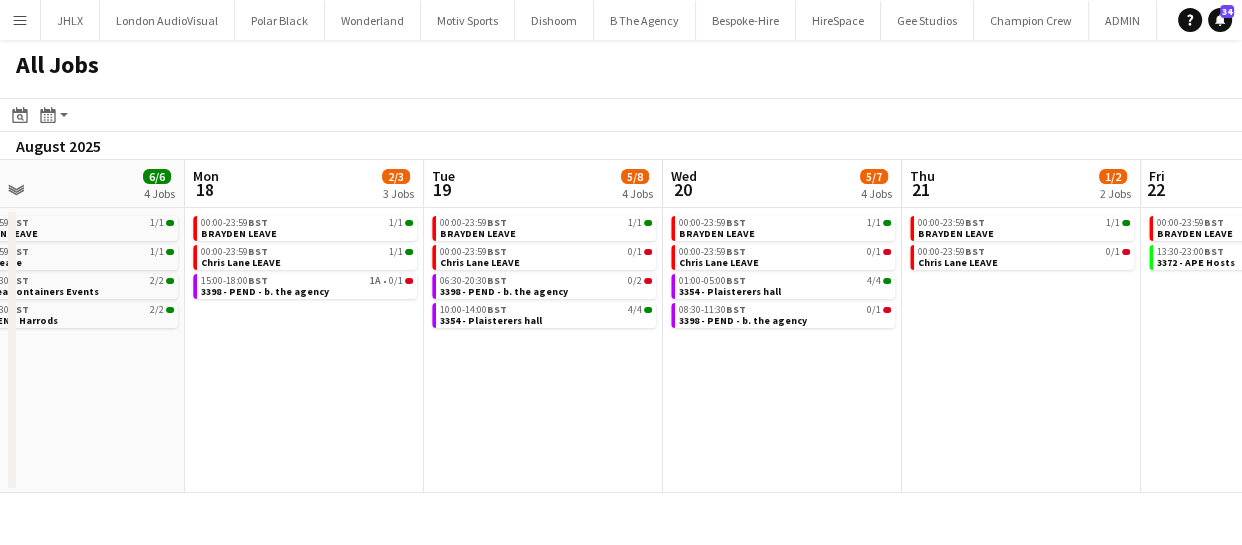 drag, startPoint x: 690, startPoint y: 376, endPoint x: 782, endPoint y: 350, distance: 95.60335 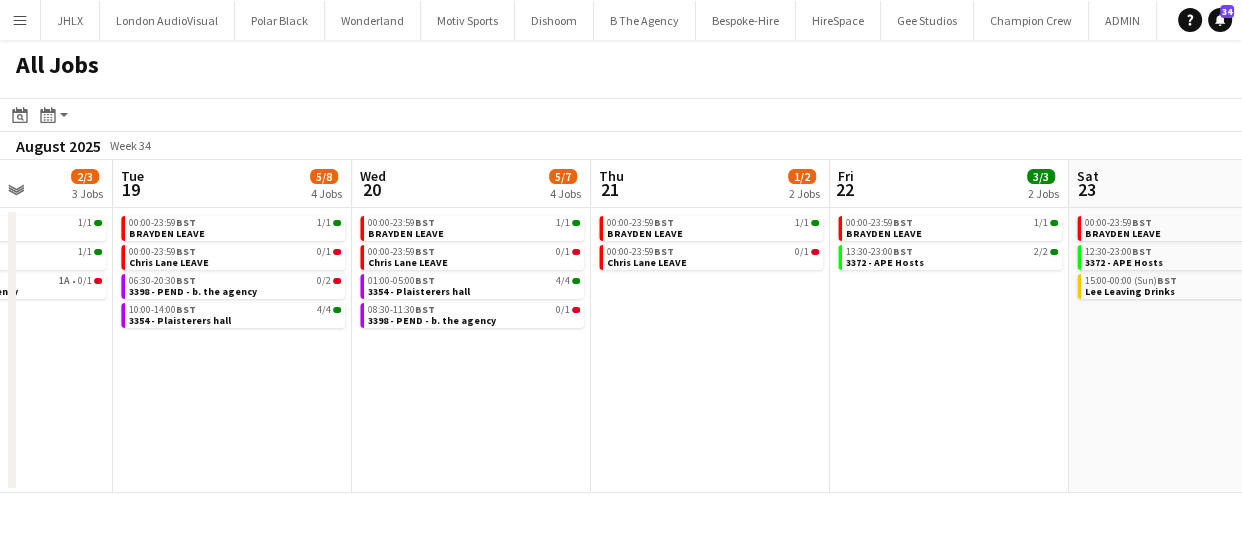 drag, startPoint x: 867, startPoint y: 350, endPoint x: 451, endPoint y: 381, distance: 417.15344 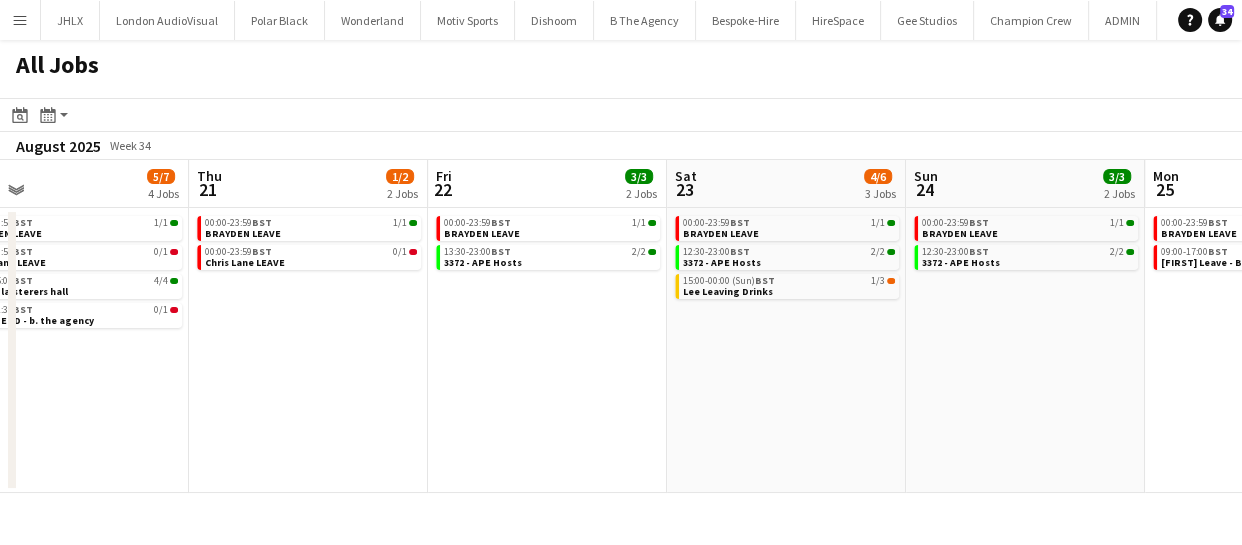 click on "All Jobs
Date picker
AUG 2025 AUG 2025 Monday M Tuesday T Wednesday W Thursday T Friday F Saturday S Sunday S  AUG   1   2   3   4   5   6   7   8   9   10   11   12   13   14   15   16   17   18   19   20   21   22   23   24   25   26   27   28   29   30   31
Comparison range
Comparison range
Today
Month view / Day view
Day view by Board Day view by Job Month view  August 2025   Week 34
Expand/collapse
Sun   17   6/6   4 Jobs   Mon   18   2/3   3 Jobs   Tue   19   5/8   4 Jobs   Wed   20   5/7   4 Jobs   Thu   21   1/2   2 Jobs   Fri   22   3/3   2 Jobs   Sat   23   4/6   3 Jobs   Sun   24   3/3   2 Jobs   Mon   25   2/2   2 Jobs   Tue   26   3/3   2 Jobs   Wed   27   2/3   3 Jobs   00:00-23:59    BST   1/1   BRAYDEN LEAVE   00:00-23:59    BST   1/1   Chris A leave   00:30-04:30    BST   2/2   3386 - Sea Containers Events   BST   2/2" 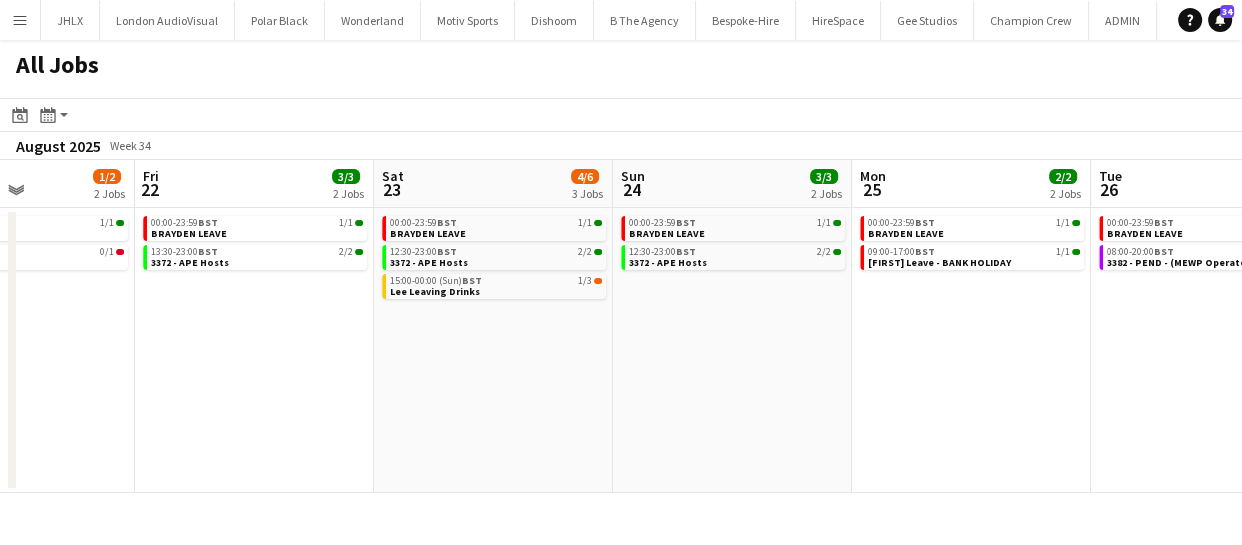 drag, startPoint x: 465, startPoint y: 385, endPoint x: 585, endPoint y: 376, distance: 120.33703 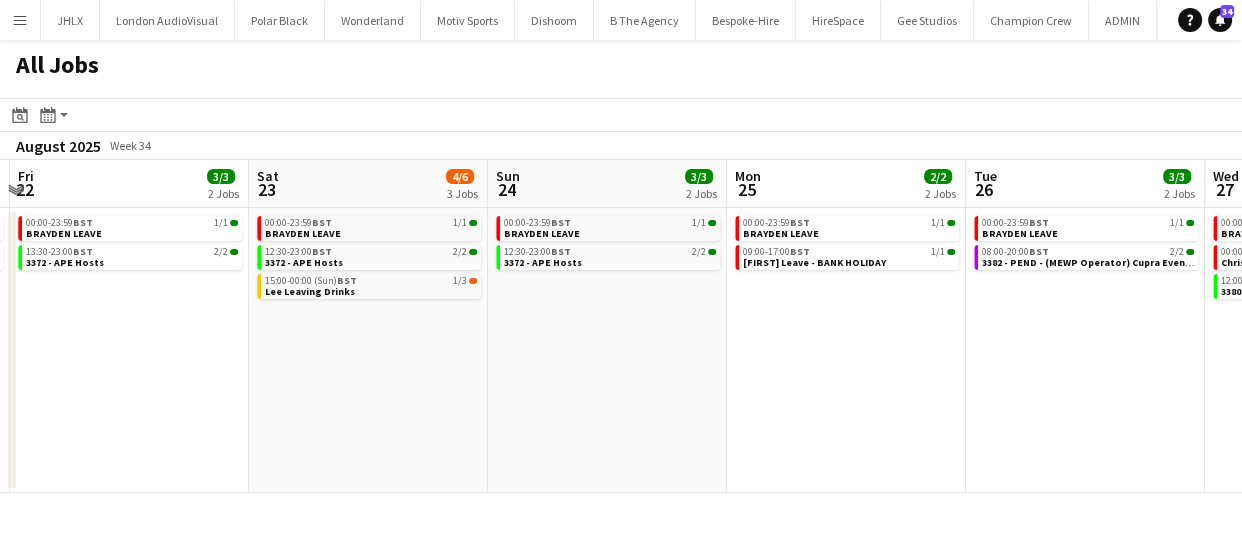 drag, startPoint x: 699, startPoint y: 376, endPoint x: 755, endPoint y: 368, distance: 56.568542 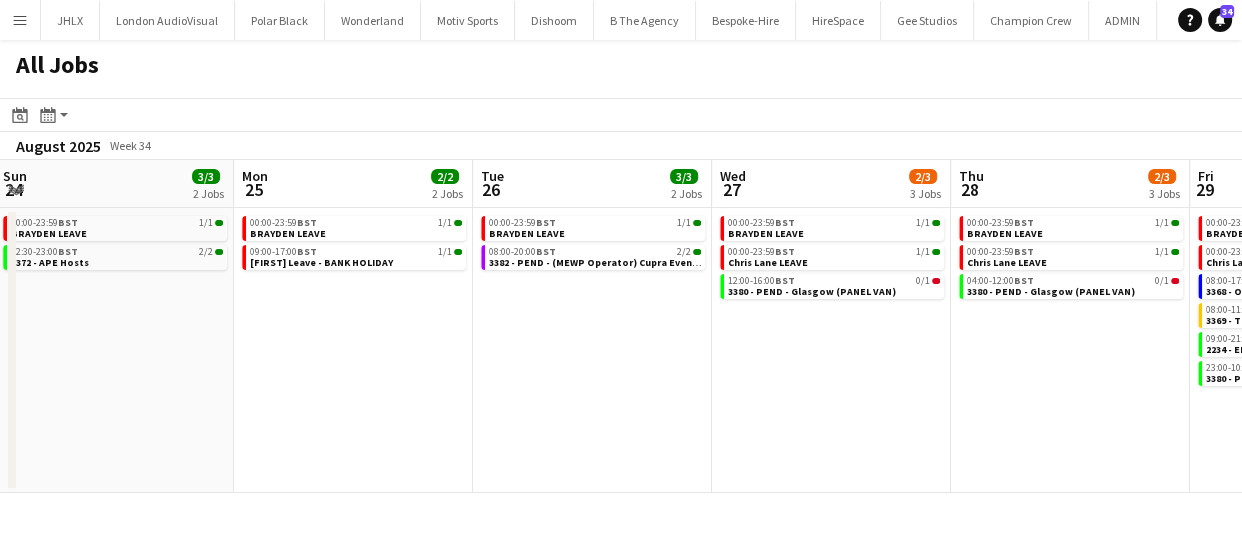 drag, startPoint x: 667, startPoint y: 374, endPoint x: 642, endPoint y: 389, distance: 29.15476 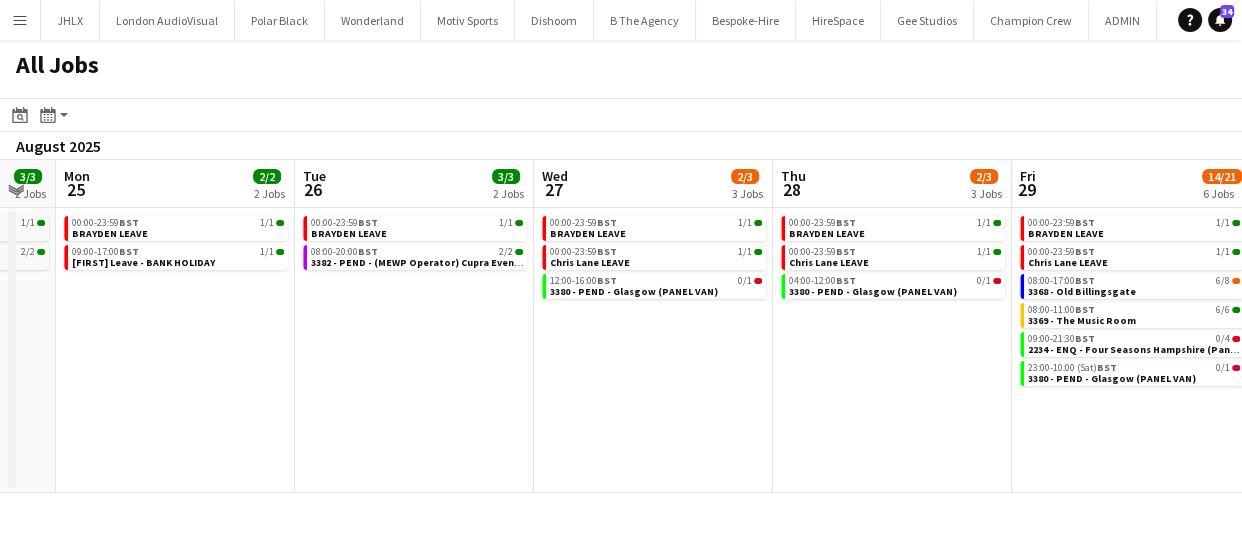 click on "All Jobs
Date picker
AUG 2025 AUG 2025 Monday M Tuesday T Wednesday W Thursday T Friday F Saturday S Sunday S  AUG   1   2   3   4   5   6   7   8   9   10   11   12   13   14   15   16   17   18   19   20   21   22   23   24   25   26   27   28   29   30   31
Comparison range
Comparison range
Today
Month view / Day view
Day view by Board Day view by Job Month view  August 2025   Week 34
Expand/collapse
Thu   21   1/2   2 Jobs   Fri   22   3/3   2 Jobs   Sat   23   4/6   3 Jobs   Sun   24   3/3   2 Jobs   Mon   25   2/2   2 Jobs   Tue   26   3/3   2 Jobs   Wed   27   2/3   3 Jobs   Thu   28   2/3   3 Jobs   Fri   29   14/21   6 Jobs   Sat   30   8/14   4 Jobs   Sun   31   8/10   3 Jobs   00:00-23:59    BST   1/1   BRAYDEN LEAVE   00:00-23:59    BST   0/1   Chris Lane LEAVE   00:00-23:59    BST   1/1   BRAYDEN LEAVE   13:30-23:00    BST" 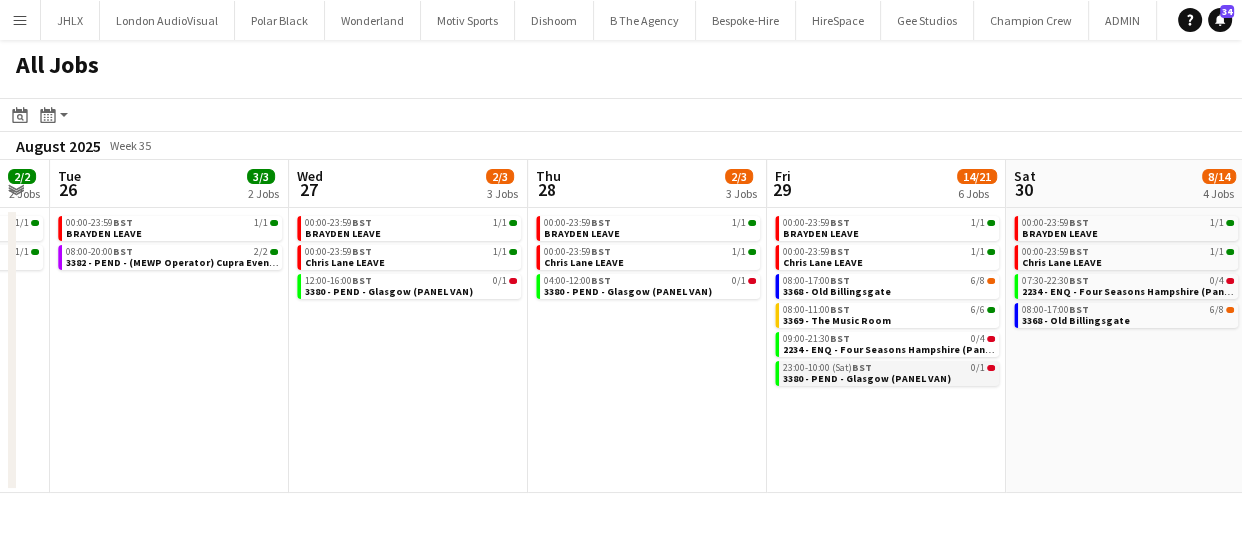 drag, startPoint x: 720, startPoint y: 380, endPoint x: 659, endPoint y: 373, distance: 61.400326 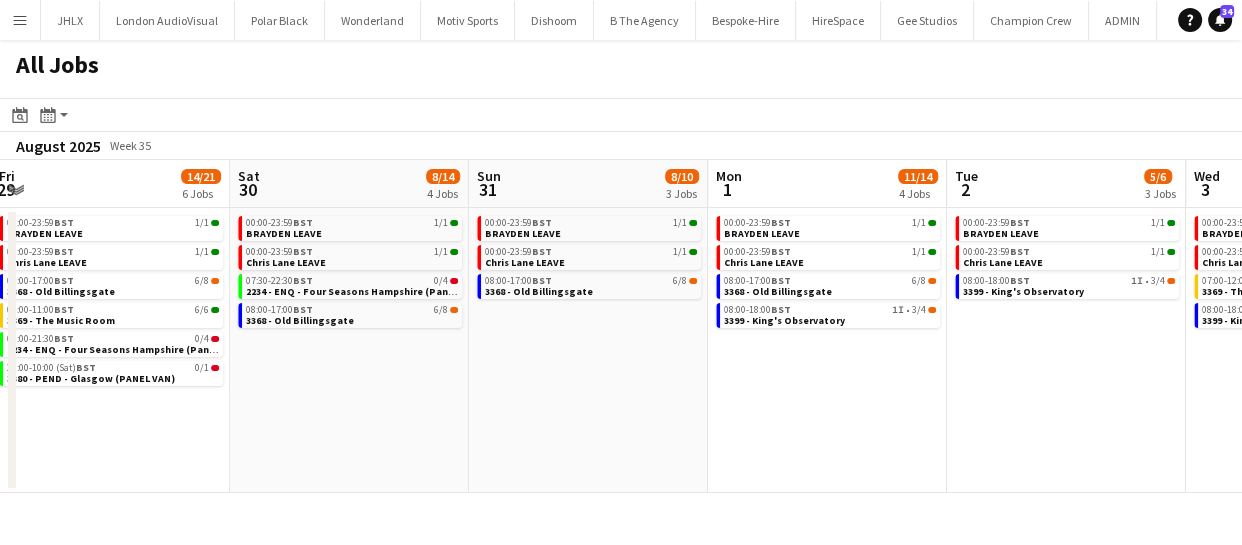 drag, startPoint x: 465, startPoint y: 398, endPoint x: 487, endPoint y: 387, distance: 24.596748 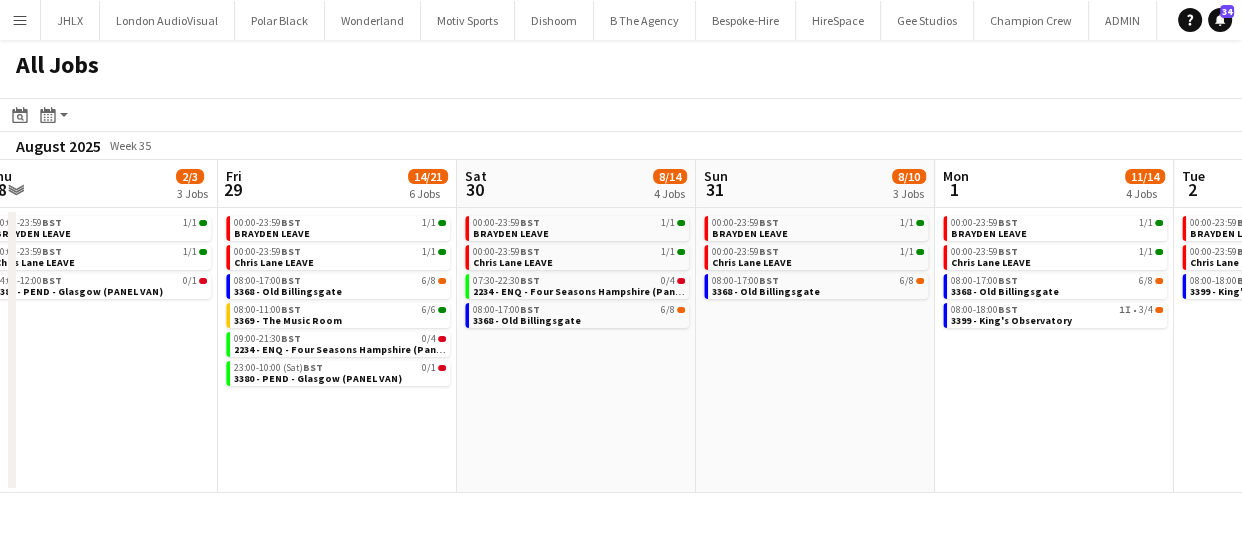 click on "All Jobs
Date picker
AUG 2025 AUG 2025 Monday M Tuesday T Wednesday W Thursday T Friday F Saturday S Sunday S  AUG   1   2   3   4   5   6   7   8   9   10   11   12   13   14   15   16   17   18   19   20   21   22   23   24   25   26   27   28   29   30   31
Comparison range
Comparison range
Today
Month view / Day view
Day view by Board Day view by Job Month view  August 2025   Week 35
Expand/collapse
Mon   25   2/2   2 Jobs   Tue   26   3/3   2 Jobs   Wed   27   2/3   3 Jobs   Thu   28   2/3   3 Jobs   Fri   29   14/21   6 Jobs   Sat   30   8/14   4 Jobs   Sun   31   8/10   3 Jobs   Mon   1   11/14   4 Jobs   Tue   2   5/6   3 Jobs   Wed   3   11/12   4 Jobs   Thu   4   3/4   1 Job   00:00-23:59    BST   1/1   BRAYDEN LEAVE   09:00-17:00    BST   1/1   Andy Leave - BANK HOLIDAY   00:00-23:59    BST   1/1   BRAYDEN LEAVE   BST   2/2" 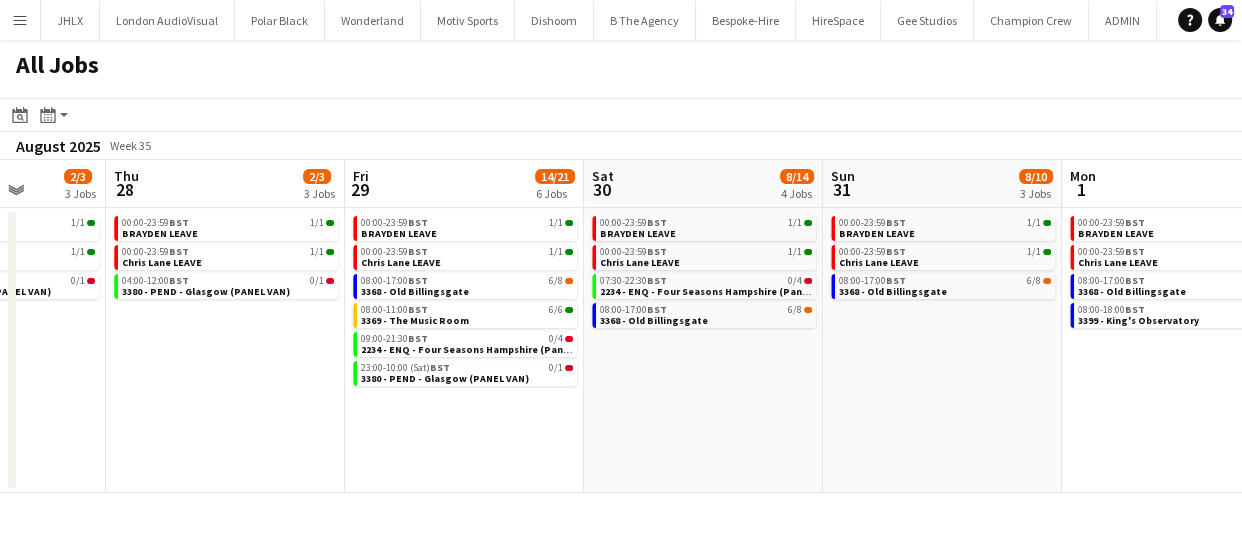 click on "Mon   25   2/2   2 Jobs   Tue   26   3/3   2 Jobs   Wed   27   2/3   3 Jobs   Thu   28   2/3   3 Jobs   Fri   29   14/21   6 Jobs   Sat   30   8/14   4 Jobs   Sun   31   8/10   3 Jobs   Mon   1   11/14   4 Jobs   Tue   2   5/6   3 Jobs   Wed   3   11/12   4 Jobs   Thu   4   3/4   1 Job   00:00-23:59    BST   1/1   BRAYDEN LEAVE   09:00-17:00    BST   1/1   Andy Leave - BANK HOLIDAY   00:00-23:59    BST   1/1   BRAYDEN LEAVE   08:00-20:00    BST   2/2   3382 - PEND -  (MEWP Operator) Cupra Event Day   00:00-23:59    BST   1/1   BRAYDEN LEAVE   00:00-23:59    BST   1/1   Chris Lane LEAVE   12:00-16:00    BST   0/1   3380 - PEND - Glasgow (PANEL VAN)   00:00-23:59    BST   1/1   BRAYDEN LEAVE   00:00-23:59    BST   1/1   Chris Lane LEAVE   04:00-12:00    BST   0/1   3380 - PEND - Glasgow  (PANEL VAN)   00:00-23:59    BST   1/1   BRAYDEN LEAVE   00:00-23:59    BST   1/1   Chris Lane LEAVE   08:00-17:00    BST   6/8   3368 - Old Billingsgate   08:00-11:00    BST   6/6   3369 - The Music Room   09:00-21:30    BST" at bounding box center [621, 326] 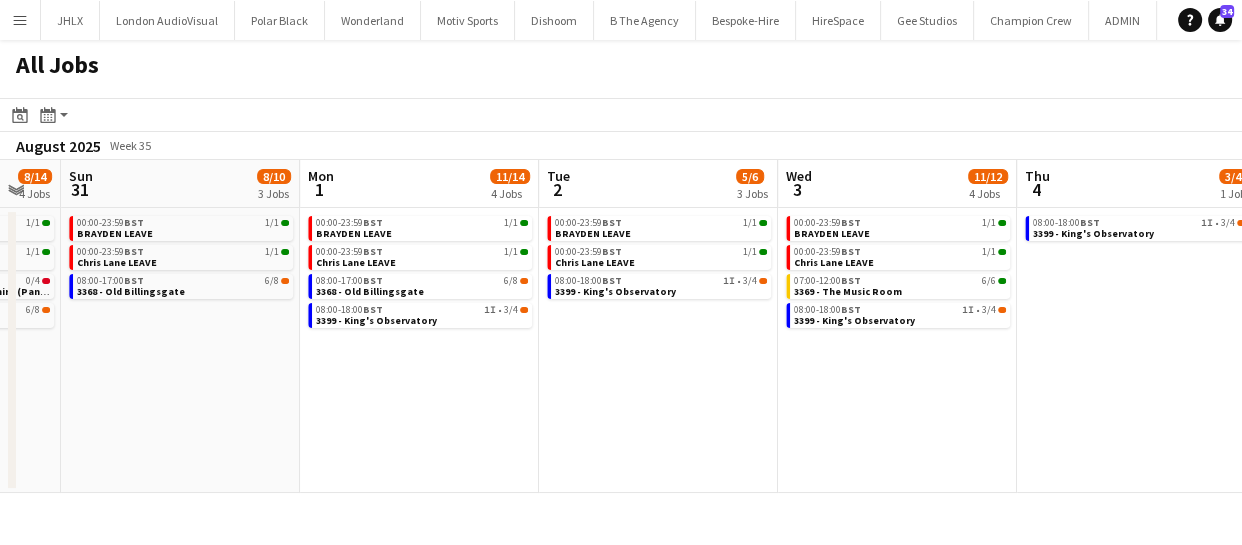 drag, startPoint x: 612, startPoint y: 371, endPoint x: 664, endPoint y: 359, distance: 53.366657 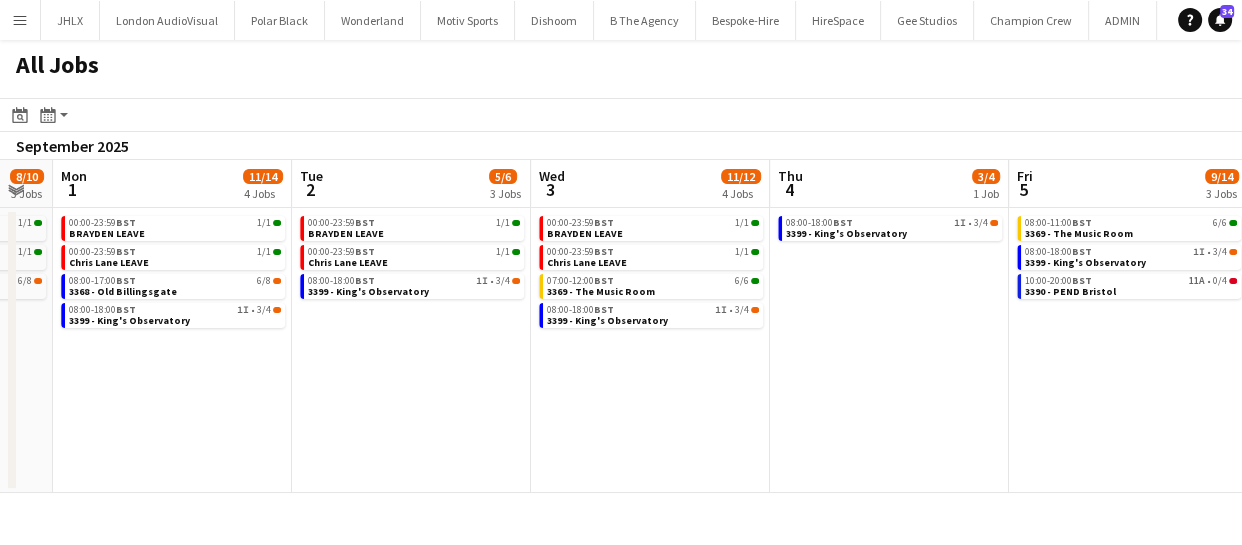 click on "All Jobs
Date picker
AUG 2025 AUG 2025 Monday M Tuesday T Wednesday W Thursday T Friday F Saturday S Sunday S  AUG   1   2   3   4   5   6   7   8   9   10   11   12   13   14   15   16   17   18   19   20   21   22   23   24   25   26   27   28   29   30   31
Comparison range
Comparison range
Today
Month view / Day view
Day view by Board Day view by Job Month view  September 2025   Week 35
Expand/collapse
Fri   29   14/21   6 Jobs   Sat   30   8/14   4 Jobs   Sun   31   8/10   3 Jobs   Mon   1   11/14   4 Jobs   Tue   2   5/6   3 Jobs   Wed   3   11/12   4 Jobs   Thu   4   3/4   1 Job   Fri   5   9/14   3 Jobs   Sat   6   2/4   2 Jobs   Sun   7   8/24   4 Jobs   Mon   8   0/16   2 Jobs   00:00-23:59    BST   1/1   BRAYDEN LEAVE   00:00-23:59    BST   1/1   Chris Lane LEAVE   08:00-17:00    BST   6/8   3368 - Old Billingsgate   BST   1I" 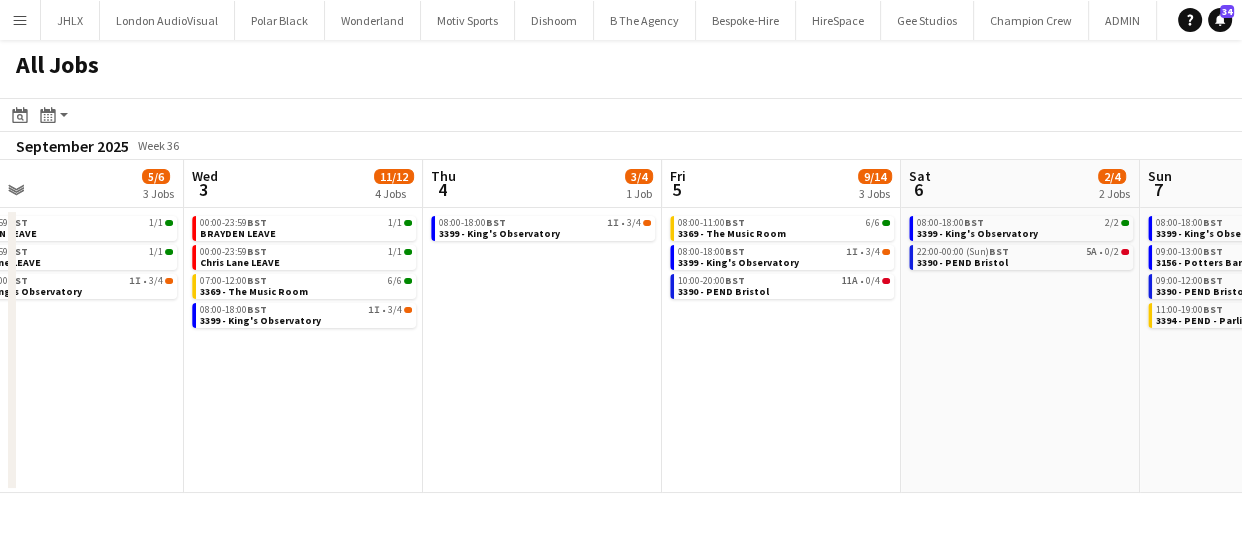drag, startPoint x: 661, startPoint y: 358, endPoint x: 781, endPoint y: 360, distance: 120.01666 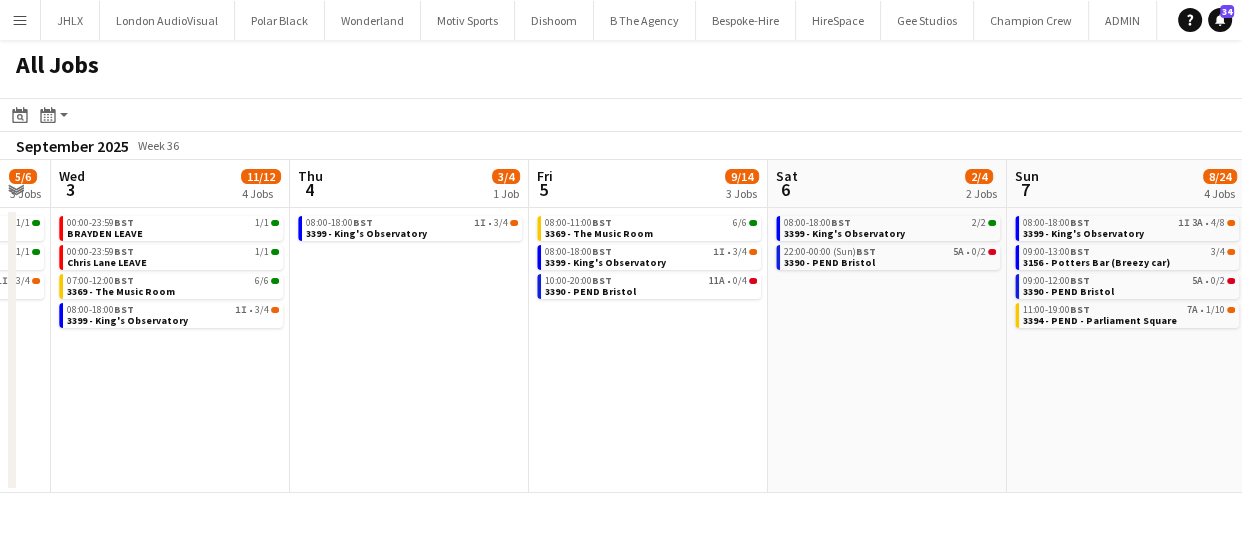 click on "Sun   31   8/10   3 Jobs   Mon   1   11/14   4 Jobs   Tue   2   5/6   3 Jobs   Wed   3   11/12   4 Jobs   Thu   4   3/4   1 Job   Fri   5   9/14   3 Jobs   Sat   6   2/4   2 Jobs   Sun   7   8/24   4 Jobs   Mon   8   0/16   2 Jobs   Tue   9   Wed   10   0/6   1 Job   00:00-23:59    BST   1/1   BRAYDEN LEAVE   00:00-23:59    BST   1/1   Chris Lane LEAVE   08:00-17:00    BST   6/8   3368 - Old Billingsgate   00:00-23:59    BST   1/1   BRAYDEN LEAVE   00:00-23:59    BST   1/1   Chris Lane LEAVE   08:00-17:00    BST   6/8   3368 - Old Billingsgate   08:00-18:00    BST   1I   •   3/4   3399 - King's Observatory   00:00-23:59    BST   1/1   BRAYDEN LEAVE   00:00-23:59    BST   1/1   Chris Lane LEAVE   08:00-18:00    BST   1I   •   3/4   3399 - King's Observatory   00:00-23:59    BST   1/1   BRAYDEN LEAVE   00:00-23:59    BST   1/1   Chris Lane LEAVE   07:00-12:00    BST   6/6   3369 - The Music Room   08:00-18:00    BST   1I   •   3/4   3399 - King's Observatory   08:00-18:00    BST   1I   •   3/4   BST" at bounding box center (621, 326) 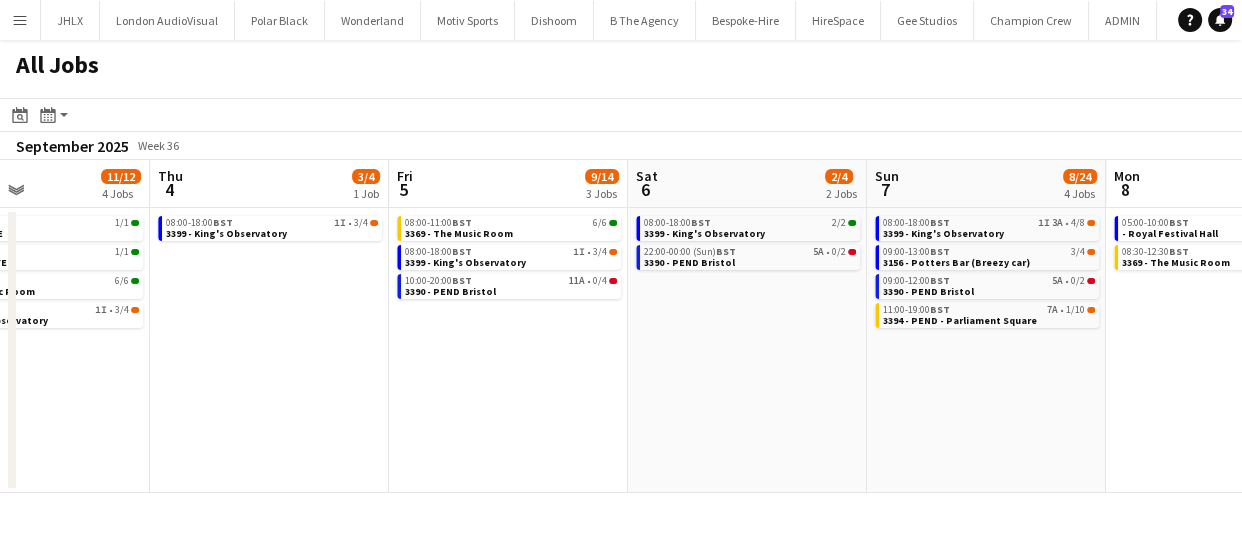 click on "Sun   31   8/10   3 Jobs   Mon   1   11/14   4 Jobs   Tue   2   5/6   3 Jobs   Wed   3   11/12   4 Jobs   Thu   4   3/4   1 Job   Fri   5   9/14   3 Jobs   Sat   6   2/4   2 Jobs   Sun   7   8/24   4 Jobs   Mon   8   0/16   2 Jobs   Tue   9   Wed   10   0/6   1 Job   00:00-23:59    BST   1/1   BRAYDEN LEAVE   00:00-23:59    BST   1/1   Chris Lane LEAVE   08:00-17:00    BST   6/8   3368 - Old Billingsgate   00:00-23:59    BST   1/1   BRAYDEN LEAVE   00:00-23:59    BST   1/1   Chris Lane LEAVE   08:00-17:00    BST   6/8   3368 - Old Billingsgate   08:00-18:00    BST   1I   •   3/4   3399 - King's Observatory   00:00-23:59    BST   1/1   BRAYDEN LEAVE   00:00-23:59    BST   1/1   Chris Lane LEAVE   08:00-18:00    BST   1I   •   3/4   3399 - King's Observatory   00:00-23:59    BST   1/1   BRAYDEN LEAVE   00:00-23:59    BST   1/1   Chris Lane LEAVE   07:00-12:00    BST   6/6   3369 - The Music Room   08:00-18:00    BST   1I   •   3/4   3399 - King's Observatory   08:00-18:00    BST   1I   •   3/4   BST" at bounding box center (621, 326) 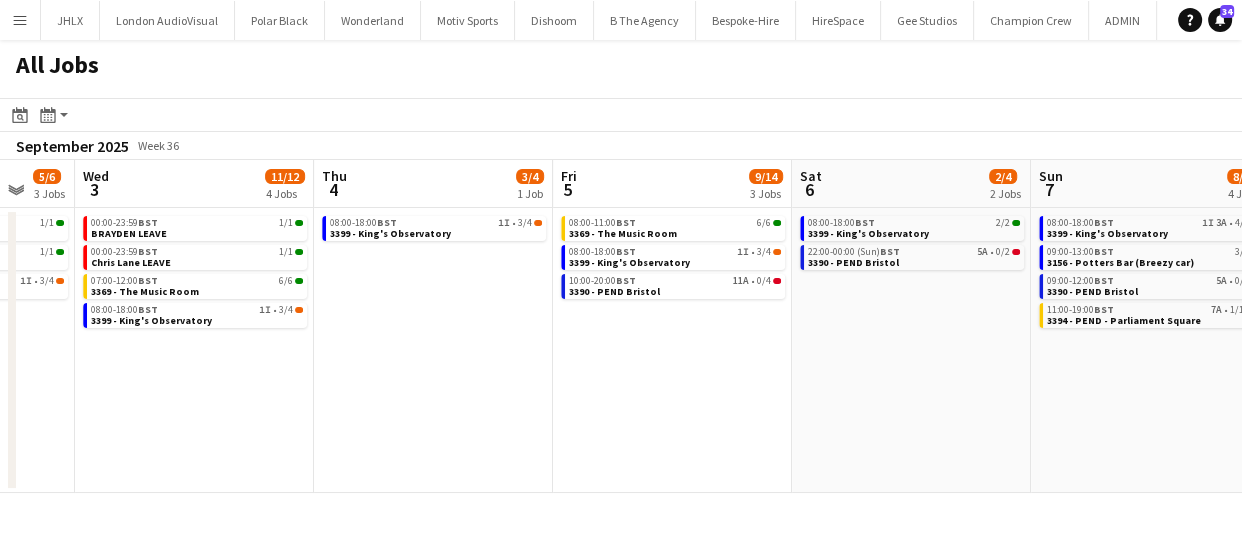 drag, startPoint x: 737, startPoint y: 384, endPoint x: 580, endPoint y: 403, distance: 158.14551 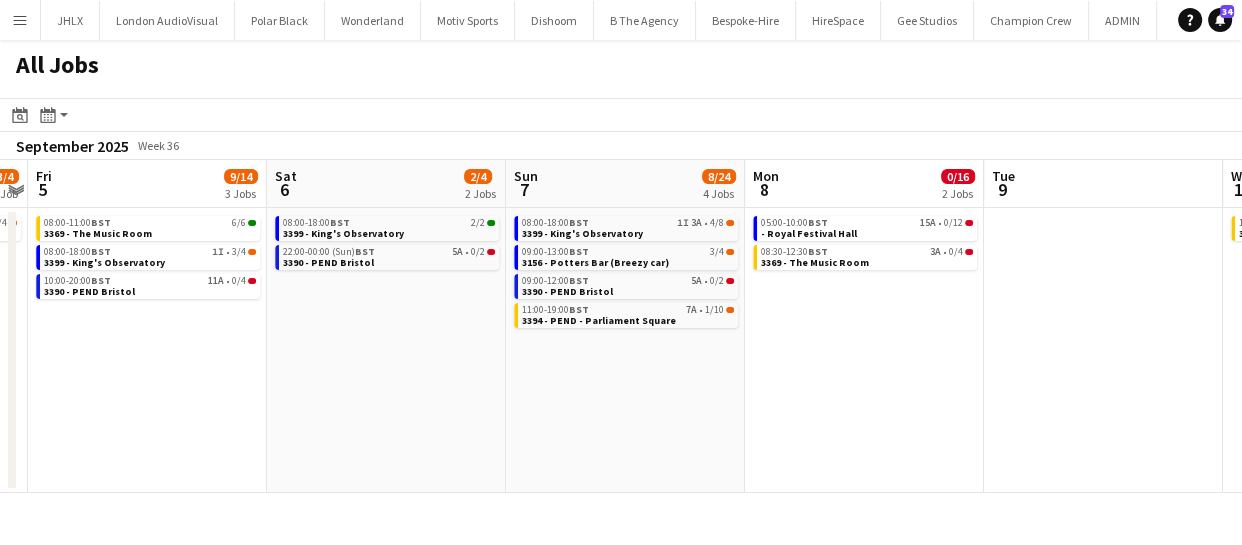 click on "Tue   2   5/6   3 Jobs   Wed   3   11/12   4 Jobs   Thu   4   3/4   1 Job   Fri   5   9/14   3 Jobs   Sat   6   2/4   2 Jobs   Sun   7   8/24   4 Jobs   Mon   8   0/16   2 Jobs   Tue   9   Wed   10   0/6   1 Job   Thu   11   0/8   1 Job   Fri   12   2/28   3 Jobs   00:00-23:59    BST   1/1   BRAYDEN LEAVE   00:00-23:59    BST   1/1   Chris Lane LEAVE   08:00-18:00    BST   1I   •   3/4   3399 - King's Observatory   00:00-23:59    BST   1/1   BRAYDEN LEAVE   00:00-23:59    BST   1/1   Chris Lane LEAVE   07:00-12:00    BST   6/6   3369 - The Music Room   08:00-18:00    BST   1I   •   3/4   3399 - King's Observatory   08:00-18:00    BST   1I   •   3/4   3399 - King's Observatory   08:00-11:00    BST   6/6   3369 - The Music Room   08:00-18:00    BST   1I   •   3/4   3399 - King's Observatory   10:00-20:00    BST   11A   •   0/4   3390 - PEND Bristol   08:00-18:00    BST   2/2   3399 - King's Observatory   22:00-00:00 (Sun)   BST   5A   •   0/2   3390 - PEND Bristol   08:00-18:00    BST   1I   3A" at bounding box center [621, 326] 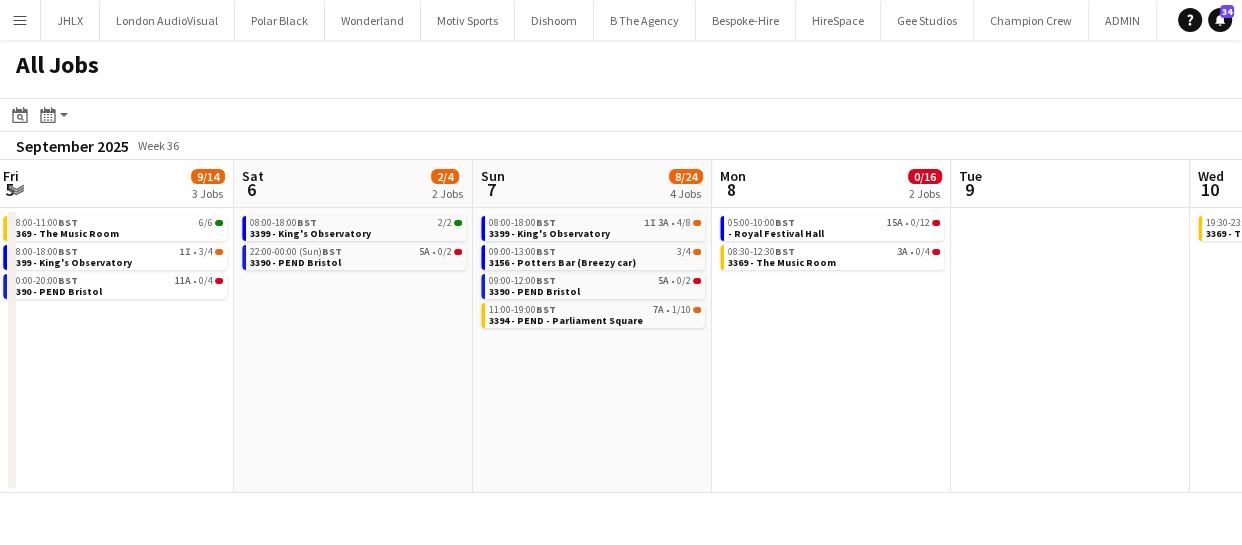 scroll, scrollTop: 0, scrollLeft: 771, axis: horizontal 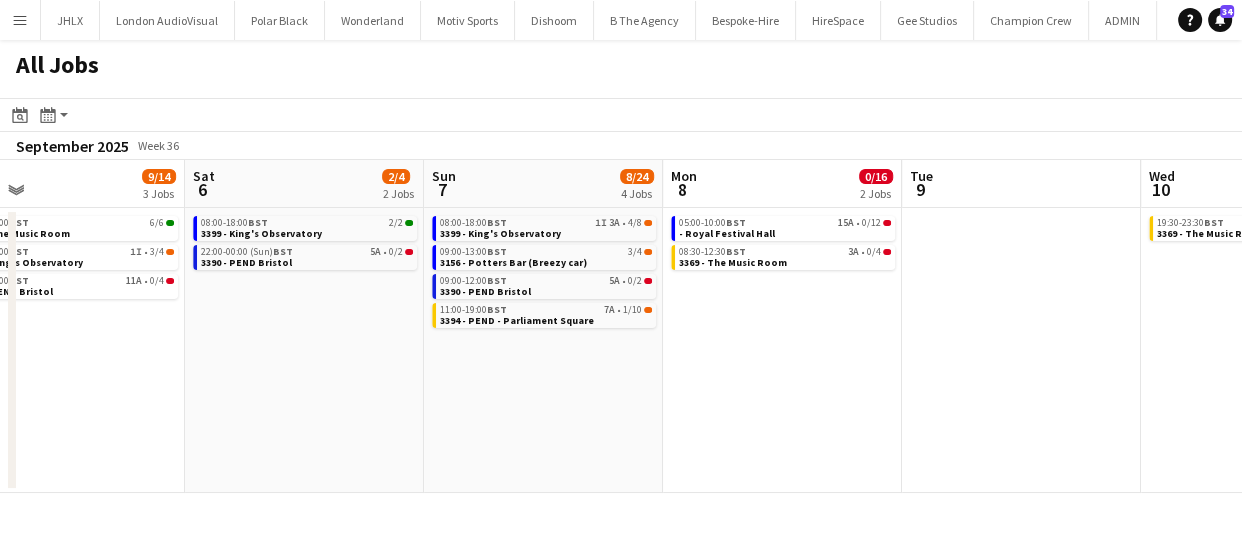 drag, startPoint x: 879, startPoint y: 364, endPoint x: 830, endPoint y: 365, distance: 49.010204 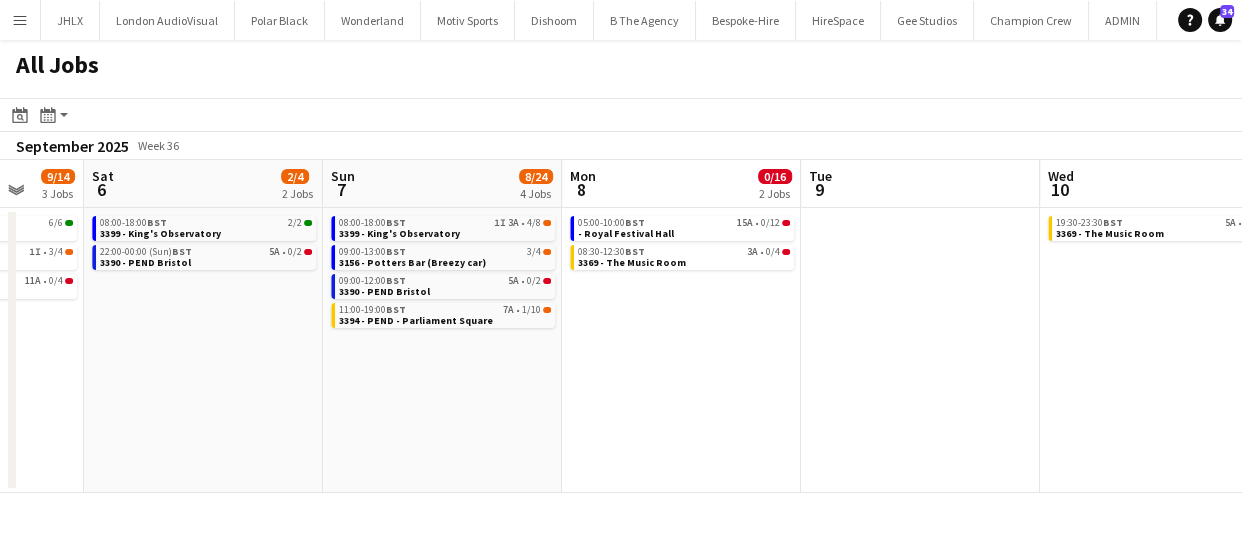 drag, startPoint x: 1007, startPoint y: 332, endPoint x: 858, endPoint y: 332, distance: 149 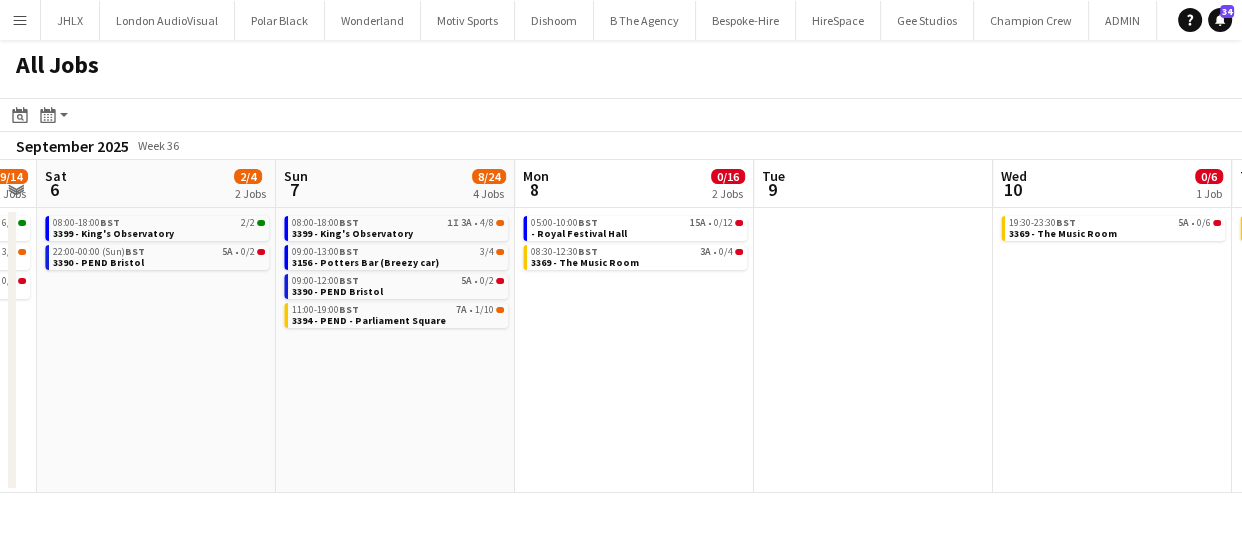 click on "All Jobs
Date picker
AUG 2025 AUG 2025 Monday M Tuesday T Wednesday W Thursday T Friday F Saturday S Sunday S  AUG   1   2   3   4   5   6   7   8   9   10   11   12   13   14   15   16   17   18   19   20   21   22   23   24   25   26   27   28   29   30   31
Comparison range
Comparison range
Today
Month view / Day view
Day view by Board Day view by Job Month view  September 2025   Week 36
Expand/collapse
Tue   2   5/6   3 Jobs   Wed   3   11/12   4 Jobs   Thu   4   3/4   1 Job   Fri   5   9/14   3 Jobs   Sat   6   2/4   2 Jobs   Sun   7   8/24   4 Jobs   Mon   8   0/16   2 Jobs   Tue   9   Wed   10   0/6   1 Job   Thu   11   0/8   1 Job   Fri   12   2/28   3 Jobs   00:00-23:59    BST   1/1   BRAYDEN LEAVE   00:00-23:59    BST   1/1   Chris Lane LEAVE   08:00-18:00    BST   1I   •   3/4   3399 - King's Observatory   00:00-23:59    1I" 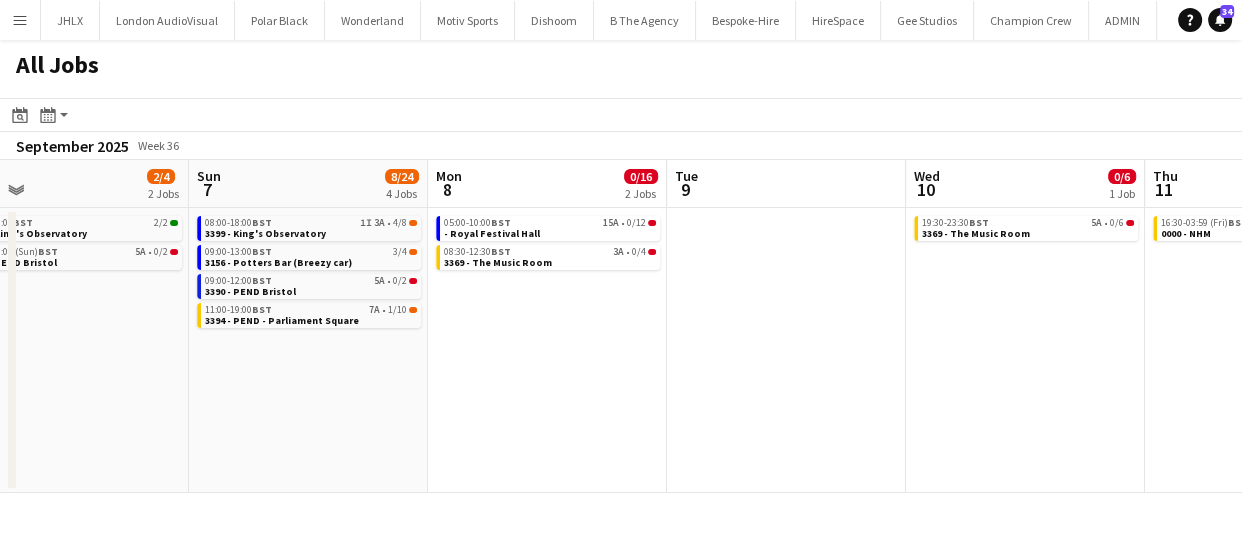 click on "Thu   4   3/4   1 Job   Fri   5   9/14   3 Jobs   Sat   6   2/4   2 Jobs   Sun   7   8/24   4 Jobs   Mon   8   0/16   2 Jobs   Tue   9   Wed   10   0/6   1 Job   Thu   11   0/8   1 Job   Fri   12   2/28   3 Jobs   Sat   13   Sun   14   0/16   2 Jobs   08:00-18:00    BST   1I   •   3/4   3399 - King's Observatory   08:00-11:00    BST   6/6   3369 - The Music Room   08:00-18:00    BST   1I   •   3/4   3399 - King's Observatory   10:00-20:00    BST   11A   •   0/4   3390 - PEND Bristol   08:00-18:00    BST   2/2   3399 - King's Observatory   22:00-00:00 (Sun)   BST   5A   •   0/2   3390 - PEND Bristol   08:00-18:00    BST   1I   3A   •   4/8   3399 - King's Observatory   09:00-13:00    BST   3/4   3156 - Potters Bar (Breezy car)   09:00-12:00    BST   5A   •   0/2   3390 - PEND Bristol   11:00-19:00    BST   7A   •   1/10   3394 - PEND - Parliament Square   05:00-10:00    BST   15A   •   0/12     - Royal Festival Hall   08:30-12:30    BST   3A   •   0/4   3369 - The Music Room   19:30-23:30" at bounding box center (621, 326) 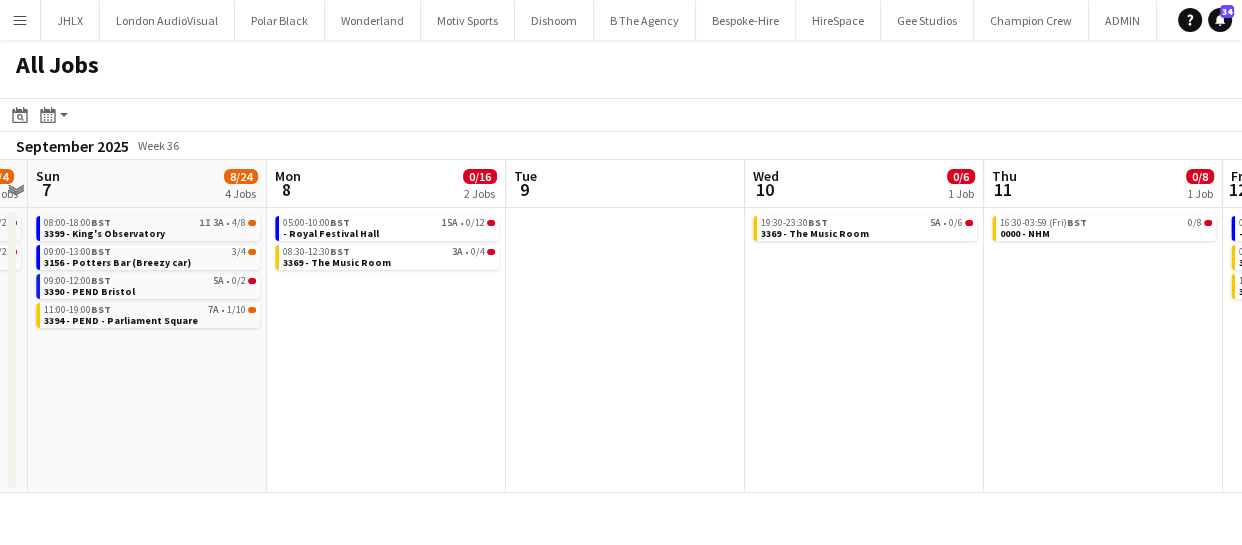 click on "Thu   4   3/4   1 Job   Fri   5   9/14   3 Jobs   Sat   6   2/4   2 Jobs   Sun   7   8/24   4 Jobs   Mon   8   0/16   2 Jobs   Tue   9   Wed   10   0/6   1 Job   Thu   11   0/8   1 Job   Fri   12   2/28   3 Jobs   Sat   13   Sun   14   0/16   2 Jobs   08:00-18:00    BST   1I   •   3/4   3399 - King's Observatory   08:00-11:00    BST   6/6   3369 - The Music Room   08:00-18:00    BST   1I   •   3/4   3399 - King's Observatory   10:00-20:00    BST   11A   •   0/4   3390 - PEND Bristol   08:00-18:00    BST   2/2   3399 - King's Observatory   22:00-00:00 (Sun)   BST   5A   •   0/2   3390 - PEND Bristol   08:00-18:00    BST   1I   3A   •   4/8   3399 - King's Observatory   09:00-13:00    BST   3/4   3156 - Potters Bar (Breezy car)   09:00-12:00    BST   5A   •   0/2   3390 - PEND Bristol   11:00-19:00    BST   7A   •   1/10   3394 - PEND - Parliament Square   05:00-10:00    BST   15A   •   0/12     - Royal Festival Hall   08:30-12:30    BST   3A   •   0/4   3369 - The Music Room   19:30-23:30" at bounding box center [621, 326] 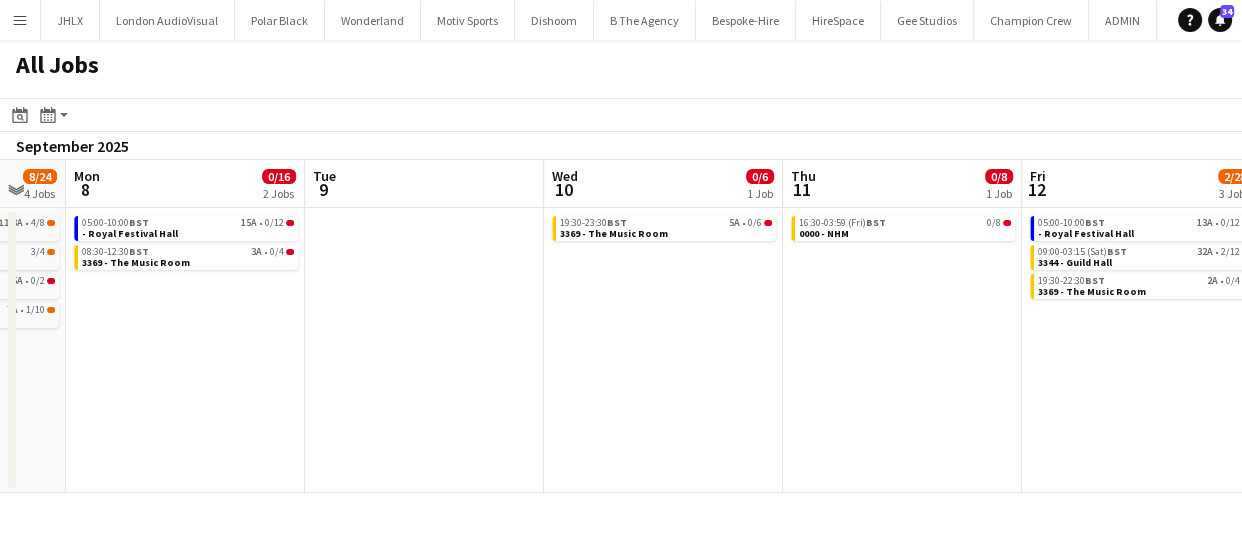 drag, startPoint x: 745, startPoint y: 392, endPoint x: 720, endPoint y: 395, distance: 25.179358 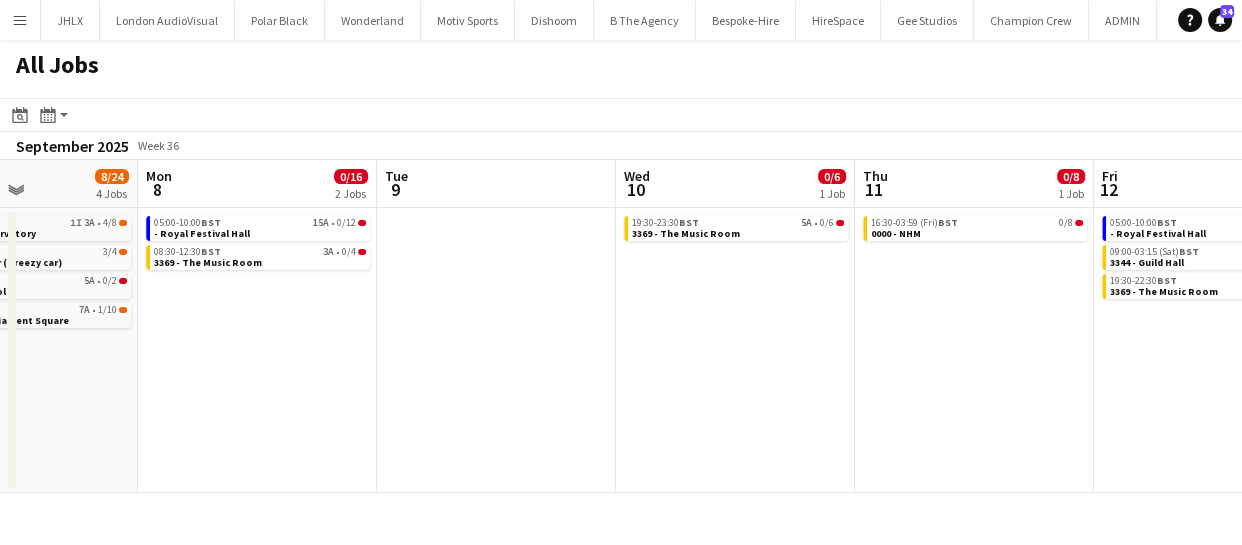 drag, startPoint x: 689, startPoint y: 389, endPoint x: 933, endPoint y: 365, distance: 245.17749 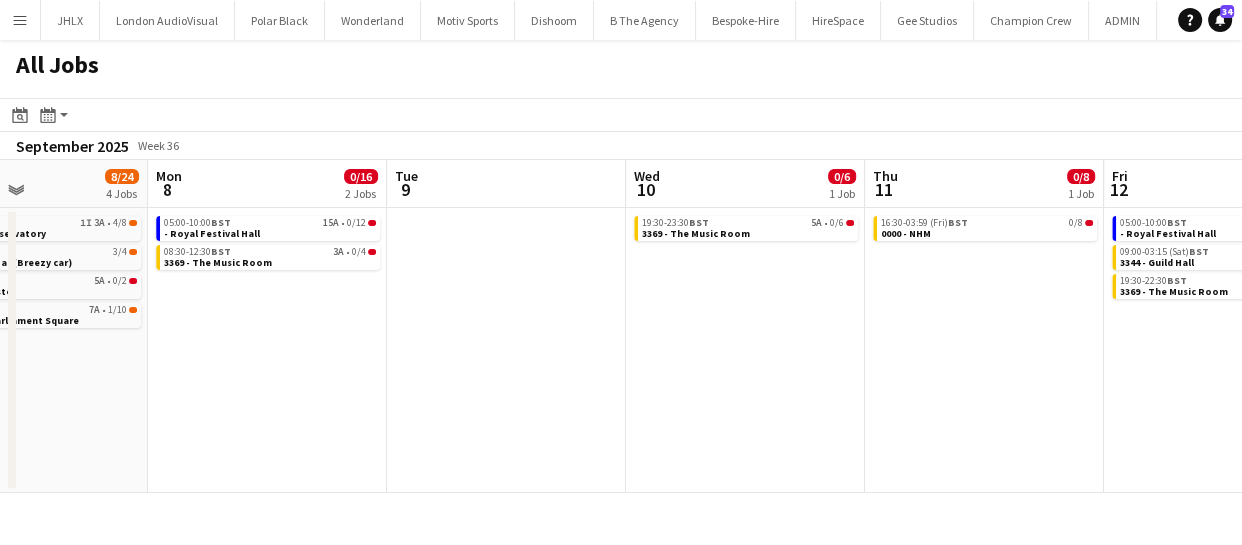 drag, startPoint x: 384, startPoint y: 422, endPoint x: 568, endPoint y: 402, distance: 185.08377 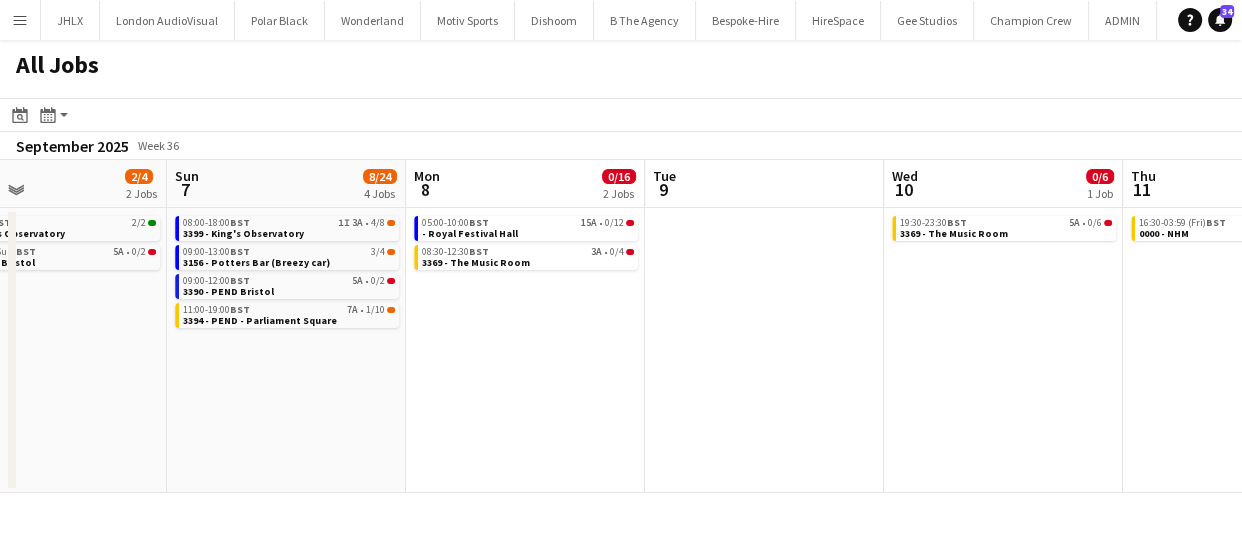 drag, startPoint x: 444, startPoint y: 417, endPoint x: 509, endPoint y: 418, distance: 65.00769 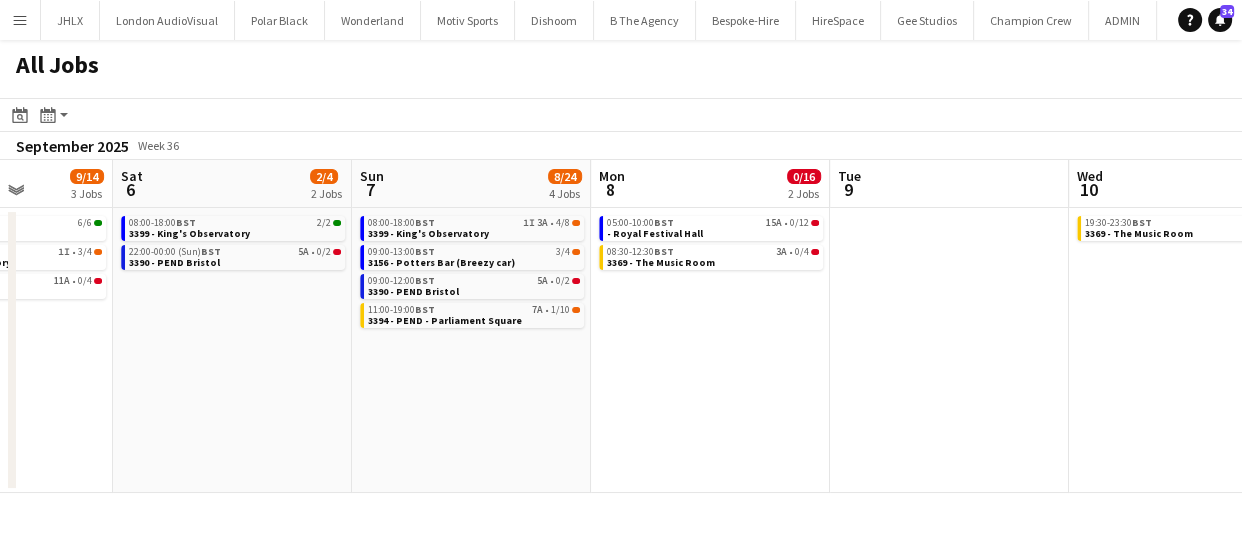 drag, startPoint x: 452, startPoint y: 422, endPoint x: 602, endPoint y: 414, distance: 150.21318 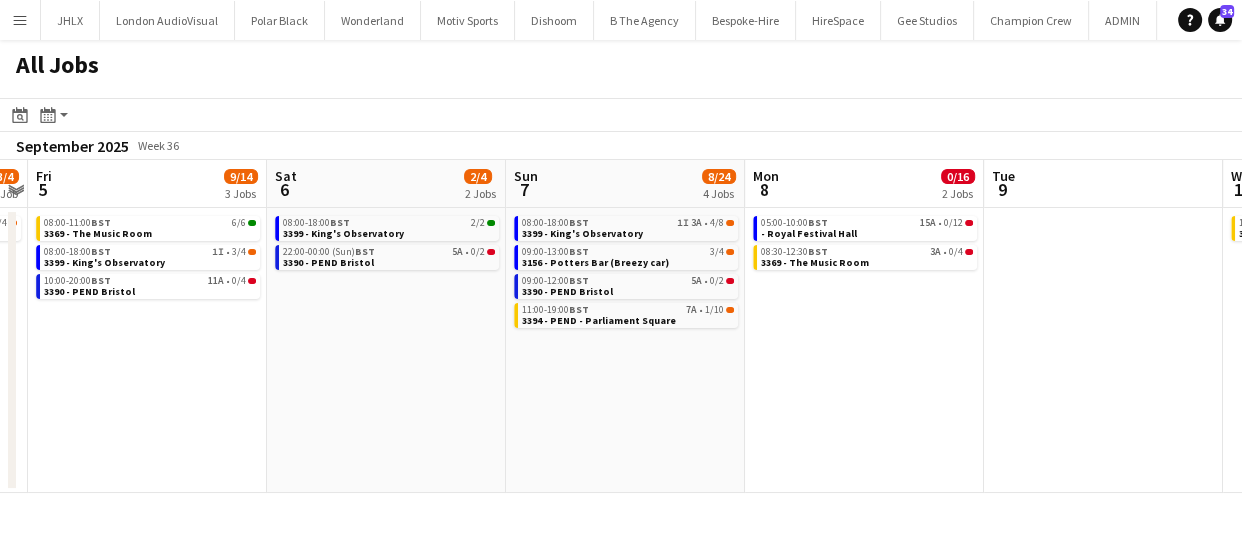 drag, startPoint x: 561, startPoint y: 413, endPoint x: 586, endPoint y: 418, distance: 25.495098 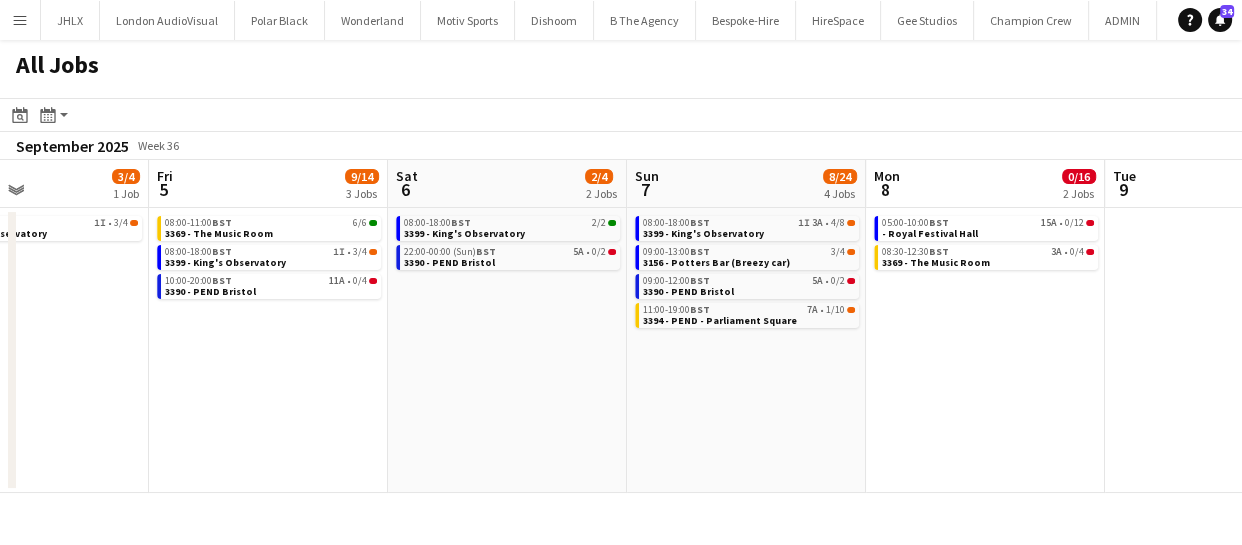 drag, startPoint x: 553, startPoint y: 420, endPoint x: 715, endPoint y: 400, distance: 163.2299 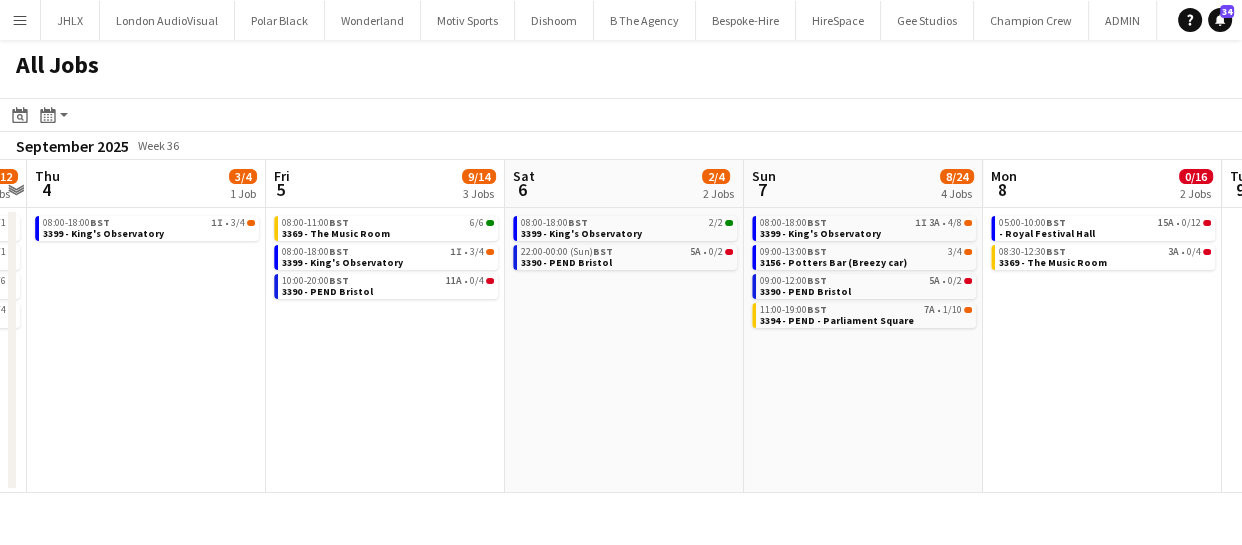 click on "Tue   2   5/6   3 Jobs   Wed   3   11/12   4 Jobs   Thu   4   3/4   1 Job   Fri   5   9/14   3 Jobs   Sat   6   2/4   2 Jobs   Sun   7   8/24   4 Jobs   Mon   8   0/16   2 Jobs   Tue   9   Wed   10   0/6   1 Job   Thu   11   0/8   1 Job   Fri   12   2/28   3 Jobs   00:00-23:59    BST   1/1   BRAYDEN LEAVE   00:00-23:59    BST   1/1   Chris Lane LEAVE   08:00-18:00    BST   1I   •   3/4   3399 - King's Observatory   00:00-23:59    BST   1/1   BRAYDEN LEAVE   00:00-23:59    BST   1/1   Chris Lane LEAVE   07:00-12:00    BST   6/6   3369 - The Music Room   08:00-18:00    BST   1I   •   3/4   3399 - King's Observatory   08:00-18:00    BST   1I   •   3/4   3399 - King's Observatory   08:00-11:00    BST   6/6   3369 - The Music Room   08:00-18:00    BST   1I   •   3/4   3399 - King's Observatory   10:00-20:00    BST   11A   •   0/4   3390 - PEND Bristol   08:00-18:00    BST   2/2   3399 - King's Observatory   22:00-00:00 (Sun)   BST   5A   •   0/2   3390 - PEND Bristol   08:00-18:00    BST   1I   3A" at bounding box center [621, 326] 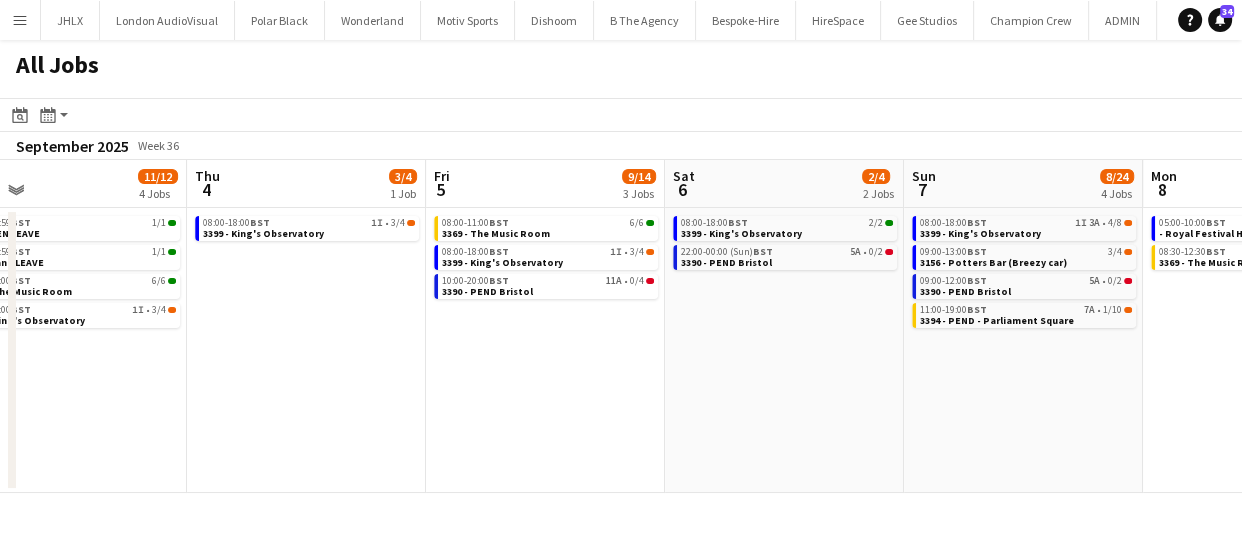 click on "Mon   1   11/14   4 Jobs   Tue   2   5/6   3 Jobs   Wed   3   11/12   4 Jobs   Thu   4   3/4   1 Job   Fri   5   9/14   3 Jobs   Sat   6   2/4   2 Jobs   Sun   7   8/24   4 Jobs   Mon   8   0/16   2 Jobs   Tue   9   Wed   10   0/6   1 Job   Thu   11   0/8   1 Job   00:00-23:59    BST   1/1   BRAYDEN LEAVE   00:00-23:59    BST   1/1   Chris Lane LEAVE   08:00-17:00    BST   6/8   3368 - Old Billingsgate   08:00-18:00    BST   1I   •   3/4   3399 - King's Observatory   00:00-23:59    BST   1/1   BRAYDEN LEAVE   00:00-23:59    BST   1/1   Chris Lane LEAVE   08:00-18:00    BST   1I   •   3/4   3399 - King's Observatory   00:00-23:59    BST   1/1   BRAYDEN LEAVE   00:00-23:59    BST   1/1   Chris Lane LEAVE   07:00-12:00    BST   6/6   3369 - The Music Room   08:00-18:00    BST   1I   •   3/4   3399 - King's Observatory   08:00-18:00    BST   1I   •   3/4   3399 - King's Observatory   08:00-11:00    BST   6/6   3369 - The Music Room   08:00-18:00    BST   1I   •   3/4   3399 - King's Observatory   BST" at bounding box center (621, 326) 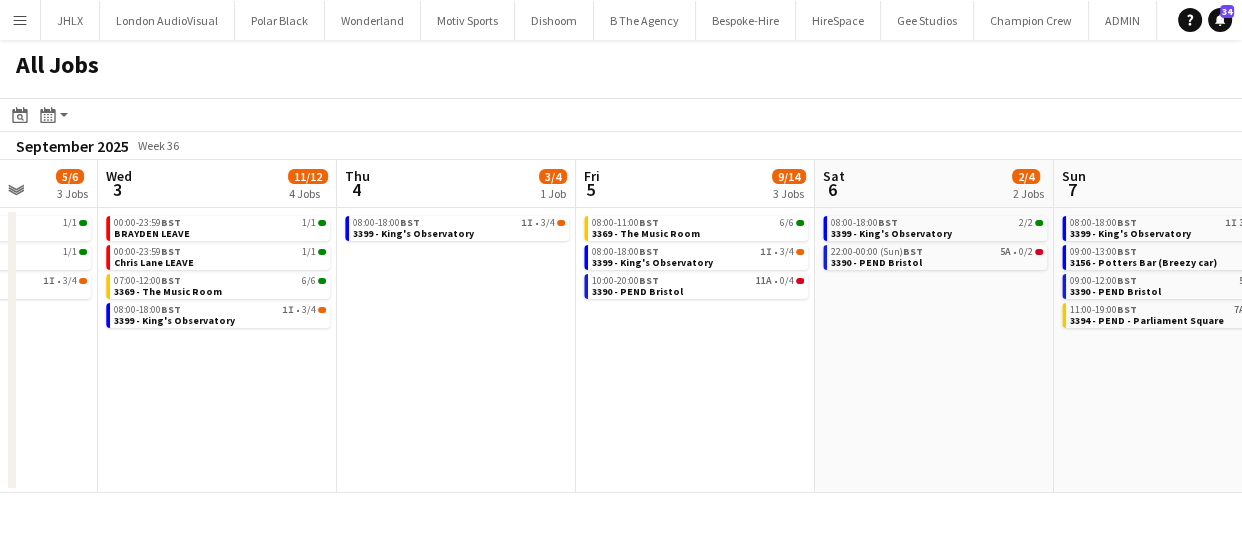 drag, startPoint x: 501, startPoint y: 390, endPoint x: 561, endPoint y: 378, distance: 61.188232 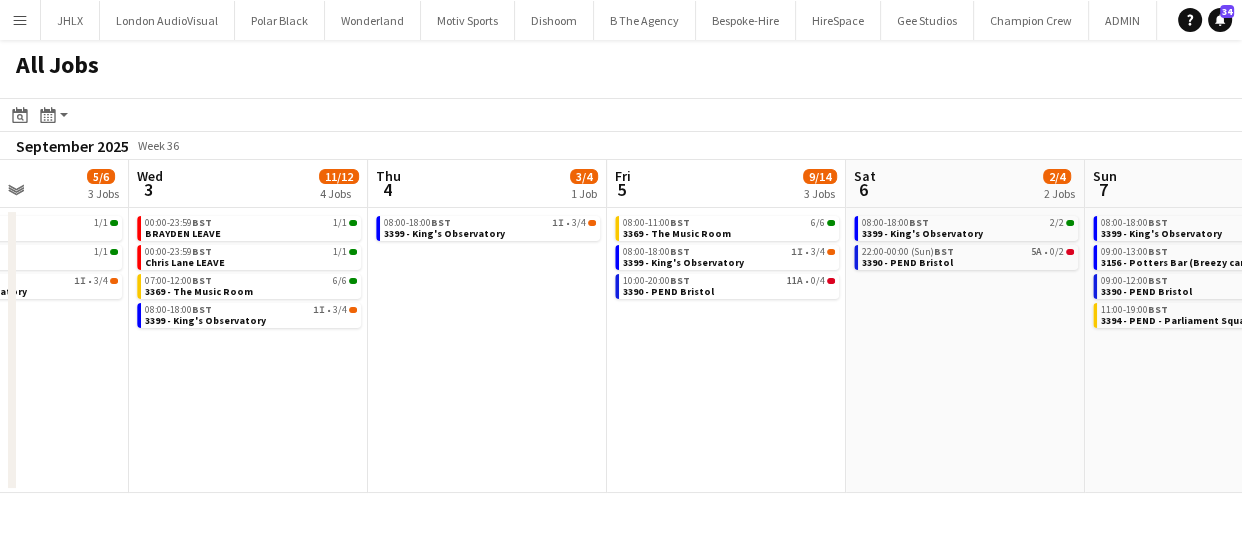 click on "Sun   31   8/10   3 Jobs   Mon   1   11/14   4 Jobs   Tue   2   5/6   3 Jobs   Wed   3   11/12   4 Jobs   Thu   4   3/4   1 Job   Fri   5   9/14   3 Jobs   Sat   6   2/4   2 Jobs   Sun   7   8/24   4 Jobs   Mon   8   0/16   2 Jobs   Tue   9   Wed   10   0/6   1 Job   00:00-23:59    BST   1/1   BRAYDEN LEAVE   00:00-23:59    BST   1/1   Chris Lane LEAVE   08:00-17:00    BST   6/8   3368 - Old Billingsgate   00:00-23:59    BST   1/1   BRAYDEN LEAVE   00:00-23:59    BST   1/1   Chris Lane LEAVE   08:00-17:00    BST   6/8   3368 - Old Billingsgate   08:00-18:00    BST   1I   •   3/4   3399 - King's Observatory   00:00-23:59    BST   1/1   BRAYDEN LEAVE   00:00-23:59    BST   1/1   Chris Lane LEAVE   08:00-18:00    BST   1I   •   3/4   3399 - King's Observatory   00:00-23:59    BST   1/1   BRAYDEN LEAVE   00:00-23:59    BST   1/1   Chris Lane LEAVE   07:00-12:00    BST   6/6   3369 - The Music Room   08:00-18:00    BST   1I   •   3/4   3399 - King's Observatory   08:00-18:00    BST   1I   •   3/4   BST" at bounding box center (621, 326) 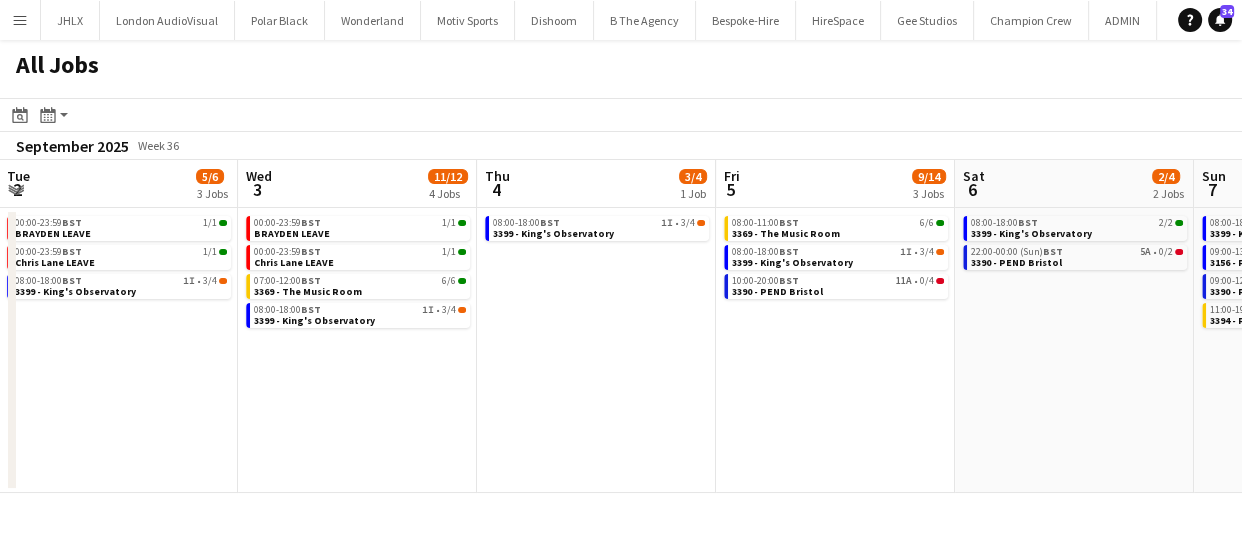 drag, startPoint x: 583, startPoint y: 387, endPoint x: 670, endPoint y: 381, distance: 87.20665 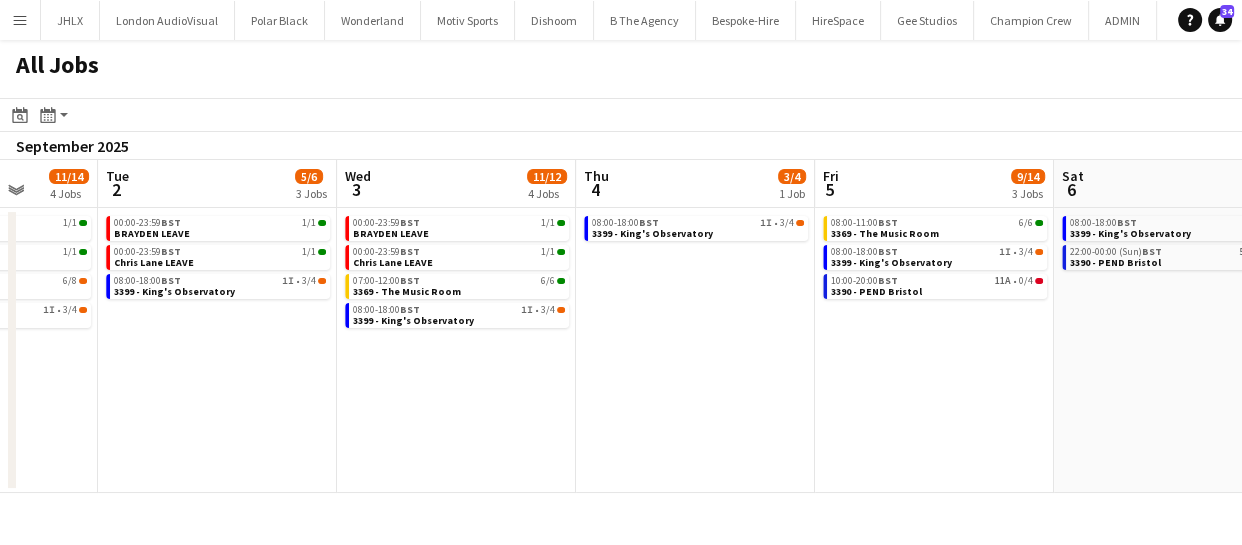 drag, startPoint x: 711, startPoint y: 379, endPoint x: 728, endPoint y: 396, distance: 24.04163 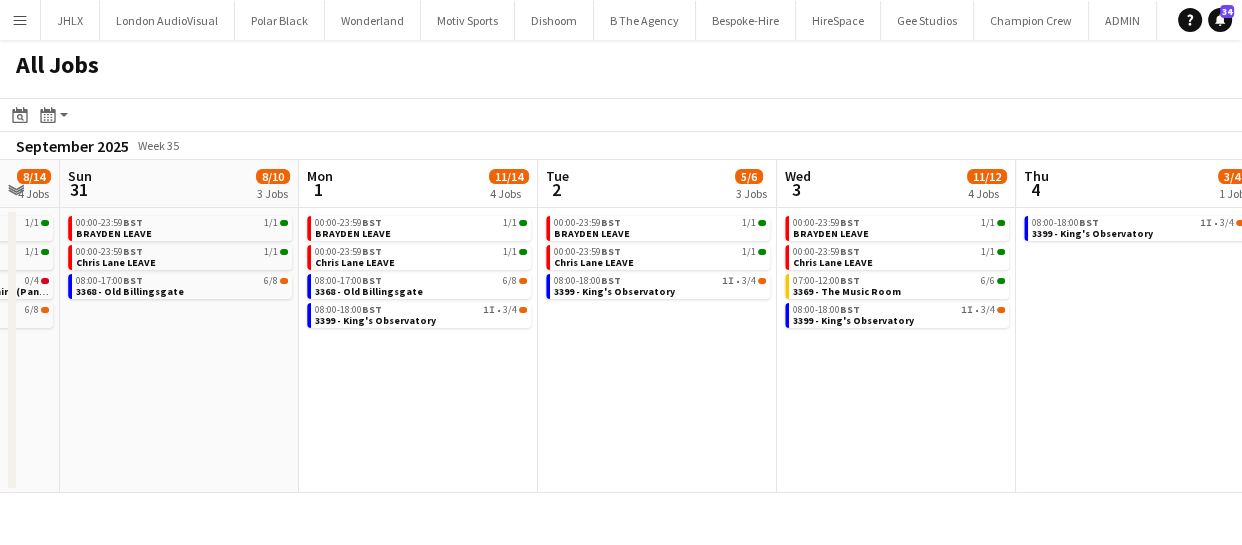 drag, startPoint x: 612, startPoint y: 396, endPoint x: 806, endPoint y: 387, distance: 194.20865 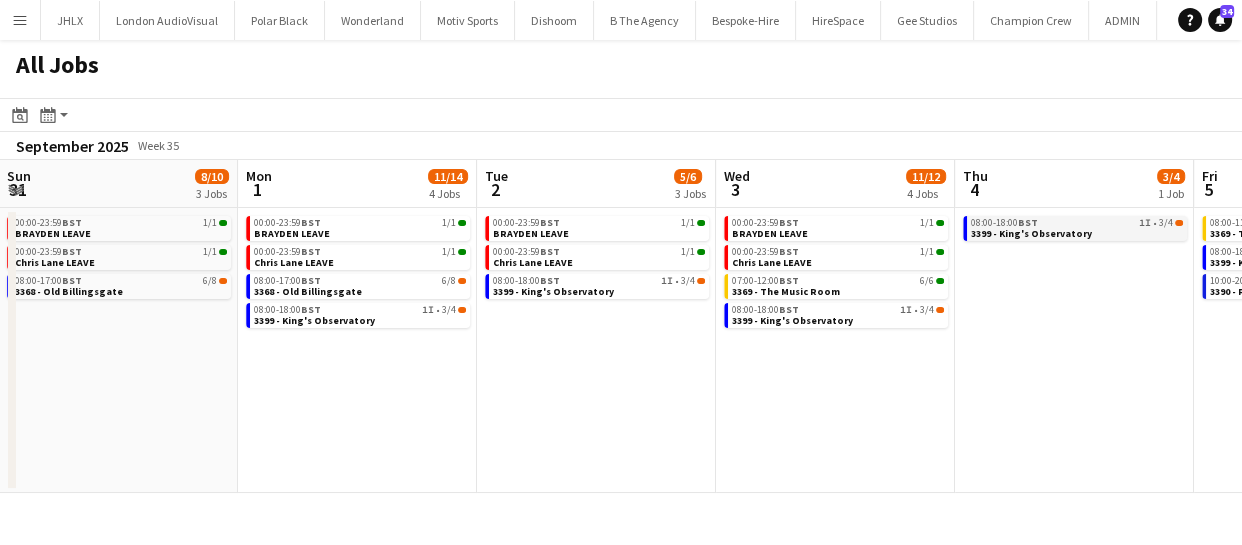 click on "3399 - King's Observatory" at bounding box center [1031, 233] 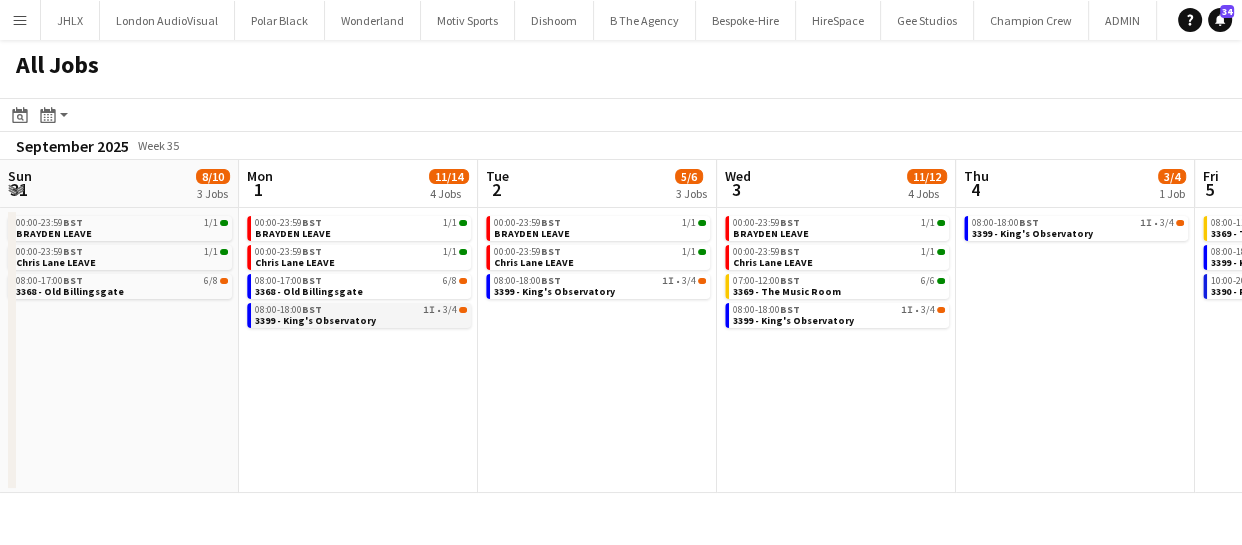 click on "3399 - King's Observatory" at bounding box center (315, 320) 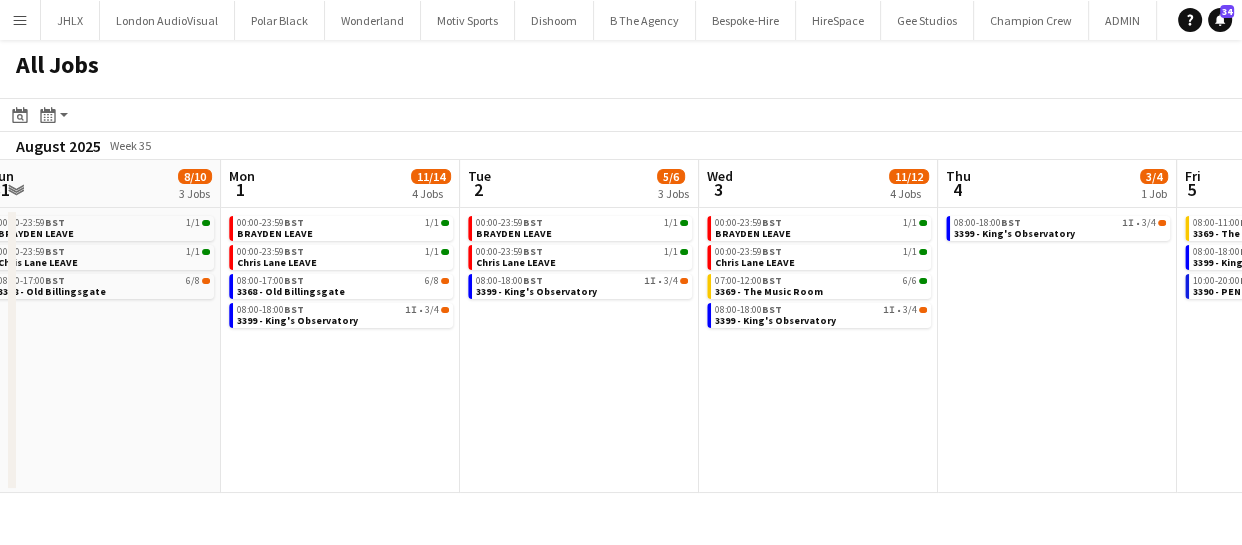 scroll, scrollTop: 0, scrollLeft: 474, axis: horizontal 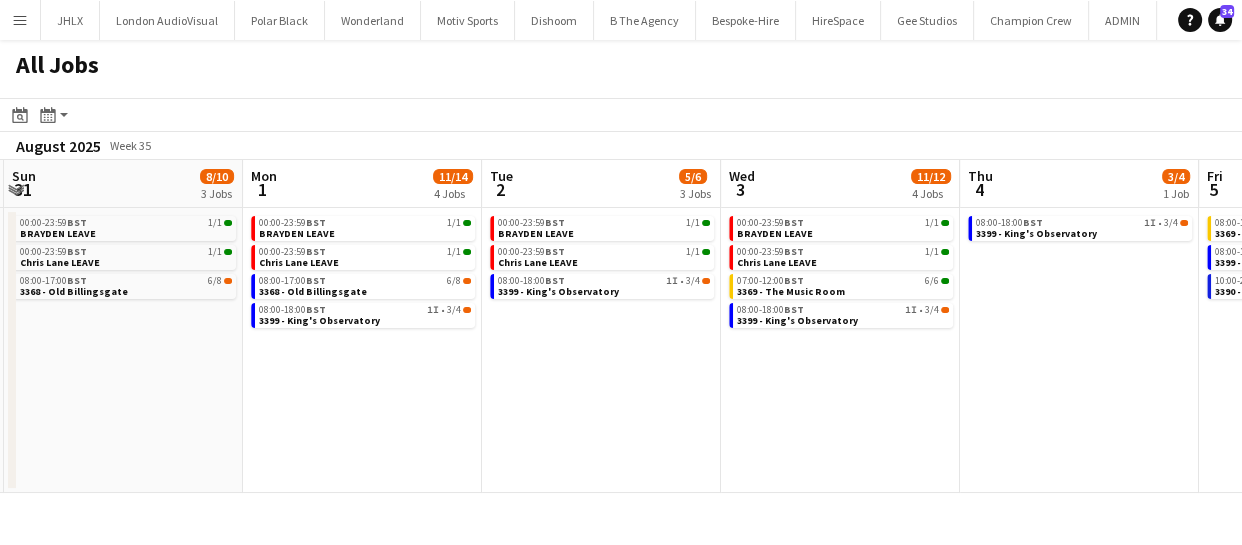 drag, startPoint x: 319, startPoint y: 380, endPoint x: 562, endPoint y: 341, distance: 246.10973 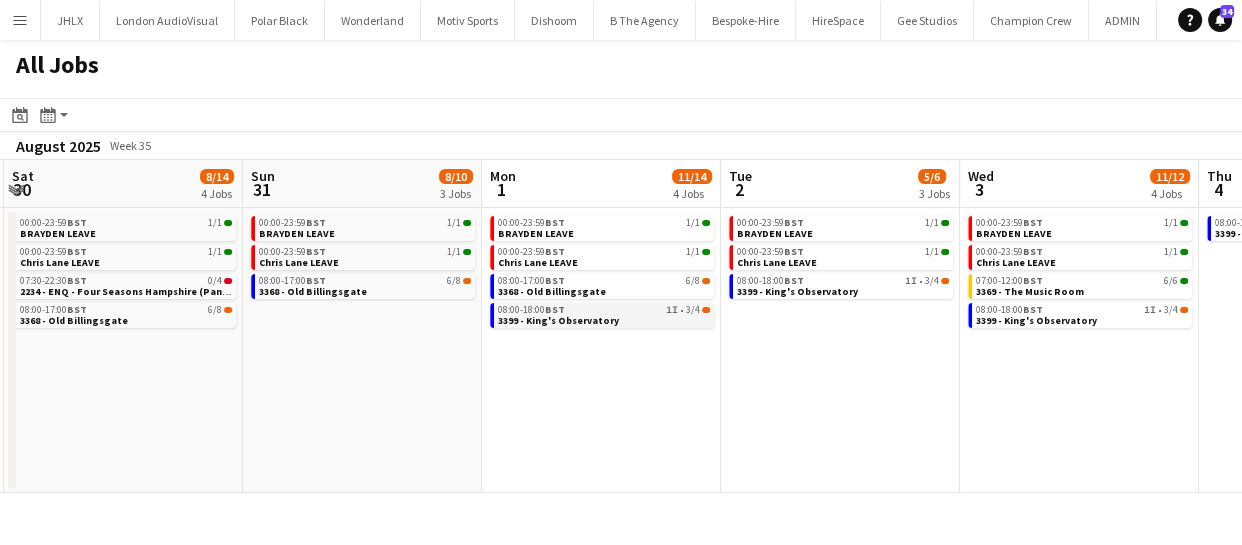 click on "3399 - King's Observatory" at bounding box center [558, 320] 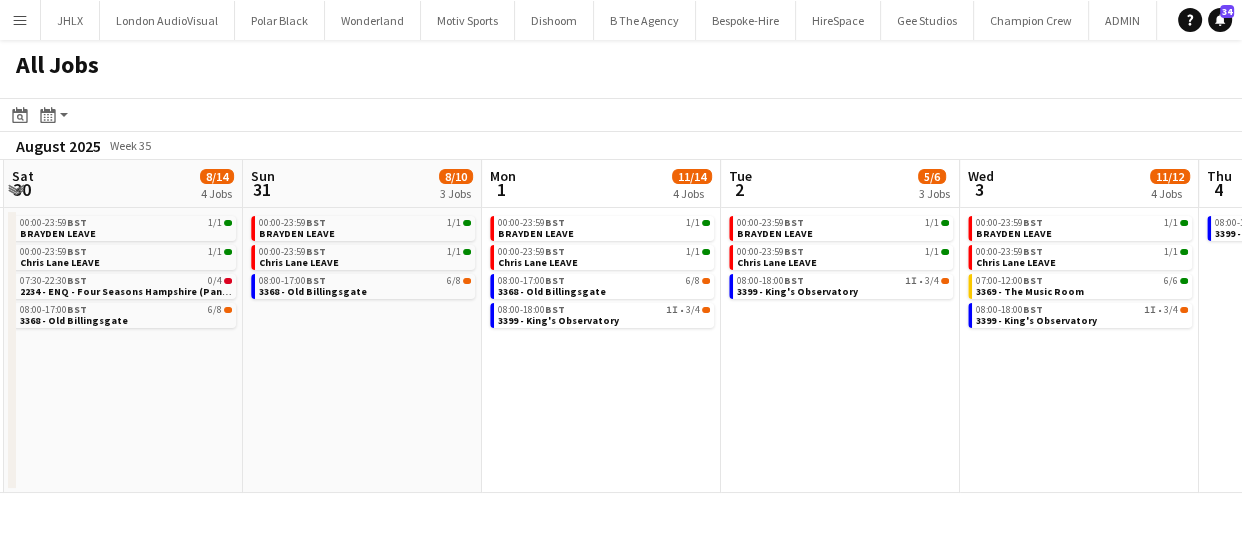 drag, startPoint x: 649, startPoint y: 375, endPoint x: 638, endPoint y: 369, distance: 12.529964 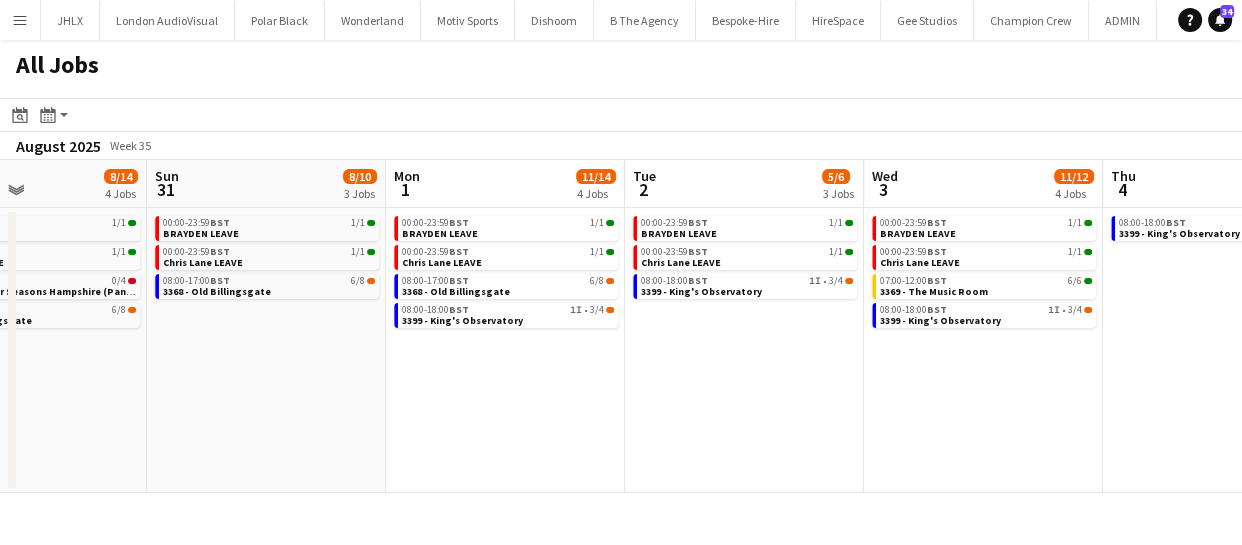 drag, startPoint x: 670, startPoint y: 364, endPoint x: 591, endPoint y: 370, distance: 79.22752 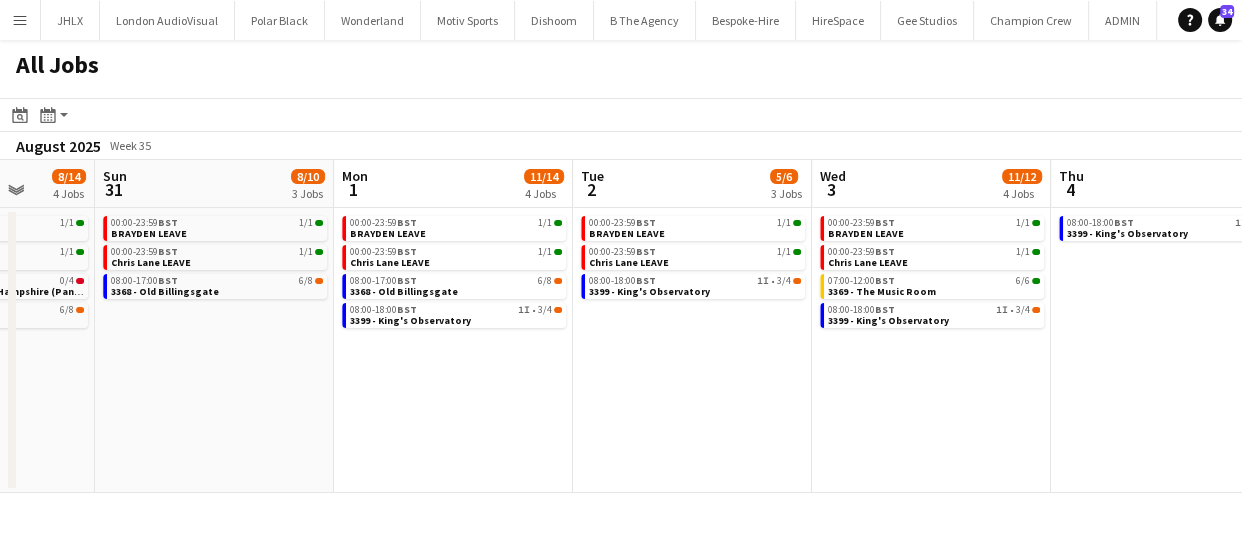 click on "Thu   28   2/3   3 Jobs   Fri   29   14/21   6 Jobs   Sat   30   8/14   4 Jobs   Sun   31   8/10   3 Jobs   Mon   1   11/14   4 Jobs   Tue   2   5/6   3 Jobs   Wed   3   11/12   4 Jobs   Thu   4   3/4   1 Job   Fri   5   9/14   3 Jobs   Sat   6   2/4   2 Jobs   Sun   7   8/24   4 Jobs   00:00-23:59    BST   1/1   BRAYDEN LEAVE   00:00-23:59    BST   1/1   Chris Lane LEAVE   04:00-12:00    BST   0/1   3380 - PEND - Glasgow  (PANEL VAN)   00:00-23:59    BST   1/1   BRAYDEN LEAVE   00:00-23:59    BST   1/1   Chris Lane LEAVE   08:00-17:00    BST   6/8   3368 - Old Billingsgate   08:00-11:00    BST   6/6   3369 - The Music Room   09:00-21:30    BST   0/4   2234 - ENQ - Four Seasons Hampshire (Panel Van)   23:00-10:00 (Sat)   BST   0/1   3380 - PEND - Glasgow (PANEL VAN)   00:00-23:59    BST   1/1   BRAYDEN LEAVE   00:00-23:59    BST   1/1   Chris Lane LEAVE   07:30-22:30    BST   0/4   2234 - ENQ - Four Seasons Hampshire (Panel Van)   08:00-17:00    BST   6/8   3368 - Old Billingsgate   00:00-23:59    BST   1/1" at bounding box center [621, 326] 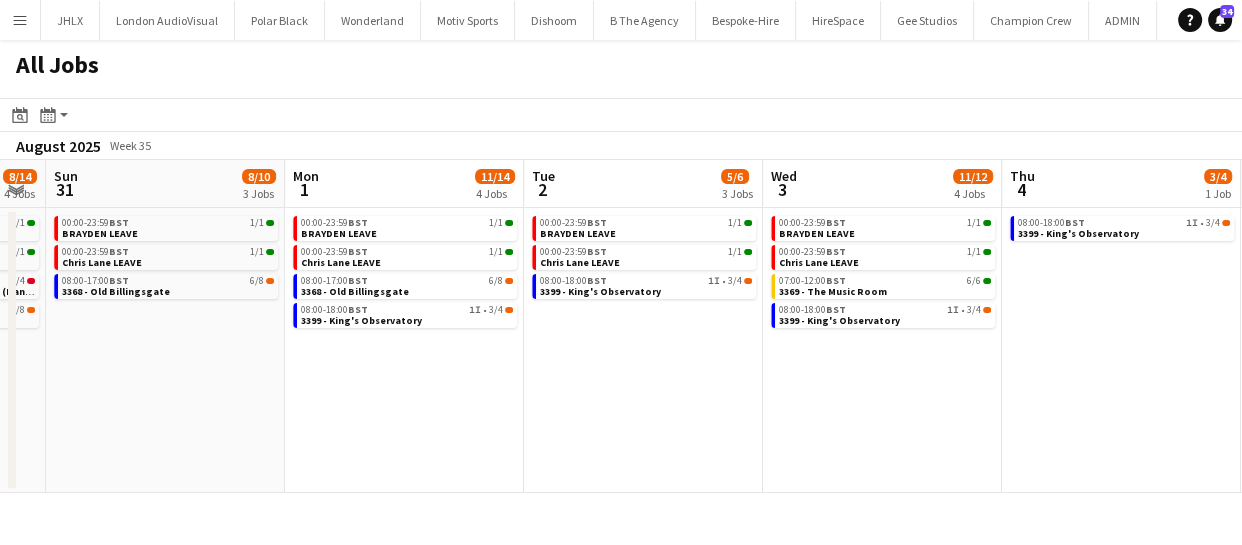 click on "Thu   28   2/3   3 Jobs   Fri   29   14/21   6 Jobs   Sat   30   8/14   4 Jobs   Sun   31   8/10   3 Jobs   Mon   1   11/14   4 Jobs   Tue   2   5/6   3 Jobs   Wed   3   11/12   4 Jobs   Thu   4   3/4   1 Job   Fri   5   9/14   3 Jobs   Sat   6   2/4   2 Jobs   Sun   7   8/24   4 Jobs   00:00-23:59    BST   1/1   BRAYDEN LEAVE   00:00-23:59    BST   1/1   Chris Lane LEAVE   04:00-12:00    BST   0/1   3380 - PEND - Glasgow  (PANEL VAN)   00:00-23:59    BST   1/1   BRAYDEN LEAVE   00:00-23:59    BST   1/1   Chris Lane LEAVE   08:00-17:00    BST   6/8   3368 - Old Billingsgate   08:00-11:00    BST   6/6   3369 - The Music Room   09:00-21:30    BST   0/4   2234 - ENQ - Four Seasons Hampshire (Panel Van)   23:00-10:00 (Sat)   BST   0/1   3380 - PEND - Glasgow (PANEL VAN)   00:00-23:59    BST   1/1   BRAYDEN LEAVE   00:00-23:59    BST   1/1   Chris Lane LEAVE   07:30-22:30    BST   0/4   2234 - ENQ - Four Seasons Hampshire (Panel Van)   08:00-17:00    BST   6/8   3368 - Old Billingsgate   00:00-23:59    BST   1/1" at bounding box center [621, 326] 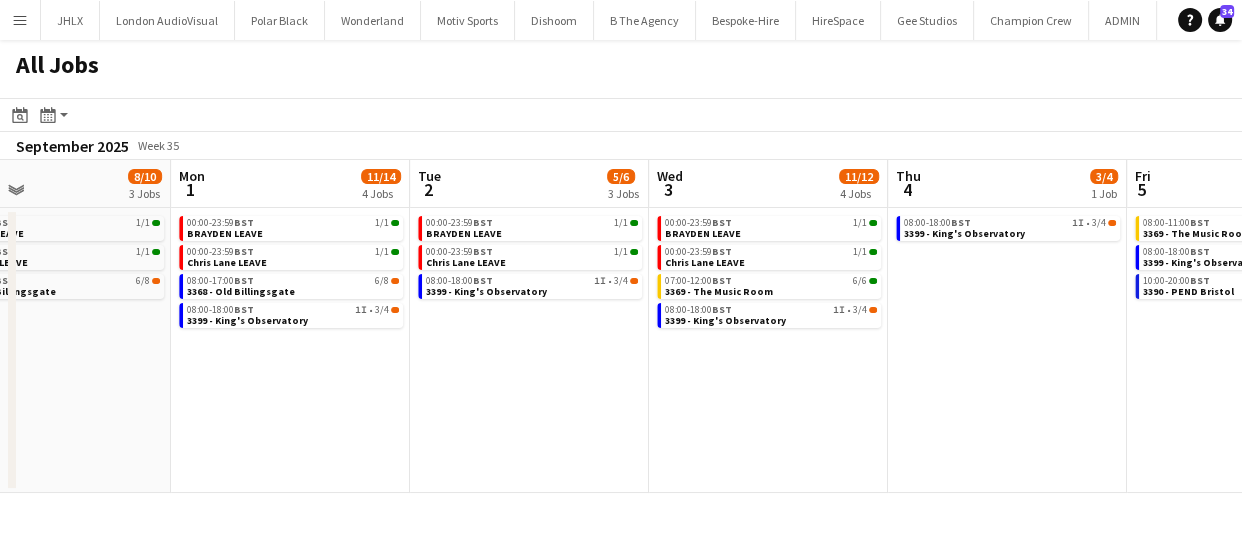 click on "Thu   28   2/3   3 Jobs   Fri   29   14/21   6 Jobs   Sat   30   8/14   4 Jobs   Sun   31   8/10   3 Jobs   Mon   1   11/14   4 Jobs   Tue   2   5/6   3 Jobs   Wed   3   11/12   4 Jobs   Thu   4   3/4   1 Job   Fri   5   9/14   3 Jobs   Sat   6   2/4   2 Jobs   Sun   7   8/24   4 Jobs   00:00-23:59    BST   1/1   BRAYDEN LEAVE   00:00-23:59    BST   1/1   Chris Lane LEAVE   04:00-12:00    BST   0/1   3380 - PEND - Glasgow  (PANEL VAN)   00:00-23:59    BST   1/1   BRAYDEN LEAVE   00:00-23:59    BST   1/1   Chris Lane LEAVE   08:00-17:00    BST   6/8   3368 - Old Billingsgate   08:00-11:00    BST   6/6   3369 - The Music Room   09:00-21:30    BST   0/4   2234 - ENQ - Four Seasons Hampshire (Panel Van)   23:00-10:00 (Sat)   BST   0/1   3380 - PEND - Glasgow (PANEL VAN)   00:00-23:59    BST   1/1   BRAYDEN LEAVE   00:00-23:59    BST   1/1   Chris Lane LEAVE   07:30-22:30    BST   0/4   2234 - ENQ - Four Seasons Hampshire (Panel Van)   08:00-17:00    BST   6/8   3368 - Old Billingsgate   00:00-23:59    BST   1/1" at bounding box center (621, 326) 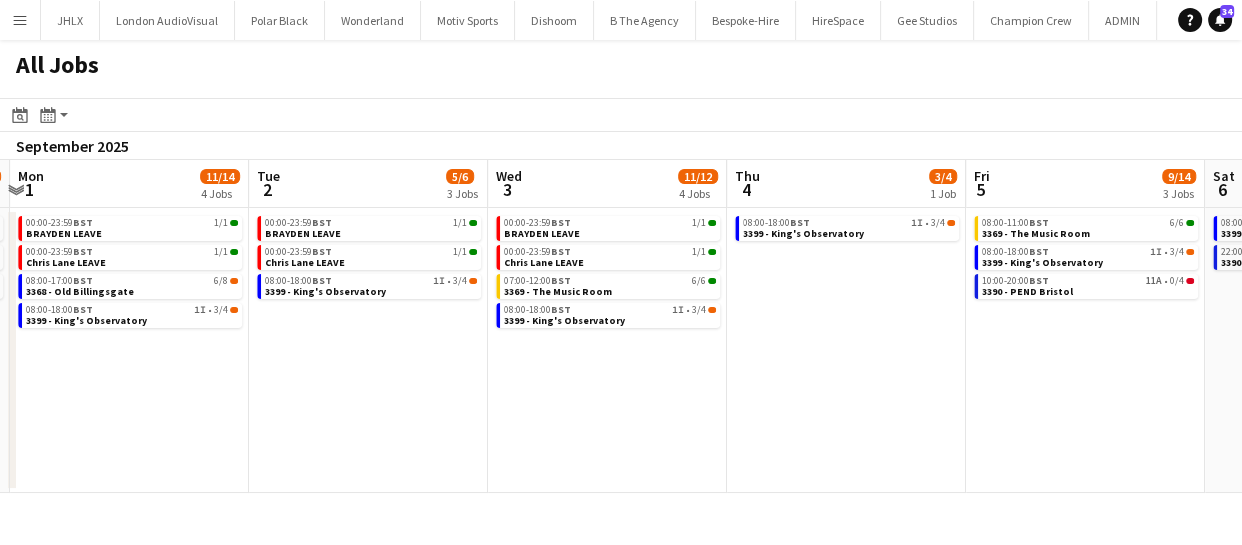 click on "Thu   28   2/3   3 Jobs   Fri   29   14/21   6 Jobs   Sat   30   8/14   4 Jobs   Sun   31   8/10   3 Jobs   Mon   1   11/14   4 Jobs   Tue   2   5/6   3 Jobs   Wed   3   11/12   4 Jobs   Thu   4   3/4   1 Job   Fri   5   9/14   3 Jobs   Sat   6   2/4   2 Jobs   Sun   7   8/24   4 Jobs   00:00-23:59    BST   1/1   BRAYDEN LEAVE   00:00-23:59    BST   1/1   Chris Lane LEAVE   04:00-12:00    BST   0/1   3380 - PEND - Glasgow  (PANEL VAN)   00:00-23:59    BST   1/1   BRAYDEN LEAVE   00:00-23:59    BST   1/1   Chris Lane LEAVE   08:00-17:00    BST   6/8   3368 - Old Billingsgate   08:00-11:00    BST   6/6   3369 - The Music Room   09:00-21:30    BST   0/4   2234 - ENQ - Four Seasons Hampshire (Panel Van)   23:00-10:00 (Sat)   BST   0/1   3380 - PEND - Glasgow (PANEL VAN)   00:00-23:59    BST   1/1   BRAYDEN LEAVE   00:00-23:59    BST   1/1   Chris Lane LEAVE   07:30-22:30    BST   0/4   2234 - ENQ - Four Seasons Hampshire (Panel Van)   08:00-17:00    BST   6/8   3368 - Old Billingsgate   00:00-23:59    BST   1/1" at bounding box center (621, 326) 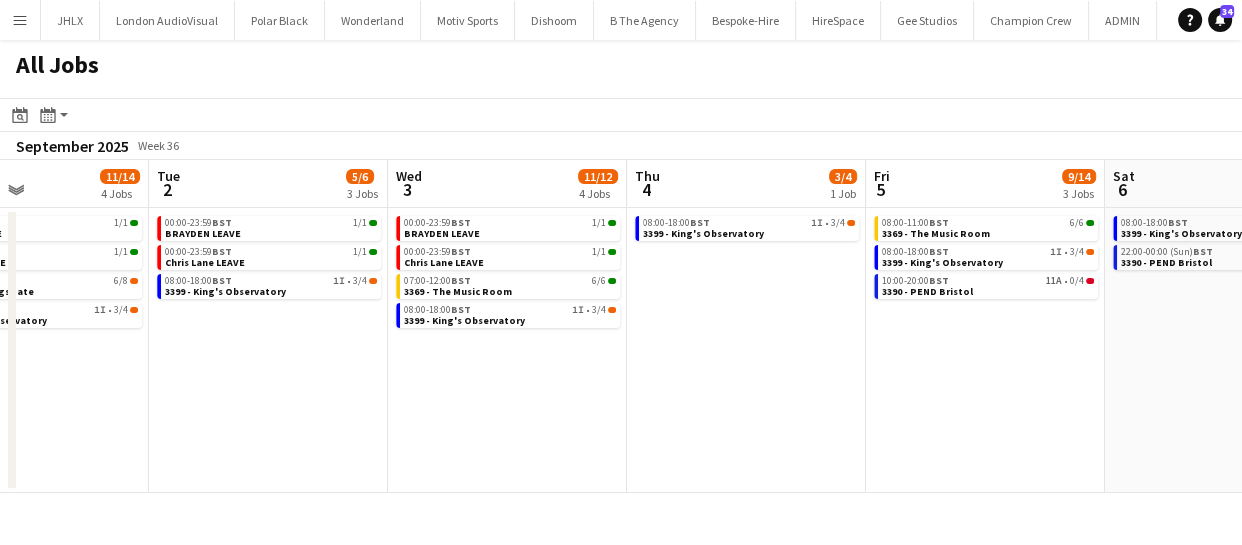 click on "Sat   30   8/14   4 Jobs   Sun   31   8/10   3 Jobs   Mon   1   11/14   4 Jobs   Tue   2   5/6   3 Jobs   Wed   3   11/12   4 Jobs   Thu   4   3/4   1 Job   Fri   5   9/14   3 Jobs   Sat   6   2/4   2 Jobs   Sun   7   8/24   4 Jobs   Mon   8   0/16   2 Jobs   Tue   9   00:00-23:59    BST   1/1   BRAYDEN LEAVE   00:00-23:59    BST   1/1   Chris Lane LEAVE   07:30-22:30    BST   0/4   2234 - ENQ - Four Seasons Hampshire (Panel Van)   08:00-17:00    BST   6/8   3368 - Old Billingsgate   00:00-23:59    BST   1/1   BRAYDEN LEAVE   00:00-23:59    BST   1/1   Chris Lane LEAVE   08:00-17:00    BST   6/8   3368 - Old Billingsgate   00:00-23:59    BST   1/1   BRAYDEN LEAVE   00:00-23:59    BST   1/1   Chris Lane LEAVE   08:00-17:00    BST   6/8   3368 - Old Billingsgate   08:00-18:00    BST   1I   •   3/4   3399 - King's Observatory   00:00-23:59    BST   1/1   BRAYDEN LEAVE   00:00-23:59    BST   1/1   Chris Lane LEAVE   08:00-18:00    BST   1I   •   3/4   3399 - King's Observatory   00:00-23:59    BST   1/1" at bounding box center (621, 326) 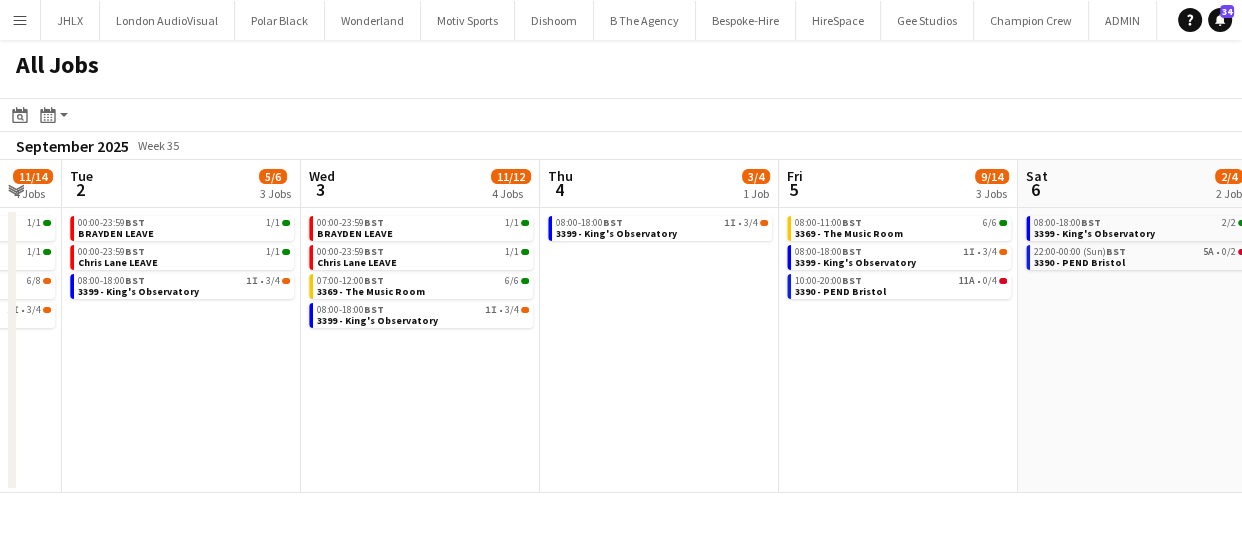 click on "Sat   30   8/14   4 Jobs   Sun   31   8/10   3 Jobs   Mon   1   11/14   4 Jobs   Tue   2   5/6   3 Jobs   Wed   3   11/12   4 Jobs   Thu   4   3/4   1 Job   Fri   5   9/14   3 Jobs   Sat   6   2/4   2 Jobs   Sun   7   8/24   4 Jobs   Mon   8   0/16   2 Jobs   Tue   9   00:00-23:59    BST   1/1   BRAYDEN LEAVE   00:00-23:59    BST   1/1   Chris Lane LEAVE   07:30-22:30    BST   0/4   2234 - ENQ - Four Seasons Hampshire (Panel Van)   08:00-17:00    BST   6/8   3368 - Old Billingsgate   00:00-23:59    BST   1/1   BRAYDEN LEAVE   00:00-23:59    BST   1/1   Chris Lane LEAVE   08:00-17:00    BST   6/8   3368 - Old Billingsgate   00:00-23:59    BST   1/1   BRAYDEN LEAVE   00:00-23:59    BST   1/1   Chris Lane LEAVE   08:00-17:00    BST   6/8   3368 - Old Billingsgate   08:00-18:00    BST   1I   •   3/4   3399 - King's Observatory   00:00-23:59    BST   1/1   BRAYDEN LEAVE   00:00-23:59    BST   1/1   Chris Lane LEAVE   08:00-18:00    BST   1I   •   3/4   3399 - King's Observatory   00:00-23:59    BST   1/1" at bounding box center (621, 326) 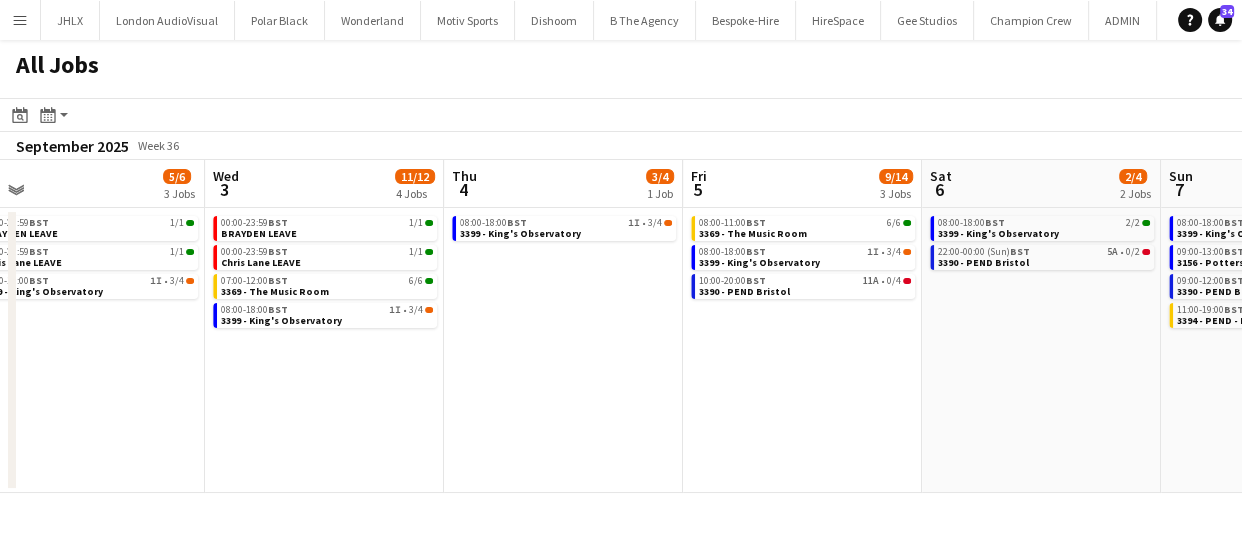 click on "Sat   30   8/14   4 Jobs   Sun   31   8/10   3 Jobs   Mon   1   11/14   4 Jobs   Tue   2   5/6   3 Jobs   Wed   3   11/12   4 Jobs   Thu   4   3/4   1 Job   Fri   5   9/14   3 Jobs   Sat   6   2/4   2 Jobs   Sun   7   8/24   4 Jobs   Mon   8   0/16   2 Jobs   Tue   9   00:00-23:59    BST   1/1   BRAYDEN LEAVE   00:00-23:59    BST   1/1   Chris Lane LEAVE   07:30-22:30    BST   0/4   2234 - ENQ - Four Seasons Hampshire (Panel Van)   08:00-17:00    BST   6/8   3368 - Old Billingsgate   00:00-23:59    BST   1/1   BRAYDEN LEAVE   00:00-23:59    BST   1/1   Chris Lane LEAVE   08:00-17:00    BST   6/8   3368 - Old Billingsgate   00:00-23:59    BST   1/1   BRAYDEN LEAVE   00:00-23:59    BST   1/1   Chris Lane LEAVE   08:00-17:00    BST   6/8   3368 - Old Billingsgate   08:00-18:00    BST   1I   •   3/4   3399 - King's Observatory   00:00-23:59    BST   1/1   BRAYDEN LEAVE   00:00-23:59    BST   1/1   Chris Lane LEAVE   08:00-18:00    BST   1I   •   3/4   3399 - King's Observatory   00:00-23:59    BST   1/1" at bounding box center (621, 326) 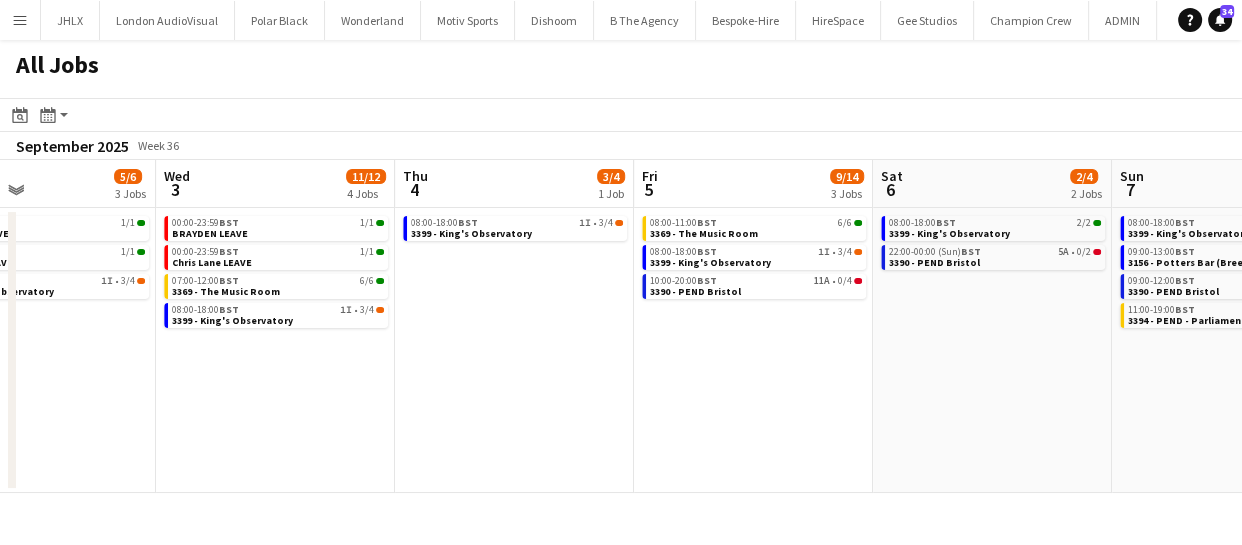 click on "Sat   30   8/14   4 Jobs   Sun   31   8/10   3 Jobs   Mon   1   11/14   4 Jobs   Tue   2   5/6   3 Jobs   Wed   3   11/12   4 Jobs   Thu   4   3/4   1 Job   Fri   5   9/14   3 Jobs   Sat   6   2/4   2 Jobs   Sun   7   8/24   4 Jobs   Mon   8   0/16   2 Jobs   Tue   9   00:00-23:59    BST   1/1   BRAYDEN LEAVE   00:00-23:59    BST   1/1   Chris Lane LEAVE   07:30-22:30    BST   0/4   2234 - ENQ - Four Seasons Hampshire (Panel Van)   08:00-17:00    BST   6/8   3368 - Old Billingsgate   00:00-23:59    BST   1/1   BRAYDEN LEAVE   00:00-23:59    BST   1/1   Chris Lane LEAVE   08:00-17:00    BST   6/8   3368 - Old Billingsgate   00:00-23:59    BST   1/1   BRAYDEN LEAVE   00:00-23:59    BST   1/1   Chris Lane LEAVE   08:00-17:00    BST   6/8   3368 - Old Billingsgate   08:00-18:00    BST   1I   •   3/4   3399 - King's Observatory   00:00-23:59    BST   1/1   BRAYDEN LEAVE   00:00-23:59    BST   1/1   Chris Lane LEAVE   08:00-18:00    BST   1I   •   3/4   3399 - King's Observatory   00:00-23:59    BST   1/1" at bounding box center (621, 326) 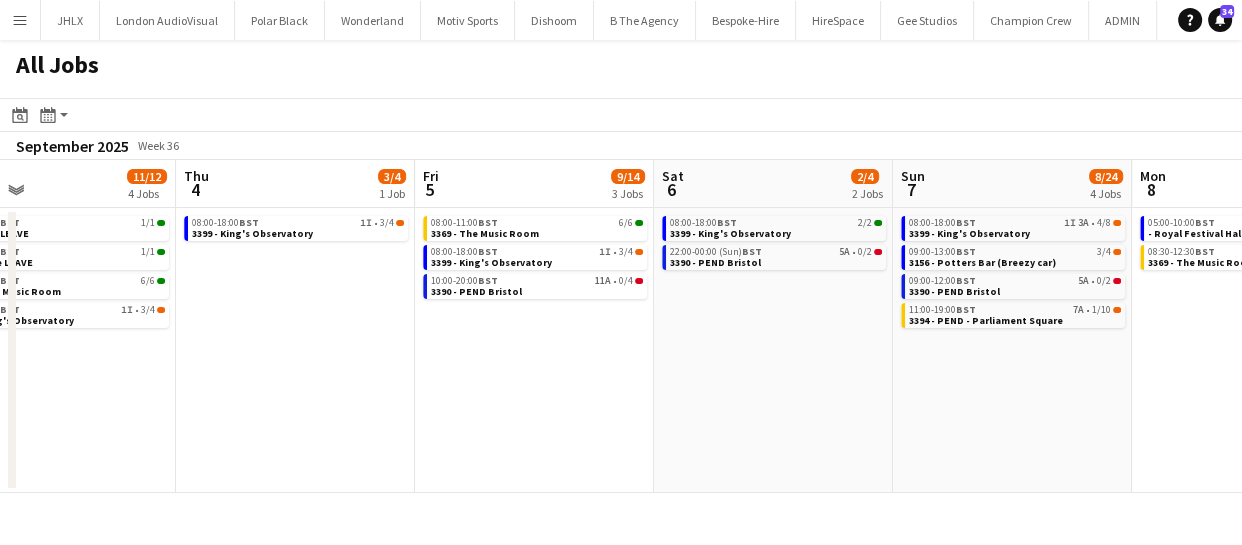 drag, startPoint x: 689, startPoint y: 440, endPoint x: 601, endPoint y: 452, distance: 88.814415 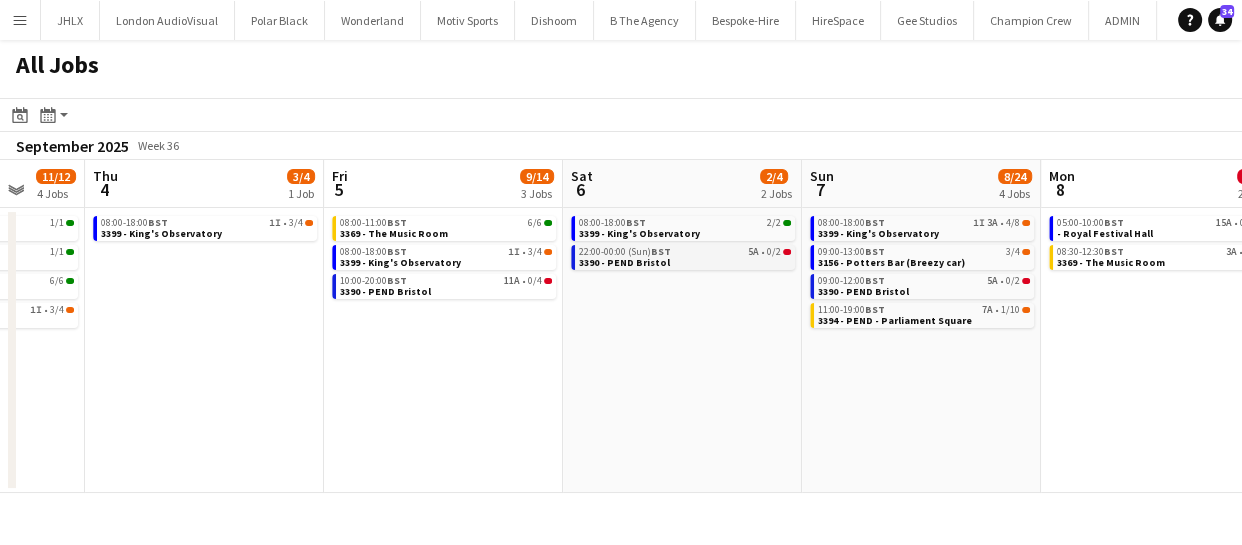 click on "3390 - PEND Bristol" at bounding box center [624, 262] 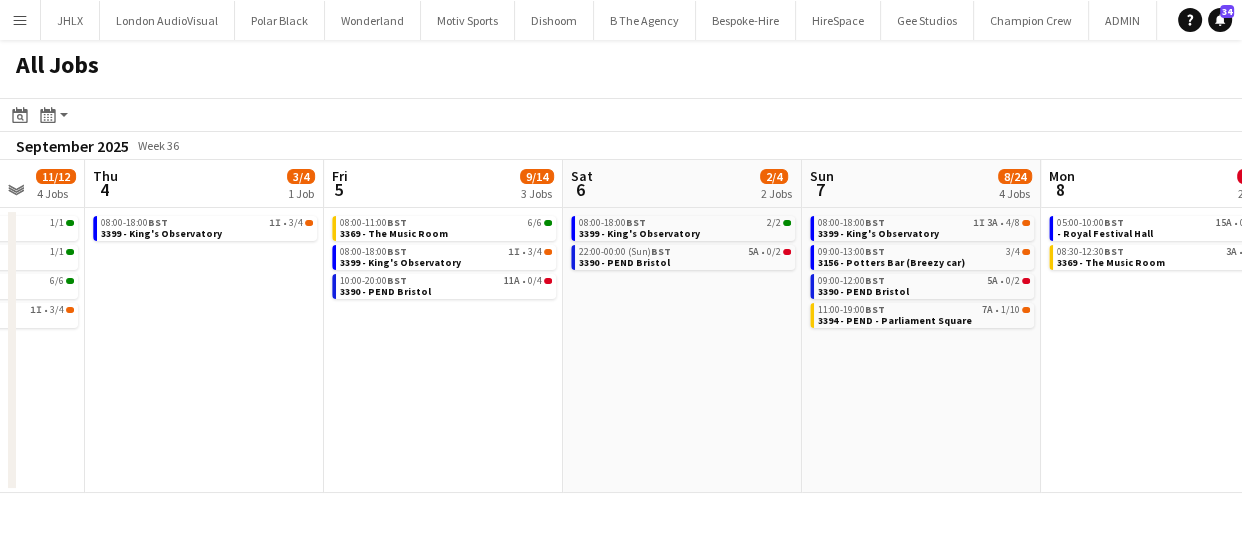 click on "Mon   1   11/14   4 Jobs   Tue   2   5/6   3 Jobs   Wed   3   11/12   4 Jobs   Thu   4   3/4   1 Job   Fri   5   9/14   3 Jobs   Sat   6   2/4   2 Jobs   Sun   7   8/24   4 Jobs   Mon   8   0/16   2 Jobs   Tue   9   Wed   10   0/6   1 Job   Thu   11   0/8   1 Job   00:00-23:59    BST   1/1   BRAYDEN LEAVE   00:00-23:59    BST   1/1   Chris Lane LEAVE   08:00-17:00    BST   6/8   3368 - Old Billingsgate   08:00-18:00    BST   1I   •   3/4   3399 - King's Observatory   00:00-23:59    BST   1/1   BRAYDEN LEAVE   00:00-23:59    BST   1/1   Chris Lane LEAVE   08:00-18:00    BST   1I   •   3/4   3399 - King's Observatory   00:00-23:59    BST   1/1   BRAYDEN LEAVE   00:00-23:59    BST   1/1   Chris Lane LEAVE   07:00-12:00    BST   6/6   3369 - The Music Room   08:00-18:00    BST   1I   •   3/4   3399 - King's Observatory   08:00-18:00    BST   1I   •   3/4   3399 - King's Observatory   08:00-11:00    BST   6/6   3369 - The Music Room   08:00-18:00    BST   1I   •   3/4   3399 - King's Observatory   BST" at bounding box center (621, 326) 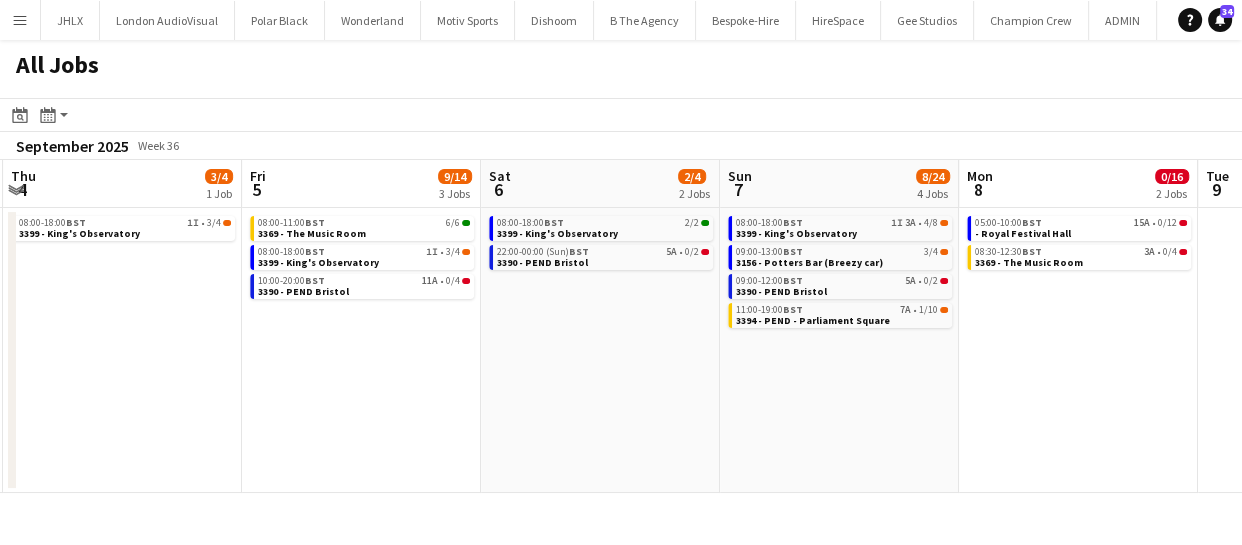 drag, startPoint x: 624, startPoint y: 392, endPoint x: 501, endPoint y: 396, distance: 123.065025 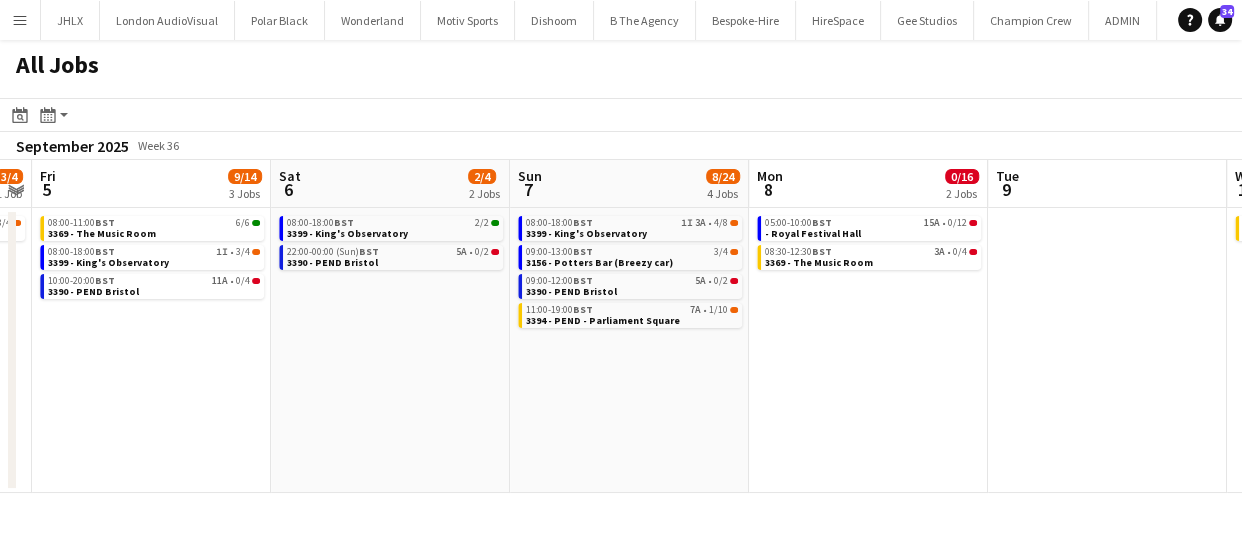 drag, startPoint x: 769, startPoint y: 389, endPoint x: 747, endPoint y: 383, distance: 22.803509 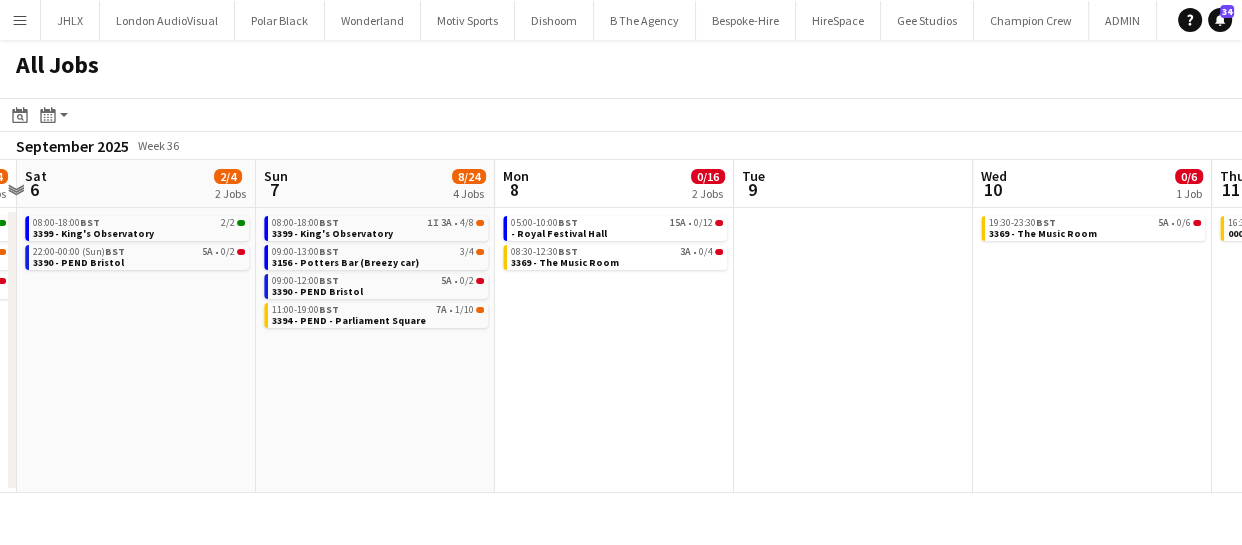 click on "Wed   3   11/12   4 Jobs   Thu   4   3/4   1 Job   Fri   5   9/14   3 Jobs   Sat   6   2/4   2 Jobs   Sun   7   8/24   4 Jobs   Mon   8   0/16   2 Jobs   Tue   9   Wed   10   0/6   1 Job   Thu   11   0/8   1 Job   Fri   12   2/28   3 Jobs   Sat   13   00:00-23:59    BST   1/1   BRAYDEN LEAVE   00:00-23:59    BST   1/1   Chris Lane LEAVE   07:00-12:00    BST   6/6   3369 - The Music Room   08:00-18:00    BST   1I   •   3/4   3399 - King's Observatory   08:00-18:00    BST   1I   •   3/4   3399 - King's Observatory   08:00-11:00    BST   6/6   3369 - The Music Room   08:00-18:00    BST   1I   •   3/4   3399 - King's Observatory   10:00-20:00    BST   11A   •   0/4   3390 - PEND Bristol   08:00-18:00    BST   2/2   3399 - King's Observatory   22:00-00:00 (Sun)   BST   5A   •   0/2   3390 - PEND Bristol   08:00-18:00    BST   1I   3A   •   4/8   3399 - King's Observatory   09:00-13:00    BST   3/4   3156 - Potters Bar (Breezy car)   09:00-12:00    BST   5A   •   0/2   3390 - PEND Bristol   BST   7A" at bounding box center [621, 326] 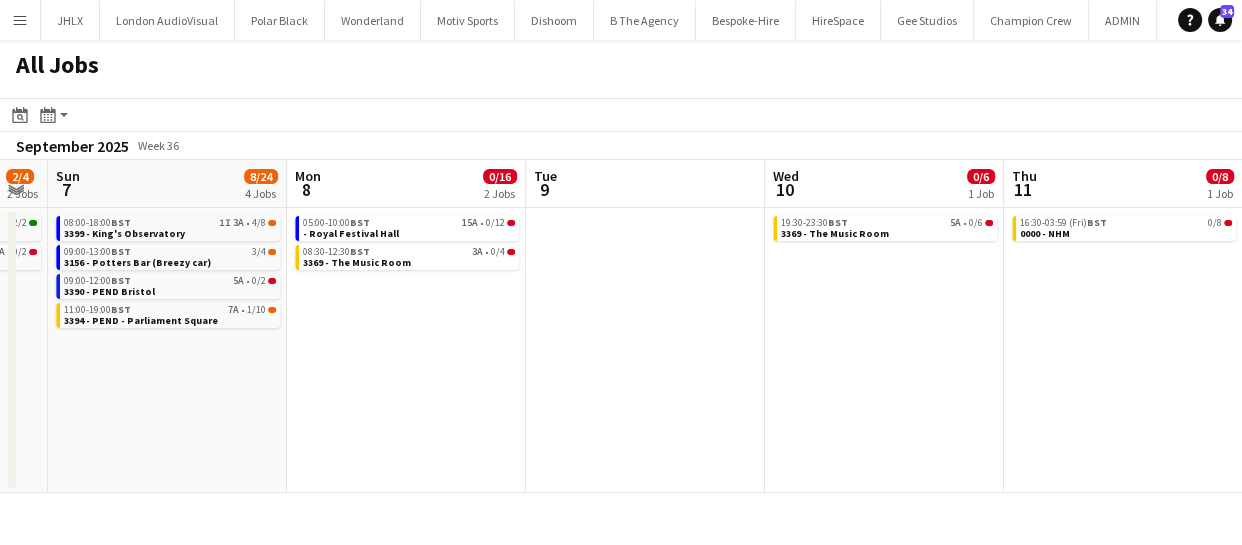 click on "Wed   3   11/12   4 Jobs   Thu   4   3/4   1 Job   Fri   5   9/14   3 Jobs   Sat   6   2/4   2 Jobs   Sun   7   8/24   4 Jobs   Mon   8   0/16   2 Jobs   Tue   9   Wed   10   0/6   1 Job   Thu   11   0/8   1 Job   Fri   12   2/28   3 Jobs   Sat   13   00:00-23:59    BST   1/1   BRAYDEN LEAVE   00:00-23:59    BST   1/1   Chris Lane LEAVE   07:00-12:00    BST   6/6   3369 - The Music Room   08:00-18:00    BST   1I   •   3/4   3399 - King's Observatory   08:00-18:00    BST   1I   •   3/4   3399 - King's Observatory   08:00-11:00    BST   6/6   3369 - The Music Room   08:00-18:00    BST   1I   •   3/4   3399 - King's Observatory   10:00-20:00    BST   11A   •   0/4   3390 - PEND Bristol   08:00-18:00    BST   2/2   3399 - King's Observatory   22:00-00:00 (Sun)   BST   5A   •   0/2   3390 - PEND Bristol   08:00-18:00    BST   1I   3A   •   4/8   3399 - King's Observatory   09:00-13:00    BST   3/4   3156 - Potters Bar (Breezy car)   09:00-12:00    BST   5A   •   0/2   3390 - PEND Bristol   BST   7A" at bounding box center [621, 326] 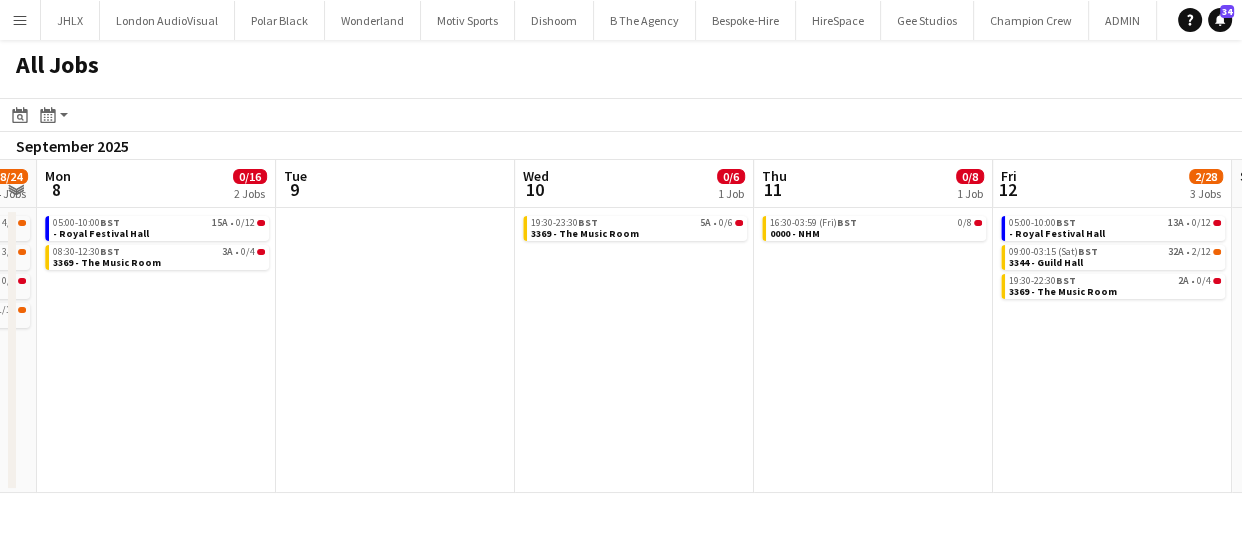 click on "Fri   5   9/14   3 Jobs   Sat   6   2/4   2 Jobs   Sun   7   8/24   4 Jobs   Mon   8   0/16   2 Jobs   Tue   9   Wed   10   0/6   1 Job   Thu   11   0/8   1 Job   Fri   12   2/28   3 Jobs   Sat   13   Sun   14   0/16   2 Jobs   Mon   15   0/6   1 Job   08:00-11:00    BST   6/6   3369 - The Music Room   08:00-18:00    BST   1I   •   3/4   3399 - King's Observatory   10:00-20:00    BST   11A   •   0/4   3390 - PEND Bristol   08:00-18:00    BST   2/2   3399 - King's Observatory   22:00-00:00 (Sun)   BST   5A   •   0/2   3390 - PEND Bristol   08:00-18:00    BST   1I   3A   •   4/8   3399 - King's Observatory   09:00-13:00    BST   3/4   3156 - Potters Bar (Breezy car)   09:00-12:00    BST   5A   •   0/2   3390 - PEND Bristol   11:00-19:00    BST   7A   •   1/10   3394 - PEND - Parliament Square   05:00-10:00    BST   15A   •   0/12     - Royal Festival Hall   08:30-12:30    BST   3A   •   0/4   3369 - The Music Room   19:30-23:30    BST   5A   •   0/6   3369 - The Music Room   BST   0/8   BST" at bounding box center (621, 326) 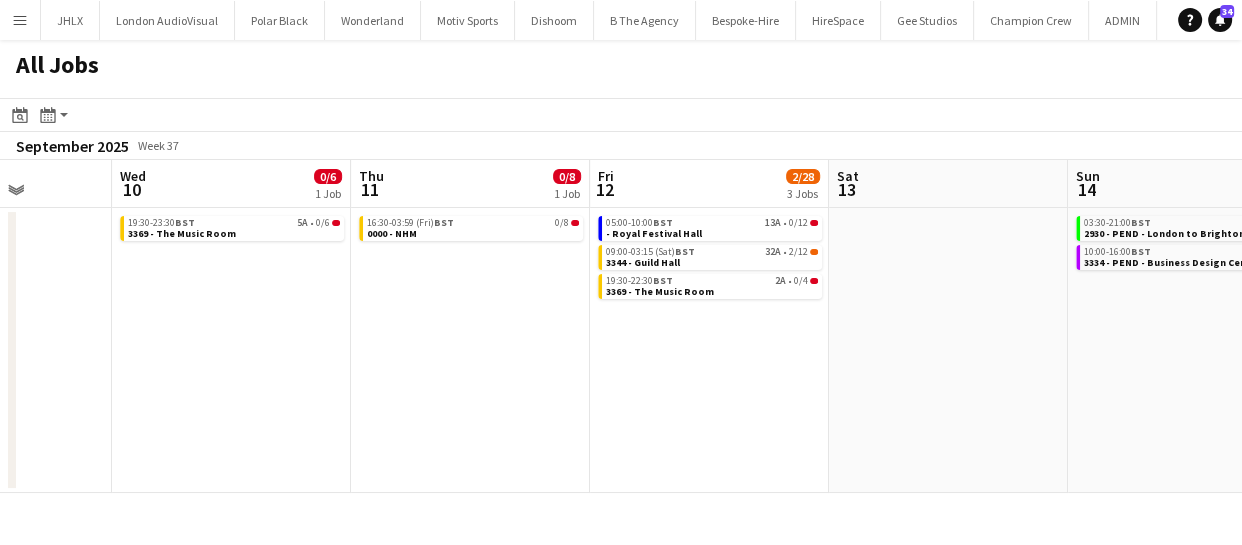 drag, startPoint x: 616, startPoint y: 389, endPoint x: 584, endPoint y: 388, distance: 32.01562 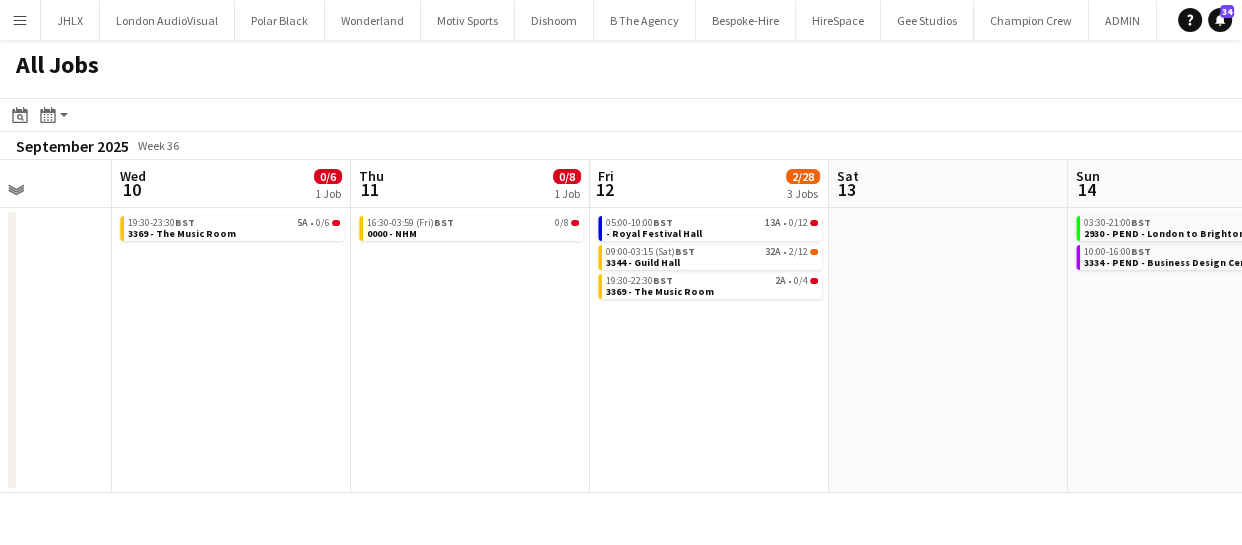 scroll, scrollTop: 0, scrollLeft: 735, axis: horizontal 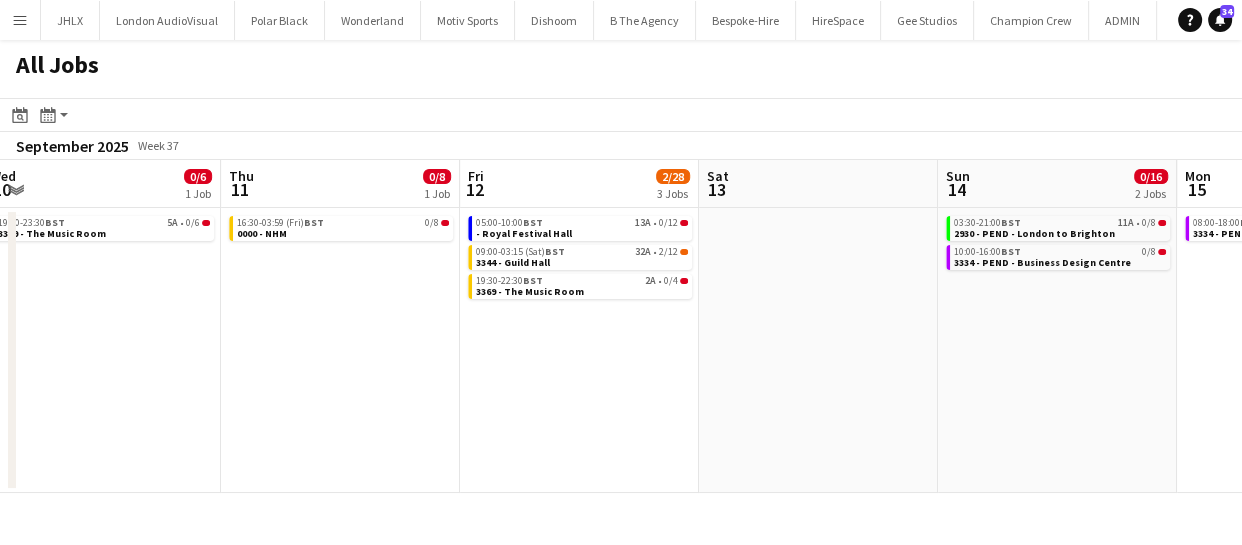 click on "Sun   7   8/24   4 Jobs   Mon   8   0/16   2 Jobs   Tue   9   Wed   10   0/6   1 Job   Thu   11   0/8   1 Job   Fri   12   2/28   3 Jobs   Sat   13   Sun   14   0/16   2 Jobs   Mon   15   0/6   1 Job   Tue   16   Wed   17   0/24   2 Jobs   08:00-18:00    BST   1I   3A   •   4/8   3399 - King's Observatory   09:00-13:00    BST   3/4   3156 - Potters Bar (Breezy car)   09:00-12:00    BST   5A   •   0/2   3390 - PEND Bristol   11:00-19:00    BST   7A   •   1/10   3394 - PEND - Parliament Square   05:00-10:00    BST   15A   •   0/12     - Royal Festival Hall   08:30-12:30    BST   3A   •   0/4   3369 - The Music Room   19:30-23:30    BST   5A   •   0/6   3369 - The Music Room   16:30-03:59 (Fri)   BST   0/8   0000 - NHM   05:00-10:00    BST   13A   •   0/12     - Royal Festival Hall   09:00-03:15 (Sat)   BST   32A   •   2/12   3344 - Guild Hall   19:30-22:30    BST   2A   •   0/4   3369 - The Music Room   03:30-21:00    BST   11A   •   0/8   2930 - PEND - London to Brighton   10:00-16:00" at bounding box center [621, 326] 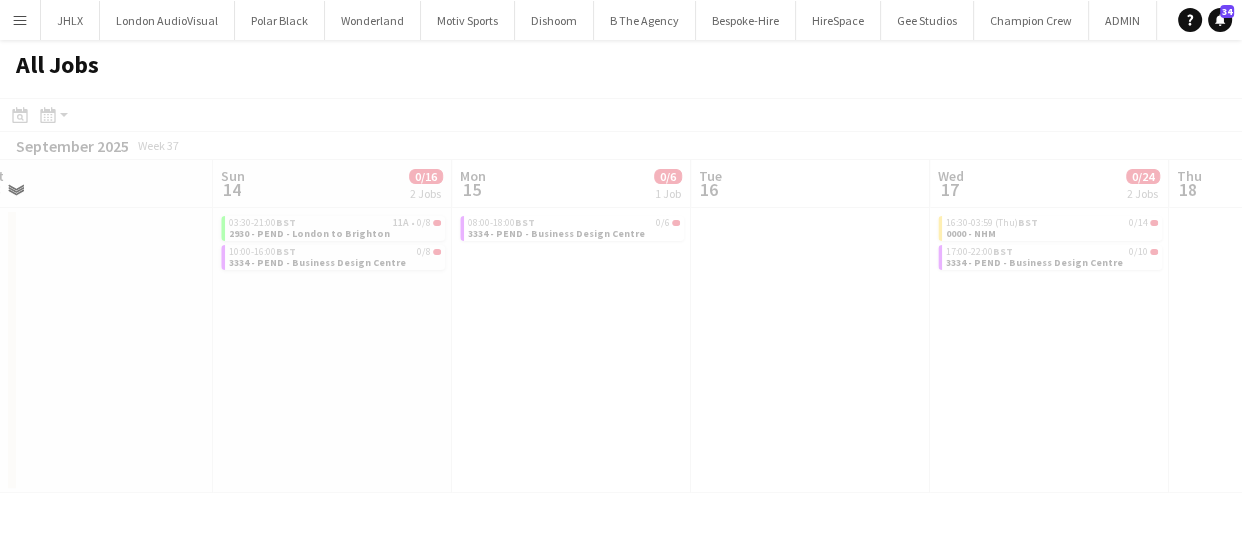 drag, startPoint x: 733, startPoint y: 378, endPoint x: 480, endPoint y: 388, distance: 253.19756 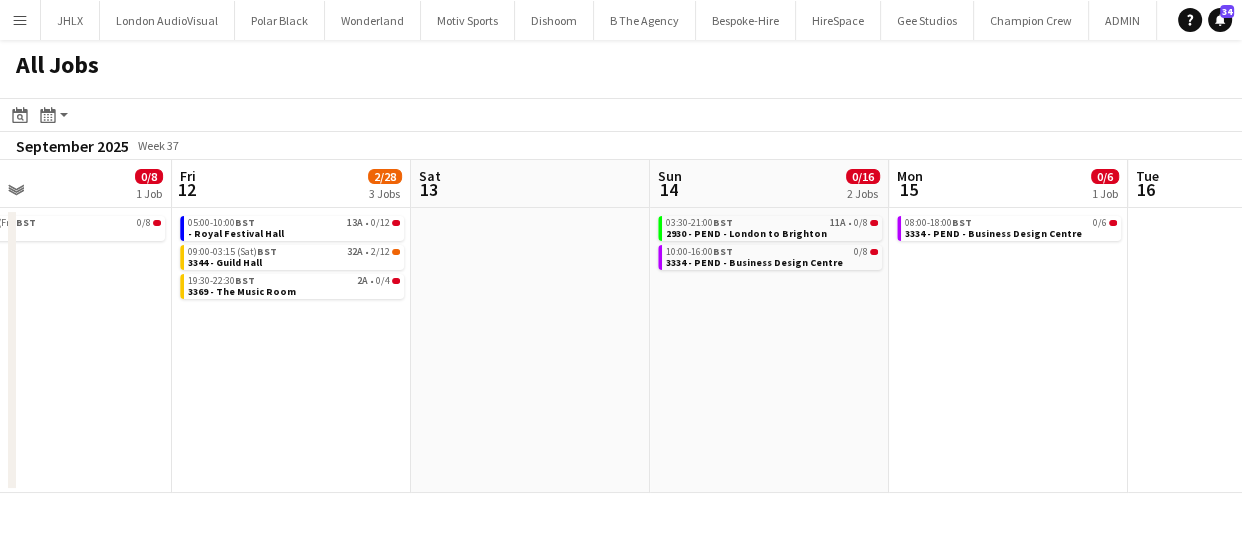 drag, startPoint x: 678, startPoint y: 376, endPoint x: 825, endPoint y: 370, distance: 147.12239 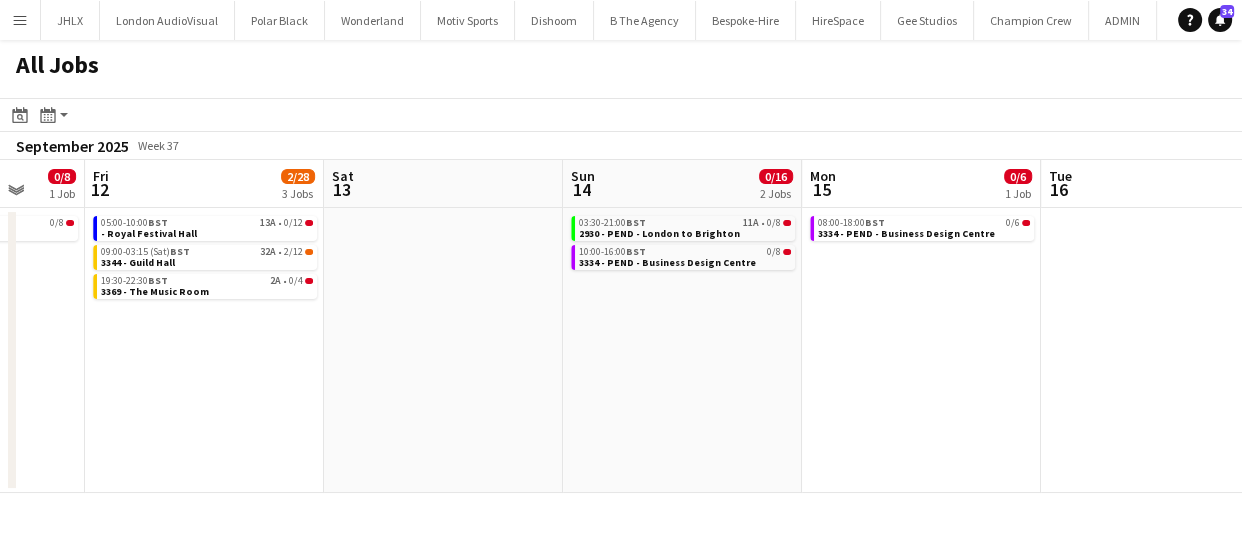 click on "Tue   9   Wed   10   0/6   1 Job   Thu   11   0/8   1 Job   Fri   12   2/28   3 Jobs   Sat   13   Sun   14   0/16   2 Jobs   Mon   15   0/6   1 Job   Tue   16   Wed   17   0/24   2 Jobs   Thu   18   Fri   19   19:30-23:30    BST   5A   •   0/6   3369 - The Music Room   16:30-03:59 (Fri)   BST   0/8   0000 - NHM   05:00-10:00    BST   13A   •   0/12     - Royal Festival Hall   09:00-03:15 (Sat)   BST   32A   •   2/12   3344 - Guild Hall   19:30-22:30    BST   2A   •   0/4   3369 - The Music Room   03:30-21:00    BST   11A   •   0/8   2930 - PEND - London to Brighton   10:00-16:00    BST   0/8   3334 - PEND - Business Design Centre   08:00-18:00    BST   0/6   3334 - PEND - Business Design Centre   16:30-03:59 (Thu)   BST   0/14   0000 - NHM   17:00-22:00    BST   0/10   3334 - PEND - Business Design Centre" at bounding box center (621, 326) 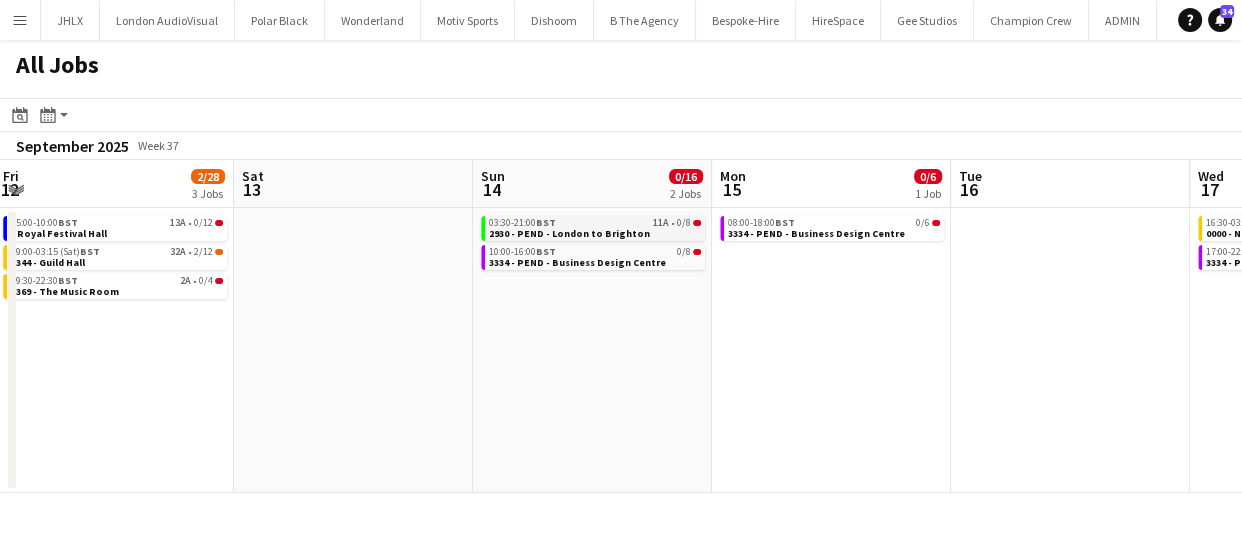 click on "2930 - PEND - London to Brighton" at bounding box center (569, 233) 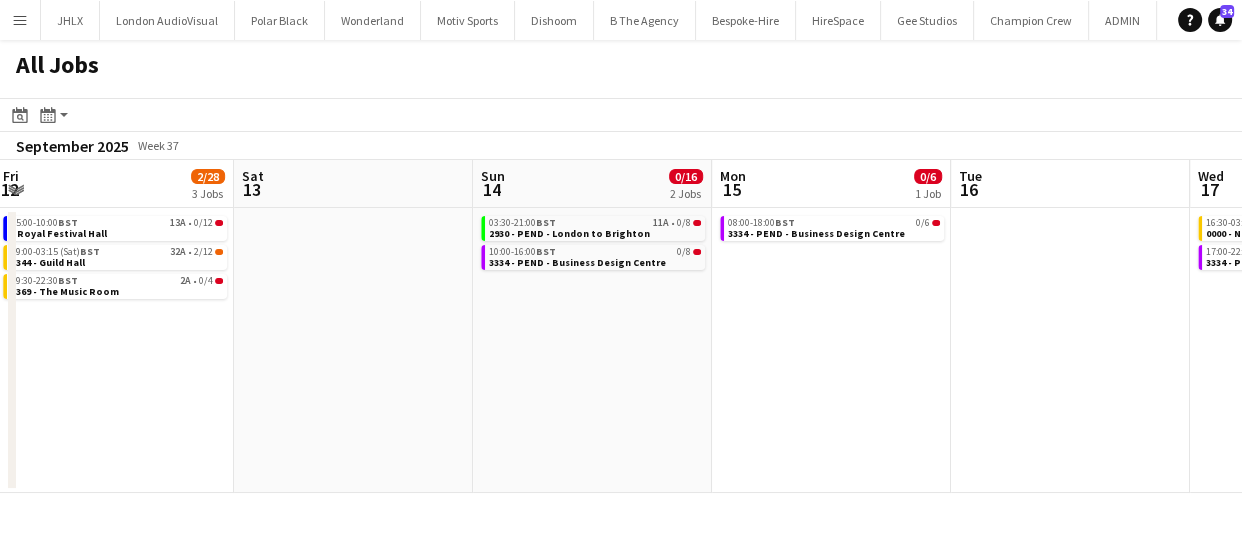 scroll, scrollTop: 0, scrollLeft: 784, axis: horizontal 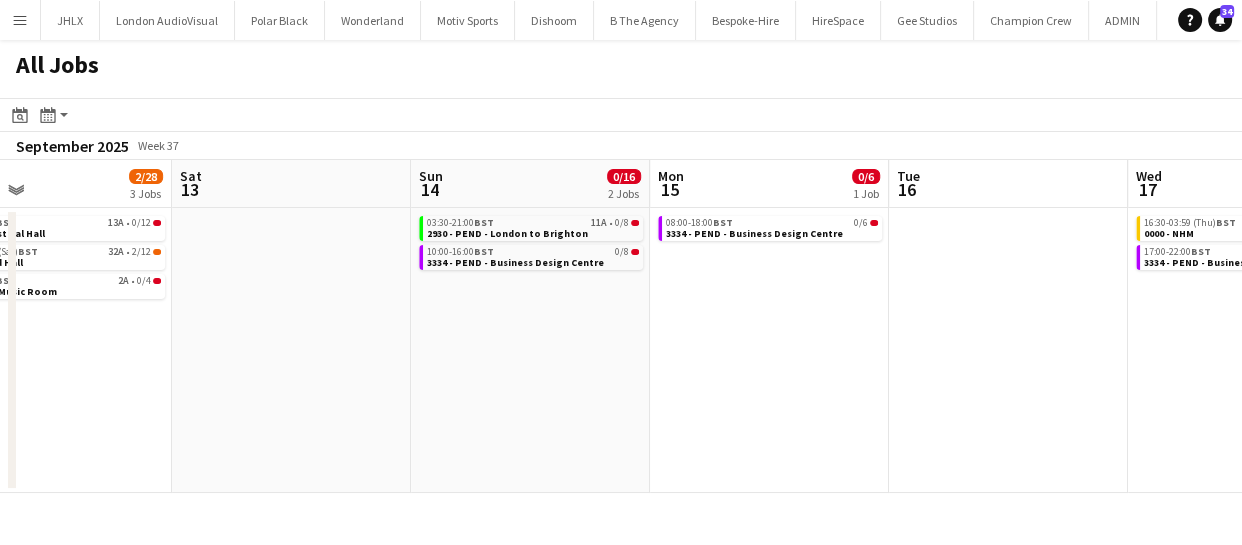 drag, startPoint x: 956, startPoint y: 361, endPoint x: 908, endPoint y: 361, distance: 48 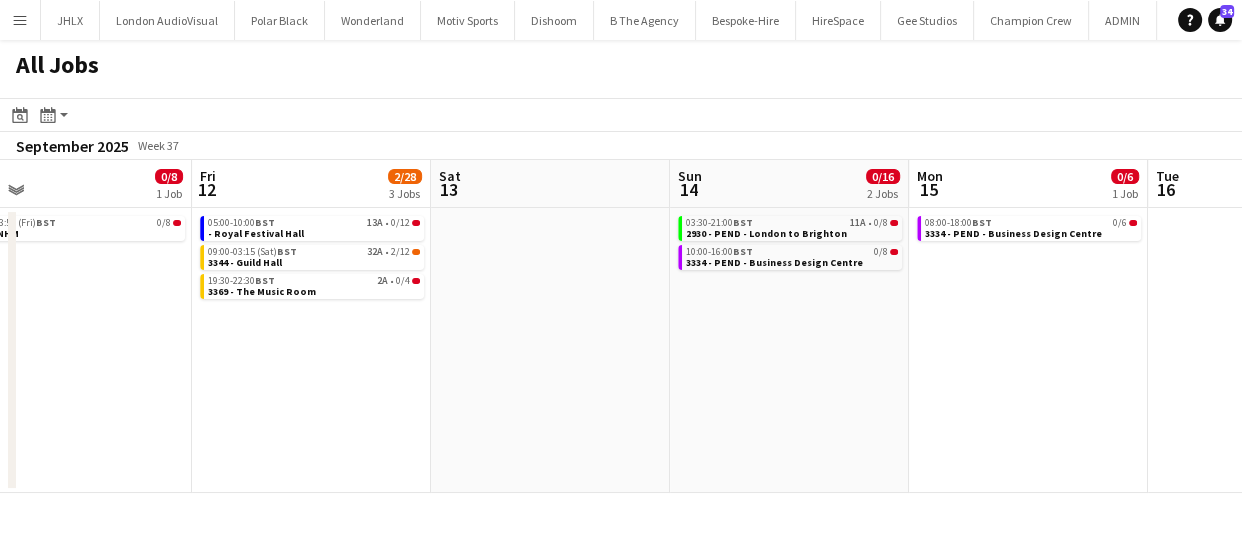 drag, startPoint x: 916, startPoint y: 355, endPoint x: 650, endPoint y: 365, distance: 266.1879 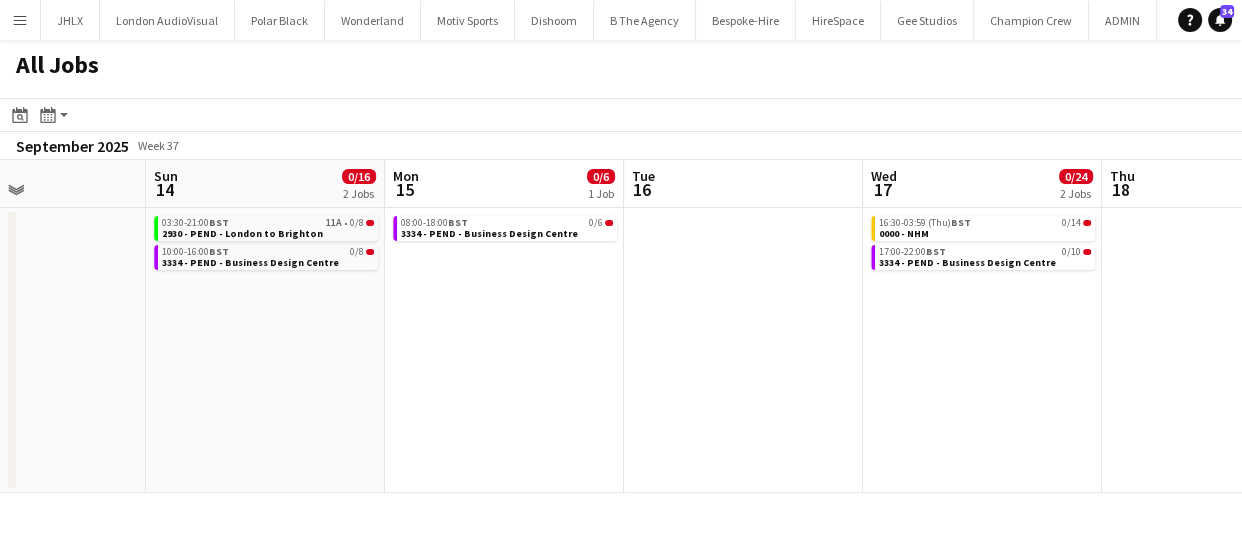 drag, startPoint x: 778, startPoint y: 345, endPoint x: 600, endPoint y: 348, distance: 178.02528 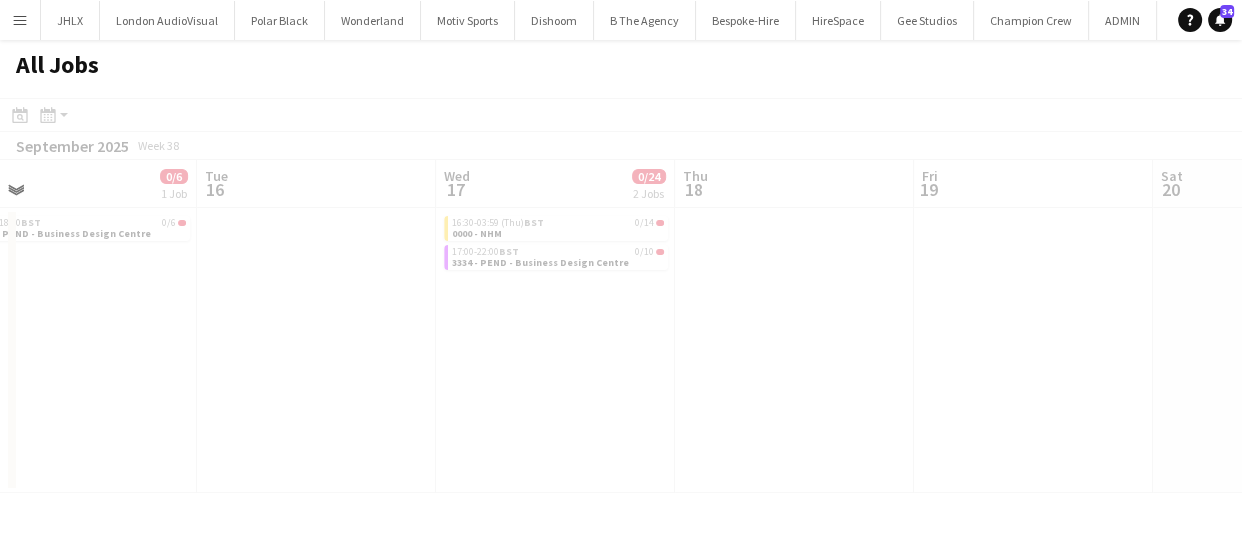 drag, startPoint x: 887, startPoint y: 348, endPoint x: 801, endPoint y: 331, distance: 87.66413 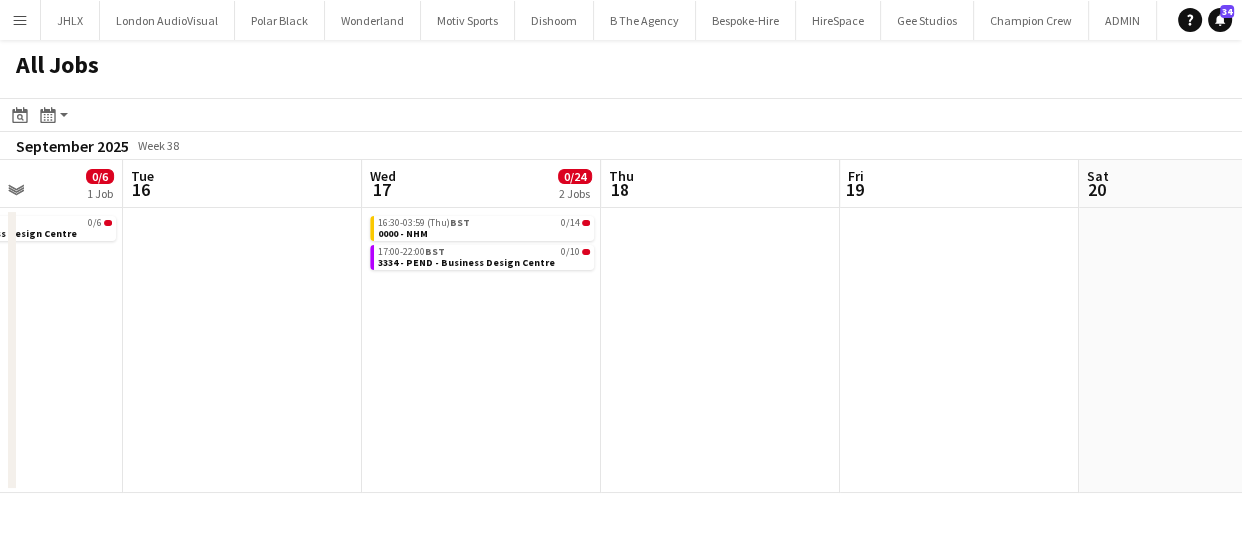 drag, startPoint x: 877, startPoint y: 322, endPoint x: 627, endPoint y: 351, distance: 251.67638 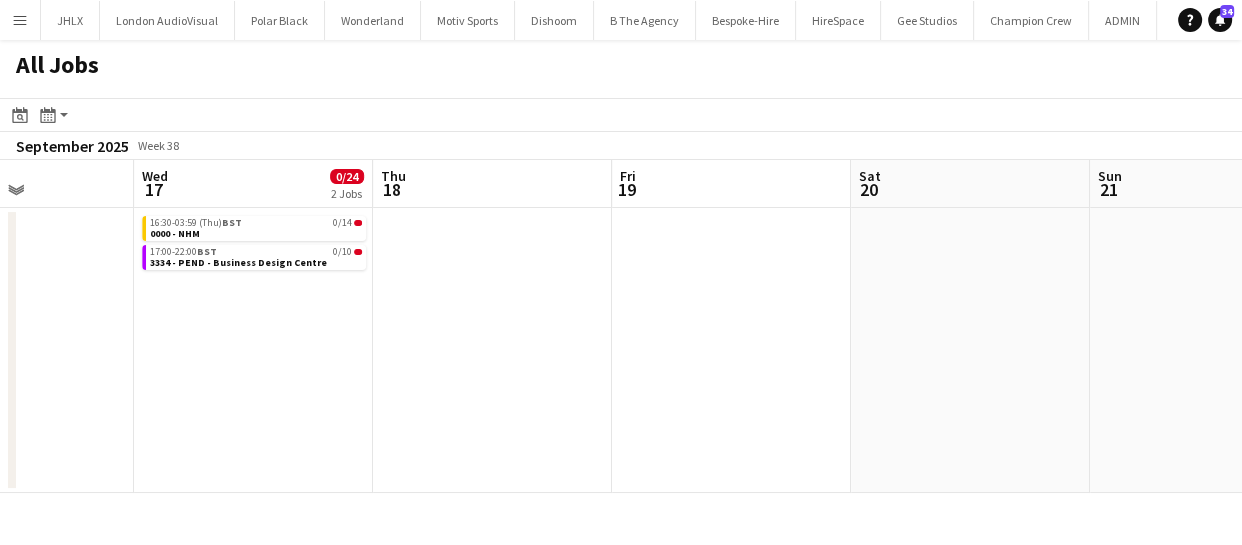 drag, startPoint x: 836, startPoint y: 331, endPoint x: 645, endPoint y: 356, distance: 192.62918 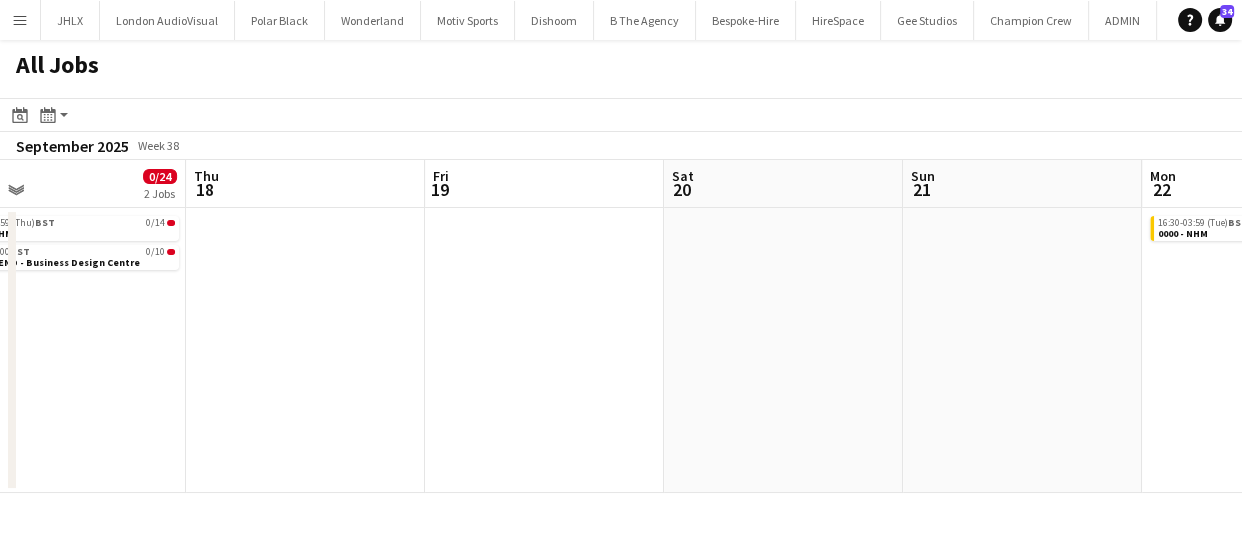 drag, startPoint x: 596, startPoint y: 361, endPoint x: 539, endPoint y: 364, distance: 57.07889 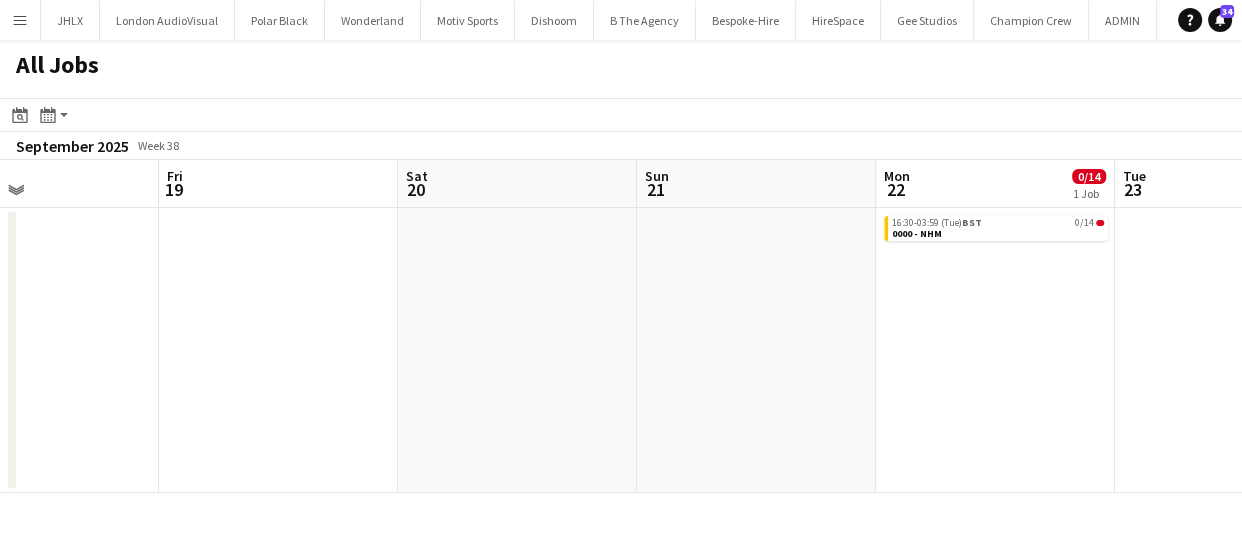 click on "All Jobs
Date picker
AUG 2025 AUG 2025 Monday M Tuesday T Wednesday W Thursday T Friday F Saturday S Sunday S  AUG   1   2   3   4   5   6   7   8   9   10   11   12   13   14   15   16   17   18   19   20   21   22   23   24   25   26   27   28   29   30   31
Comparison range
Comparison range
Today
Month view / Day view
Day view by Board Day view by Job Month view  September 2025   Week 38
Expand/collapse
Mon   15   0/6   1 Job   Tue   16   Wed   17   0/24   2 Jobs   Thu   18   Fri   19   Sat   20   Sun   21   Mon   22   0/14   1 Job   Tue   23   Wed   24   Thu   25   0/4   1 Job   08:00-18:00    BST   0/6   3334 - PEND - Business Design Centre   16:30-03:59 (Thu)   BST   0/14   0000 - NHM   17:00-22:00    BST   0/10   3334 - PEND - Business Design Centre   16:30-03:59 (Tue)   BST   0/14   0000 - NHM   09:00-03:00 (Fri)   BST   2A" 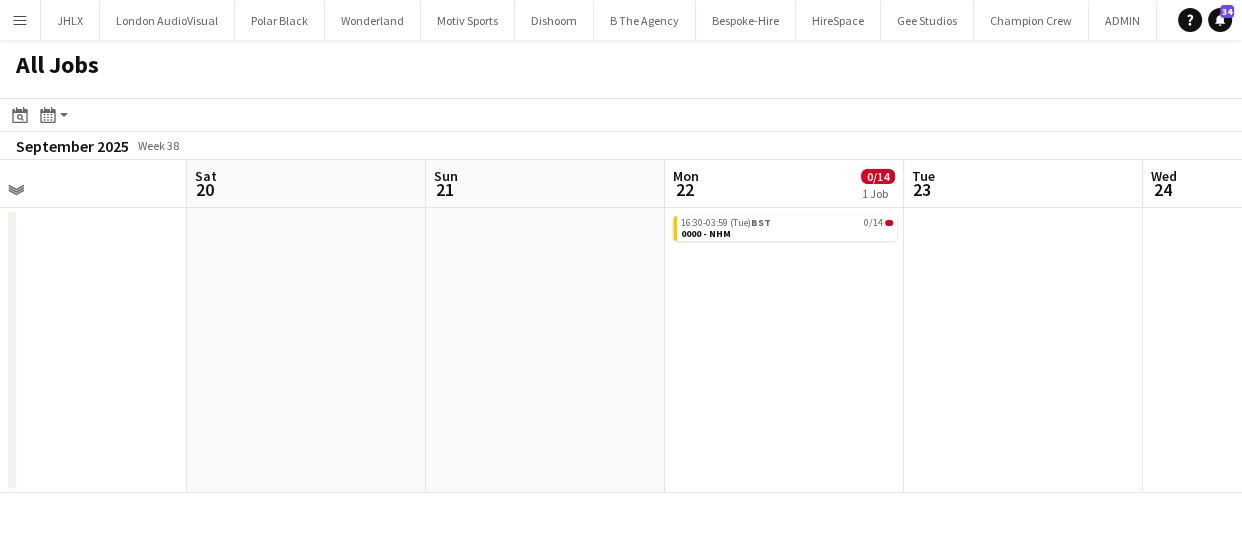 click on "Wed   17   0/24   2 Jobs   Thu   18   Fri   19   Sat   20   Sun   21   Mon   22   0/14   1 Job   Tue   23   Wed   24   Thu   25   0/4   1 Job   Fri   26   Sat   27   0/14   1 Job   16:30-03:59 (Thu)   BST   0/14   0000 - NHM   17:00-22:00    BST   0/10   3334 - PEND - Business Design Centre   16:30-03:59 (Tue)   BST   0/14   0000 - NHM   09:00-03:00 (Fri)   BST   2A   •   0/4   3396 - PEND - 9 Clifford St [VIP]   16:30-03:59 (Sun)   BST   0/14   0000 - NHM" at bounding box center [621, 326] 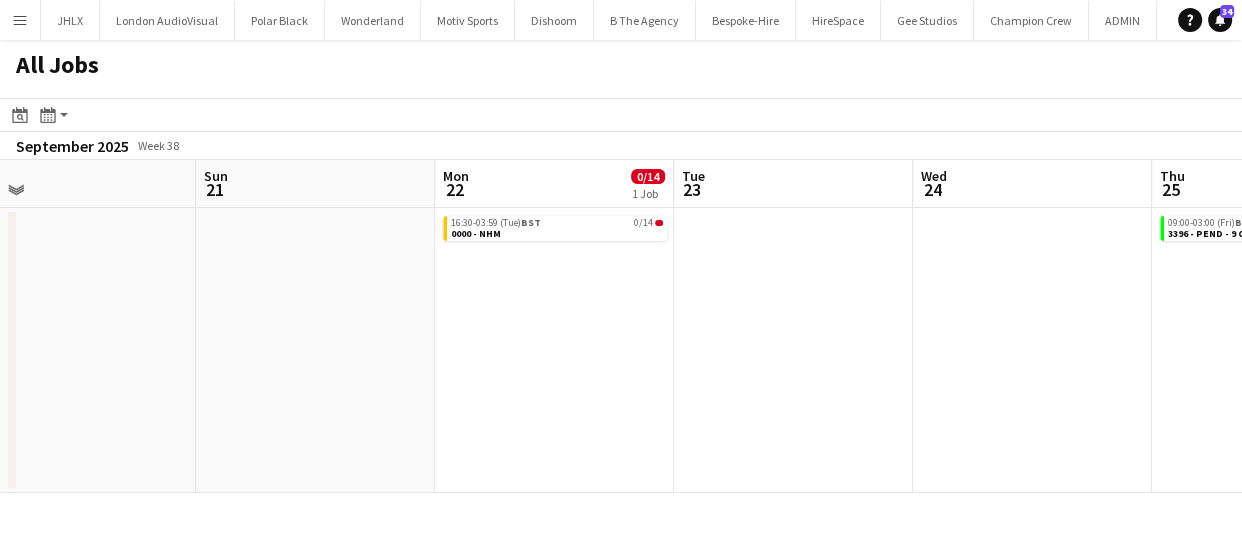 drag, startPoint x: 1022, startPoint y: 323, endPoint x: 810, endPoint y: 360, distance: 215.20456 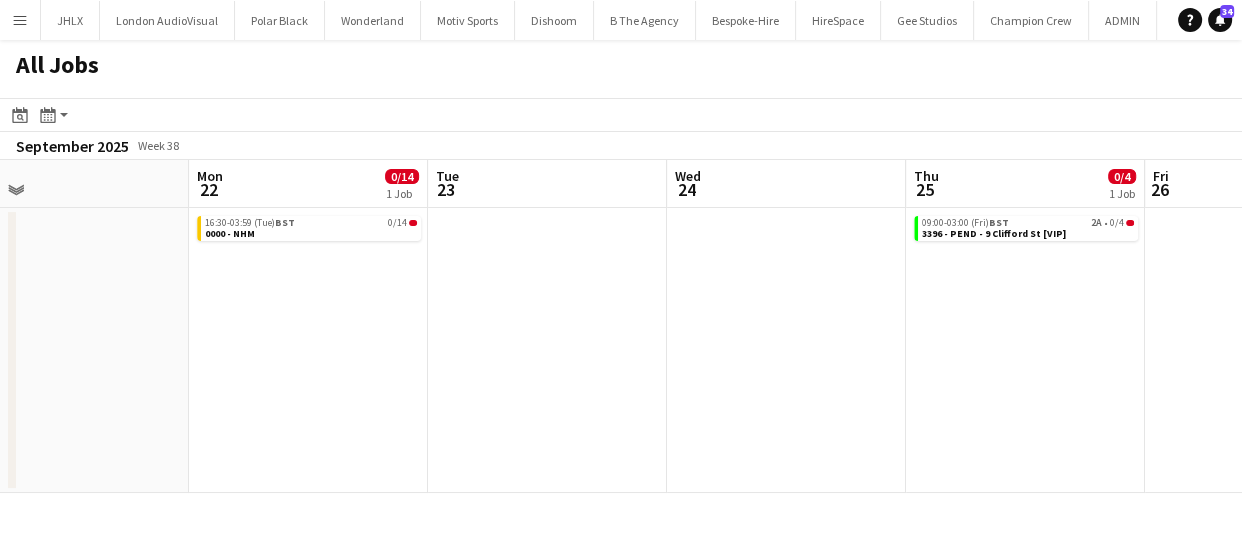 drag, startPoint x: 738, startPoint y: 370, endPoint x: 829, endPoint y: 350, distance: 93.17188 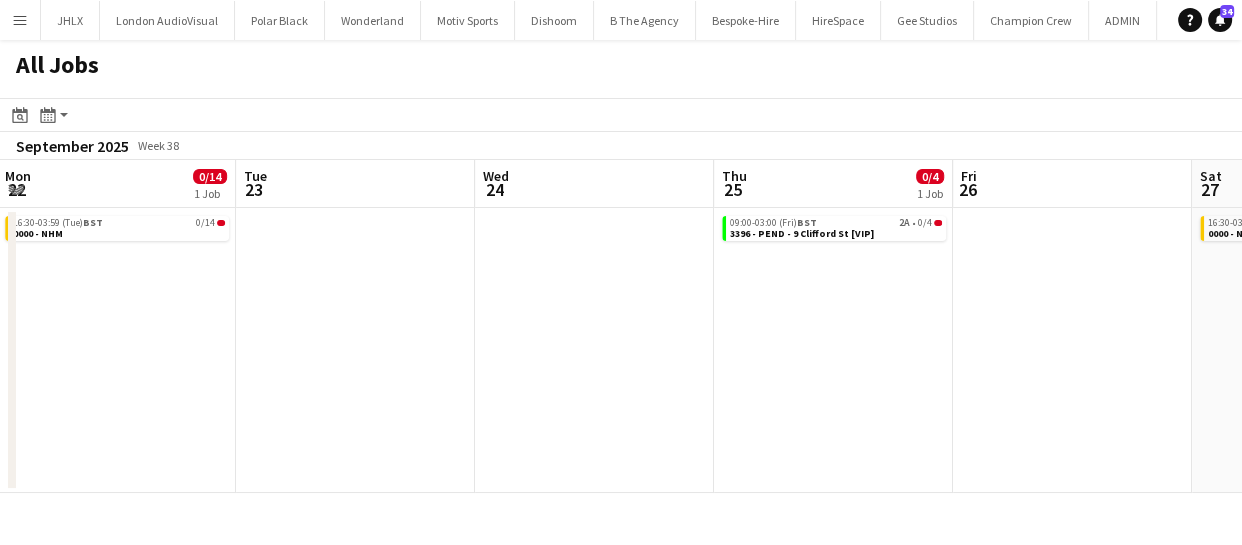 drag, startPoint x: 915, startPoint y: 335, endPoint x: 696, endPoint y: 360, distance: 220.42232 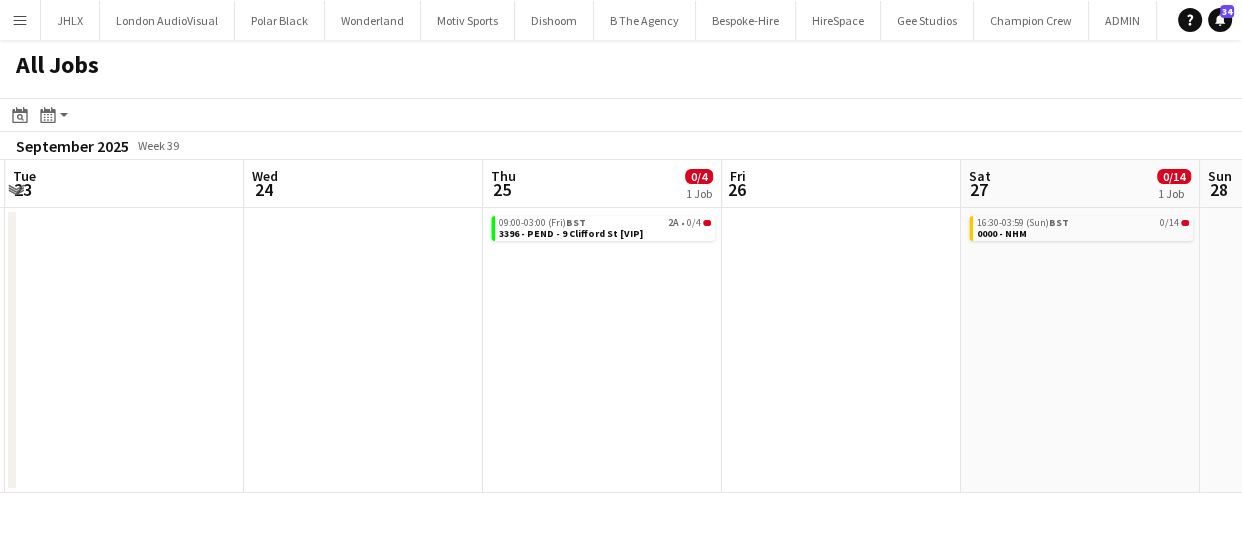 click on "All Jobs
Date picker
AUG 2025 AUG 2025 Monday M Tuesday T Wednesday W Thursday T Friday F Saturday S Sunday S  AUG   1   2   3   4   5   6   7   8   9   10   11   12   13   14   15   16   17   18   19   20   21   22   23   24   25   26   27   28   29   30   31
Comparison range
Comparison range
Today
Month view / Day view
Day view by Board Day view by Job Month view  September 2025   Week 39
Expand/collapse
Fri   19   Sat   20   Sun   21   Mon   22   0/14   1 Job   Tue   23   Wed   24   Thu   25   0/4   1 Job   Fri   26   Sat   27   0/14   1 Job   Sun   28   Mon   29   16:30-03:59 (Tue)   BST   0/14   0000 - NHM   09:00-03:00 (Fri)   BST   2A   •   0/4   3396 - PEND - 9 Clifford St [VIP]   16:30-03:59 (Sun)   BST   0/14   0000 - NHM" 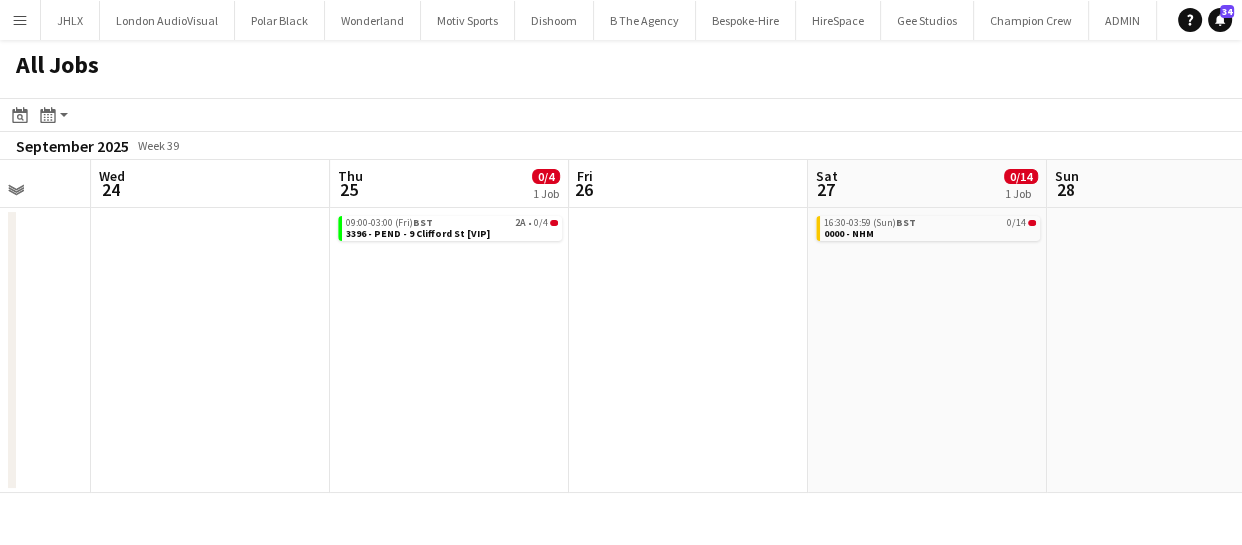 click on "Sun   21   Mon   22   0/14   1 Job   Tue   23   Wed   24   Thu   25   0/4   1 Job   Fri   26   Sat   27   0/14   1 Job   Sun   28   Mon   29   Tue   30   Wed   1   16:30-03:59 (Tue)   BST   0/14   0000 - NHM   09:00-03:00 (Fri)   BST   2A   •   0/4   3396 - PEND - 9 Clifford St [VIP]   16:30-03:59 (Sun)   BST   0/14   0000 - NHM" at bounding box center [621, 326] 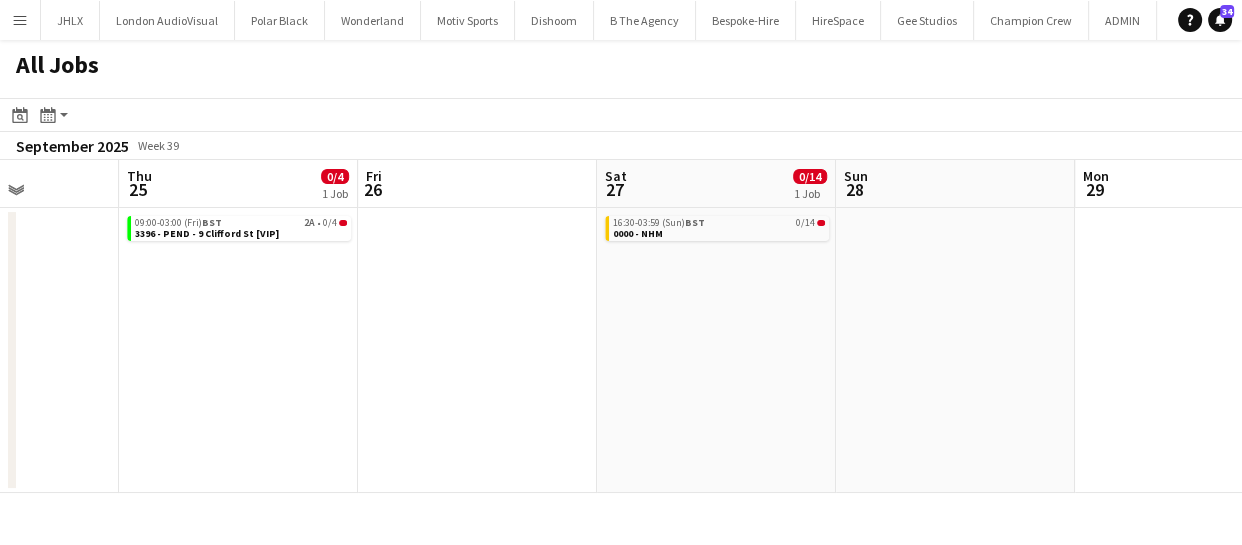 scroll, scrollTop: 0, scrollLeft: 839, axis: horizontal 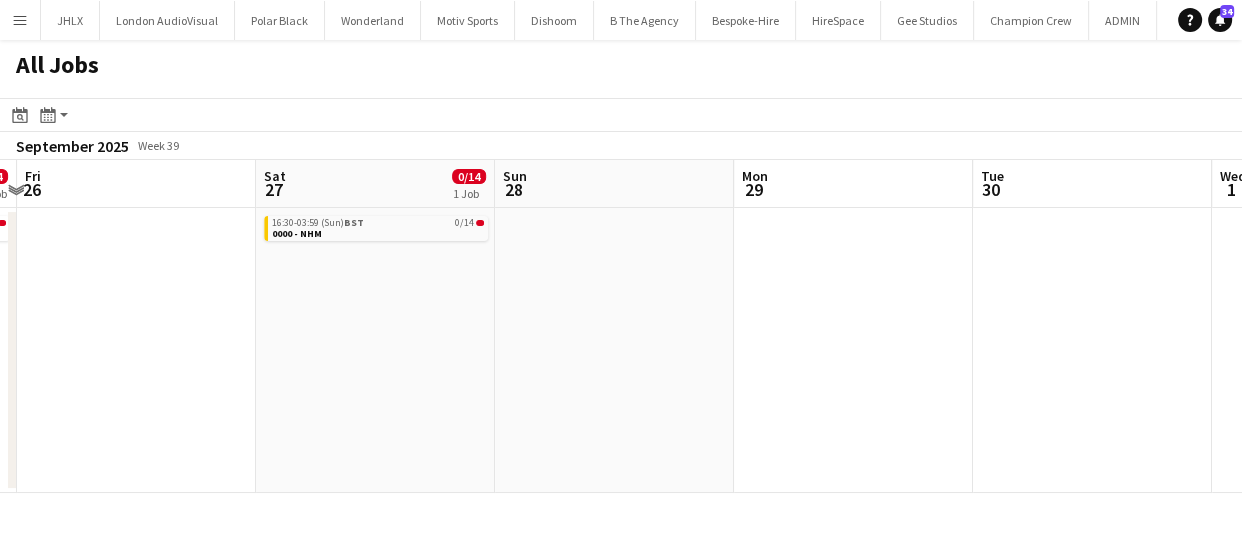 drag, startPoint x: 947, startPoint y: 340, endPoint x: 666, endPoint y: 353, distance: 281.30054 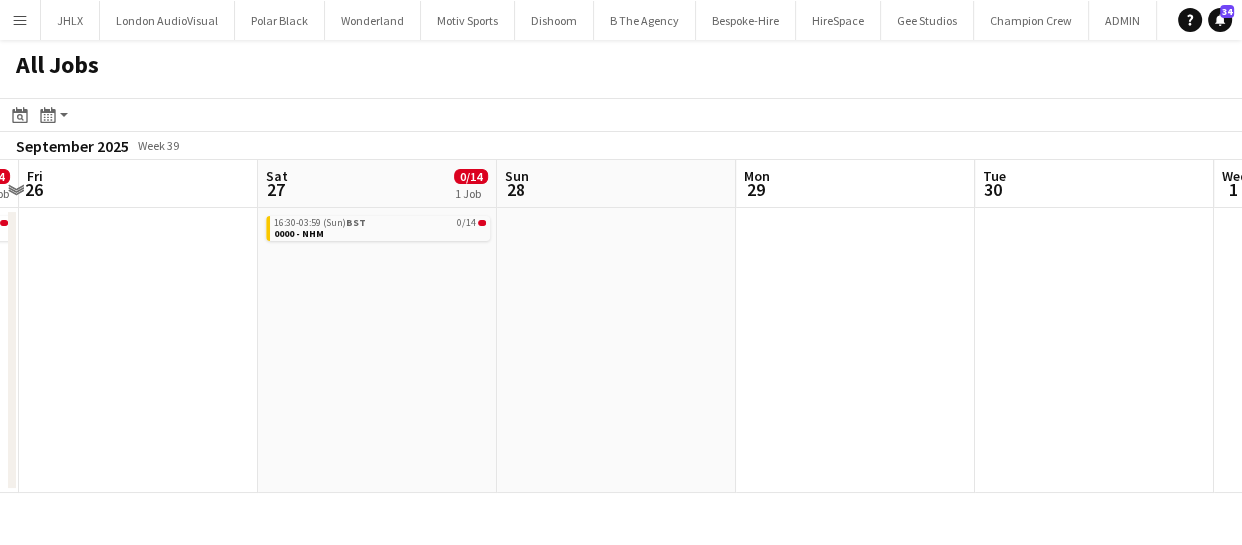 drag, startPoint x: 874, startPoint y: 337, endPoint x: 580, endPoint y: 387, distance: 298.2214 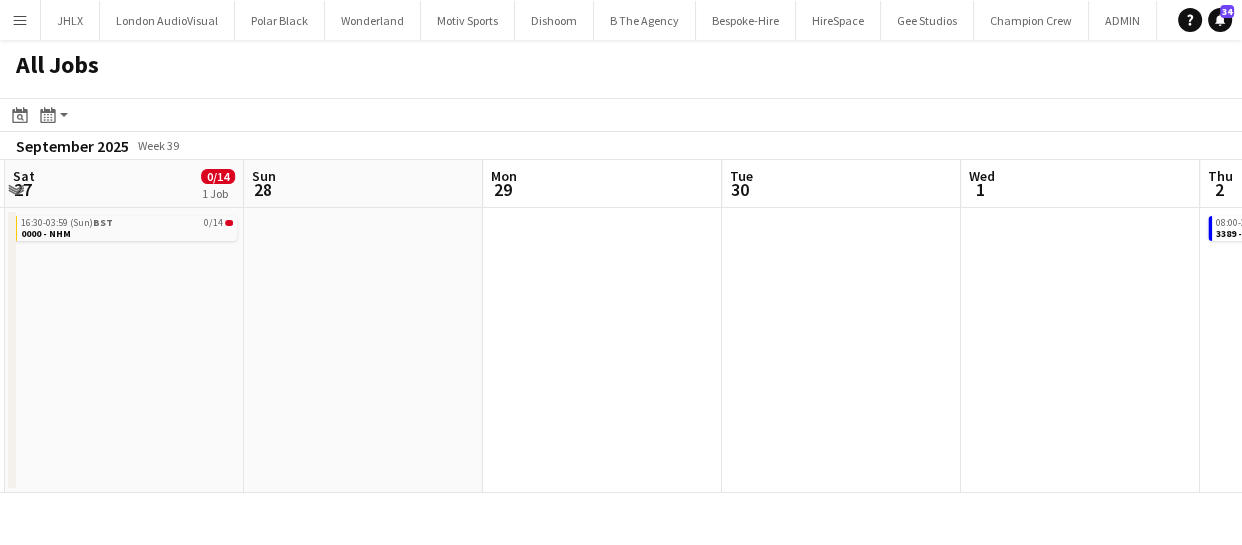 click on "All Jobs
Date picker
AUG 2025 AUG 2025 Monday M Tuesday T Wednesday W Thursday T Friday F Saturday S Sunday S  AUG   1   2   3   4   5   6   7   8   9   10   11   12   13   14   15   16   17   18   19   20   21   22   23   24   25   26   27   28   29   30   31
Comparison range
Comparison range
Today
Month view / Day view
Day view by Board Day view by Job Month view  September 2025   Week 39
Expand/collapse
Tue   23   Wed   24   Thu   25   0/4   1 Job   Fri   26   Sat   27   0/14   1 Job   Sun   28   Mon   29   Tue   30   Wed   1   Thu   2   0/8   1 Job   Fri   3   09:00-03:00 (Fri)   BST   2A   •   0/4   3396 - PEND - 9 Clifford St [VIP]   16:30-03:59 (Sun)   BST   0/14   0000 - NHM   08:00-22:00    BST   10A   •   0/8   3389 - PEND Vision Hall" 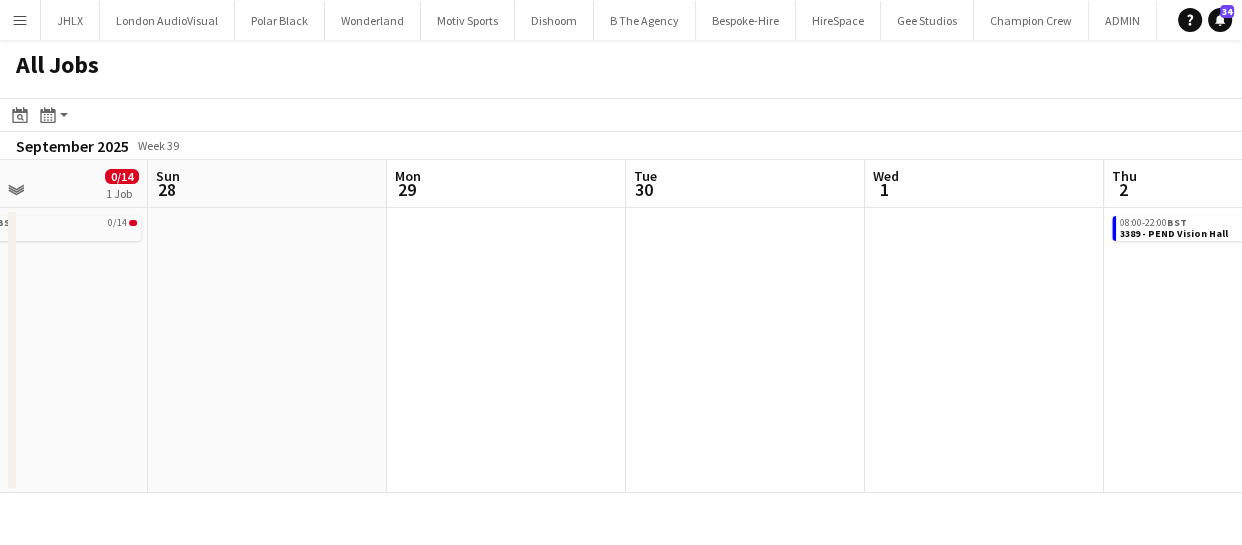 click on "Thu   25   0/4   1 Job   Fri   26   Sat   27   0/14   1 Job   Sun   28   Mon   29   Tue   30   Wed   1   Thu   2   0/8   1 Job   Fri   3   Sat   4   1/2   2 Jobs   Sun   5   1/1   1 Job   09:00-03:00 (Fri)   BST   2A   •   0/4   3396 - PEND - 9 Clifford St [VIP]   16:30-03:59 (Sun)   BST   0/14   0000 - NHM   08:00-22:00    BST   10A   •   0/8   3389 - PEND Vision Hall   08:00-00:00 (Sun)   BST   1/1   Shane Leave   19:00-02:00 (Sun)   BST   7A   •   0/1   2976 - ENQ - Hoxton (TIME TBC)   08:00-00:00 (Mon)   BST   1/1   Shane Leave" at bounding box center [621, 326] 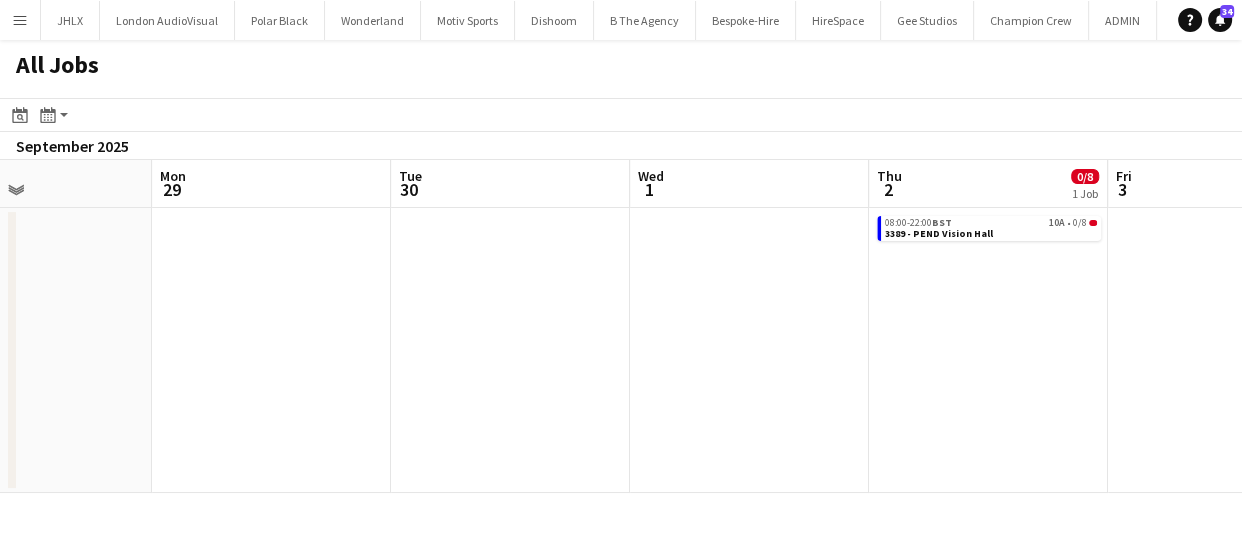 drag, startPoint x: 931, startPoint y: 313, endPoint x: 610, endPoint y: 351, distance: 323.2414 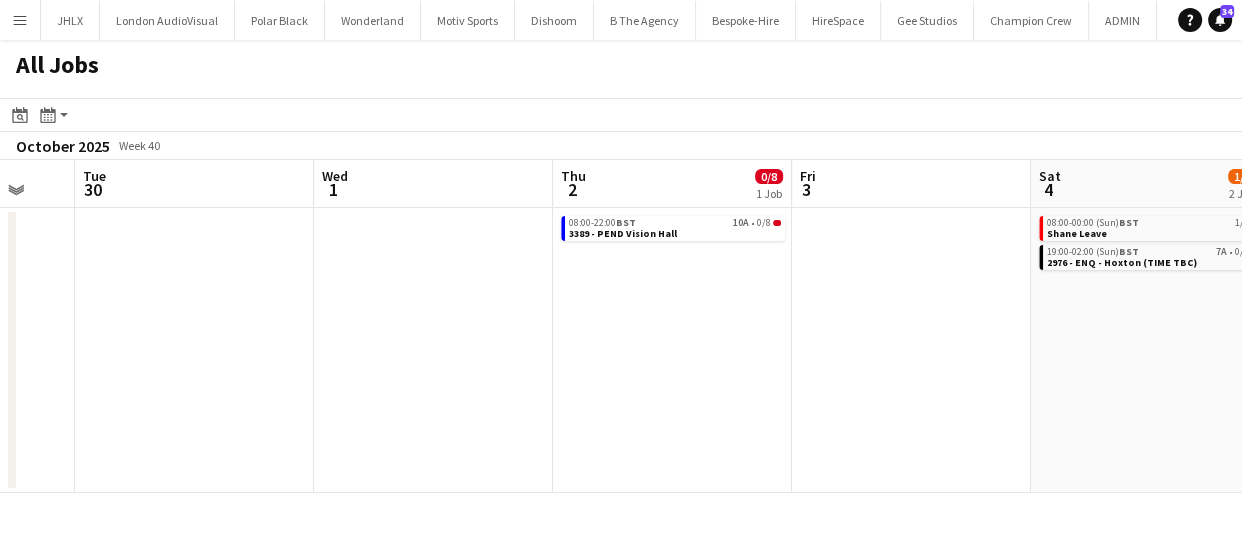 click on "Sat   27   0/14   1 Job   Sun   28   Mon   29   Tue   30   Wed   1   Thu   2   0/8   1 Job   Fri   3   Sat   4   1/2   2 Jobs   Sun   5   1/1   1 Job   Mon   6   Tue   7   16:30-03:59 (Sun)   BST   0/14   0000 - NHM   08:00-22:00    BST   10A   •   0/8   3389 - PEND Vision Hall   08:00-00:00 (Sun)   BST   1/1   Shane Leave   19:00-02:00 (Sun)   BST   7A   •   0/1   2976 - ENQ - Hoxton (TIME TBC)   08:00-00:00 (Mon)   BST   1/1   Shane Leave" at bounding box center (621, 326) 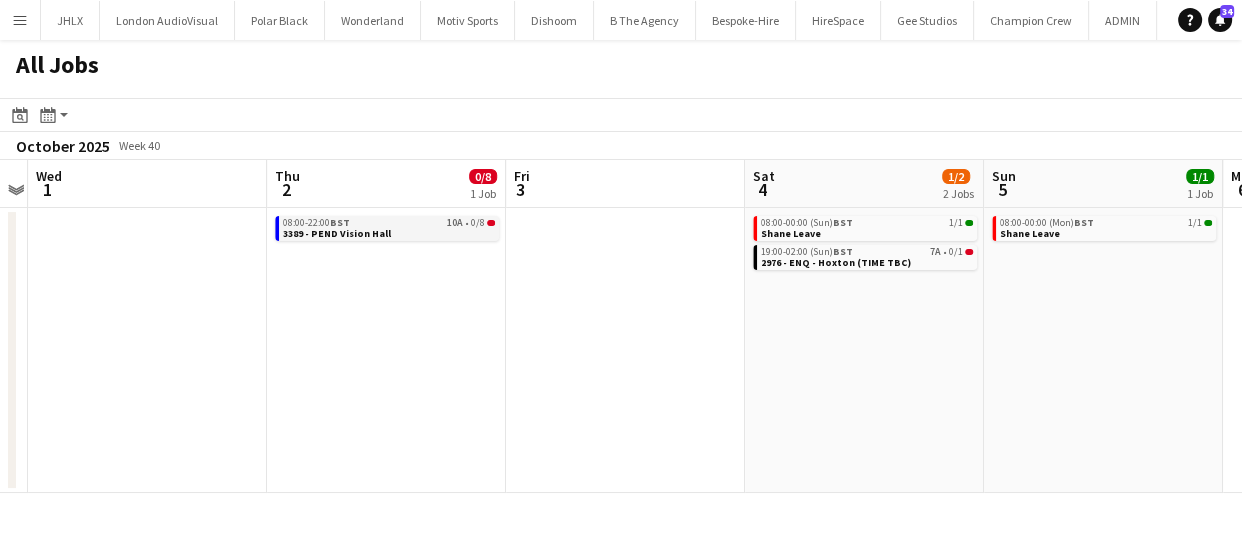click on "3389 - PEND Vision Hall" at bounding box center (337, 233) 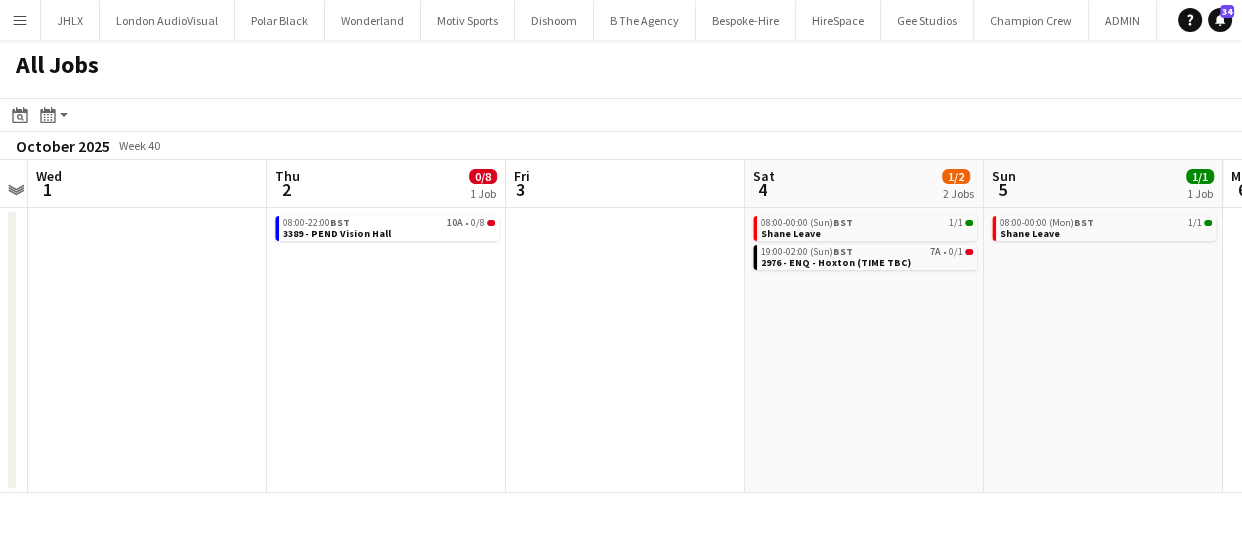 click on "All Jobs
Date picker
AUG 2025 AUG 2025 Monday M Tuesday T Wednesday W Thursday T Friday F Saturday S Sunday S  AUG   1   2   3   4   5   6   7   8   9   10   11   12   13   14   15   16   17   18   19   20   21   22   23   24   25   26   27   28   29   30   31
Comparison range
Comparison range
Today
Month view / Day view
Day view by Board Day view by Job Month view  October 2025   Week 40
Expand/collapse
Sat   27   0/14   1 Job   Sun   28   Mon   29   Tue   30   Wed   1   Thu   2   0/8   1 Job   Fri   3   Sat   4   1/2   2 Jobs   Sun   5   1/1   1 Job   Mon   6   Tue   7   16:30-03:59 (Sun)   BST   0/14   0000 - NHM   08:00-22:00    BST   10A   •   0/8   3389 - PEND Vision Hall   08:00-00:00 (Sun)   BST   1/1   Shane Leave   19:00-02:00 (Sun)   BST   7A   •   0/1   2976 - ENQ - Hoxton (TIME TBC)   08:00-00:00 (Mon)   BST   1/1" 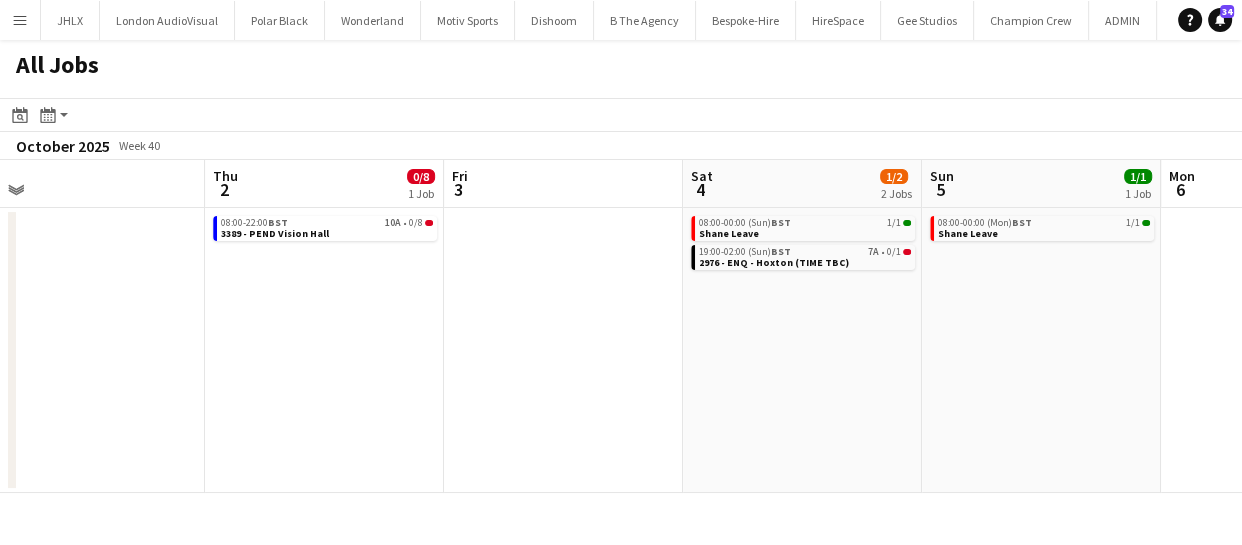 drag, startPoint x: 902, startPoint y: 321, endPoint x: 729, endPoint y: 340, distance: 174.04022 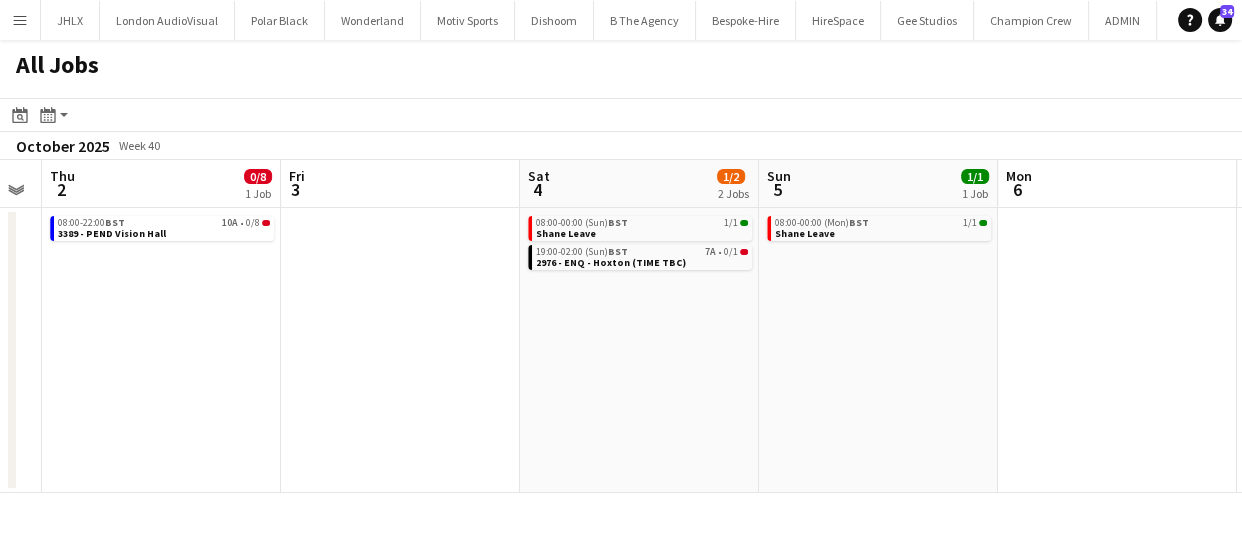 drag, startPoint x: 850, startPoint y: 330, endPoint x: 681, endPoint y: 342, distance: 169.4255 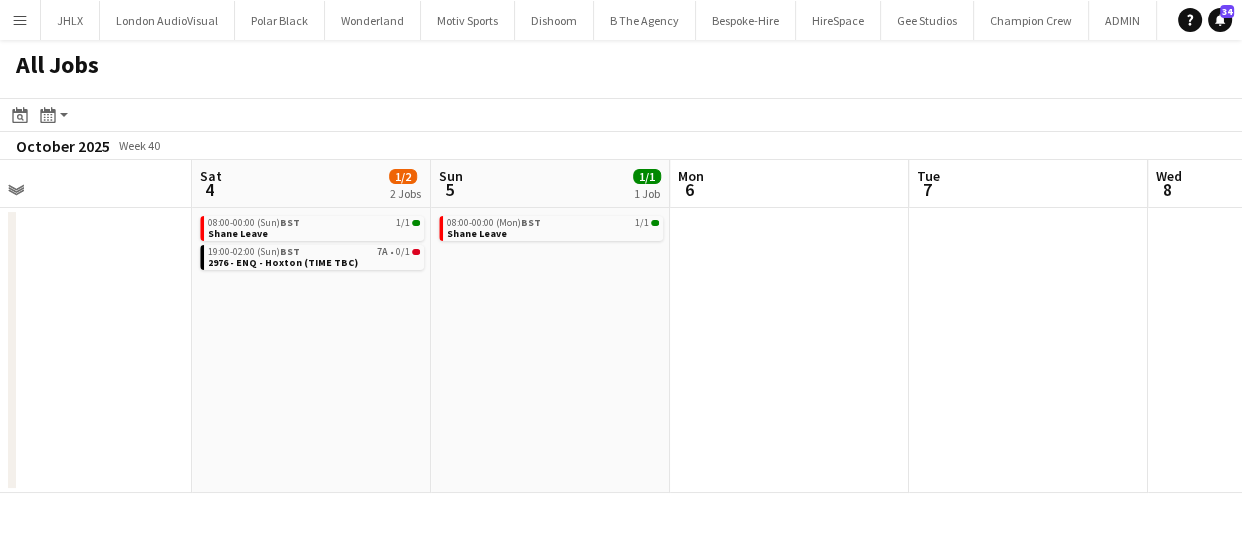 drag, startPoint x: 926, startPoint y: 340, endPoint x: 810, endPoint y: 348, distance: 116.275536 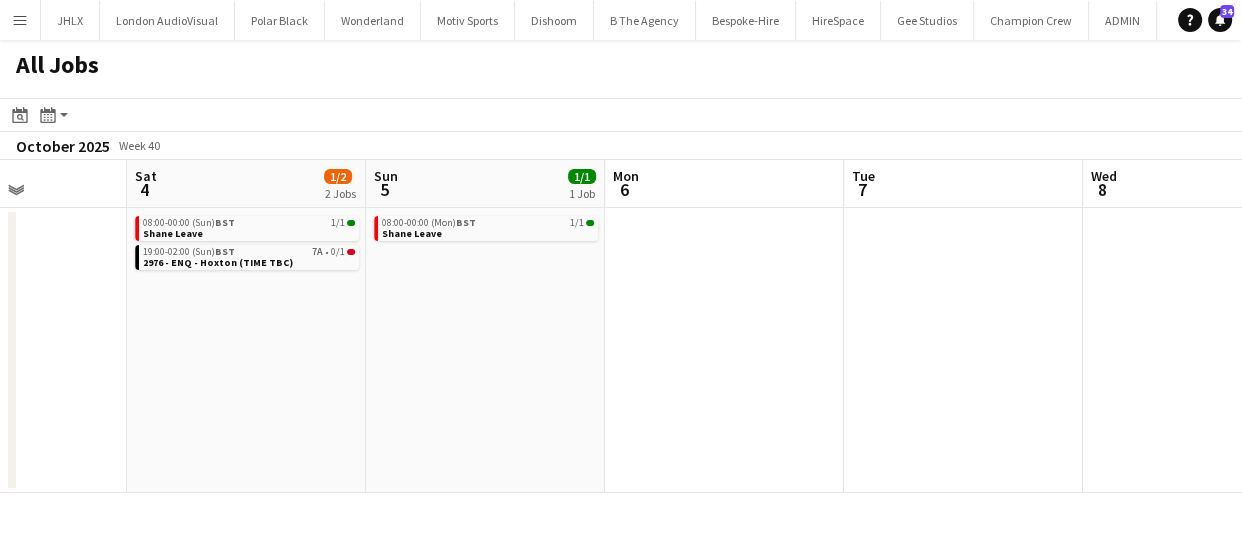 drag, startPoint x: 941, startPoint y: 359, endPoint x: 723, endPoint y: 375, distance: 218.58636 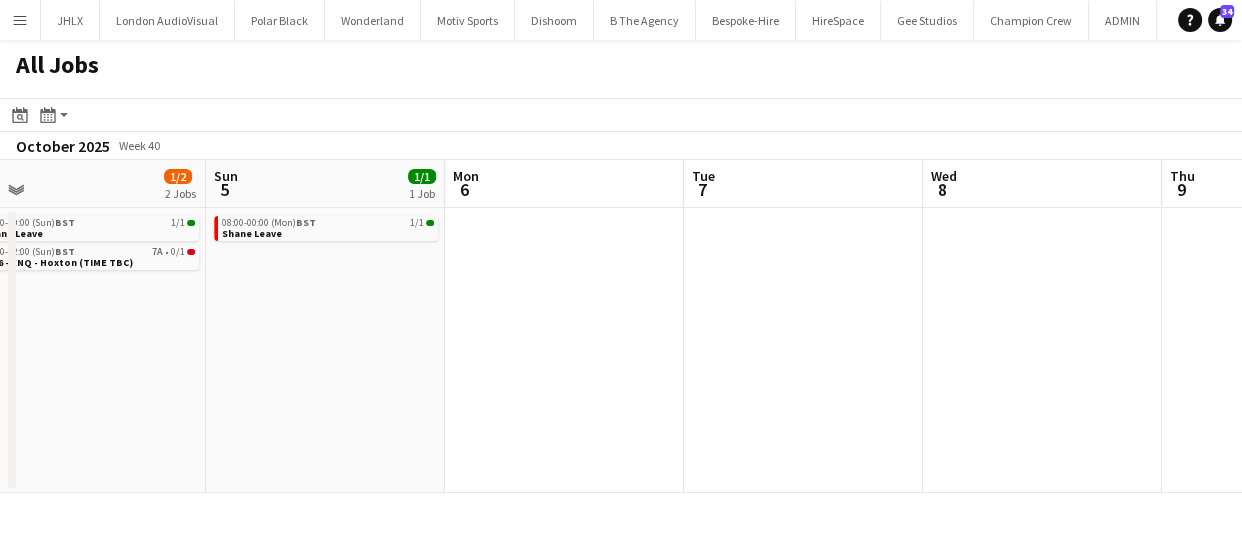 click on "Wed   1   Thu   2   0/8   1 Job   Fri   3   Sat   4   1/2   2 Jobs   Sun   5   1/1   1 Job   Mon   6   Tue   7   Wed   8   Thu   9   Fri   10   0/25   1 Job   Sat   11   0/14   1 Job   08:00-22:00    BST   10A   •   0/8   3389 - PEND Vision Hall   08:00-00:00 (Sun)   BST   1/1   Shane Leave   19:00-02:00 (Sun)   BST   7A   •   0/1   2976 - ENQ - Hoxton (TIME TBC)   08:00-00:00 (Mon)   BST   1/1   Shane Leave   06:15-05:00 (Sat)   BST   12A   •   0/25   2900 - PEND - Fairmont Windsor Park   01:00-06:00    BST   5A   •   0/14   2900 - PEND - Fairmont Windsor Park" at bounding box center (621, 326) 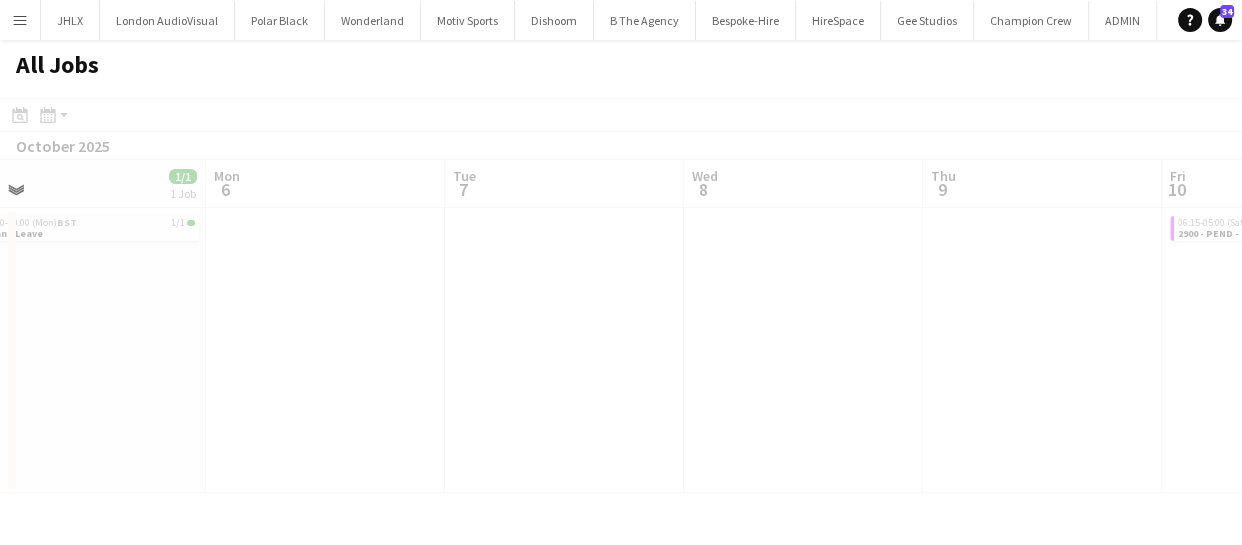 click on "Fri   3   Sat   4   1/2   2 Jobs   Sun   5   1/1   1 Job   Mon   6   Tue   7   Wed   8   Thu   9   Fri   10   0/25   1 Job   Sat   11   0/14   1 Job   Sun   12   Mon   13   08:00-00:00 (Sun)   BST   1/1   Shane Leave   19:00-02:00 (Sun)   BST   7A   •   0/1   2976 - ENQ - Hoxton (TIME TBC)   08:00-00:00 (Mon)   BST   1/1   Shane Leave   06:15-05:00 (Sat)   BST   12A   •   0/25   2900 - PEND - Fairmont Windsor Park   01:00-06:00    BST   5A   •   0/14   2900 - PEND - Fairmont Windsor Park" at bounding box center [621, 326] 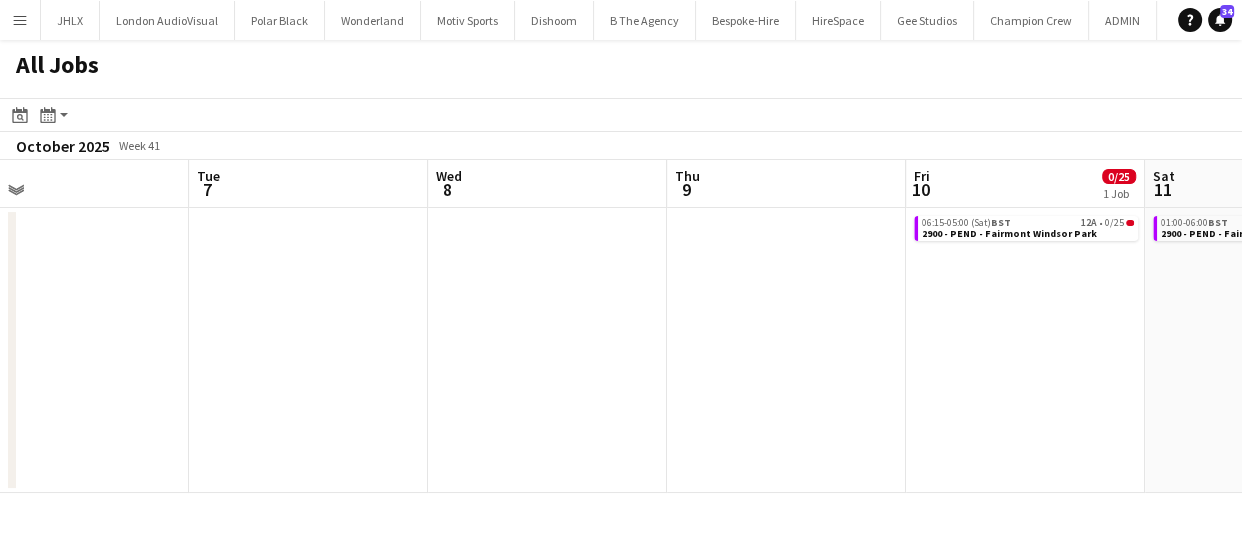 drag, startPoint x: 780, startPoint y: 372, endPoint x: 812, endPoint y: 361, distance: 33.83785 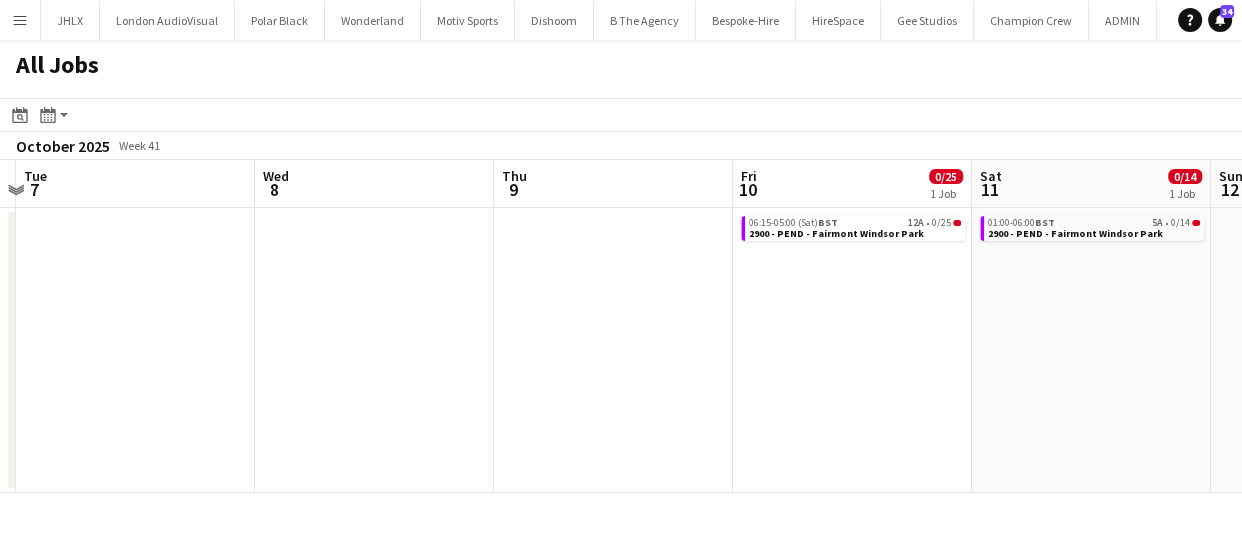 click on "Fri   3   Sat   4   1/2   2 Jobs   Sun   5   1/1   1 Job   Mon   6   Tue   7   Wed   8   Thu   9   Fri   10   0/25   1 Job   Sat   11   0/14   1 Job   Sun   12   Mon   13   08:00-00:00 (Sun)   BST   1/1   Shane Leave   19:00-02:00 (Sun)   BST   7A   •   0/1   2976 - ENQ - Hoxton (TIME TBC)   08:00-00:00 (Mon)   BST   1/1   Shane Leave   06:15-05:00 (Sat)   BST   12A   •   0/25   2900 - PEND - Fairmont Windsor Park   01:00-06:00    BST   5A   •   0/14   2900 - PEND - Fairmont Windsor Park" at bounding box center [621, 326] 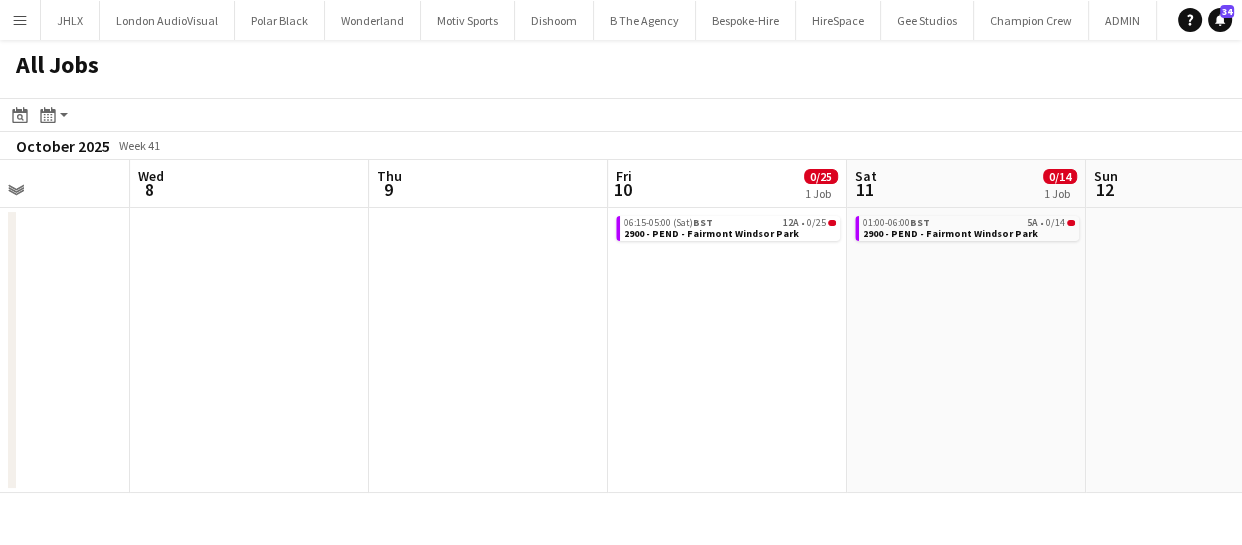 click on "Sun   5   1/1   1 Job   Mon   6   Tue   7   Wed   8   Thu   9   Fri   10   0/25   1 Job   Sat   11   0/14   1 Job   Sun   12   Mon   13   Tue   14   Wed   15   08:00-00:00 (Mon)   BST   1/1   Shane Leave   06:15-05:00 (Sat)   BST   12A   •   0/25   2900 - PEND - Fairmont Windsor Park   01:00-06:00    BST   5A   •   0/14   2900 - PEND - Fairmont Windsor Park" at bounding box center (621, 326) 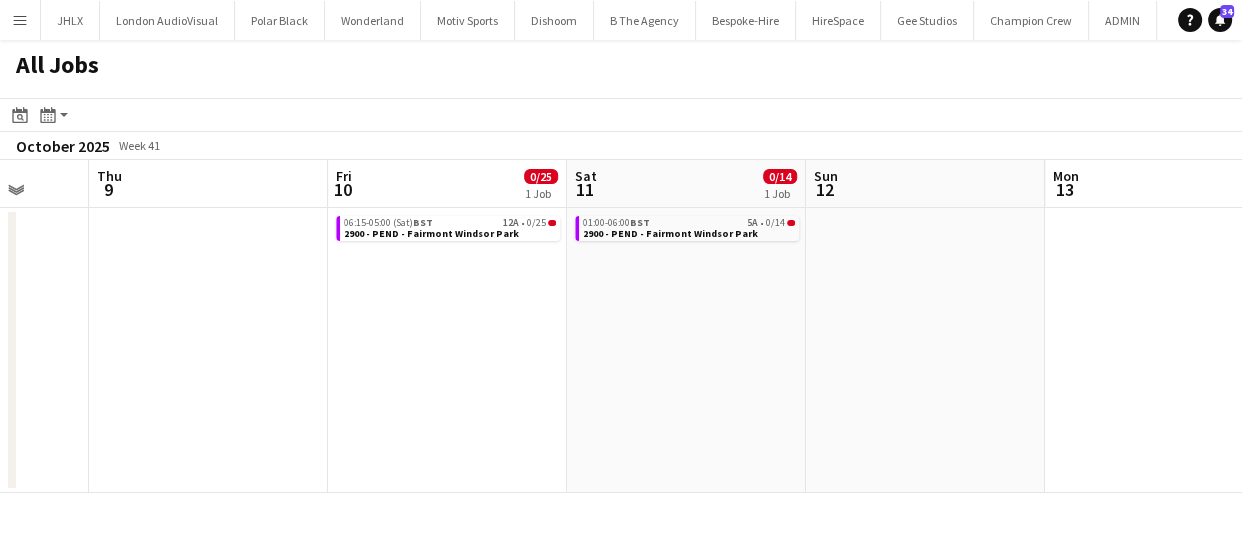 drag, startPoint x: 763, startPoint y: 358, endPoint x: 580, endPoint y: 372, distance: 183.53474 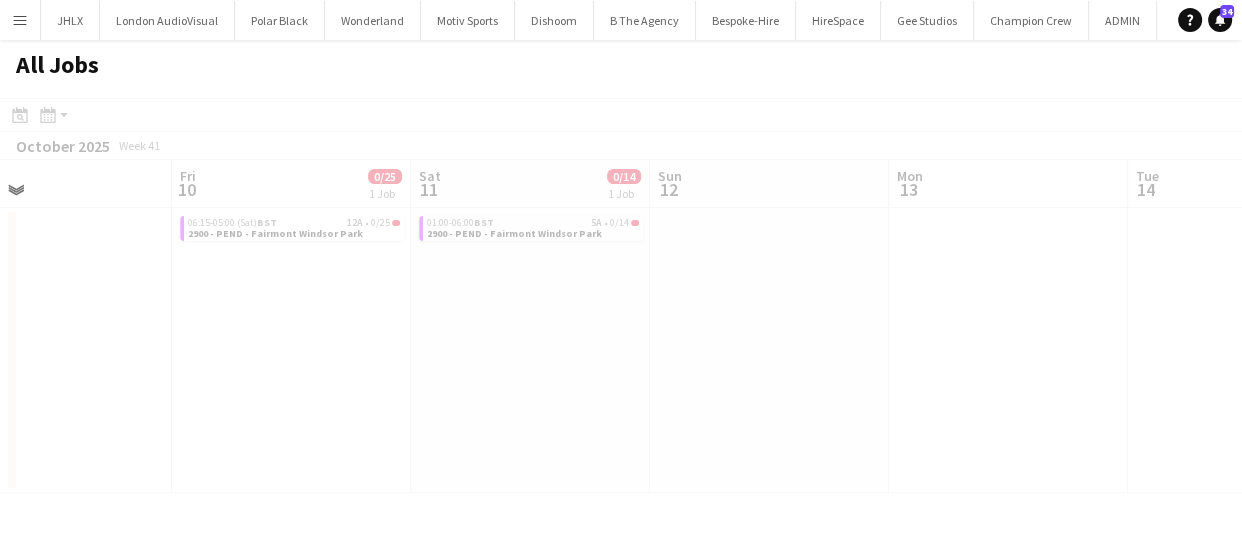 click on "Tue   7   Wed   8   Thu   9   Fri   10   0/25   1 Job   Sat   11   0/14   1 Job   Sun   12   Mon   13   Tue   14   Wed   15   Thu   16   Fri   17   06:15-05:00 (Sat)   BST   12A   •   0/25   2900 - PEND - Fairmont Windsor Park   01:00-06:00    BST   5A   •   0/14   2900 - PEND - Fairmont Windsor Park" at bounding box center [621, 326] 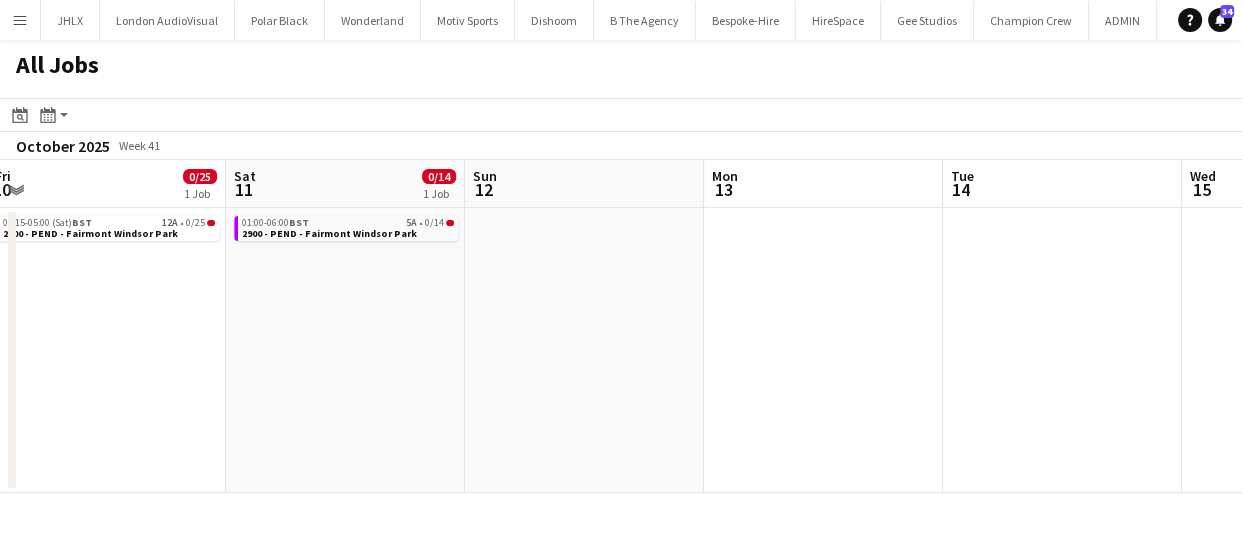 drag, startPoint x: 795, startPoint y: 348, endPoint x: 654, endPoint y: 359, distance: 141.42842 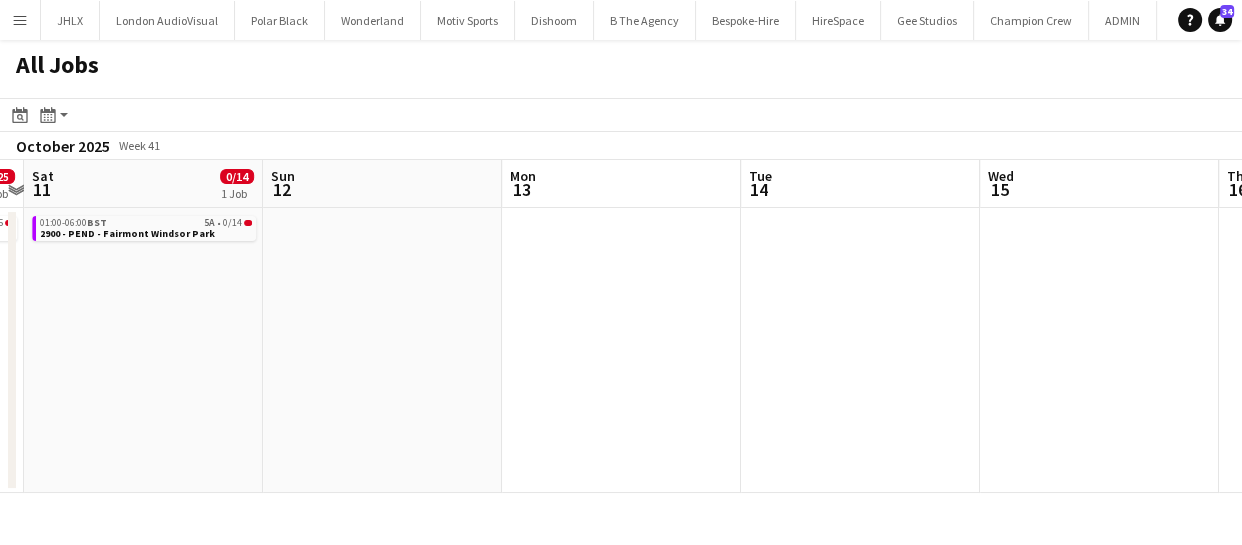 click on "Tue   7   Wed   8   Thu   9   Fri   10   0/25   1 Job   Sat   11   0/14   1 Job   Sun   12   Mon   13   Tue   14   Wed   15   Thu   16   Fri   17   06:15-05:00 (Sat)   BST   12A   •   0/25   2900 - PEND - Fairmont Windsor Park   01:00-06:00    BST   5A   •   0/14   2900 - PEND - Fairmont Windsor Park" at bounding box center [621, 326] 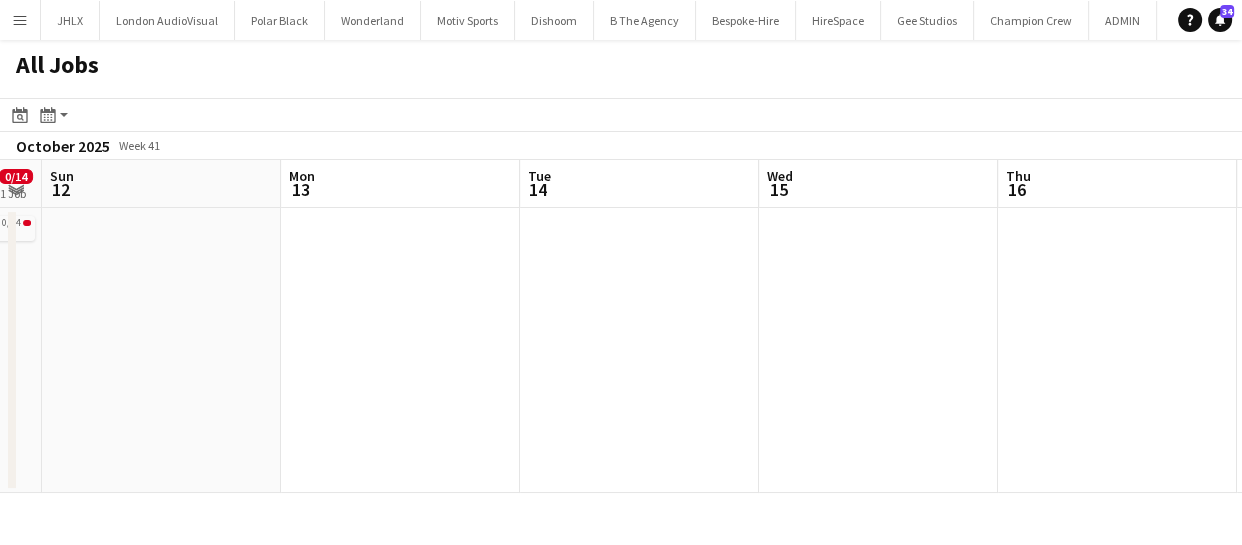 drag, startPoint x: 760, startPoint y: 338, endPoint x: 586, endPoint y: 360, distance: 175.38528 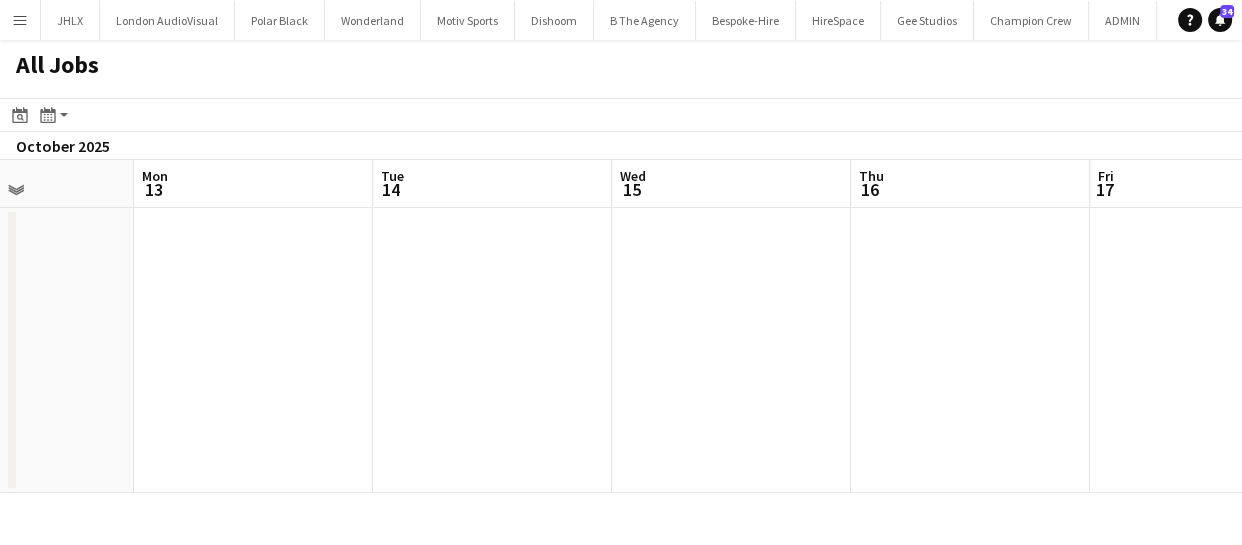 click on "All Jobs
Date picker
AUG 2025 AUG 2025 Monday M Tuesday T Wednesday W Thursday T Friday F Saturday S Sunday S  AUG   1   2   3   4   5   6   7   8   9   10   11   12   13   14   15   16   17   18   19   20   21   22   23   24   25   26   27   28   29   30   31
Comparison range
Comparison range
Today
Month view / Day view
Day view by Board Day view by Job Month view  October 2025   Week 41
Expand/collapse
Thu   9   Fri   10   0/25   1 Job   Sat   11   0/14   1 Job   Sun   12   Mon   13   Tue   14   Wed   15   Thu   16   Fri   17   Sat   18   Sun   19   06:15-05:00 (Sat)   BST   12A   •   0/25   2900 - PEND - Fairmont Windsor Park   01:00-06:00    BST   5A   •   0/14   2900 - PEND - Fairmont Windsor Park" 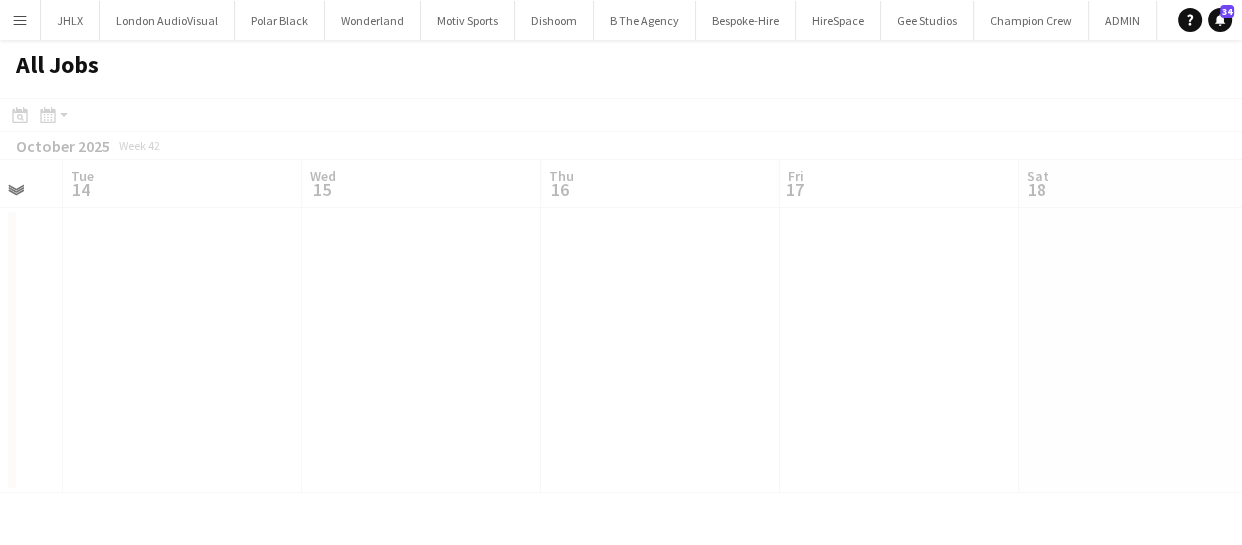 drag, startPoint x: 667, startPoint y: 360, endPoint x: 611, endPoint y: 358, distance: 56.0357 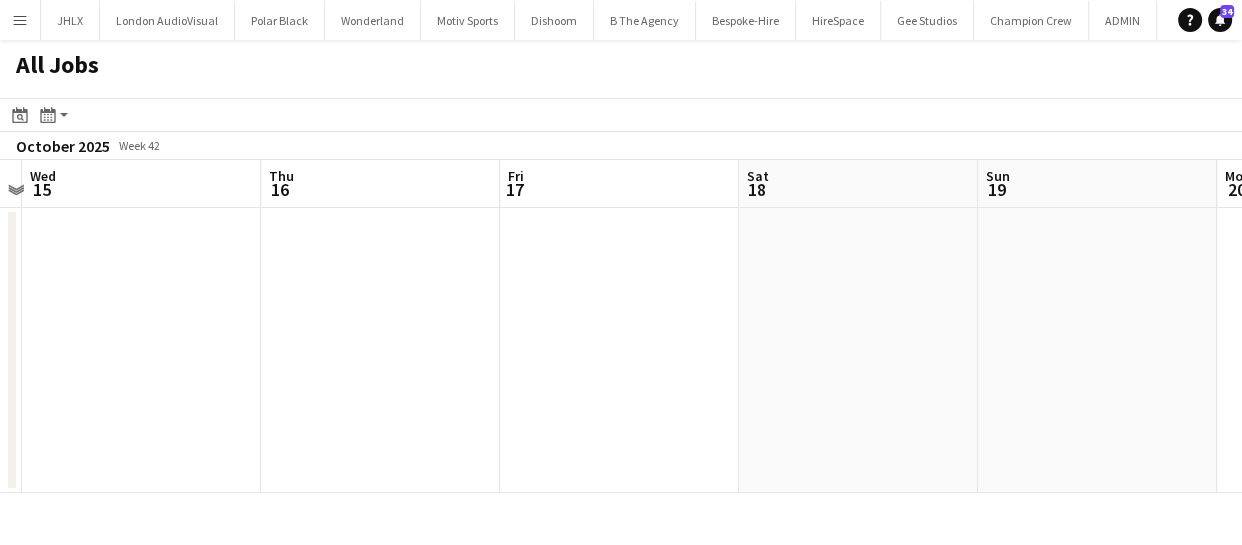 click on "Sat   11   0/14   1 Job   Sun   12   Mon   13   Tue   14   Wed   15   Thu   16   Fri   17   Sat   18   Sun   19   Mon   20   Tue   21   01:00-06:00    BST   5A   •   0/14   2900 - PEND - Fairmont Windsor Park" at bounding box center (621, 326) 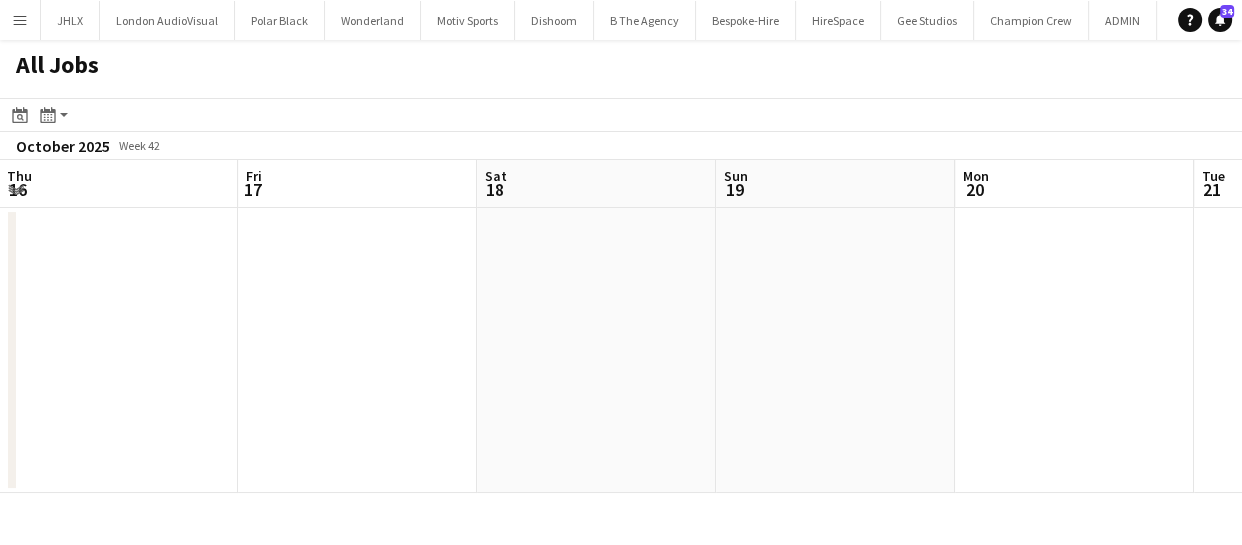 drag, startPoint x: 645, startPoint y: 368, endPoint x: 830, endPoint y: 330, distance: 188.86238 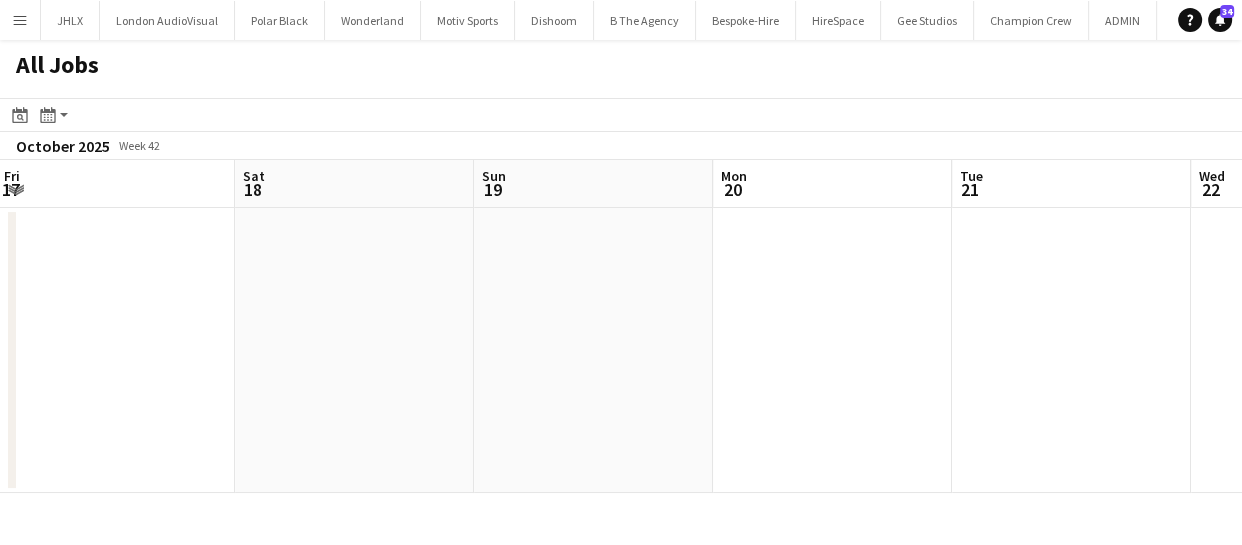 click on "All Jobs
Date picker
AUG 2025 AUG 2025 Monday M Tuesday T Wednesday W Thursday T Friday F Saturday S Sunday S  AUG   1   2   3   4   5   6   7   8   9   10   11   12   13   14   15   16   17   18   19   20   21   22   23   24   25   26   27   28   29   30   31
Comparison range
Comparison range
Today
Month view / Day view
Day view by Board Day view by Job Month view  October 2025   Week 42
Expand/collapse
Mon   13   Tue   14   Wed   15   Thu   16   Fri   17   Sat   18   Sun   19   Mon   20   Tue   21   Wed   22   Thu   23" 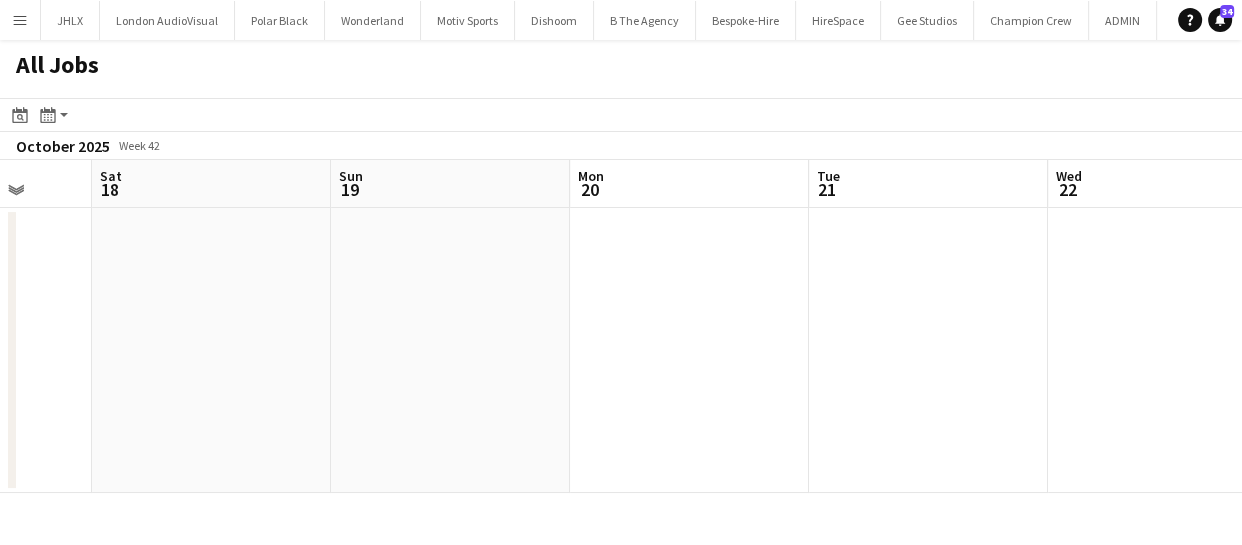 click on "Wed   15   Thu   16   Fri   17   Sat   18   Sun   19   Mon   20   Tue   21   Wed   22   Thu   23   Fri   24   Sat   25" at bounding box center [621, 326] 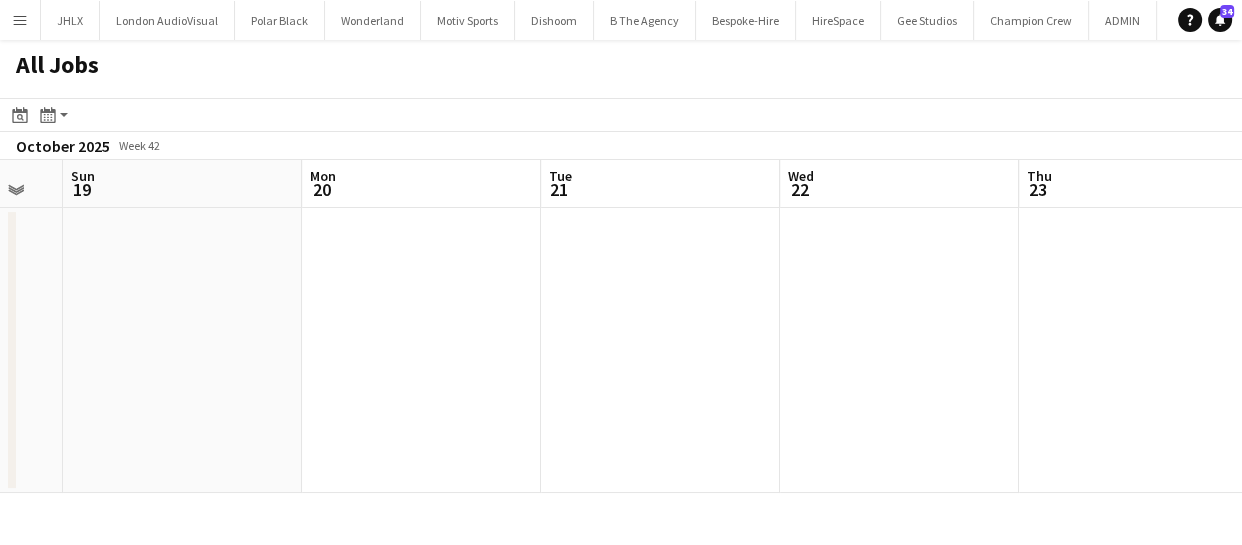 drag, startPoint x: 829, startPoint y: 340, endPoint x: 859, endPoint y: 326, distance: 33.105892 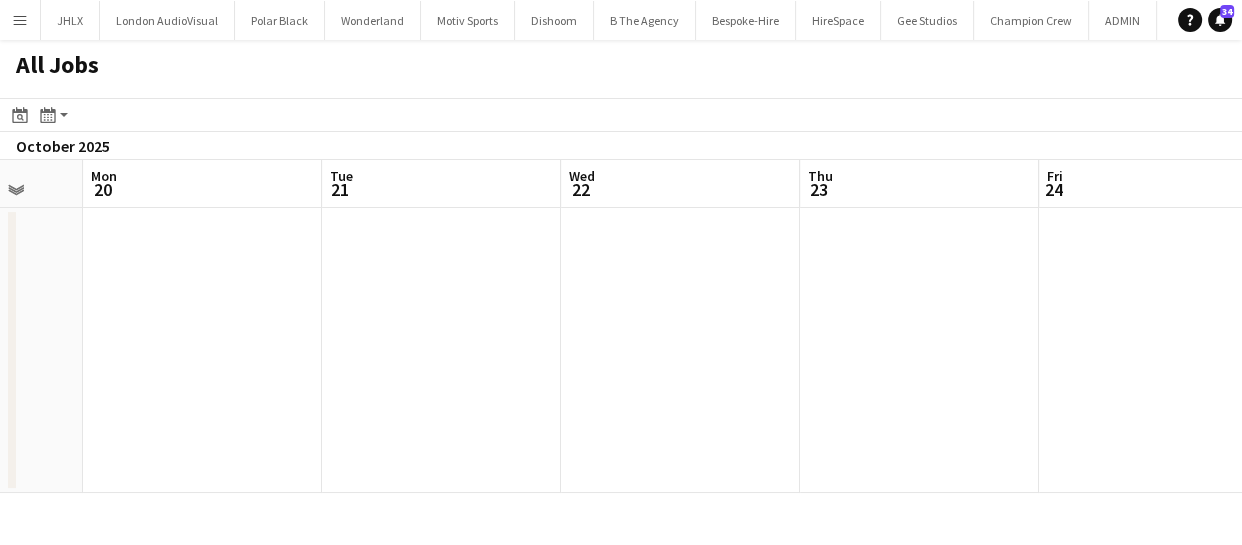 drag, startPoint x: 706, startPoint y: 353, endPoint x: 676, endPoint y: 355, distance: 30.066593 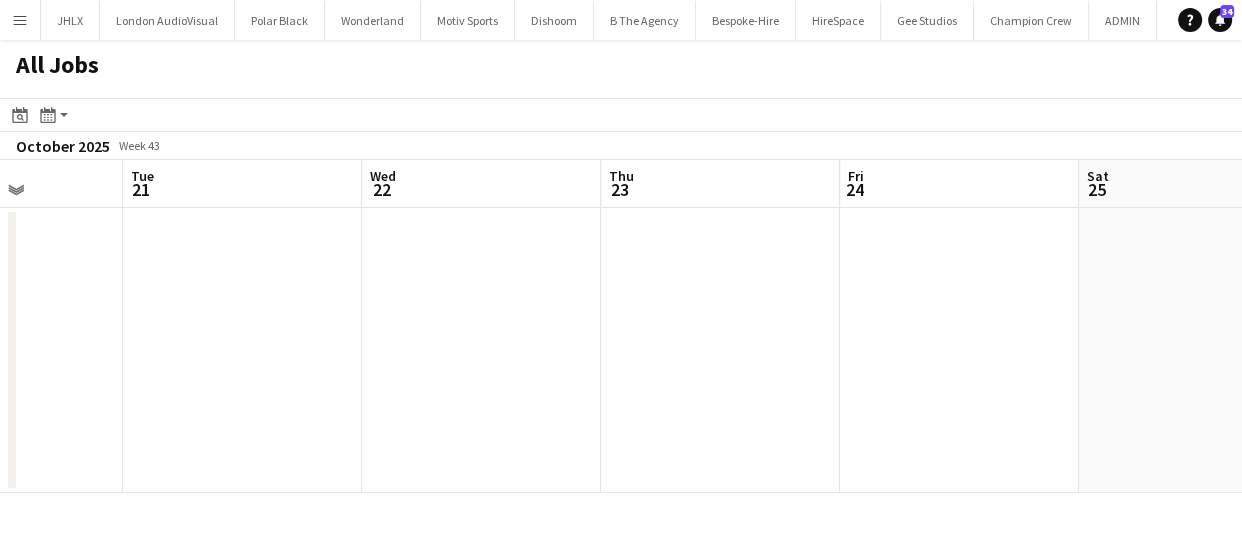 drag, startPoint x: 599, startPoint y: 365, endPoint x: 583, endPoint y: 368, distance: 16.27882 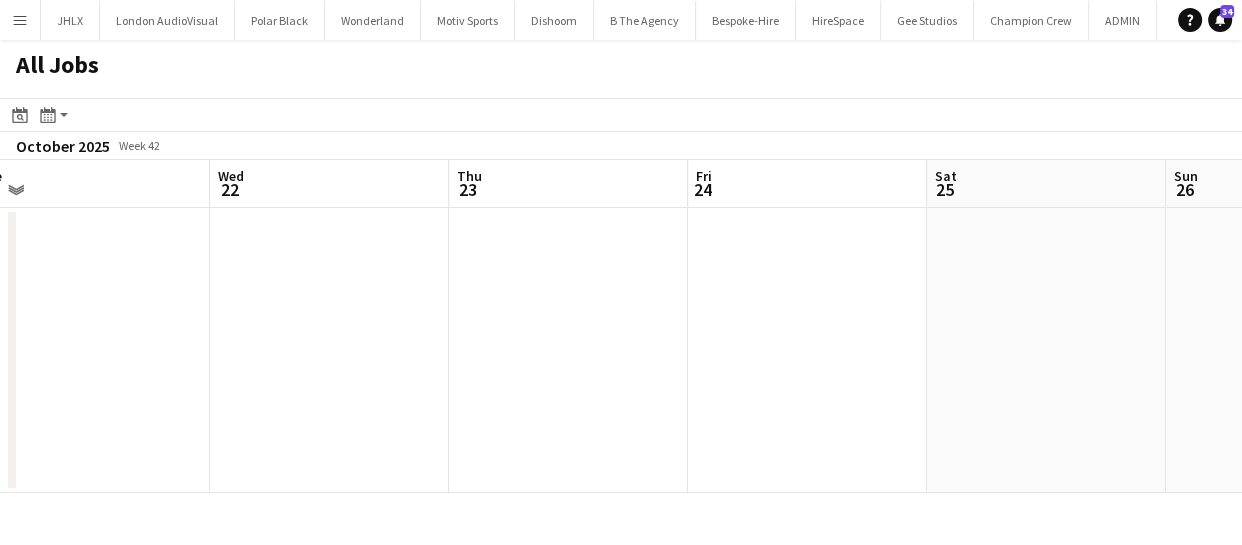 click on "All Jobs
Date picker
AUG 2025 AUG 2025 Monday M Tuesday T Wednesday W Thursday T Friday F Saturday S Sunday S  AUG   1   2   3   4   5   6   7   8   9   10   11   12   13   14   15   16   17   18   19   20   21   22   23   24   25   26   27   28   29   30   31
Comparison range
Comparison range
Today
Month view / Day view
Day view by Board Day view by Job Month view  October 2025   Week 42
Expand/collapse
Fri   17   Sat   18   Sun   19   Mon   20   Tue   21   Wed   22   Thu   23   Fri   24   Sat   25   Sun   26   Mon   27" 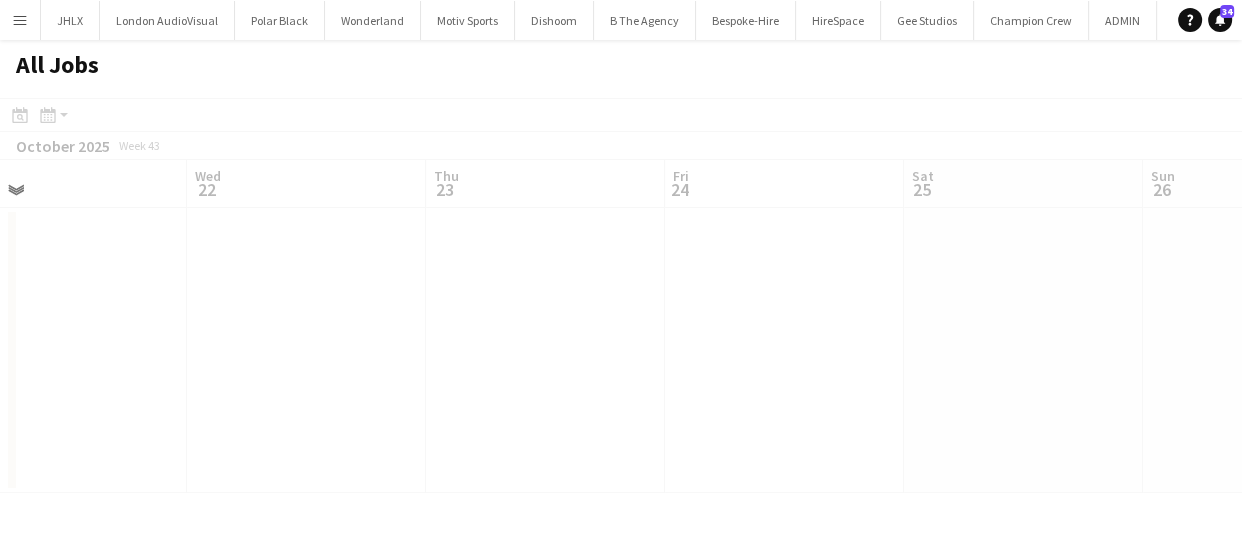 drag, startPoint x: 686, startPoint y: 338, endPoint x: 567, endPoint y: 350, distance: 119.60351 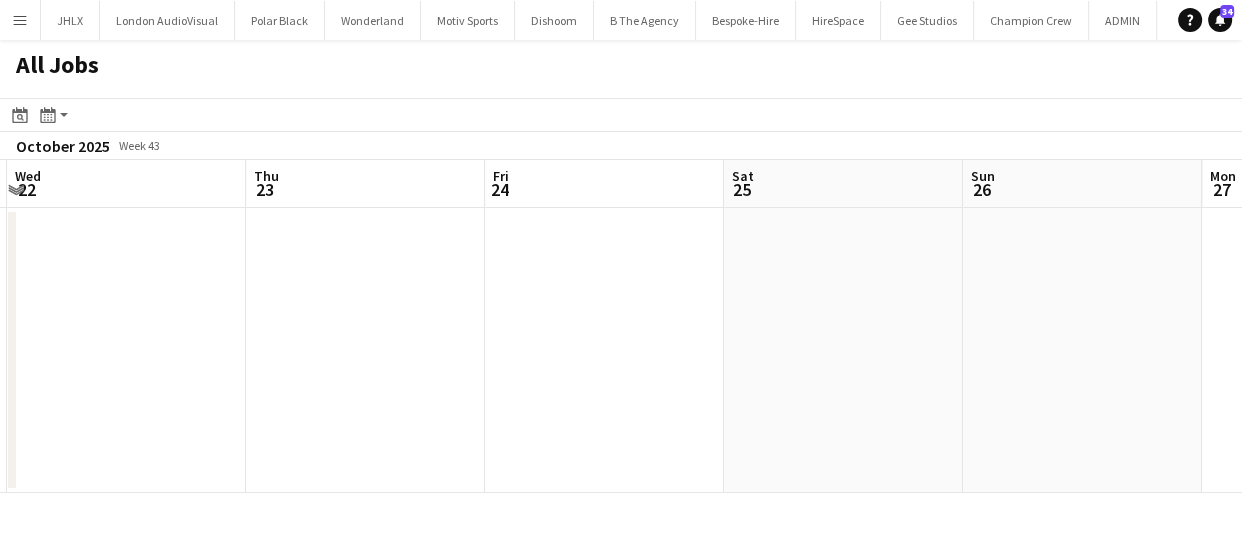 click on "Sun   19   Mon   20   Tue   21   Wed   22   Thu   23   Fri   24   Sat   25   Sun   26   Mon   27   Tue   28   Wed   29" at bounding box center (621, 326) 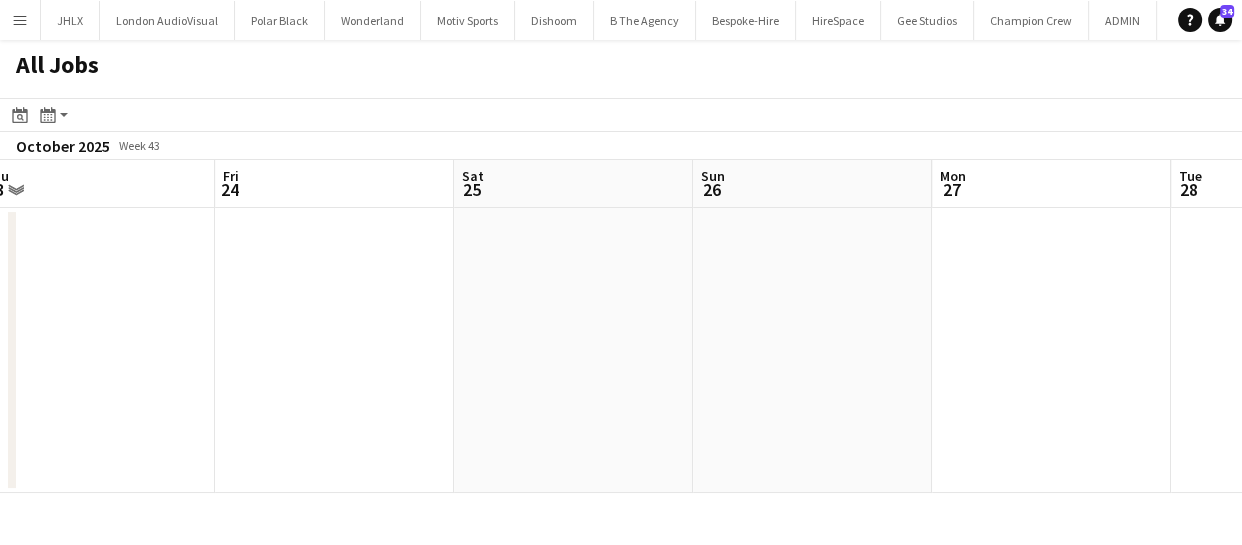 drag, startPoint x: 640, startPoint y: 348, endPoint x: 572, endPoint y: 331, distance: 70.0928 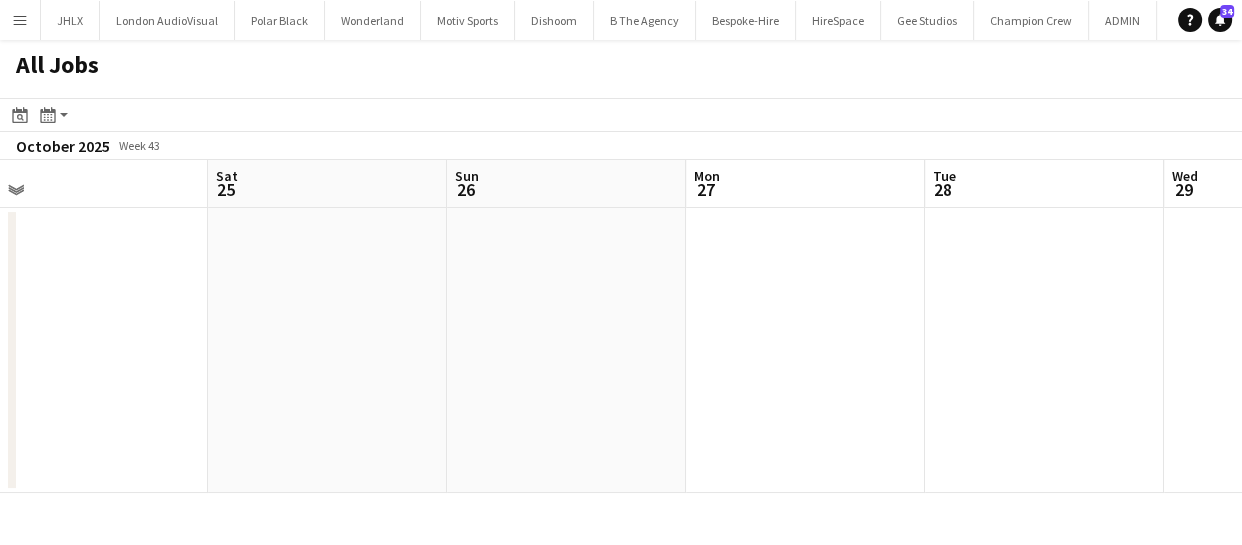 click on "All Jobs
Date picker
AUG 2025 AUG 2025 Monday M Tuesday T Wednesday W Thursday T Friday F Saturday S Sunday S  AUG   1   2   3   4   5   6   7   8   9   10   11   12   13   14   15   16   17   18   19   20   21   22   23   24   25   26   27   28   29   30   31
Comparison range
Comparison range
Today
Month view / Day view
Day view by Board Day view by Job Month view  October 2025   Week 43
Expand/collapse
Tue   21   Wed   22   Thu   23   Fri   24   Sat   25   Sun   26   Mon   27   Tue   28   Wed   29   Thu   30   Fri   31" 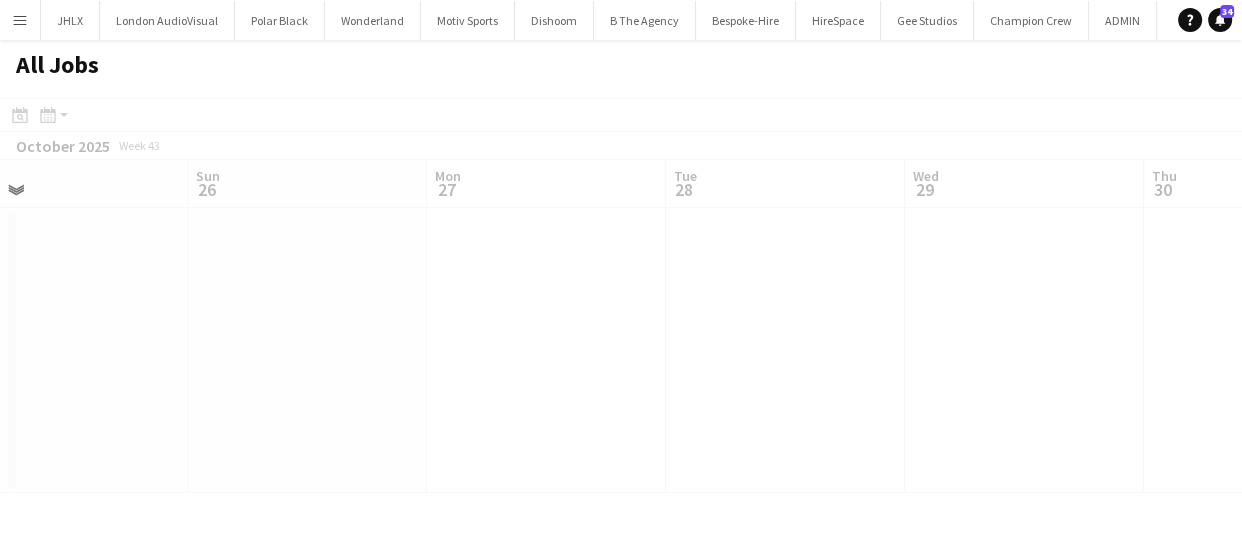drag, startPoint x: 664, startPoint y: 349, endPoint x: 469, endPoint y: 317, distance: 197.6082 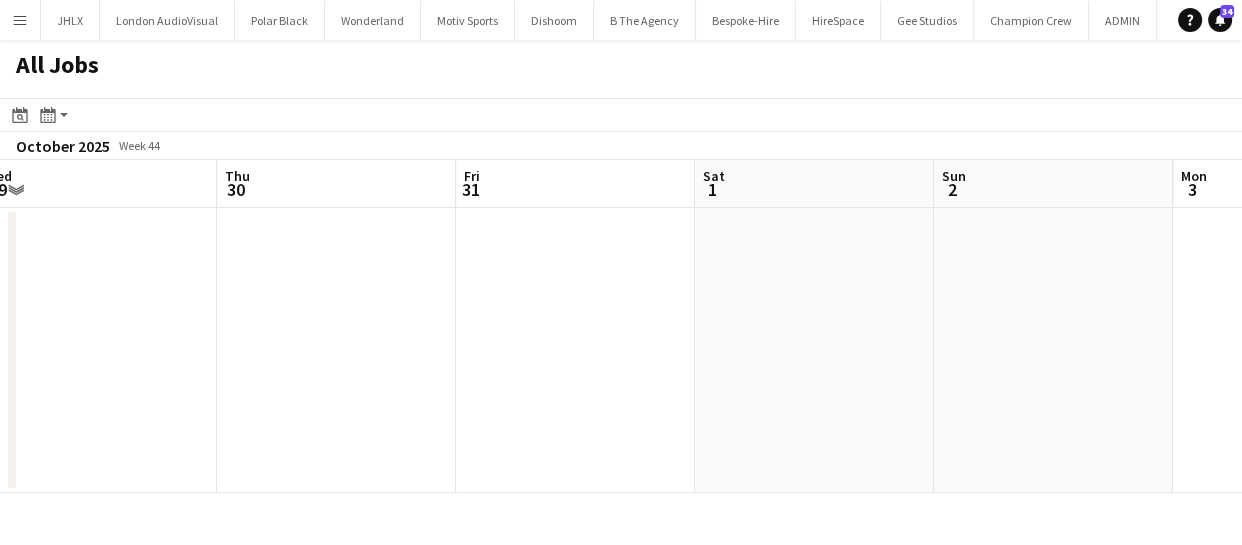 drag, startPoint x: 841, startPoint y: 301, endPoint x: 259, endPoint y: 351, distance: 584.1438 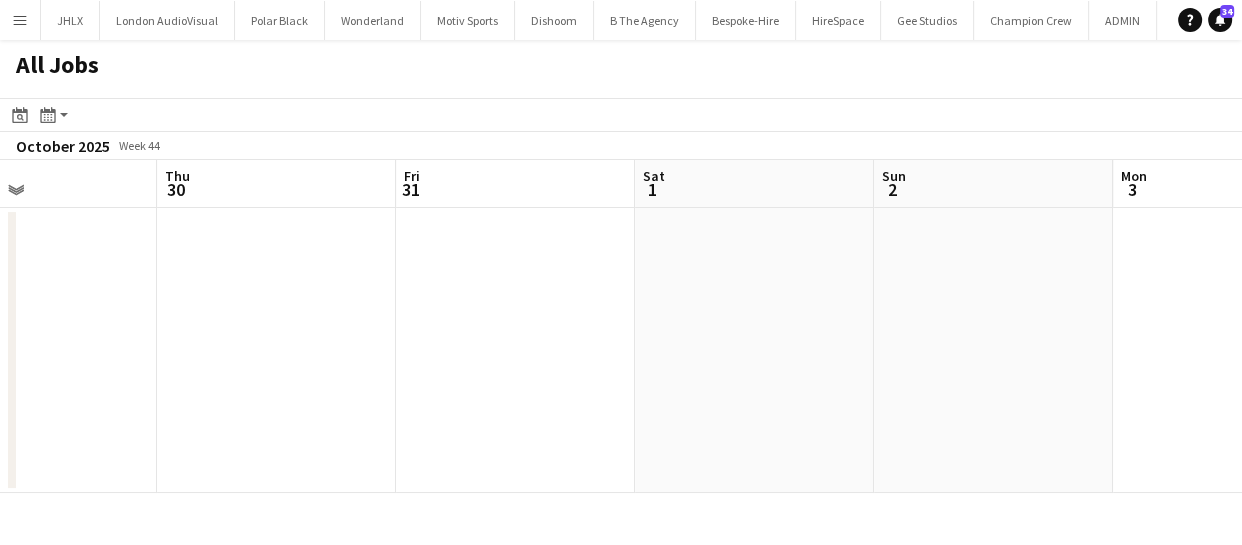 click on "Mon   27   Tue   28   Wed   29   Thu   30   Fri   31   Sat   1   Sun   2   Mon   3   Tue   4   Wed   5   Thu   6" at bounding box center [621, 326] 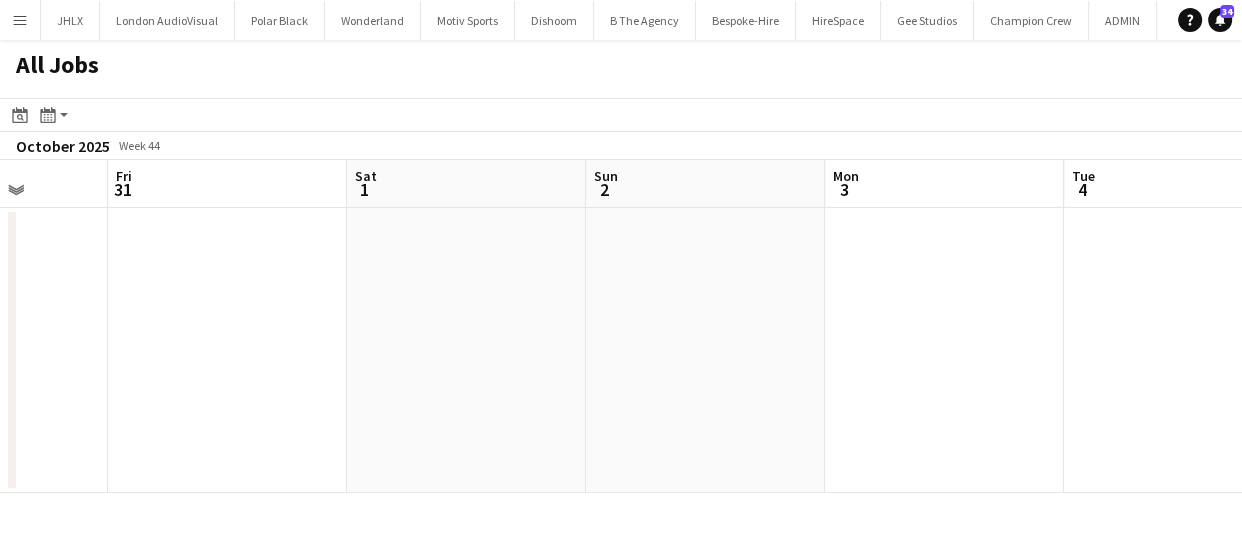 click on "Mon   27   Tue   28   Wed   29   Thu   30   Fri   31   Sat   1   Sun   2   Mon   3   Tue   4   Wed   5   Thu   6" at bounding box center (621, 326) 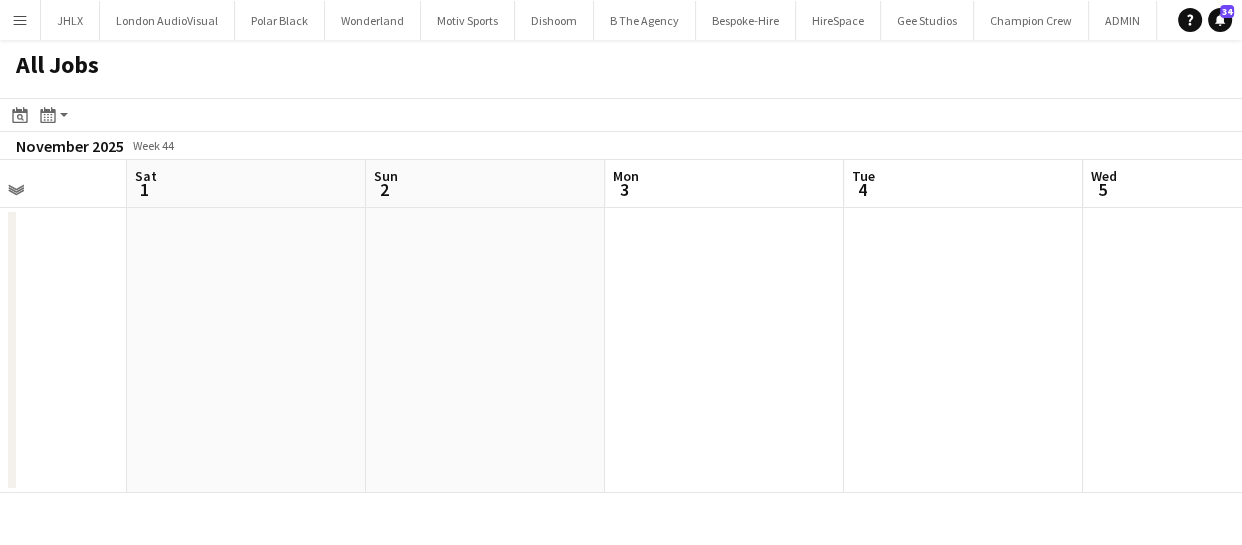click on "All Jobs
Date picker
AUG 2025 AUG 2025 Monday M Tuesday T Wednesday W Thursday T Friday F Saturday S Sunday S  AUG   1   2   3   4   5   6   7   8   9   10   11   12   13   14   15   16   17   18   19   20   21   22   23   24   25   26   27   28   29   30   31
Comparison range
Comparison range
Today
Month view / Day view
Day view by Board Day view by Job Month view  November 2025   Week 44
Expand/collapse
Wed   29   Thu   30   Fri   31   Sat   1   Sun   2   Mon   3   Tue   4   Wed   5   Thu   6   Fri   7   Sat   8" 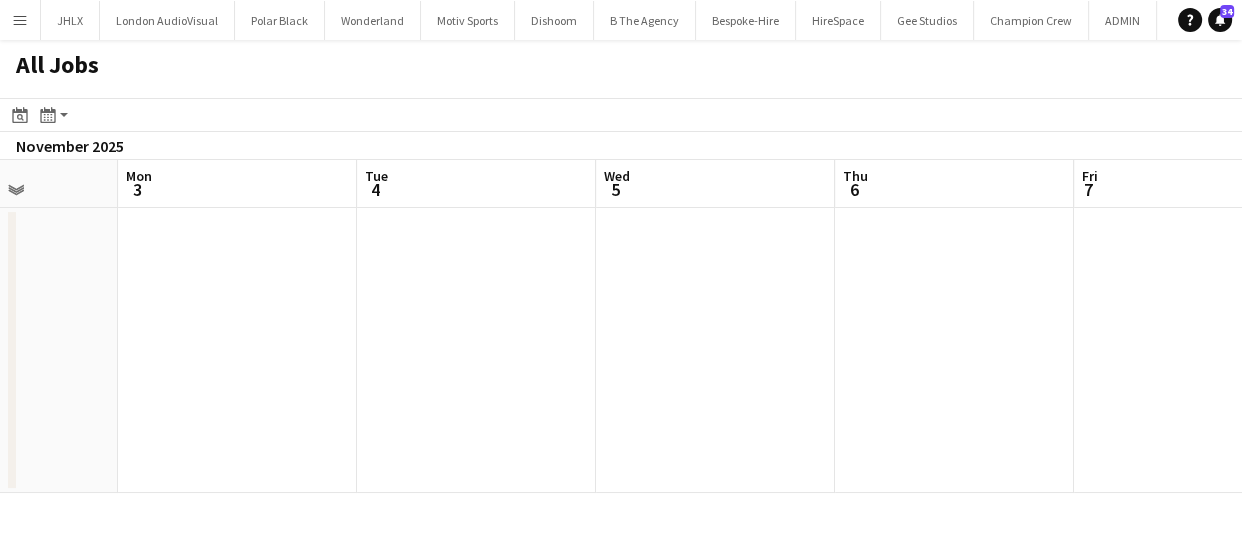 drag 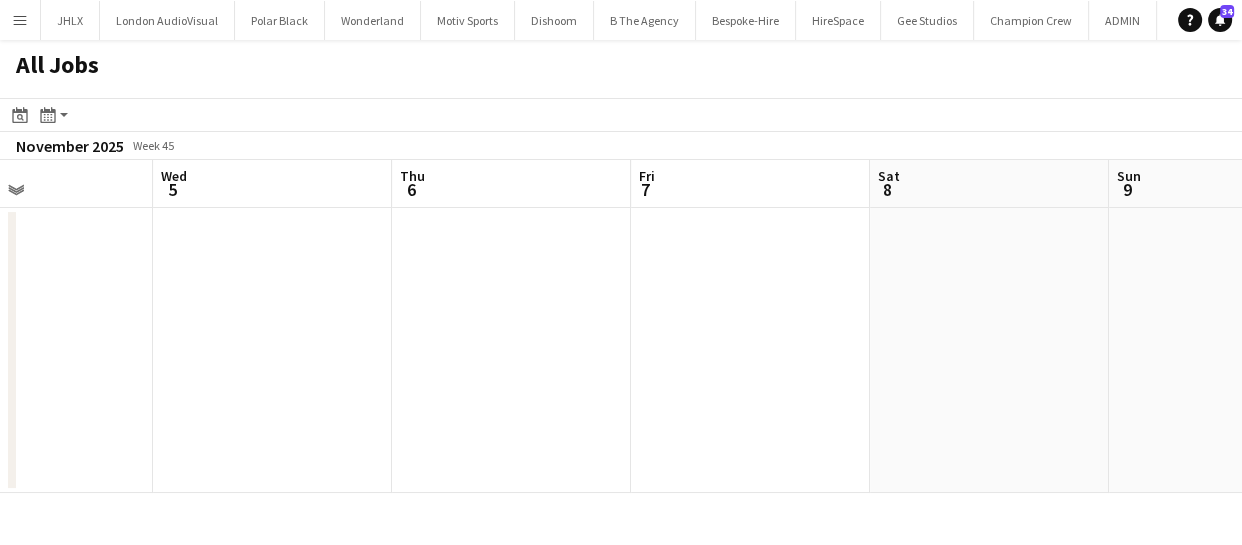 click on "All Jobs
Date picker
AUG 2025 AUG 2025 Monday M Tuesday T Wednesday W Thursday T Friday F Saturday S Sunday S  AUG   1   2   3   4   5   6   7   8   9   10   11   12   13   14   15   16   17   18   19   20   21   22   23   24   25   26   27   28   29   30   31
Comparison range
Comparison range
Today
Month view / Day view
Day view by Board Day view by Job Month view  November 2025   Week 45
Expand/collapse
Sun   2   Mon   3   Tue   4   Wed   5   Thu   6   Fri   7   Sat   8   Sun   9   Mon   10   Tue   11   Wed   12" 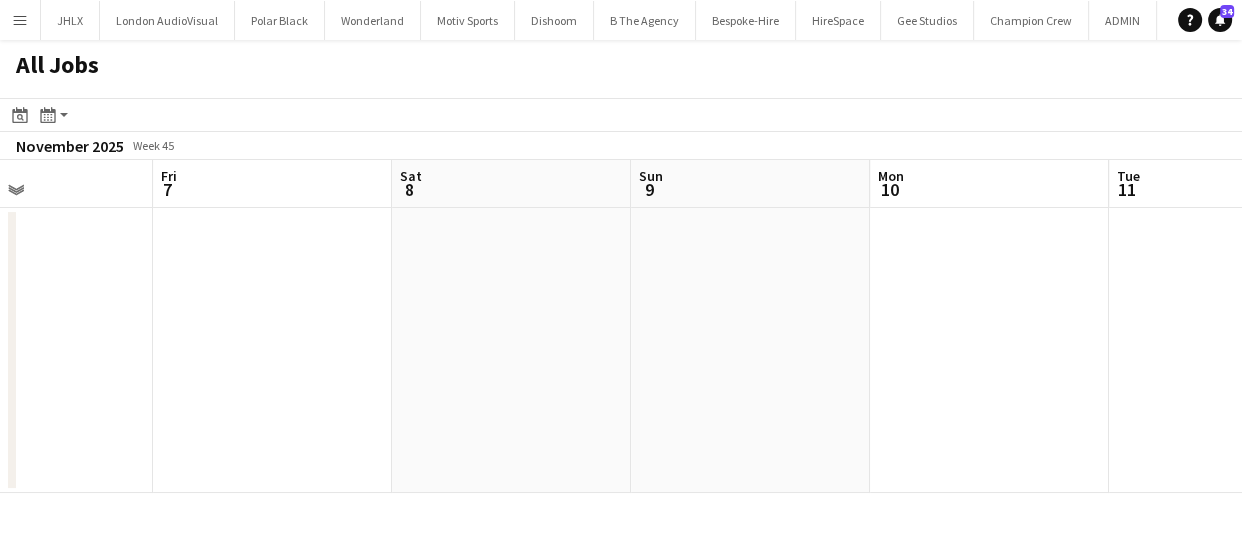 click on "Tue   4   Wed   5   Thu   6   Fri   7   Sat   8   Sun   9   Mon   10   Tue   11   Wed   12   Thu   13   0/4   1 Job   Fri   14   0/4   1 Job   15:00-17:00    GMT   3A   •   0/4   3131 - PEND - Old Sessions House   01:00-05:00    GMT   2A   •   0/4   3131 - PEND - Old Sessions House" at bounding box center (621, 326) 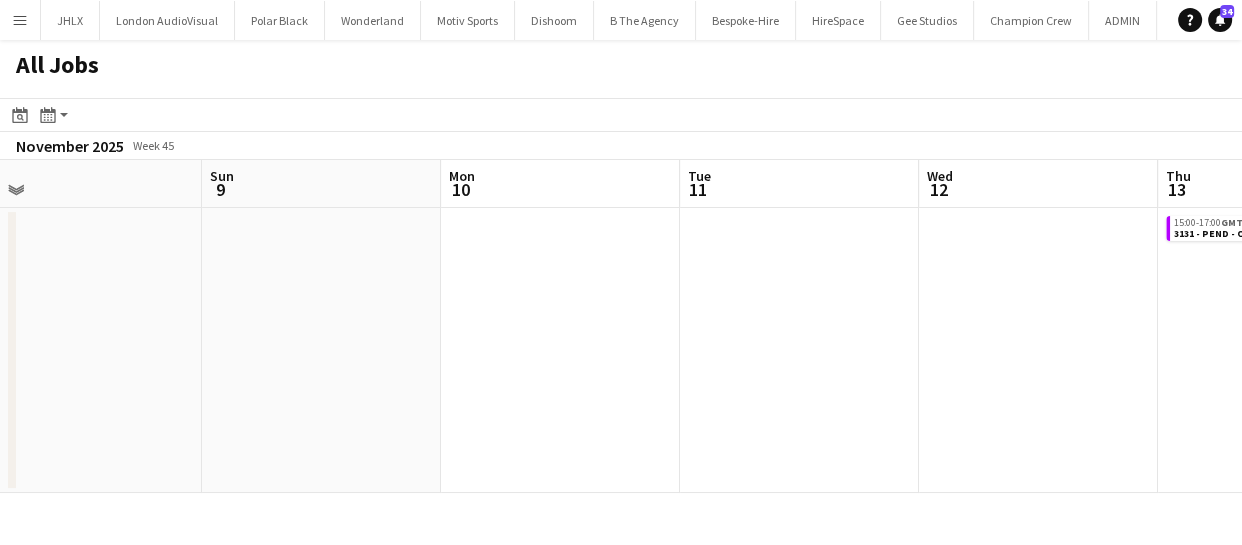 click on "Thu   6   Fri   7   Sat   8   Sun   9   Mon   10   Tue   11   Wed   12   Thu   13   0/4   1 Job   Fri   14   0/4   1 Job   Sat   15   Sun   16   15:00-17:00    GMT   3A   •   0/4   3131 - PEND - Old Sessions House   01:00-05:00    GMT   2A   •   0/4   3131 - PEND - Old Sessions House" at bounding box center (621, 326) 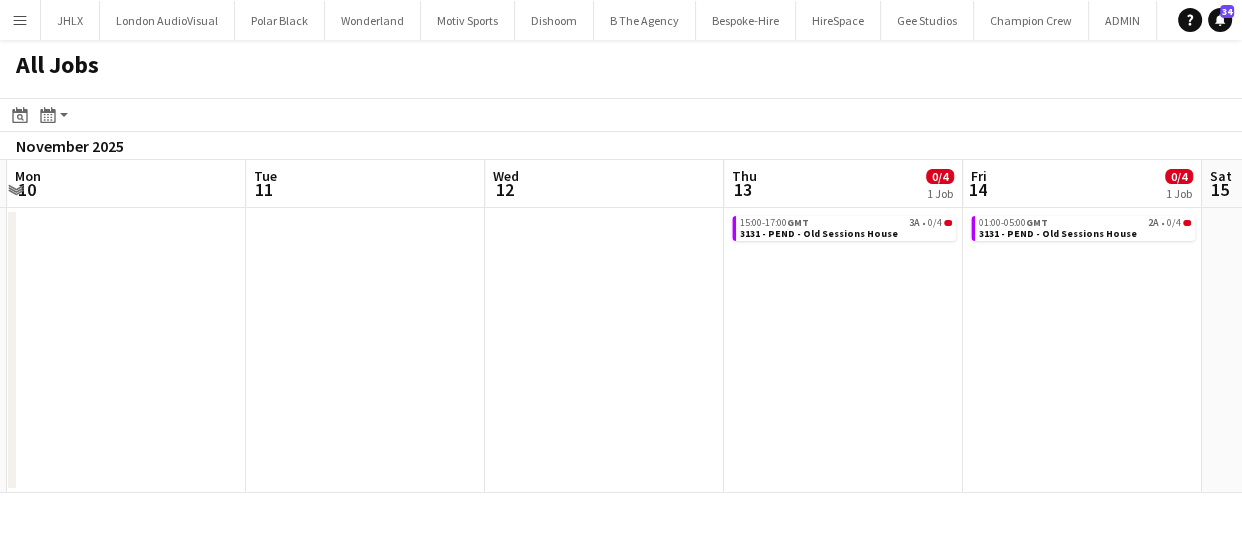 click on "All Jobs
Date picker
AUG 2025 AUG 2025 Monday M Tuesday T Wednesday W Thursday T Friday F Saturday S Sunday S  AUG   1   2   3   4   5   6   7   8   9   10   11   12   13   14   15   16   17   18   19   20   21   22   23   24   25   26   27   28   29   30   31
Comparison range
Comparison range
Today
Month view / Day view
Day view by Board Day view by Job Month view  November 2025   Week 45
Expand/collapse
Thu   6   Fri   7   Sat   8   Sun   9   Mon   10   Tue   11   Wed   12   Thu   13   0/4   1 Job   Fri   14   0/4   1 Job   Sat   15   Sun   16   15:00-17:00    GMT   3A   •   0/4   3131 - PEND - Old Sessions House   01:00-05:00    GMT   2A   •   0/4   3131 - PEND - Old Sessions House" 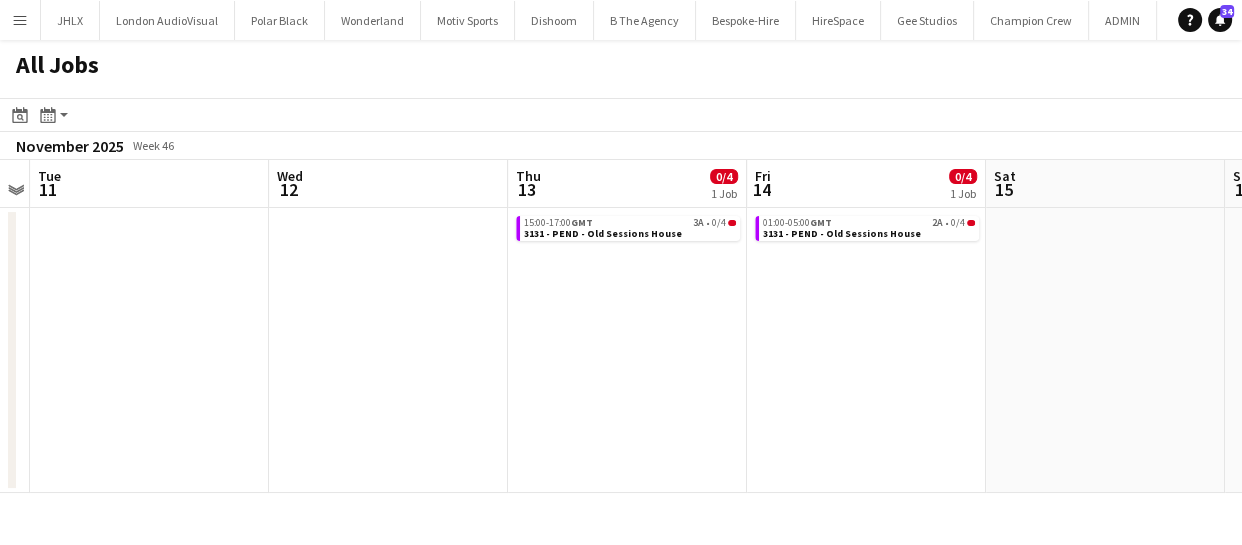 click on "Sat   8   Sun   9   Mon   10   Tue   11   Wed   12   Thu   13   0/4   1 Job   Fri   14   0/4   1 Job   Sat   15   Sun   16   Mon   17   Tue   18   15:00-17:00    GMT   3A   •   0/4   3131 - PEND - Old Sessions House   01:00-05:00    GMT   2A   •   0/4   3131 - PEND - Old Sessions House" at bounding box center (621, 326) 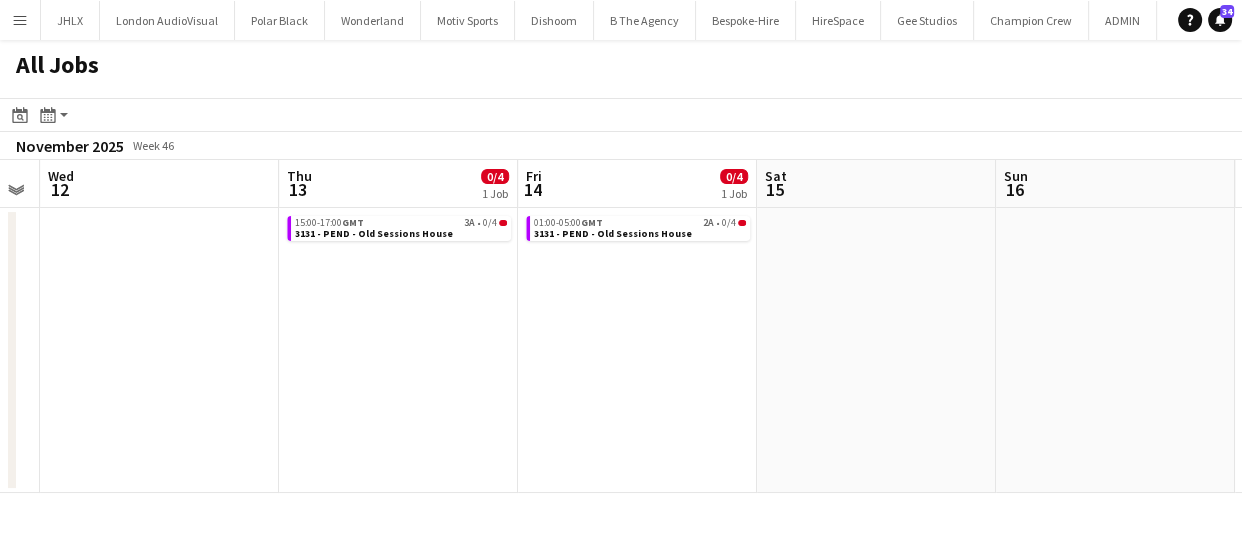 click on "Sat   8   Sun   9   Mon   10   Tue   11   Wed   12   Thu   13   0/4   1 Job   Fri   14   0/4   1 Job   Sat   15   Sun   16   Mon   17   Tue   18   15:00-17:00    GMT   3A   •   0/4   3131 - PEND - Old Sessions House   01:00-05:00    GMT   2A   •   0/4   3131 - PEND - Old Sessions House" at bounding box center [621, 326] 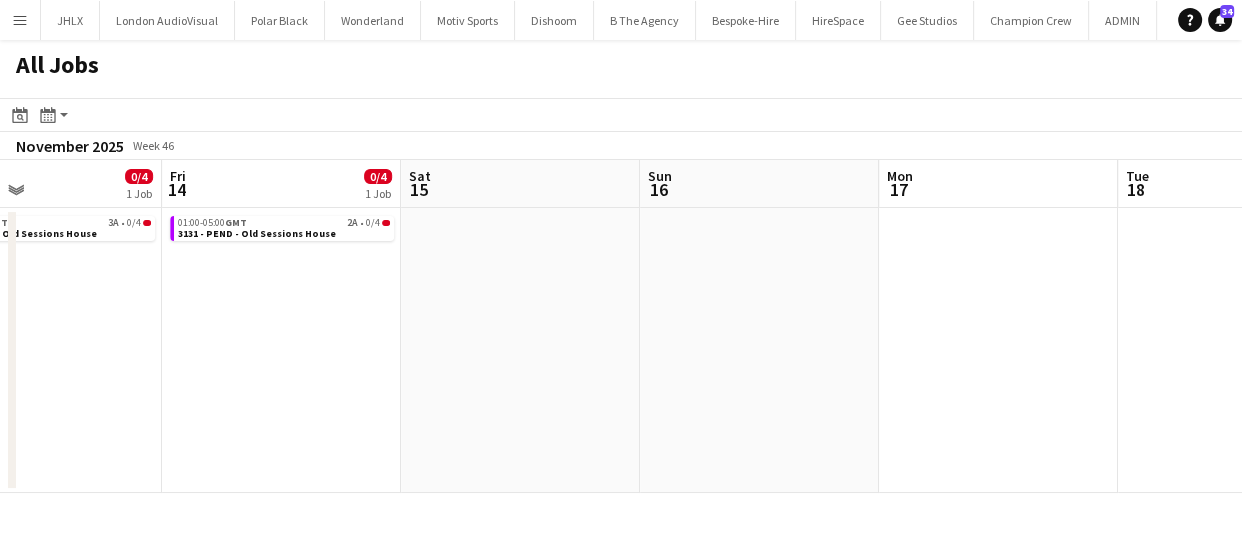 click on "All Jobs
Date picker
AUG 2025 AUG 2025 Monday M Tuesday T Wednesday W Thursday T Friday F Saturday S Sunday S  AUG   1   2   3   4   5   6   7   8   9   10   11   12   13   14   15   16   17   18   19   20   21   22   23   24   25   26   27   28   29   30   31
Comparison range
Comparison range
Today
Month view / Day view
Day view by Board Day view by Job Month view  November 2025   Week 46
Expand/collapse
Mon   10   Tue   11   Wed   12   Thu   13   0/4   1 Job   Fri   14   0/4   1 Job   Sat   15   Sun   16   Mon   17   Tue   18   Wed   19   Thu   20   15:00-17:00    GMT   3A   •   0/4   3131 - PEND - Old Sessions House   01:00-05:00    GMT   2A   •   0/4   3131 - PEND - Old Sessions House" 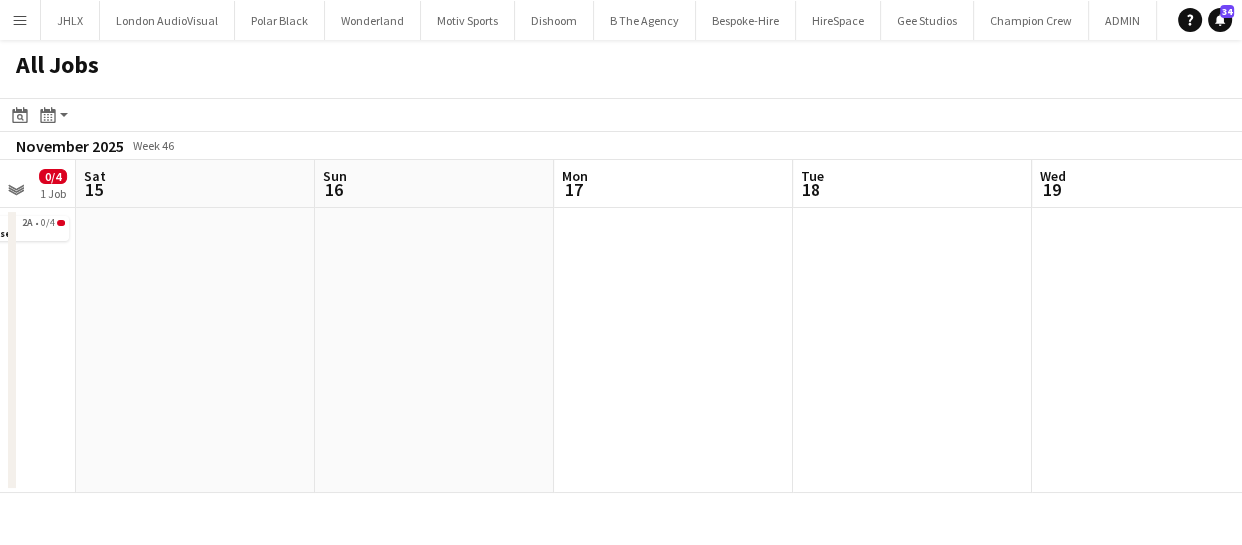 click on "Wed   12   Thu   13   0/4   1 Job   Fri   14   0/4   1 Job   Sat   15   Sun   16   Mon   17   Tue   18   Wed   19   Thu   20   Fri   21   Sat   22   15:00-17:00    GMT   3A   •   0/4   3131 - PEND - Old Sessions House   01:00-05:00    GMT   2A   •   0/4   3131 - PEND - Old Sessions House" at bounding box center [621, 326] 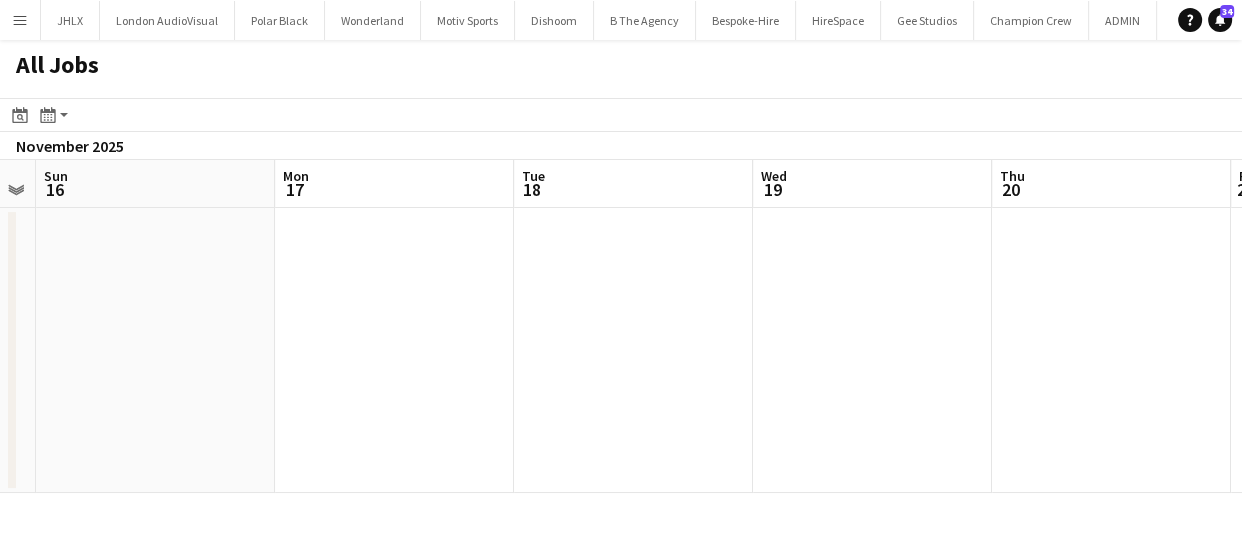 click on "Wed   12   Thu   13   0/4   1 Job   Fri   14   0/4   1 Job   Sat   15   Sun   16   Mon   17   Tue   18   Wed   19   Thu   20   Fri   21   Sat   22   15:00-17:00    GMT   3A   •   0/4   3131 - PEND - Old Sessions House   01:00-05:00    GMT   2A   •   0/4   3131 - PEND - Old Sessions House" at bounding box center [621, 326] 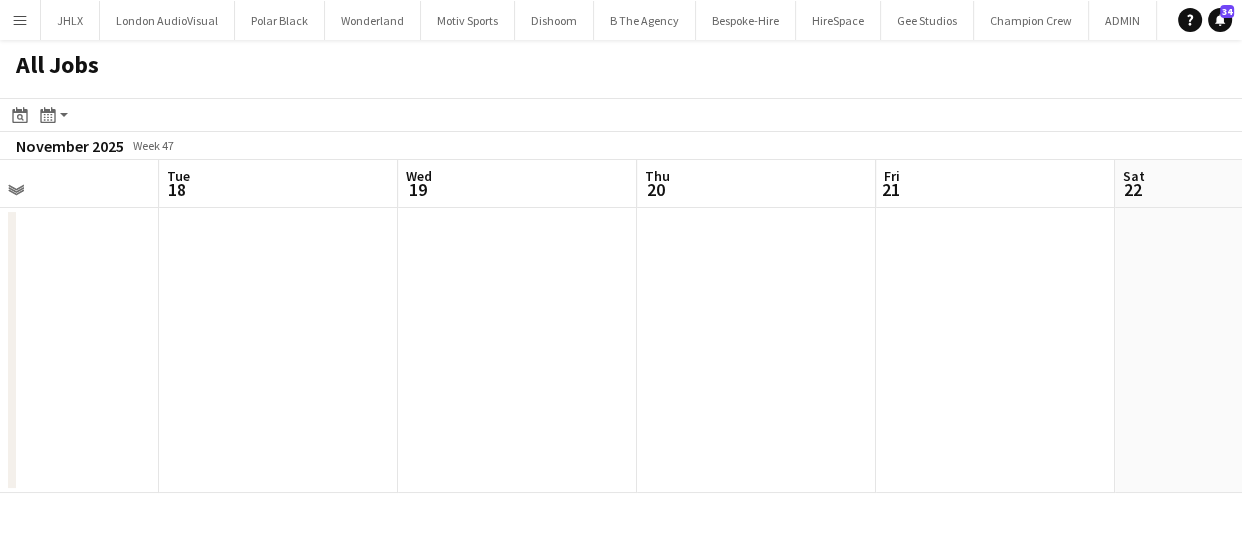 click on "All Jobs
Date picker
AUG 2025 AUG 2025 Monday M Tuesday T Wednesday W Thursday T Friday F Saturday S Sunday S  AUG   1   2   3   4   5   6   7   8   9   10   11   12   13   14   15   16   17   18   19   20   21   22   23   24   25   26   27   28   29   30   31
Comparison range
Comparison range
Today
Month view / Day view
Day view by Board Day view by Job Month view  November 2025   Week 46
Expand/collapse
Fri   14   0/4   1 Job   Sat   15   Sun   16   Mon   17   Tue   18   Wed   19   Thu   20   Fri   21   Sat   22   Sun   23   Mon   24   01:00-05:00    GMT   2A   •   0/4   3131 - PEND - Old Sessions House" 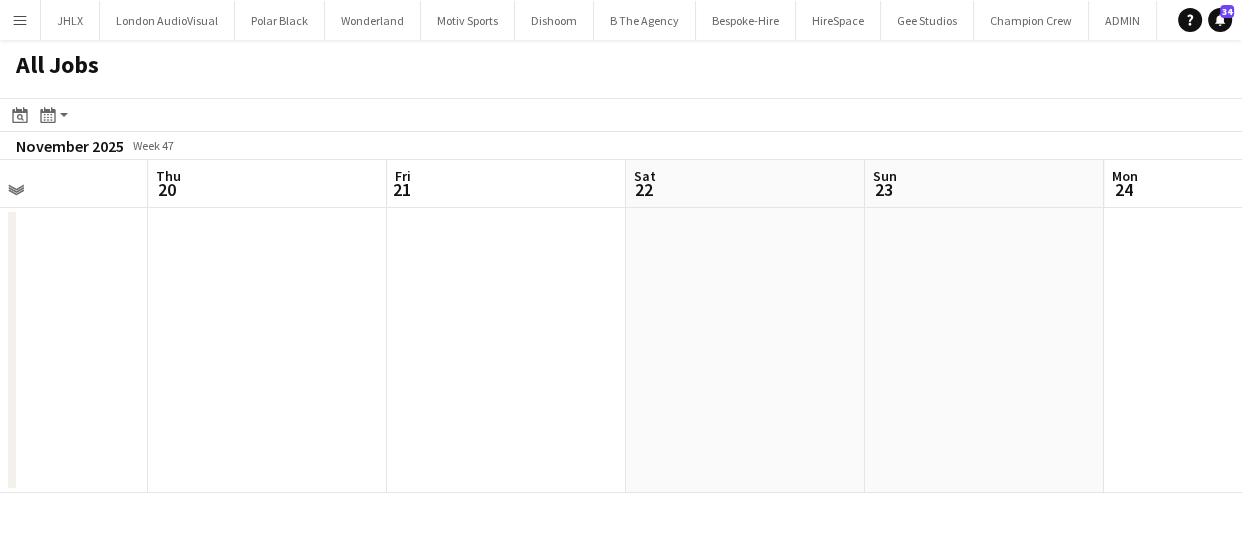 click on "Sun   16   Mon   17   Tue   18   Wed   19   Thu   20   Fri   21   Sat   22   Sun   23   Mon   24   Tue   25   Wed   26" at bounding box center (621, 326) 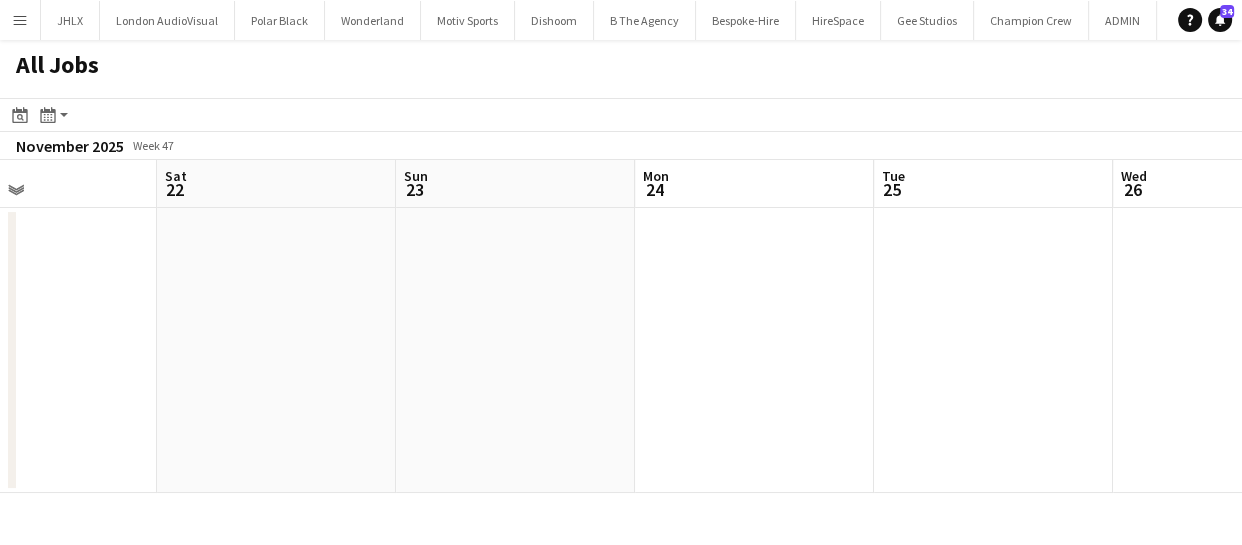 click on "Tue   18   Wed   19   Thu   20   Fri   21   Sat   22   Sun   23   Mon   24   Tue   25   Wed   26   Thu   27   0/8   1 Job   Fri   28   16:00-03:59 (Fri)   GMT   4A   •   0/8   3084 - PEND - Old Sessions House" at bounding box center (621, 326) 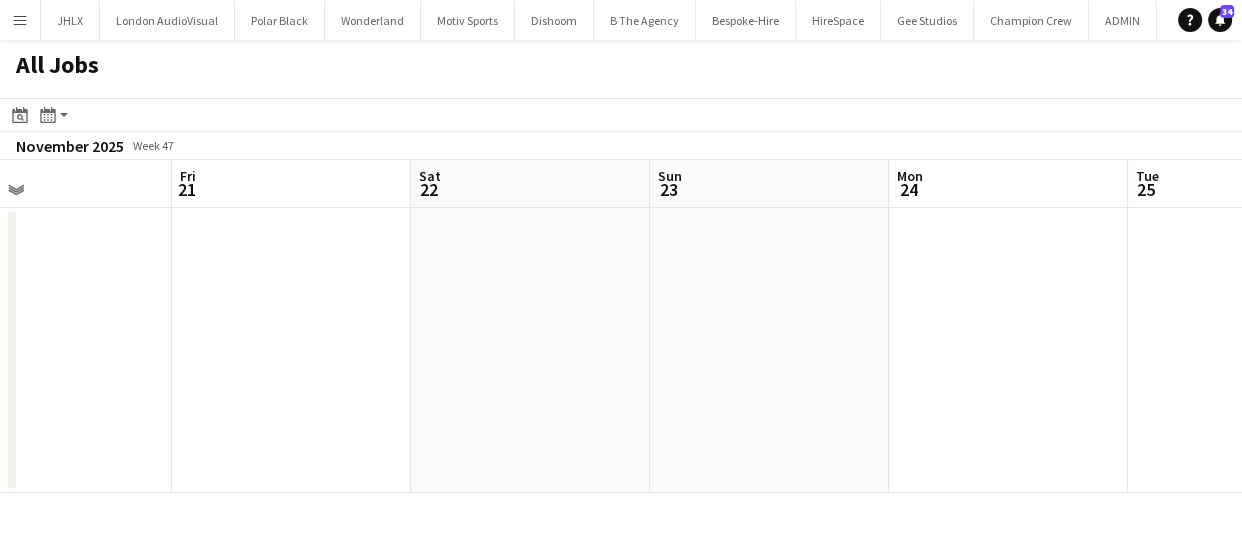 click on "All Jobs
Date picker
AUG 2025 AUG 2025 Monday M Tuesday T Wednesday W Thursday T Friday F Saturday S Sunday S  AUG   1   2   3   4   5   6   7   8   9   10   11   12   13   14   15   16   17   18   19   20   21   22   23   24   25   26   27   28   29   30   31
Comparison range
Comparison range
Today
Month view / Day view
Day view by Board Day view by Job Month view  November 2025   Week 47
Expand/collapse
Tue   18   Wed   19   Thu   20   Fri   21   Sat   22   Sun   23   Mon   24   Tue   25   Wed   26   Thu   27   0/8   1 Job   Fri   28   16:00-03:59 (Fri)   GMT   4A   •   0/8   3084 - PEND - Old Sessions House" 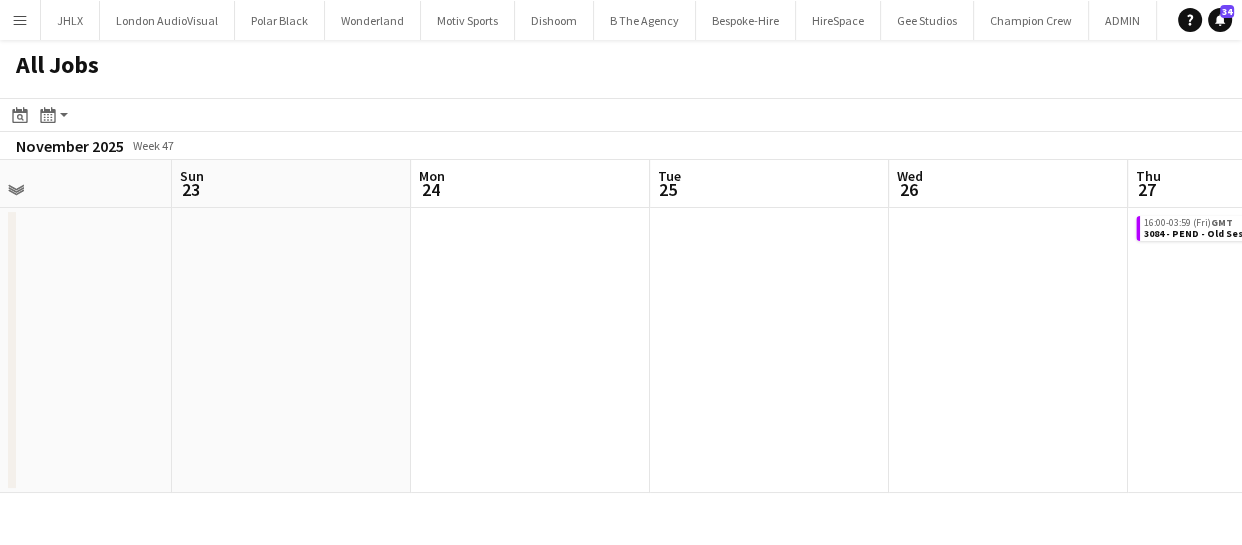 click on "Thu   20   Fri   21   Sat   22   Sun   23   Mon   24   Tue   25   Wed   26   Thu   27   0/8   1 Job   Fri   28   Sat   29   Sun   30   16:00-03:59 (Fri)   GMT   4A   •   0/8   3084 - PEND - Old Sessions House" at bounding box center [621, 326] 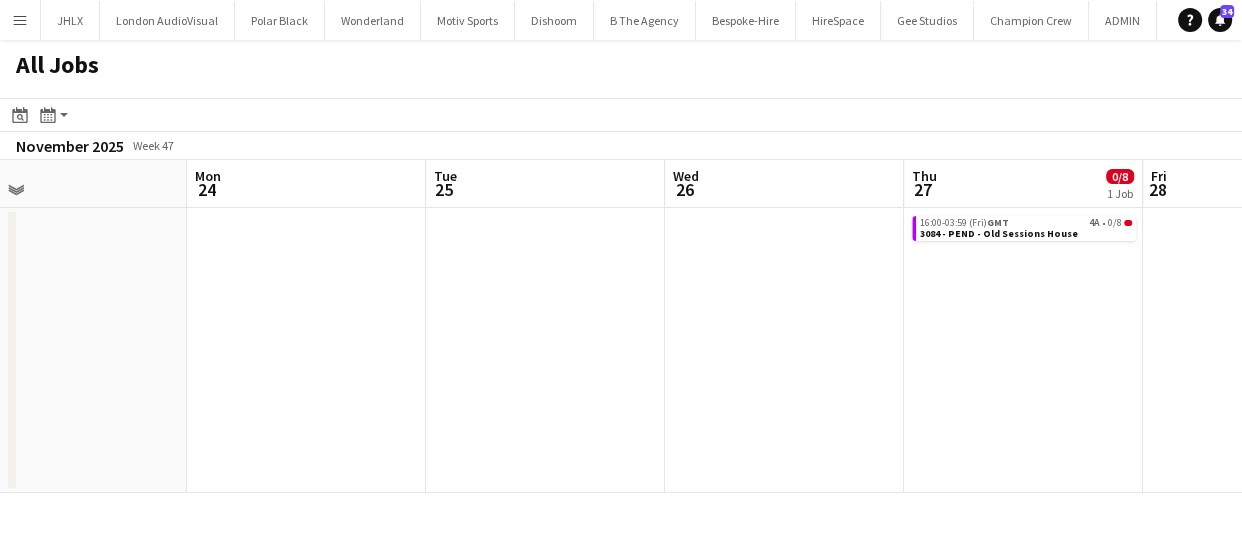 click on "Thu   20   Fri   21   Sat   22   Sun   23   Mon   24   Tue   25   Wed   26   Thu   27   0/8   1 Job   Fri   28   Sat   29   Sun   30   16:00-03:59 (Fri)   GMT   4A   •   0/8   3084 - PEND - Old Sessions House" at bounding box center (621, 326) 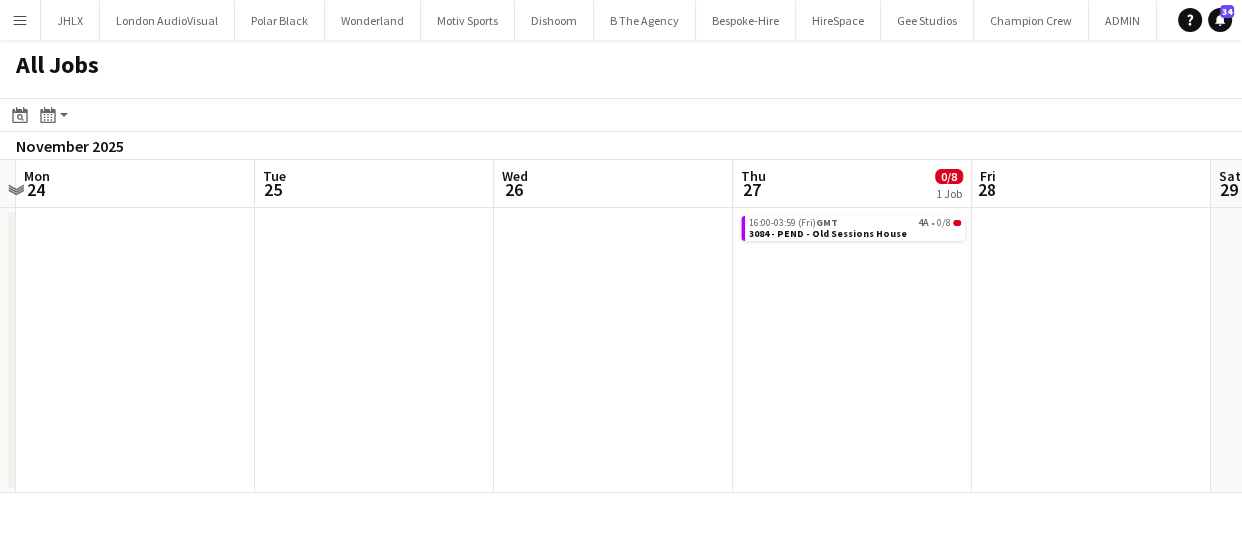 click on "Thu   20   Fri   21   Sat   22   Sun   23   Mon   24   Tue   25   Wed   26   Thu   27   0/8   1 Job   Fri   28   Sat   29   Sun   30   16:00-03:59 (Fri)   GMT   4A   •   0/8   3084 - PEND - Old Sessions House" at bounding box center [621, 326] 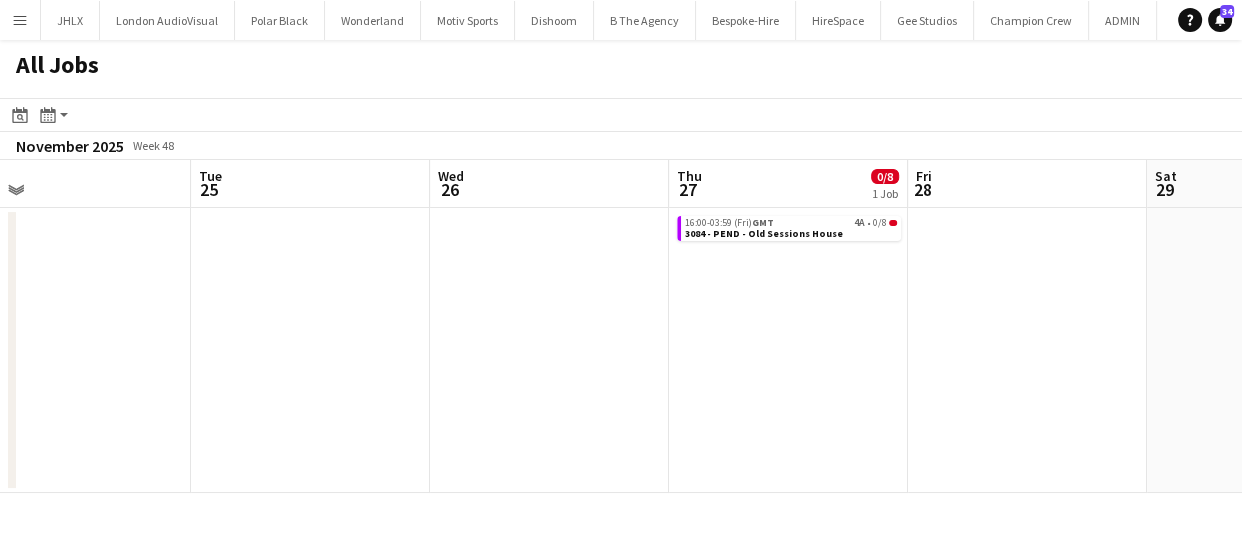 click on "All Jobs
Date picker
AUG 2025 AUG 2025 Monday M Tuesday T Wednesday W Thursday T Friday F Saturday S Sunday S  AUG   1   2   3   4   5   6   7   8   9   10   11   12   13   14   15   16   17   18   19   20   21   22   23   24   25   26   27   28   29   30   31
Comparison range
Comparison range
Today
Month view / Day view
Day view by Board Day view by Job Month view  November 2025   Week 48
Expand/collapse
Sat   22   Sun   23   Mon   24   Tue   25   Wed   26   Thu   27   0/8   1 Job   Fri   28   Sat   29   Sun   30   Mon   1   Tue   2   16:00-03:59 (Fri)   GMT   4A   •   0/8   3084 - PEND - Old Sessions House" 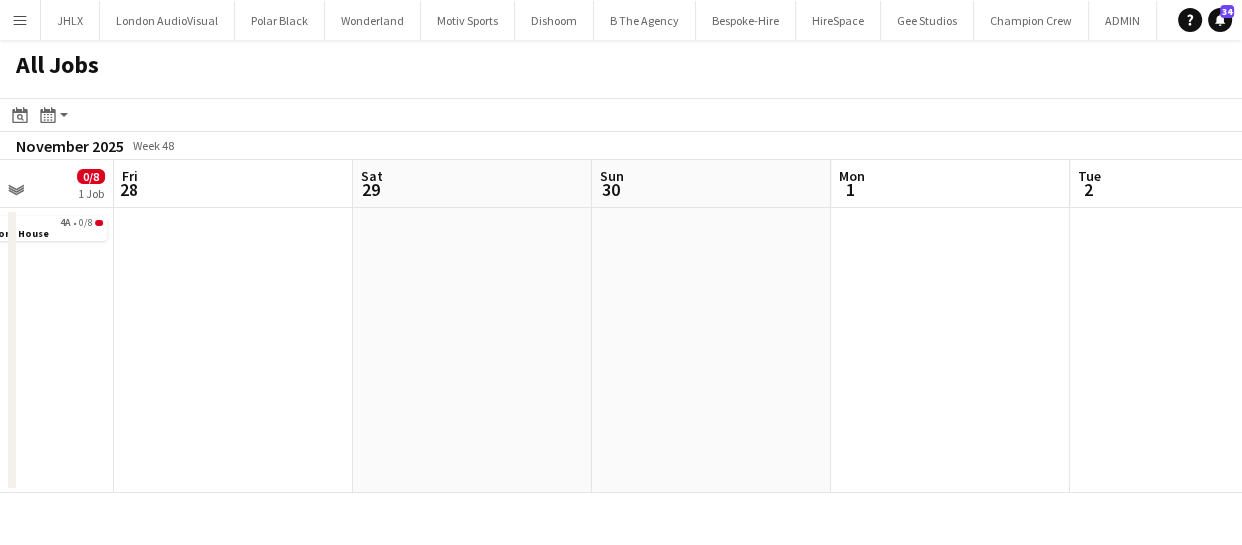 click on "Mon   24   Tue   25   Wed   26   Thu   27   0/8   1 Job   Fri   28   Sat   29   Sun   30   Mon   1   Tue   2   Wed   3   Thu   4   16:00-03:59 (Fri)   GMT   4A   •   0/8   3084 - PEND - Old Sessions House" at bounding box center (621, 326) 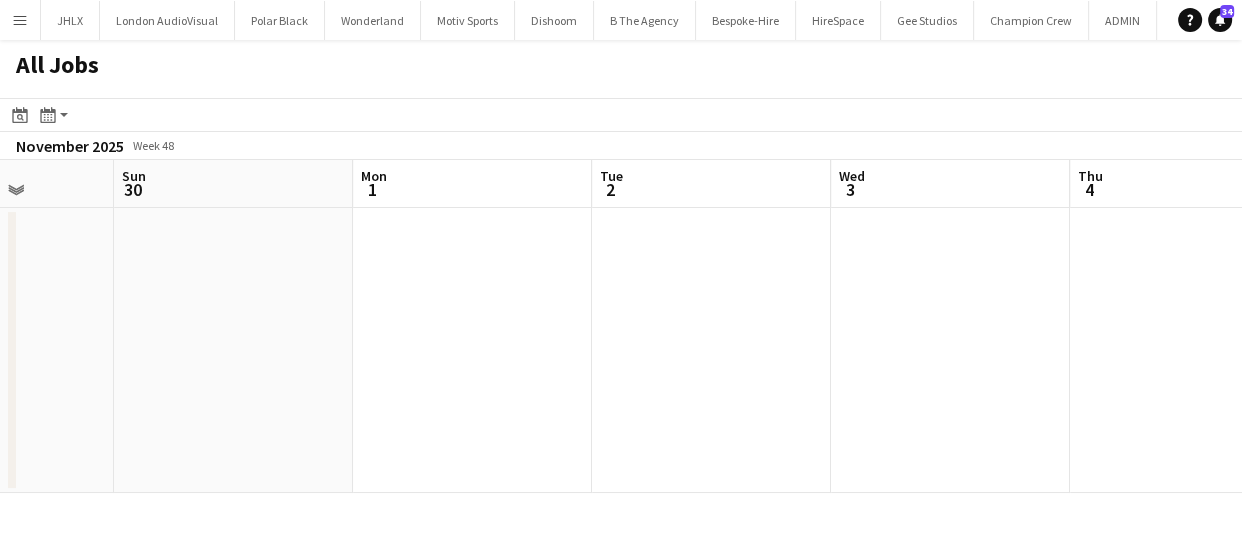 click on "Wed   26   Thu   27   0/8   1 Job   Fri   28   Sat   29   Sun   30   Mon   1   Tue   2   Wed   3   Thu   4   Fri   5   Sat   6   16:00-03:59 (Fri)   GMT   4A   •   0/8   3084 - PEND - Old Sessions House" at bounding box center (621, 326) 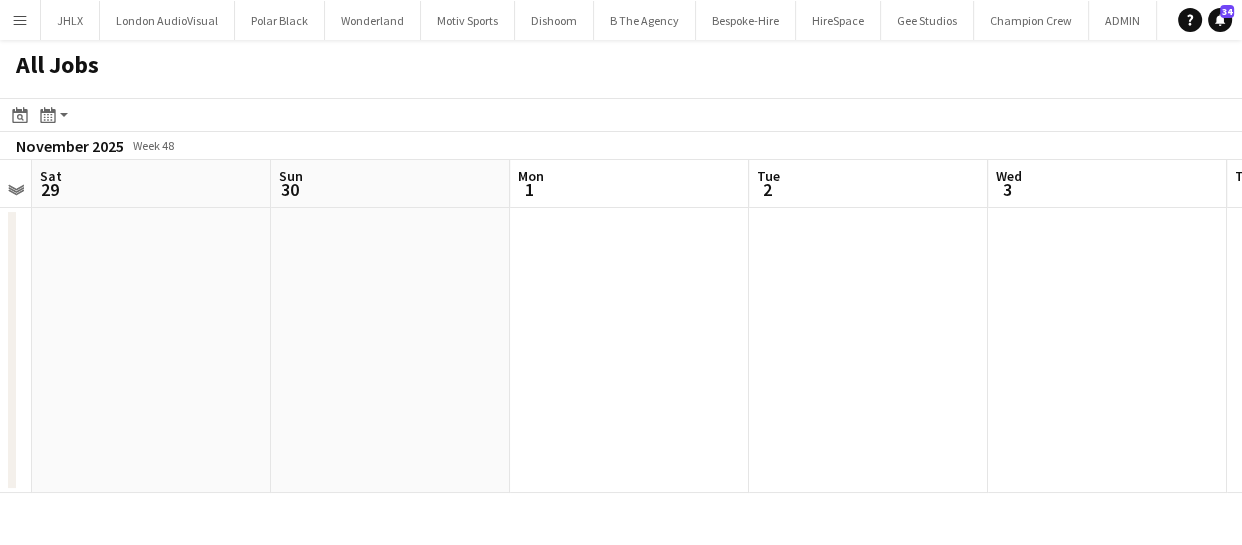 click on "Wed   26   Thu   27   0/8   1 Job   Fri   28   Sat   29   Sun   30   Mon   1   Tue   2   Wed   3   Thu   4   Fri   5   Sat   6   16:00-03:59 (Fri)   GMT   4A   •   0/8   3084 - PEND - Old Sessions House" at bounding box center (621, 326) 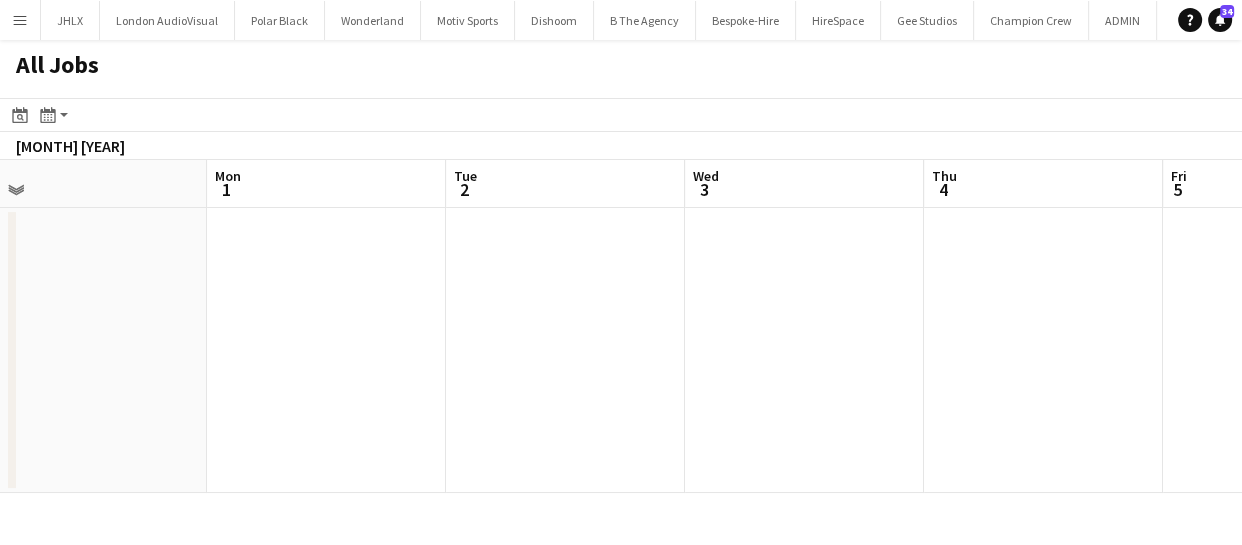 click on "Fri   28   Sat   29   Sun   30   Mon   1   Tue   2   Wed   3   Thu   4   Fri   5   Sat   6   Sun   7   Mon   8" at bounding box center [621, 326] 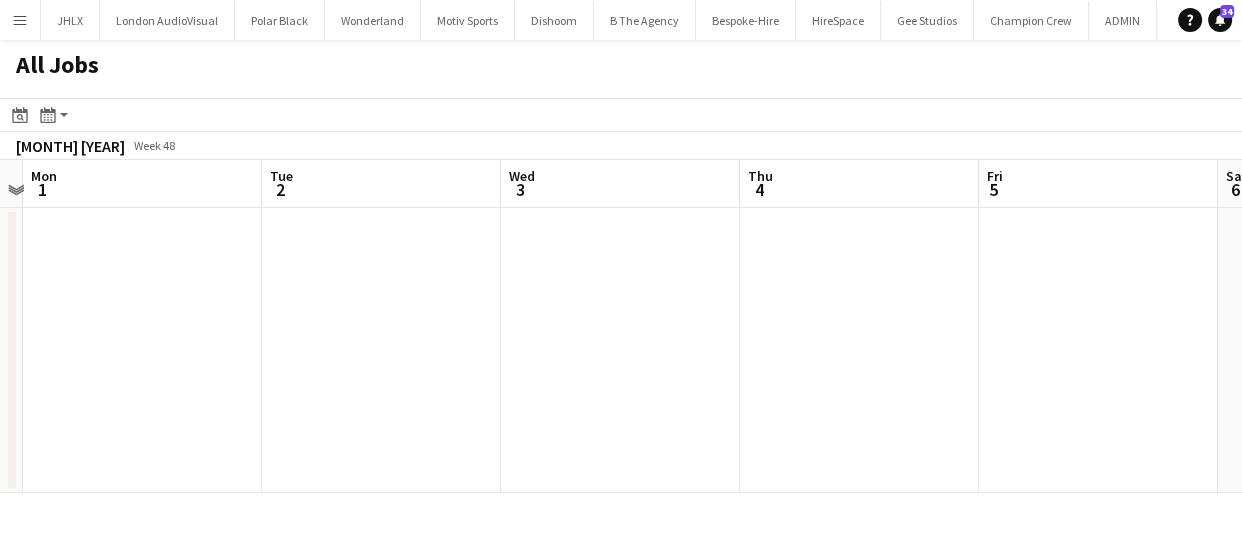 click on "Fri   28   Sat   29   Sun   30   Mon   1   Tue   2   Wed   3   Thu   4   Fri   5   Sat   6   Sun   7   Mon   8" at bounding box center (621, 326) 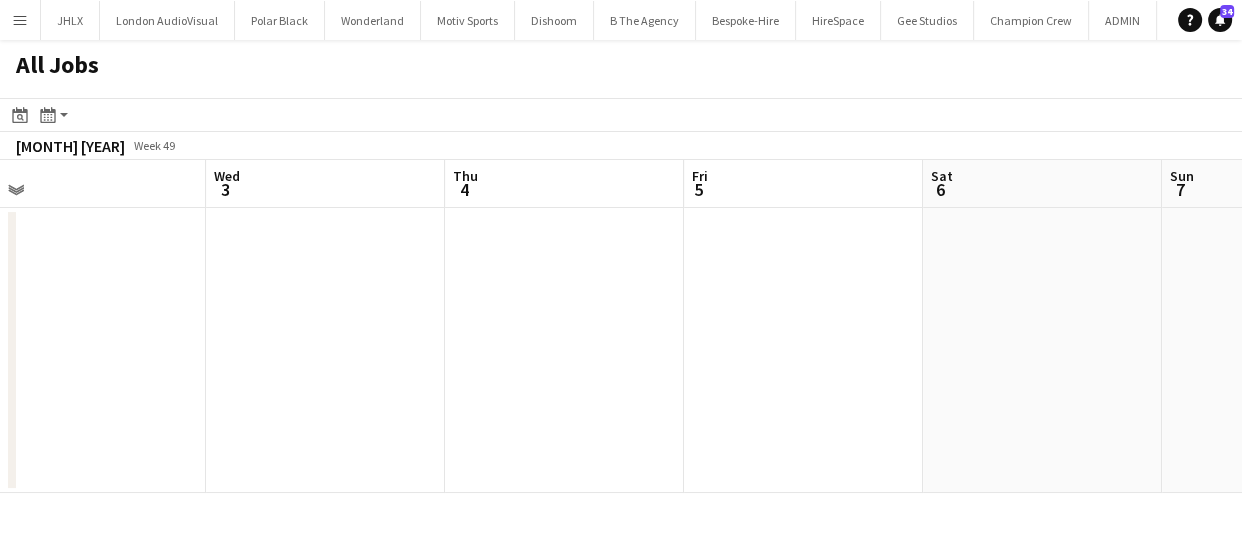 click on "All Jobs
Date picker
AUG 2025 AUG 2025 Monday M Tuesday T Wednesday W Thursday T Friday F Saturday S Sunday S  AUG   1   2   3   4   5   6   7   8   9   10   11   12   13   14   15   16   17   18   19   20   21   22   23   24   25   26   27   28   29   30   31
Comparison range
Comparison range
Today
Month view / Day view
Day view by Board Day view by Job Month view  December 2025   Week 49
Expand/collapse
Sun   30   Mon   1   Tue   2   Wed   3   Thu   4   Fri   5   Sat   6   Sun   7   Mon   8   Tue   9   Wed   10" 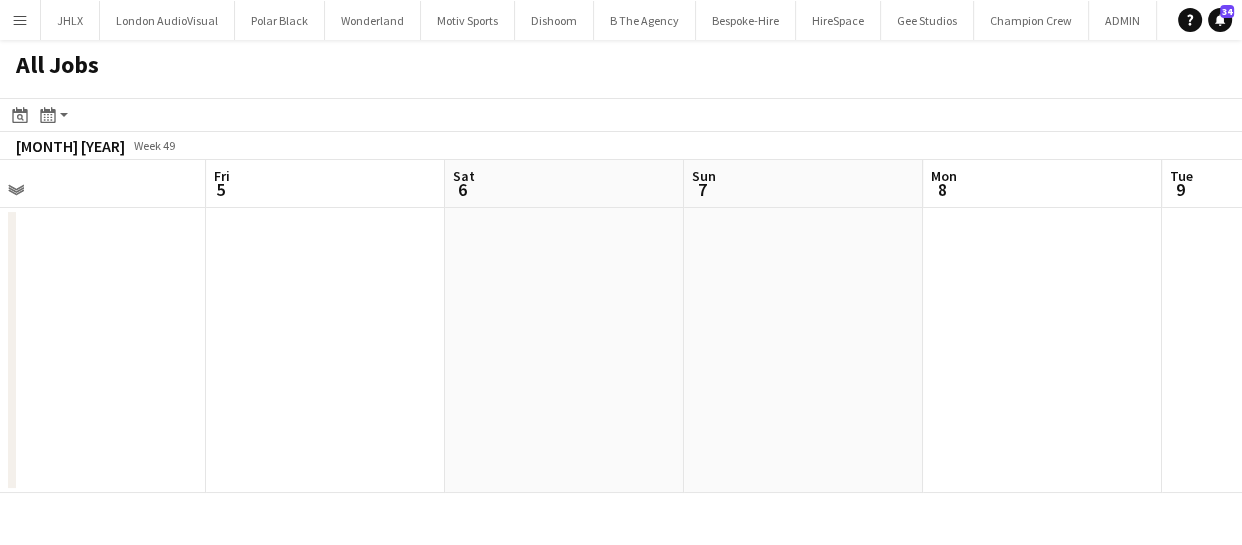 click on "Tue   2   Wed   3   Thu   4   Fri   5   Sat   6   Sun   7   Mon   8   Tue   9   Wed   10   Thu   11   Fri   12" at bounding box center [621, 326] 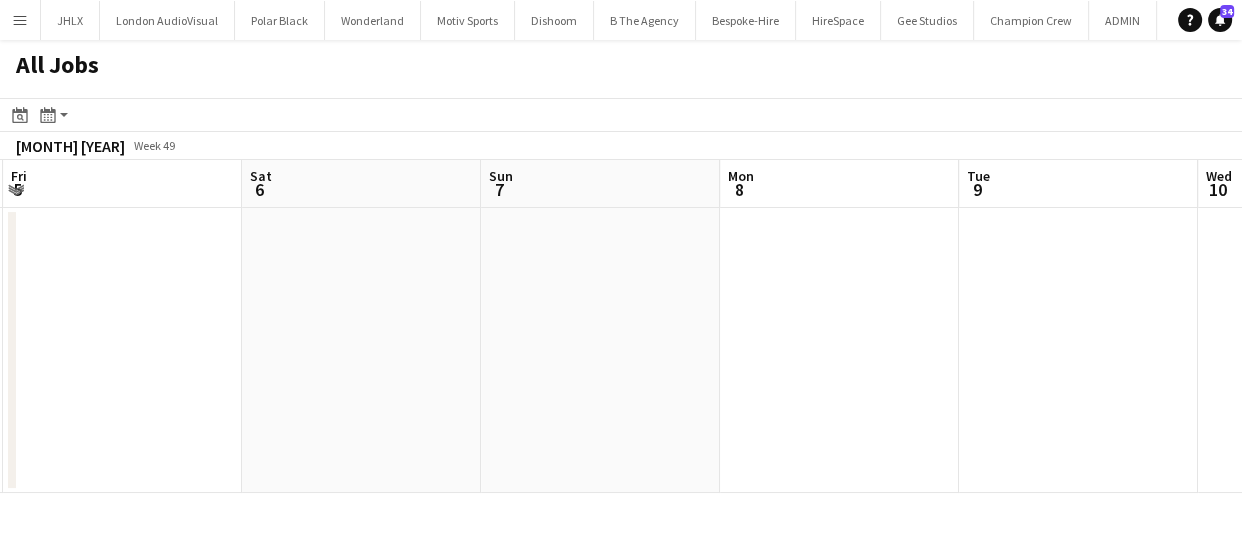 click on "Tue   2   Wed   3   Thu   4   Fri   5   Sat   6   Sun   7   Mon   8   Tue   9   Wed   10   Thu   11   Fri   12" at bounding box center [621, 326] 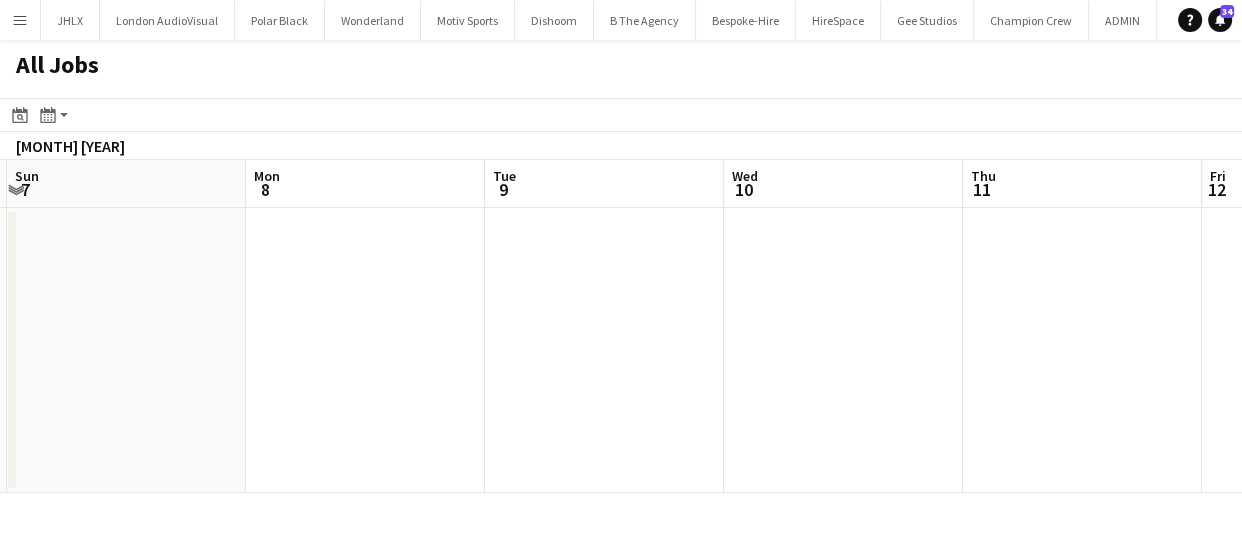 click on "Thu   4   Fri   5   Sat   6   Sun   7   Mon   8   Tue   9   Wed   10   Thu   11   Fri   12   Sat   13   Sun   14" at bounding box center (621, 326) 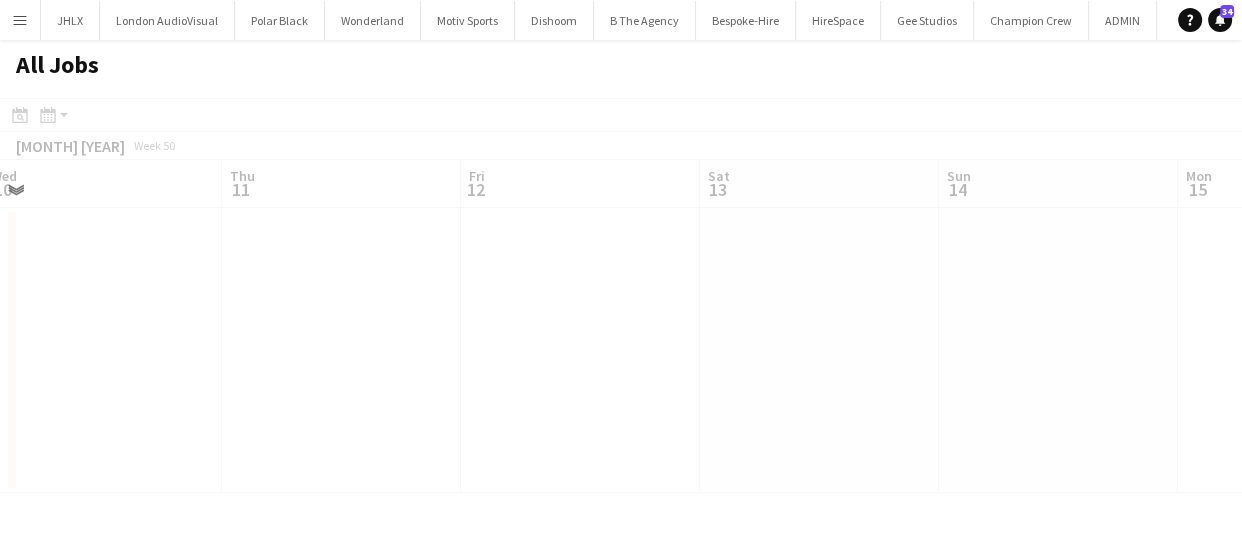 click on "All Jobs
Date picker
AUG 2025 AUG 2025 Monday M Tuesday T Wednesday W Thursday T Friday F Saturday S Sunday S  AUG   1   2   3   4   5   6   7   8   9   10   11   12   13   14   15   16   17   18   19   20   21   22   23   24   25   26   27   28   29   30   31
Comparison range
Comparison range
Today
Month view / Day view
Day view by Board Day view by Job Month view  December 2025   Week 49
Expand/collapse
Sat   6   Sun   7   Mon   8   Tue   9   Wed   10   Thu   11   Fri   12   Sat   13   Sun   14   Mon   15   Tue   16" 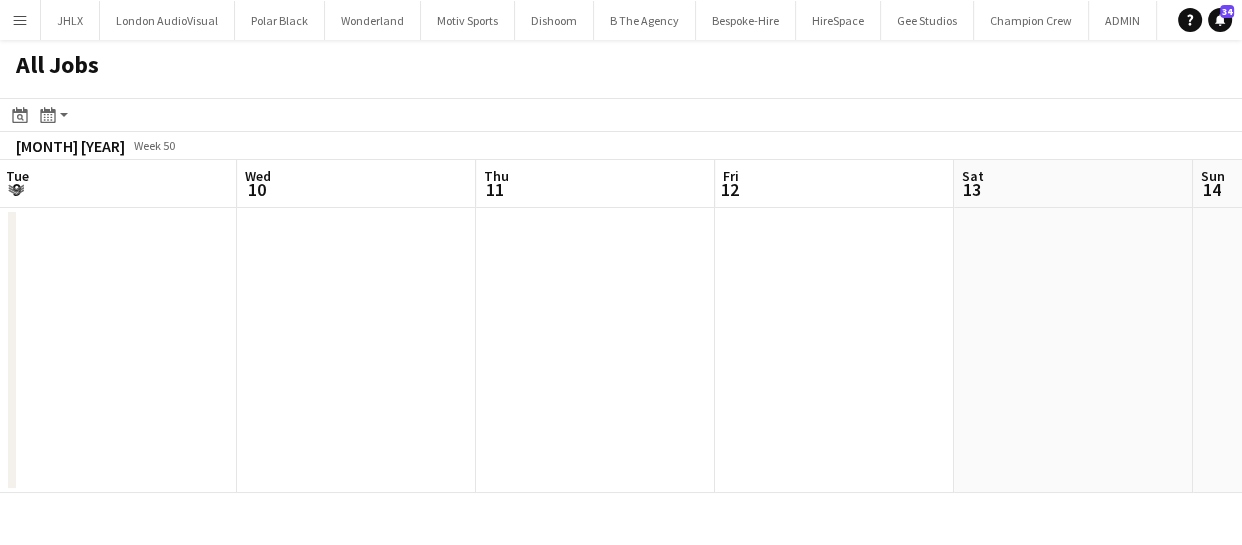 click on "Sat   6   Sun   7   Mon   8   Tue   9   Wed   10   Thu   11   Fri   12   Sat   13   Sun   14   Mon   15   Tue   16" at bounding box center (621, 326) 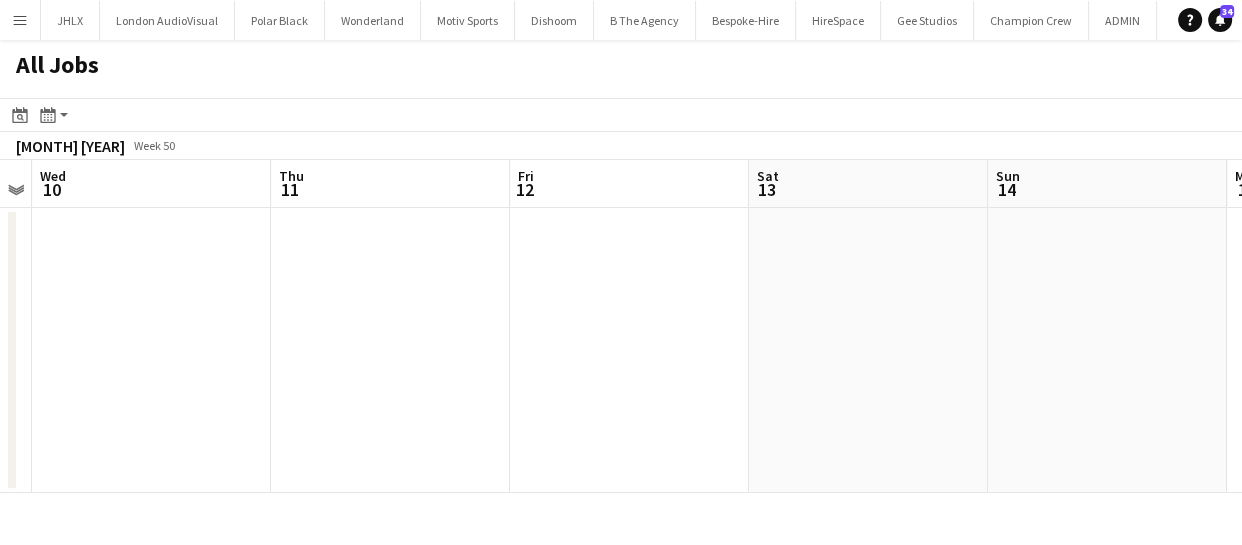 click on "Sat   6   Sun   7   Mon   8   Tue   9   Wed   10   Thu   11   Fri   12   Sat   13   Sun   14   Mon   15   Tue   16" at bounding box center (621, 326) 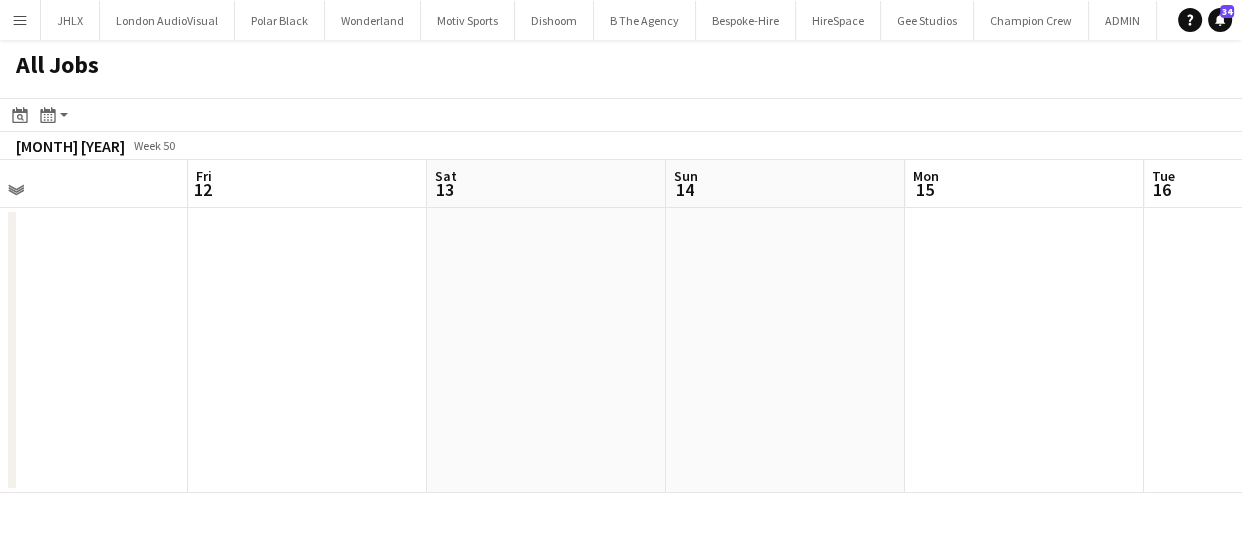 click on "Mon   8   Tue   9   Wed   10   Thu   11   Fri   12   Sat   13   Sun   14   Mon   15   Tue   16   Wed   17   Thu   18" at bounding box center [621, 326] 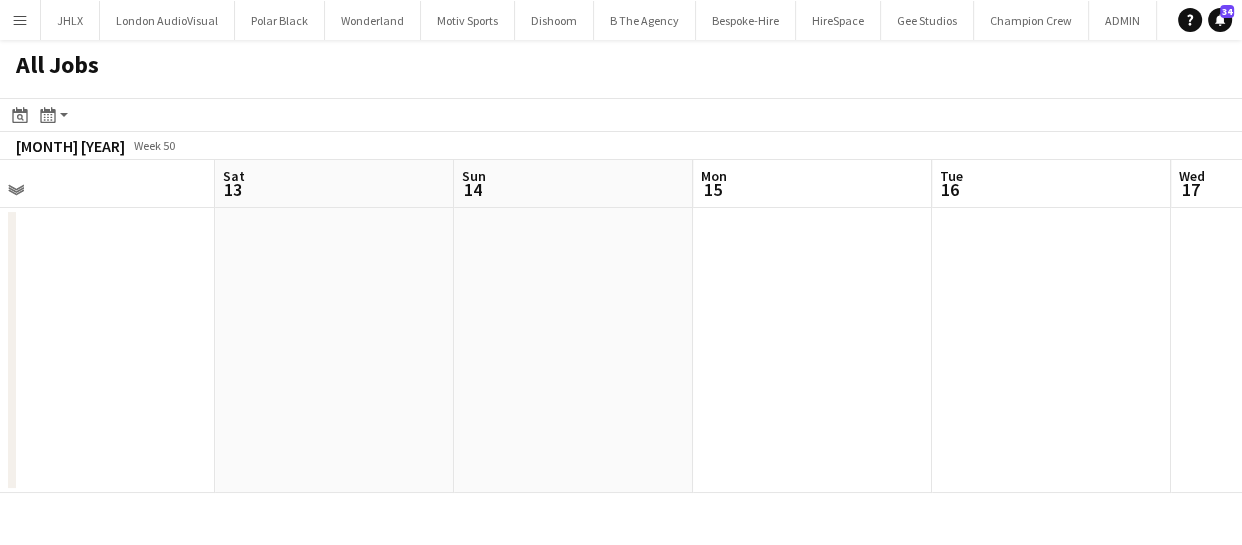 click on "Mon   8   Tue   9   Wed   10   Thu   11   Fri   12   Sat   13   Sun   14   Mon   15   Tue   16   Wed   17   Thu   18" at bounding box center [621, 326] 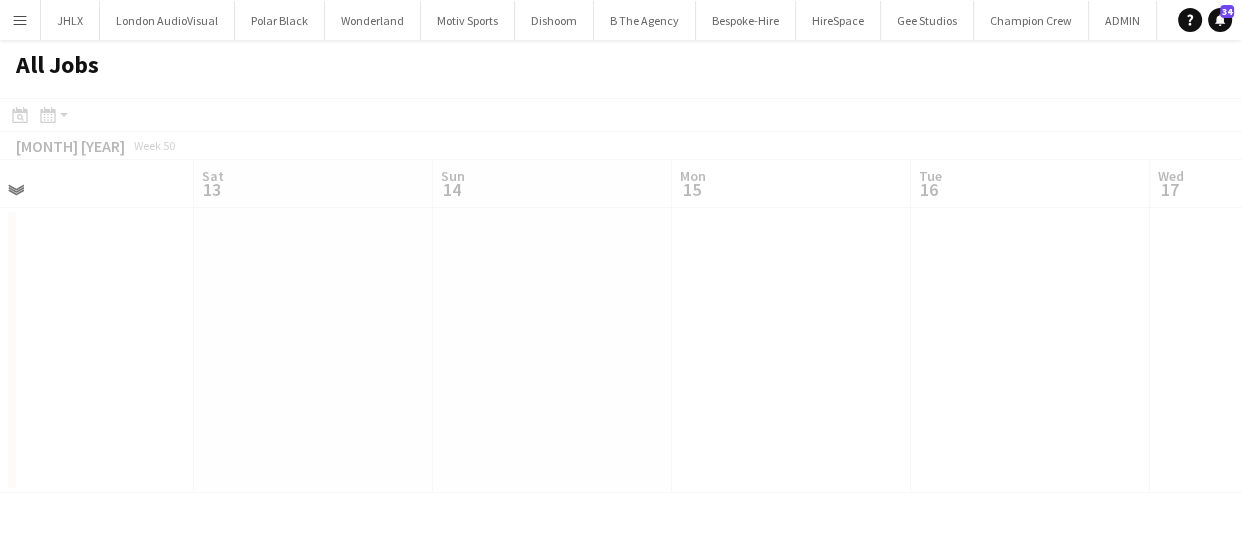 click on "All Jobs
Date picker
AUG 2025 AUG 2025 Monday M Tuesday T Wednesday W Thursday T Friday F Saturday S Sunday S  AUG   1   2   3   4   5   6   7   8   9   10   11   12   13   14   15   16   17   18   19   20   21   22   23   24   25   26   27   28   29   30   31
Comparison range
Comparison range
Today
Month view / Day view
Day view by Board Day view by Job Month view  December 2025   Week 50
Expand/collapse
Wed   10   Thu   11   Fri   12   Sat   13   Sun   14   Mon   15   Tue   16   Wed   17   Thu   18   Fri   19   Sat   20" 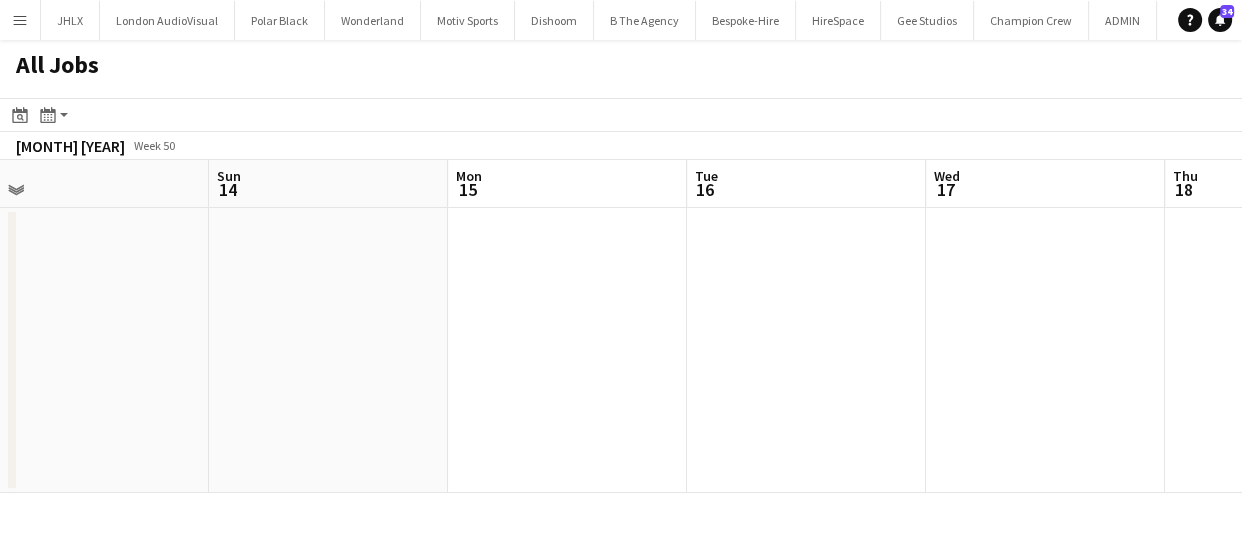 click on "Wed   10   Thu   11   Fri   12   Sat   13   Sun   14   Mon   15   Tue   16   Wed   17   Thu   18   Fri   19   Sat   20" at bounding box center [621, 326] 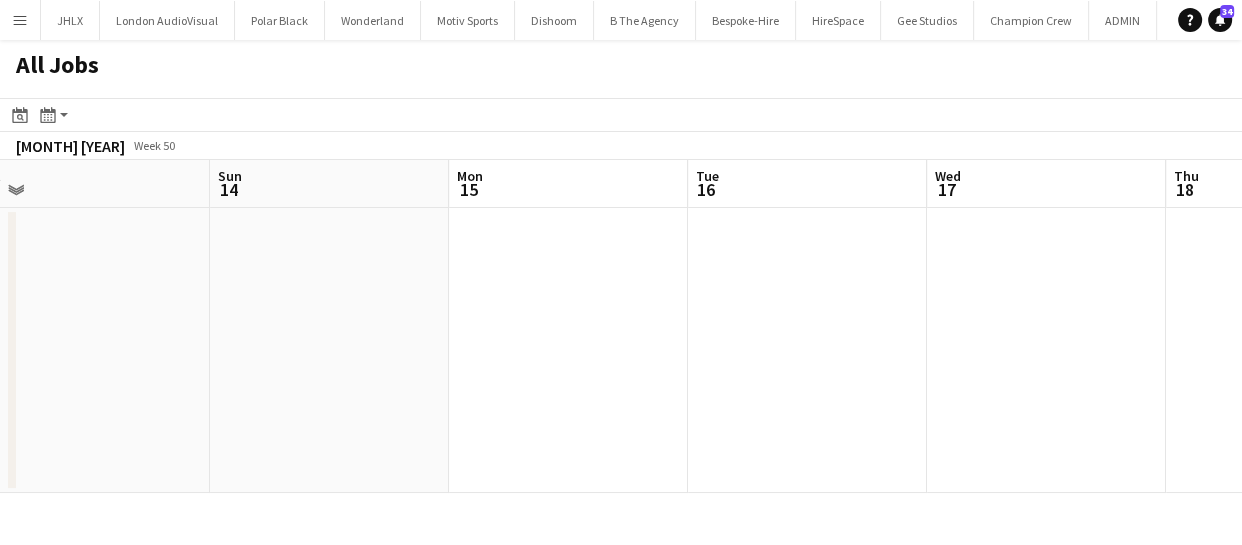 click on "Wed   10   Thu   11   Fri   12   Sat   13   Sun   14   Mon   15   Tue   16   Wed   17   Thu   18   Fri   19   Sat   20" at bounding box center [621, 326] 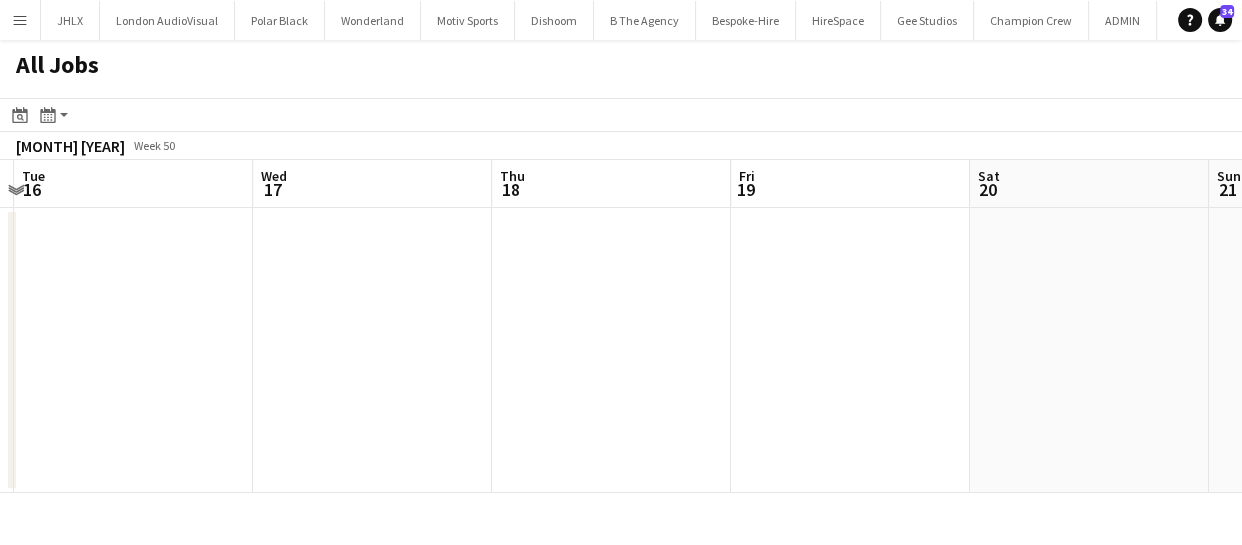 click on "Fri   12   Sat   13   Sun   14   Mon   15   Tue   16   Wed   17   Thu   18   Fri   19   Sat   20   Sun   21   Mon   22" at bounding box center (621, 326) 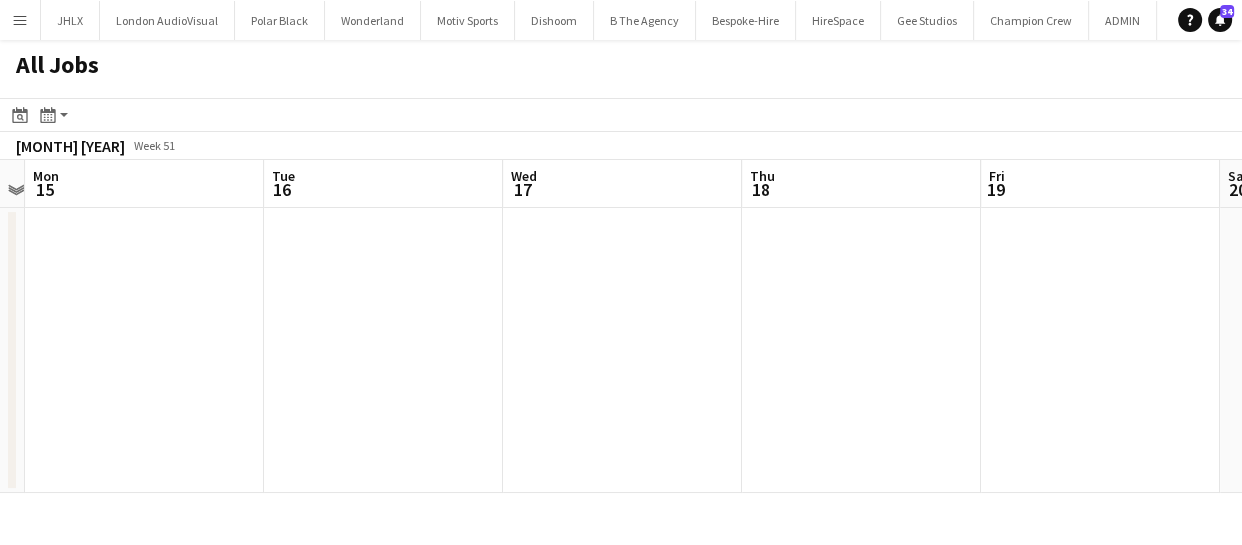 click on "Fri   12   Sat   13   Sun   14   Mon   15   Tue   16   Wed   17   Thu   18   Fri   19   Sat   20   Sun   21   Mon   22" at bounding box center [621, 326] 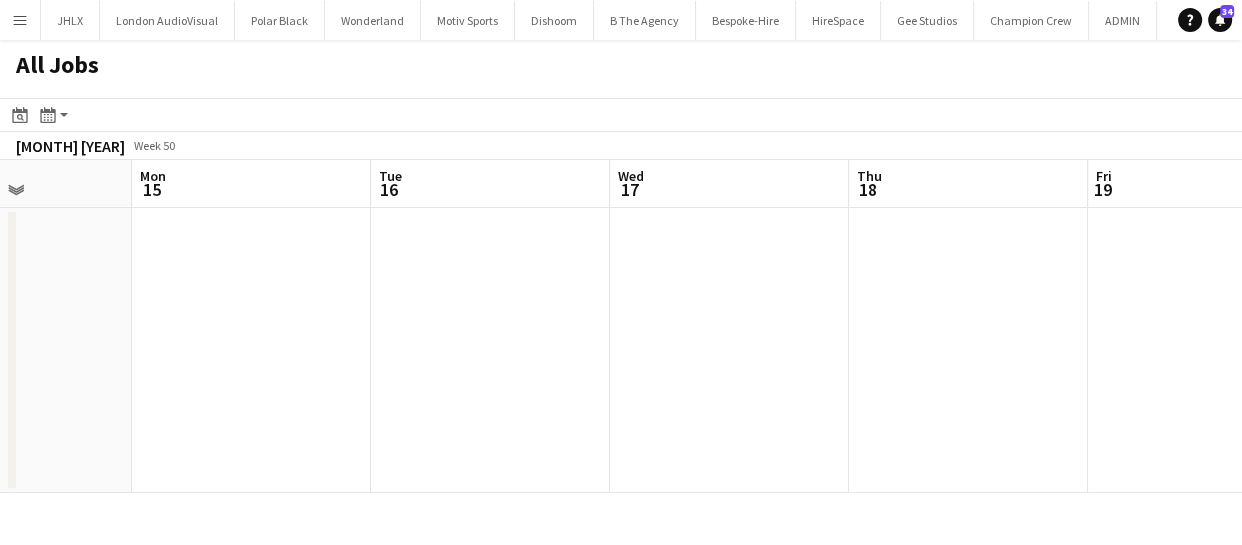 click on "All Jobs
Date picker
AUG 2025 AUG 2025 Monday M Tuesday T Wednesday W Thursday T Friday F Saturday S Sunday S  AUG   1   2   3   4   5   6   7   8   9   10   11   12   13   14   15   16   17   18   19   20   21   22   23   24   25   26   27   28   29   30   31
Comparison range
Comparison range
Today
Month view / Day view
Day view by Board Day view by Job Month view  December 2025   Week 50
Expand/collapse
Fri   12   Sat   13   Sun   14   Mon   15   Tue   16   Wed   17   Thu   18   Fri   19   Sat   20   Sun   21   Mon   22" 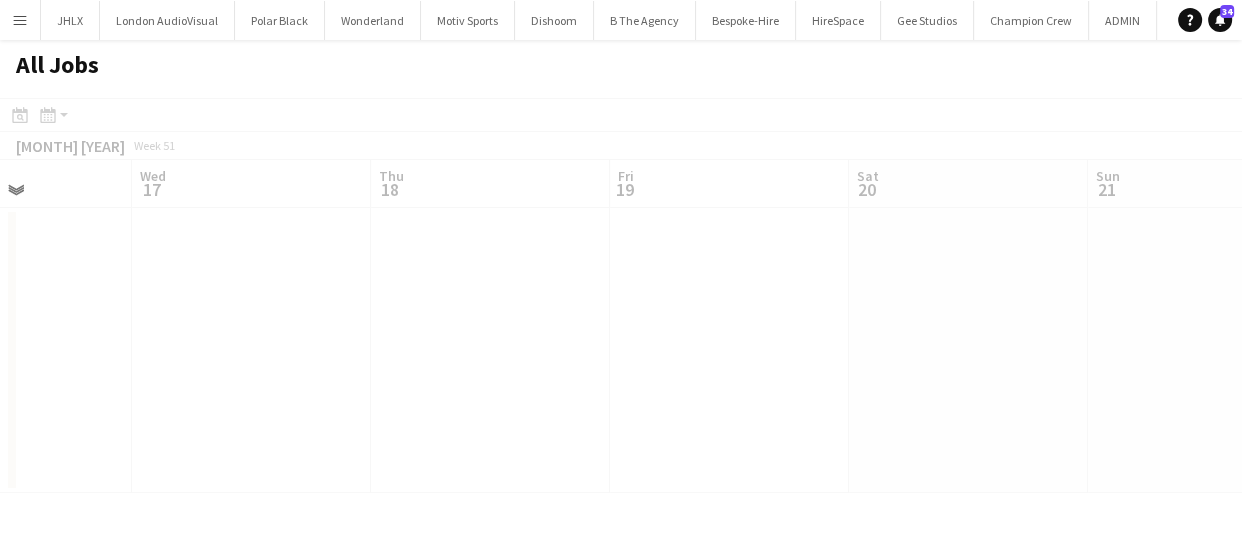 click on "Sun   14   Mon   15   Tue   16   Wed   17   Thu   18   Fri   19   Sat   20   Sun   21   Mon   22   Tue   23   Wed   24" at bounding box center [621, 326] 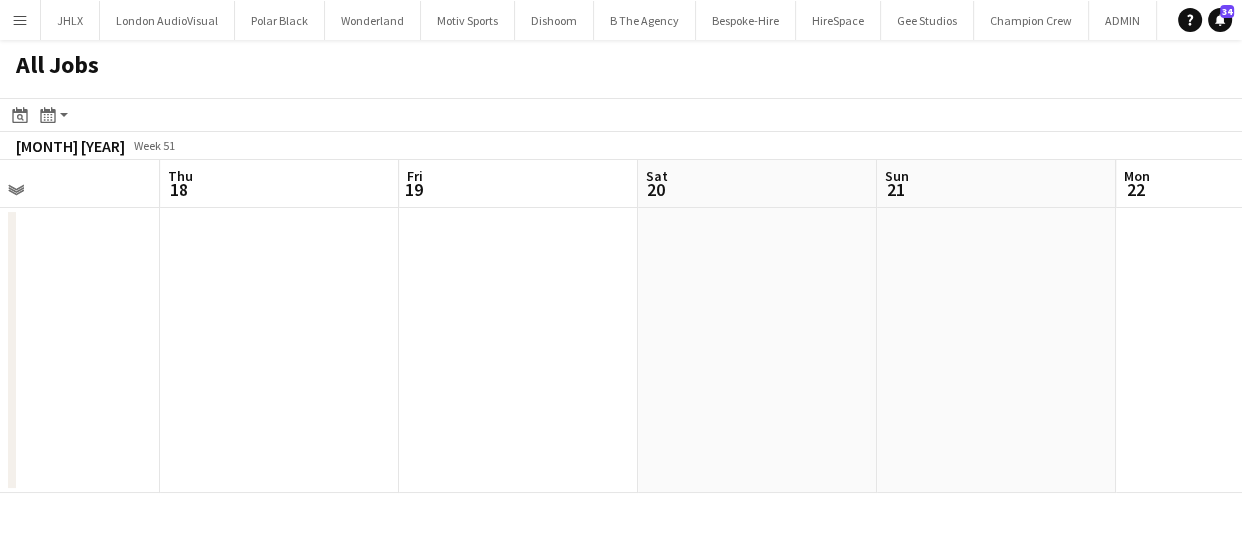 click on "Sun   14   Mon   15   Tue   16   Wed   17   Thu   18   Fri   19   Sat   20   Sun   21   Mon   22   Tue   23   Wed   24" at bounding box center (621, 326) 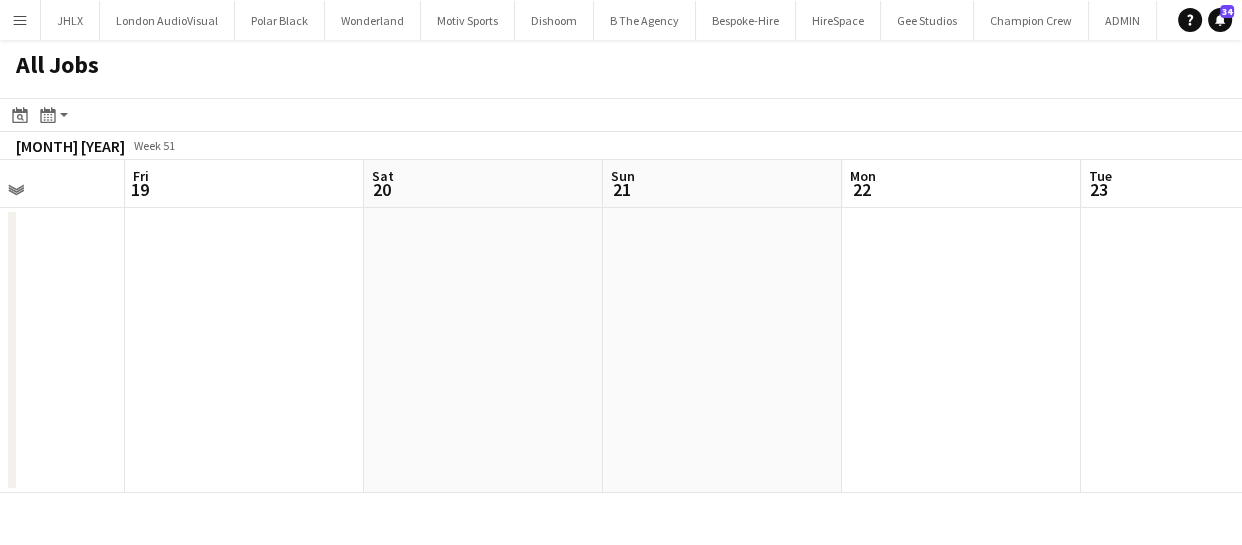 click on "Tue   16   Wed   17   Thu   18   Fri   19   Sat   20   Sun   21   Mon   22   Tue   23   Wed   24   Thu   25   1/1   1 Job   Fri   26   1/1   1 Job   09:00-17:00    GMT   1/1   Andy Leave - BANK HOLIDAY   09:00-17:00    GMT   1/1   Andy Leave - BANK HOLIDAY" at bounding box center (621, 326) 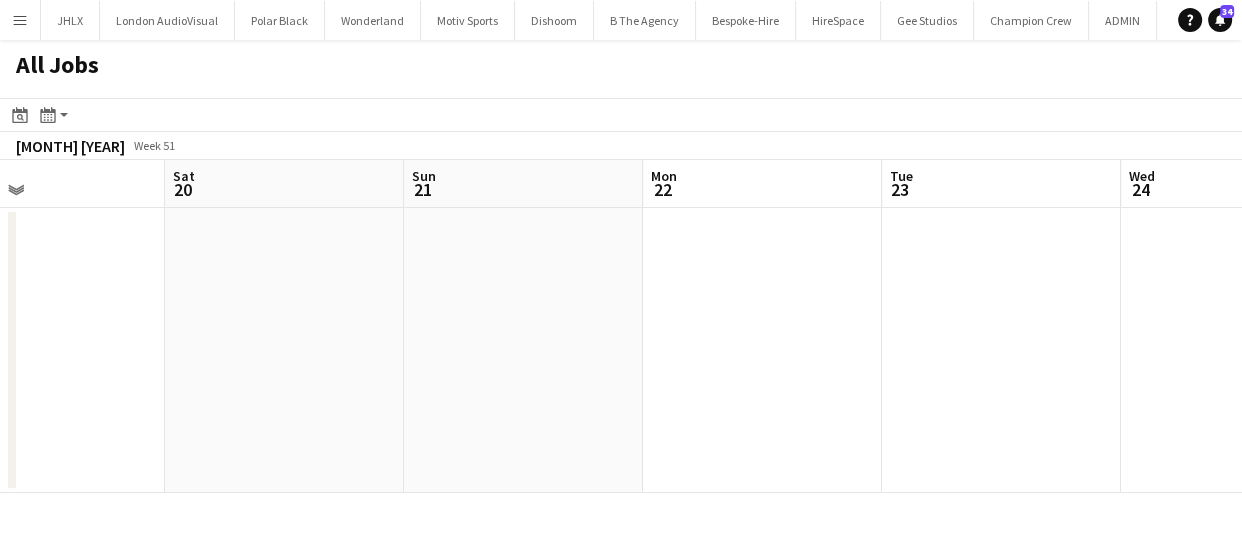 click on "All Jobs
Date picker
AUG 2025 AUG 2025 Monday M Tuesday T Wednesday W Thursday T Friday F Saturday S Sunday S  AUG   1   2   3   4   5   6   7   8   9   10   11   12   13   14   15   16   17   18   19   20   21   22   23   24   25   26   27   28   29   30   31
Comparison range
Comparison range
Today
Month view / Day view
Day view by Board Day view by Job Month view  December 2025   Week 51
Expand/collapse
Tue   16   Wed   17   Thu   18   Fri   19   Sat   20   Sun   21   Mon   22   Tue   23   Wed   24   Thu   25   1/1   1 Job   Fri   26   1/1   1 Job   09:00-17:00    GMT   1/1   Andy Leave - BANK HOLIDAY   09:00-17:00    GMT   1/1   Andy Leave - BANK HOLIDAY" 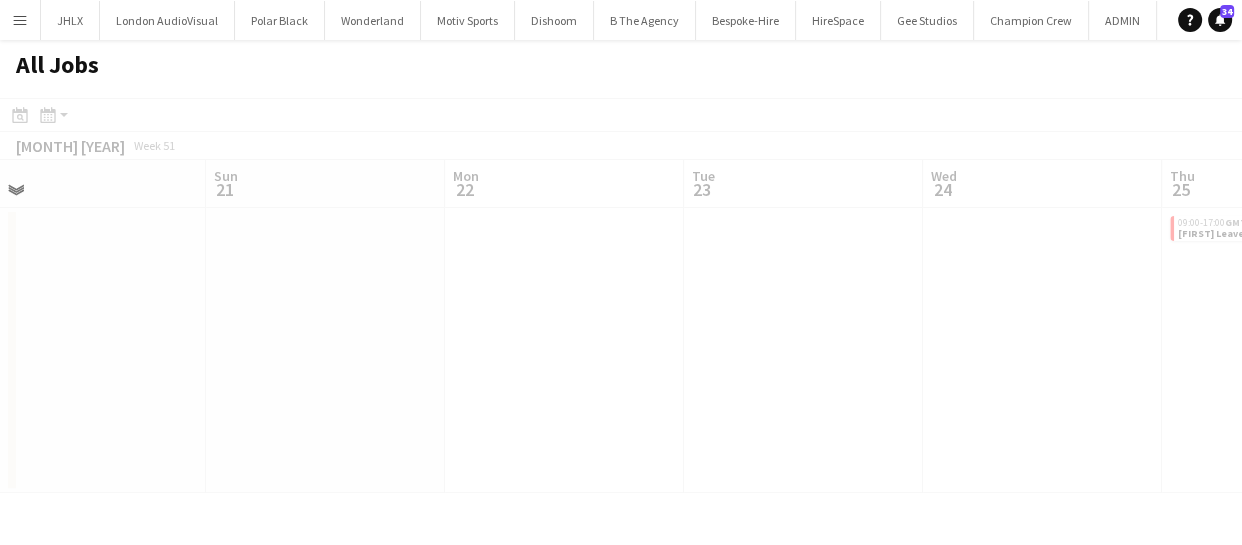 click on "Thu   18   Fri   19   Sat   20   Sun   21   Mon   22   Tue   23   Wed   24   Thu   25   1/1   1 Job   Fri   26   1/1   1 Job   Sat   27   Sun   28   09:00-17:00    GMT   1/1   Andy Leave - BANK HOLIDAY   09:00-17:00    GMT   1/1   Andy Leave - BANK HOLIDAY" at bounding box center (621, 326) 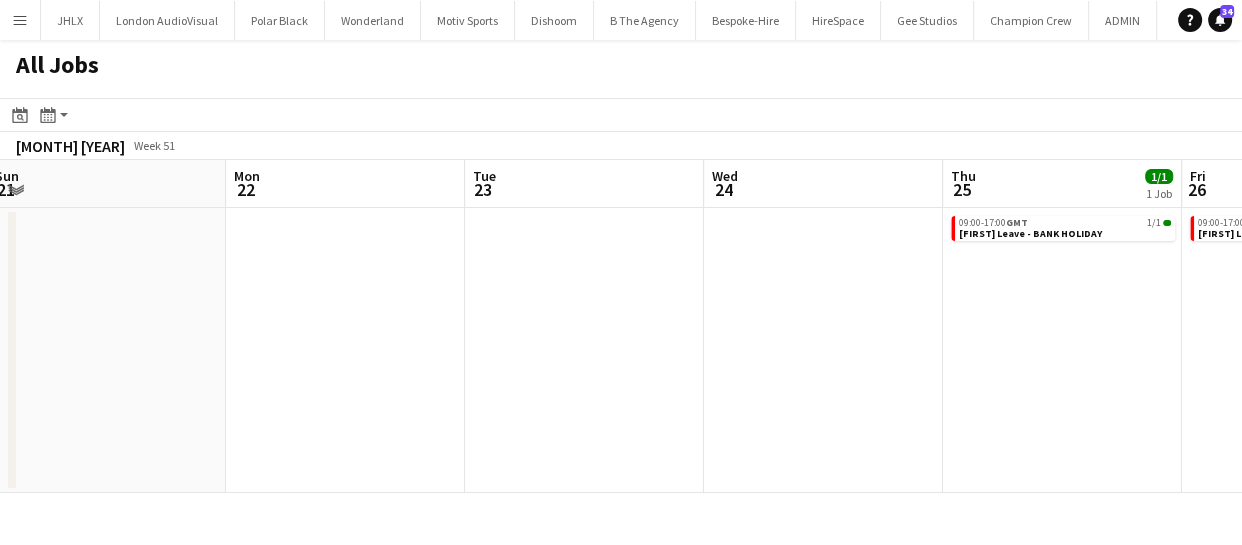 click on "Thu   18   Fri   19   Sat   20   Sun   21   Mon   22   Tue   23   Wed   24   Thu   25   1/1   1 Job   Fri   26   1/1   1 Job   Sat   27   Sun   28   09:00-17:00    GMT   1/1   Andy Leave - BANK HOLIDAY   09:00-17:00    GMT   1/1   Andy Leave - BANK HOLIDAY" at bounding box center (621, 326) 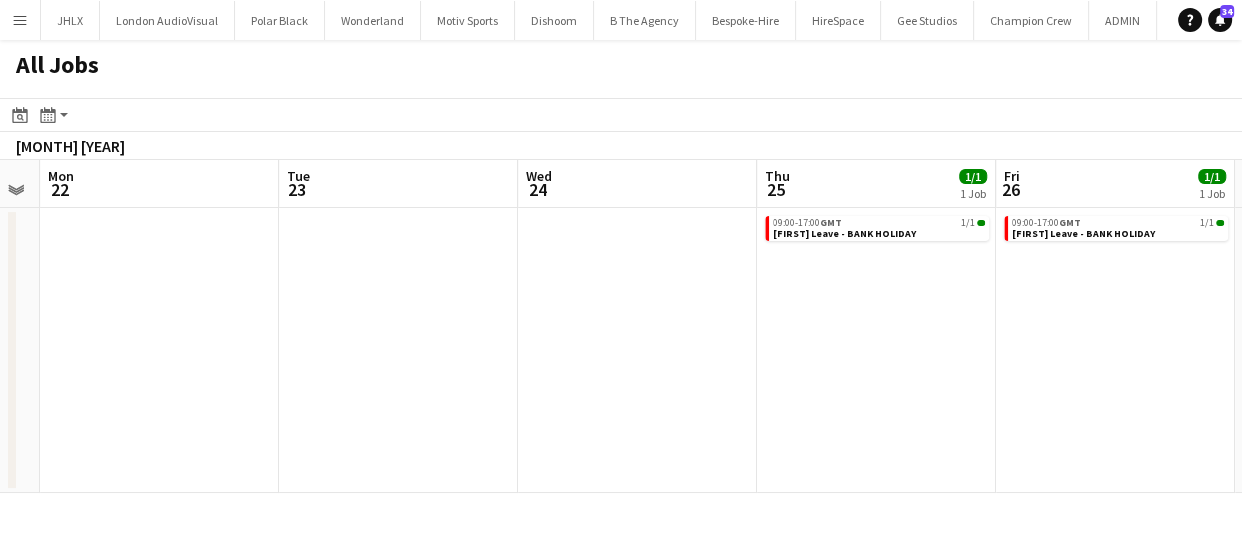 click on "Thu   18   Fri   19   Sat   20   Sun   21   Mon   22   Tue   23   Wed   24   Thu   25   1/1   1 Job   Fri   26   1/1   1 Job   Sat   27   Sun   28   09:00-17:00    GMT   1/1   Andy Leave - BANK HOLIDAY   09:00-17:00    GMT   1/1   Andy Leave - BANK HOLIDAY" at bounding box center (621, 326) 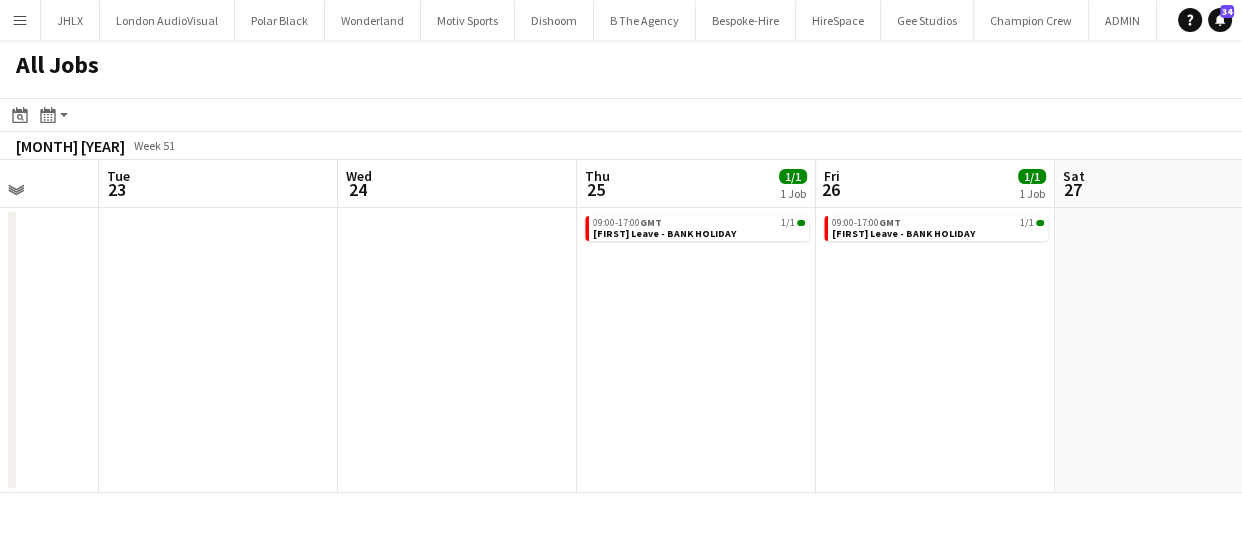 click on "Sat   20   Sun   21   Mon   22   Tue   23   Wed   24   Thu   25   1/1   1 Job   Fri   26   1/1   1 Job   Sat   27   Sun   28   Mon   29   Tue   30   09:00-17:00    GMT   1/1   Andy Leave - BANK HOLIDAY   09:00-17:00    GMT   1/1   Andy Leave - BANK HOLIDAY" at bounding box center [621, 326] 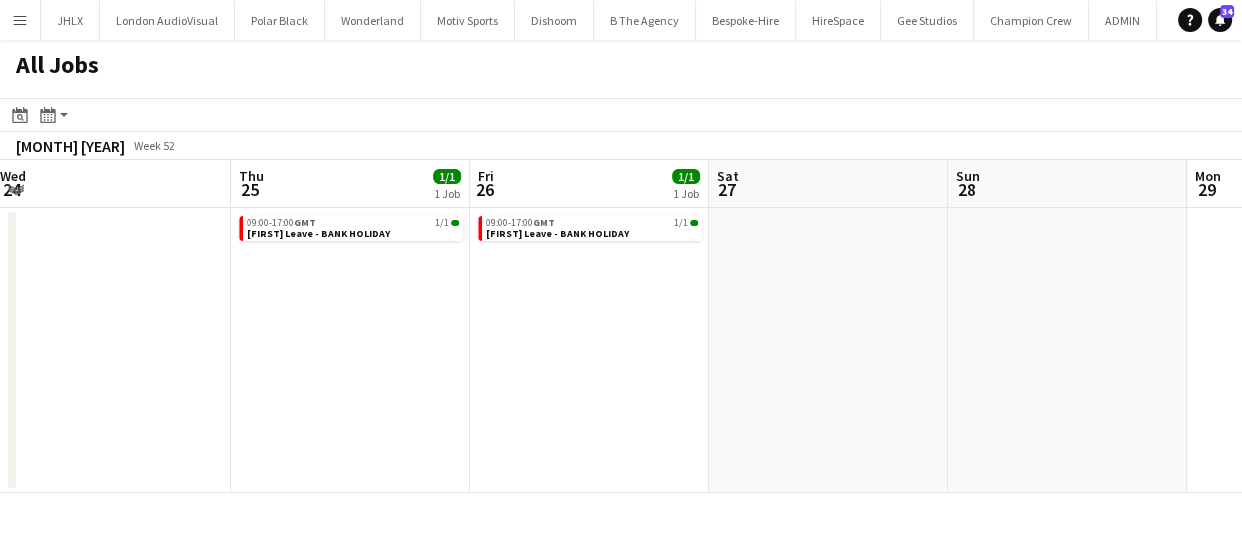click on "Sat   20   Sun   21   Mon   22   Tue   23   Wed   24   Thu   25   1/1   1 Job   Fri   26   1/1   1 Job   Sat   27   Sun   28   Mon   29   Tue   30   09:00-17:00    GMT   1/1   Andy Leave - BANK HOLIDAY   09:00-17:00    GMT   1/1   Andy Leave - BANK HOLIDAY" at bounding box center (621, 326) 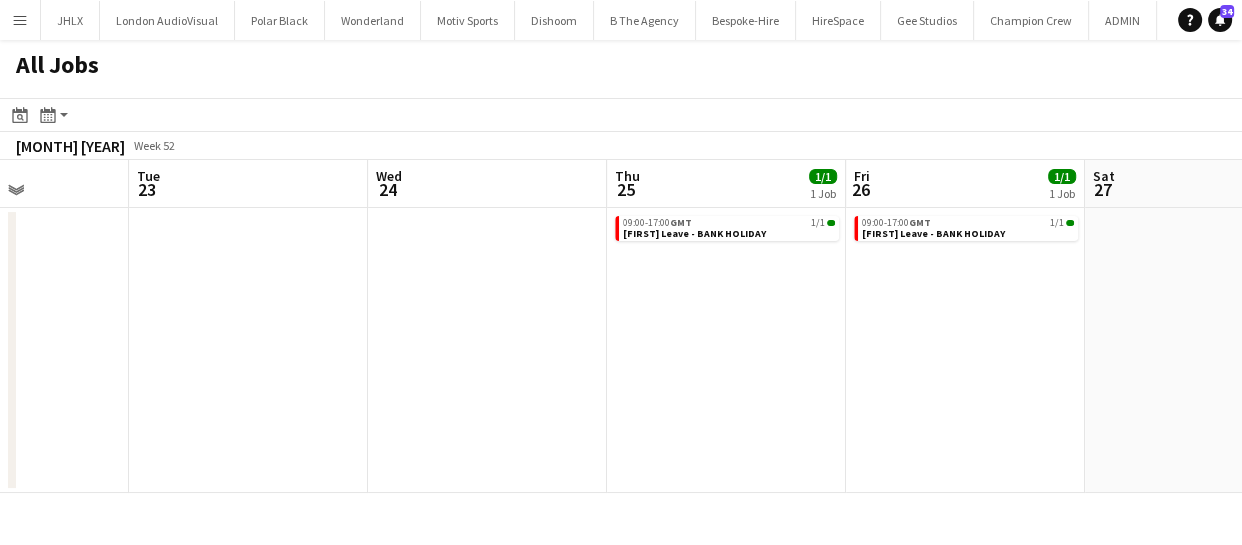 click on "All Jobs
Date picker
AUG 2025 AUG 2025 Monday M Tuesday T Wednesday W Thursday T Friday F Saturday S Sunday S  AUG   1   2   3   4   5   6   7   8   9   10   11   12   13   14   15   16   17   18   19   20   21   22   23   24   25   26   27   28   29   30   31
Comparison range
Comparison range
Today
Month view / Day view
Day view by Board Day view by Job Month view  December 2025   Week 52
Expand/collapse
Sat   20   Sun   21   Mon   22   Tue   23   Wed   24   Thu   25   1/1   1 Job   Fri   26   1/1   1 Job   Sat   27   Sun   28   Mon   29   Tue   30   09:00-17:00    GMT   1/1   Andy Leave - BANK HOLIDAY   09:00-17:00    GMT   1/1   Andy Leave - BANK HOLIDAY" 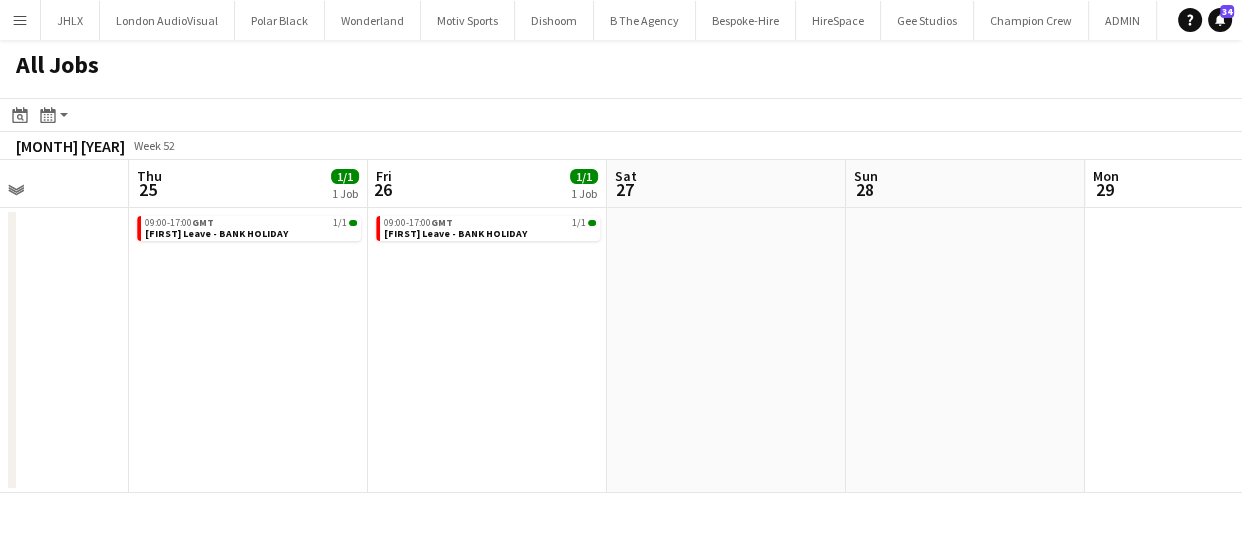 click on "Mon   22   Tue   23   Wed   24   Thu   25   1/1   1 Job   Fri   26   1/1   1 Job   Sat   27   Sun   28   Mon   29   Tue   30   Wed   31   Thu   1   1/1   1 Job   09:00-17:00    GMT   1/1   Andy Leave - BANK HOLIDAY   09:00-17:00    GMT   1/1   Andy Leave - BANK HOLIDAY   09:00-17:00    GMT   1/1   Andy Leave - BANK HOLIDAY" at bounding box center (621, 326) 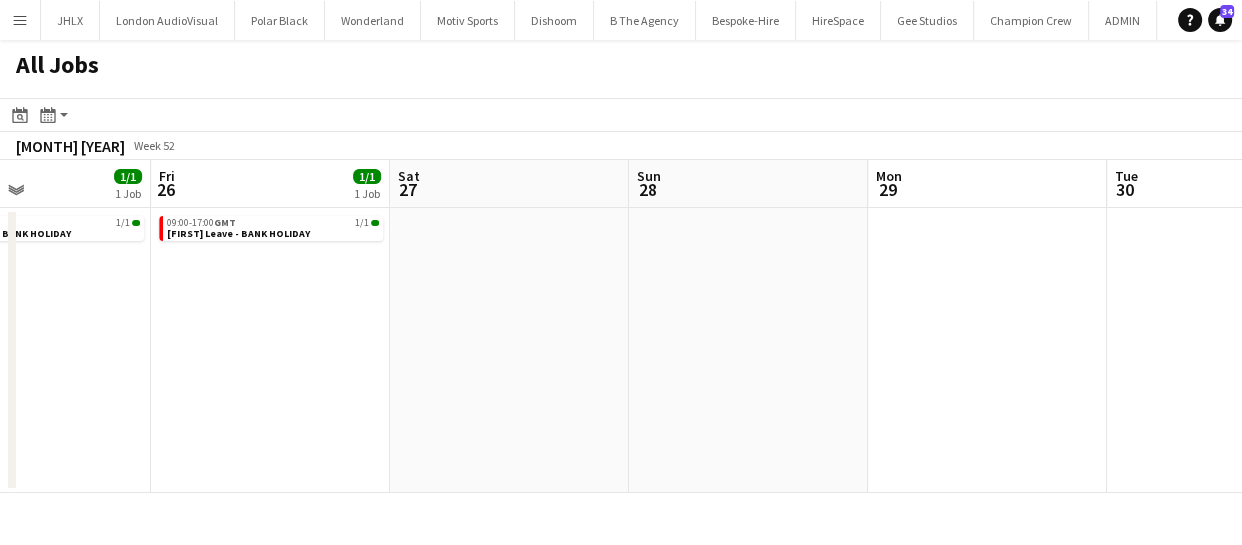 click on "Mon   22   Tue   23   Wed   24   Thu   25   1/1   1 Job   Fri   26   1/1   1 Job   Sat   27   Sun   28   Mon   29   Tue   30   Wed   31   Thu   1   1/1   1 Job   09:00-17:00    GMT   1/1   Andy Leave - BANK HOLIDAY   09:00-17:00    GMT   1/1   Andy Leave - BANK HOLIDAY   09:00-17:00    GMT   1/1   Andy Leave - BANK HOLIDAY" at bounding box center (621, 326) 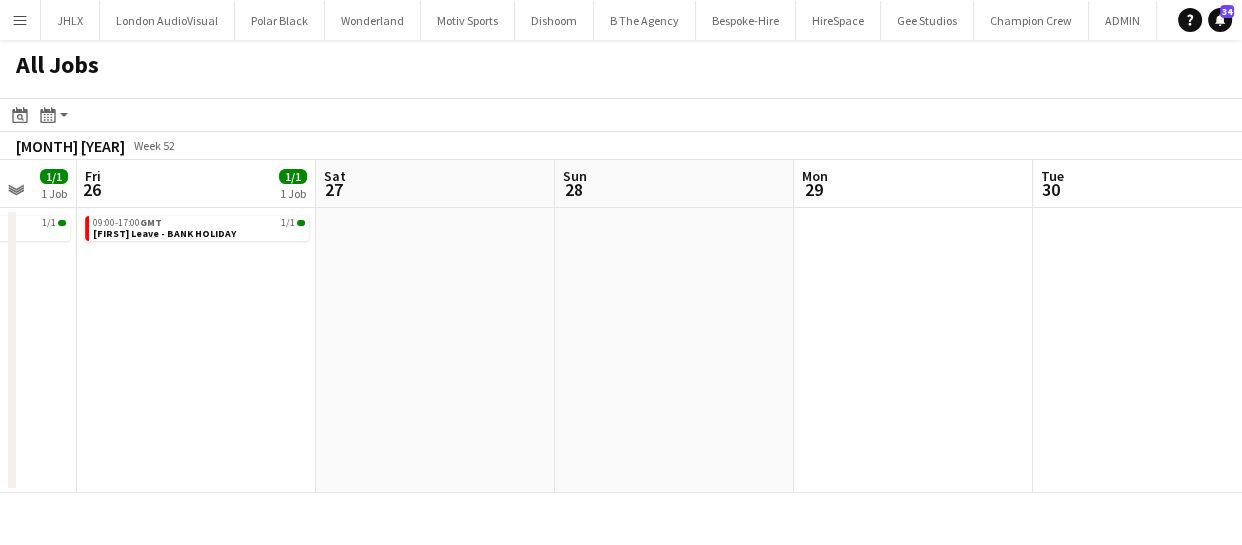 click on "Wed   24   Thu   25   1/1   1 Job   Fri   26   1/1   1 Job   Sat   27   Sun   28   Mon   29   Tue   30   Wed   31   Thu   1   1/1   1 Job   Fri   2   Sat   3   09:00-17:00    GMT   1/1   Andy Leave - BANK HOLIDAY   09:00-17:00    GMT   1/1   Andy Leave - BANK HOLIDAY   09:00-17:00    GMT   1/1   Andy Leave - BANK HOLIDAY" at bounding box center [621, 326] 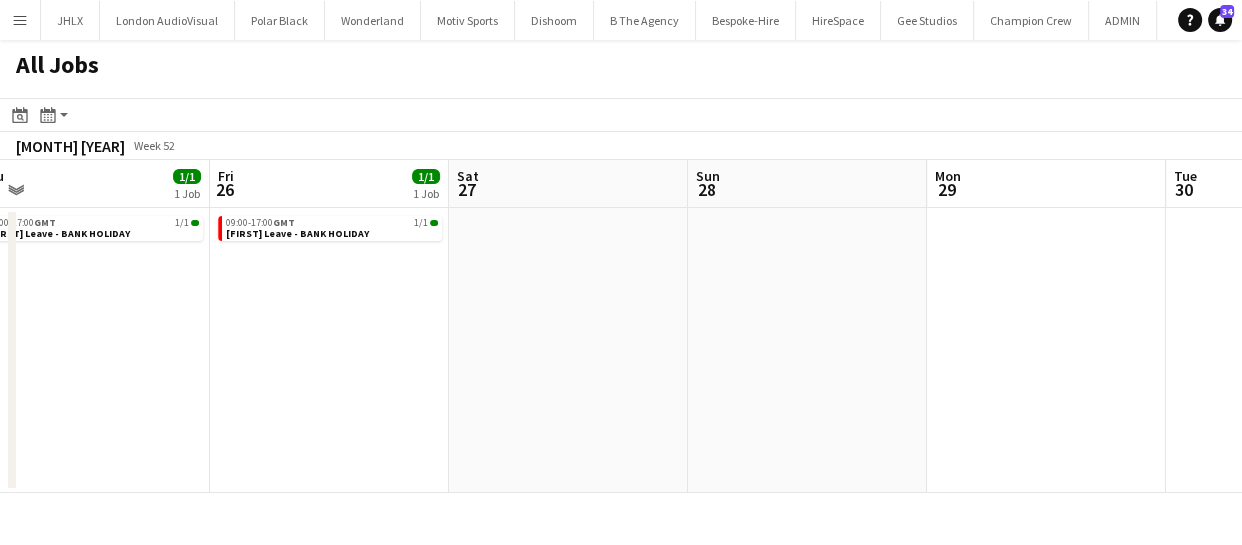 click on "Tue   23   Wed   24   Thu   25   1/1   1 Job   Fri   26   1/1   1 Job   Sat   27   Sun   28   Mon   29   Tue   30   Wed   31   Thu   1   1/1   1 Job   Fri   2   09:00-17:00    GMT   1/1   Andy Leave - BANK HOLIDAY   09:00-17:00    GMT   1/1   Andy Leave - BANK HOLIDAY   09:00-17:00    GMT   1/1   Andy Leave - BANK HOLIDAY" at bounding box center [621, 326] 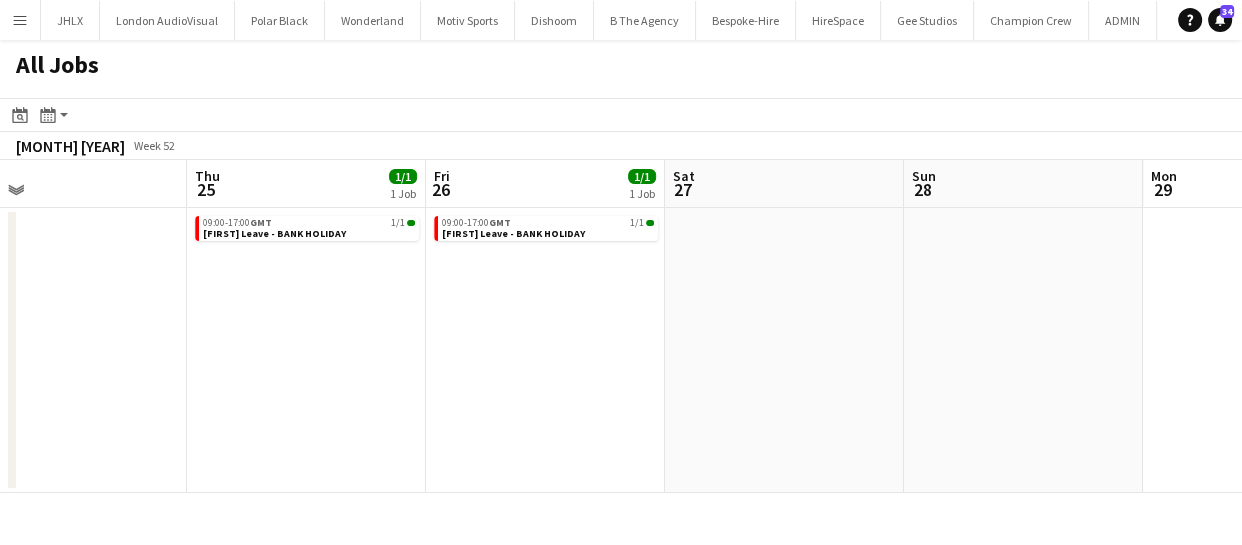 click on "Mon   22   Tue   23   Wed   24   Thu   25   1/1   1 Job   Fri   26   1/1   1 Job   Sat   27   Sun   28   Mon   29   Tue   30   Wed   31   Thu   1   1/1   1 Job   09:00-17:00    GMT   1/1   Andy Leave - BANK HOLIDAY   09:00-17:00    GMT   1/1   Andy Leave - BANK HOLIDAY   09:00-17:00    GMT   1/1   Andy Leave - BANK HOLIDAY" at bounding box center [621, 326] 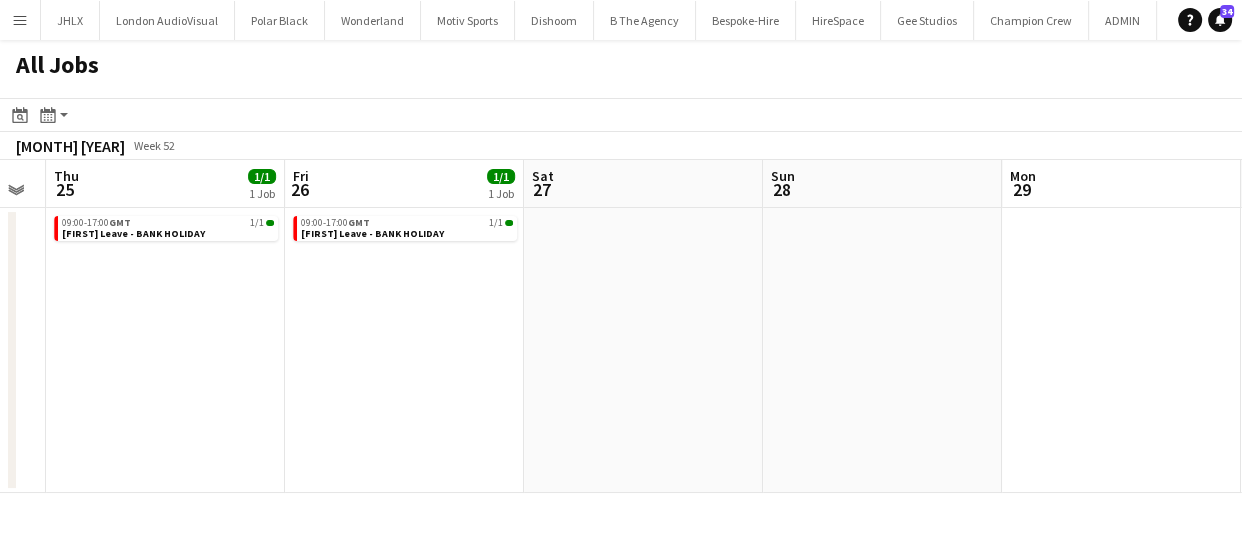 click on "Mon   22   Tue   23   Wed   24   Thu   25   1/1   1 Job   Fri   26   1/1   1 Job   Sat   27   Sun   28   Mon   29   Tue   30   Wed   31   Thu   1   1/1   1 Job   09:00-17:00    GMT   1/1   Andy Leave - BANK HOLIDAY   09:00-17:00    GMT   1/1   Andy Leave - BANK HOLIDAY   09:00-17:00    GMT   1/1   Andy Leave - BANK HOLIDAY" at bounding box center (621, 326) 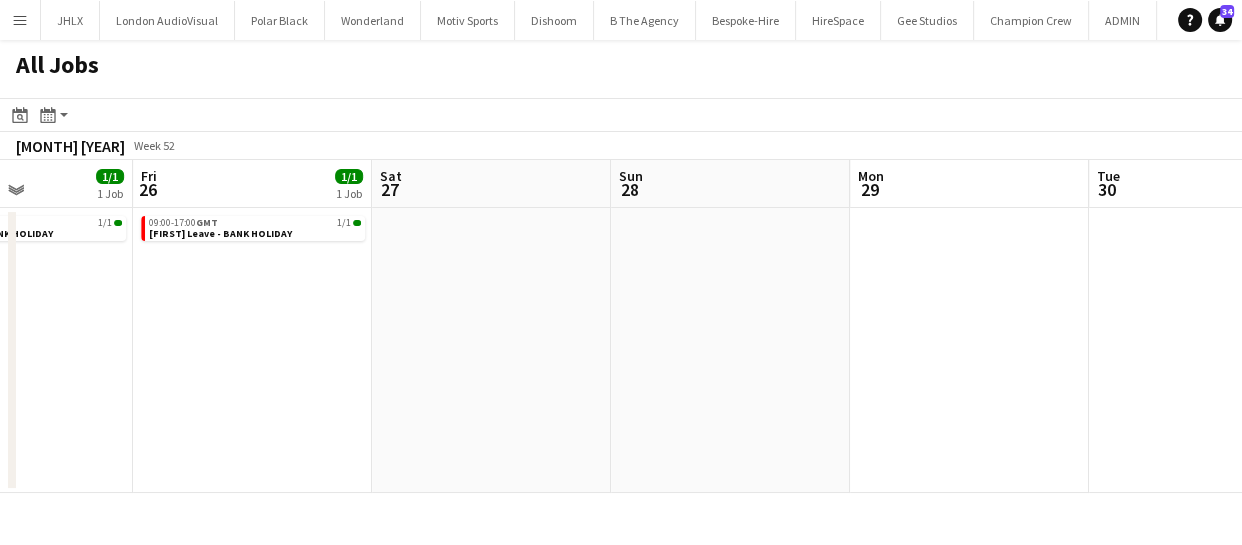 click on "Mon   22   Tue   23   Wed   24   Thu   25   1/1   1 Job   Fri   26   1/1   1 Job   Sat   27   Sun   28   Mon   29   Tue   30   Wed   31   Thu   1   1/1   1 Job   09:00-17:00    GMT   1/1   Andy Leave - BANK HOLIDAY   09:00-17:00    GMT   1/1   Andy Leave - BANK HOLIDAY   09:00-17:00    GMT   1/1   Andy Leave - BANK HOLIDAY" at bounding box center (621, 326) 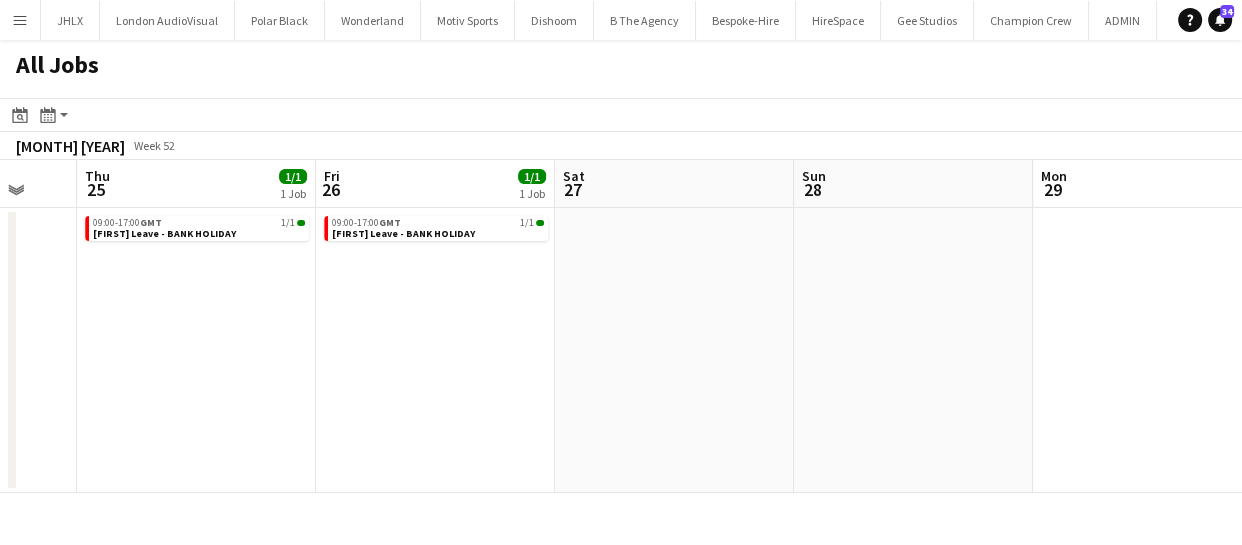 click on "Mon   22   Tue   23   Wed   24   Thu   25   1/1   1 Job   Fri   26   1/1   1 Job   Sat   27   Sun   28   Mon   29   Tue   30   Wed   31   Thu   1   1/1   1 Job   09:00-17:00    GMT   1/1   Andy Leave - BANK HOLIDAY   09:00-17:00    GMT   1/1   Andy Leave - BANK HOLIDAY   09:00-17:00    GMT   1/1   Andy Leave - BANK HOLIDAY" at bounding box center [621, 326] 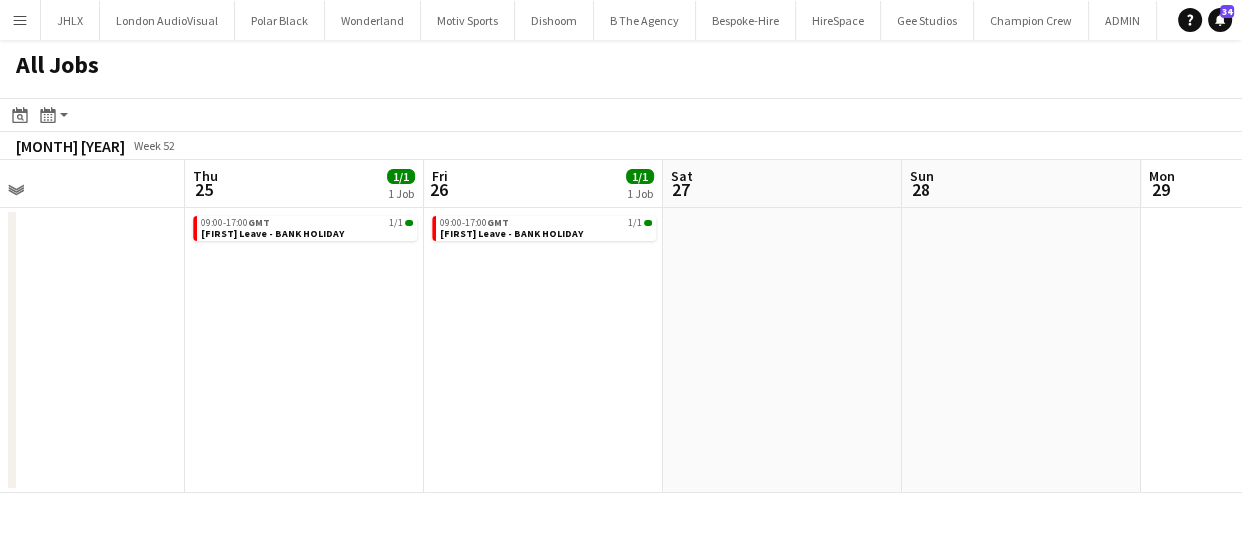 click on "Mon   22   Tue   23   Wed   24   Thu   25   1/1   1 Job   Fri   26   1/1   1 Job   Sat   27   Sun   28   Mon   29   Tue   30   Wed   31   Thu   1   1/1   1 Job   09:00-17:00    GMT   1/1   Andy Leave - BANK HOLIDAY   09:00-17:00    GMT   1/1   Andy Leave - BANK HOLIDAY   09:00-17:00    GMT   1/1   Andy Leave - BANK HOLIDAY" at bounding box center [621, 326] 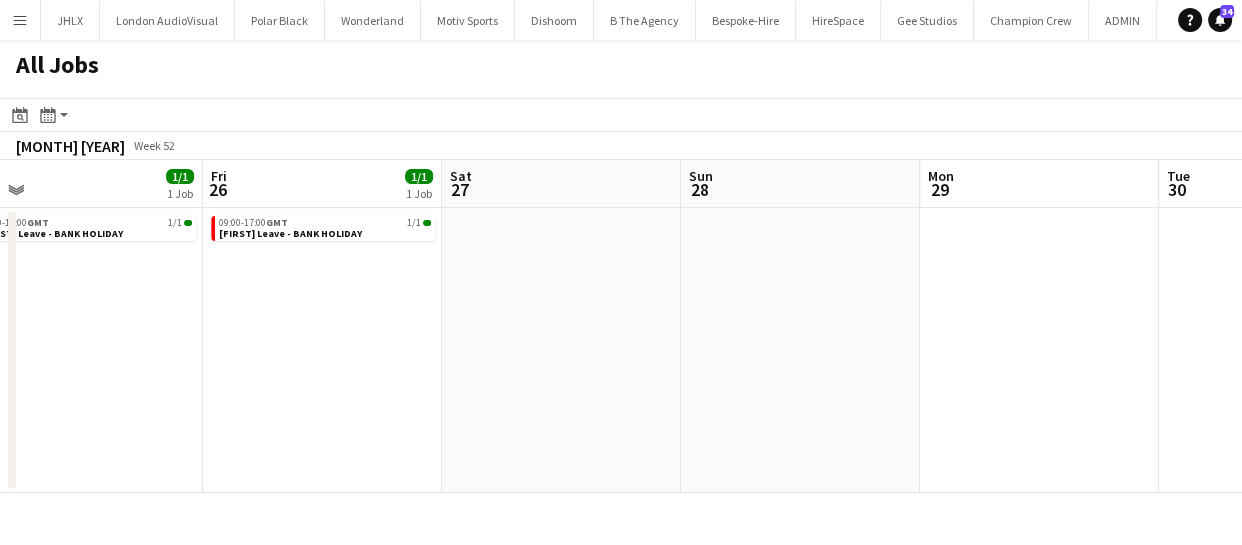 click on "Mon   22   Tue   23   Wed   24   Thu   25   1/1   1 Job   Fri   26   1/1   1 Job   Sat   27   Sun   28   Mon   29   Tue   30   Wed   31   Thu   1   1/1   1 Job   09:00-17:00    GMT   1/1   Andy Leave - BANK HOLIDAY   09:00-17:00    GMT   1/1   Andy Leave - BANK HOLIDAY   09:00-17:00    GMT   1/1   Andy Leave - BANK HOLIDAY" at bounding box center [621, 326] 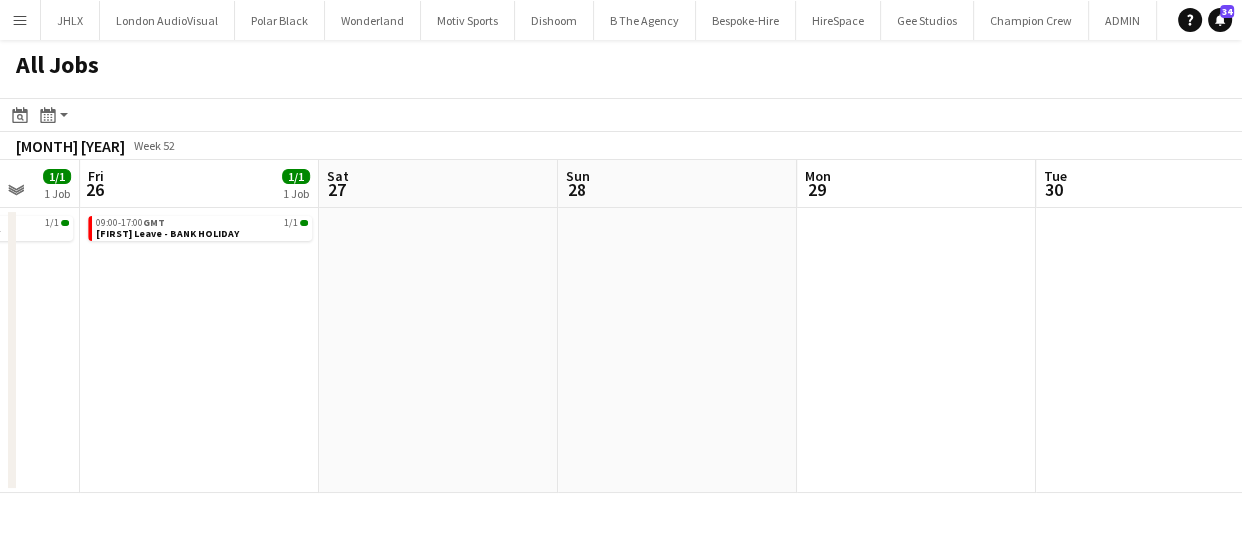 click on "Mon   22   Tue   23   Wed   24   Thu   25   1/1   1 Job   Fri   26   1/1   1 Job   Sat   27   Sun   28   Mon   29   Tue   30   Wed   31   Thu   1   1/1   1 Job   09:00-17:00    GMT   1/1   Andy Leave - BANK HOLIDAY   09:00-17:00    GMT   1/1   Andy Leave - BANK HOLIDAY   09:00-17:00    GMT   1/1   Andy Leave - BANK HOLIDAY" at bounding box center [621, 326] 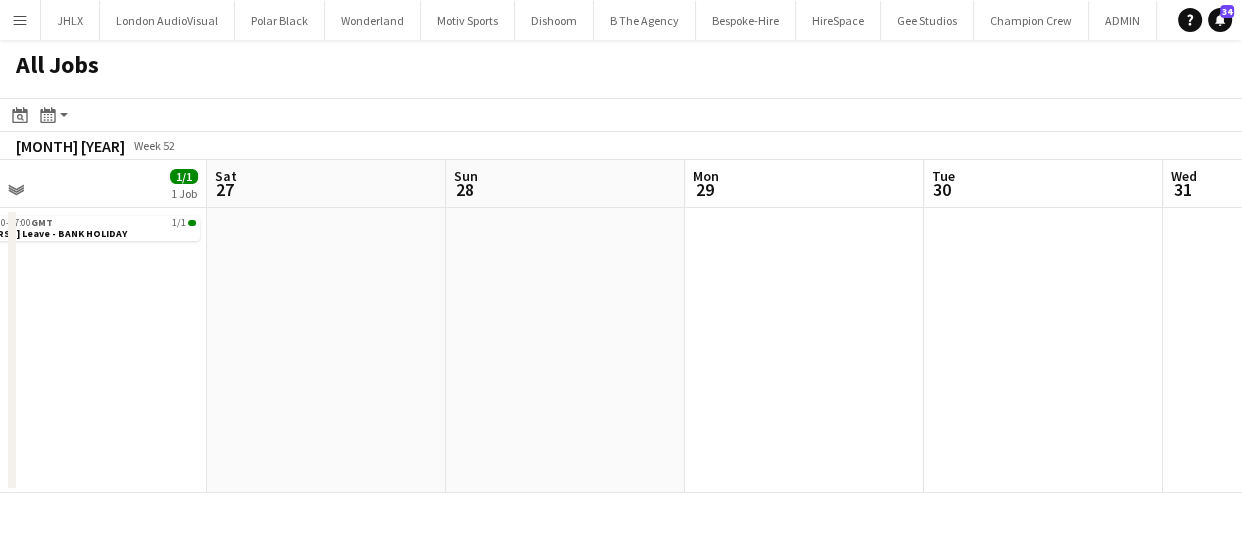 click on "Wed   24   Thu   25   1/1   1 Job   Fri   26   1/1   1 Job   Sat   27   Sun   28   Mon   29   Tue   30   Wed   31   Thu   1   1/1   1 Job   Fri   2   Sat   3   09:00-17:00    GMT   1/1   Andy Leave - BANK HOLIDAY   09:00-17:00    GMT   1/1   Andy Leave - BANK HOLIDAY   09:00-17:00    GMT   1/1   Andy Leave - BANK HOLIDAY" at bounding box center [621, 326] 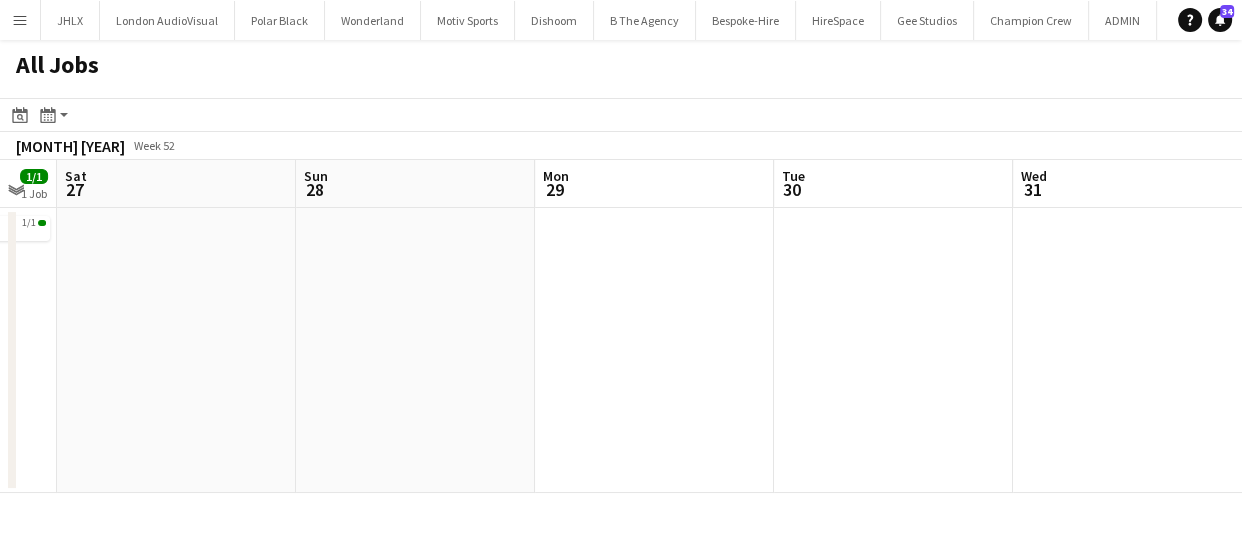 click on "Wed   24   Thu   25   1/1   1 Job   Fri   26   1/1   1 Job   Sat   27   Sun   28   Mon   29   Tue   30   Wed   31   Thu   1   1/1   1 Job   Fri   2   Sat   3   09:00-17:00    GMT   1/1   Andy Leave - BANK HOLIDAY   09:00-17:00    GMT   1/1   Andy Leave - BANK HOLIDAY   09:00-17:00    GMT   1/1   Andy Leave - BANK HOLIDAY" at bounding box center [621, 326] 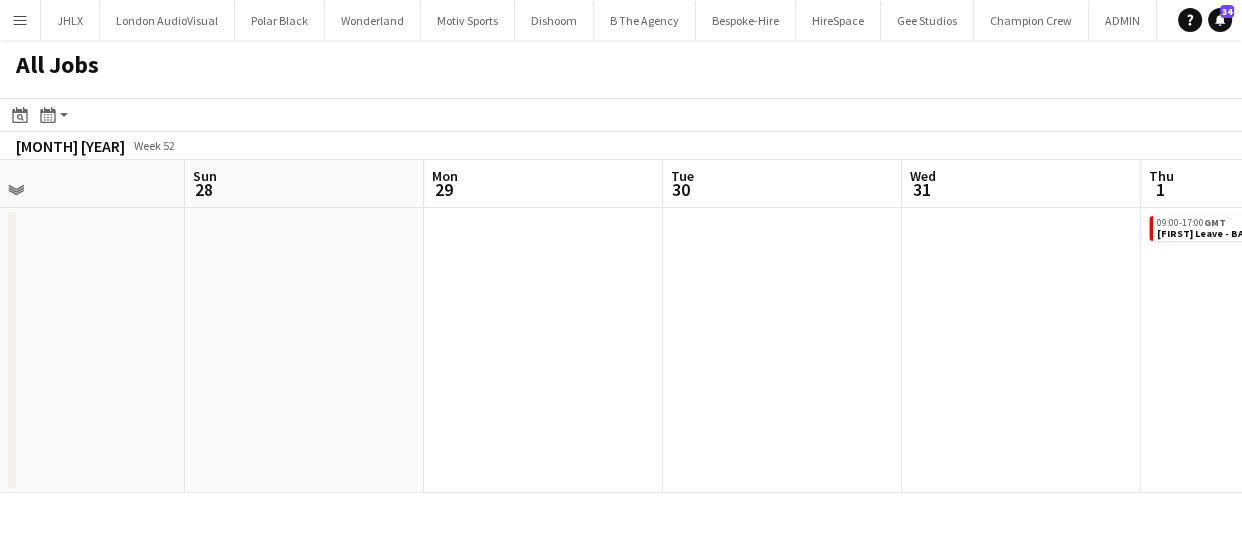 click on "Wed   24   Thu   25   1/1   1 Job   Fri   26   1/1   1 Job   Sat   27   Sun   28   Mon   29   Tue   30   Wed   31   Thu   1   1/1   1 Job   Fri   2   Sat   3   09:00-17:00    GMT   1/1   Andy Leave - BANK HOLIDAY   09:00-17:00    GMT   1/1   Andy Leave - BANK HOLIDAY   09:00-17:00    GMT   1/1   Andy Leave - BANK HOLIDAY" at bounding box center (621, 326) 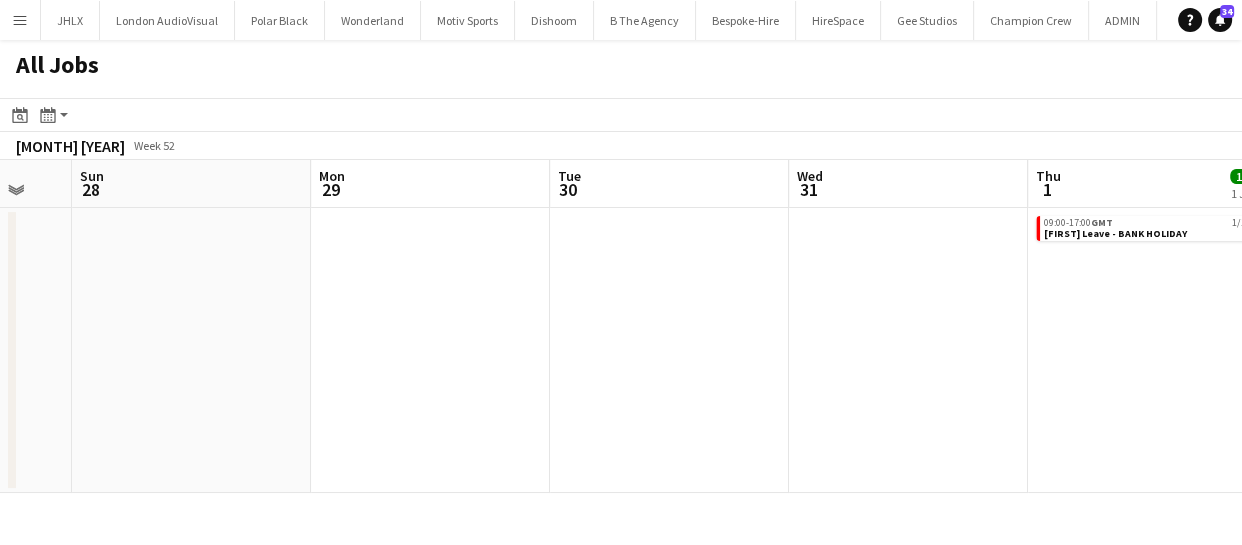 click on "All Jobs
Date picker
AUG 2025 AUG 2025 Monday M Tuesday T Wednesday W Thursday T Friday F Saturday S Sunday S  AUG   1   2   3   4   5   6   7   8   9   10   11   12   13   14   15   16   17   18   19   20   21   22   23   24   25   26   27   28   29   30   31
Comparison range
Comparison range
Today
Month view / Day view
Day view by Board Day view by Job Month view  December 2025   Week 52
Expand/collapse
Wed   24   Thu   25   1/1   1 Job   Fri   26   1/1   1 Job   Sat   27   Sun   28   Mon   29   Tue   30   Wed   31   Thu   1   1/1   1 Job   Fri   2   Sat   3   09:00-17:00    GMT   1/1   Andy Leave - BANK HOLIDAY   09:00-17:00    GMT   1/1   Andy Leave - BANK HOLIDAY   09:00-17:00    GMT   1/1   Andy Leave - BANK HOLIDAY" 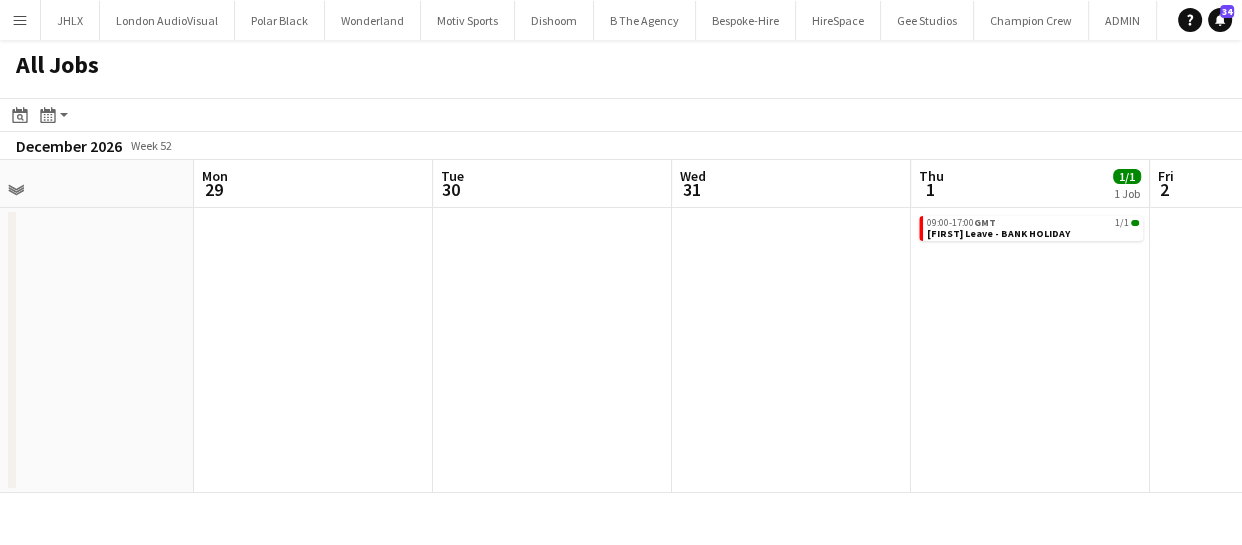 click on "Fri   26   1/1   1 Job   Sat   27   Sun   28   Mon   29   Tue   30   Wed   31   Thu   1   1/1   1 Job   Fri   2   Sat   3   Sun   4   Mon   5   09:00-17:00    GMT   1/1   Andy Leave - BANK HOLIDAY   09:00-17:00    GMT   1/1   Andy Leave - BANK HOLIDAY" at bounding box center (621, 326) 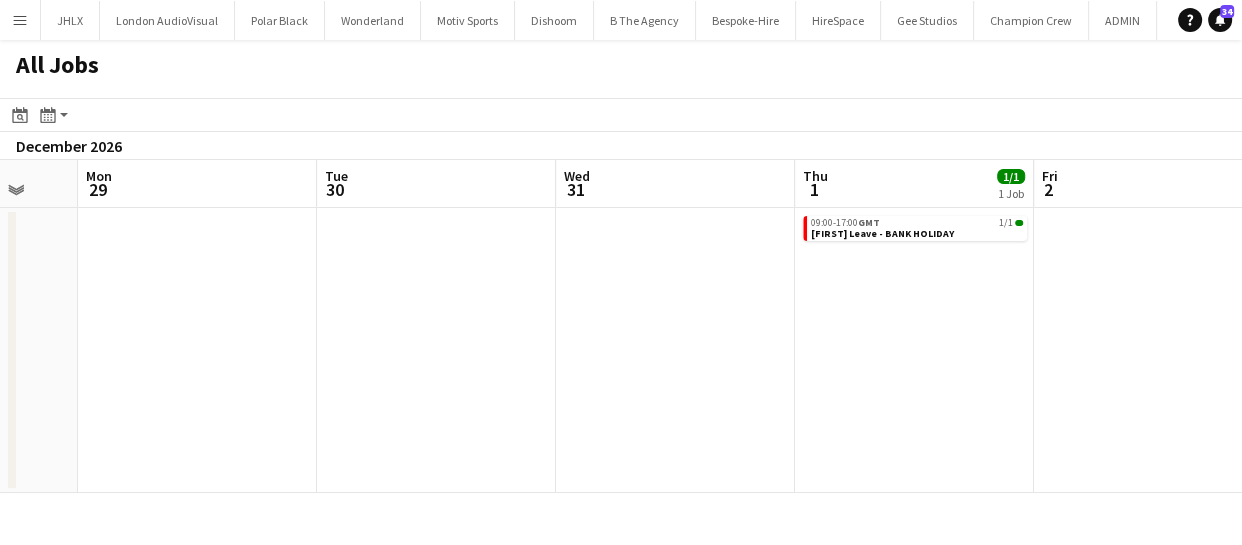 click on "Fri   26   1/1   1 Job   Sat   27   Sun   28   Mon   29   Tue   30   Wed   31   Thu   1   1/1   1 Job   Fri   2   Sat   3   Sun   4   Mon   5   09:00-17:00    GMT   1/1   Andy Leave - BANK HOLIDAY   09:00-17:00    GMT   1/1   Andy Leave - BANK HOLIDAY" at bounding box center (621, 326) 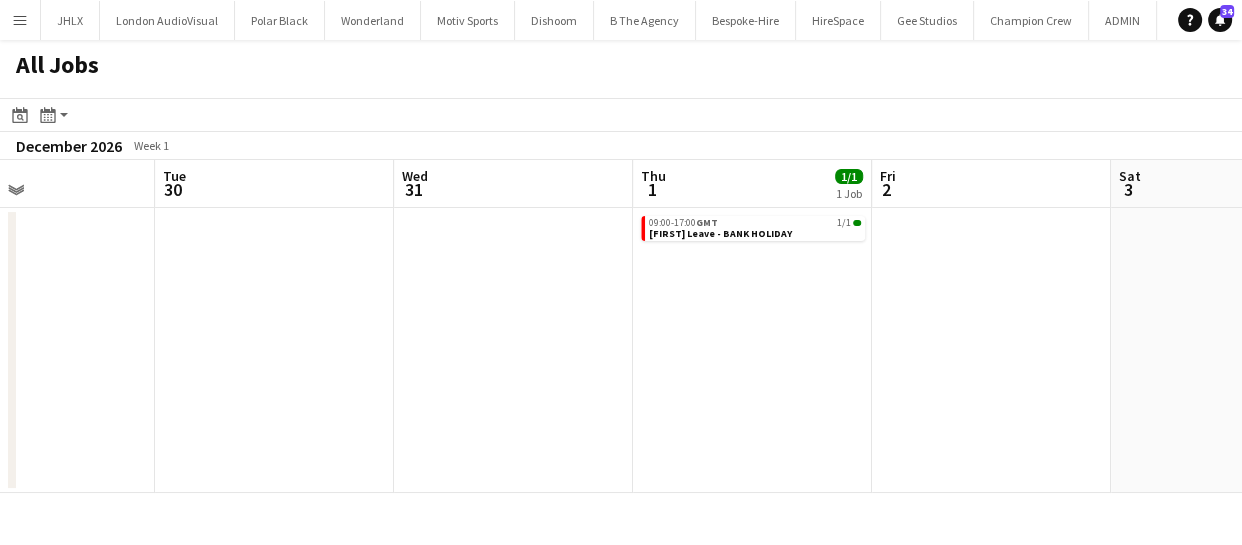 click on "Fri   26   1/1   1 Job   Sat   27   Sun   28   Mon   29   Tue   30   Wed   31   Thu   1   1/1   1 Job   Fri   2   Sat   3   Sun   4   Mon   5   09:00-17:00    GMT   1/1   Andy Leave - BANK HOLIDAY   09:00-17:00    GMT   1/1   Andy Leave - BANK HOLIDAY" at bounding box center [621, 326] 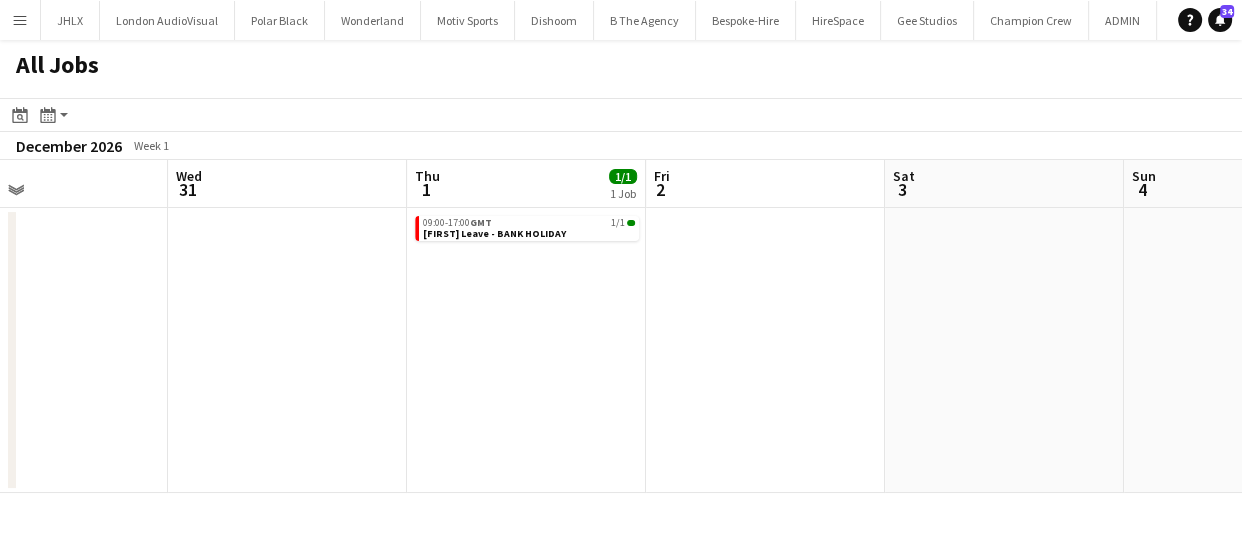 click on "Sun   28   Mon   29   Tue   30   Wed   31   Thu   1   1/1   1 Job   Fri   2   Sat   3   Sun   4   Mon   5   Tue   6   Wed   7   09:00-17:00    GMT   1/1   Andy Leave - BANK HOLIDAY" at bounding box center (621, 326) 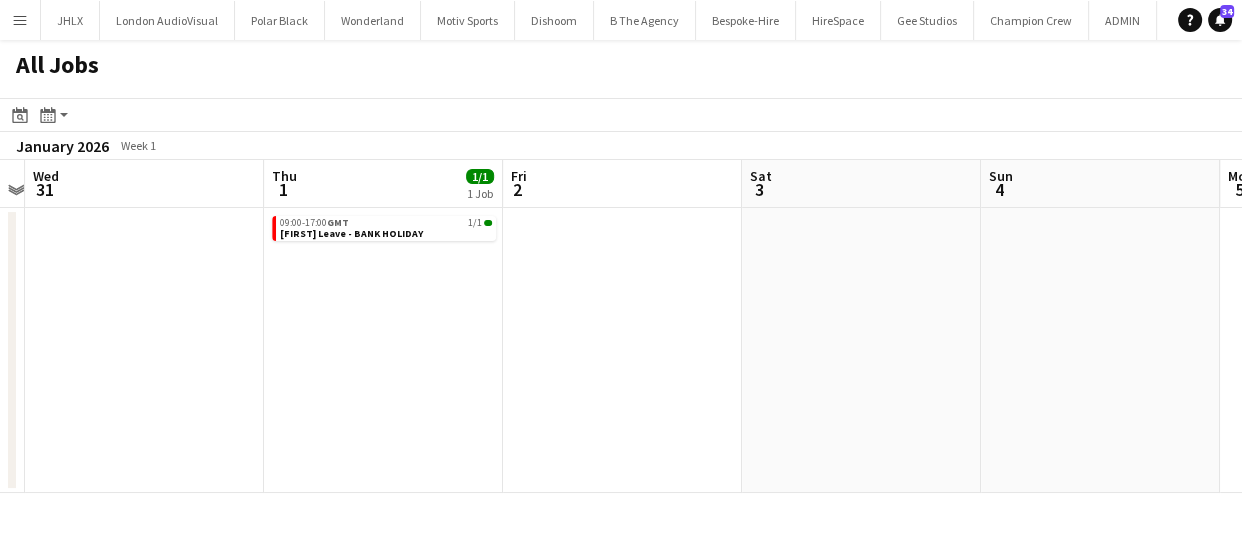click on "Sun   28   Mon   29   Tue   30   Wed   31   Thu   1   1/1   1 Job   Fri   2   Sat   3   Sun   4   Mon   5   Tue   6   Wed   7   09:00-17:00    GMT   1/1   Andy Leave - BANK HOLIDAY" at bounding box center (621, 326) 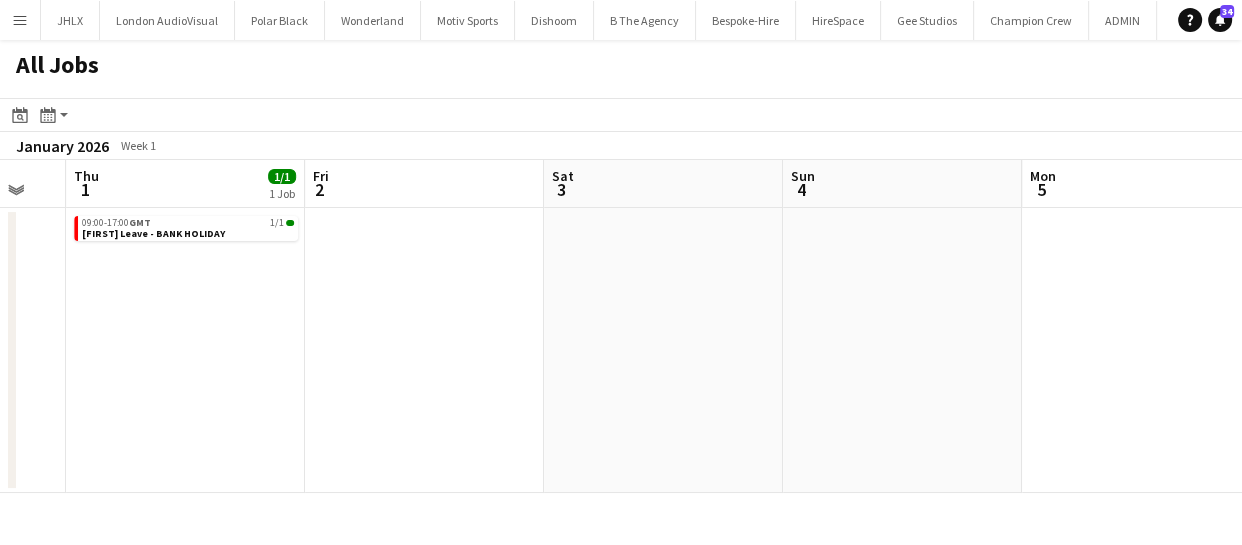 click on "All Jobs
Date picker
AUG 2025 AUG 2025 Monday M Tuesday T Wednesday W Thursday T Friday F Saturday S Sunday S  AUG   1   2   3   4   5   6   7   8   9   10   11   12   13   14   15   16   17   18   19   20   21   22   23   24   25   26   27   28   29   30   31
Comparison range
Comparison range
Today
Month view / Day view
Day view by Board Day view by Job Month view  January 2026   Week 1
Expand/collapse
Sun   28   Mon   29   Tue   30   Wed   31   Thu   1   1/1   1 Job   Fri   2   Sat   3   Sun   4   Mon   5   Tue   6   Wed   7   09:00-17:00    GMT   1/1   Andy Leave - BANK HOLIDAY" 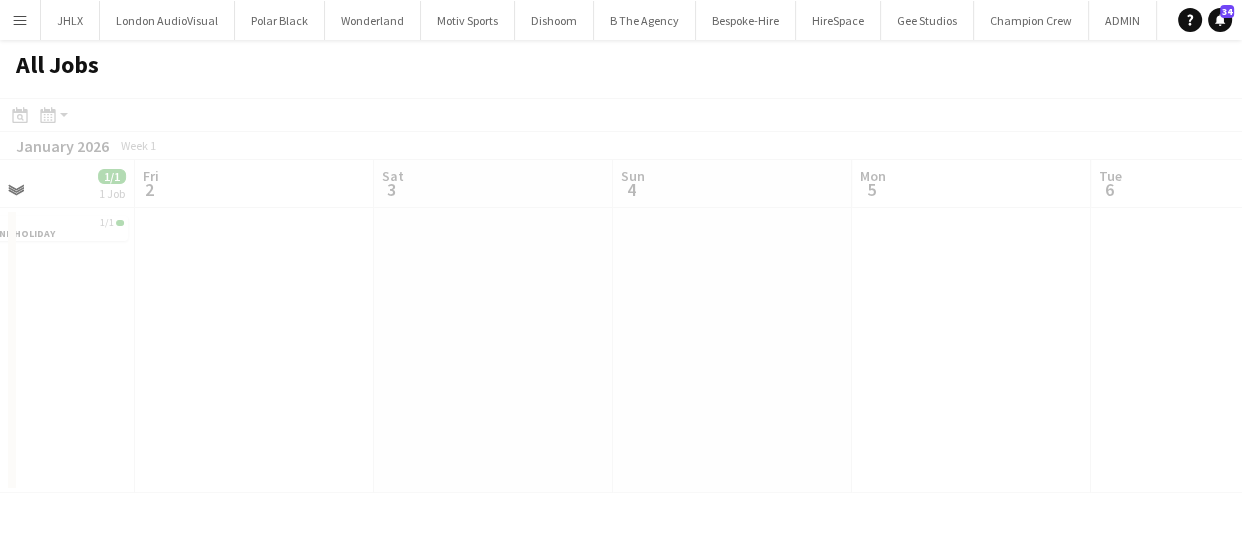 click on "Tue   30   Wed   31   Thu   1   1/1   1 Job   Fri   2   Sat   3   Sun   4   Mon   5   Tue   6   Wed   7   Thu   8   Fri   9   09:00-17:00    GMT   1/1   Andy Leave - BANK HOLIDAY" at bounding box center [621, 326] 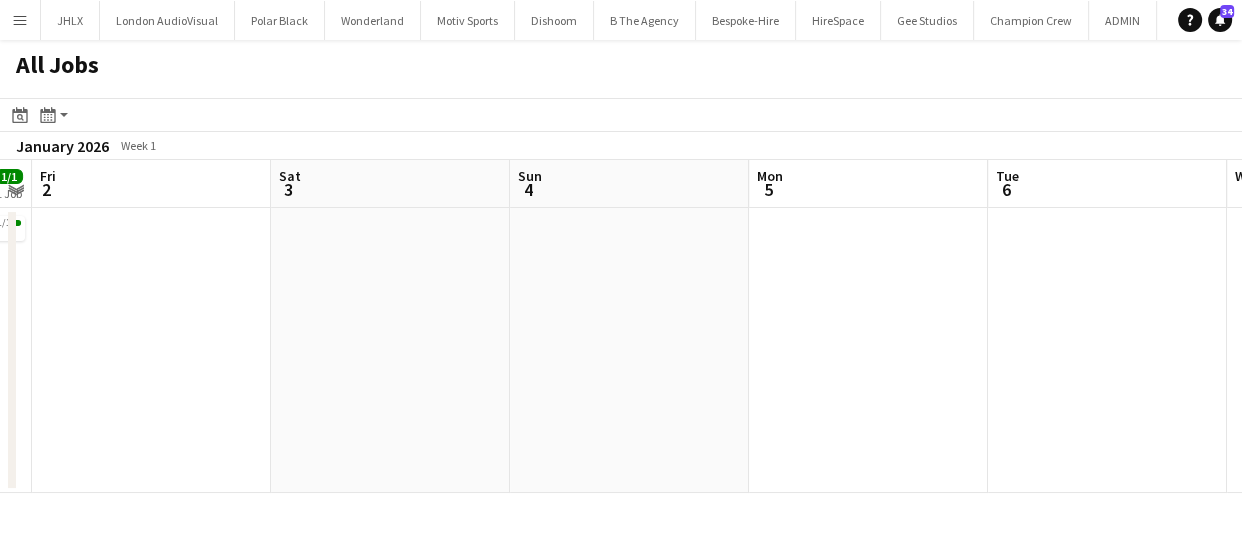 click on "Tue   30   Wed   31   Thu   1   1/1   1 Job   Fri   2   Sat   3   Sun   4   Mon   5   Tue   6   Wed   7   Thu   8   Fri   9   09:00-17:00    GMT   1/1   Andy Leave - BANK HOLIDAY" at bounding box center [621, 326] 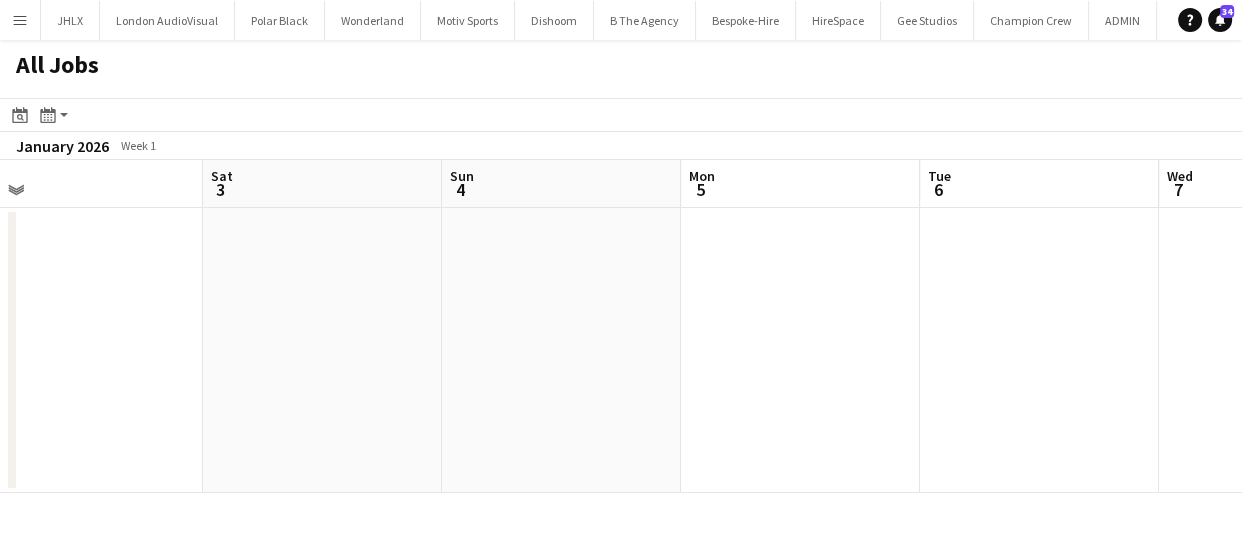 click on "Tue   30   Wed   31   Thu   1   1/1   1 Job   Fri   2   Sat   3   Sun   4   Mon   5   Tue   6   Wed   7   Thu   8   Fri   9   09:00-17:00    GMT   1/1   Andy Leave - BANK HOLIDAY" at bounding box center [621, 326] 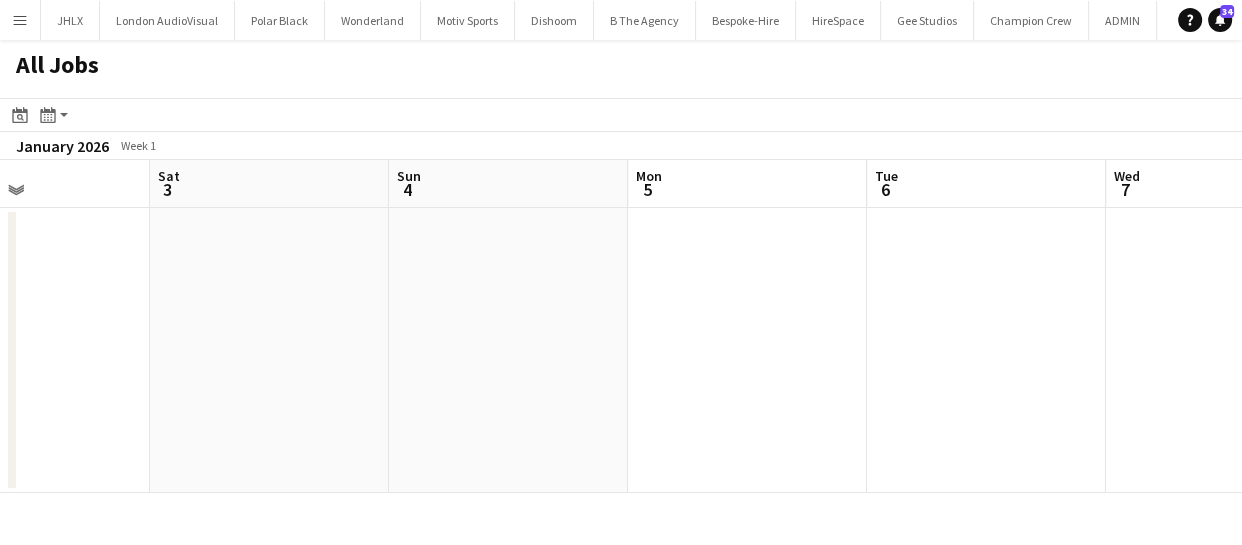 click on "Tue   30   Wed   31   Thu   1   1/1   1 Job   Fri   2   Sat   3   Sun   4   Mon   5   Tue   6   Wed   7   Thu   8   Fri   9   09:00-17:00    GMT   1/1   Andy Leave - BANK HOLIDAY" at bounding box center (621, 326) 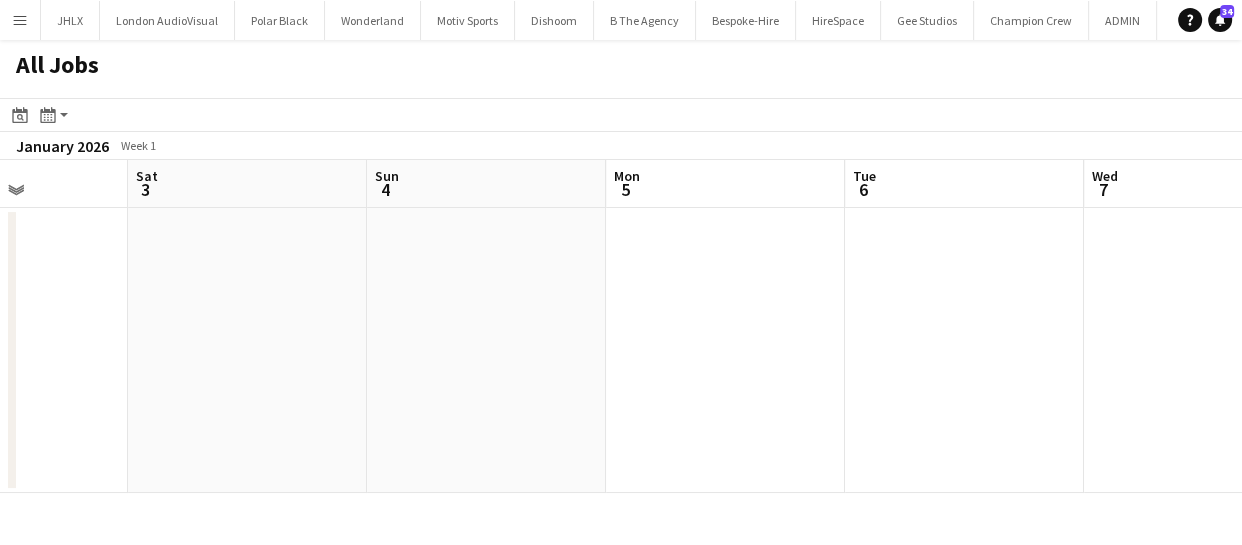 click on "Tue   30   Wed   31   Thu   1   1/1   1 Job   Fri   2   Sat   3   Sun   4   Mon   5   Tue   6   Wed   7   Thu   8   Fri   9   09:00-17:00    GMT   1/1   Andy Leave - BANK HOLIDAY" at bounding box center [621, 326] 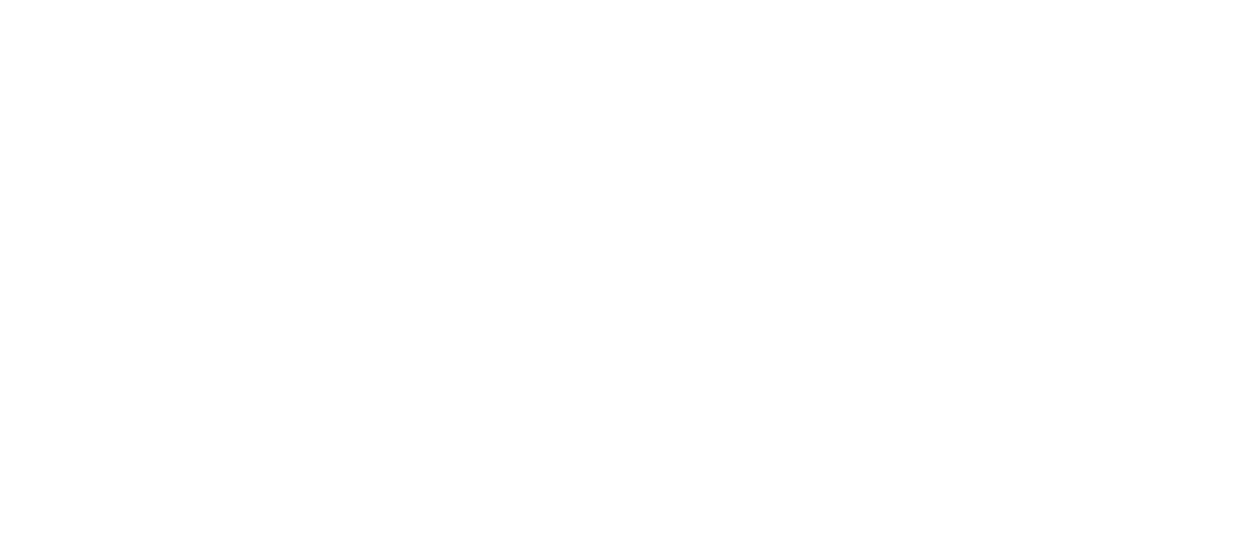 scroll, scrollTop: 0, scrollLeft: 0, axis: both 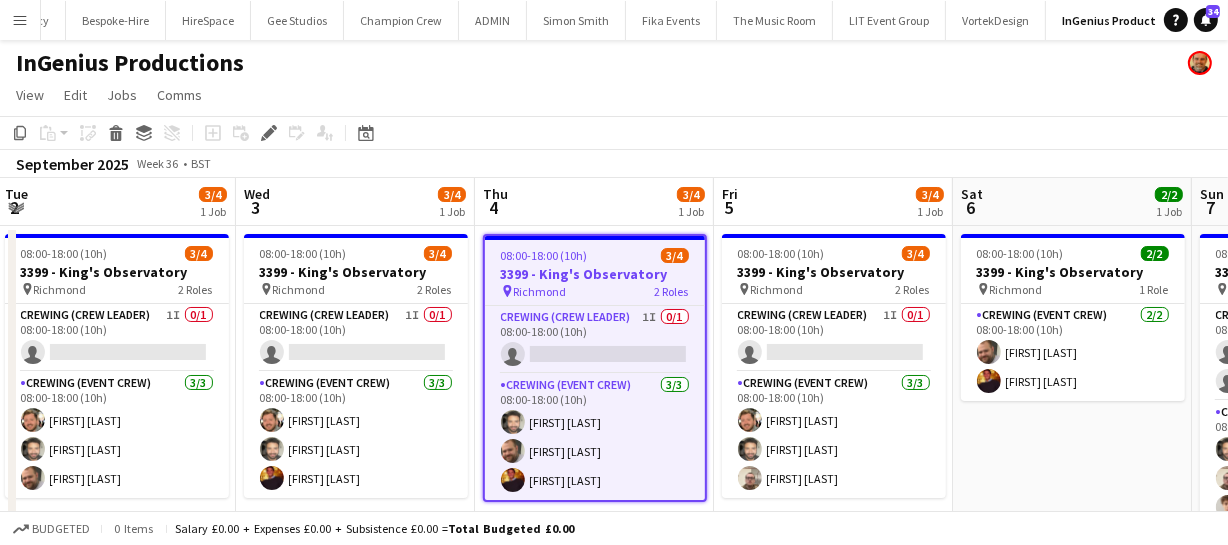 drag, startPoint x: 760, startPoint y: 419, endPoint x: 1015, endPoint y: 346, distance: 265.2433 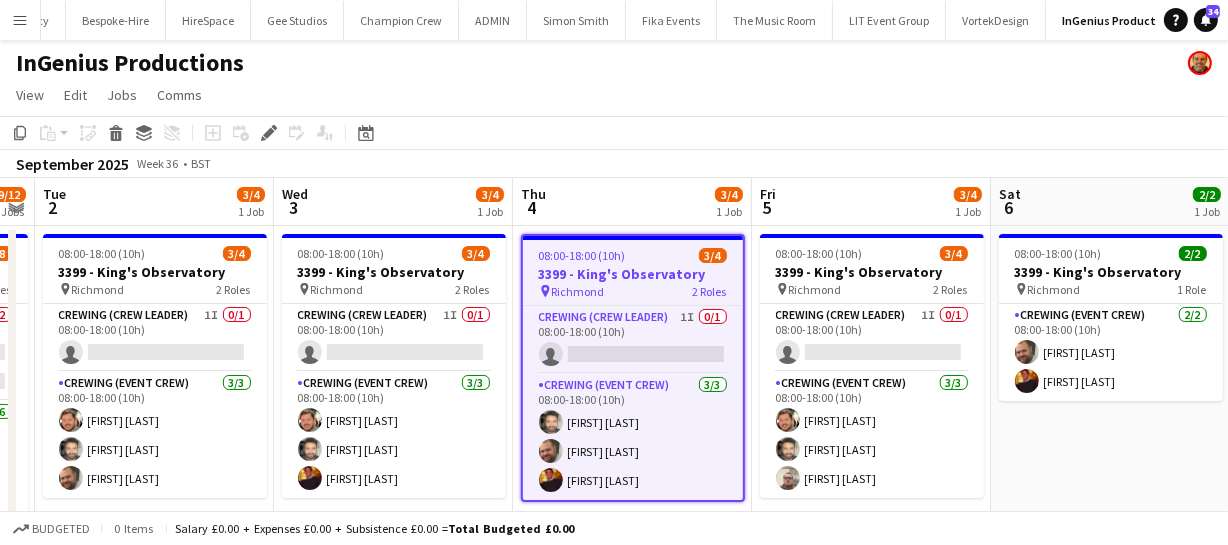 click on "Sun   31   6/8   1 Job   Mon   1   9/12   2 Jobs   Tue   2   3/4   1 Job   Wed   3   3/4   1 Job   Thu   4   3/4   1 Job   Fri   5   3/4   1 Job   Sat   6   2/2   1 Job   Sun   7   4/8   1 Job   Mon   8   Tue   9   Wed   10      08:00-17:00 (9h)    6/8   3368 - Old Billingsgate
pin
Lower Thames Street   2 Roles   Crewing (Crew Leader)   0/2   08:00-17:00 (9h)
single-neutral-actions
single-neutral-actions
Crewing (Event Crew)   6/6   08:00-17:00 (9h)
[FIRST] [LAST] [FIRST] [LAST] [FIRST] [LAST] [FIRST] [LAST] [FIRST] [LAST] [FIRST] [LAST]     08:00-17:00 (9h)    6/8   3368 - Old Billingsgate
pin
Lower Thames Street   2 Roles   Crewing (Crew Leader)   0/2   08:00-17:00 (9h)
single-neutral-actions
single-neutral-actions
Crewing (Event Crew)   6/6   08:00-17:00 (9h)
[FIRST] [LAST] [FIRST] [LAST]" at bounding box center [614, 520] 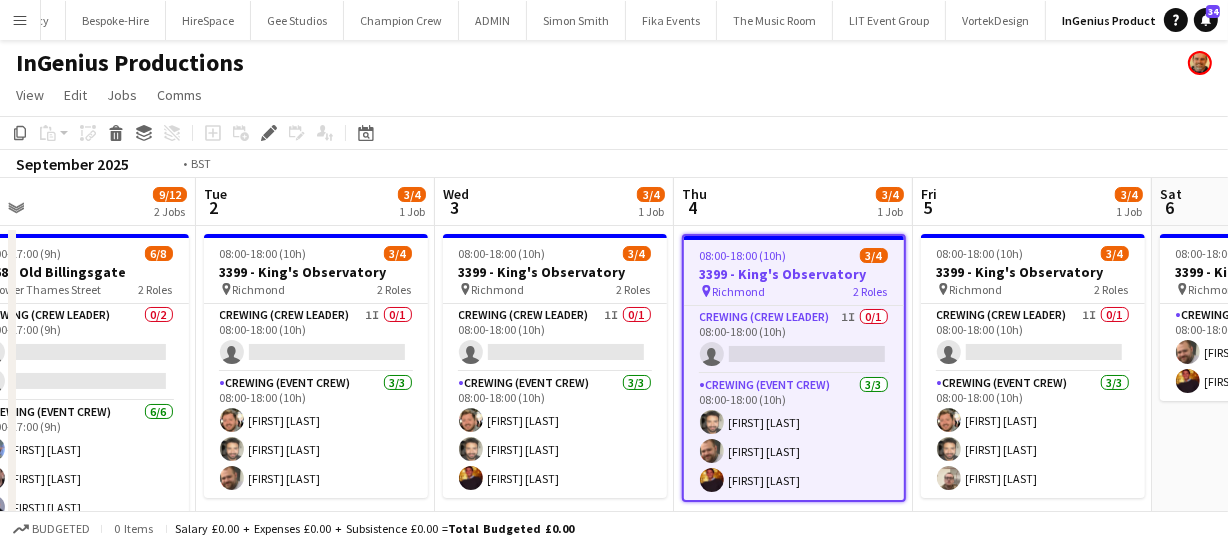 drag, startPoint x: 666, startPoint y: 361, endPoint x: 812, endPoint y: 345, distance: 146.8741 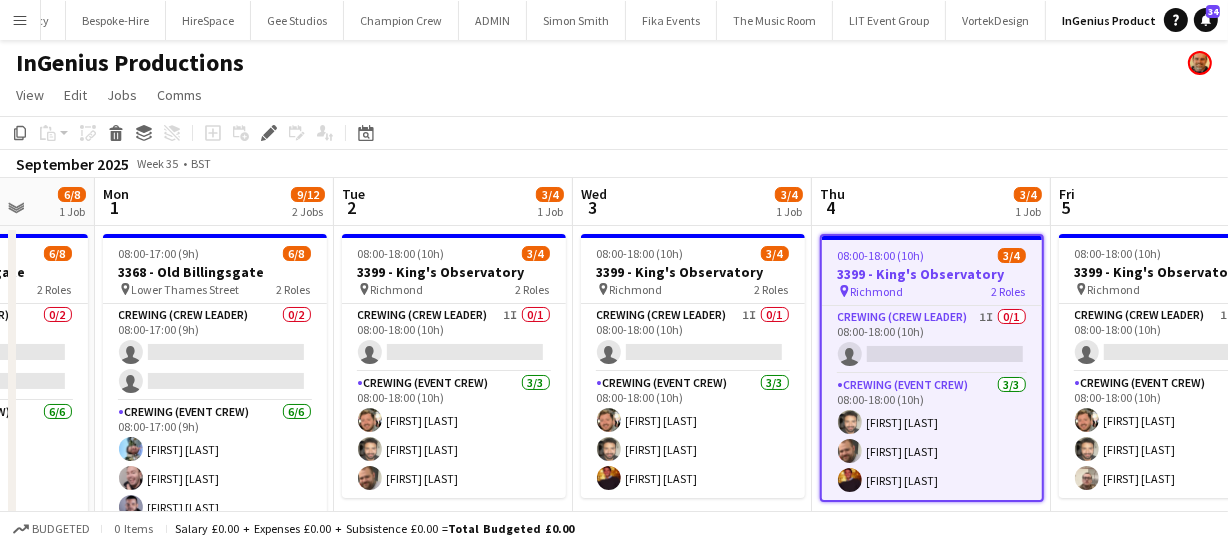 click on "Fri   29   6/8   1 Job   Sat   30   6/8   1 Job   Sun   31   6/8   1 Job   Mon   1   9/12   2 Jobs   Tue   2   3/4   1 Job   Wed   3   3/4   1 Job   Thu   4   3/4   1 Job   Fri   5   3/4   1 Job   Sat   6   2/2   1 Job   Sun   7   4/8   1 Job   Mon   8      08:00-17:00 (9h)    6/8   3368 - Old Billingsgate
pin
Lower Thames Street   2 Roles   Crewing (Crew Leader)   0/2   08:00-17:00 (9h)
single-neutral-actions
single-neutral-actions
Crewing (Event Crew)   6/6   08:00-17:00 (9h)
[FIRST] [LAST] [FIRST] [LAST] [FIRST] [LAST] [FIRST] [LAST] [FIRST] [LAST]     08:00-17:00 (9h)    6/8   3368 - Old Billingsgate
pin
Lower Thames Street   2 Roles   Crewing (Crew Leader)   0/2   08:00-17:00 (9h)
single-neutral-actions
single-neutral-actions
Crewing (Event Crew)   6/6   08:00-17:00 (9h)" at bounding box center [614, 520] 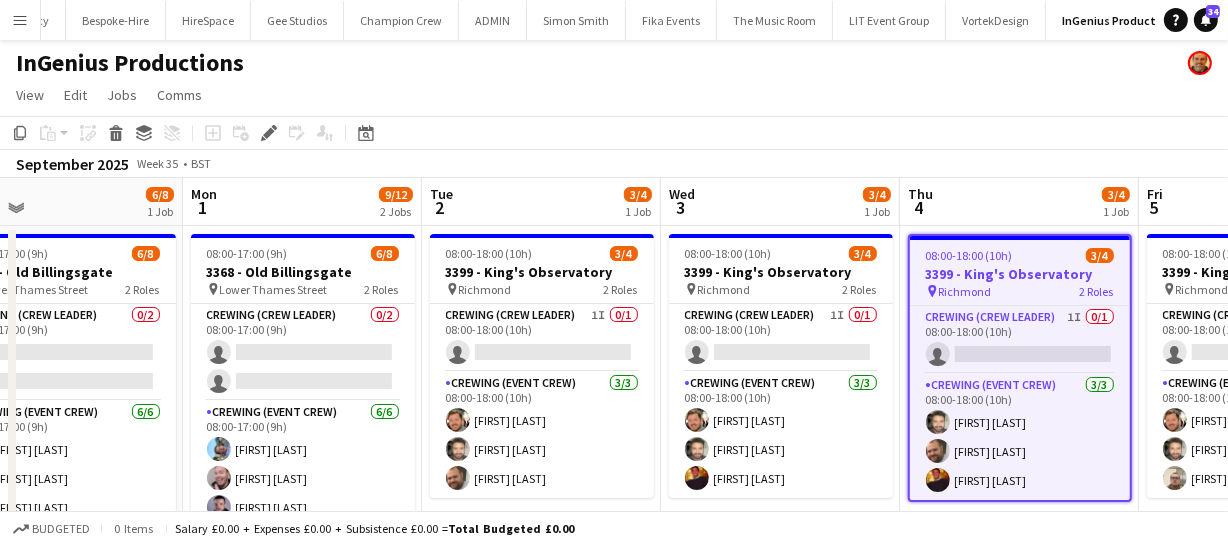 click on "Fri   29   6/8   1 Job   Sat   30   6/8   1 Job   Sun   31   6/8   1 Job   Mon   1   9/12   2 Jobs   Tue   2   3/4   1 Job   Wed   3   3/4   1 Job   Thu   4   3/4   1 Job   Fri   5   3/4   1 Job   Sat   6   2/2   1 Job   Sun   7   4/8   1 Job   Mon   8      08:00-17:00 (9h)    6/8   3368 - Old Billingsgate
pin
Lower Thames Street   2 Roles   Crewing (Crew Leader)   0/2   08:00-17:00 (9h)
single-neutral-actions
single-neutral-actions
Crewing (Event Crew)   6/6   08:00-17:00 (9h)
[FIRST] [LAST] [FIRST] [LAST] [FIRST] [LAST] [FIRST] [LAST] [FIRST] [LAST]     08:00-17:00 (9h)    6/8   3368 - Old Billingsgate
pin
Lower Thames Street   2 Roles   Crewing (Crew Leader)   0/2   08:00-17:00 (9h)
single-neutral-actions
single-neutral-actions
Crewing (Event Crew)   6/6   08:00-17:00 (9h)" at bounding box center (614, 520) 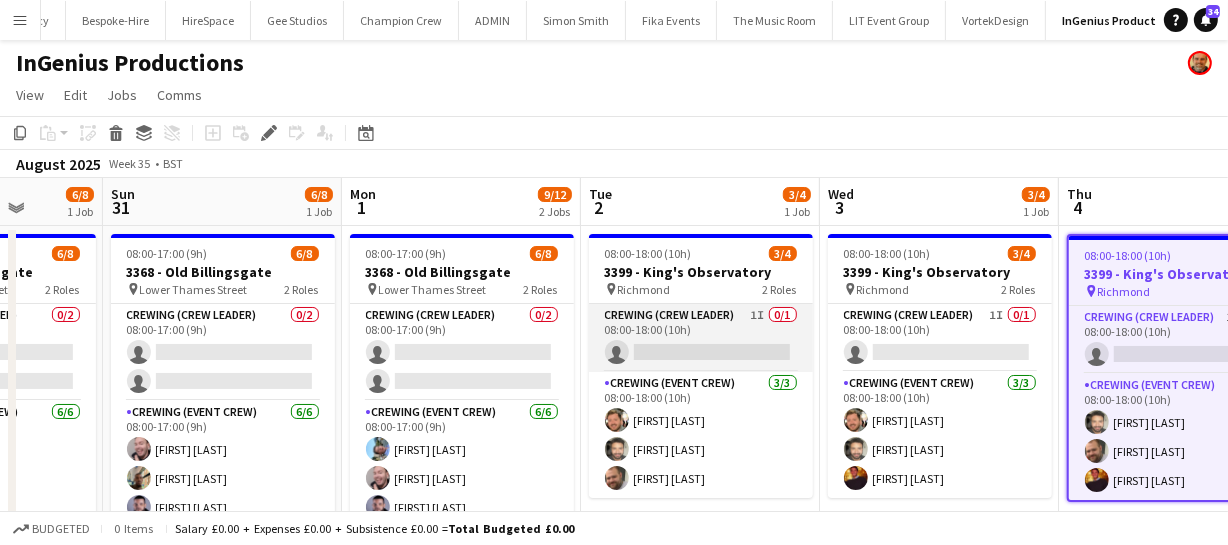 click on "Thu   28   Fri   29   6/8   1 Job   Sat   30   6/8   1 Job   Sun   31   6/8   1 Job   Mon   1   9/12   2 Jobs   Tue   2   3/4   1 Job   Wed   3   3/4   1 Job   Thu   4   3/4   1 Job   Fri   5   3/4   1 Job   Sat   6   2/2   1 Job   Sun   7   4/8   1 Job      08:00-17:00 (9h)    6/8   3368 - Old Billingsgate
pin
Lower Thames Street   2 Roles   Crewing (Crew Leader)   0/2   08:00-17:00 (9h)
single-neutral-actions
single-neutral-actions
Crewing (Event Crew)   6/6   08:00-17:00 (9h)
[FIRST] [LAST] [FIRST] [LAST] [FIRST] [LAST] [FIRST] [LAST] [FIRST] [LAST]     08:00-17:00 (9h)    6/8   3368 - Old Billingsgate
pin
Lower Thames Street   2 Roles   Crewing (Crew Leader)   0/2   08:00-17:00 (9h)
single-neutral-actions
single-neutral-actions
Crewing (Event Crew)   6/6   08:00-17:00 (9h)" at bounding box center [614, 520] 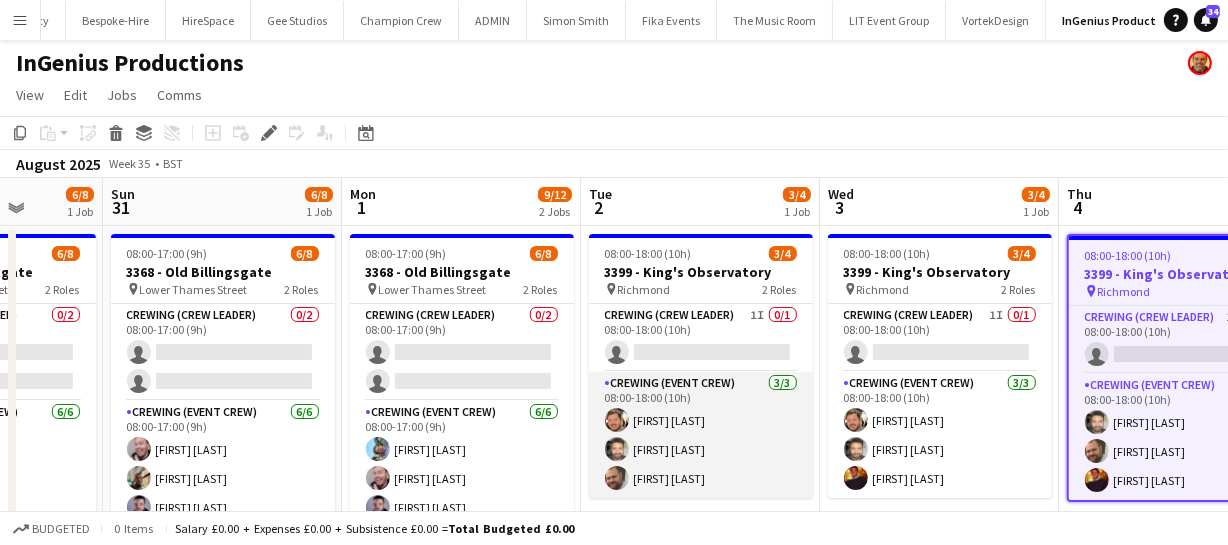 scroll, scrollTop: 0, scrollLeft: 702, axis: horizontal 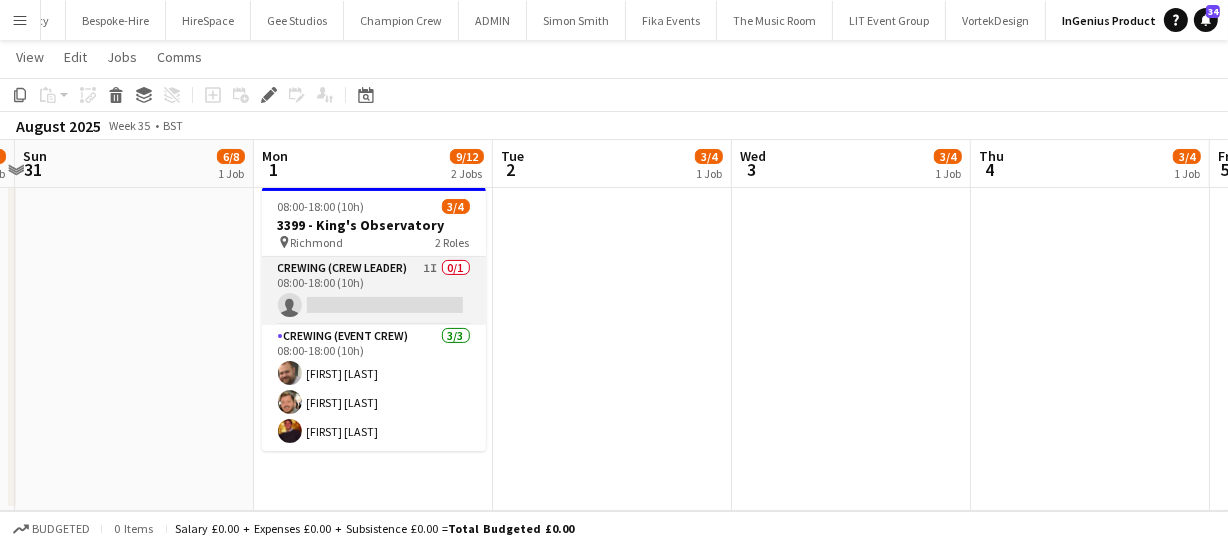 click on "Crewing (Crew Leader)   1I   0/1   08:00-18:00 (10h)
single-neutral-actions" at bounding box center (374, 291) 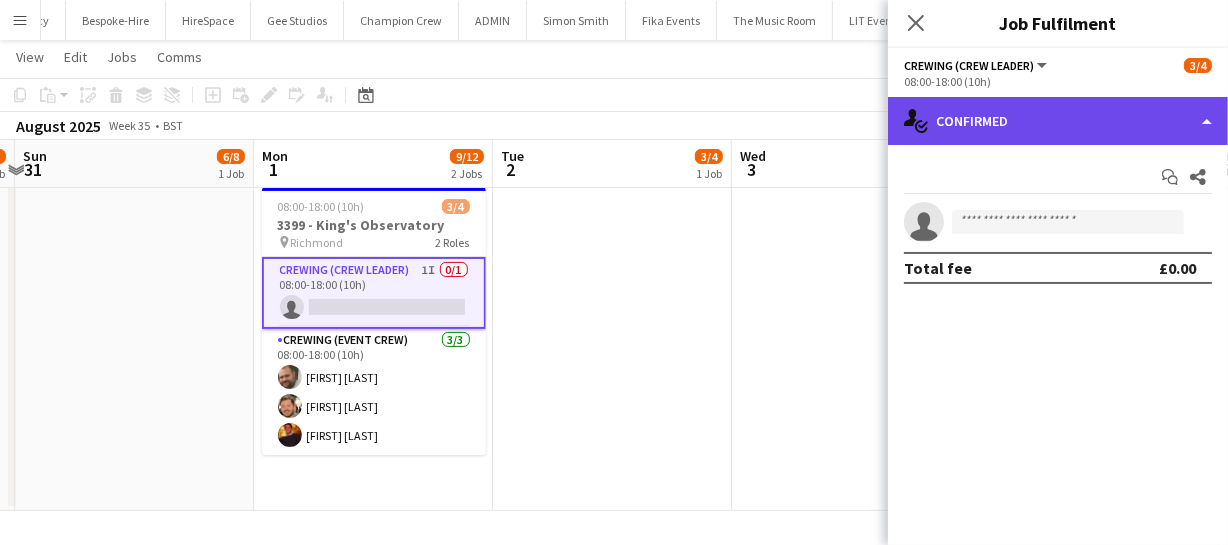 click on "single-neutral-actions-check-2
Confirmed" 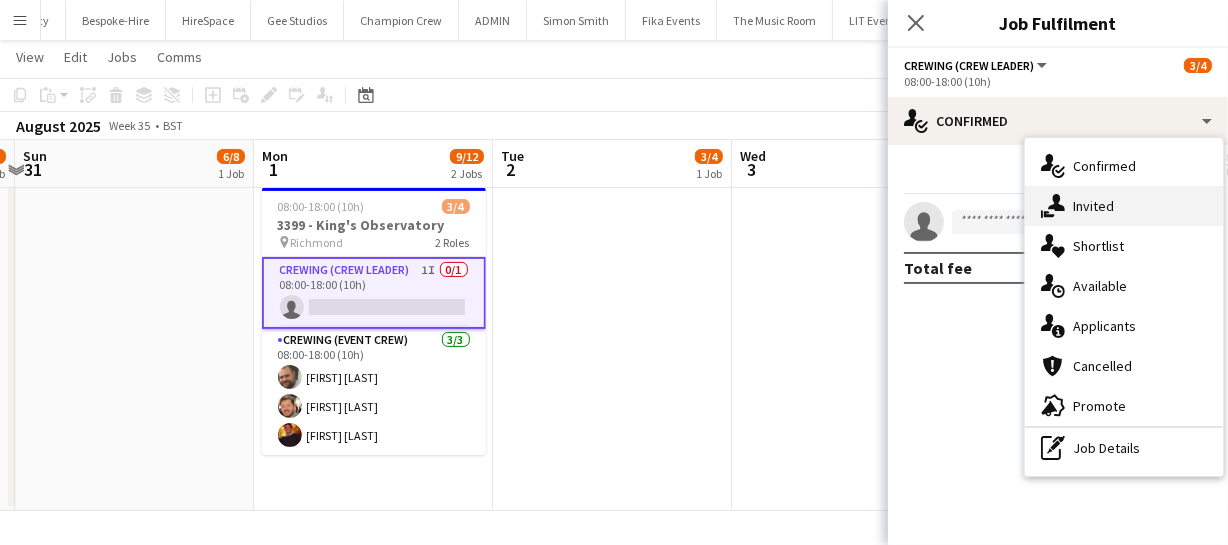 click on "single-neutral-actions-share-1
Invited" at bounding box center (1124, 206) 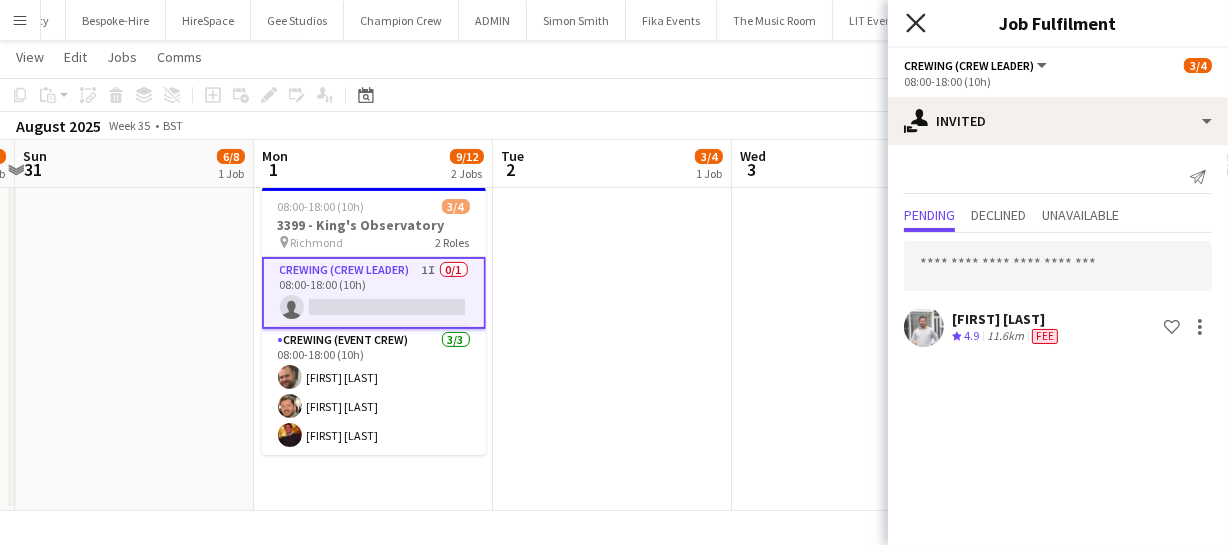 click 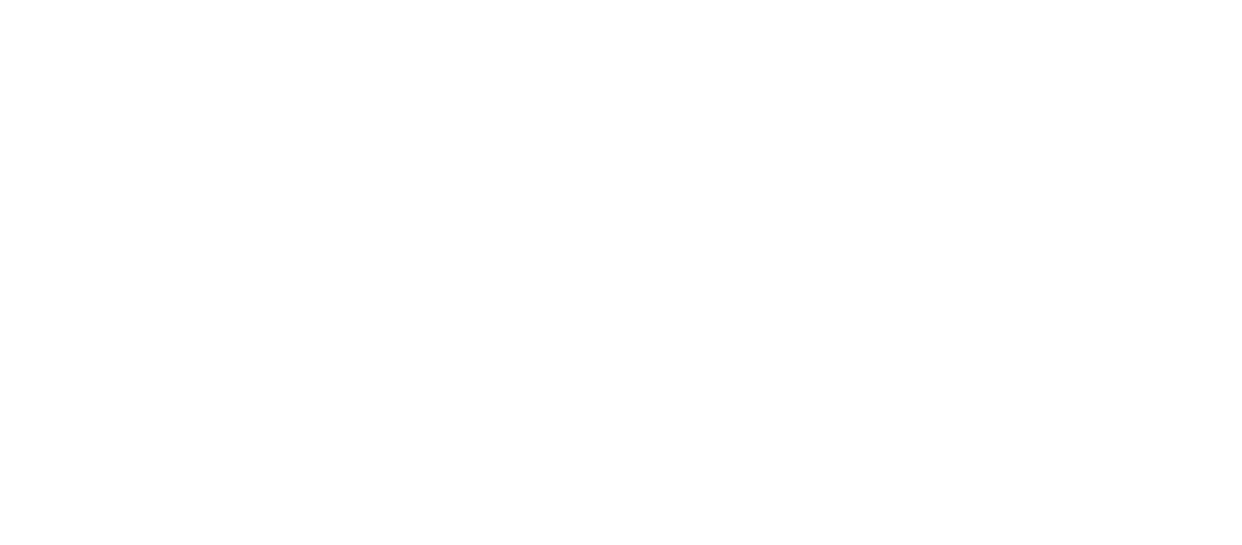 scroll, scrollTop: 0, scrollLeft: 0, axis: both 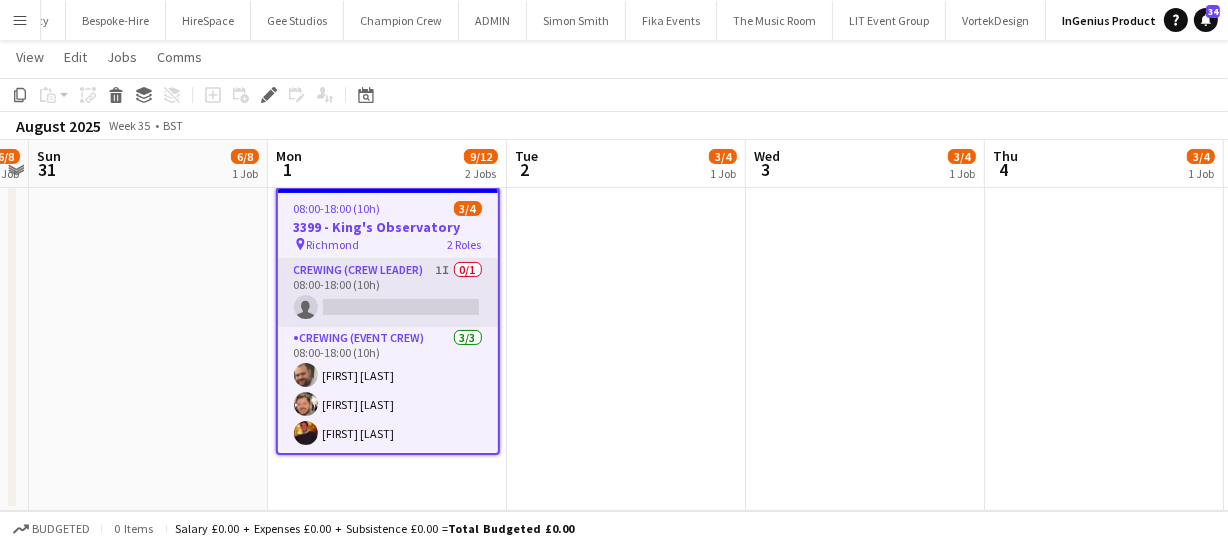 click on "Crewing (Crew Leader)   1I   0/1   08:00-18:00 (10h)
single-neutral-actions" at bounding box center [388, 293] 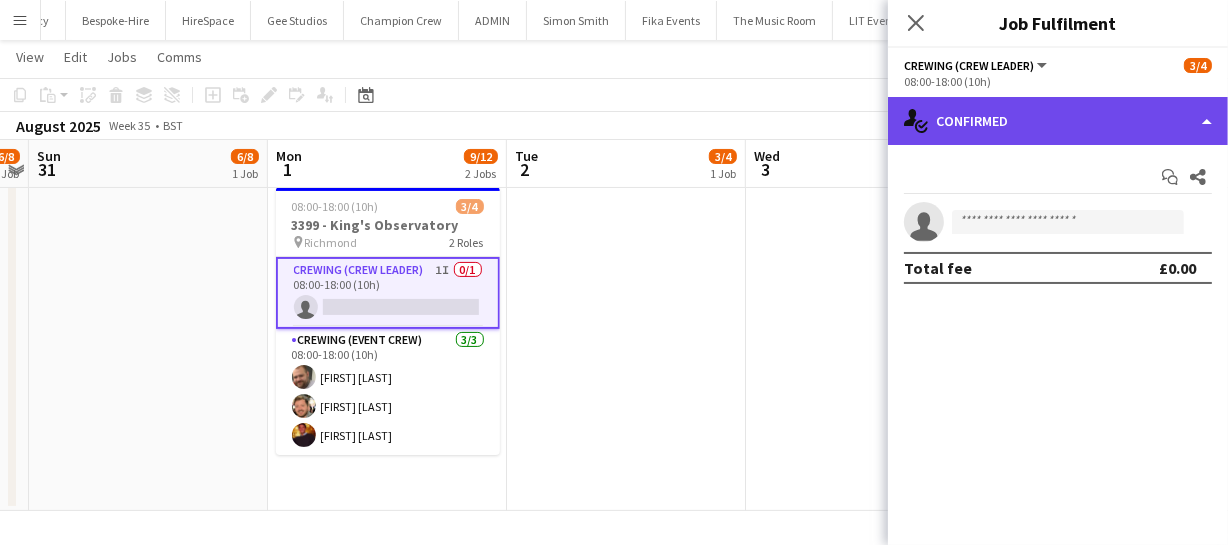 click on "single-neutral-actions-check-2
Confirmed" 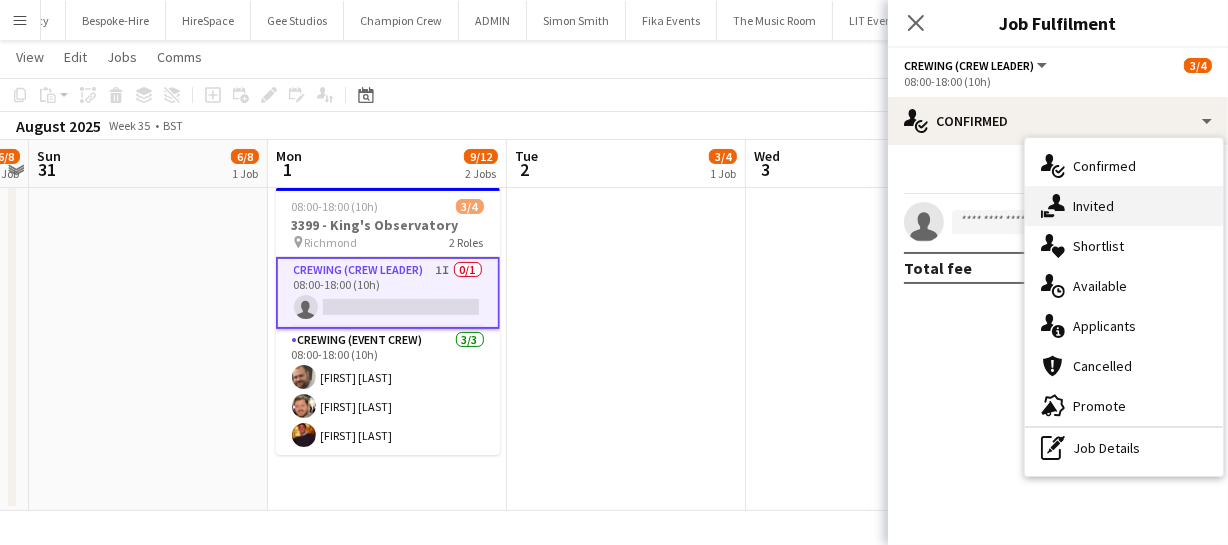 click on "single-neutral-actions-share-1
Invited" at bounding box center (1124, 206) 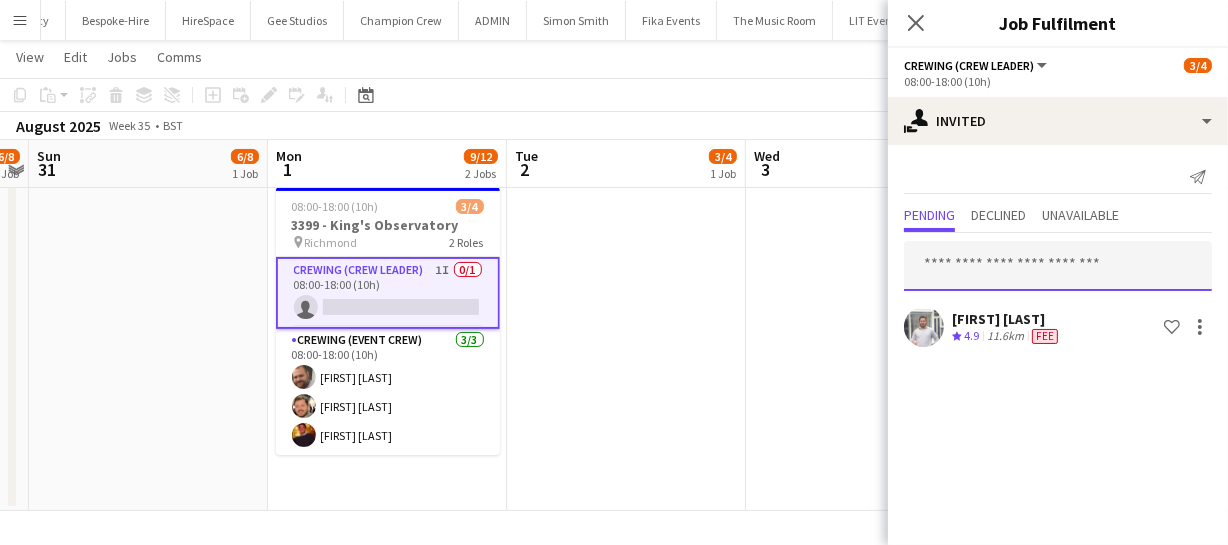 click at bounding box center [1058, 266] 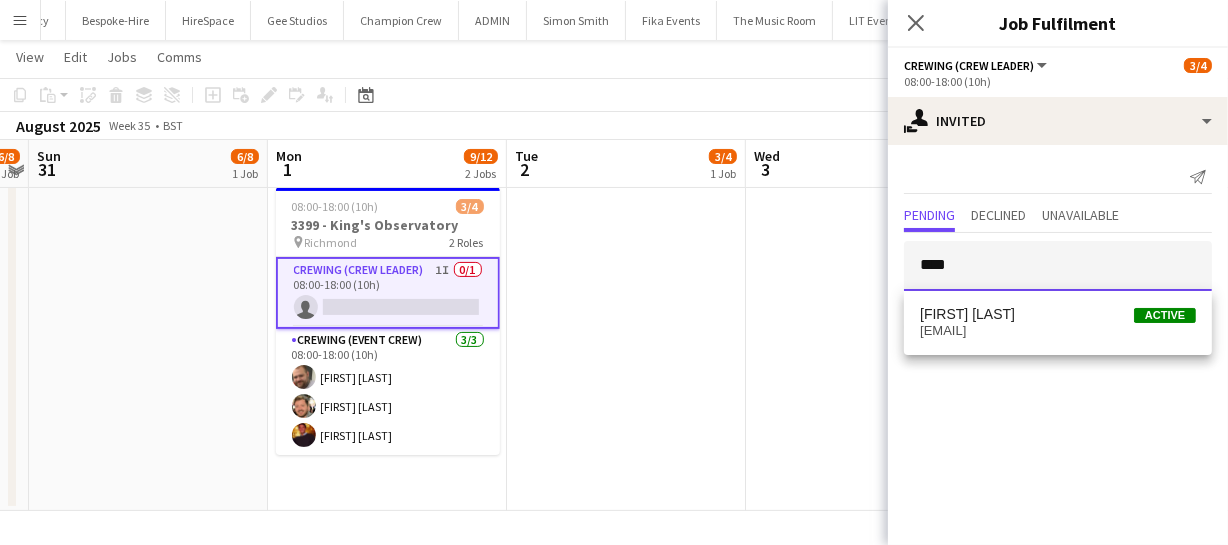 type on "****" 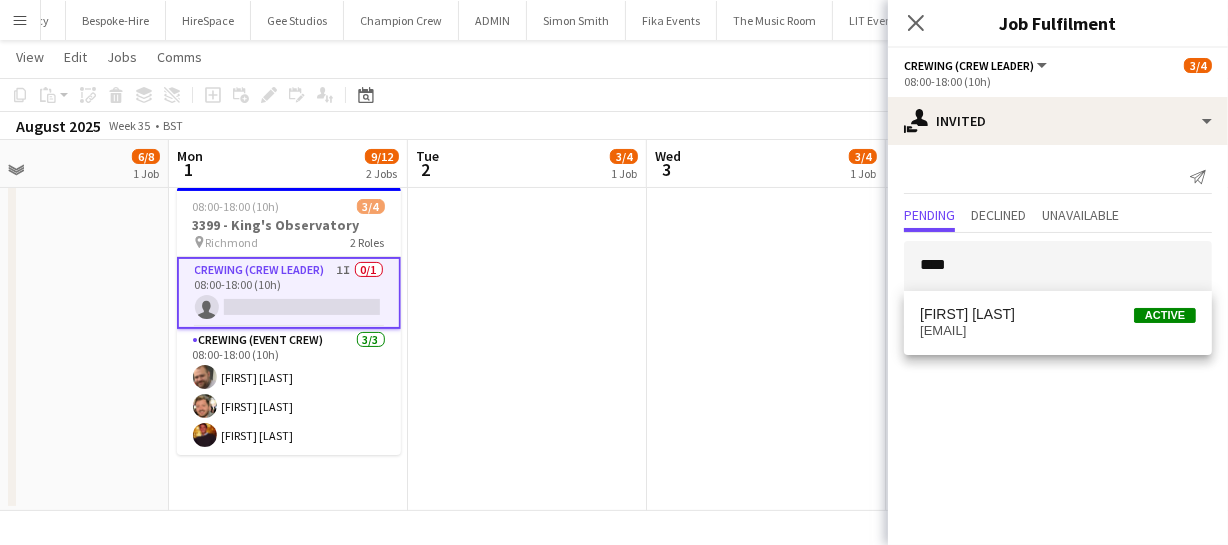 click on "Thu   28   Fri   29   6/8   1 Job   Sat   30   6/8   1 Job   Sun   31   6/8   1 Job   Mon   1   9/12   2 Jobs   Tue   2   3/4   1 Job   Wed   3   3/4   1 Job   Thu   4   3/4   1 Job   Fri   5   3/4   1 Job   Sat   6   2/2   1 Job   Sun   7   4/8   1 Job      08:00-17:00 (9h)    6/8   3368 - Old Billingsgate
pin
Lower Thames Street   2 Roles   Crewing (Crew Leader)   0/2   08:00-17:00 (9h)
single-neutral-actions
single-neutral-actions
Crewing (Event Crew)   6/6   08:00-17:00 (9h)
[FIRST] [LAST] [FIRST] [LAST] [FIRST] [LAST] [FIRST] [LAST] [FIRST] [LAST] [FIRST] [LAST]     08:00-17:00 (9h)    6/8   3368 - Old Billingsgate
pin
Lower Thames Street   2 Roles   Crewing (Crew Leader)   0/2   08:00-17:00 (9h)
single-neutral-actions
single-neutral-actions
Crewing (Event Crew)   6/6   08:00-17:00 (9h)" at bounding box center (614, 120) 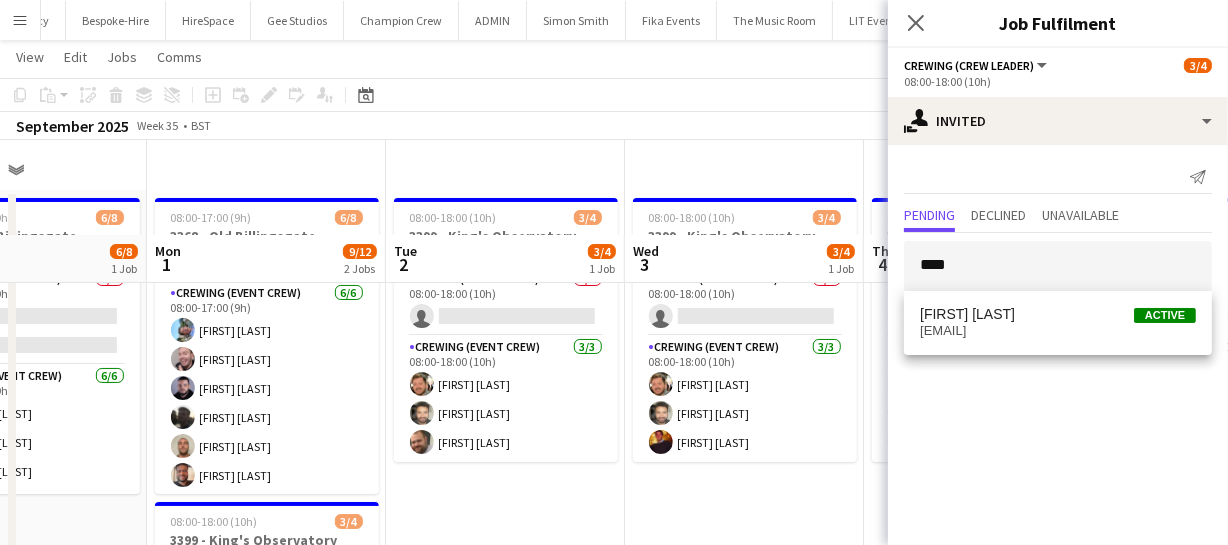 scroll, scrollTop: 0, scrollLeft: 0, axis: both 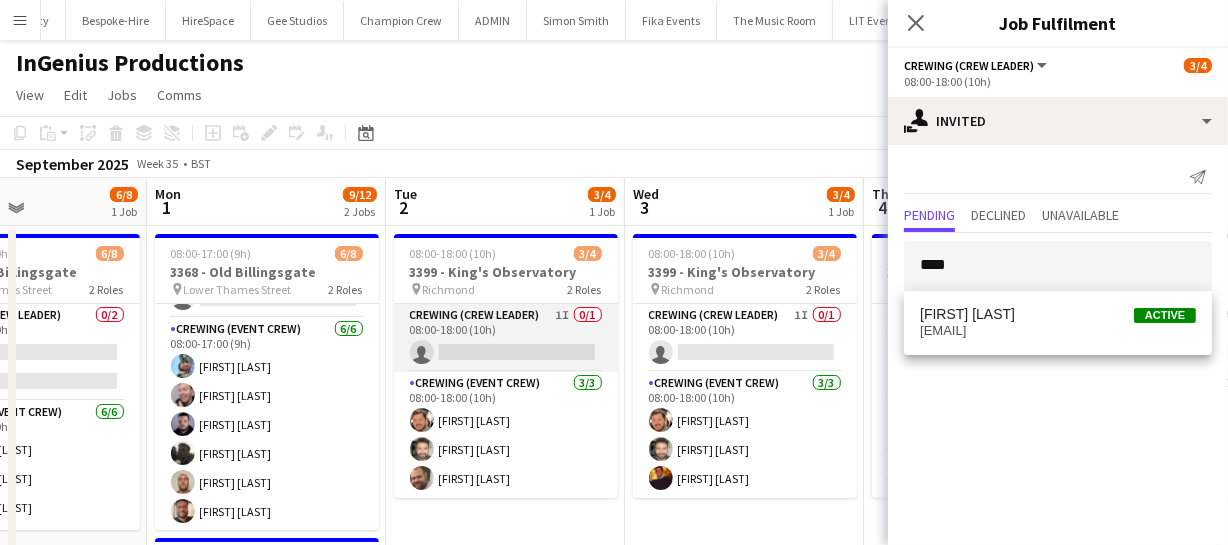 click on "Crewing (Crew Leader)   1I   0/1   08:00-18:00 (10h)
single-neutral-actions" at bounding box center [506, 338] 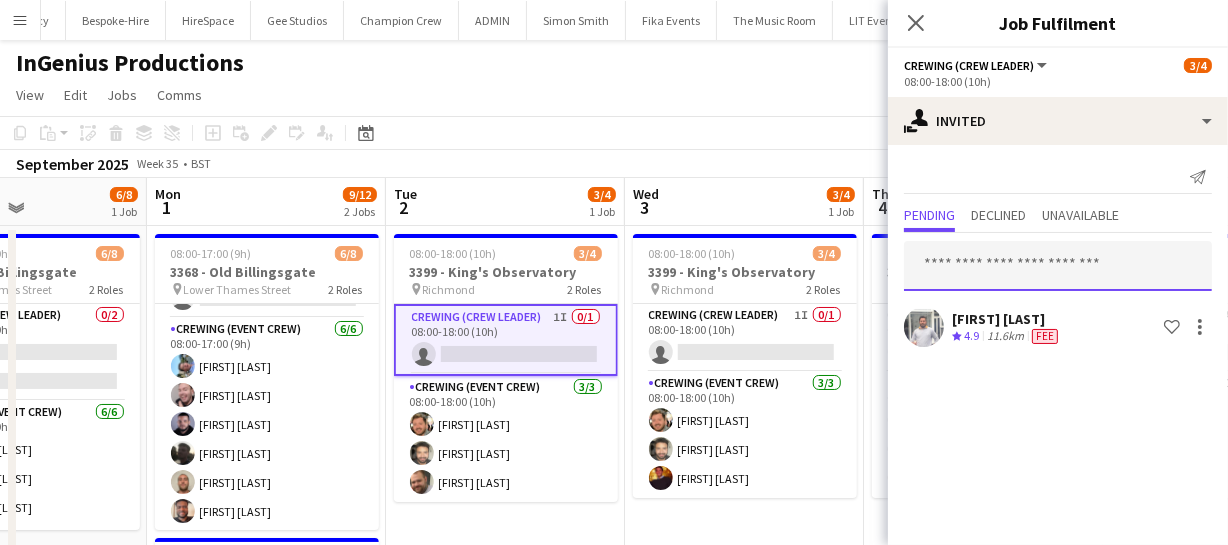 click at bounding box center (1058, 266) 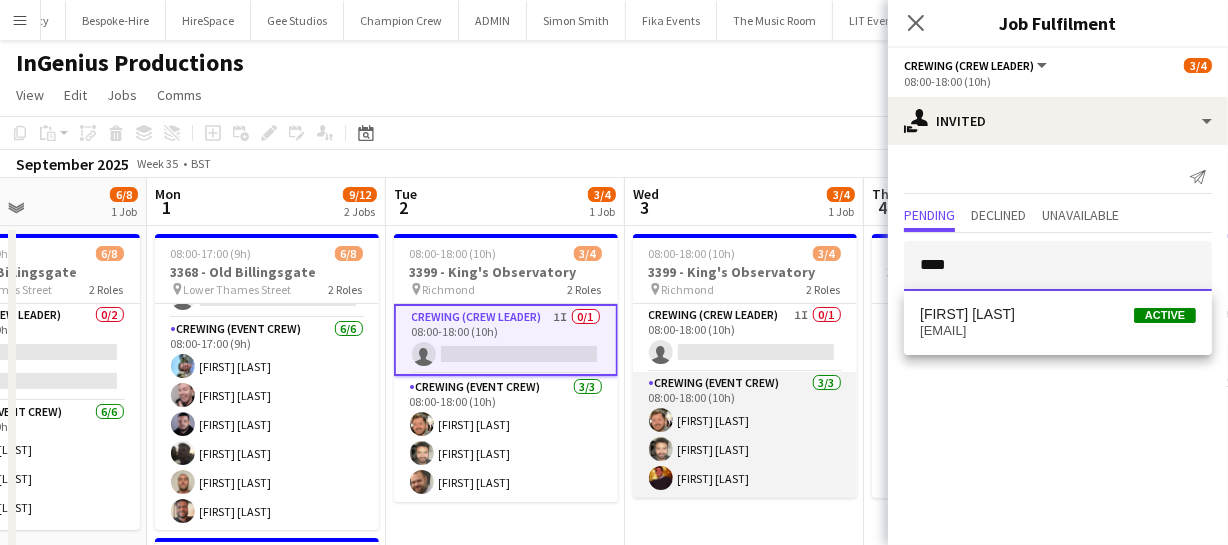 type on "****" 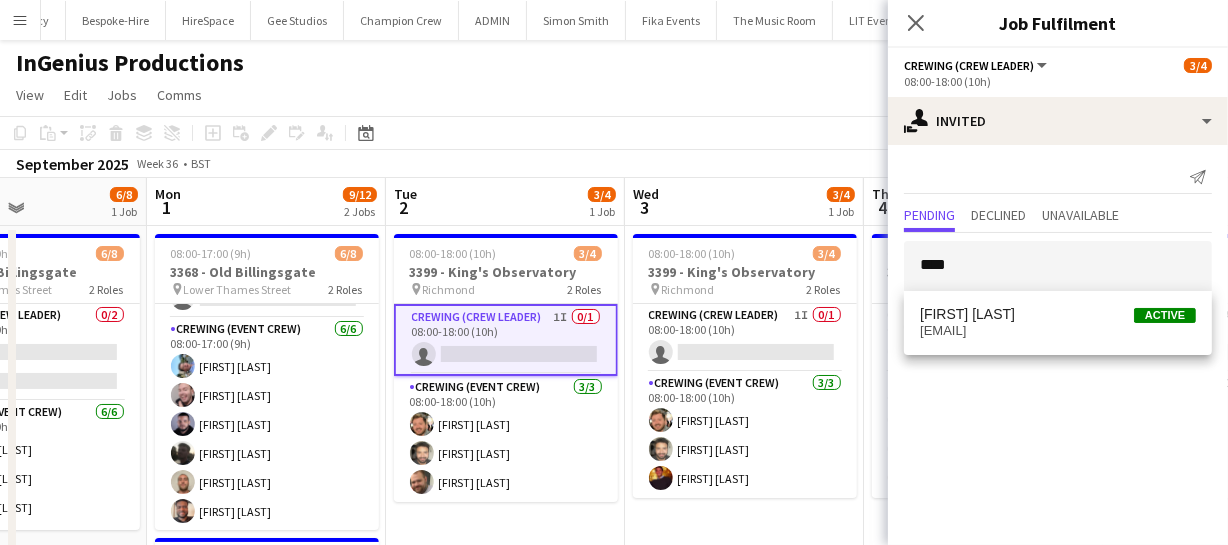 drag, startPoint x: 730, startPoint y: 390, endPoint x: 544, endPoint y: 394, distance: 186.043 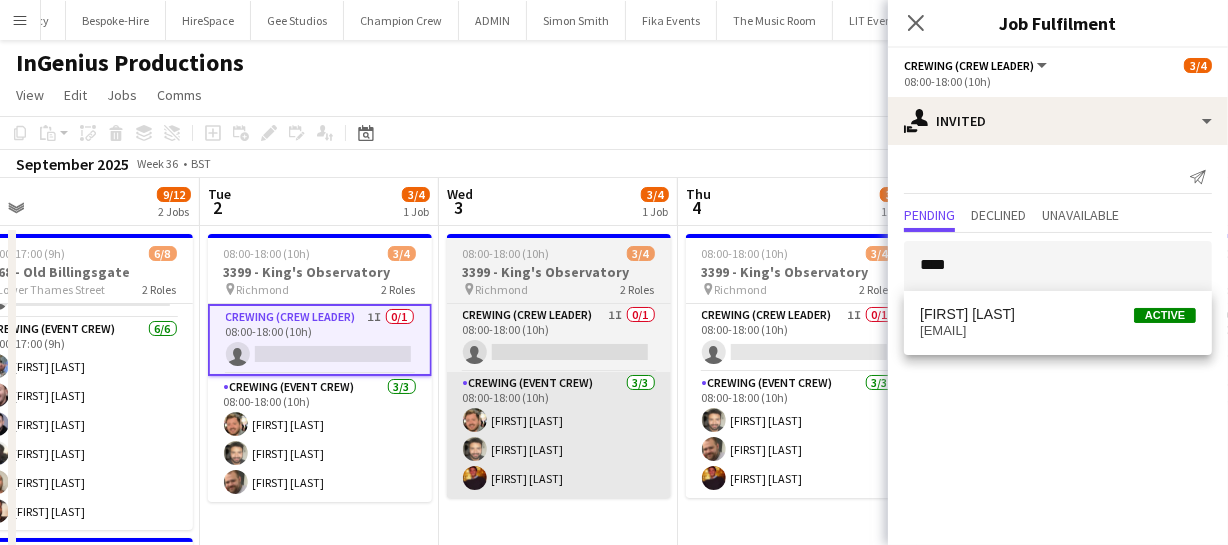 scroll, scrollTop: 0, scrollLeft: 517, axis: horizontal 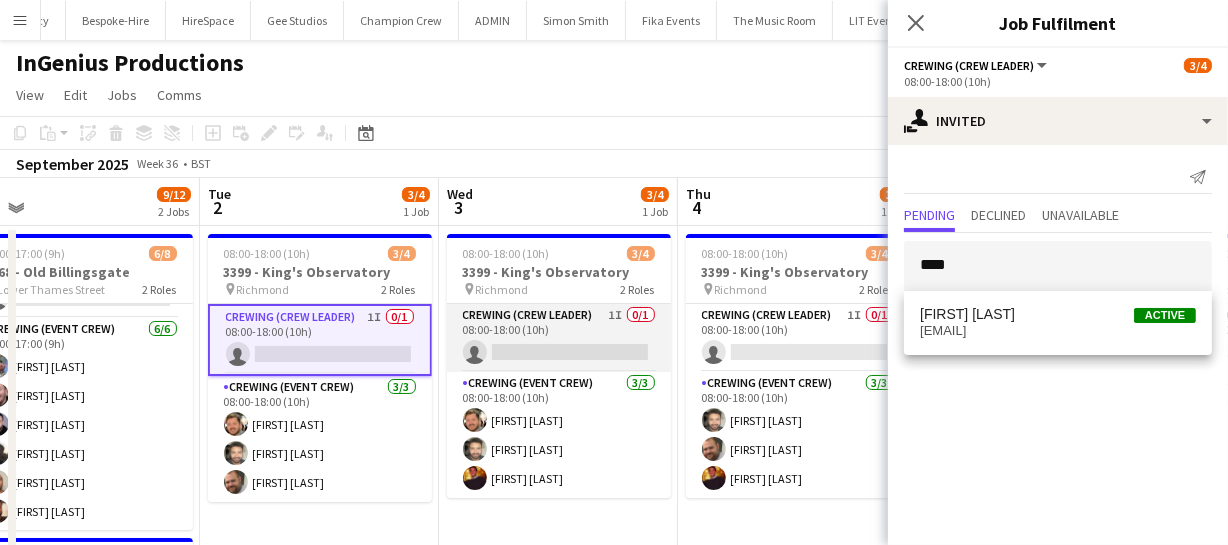 click on "Crewing (Crew Leader)   1I   0/1   08:00-18:00 (10h)
single-neutral-actions" at bounding box center (559, 338) 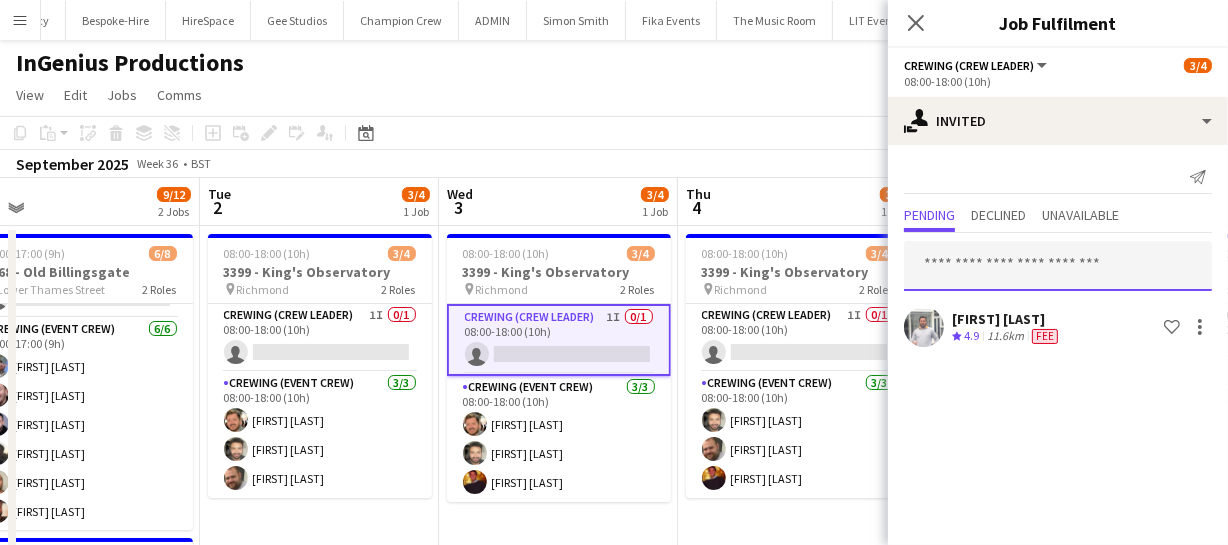 click at bounding box center (1058, 266) 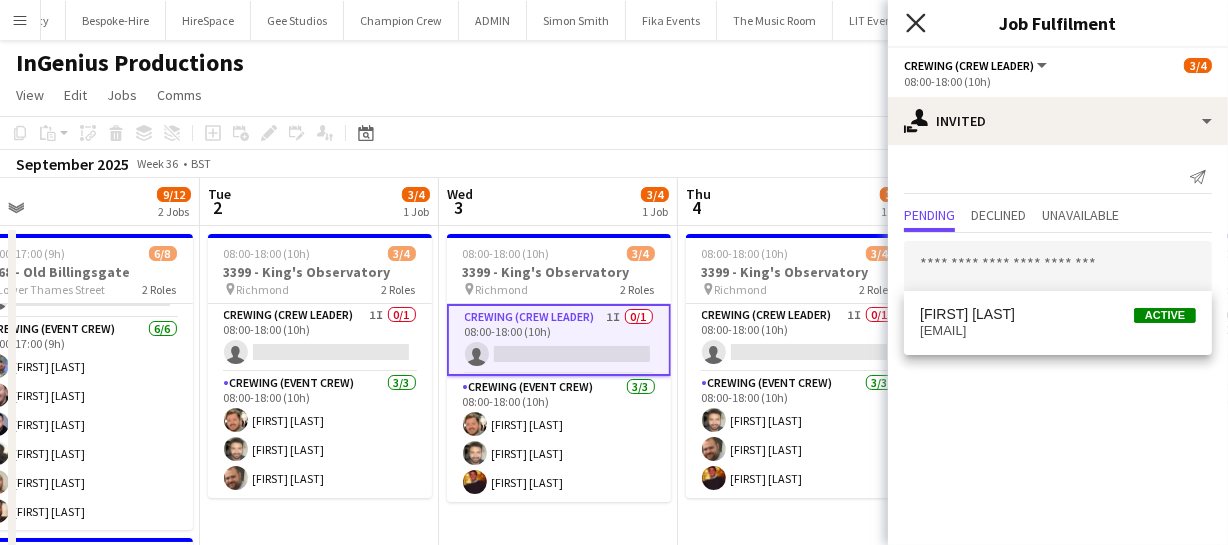 click 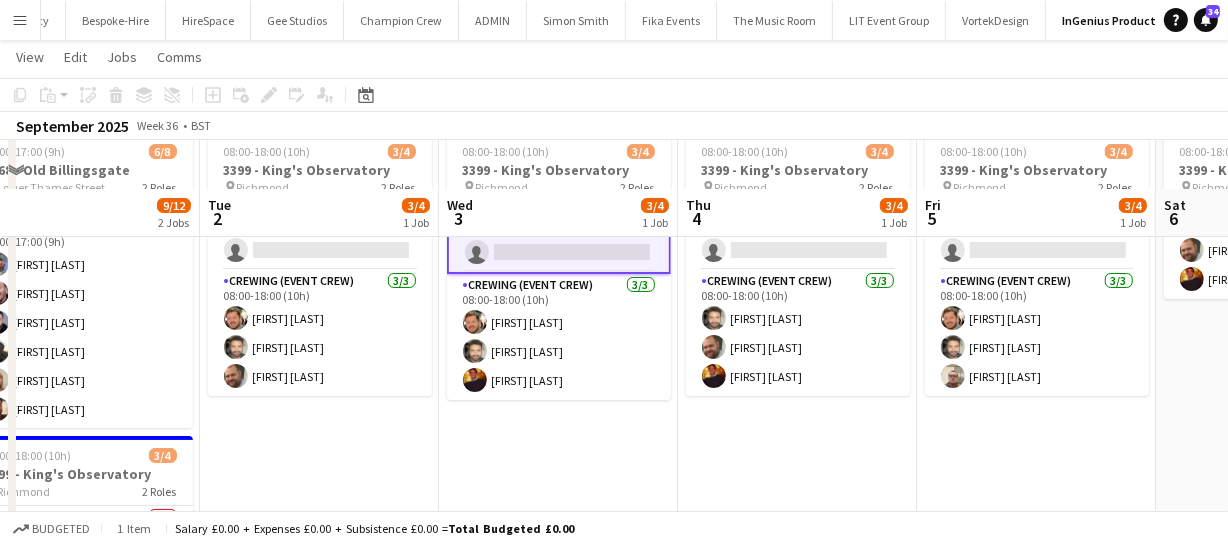 scroll, scrollTop: 181, scrollLeft: 0, axis: vertical 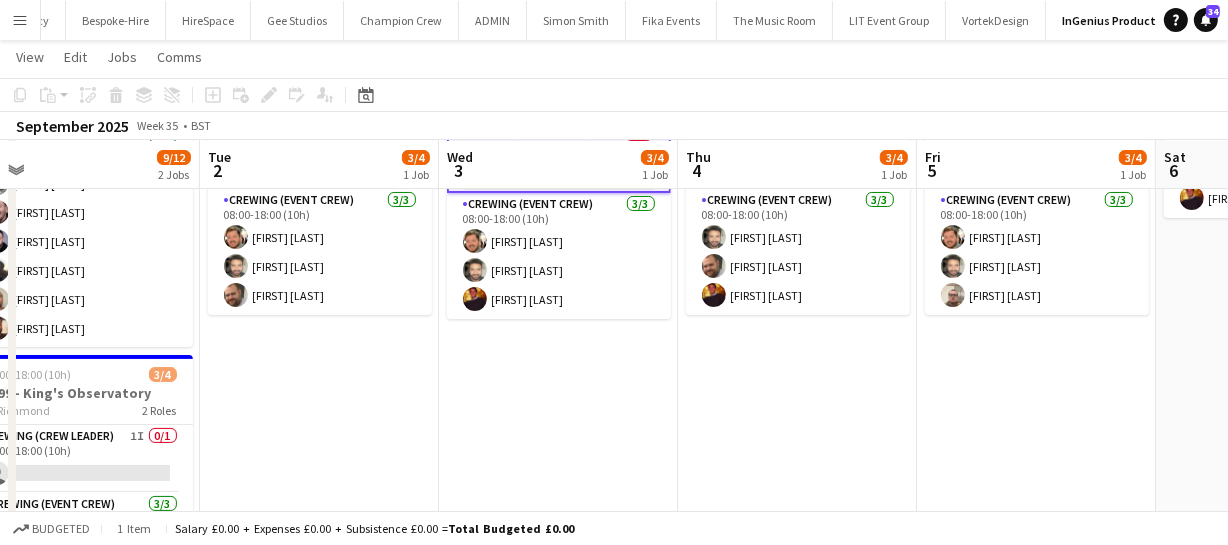 drag, startPoint x: 485, startPoint y: 419, endPoint x: 573, endPoint y: 405, distance: 89.106674 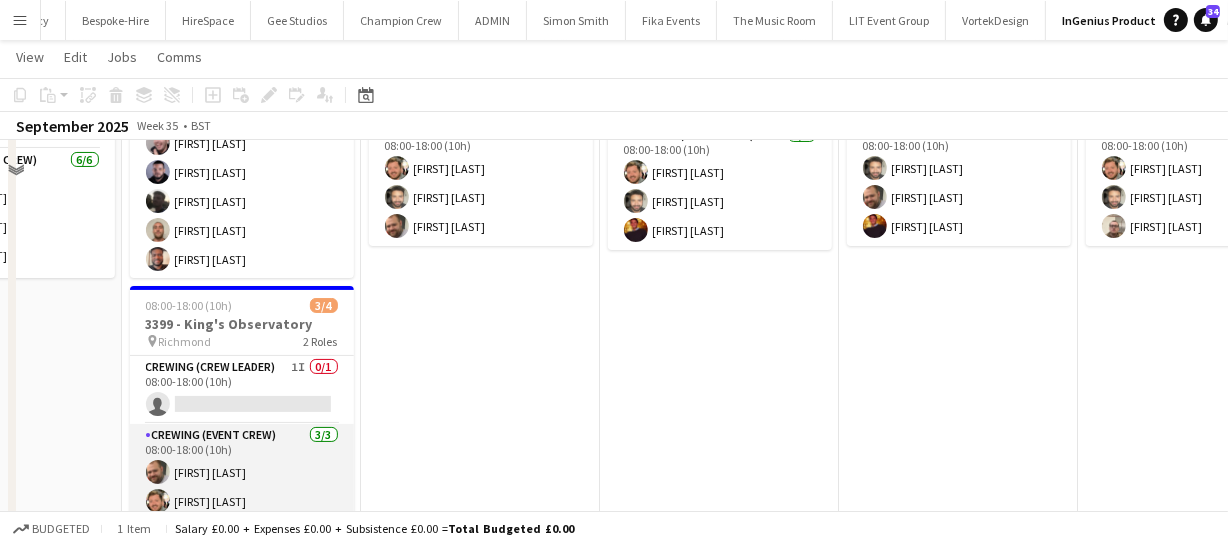 scroll, scrollTop: 272, scrollLeft: 0, axis: vertical 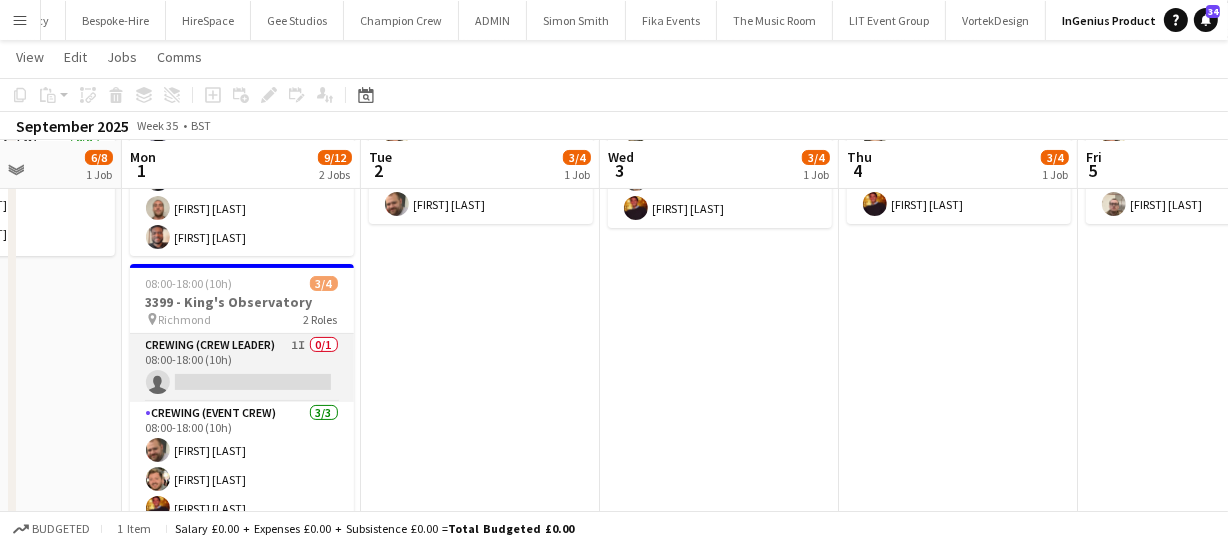 click on "Crewing (Crew Leader)   1I   0/1   08:00-18:00 (10h)
single-neutral-actions" at bounding box center [242, 368] 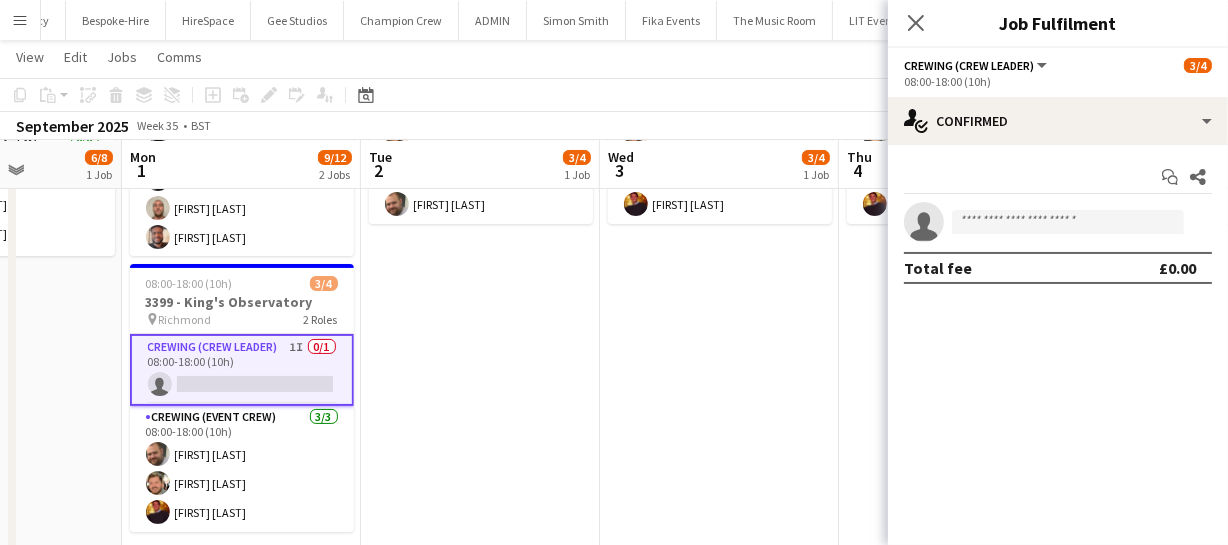 click at bounding box center [1078, 222] 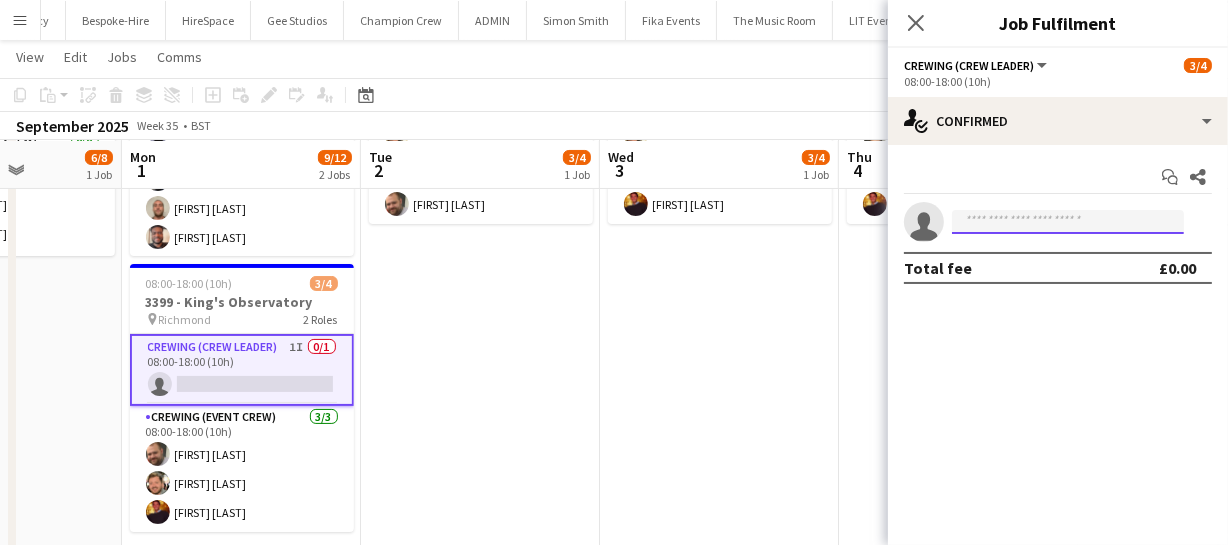 click at bounding box center [1068, 222] 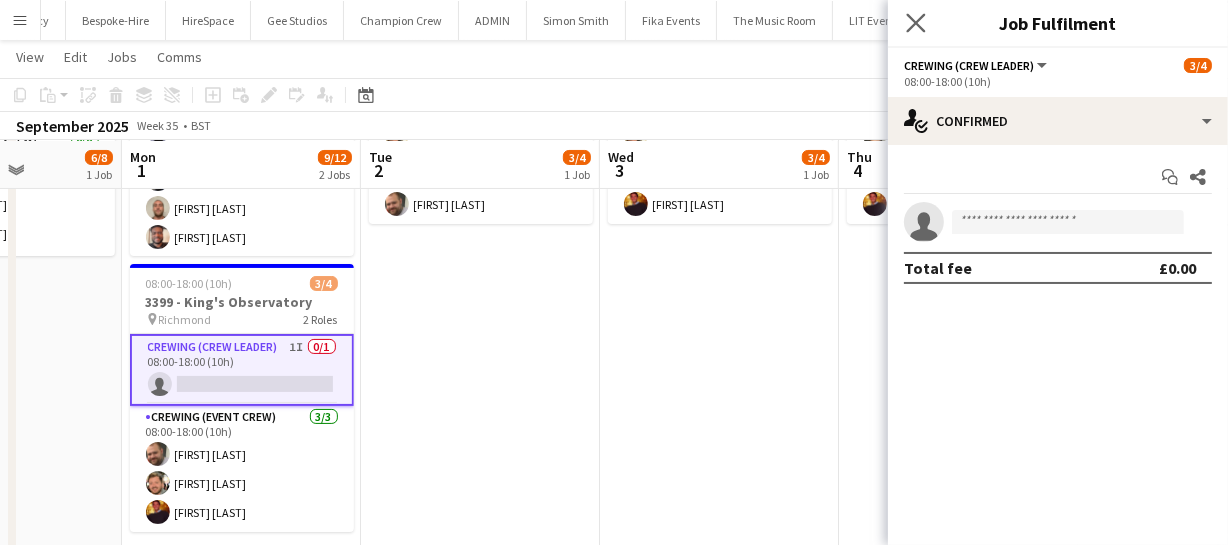 click on "Close pop-in" 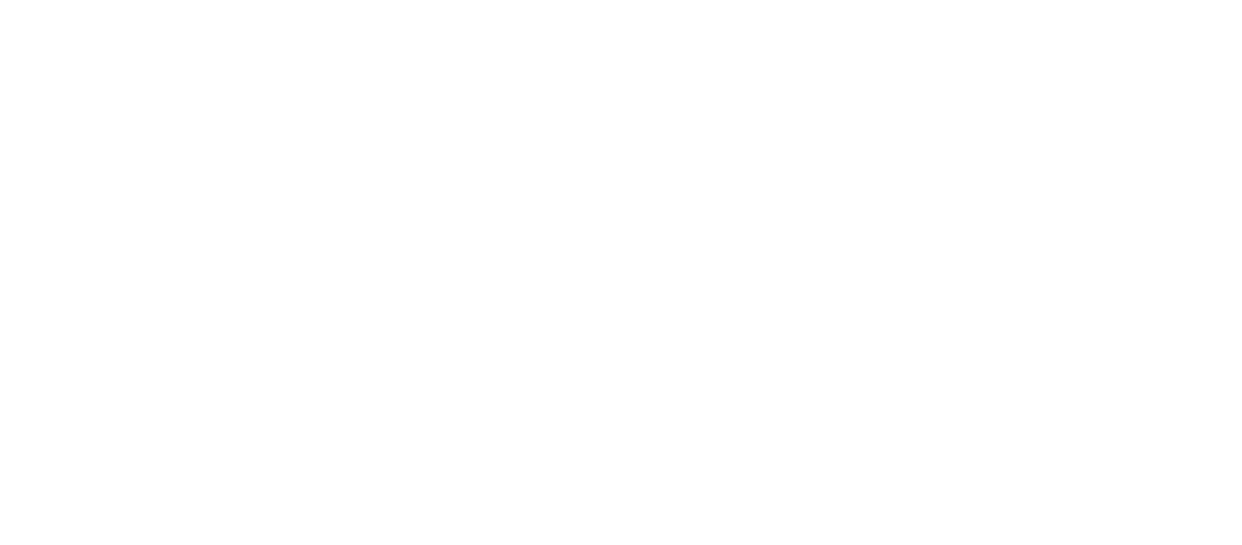 scroll, scrollTop: 0, scrollLeft: 0, axis: both 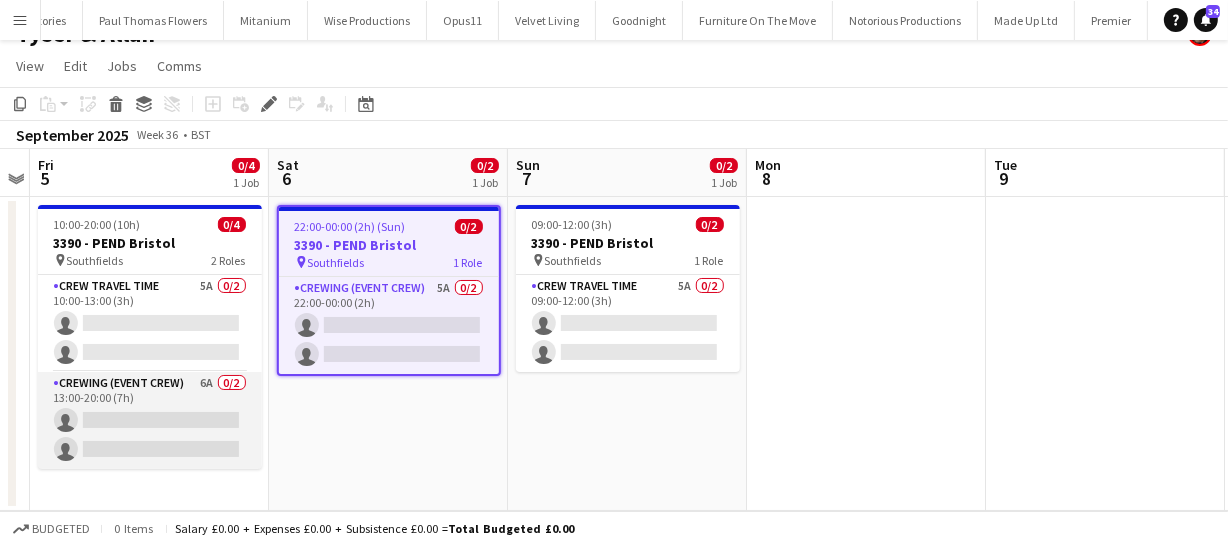 click on "Crewing (Event Crew)   6A   0/2   13:00-20:00 (7h)
single-neutral-actions
single-neutral-actions" at bounding box center (150, 420) 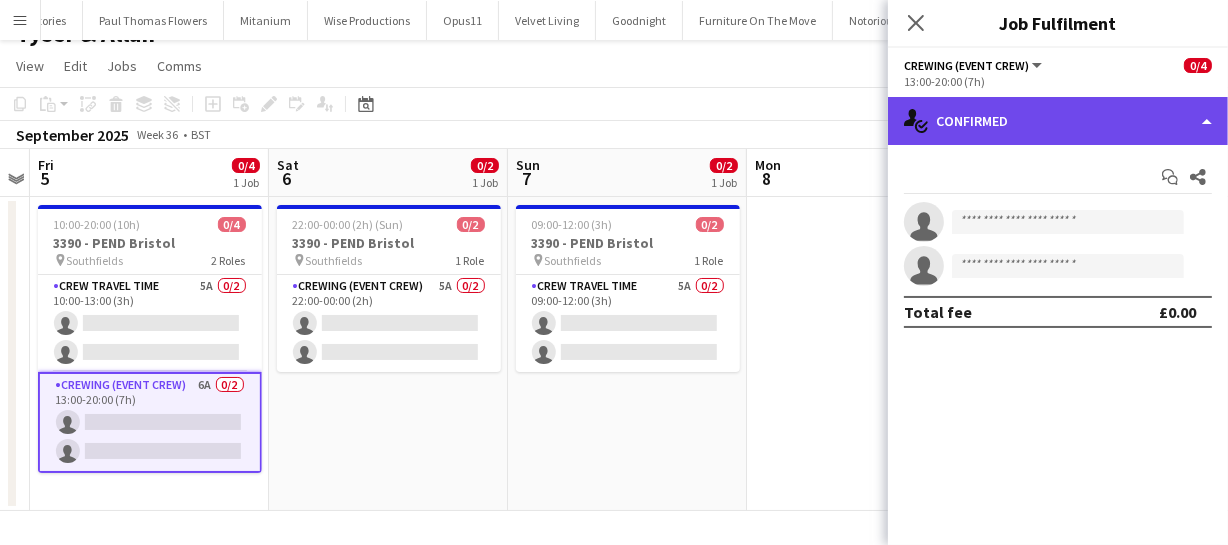 click on "single-neutral-actions-check-2
Confirmed" 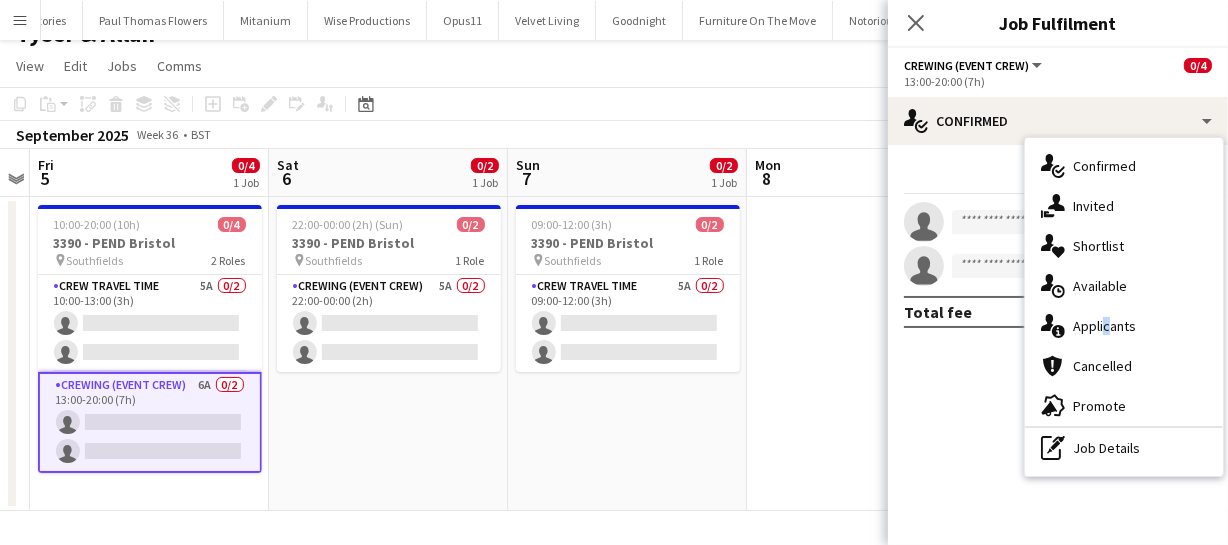 click on "single-neutral-actions-information
Applicants" at bounding box center [1124, 326] 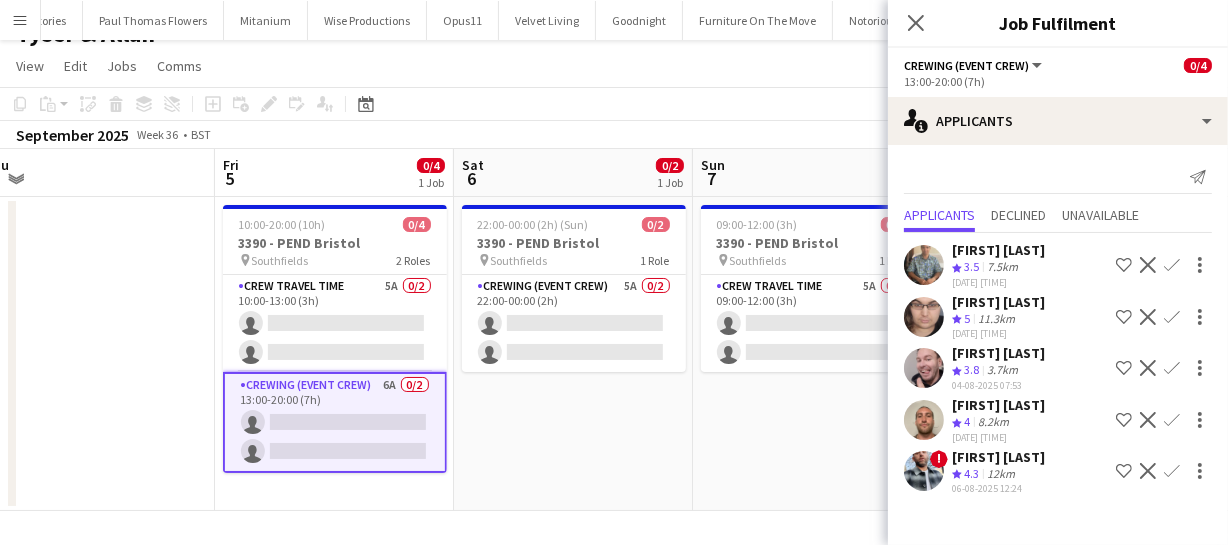 drag, startPoint x: 514, startPoint y: 455, endPoint x: 589, endPoint y: 451, distance: 75.10659 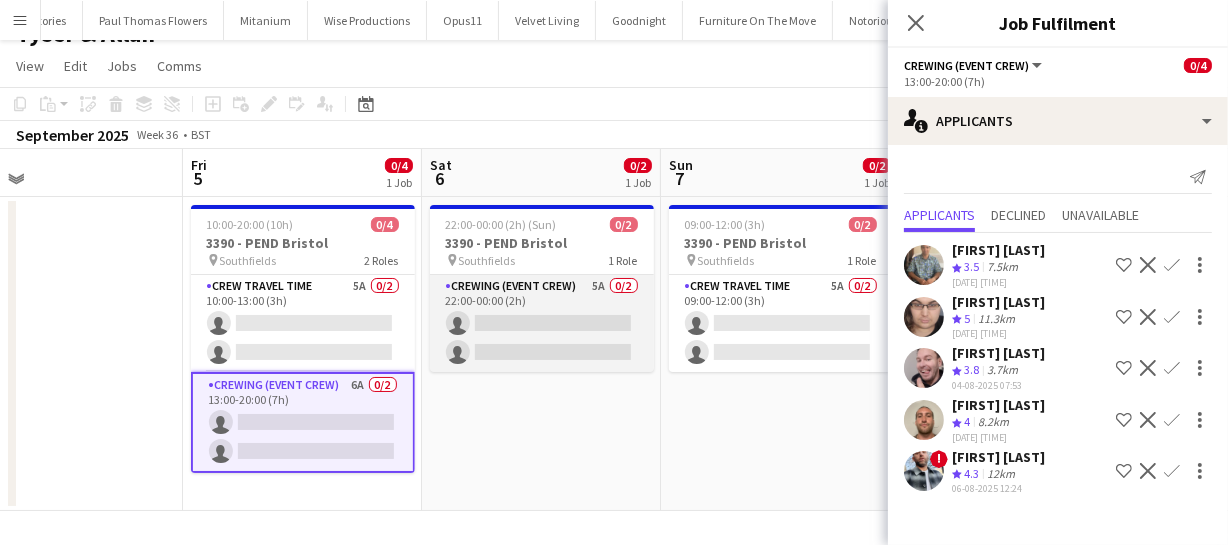 click on "Crewing (Event Crew)   5A   0/2   22:00-00:00 (2h)
single-neutral-actions
single-neutral-actions" at bounding box center (542, 323) 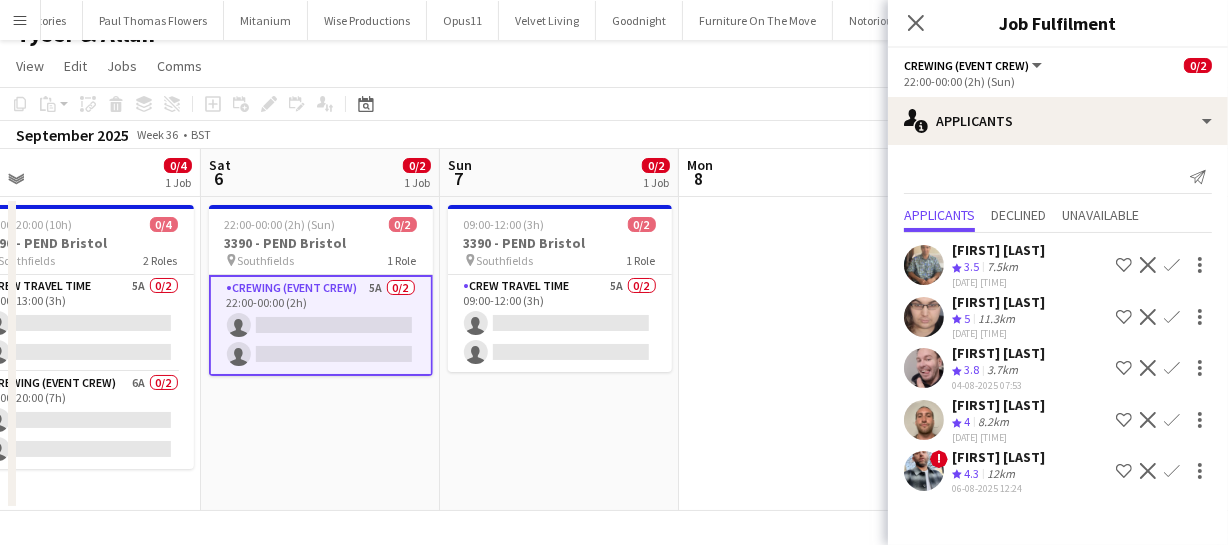 scroll, scrollTop: 0, scrollLeft: 756, axis: horizontal 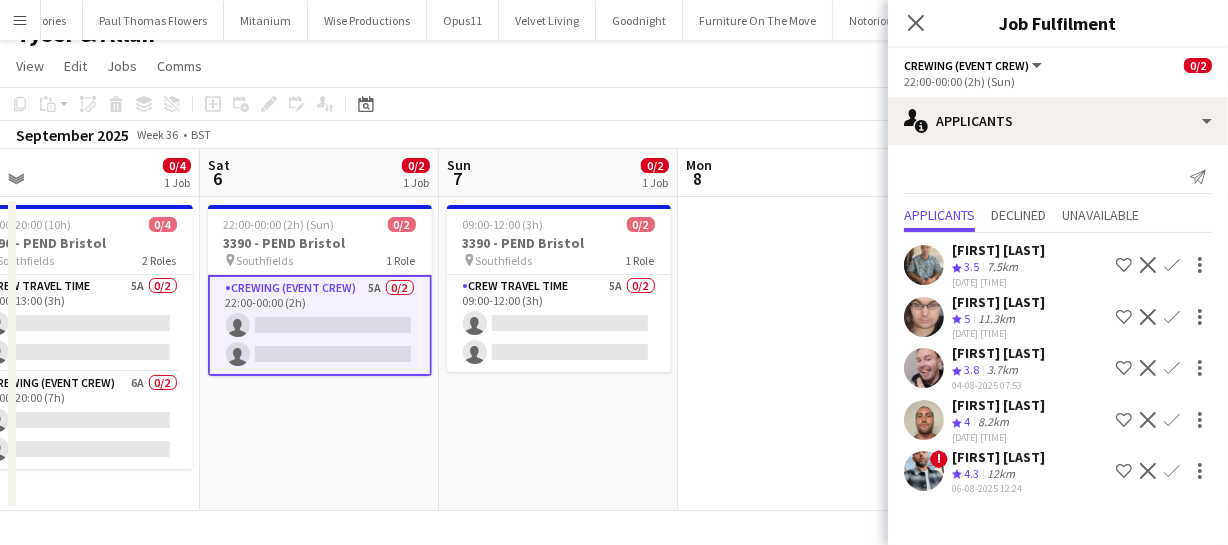 drag, startPoint x: 681, startPoint y: 420, endPoint x: 459, endPoint y: 421, distance: 222.00226 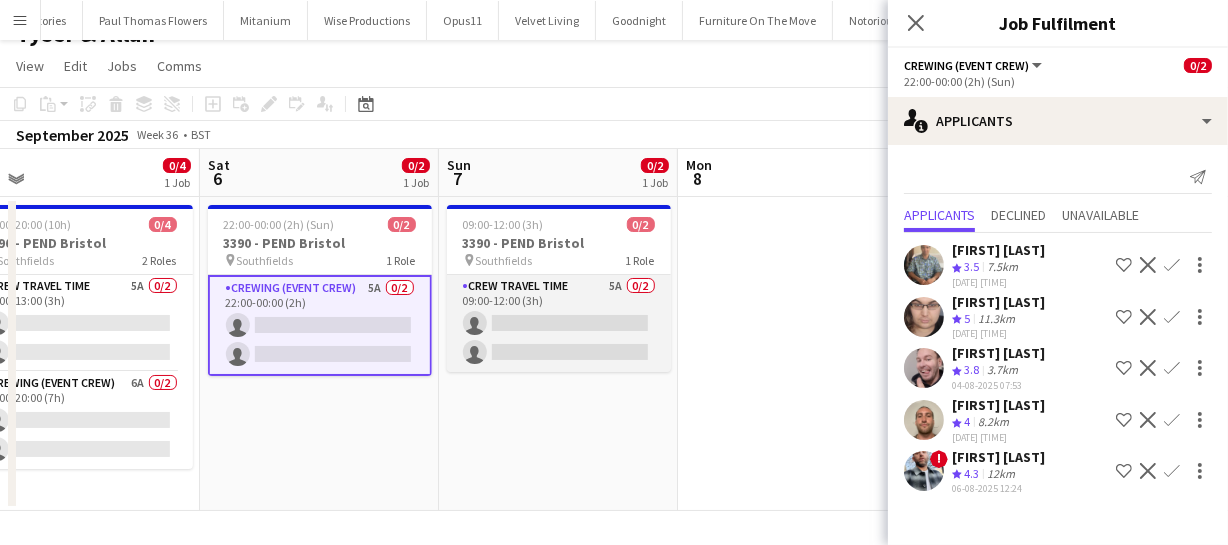 click on "Crew Travel Time   5A   0/2   09:00-12:00 (3h)
single-neutral-actions
single-neutral-actions" at bounding box center (559, 323) 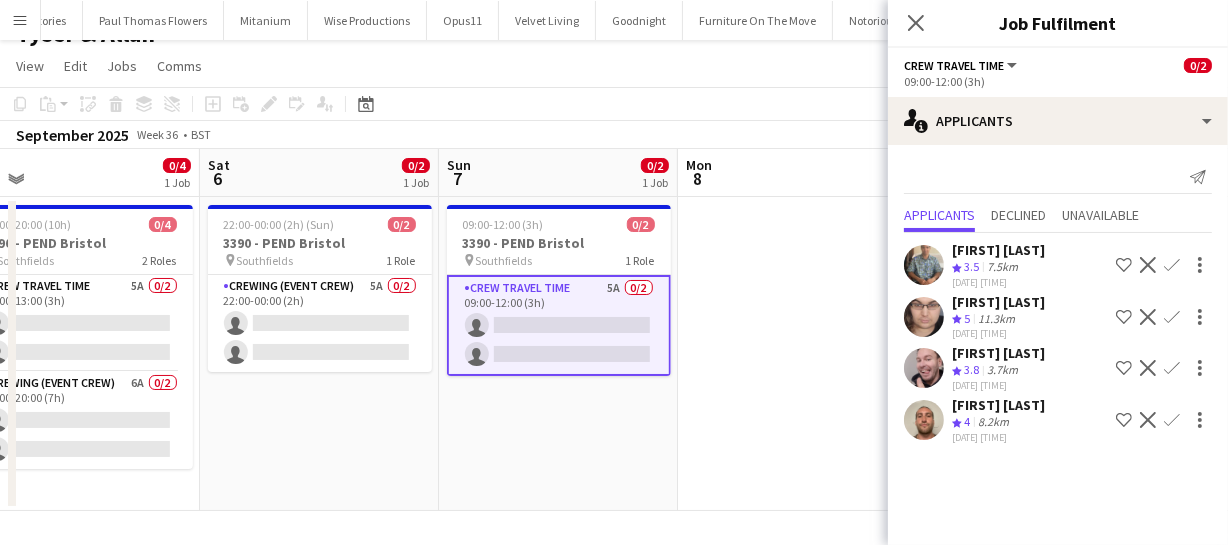 drag, startPoint x: 529, startPoint y: 449, endPoint x: 720, endPoint y: 423, distance: 192.7615 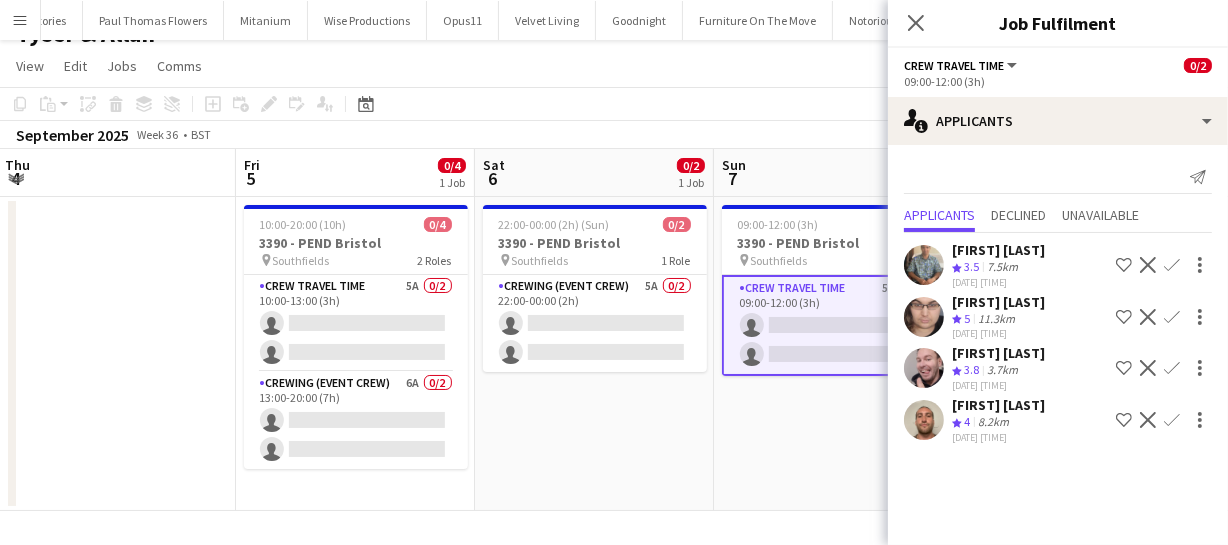 drag, startPoint x: 589, startPoint y: 429, endPoint x: 726, endPoint y: 416, distance: 137.6154 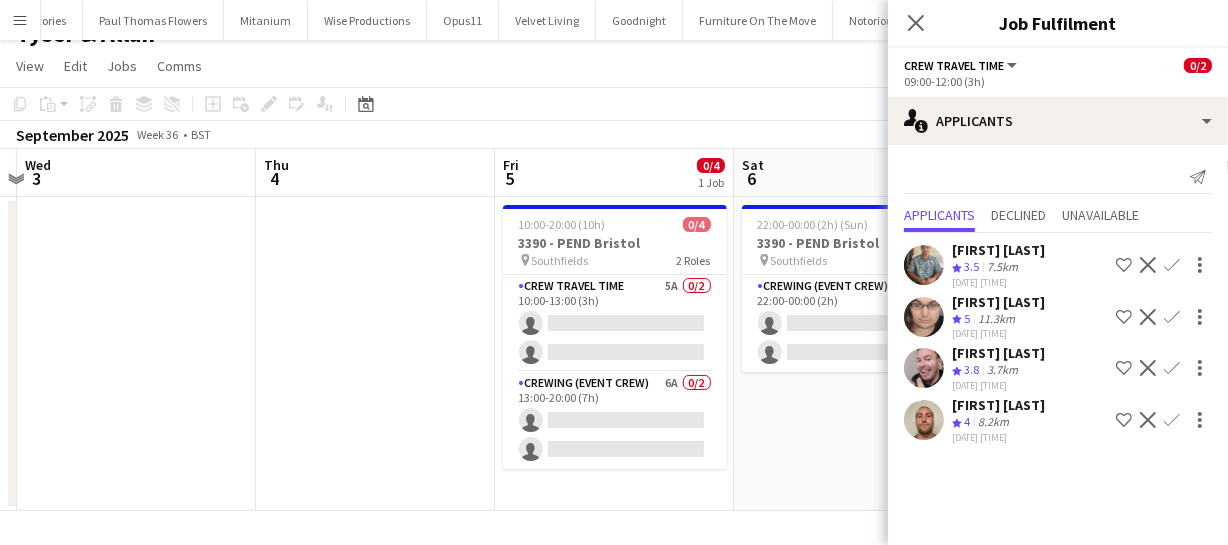 drag, startPoint x: 543, startPoint y: 454, endPoint x: 649, endPoint y: 419, distance: 111.62885 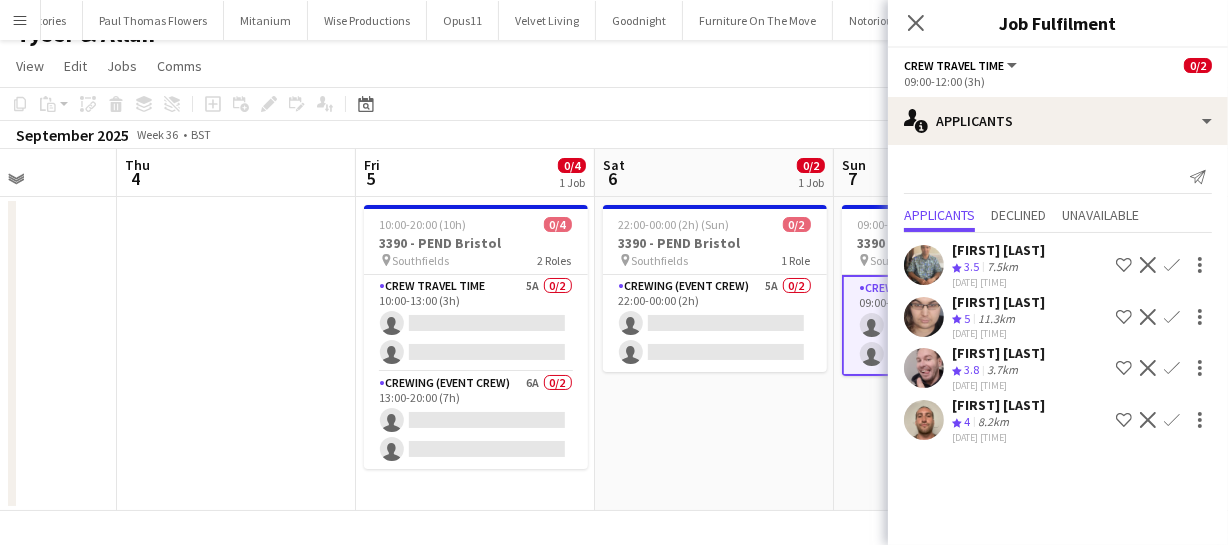 drag, startPoint x: 736, startPoint y: 422, endPoint x: 649, endPoint y: 431, distance: 87.46428 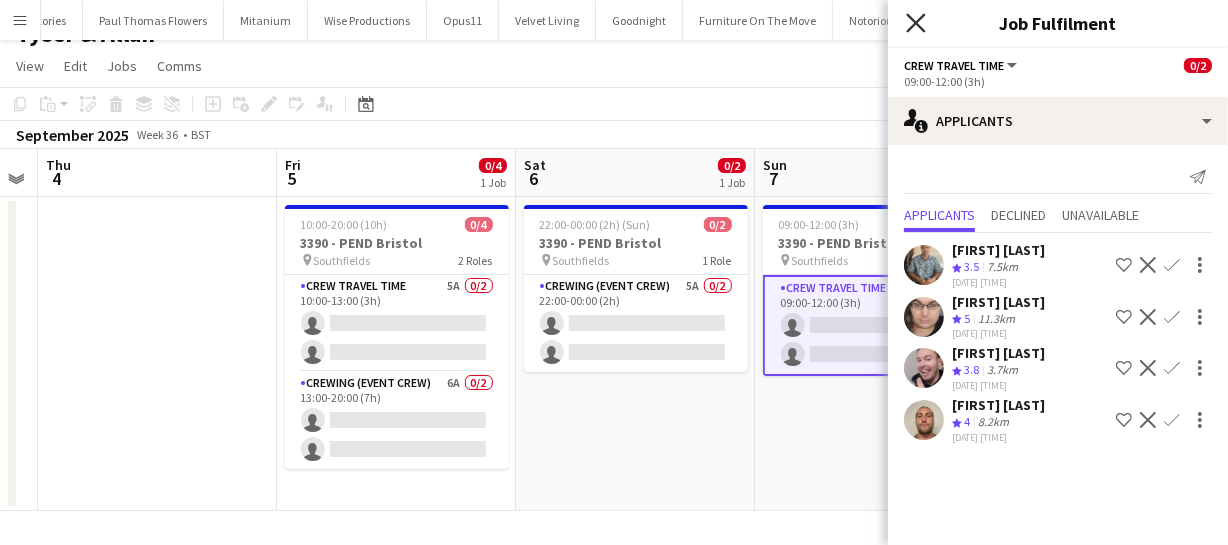 click on "Close pop-in" 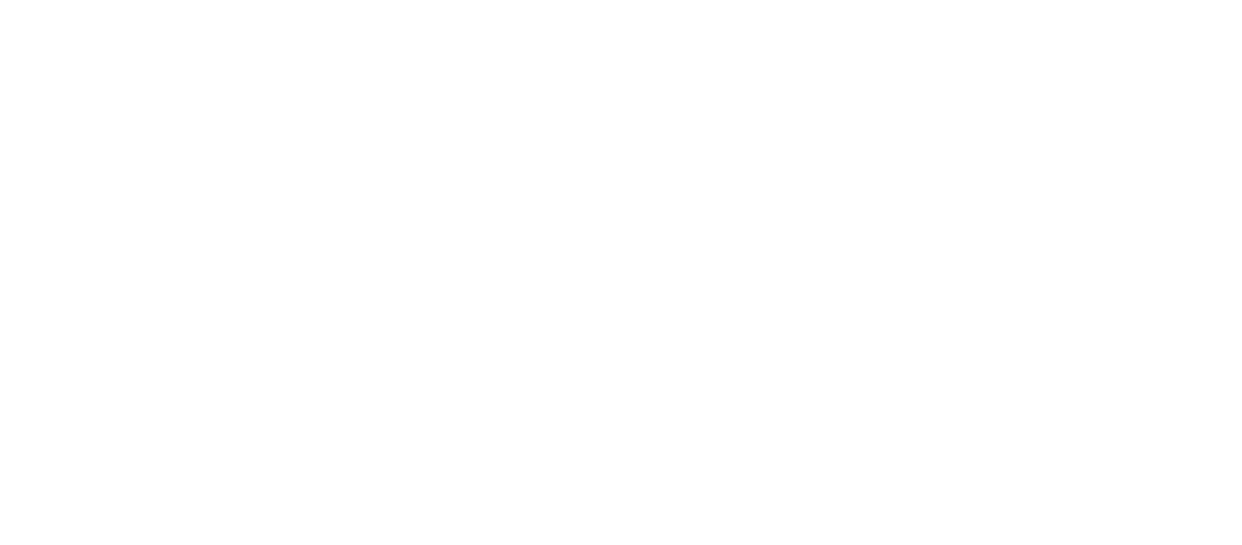 scroll, scrollTop: 0, scrollLeft: 0, axis: both 